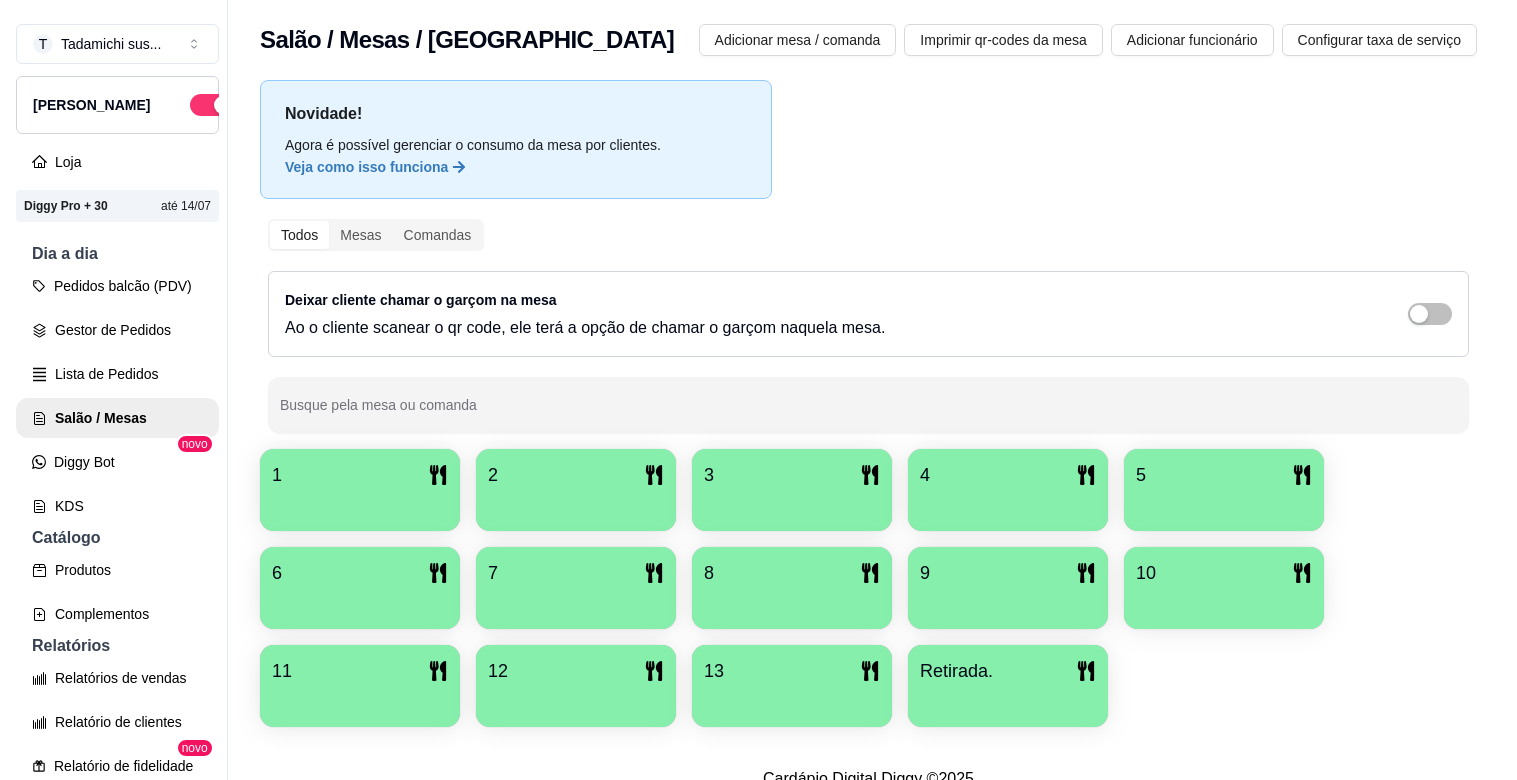 scroll, scrollTop: 0, scrollLeft: 0, axis: both 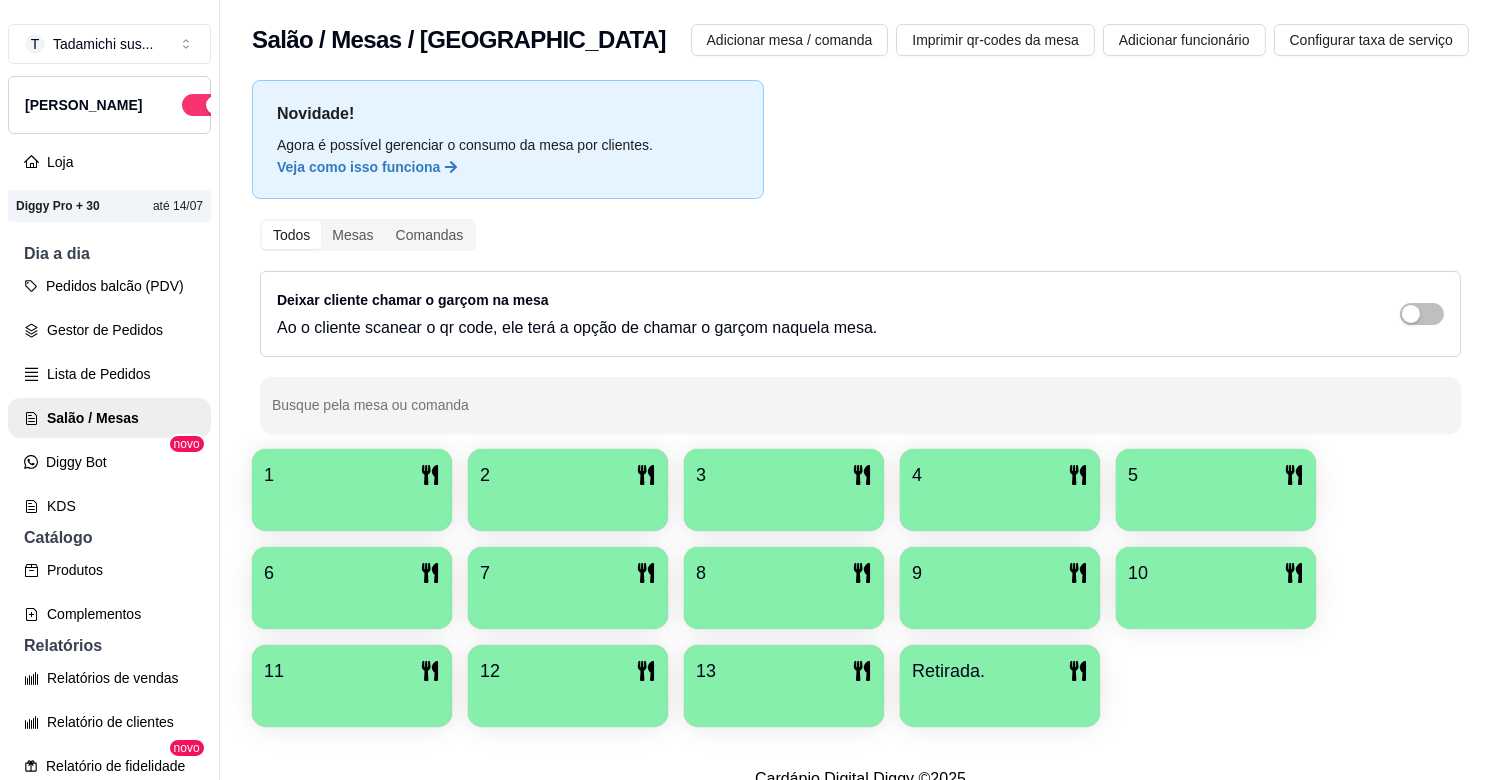 click on "1" at bounding box center [352, 475] 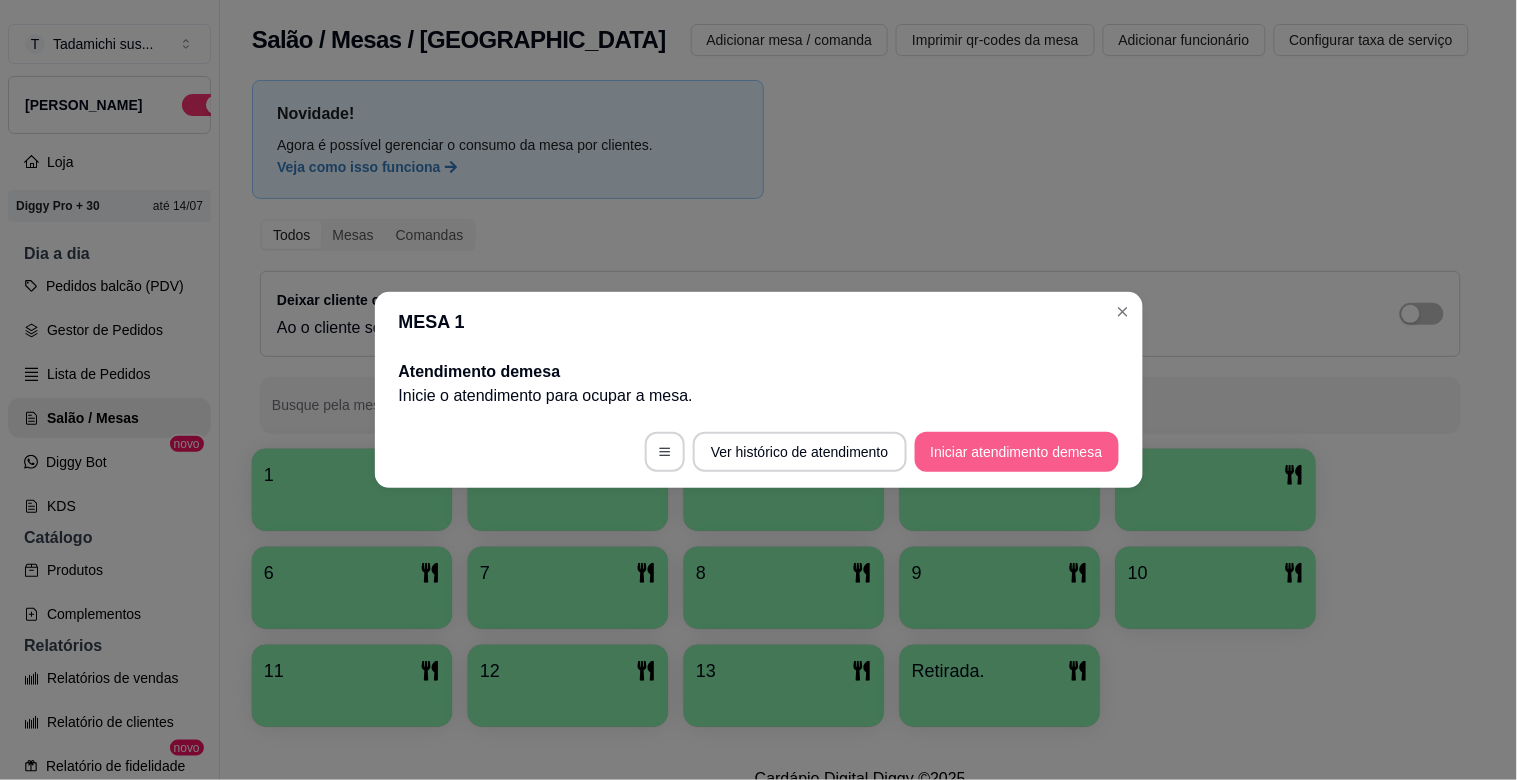 click on "Iniciar atendimento de  mesa" at bounding box center [1017, 452] 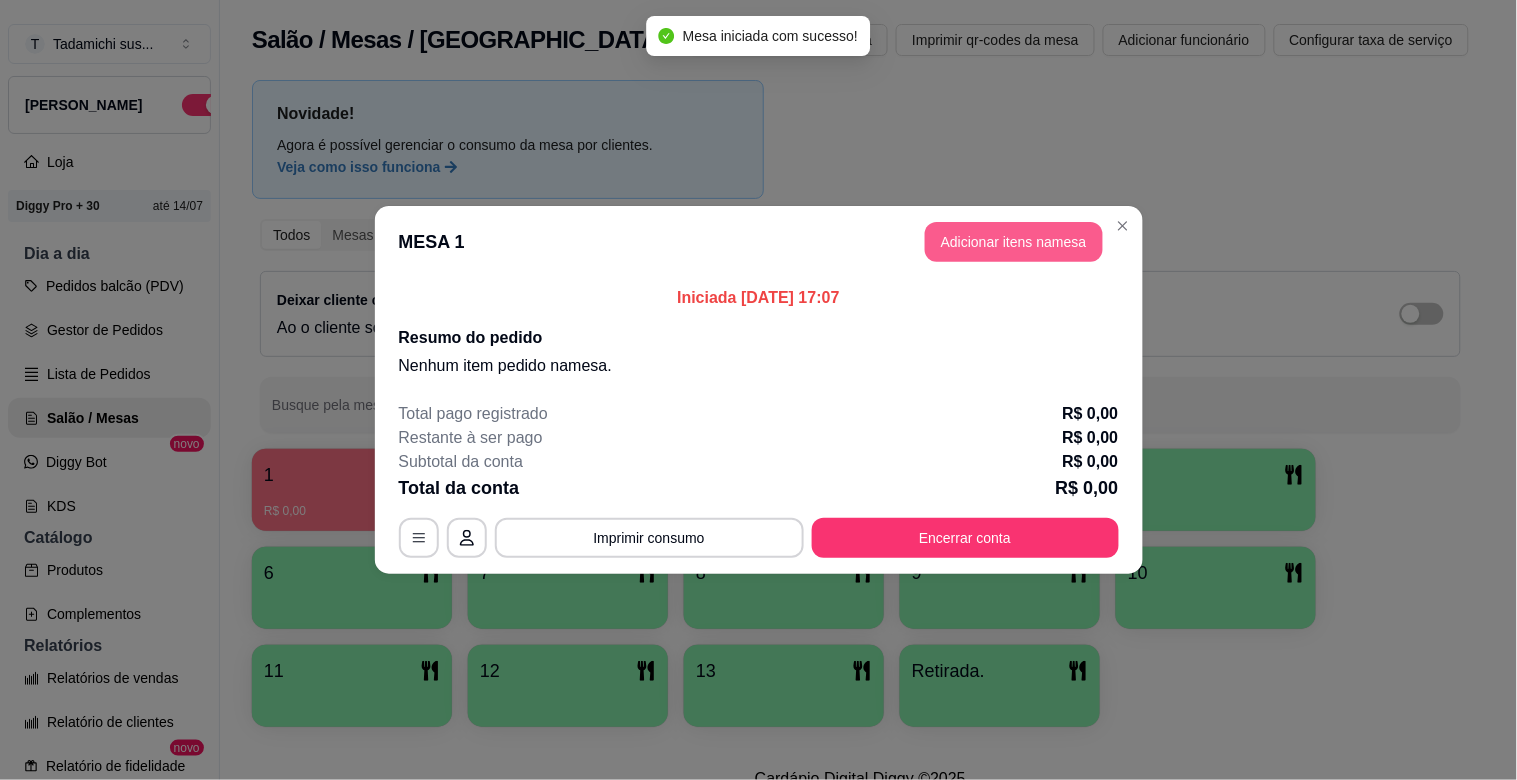 click on "Adicionar itens na  mesa" at bounding box center (1014, 242) 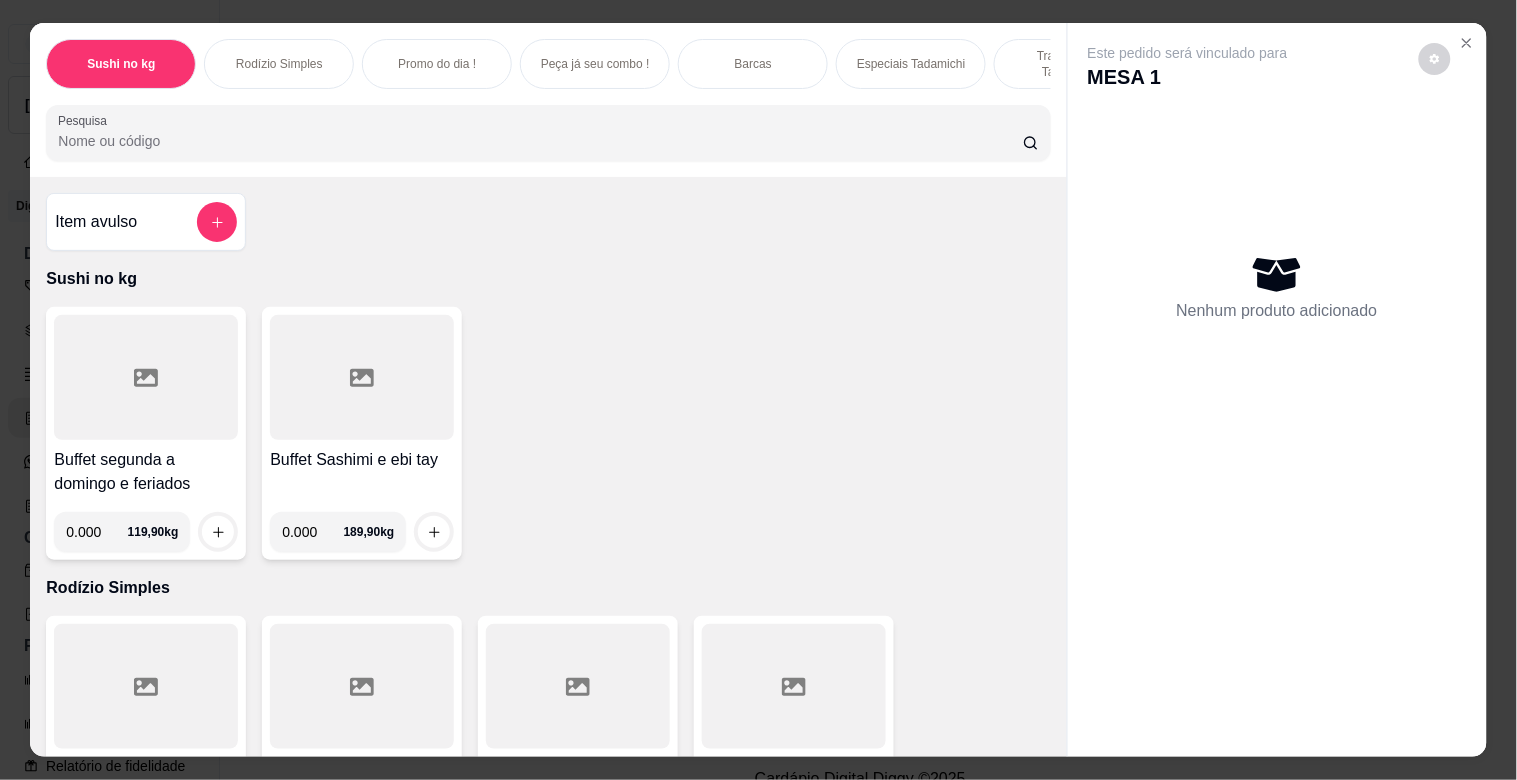 click on "Pesquisa" at bounding box center [540, 141] 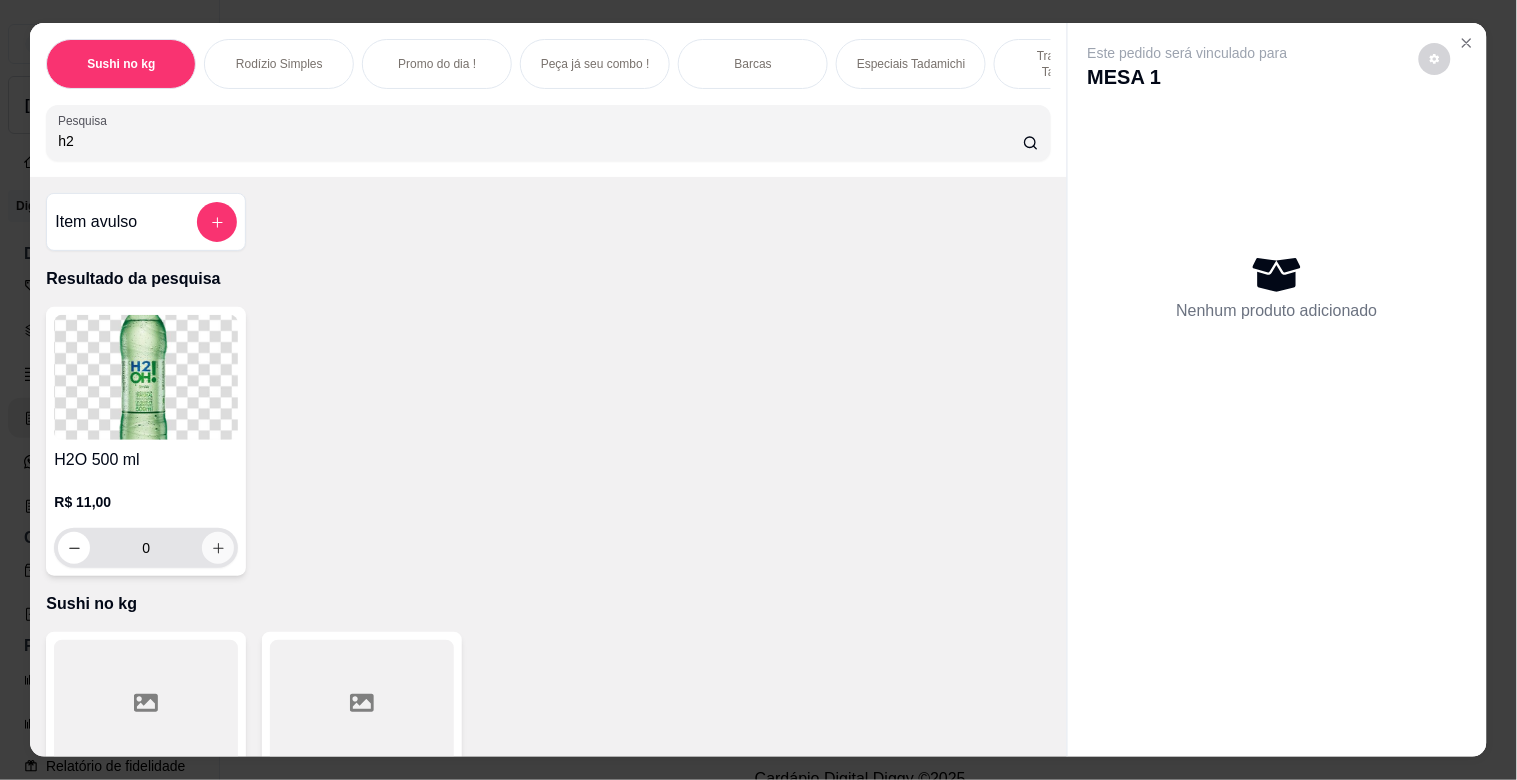 type on "h2" 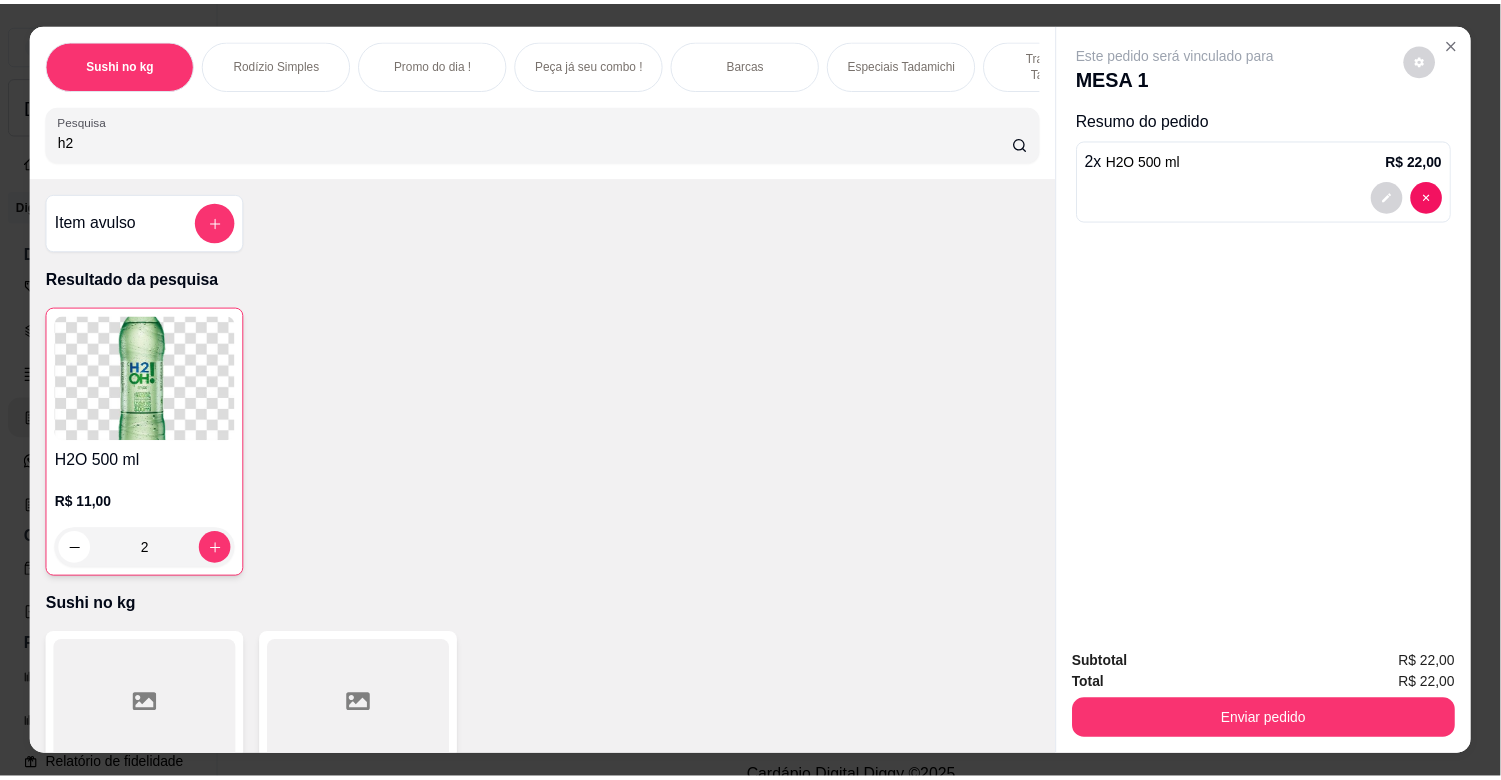 scroll, scrollTop: 333, scrollLeft: 0, axis: vertical 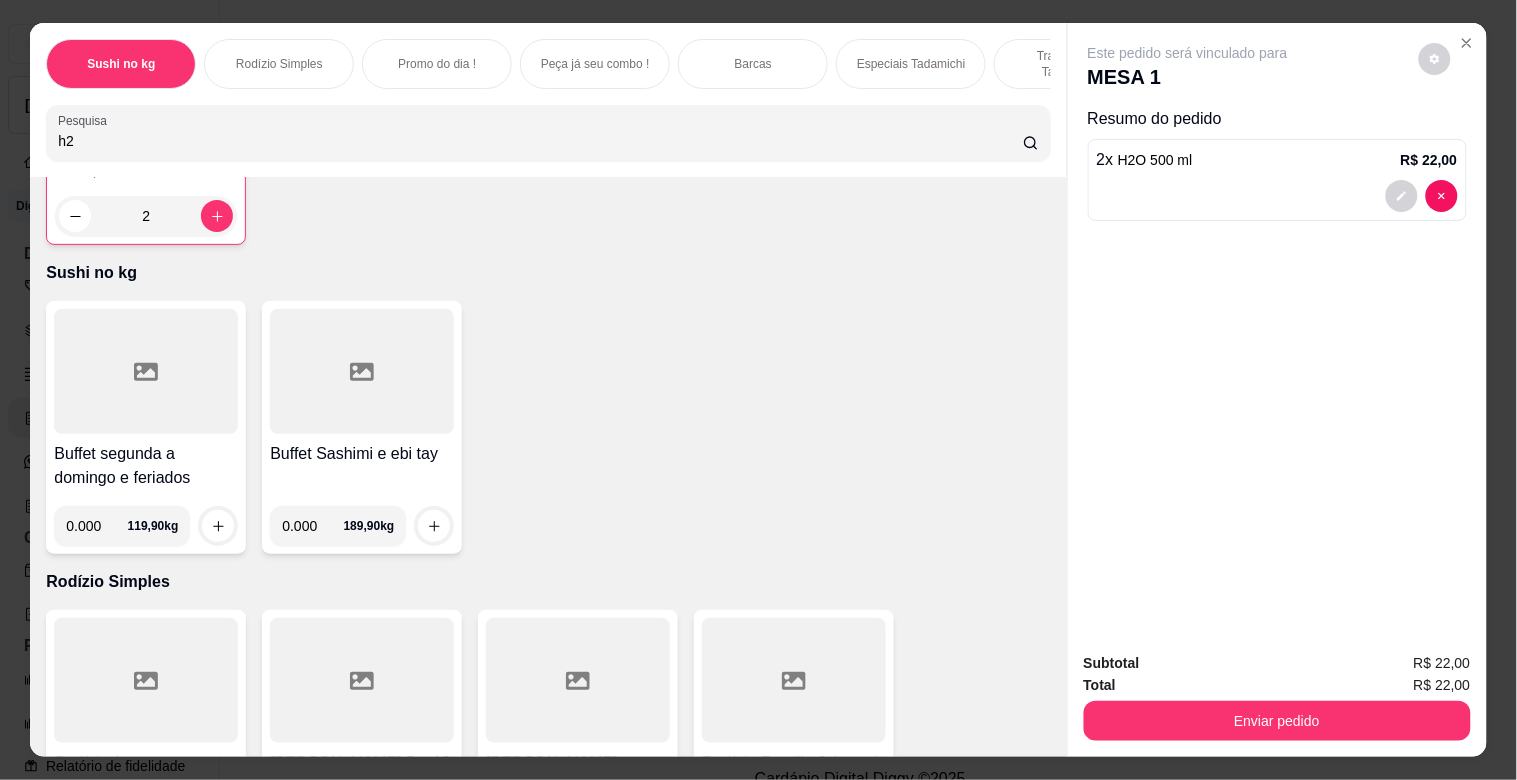 click on "0.000" at bounding box center [96, 526] 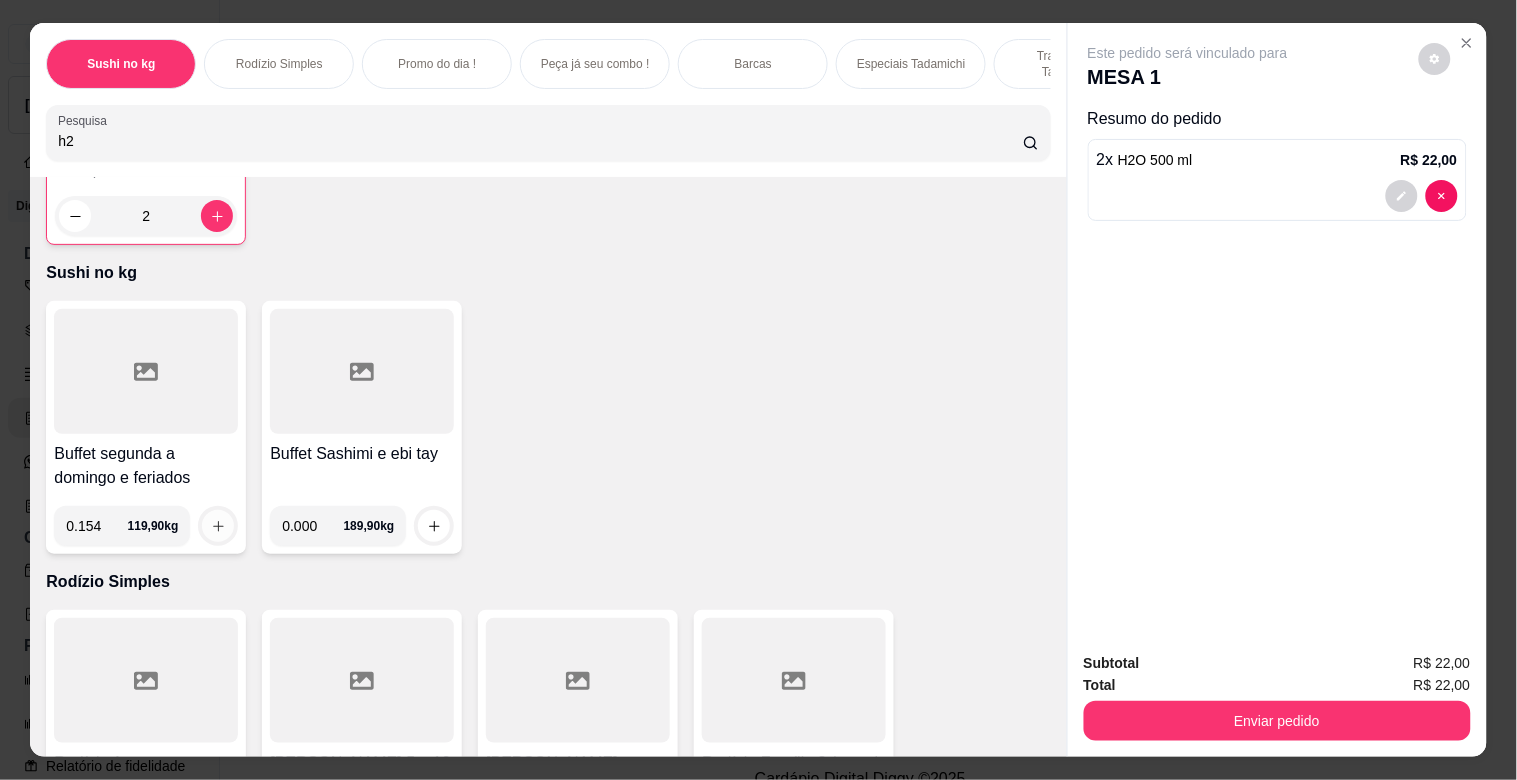 type on "0.154" 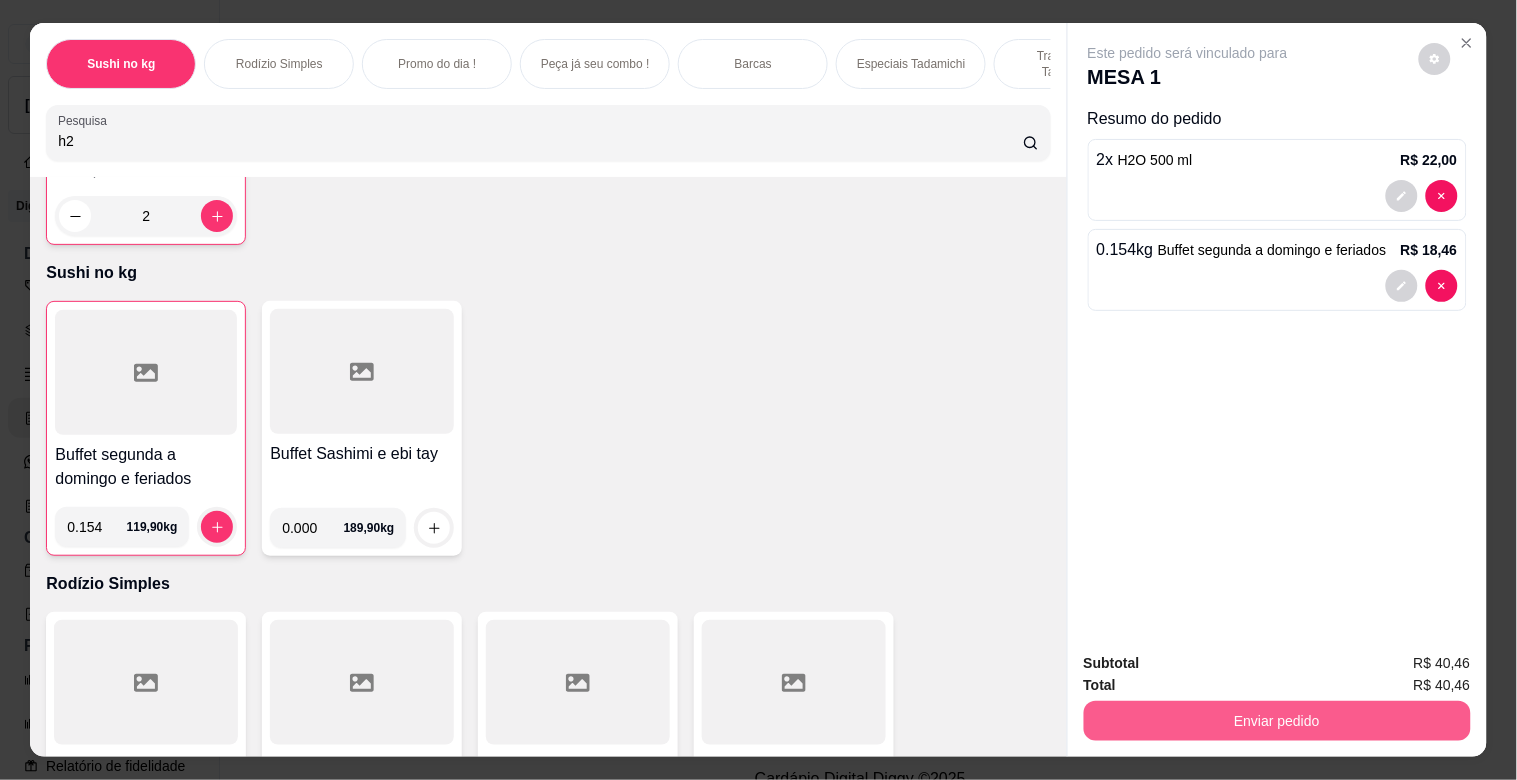 click on "Enviar pedido" at bounding box center [1277, 721] 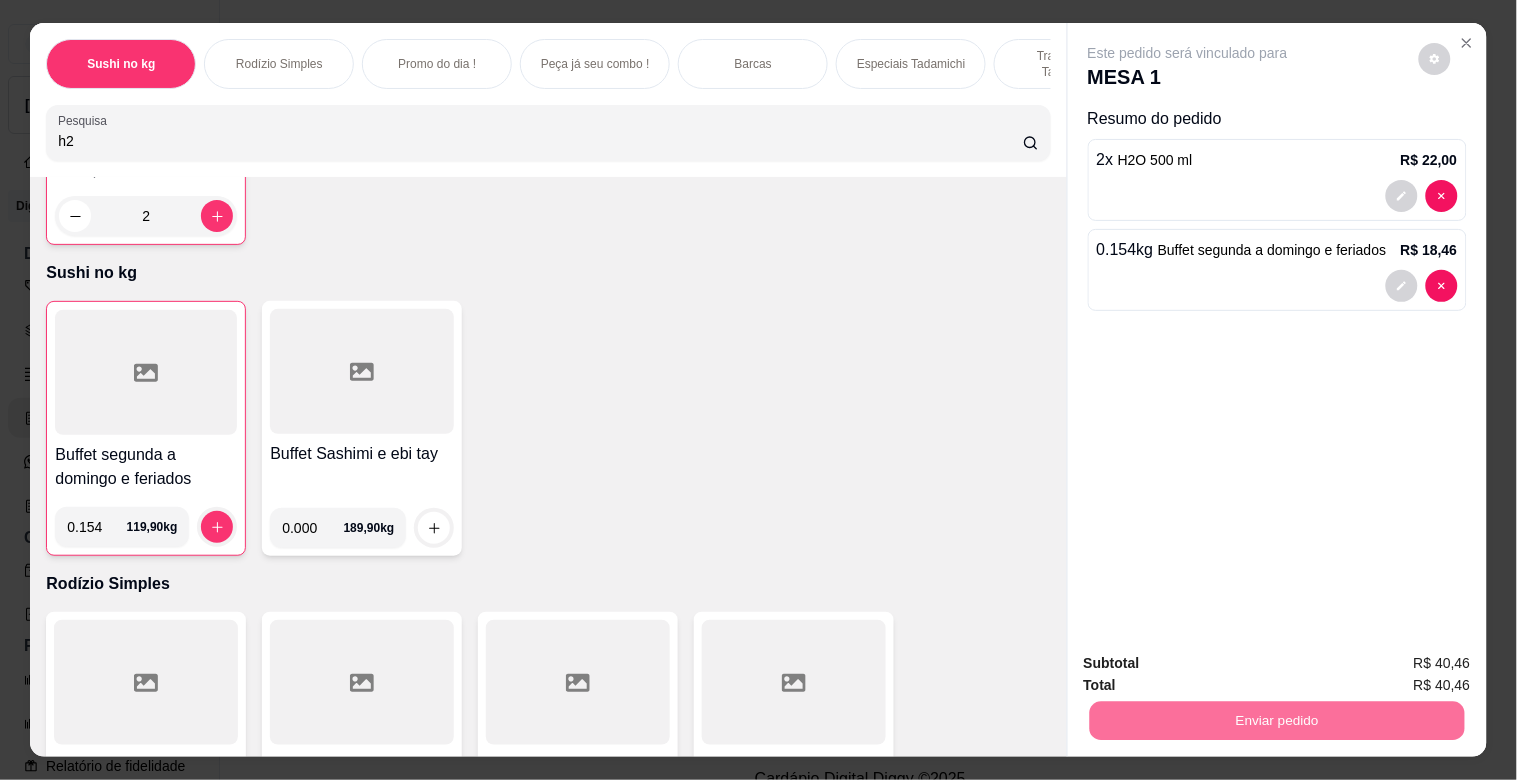 click on "Não registrar e enviar pedido" at bounding box center (1211, 663) 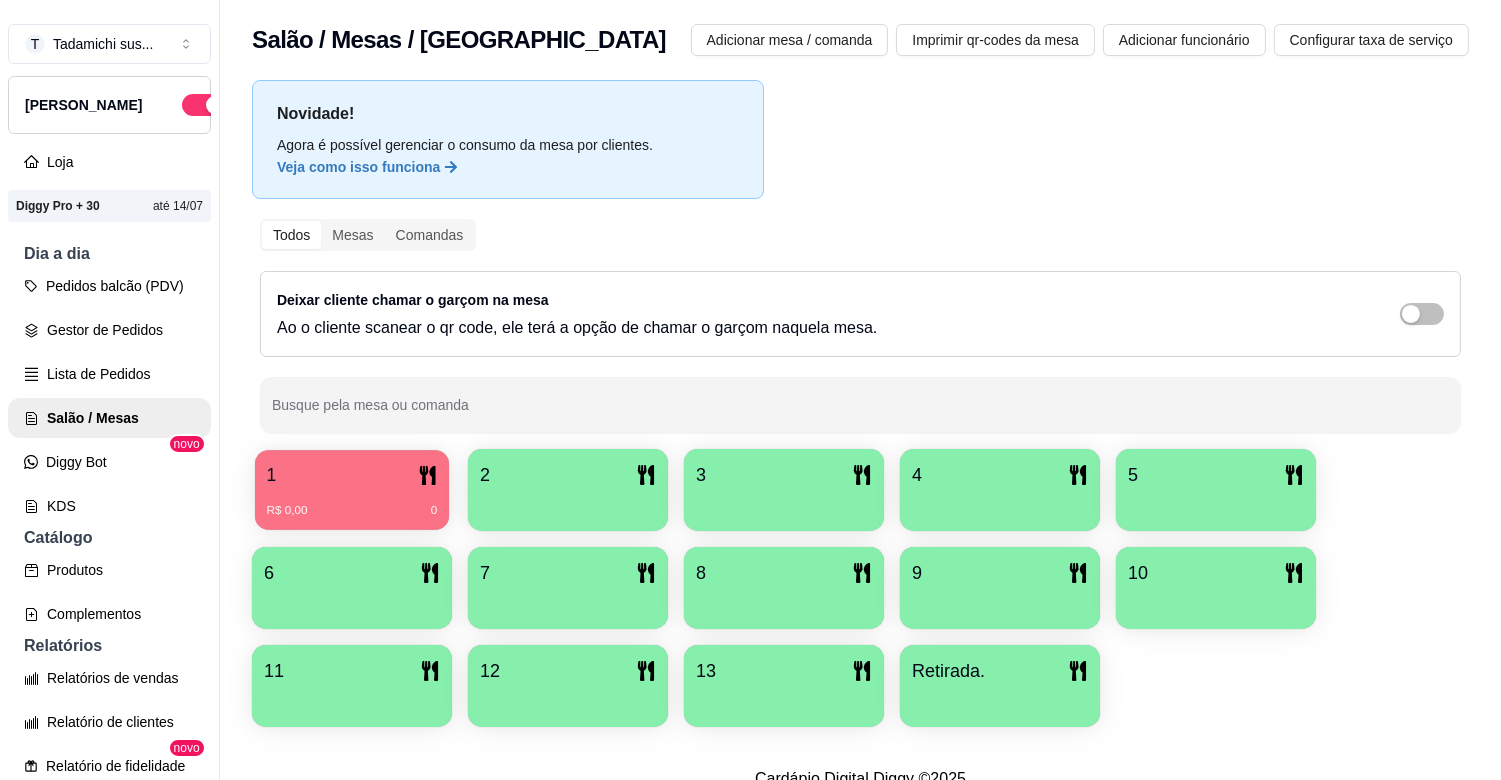 click on "R$ 0,00 0" at bounding box center [352, 511] 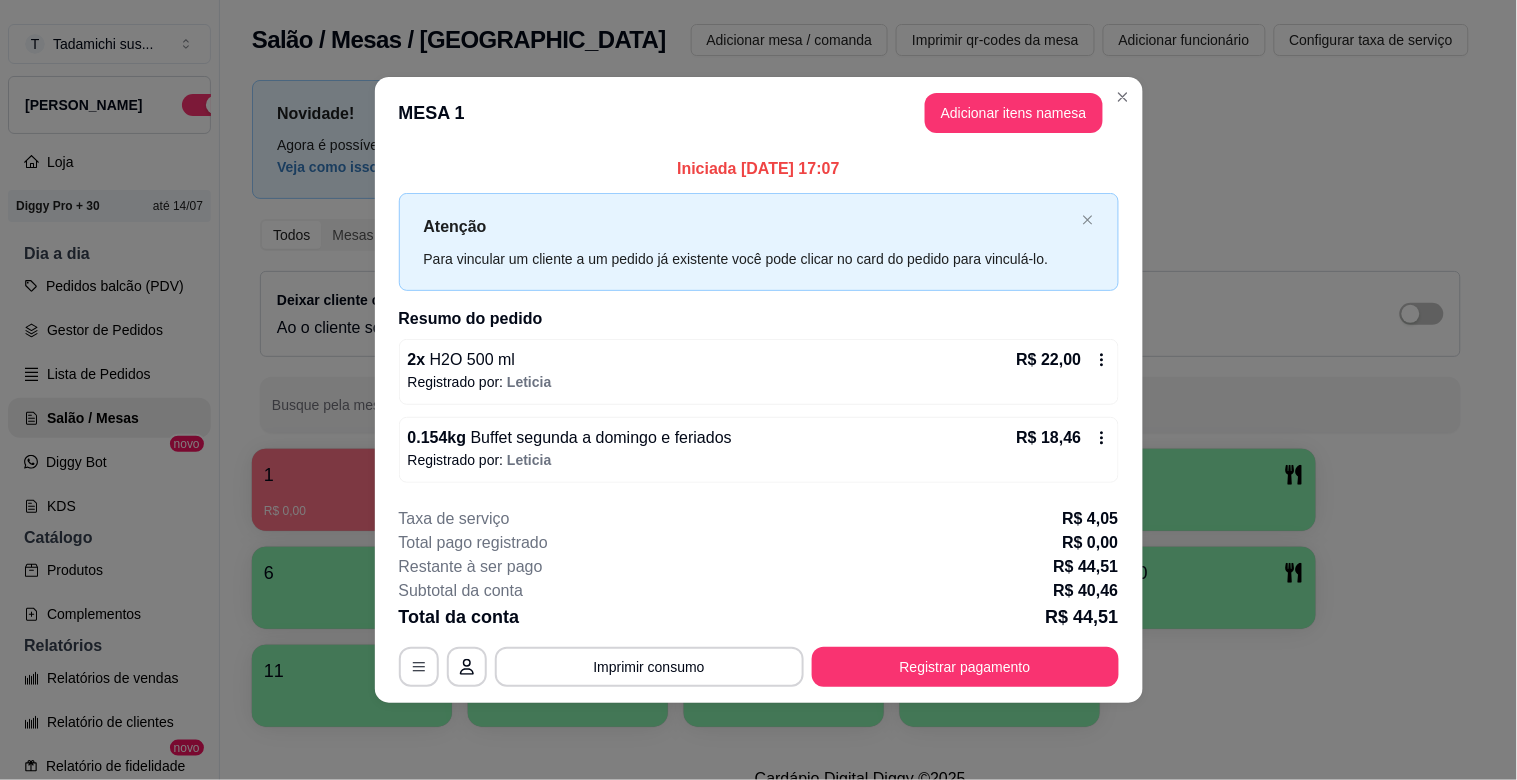 click 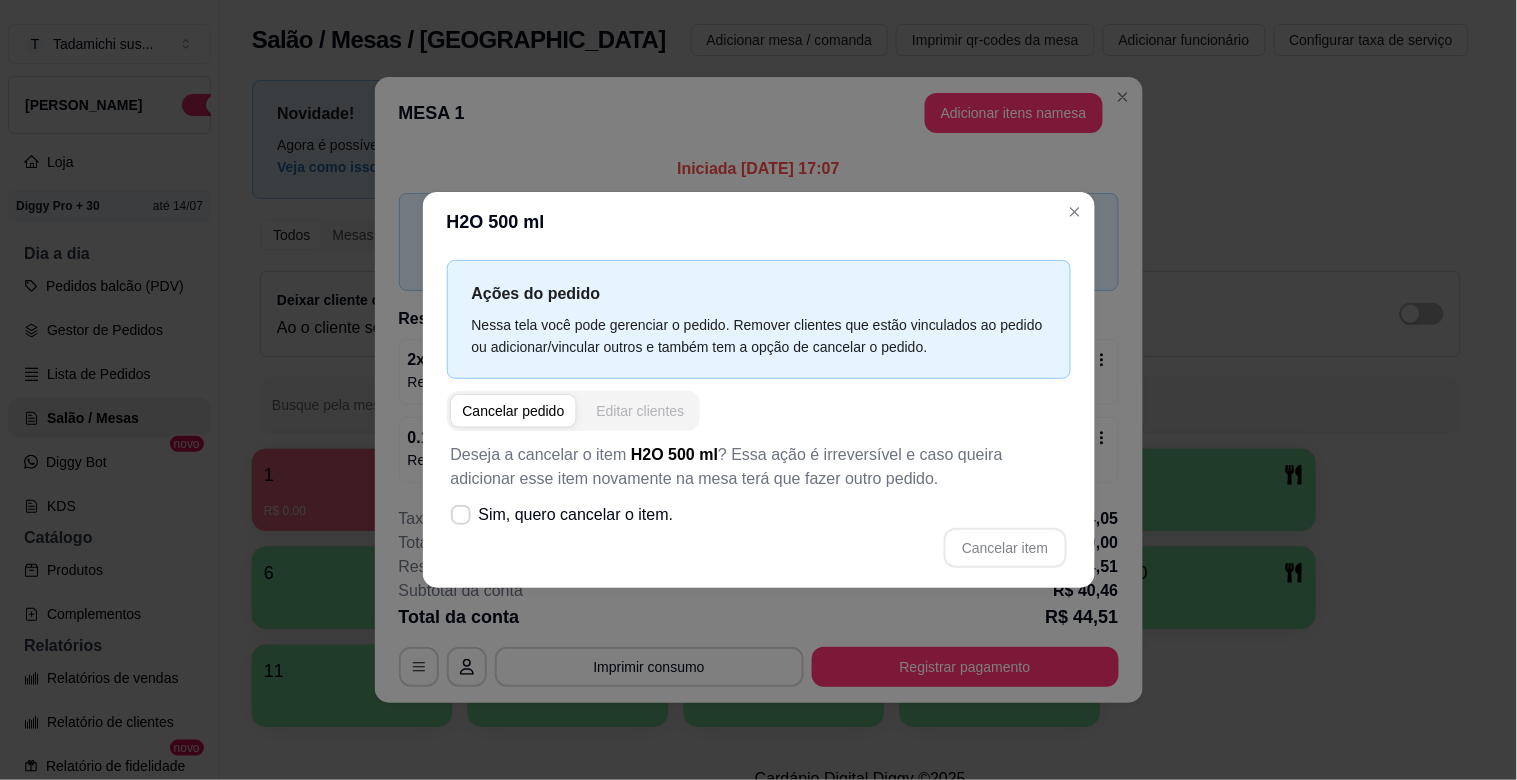 click on "Editar clientes" at bounding box center [640, 411] 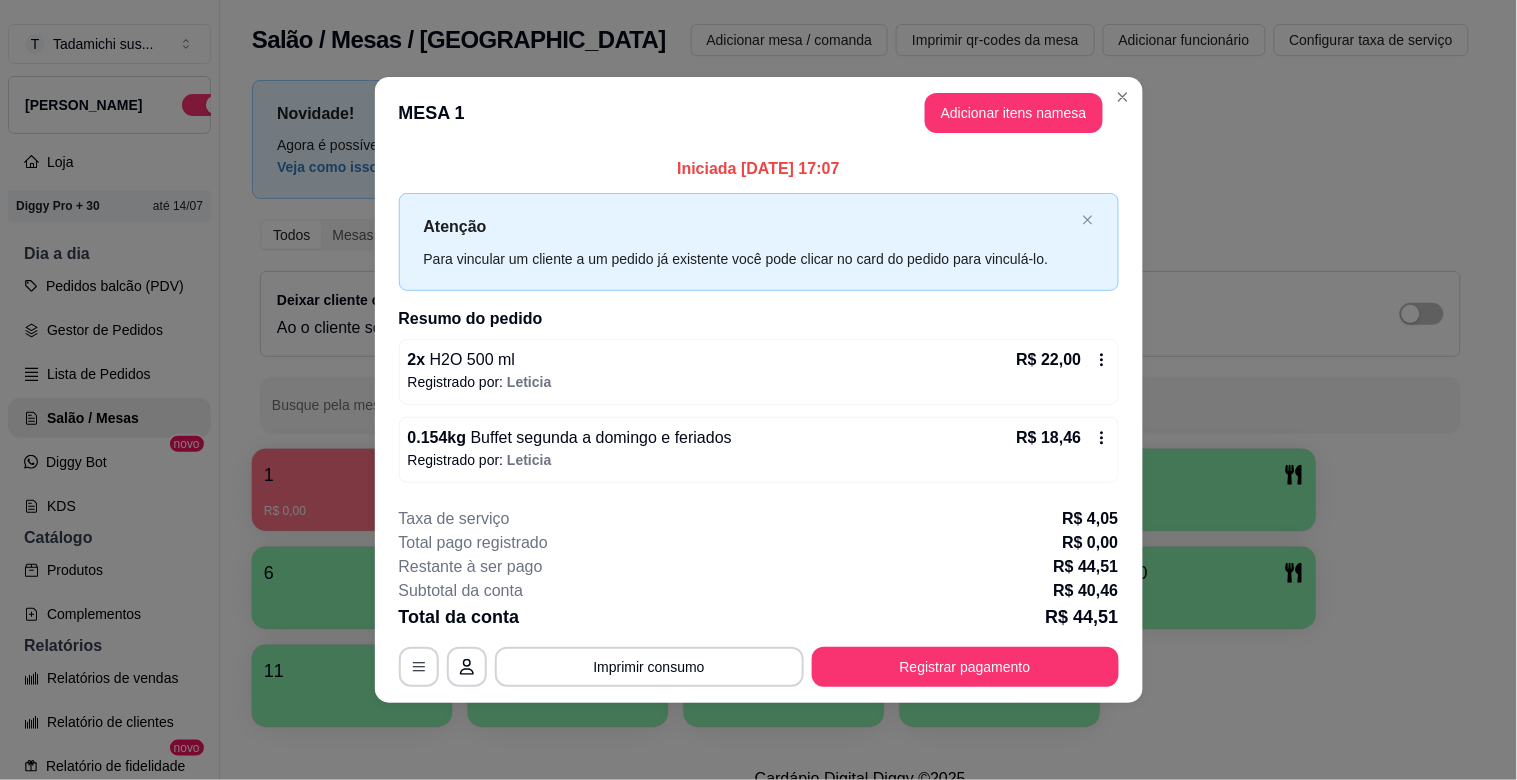click on "H2O 500 ml" at bounding box center (470, 359) 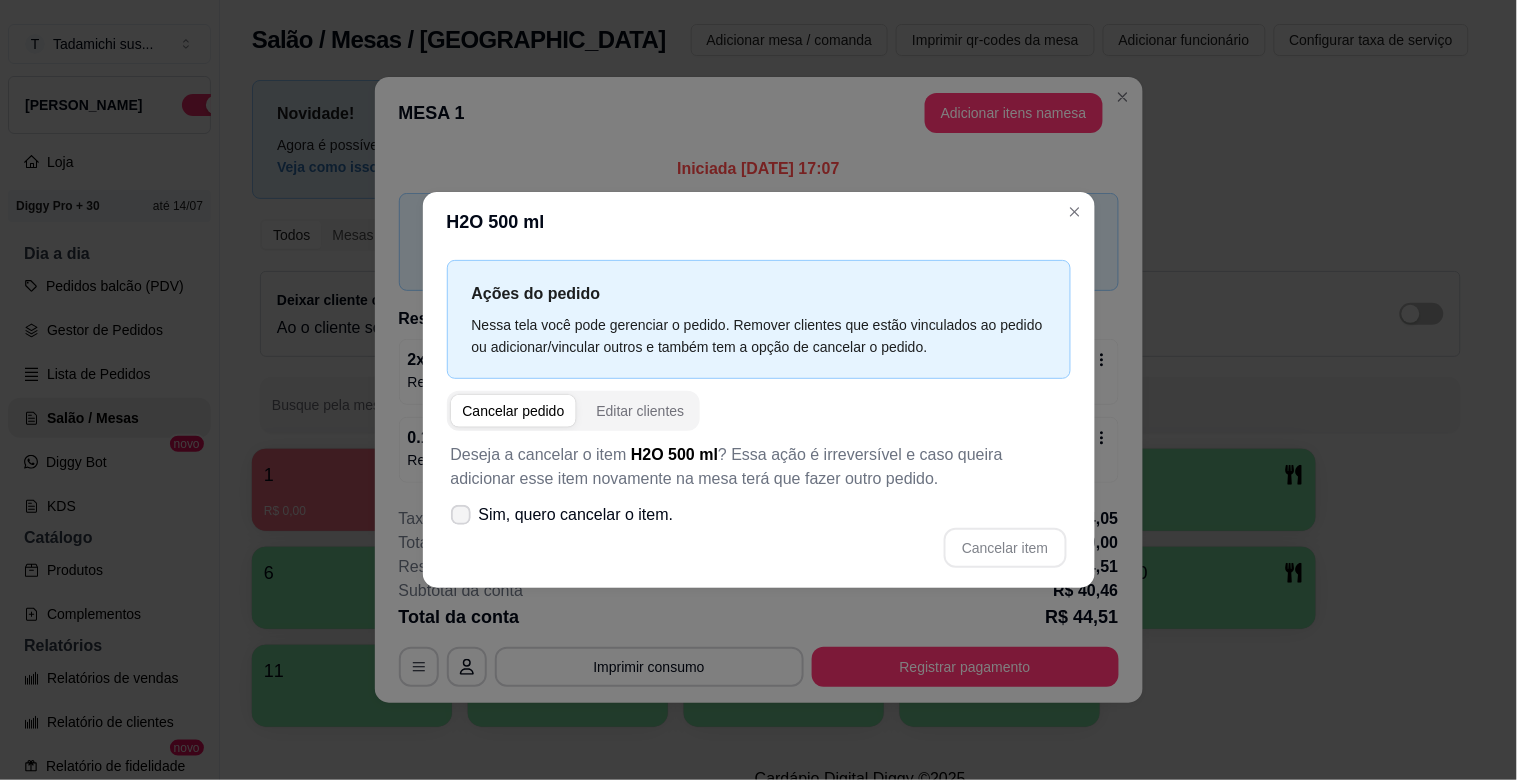click on "Sim, quero cancelar o item." at bounding box center [562, 515] 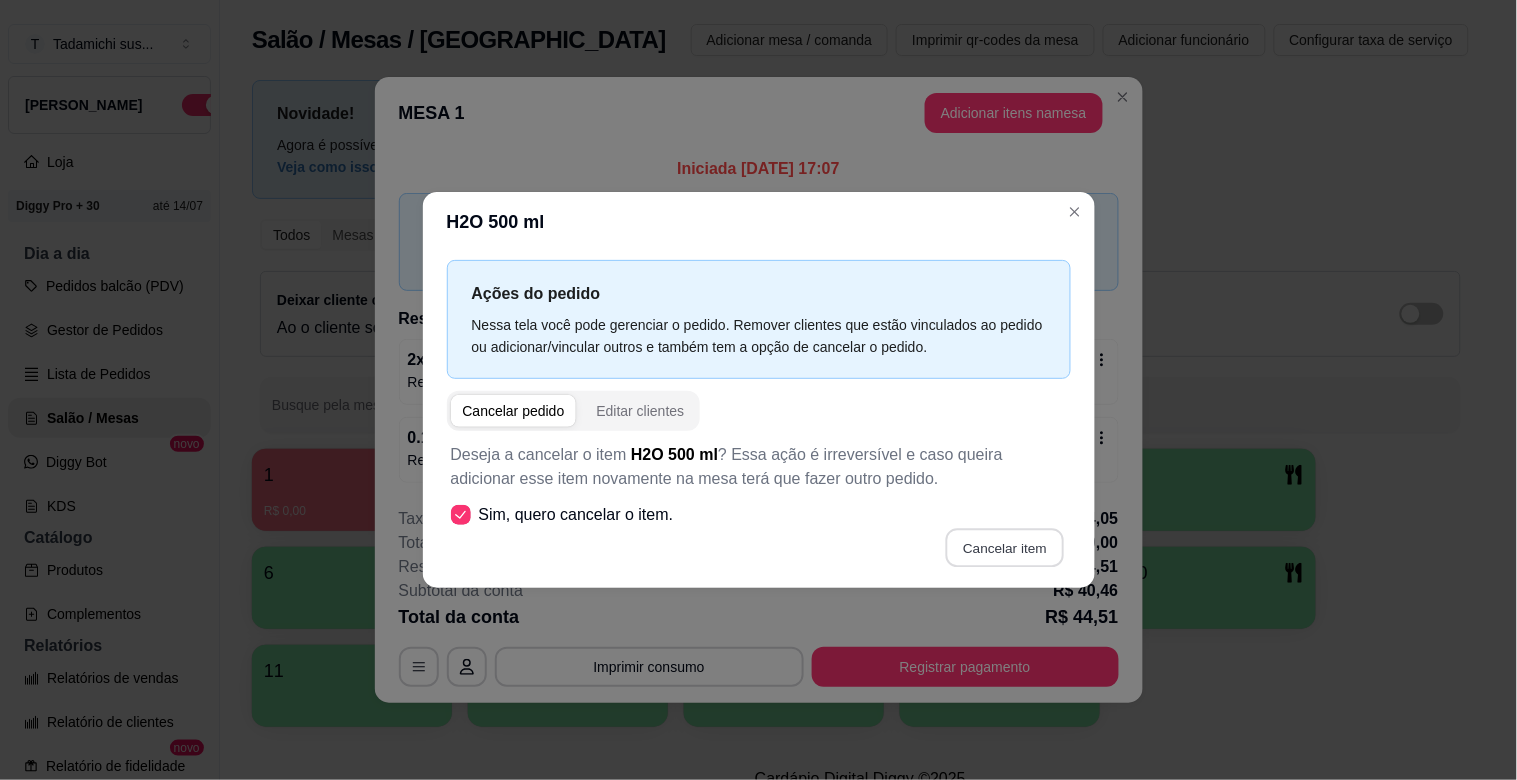 click on "Cancelar item" at bounding box center [1005, 548] 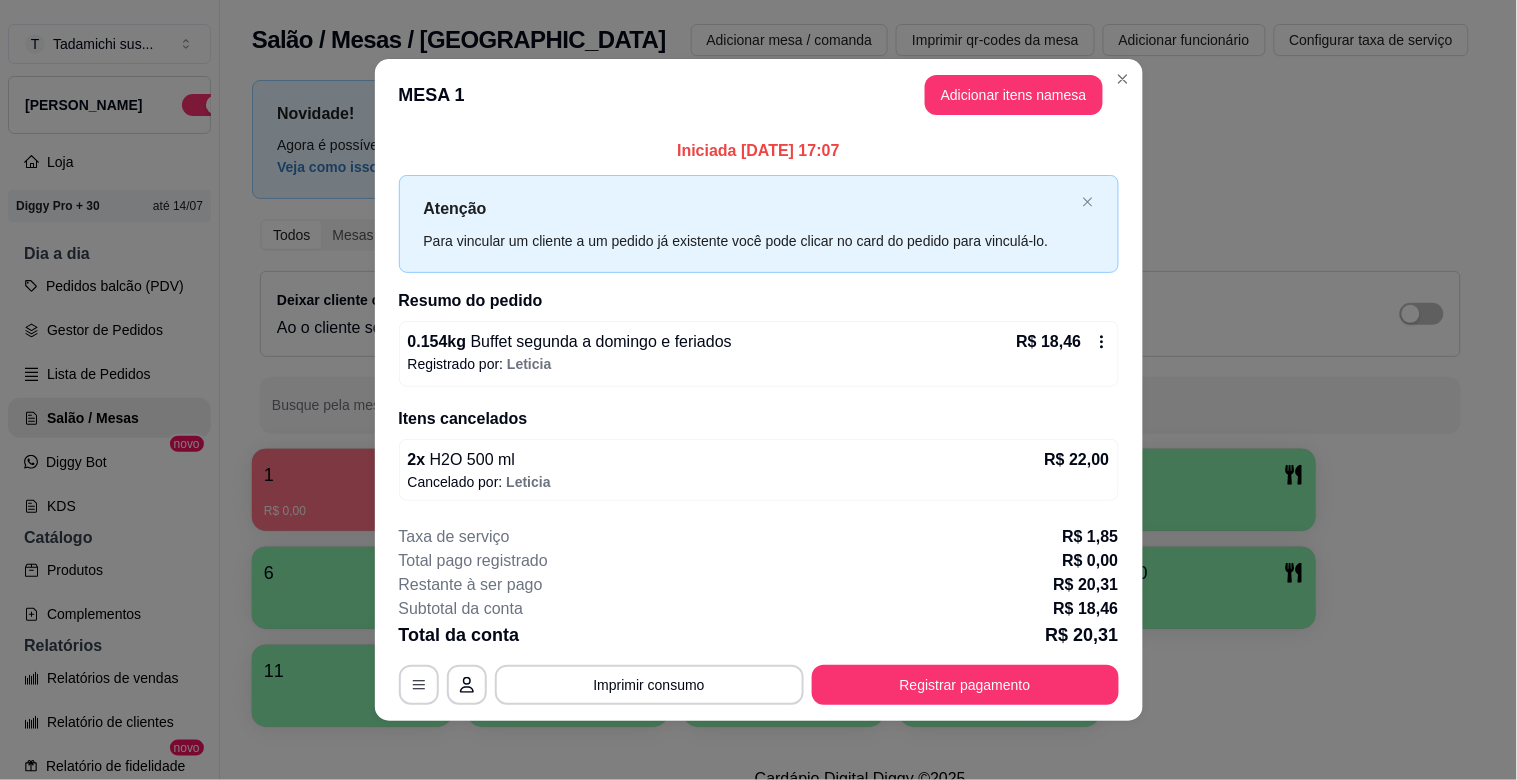 click on "MESA 1 Adicionar itens na  mesa" at bounding box center [759, 95] 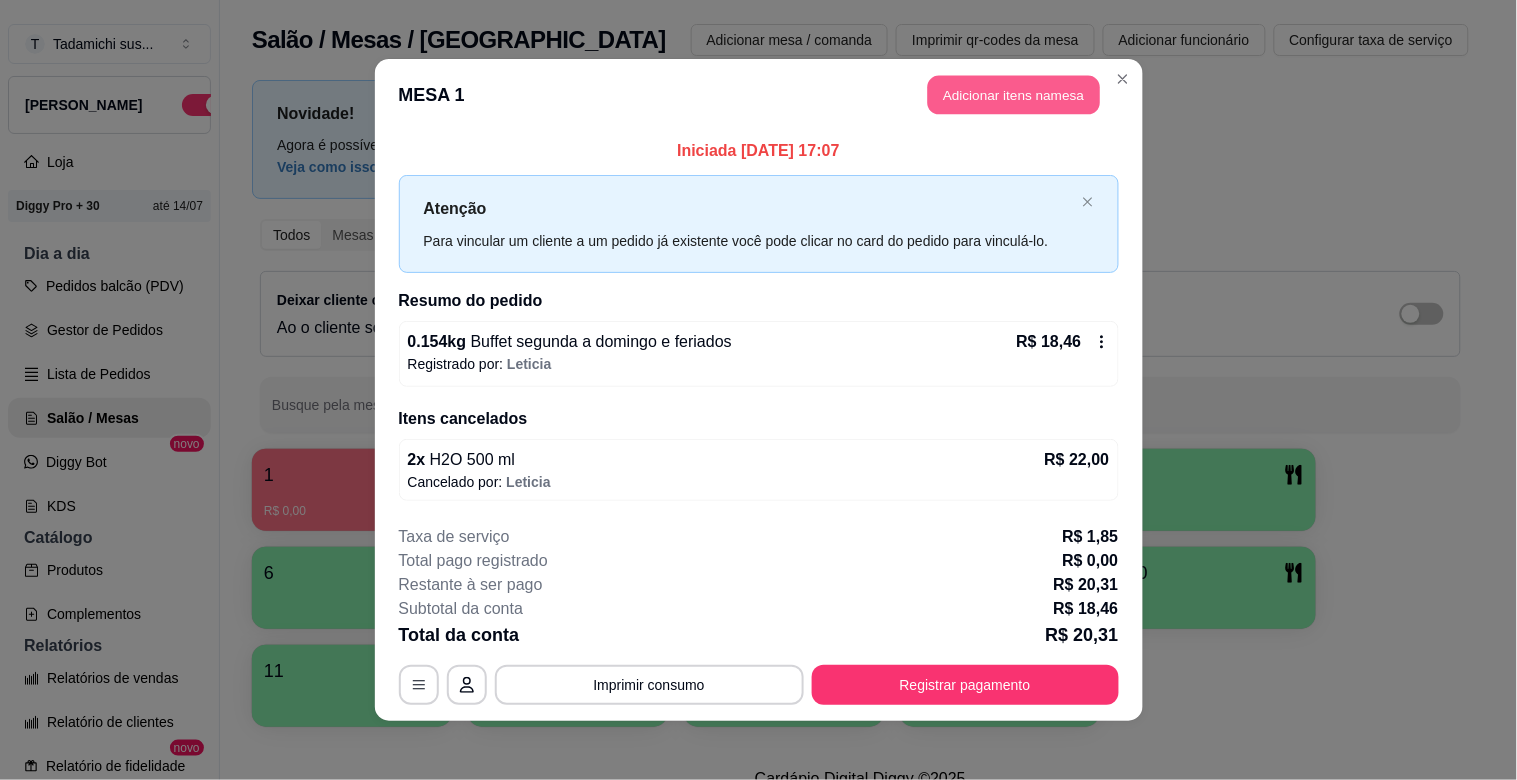 click on "Adicionar itens na  mesa" at bounding box center (1014, 95) 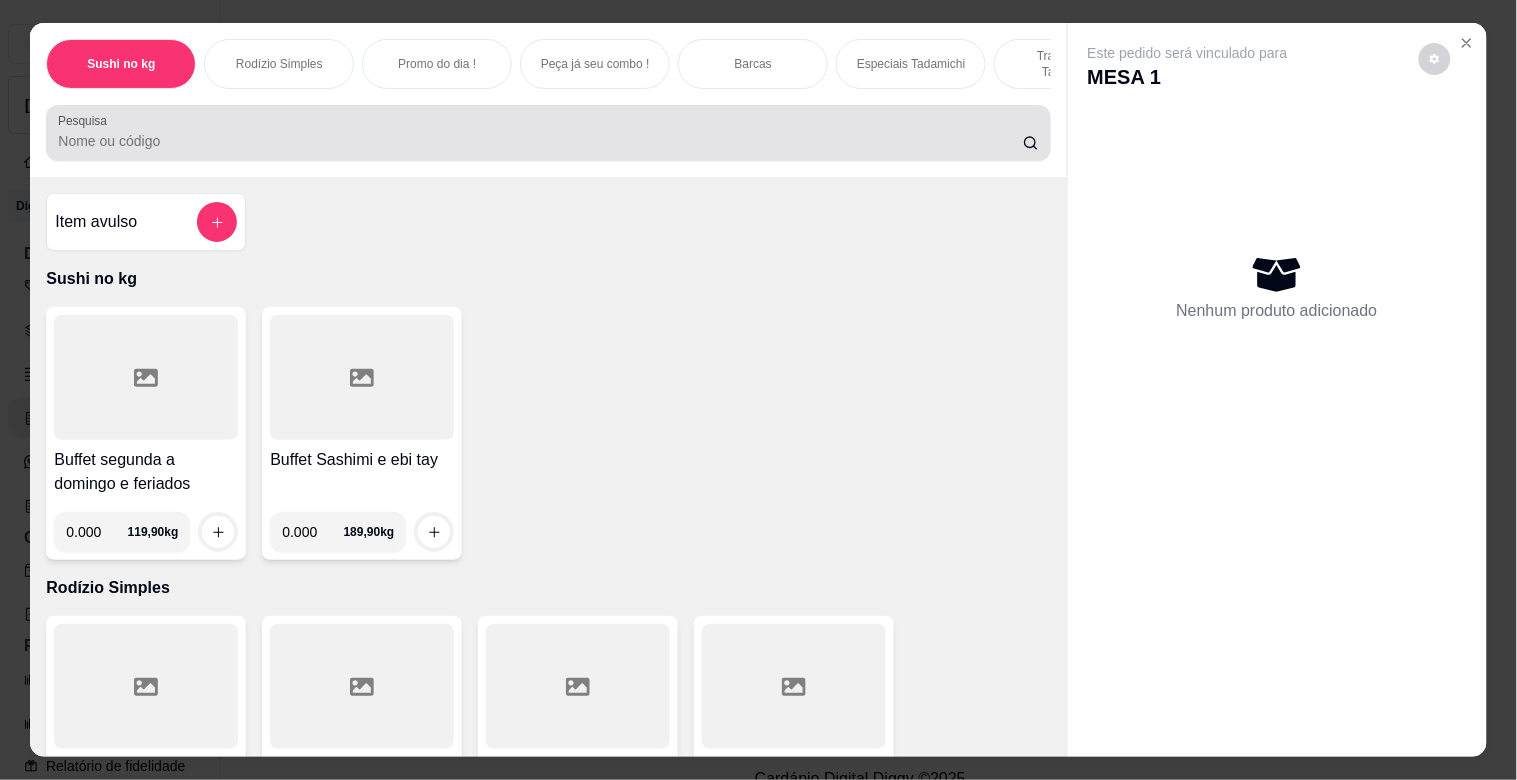 click on "Pesquisa" at bounding box center (548, 133) 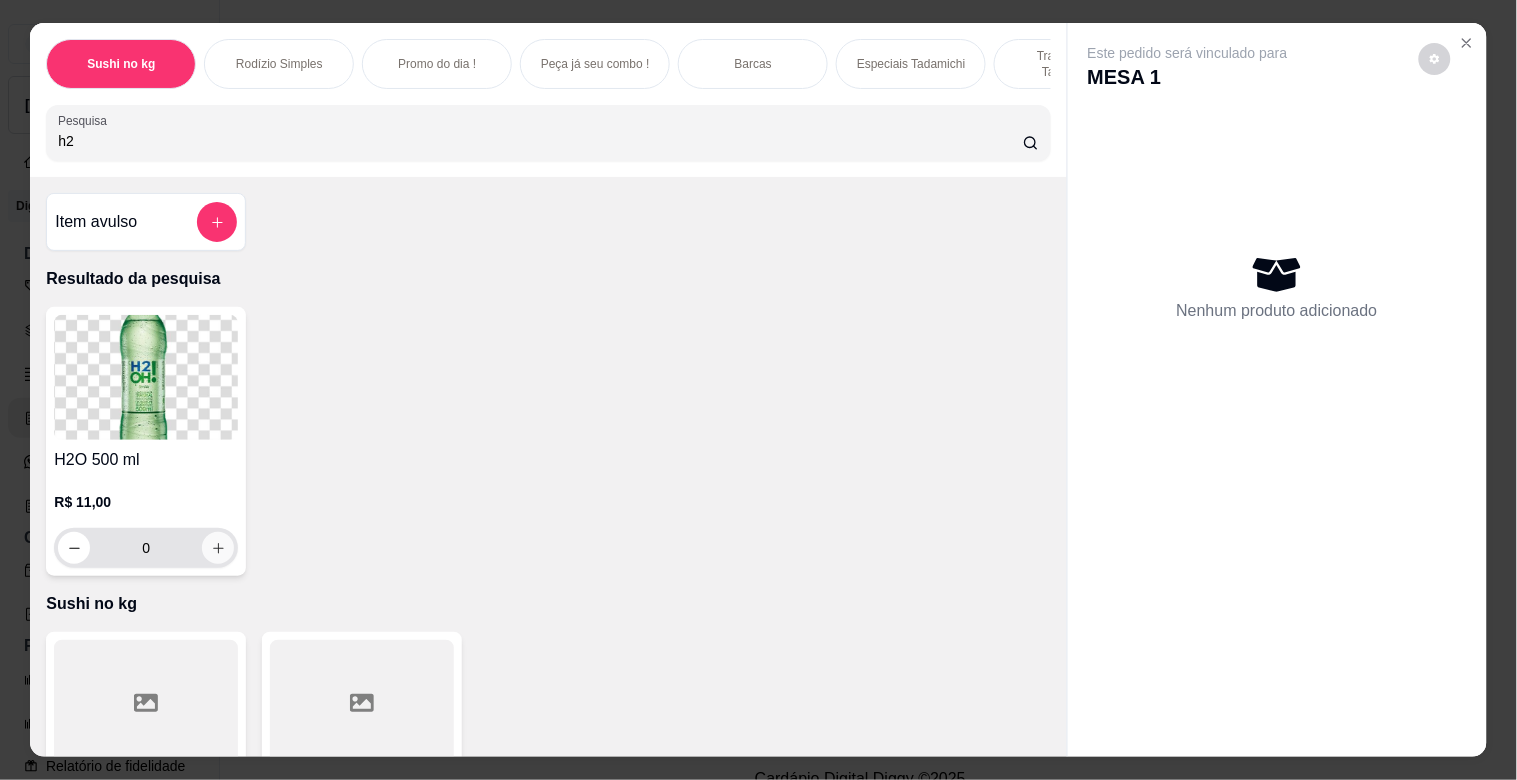 type on "h2" 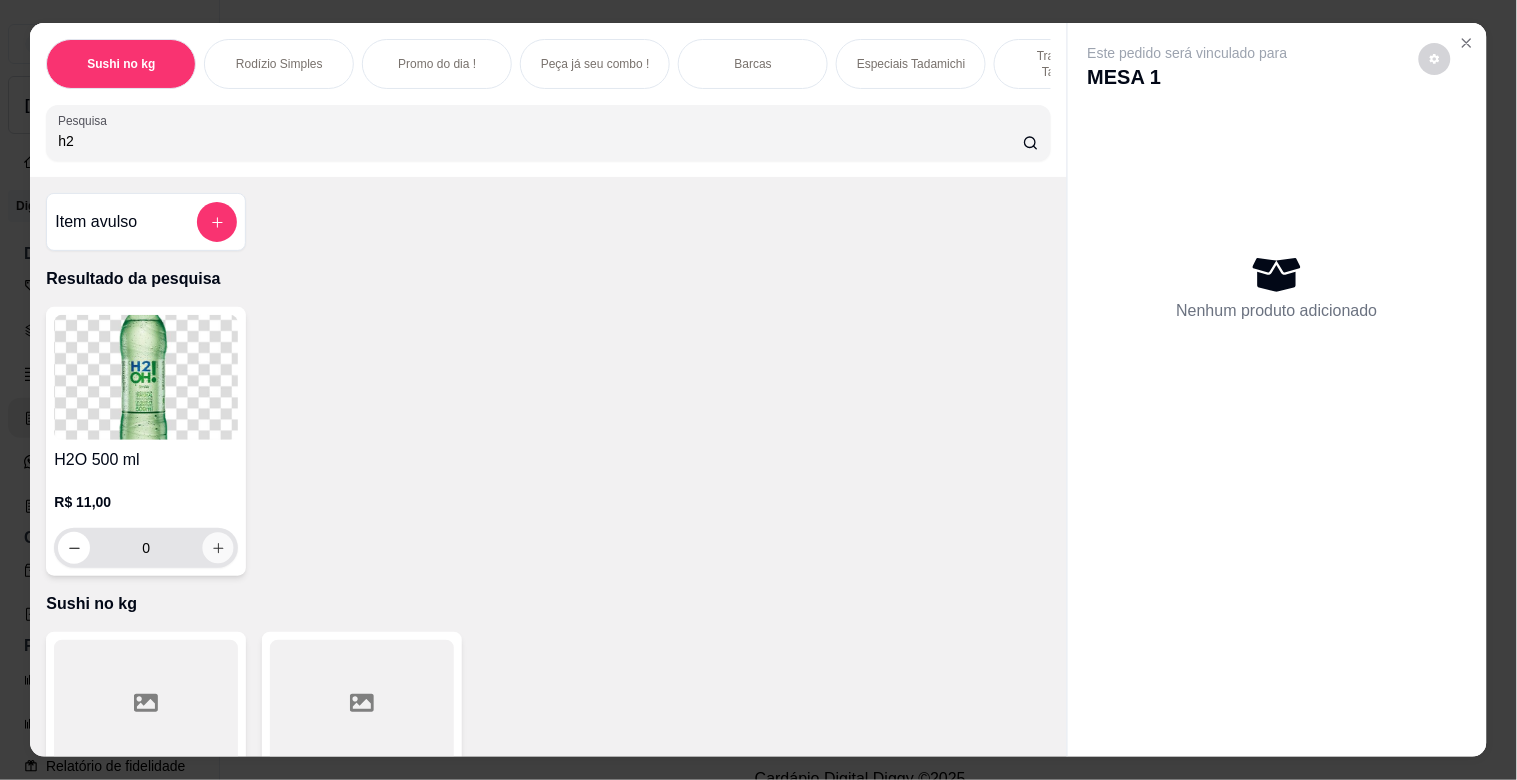 click 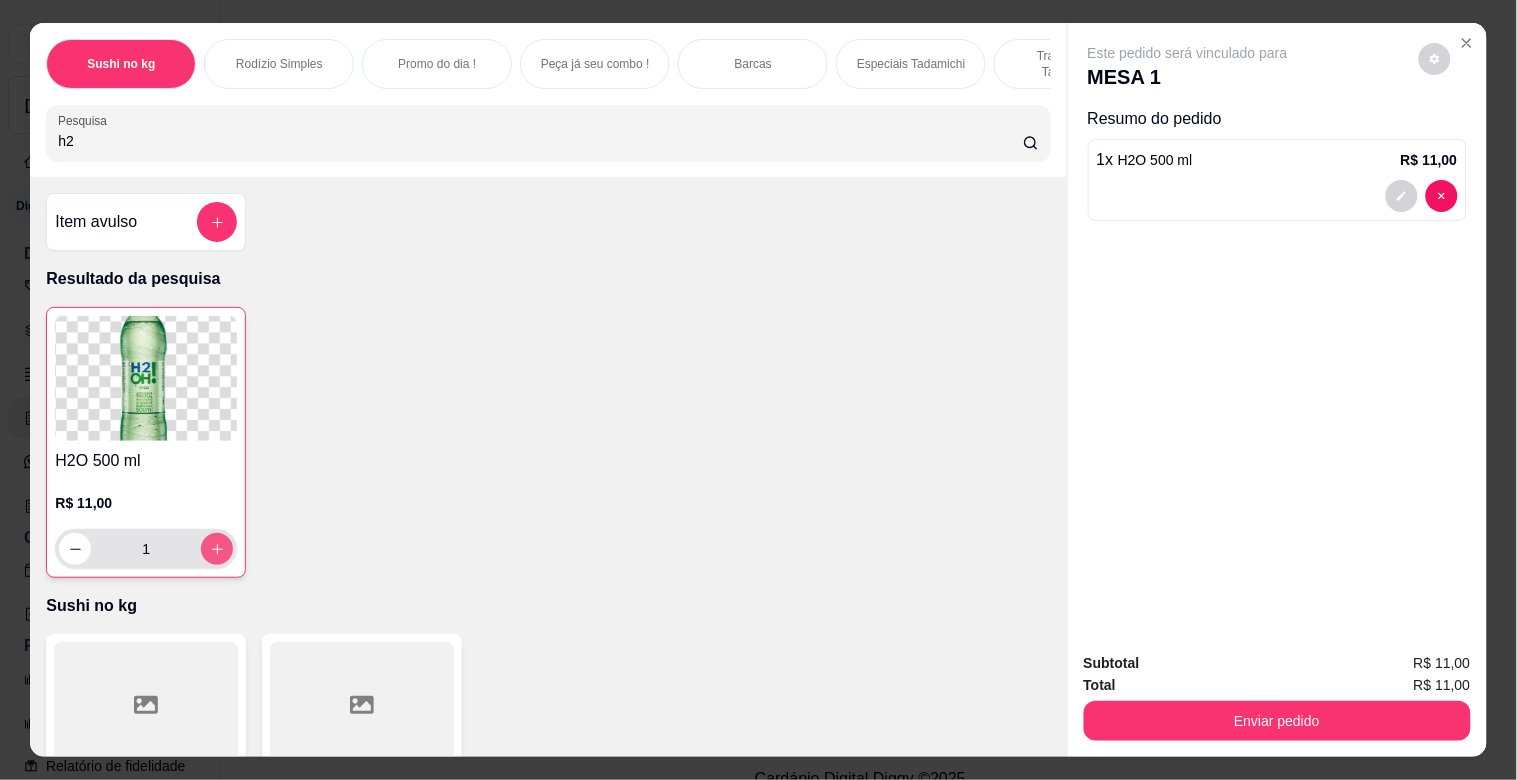 type on "1" 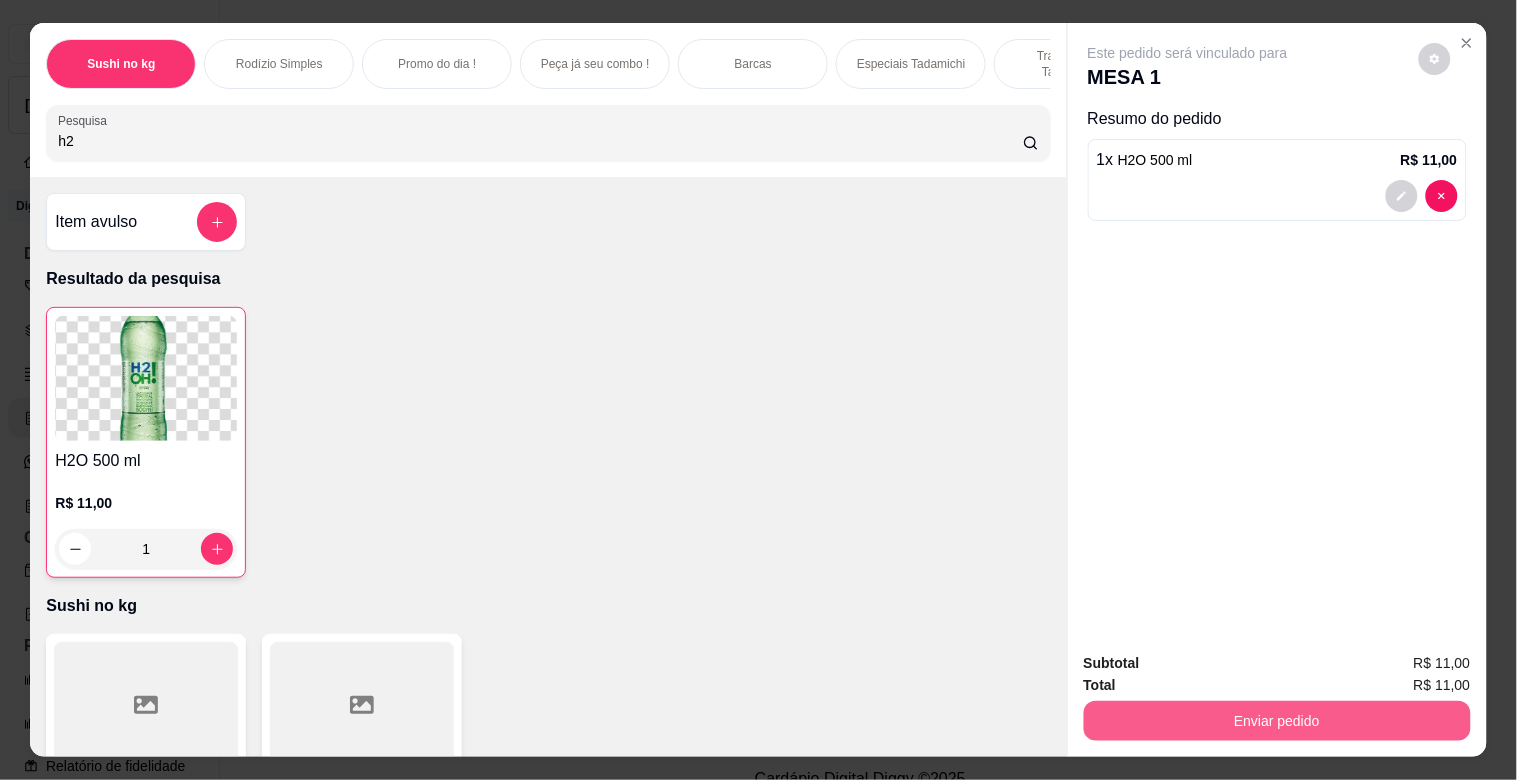 click on "Enviar pedido" at bounding box center [1277, 721] 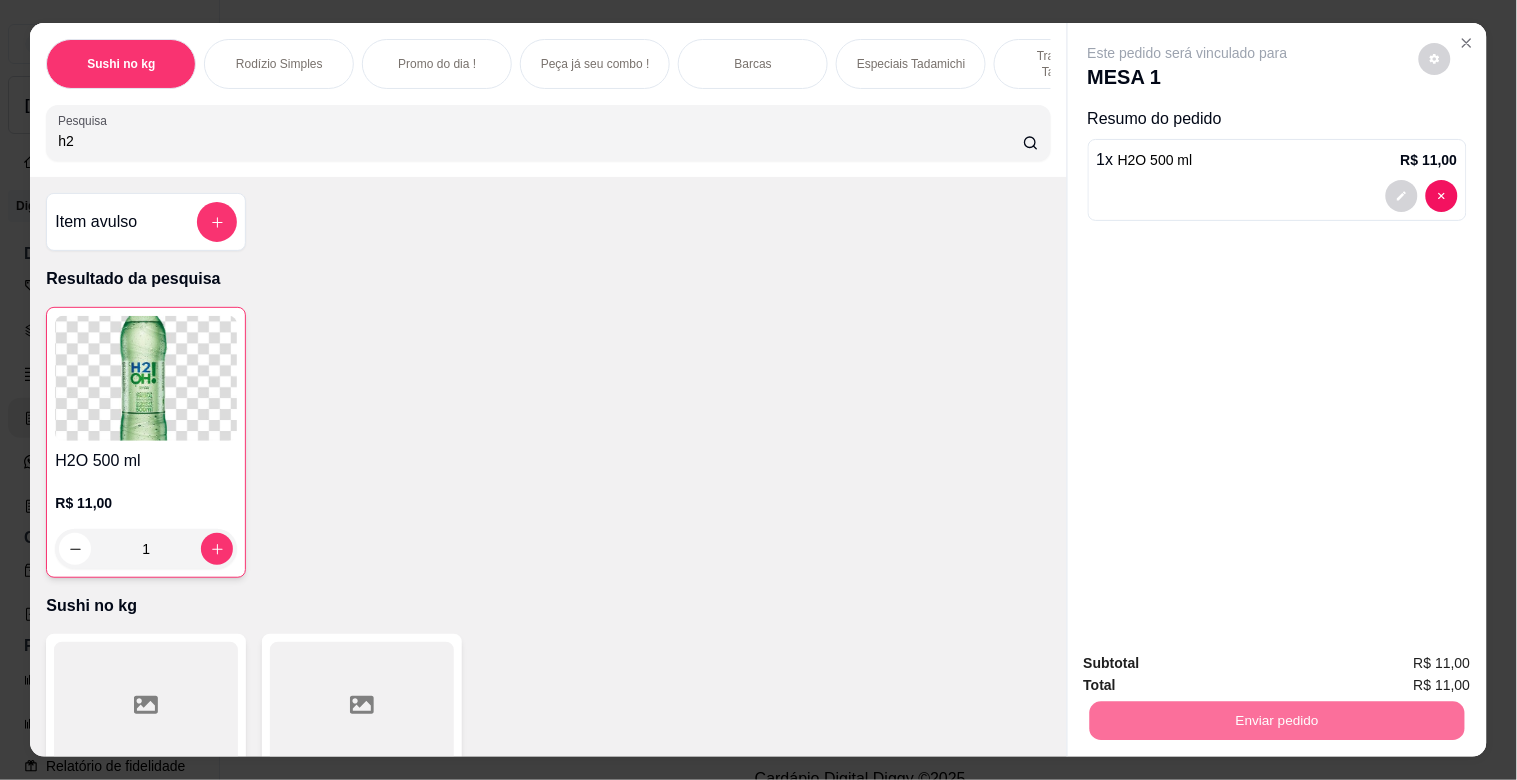 click on "Não registrar e enviar pedido" at bounding box center (1211, 662) 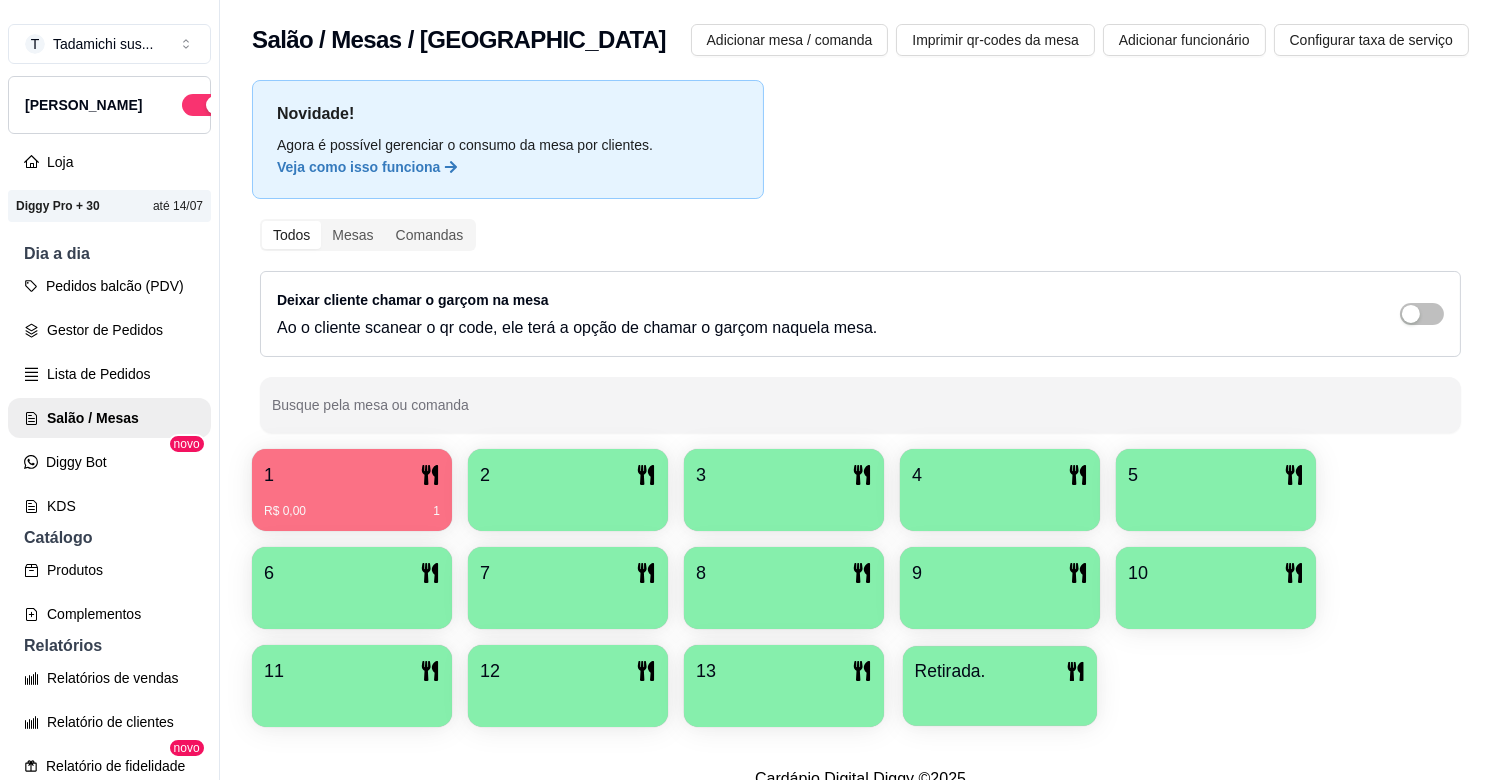 click at bounding box center (1000, 699) 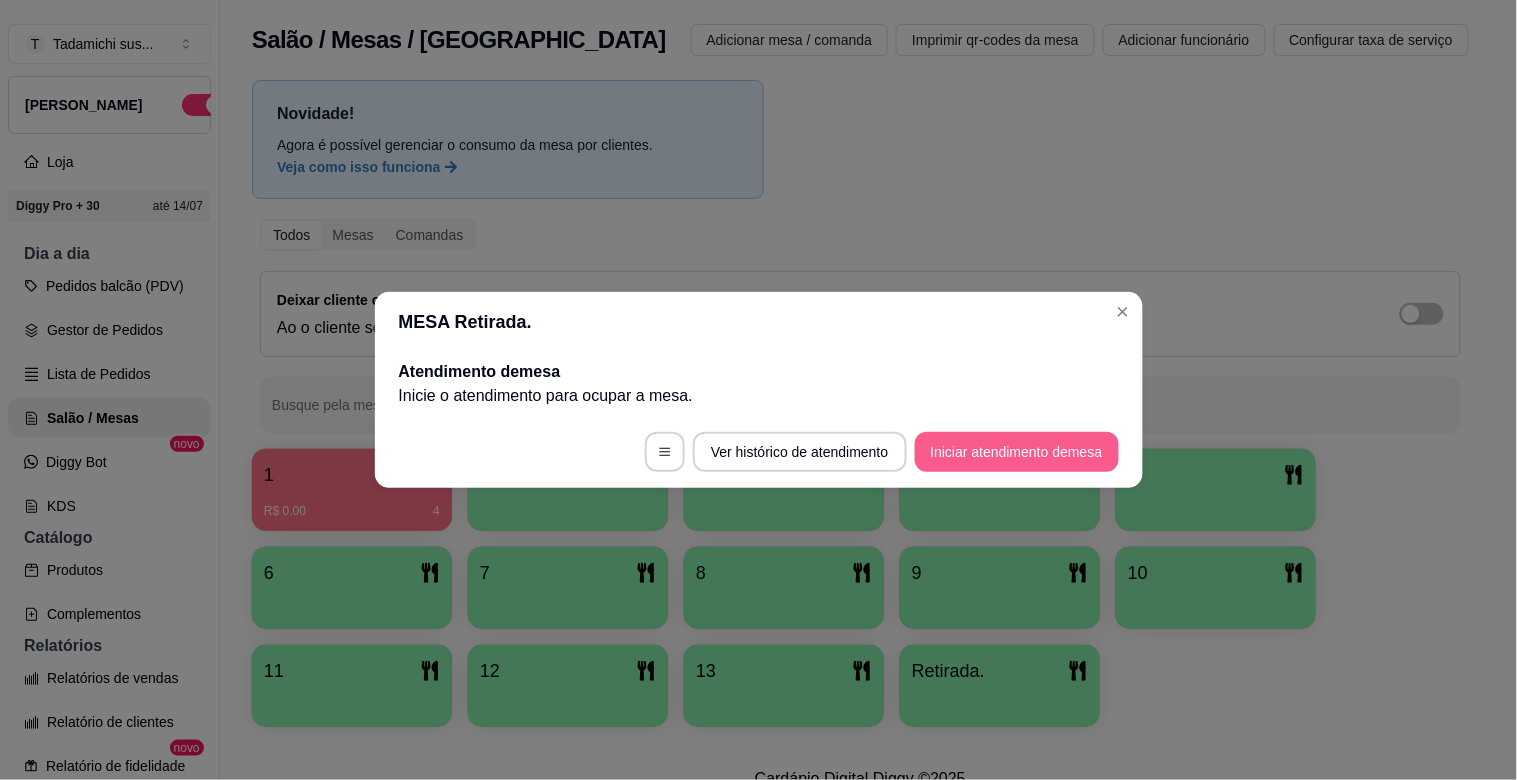 click on "Iniciar atendimento de  mesa" at bounding box center [1017, 452] 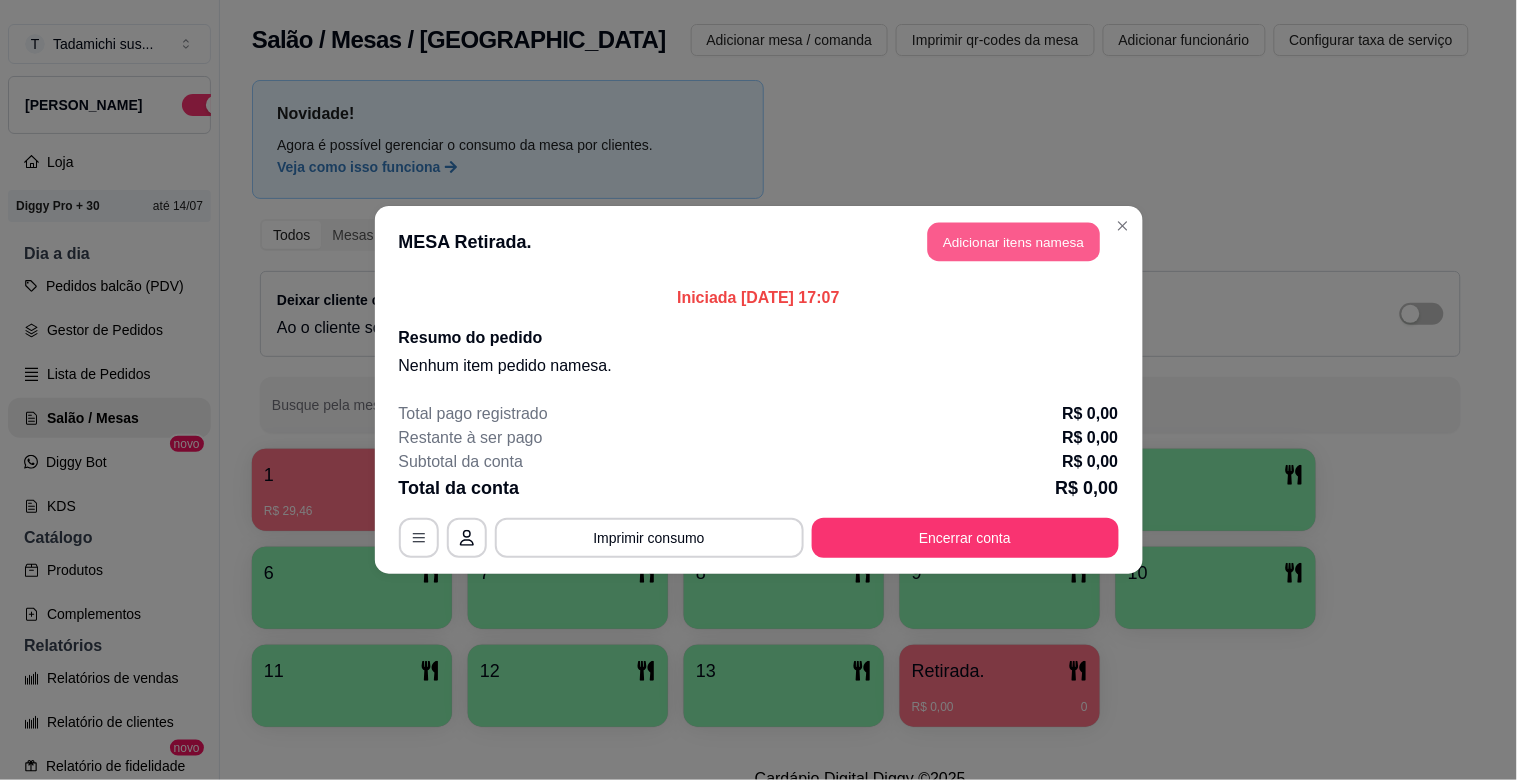 click on "Adicionar itens na  mesa" at bounding box center [1014, 242] 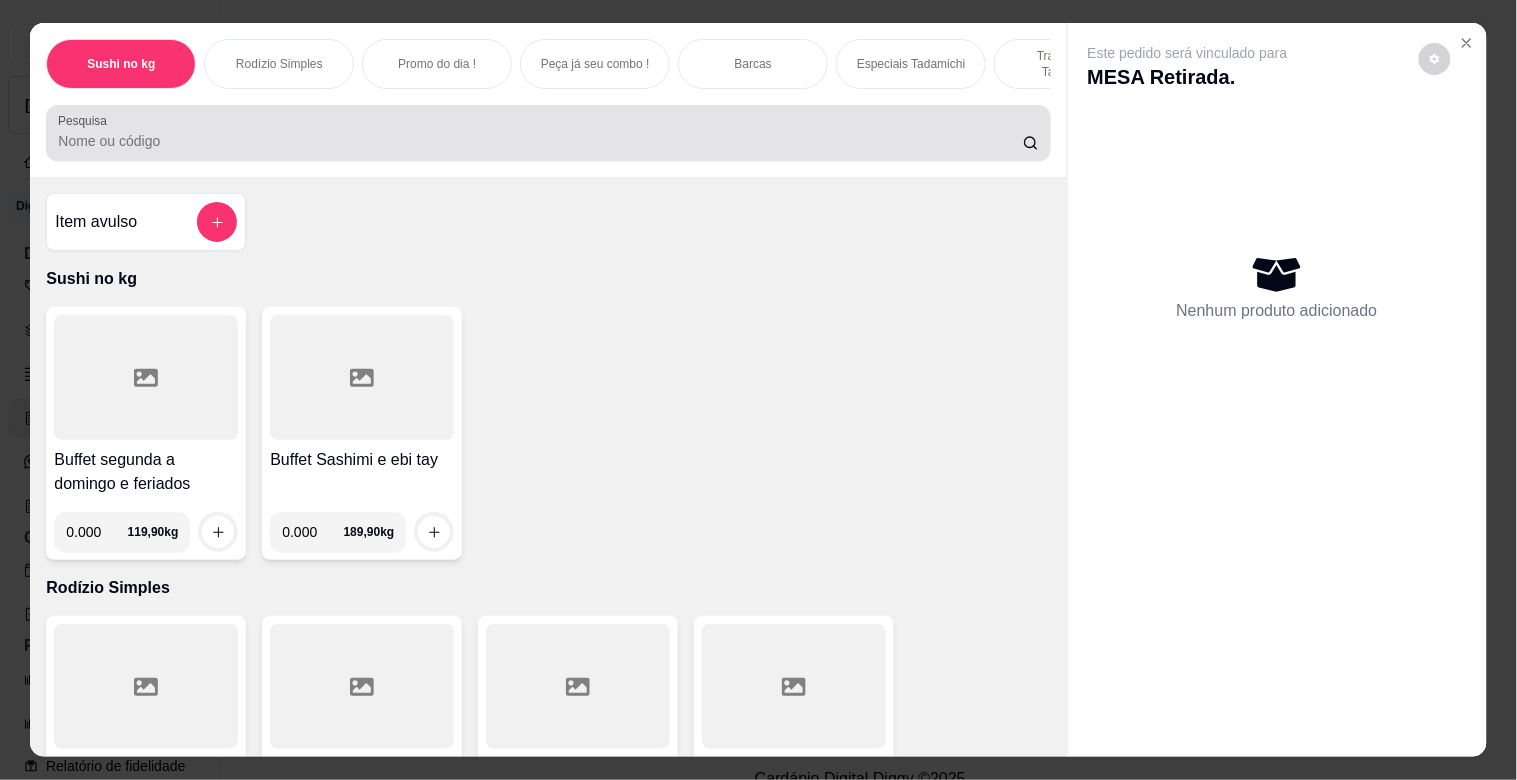 click on "Pesquisa" at bounding box center (548, 133) 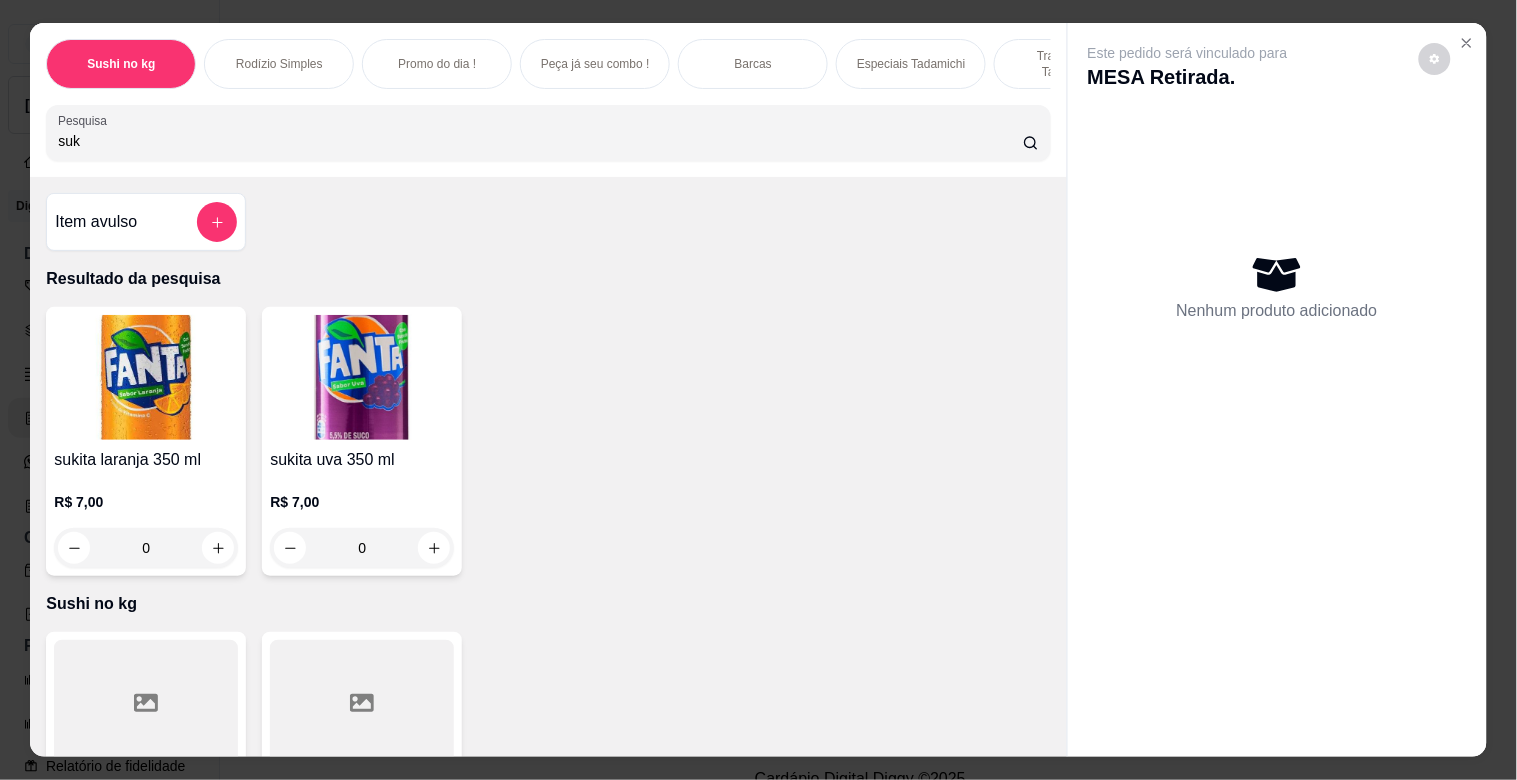 type on "suk" 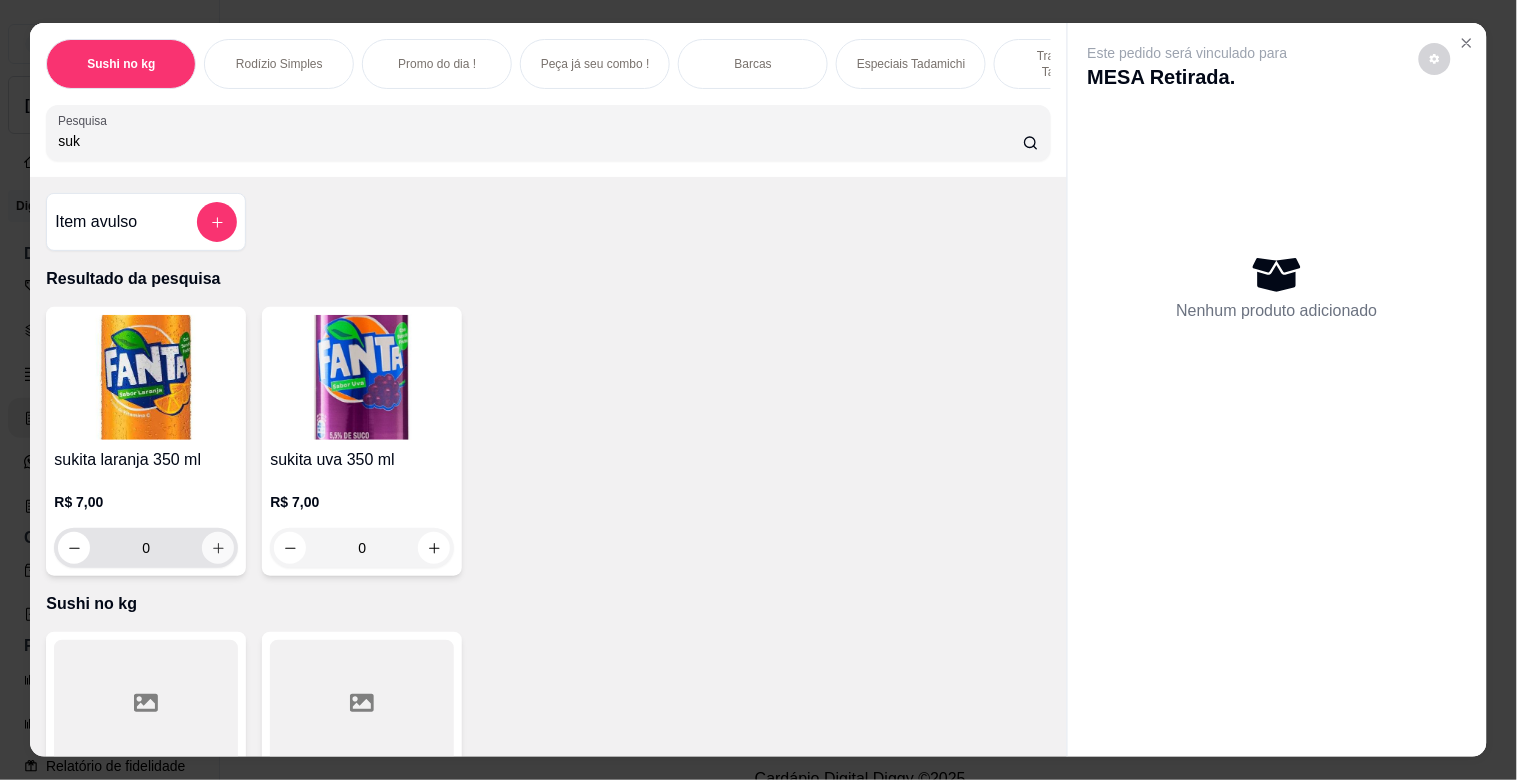 click at bounding box center [218, 548] 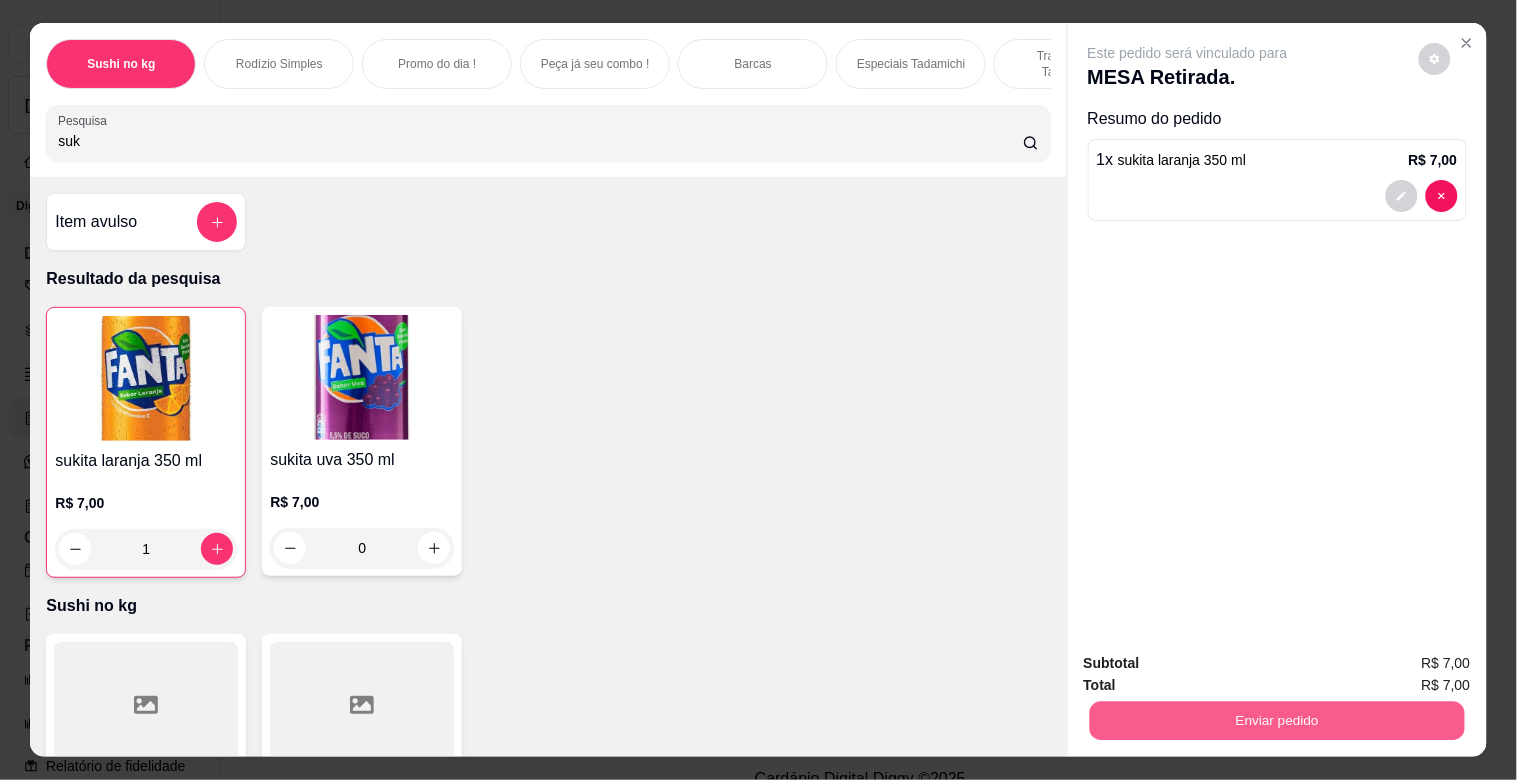 click on "Enviar pedido" at bounding box center (1276, 720) 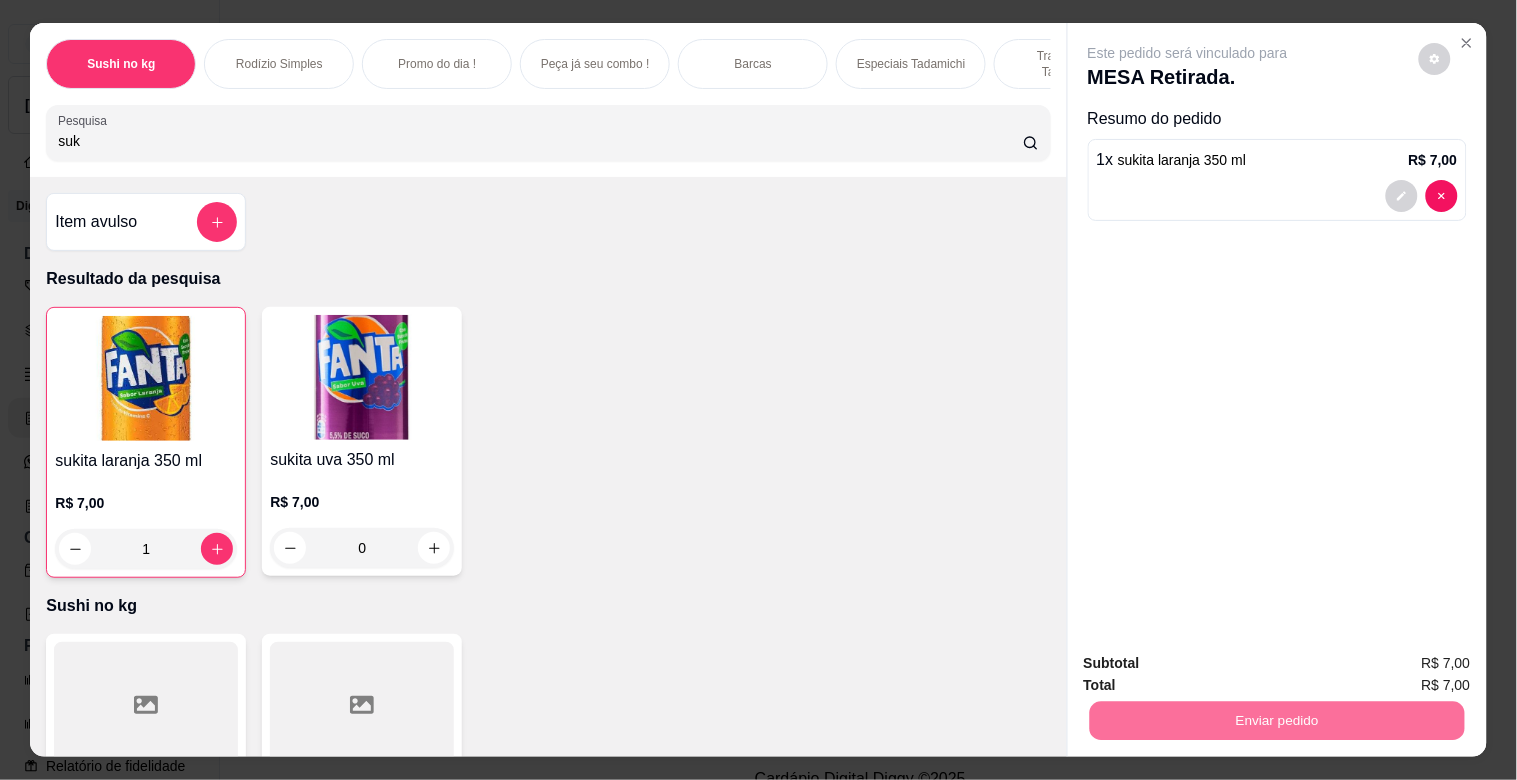 click on "Não registrar e enviar pedido" at bounding box center [1211, 662] 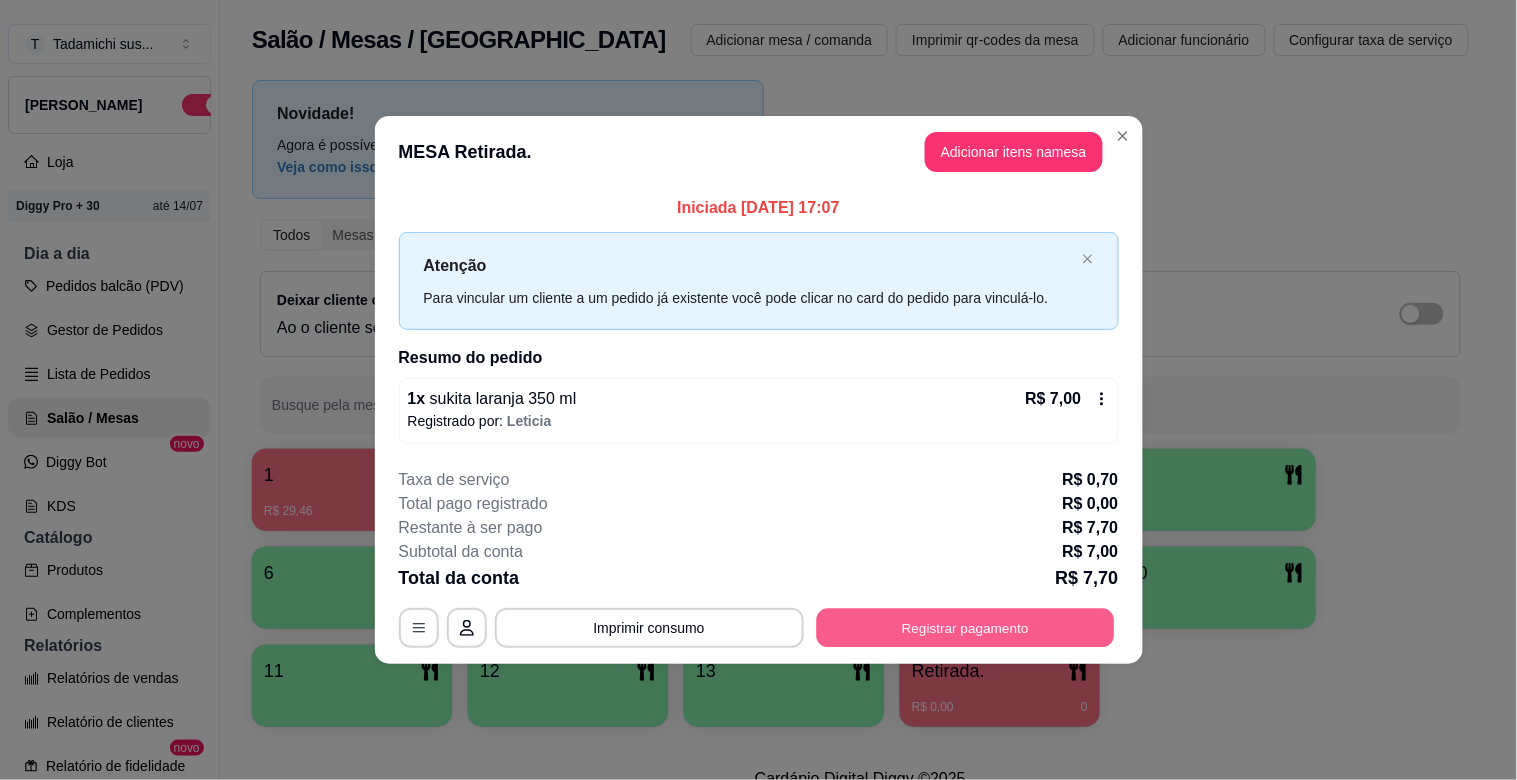 click on "Registrar pagamento" at bounding box center (965, 627) 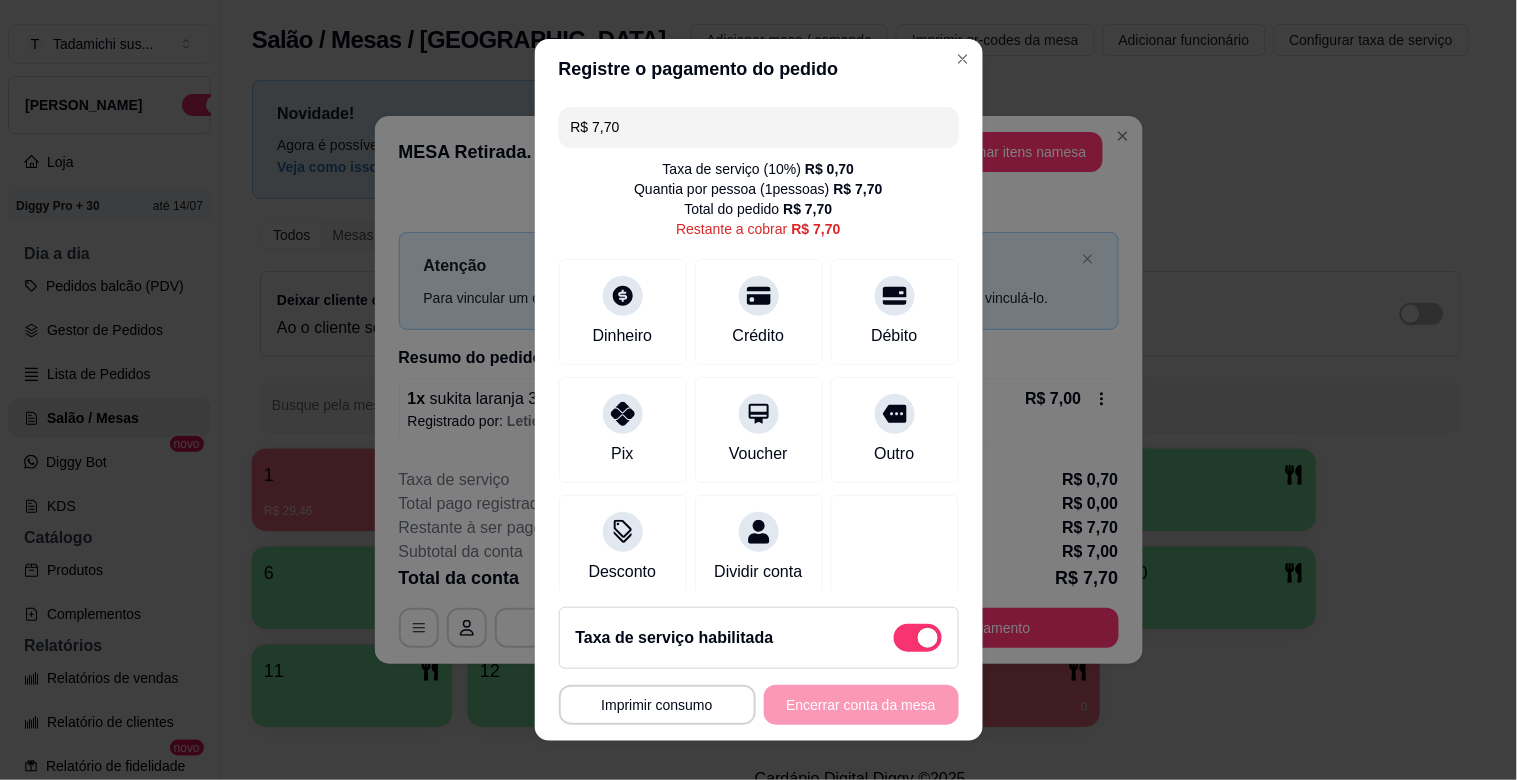 click at bounding box center [918, 638] 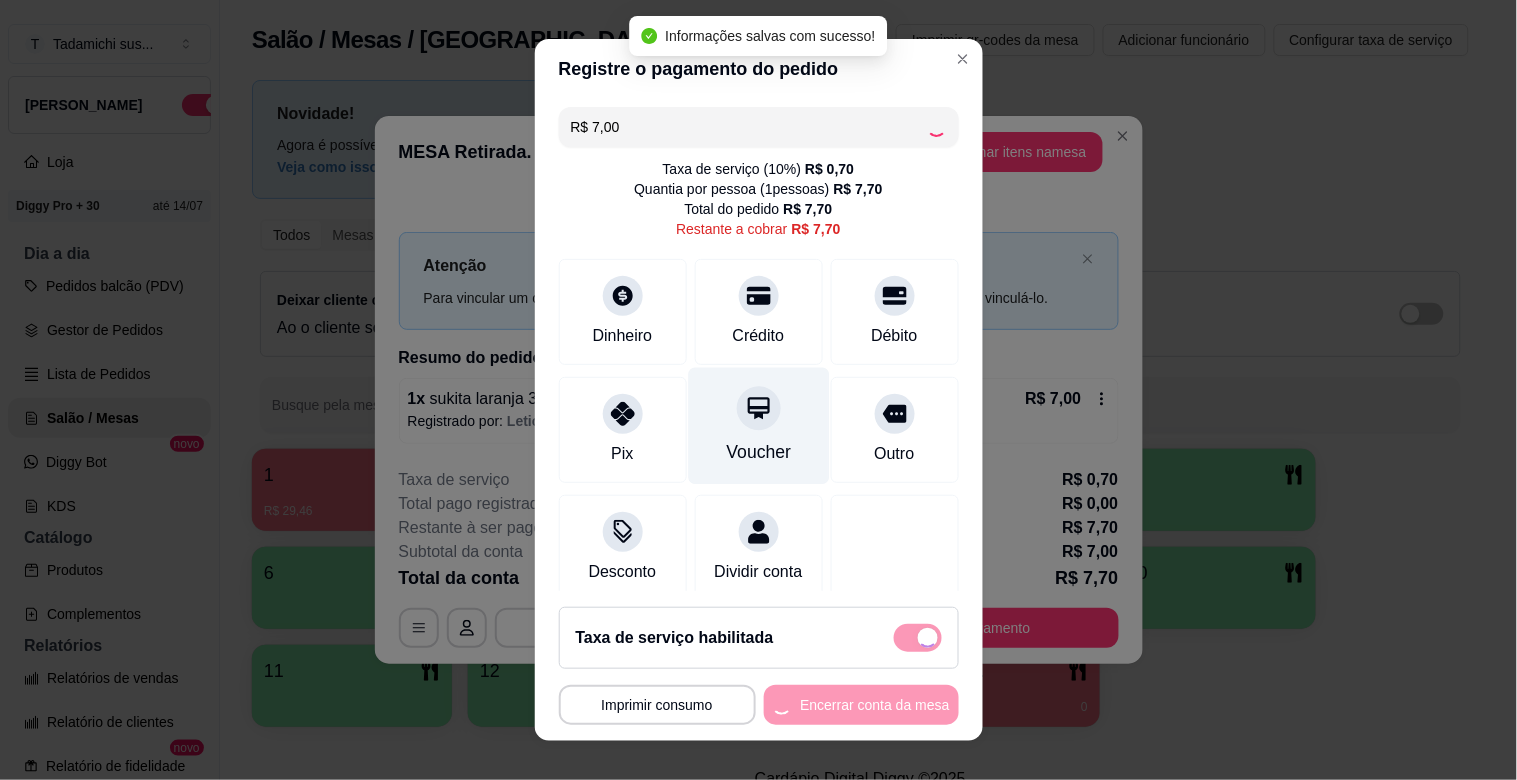 checkbox on "false" 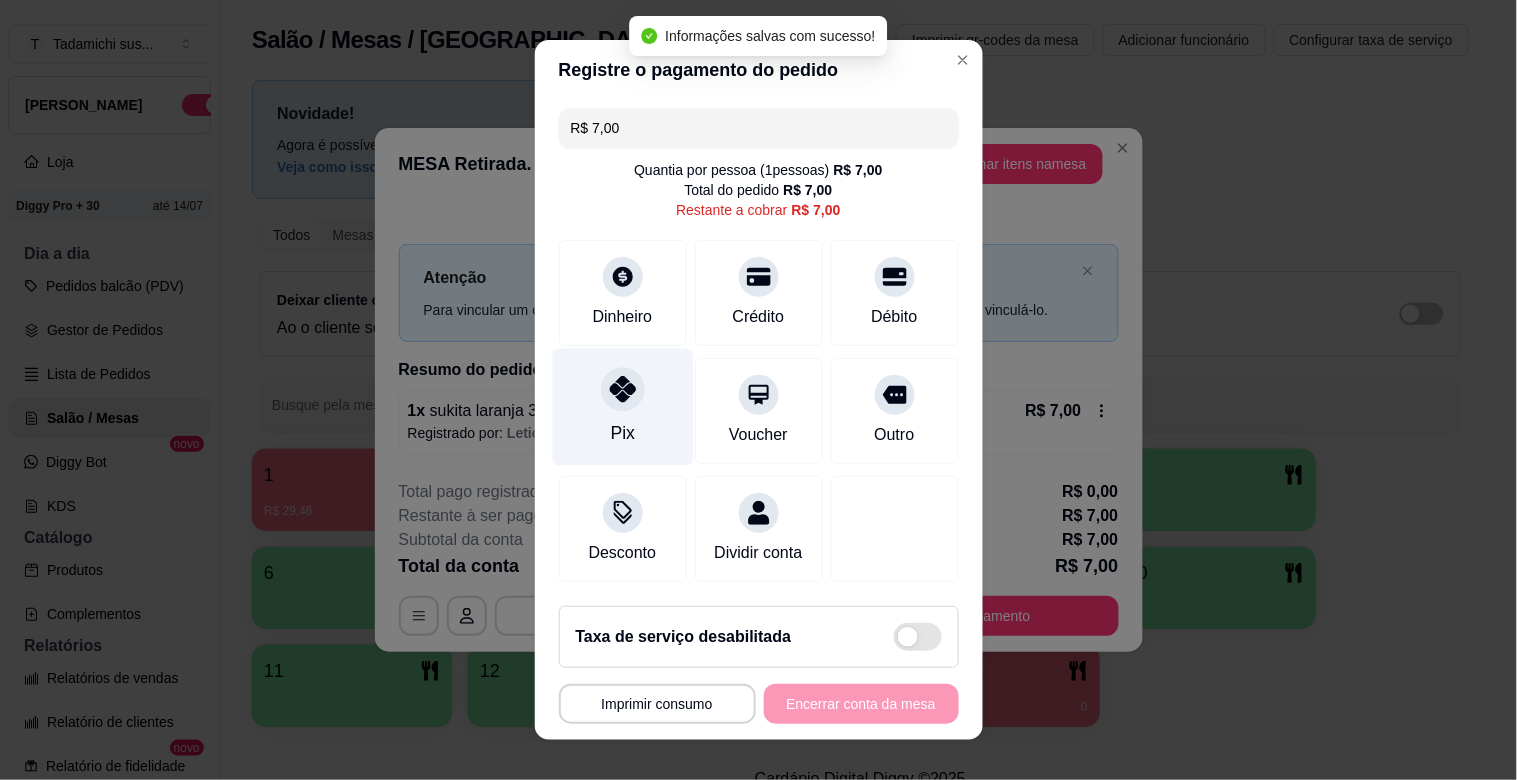 click on "Pix" at bounding box center [622, 407] 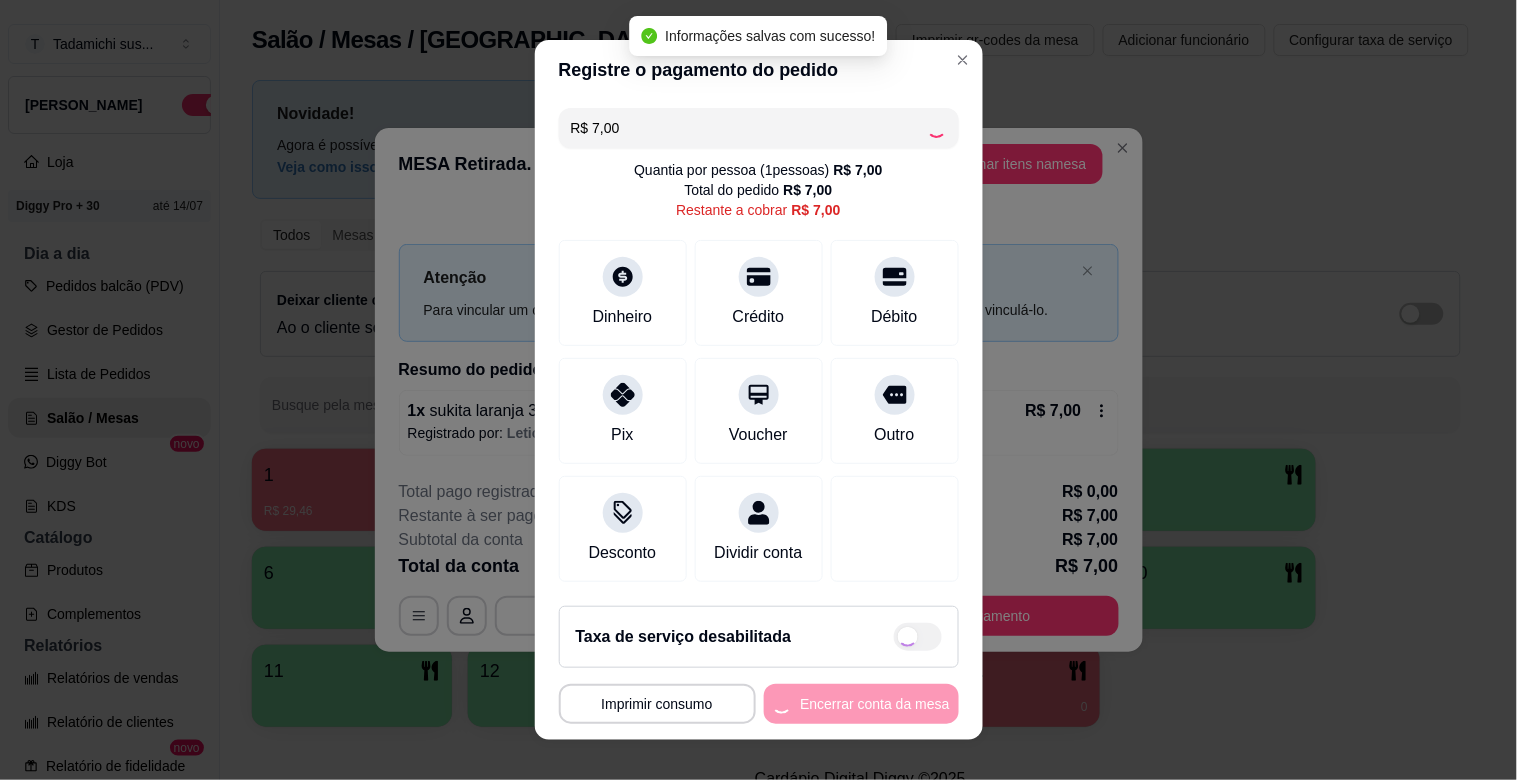 type on "R$ 0,00" 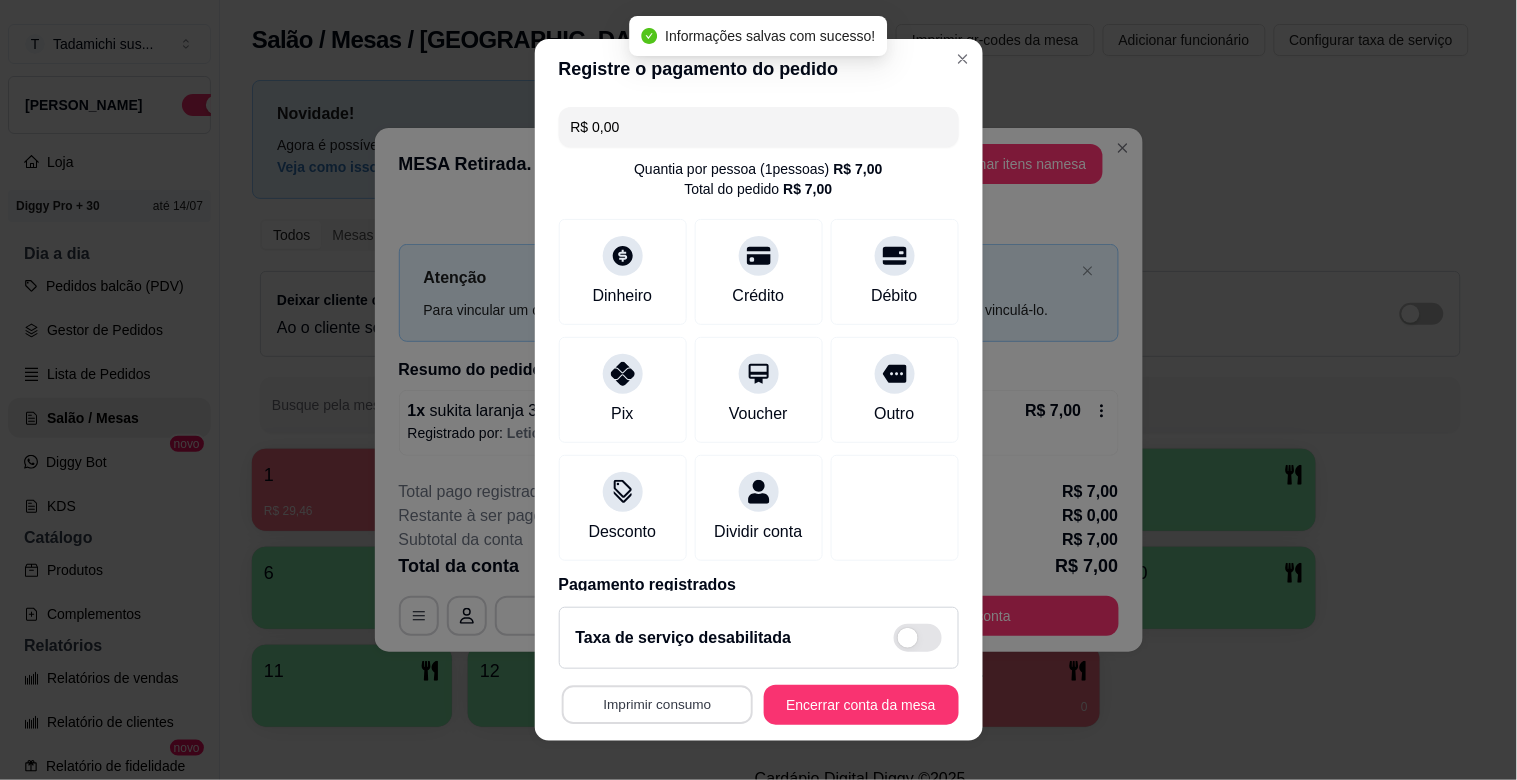 click on "Imprimir consumo" at bounding box center (656, 705) 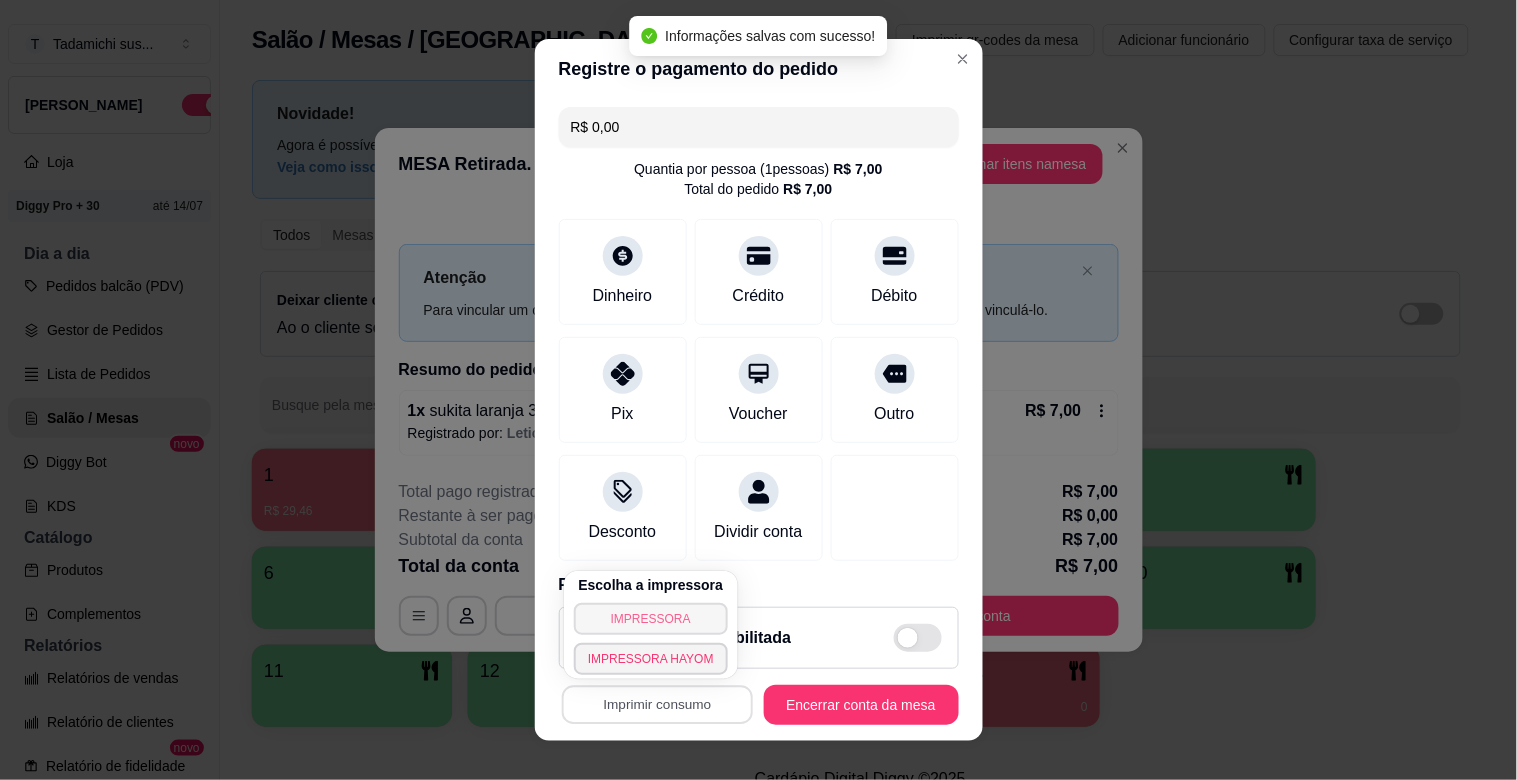 click on "IMPRESSORA" at bounding box center (651, 619) 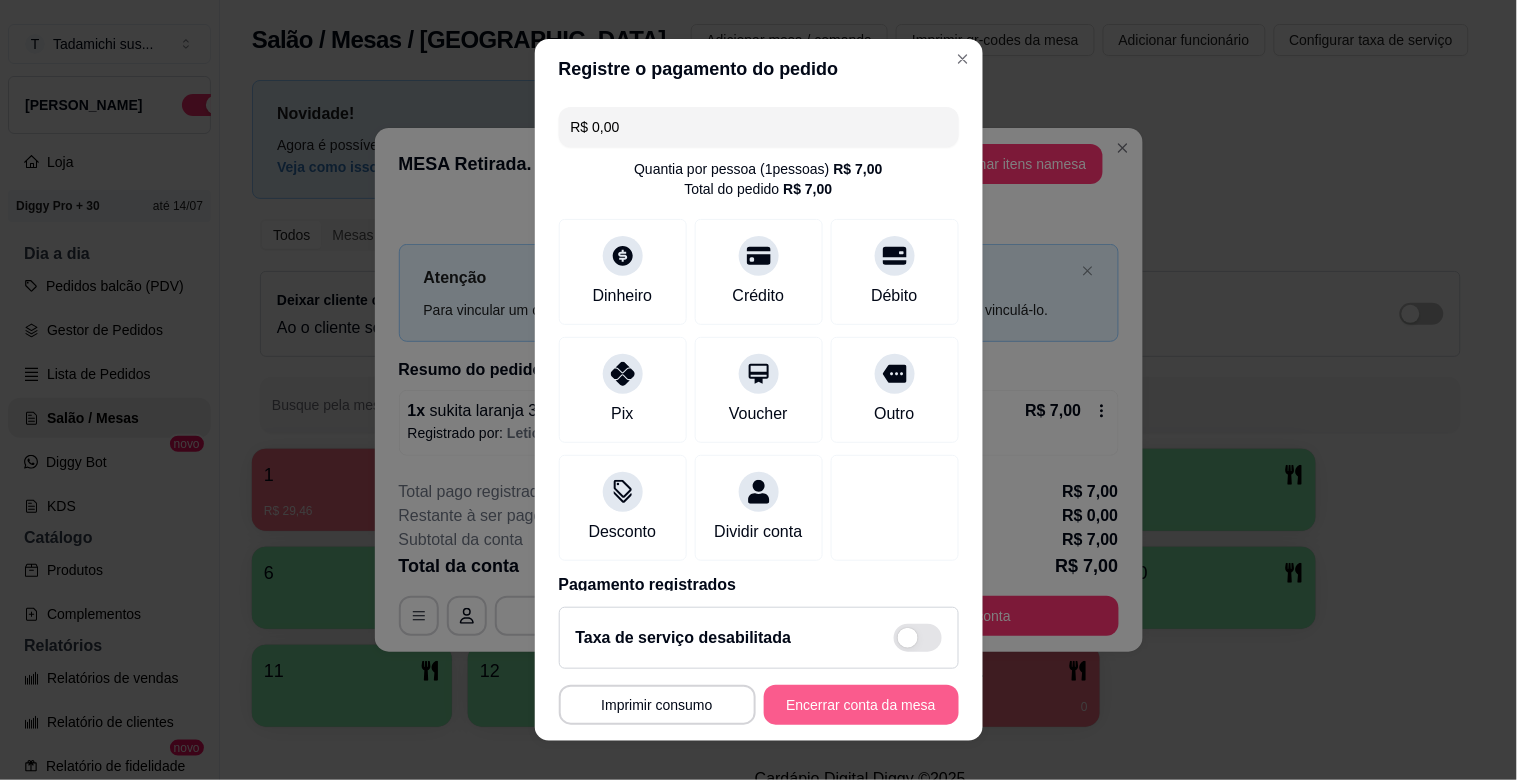 click on "Encerrar conta da mesa" at bounding box center [861, 705] 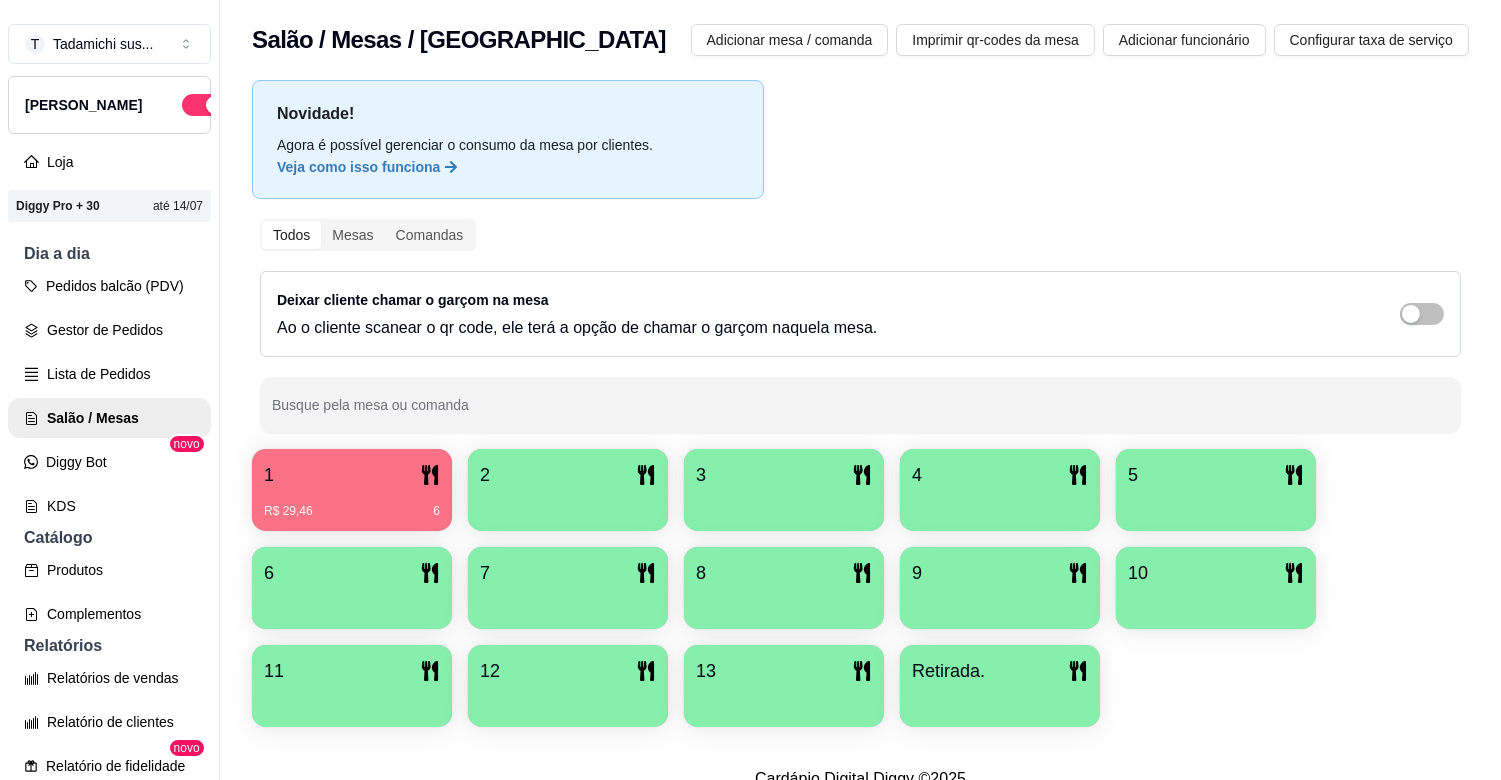 click on "R$ 29,46 6" at bounding box center [352, 511] 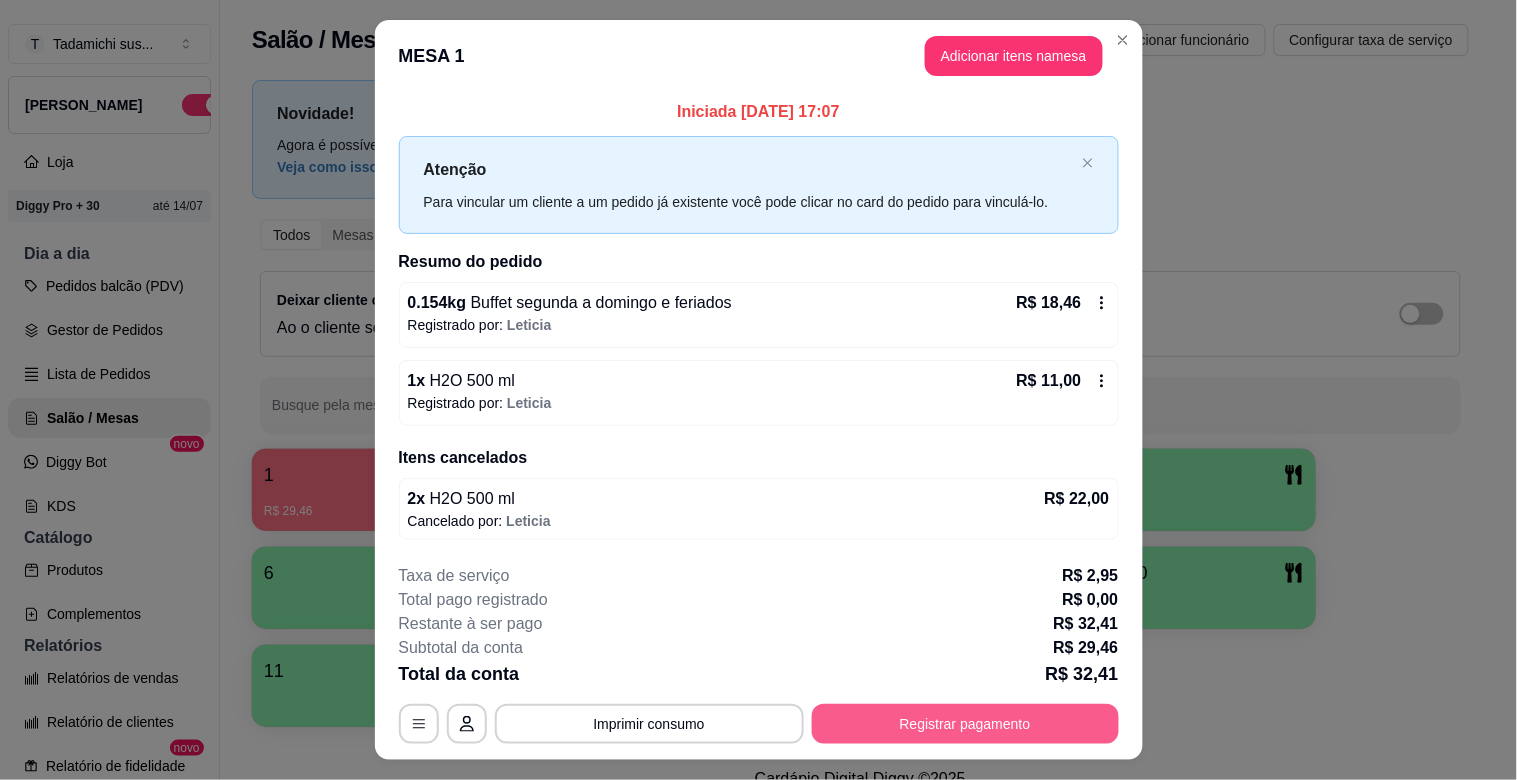 click on "Registrar pagamento" at bounding box center (965, 724) 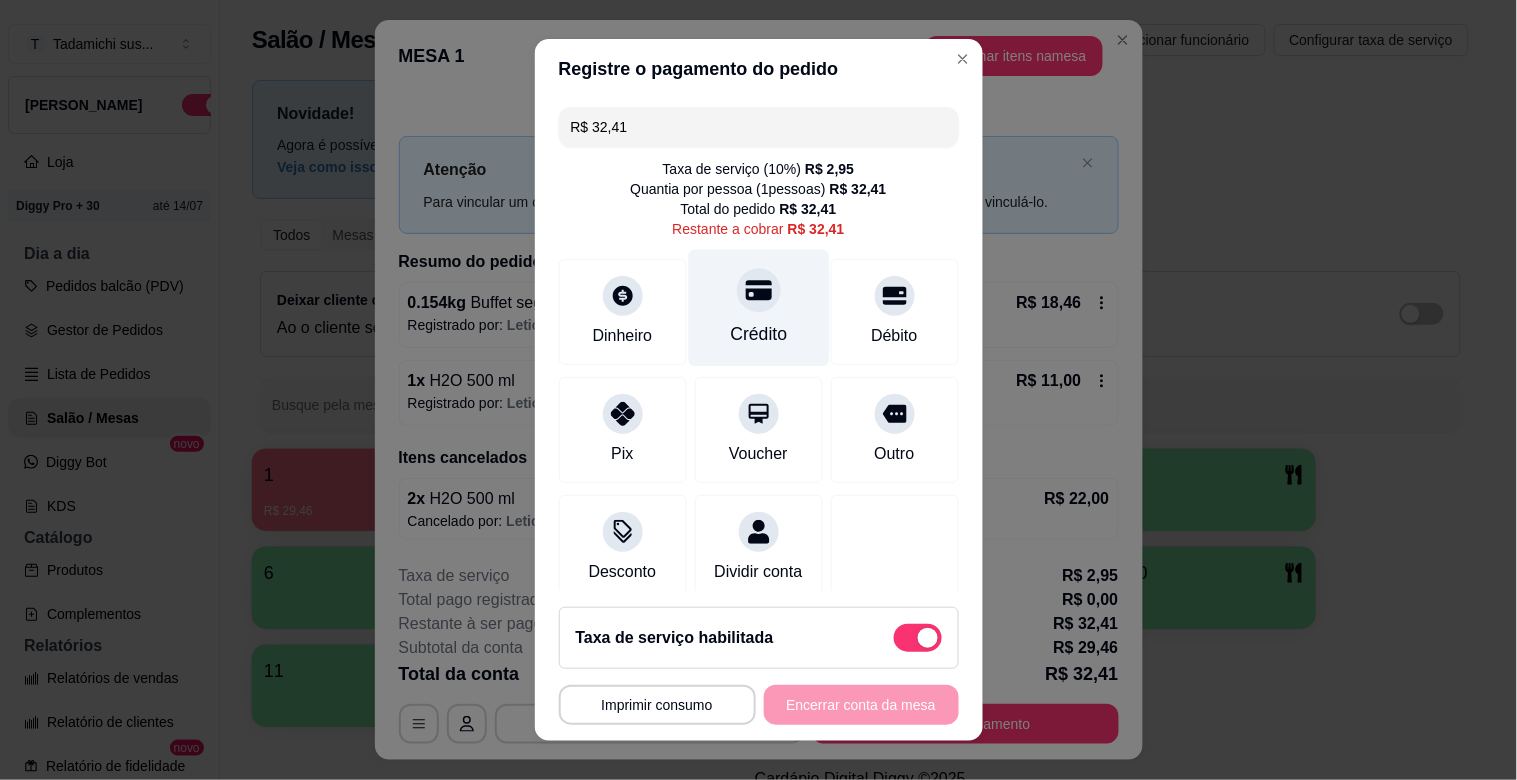 click on "Crédito" at bounding box center [758, 308] 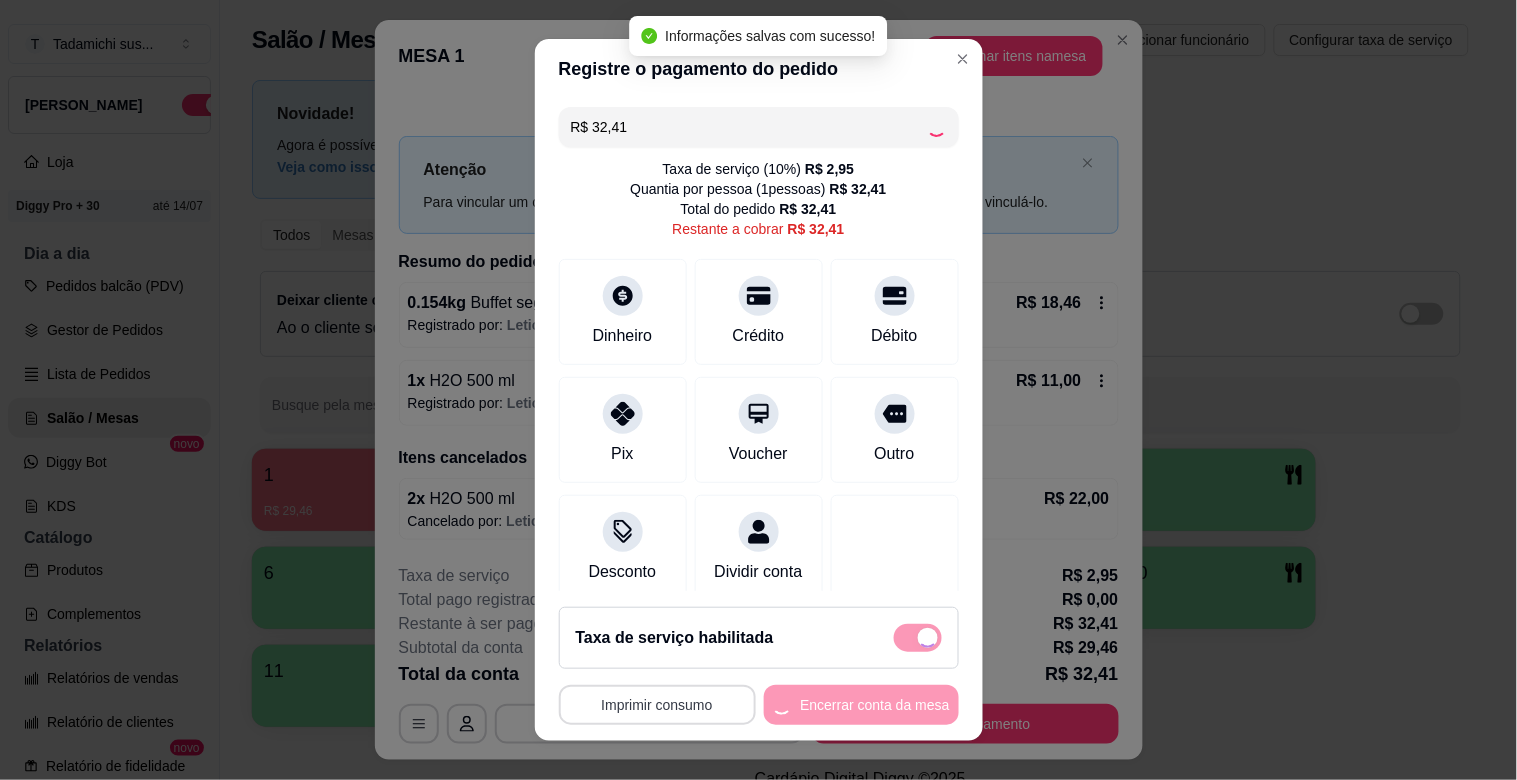 type on "R$ 0,00" 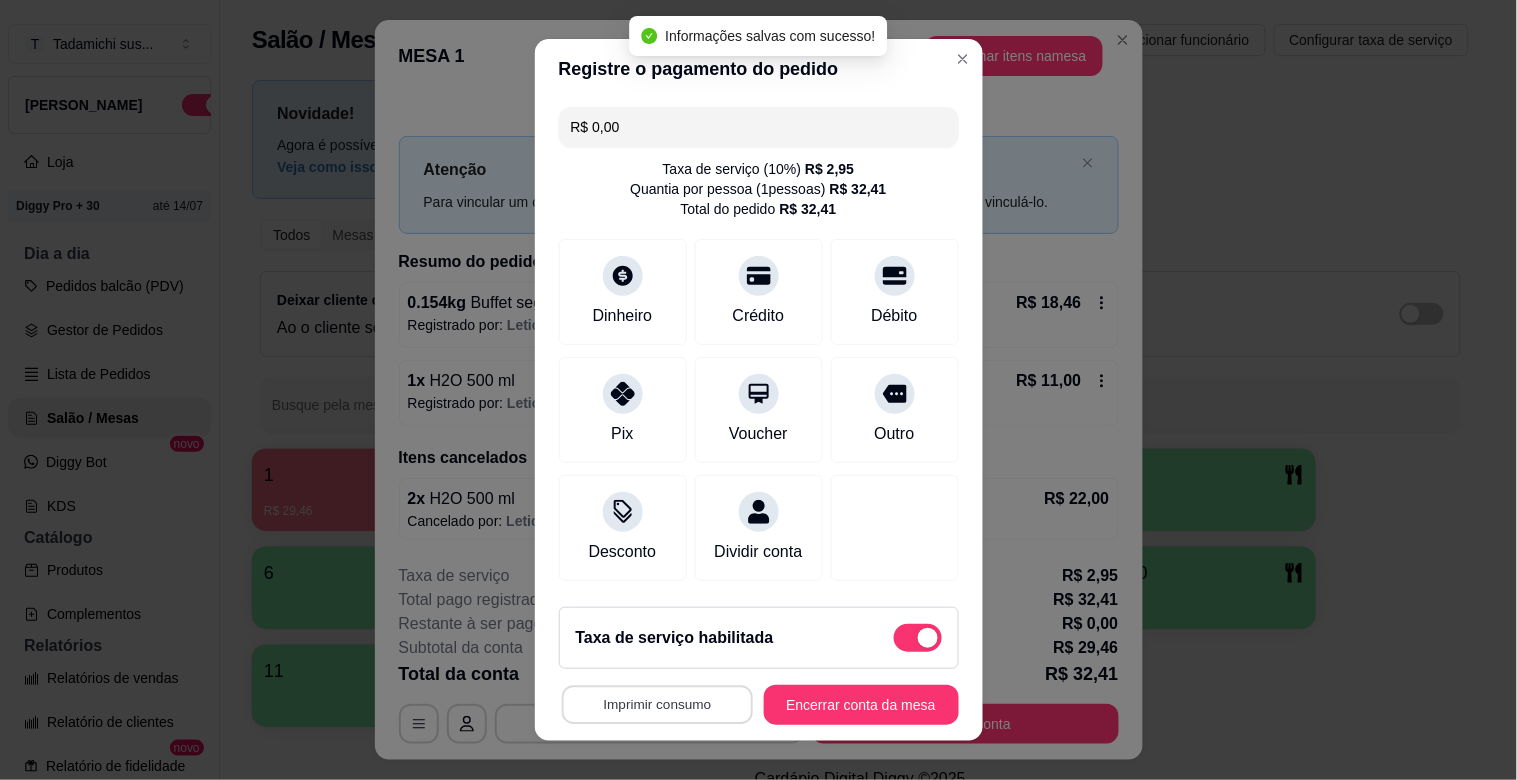 click on "Imprimir consumo" at bounding box center [656, 705] 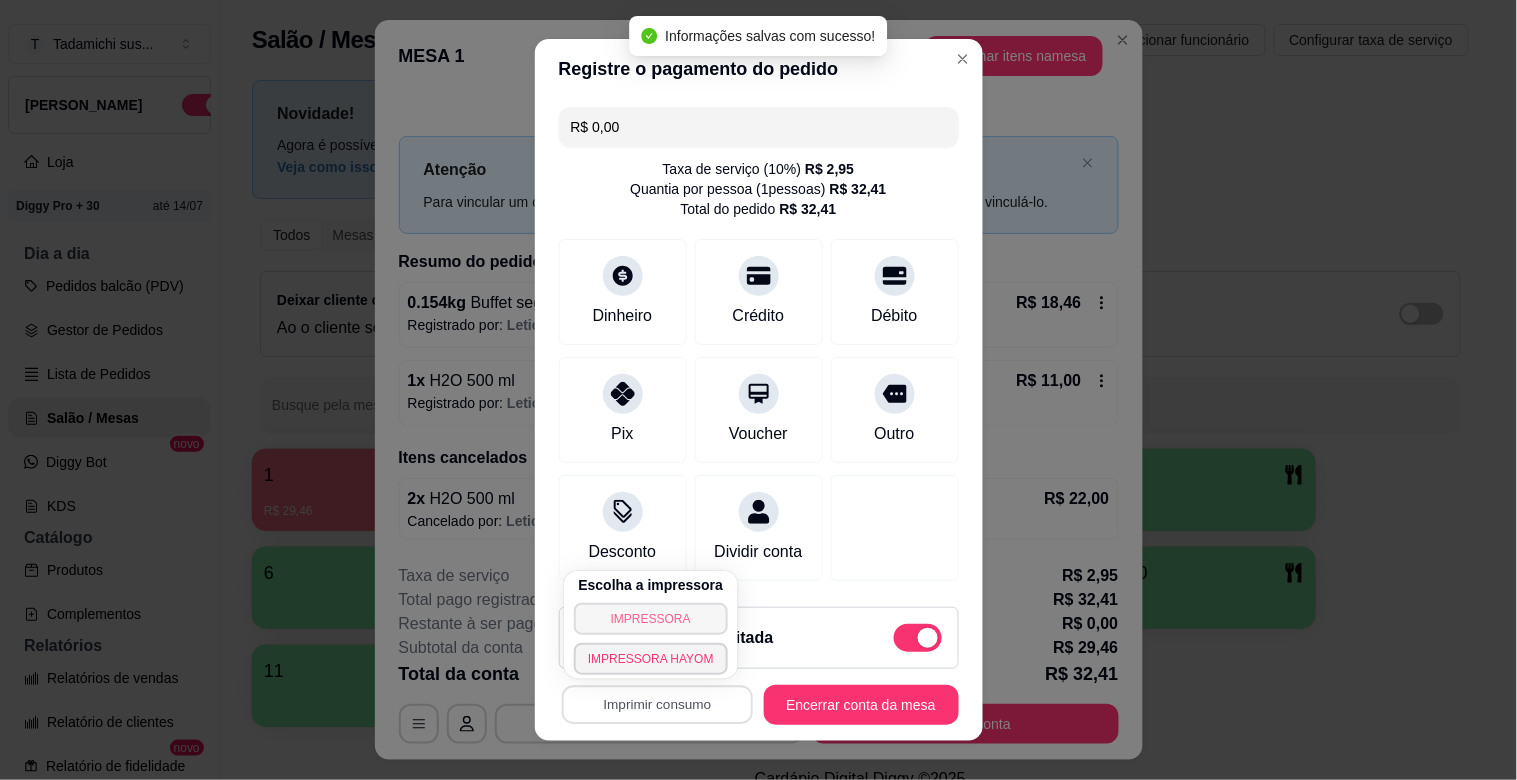 click on "IMPRESSORA" at bounding box center [651, 619] 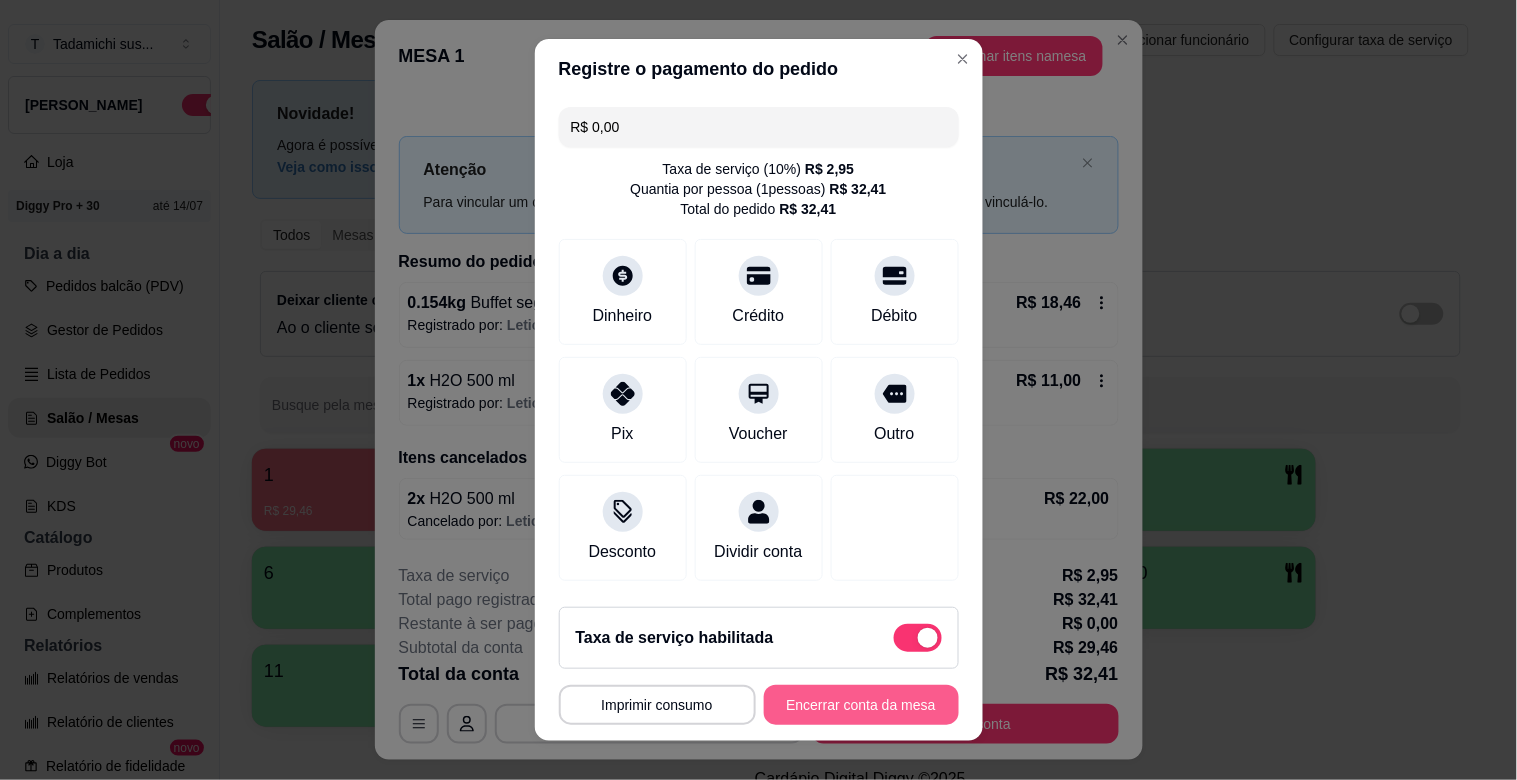 click on "Encerrar conta da mesa" at bounding box center (861, 705) 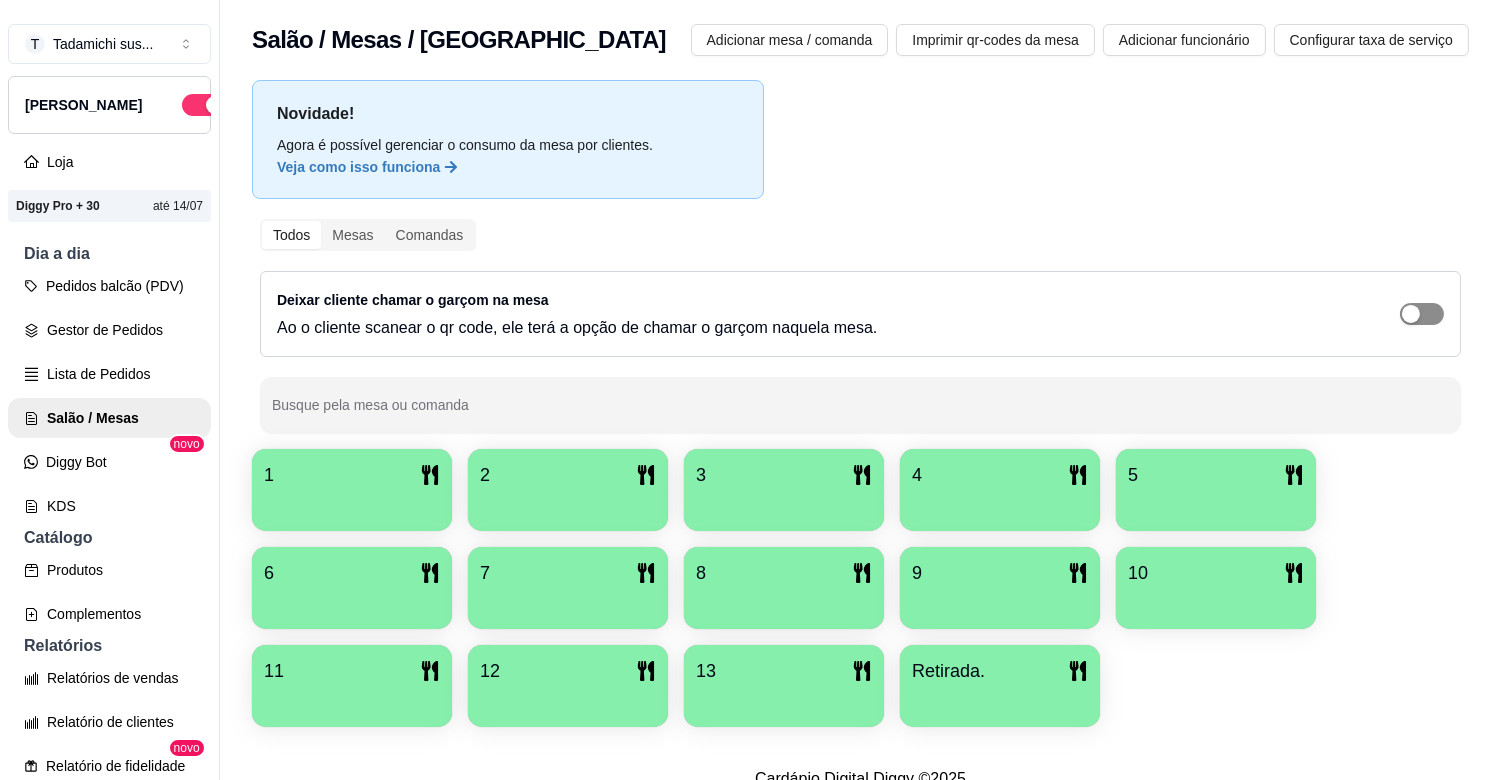 click at bounding box center (1422, 314) 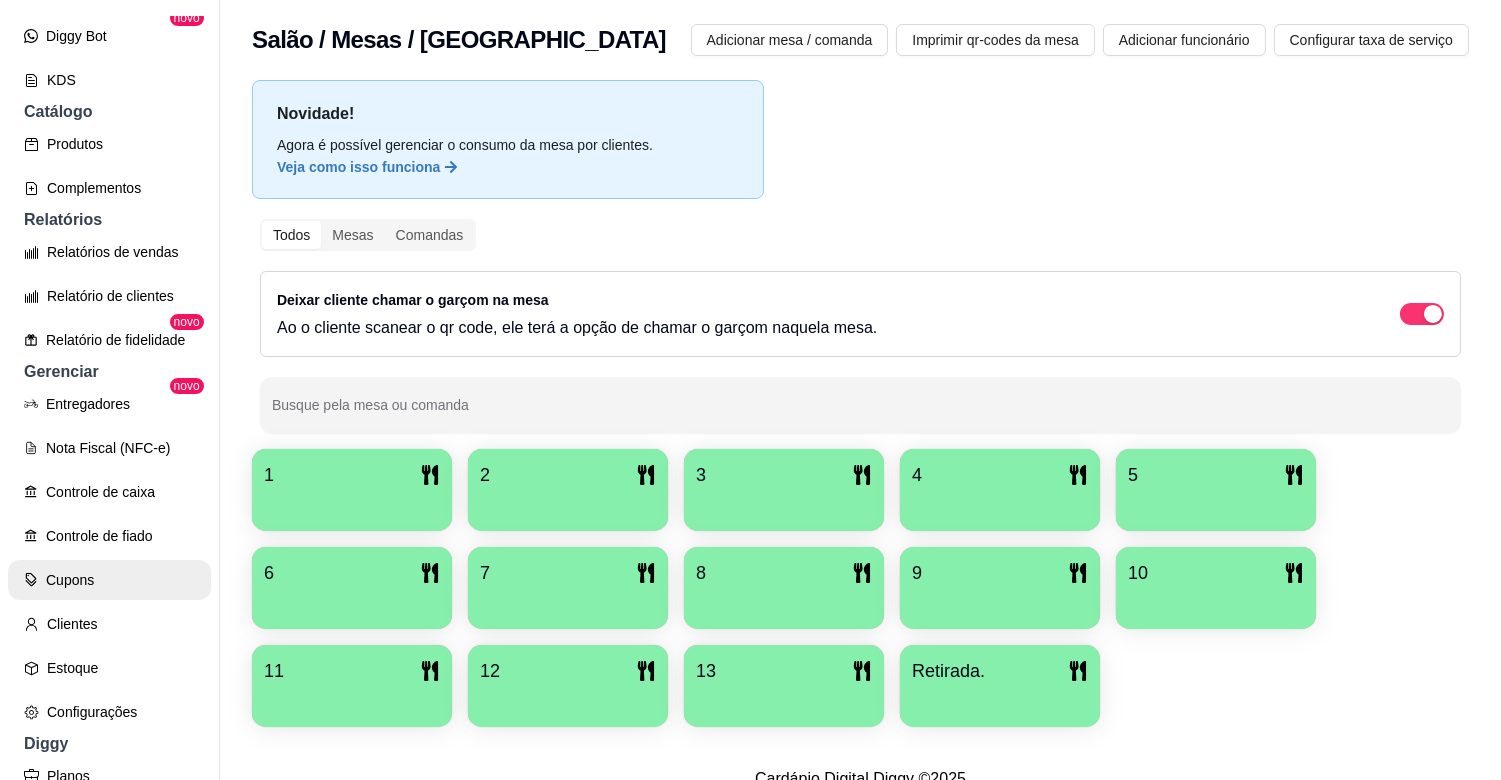 scroll, scrollTop: 590, scrollLeft: 0, axis: vertical 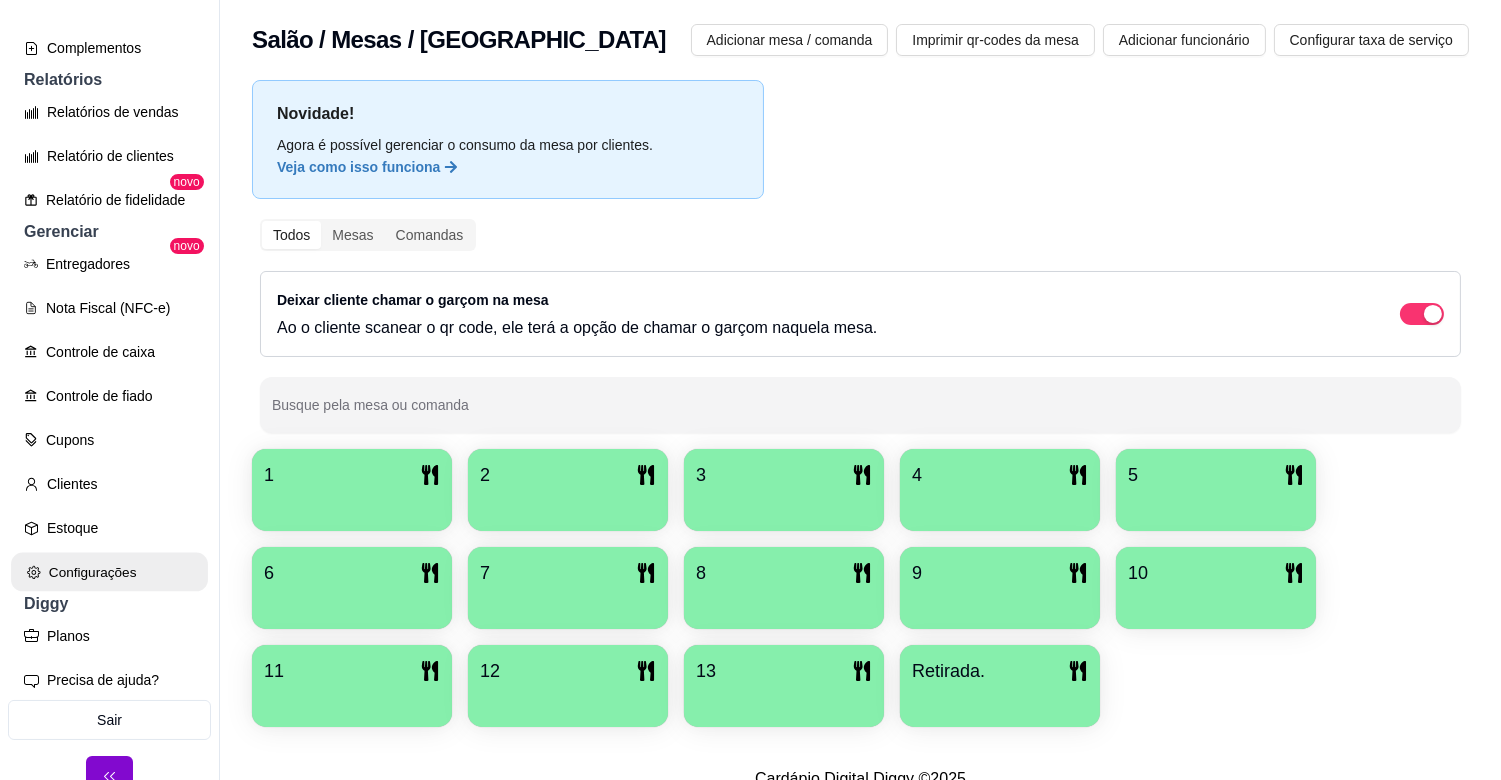 click on "Configurações" at bounding box center [109, 572] 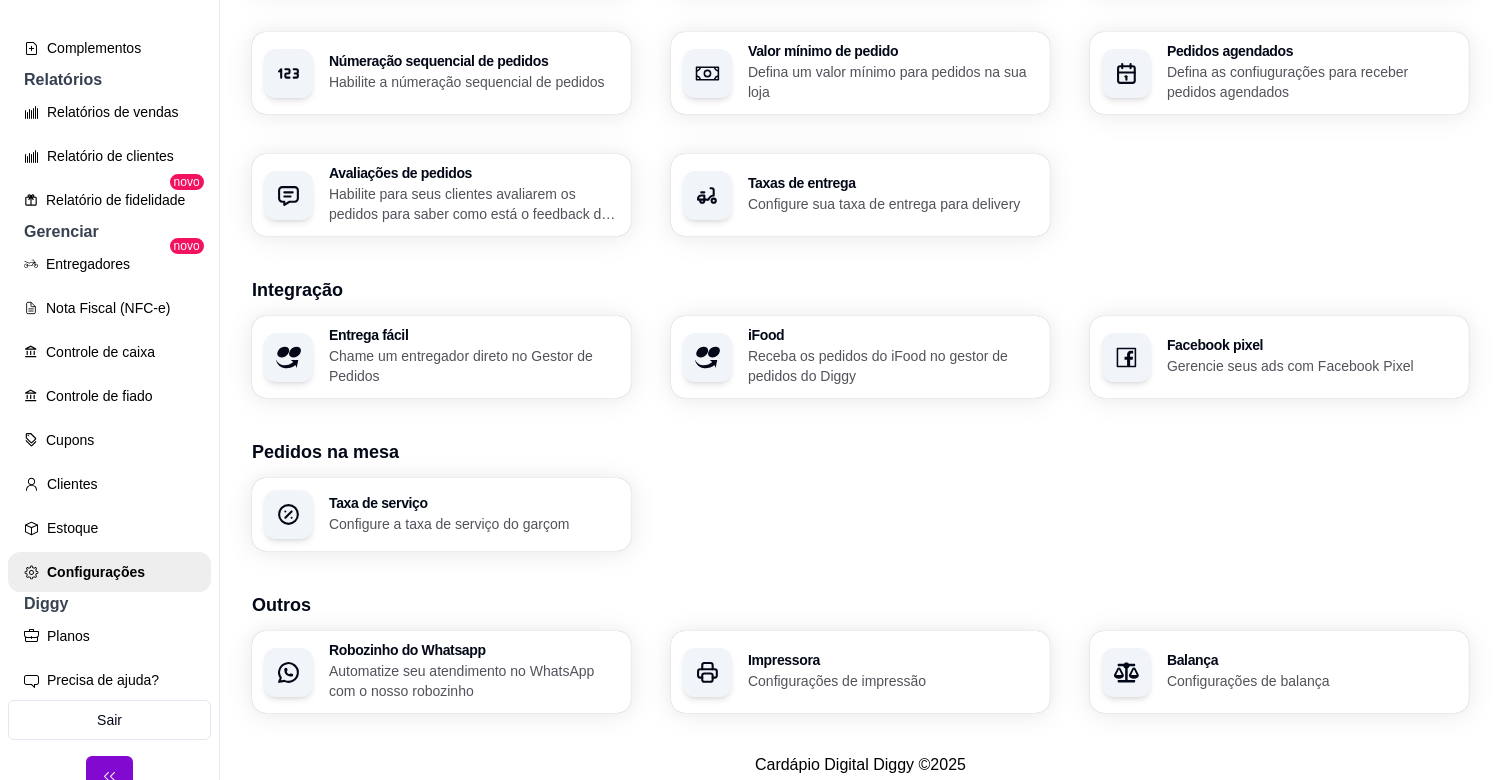 scroll, scrollTop: 645, scrollLeft: 0, axis: vertical 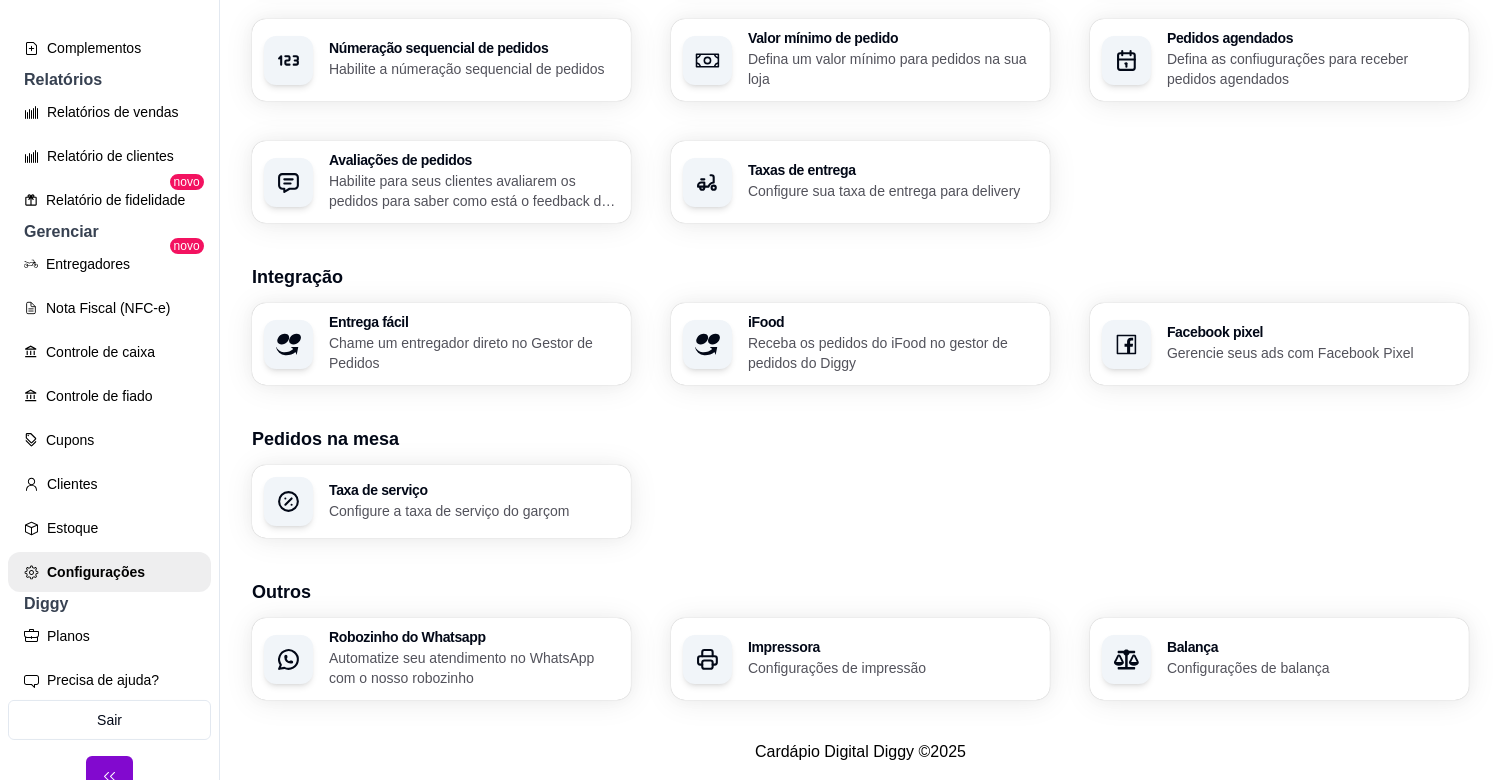 click on "Configurações de impressão" at bounding box center (893, 668) 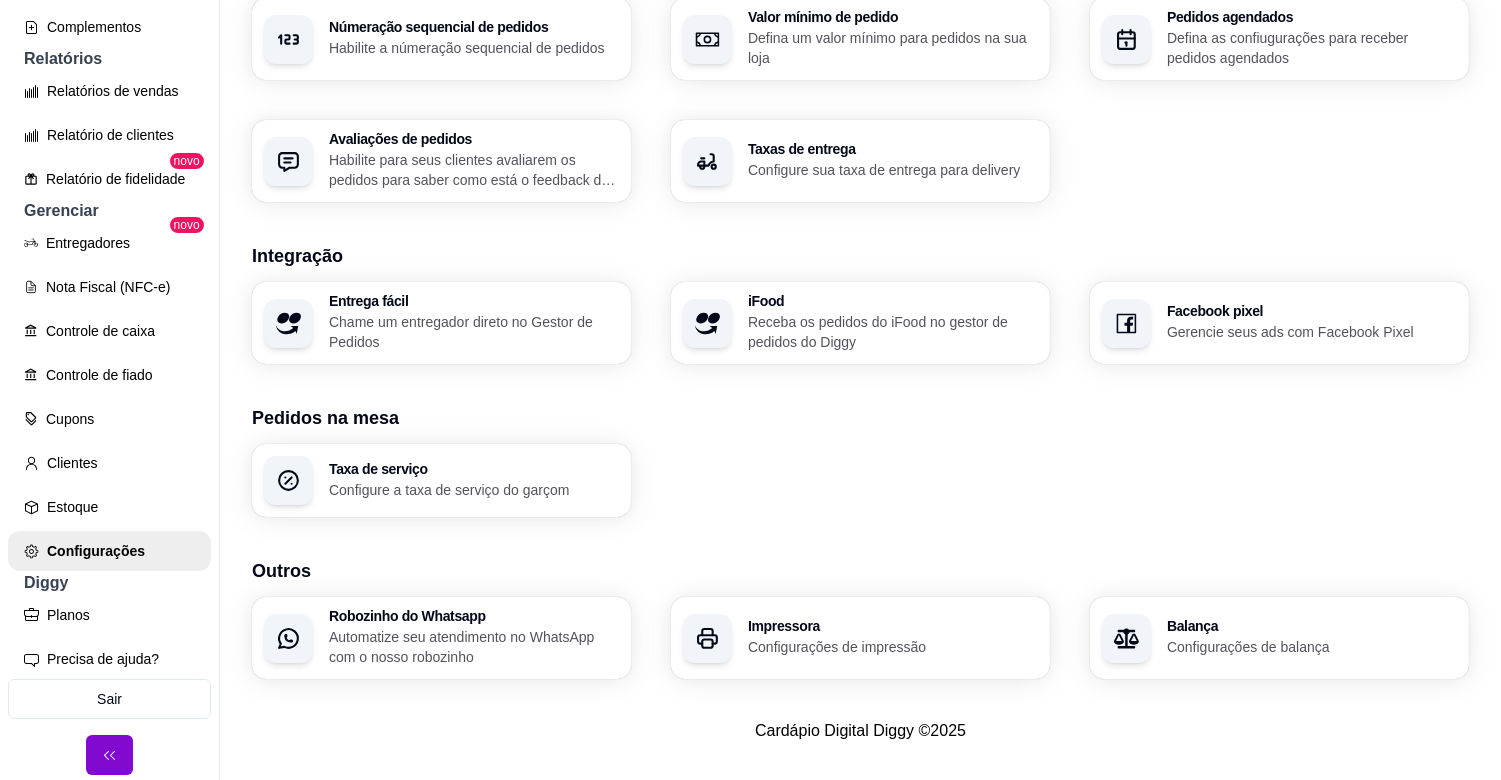 scroll, scrollTop: 32, scrollLeft: 0, axis: vertical 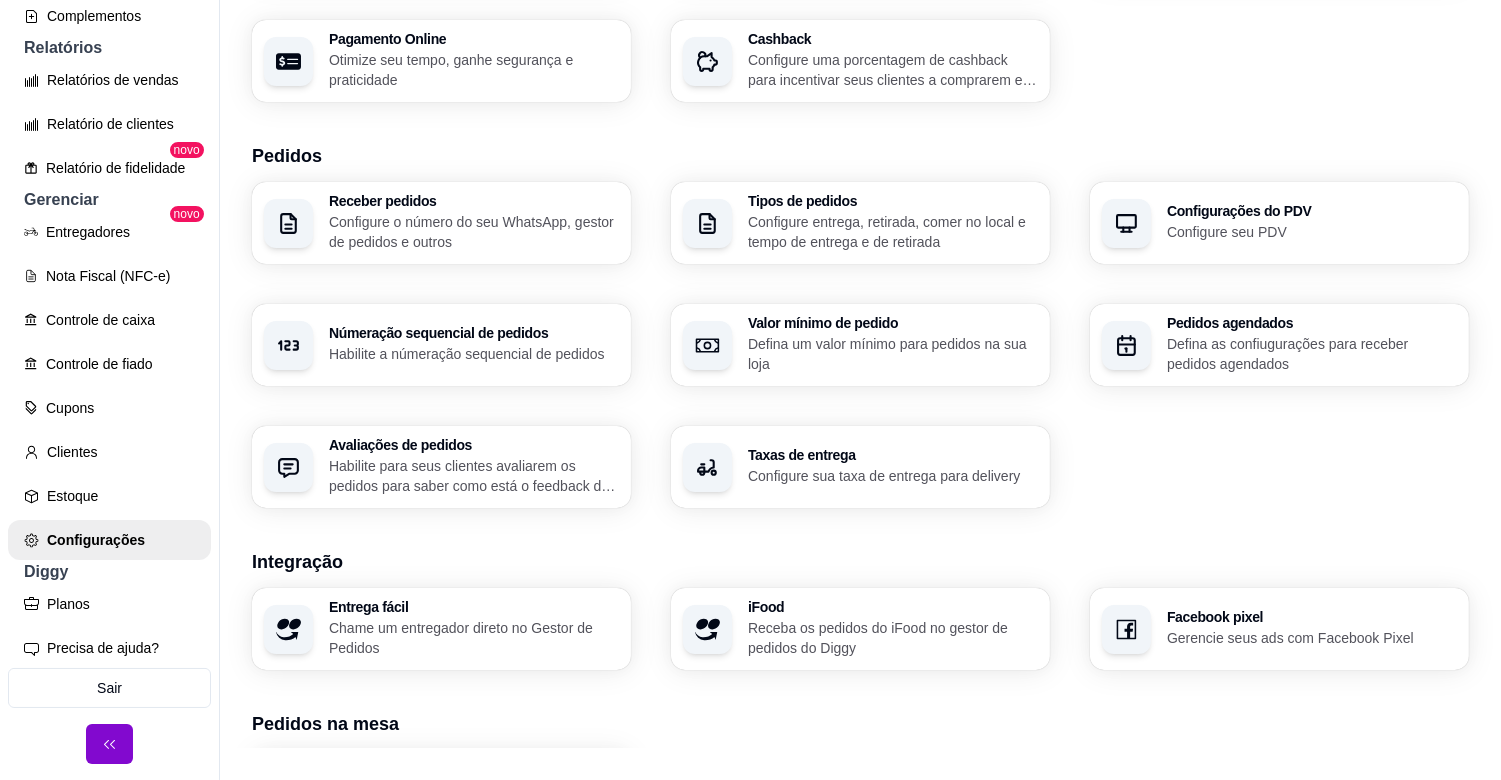click on "Configure entrega, retirada, comer no local e tempo de entrega e de retirada" at bounding box center (893, 232) 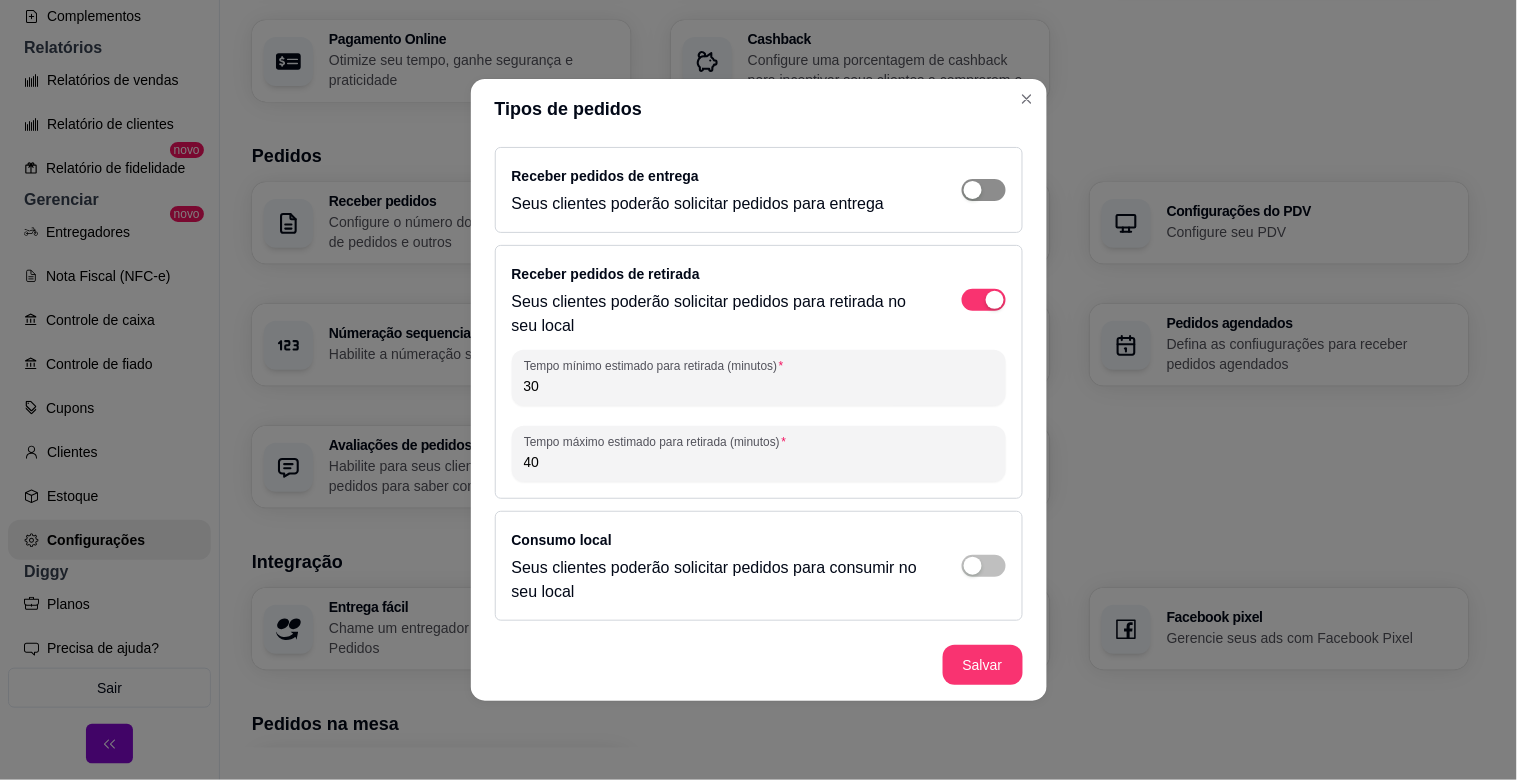 click at bounding box center [984, 190] 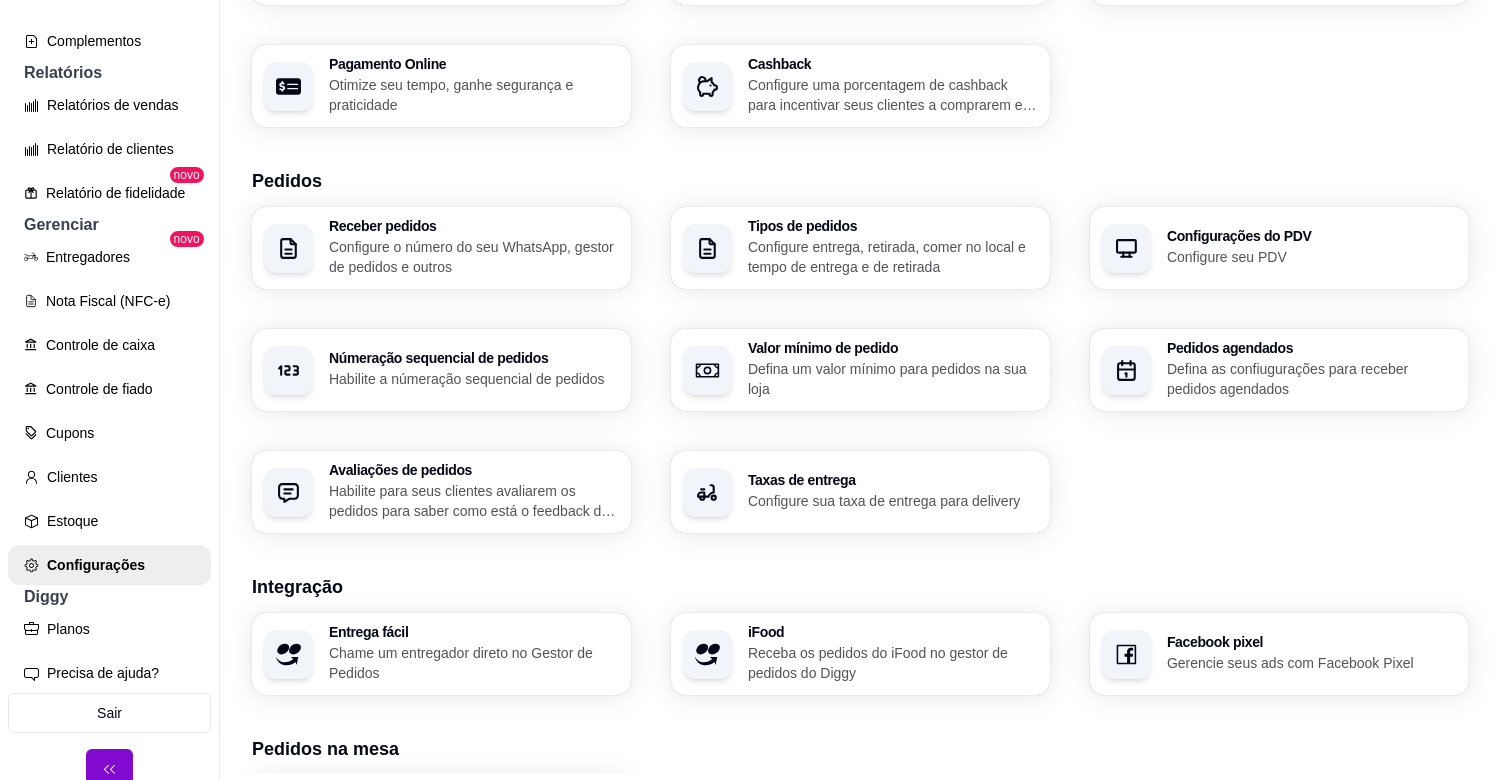 scroll, scrollTop: 0, scrollLeft: 0, axis: both 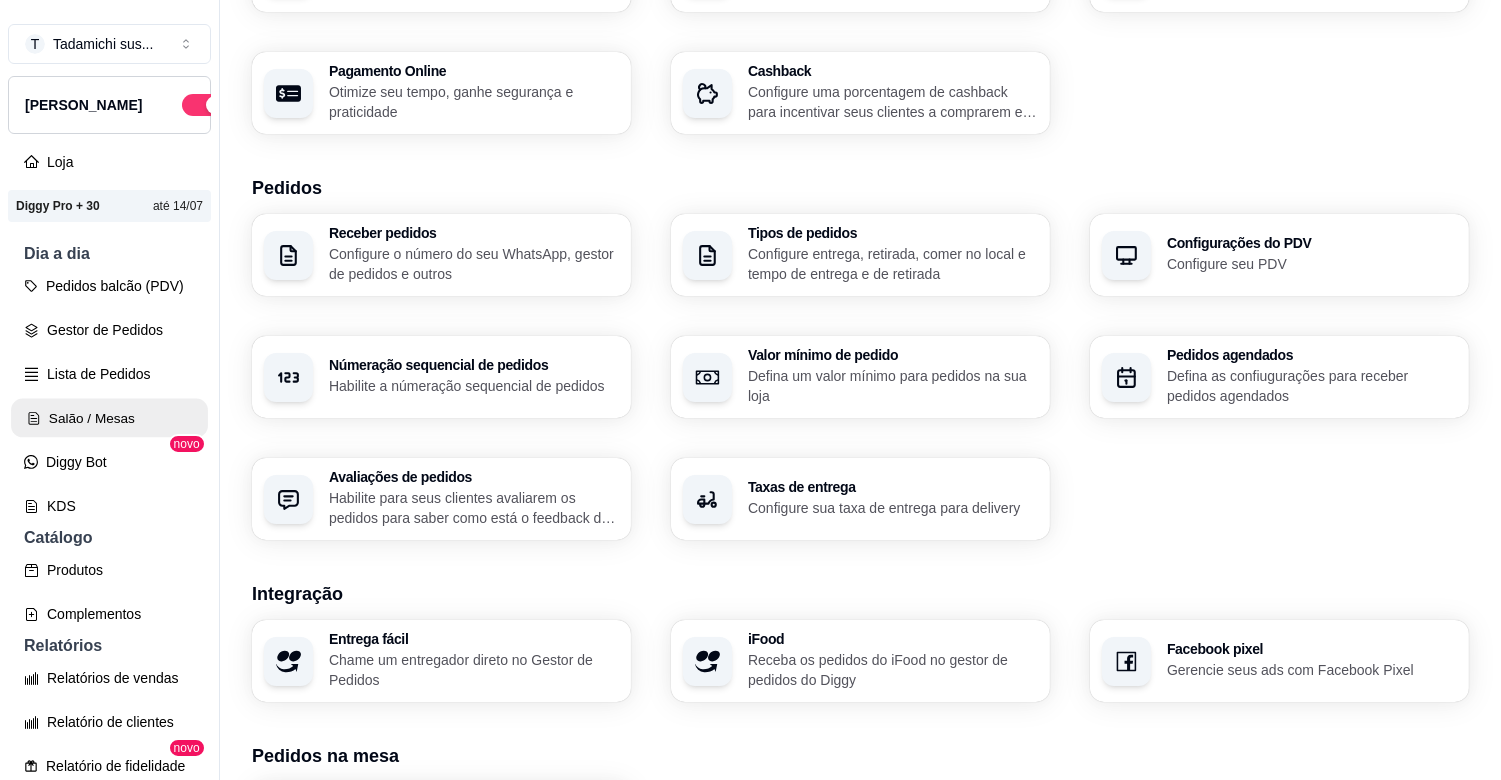 click on "Salão / Mesas" at bounding box center (109, 418) 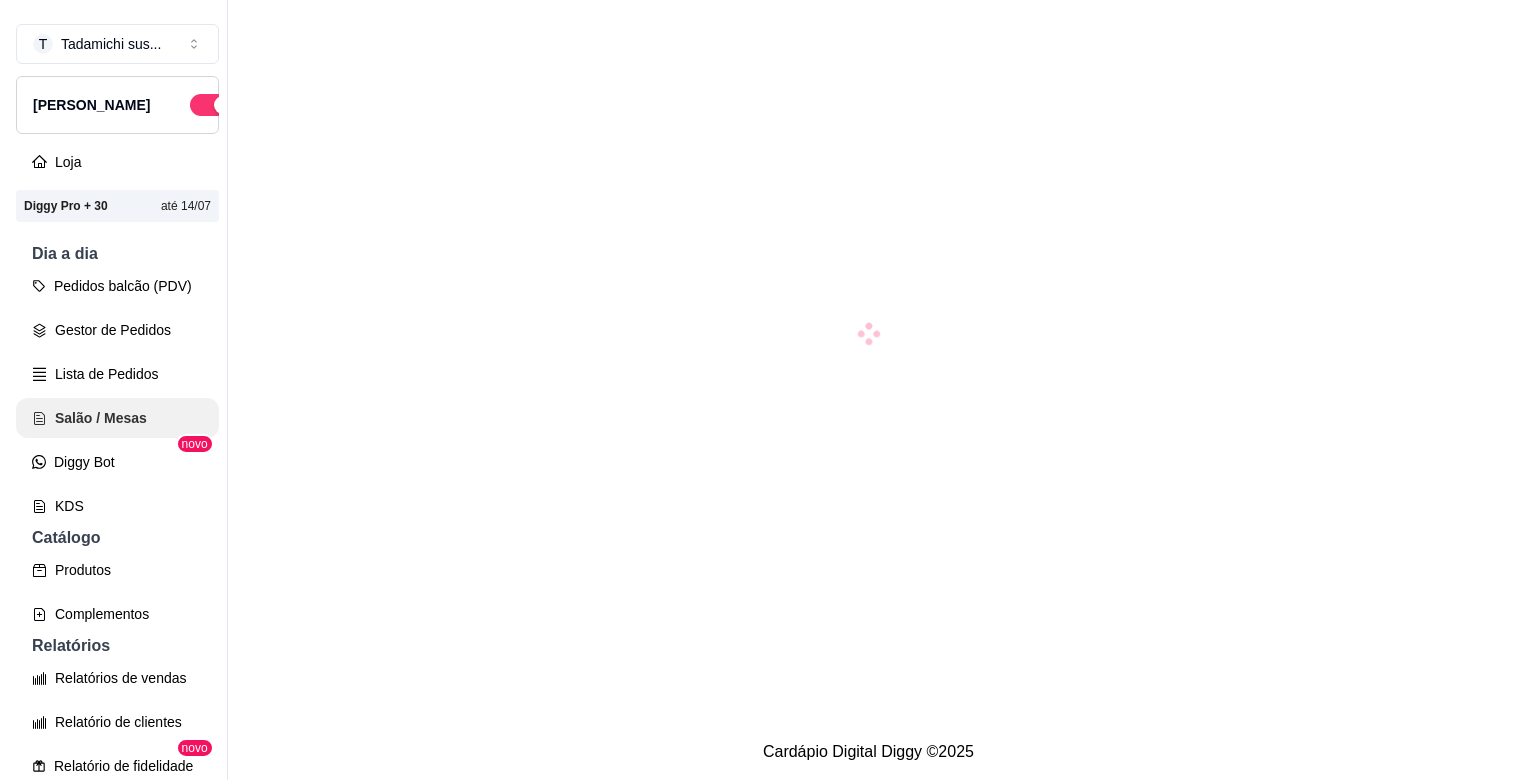 scroll, scrollTop: 0, scrollLeft: 0, axis: both 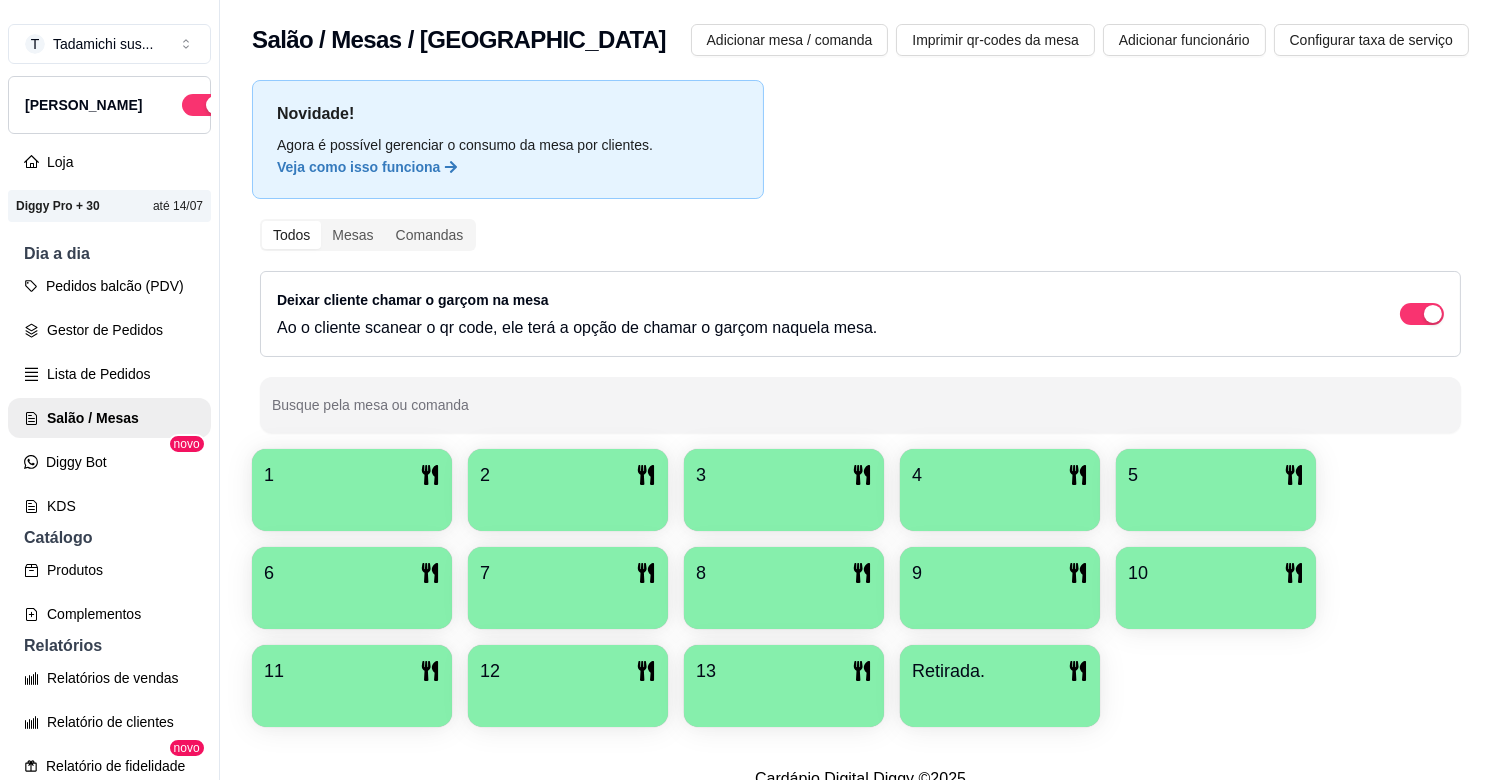 click on "13" at bounding box center [784, 671] 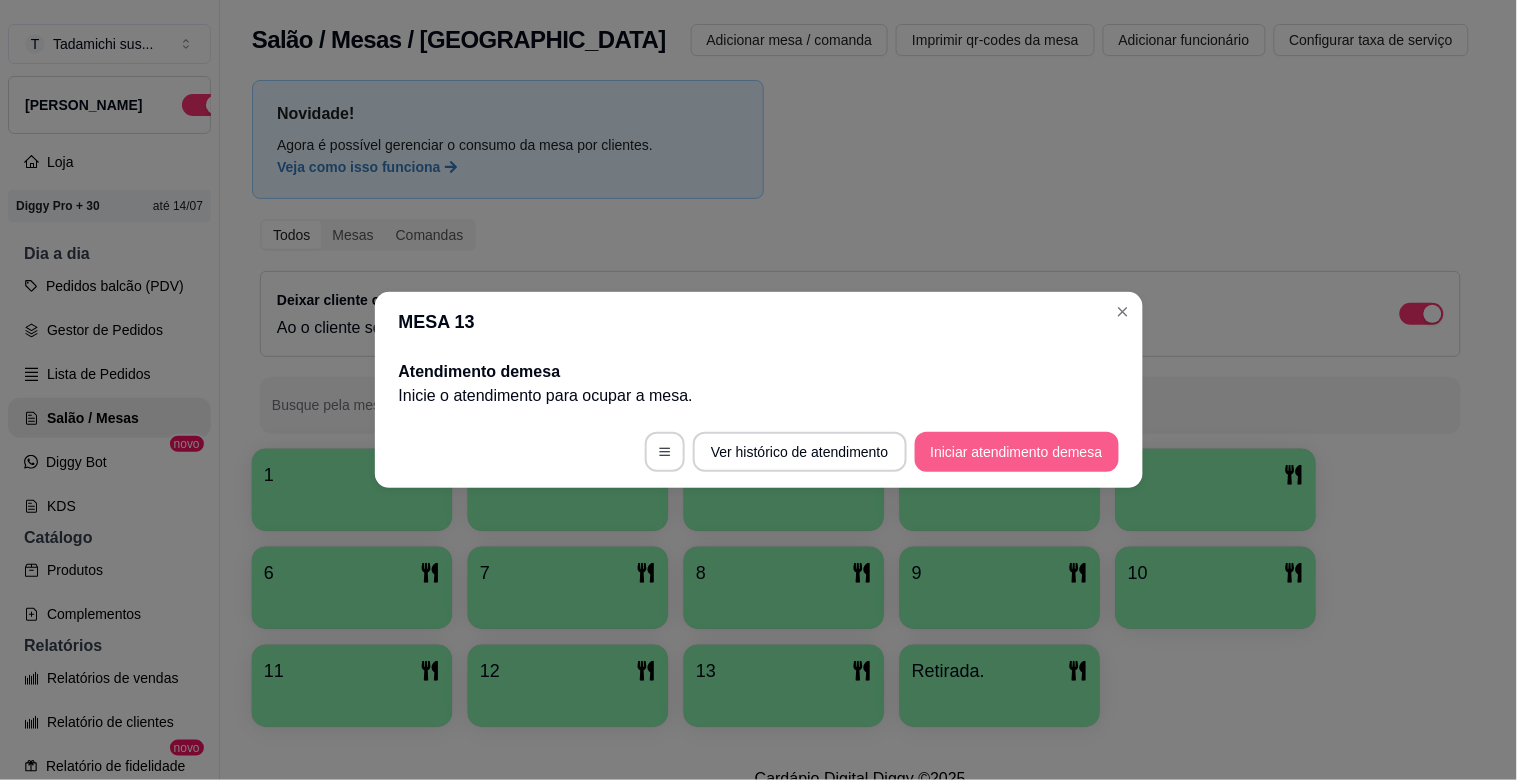 click on "Iniciar atendimento de  mesa" at bounding box center [1017, 452] 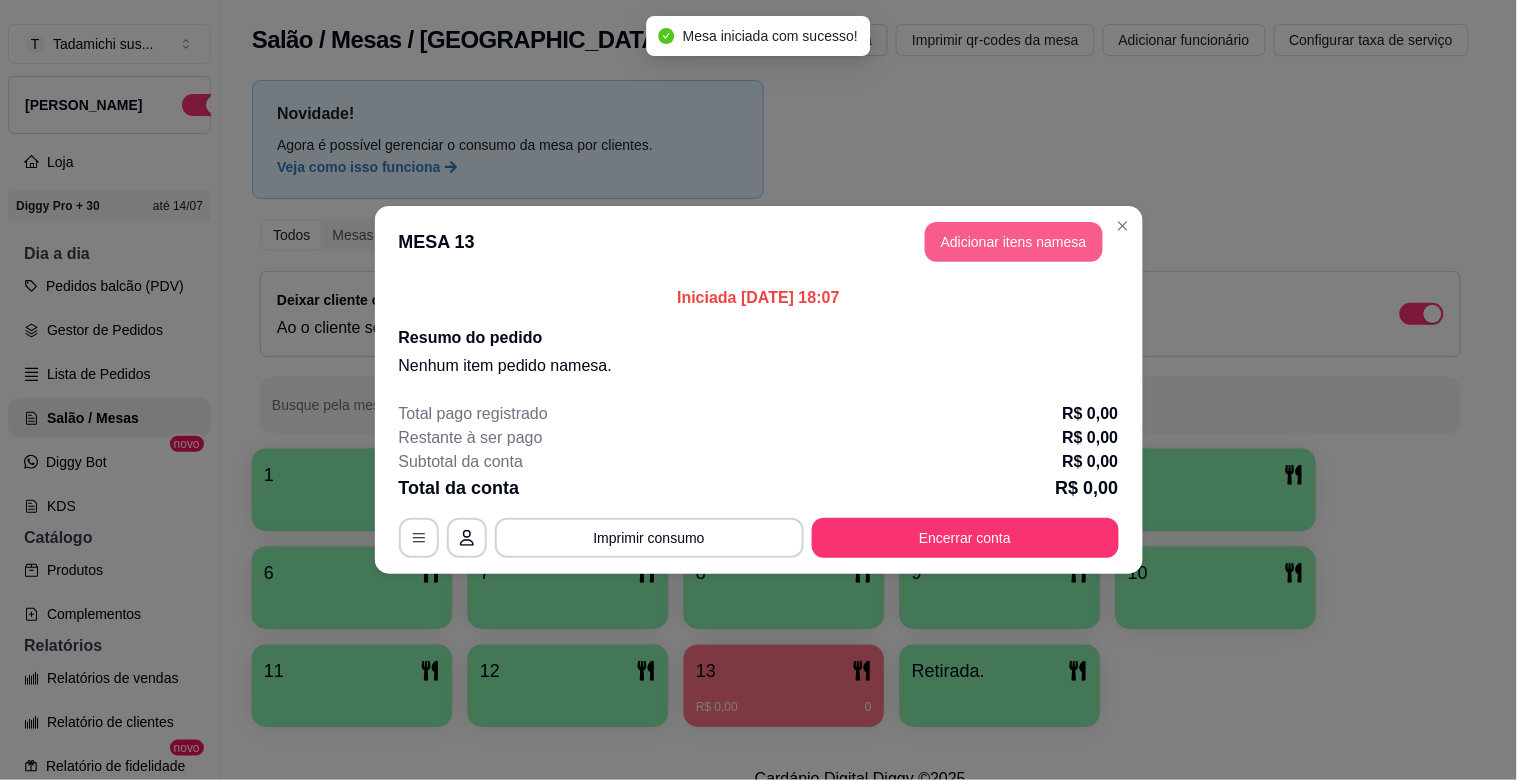 click on "Adicionar itens na  mesa" at bounding box center [1014, 242] 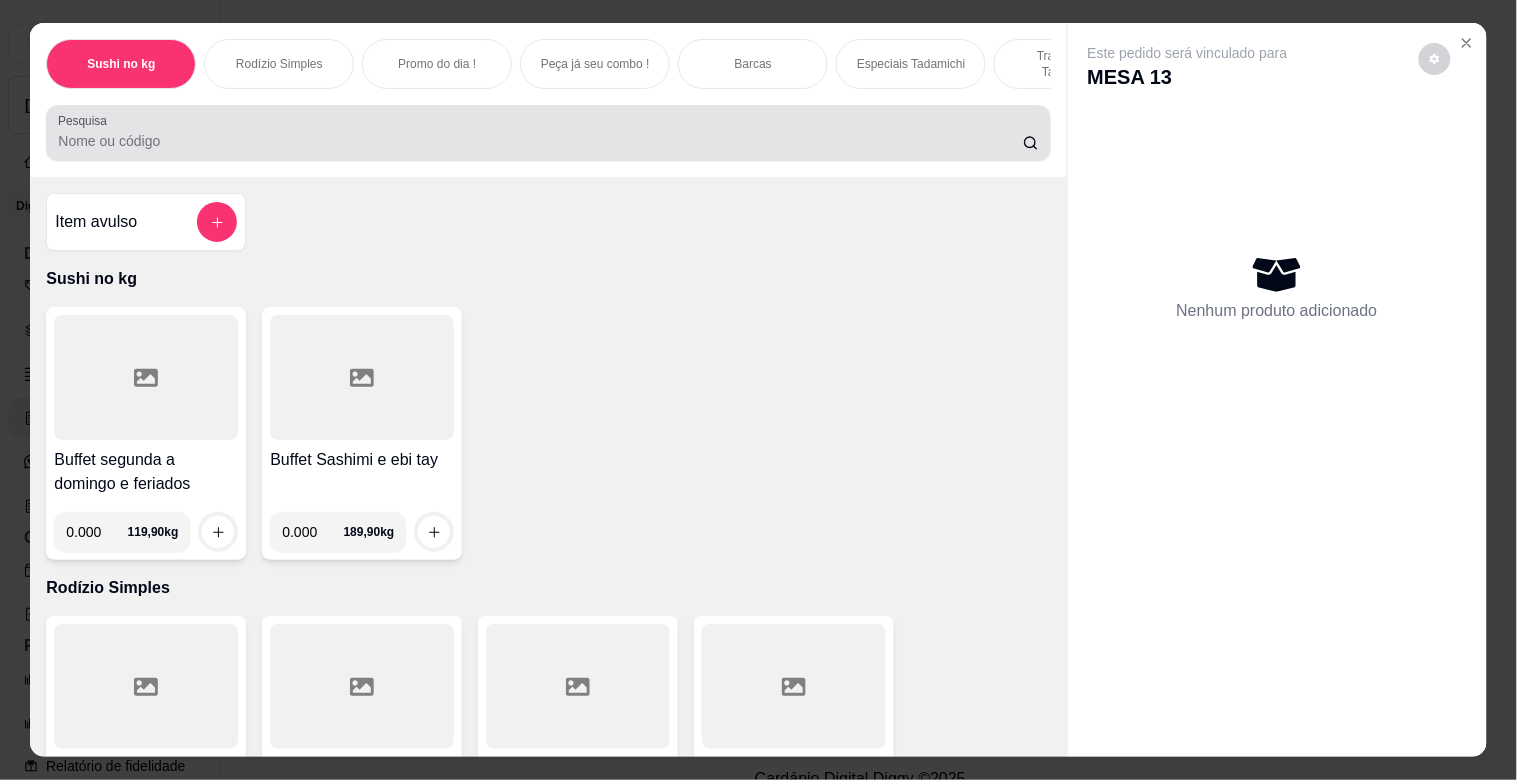 click at bounding box center [548, 133] 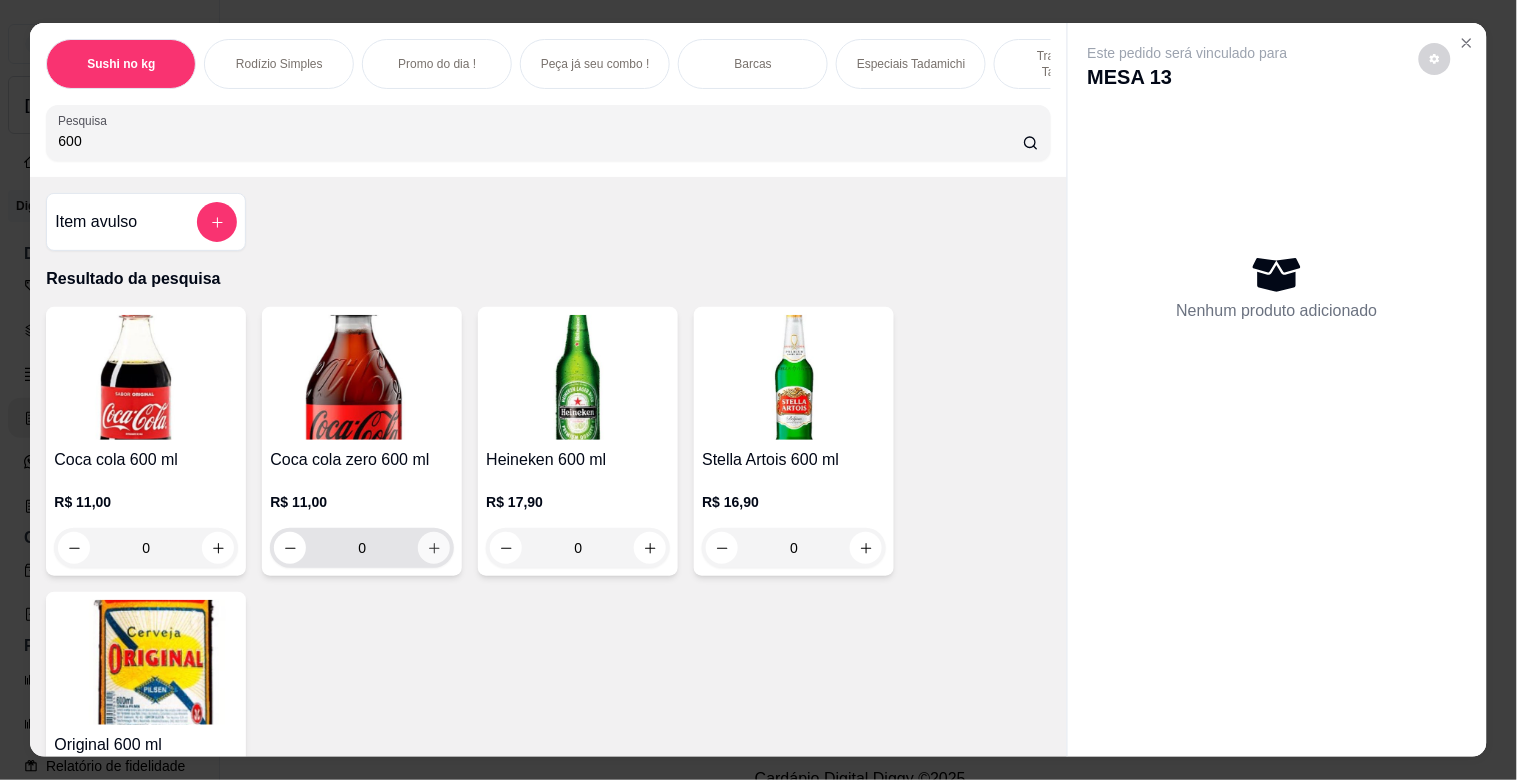 type on "600" 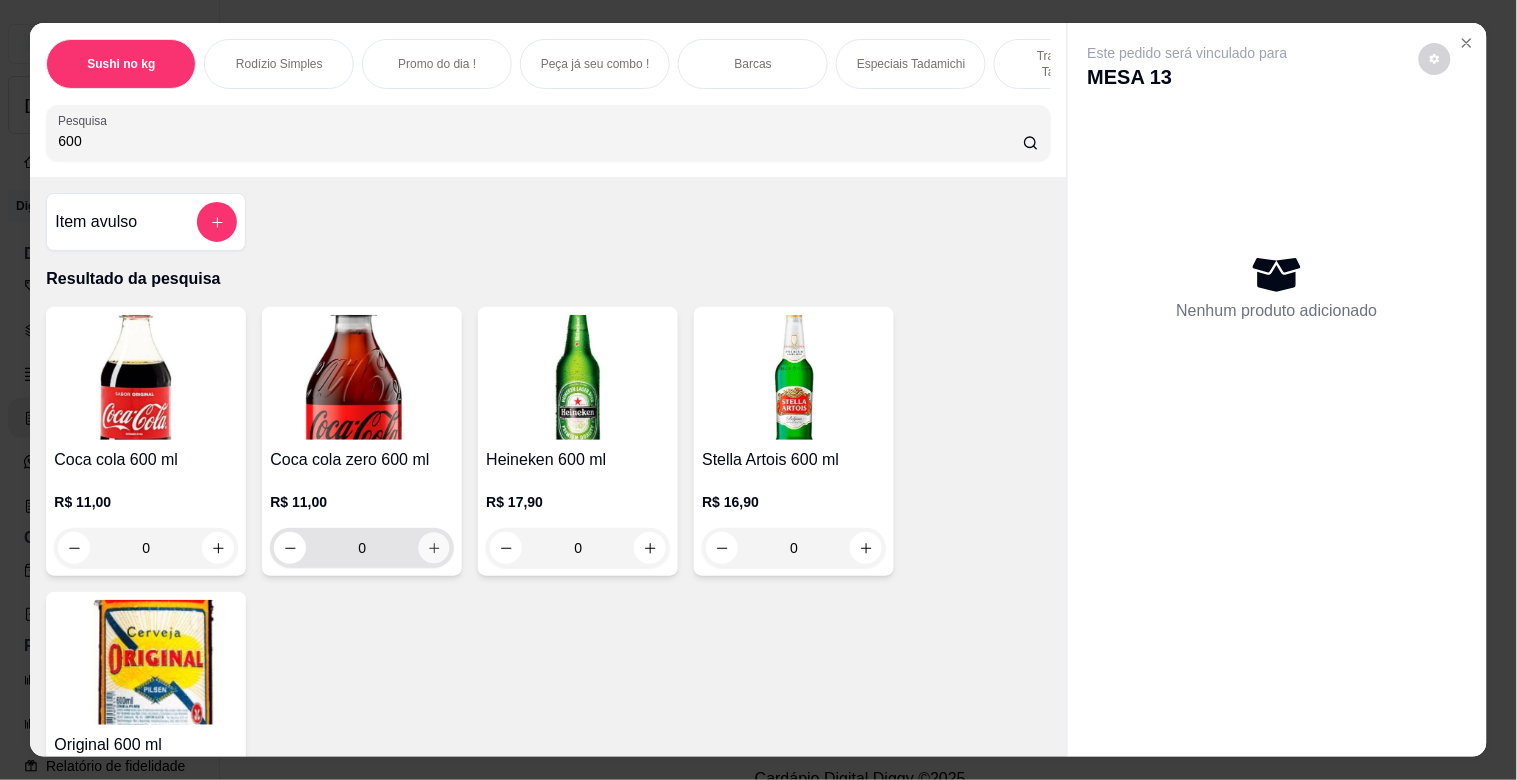 click 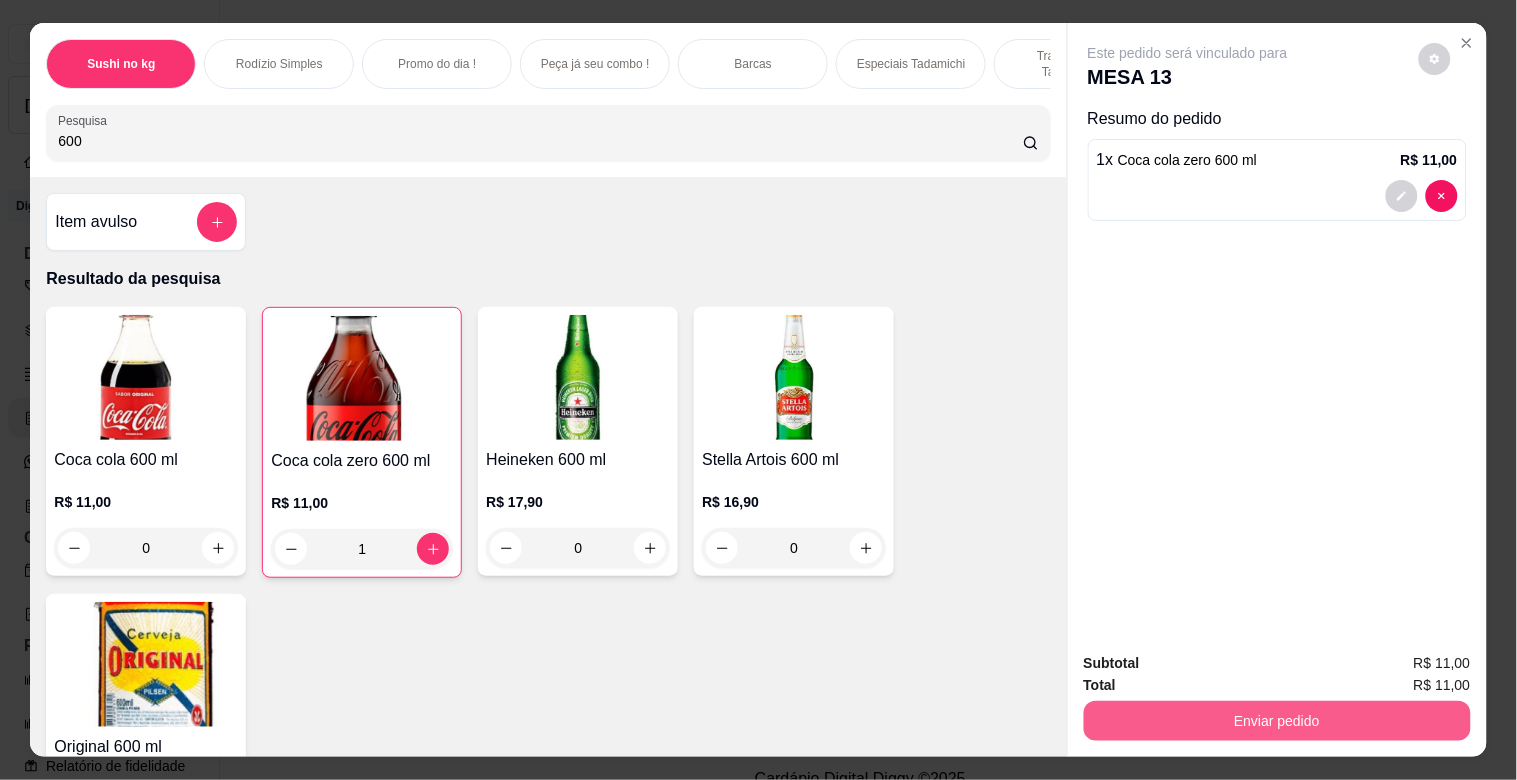 click on "Enviar pedido" at bounding box center (1277, 721) 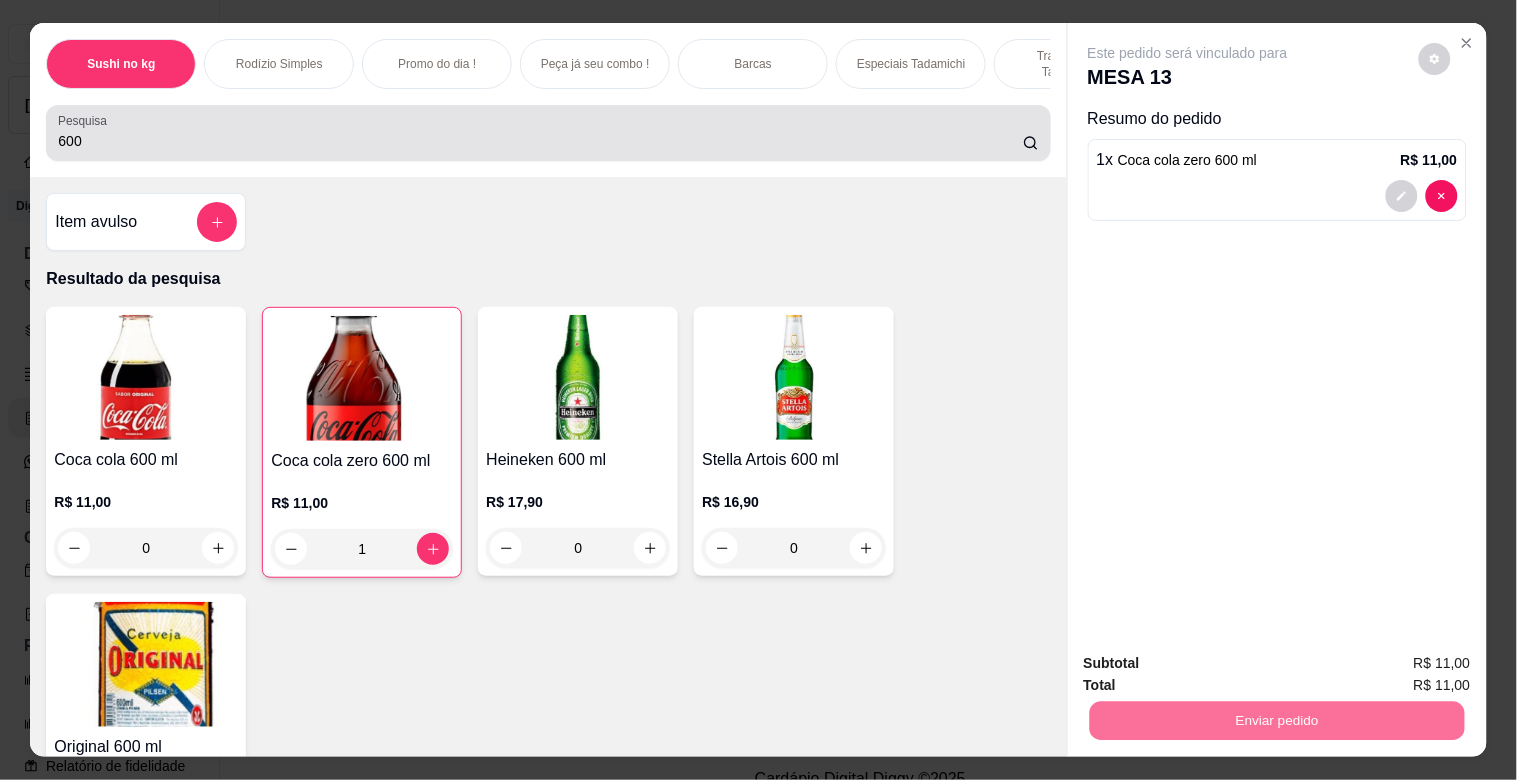click on "600" at bounding box center [540, 141] 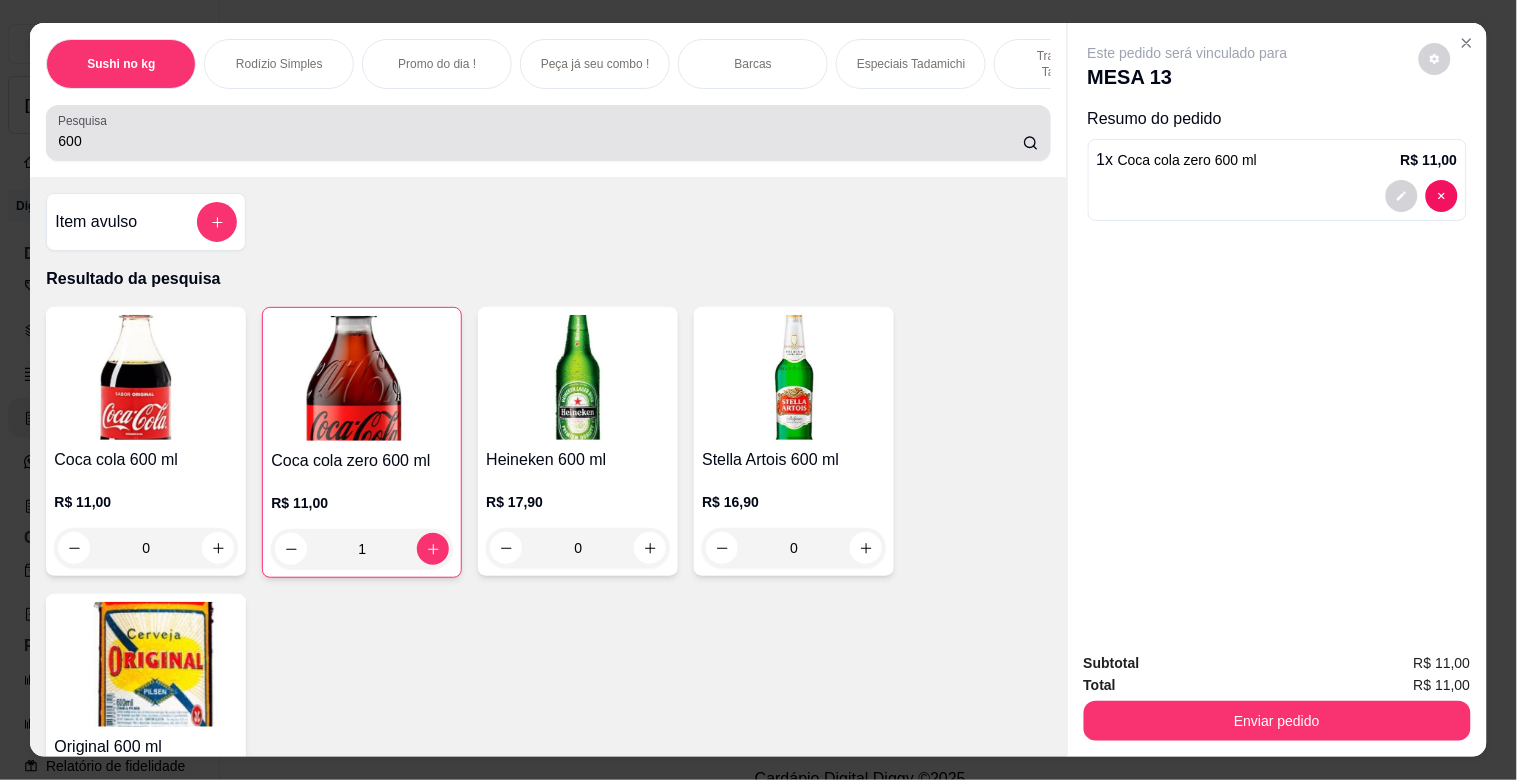 click on "600" at bounding box center [548, 133] 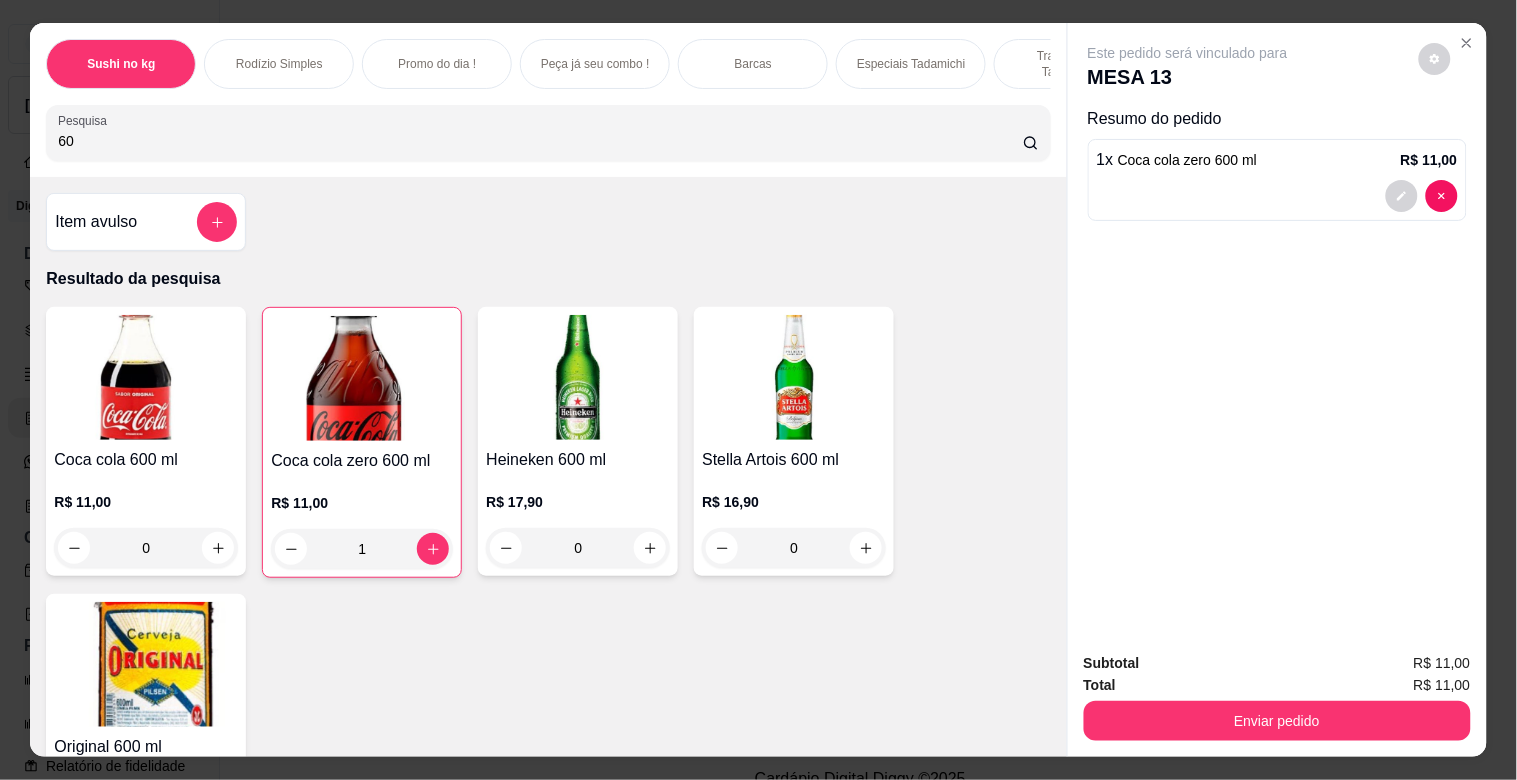 type on "6" 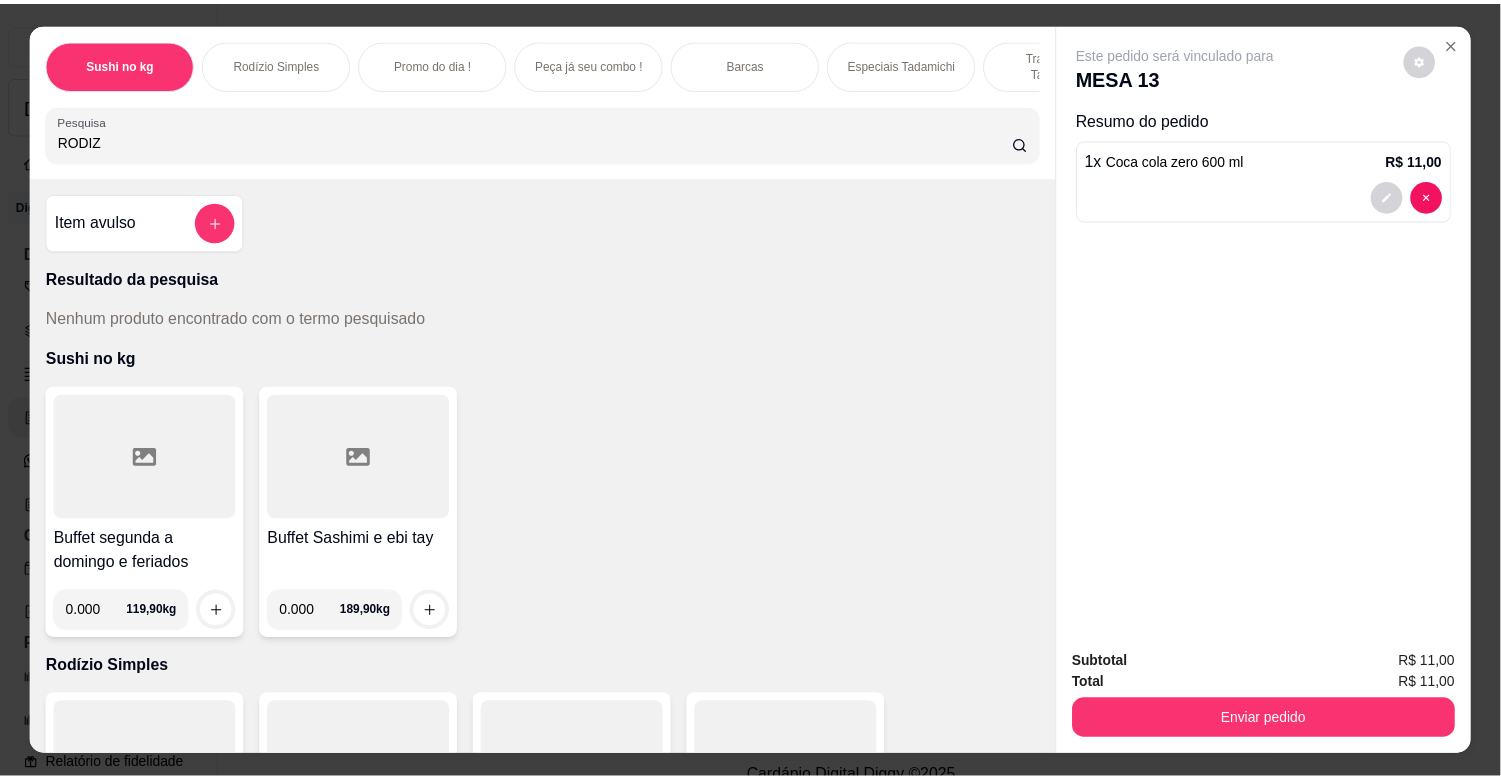 scroll, scrollTop: 333, scrollLeft: 0, axis: vertical 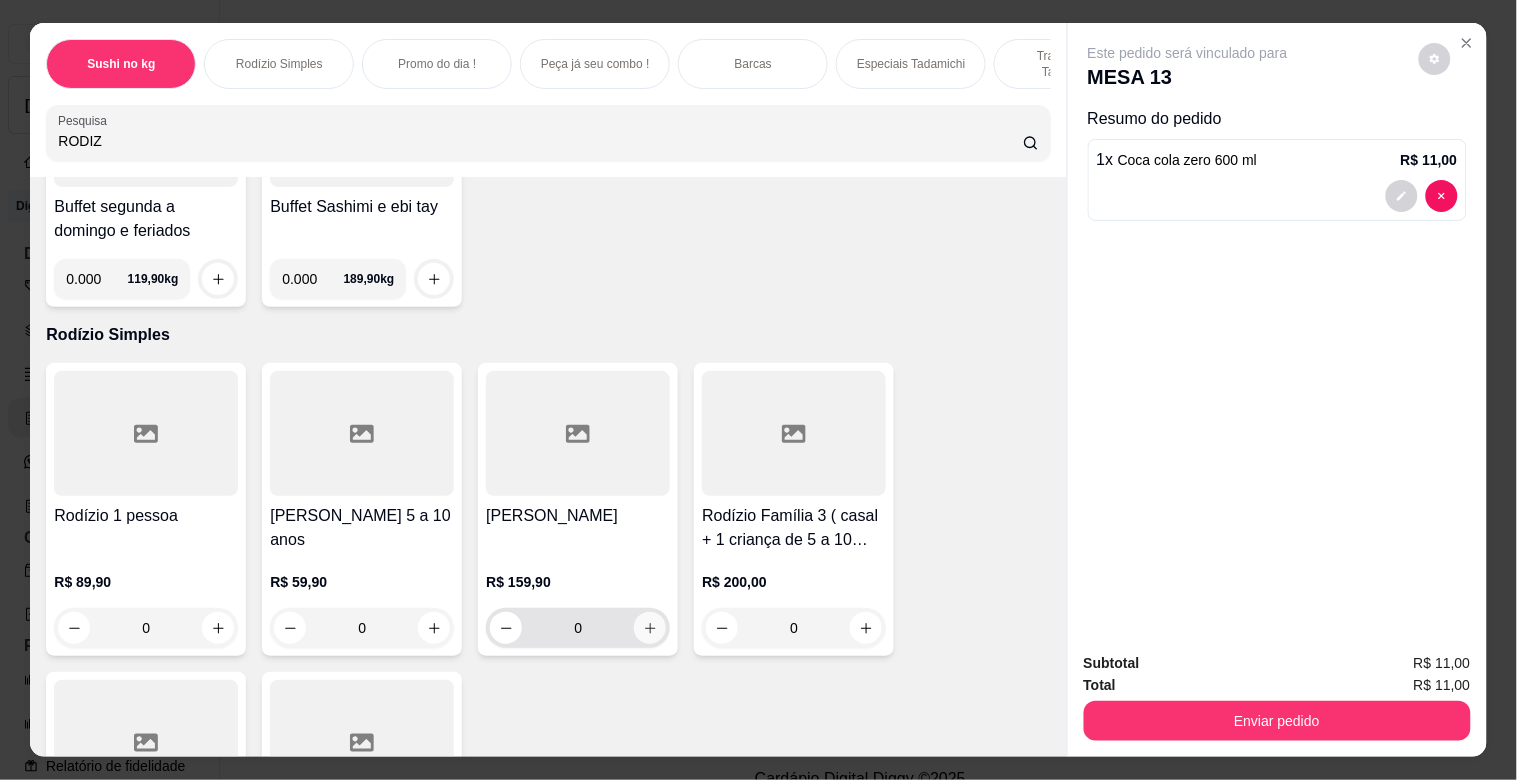 type on "RODIZ" 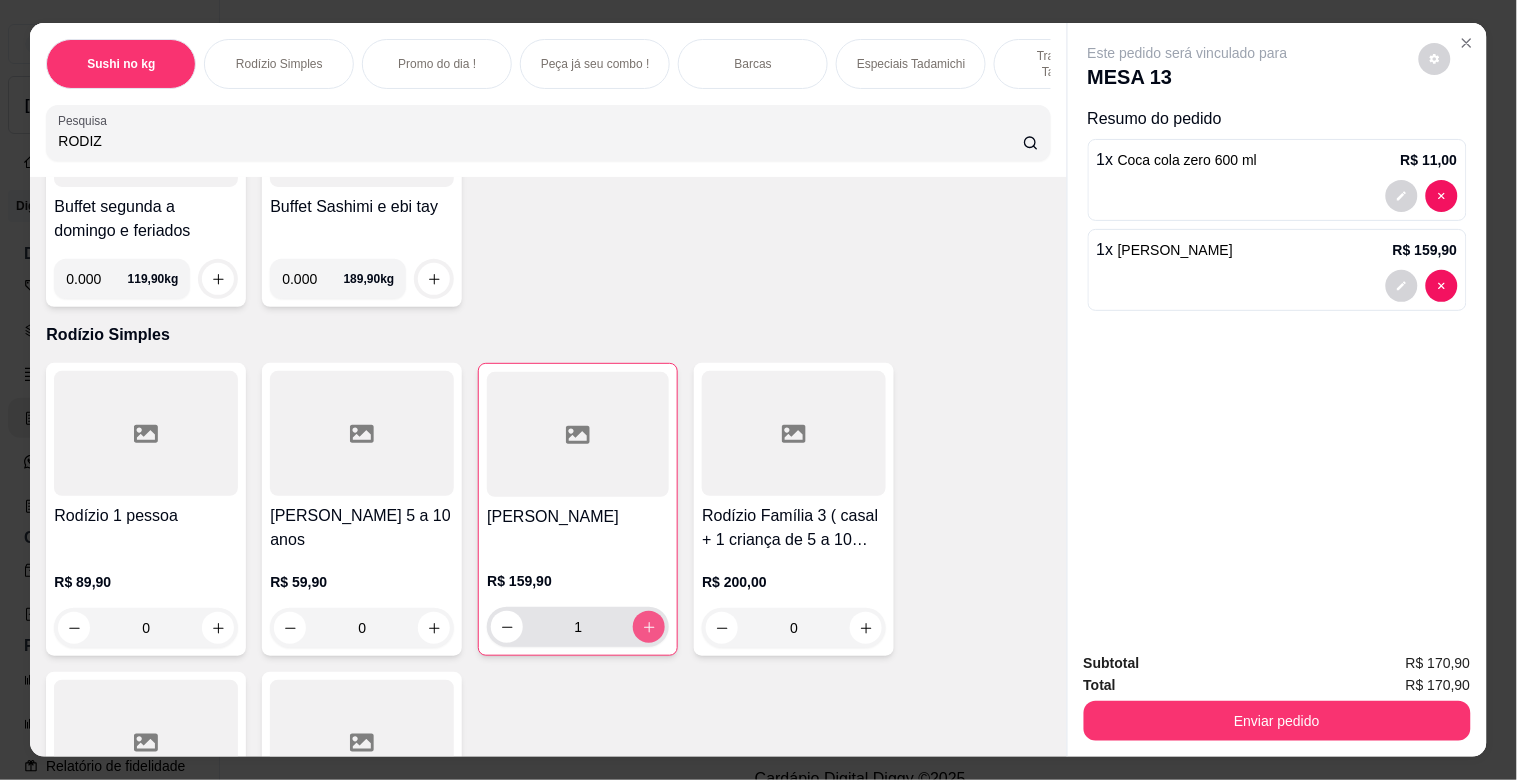 type on "1" 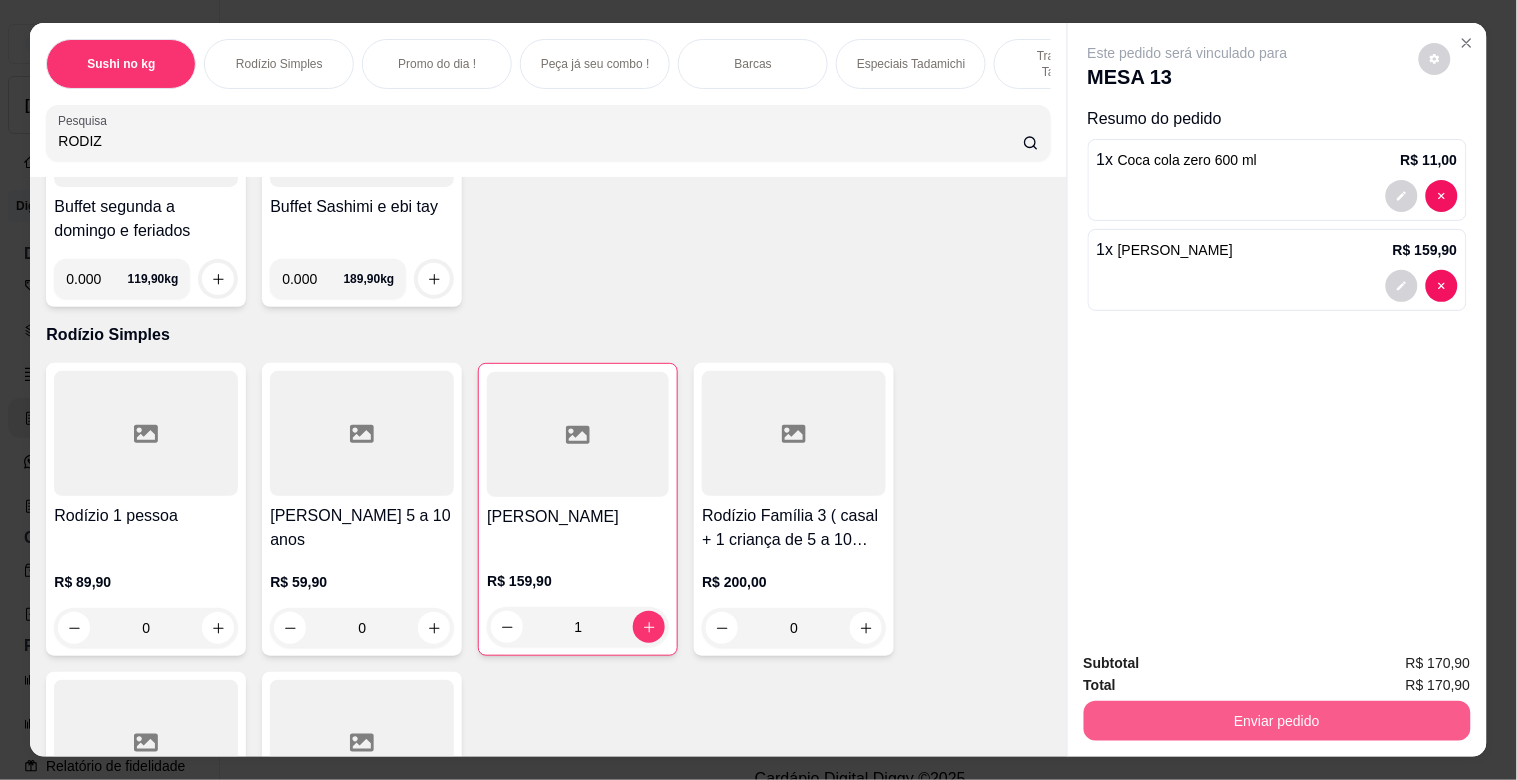 click on "Enviar pedido" at bounding box center (1277, 721) 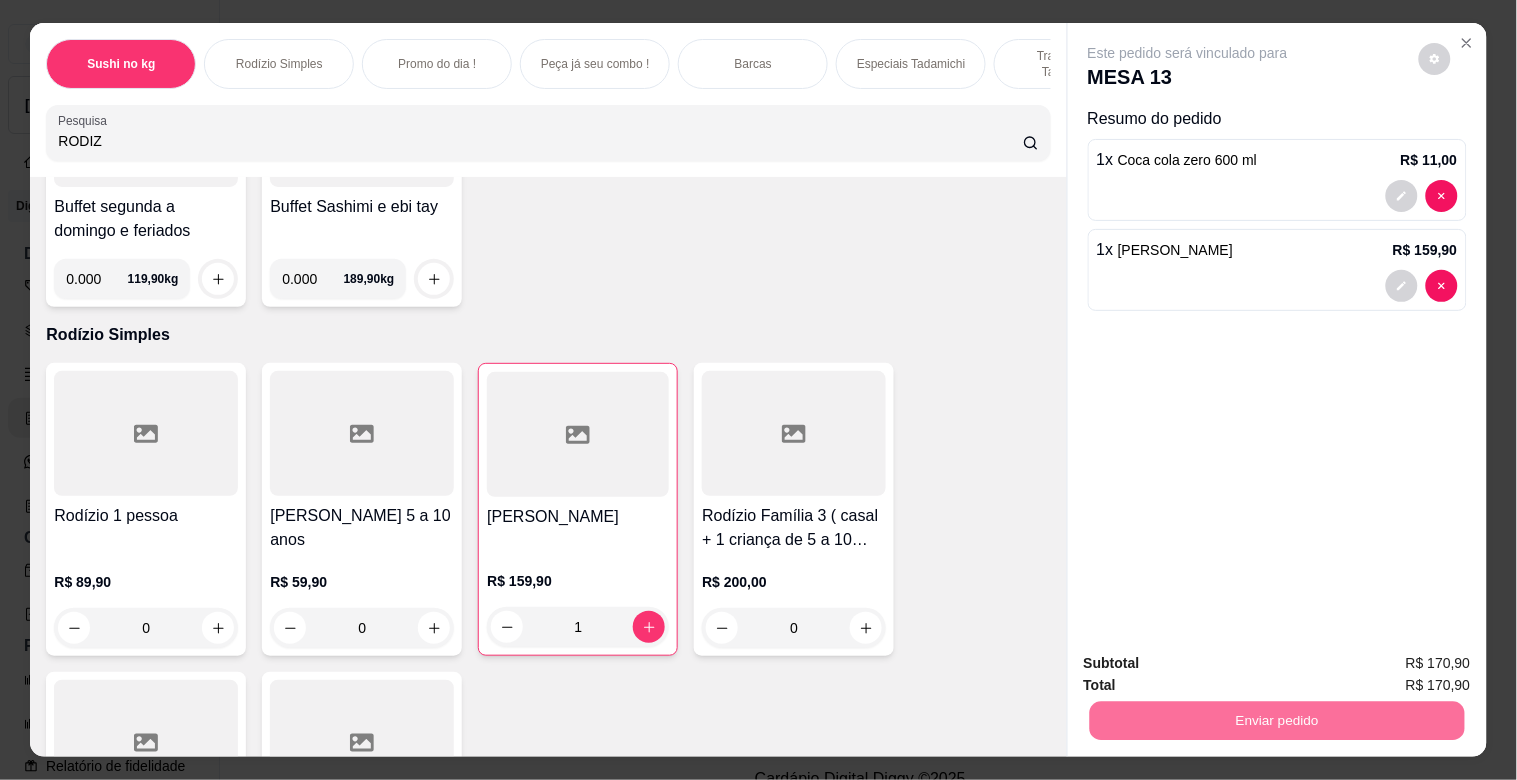 click on "Não registrar e enviar pedido" at bounding box center [1211, 663] 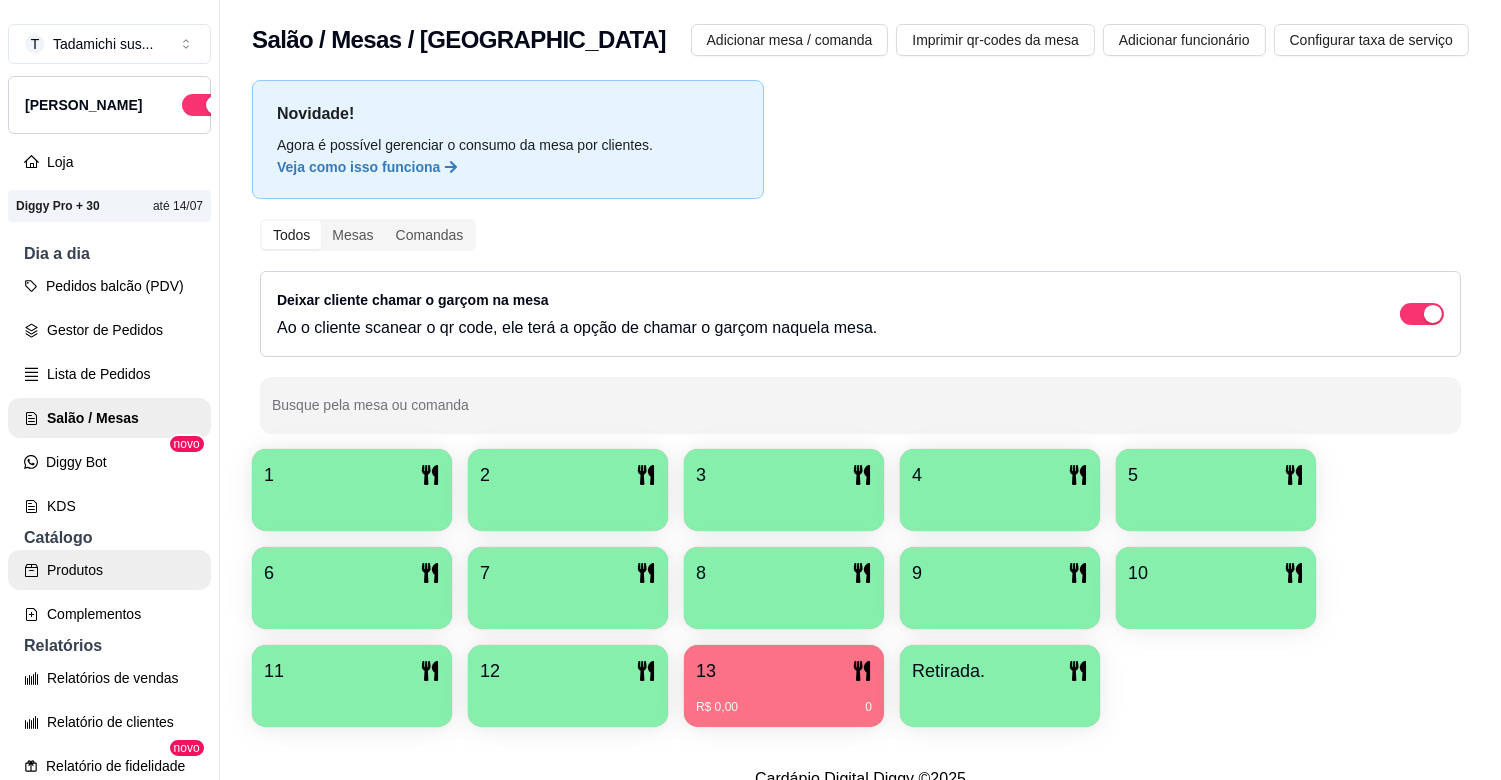 click on "Produtos" at bounding box center [109, 570] 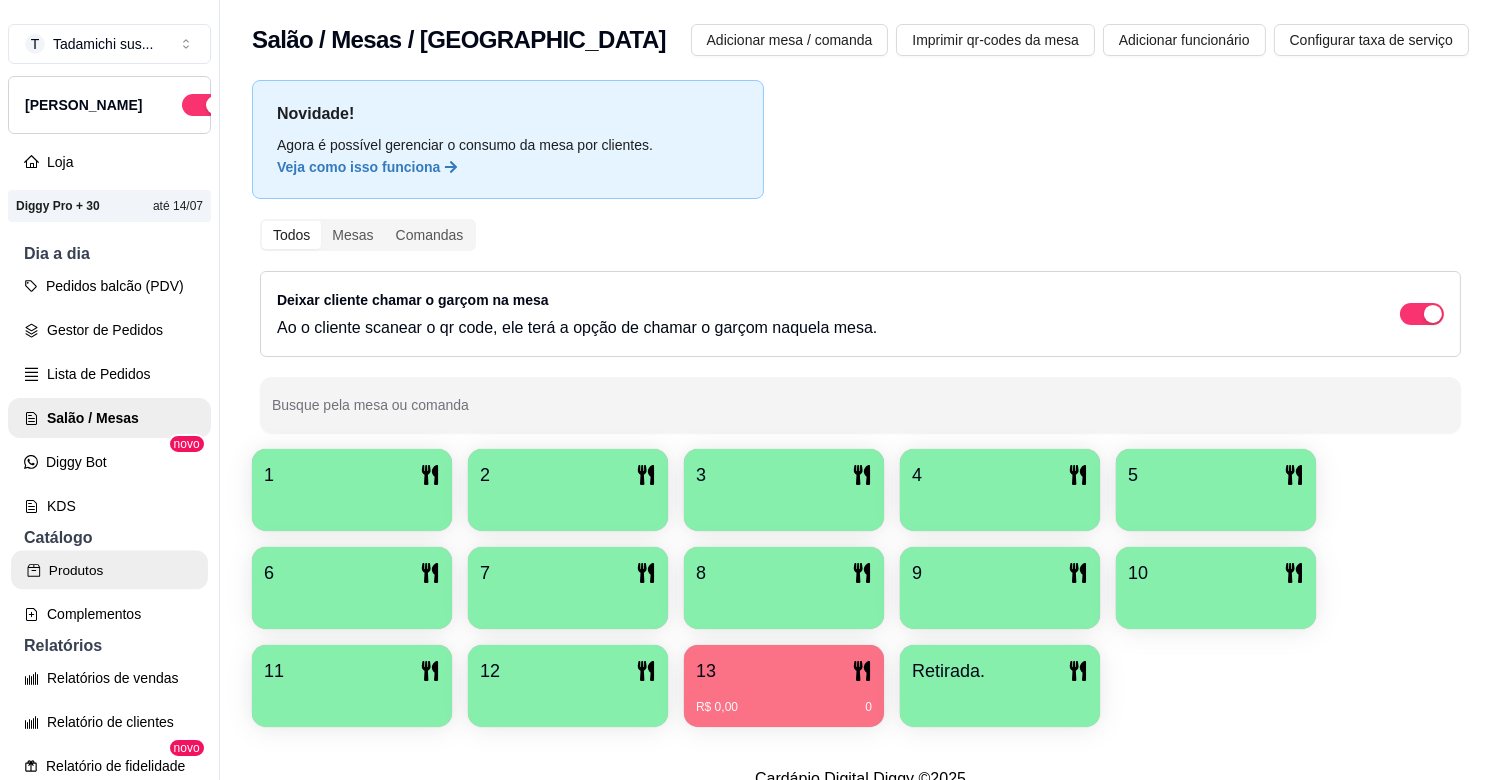 click on "Produtos" at bounding box center (109, 570) 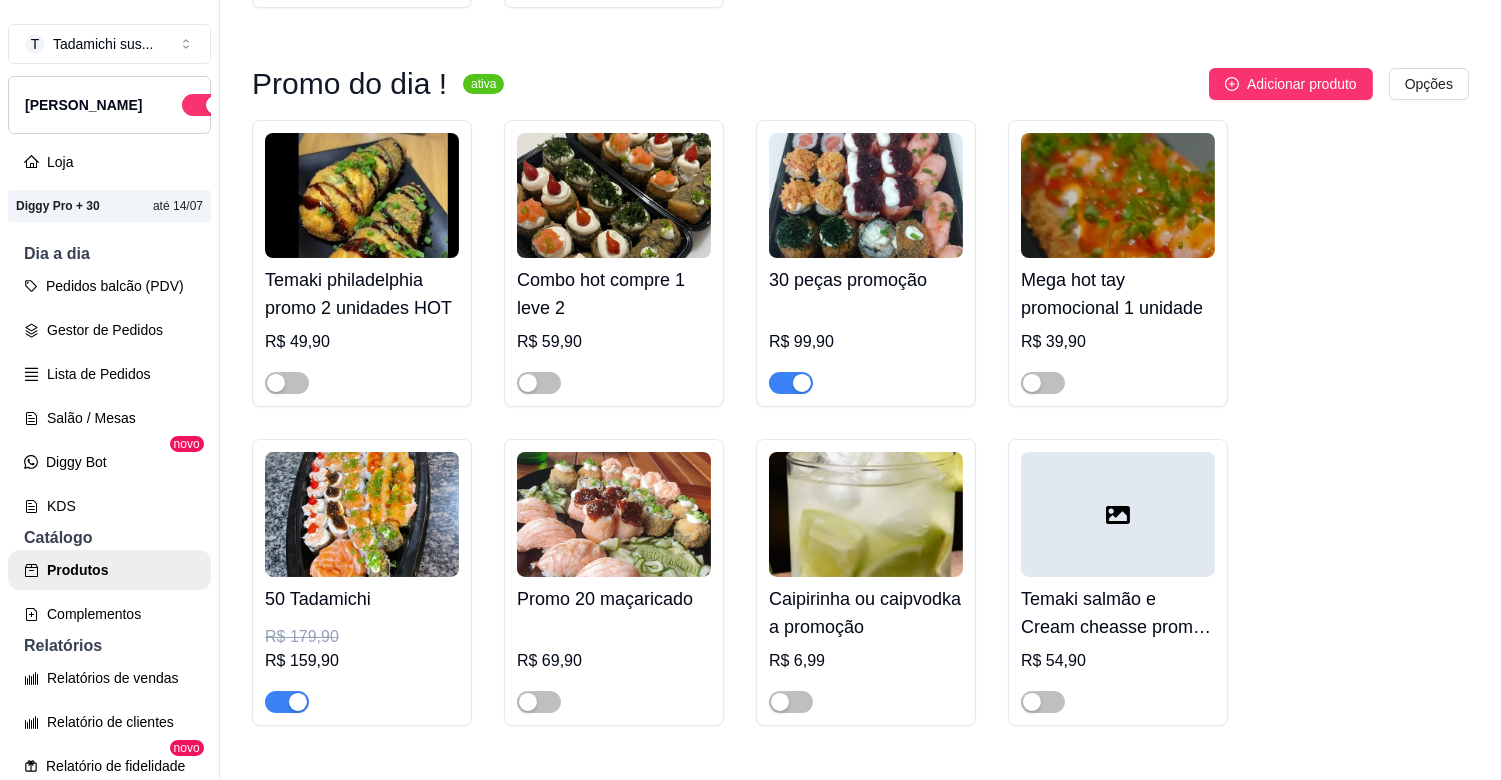 scroll, scrollTop: 2111, scrollLeft: 0, axis: vertical 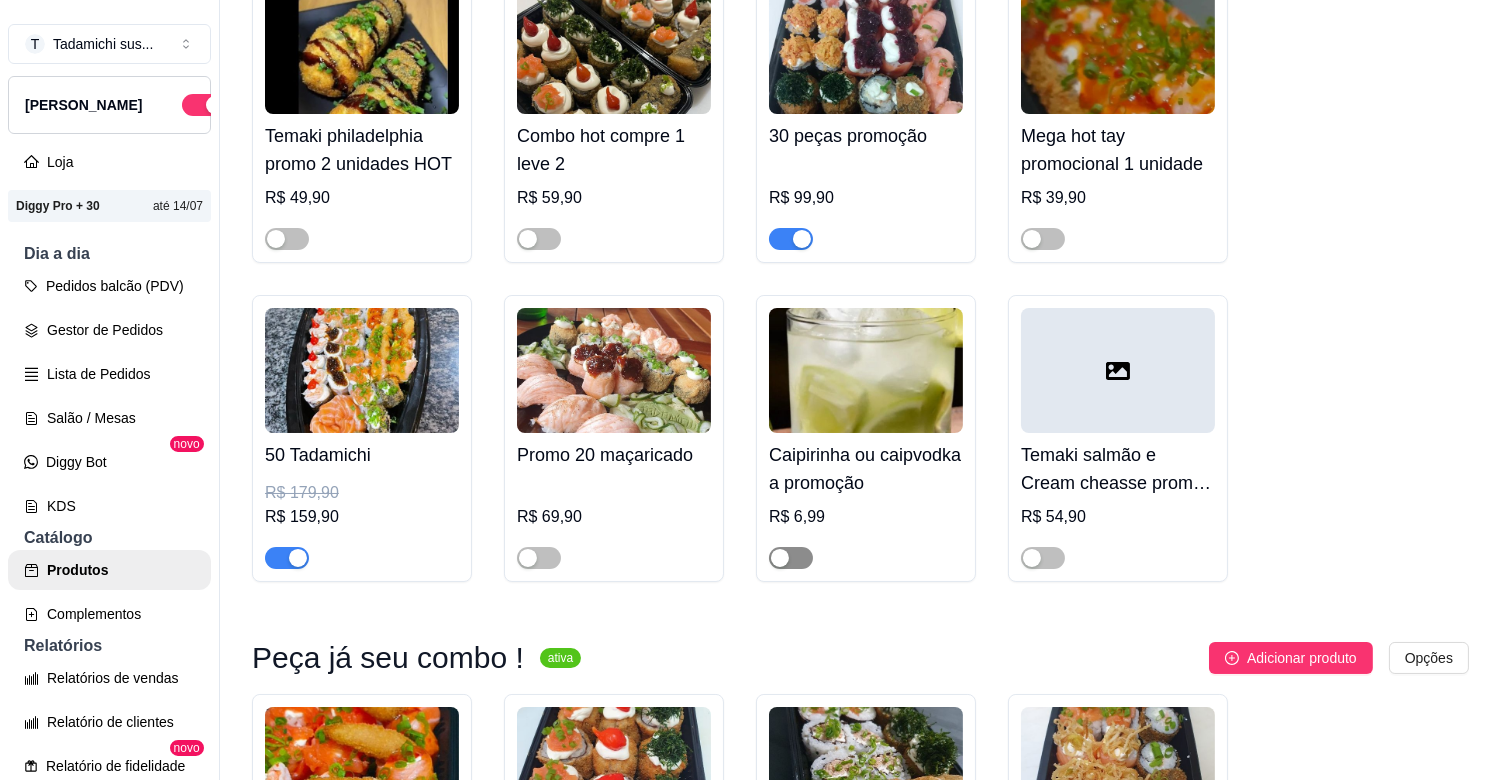 click at bounding box center [780, 558] 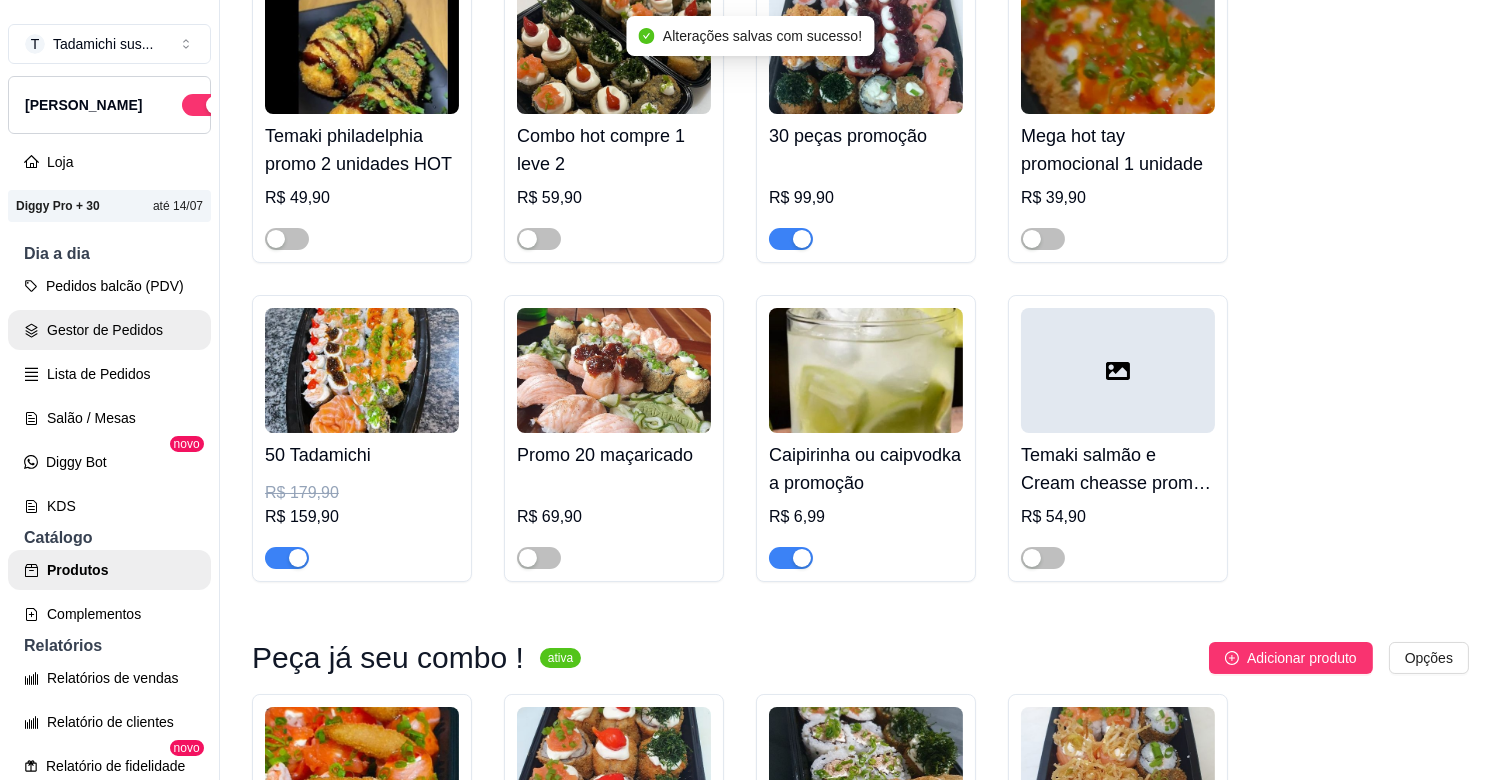 click on "Gestor de Pedidos" at bounding box center (109, 330) 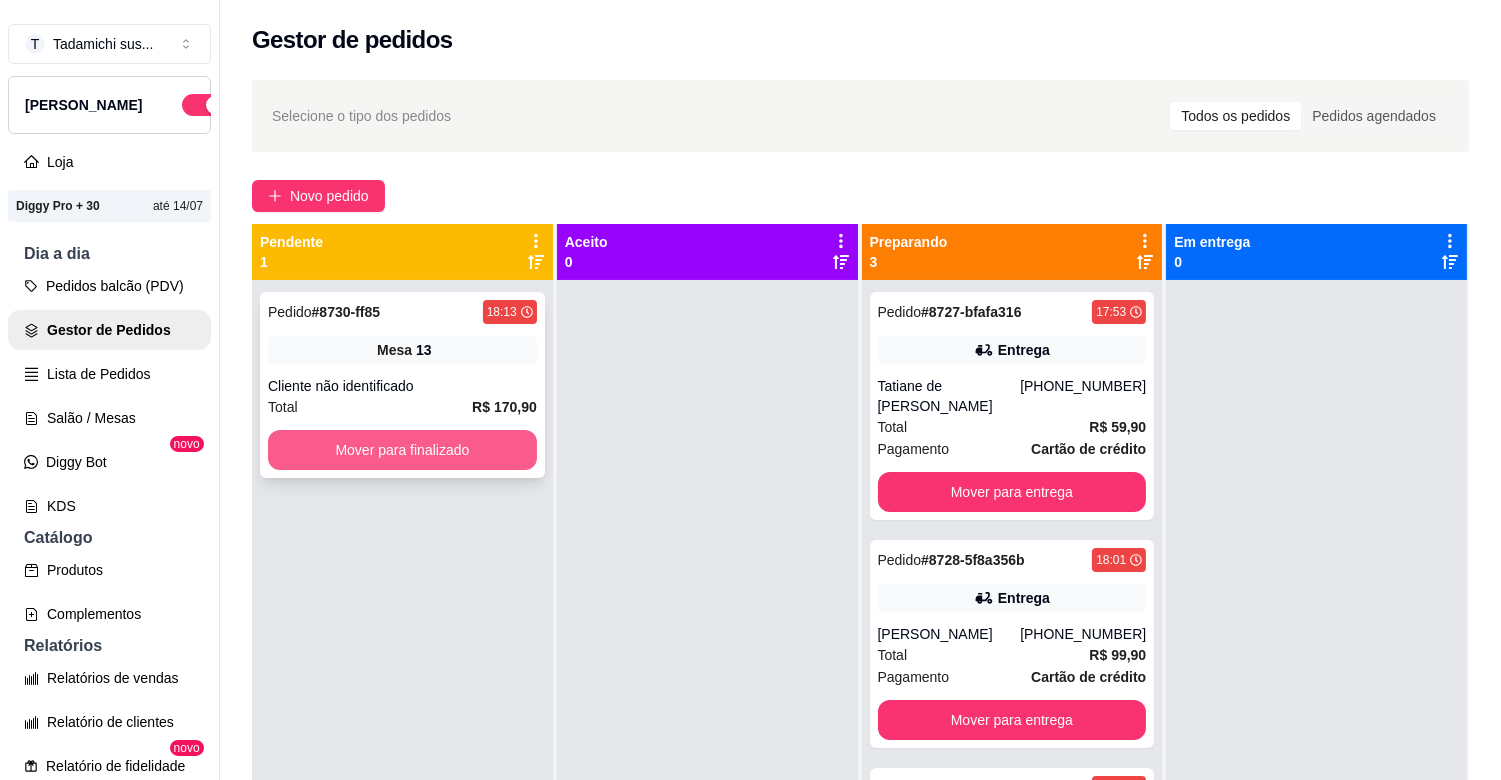 click on "Mover para finalizado" at bounding box center [402, 450] 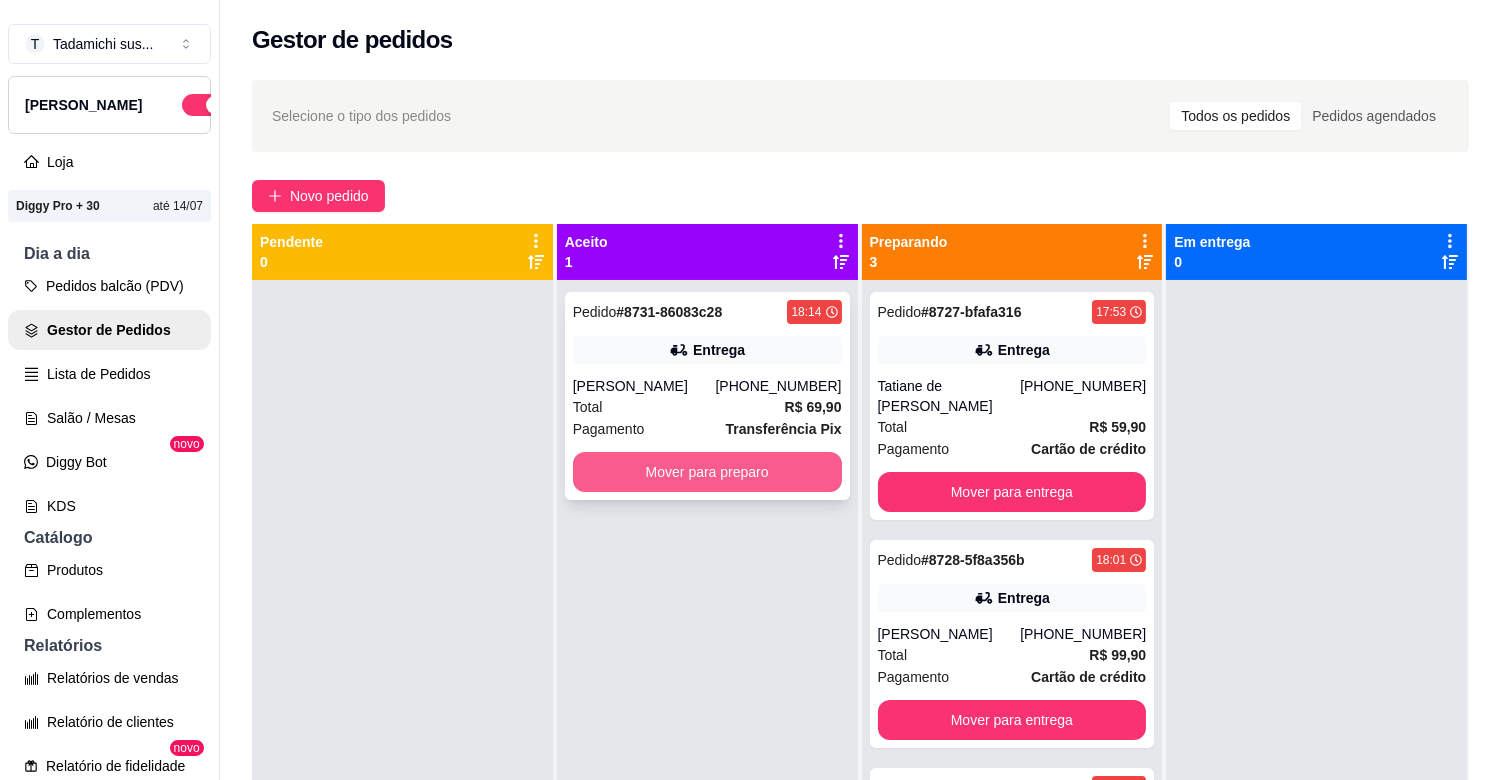click on "Mover para preparo" at bounding box center (707, 472) 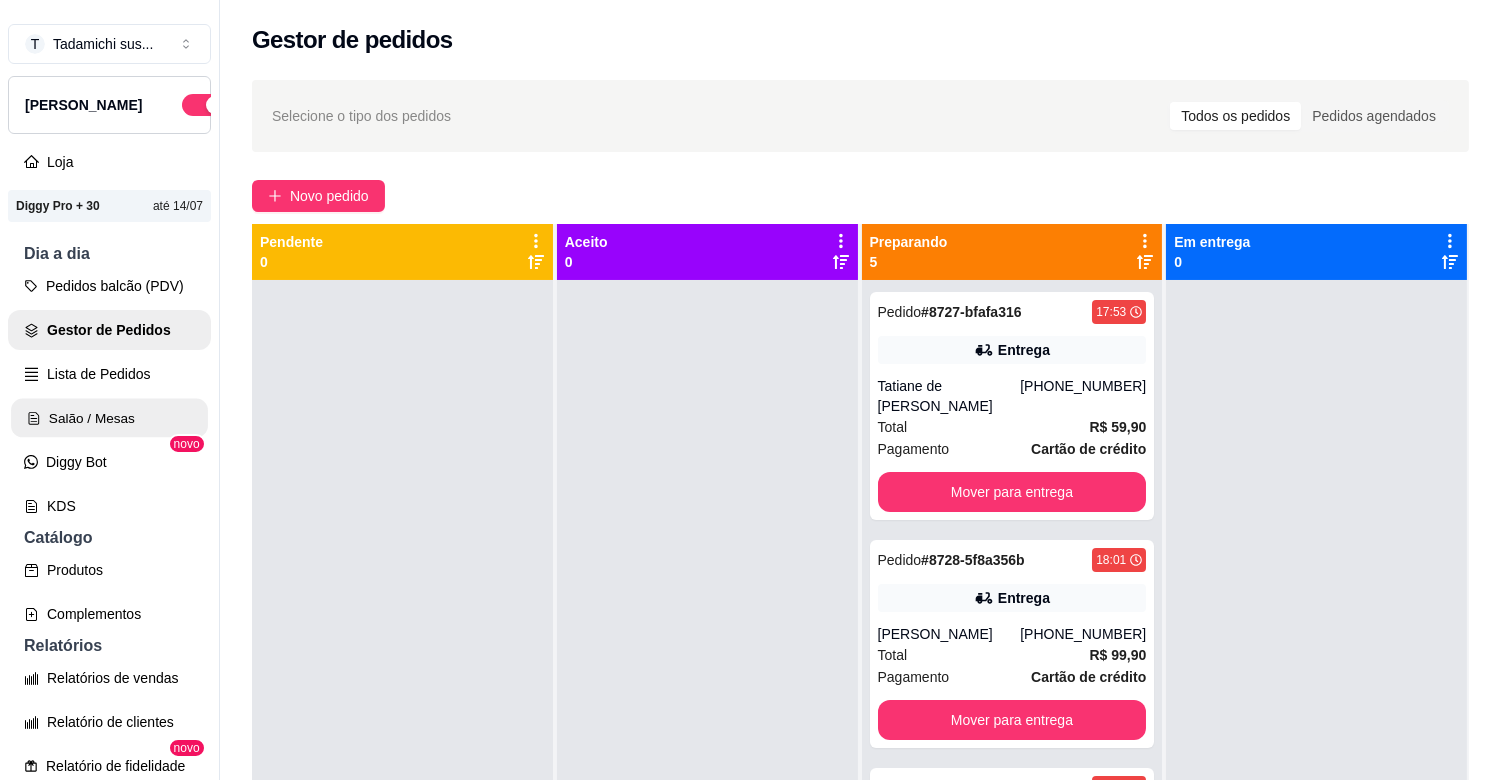 click on "Salão / Mesas" at bounding box center [109, 418] 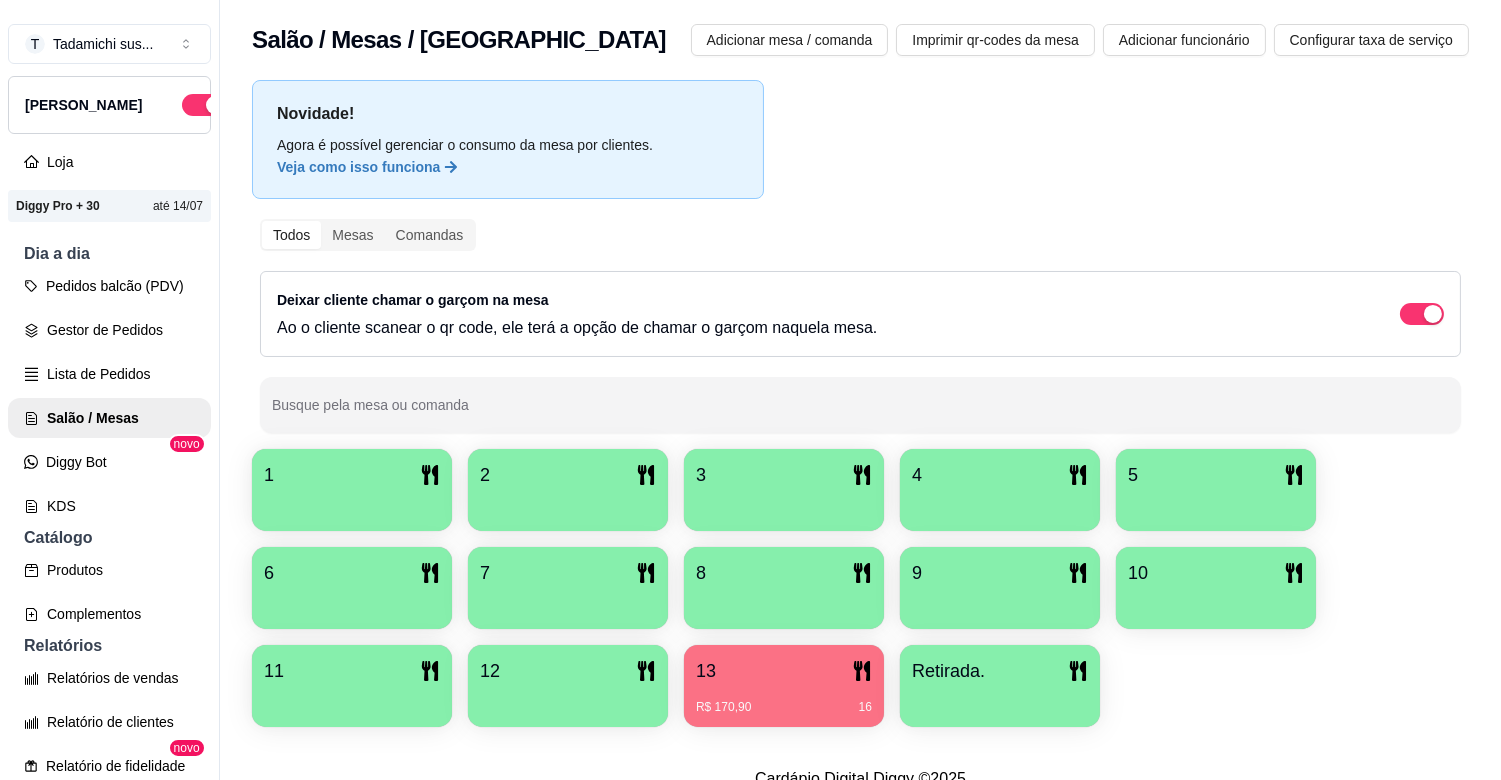 click on "Retirada." at bounding box center (948, 671) 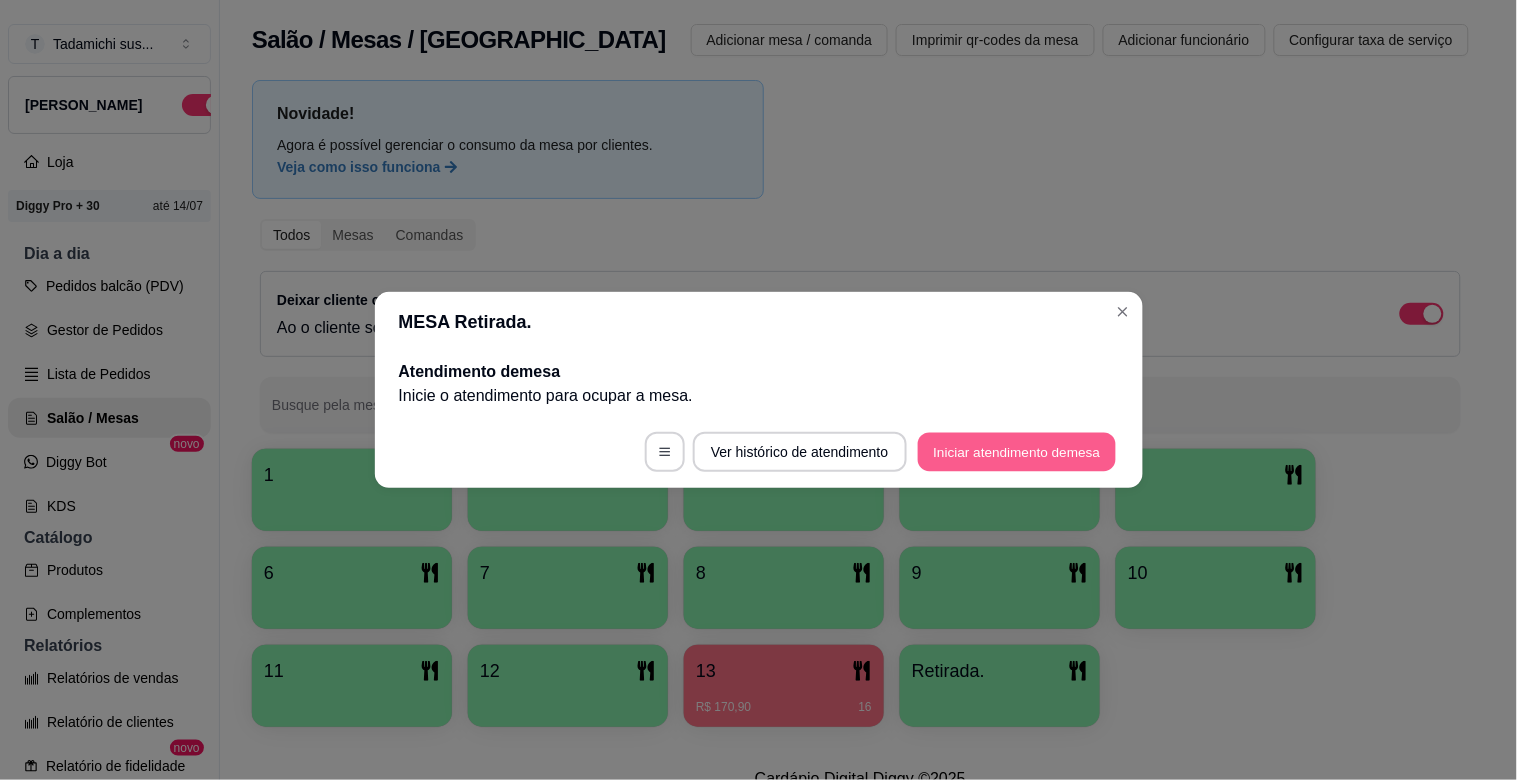 click on "Iniciar atendimento de  mesa" at bounding box center (1017, 452) 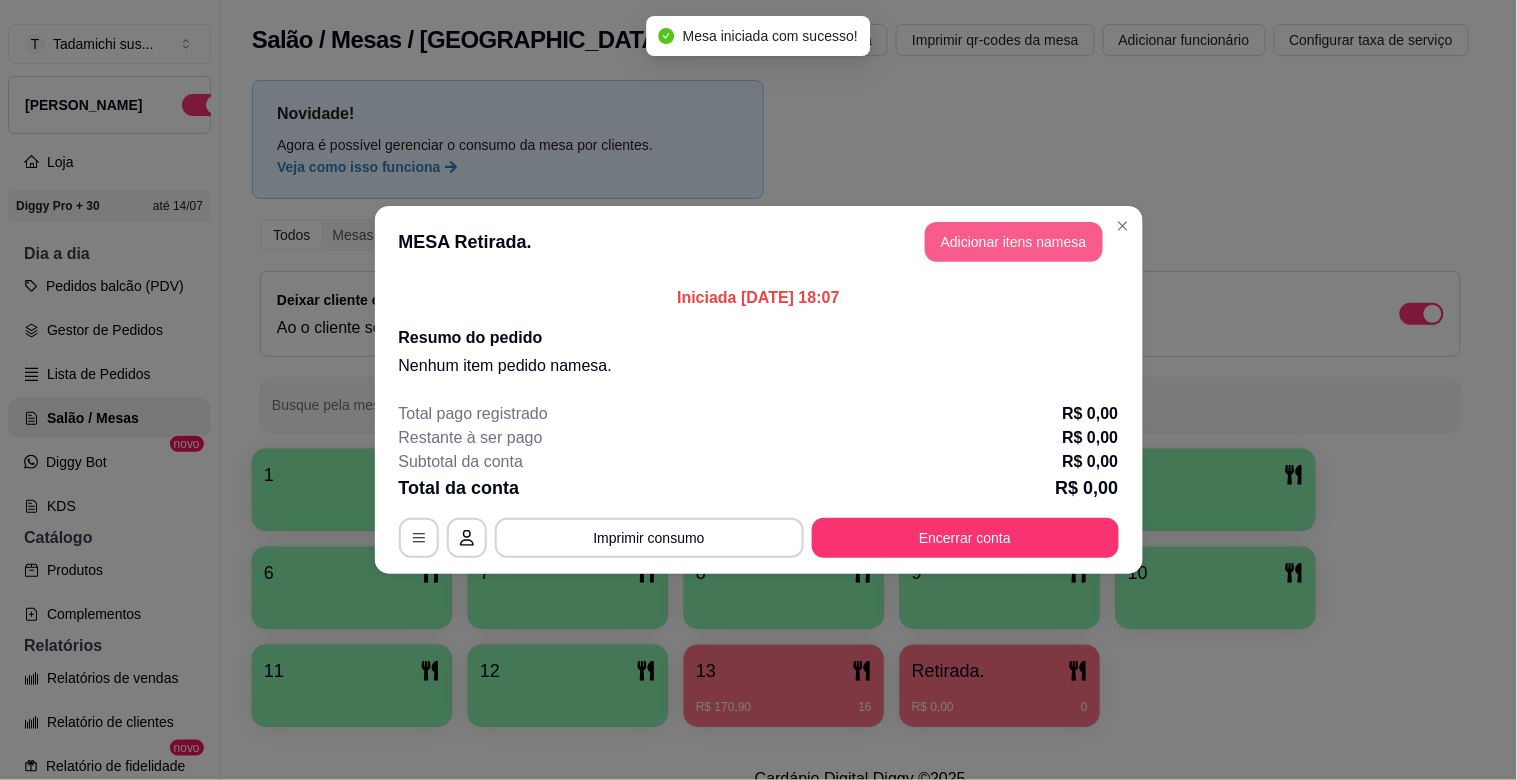 click on "Adicionar itens na  mesa" at bounding box center (1014, 242) 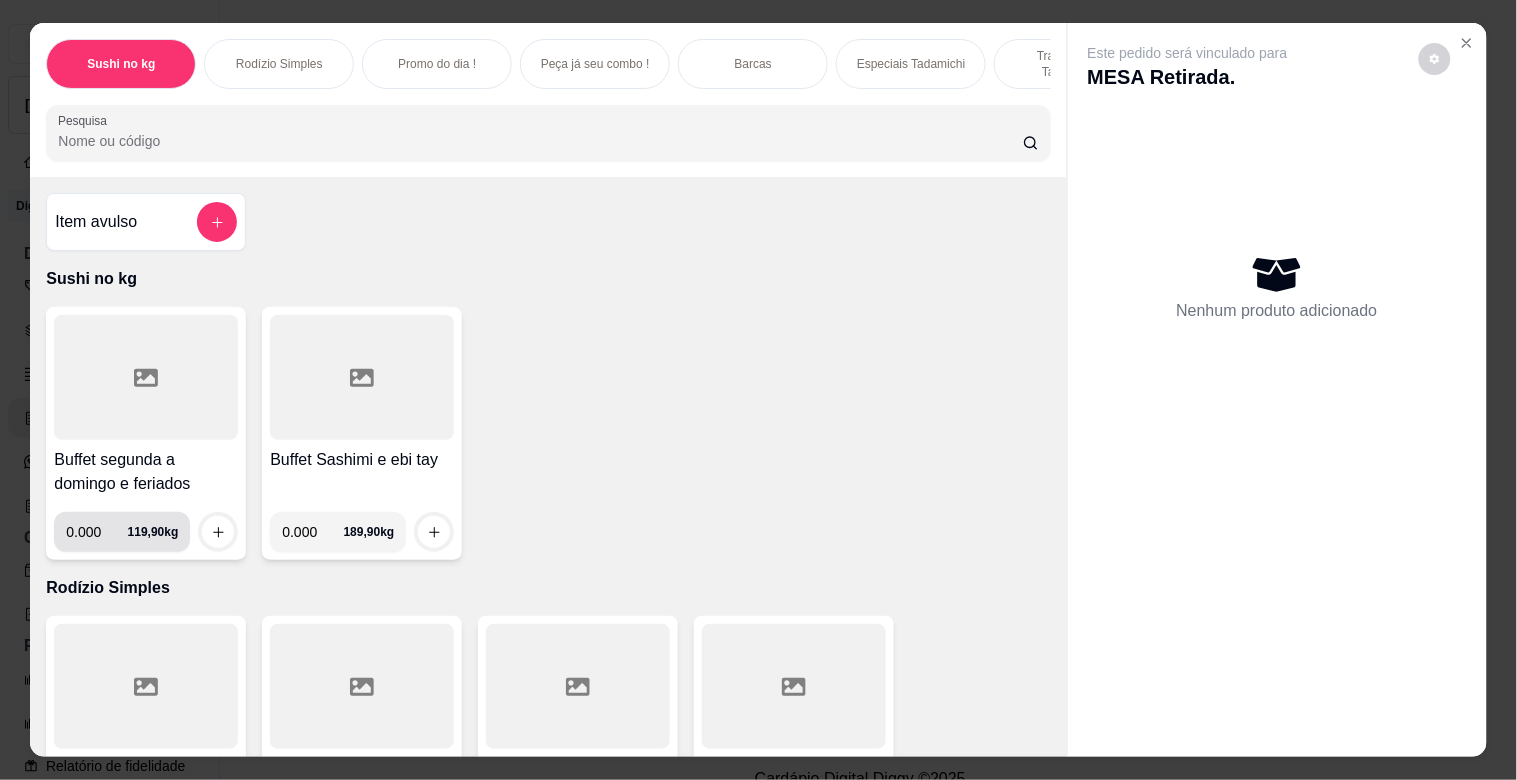 click on "0.000" at bounding box center (96, 532) 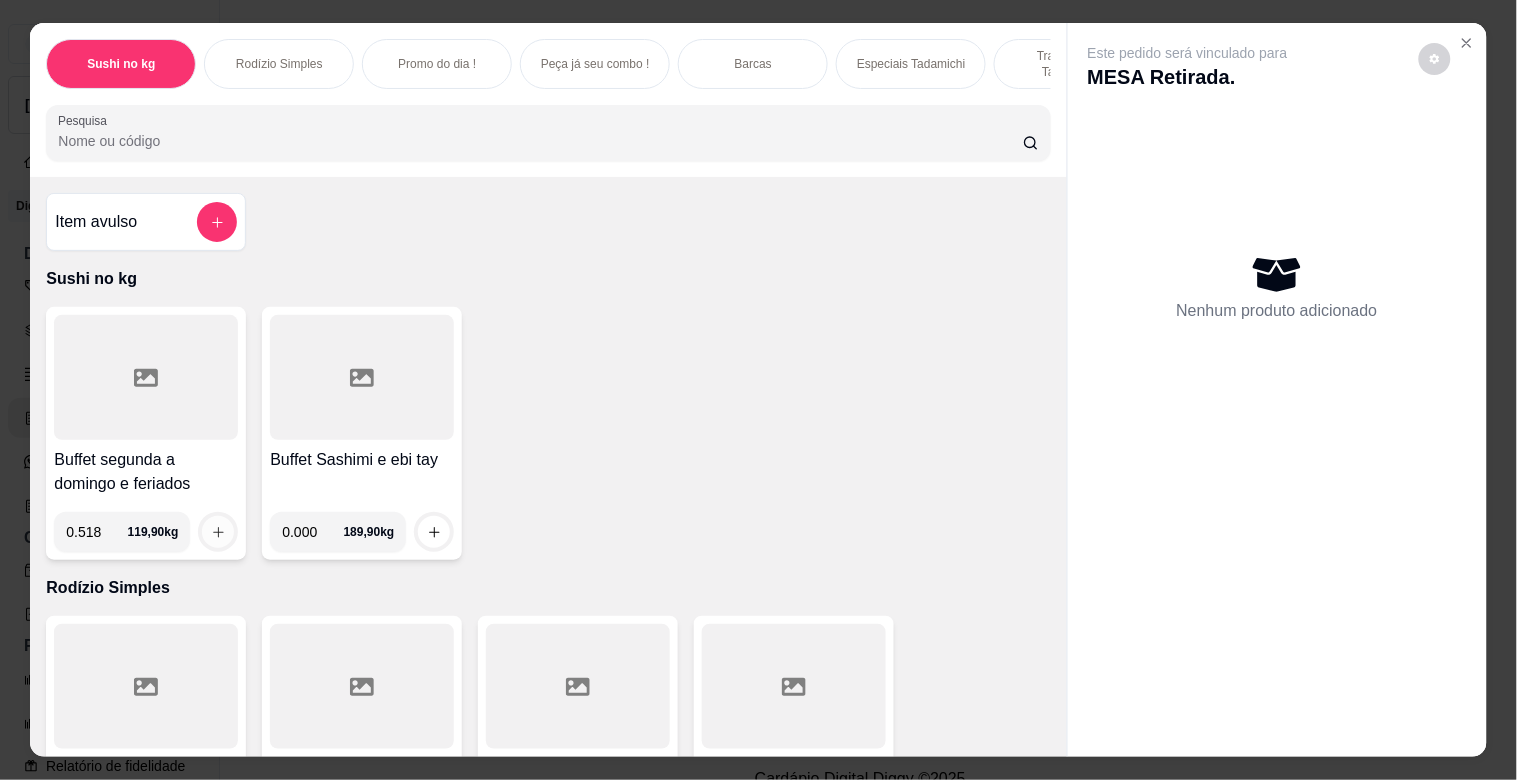 type on "0.518" 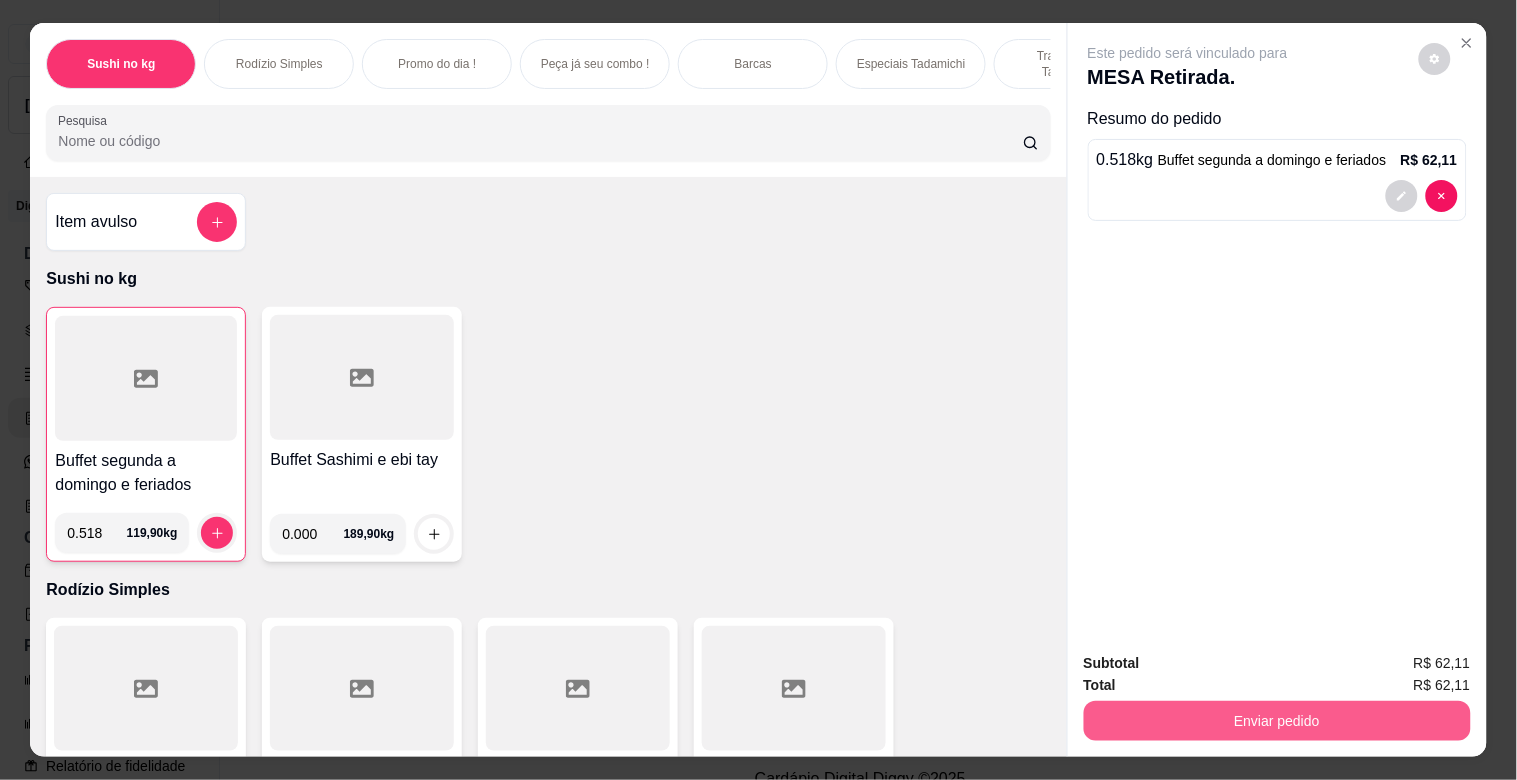 click on "Enviar pedido" at bounding box center (1277, 721) 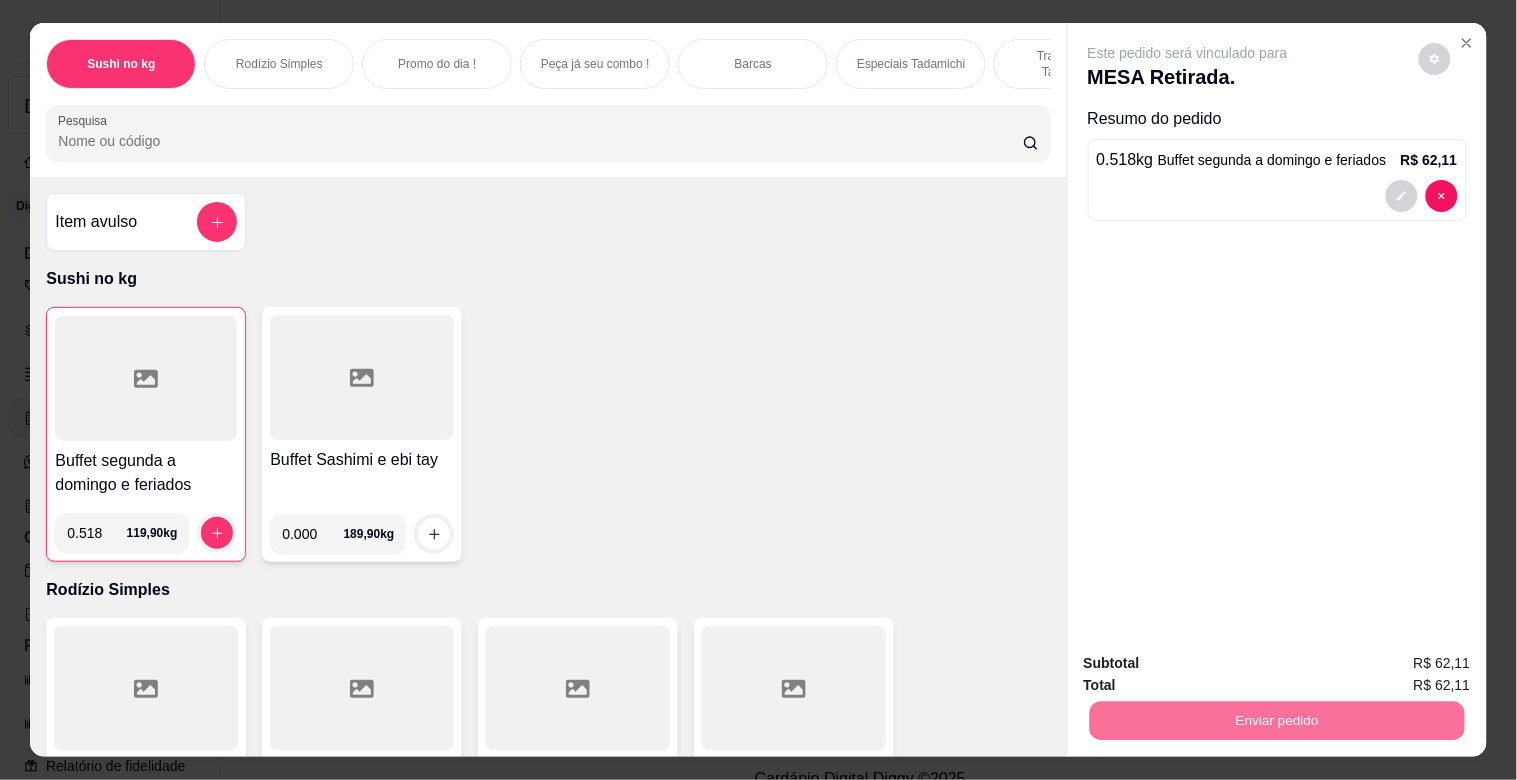 click on "Não registrar e enviar pedido" at bounding box center (1211, 663) 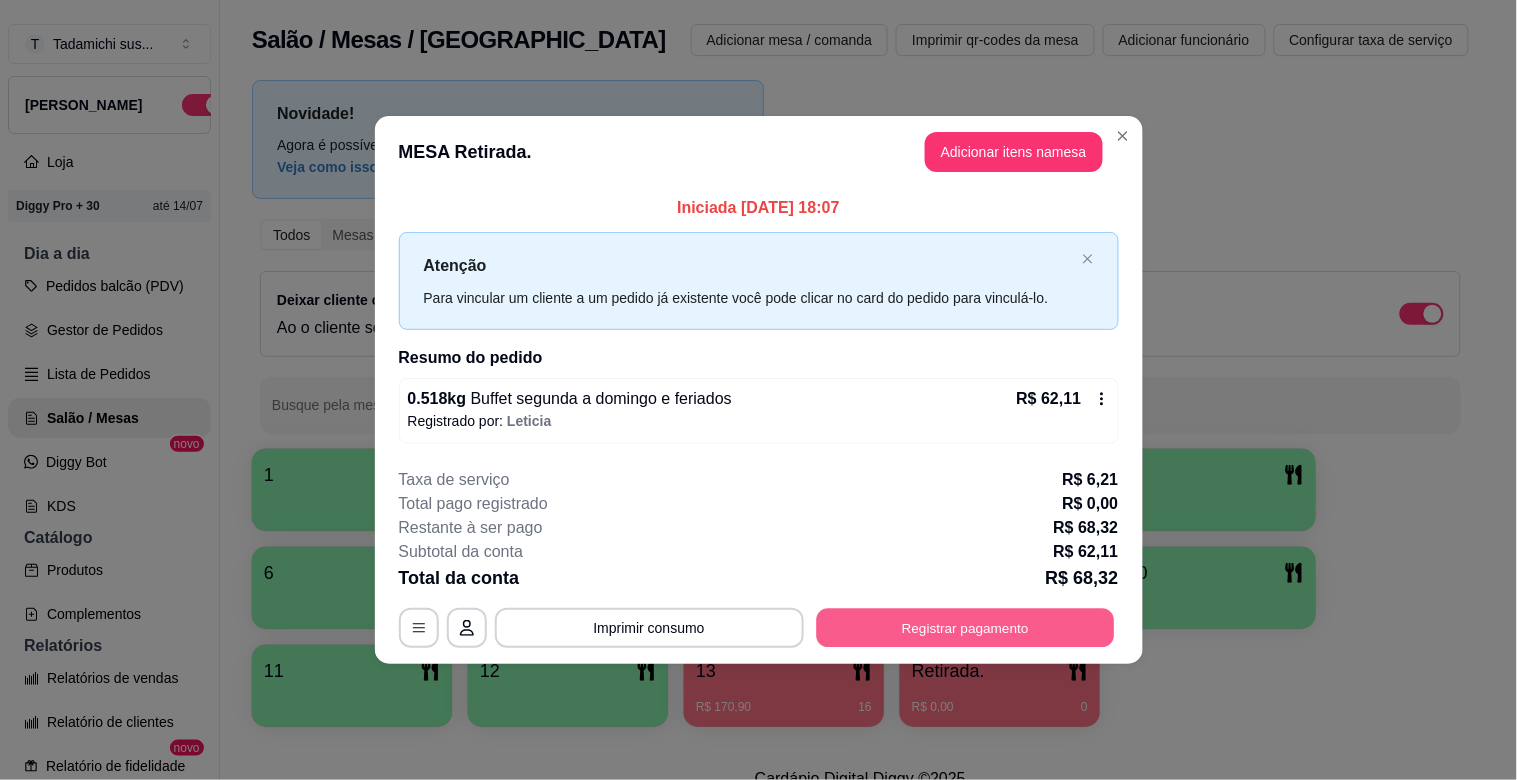 click on "Registrar pagamento" at bounding box center (965, 627) 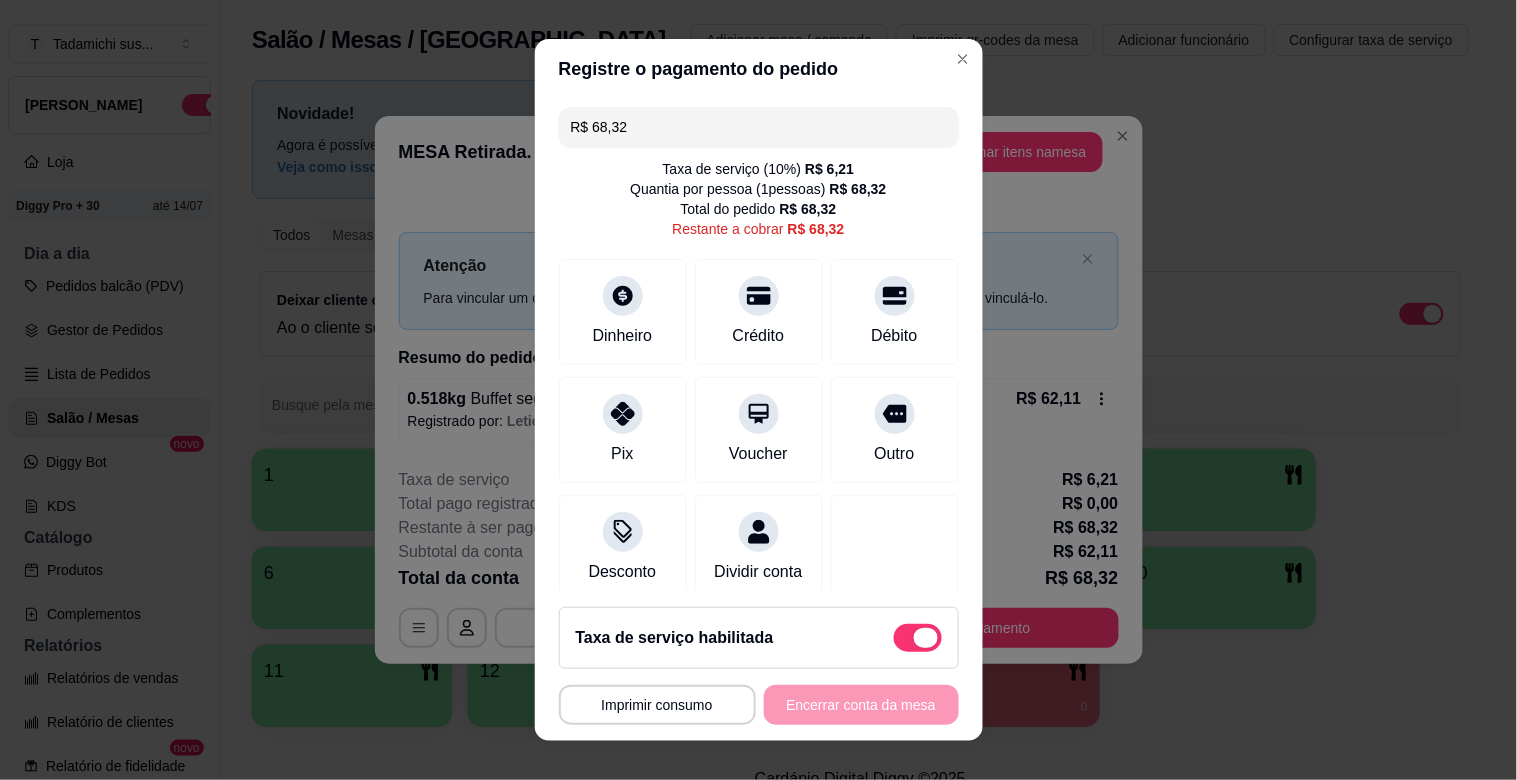 click at bounding box center [926, 638] 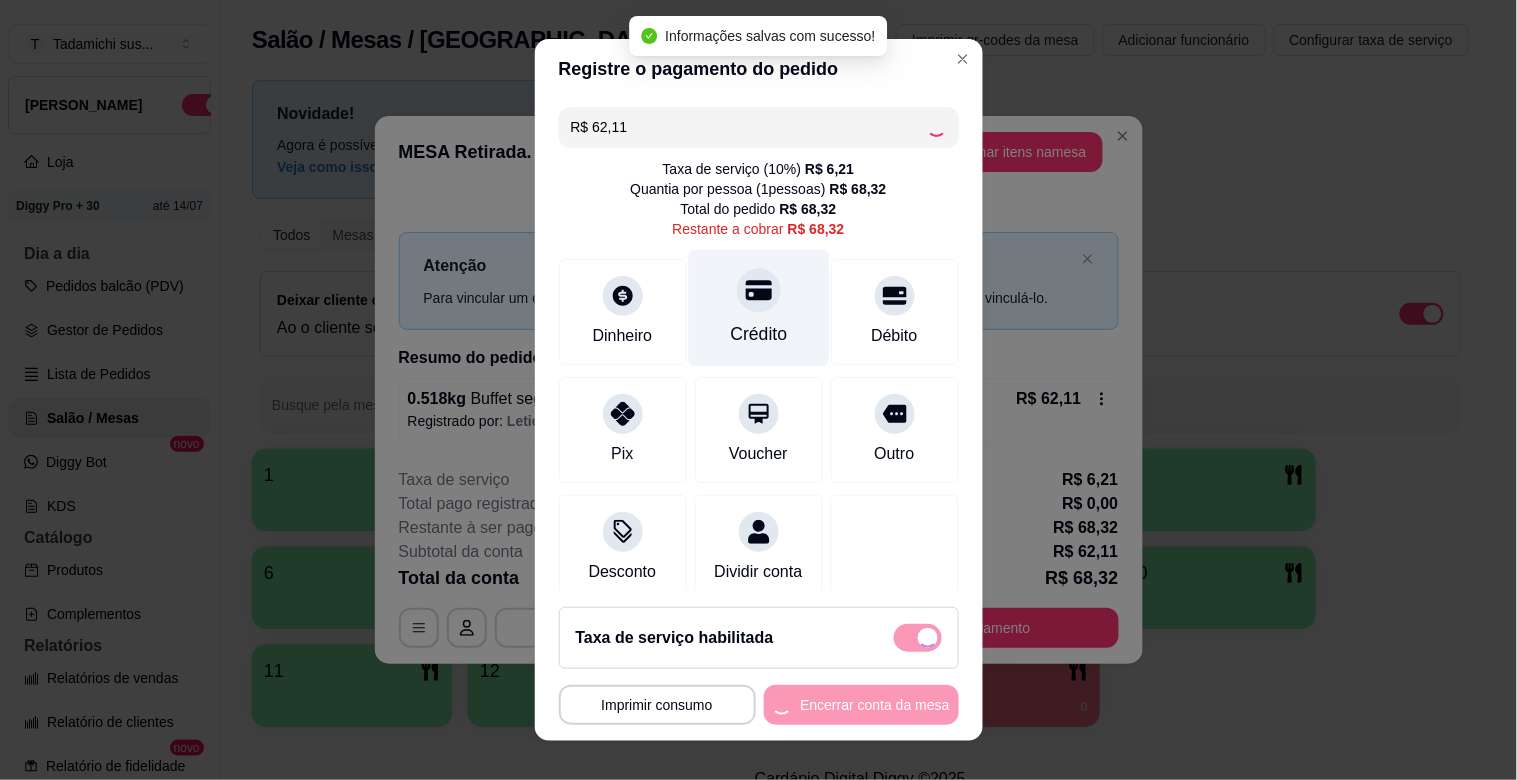 checkbox on "false" 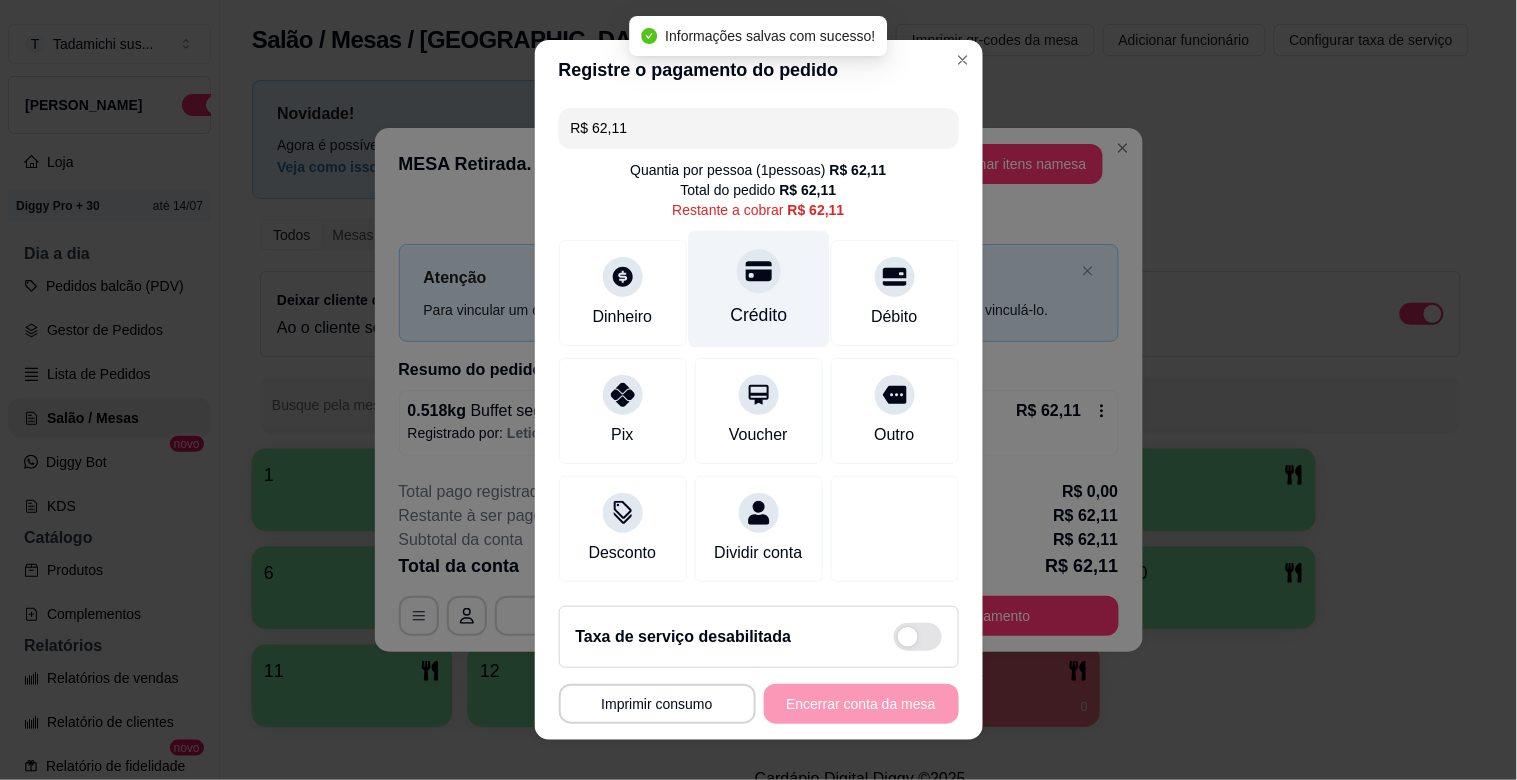 click on "Crédito" at bounding box center (758, 315) 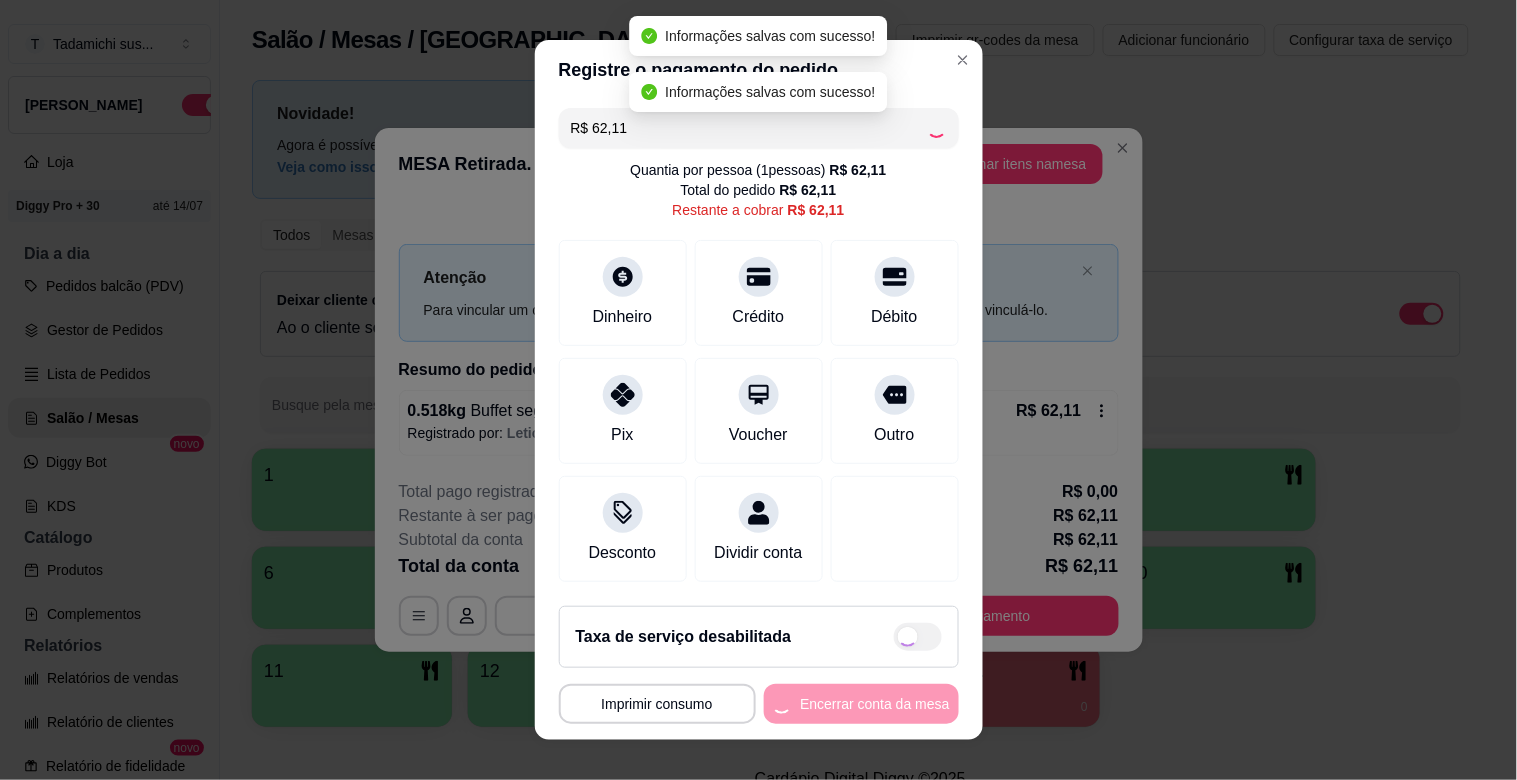 type on "R$ 0,00" 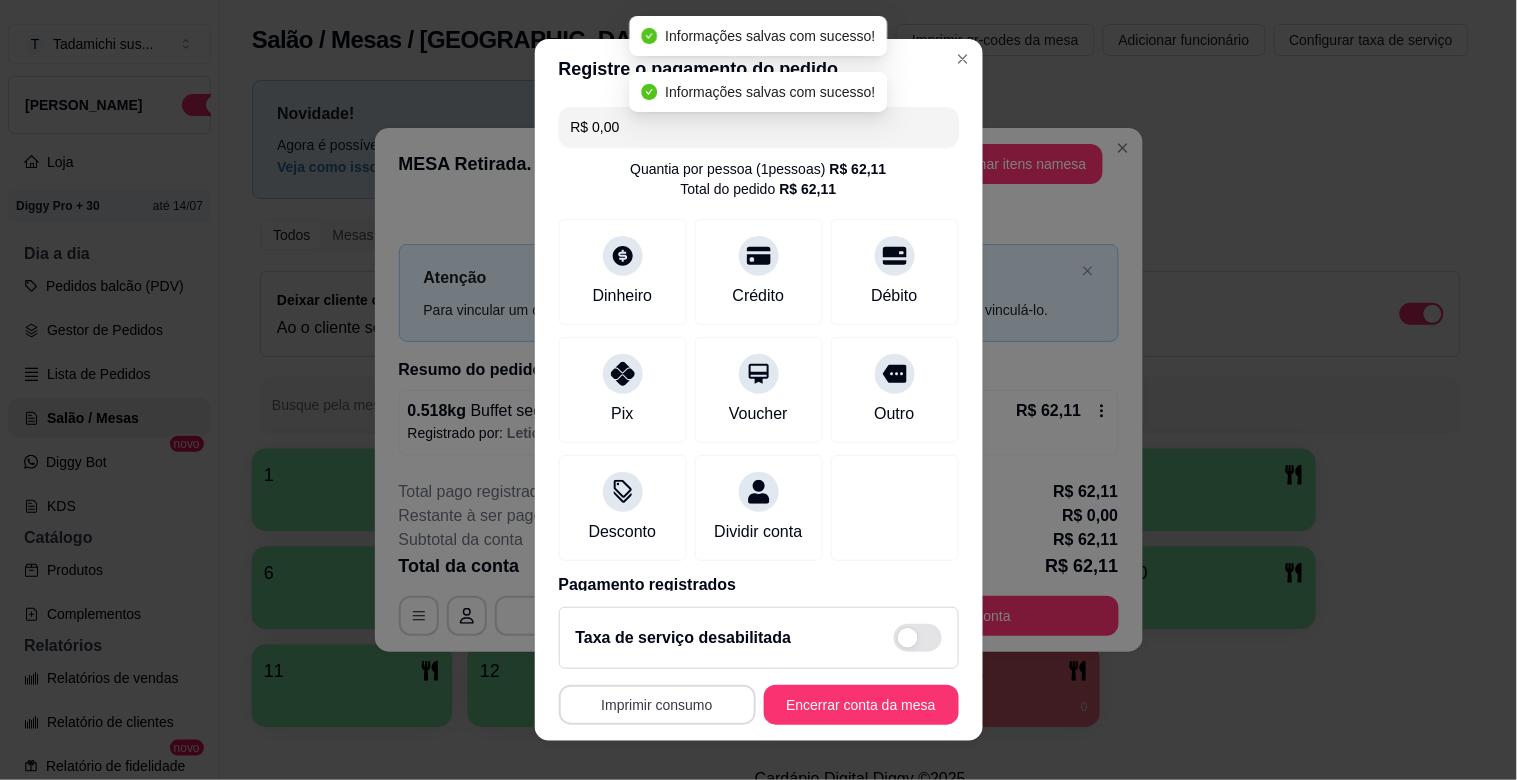 click on "Imprimir consumo" at bounding box center [657, 705] 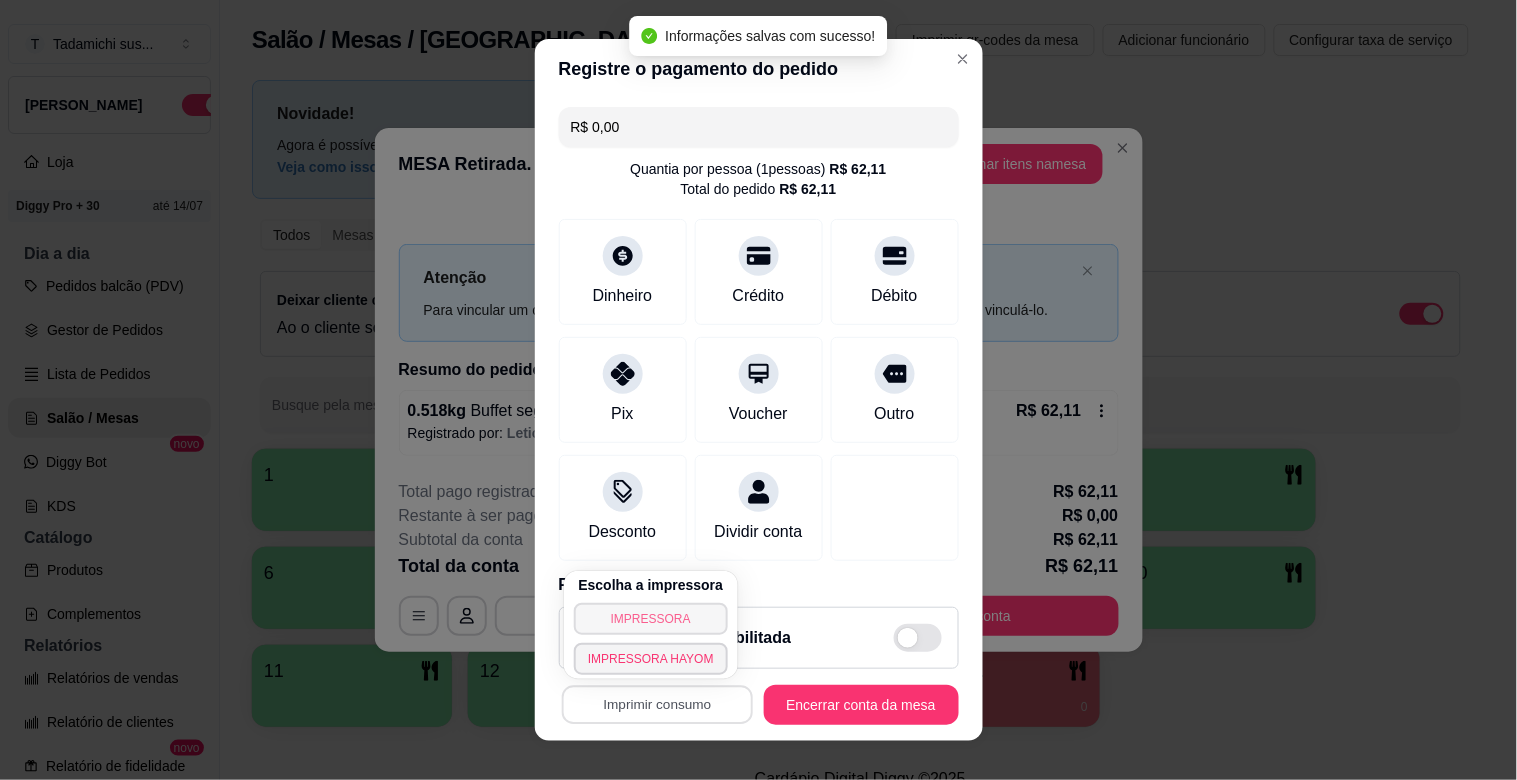 click on "IMPRESSORA" at bounding box center (651, 619) 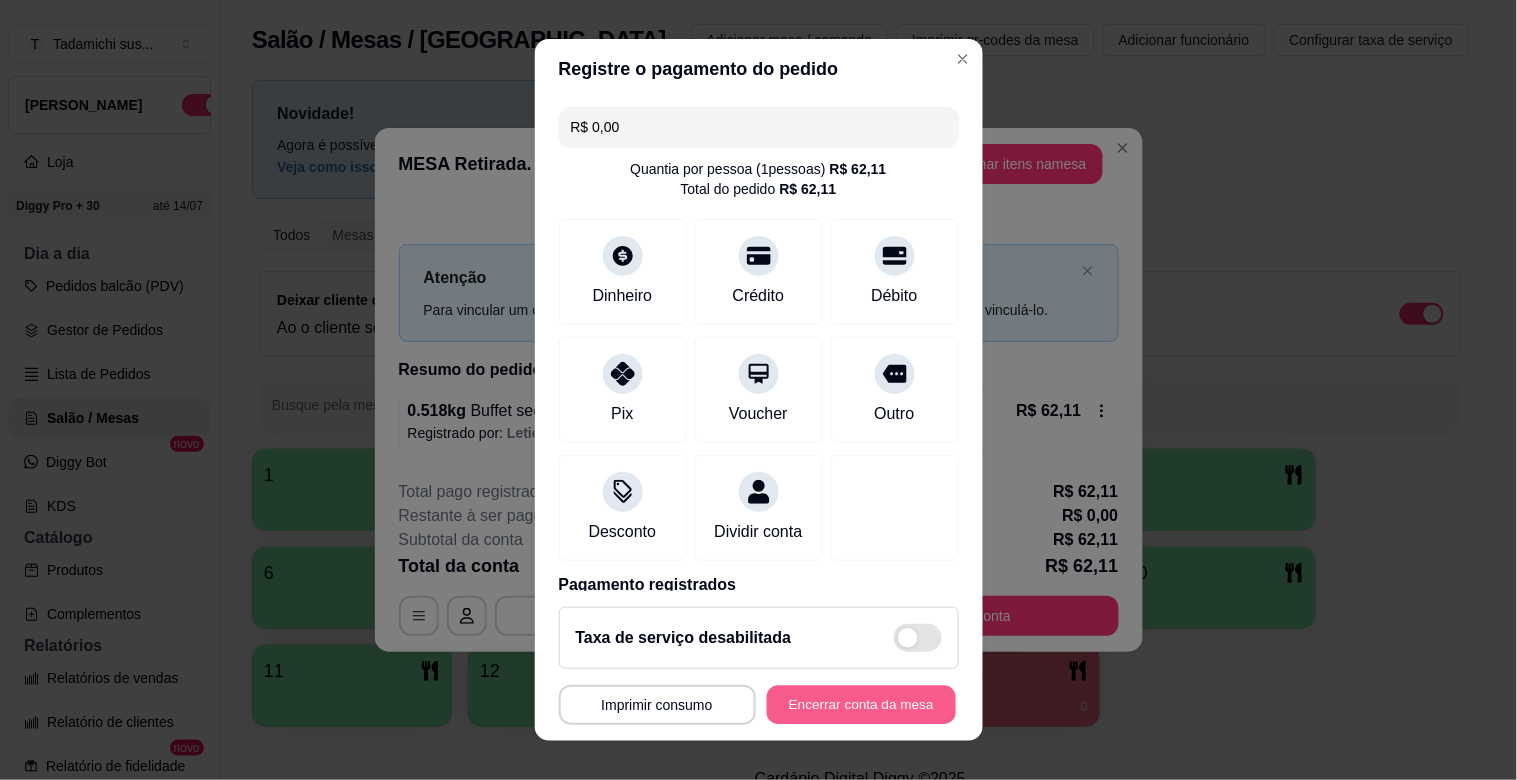 click on "Encerrar conta da mesa" at bounding box center [861, 705] 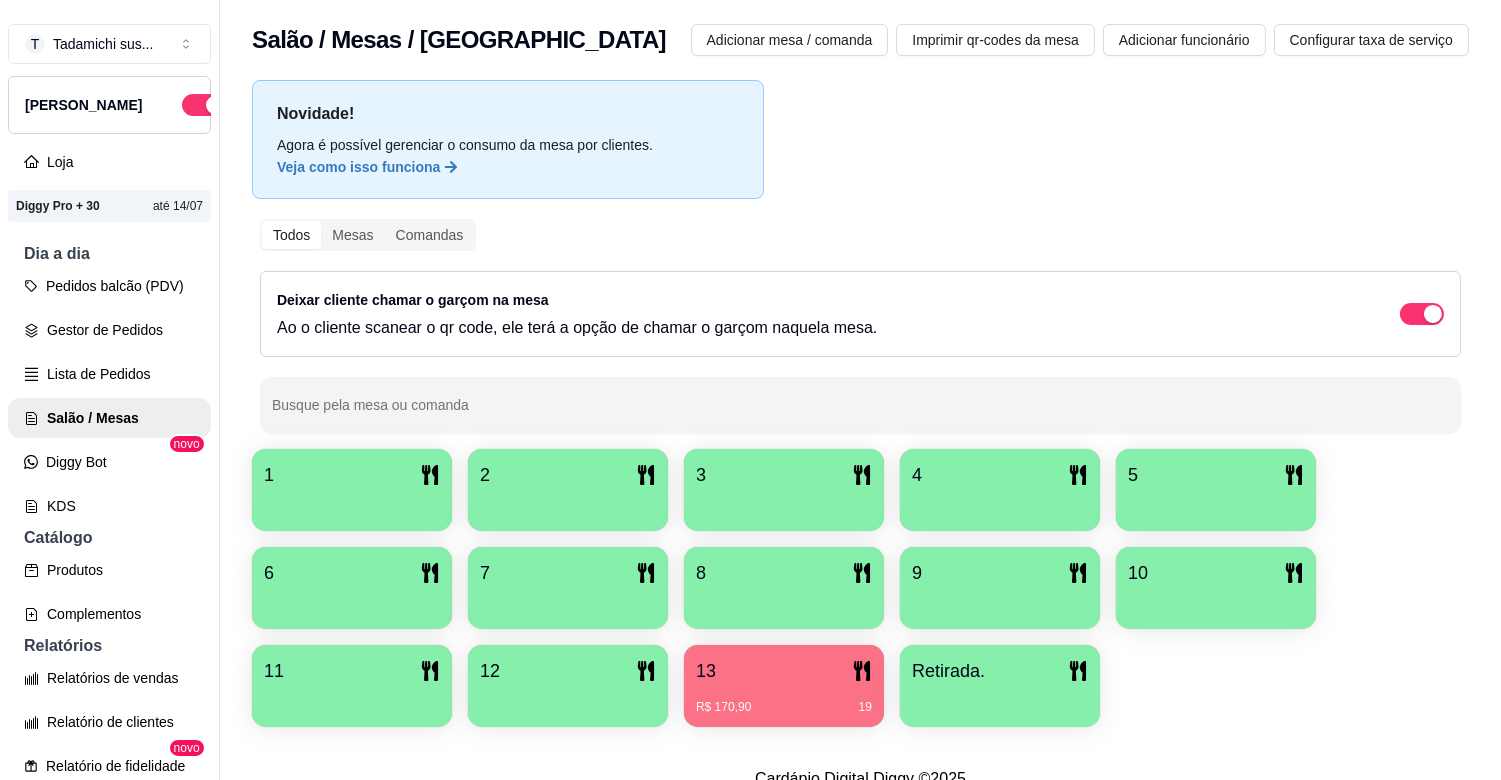 click on "1" at bounding box center (352, 475) 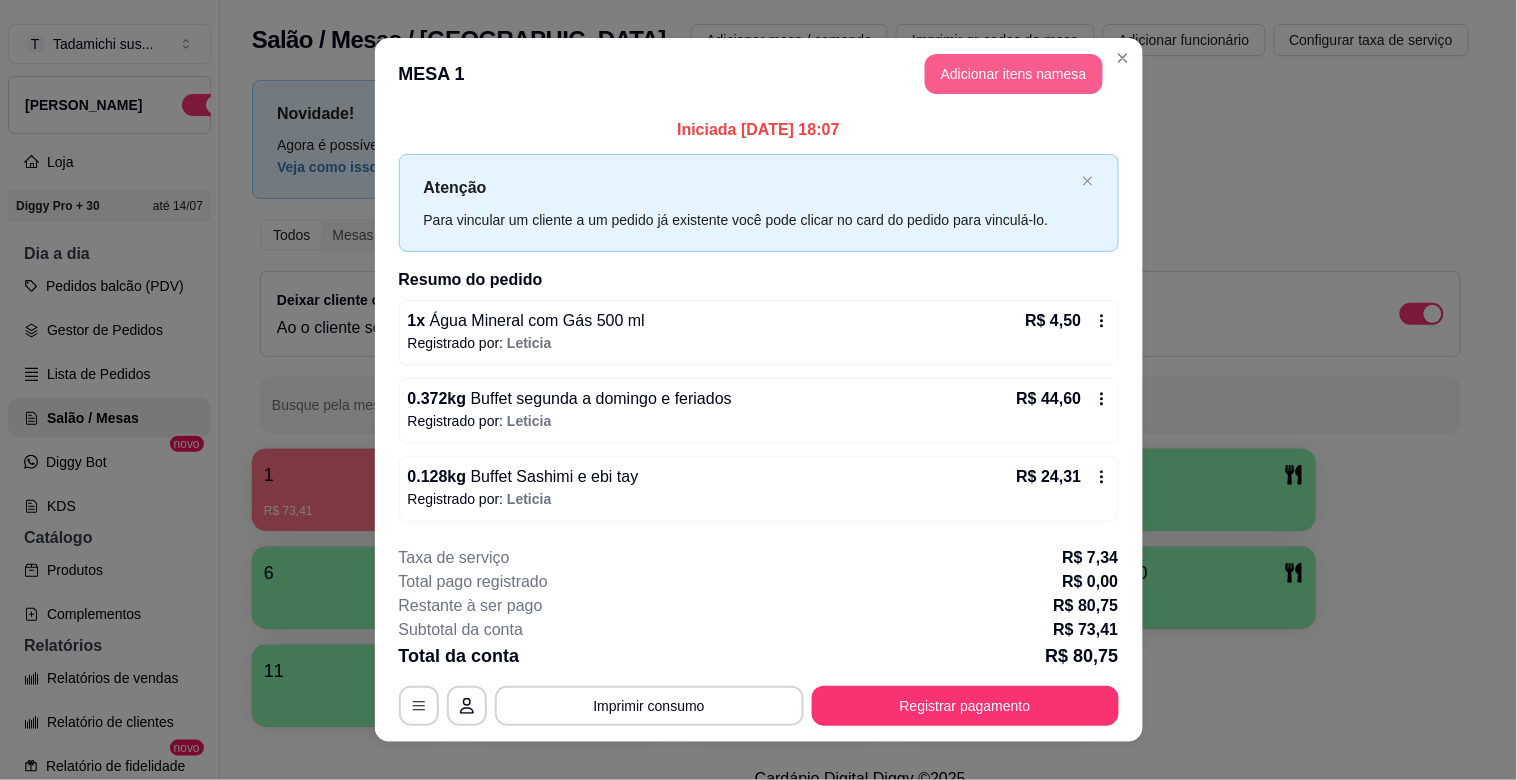 click on "Adicionar itens na  mesa" at bounding box center [1014, 74] 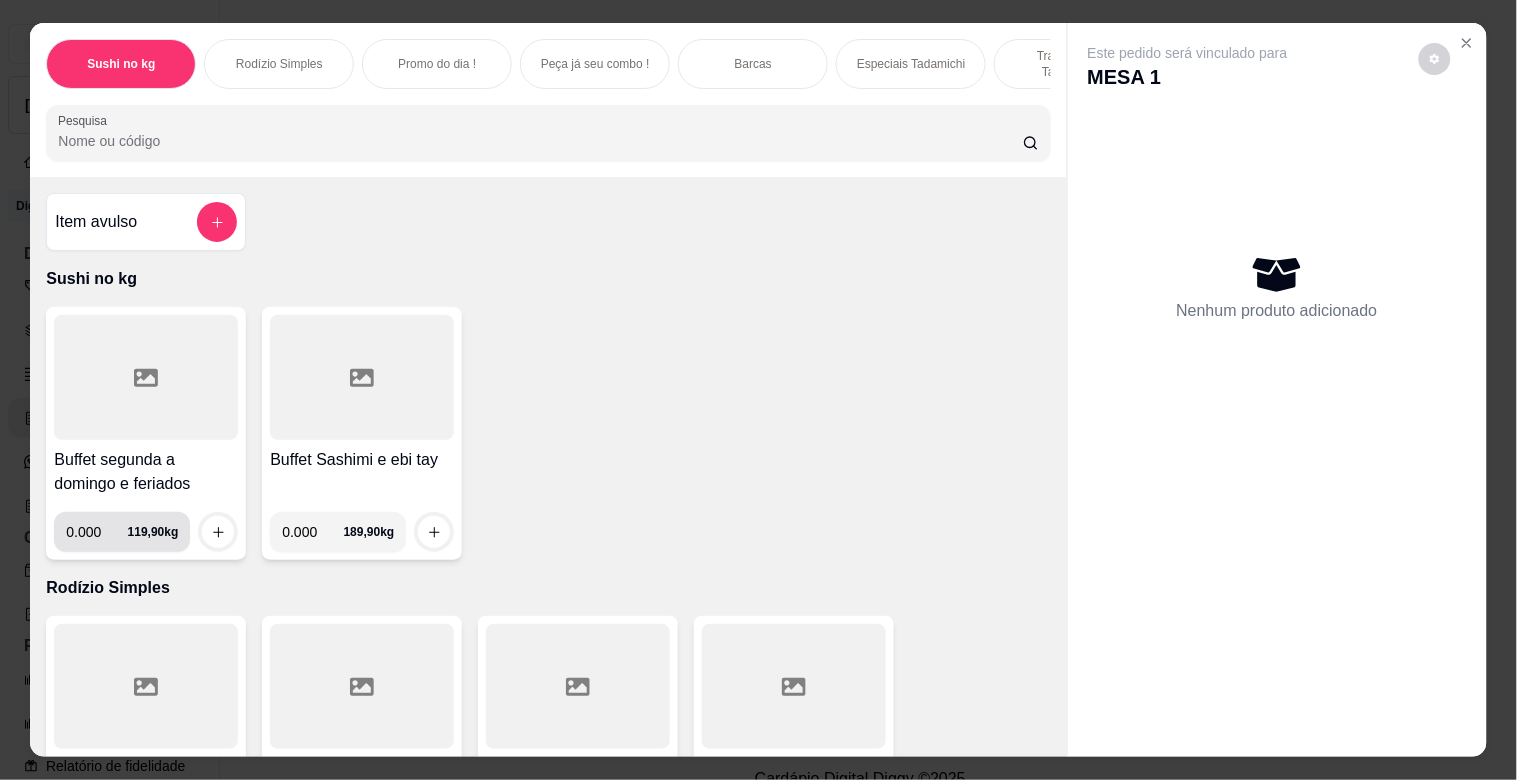 click on "0.000" at bounding box center (96, 532) 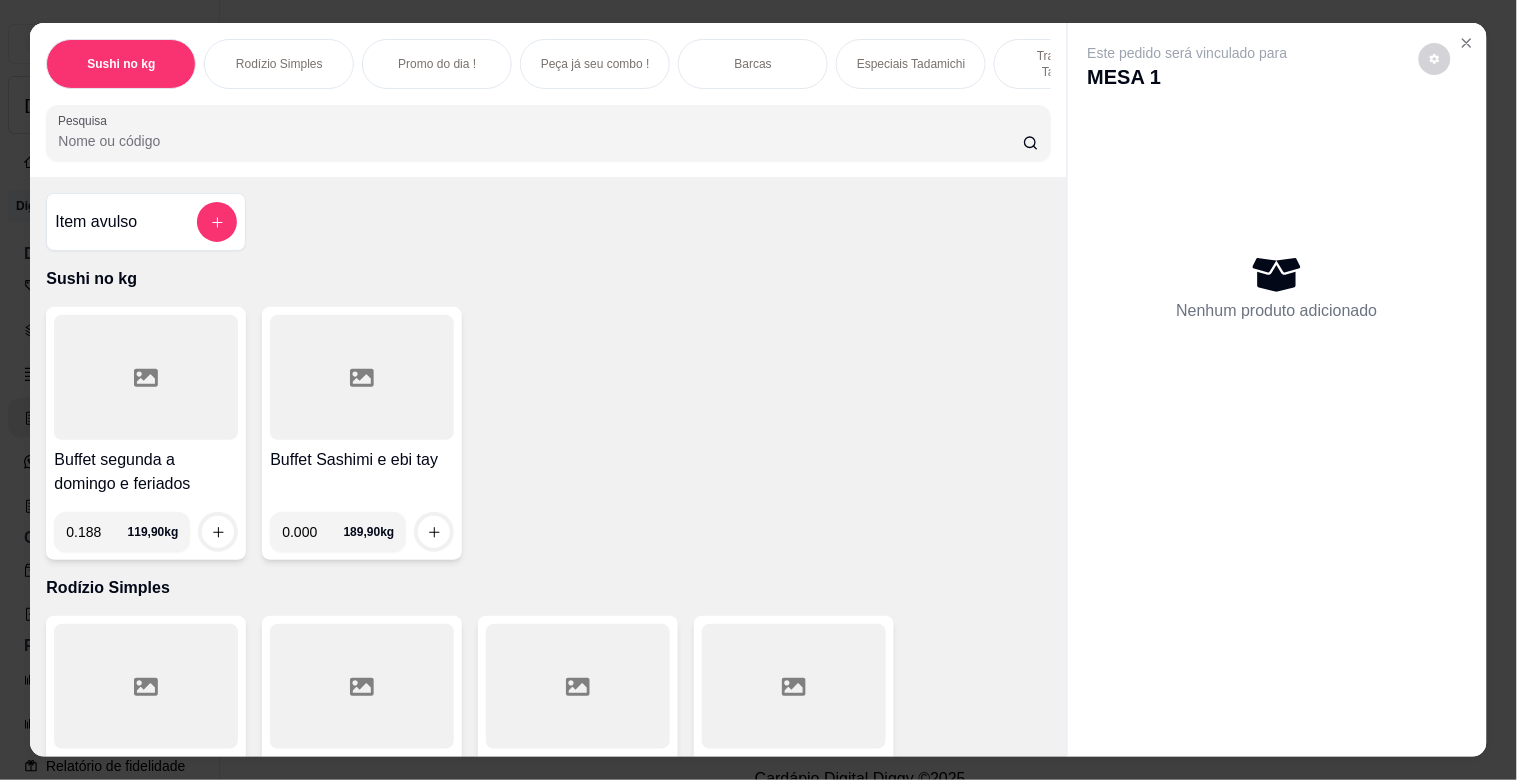 type on "0.188" 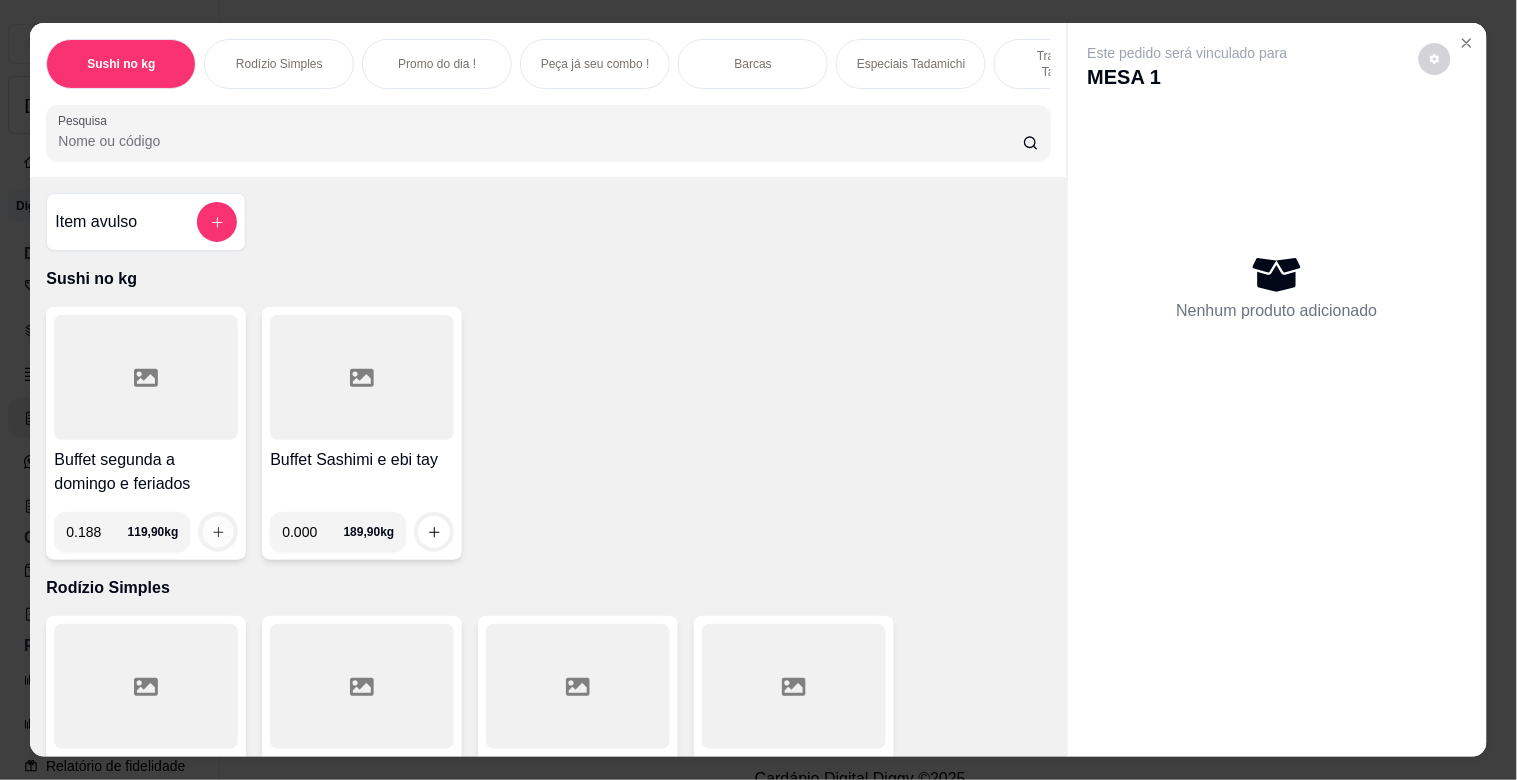 click 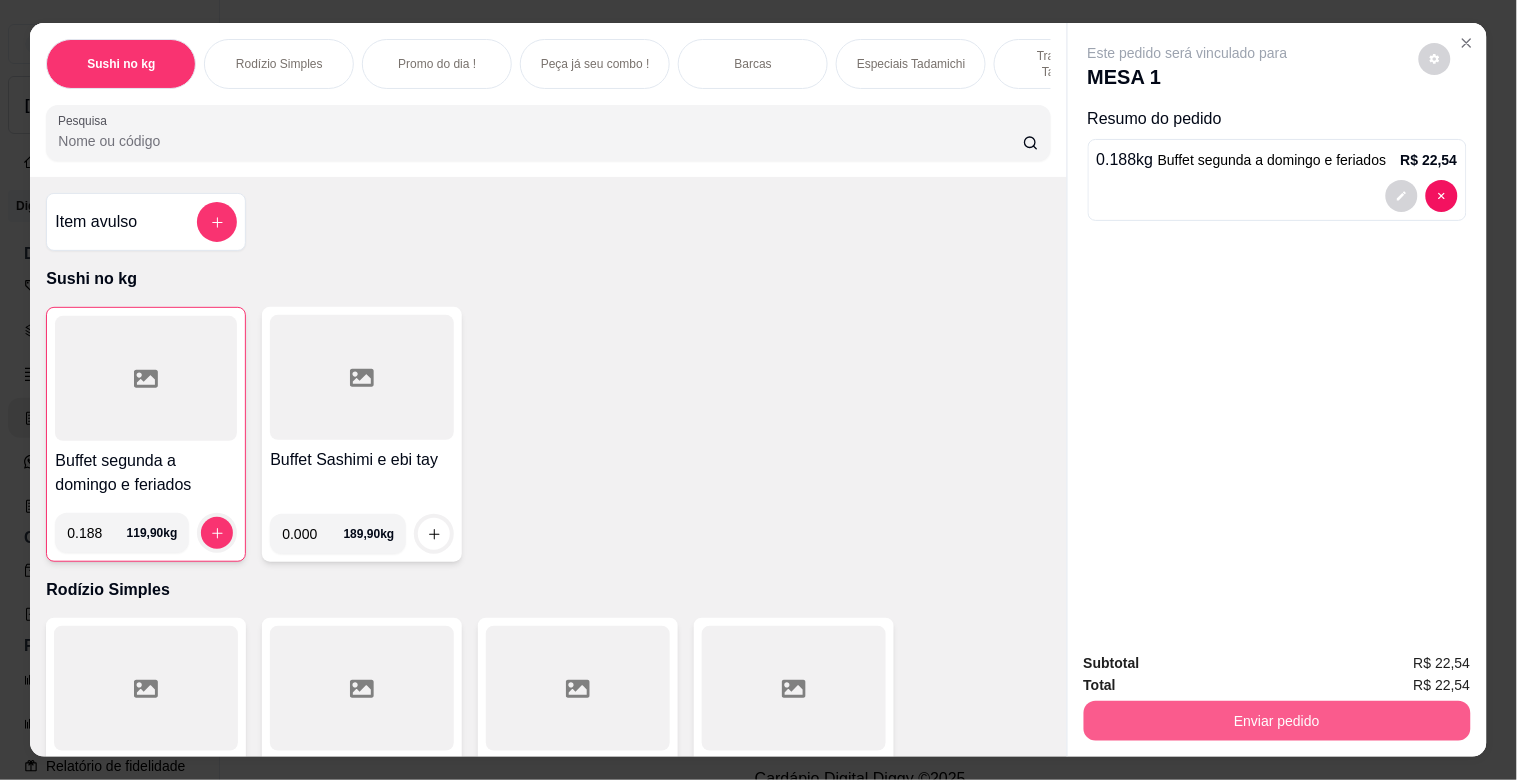click on "Enviar pedido" at bounding box center (1277, 721) 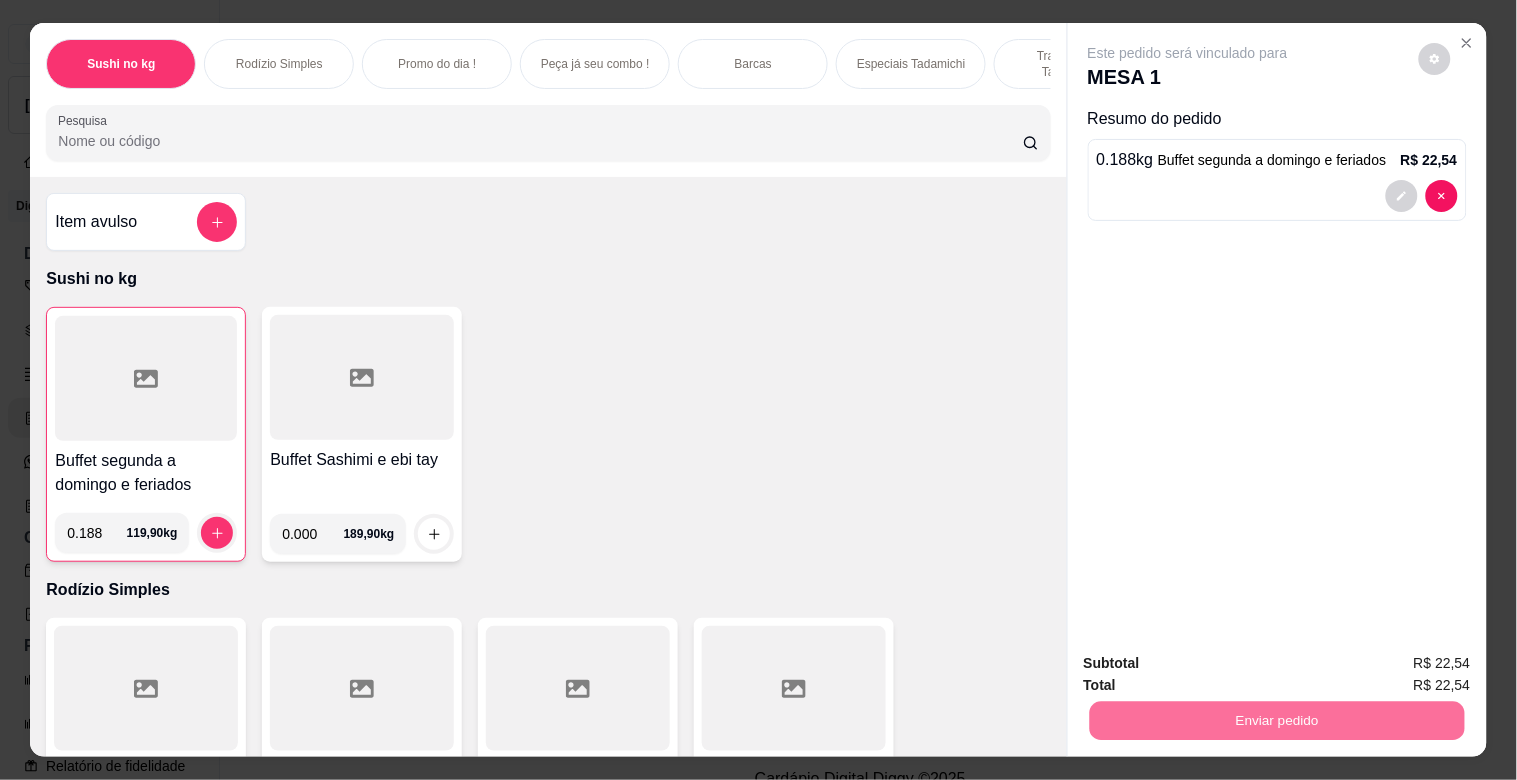 click on "Não registrar e enviar pedido" at bounding box center (1211, 662) 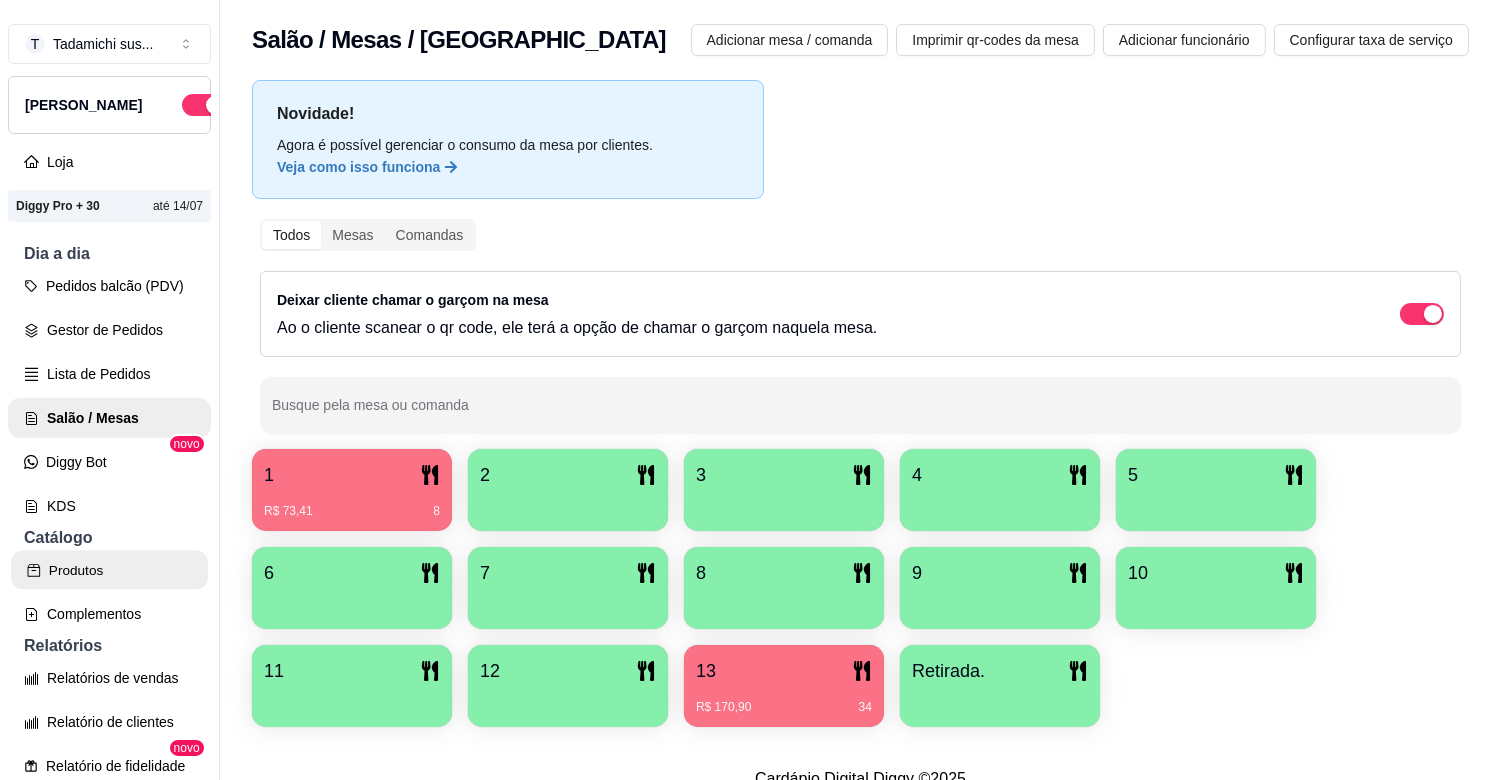 click on "Produtos" at bounding box center (109, 570) 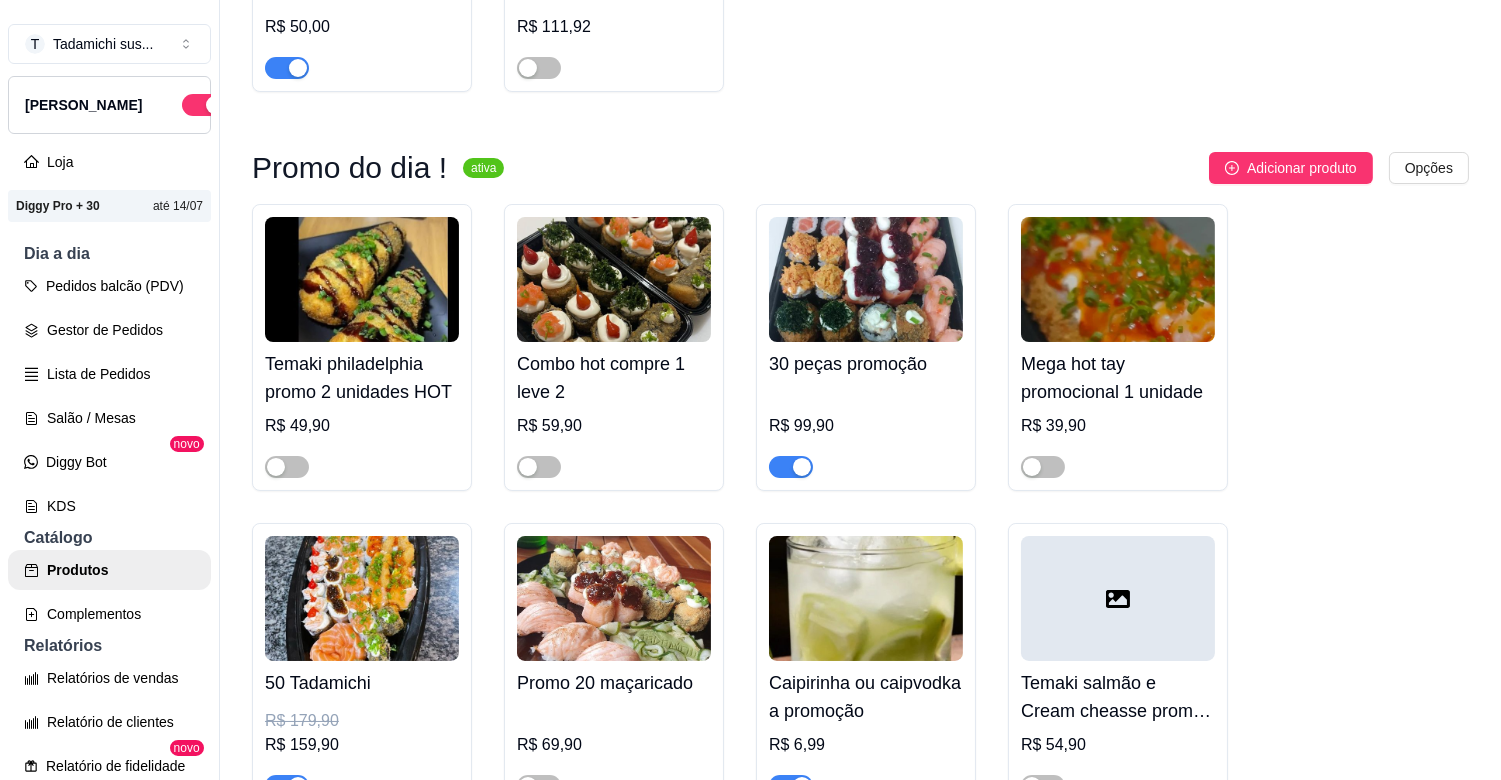 scroll, scrollTop: 2000, scrollLeft: 0, axis: vertical 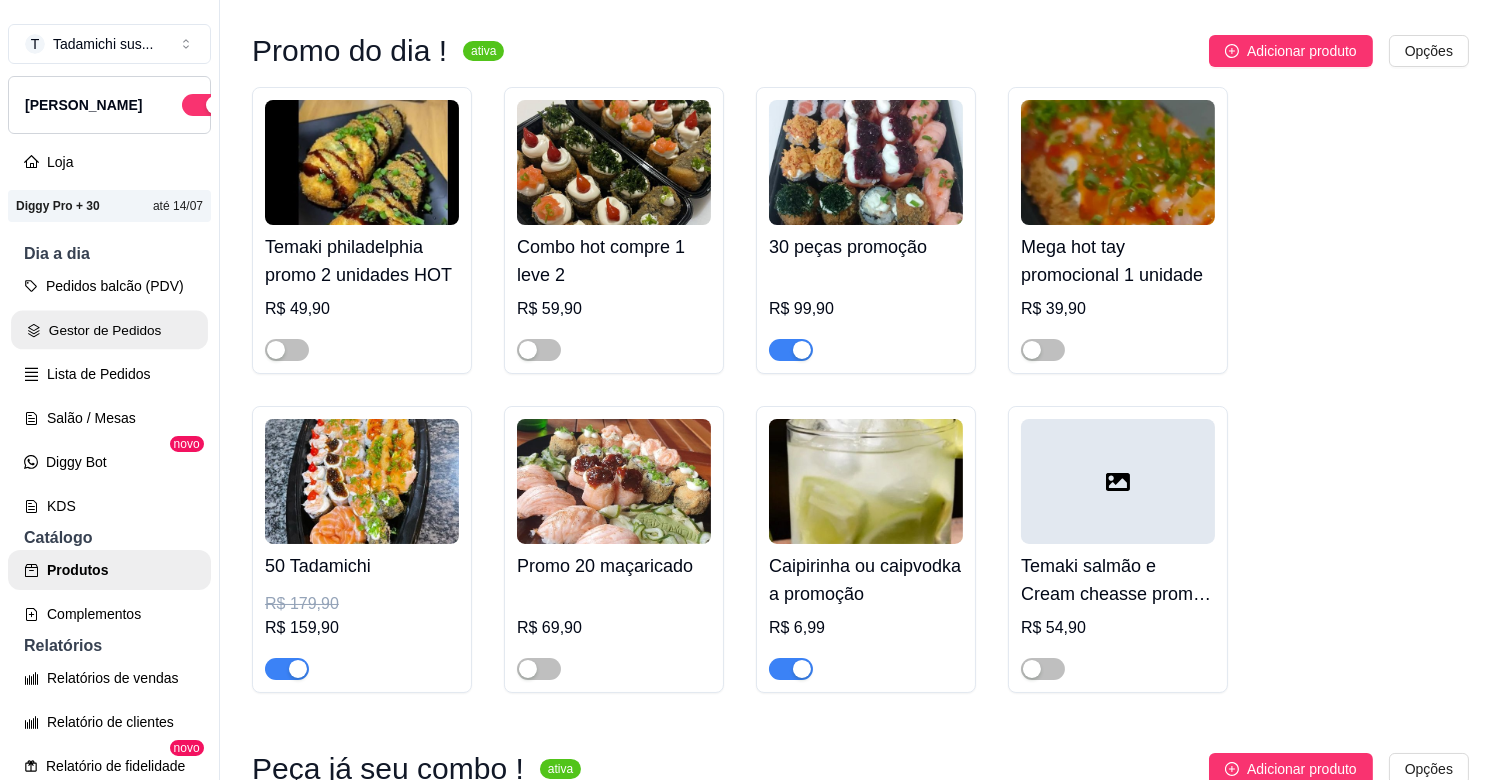 click on "Gestor de Pedidos" at bounding box center (109, 330) 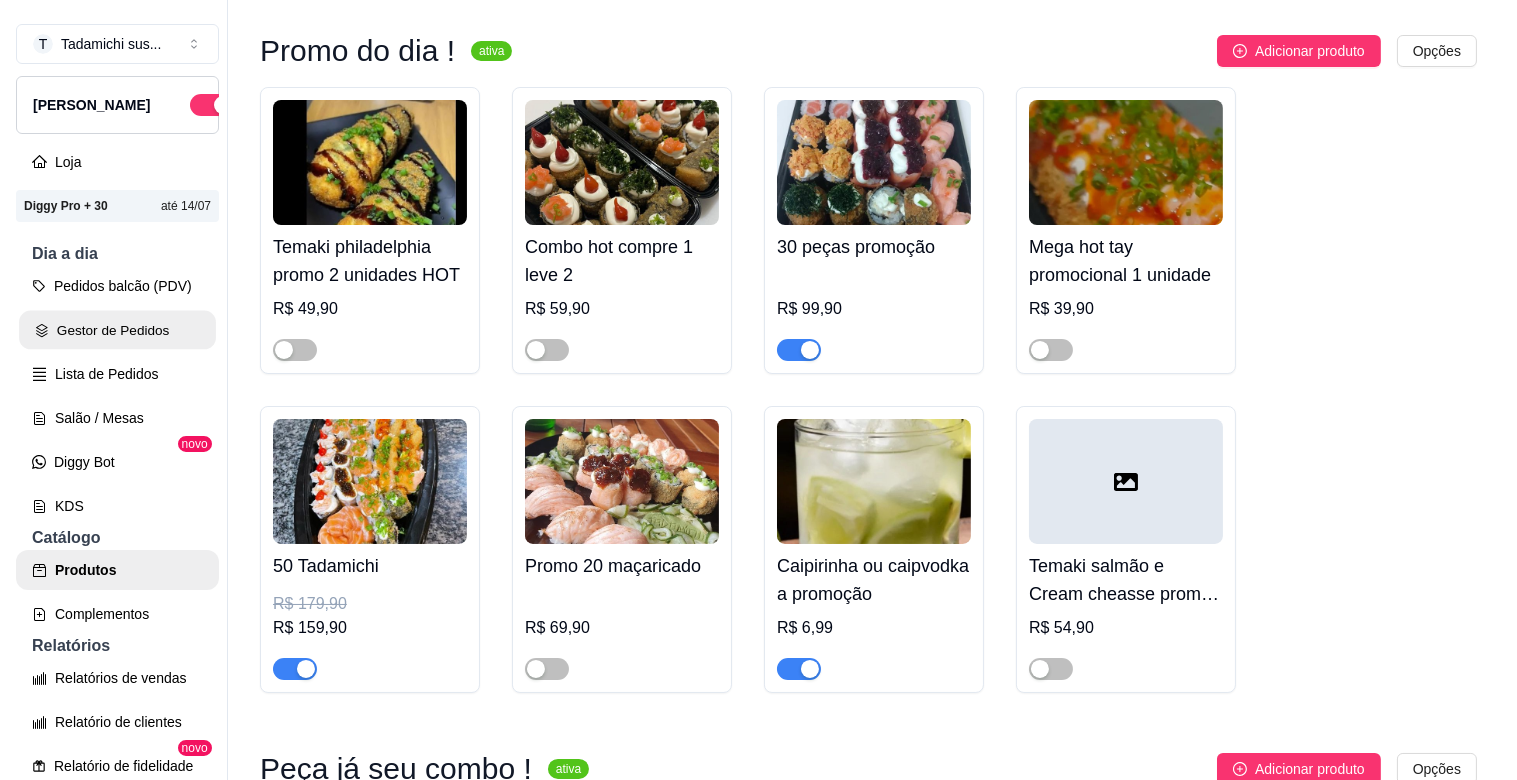 scroll, scrollTop: 0, scrollLeft: 0, axis: both 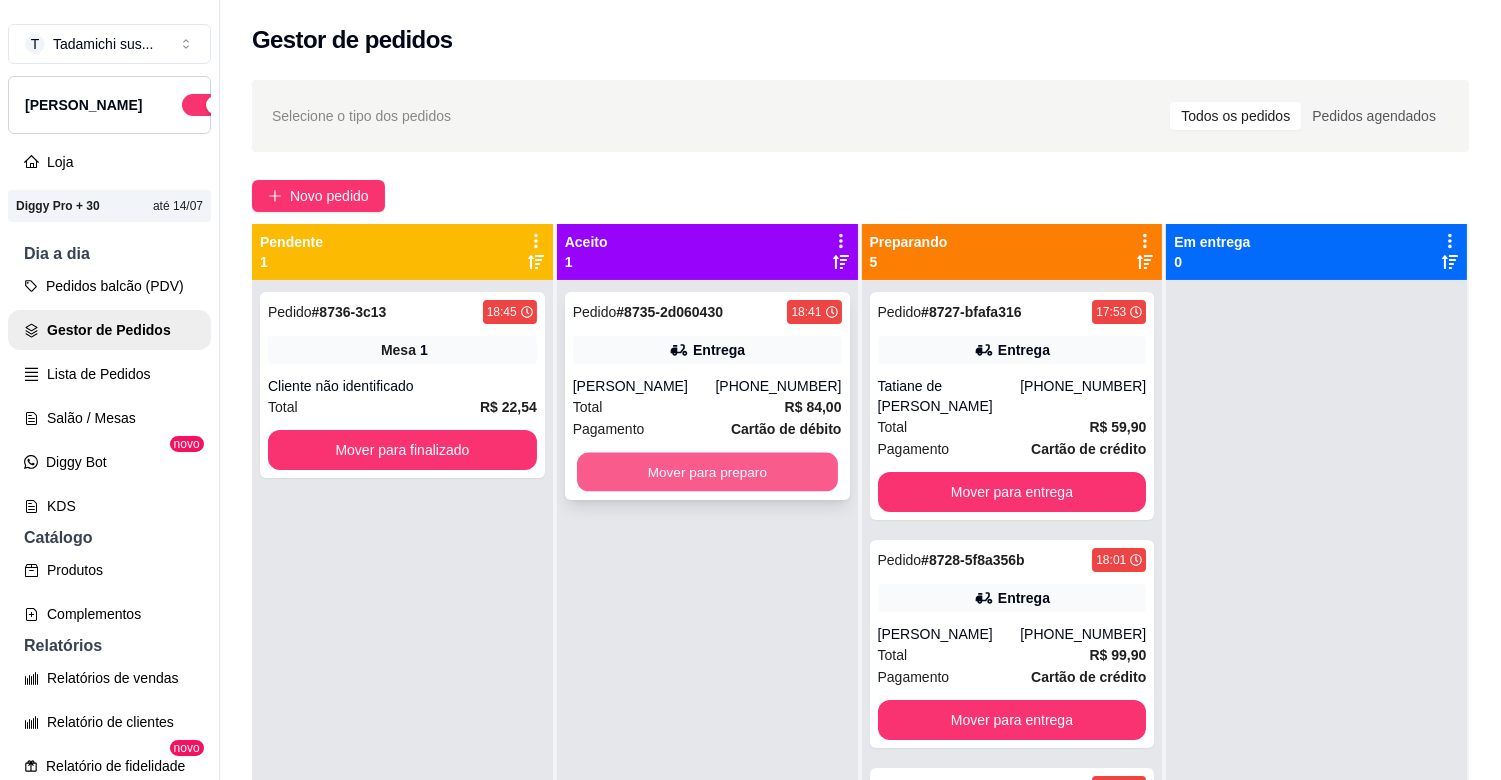 click on "Mover para preparo" at bounding box center (707, 472) 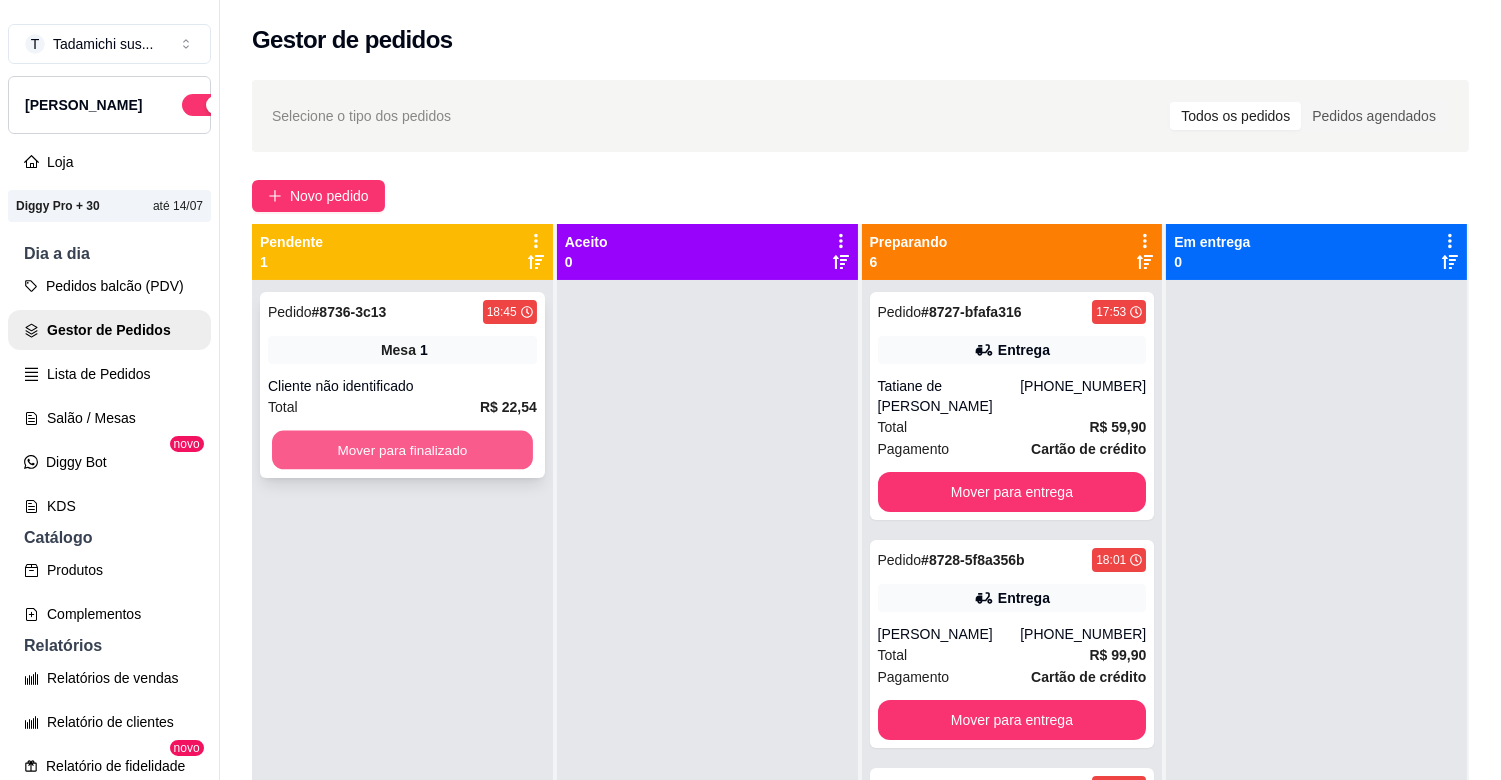 click on "Mover para finalizado" at bounding box center (402, 450) 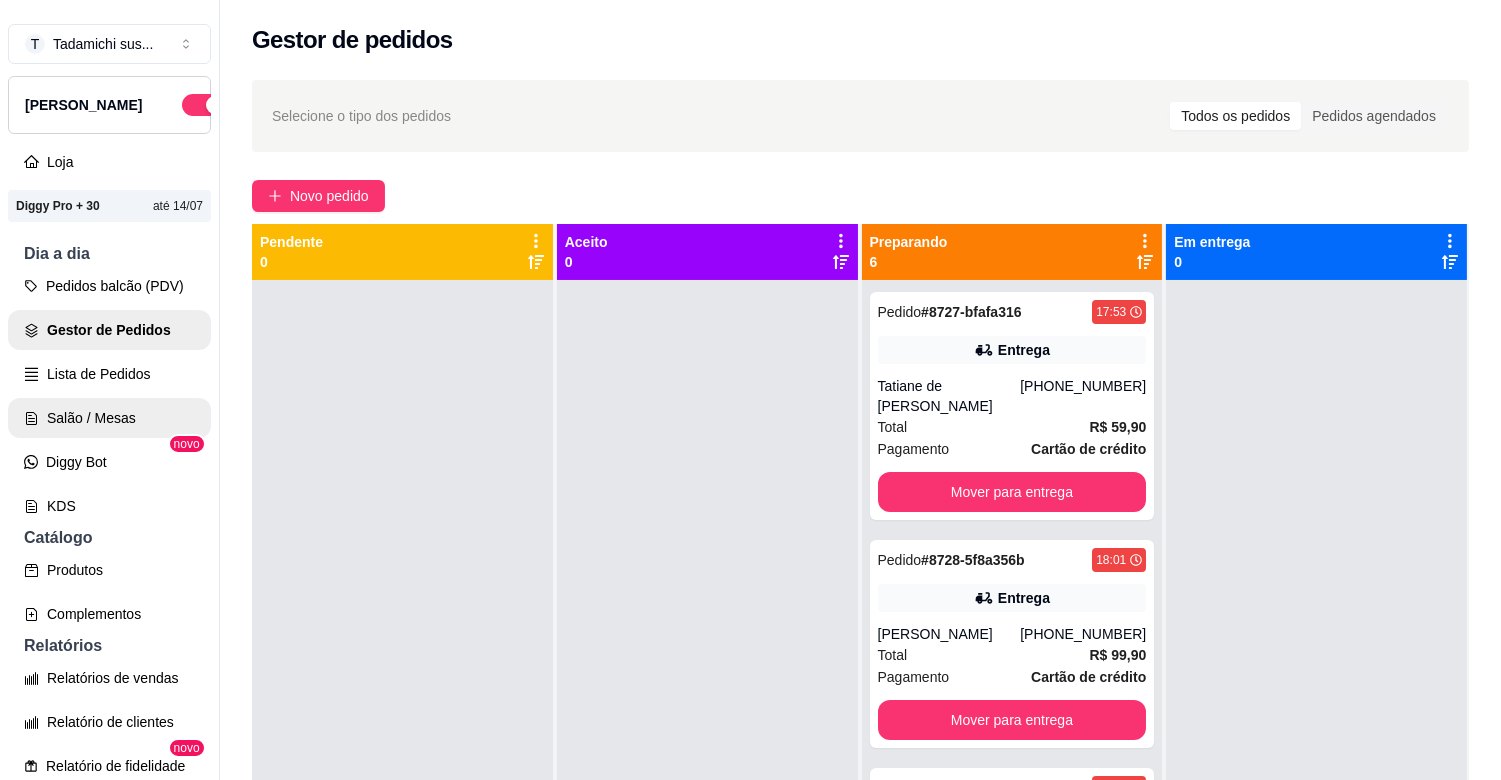 click on "Salão / Mesas" at bounding box center [109, 418] 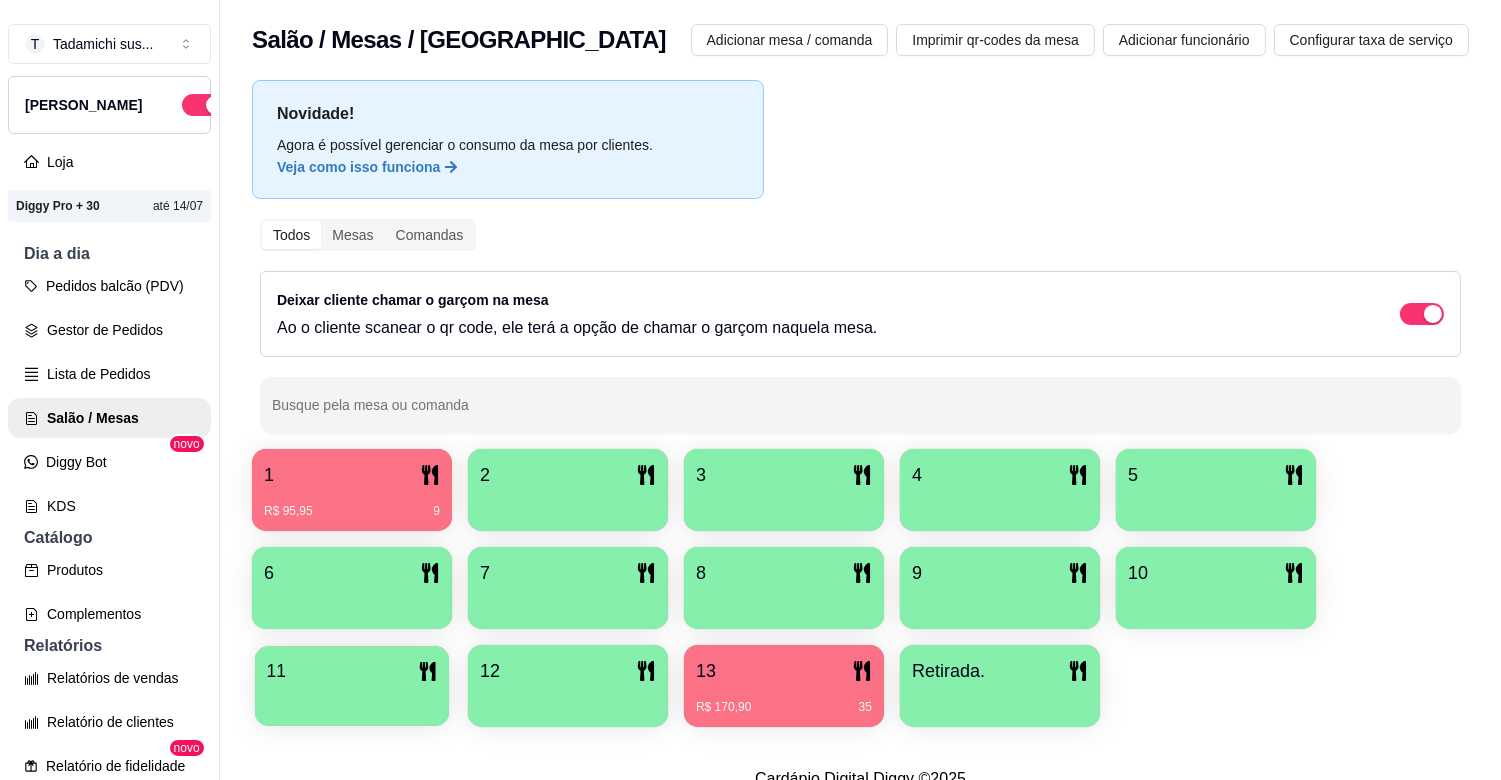click at bounding box center [352, 699] 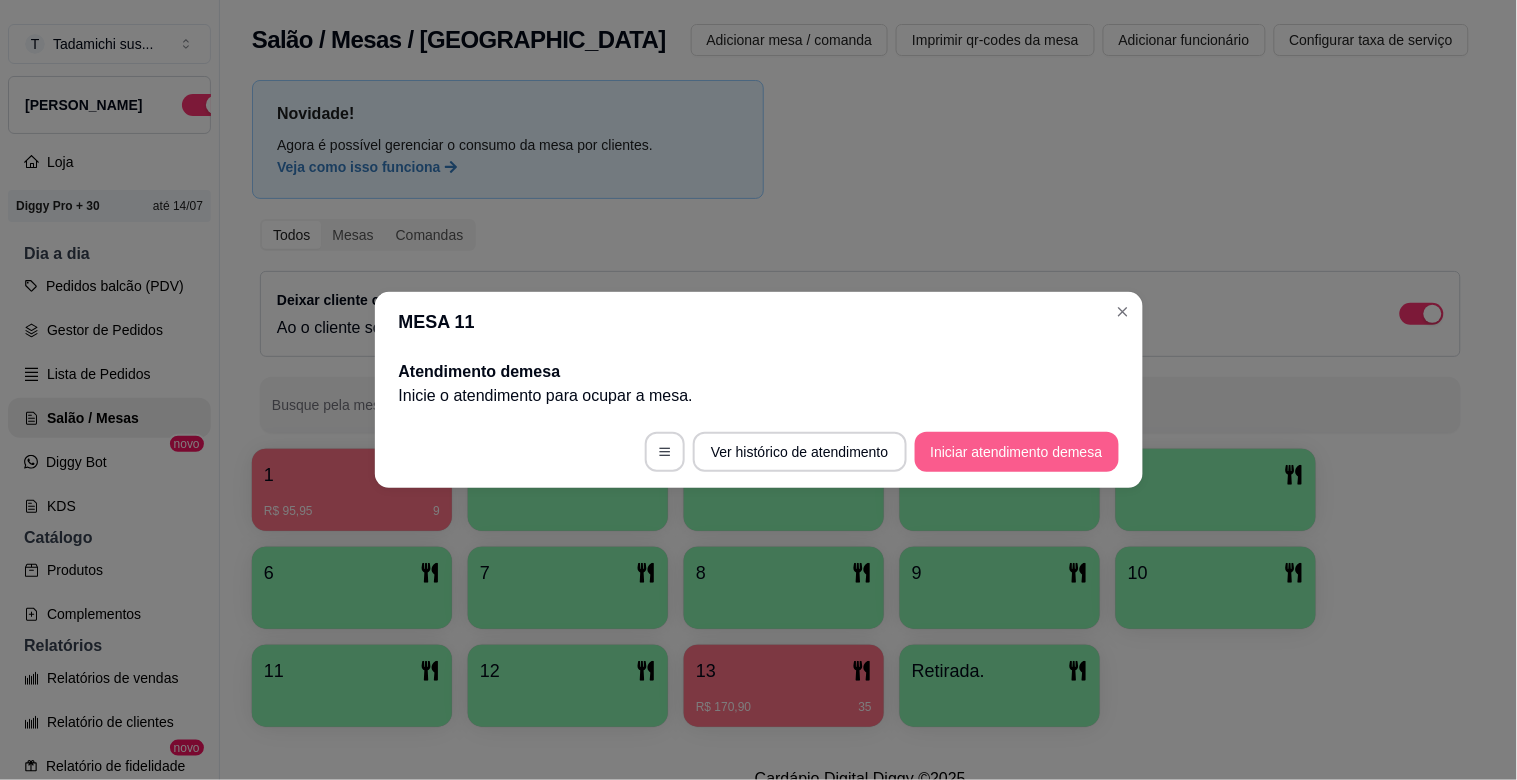 click on "Iniciar atendimento de  mesa" at bounding box center [1017, 452] 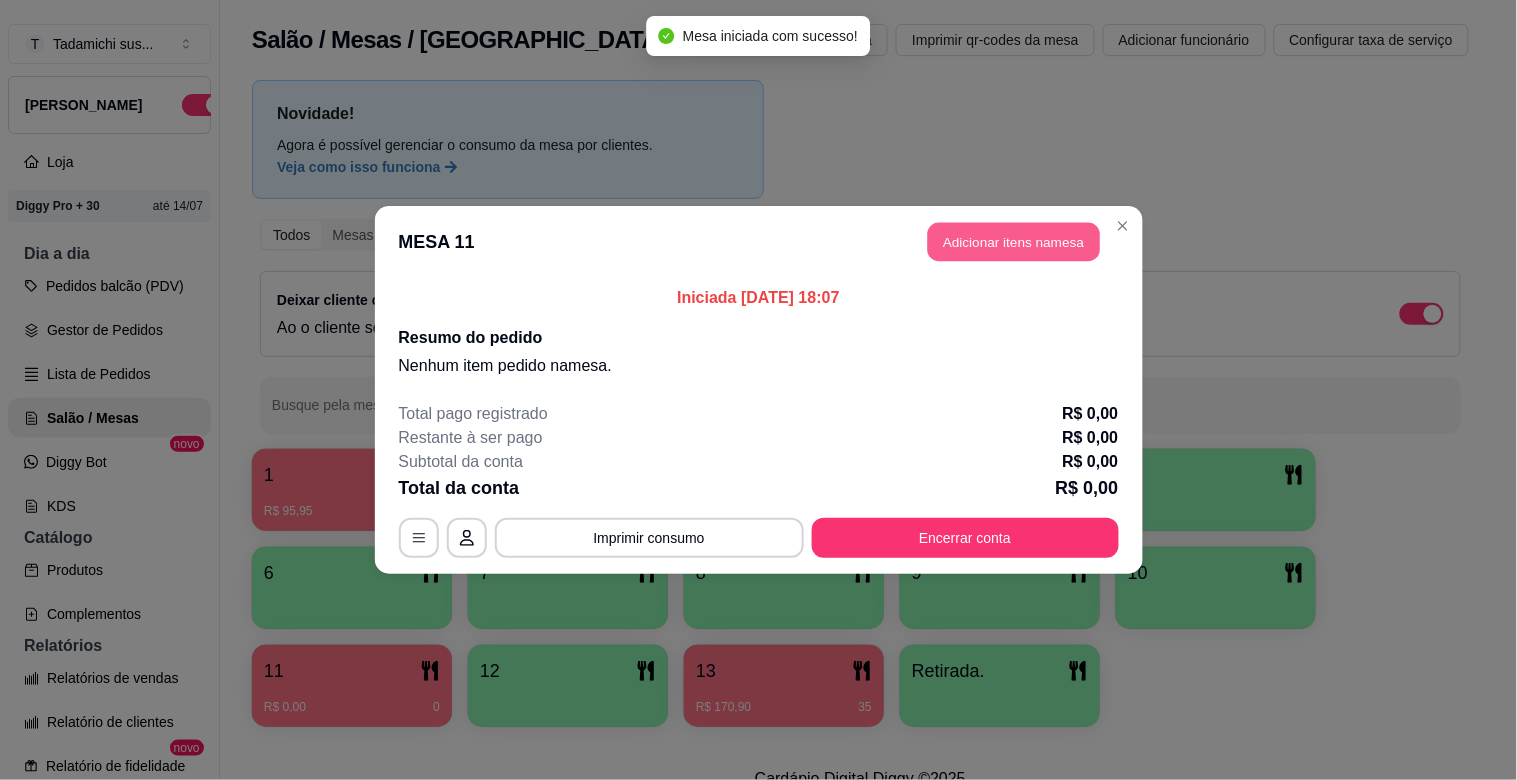 click on "Adicionar itens na  mesa" at bounding box center (1014, 242) 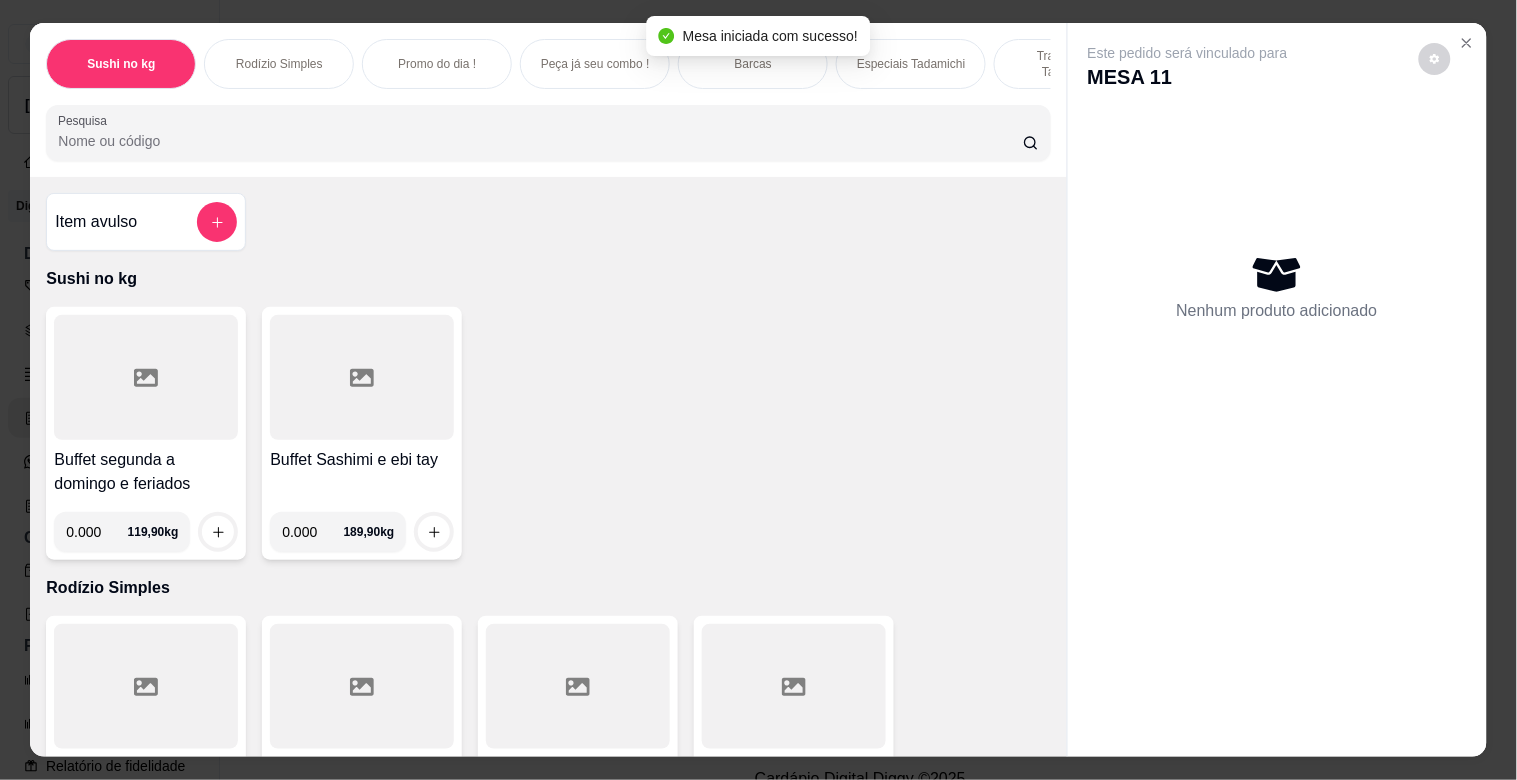 click on "Pesquisa" at bounding box center (540, 141) 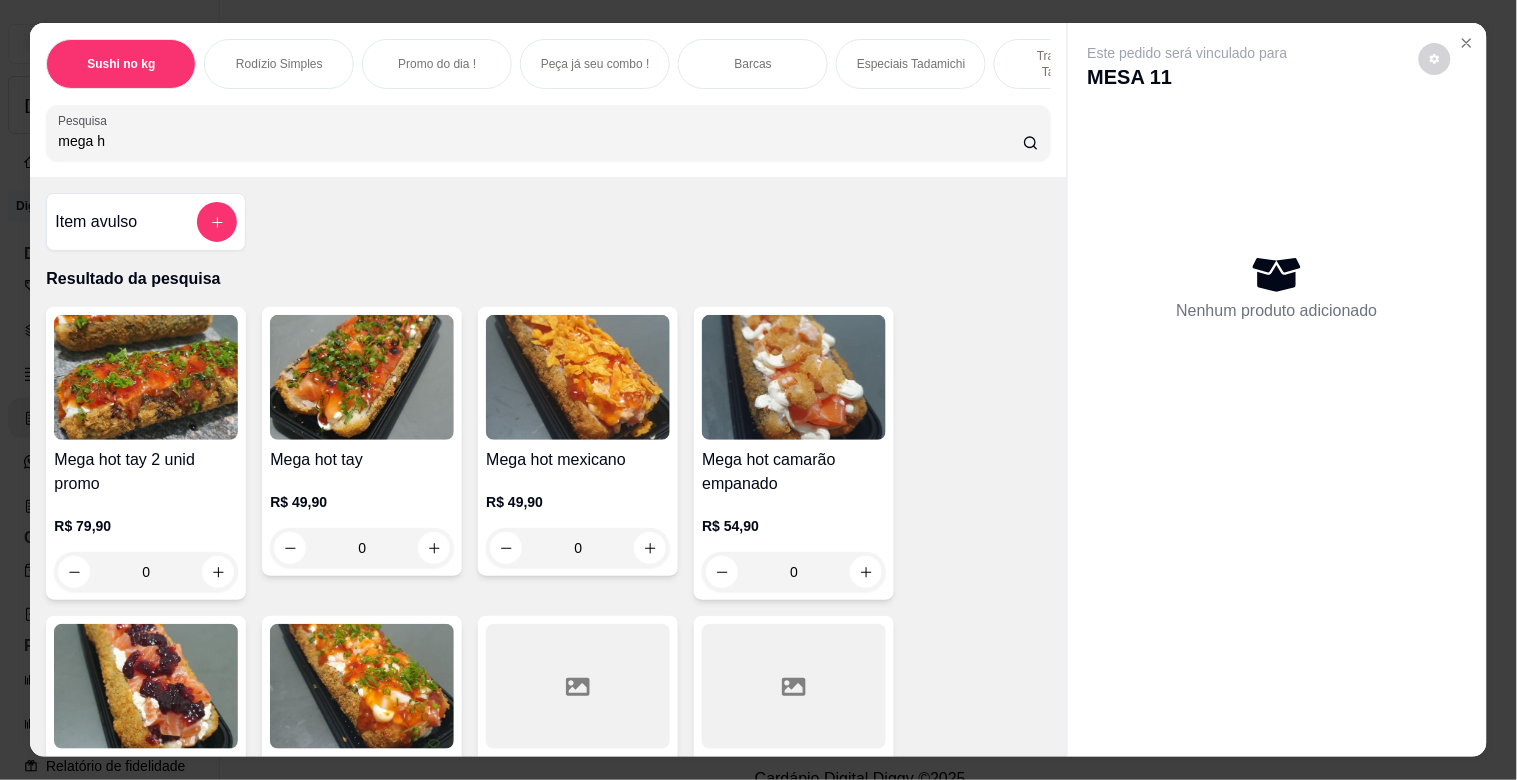 type on "mega h" 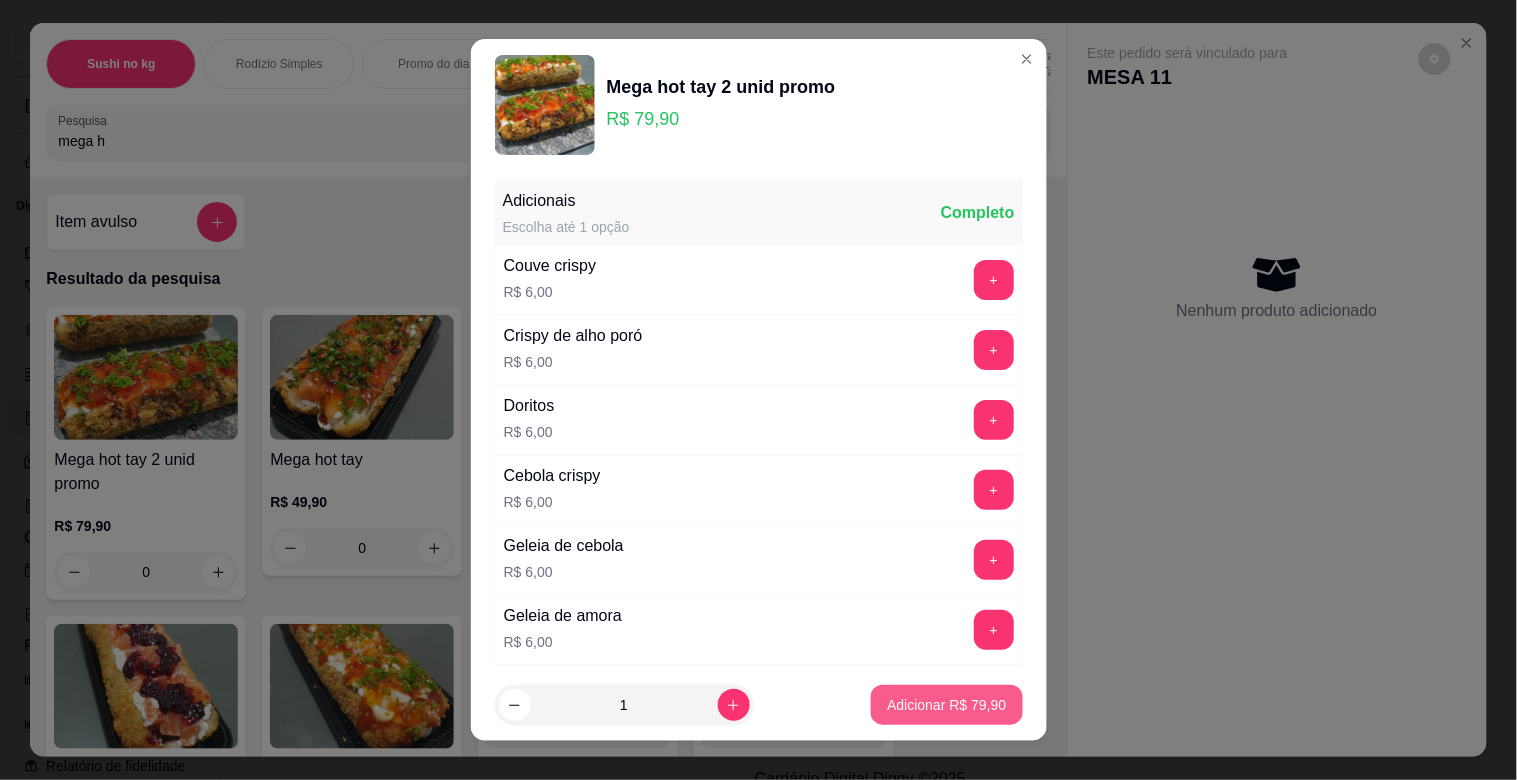 click on "Adicionar   R$ 79,90" at bounding box center [946, 705] 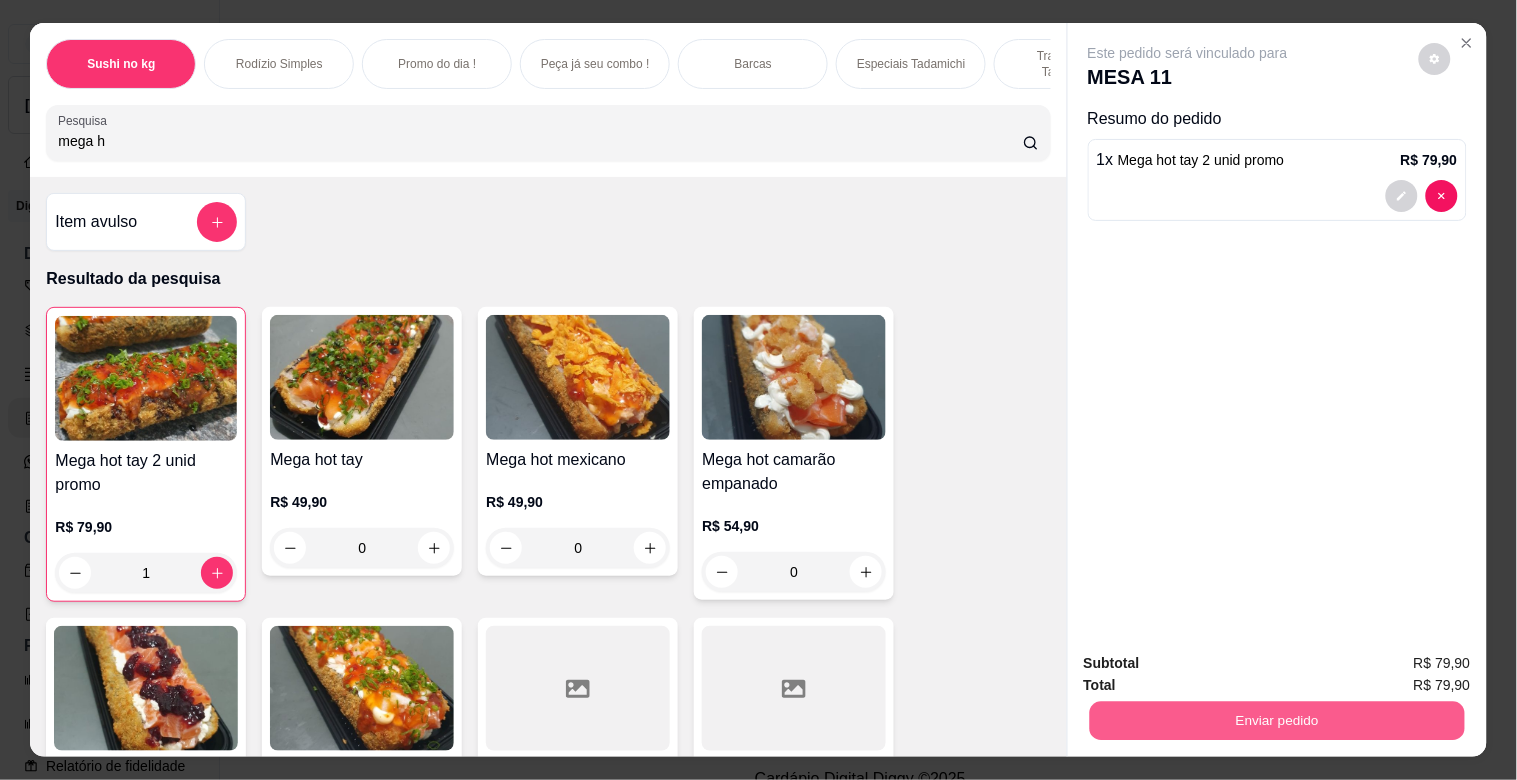 click on "Enviar pedido" at bounding box center (1276, 720) 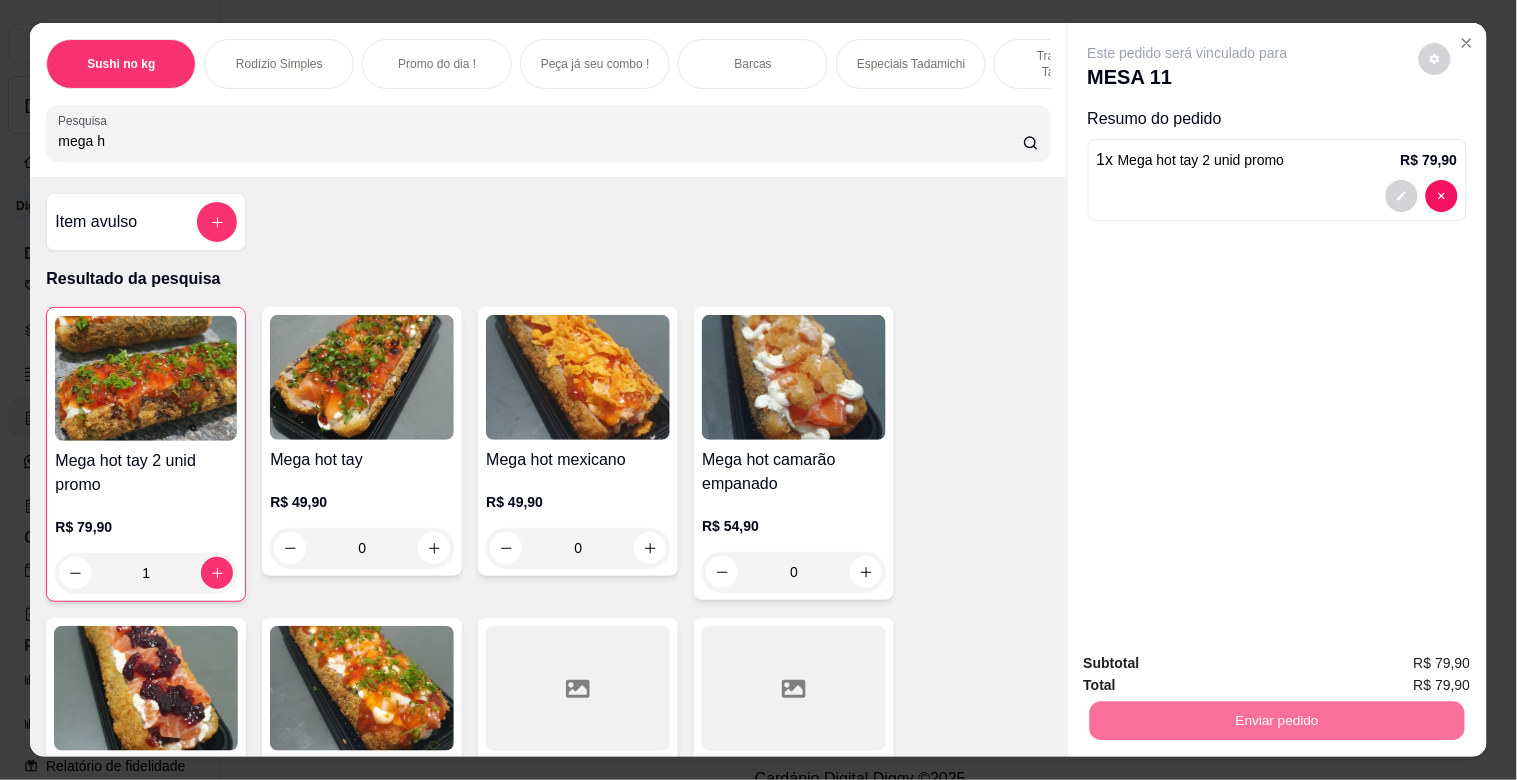click on "Não registrar e enviar pedido" at bounding box center (1211, 662) 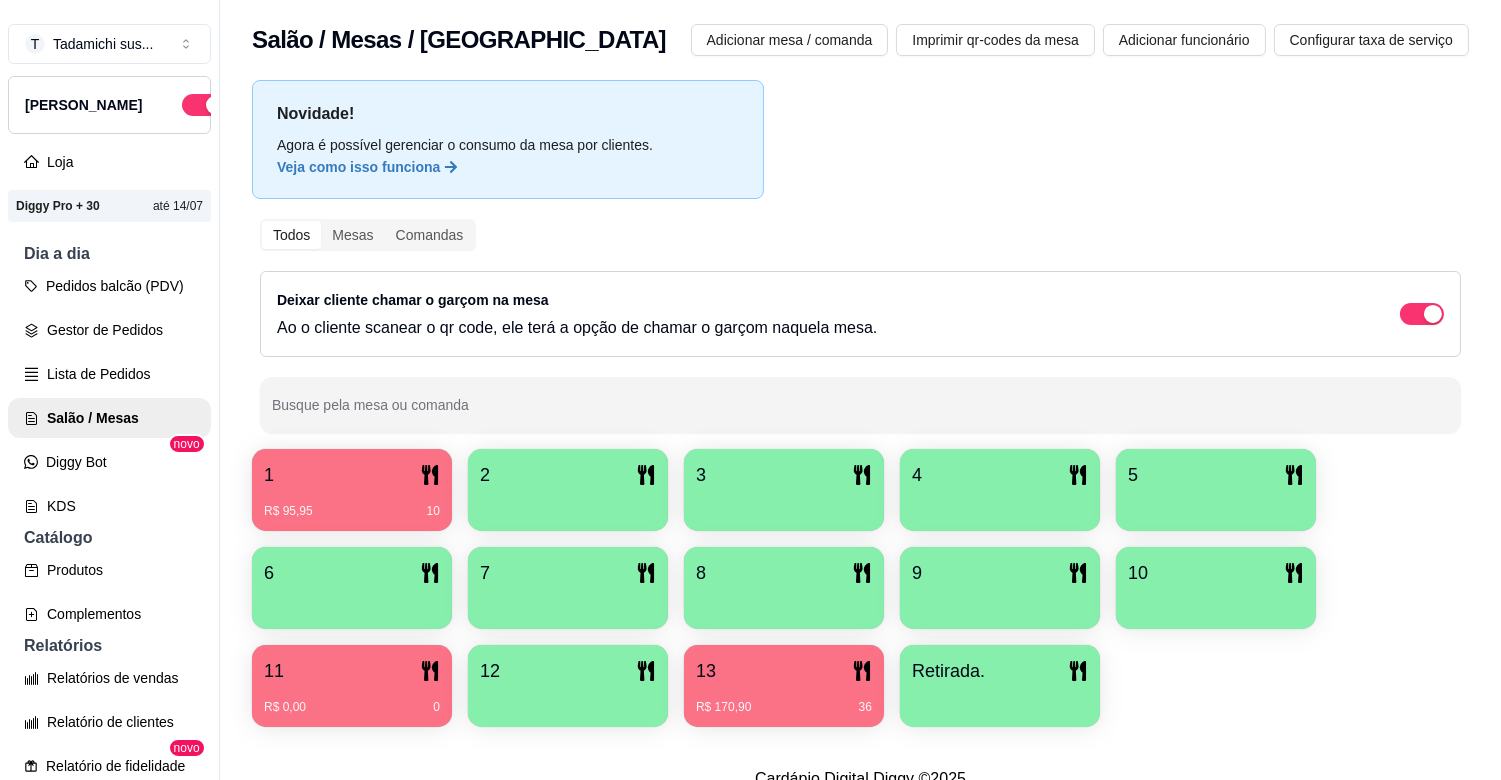 click on "Novidade! Agora é possível gerenciar o consumo da mesa por clientes.   Veja como isso funciona Todos Mesas Comandas Deixar cliente chamar o garçom na mesa Ao o cliente scanear o qr code, ele terá a opção de chamar o garçom naquela mesa. Busque pela mesa ou comanda
1 R$ 95,95 10 2 3 4 5 6 7 8 9 10 11 R$ 0,00 0 12 13 R$ 170,90 36 Retirada." at bounding box center (860, 409) 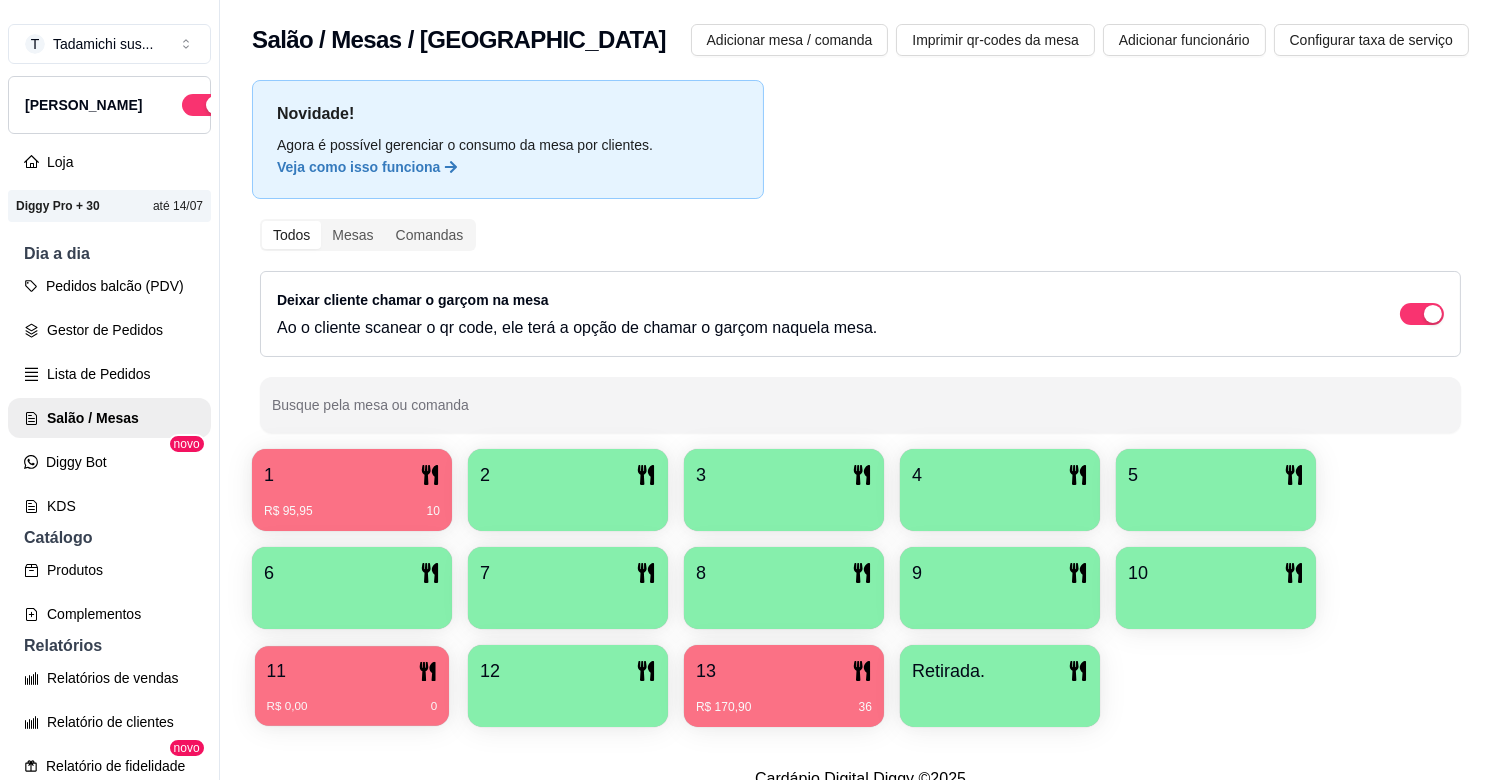 click on "11" at bounding box center [352, 671] 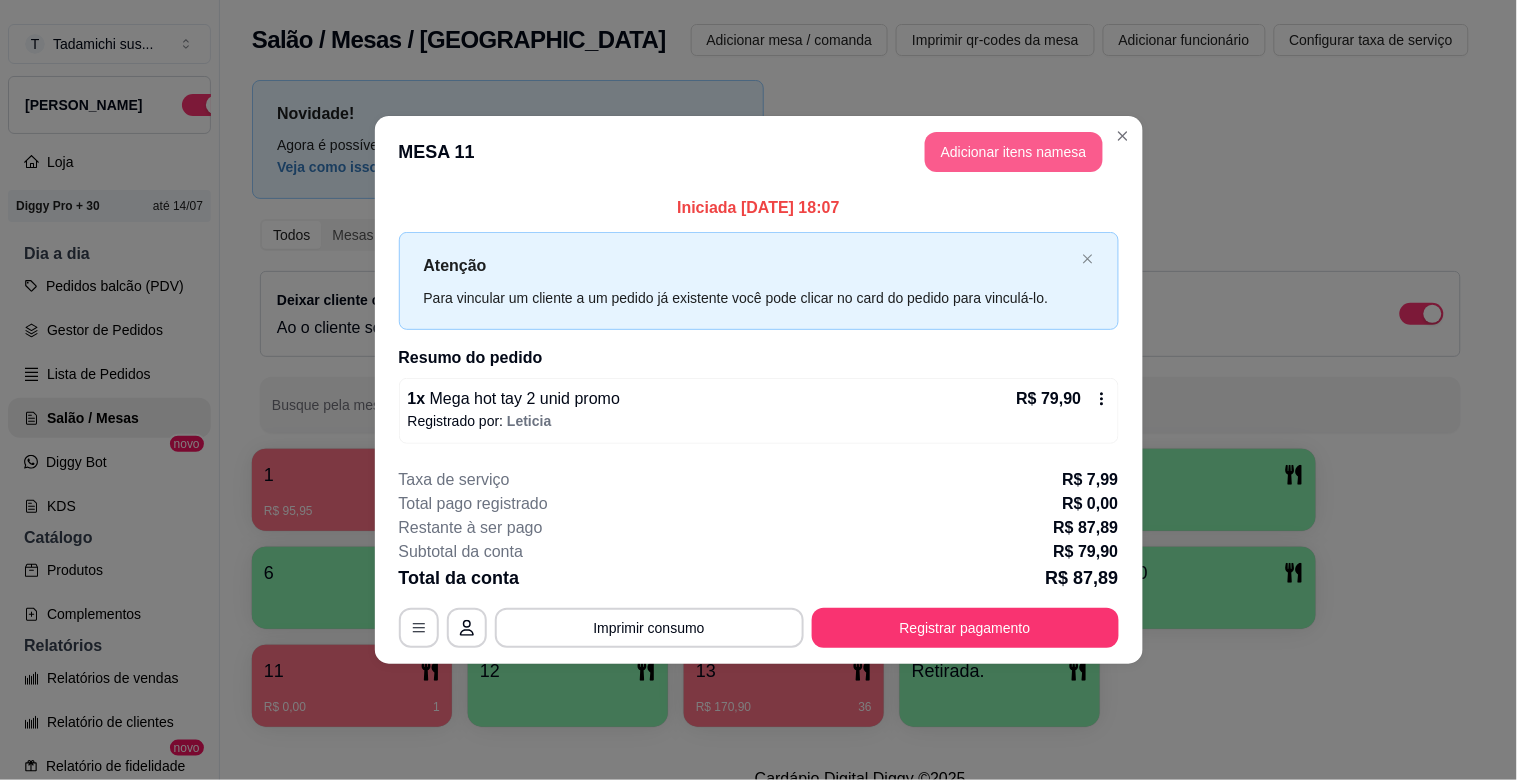 click on "Adicionar itens na  mesa" at bounding box center (1014, 152) 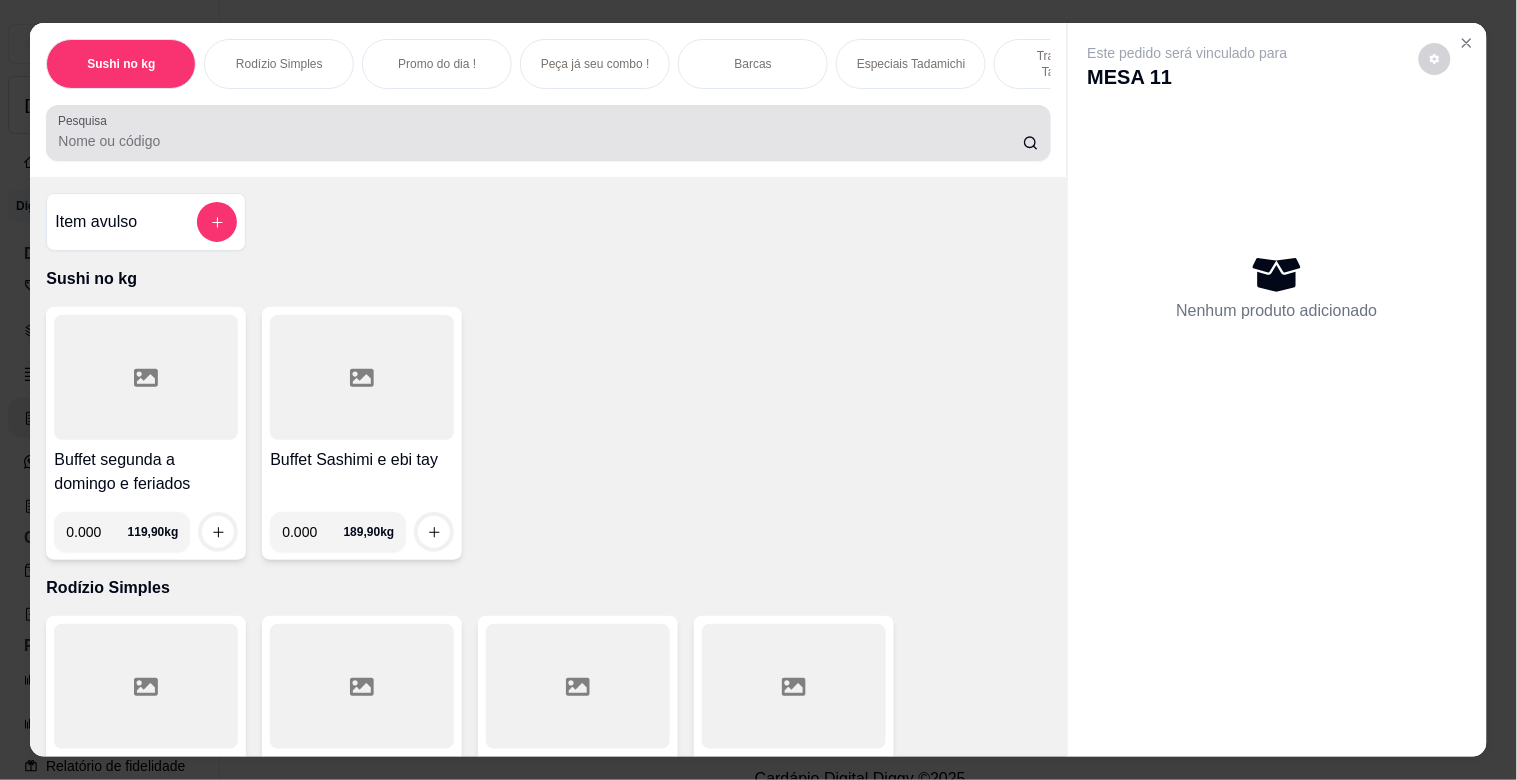 click on "Pesquisa" at bounding box center [548, 133] 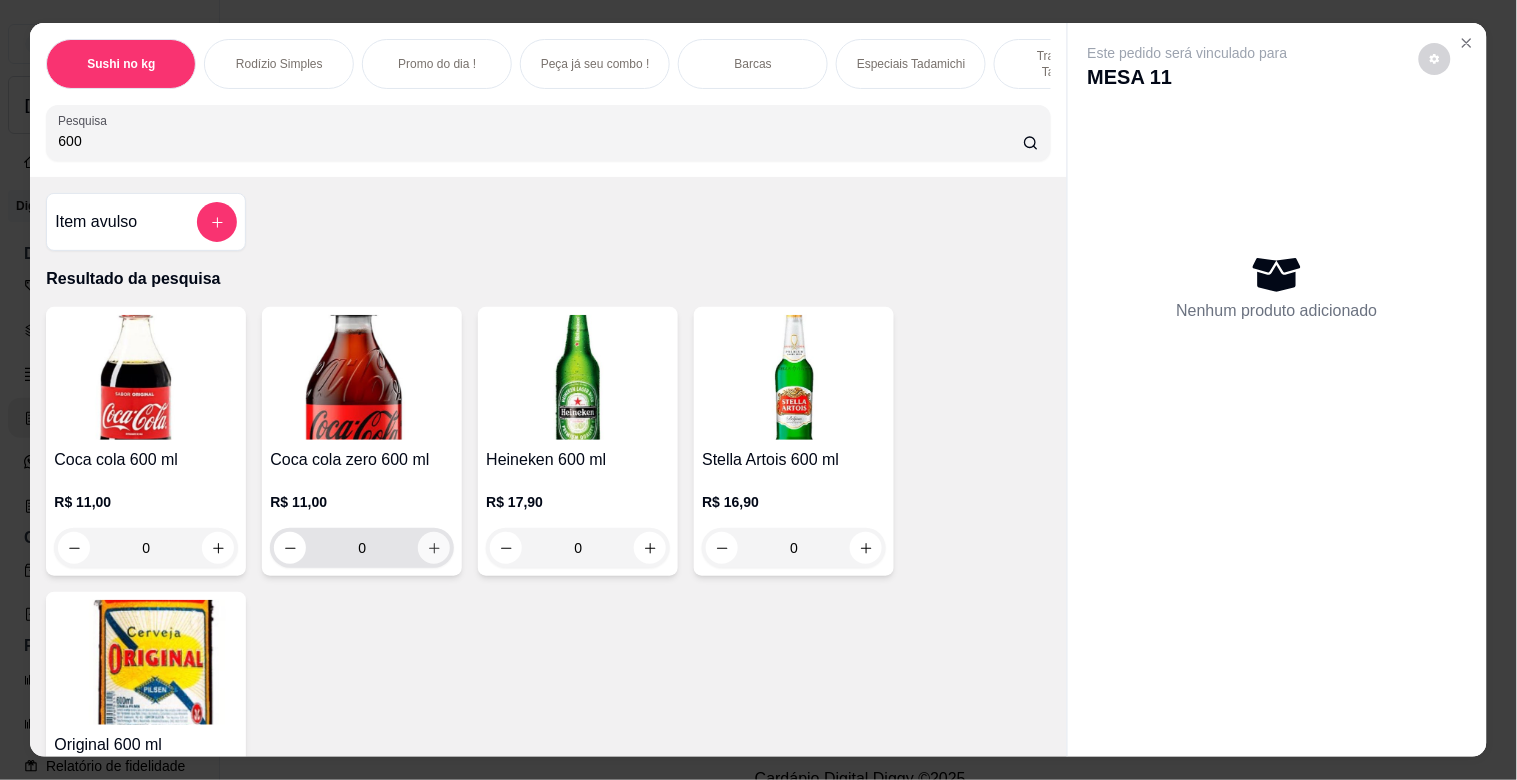 type on "600" 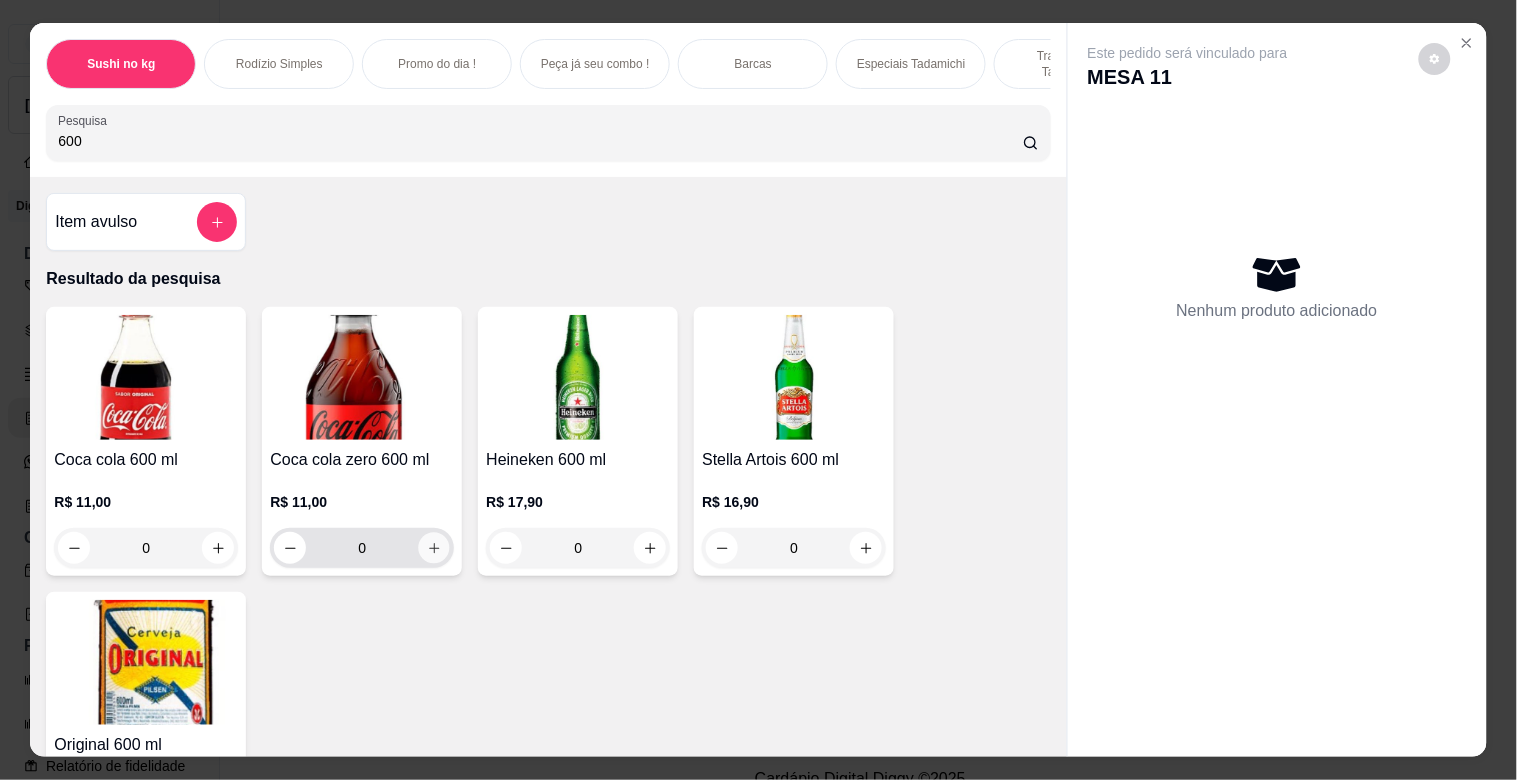 click 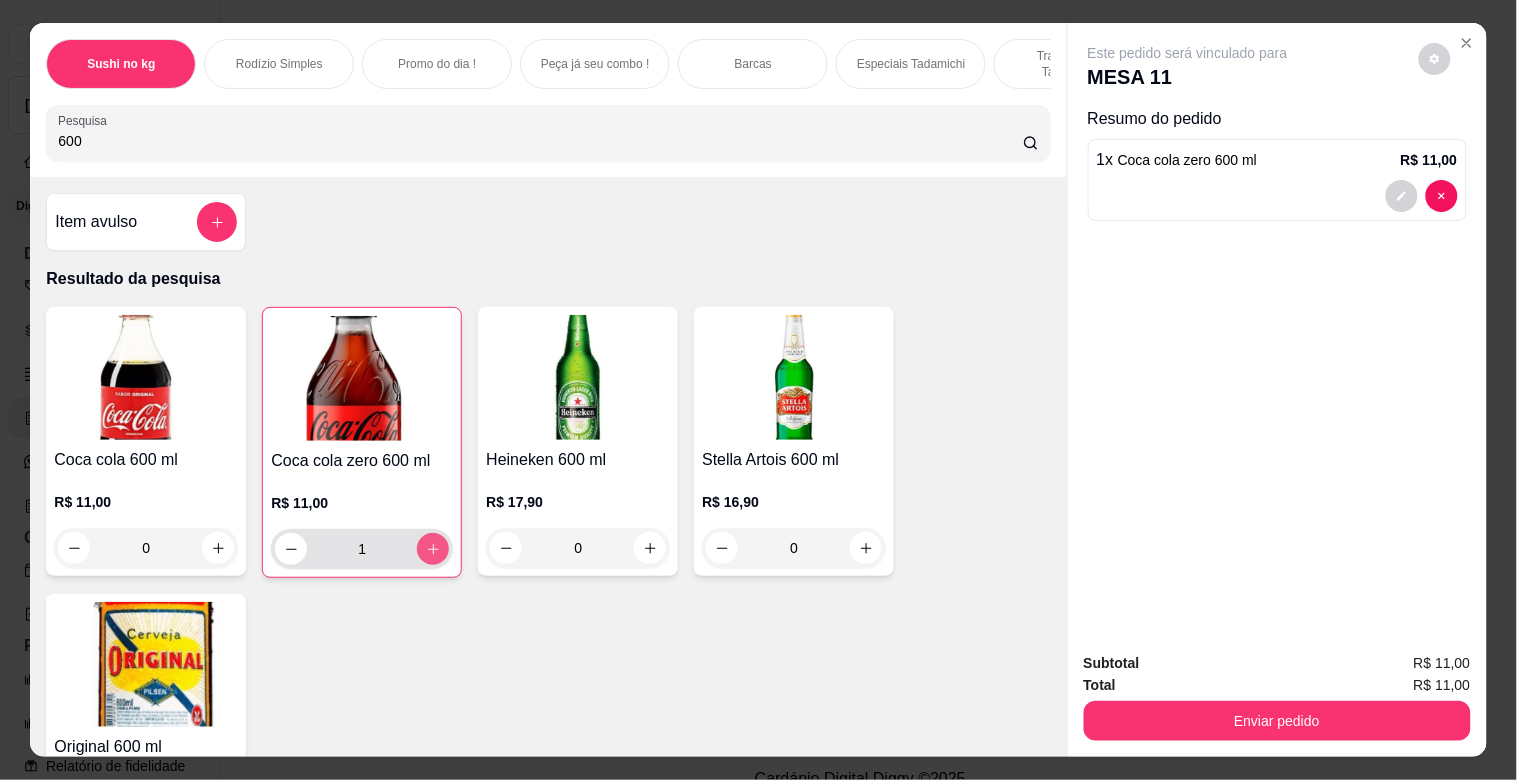 type on "1" 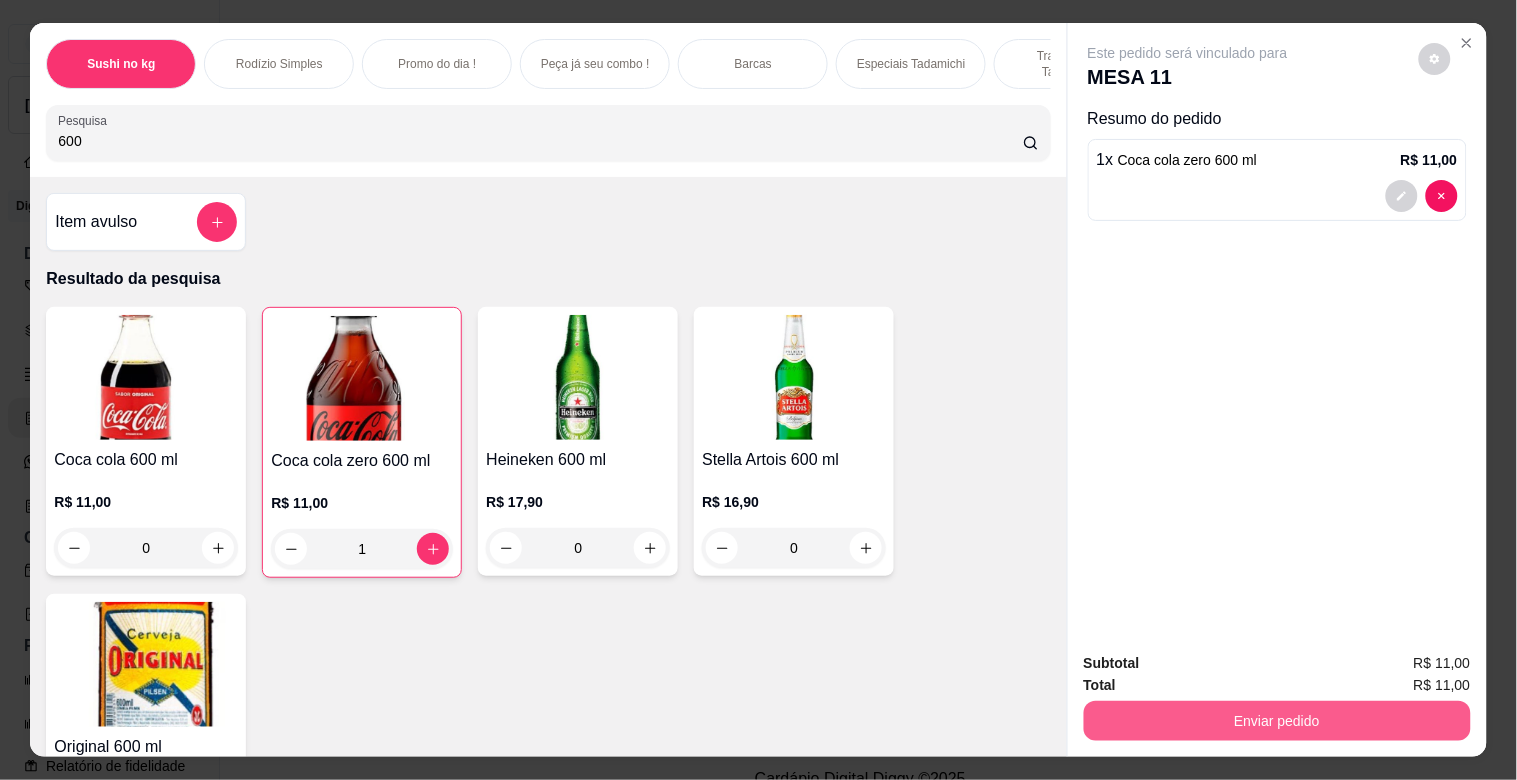 click on "Enviar pedido" at bounding box center [1277, 721] 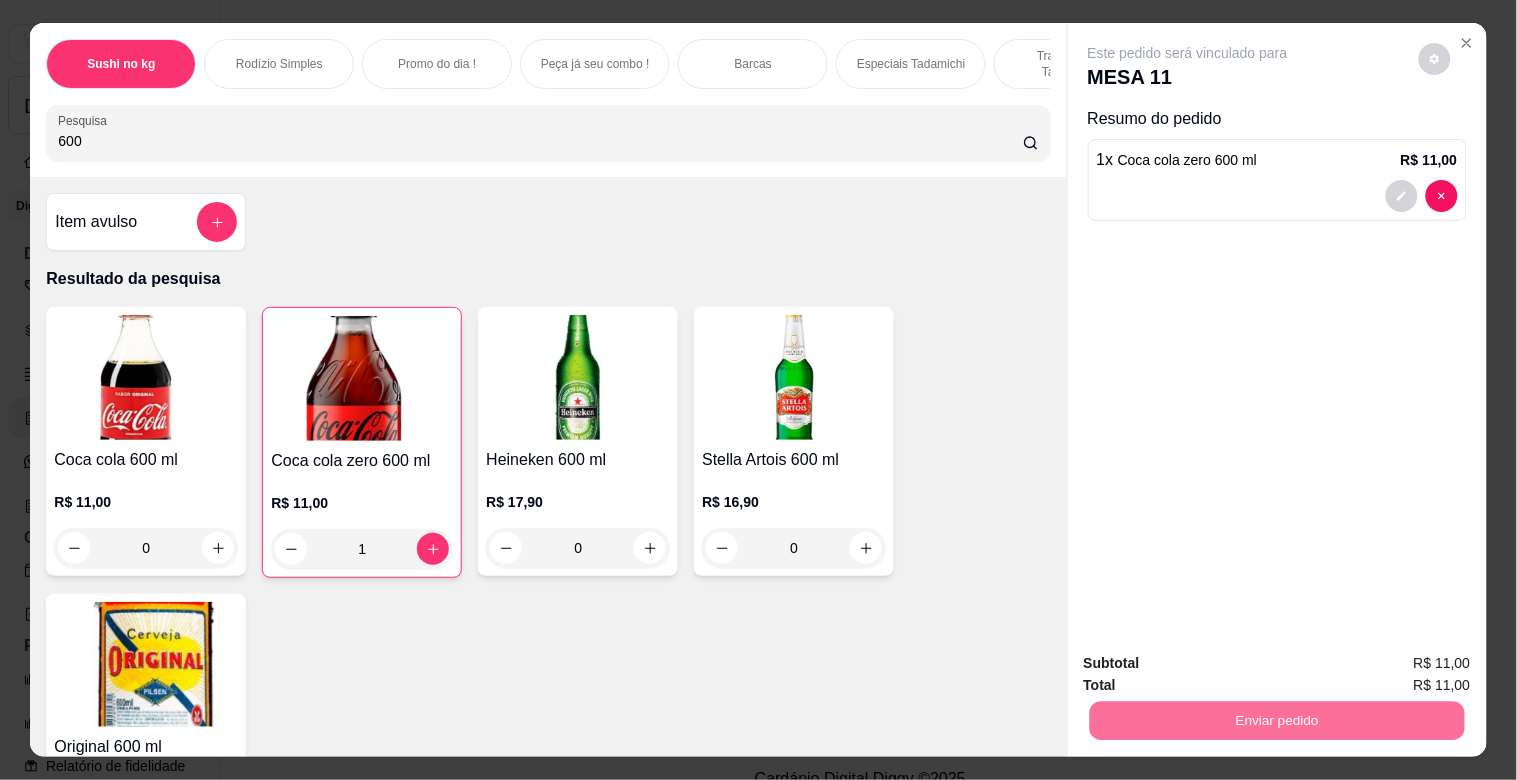 click on "Não registrar e enviar pedido" at bounding box center (1211, 663) 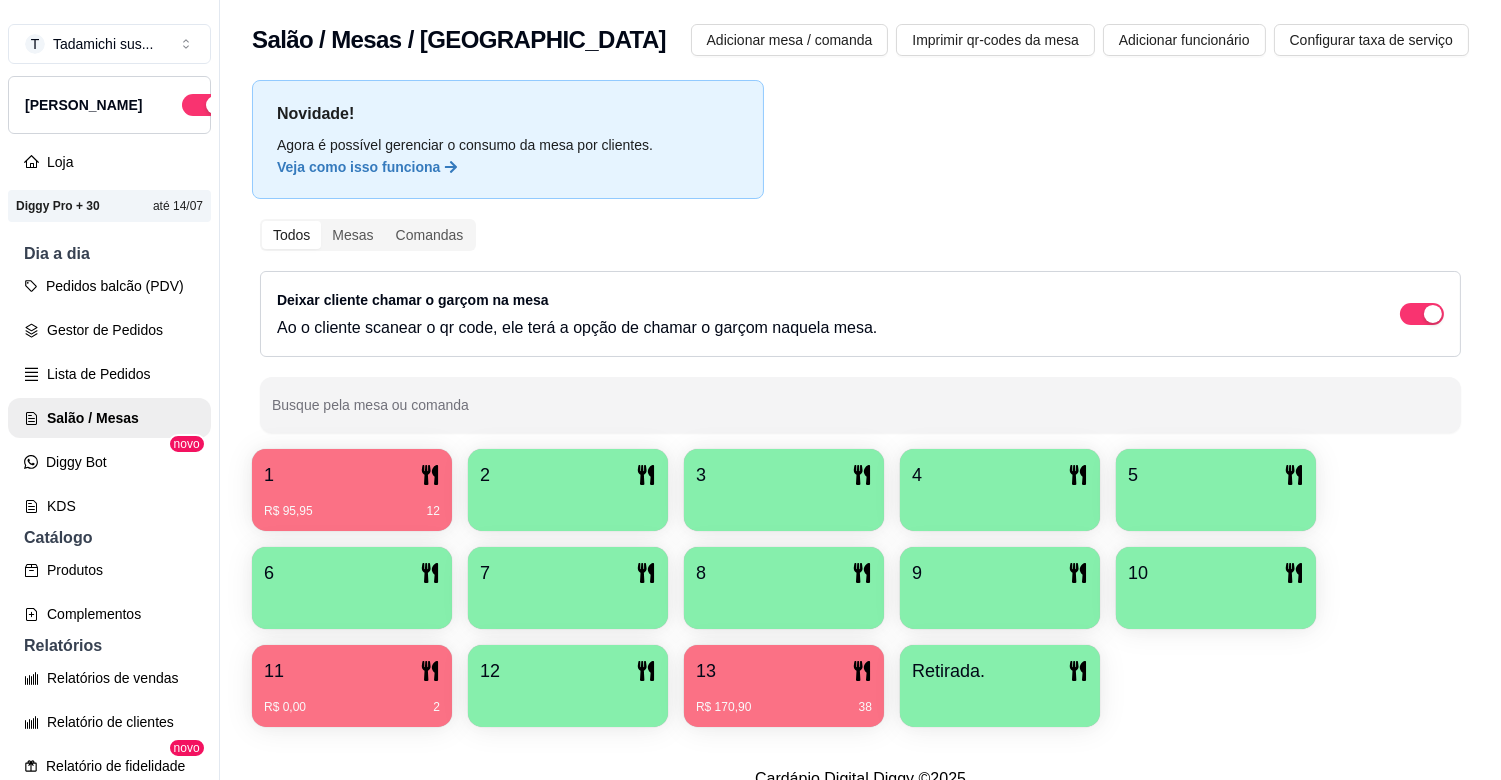 click at bounding box center (1000, 700) 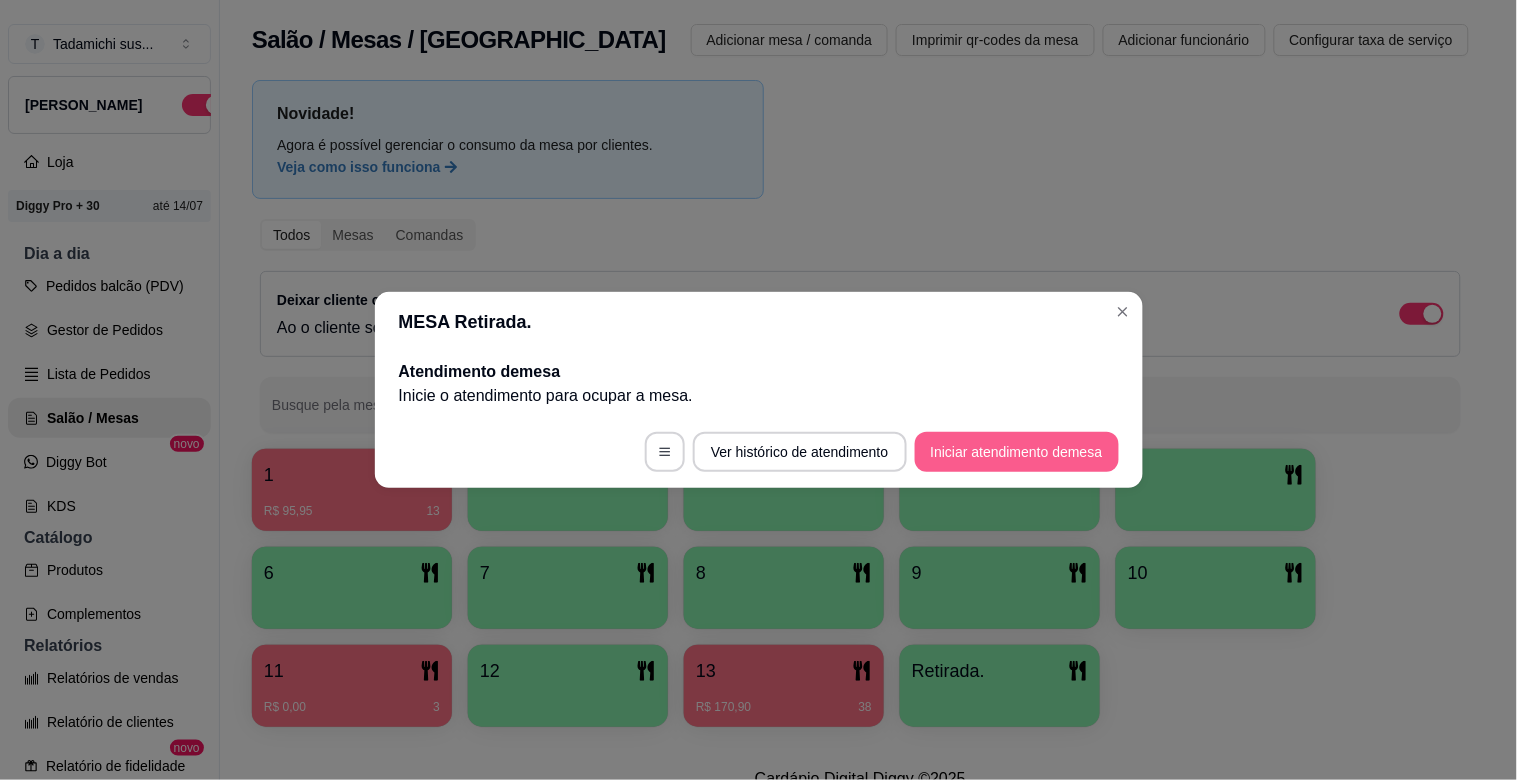 click on "Iniciar atendimento de  mesa" at bounding box center (1017, 452) 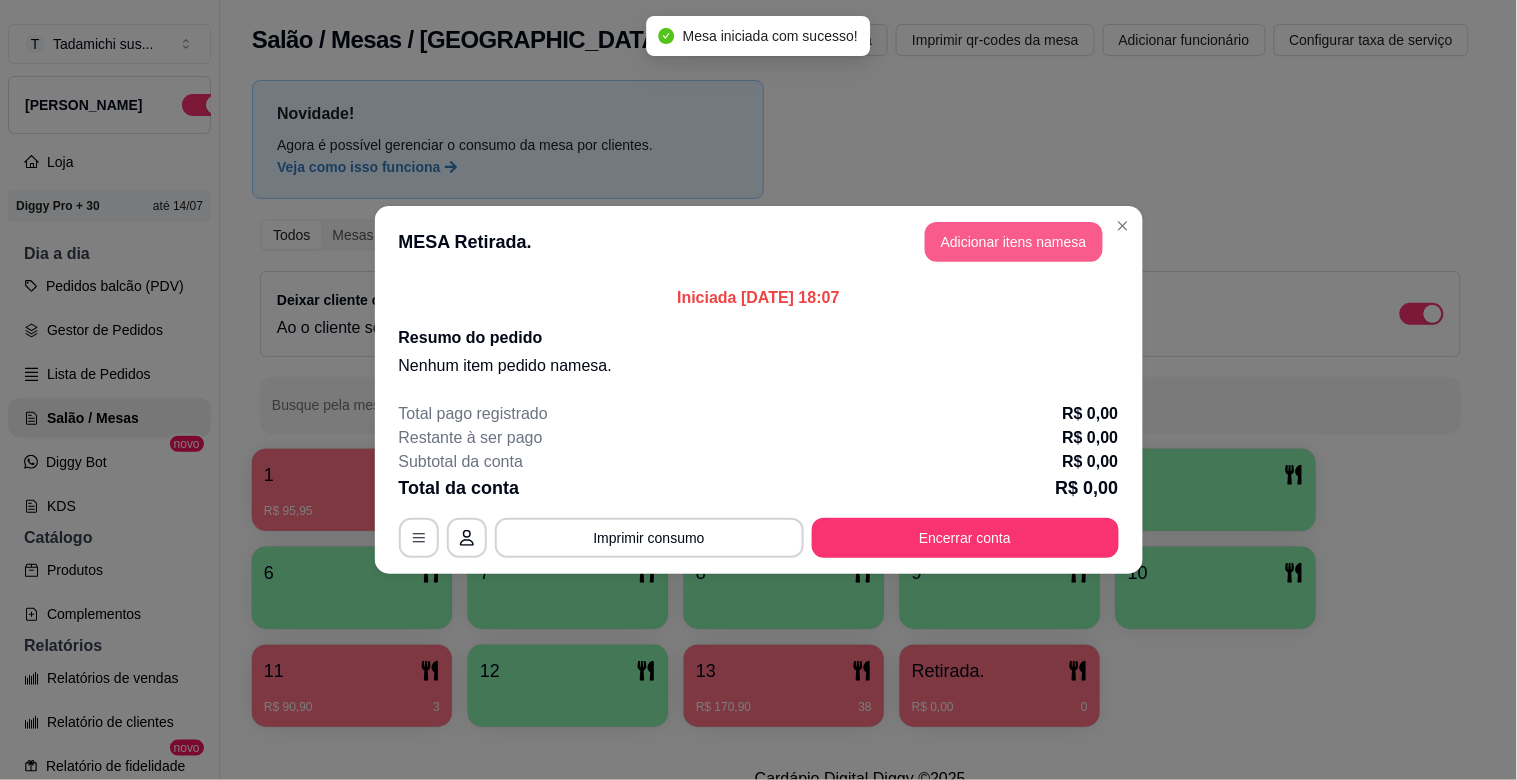 click on "Adicionar itens na  mesa" at bounding box center (1014, 242) 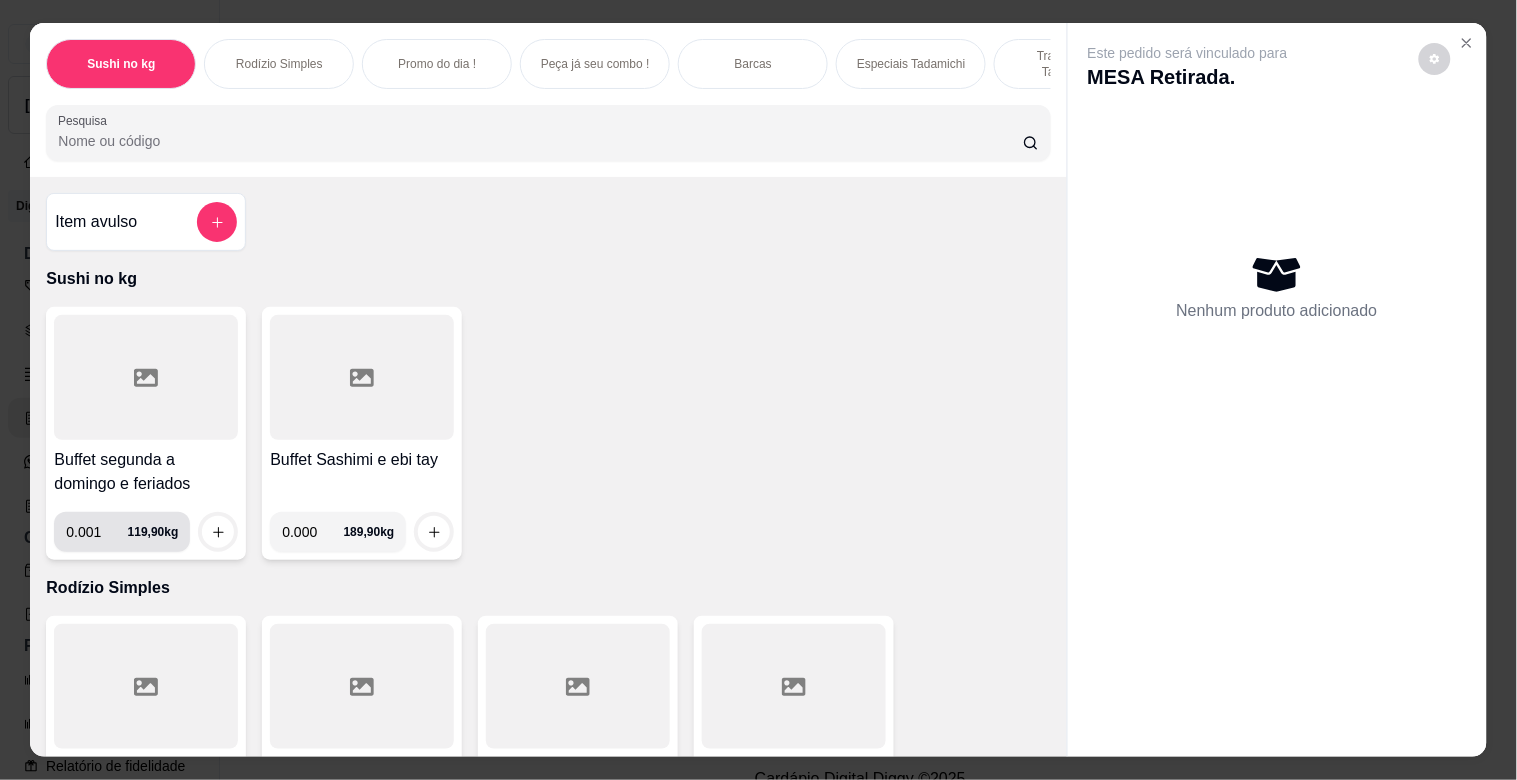 click on "0.001" at bounding box center (96, 532) 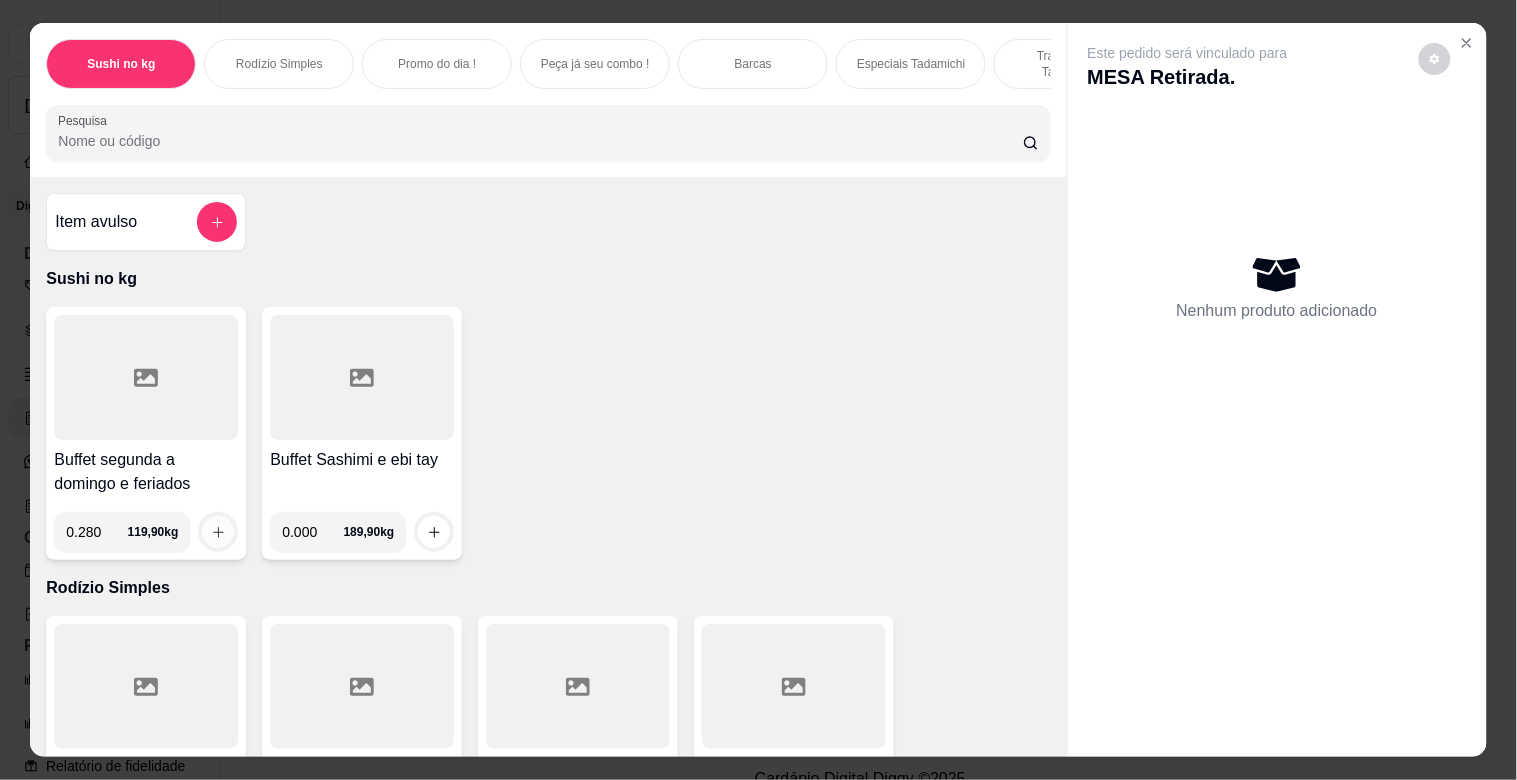 type on "0.280" 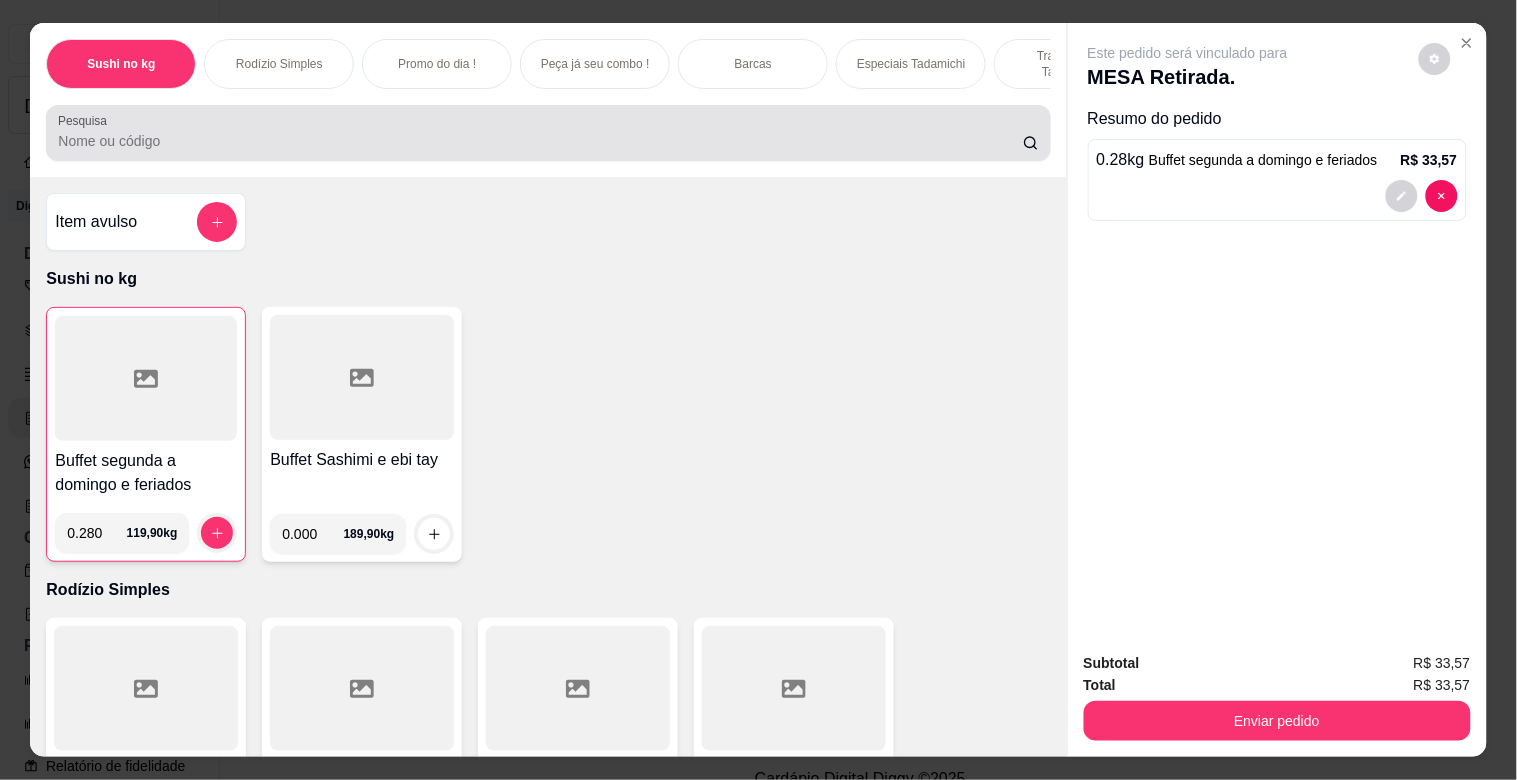 click on "Pesquisa" at bounding box center [540, 141] 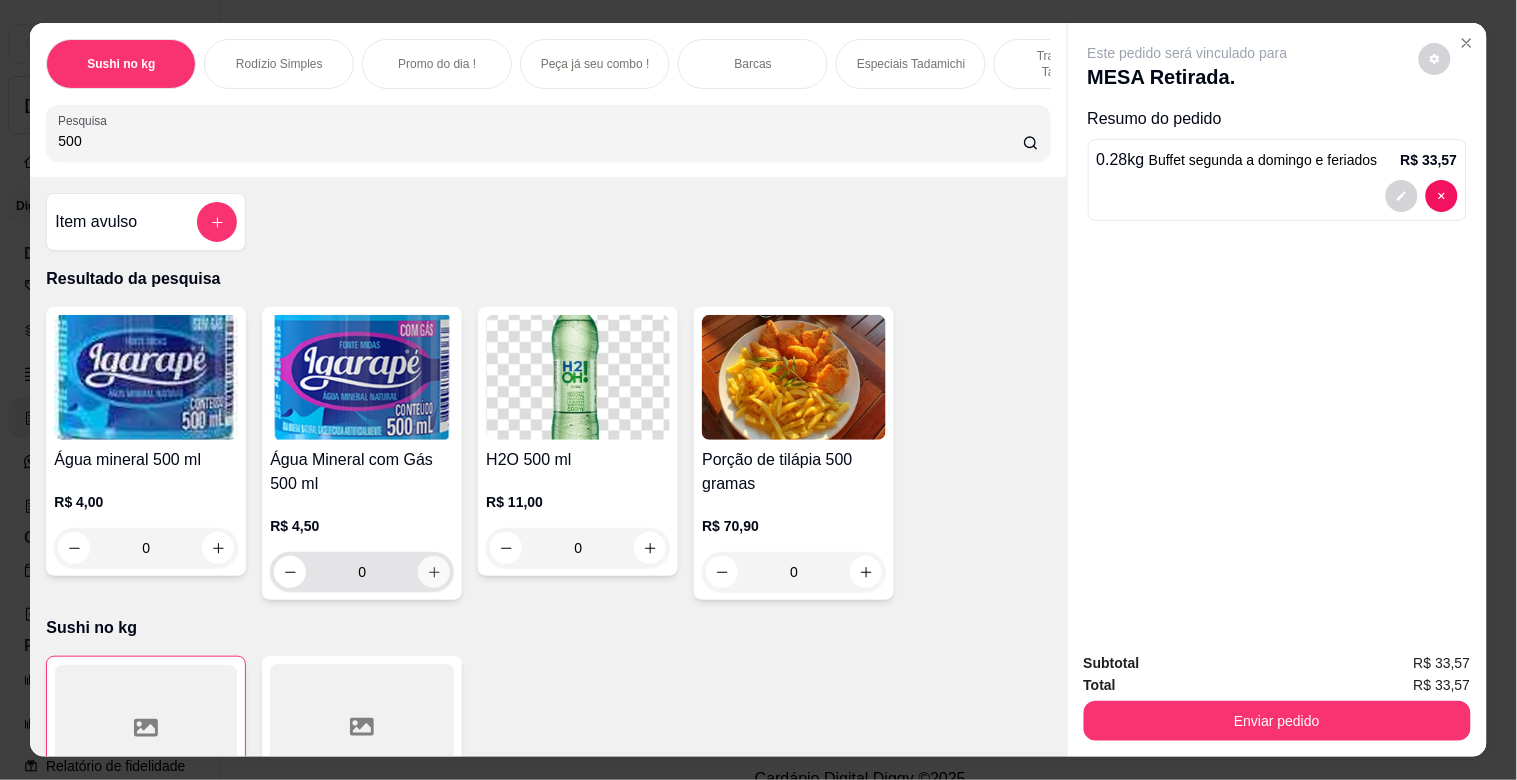 type on "500" 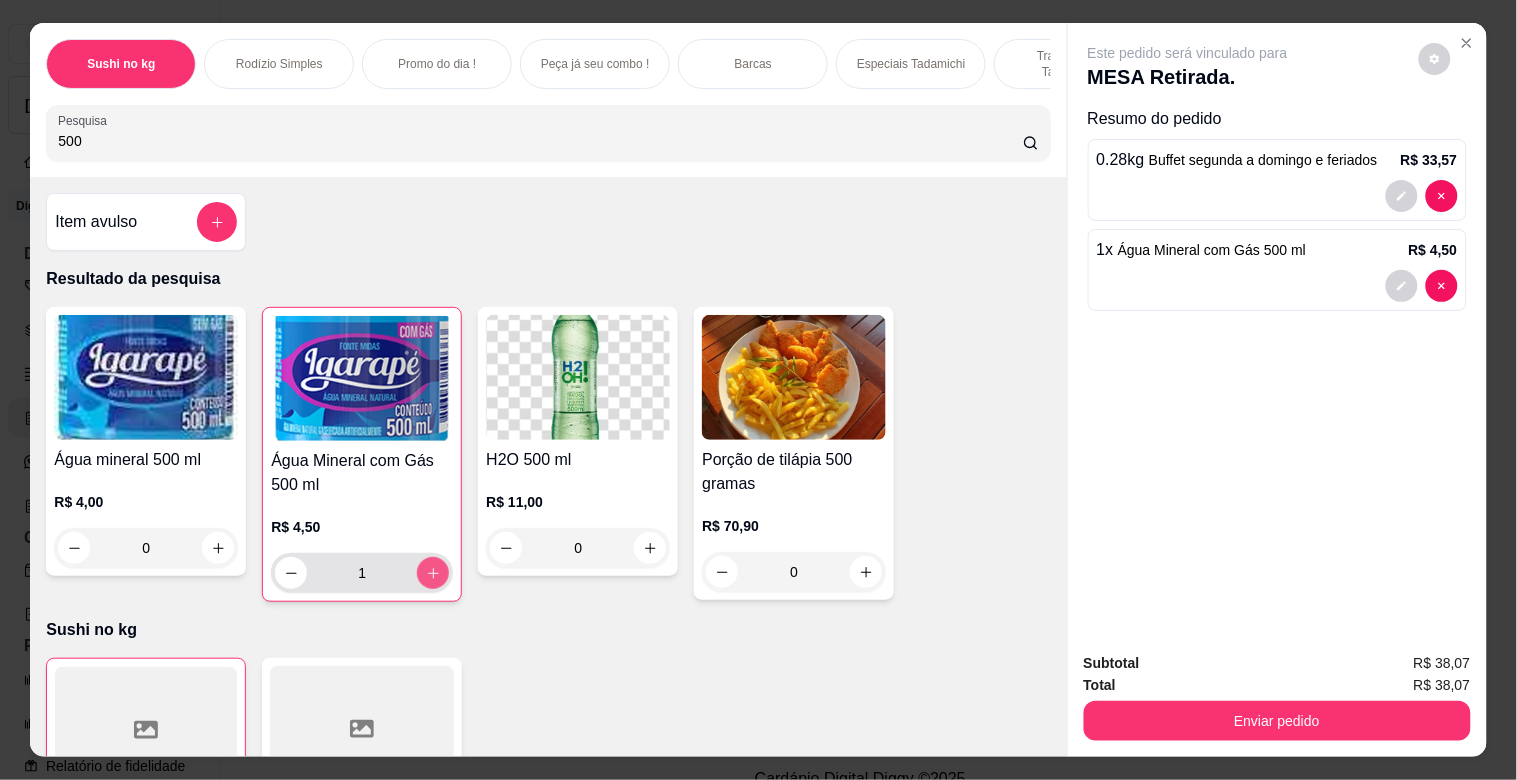 type on "1" 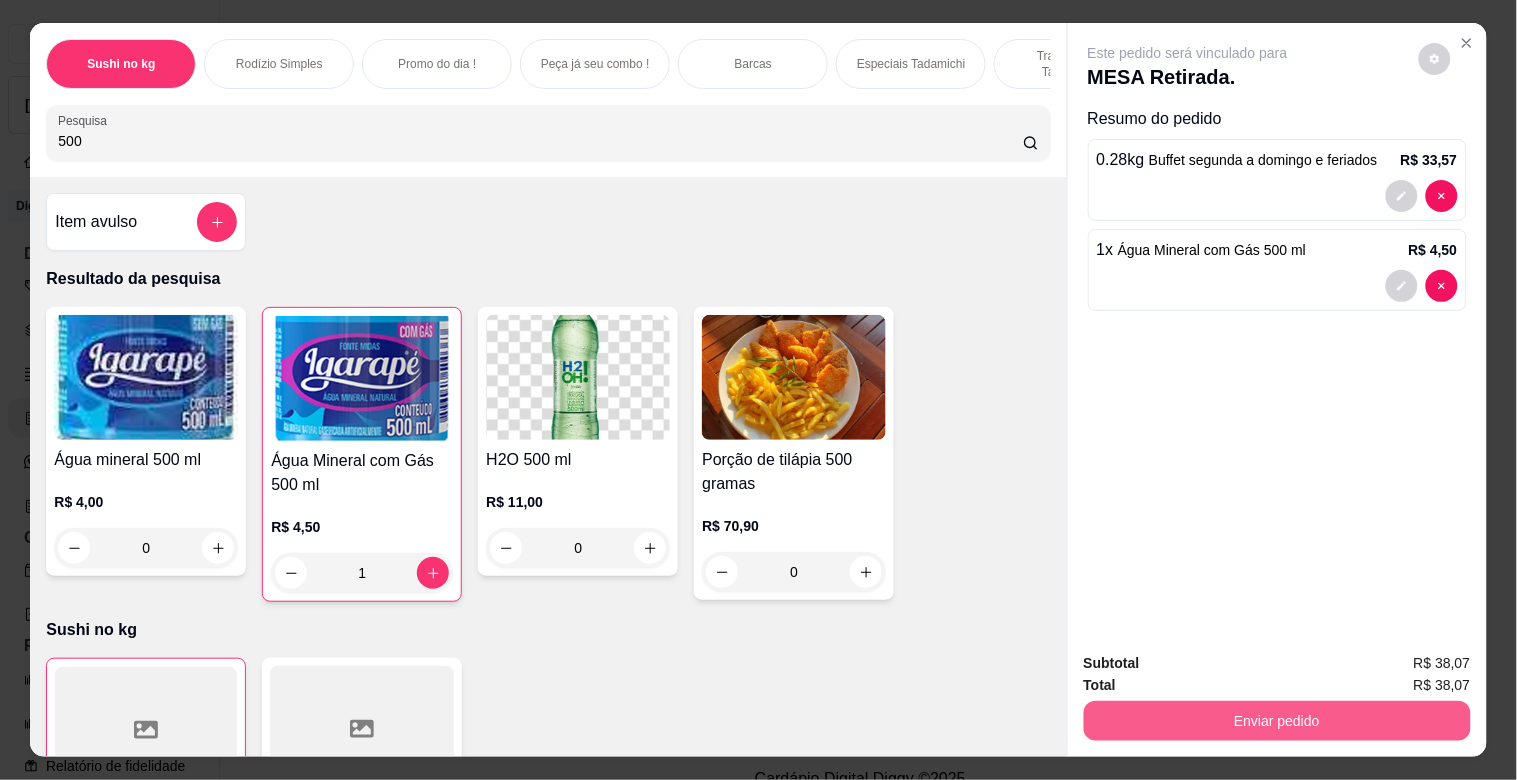 click on "Enviar pedido" at bounding box center [1277, 721] 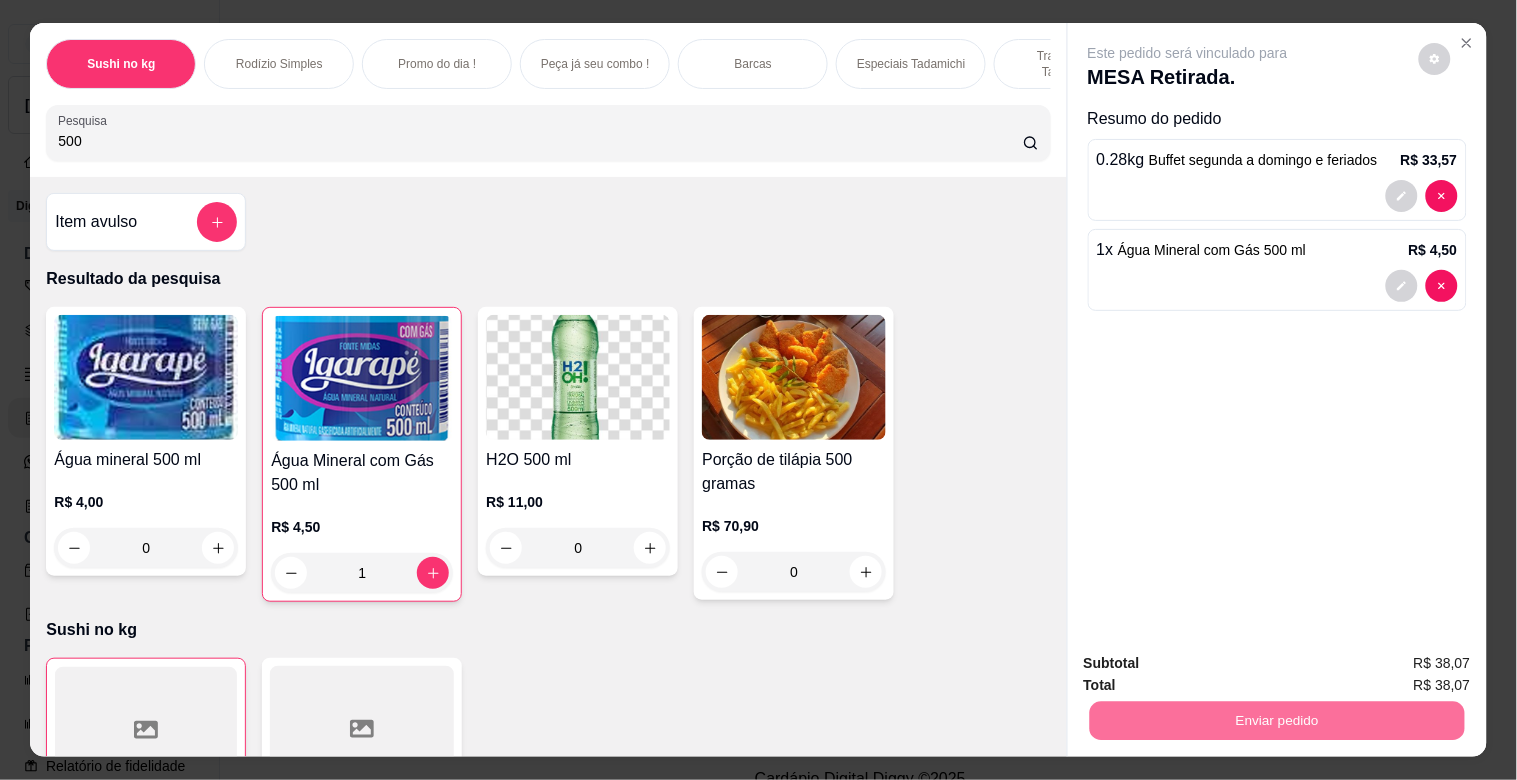 click on "Não registrar e enviar pedido" at bounding box center (1211, 662) 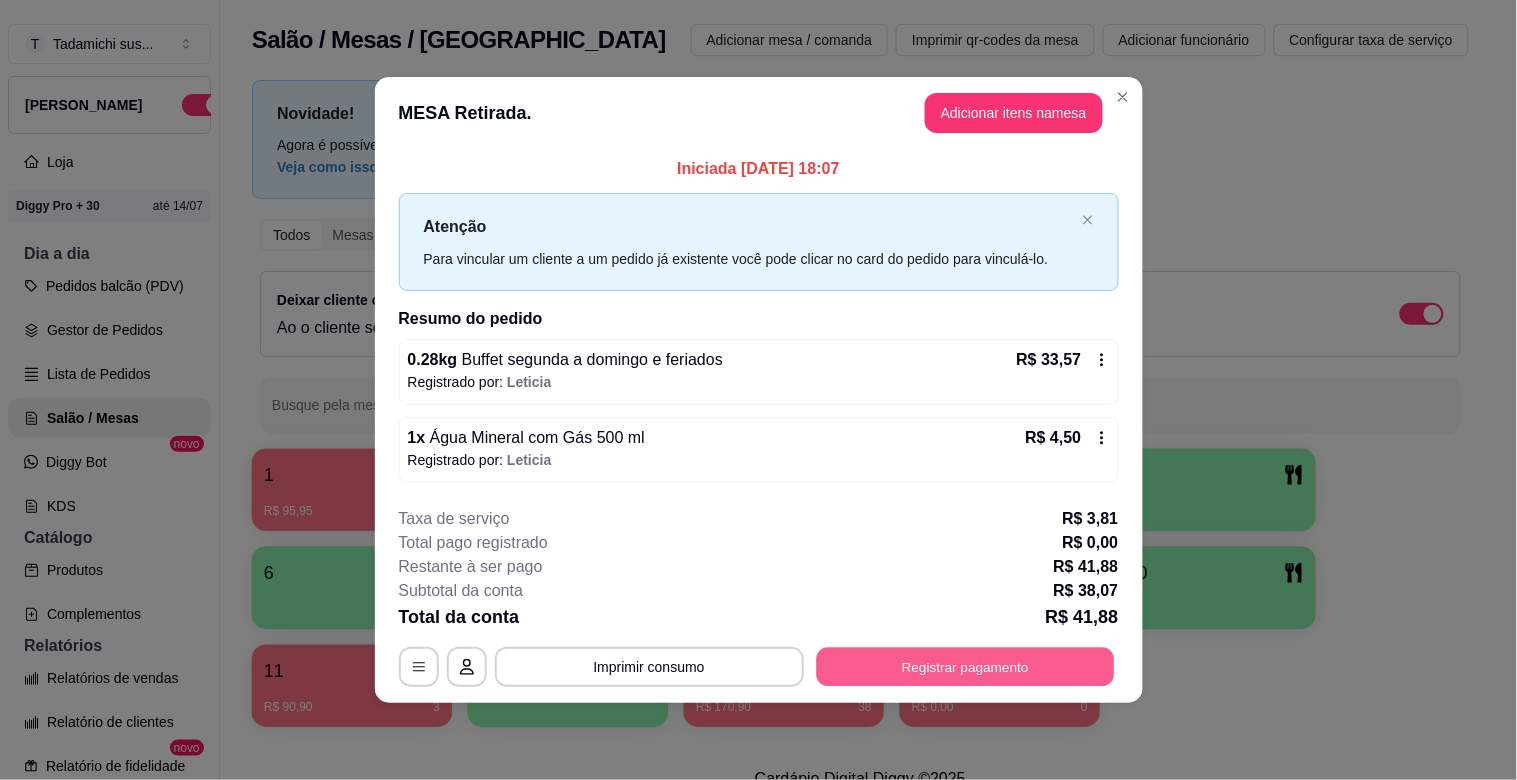 click on "Registrar pagamento" at bounding box center (965, 666) 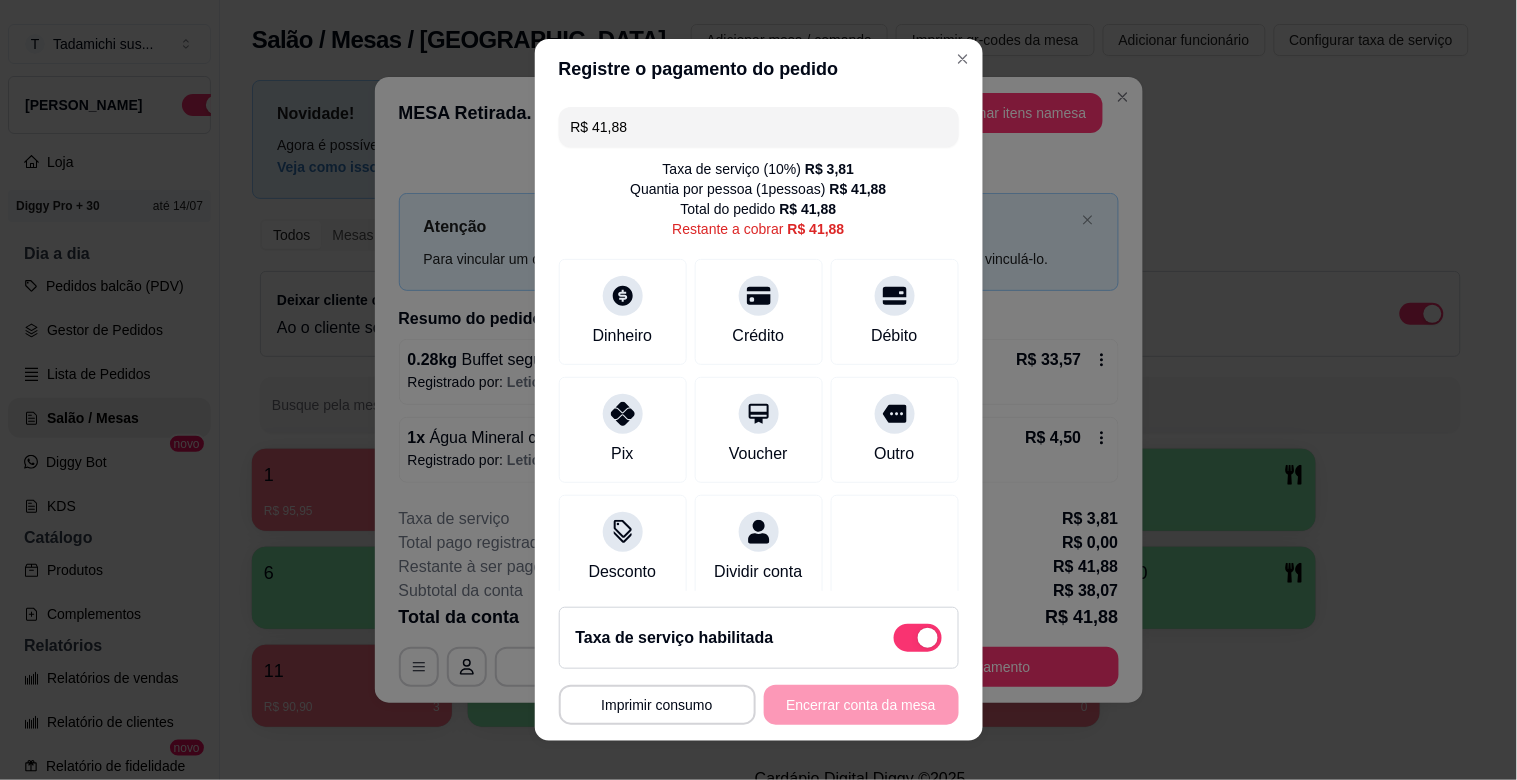 click at bounding box center (918, 638) 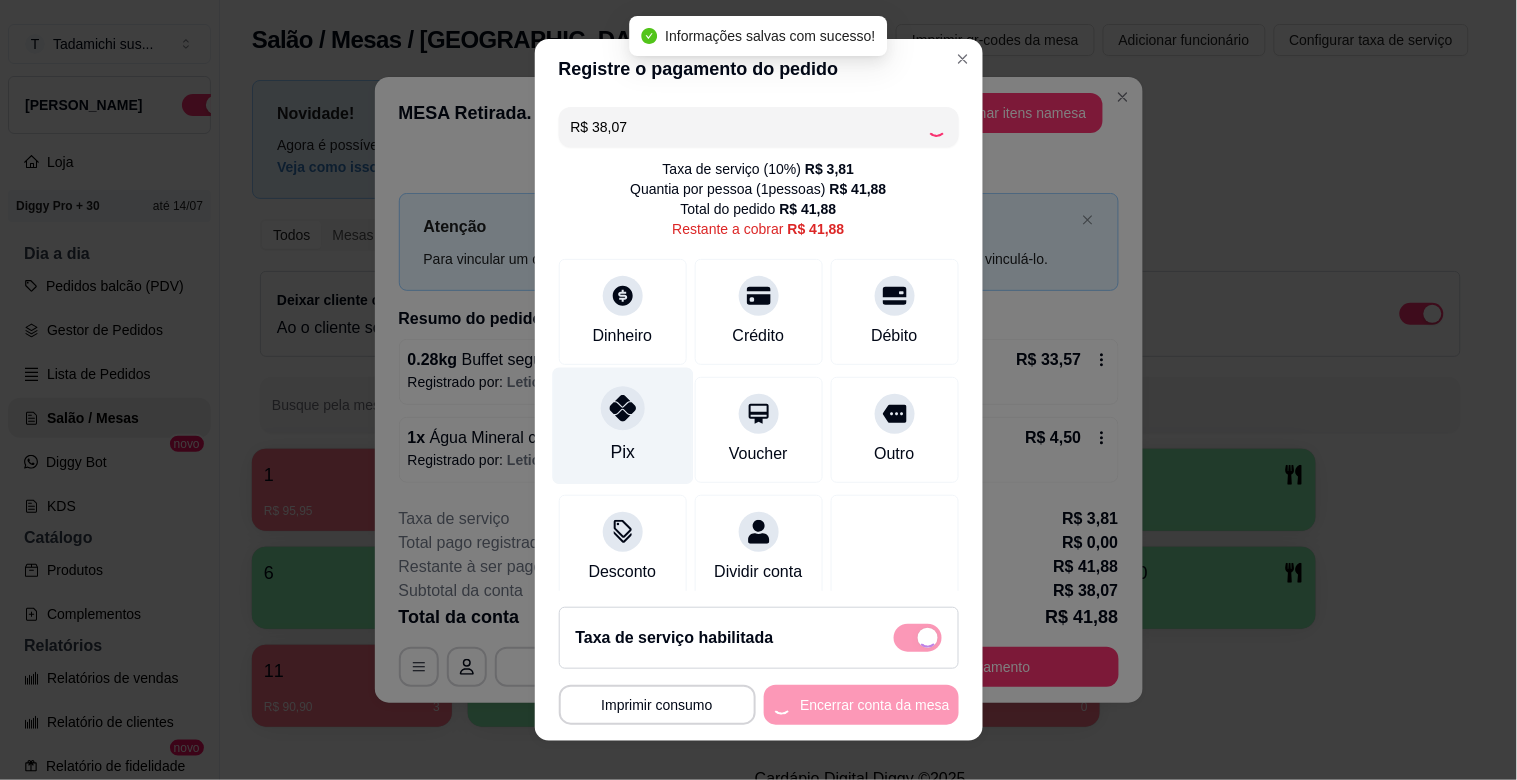 checkbox on "false" 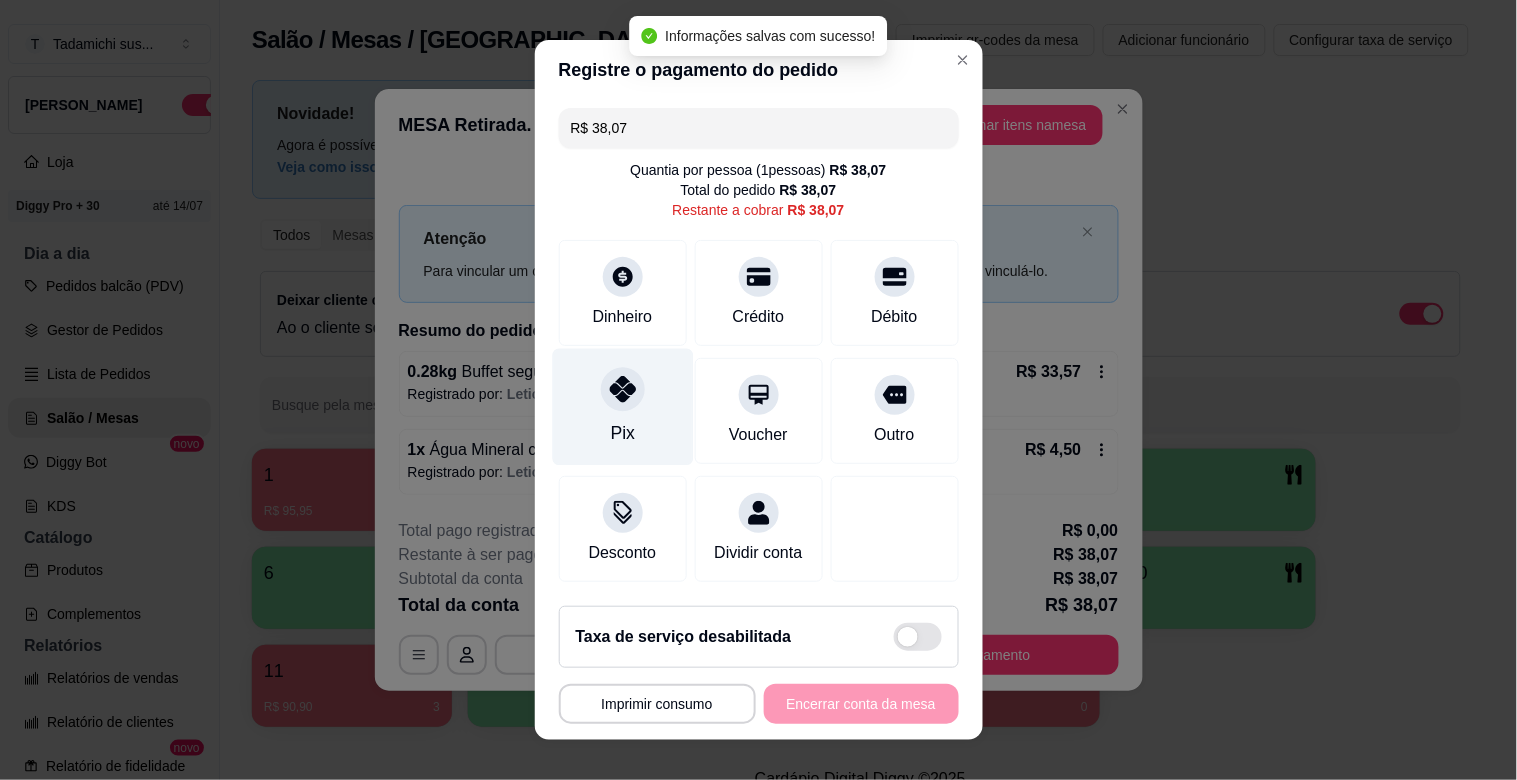 click on "Pix" at bounding box center (622, 407) 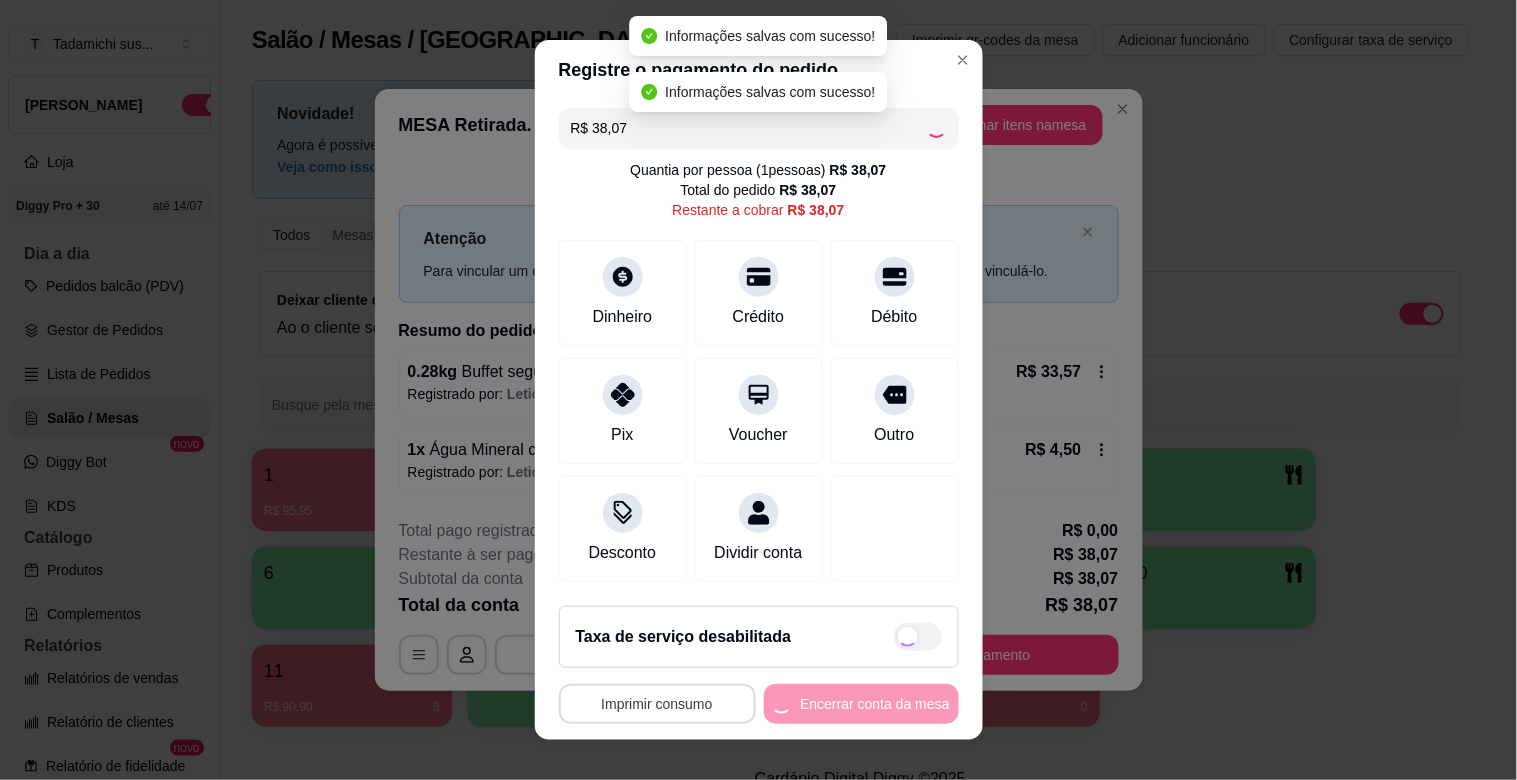 type on "R$ 0,00" 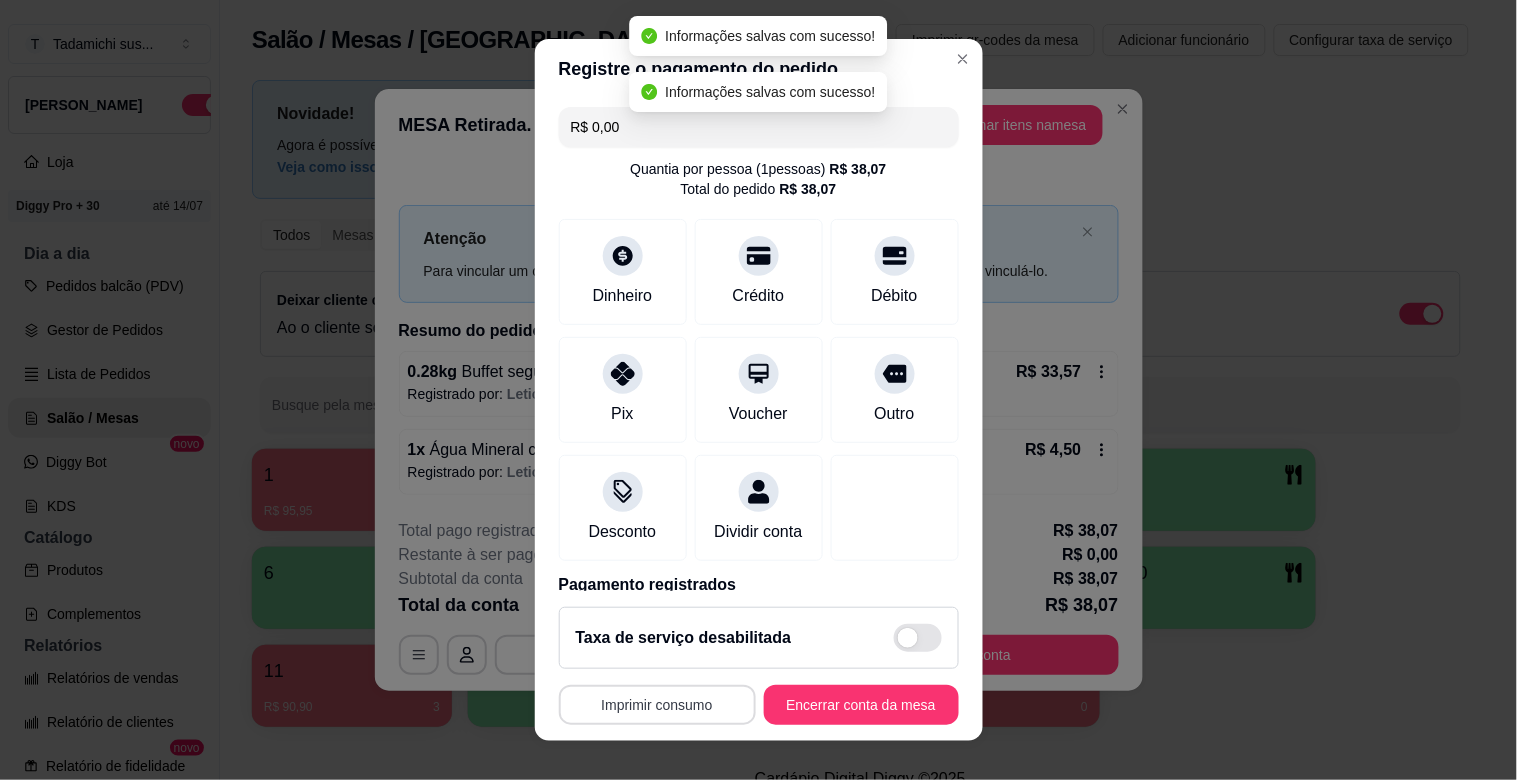 click on "Imprimir consumo" at bounding box center (657, 705) 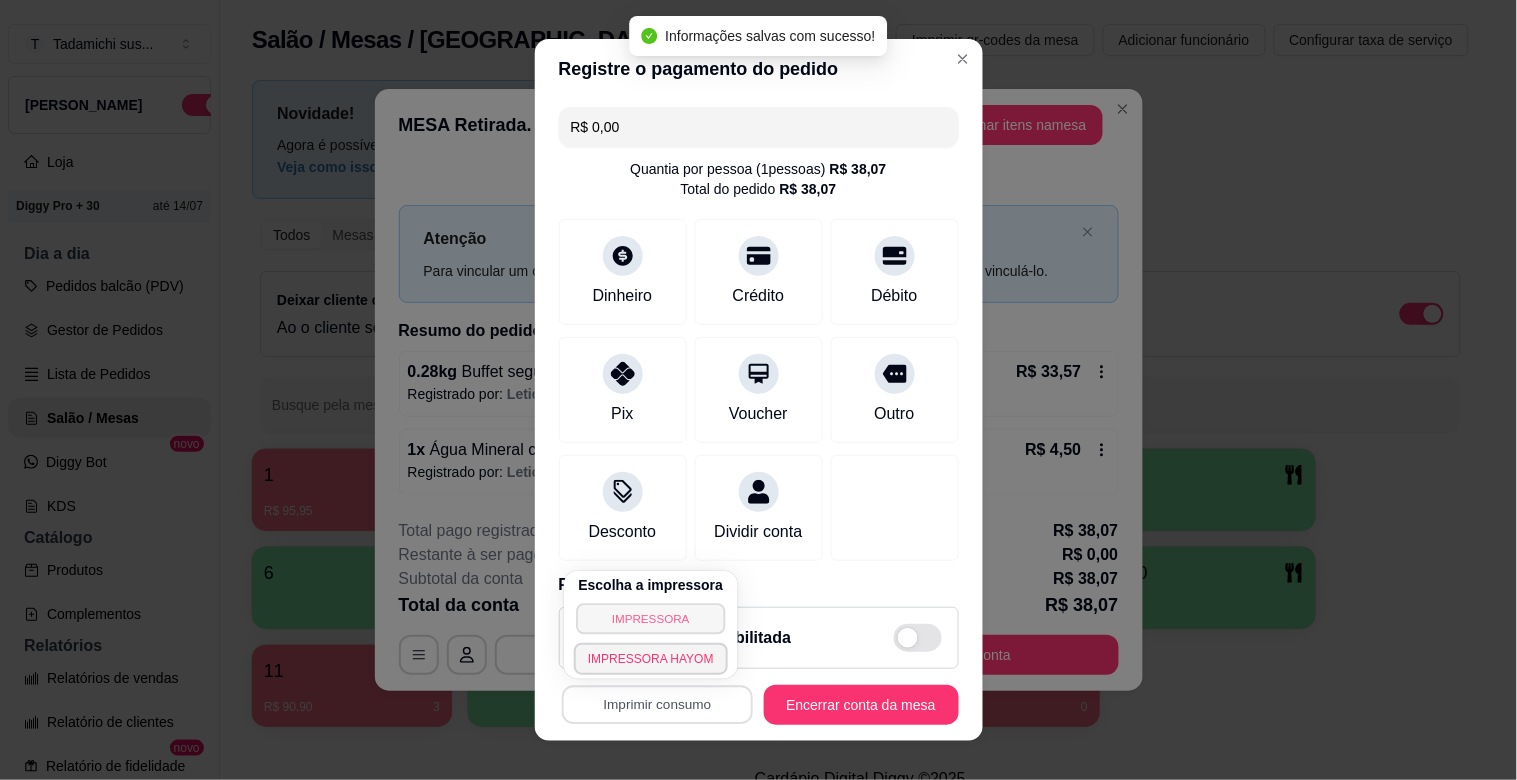 click on "IMPRESSORA" at bounding box center (650, 618) 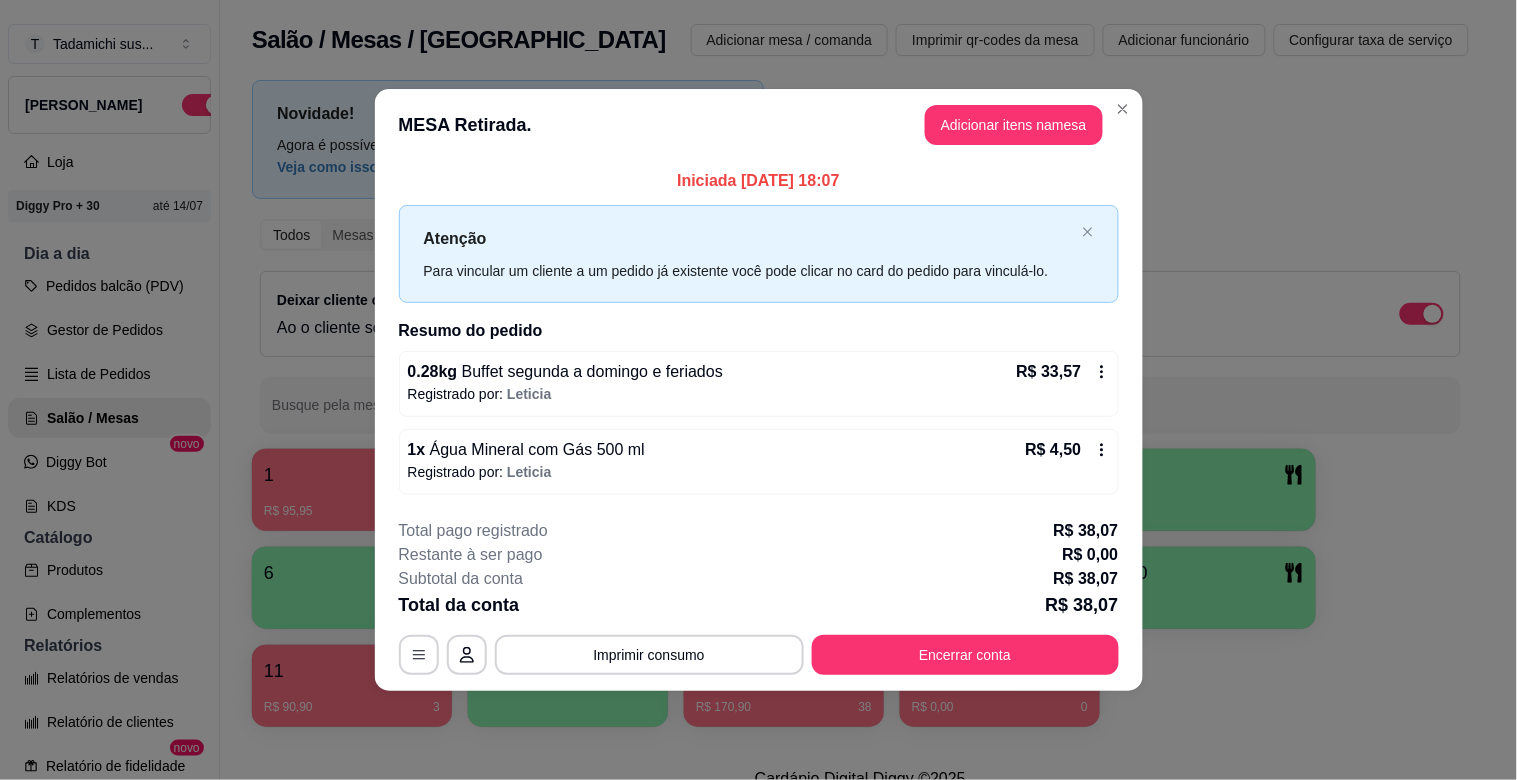 click on "MESA Retirada. Adicionar itens na  mesa" at bounding box center [759, 125] 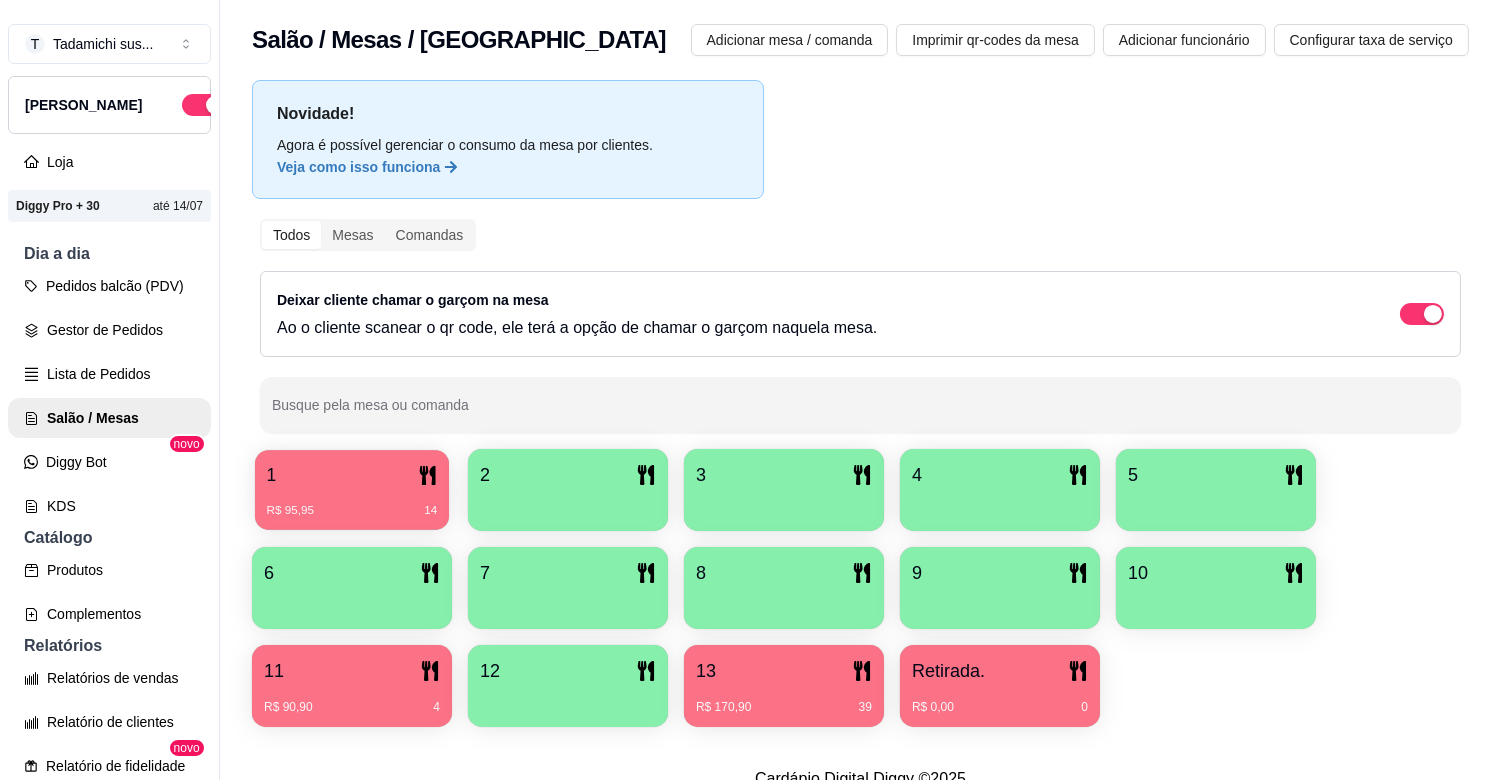 click on "R$ 95,95 14" at bounding box center (352, 511) 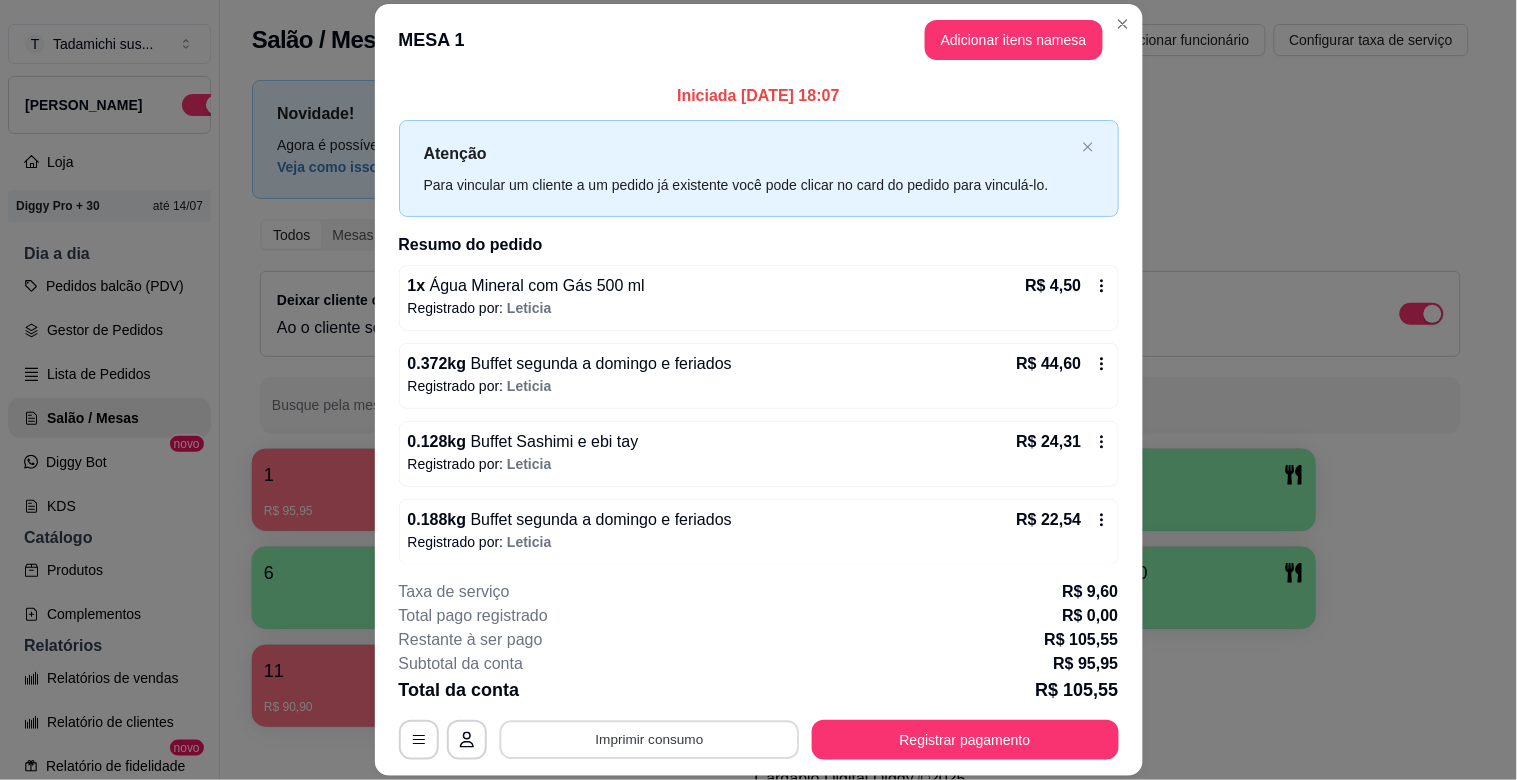 click on "Imprimir consumo" at bounding box center [649, 740] 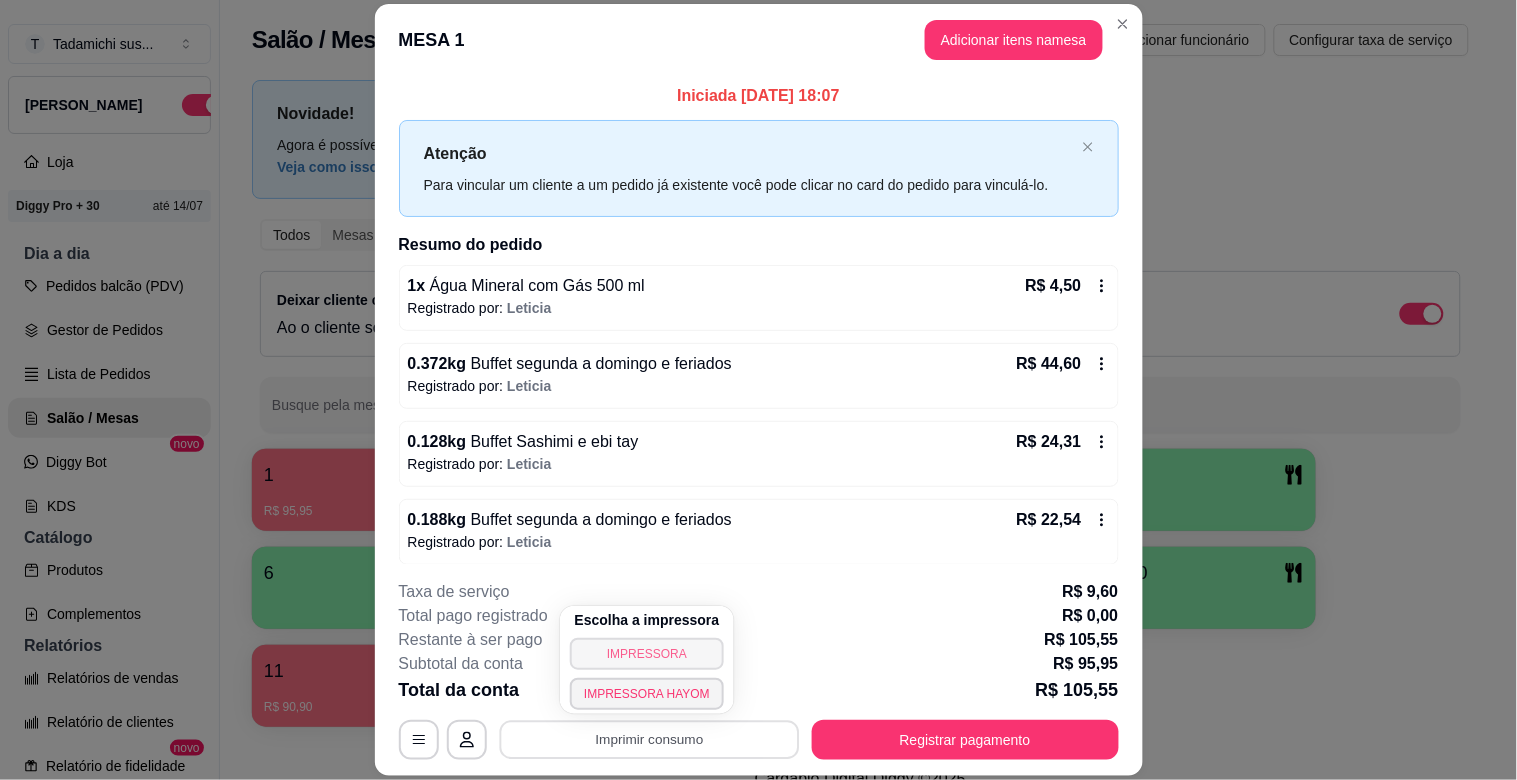 click on "Escolha a impressora IMPRESSORA IMPRESSORA HAYOM" at bounding box center [647, 660] 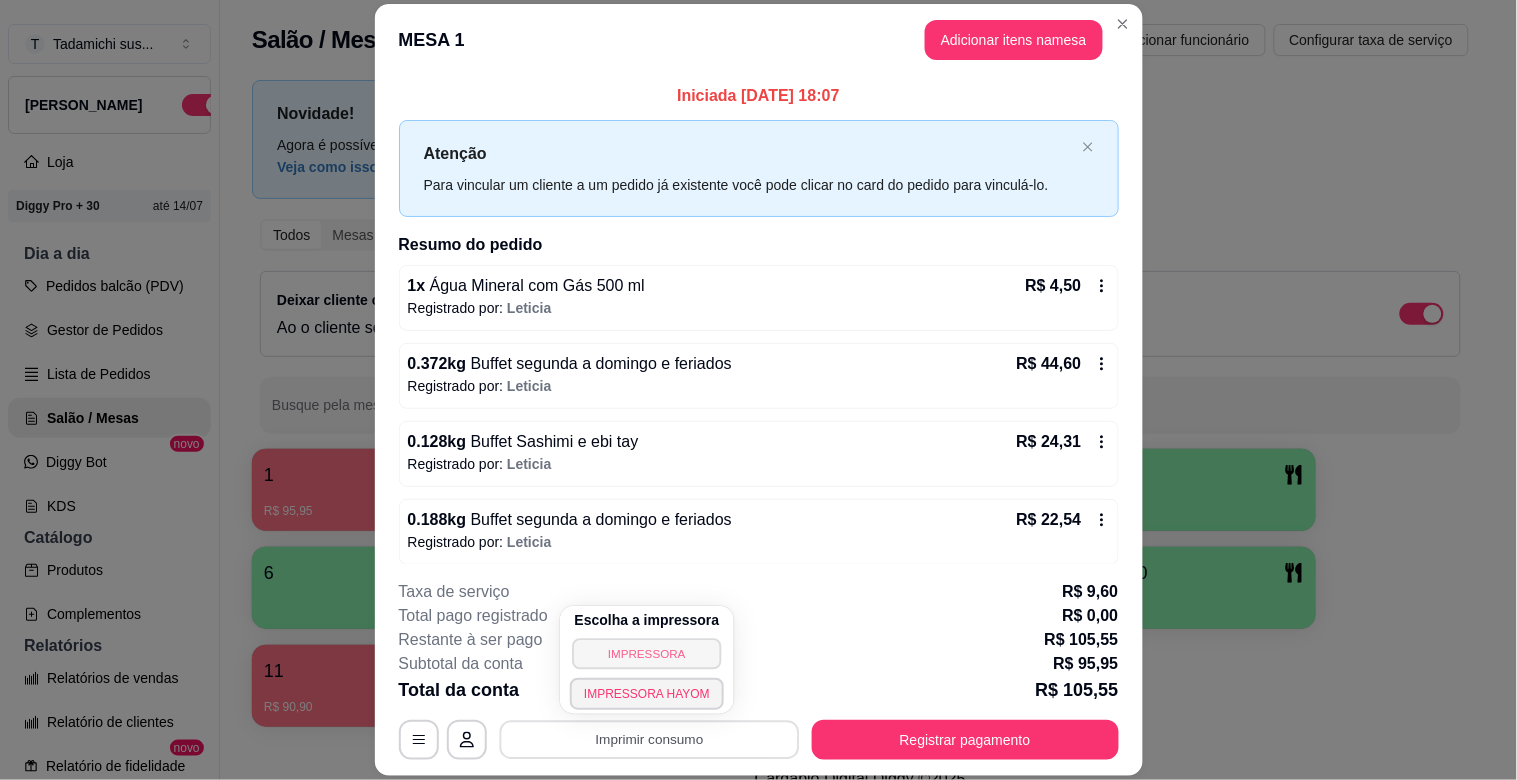 click on "IMPRESSORA" at bounding box center [646, 653] 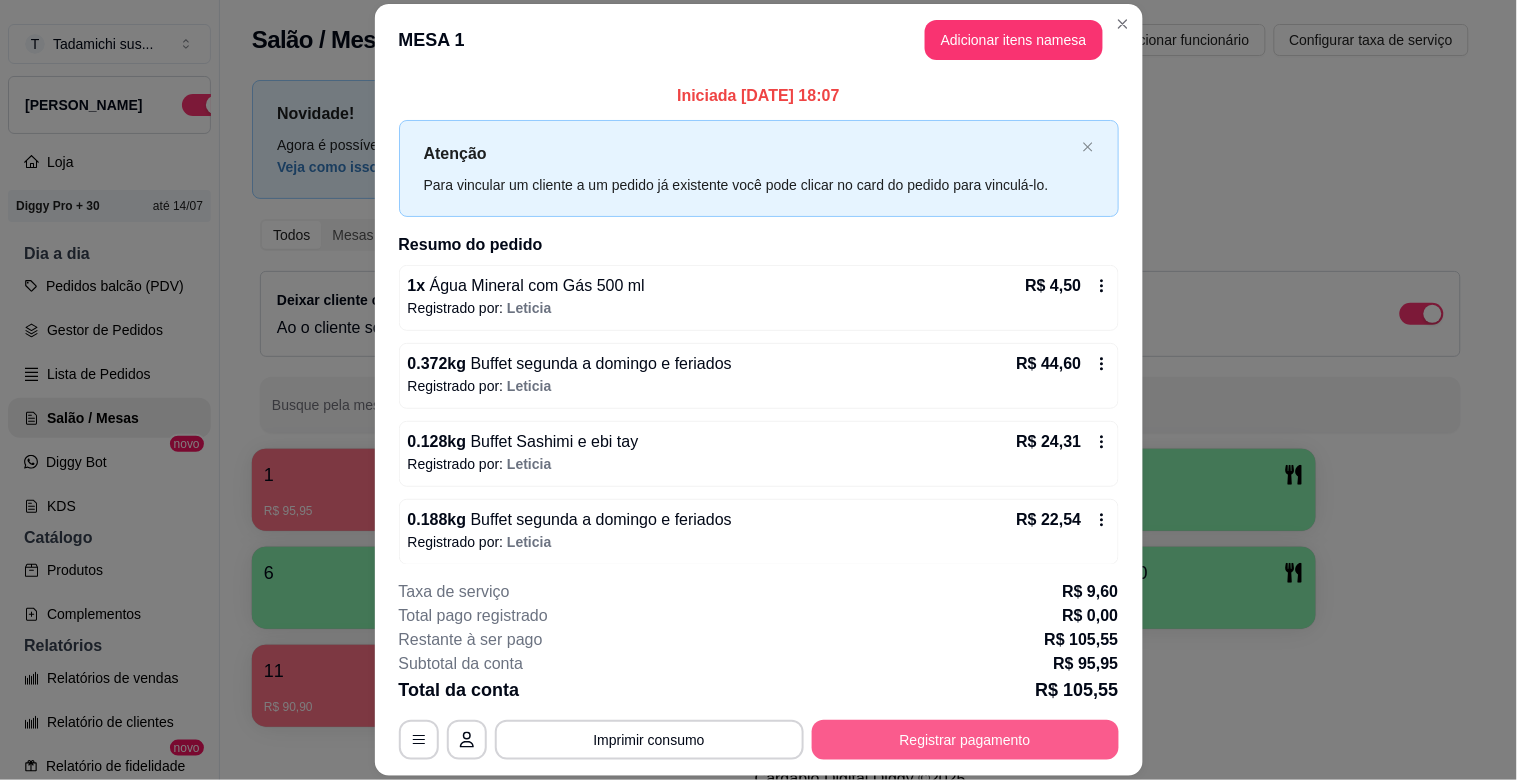 click on "Registrar pagamento" at bounding box center (965, 740) 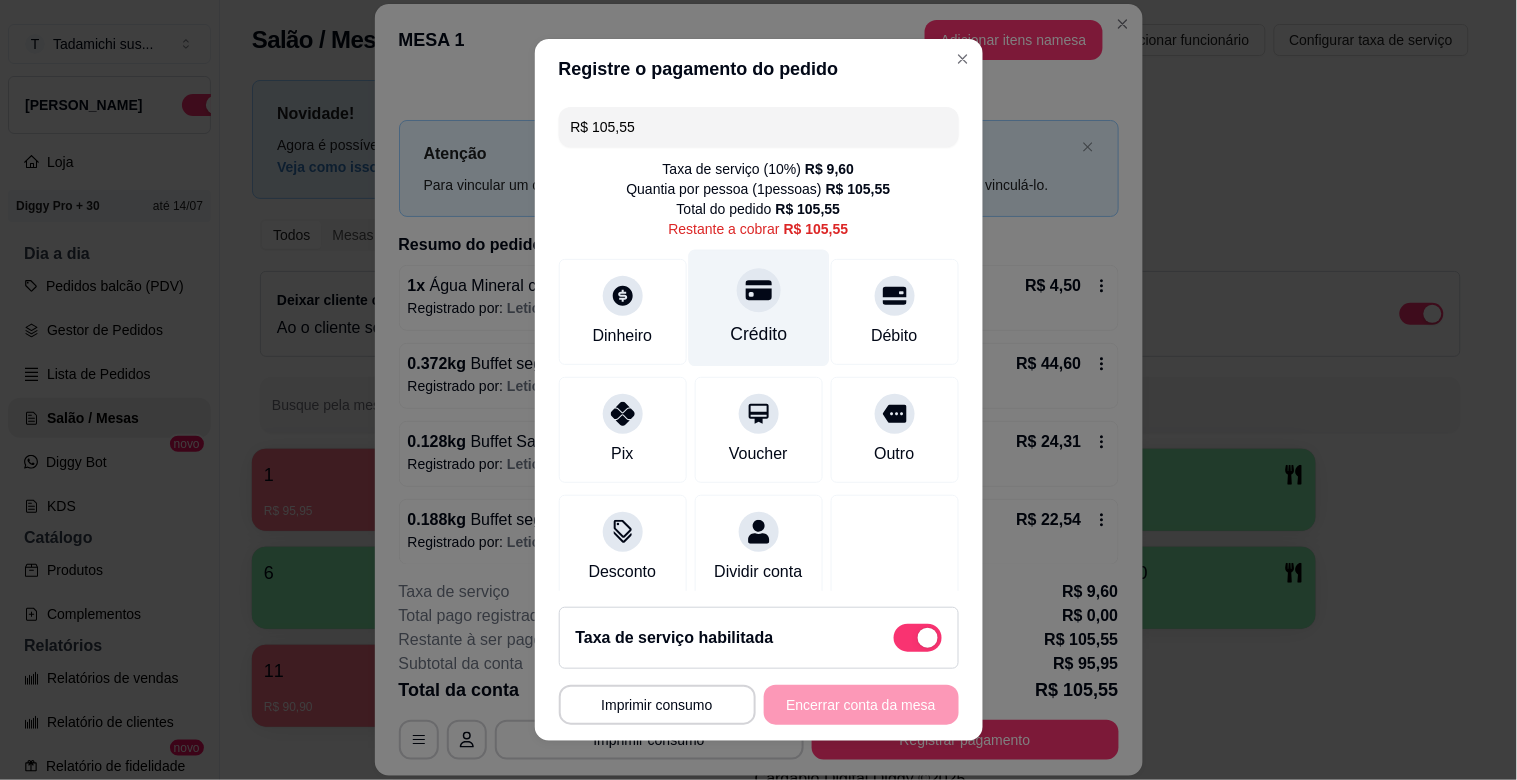 click on "Crédito" at bounding box center (758, 308) 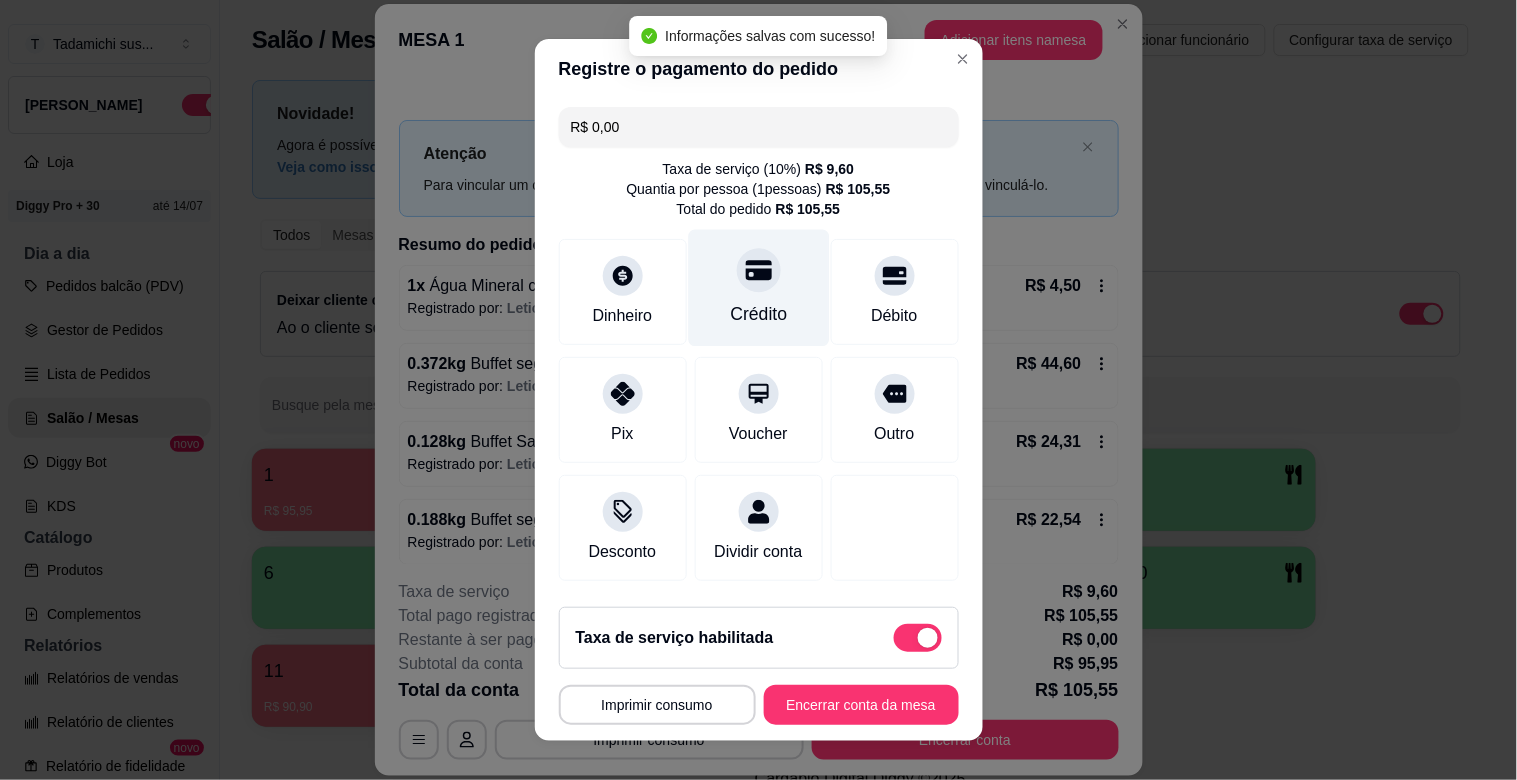 type on "R$ 0,00" 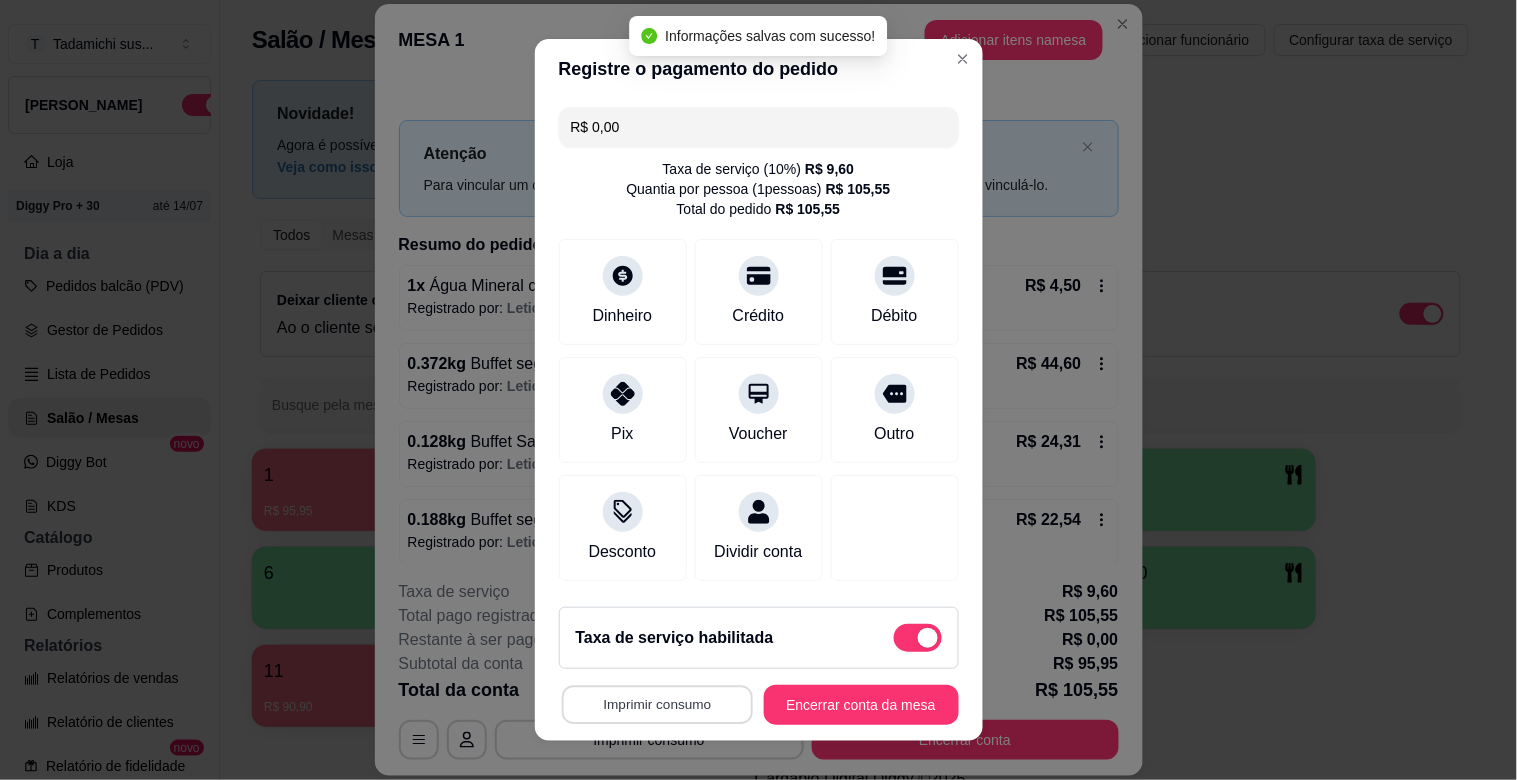 click on "Imprimir consumo" at bounding box center [656, 705] 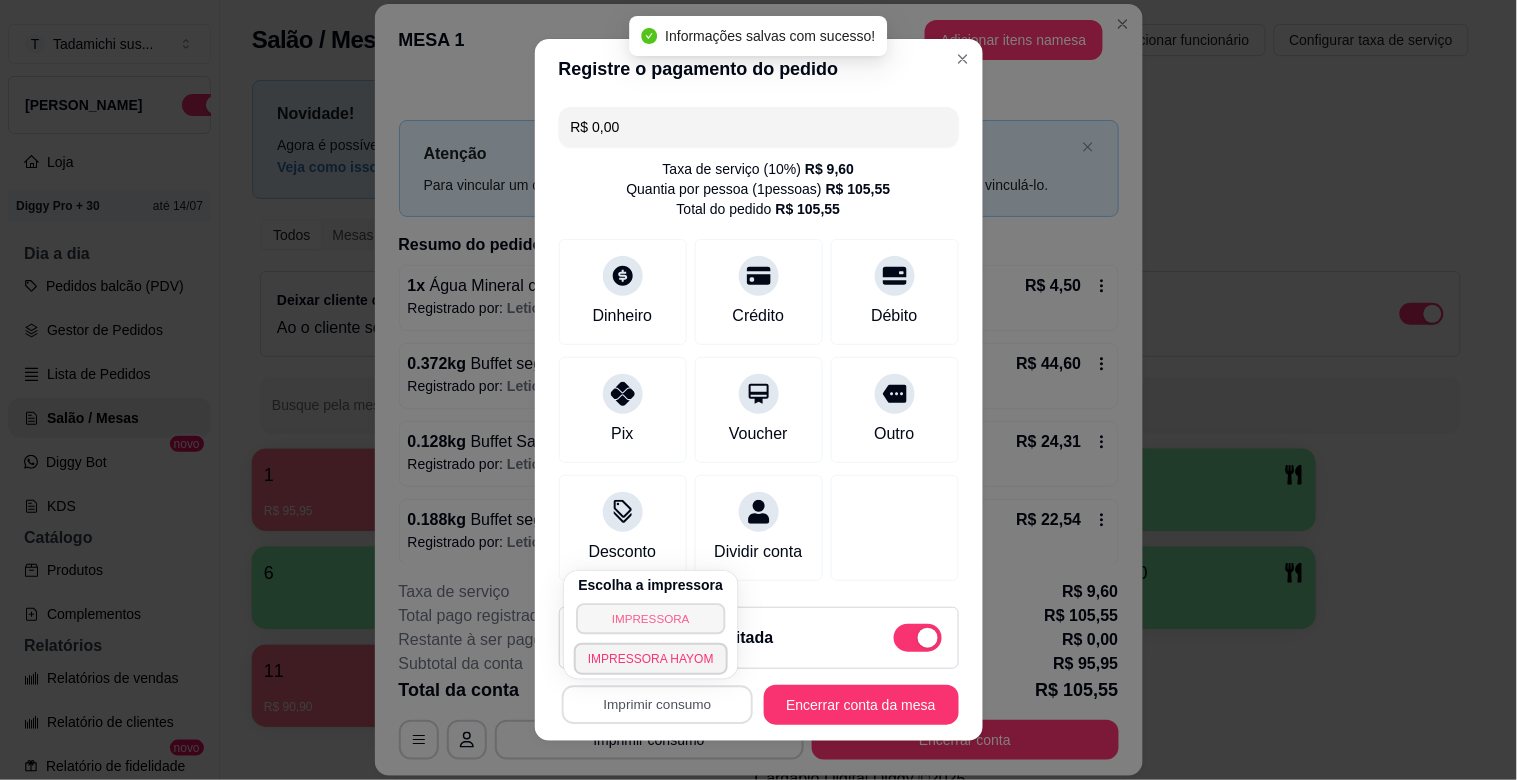 click on "IMPRESSORA" at bounding box center (650, 618) 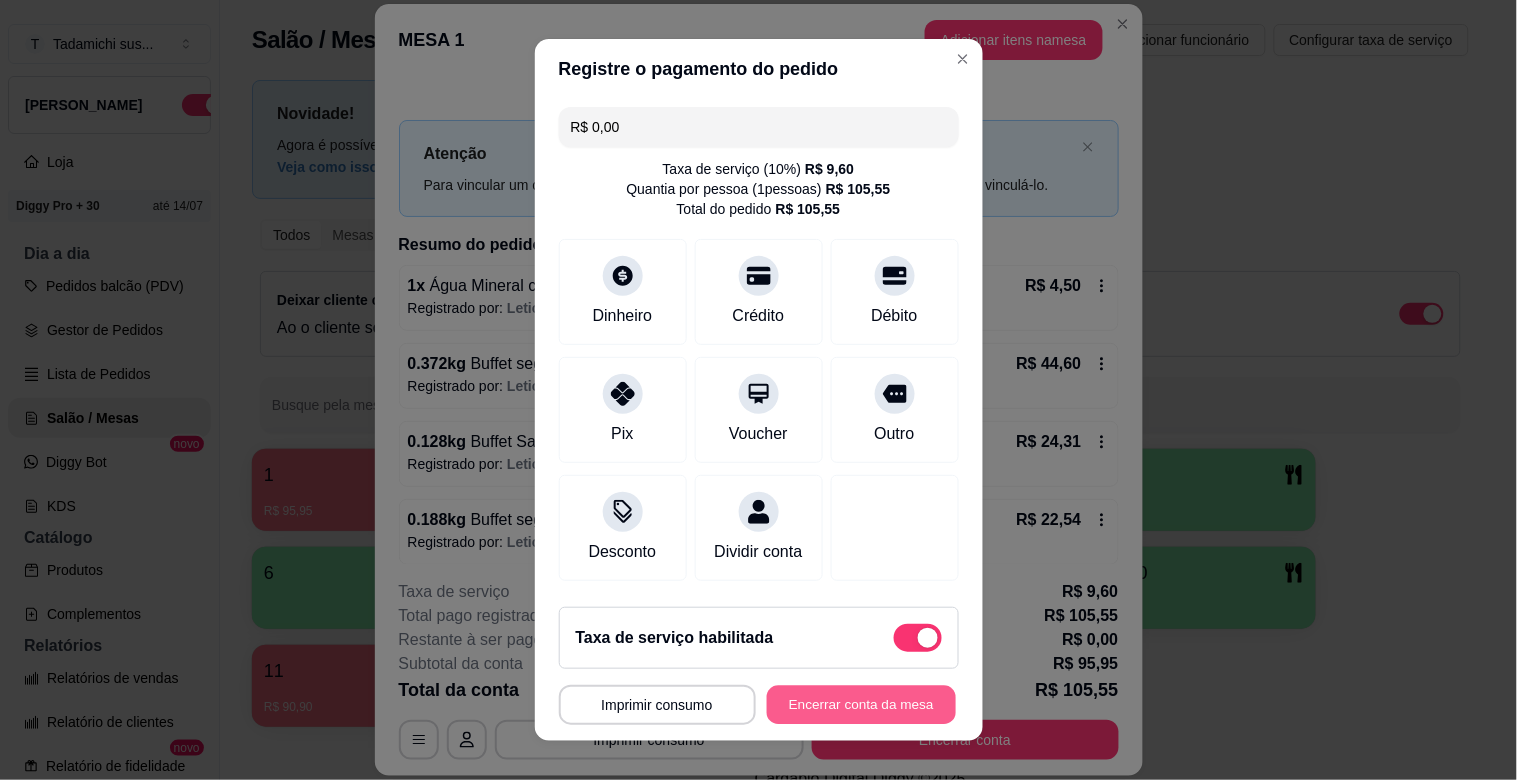 click on "Encerrar conta da mesa" at bounding box center (861, 705) 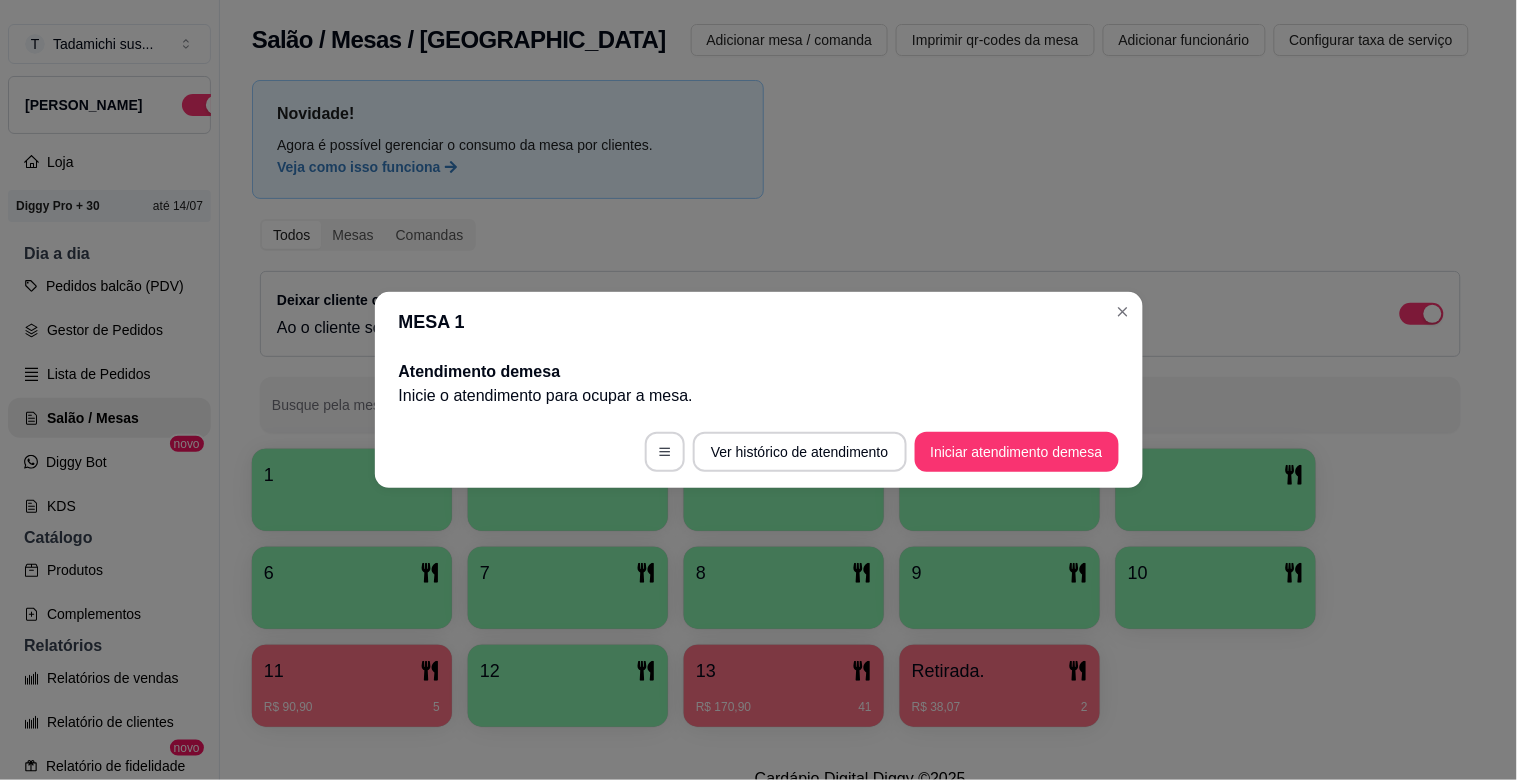 click on "Ver histórico de atendimento Iniciar atendimento de  mesa" at bounding box center (759, 452) 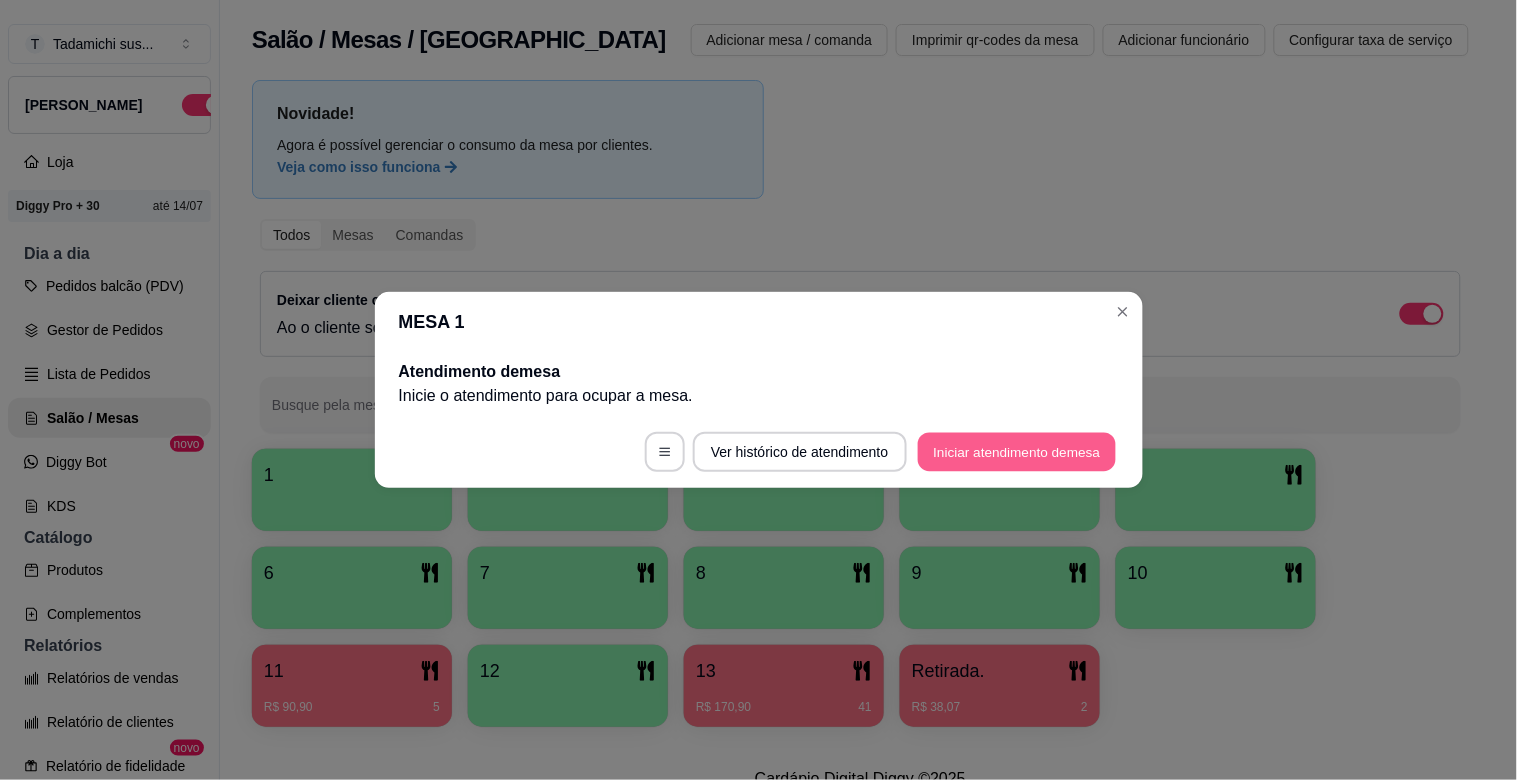 click on "Iniciar atendimento de  mesa" at bounding box center [1017, 452] 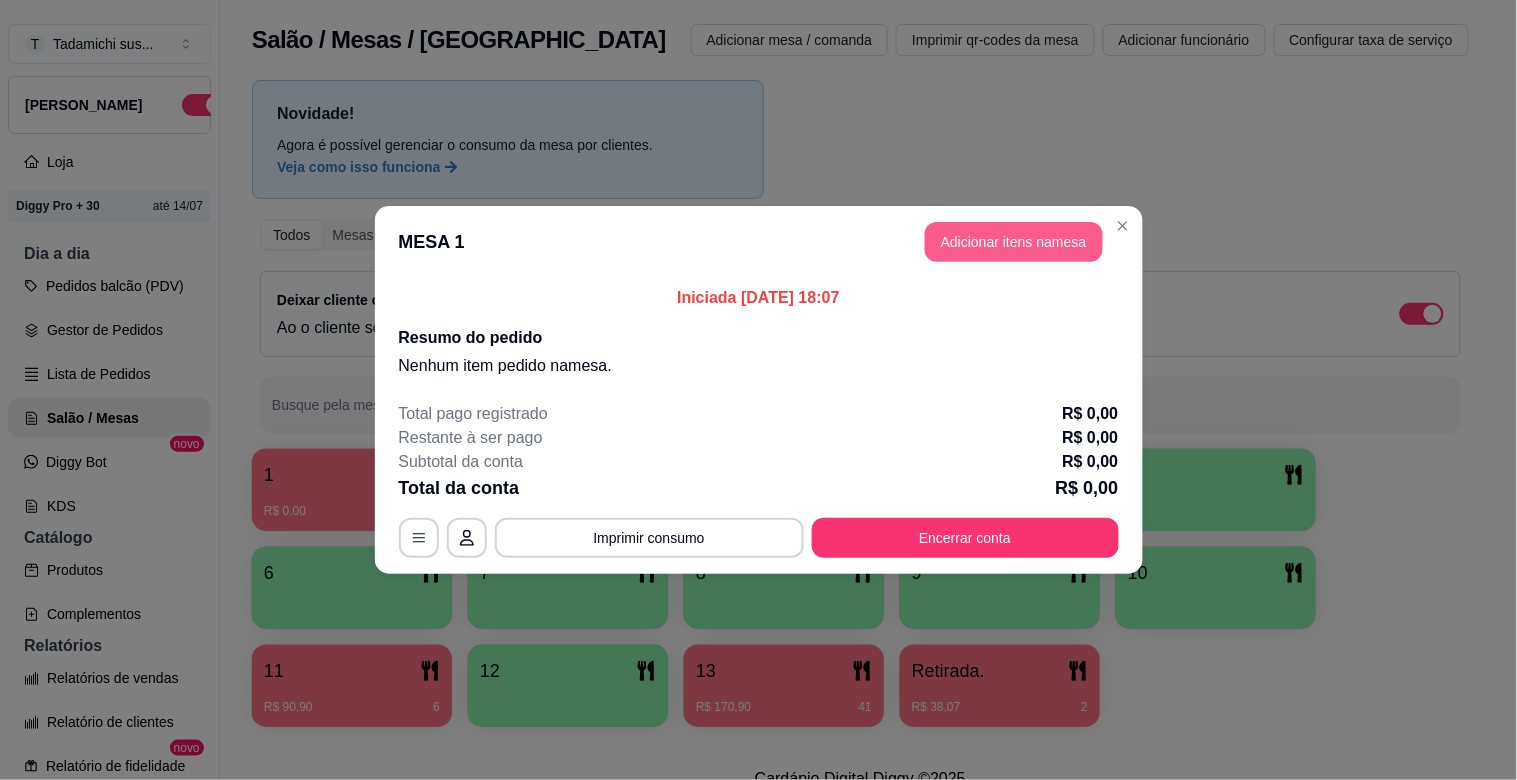 click on "Adicionar itens na  mesa" at bounding box center [1014, 242] 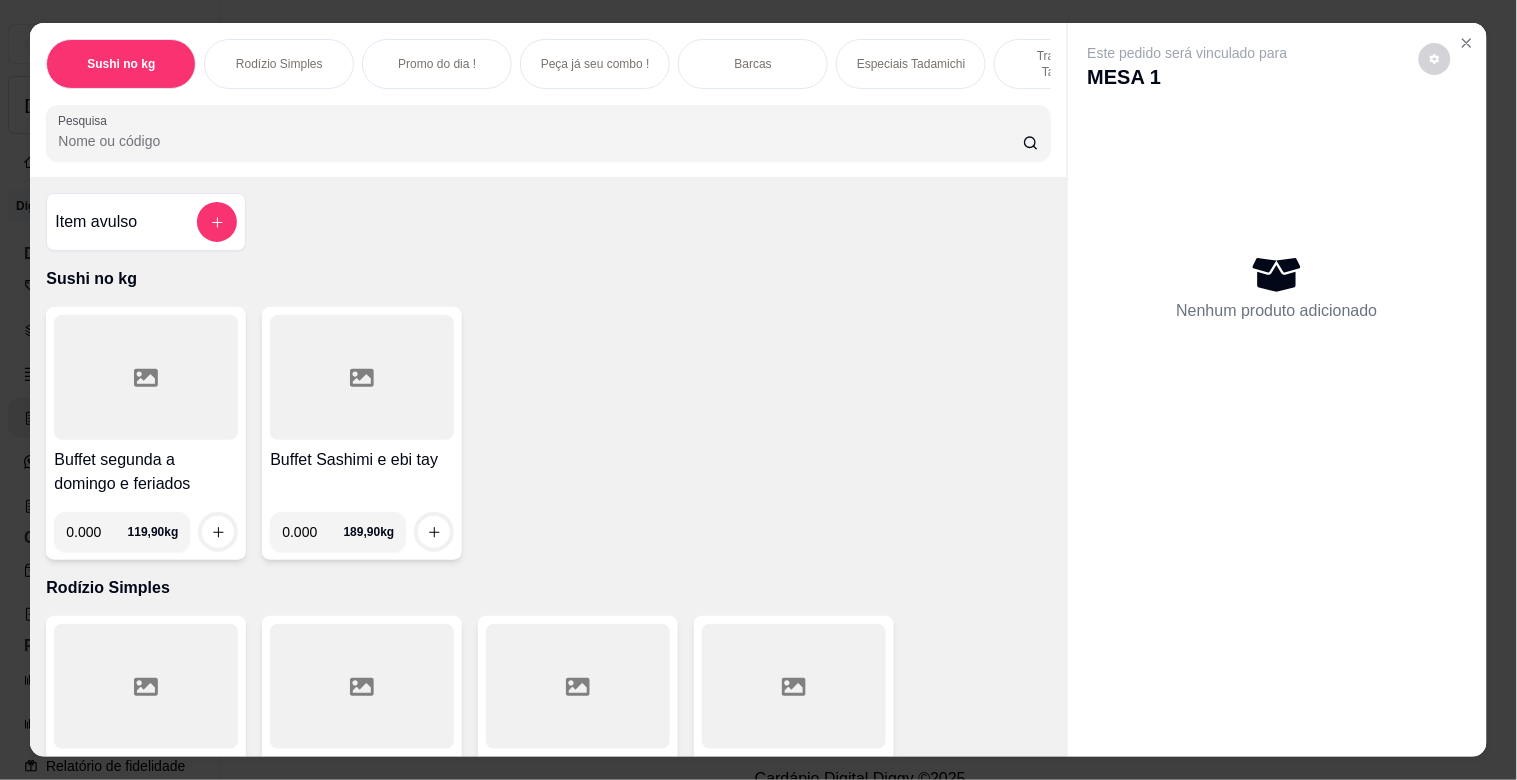 click on "Pesquisa" at bounding box center (540, 141) 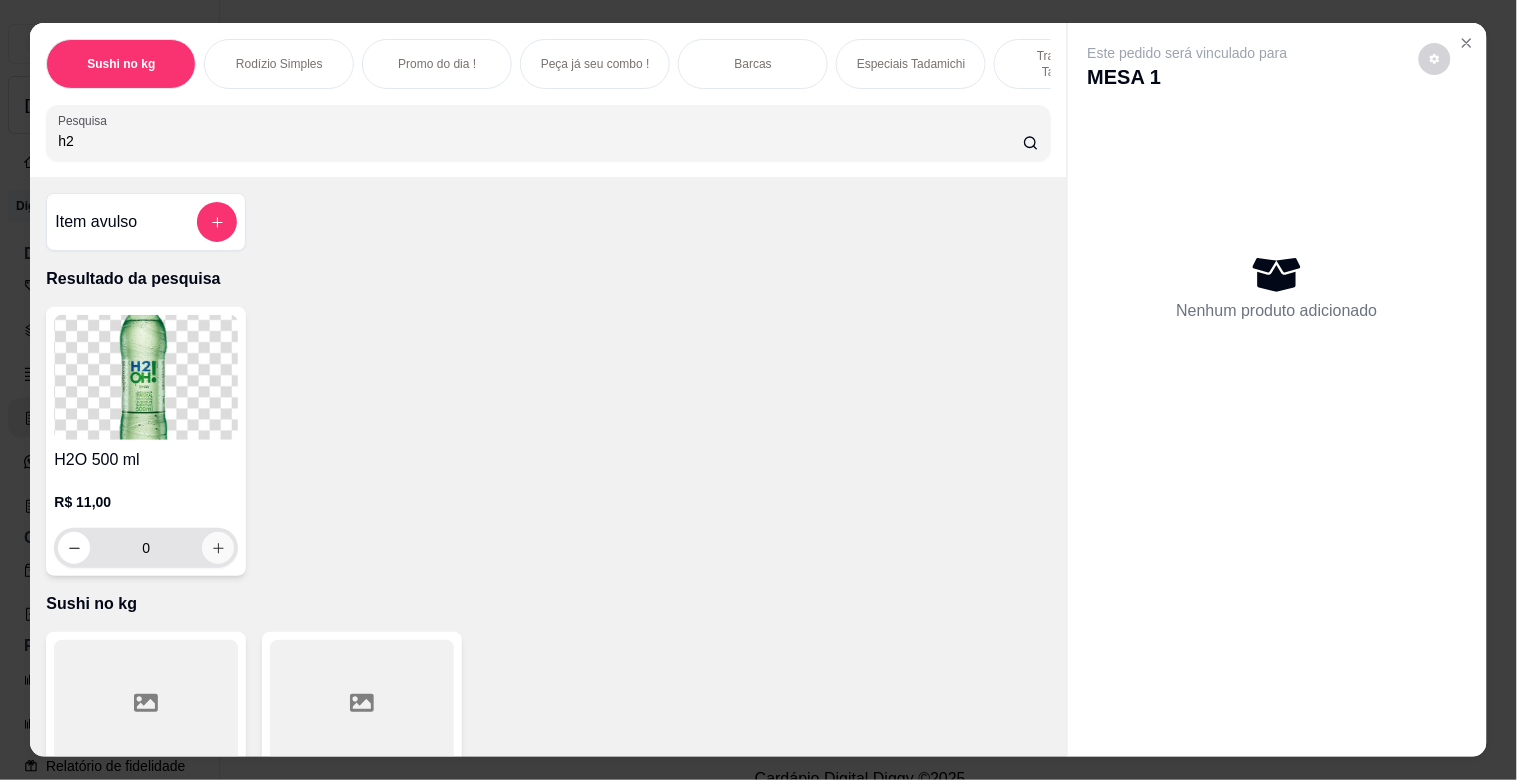 type on "h2" 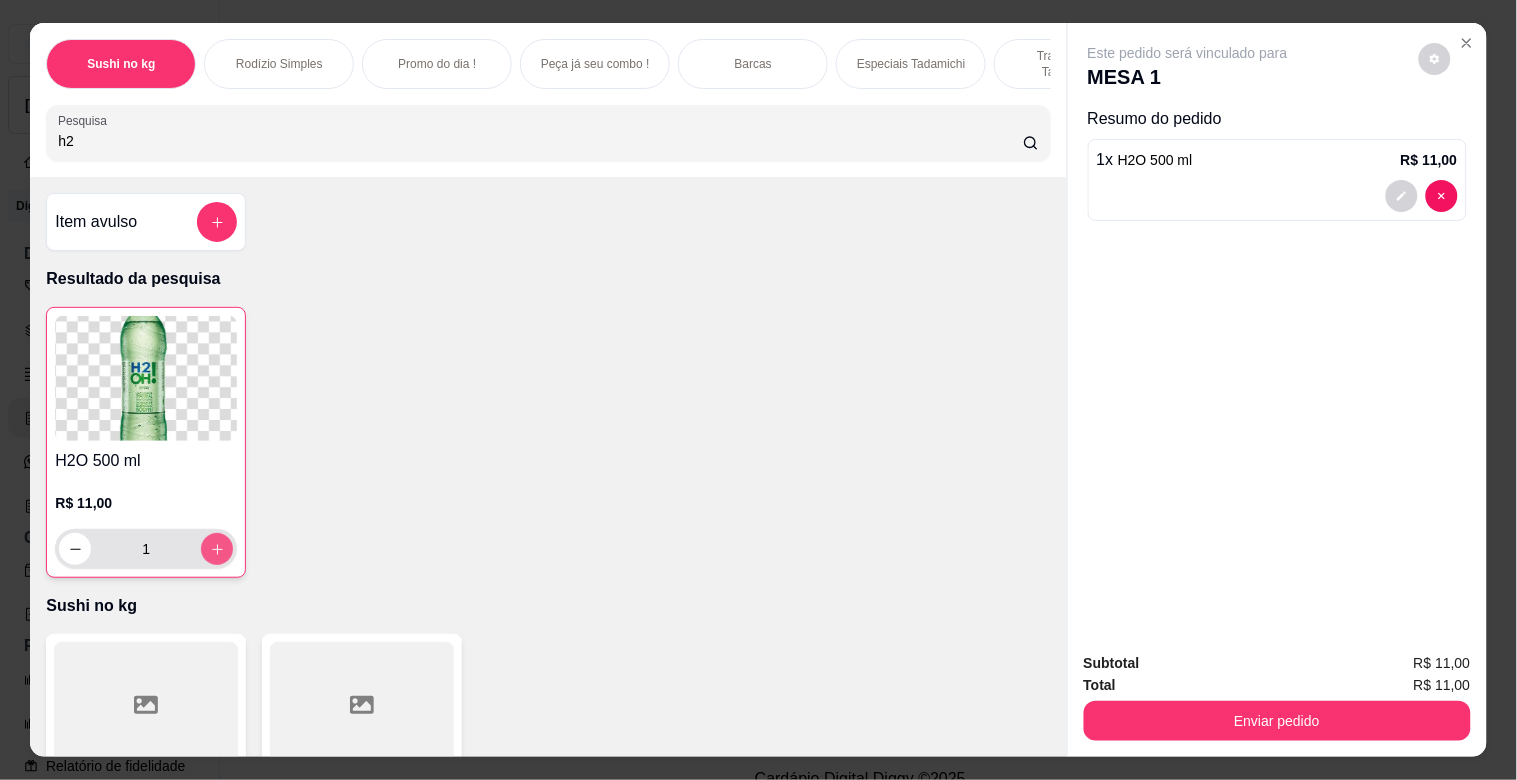 type on "1" 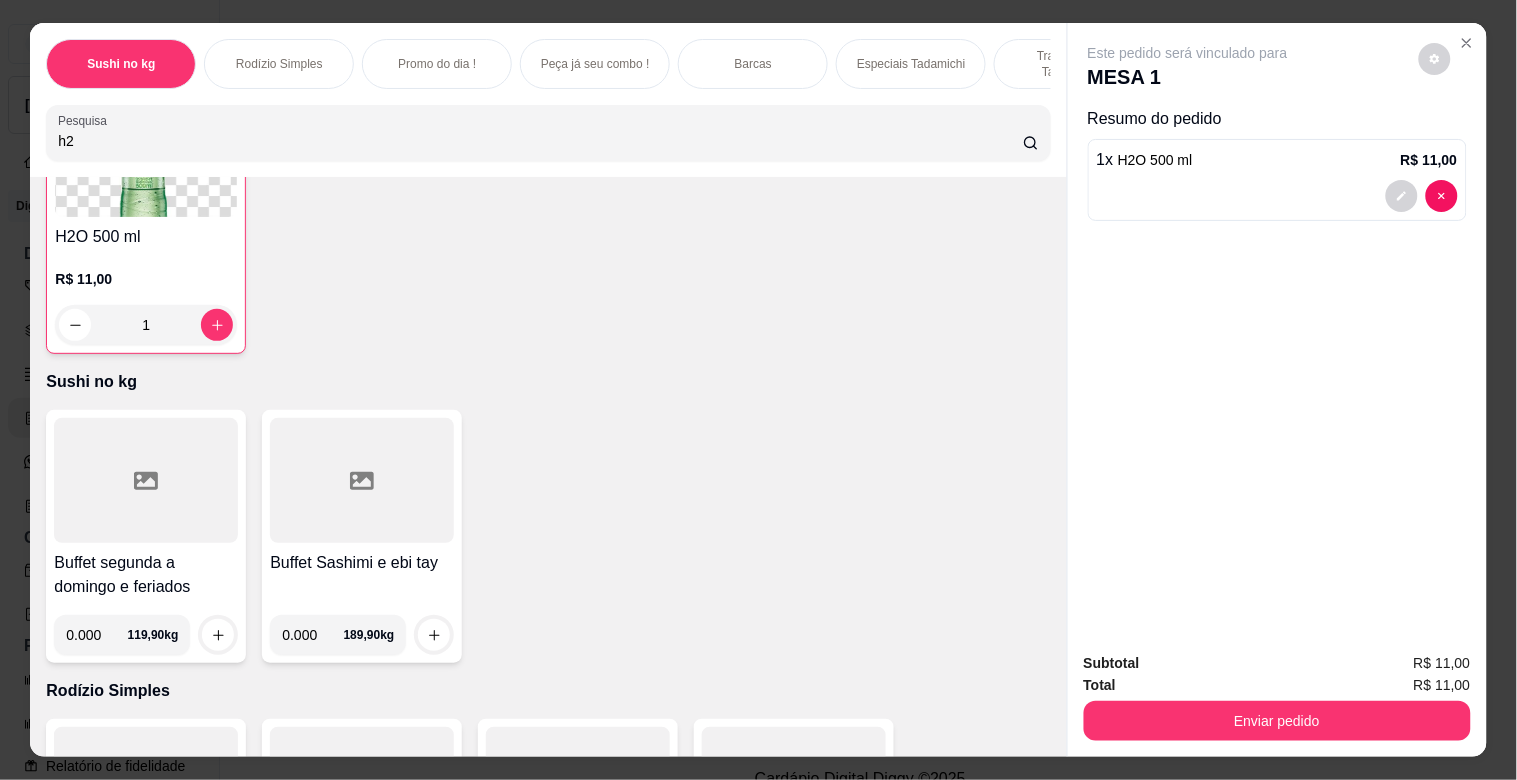 scroll, scrollTop: 333, scrollLeft: 0, axis: vertical 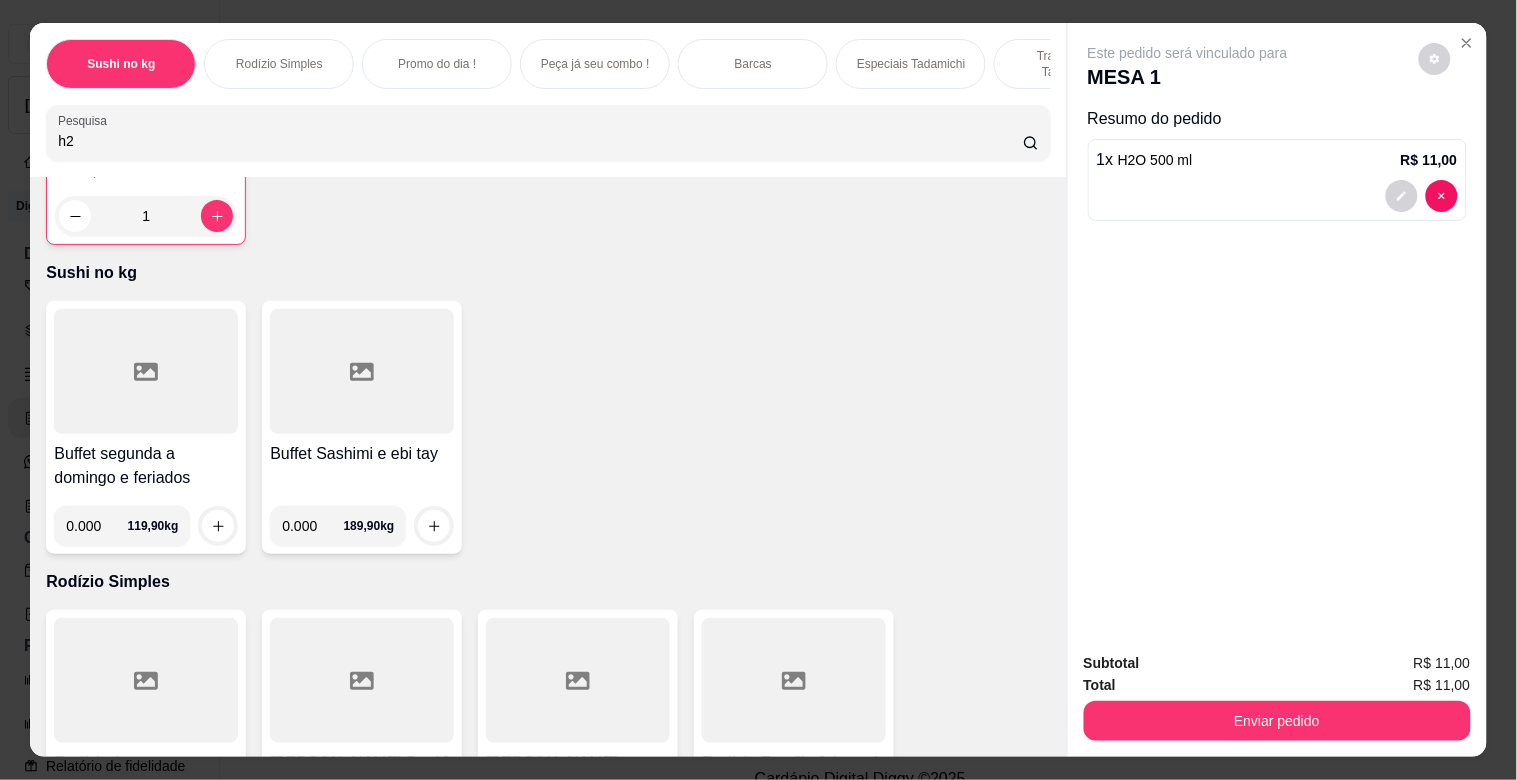 click on "0.000" at bounding box center (96, 526) 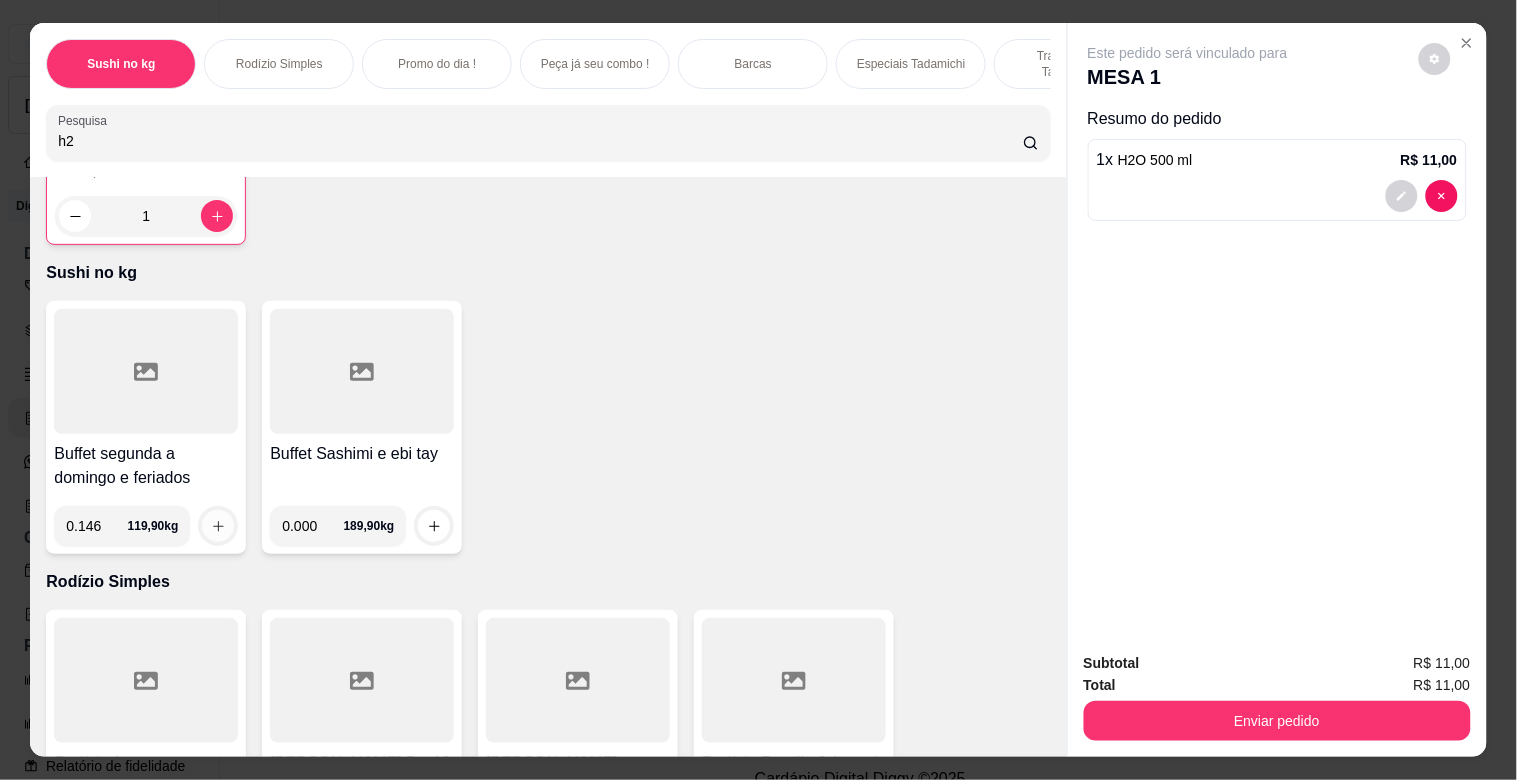 type on "0.146" 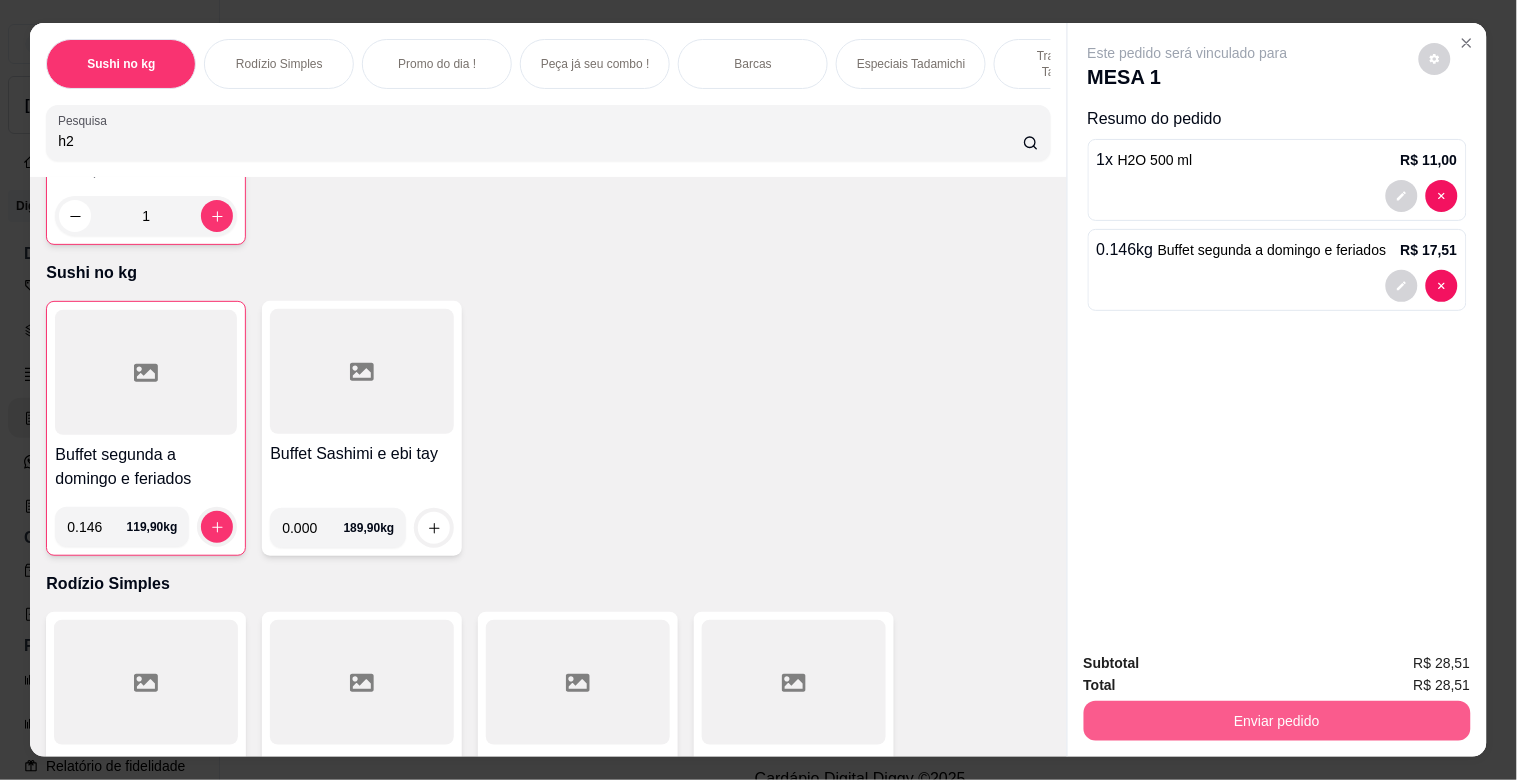 click on "Enviar pedido" at bounding box center (1277, 721) 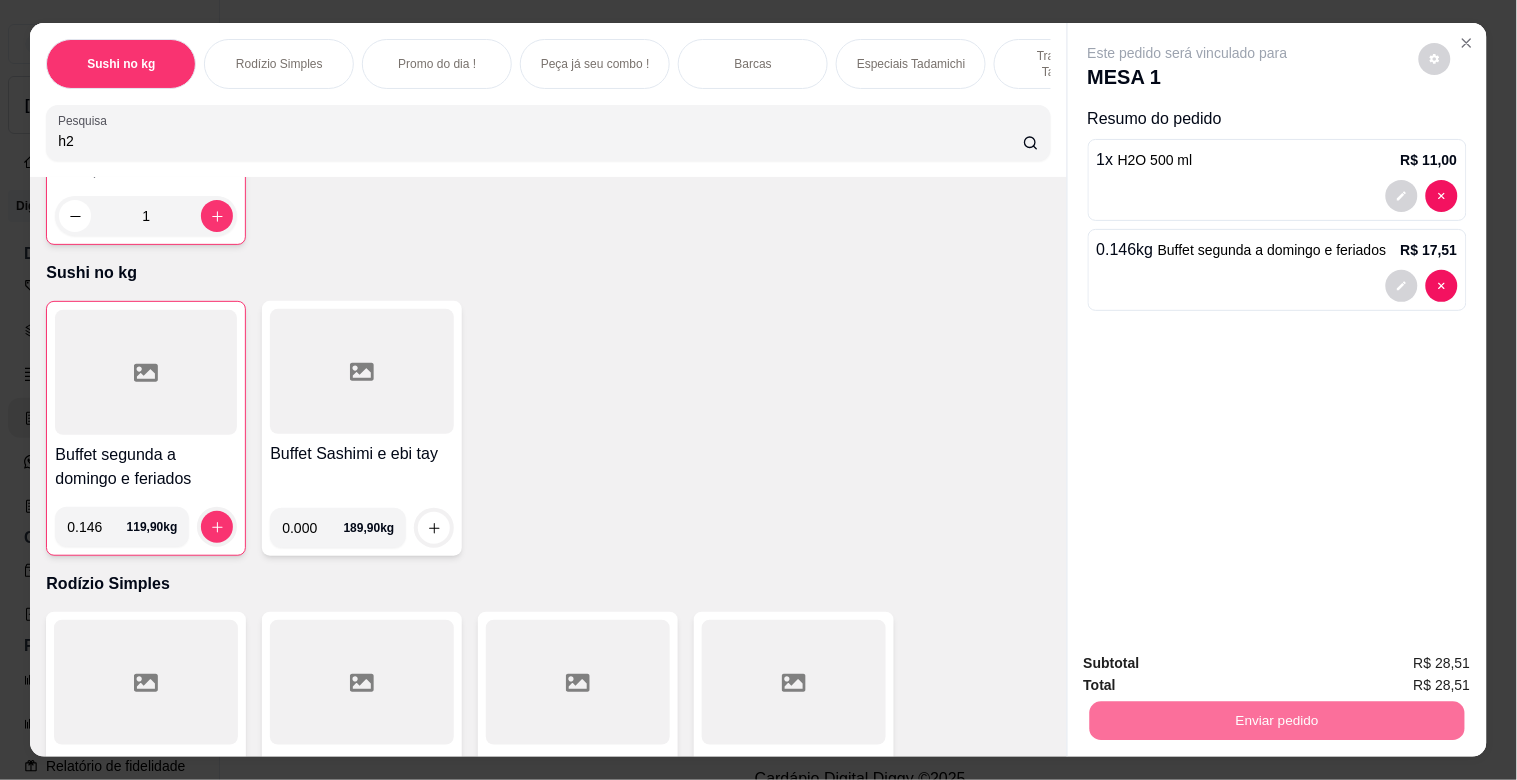 click on "Não registrar e enviar pedido" at bounding box center [1211, 663] 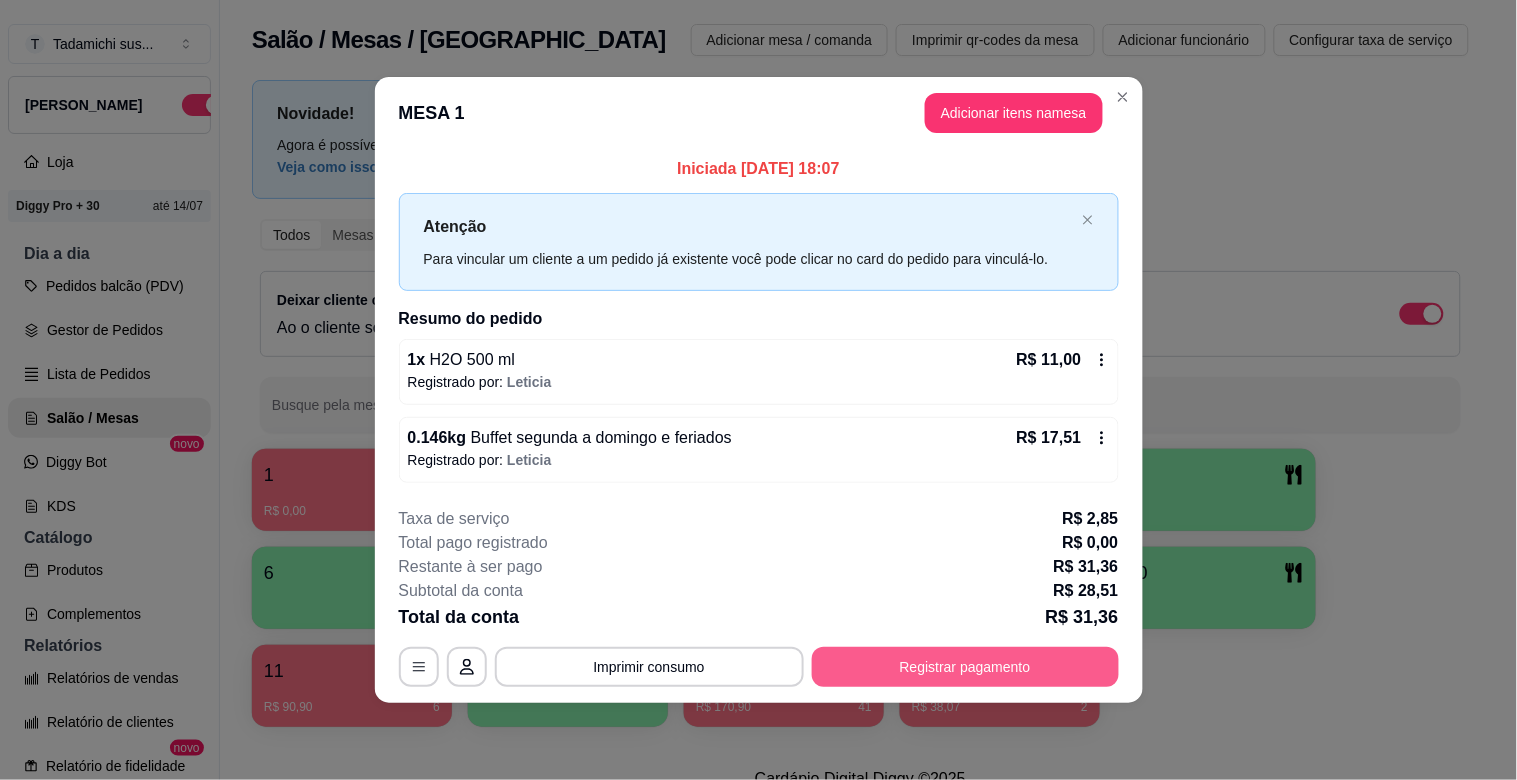 click on "Registrar pagamento" at bounding box center (965, 667) 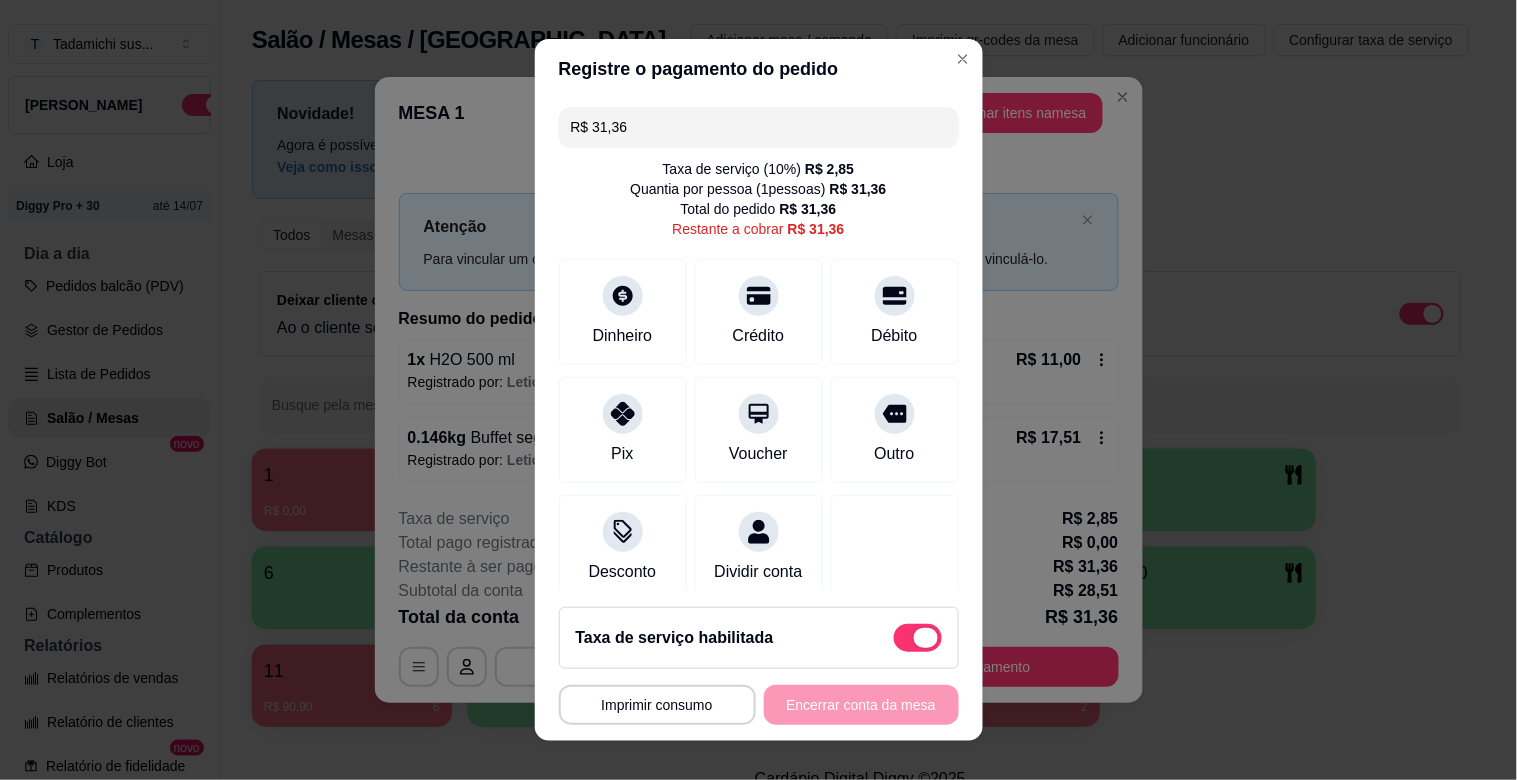 click at bounding box center (918, 638) 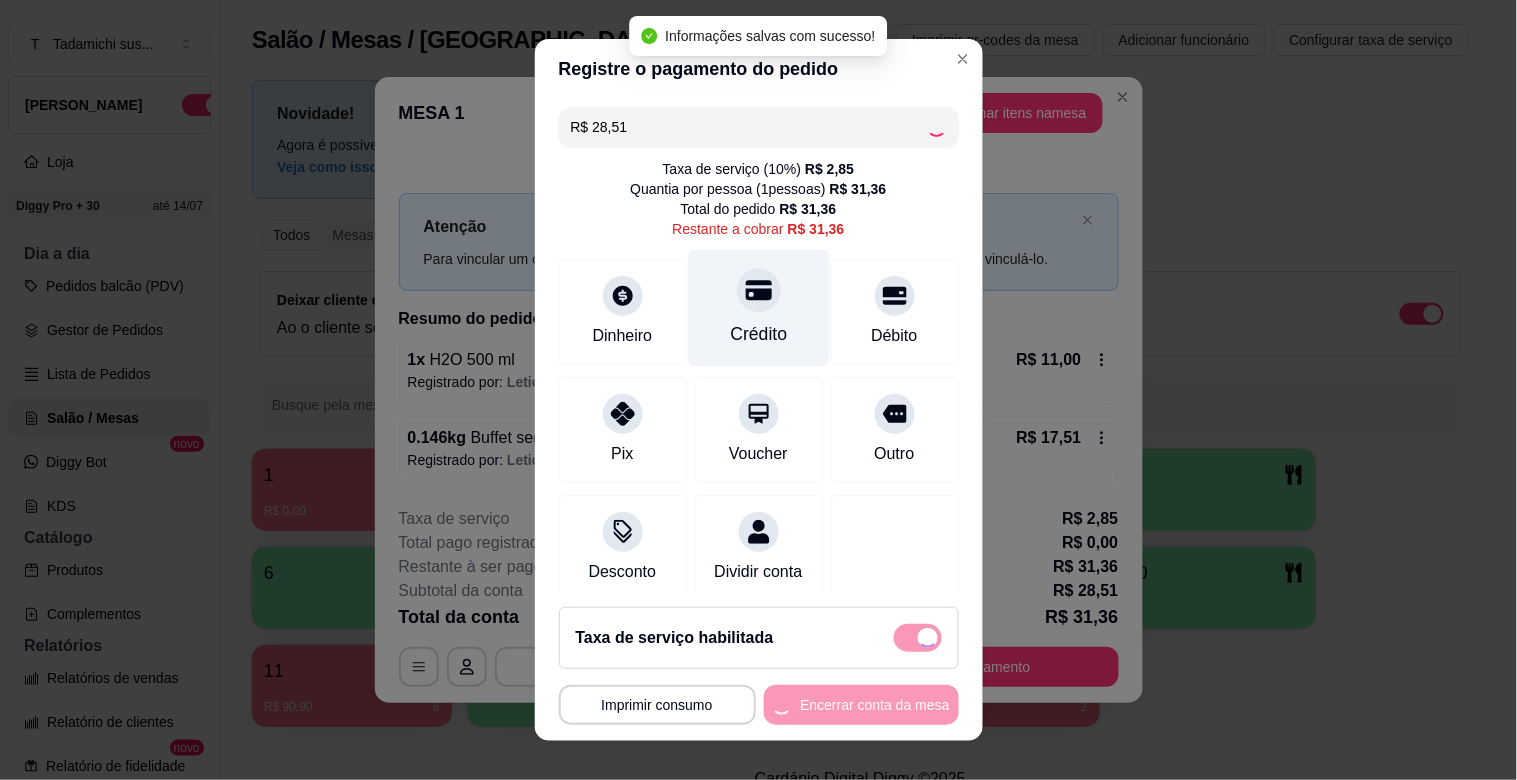 checkbox on "false" 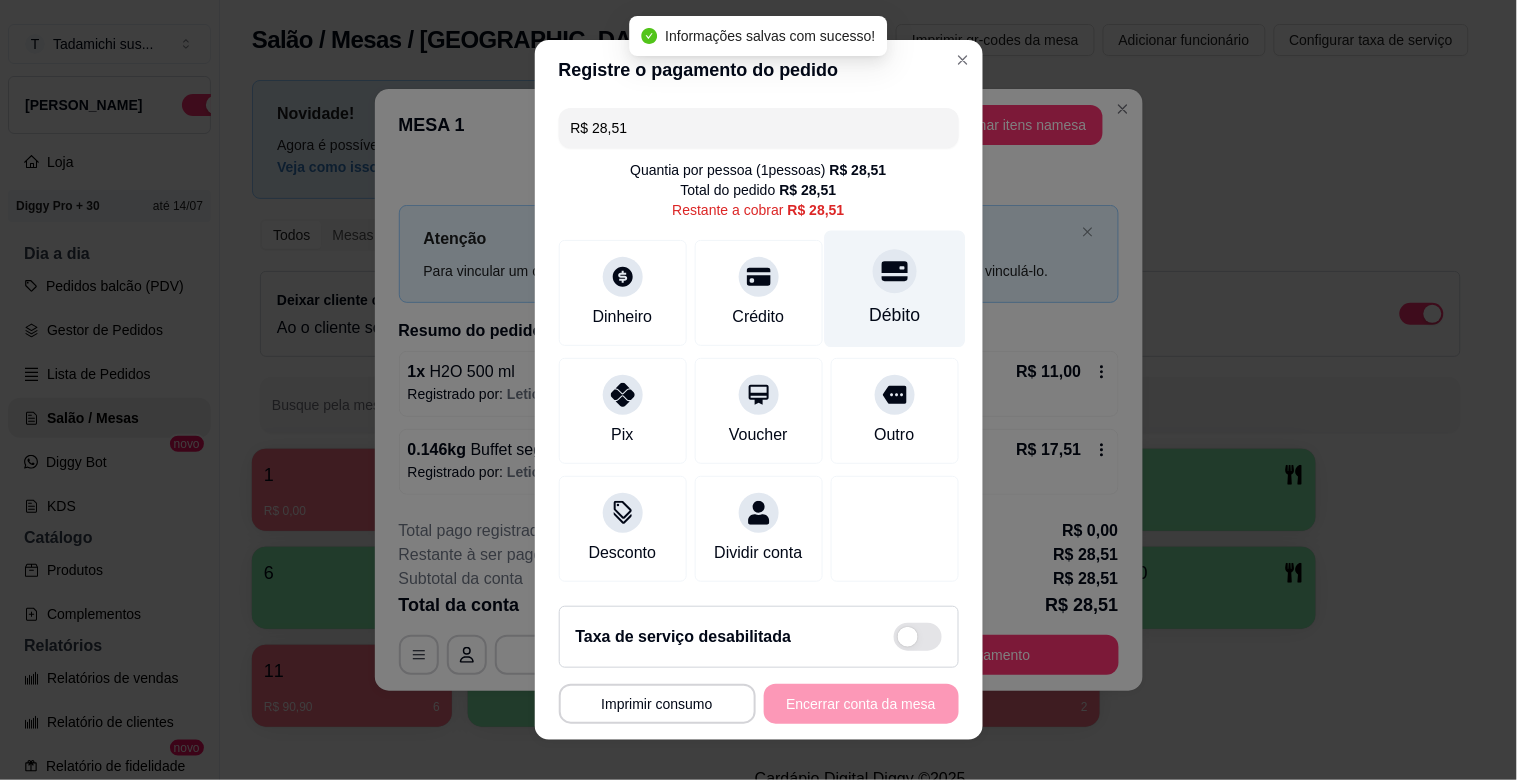 click on "Débito" at bounding box center (894, 315) 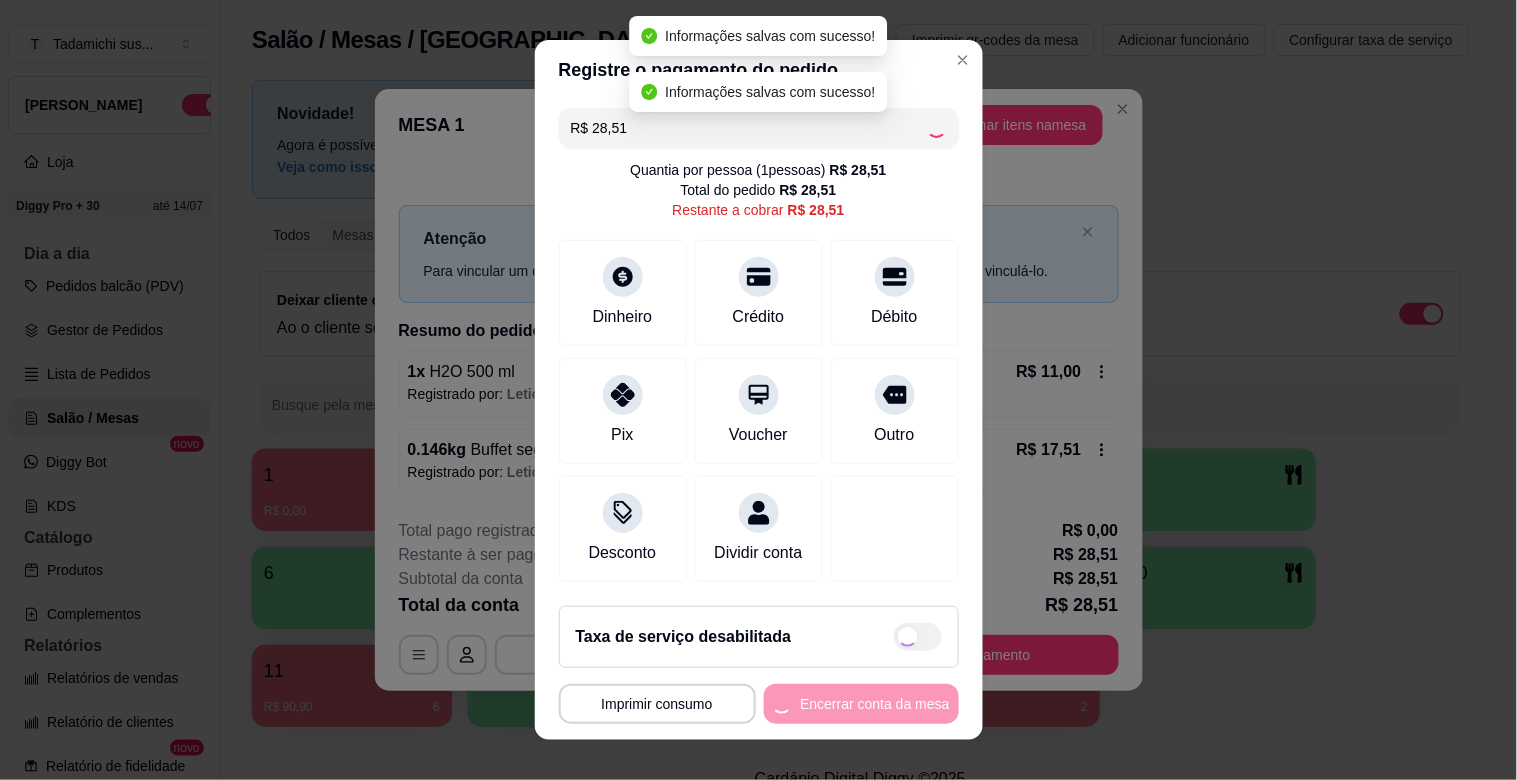 type on "R$ 0,00" 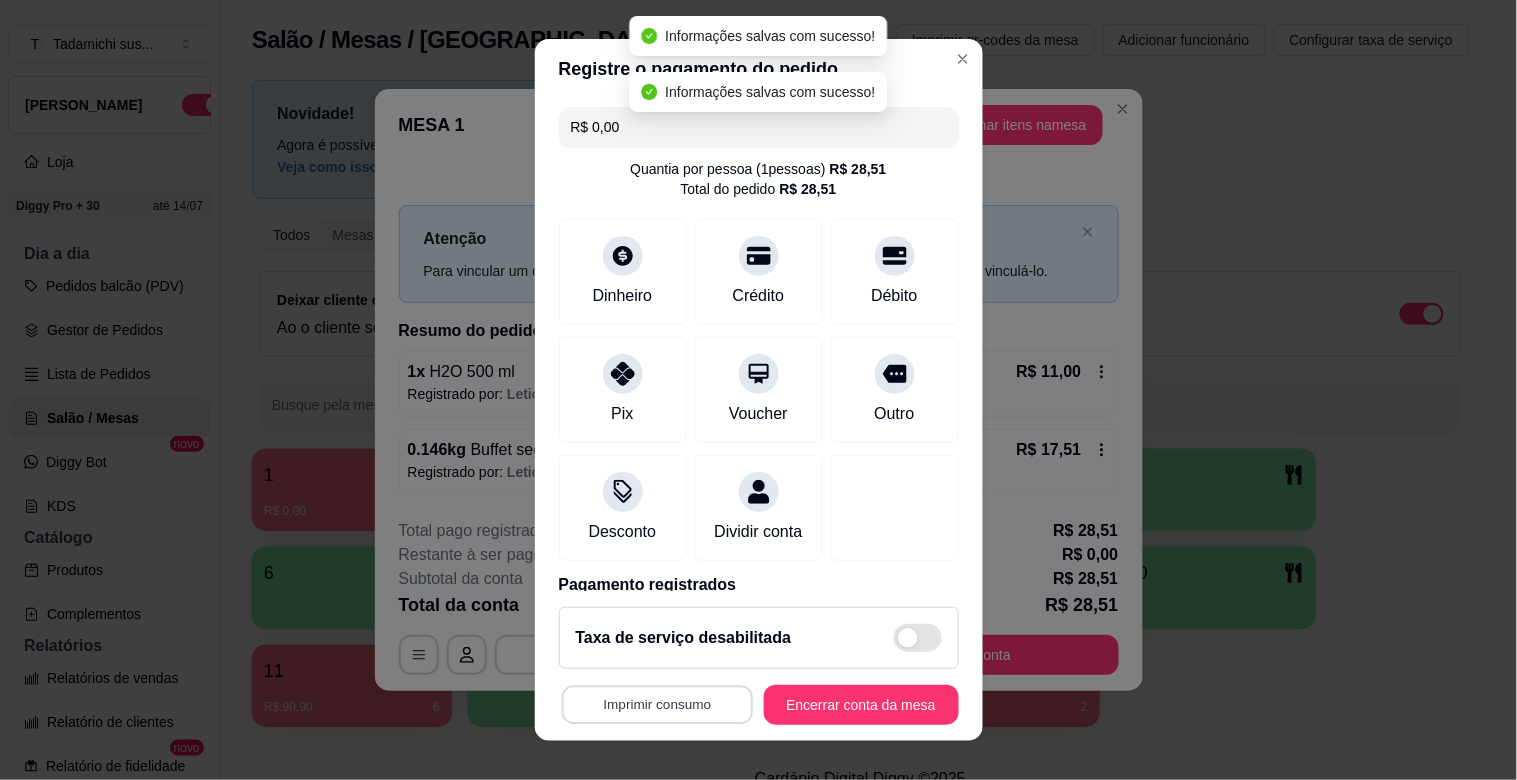 click on "Imprimir consumo" at bounding box center (656, 705) 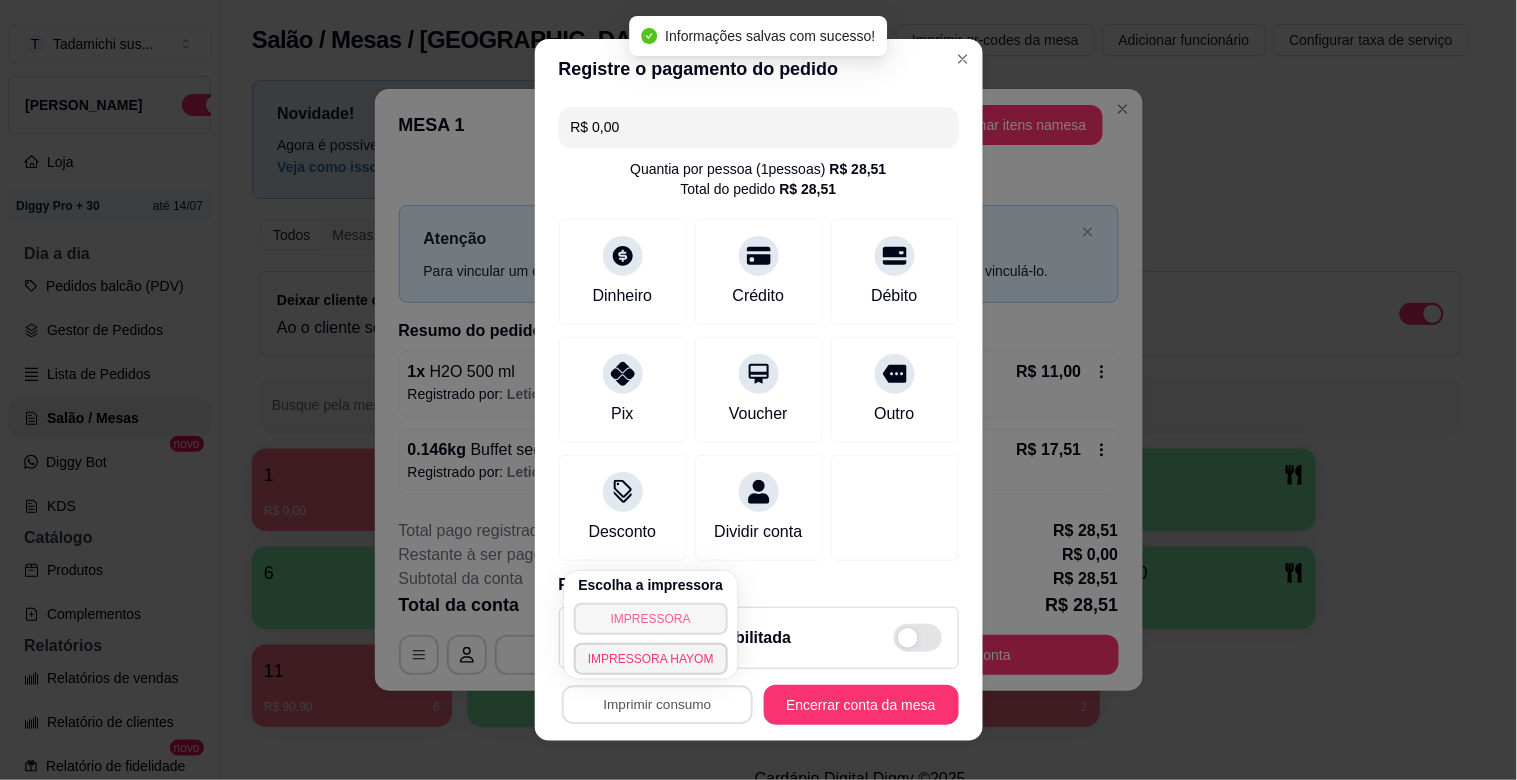 click on "IMPRESSORA" at bounding box center [651, 619] 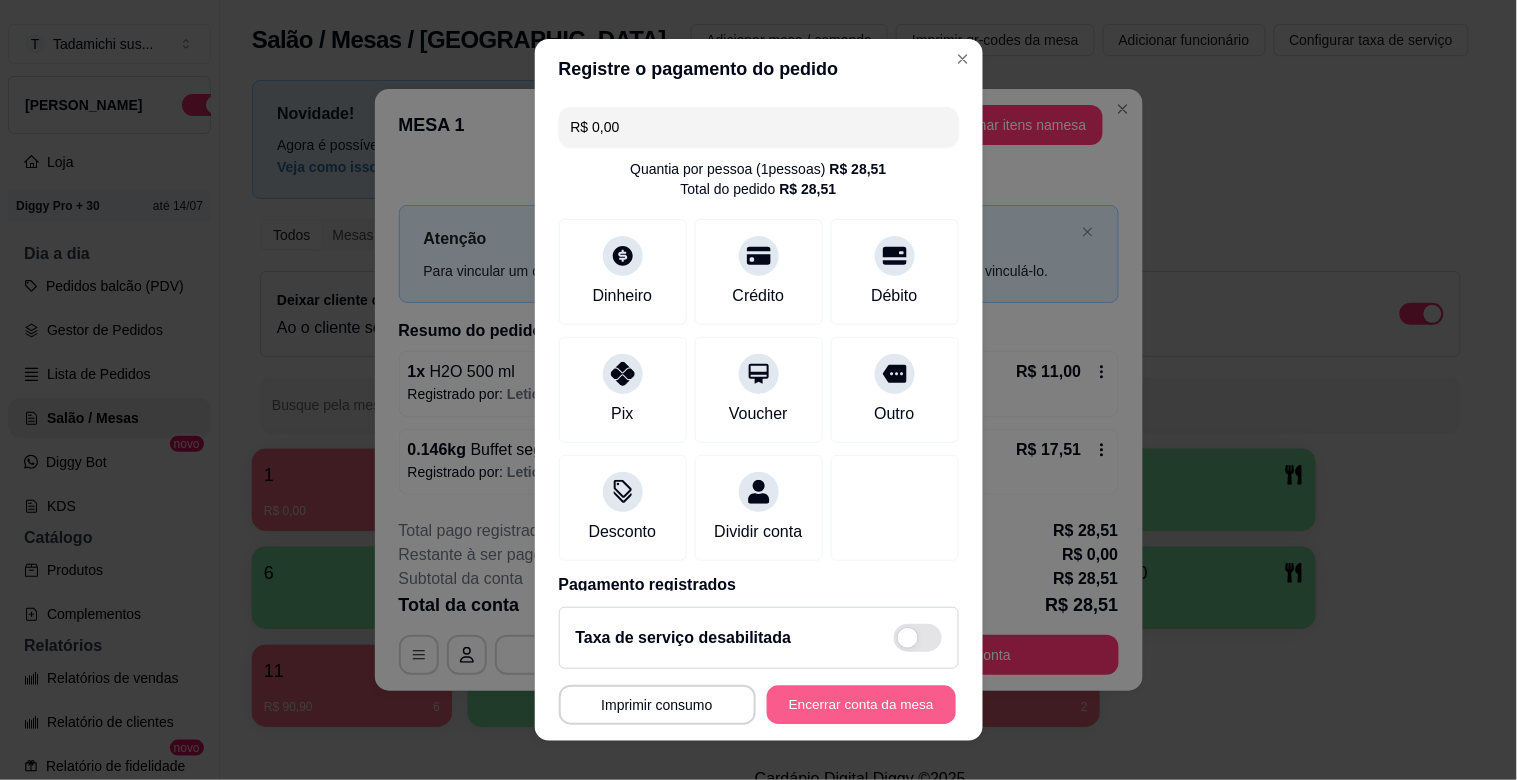 click on "Encerrar conta da mesa" at bounding box center [861, 705] 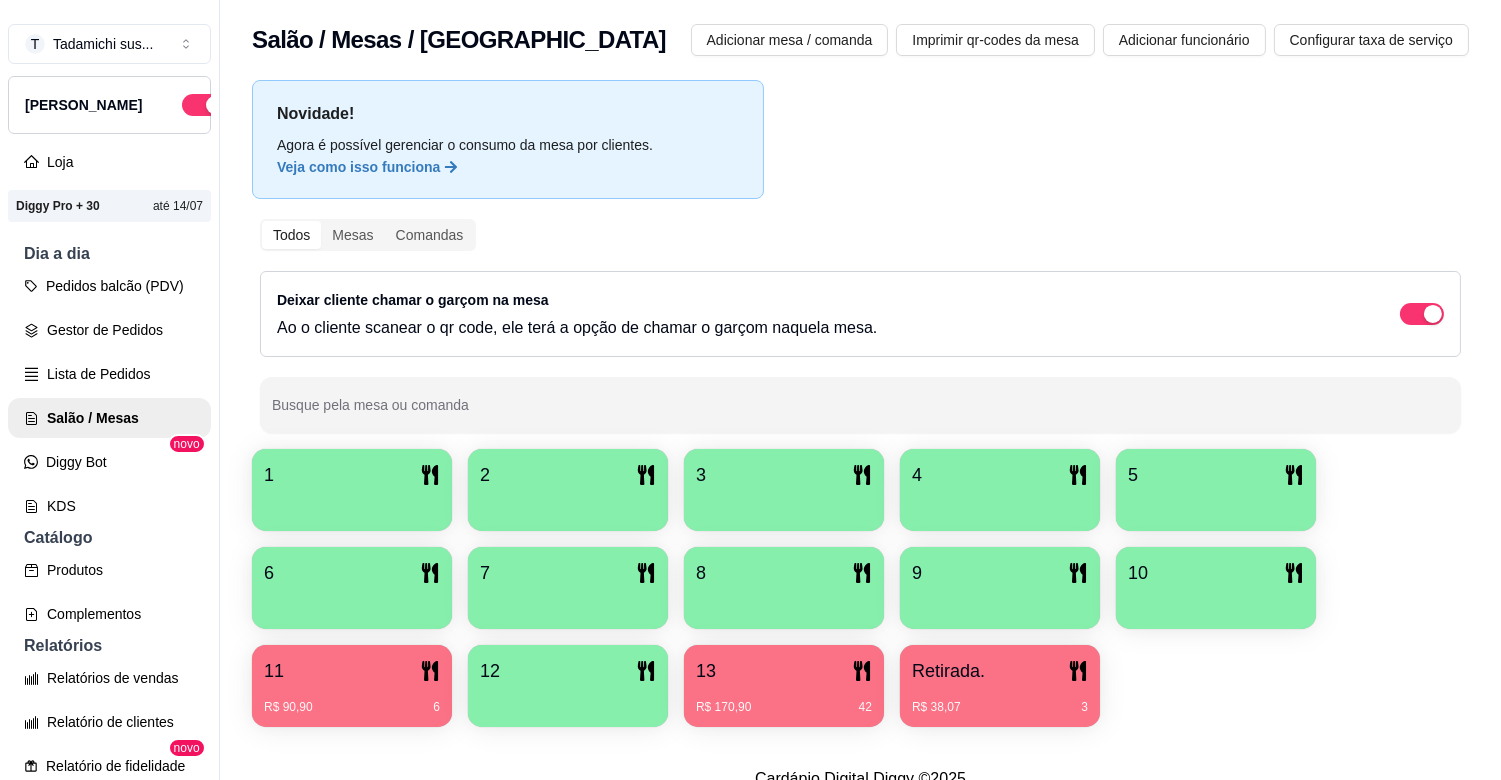 click on "R$ 38,07" at bounding box center (936, 707) 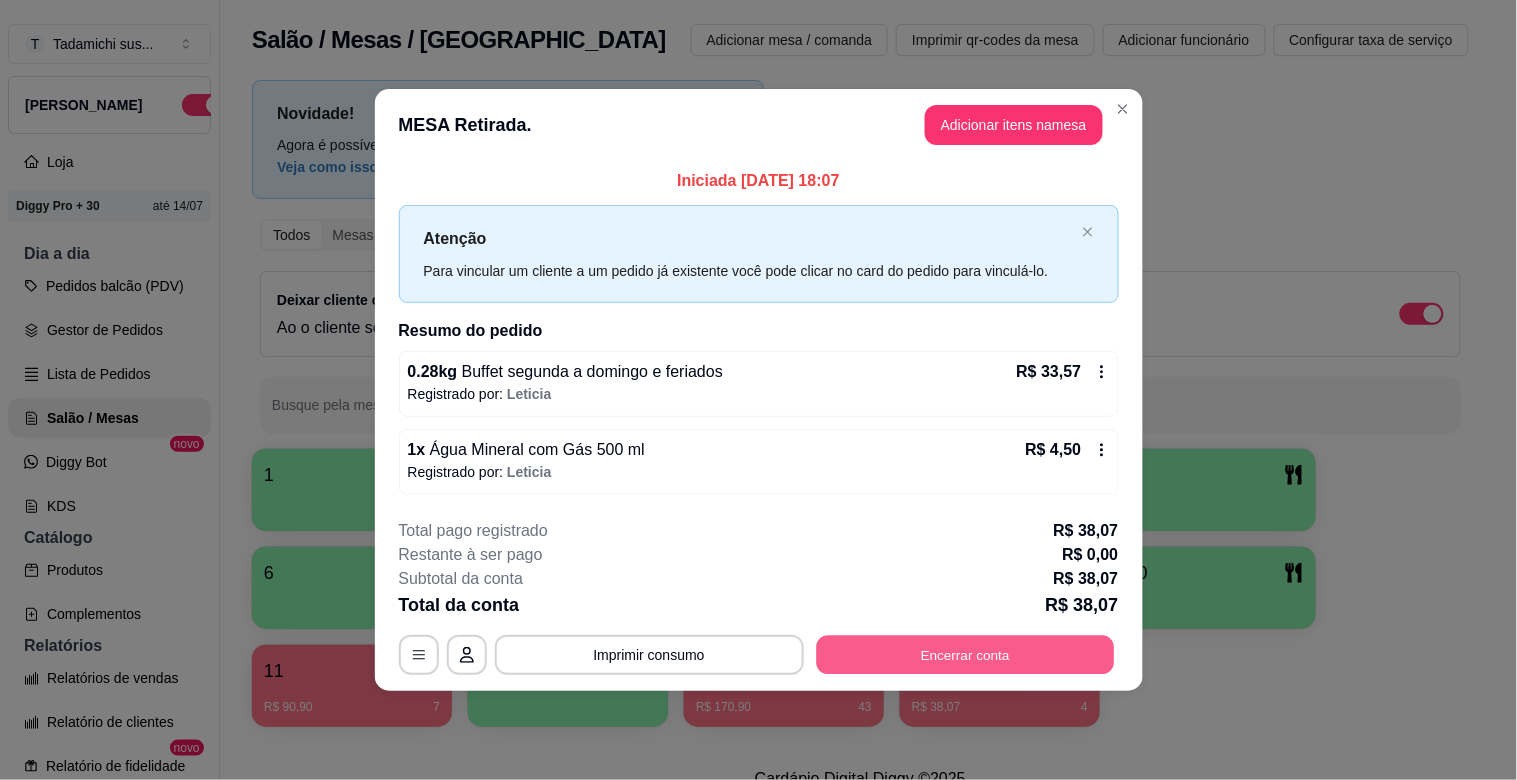 click on "Encerrar conta" at bounding box center [965, 654] 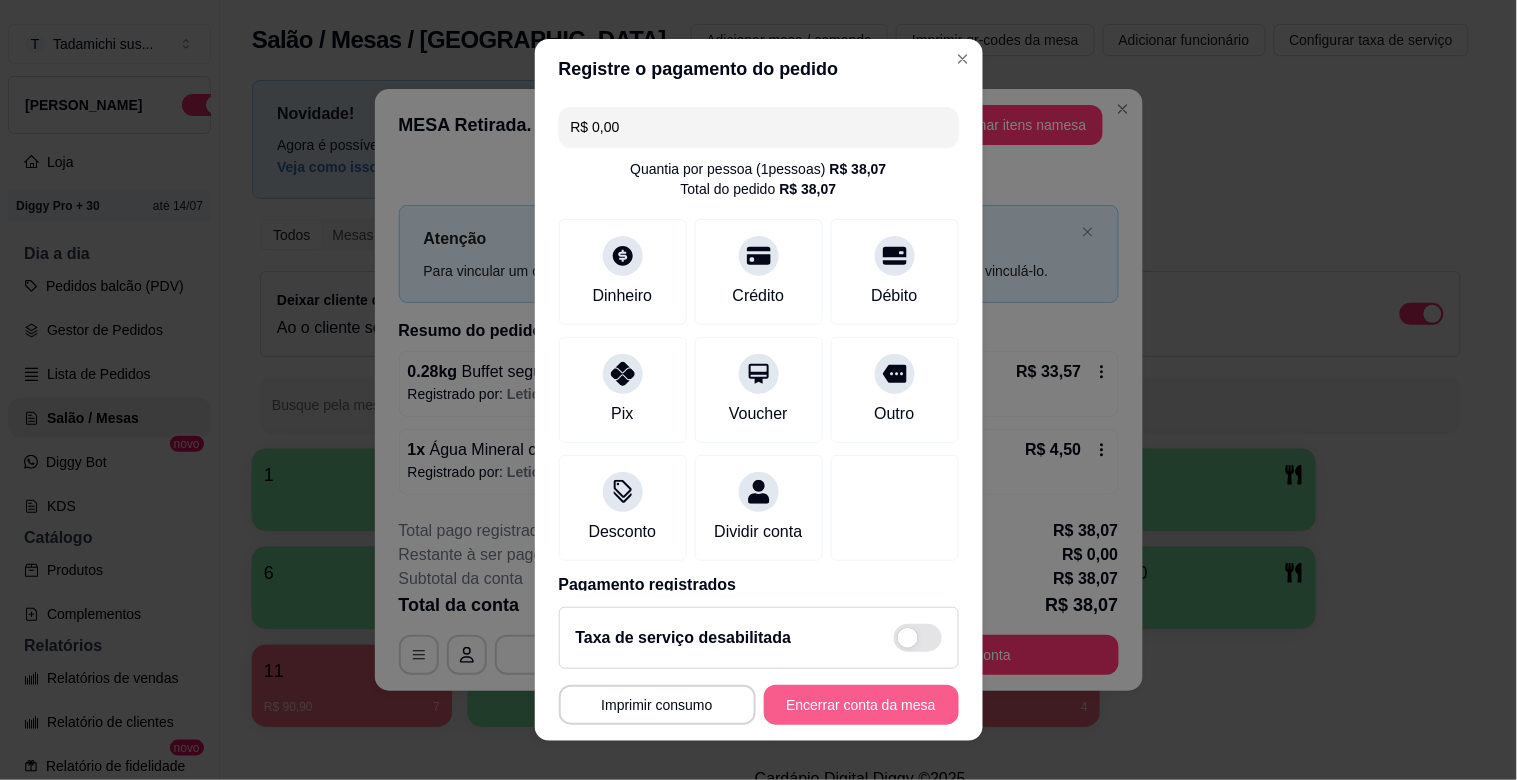 click on "Encerrar conta da mesa" at bounding box center (861, 705) 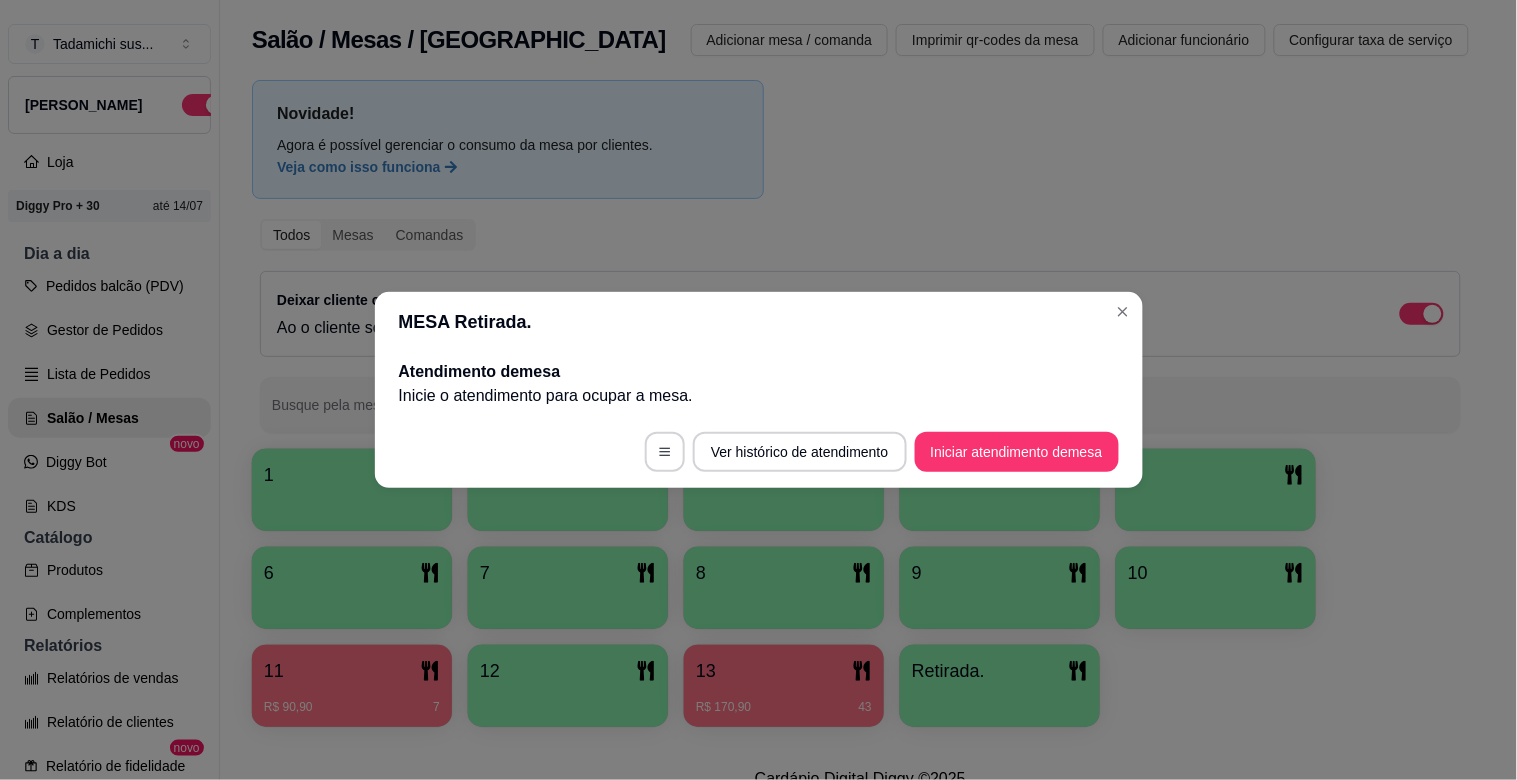 click on "MESA Retirada." at bounding box center (759, 322) 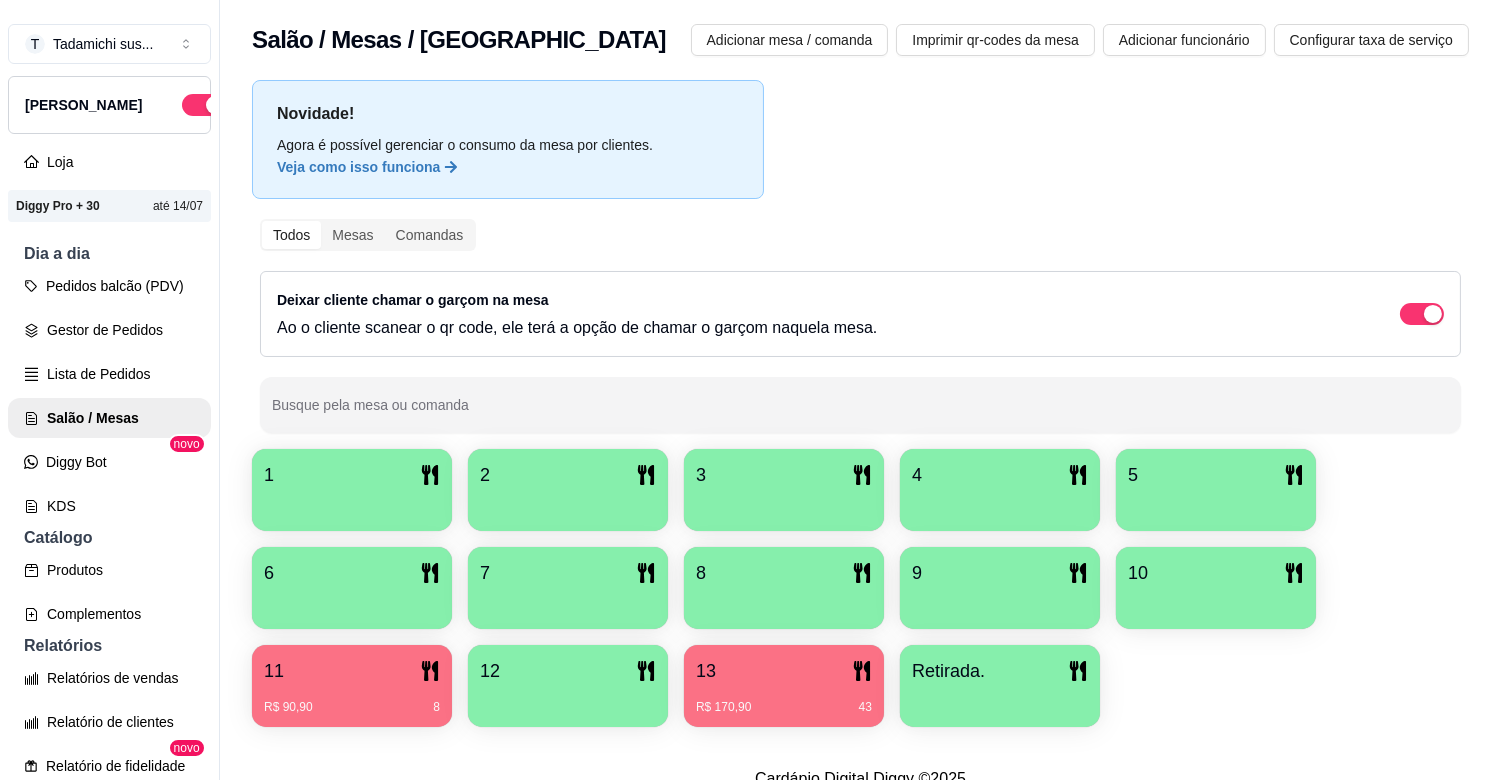 click on "11" at bounding box center [352, 671] 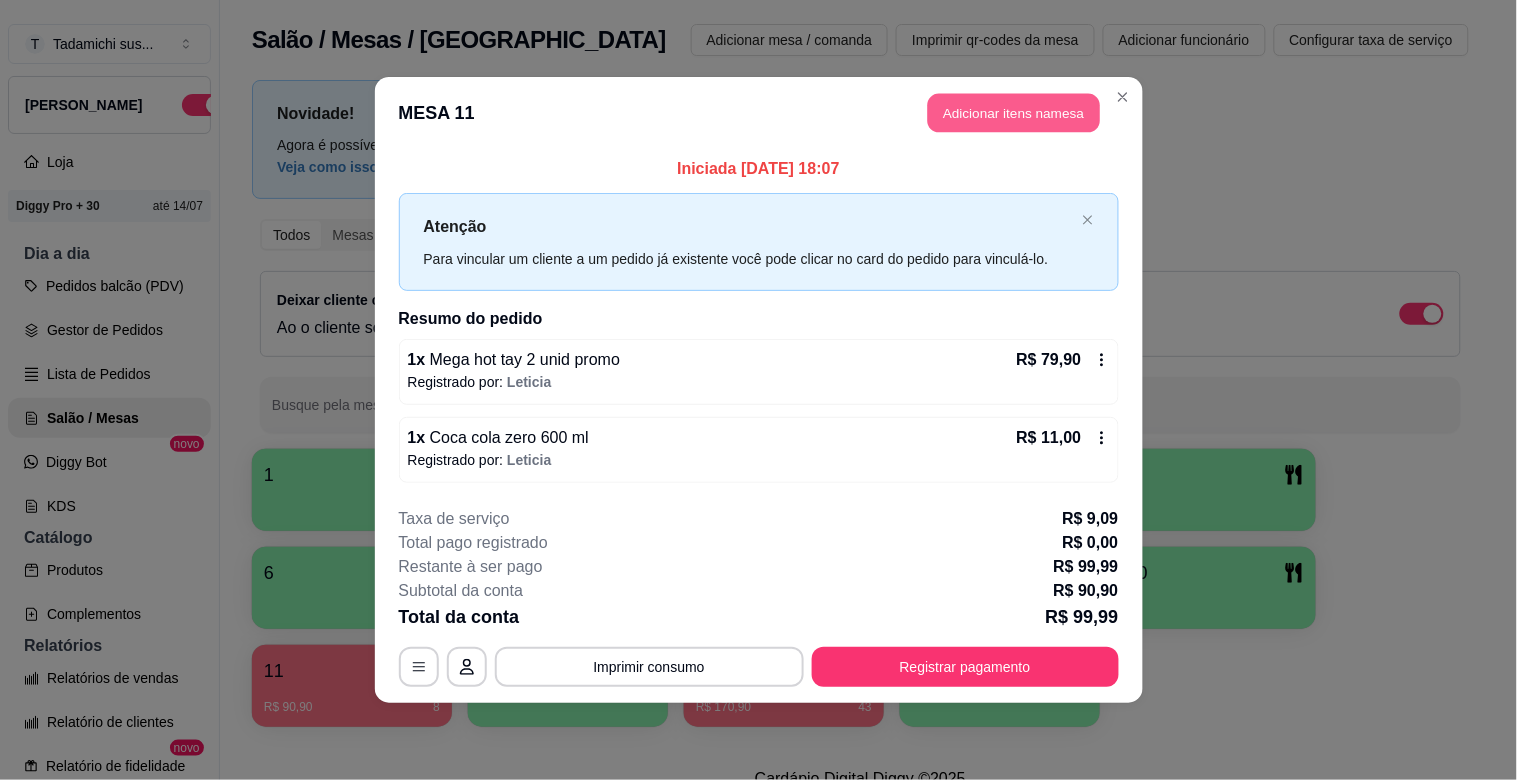click on "Adicionar itens na  mesa" at bounding box center [1014, 113] 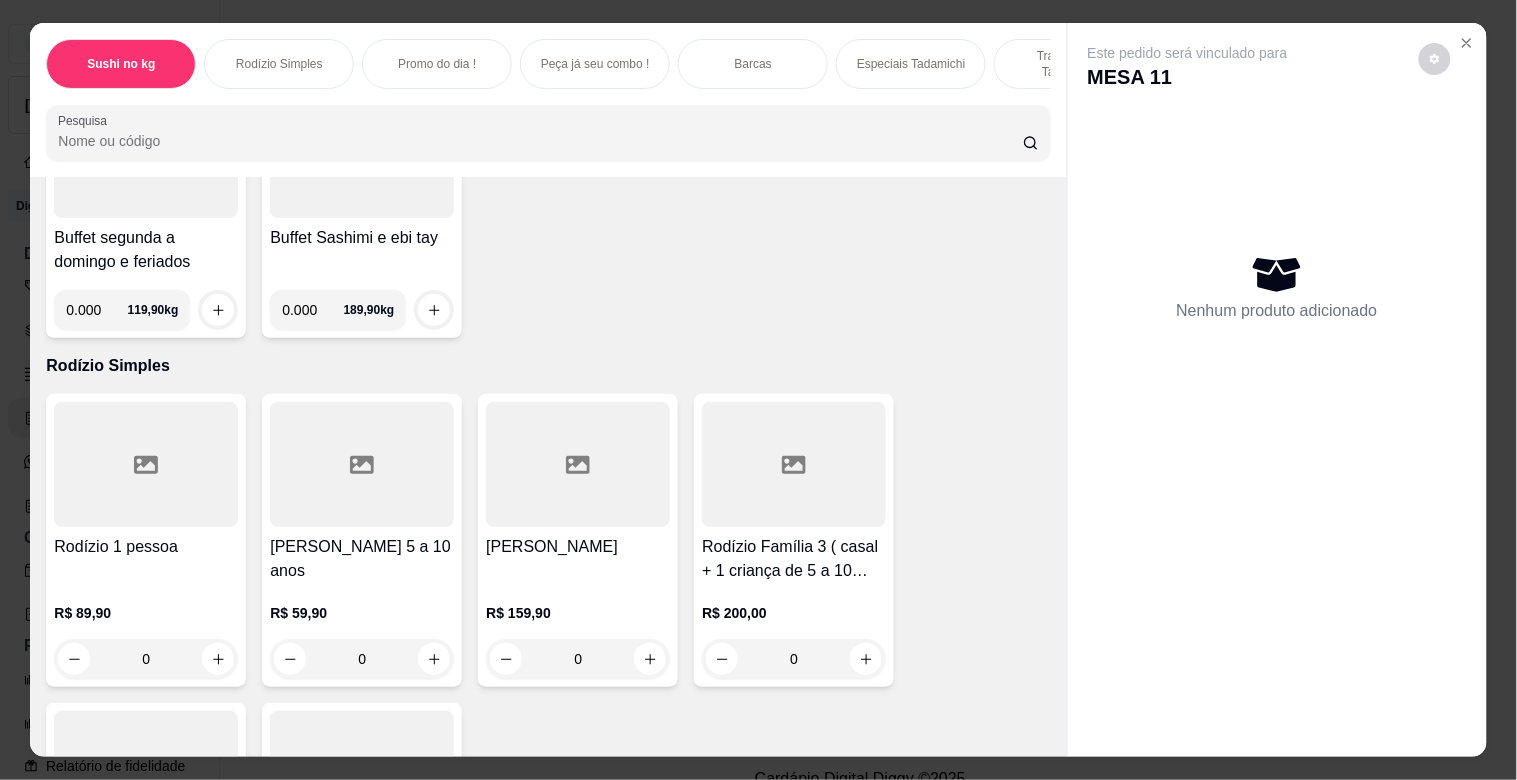 scroll, scrollTop: 333, scrollLeft: 0, axis: vertical 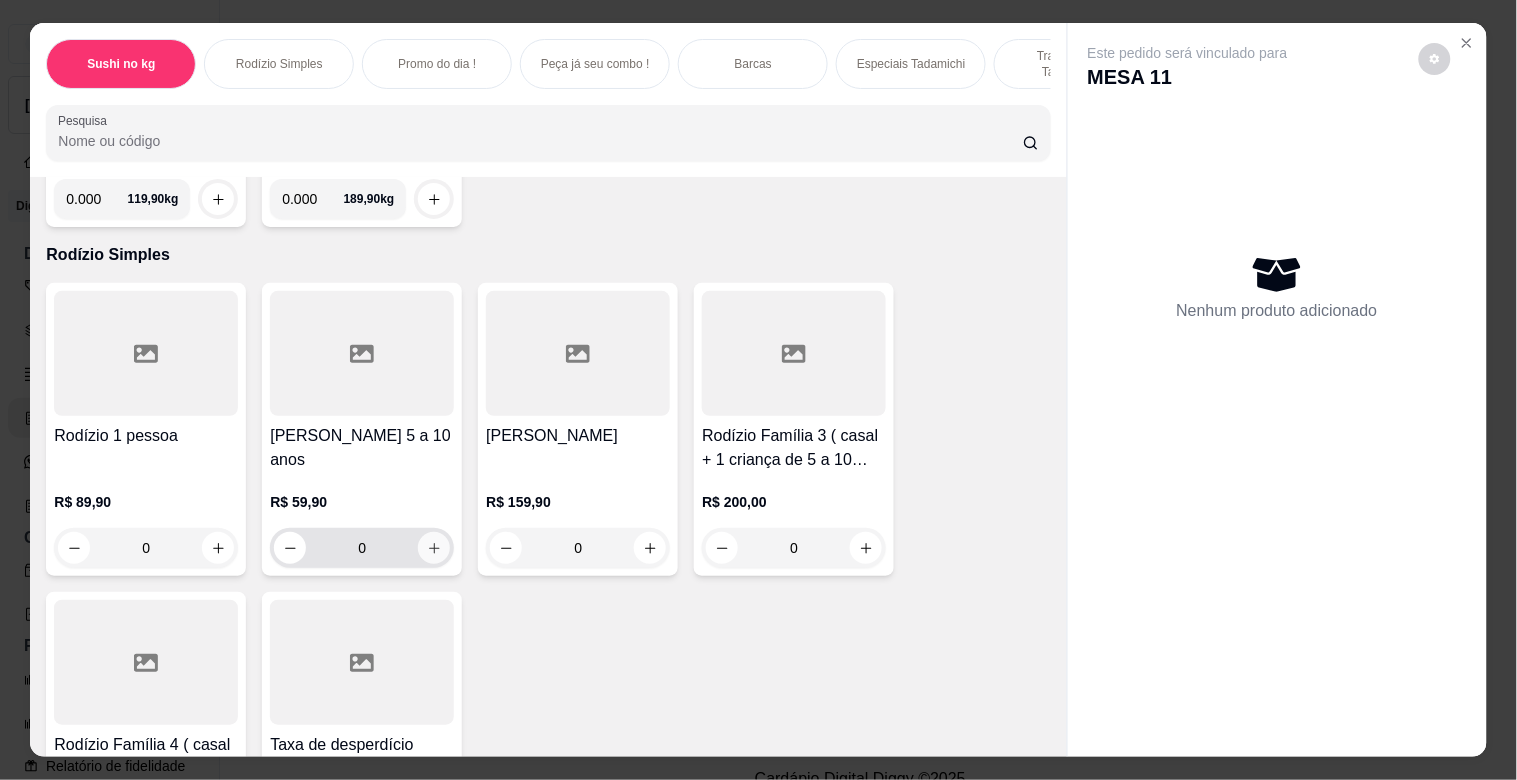 click 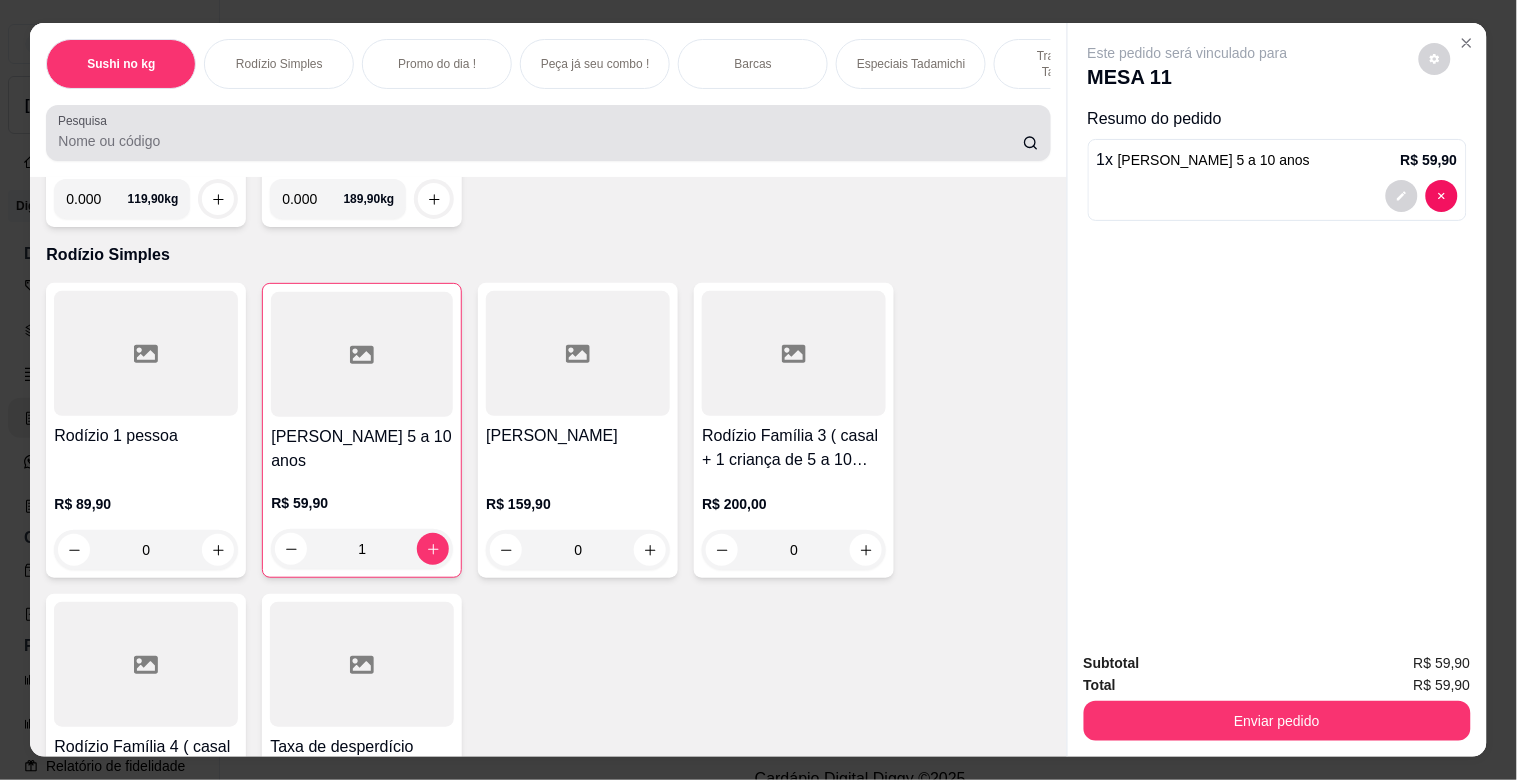 click on "Pesquisa" at bounding box center (540, 141) 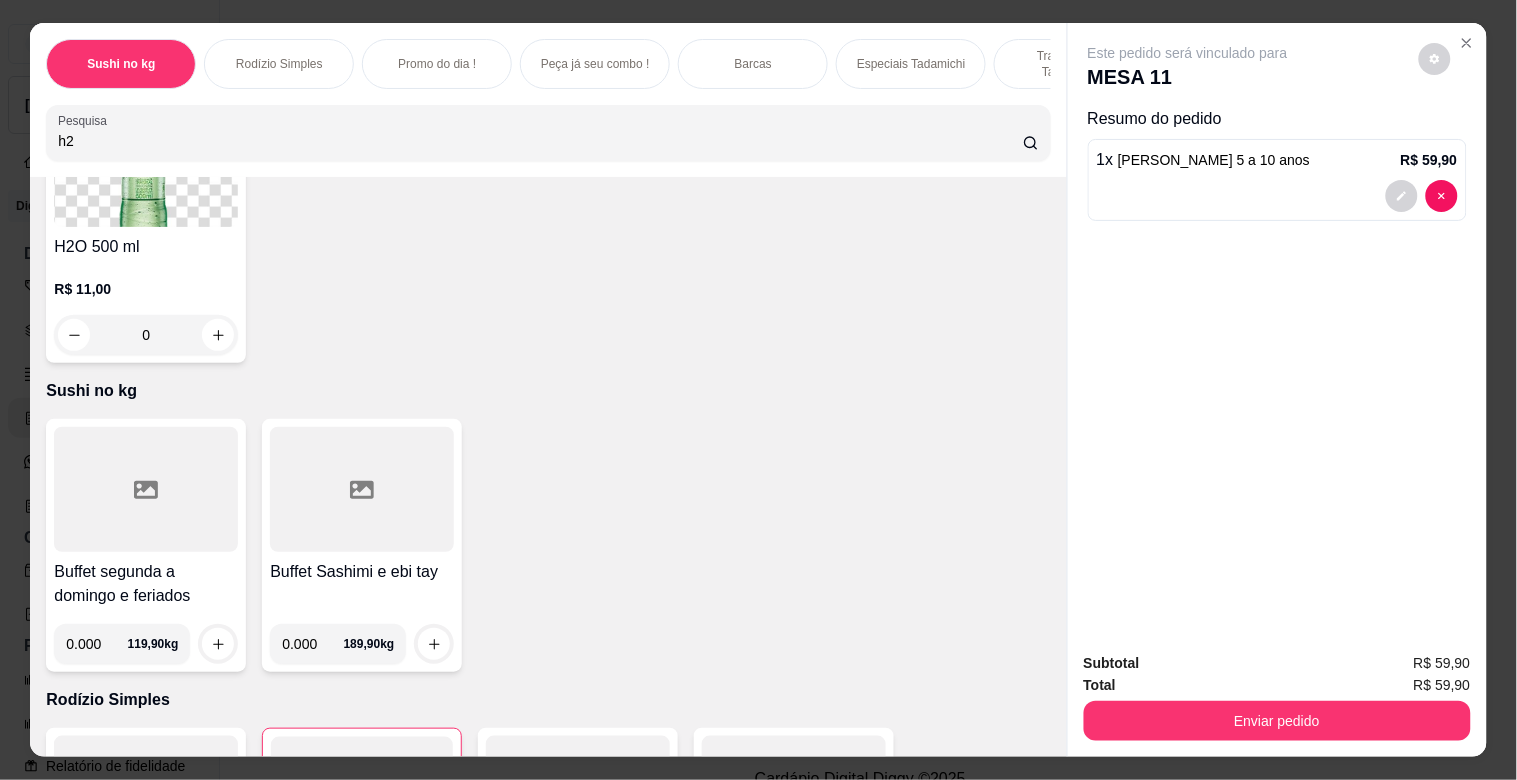 scroll, scrollTop: 0, scrollLeft: 0, axis: both 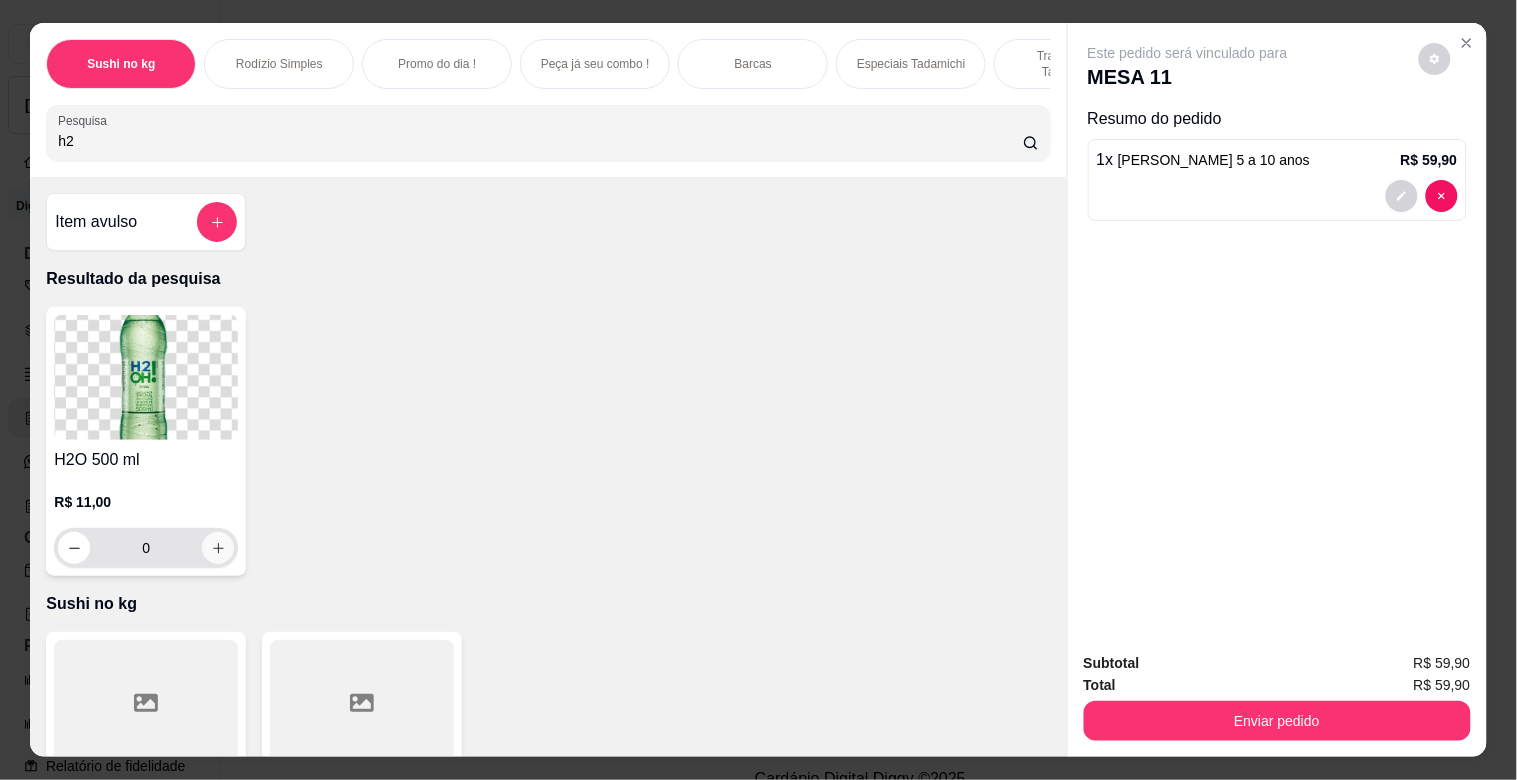 type on "h2" 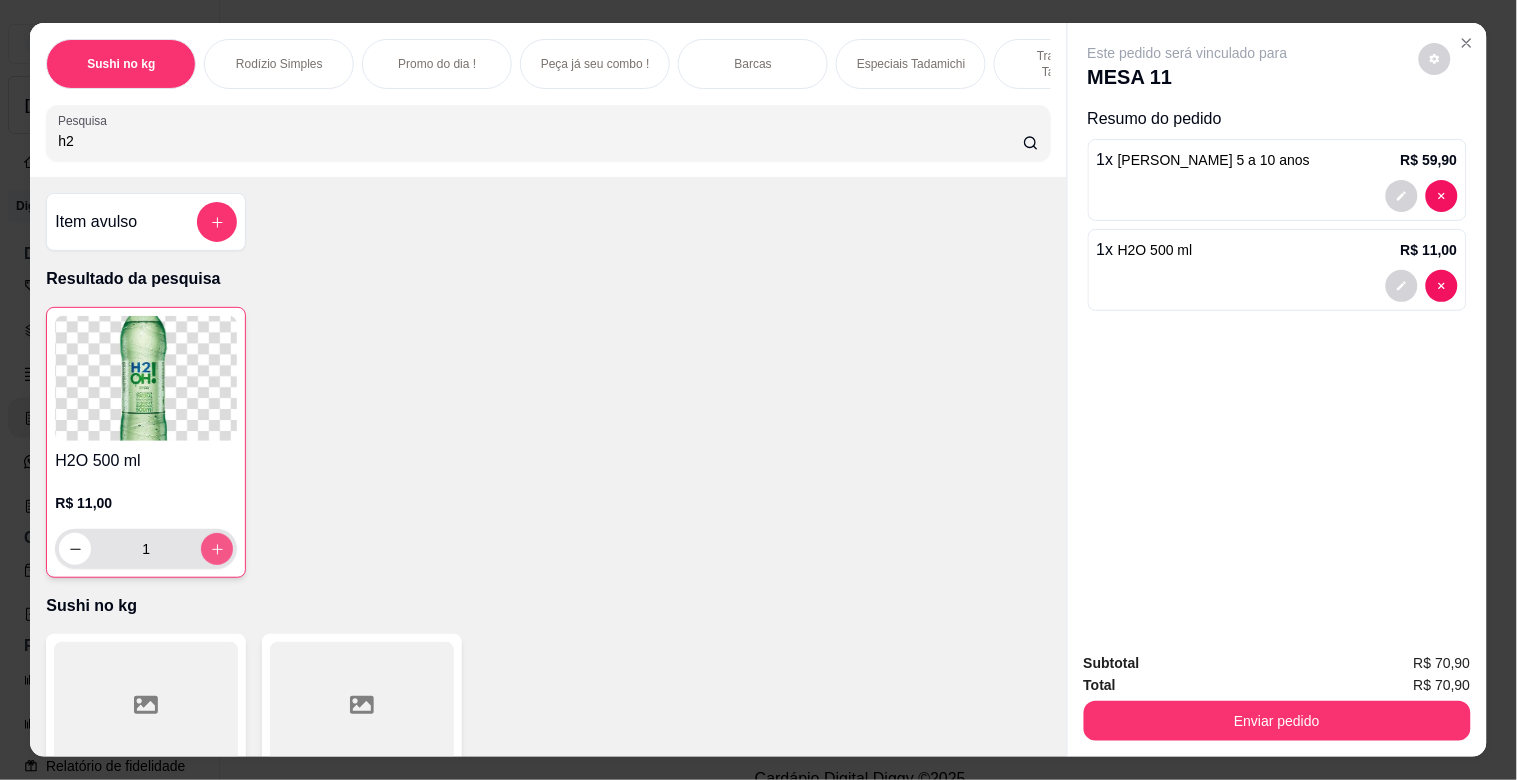 type on "1" 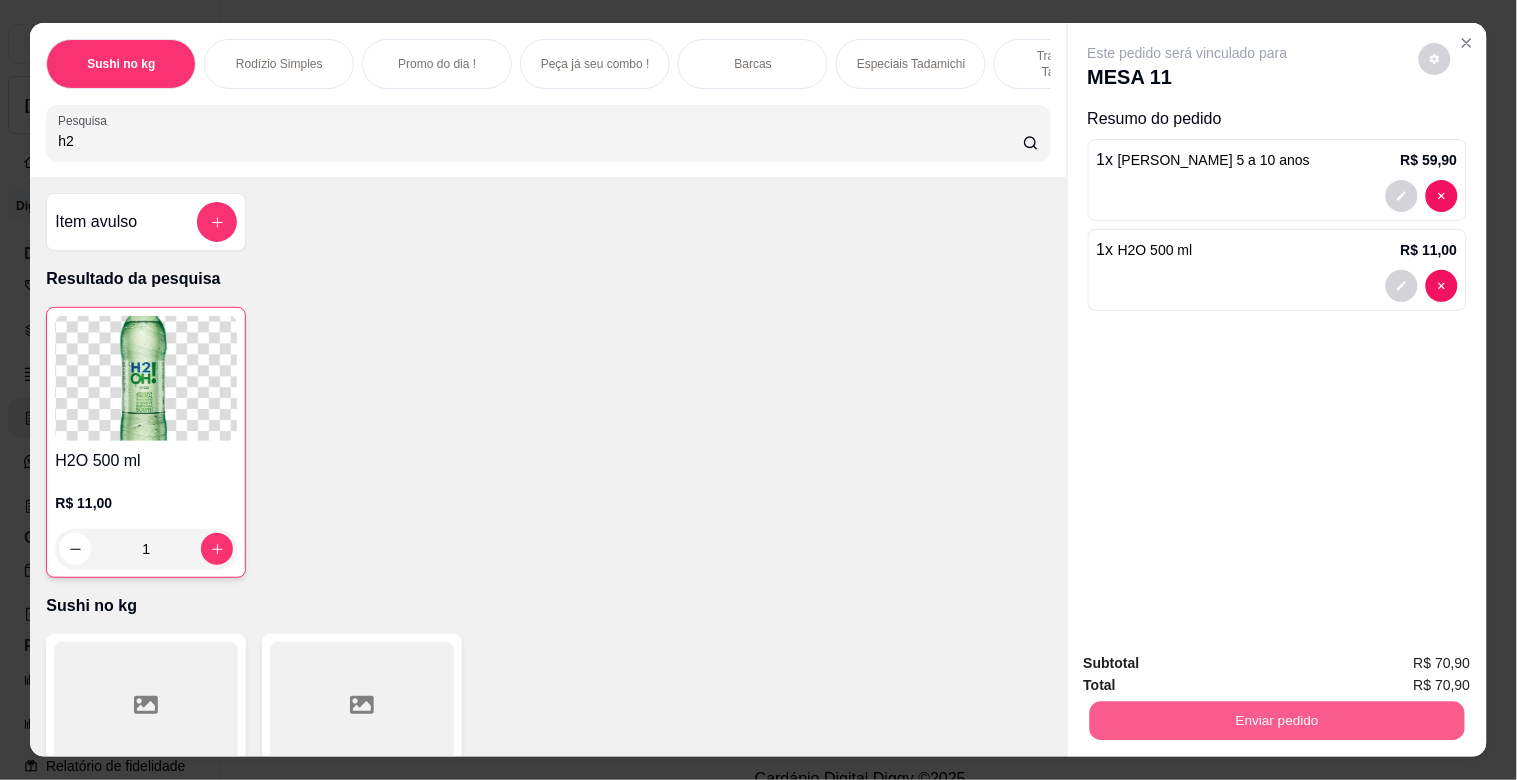 click on "Enviar pedido" at bounding box center [1276, 720] 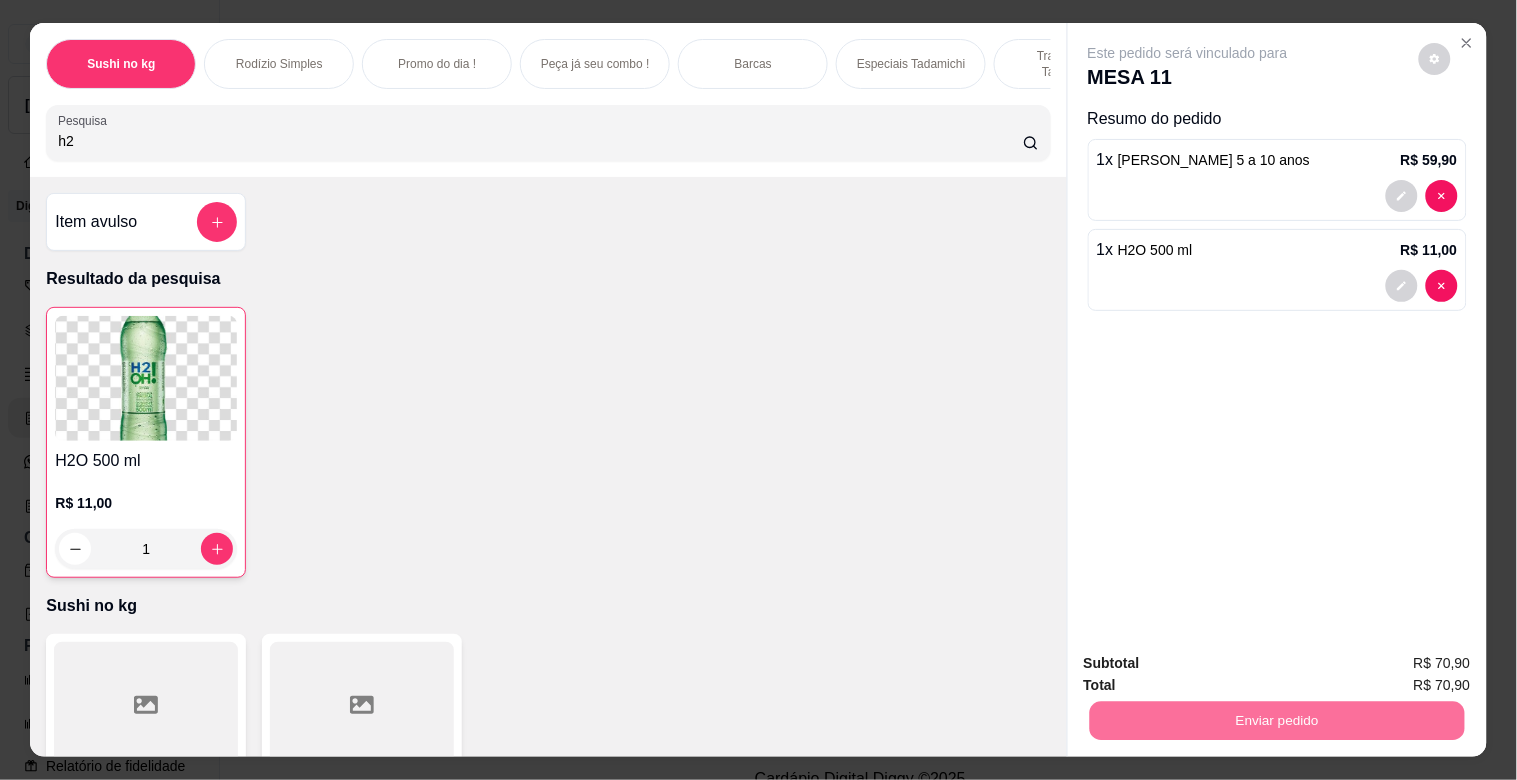 click on "Não registrar e enviar pedido" at bounding box center [1211, 662] 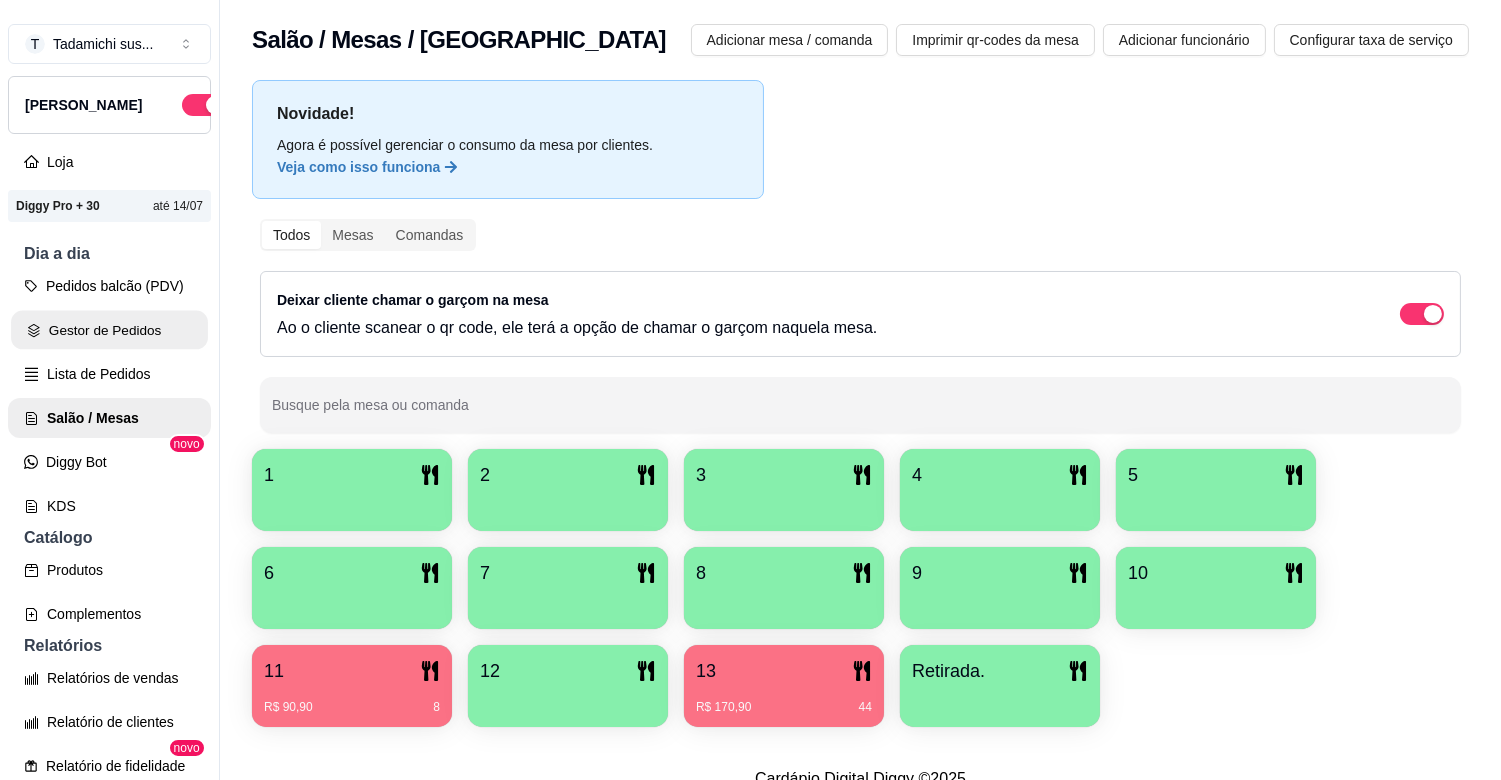 click on "Gestor de Pedidos" at bounding box center [109, 330] 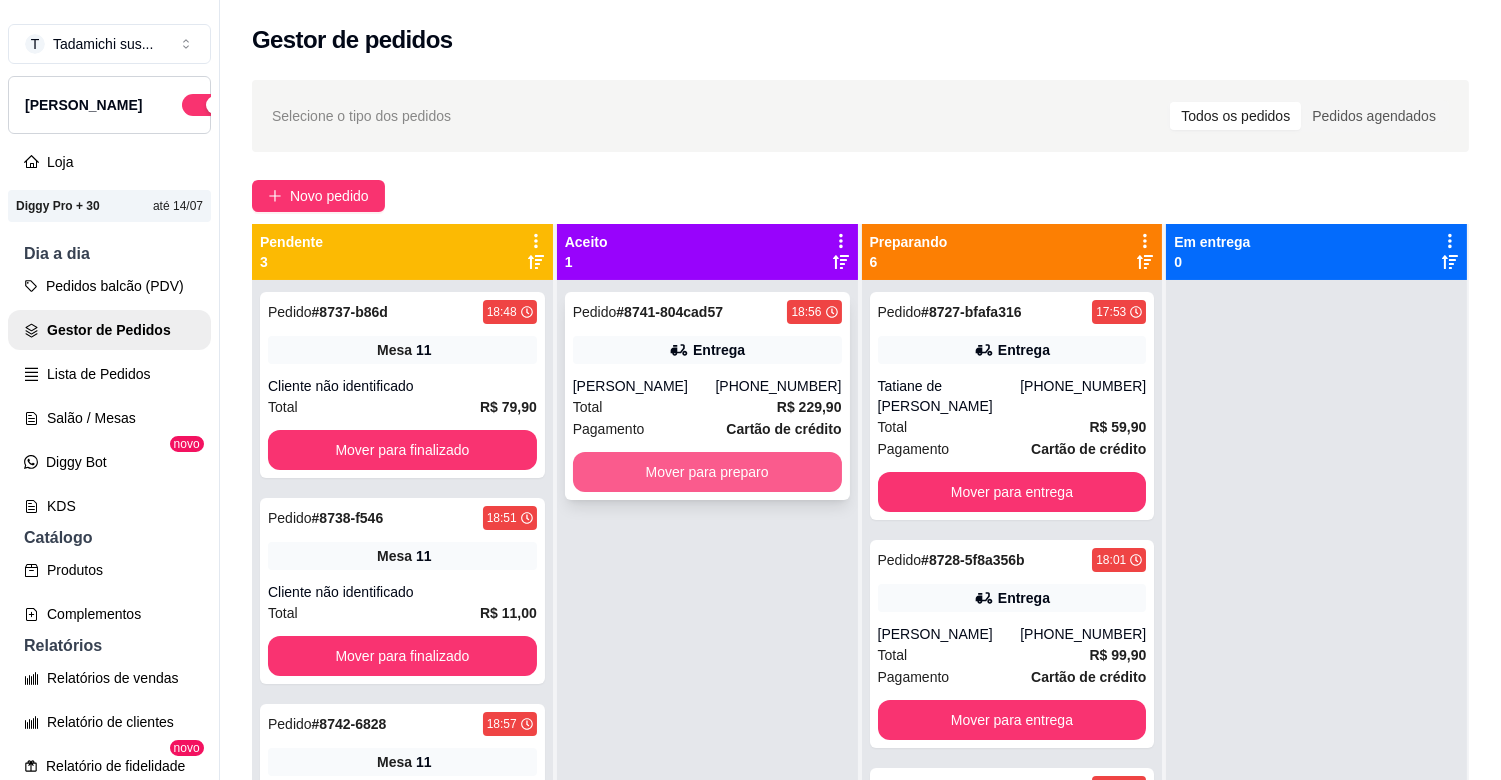 click on "Mover para preparo" at bounding box center (707, 472) 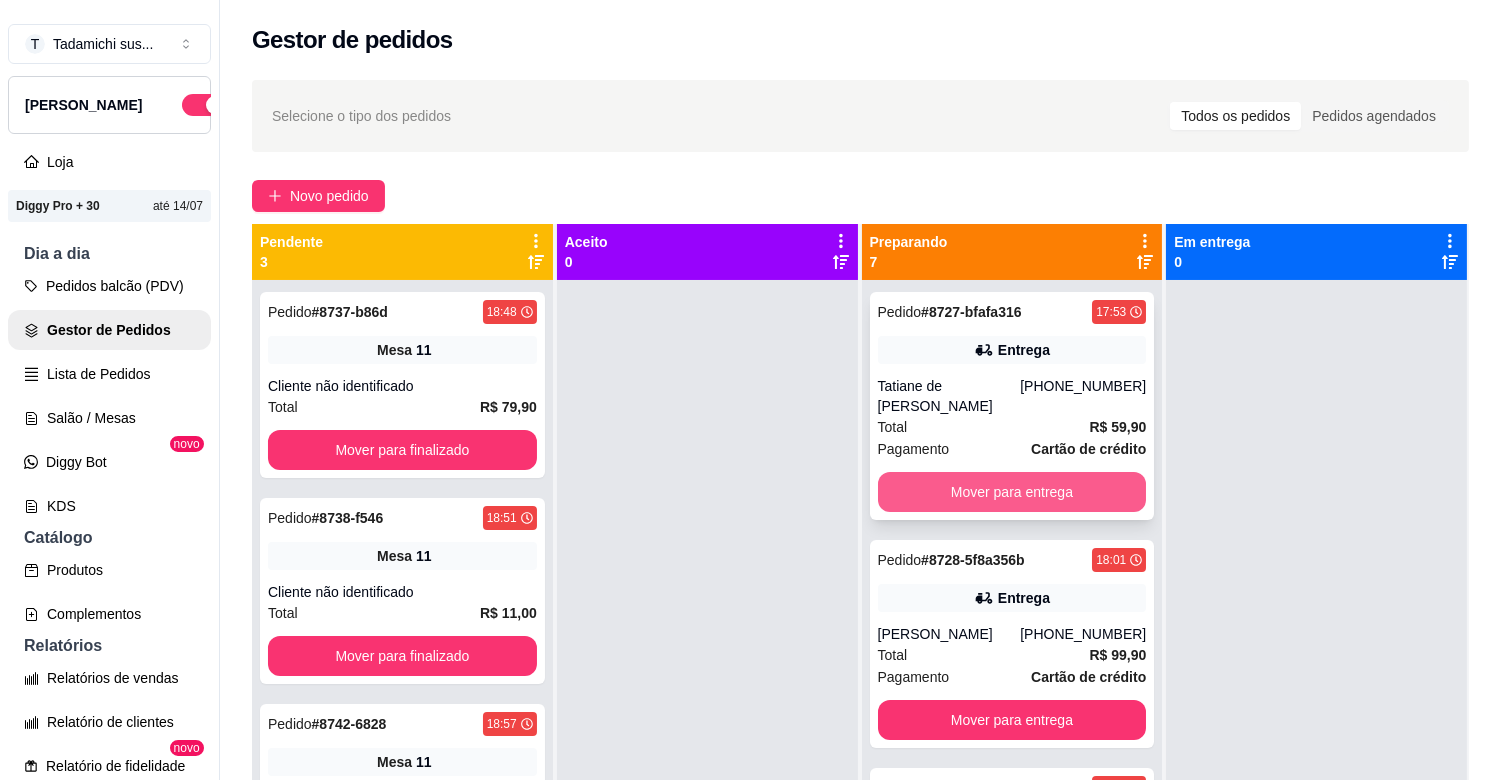 click on "Mover para entrega" at bounding box center [1012, 492] 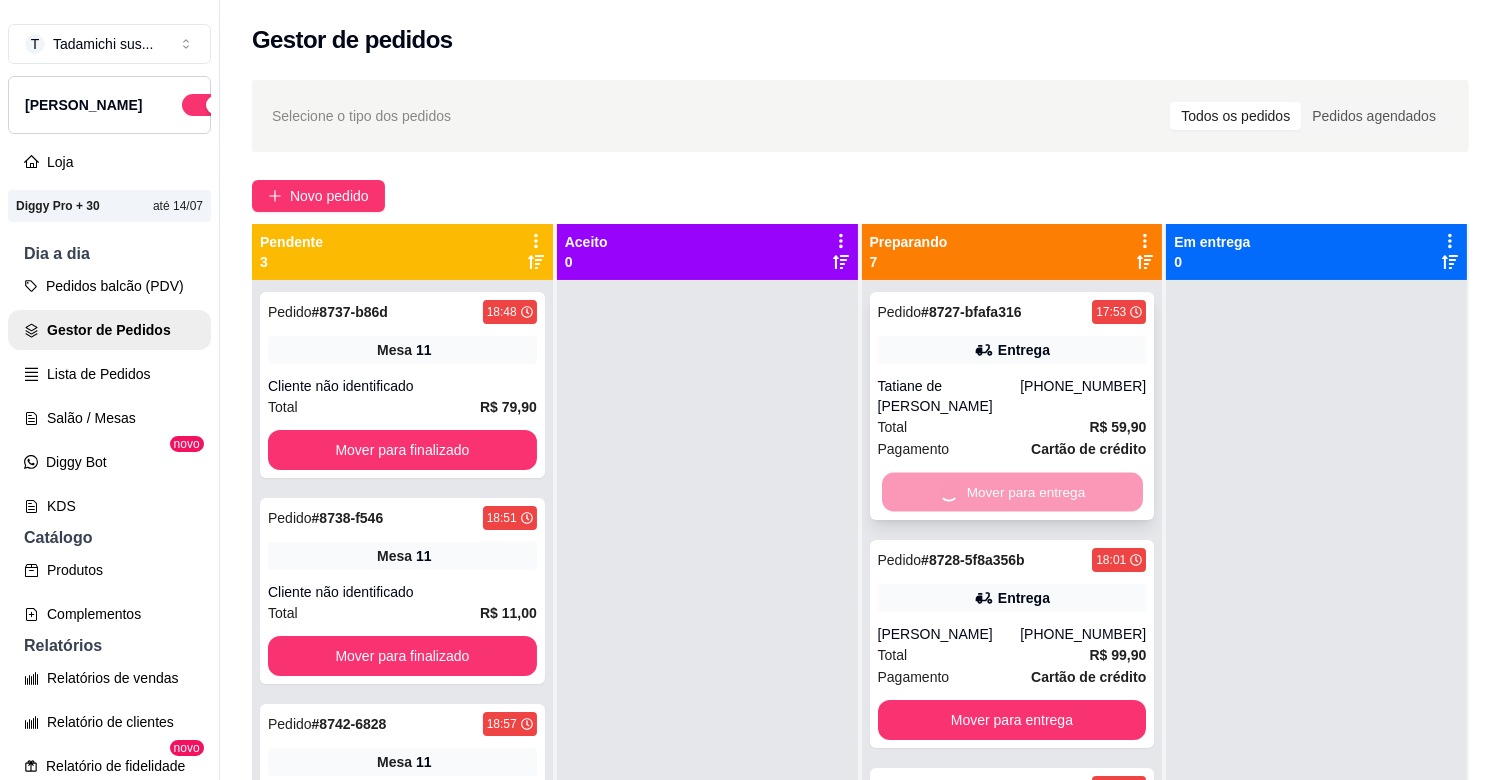 click on "Mover para entrega" at bounding box center (1012, 492) 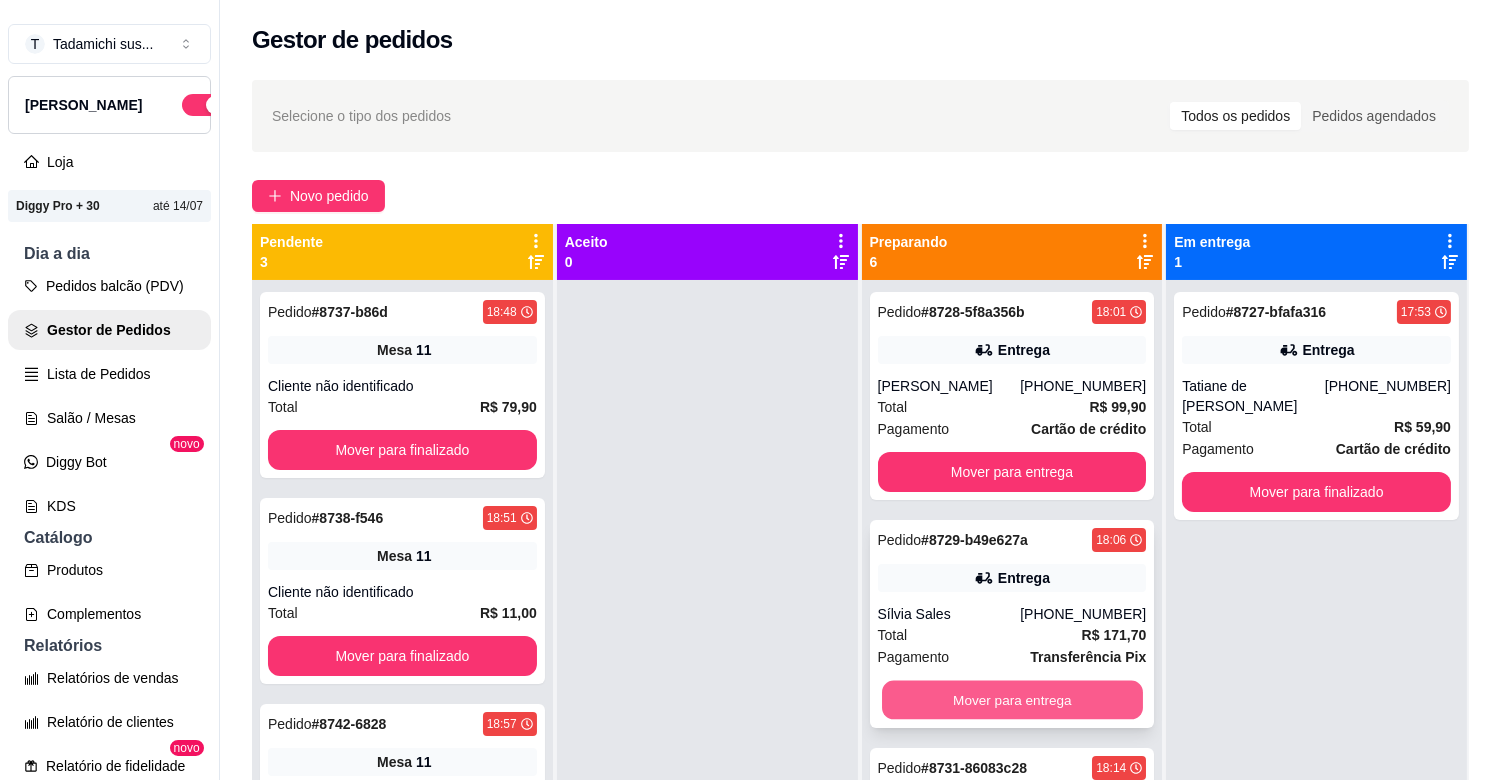 click on "Mover para entrega" at bounding box center (1012, 700) 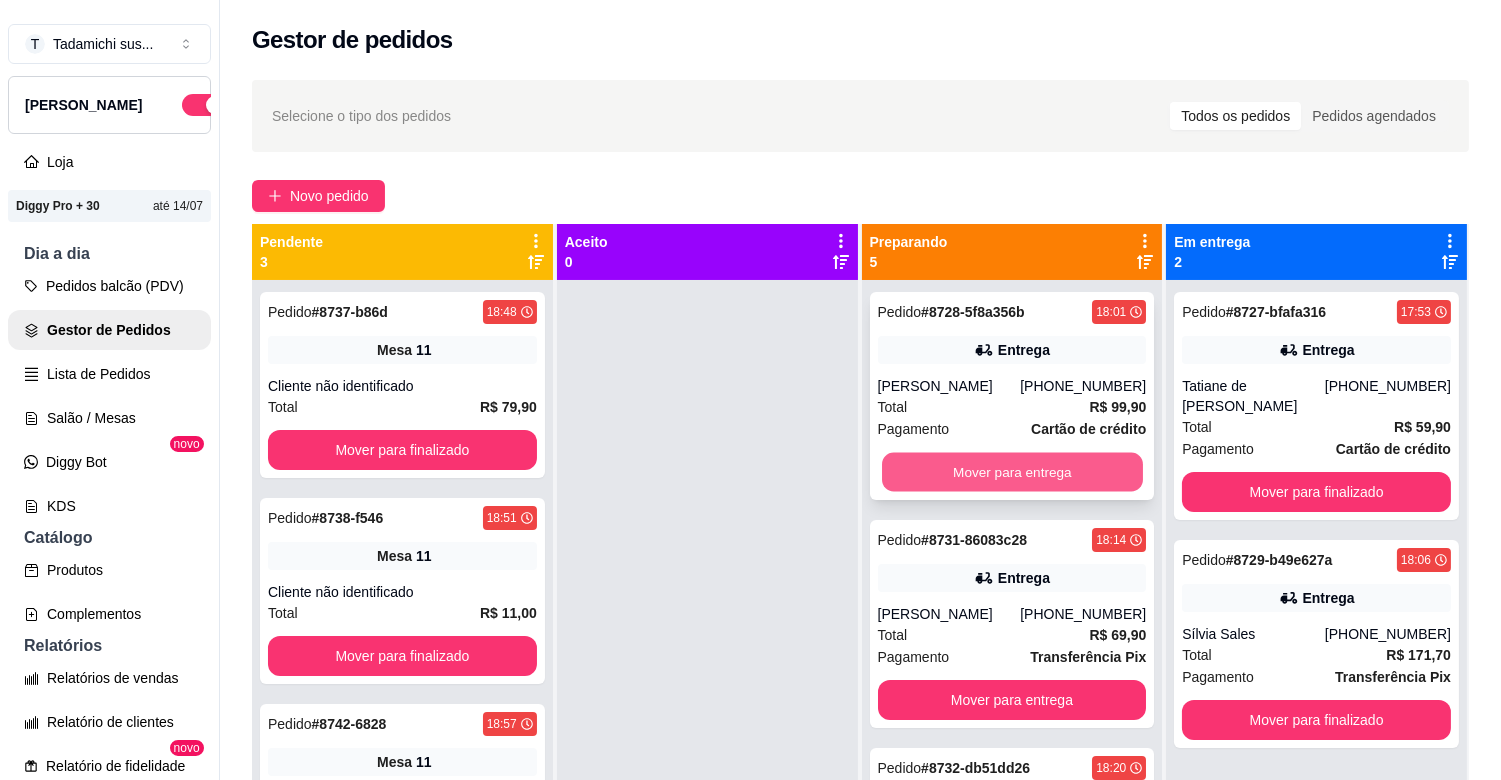 click on "Mover para entrega" at bounding box center (1012, 472) 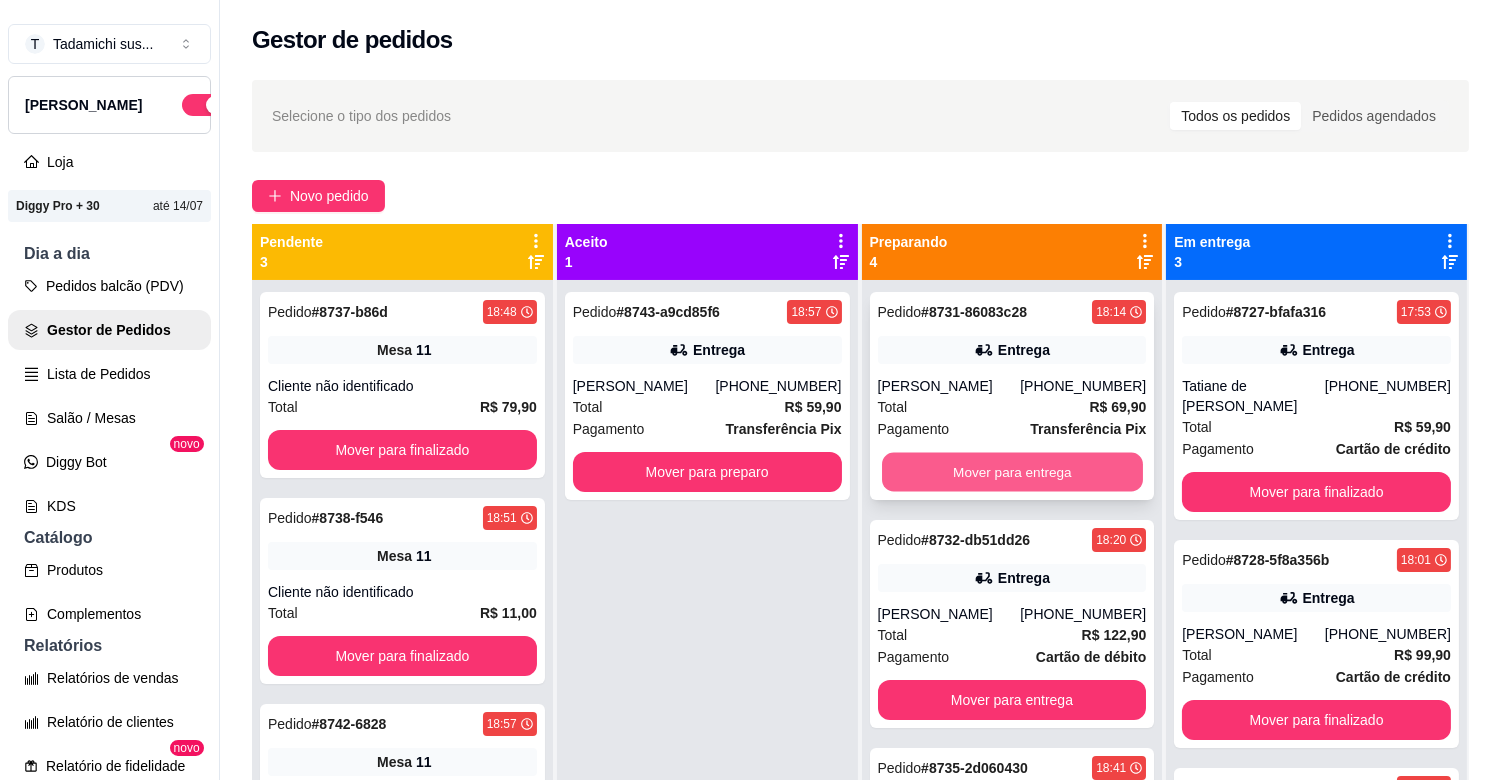 click on "Mover para entrega" at bounding box center (1012, 472) 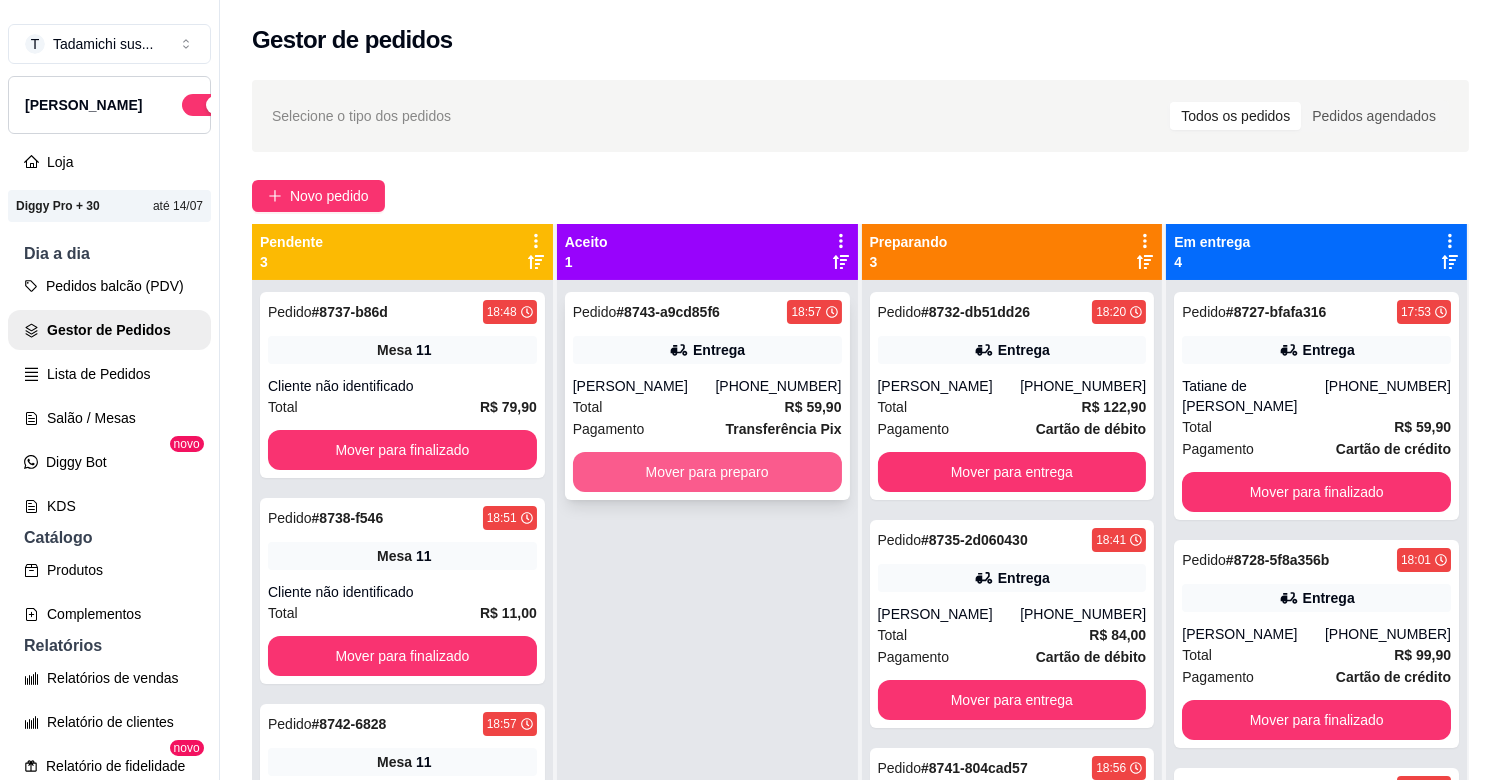 click on "Mover para preparo" at bounding box center [707, 472] 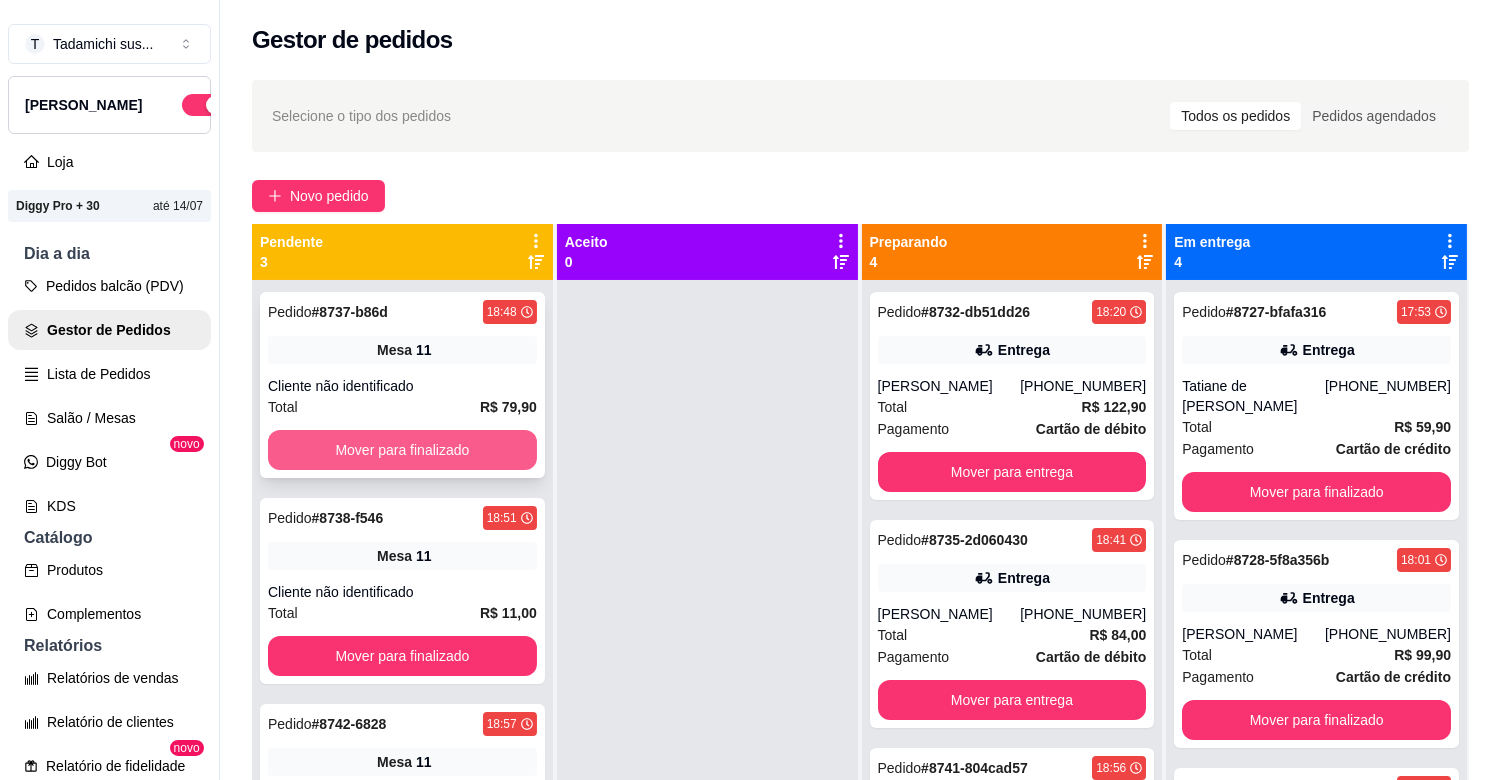 click on "Mover para finalizado" at bounding box center [402, 450] 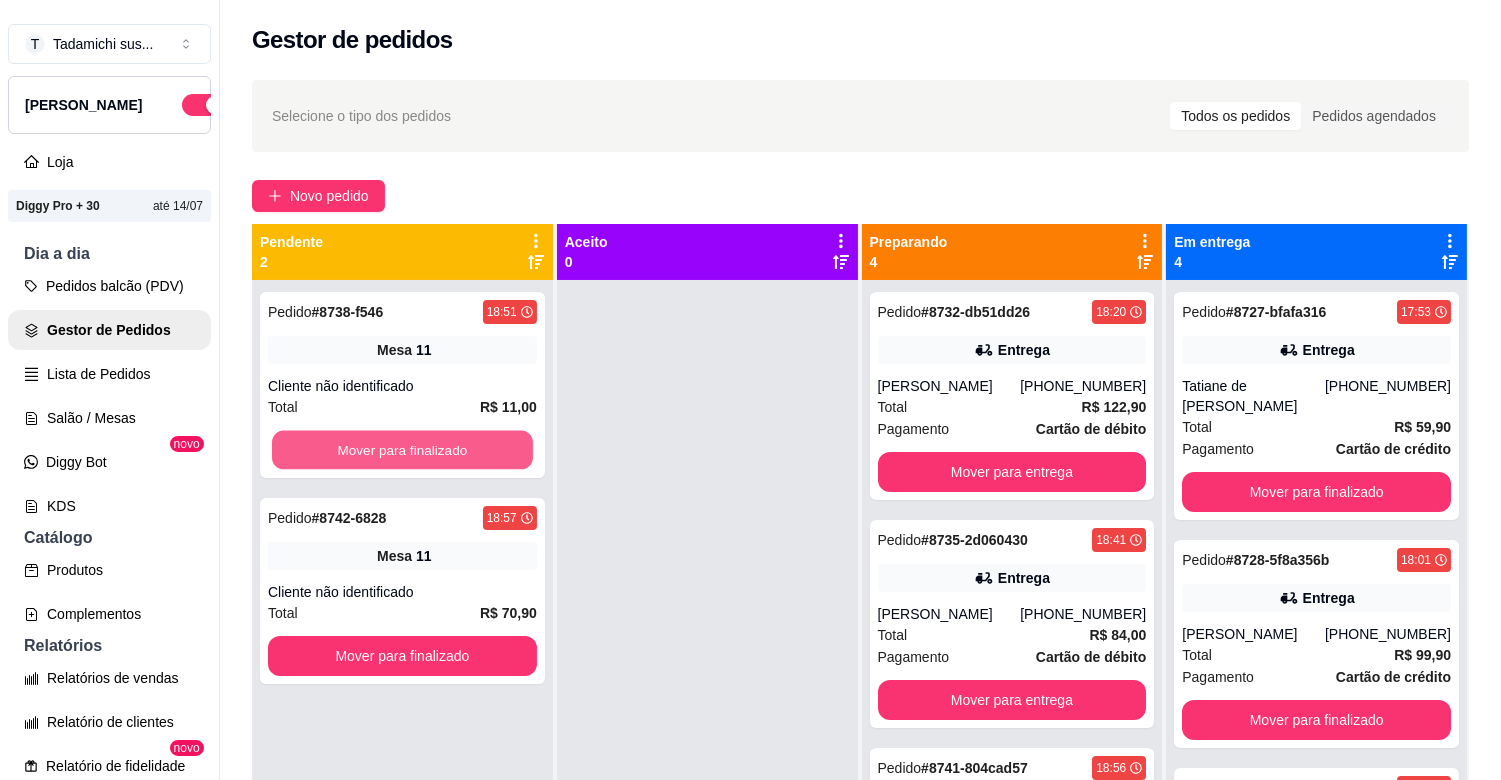 click on "Mover para finalizado" at bounding box center (402, 450) 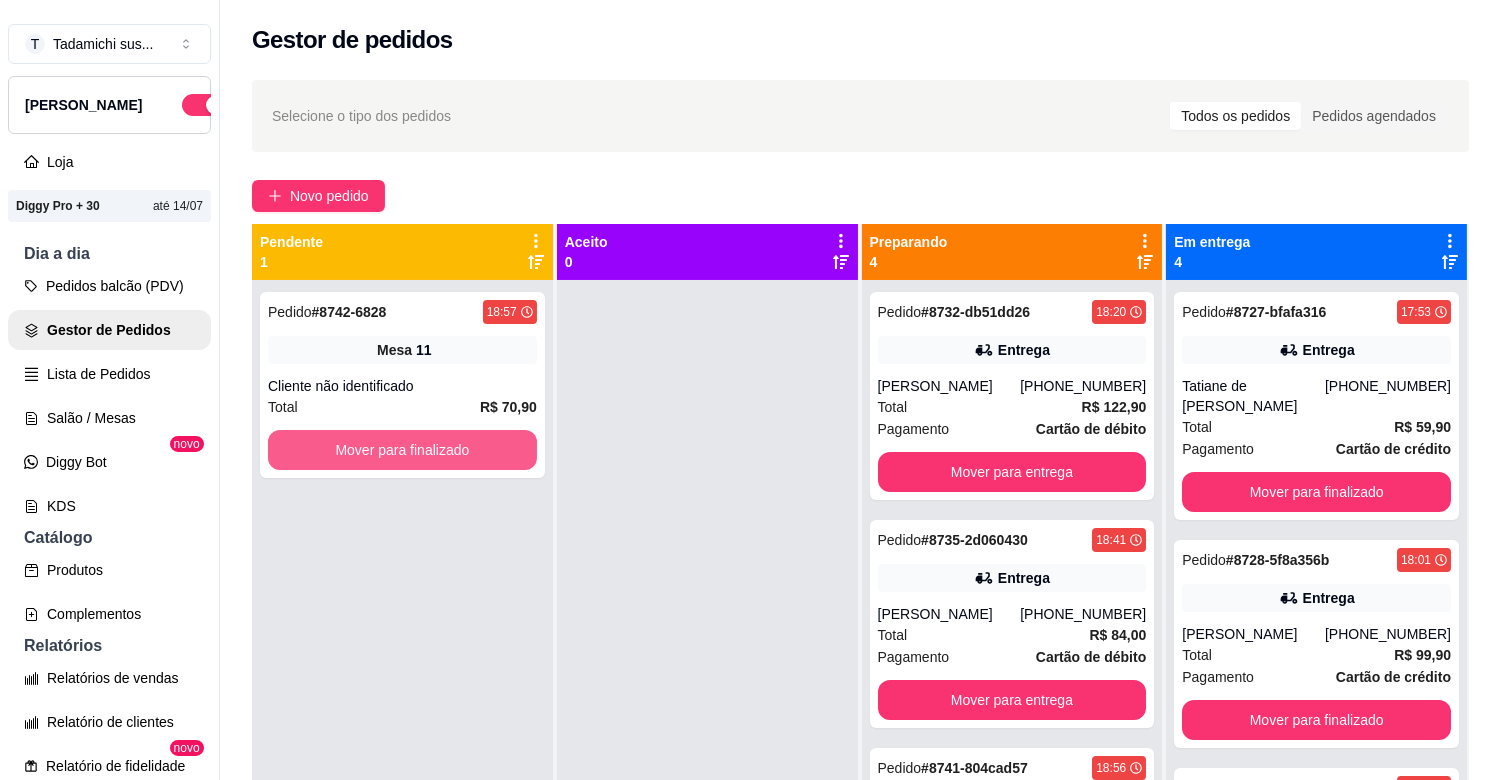 click on "Mover para finalizado" at bounding box center [402, 450] 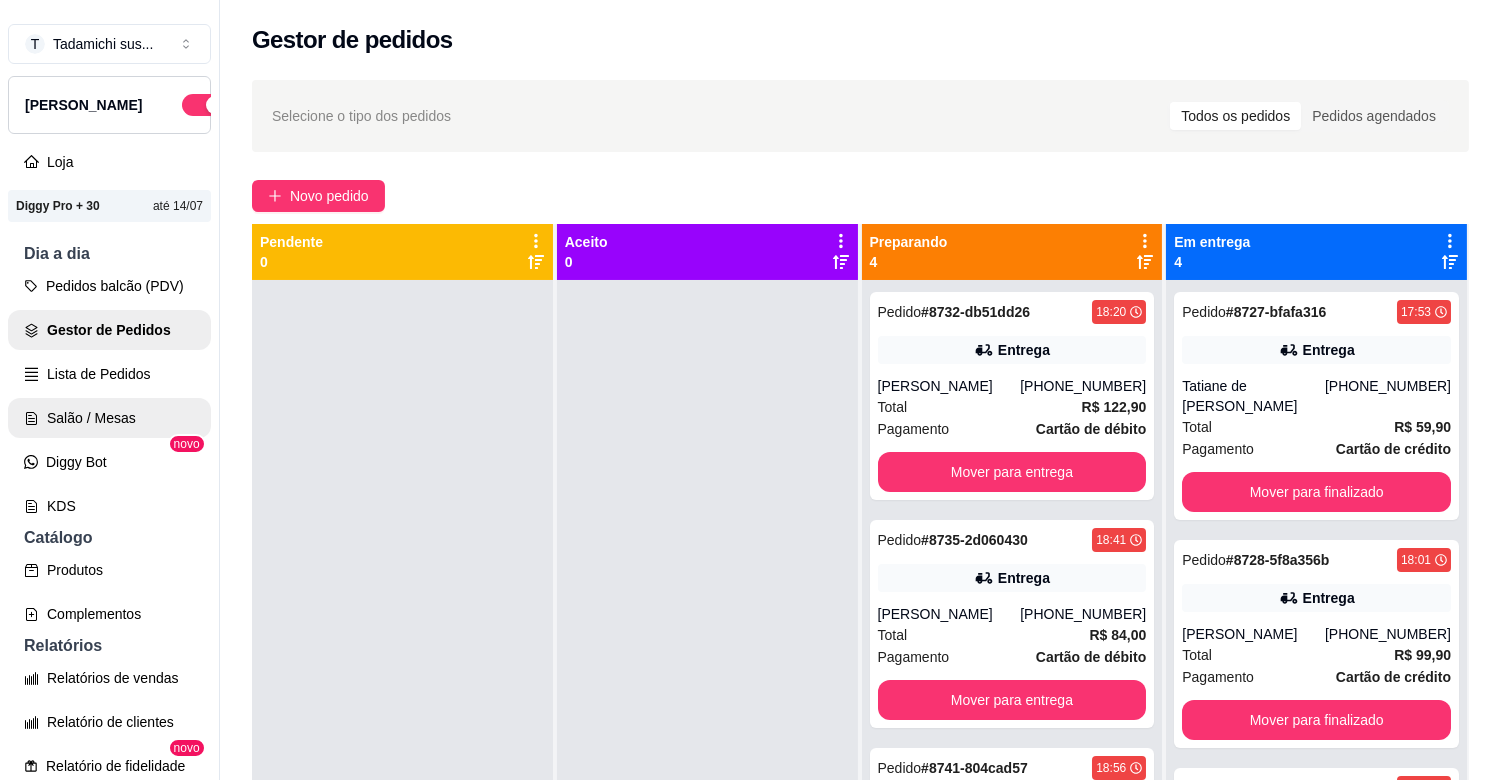 click on "Salão / Mesas" at bounding box center [109, 418] 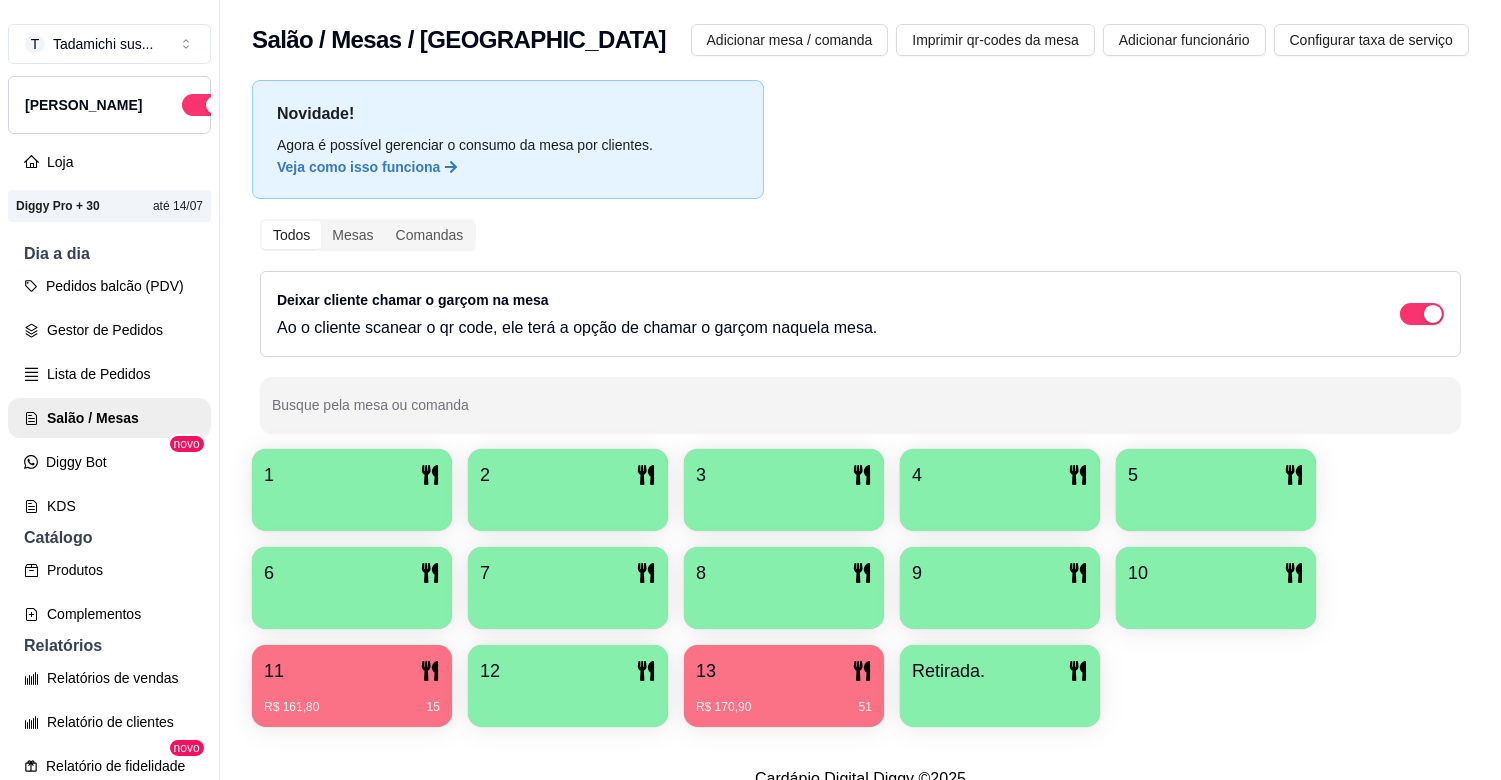 click on "12" at bounding box center [568, 671] 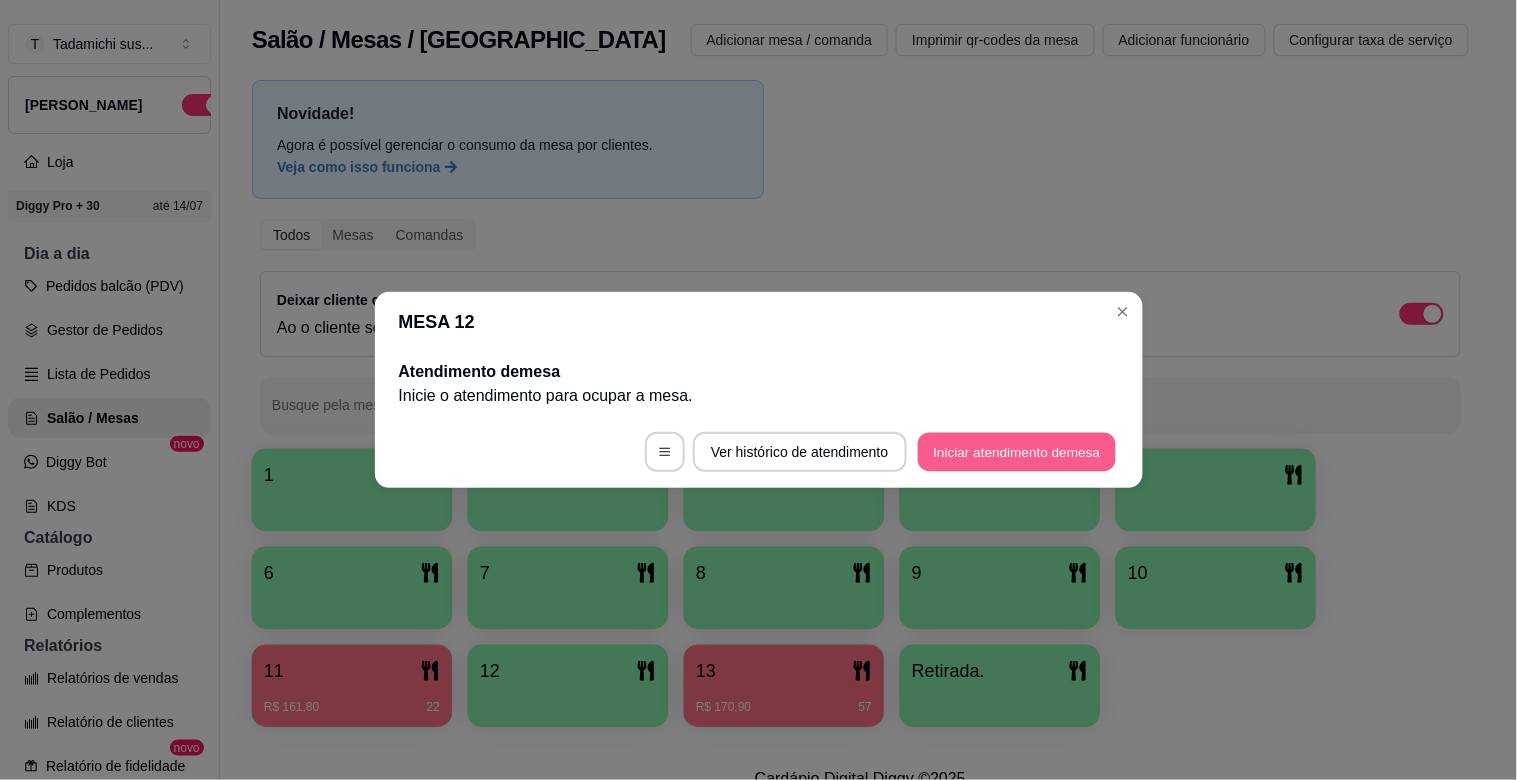 click on "Iniciar atendimento de  mesa" at bounding box center (1017, 452) 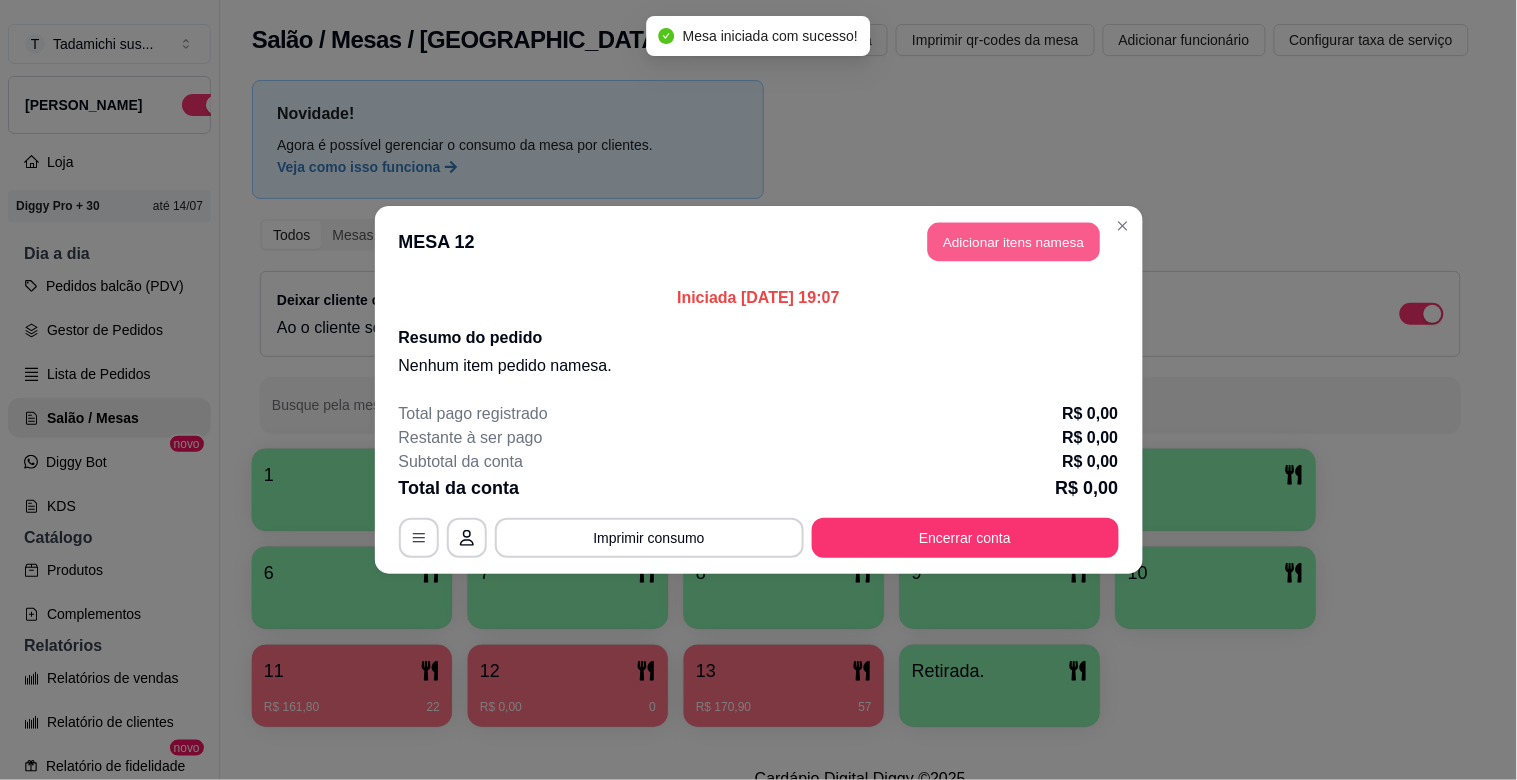 click on "Adicionar itens na  mesa" at bounding box center [1014, 242] 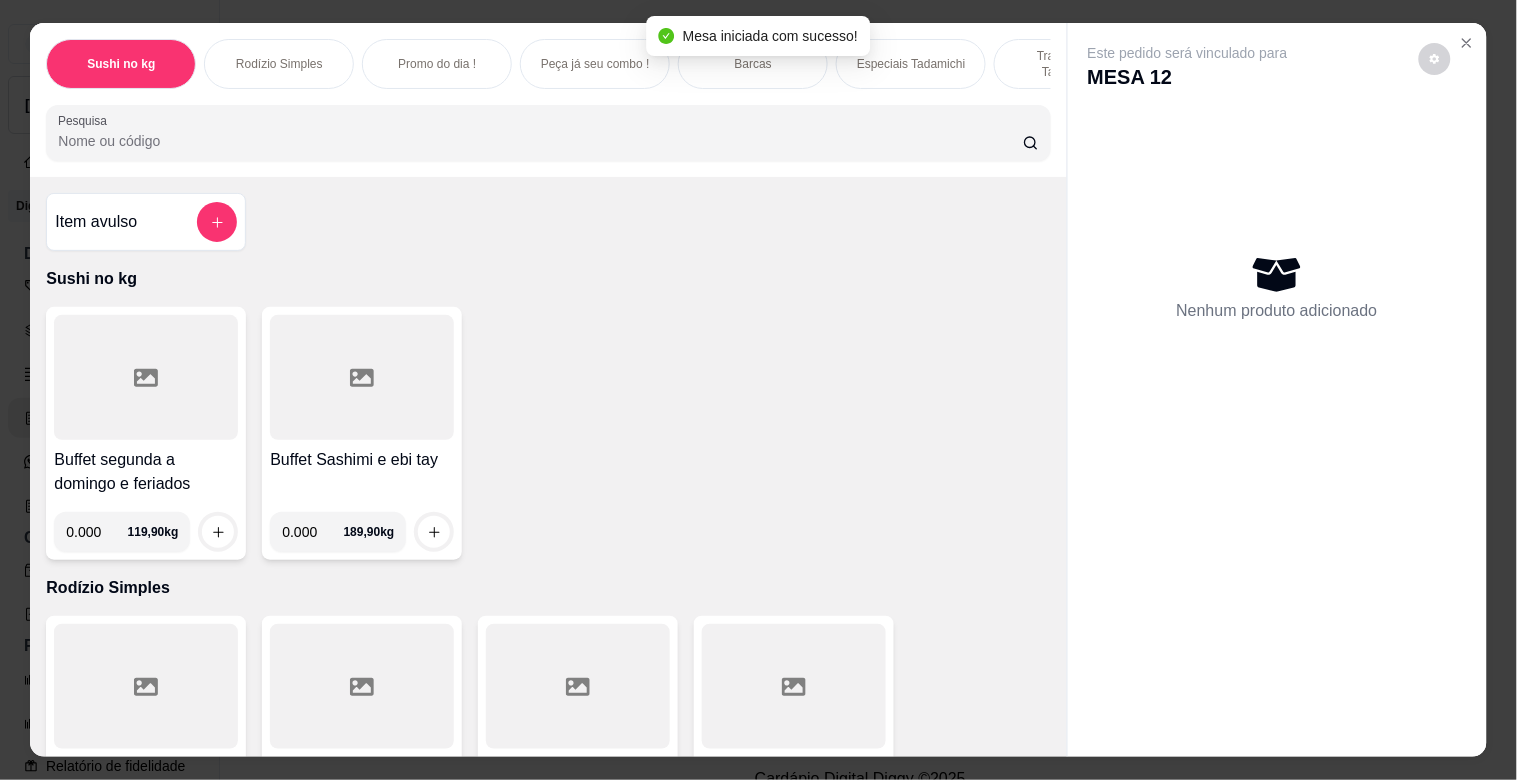 click on "Pesquisa" at bounding box center [540, 141] 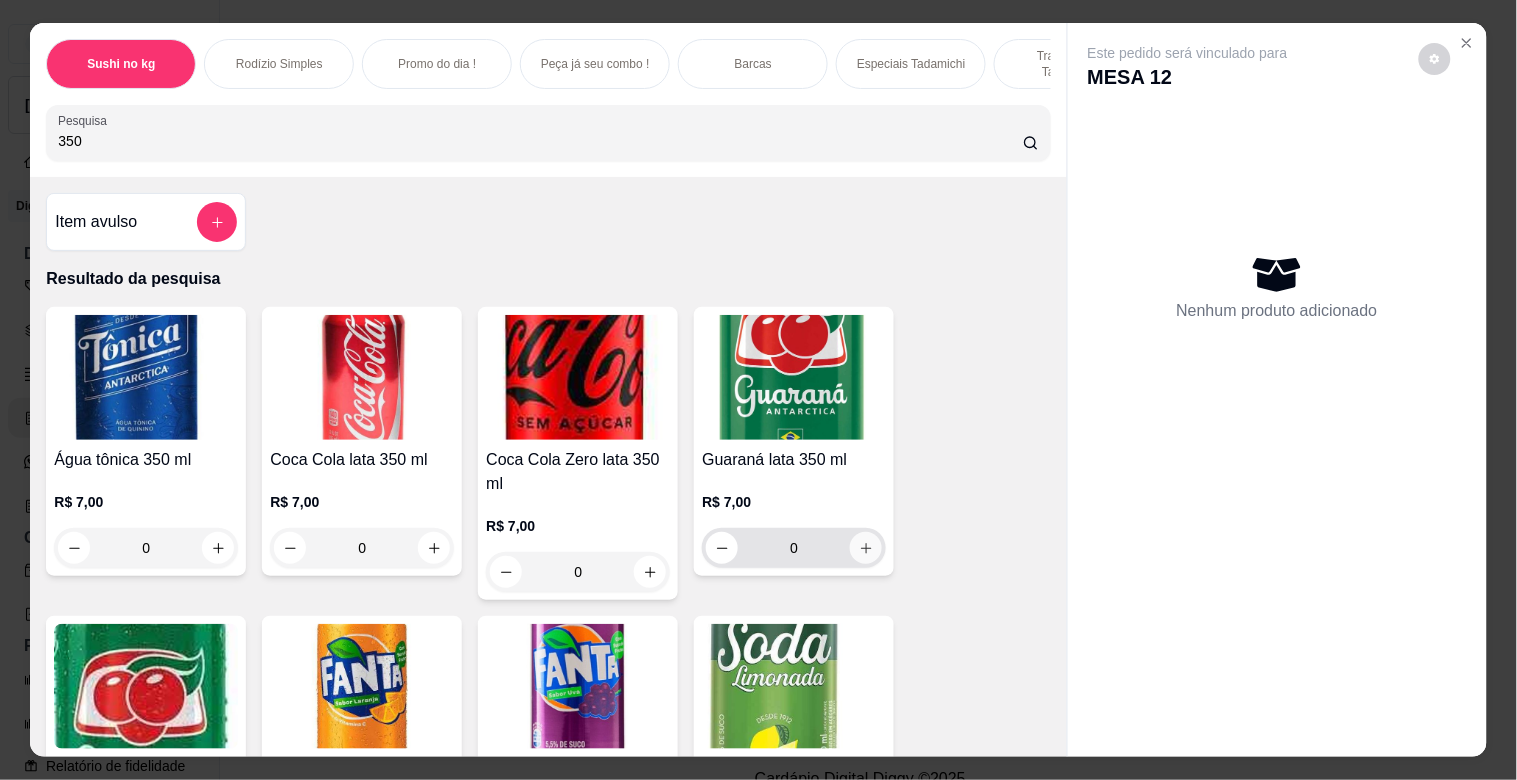 type on "350" 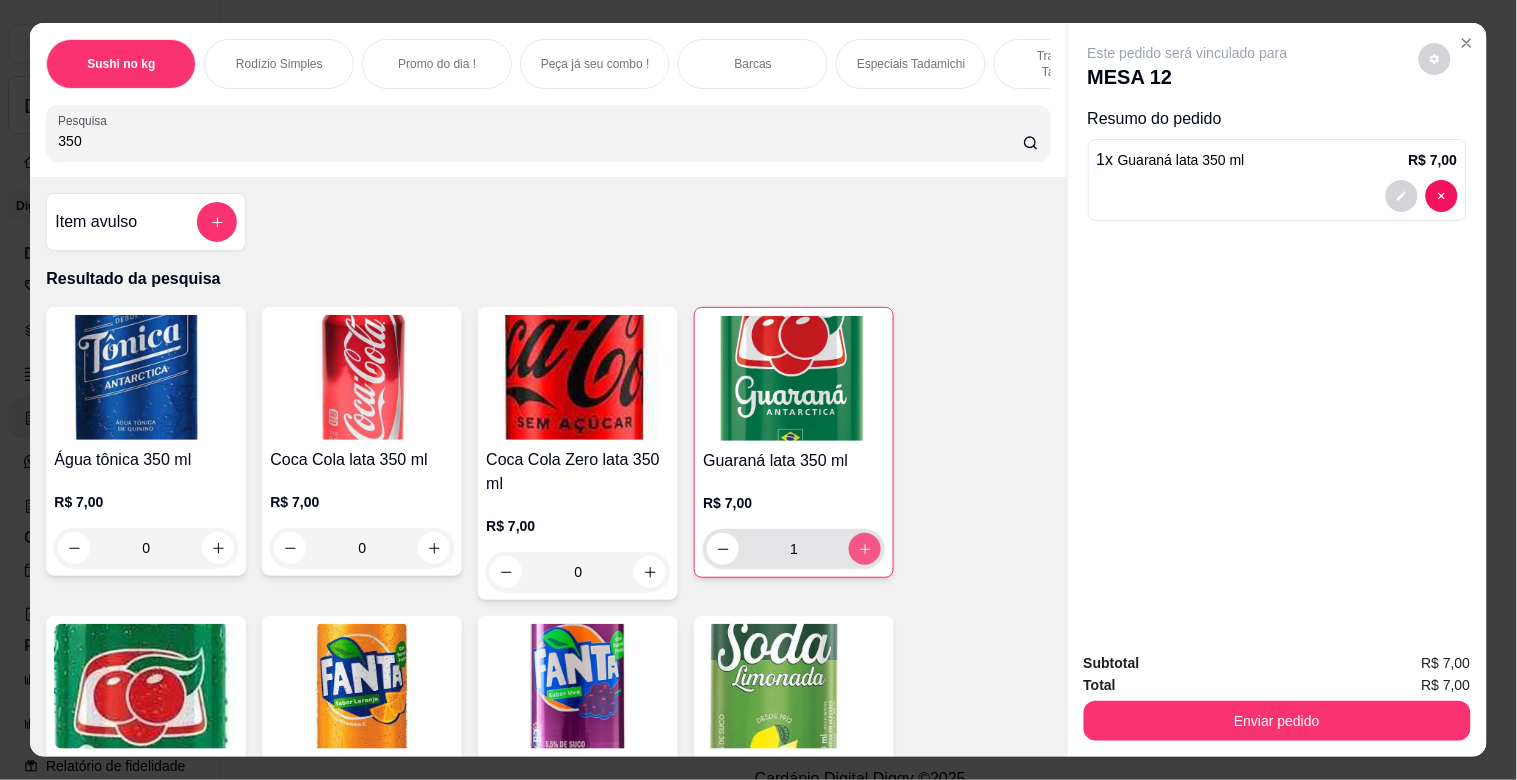 type on "1" 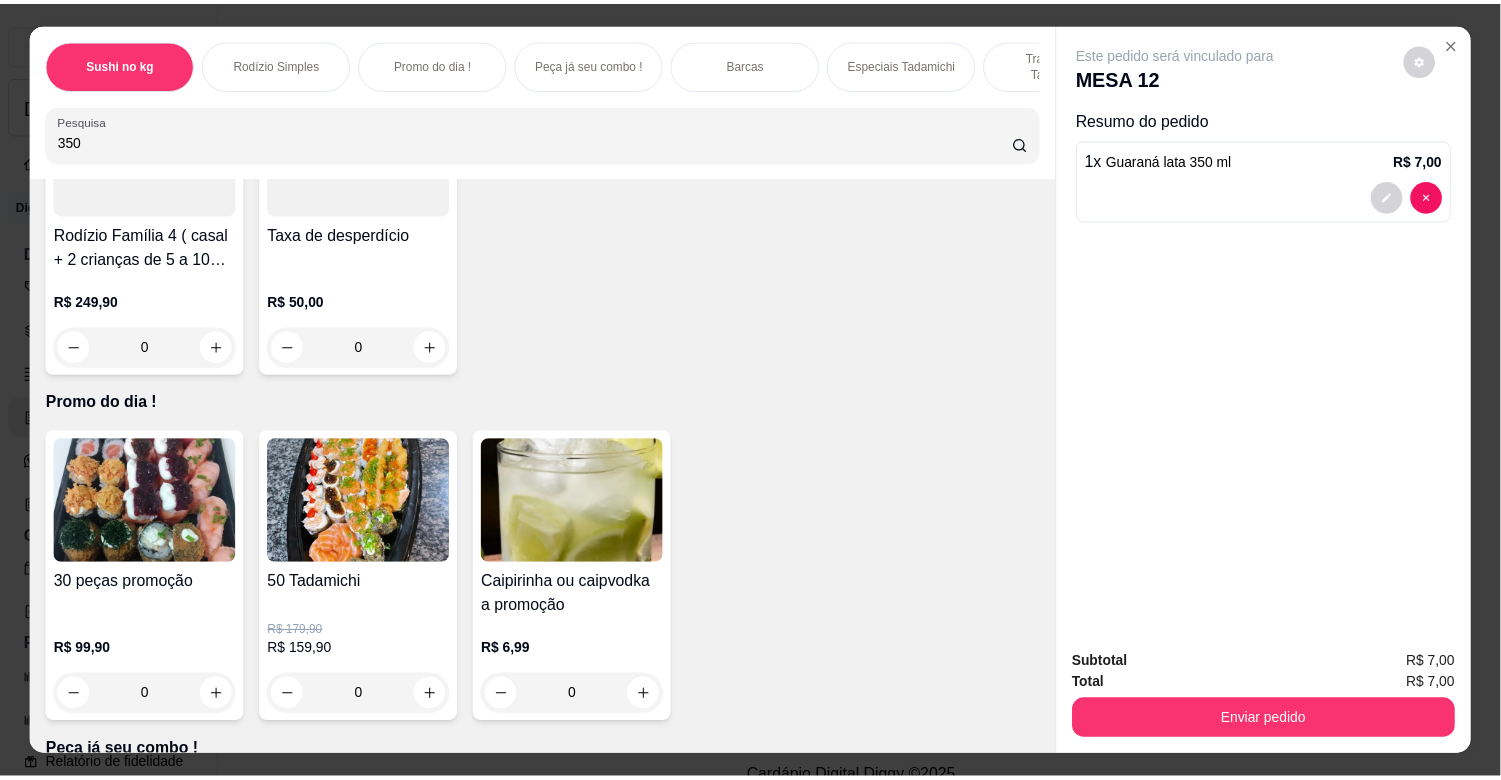 scroll, scrollTop: 1888, scrollLeft: 0, axis: vertical 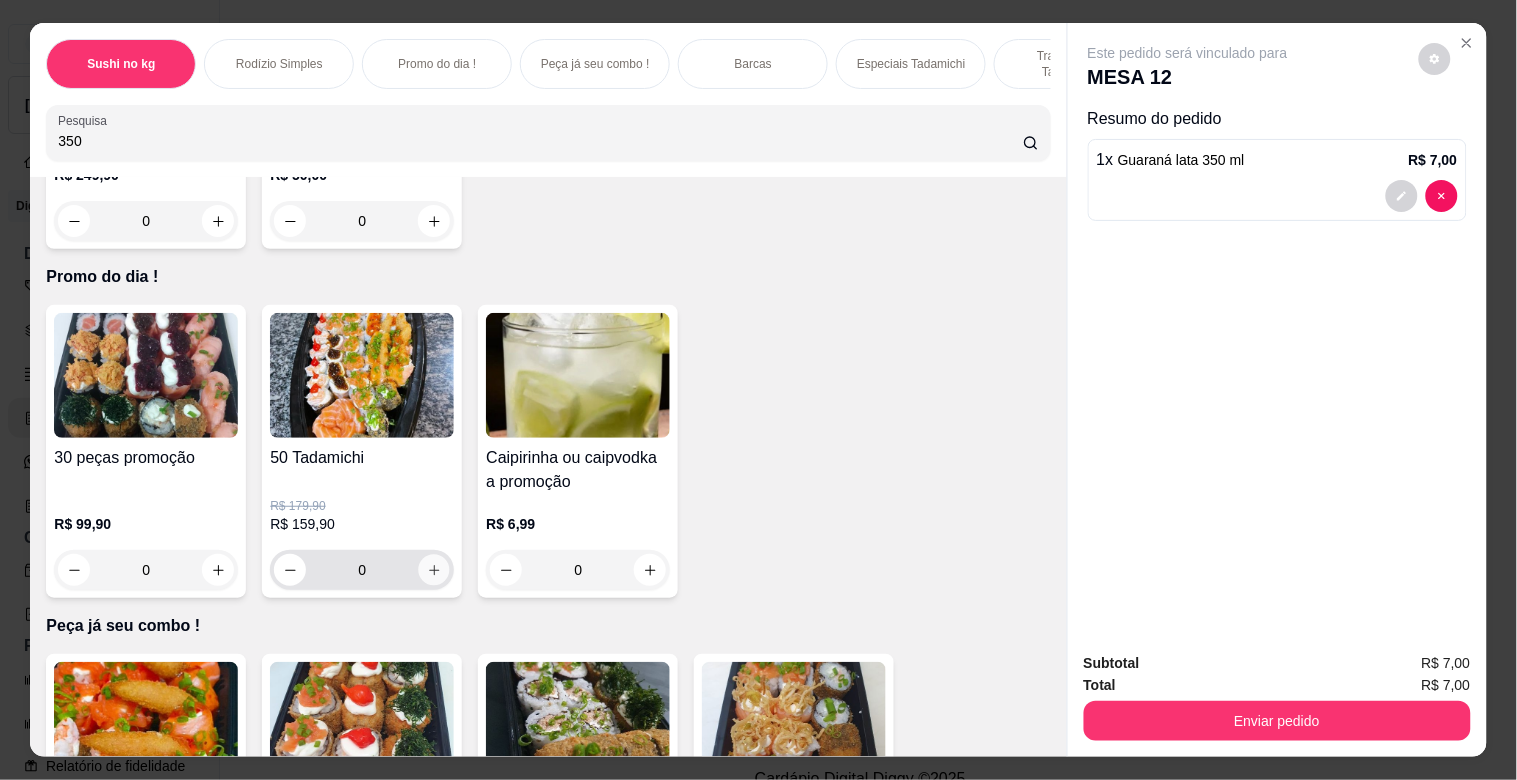 click 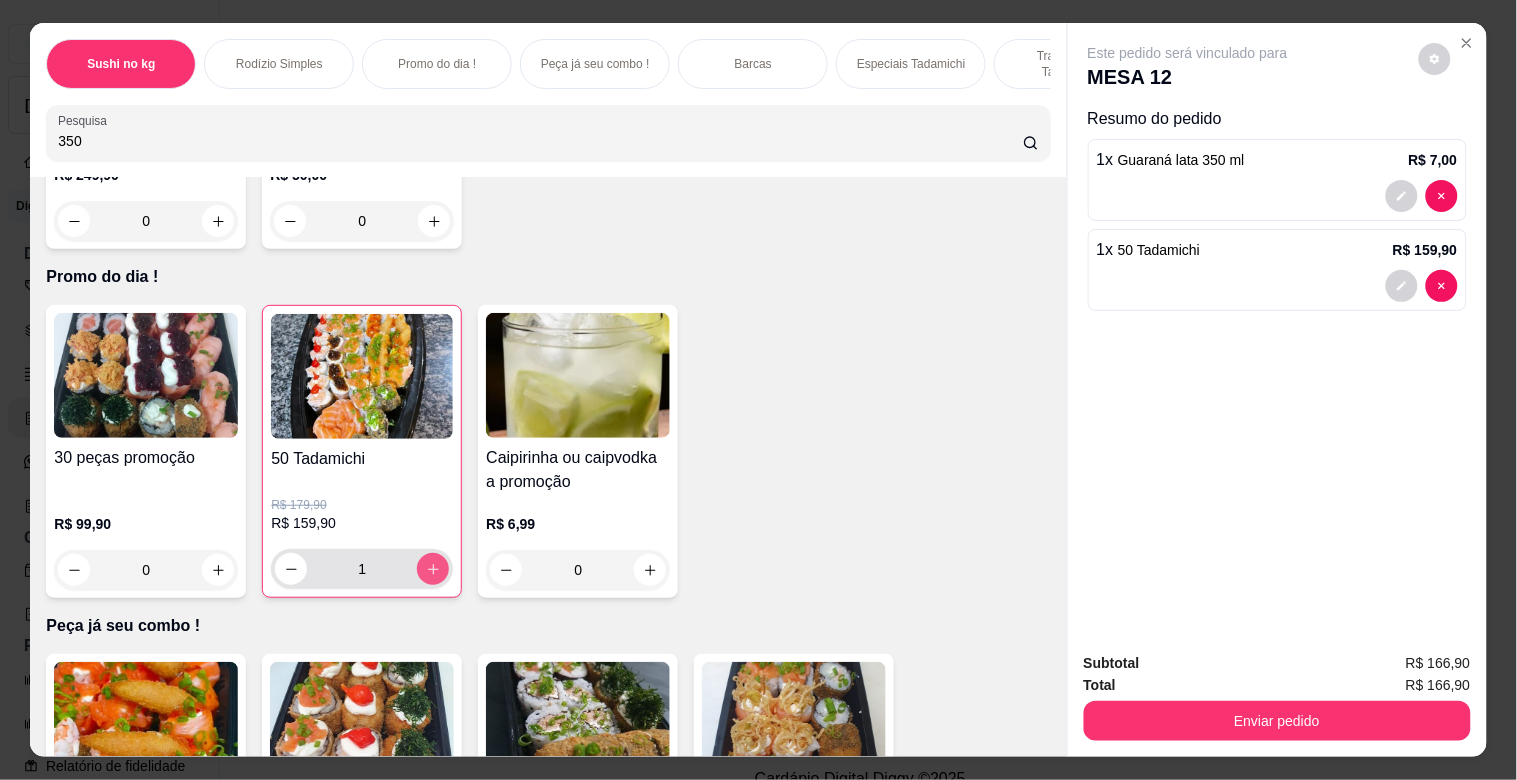 type on "1" 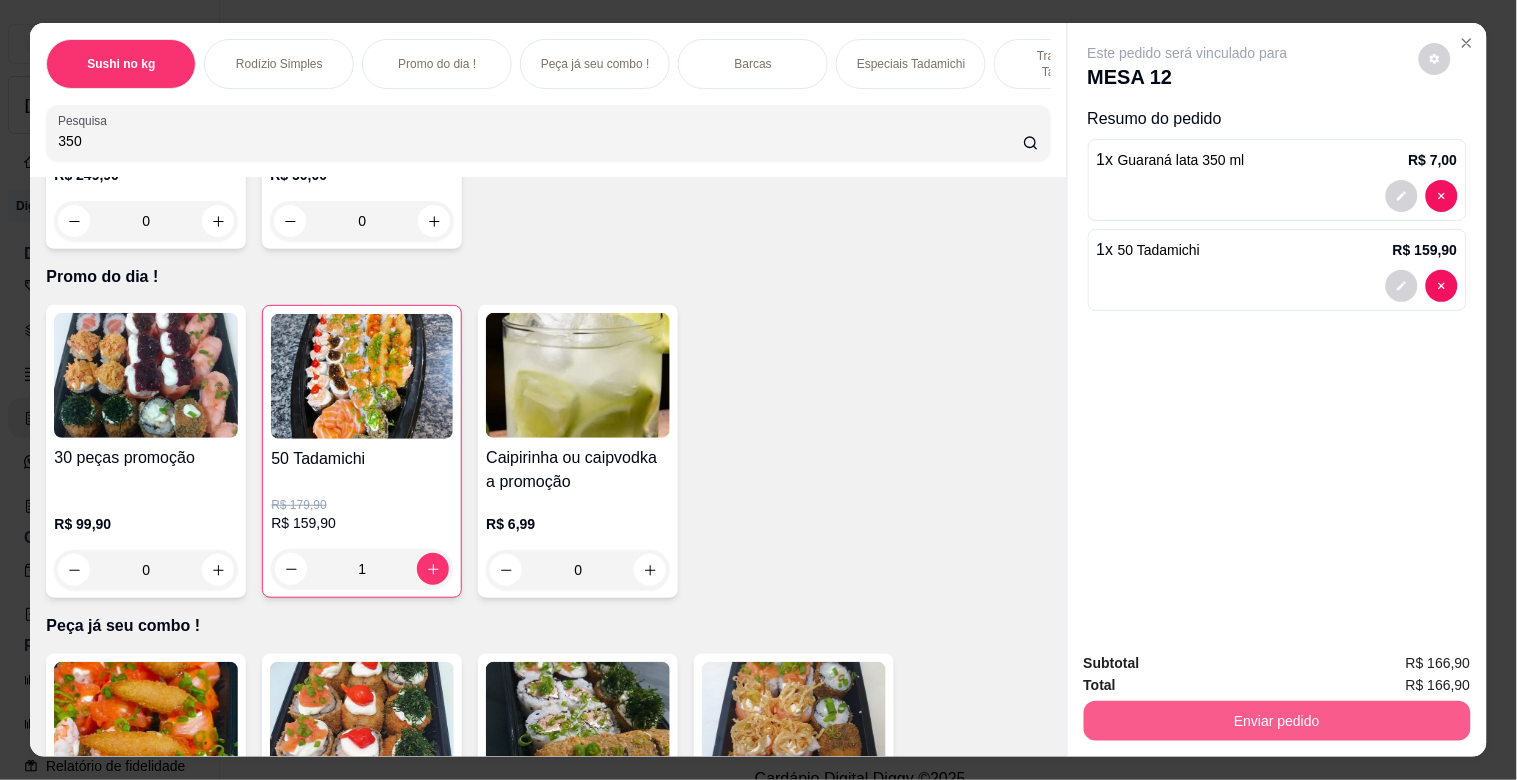 click on "Enviar pedido" at bounding box center (1277, 721) 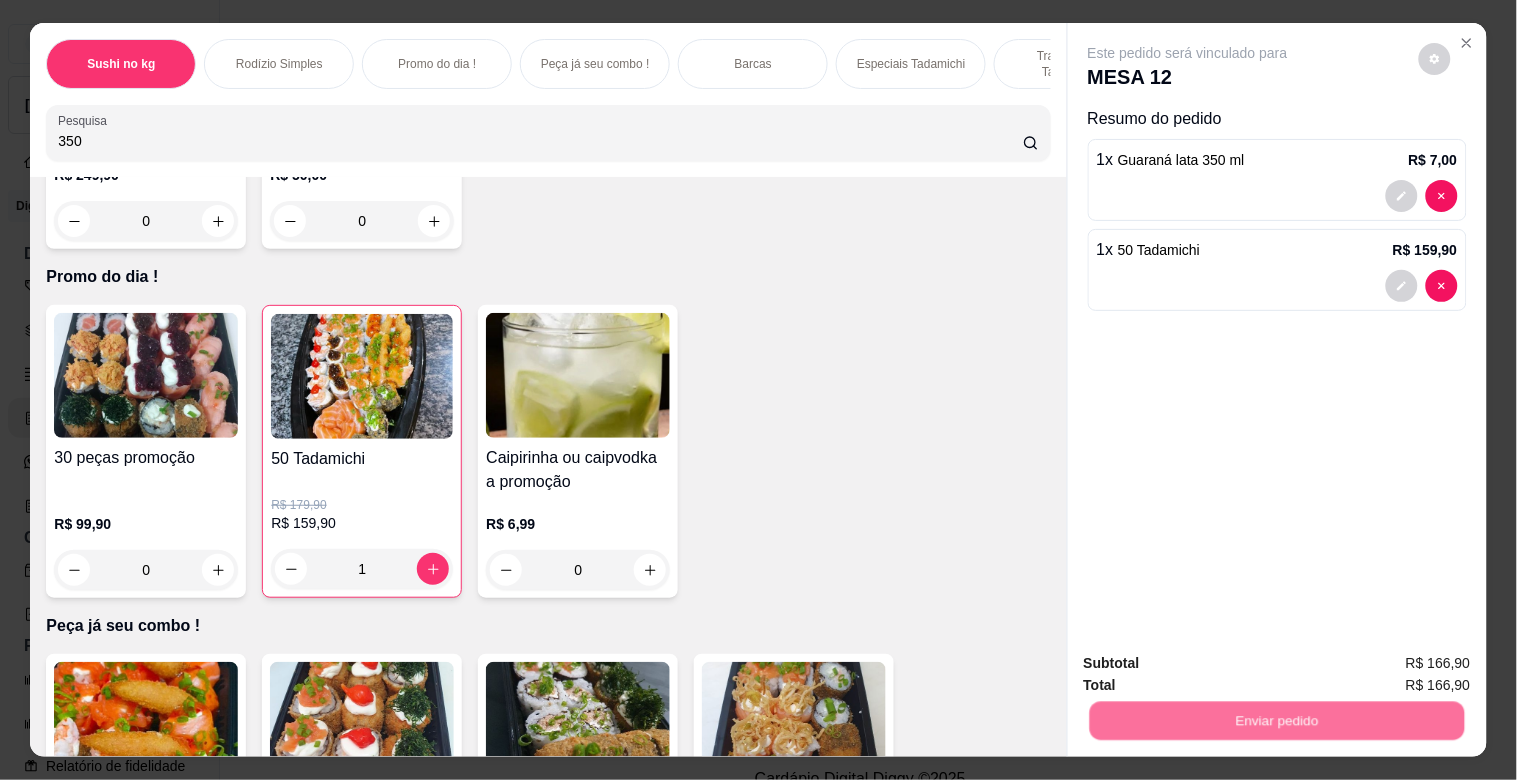click on "Não registrar e enviar pedido" at bounding box center [1211, 662] 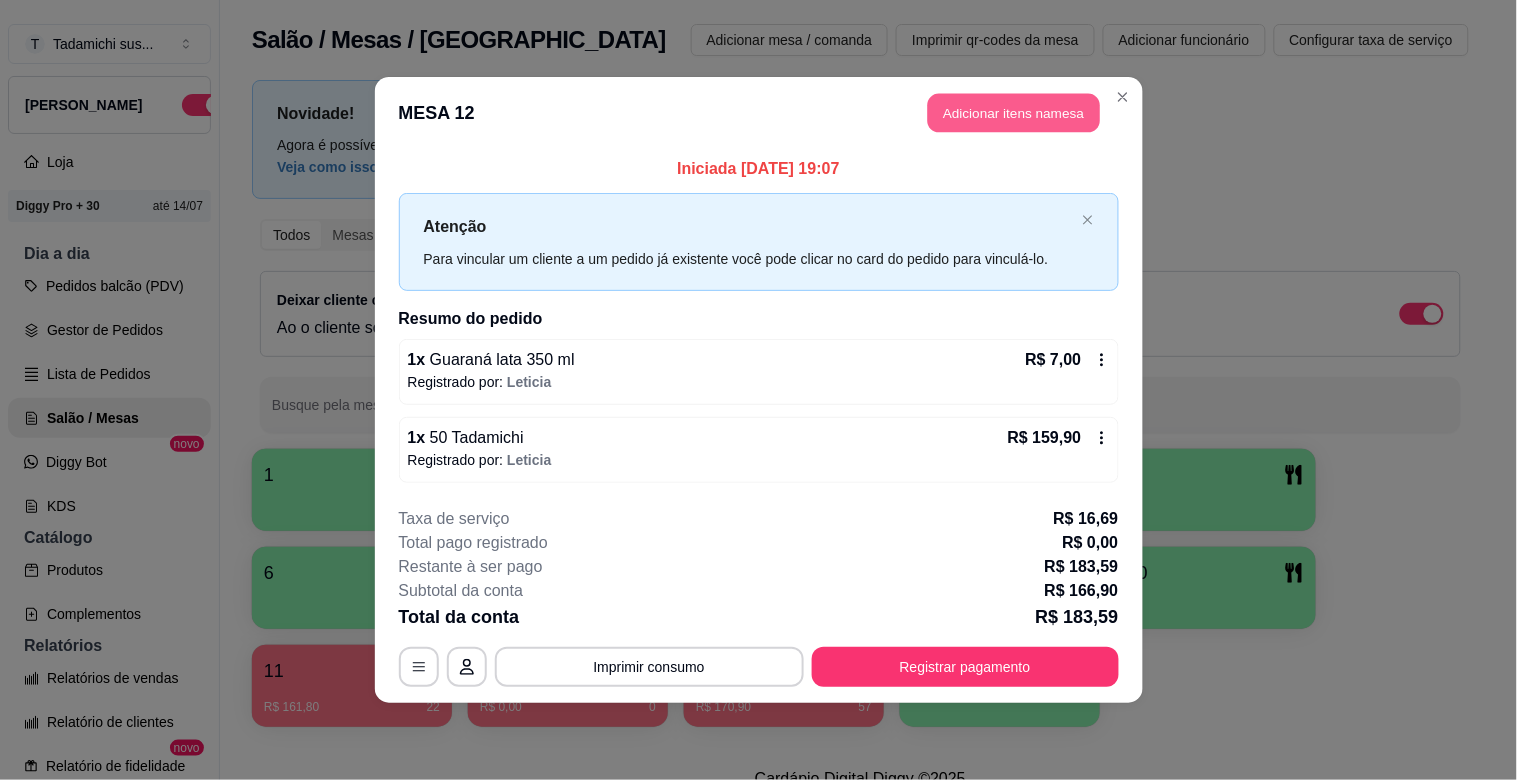click on "Adicionar itens na  mesa" at bounding box center (1014, 113) 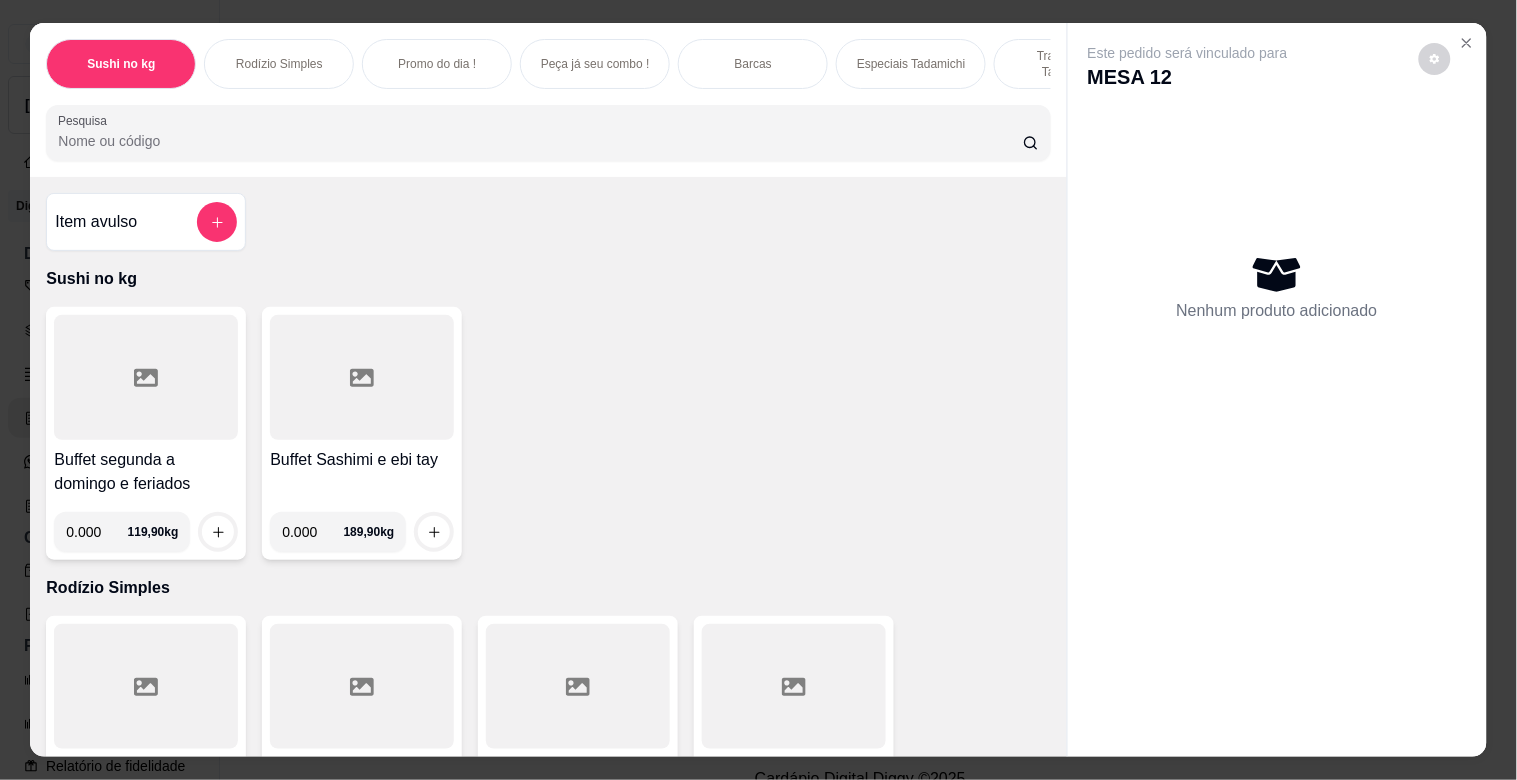 click on "Pesquisa" at bounding box center [540, 141] 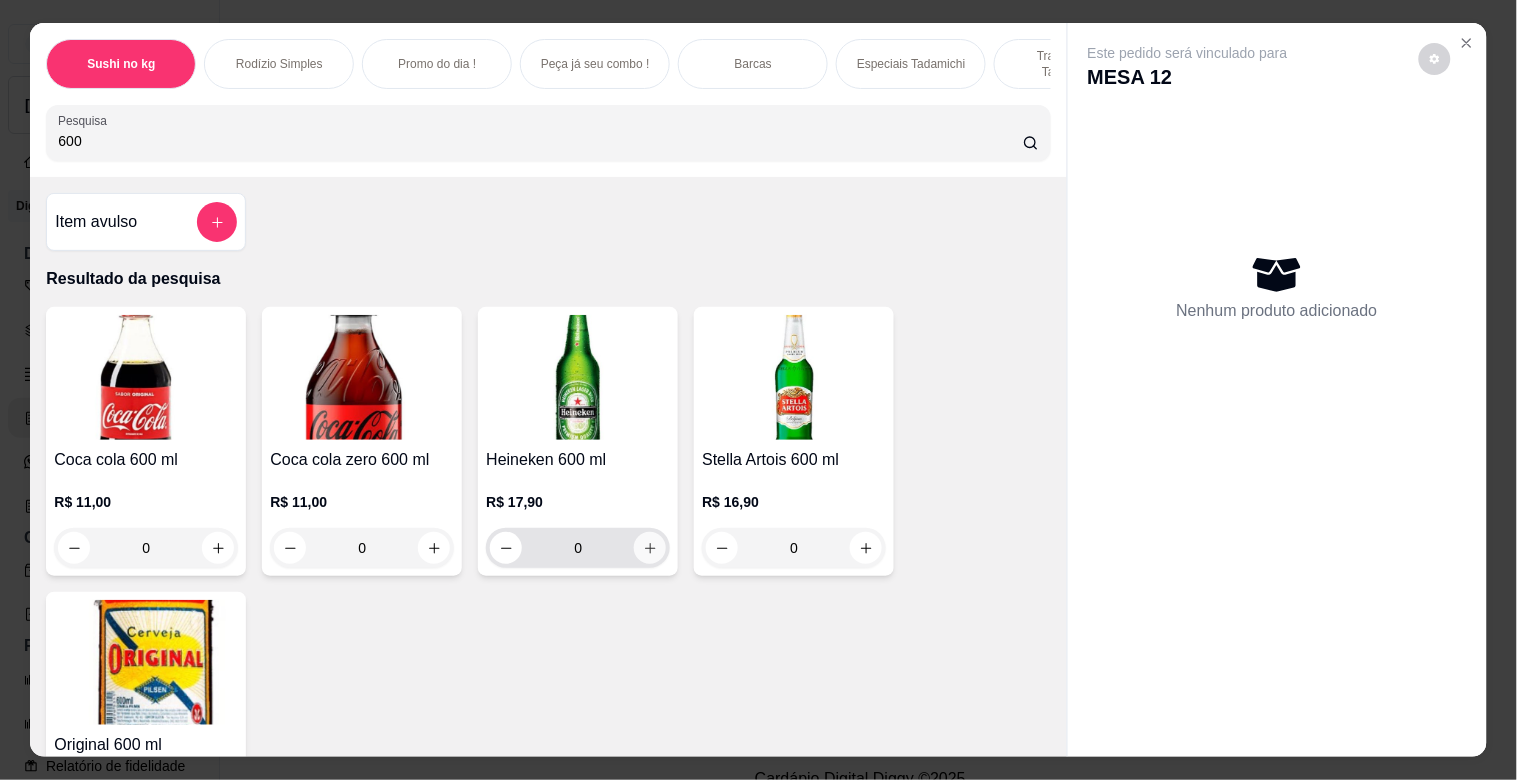 type on "600" 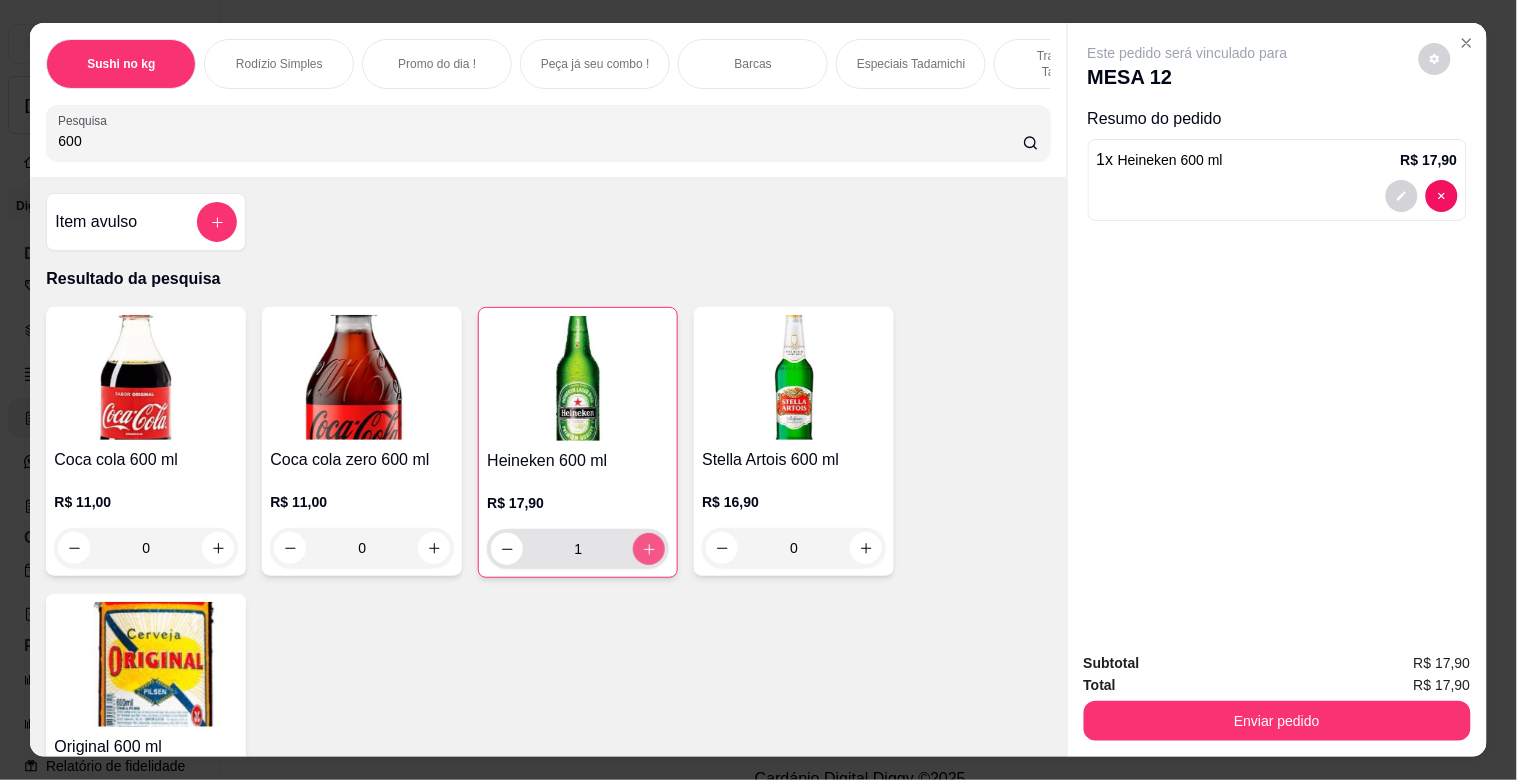 type on "1" 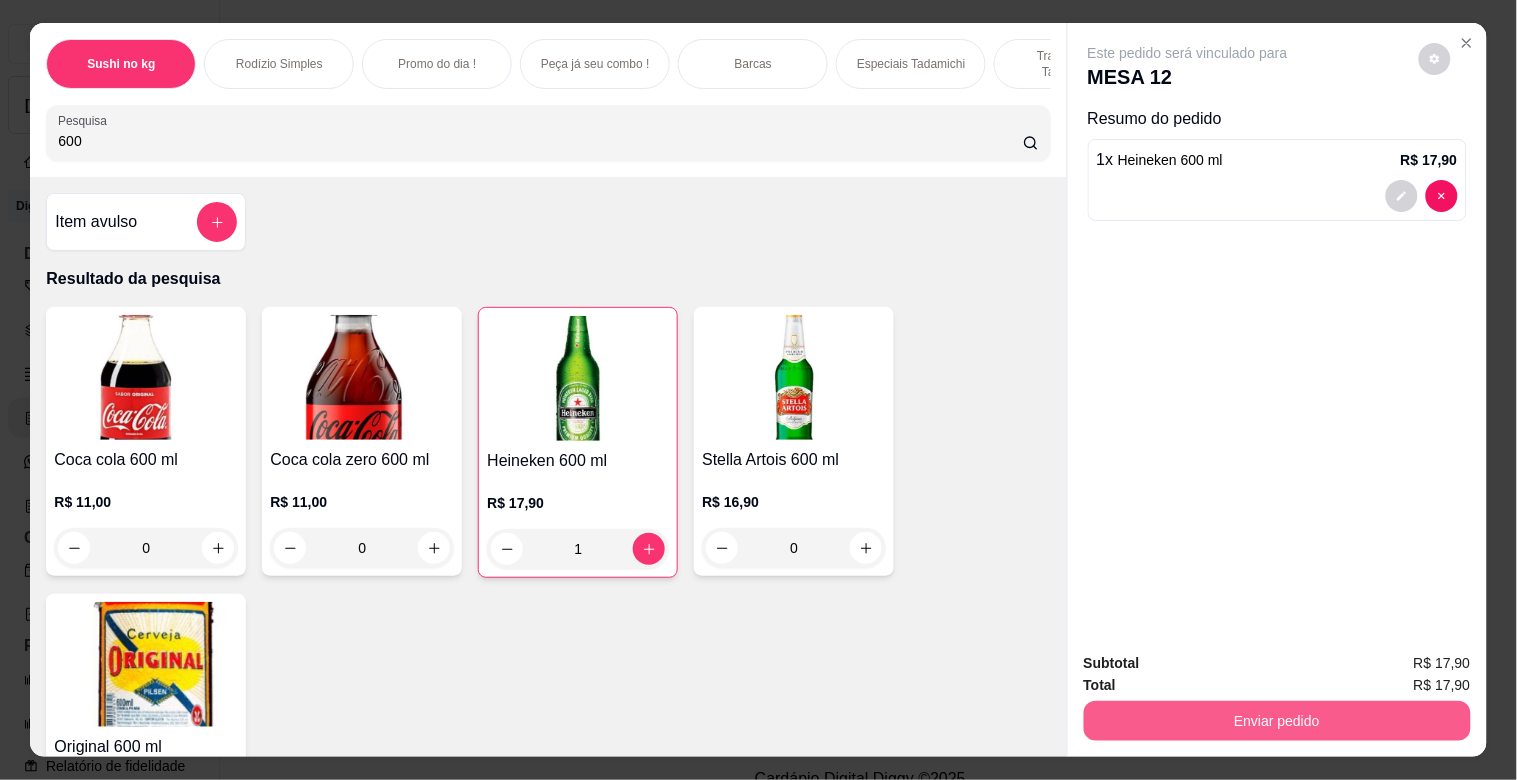 click on "Enviar pedido" at bounding box center [1277, 721] 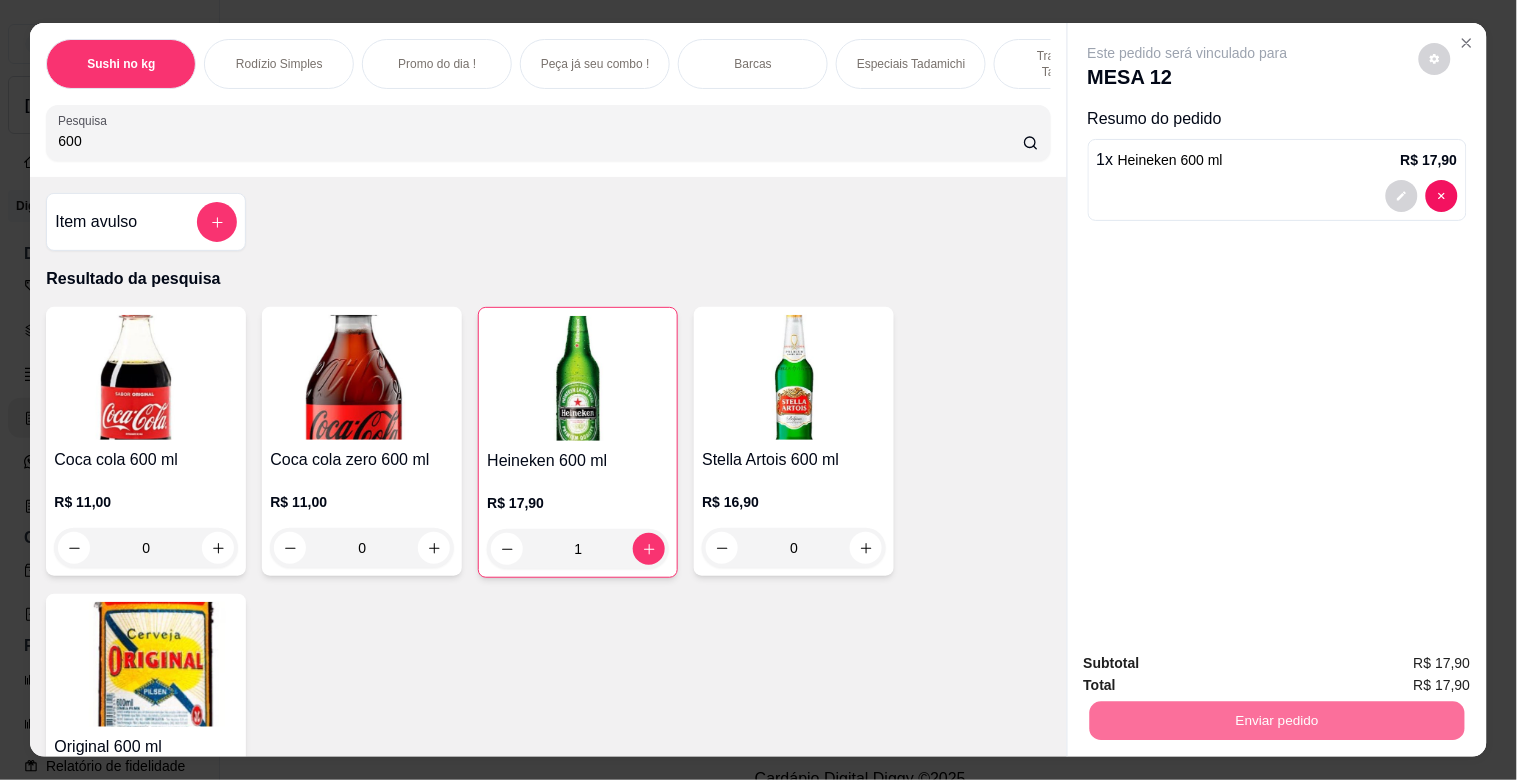 click on "Não registrar e enviar pedido" at bounding box center [1211, 662] 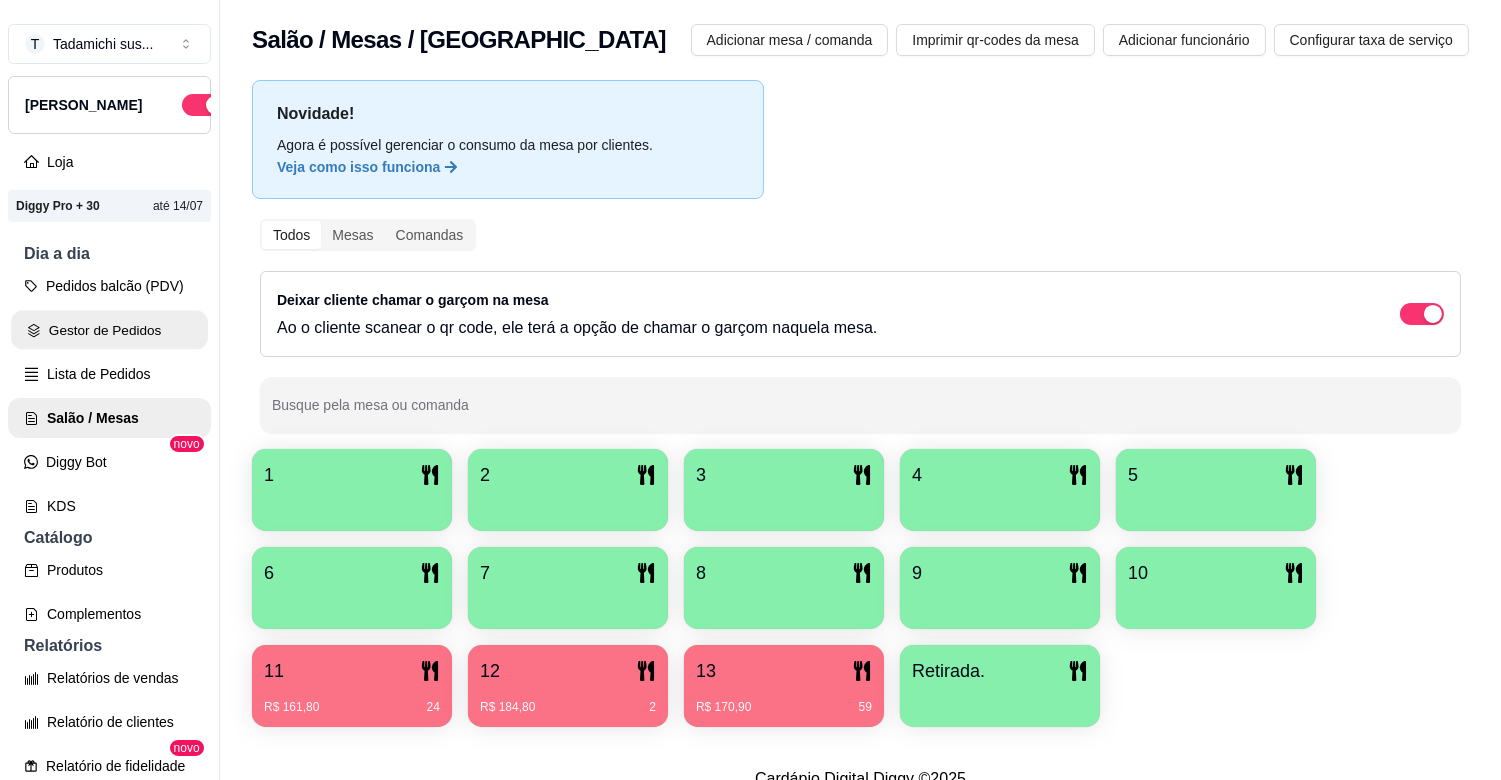 click on "Gestor de Pedidos" at bounding box center [109, 330] 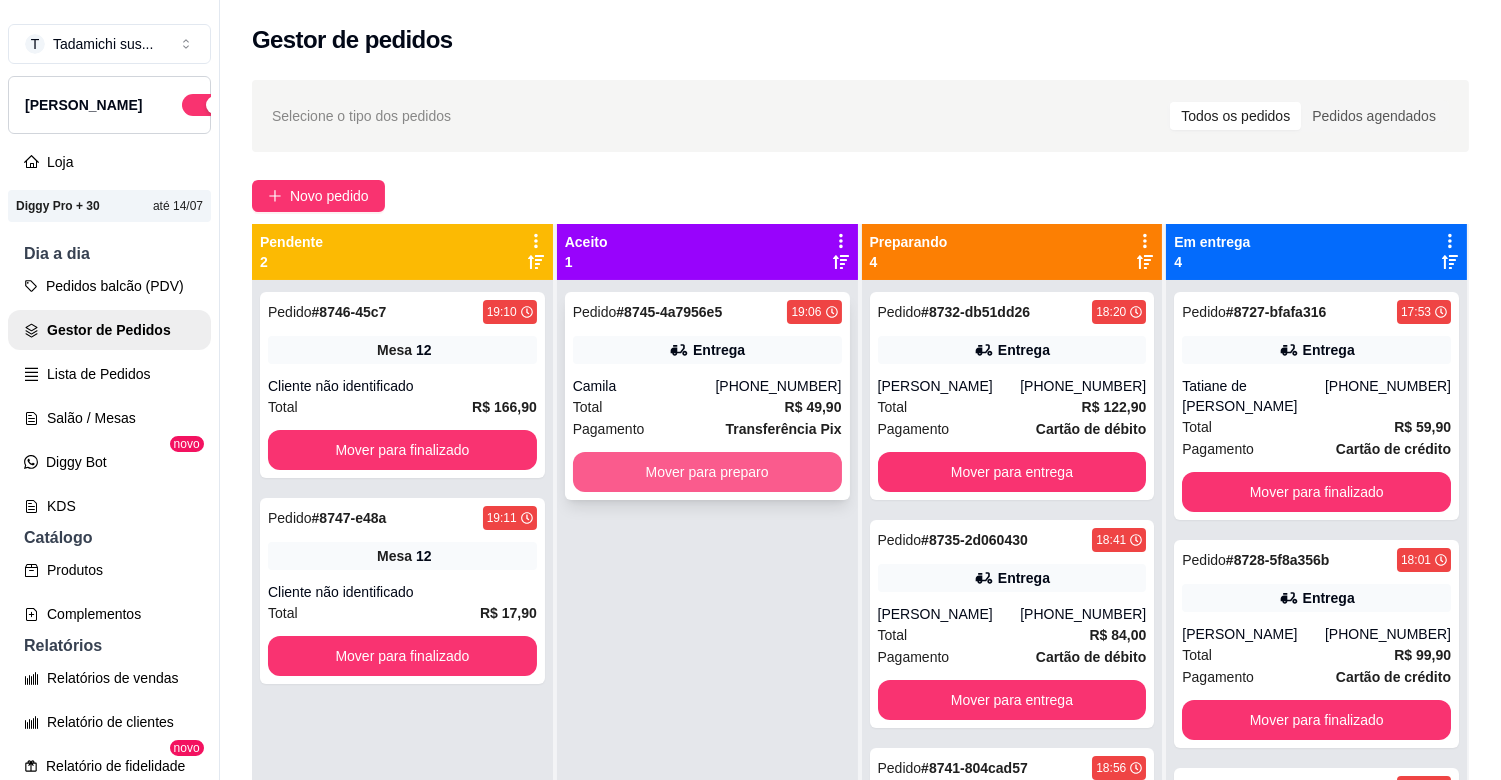 click on "Mover para preparo" at bounding box center [707, 472] 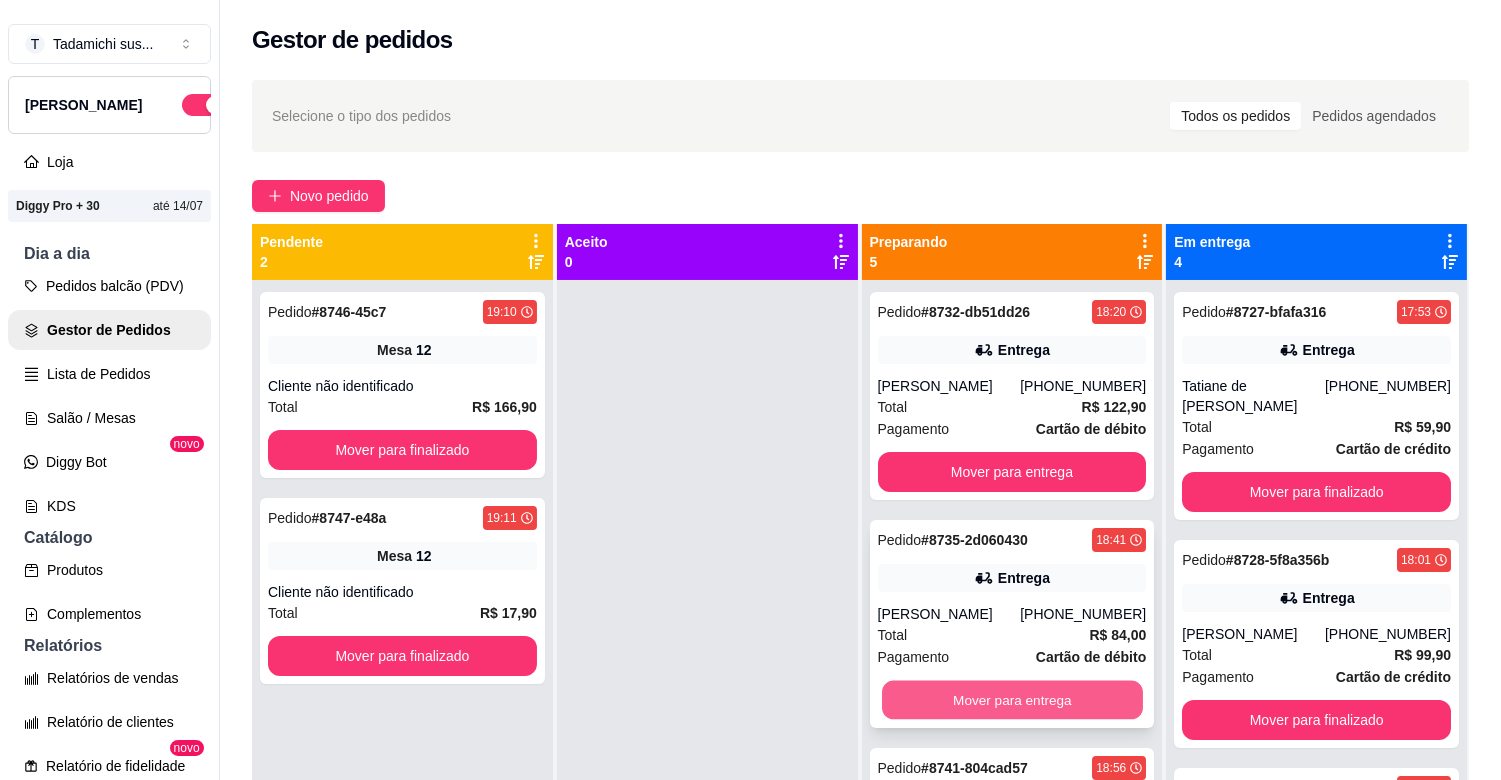 click on "Mover para entrega" at bounding box center [1012, 700] 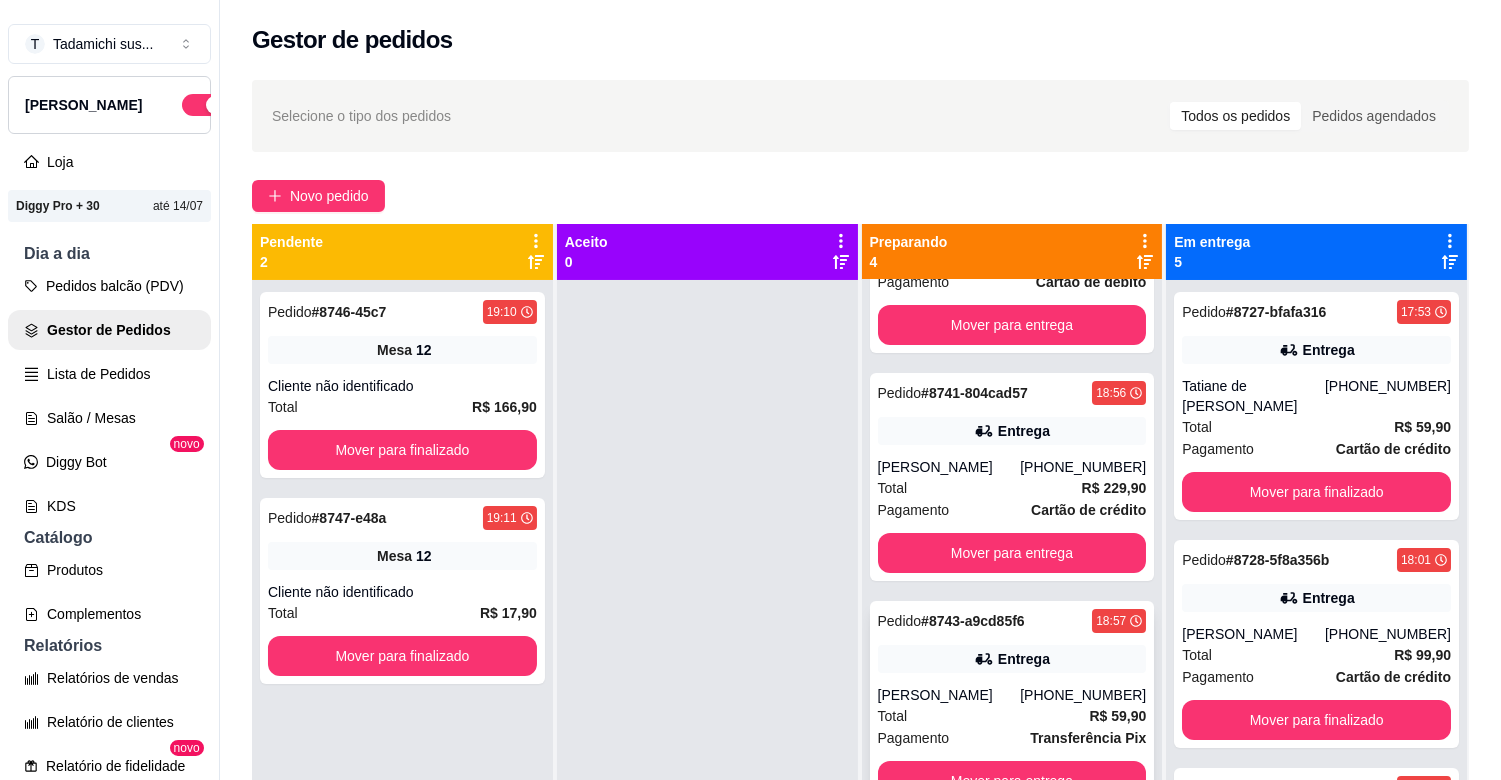scroll, scrollTop: 151, scrollLeft: 0, axis: vertical 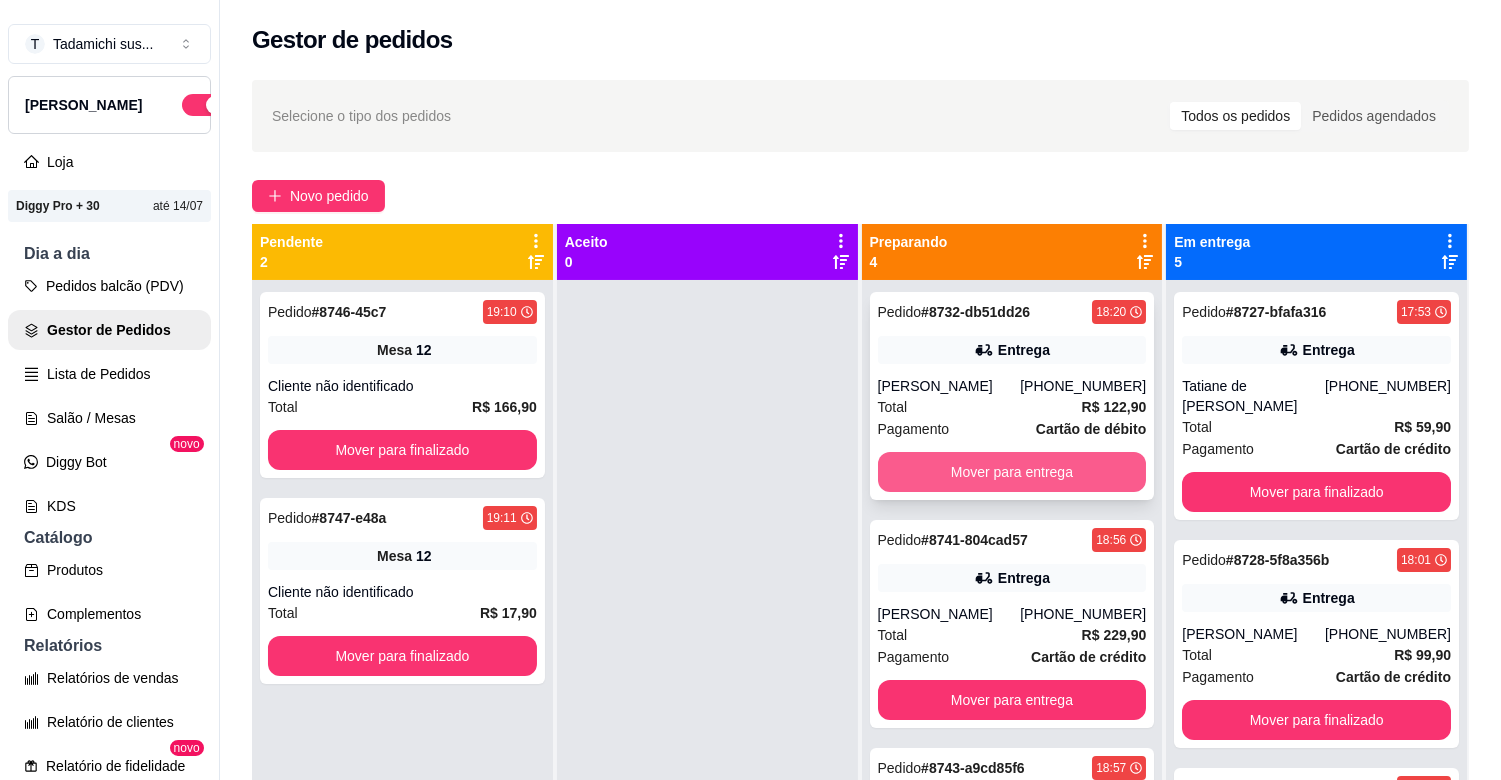 click on "Mover para entrega" at bounding box center [1012, 472] 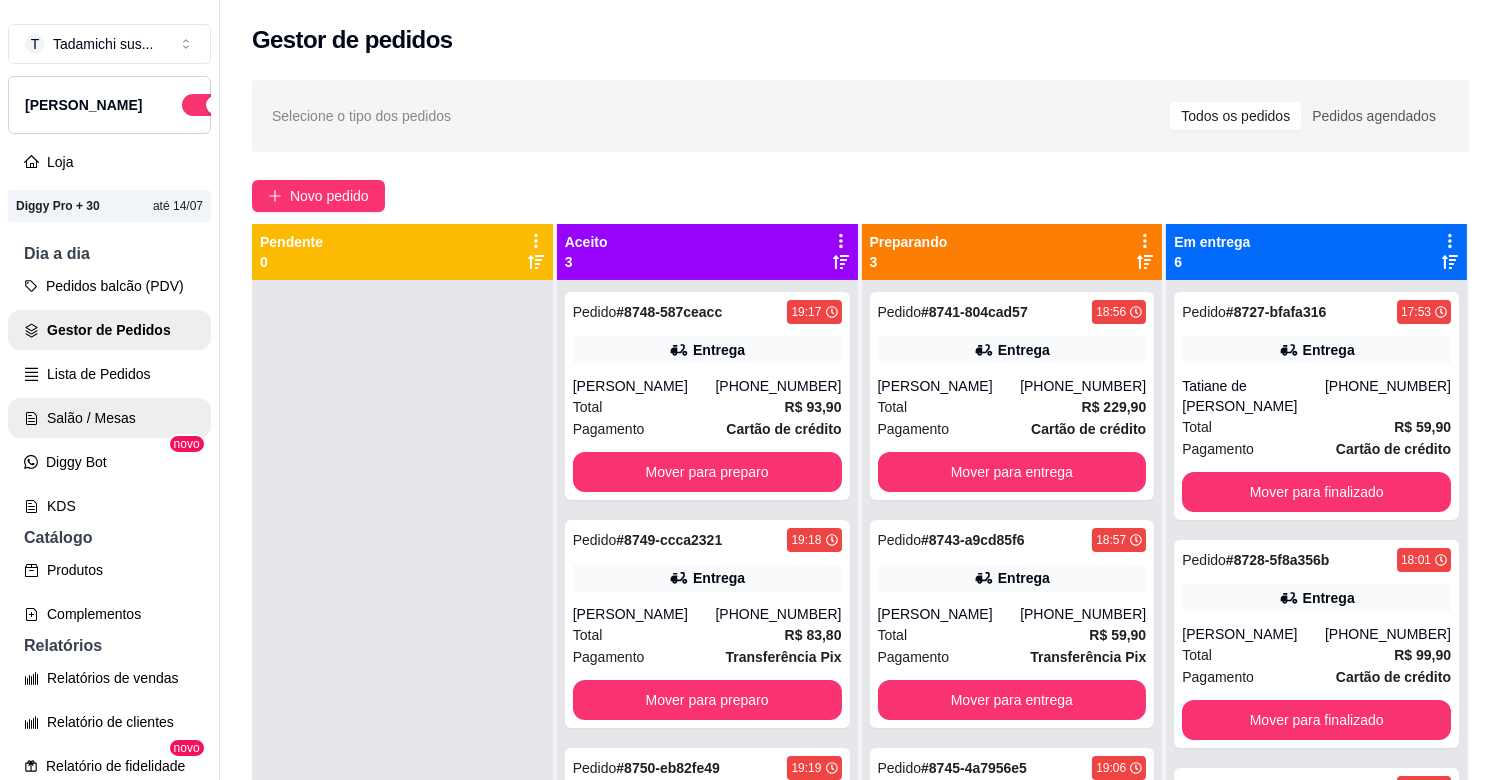 click on "Salão / Mesas" at bounding box center (109, 418) 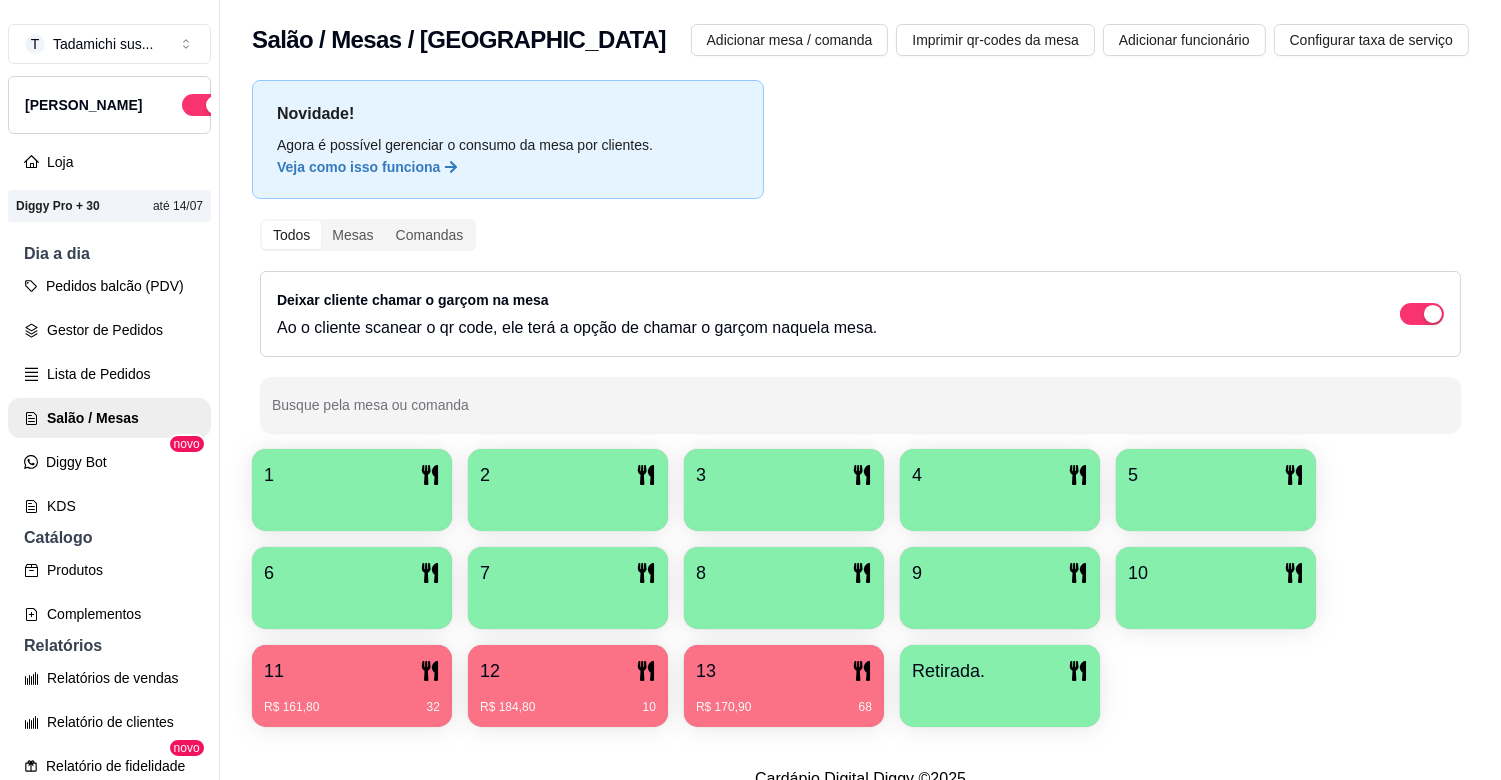 click on "13 R$ 170,90 68" at bounding box center [784, 686] 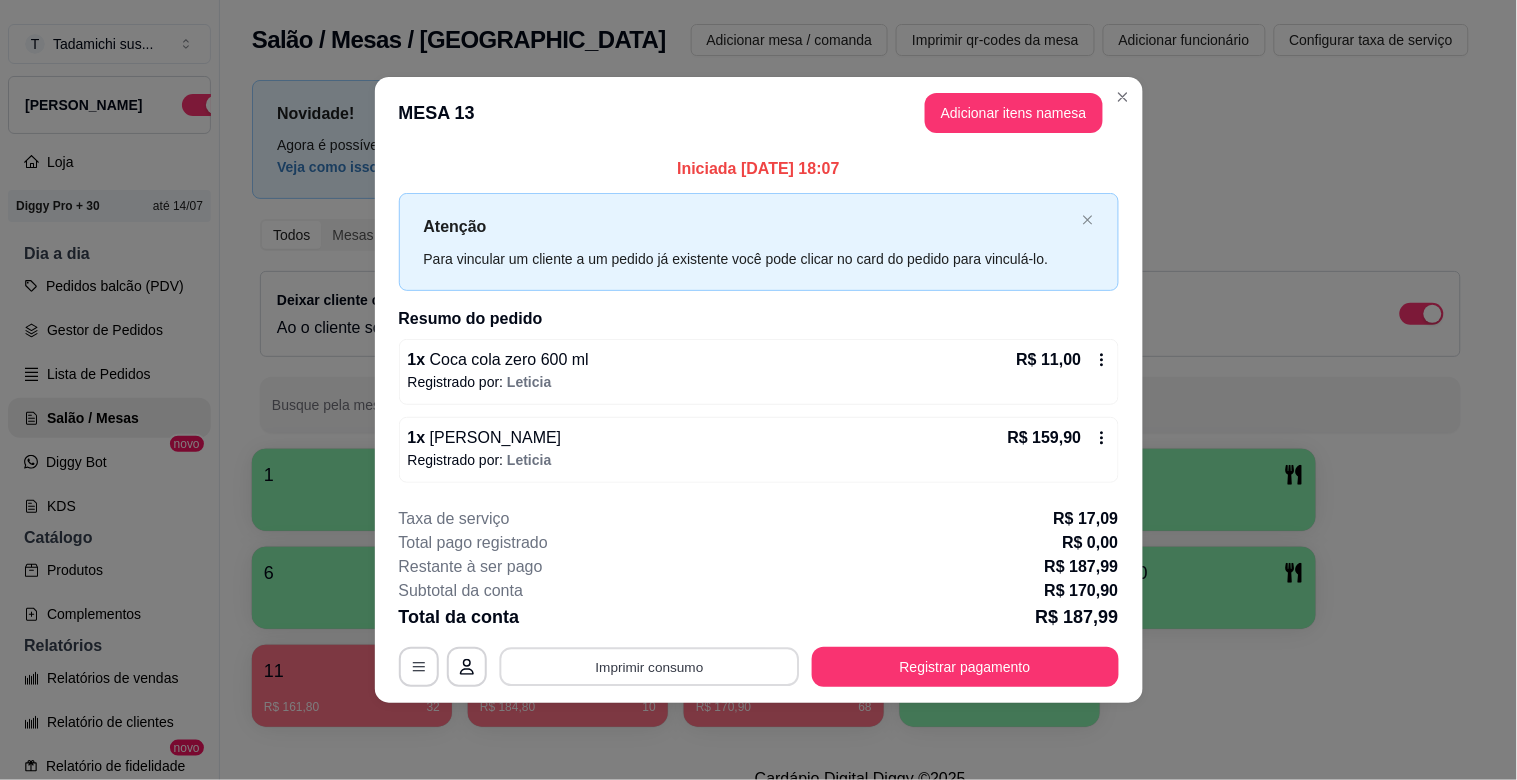 click on "Imprimir consumo" at bounding box center [649, 666] 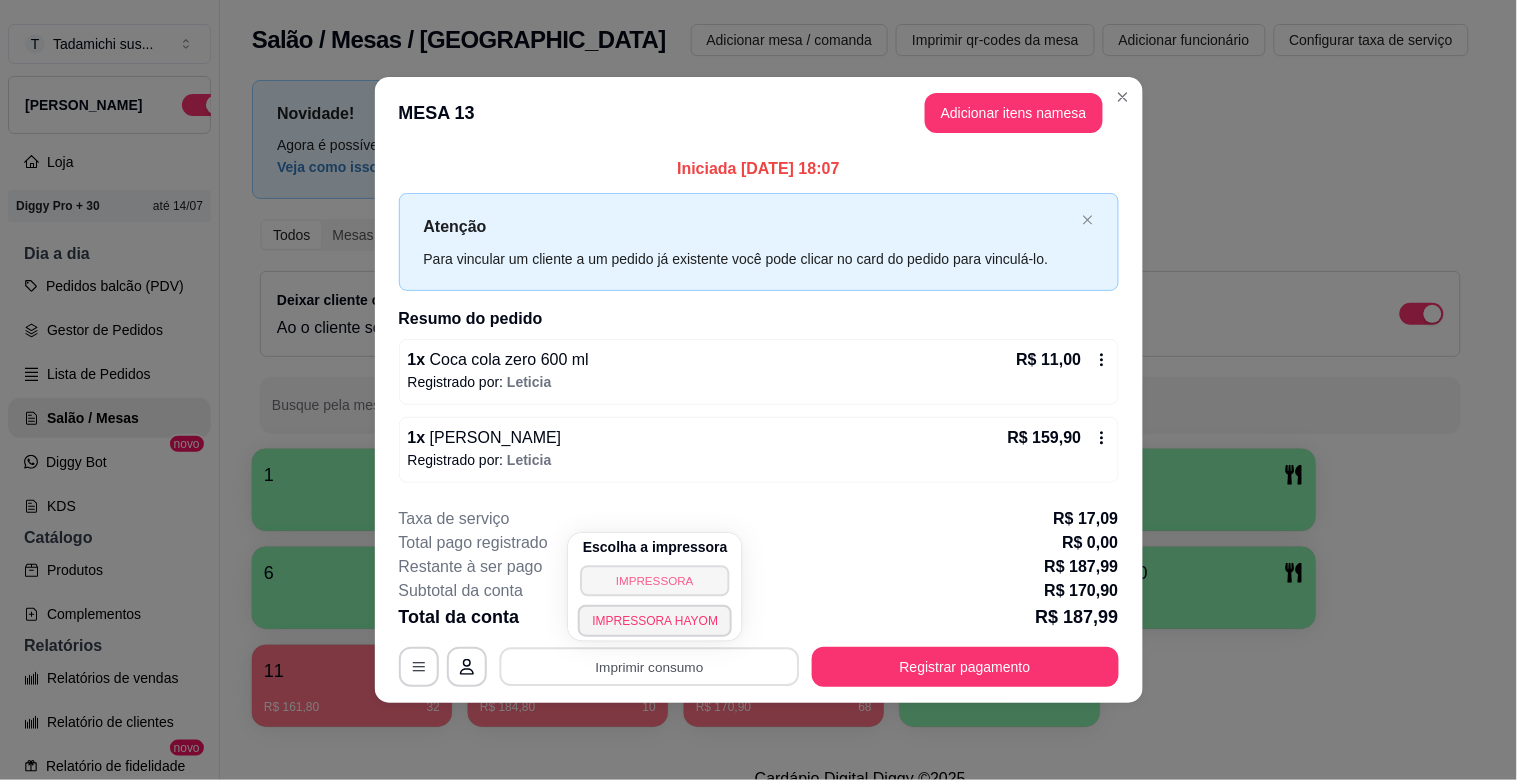 click on "IMPRESSORA" at bounding box center (655, 580) 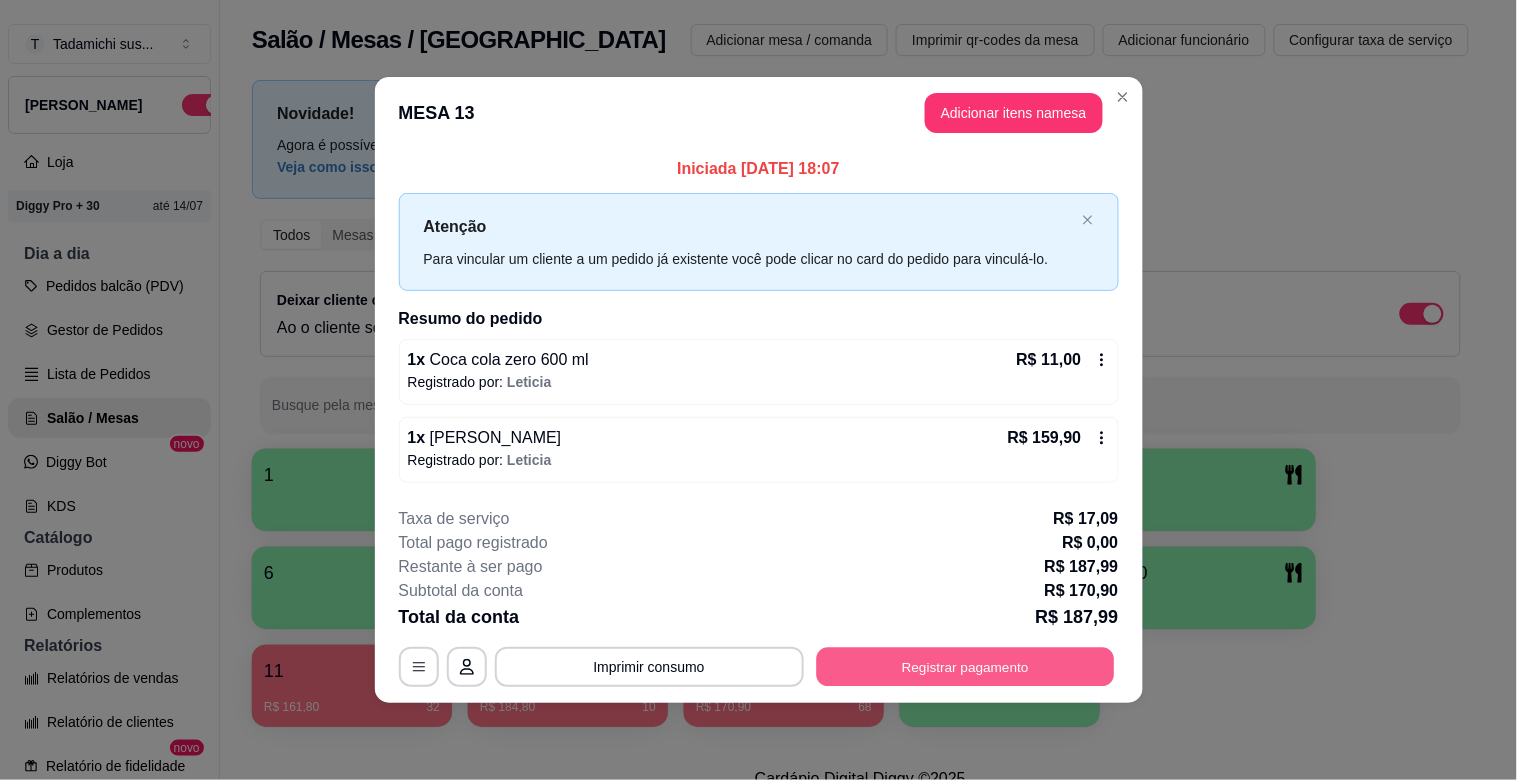 click on "Registrar pagamento" at bounding box center [965, 666] 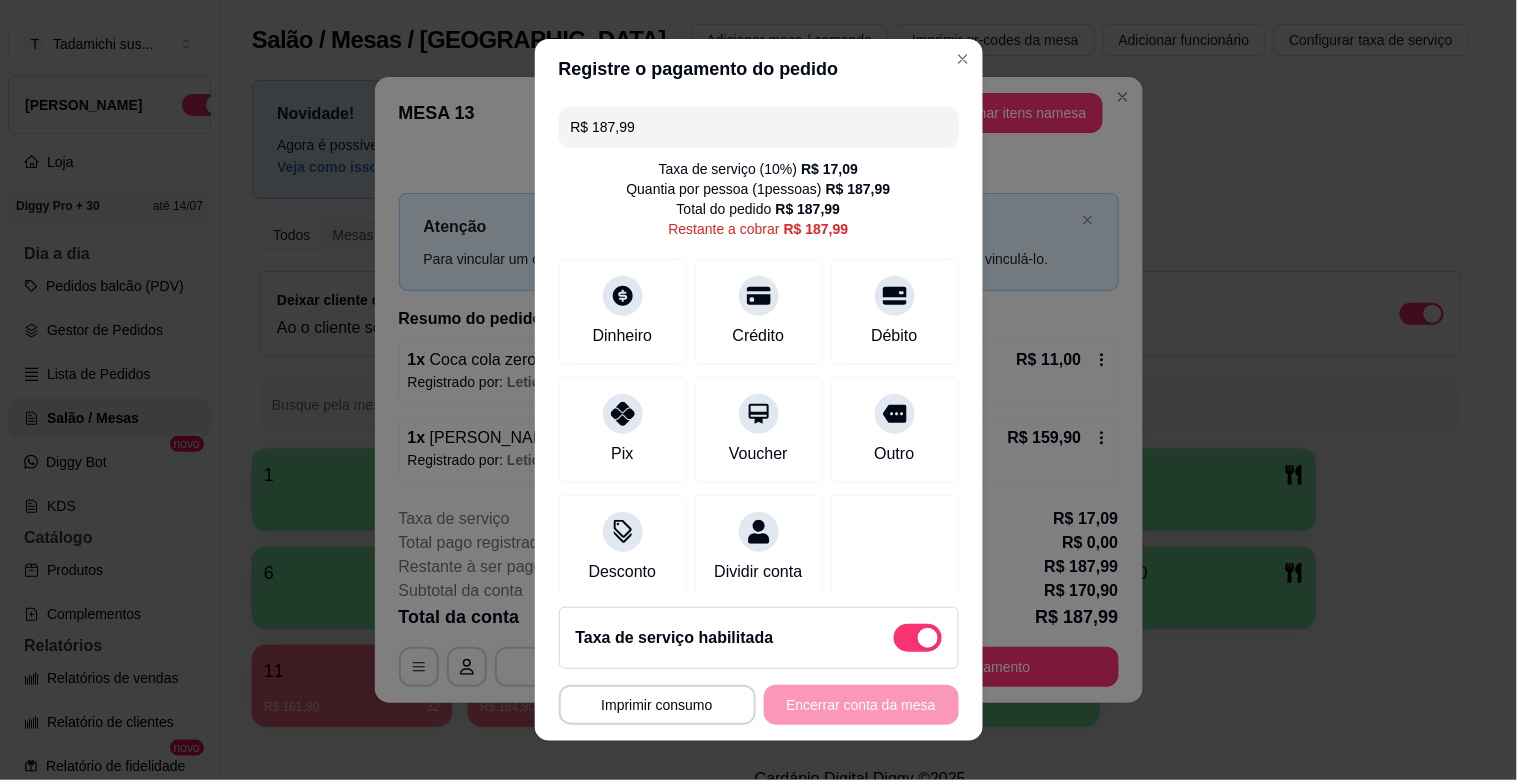 drag, startPoint x: 666, startPoint y: 133, endPoint x: 283, endPoint y: 182, distance: 386.12173 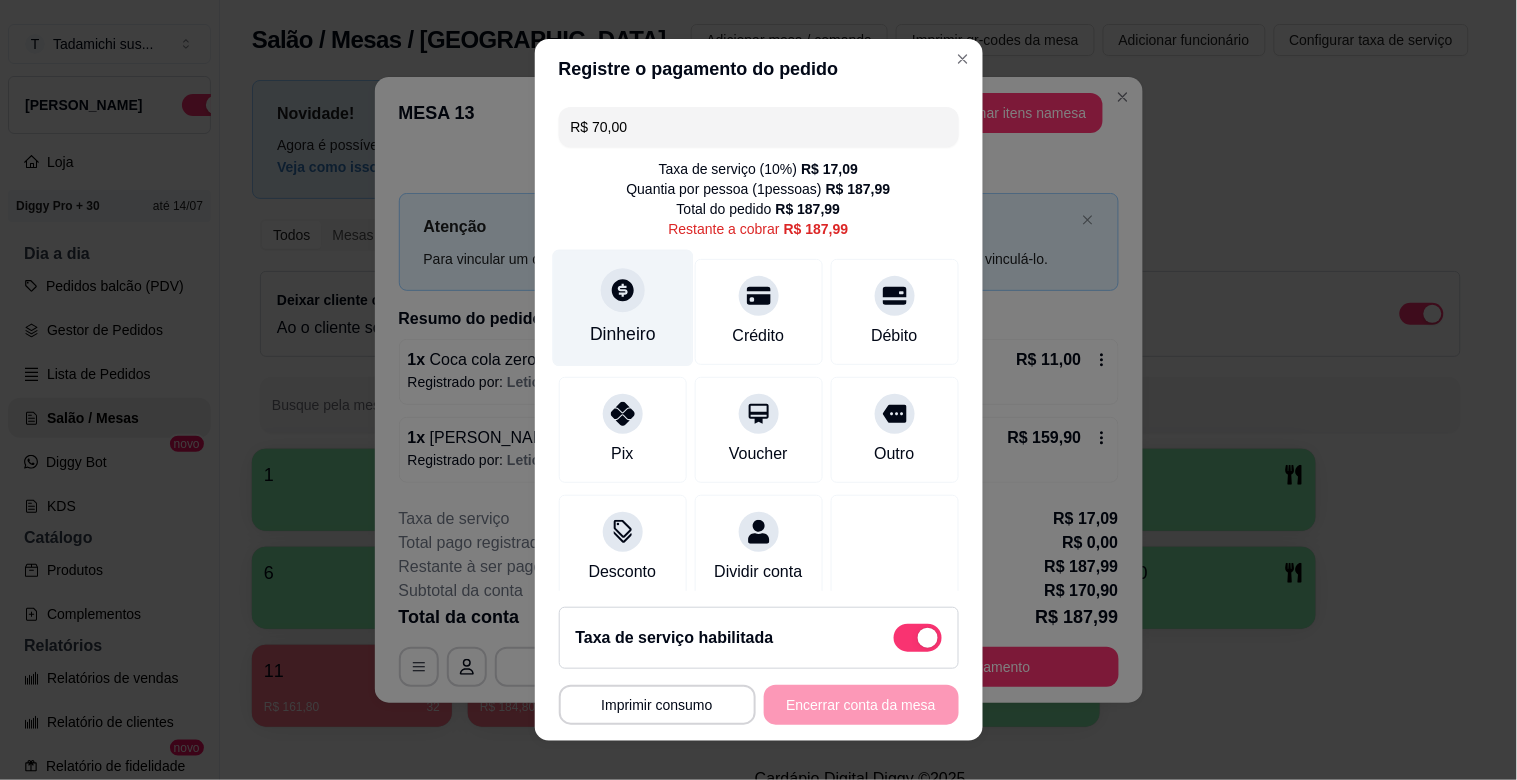 click at bounding box center (623, 290) 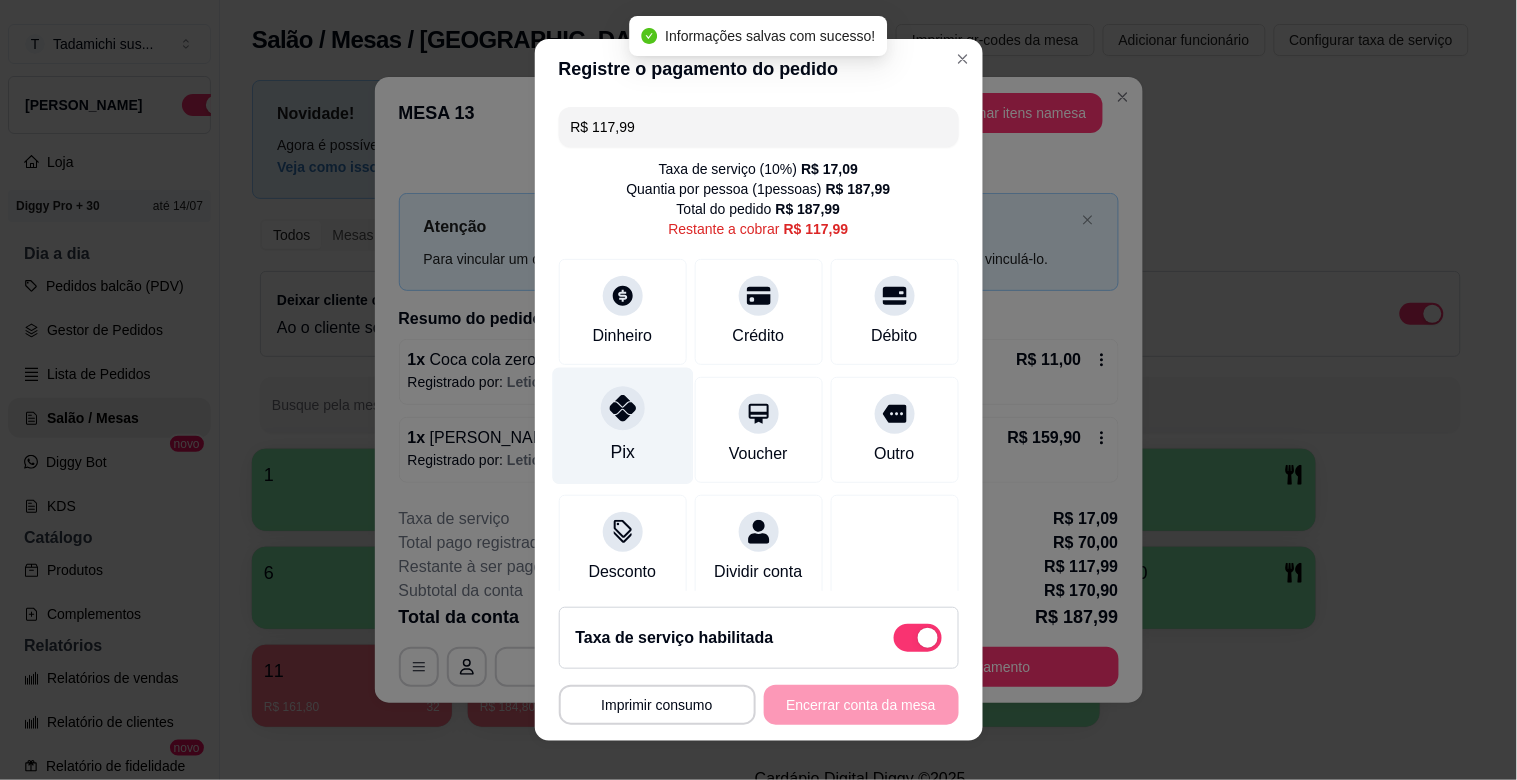 click at bounding box center (623, 408) 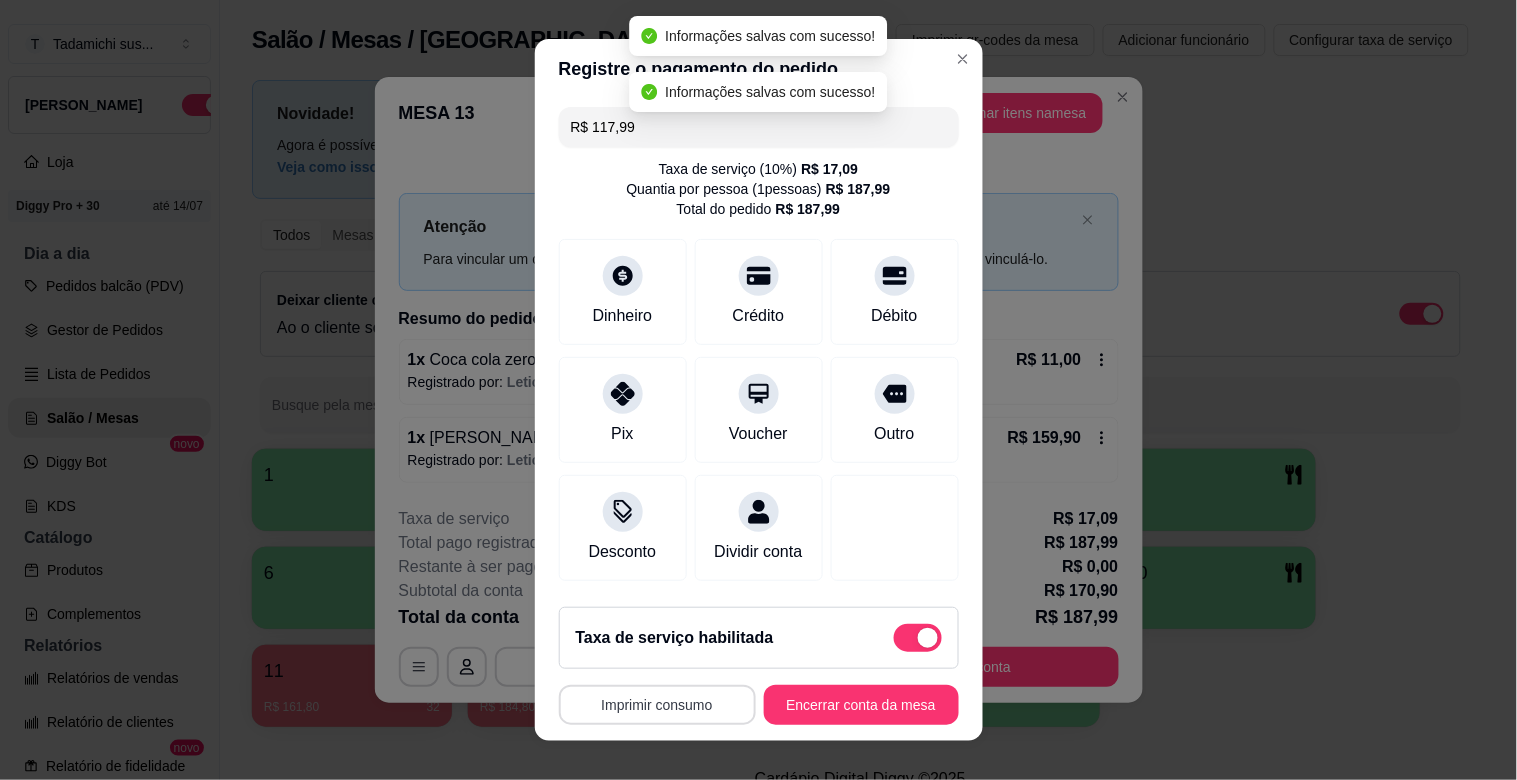 type on "R$ 0,00" 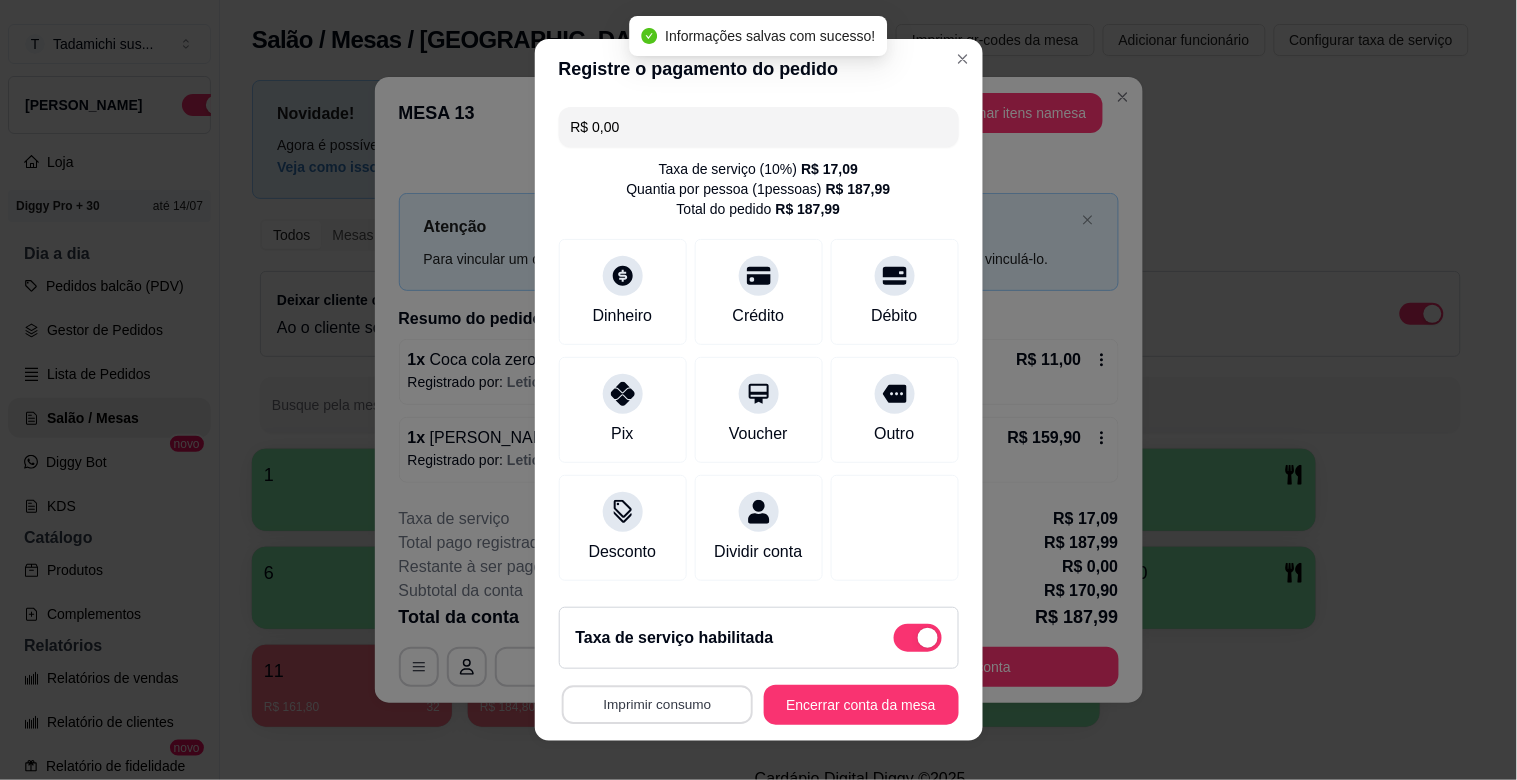 click on "Imprimir consumo" at bounding box center [656, 705] 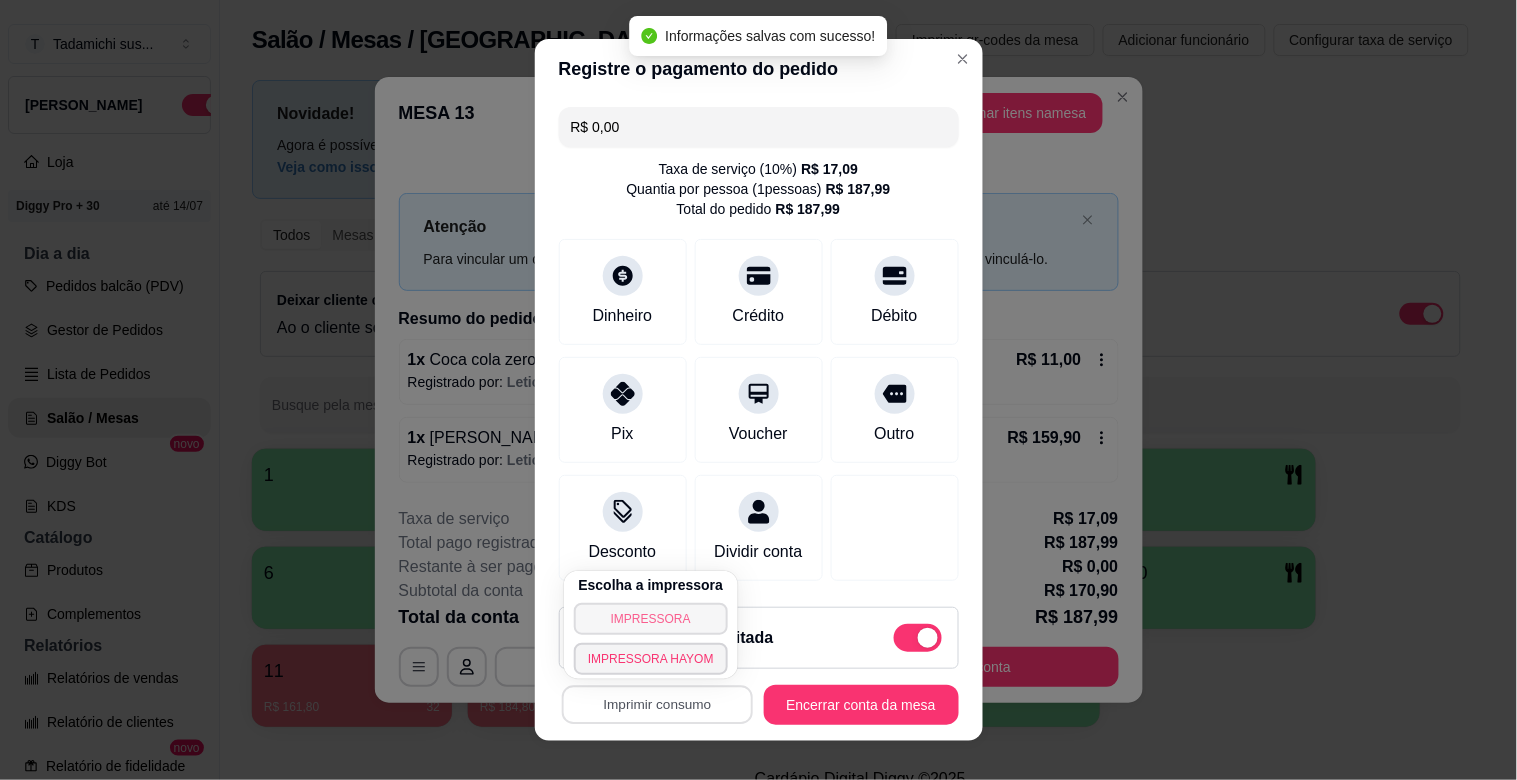 click on "Escolha a impressora IMPRESSORA IMPRESSORA HAYOM" at bounding box center [651, 625] 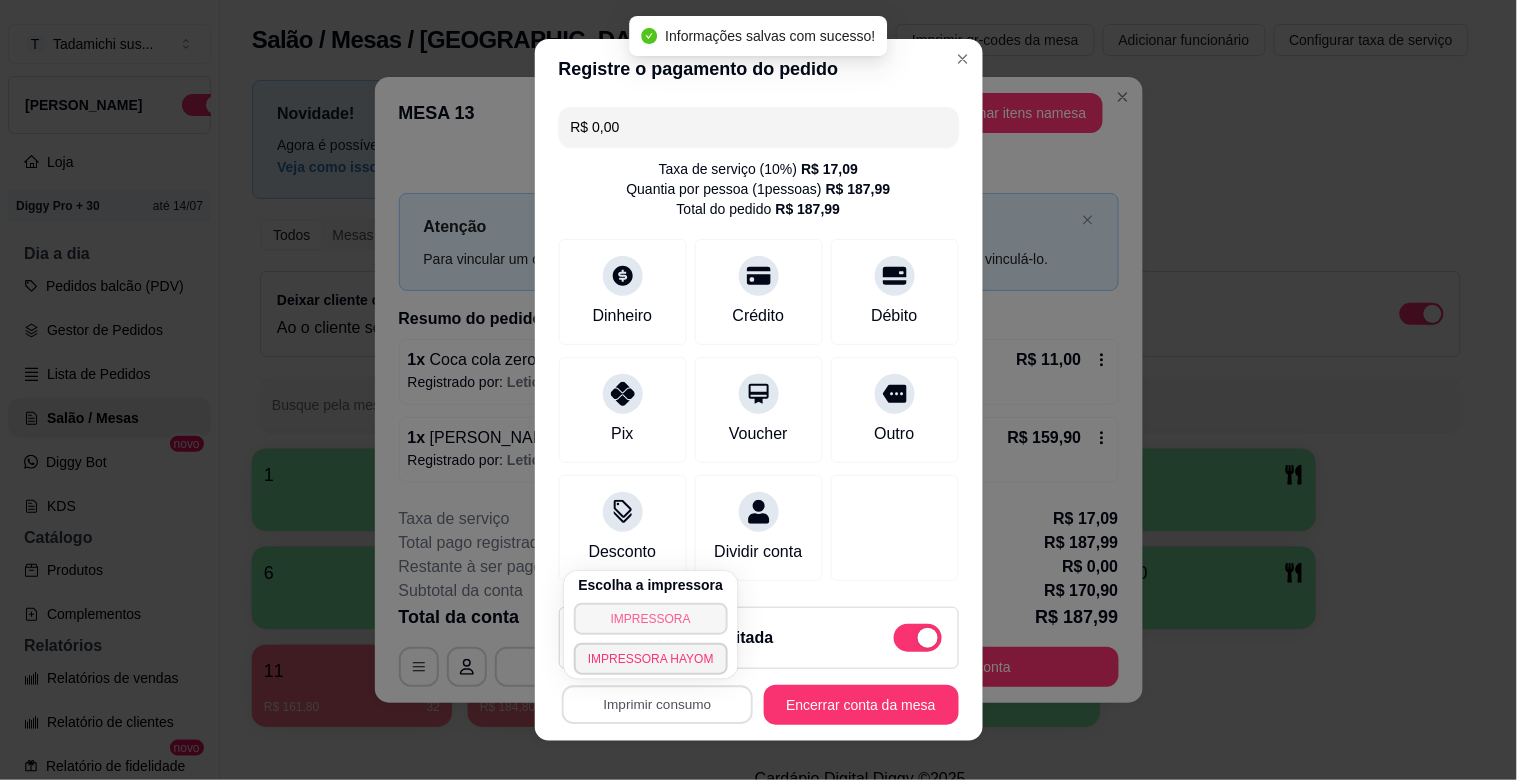click on "IMPRESSORA" at bounding box center (651, 619) 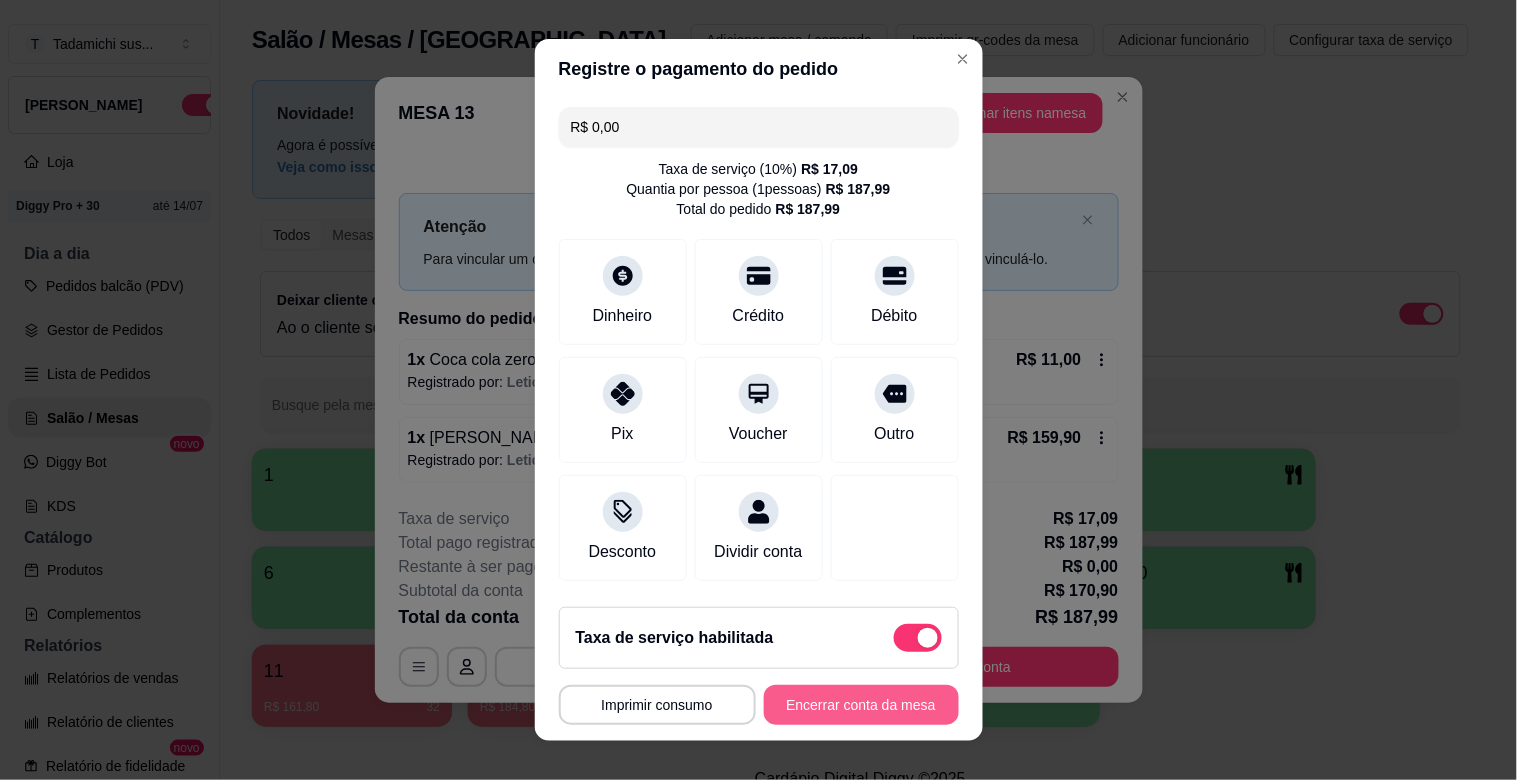click on "Encerrar conta da mesa" at bounding box center (861, 705) 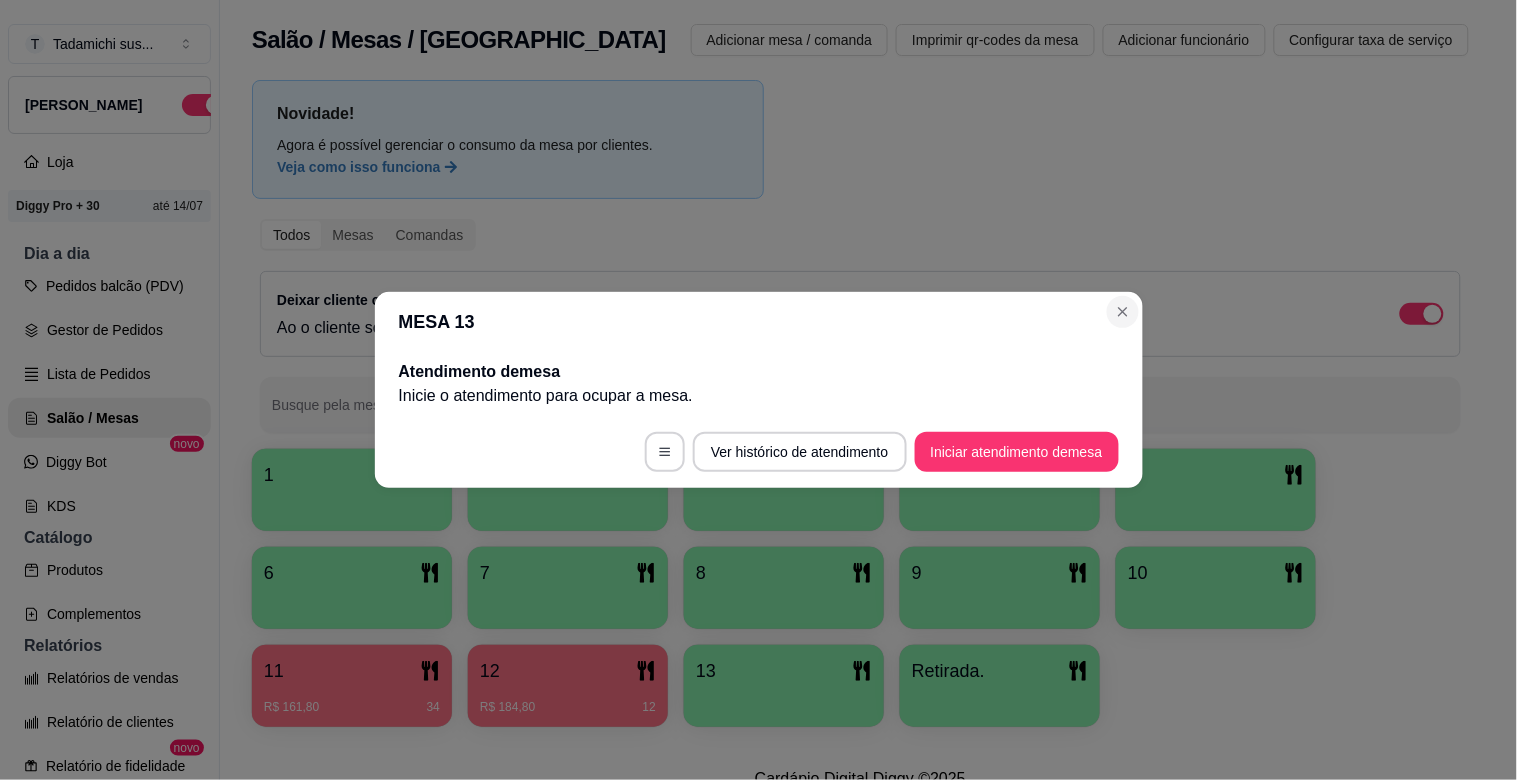 drag, startPoint x: 1093, startPoint y: 304, endPoint x: 1113, endPoint y: 307, distance: 20.22375 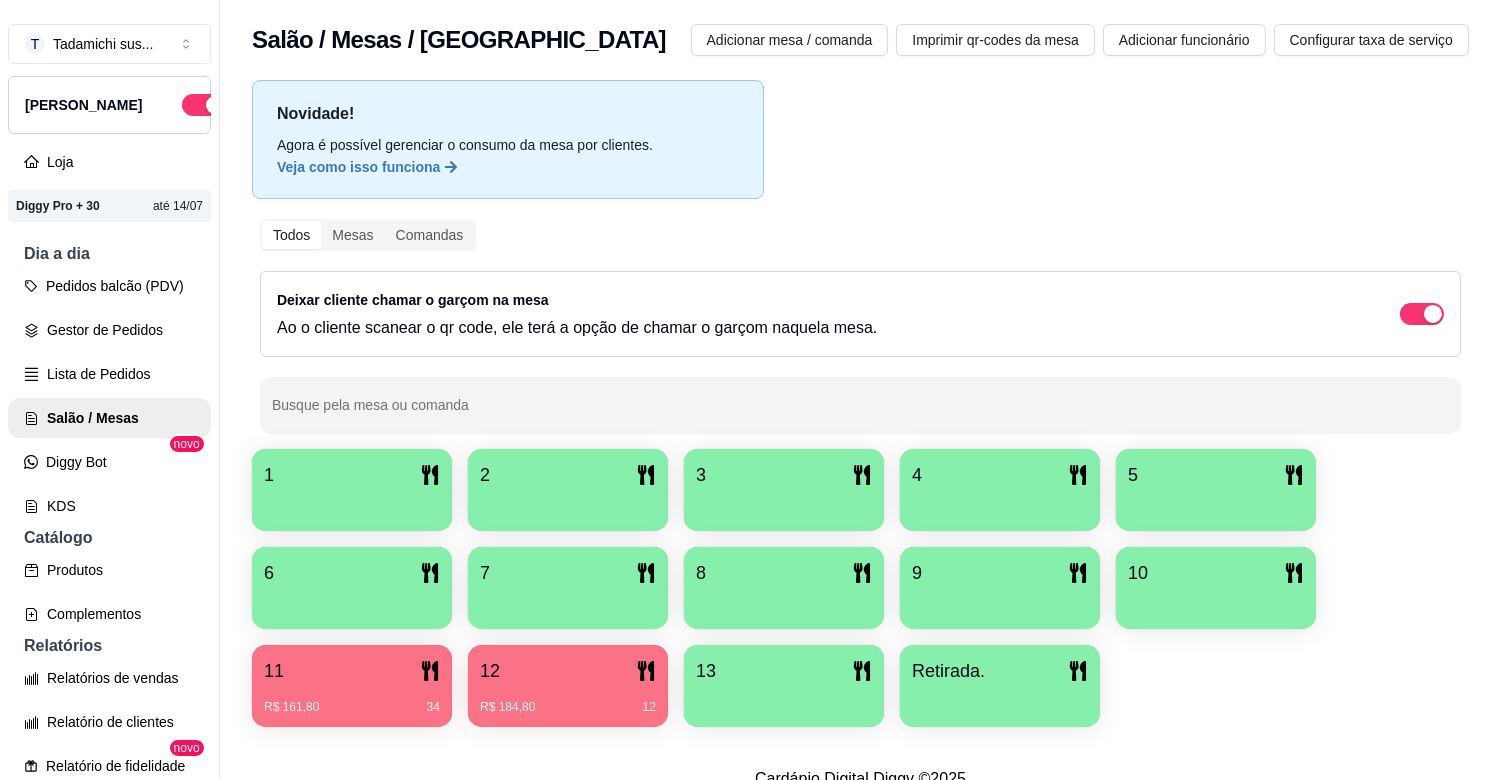 click at bounding box center (568, 504) 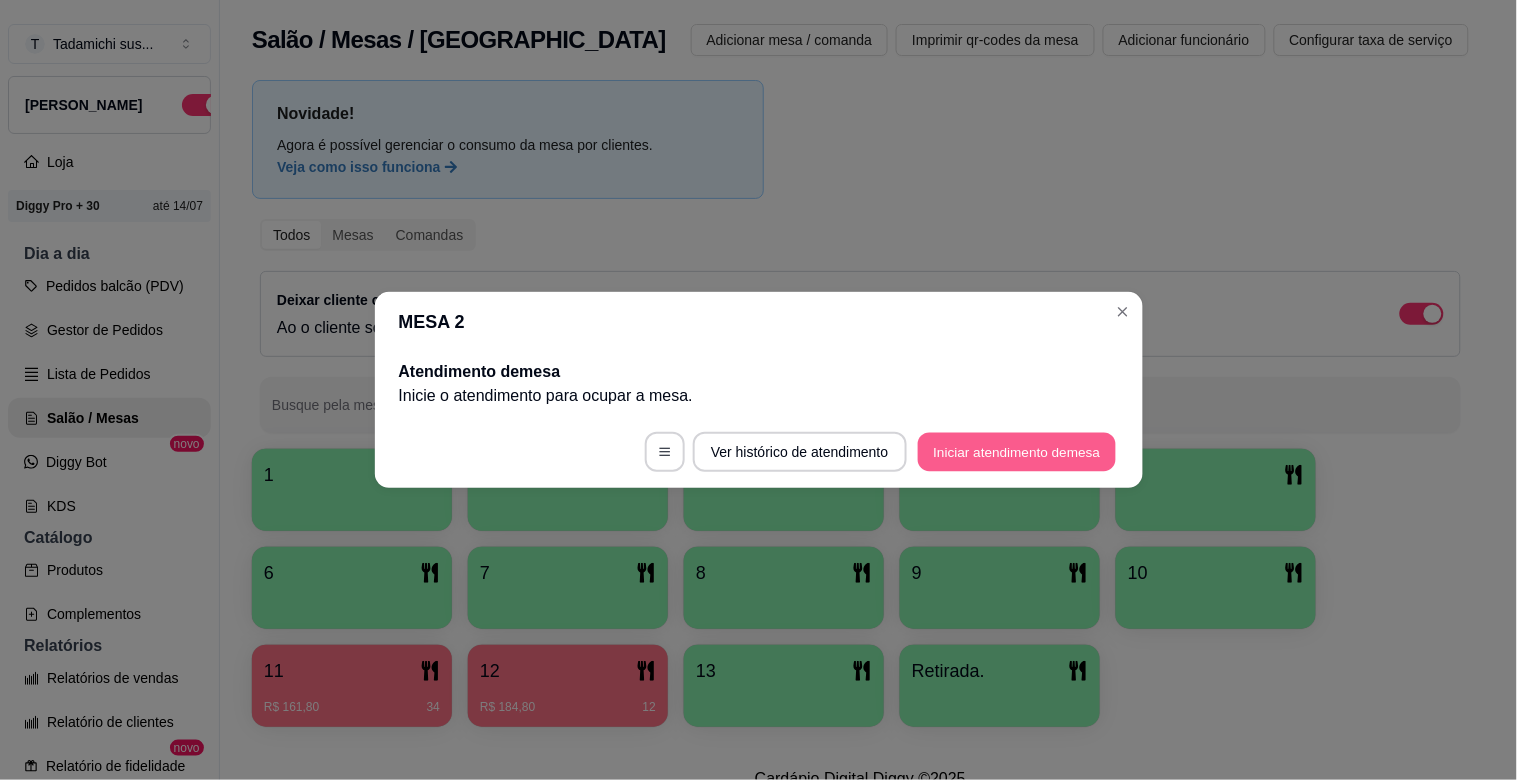 click on "Iniciar atendimento de  mesa" at bounding box center (1017, 452) 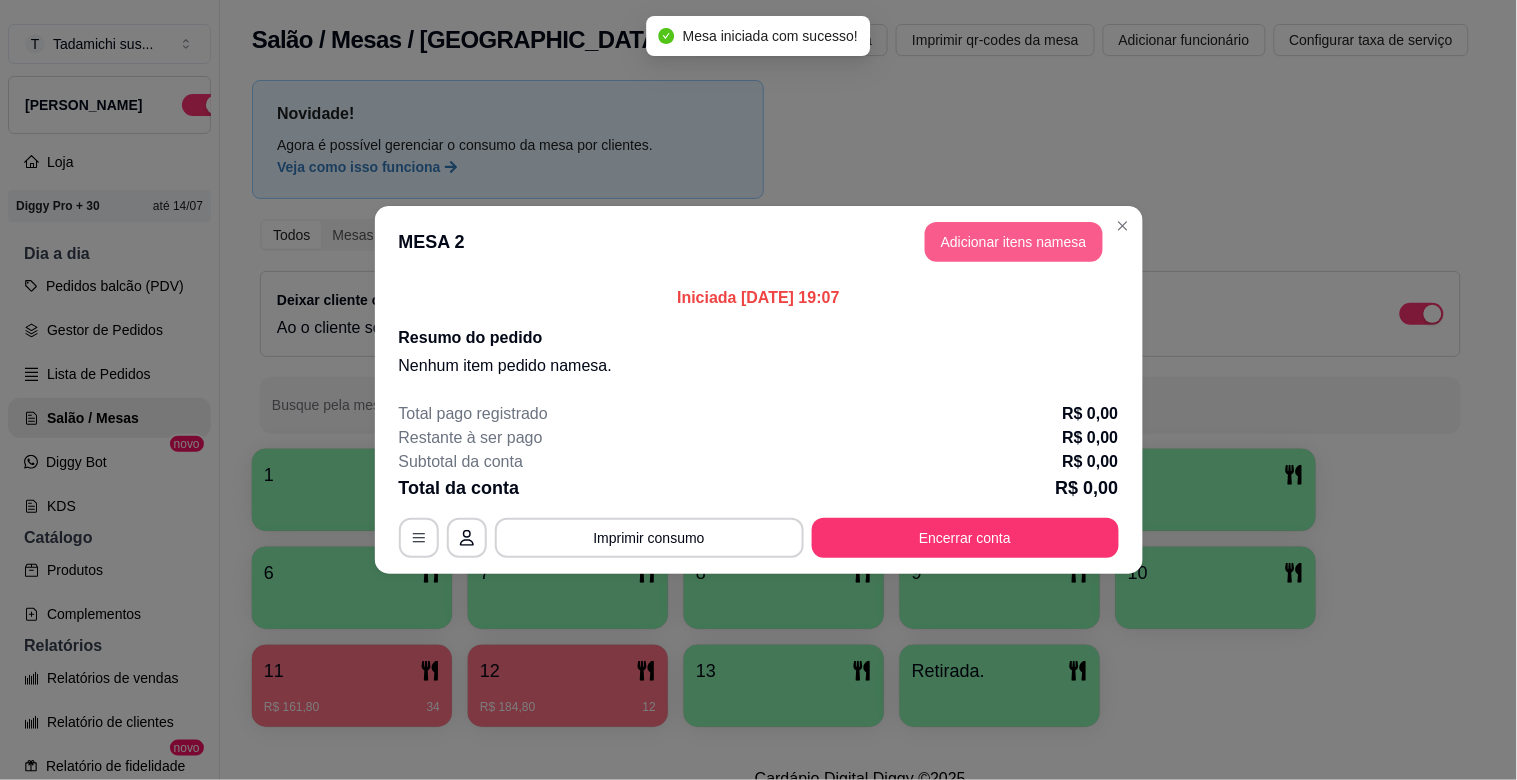 click on "Adicionar itens na  mesa" at bounding box center [1014, 242] 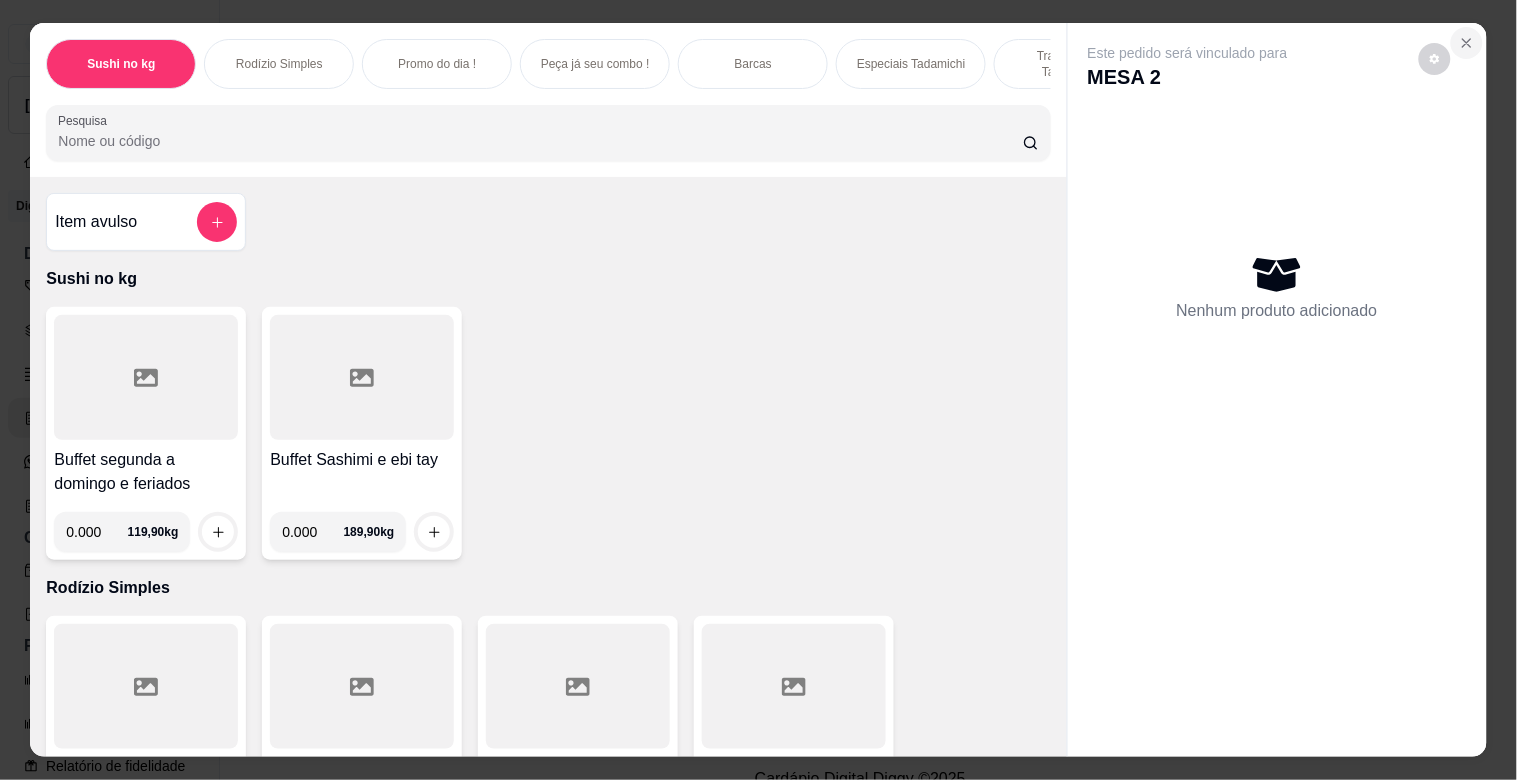 click 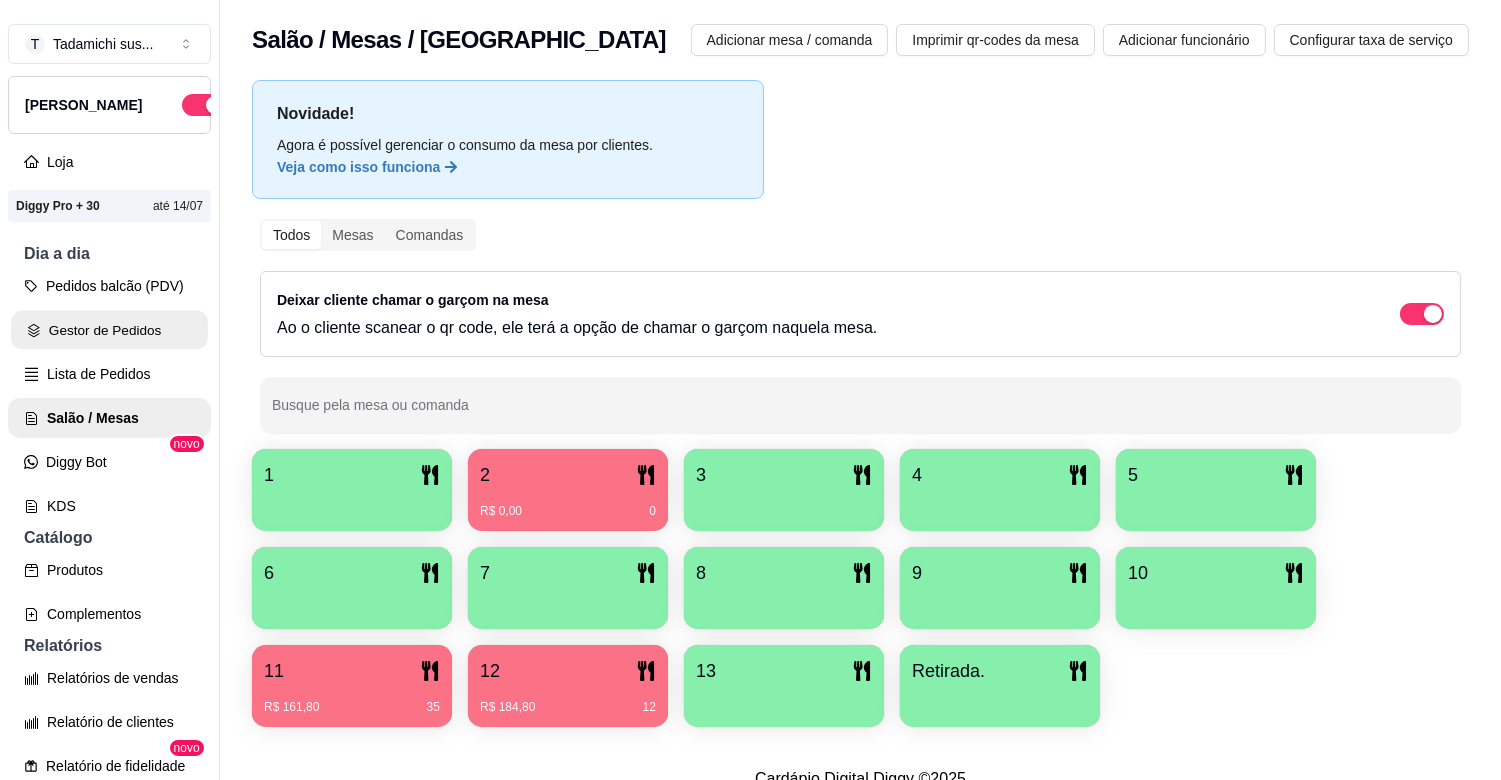 click on "Gestor de Pedidos" at bounding box center (109, 330) 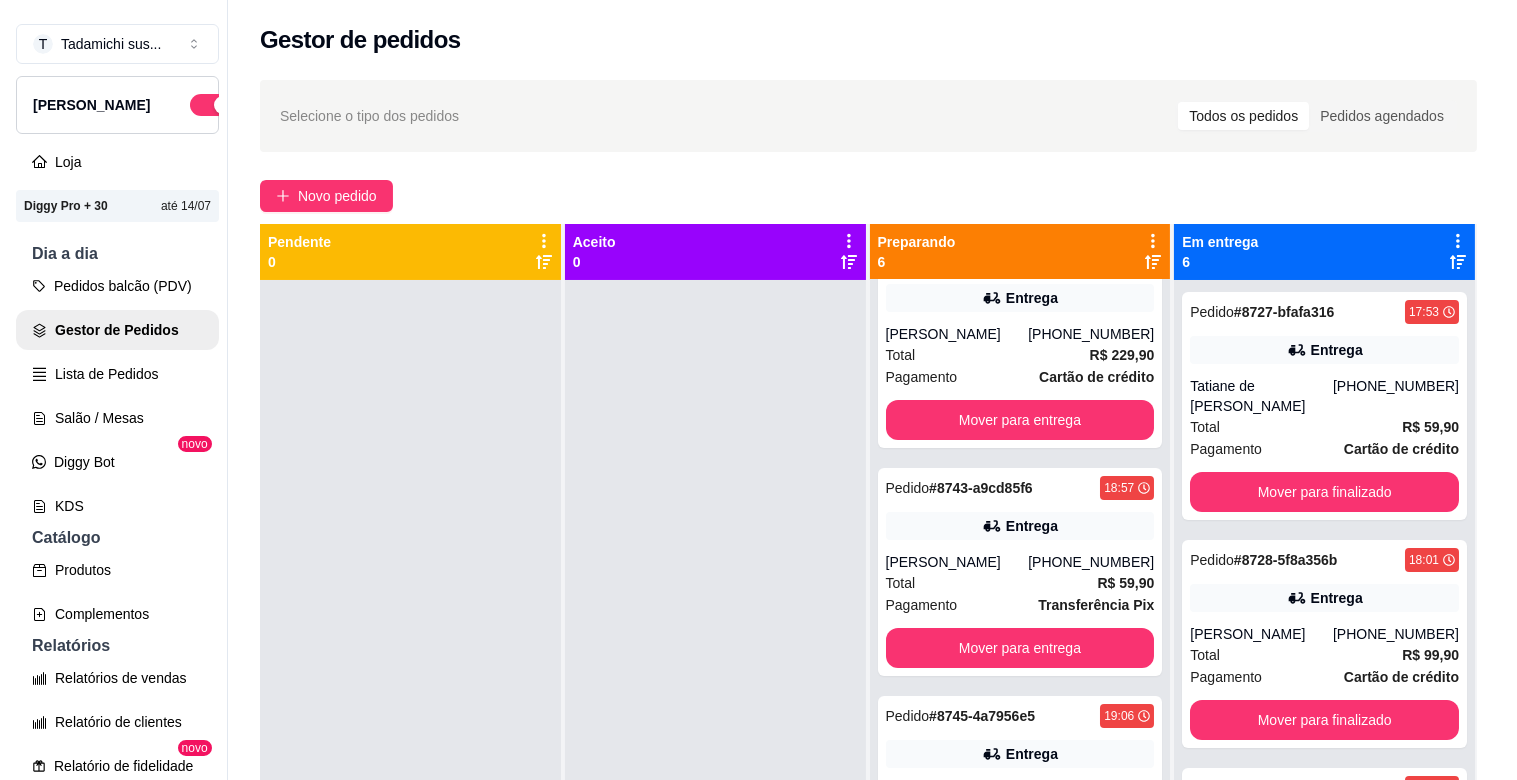 scroll, scrollTop: 0, scrollLeft: 0, axis: both 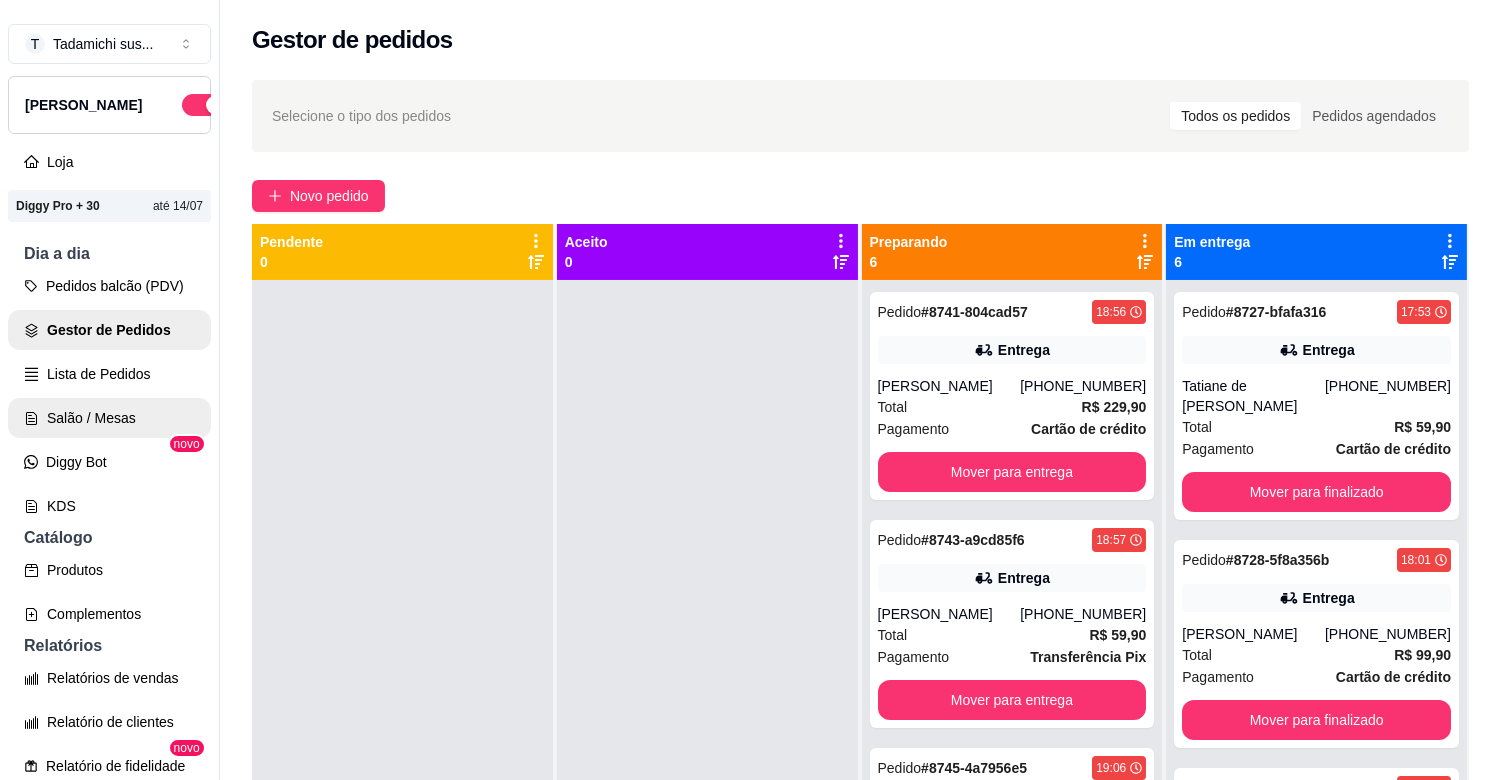 click on "Salão / Mesas" at bounding box center [109, 418] 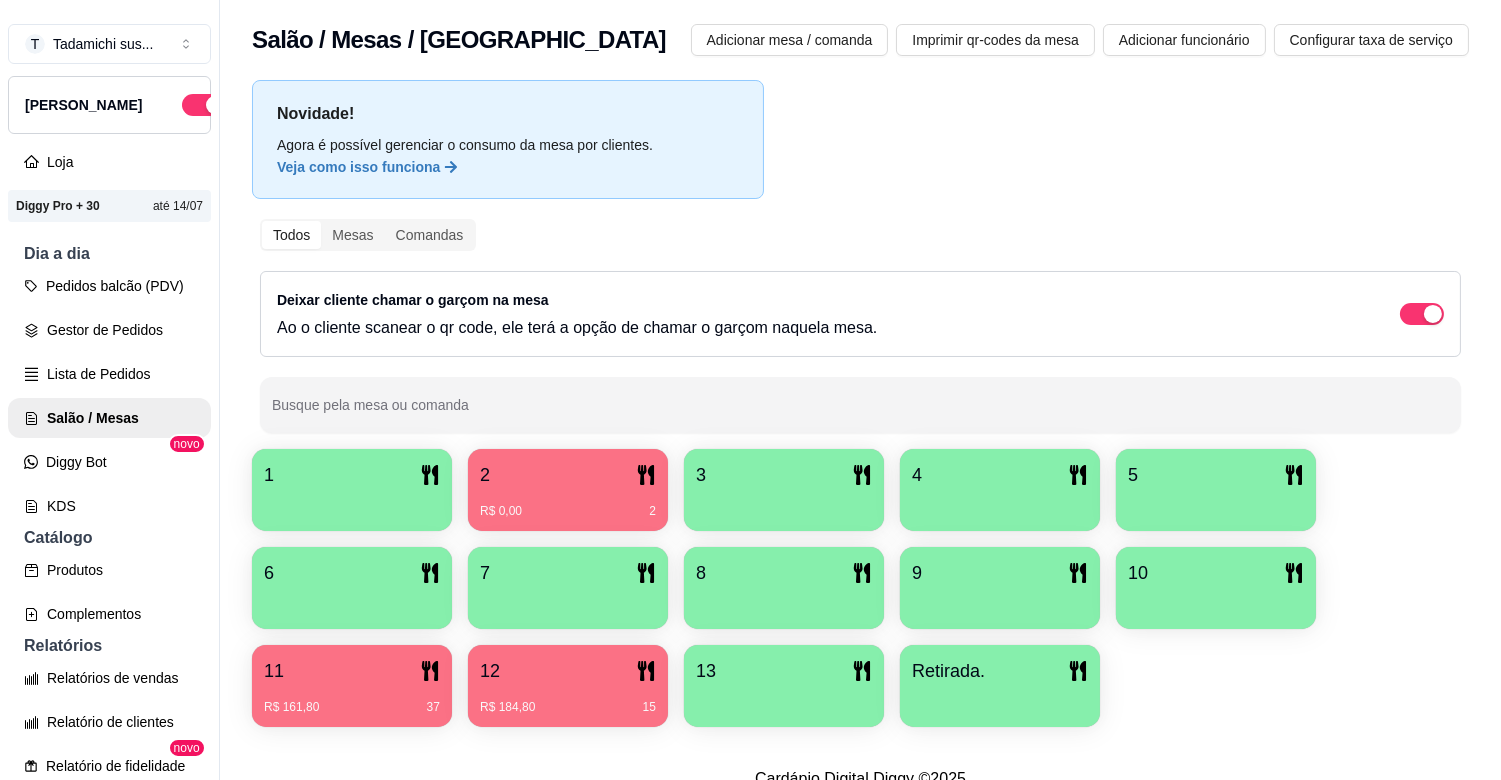 click on "11" at bounding box center (352, 671) 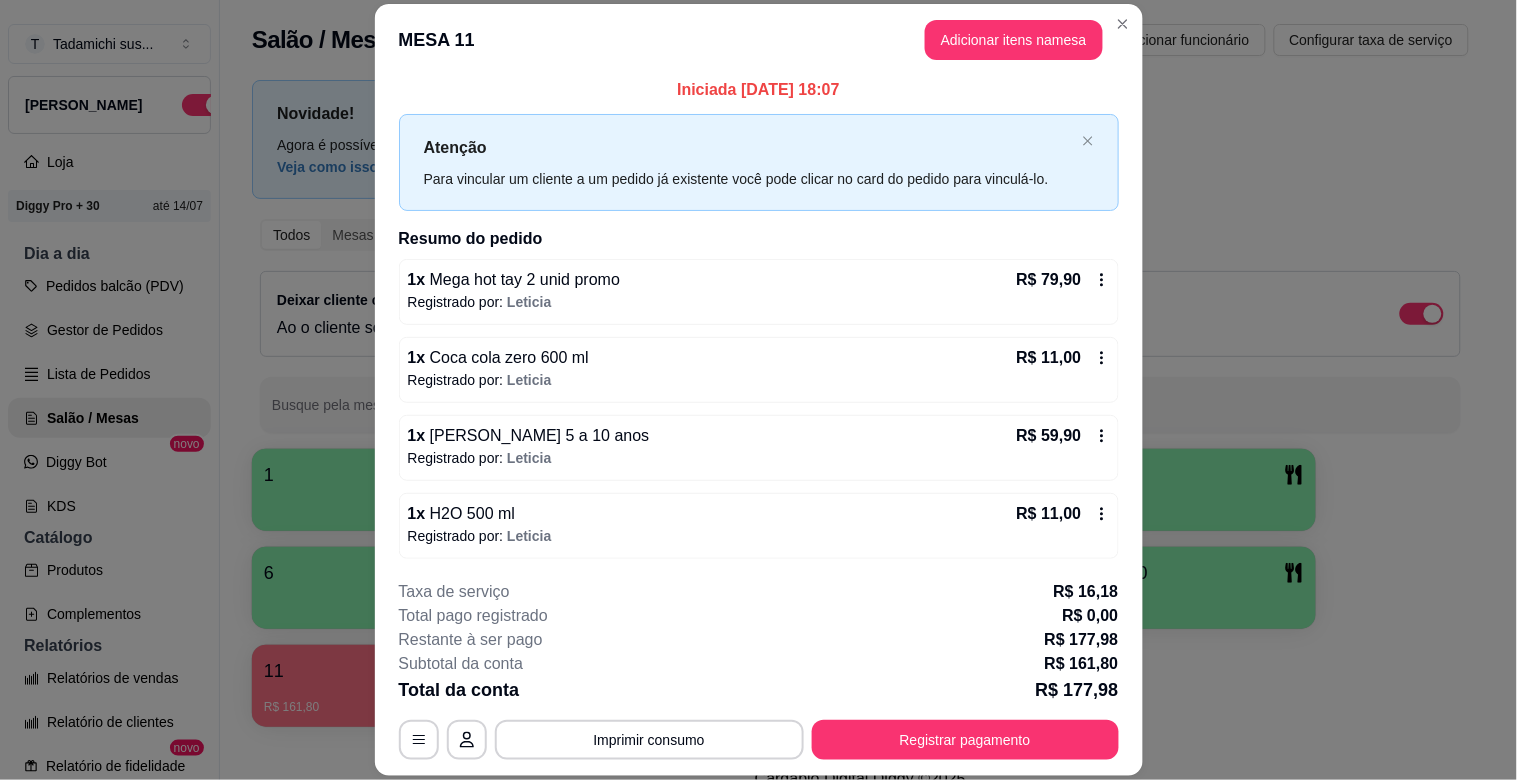 scroll, scrollTop: 10, scrollLeft: 0, axis: vertical 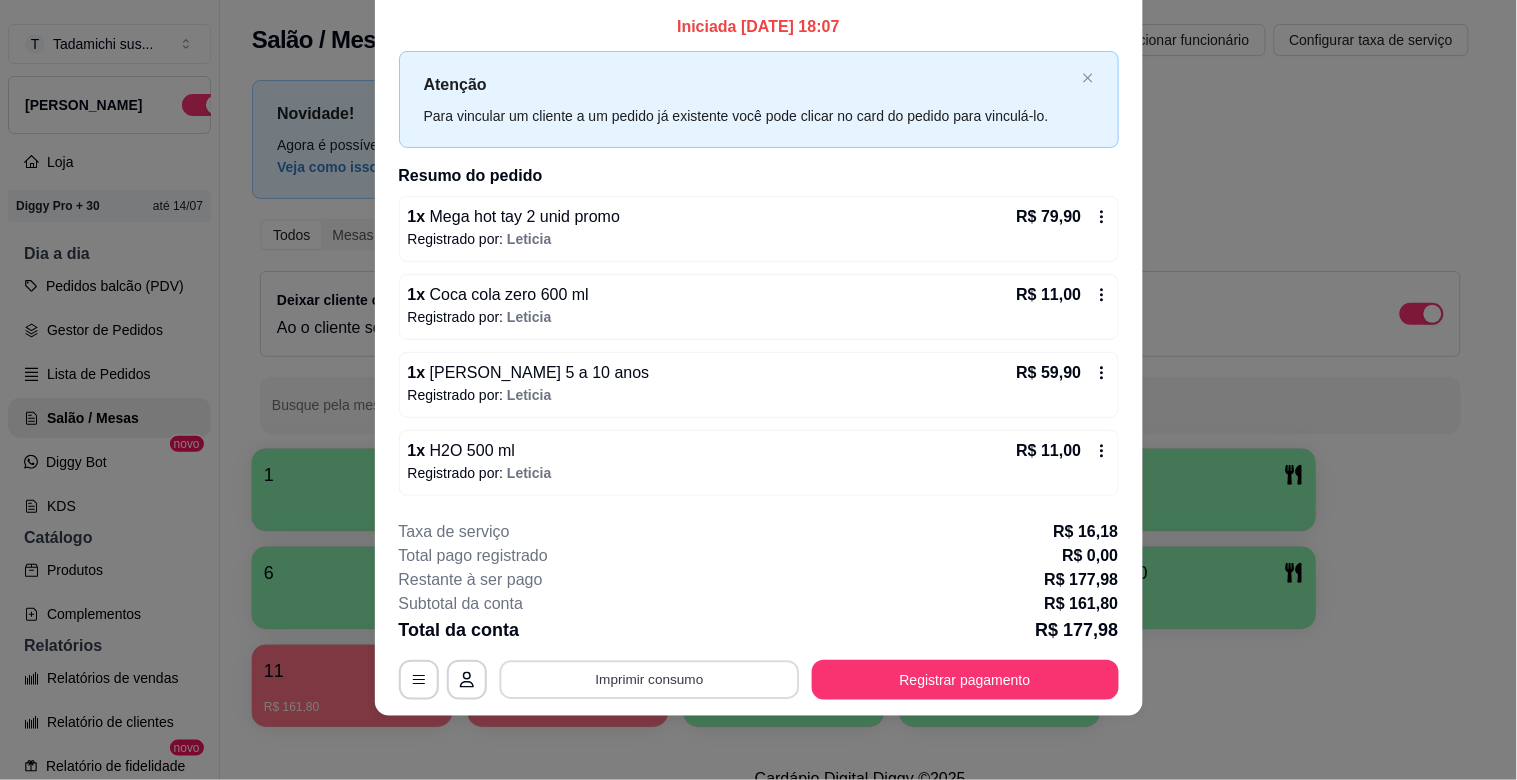 click on "Imprimir consumo" at bounding box center (649, 680) 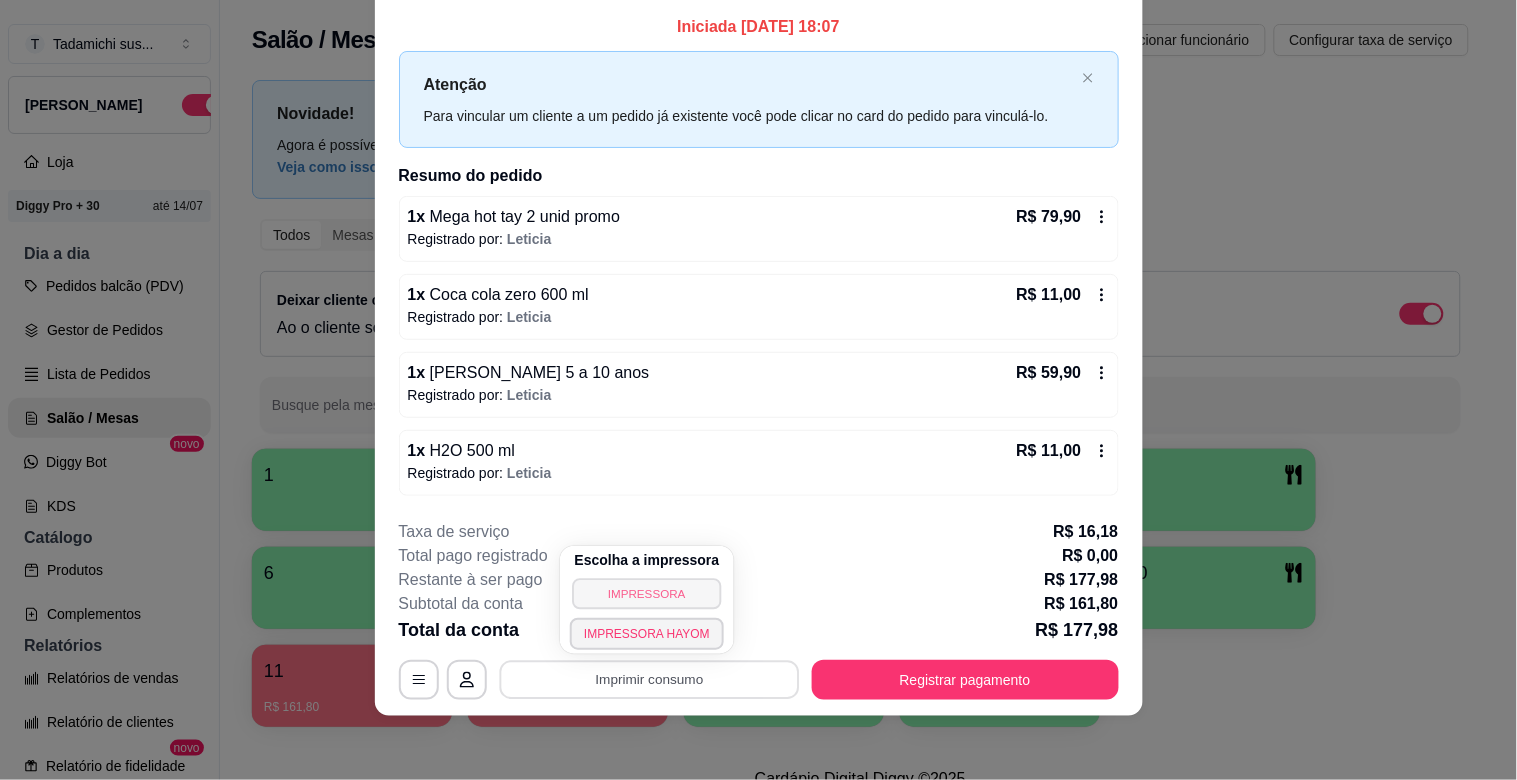 click on "IMPRESSORA" at bounding box center (646, 593) 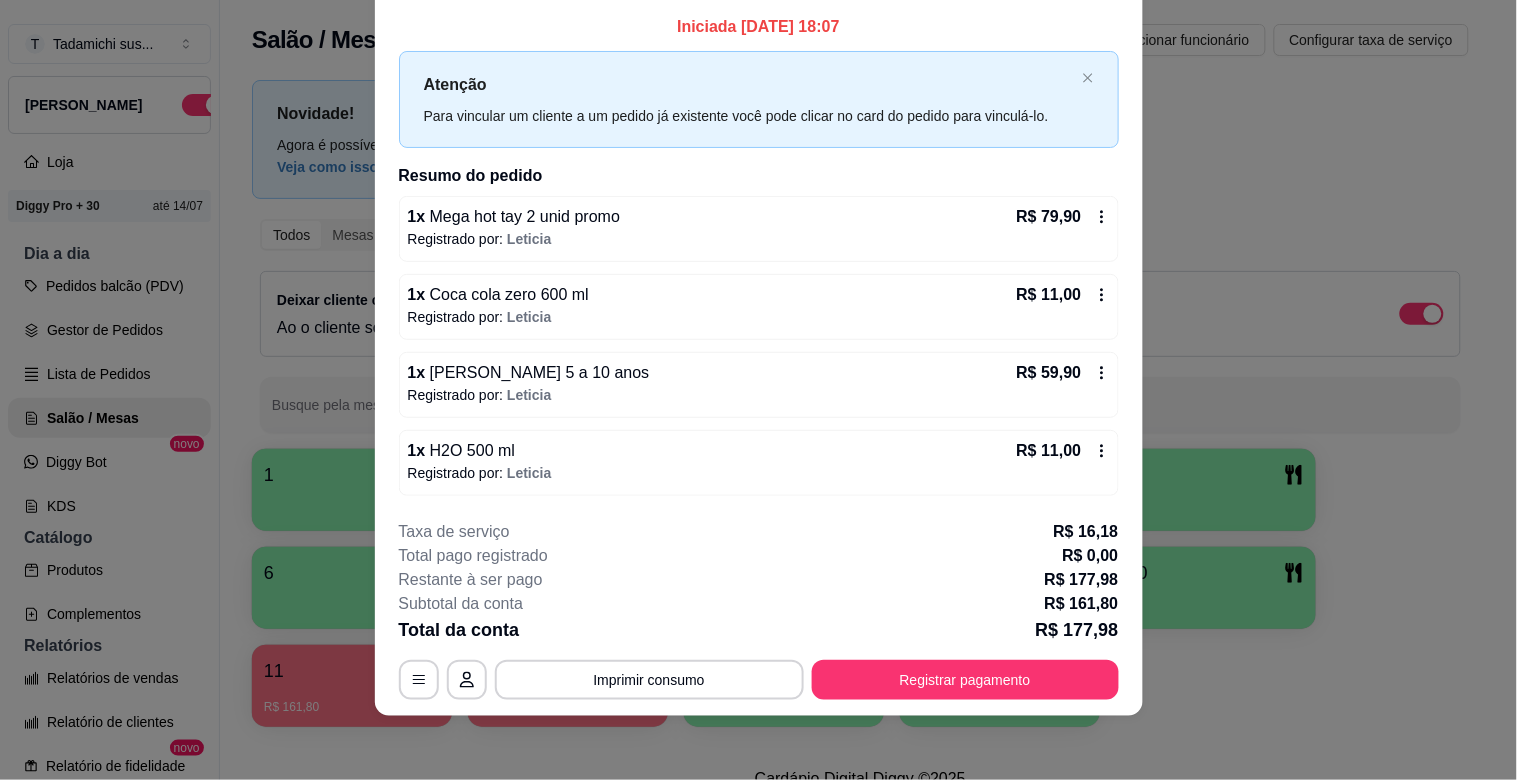 scroll, scrollTop: 0, scrollLeft: 0, axis: both 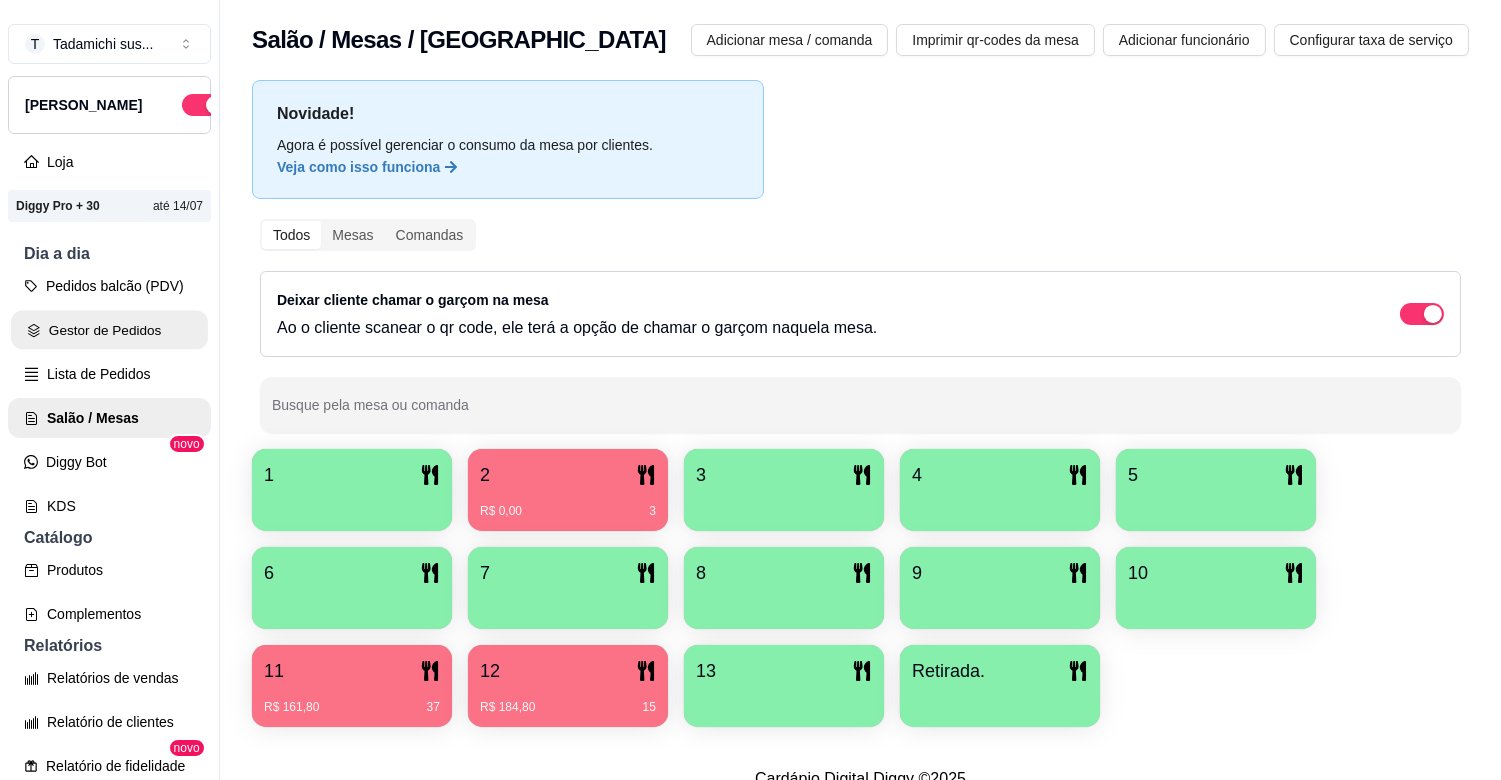 click on "Gestor de Pedidos" at bounding box center [109, 330] 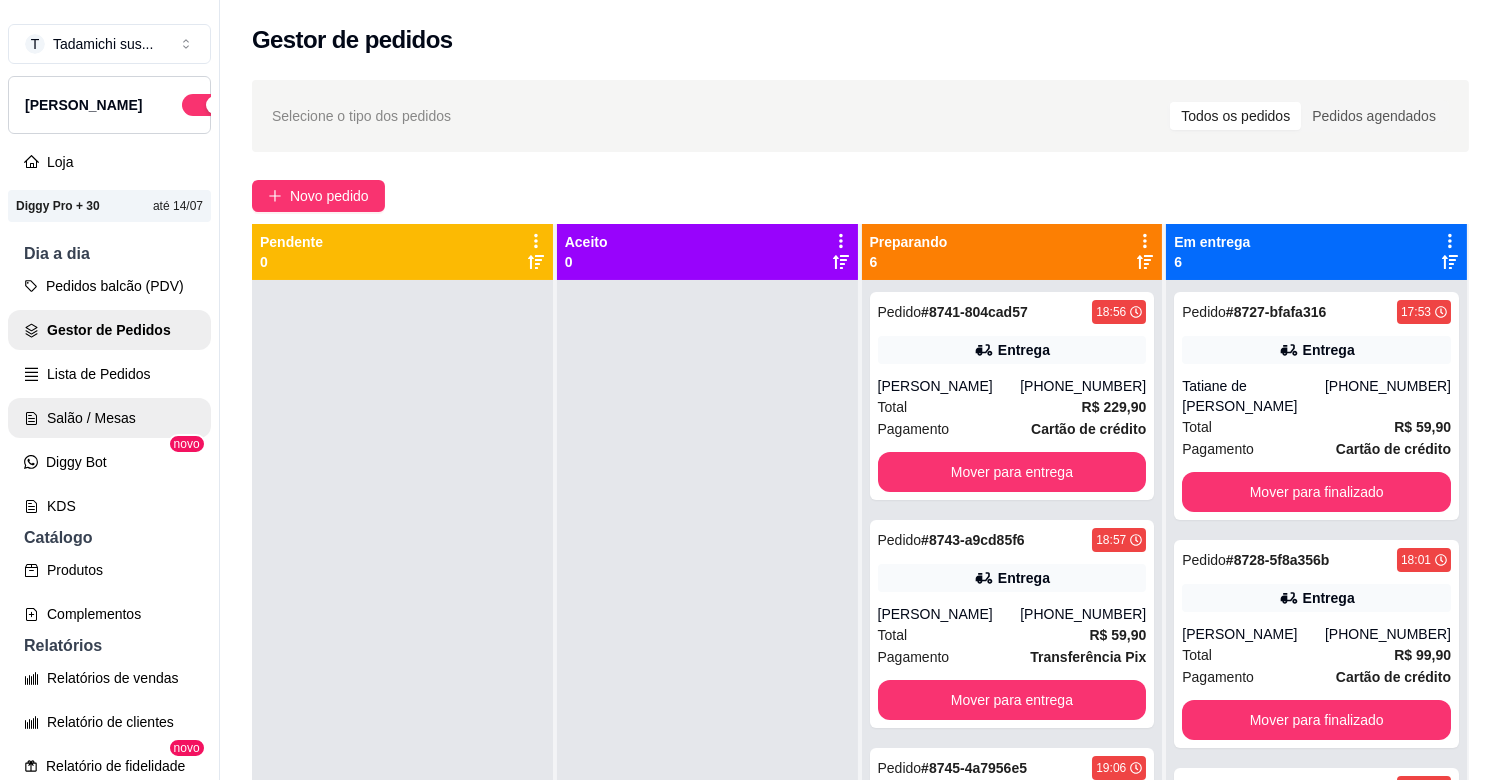 click on "Salão / Mesas" at bounding box center [109, 418] 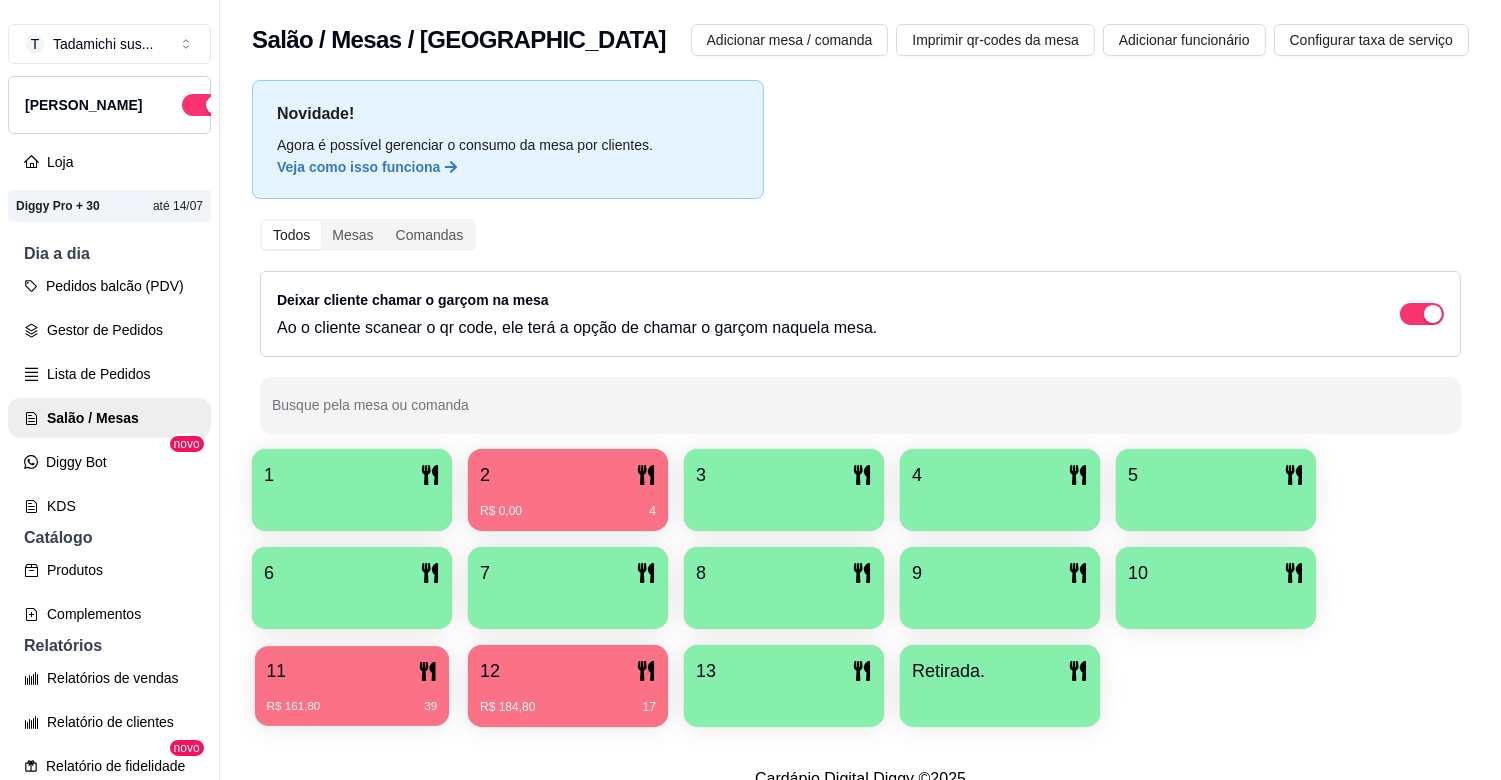 click on "R$ 161,80 39" at bounding box center (352, 707) 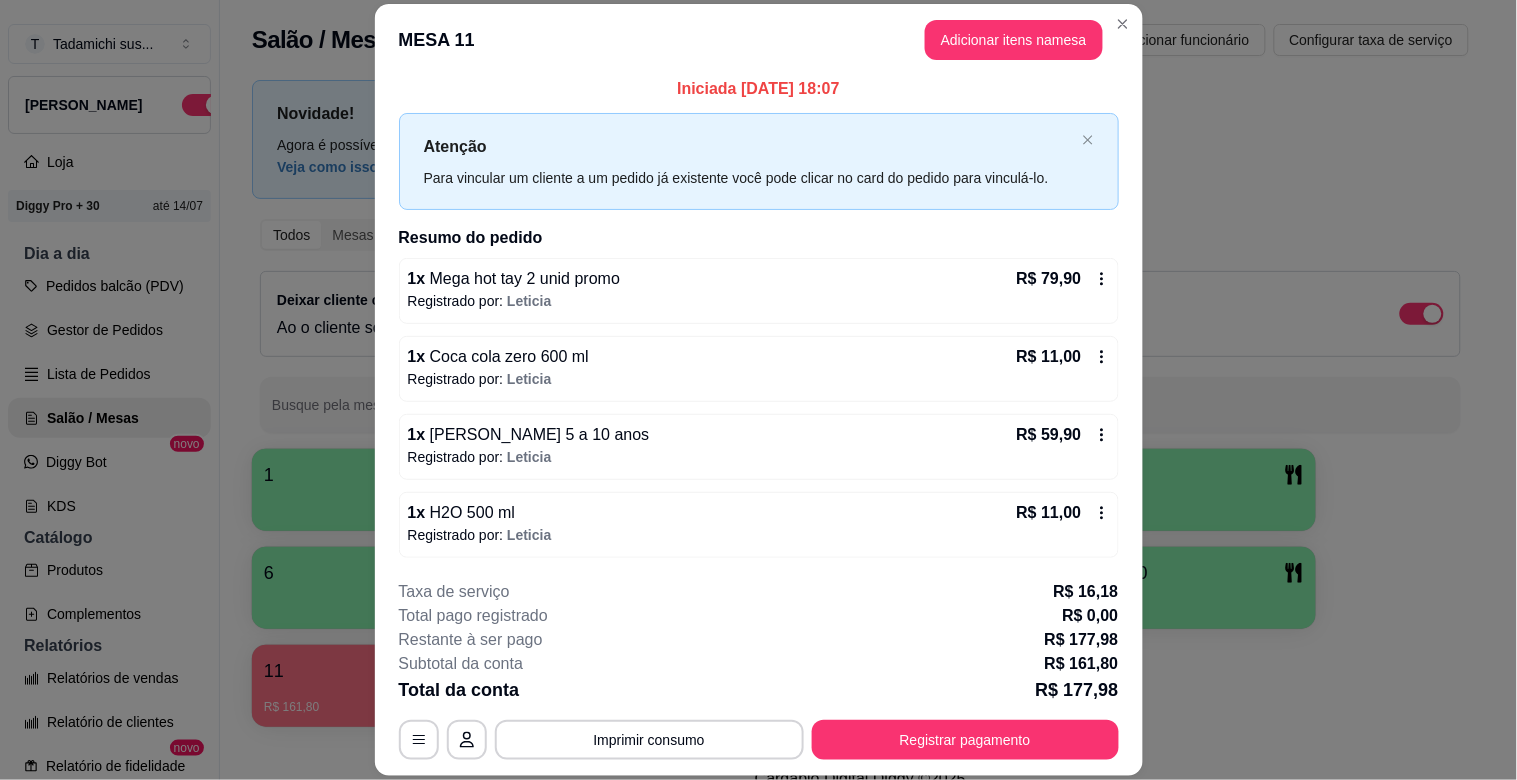 scroll, scrollTop: 10, scrollLeft: 0, axis: vertical 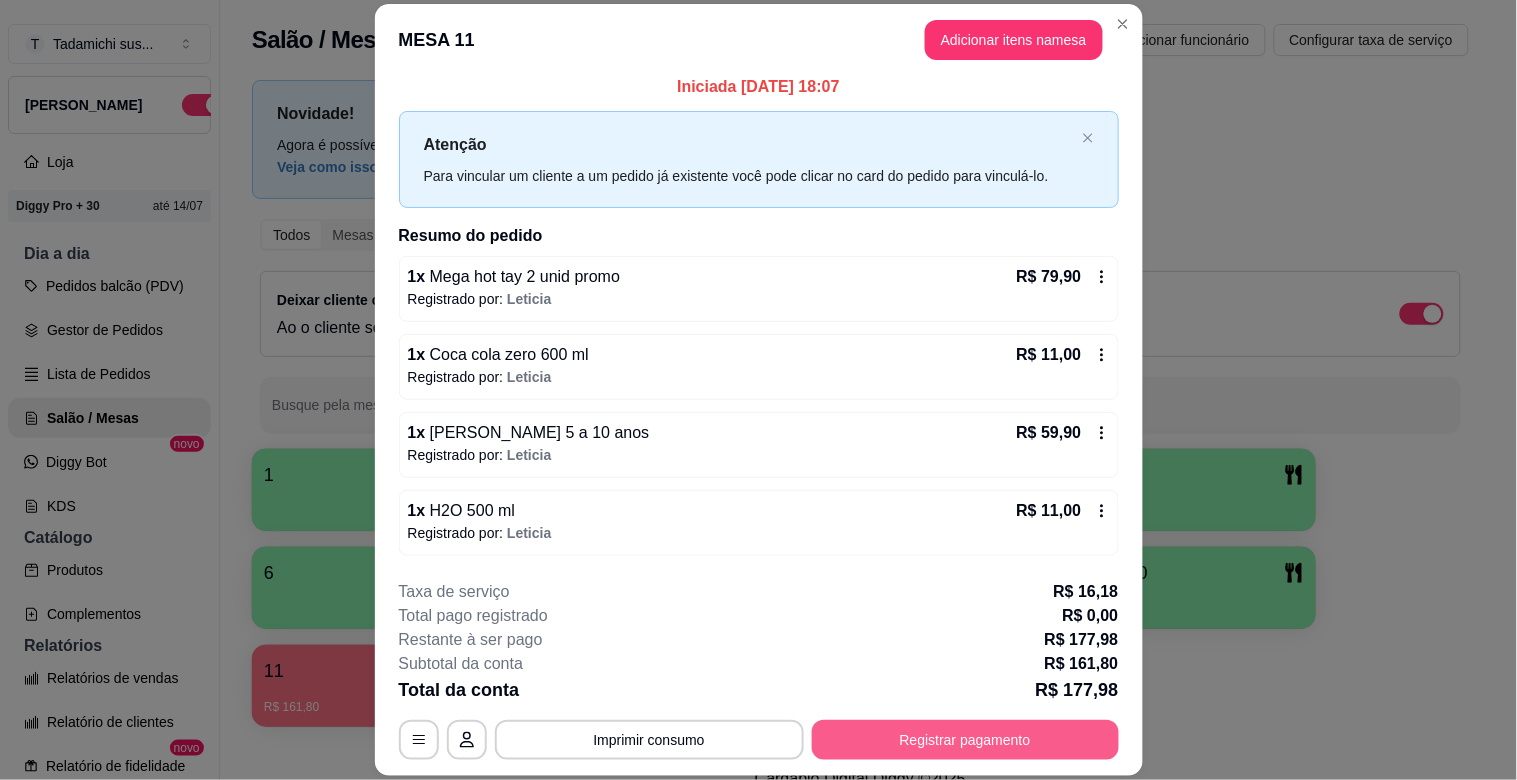 click on "Registrar pagamento" at bounding box center (965, 740) 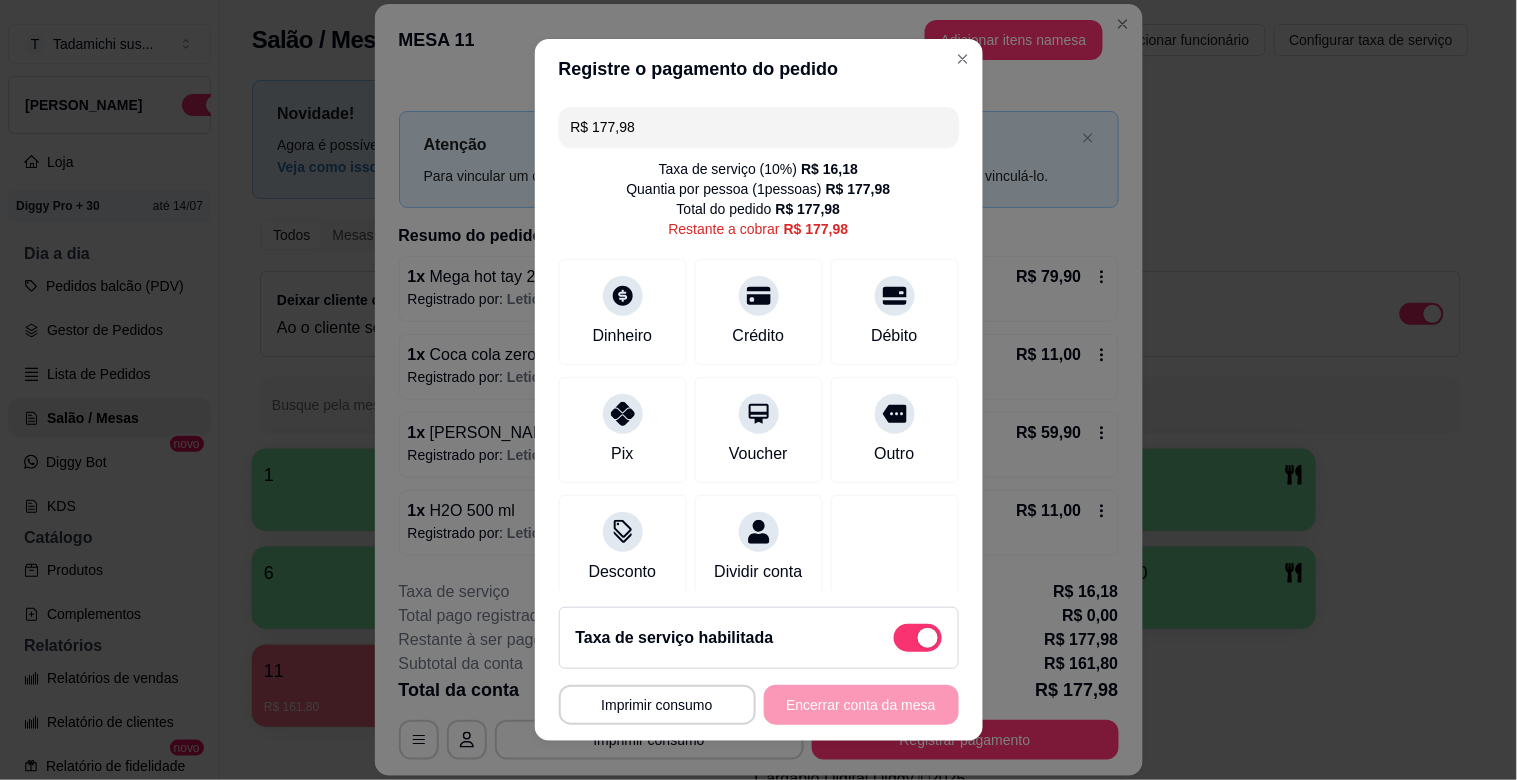 click at bounding box center [918, 638] 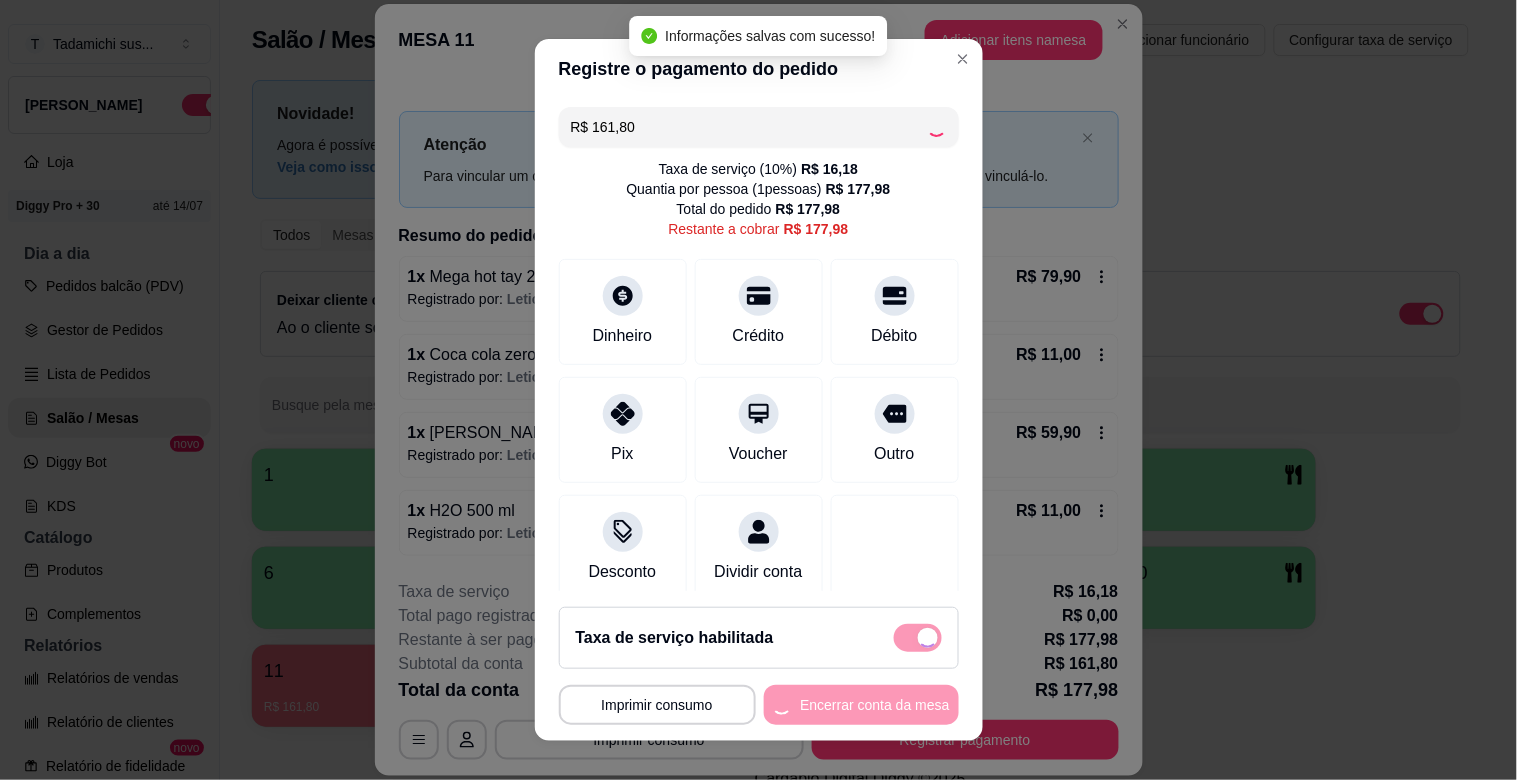 checkbox on "false" 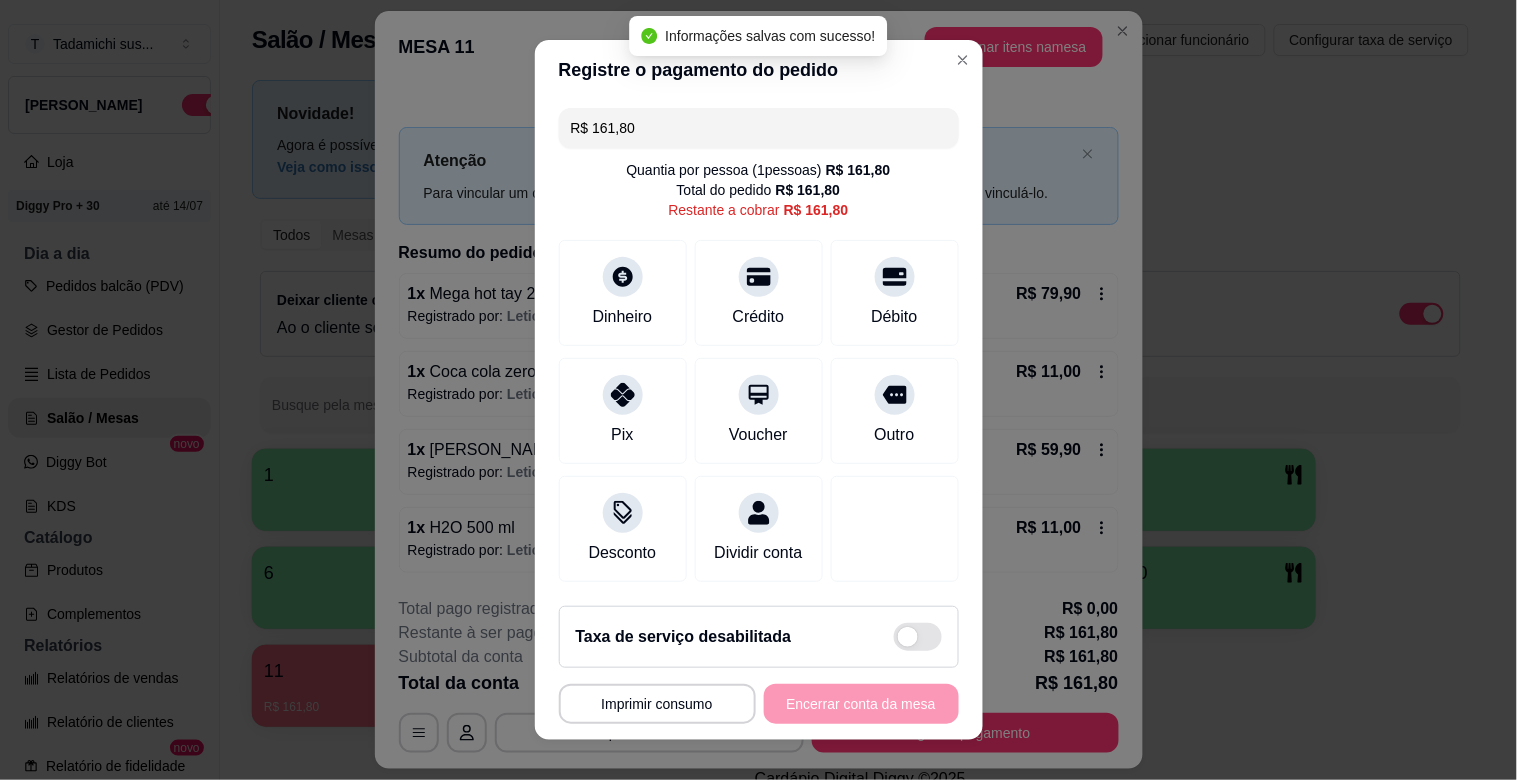 scroll, scrollTop: 0, scrollLeft: 0, axis: both 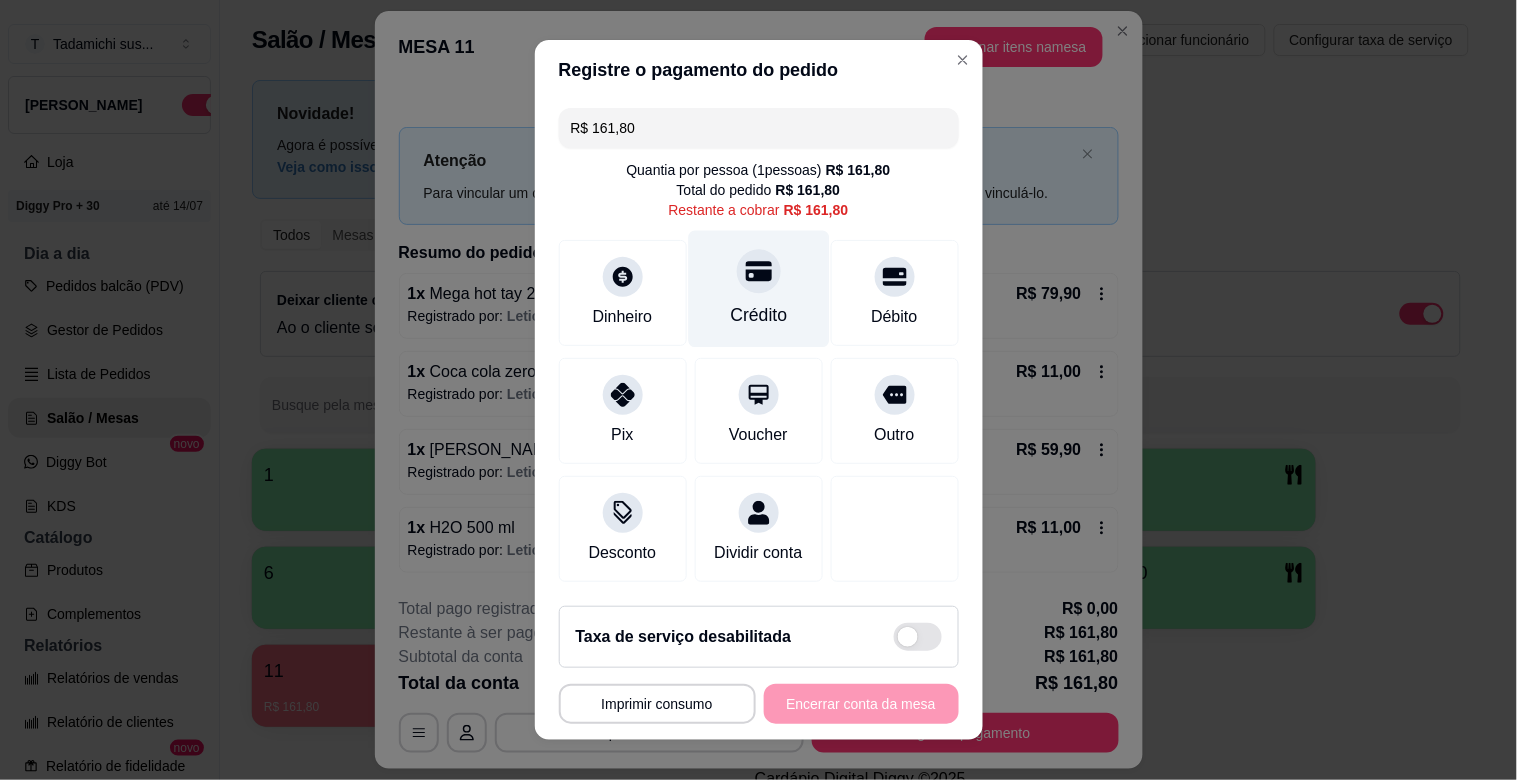 click on "Crédito" at bounding box center (758, 289) 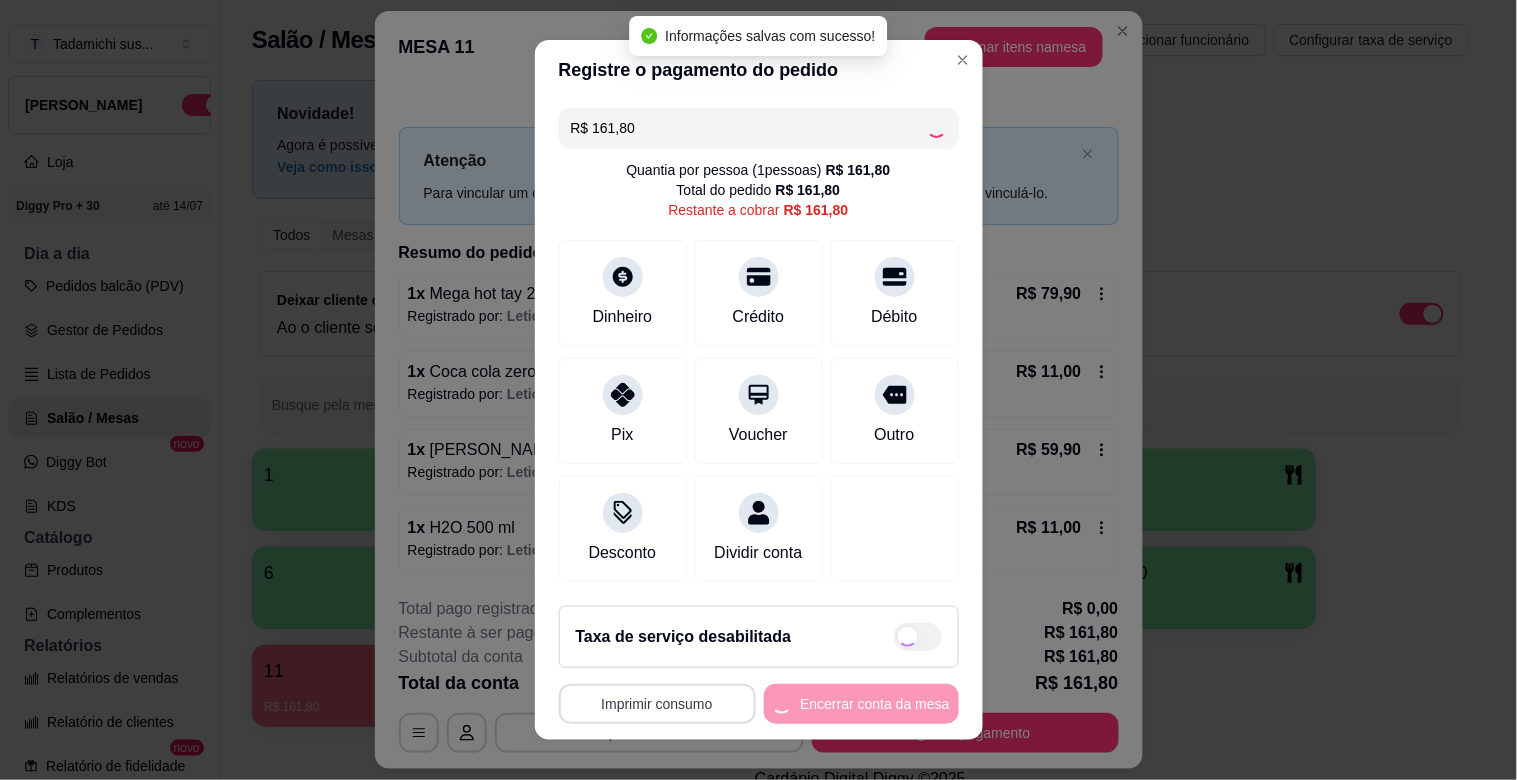 type on "R$ 0,00" 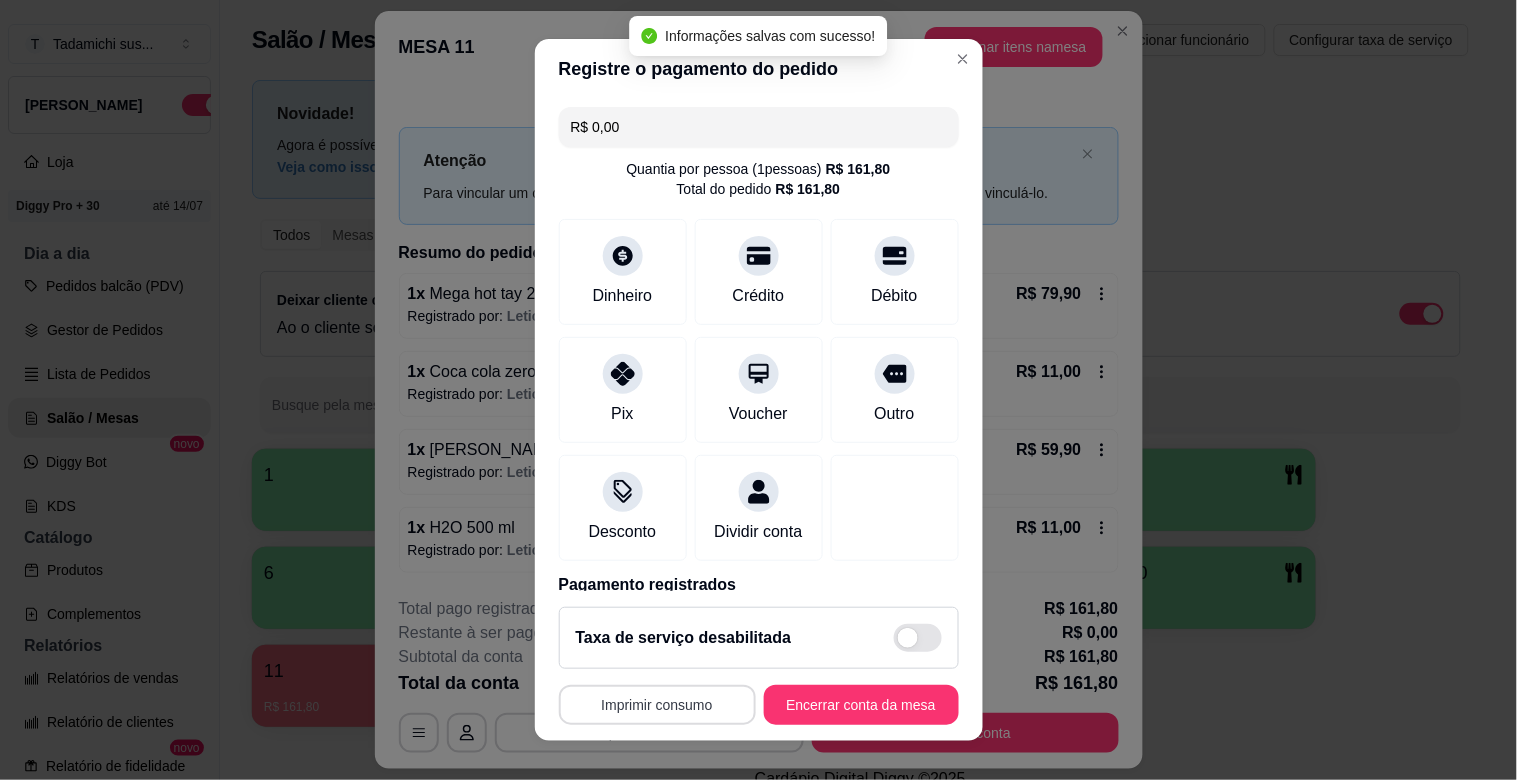 click on "Imprimir consumo" at bounding box center (657, 705) 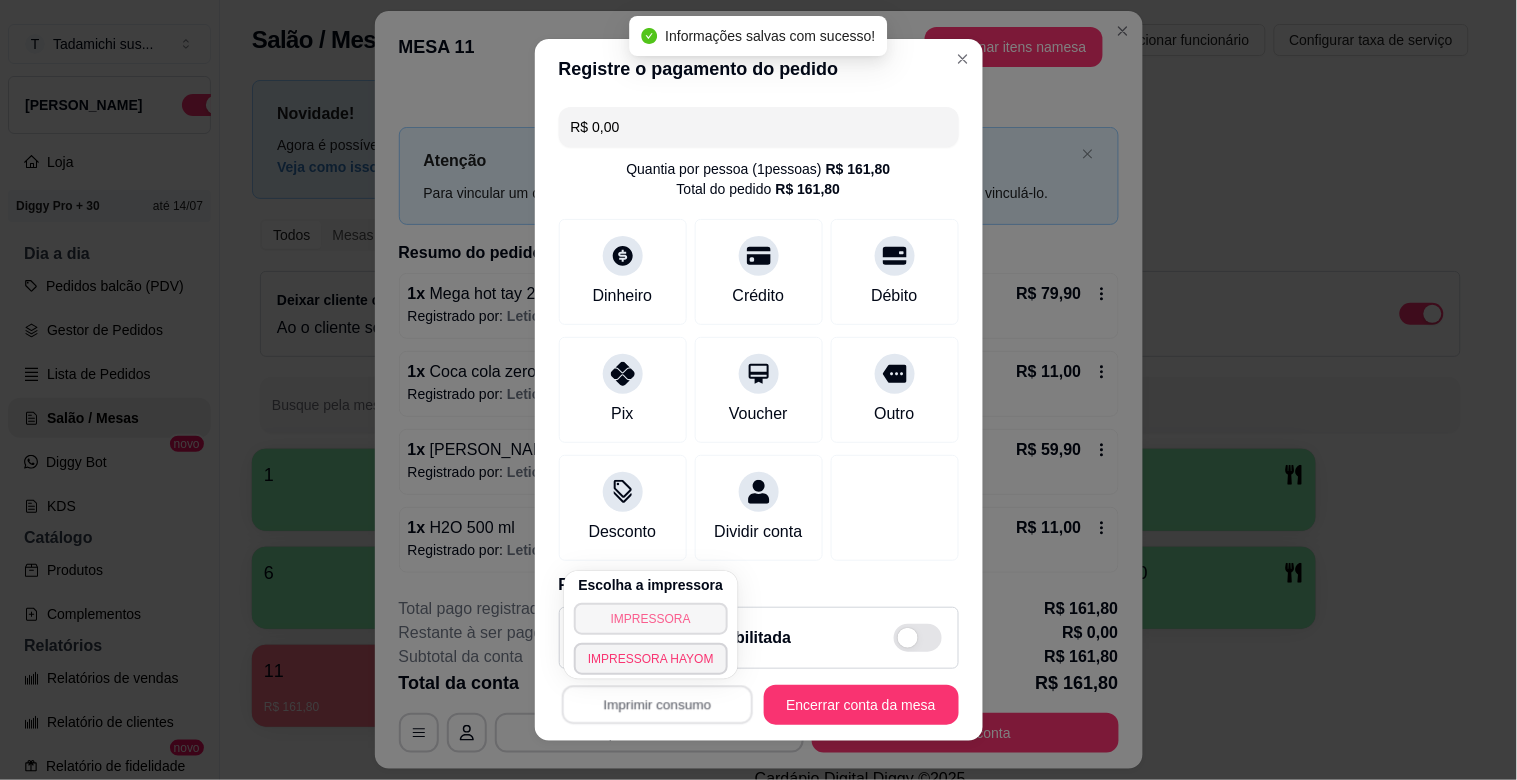 click on "IMPRESSORA" at bounding box center [651, 619] 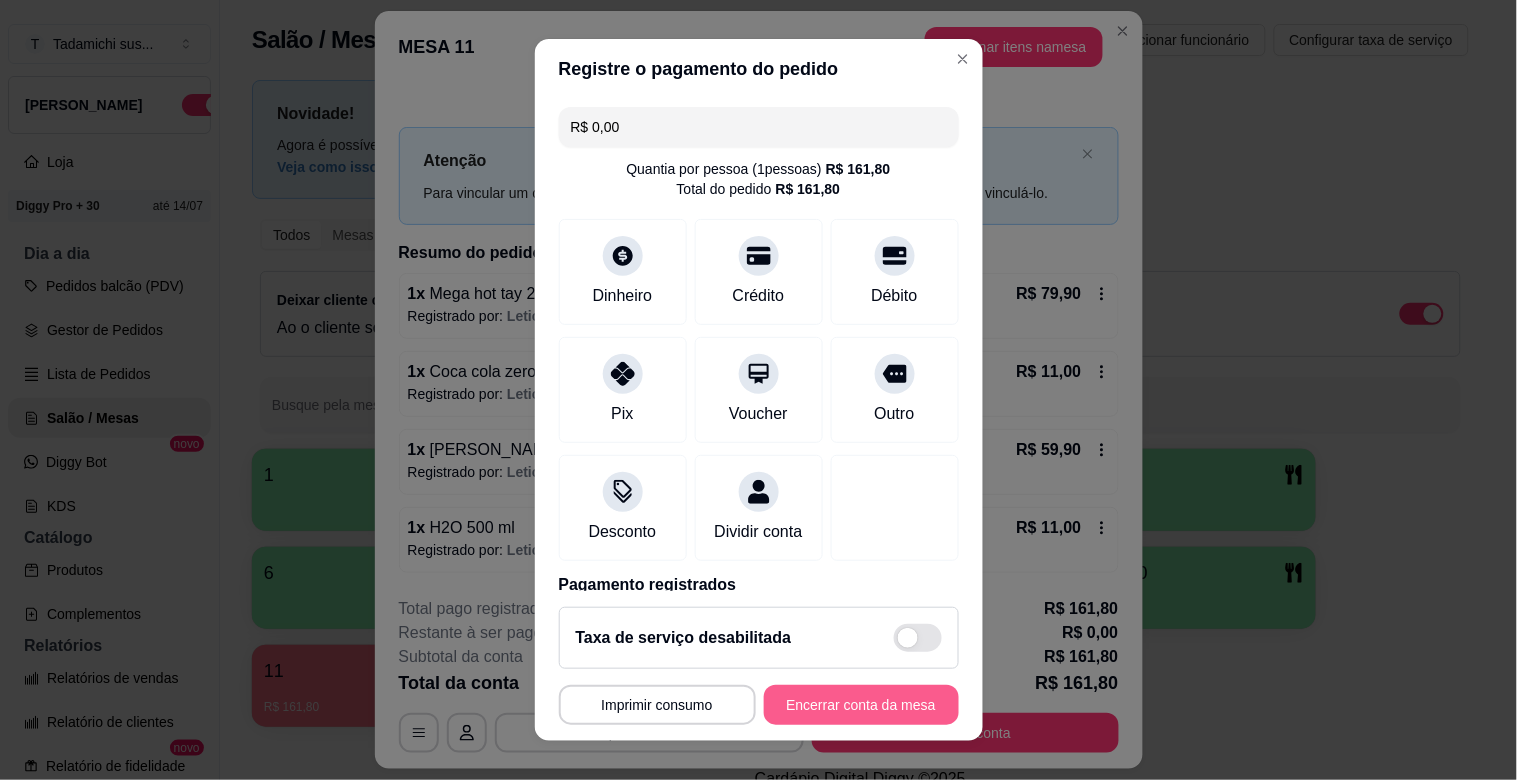 click on "Encerrar conta da mesa" at bounding box center (861, 705) 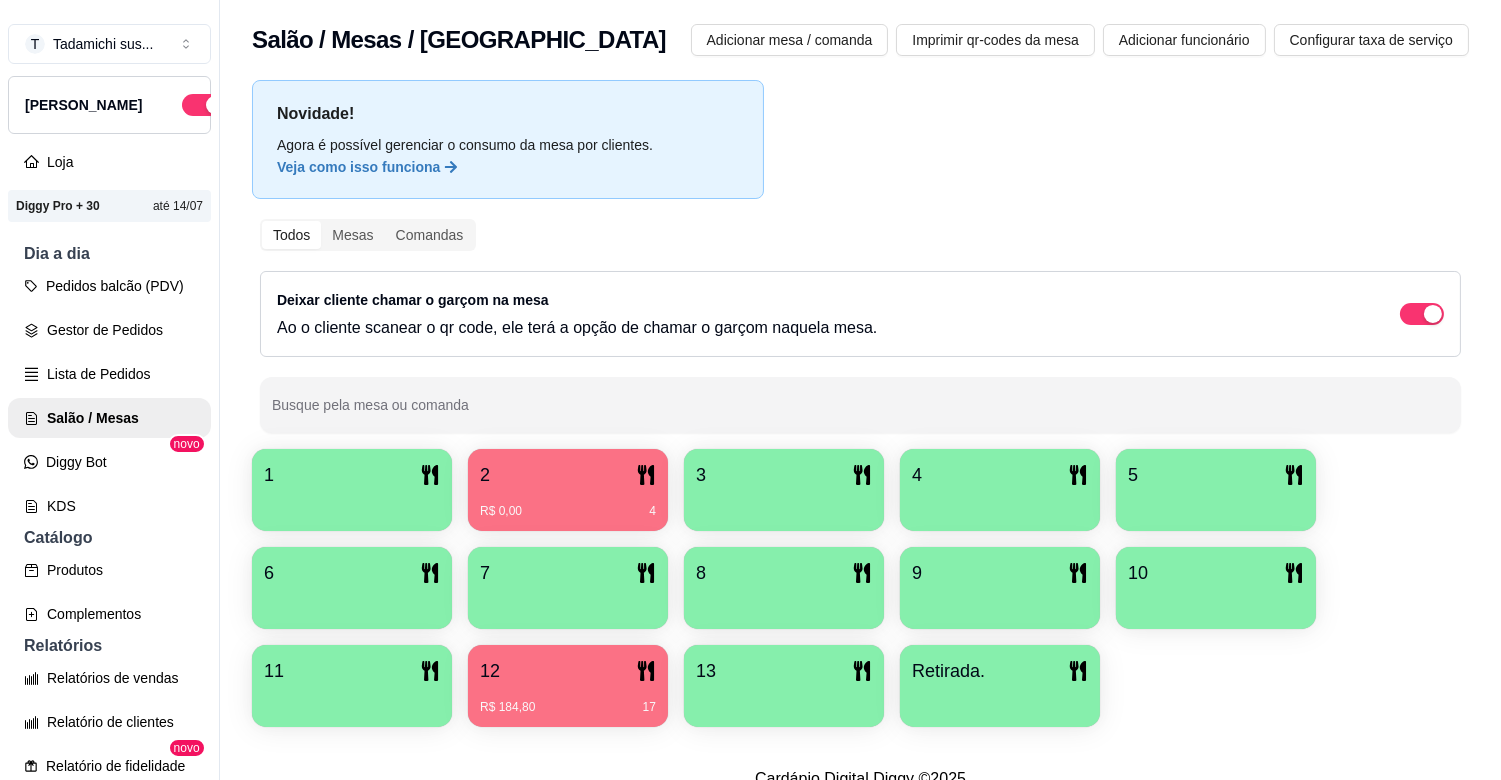 click on "R$ 0,00 4" at bounding box center (568, 511) 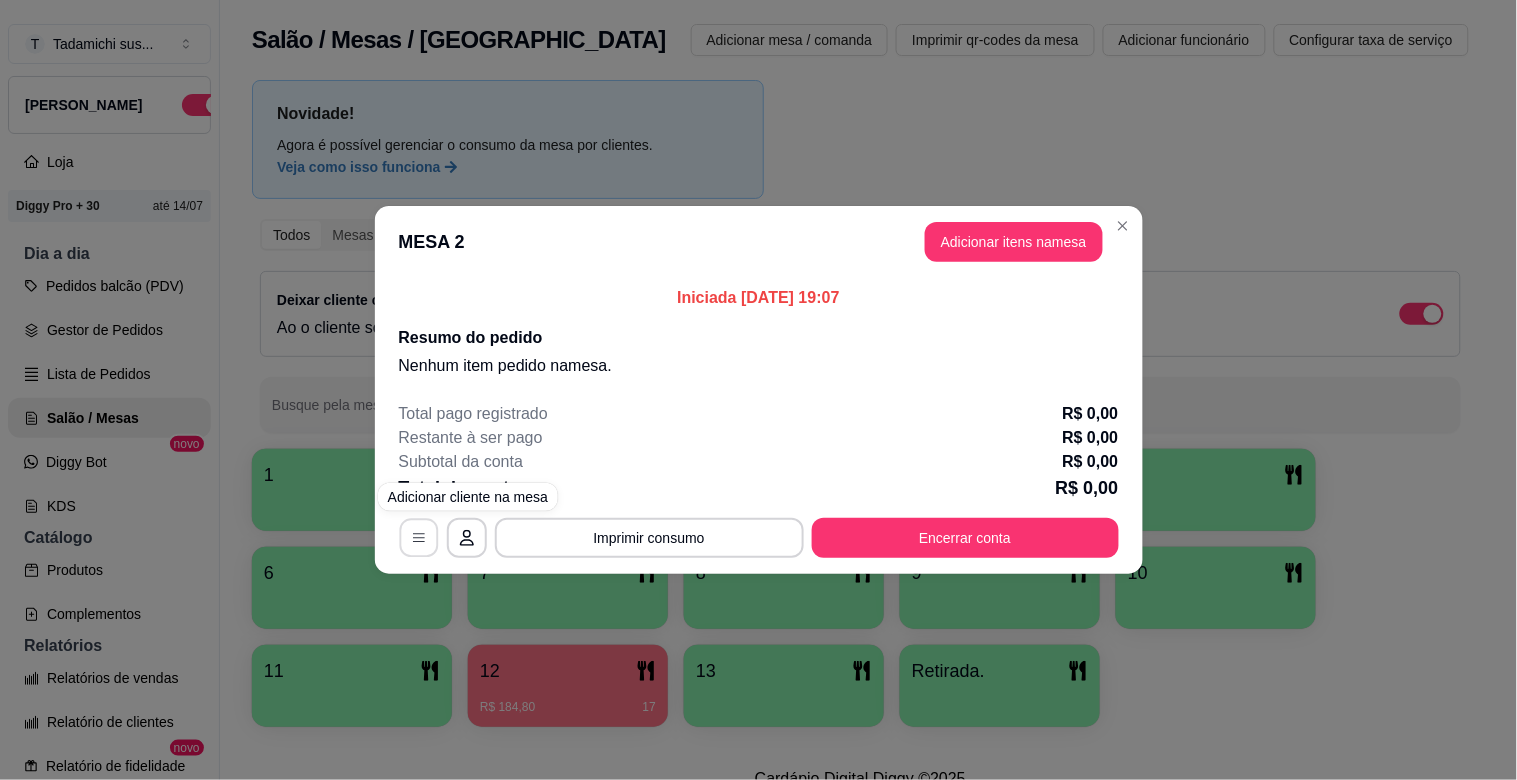 click 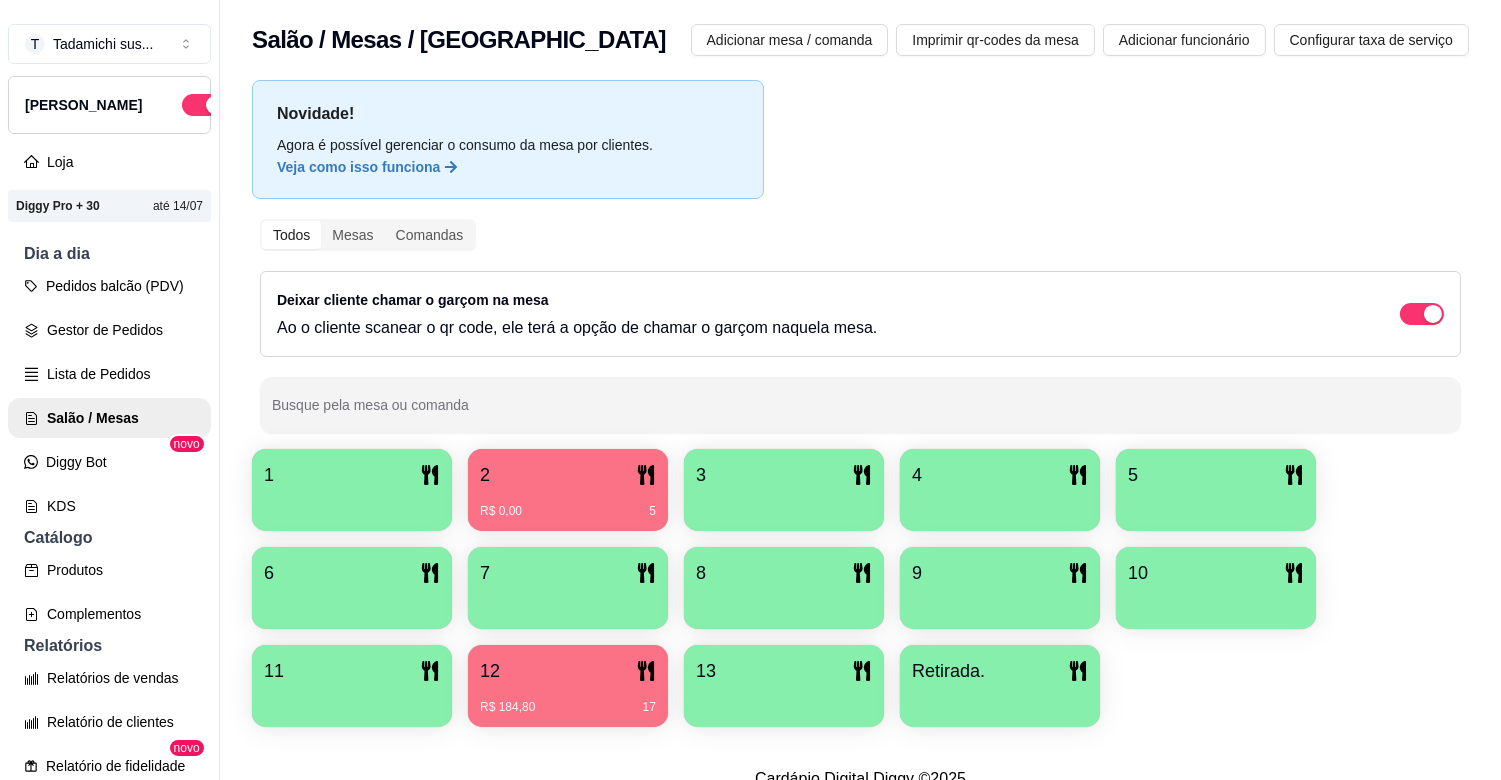 click on "R$ 0,00 5" at bounding box center (568, 511) 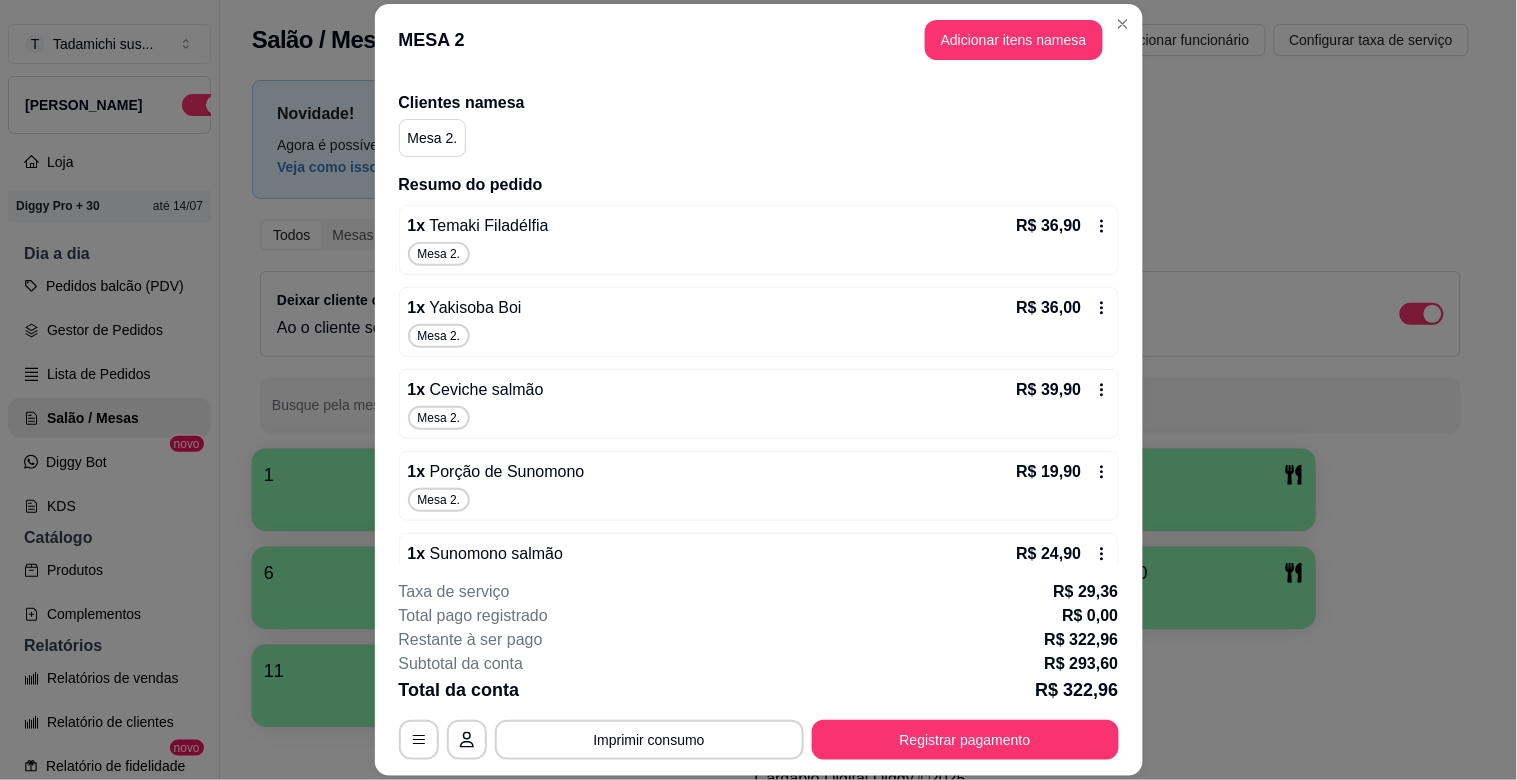 scroll, scrollTop: 0, scrollLeft: 0, axis: both 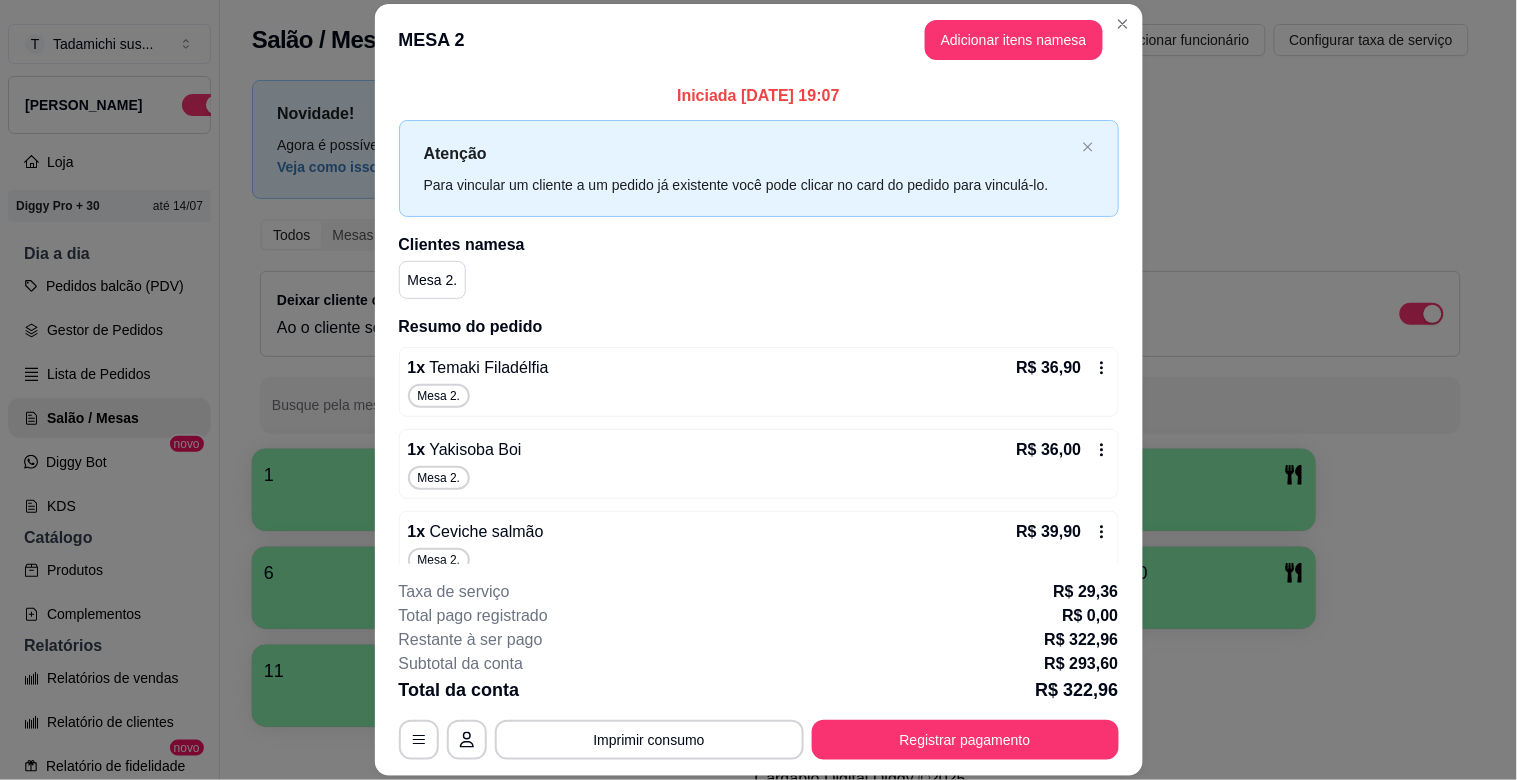 click 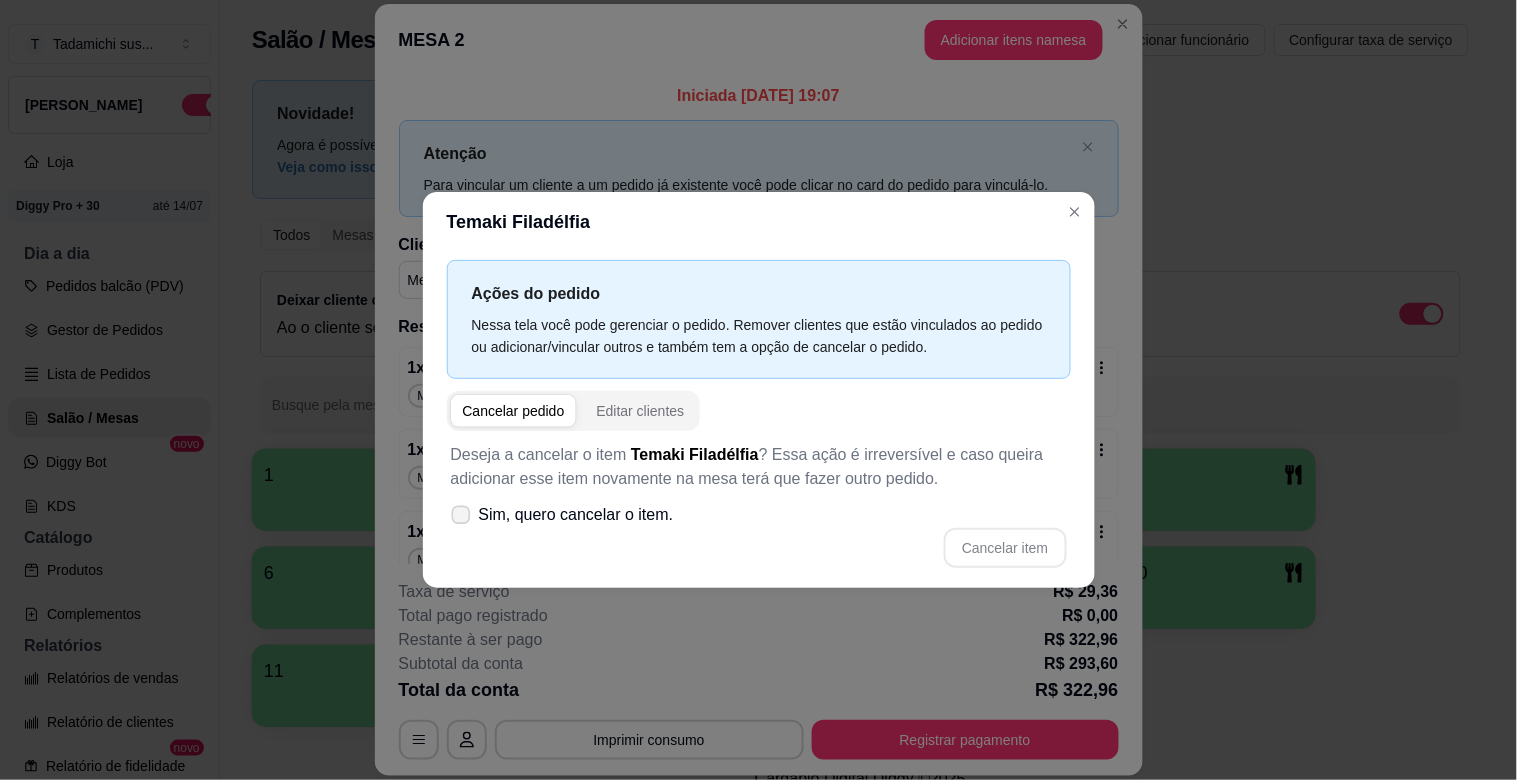click 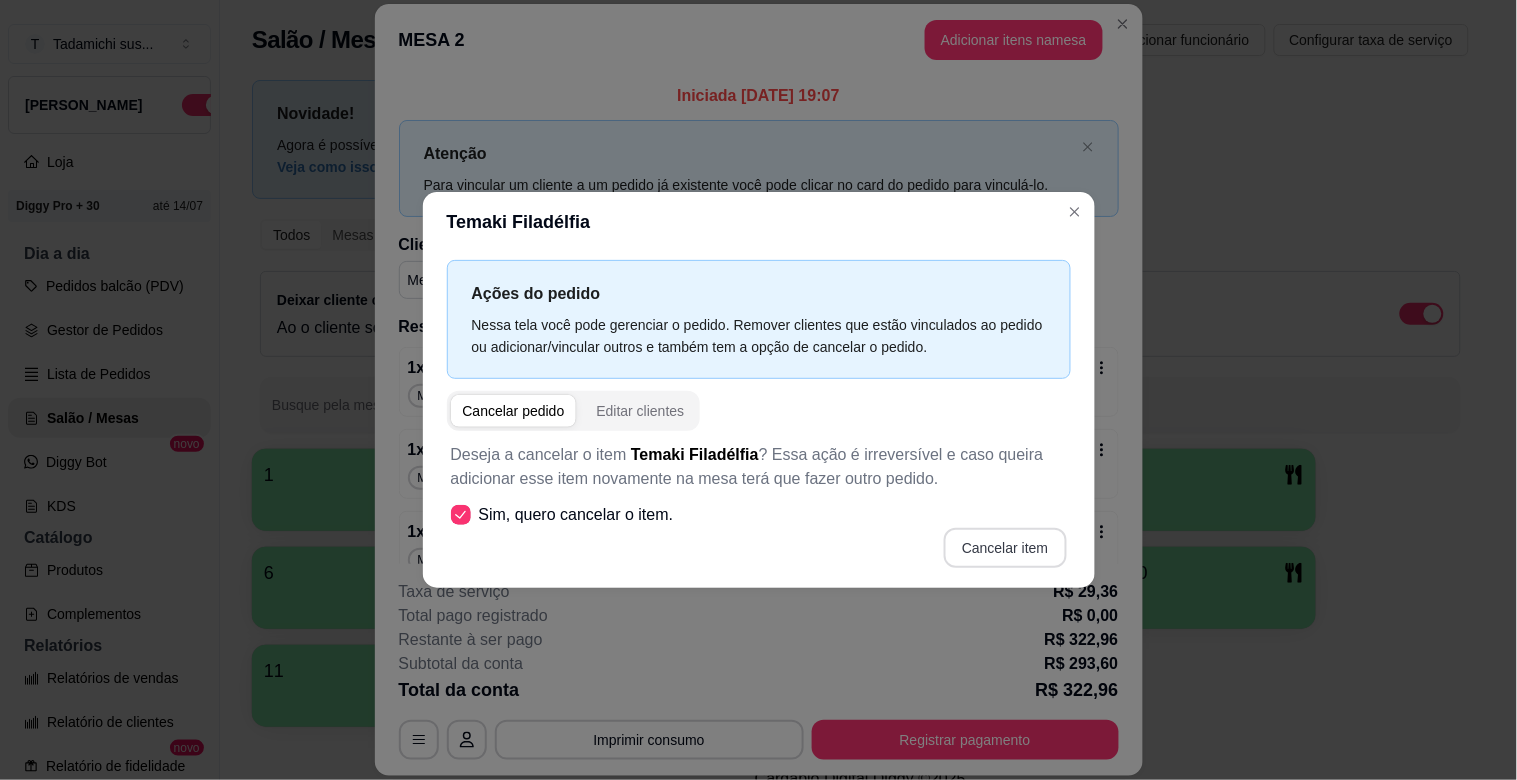 click on "Cancelar item" at bounding box center (1005, 548) 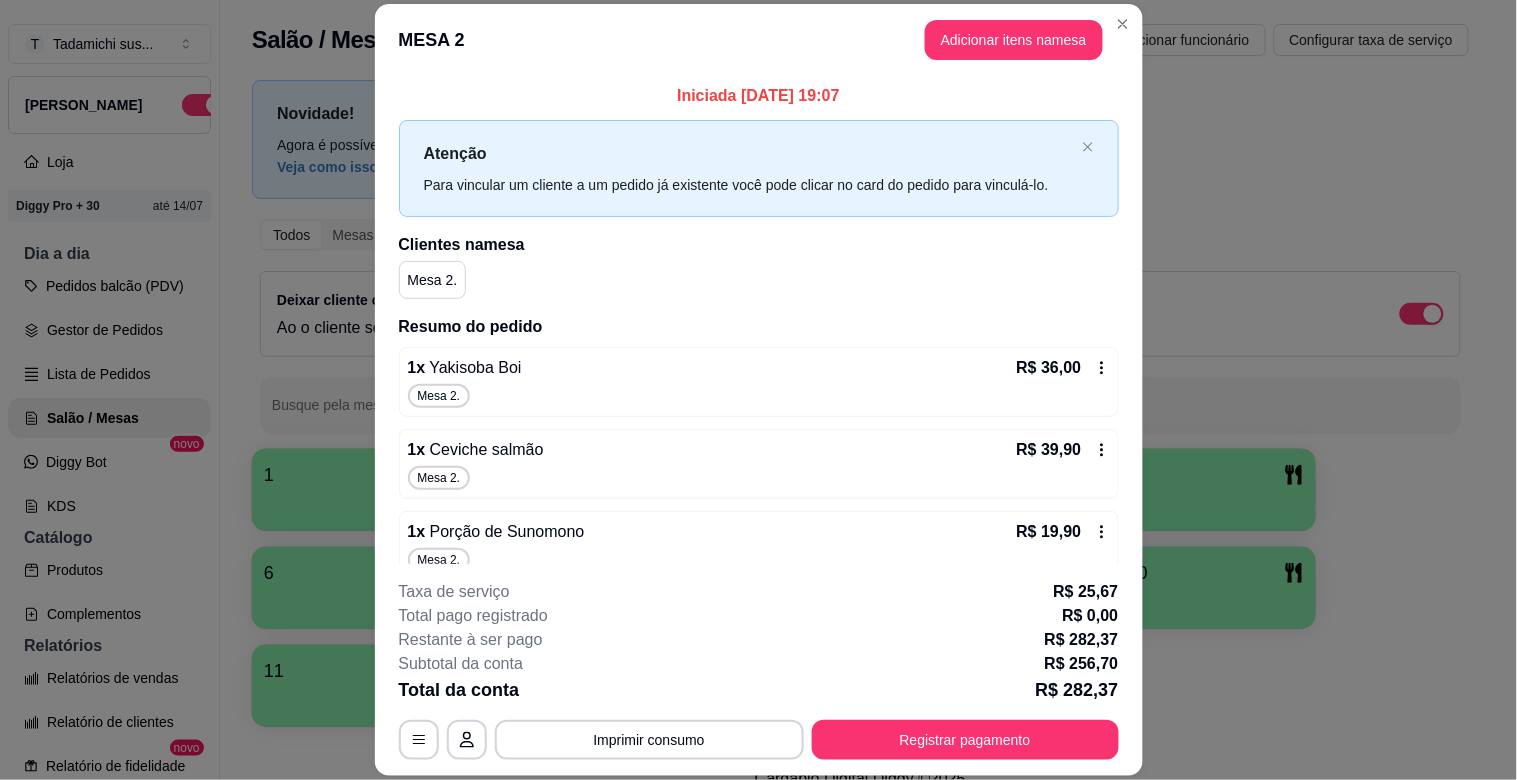 click 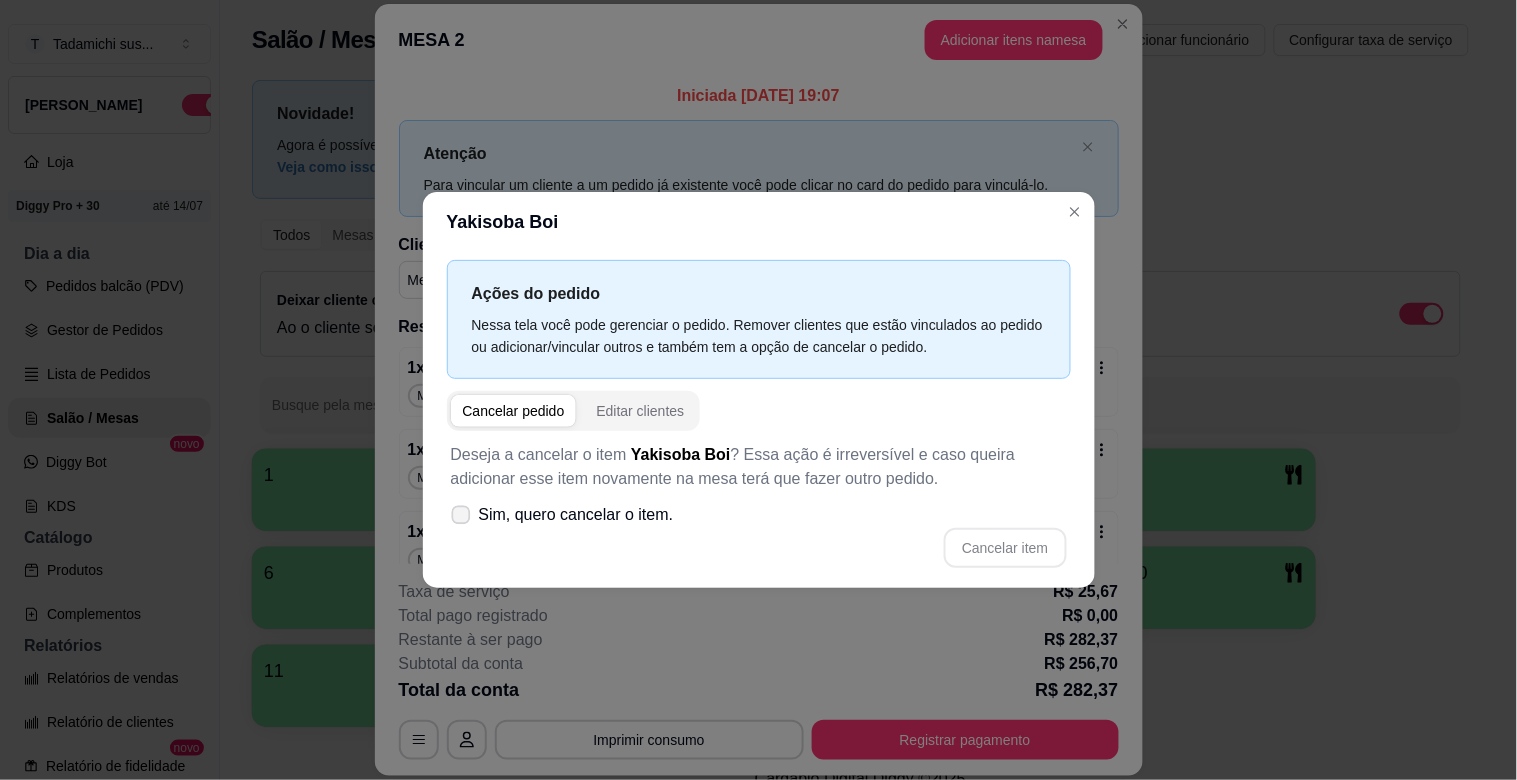 click at bounding box center (460, 515) 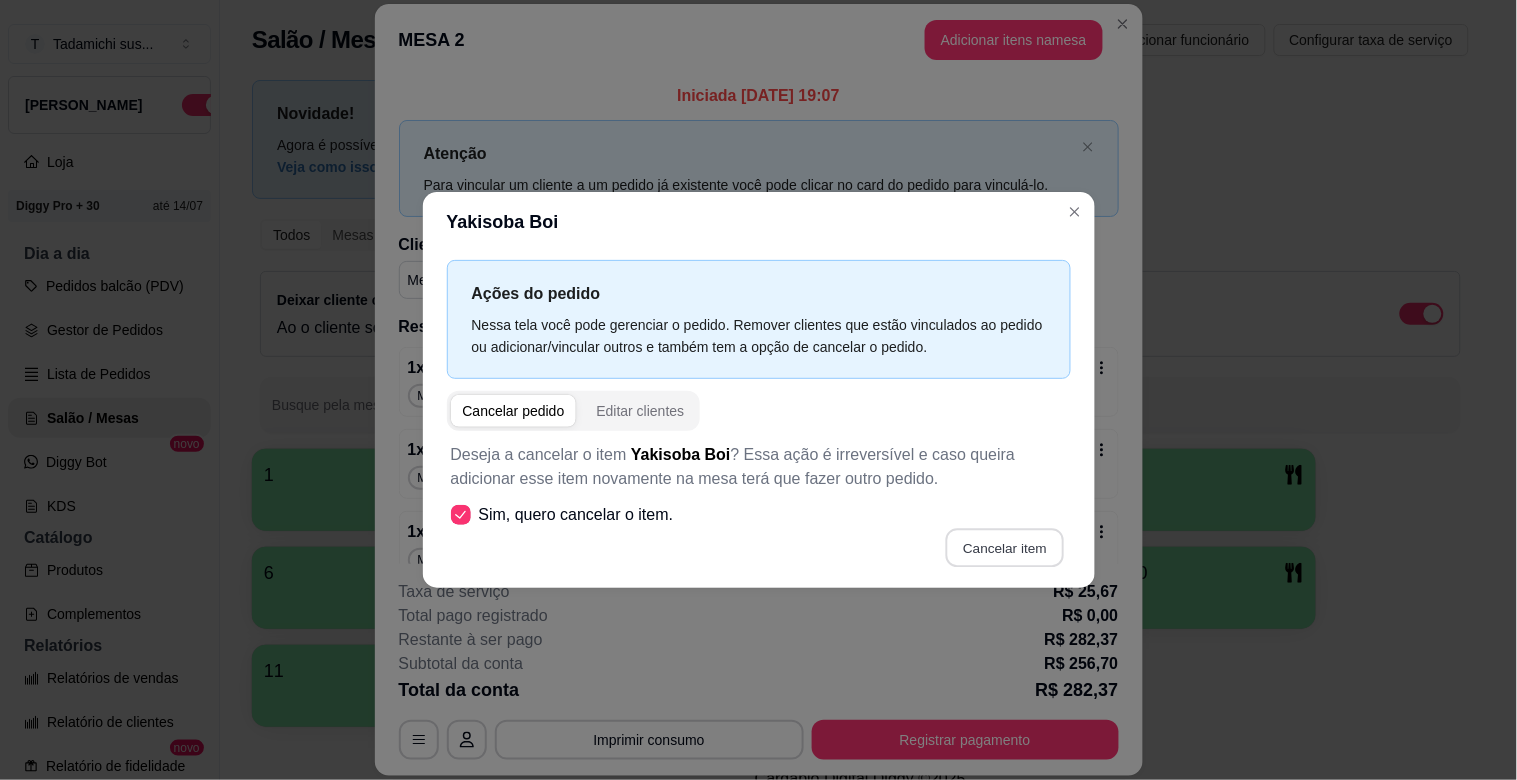 click on "Cancelar item" at bounding box center (1005, 548) 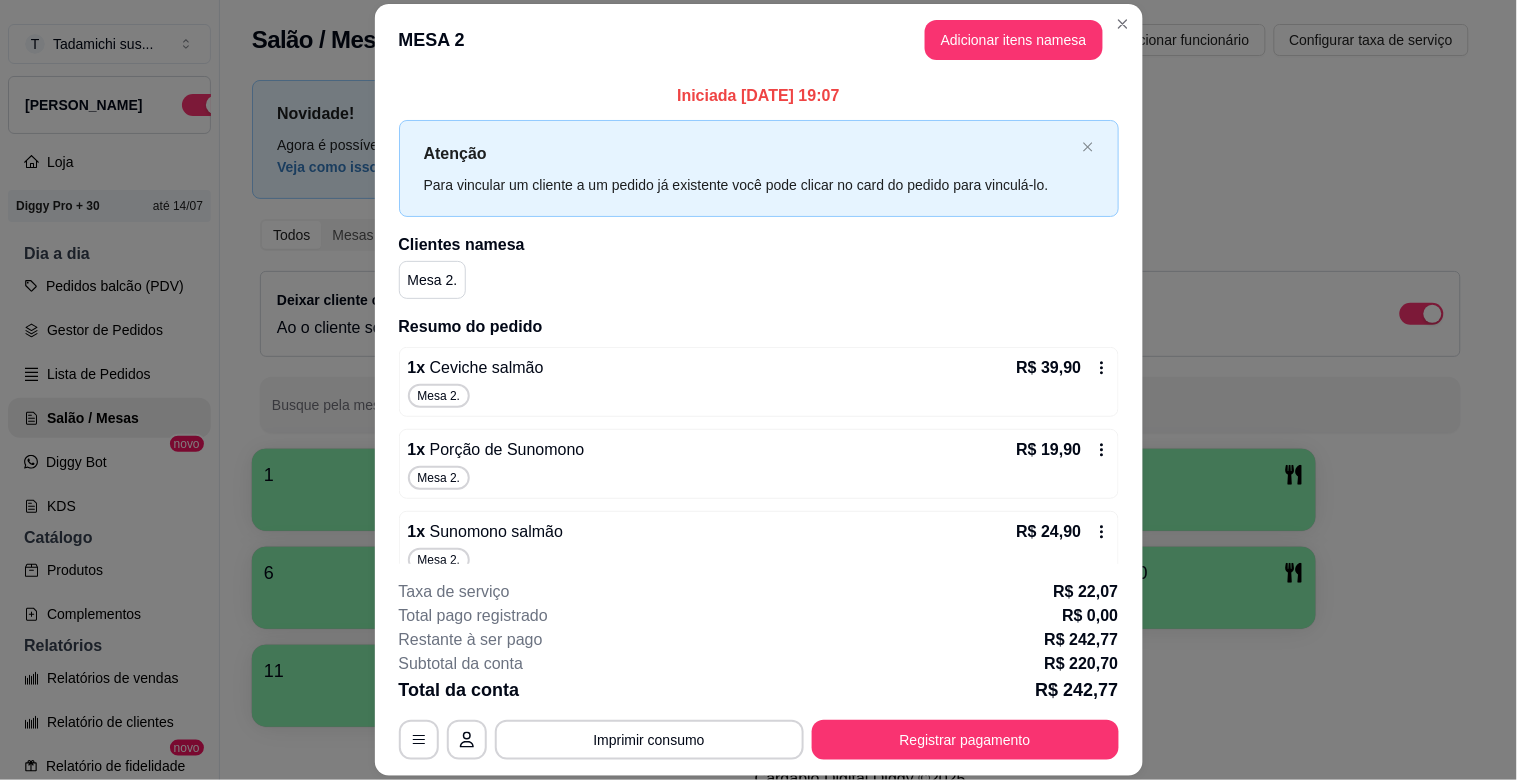 click 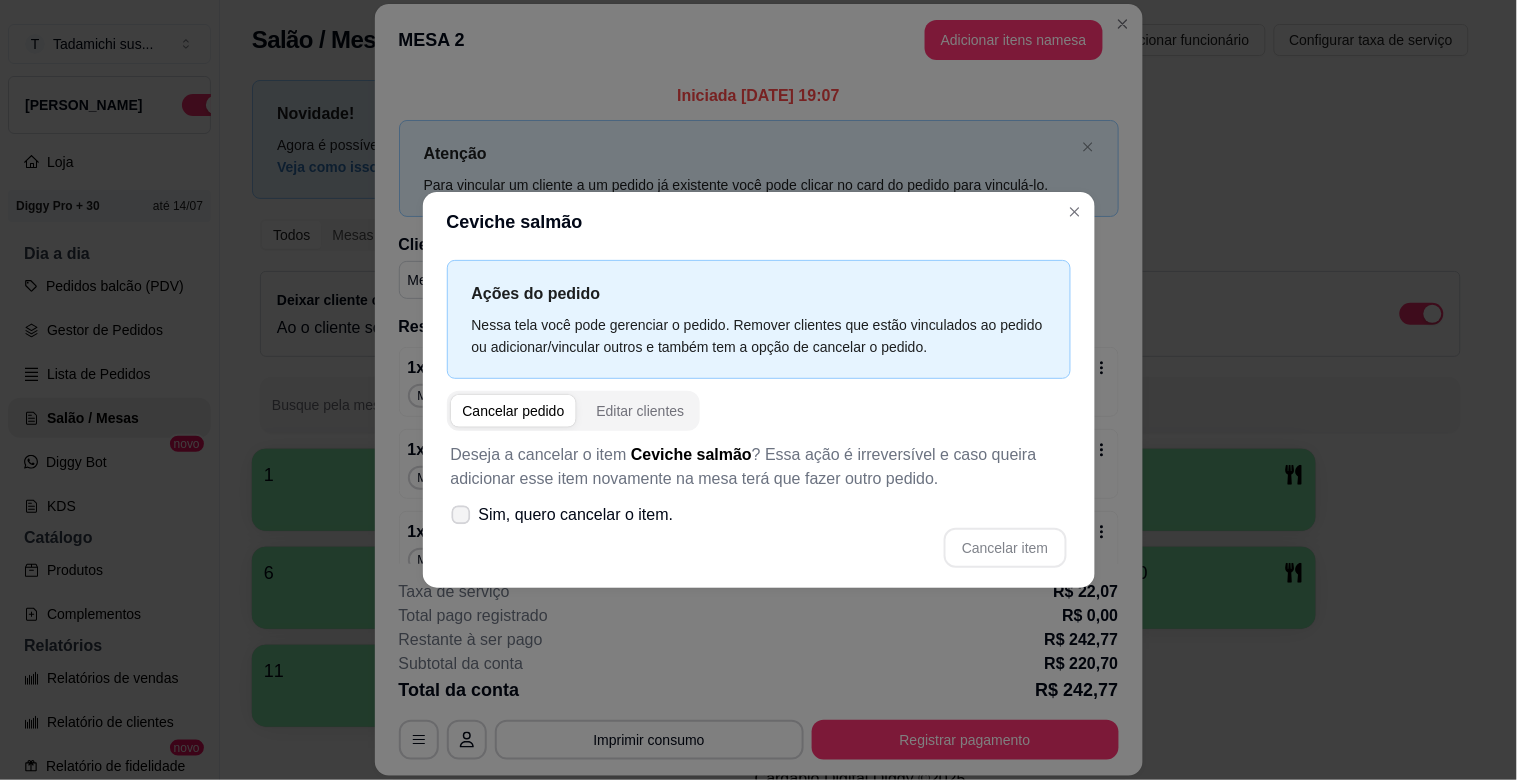 click on "Sim, quero cancelar o item." at bounding box center (562, 515) 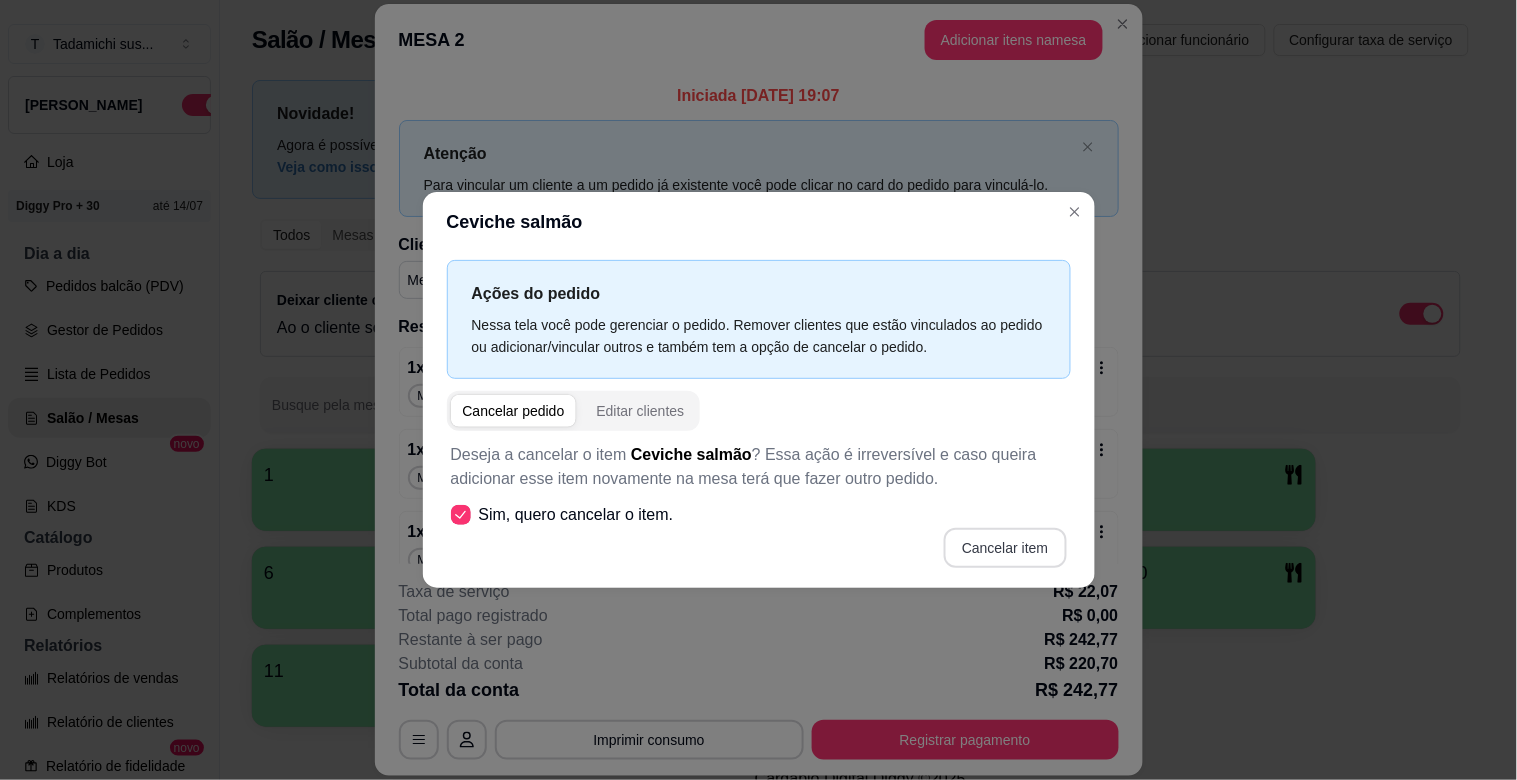 click on "Cancelar item" at bounding box center (1005, 548) 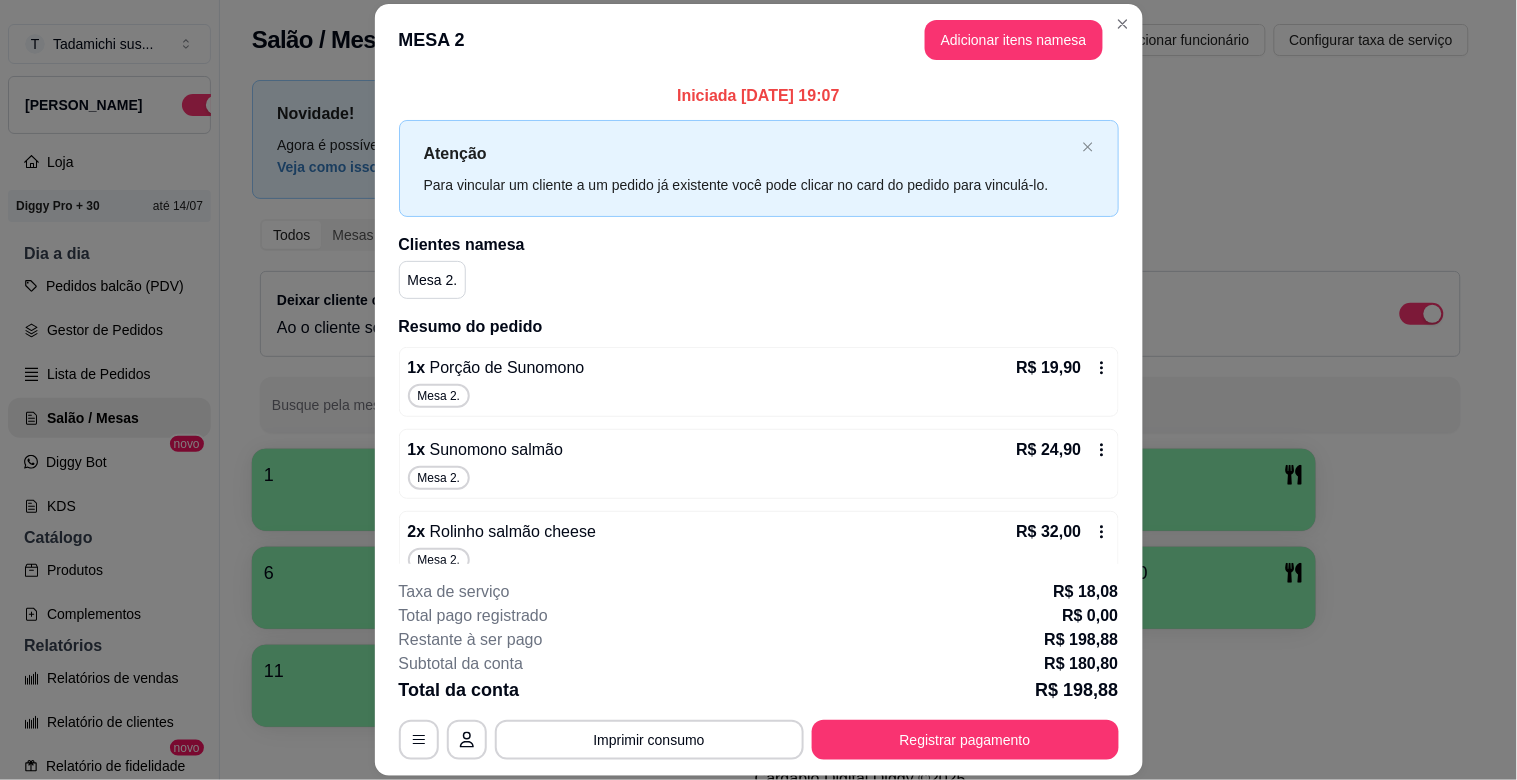 click on "R$ 24,90" at bounding box center (1063, 450) 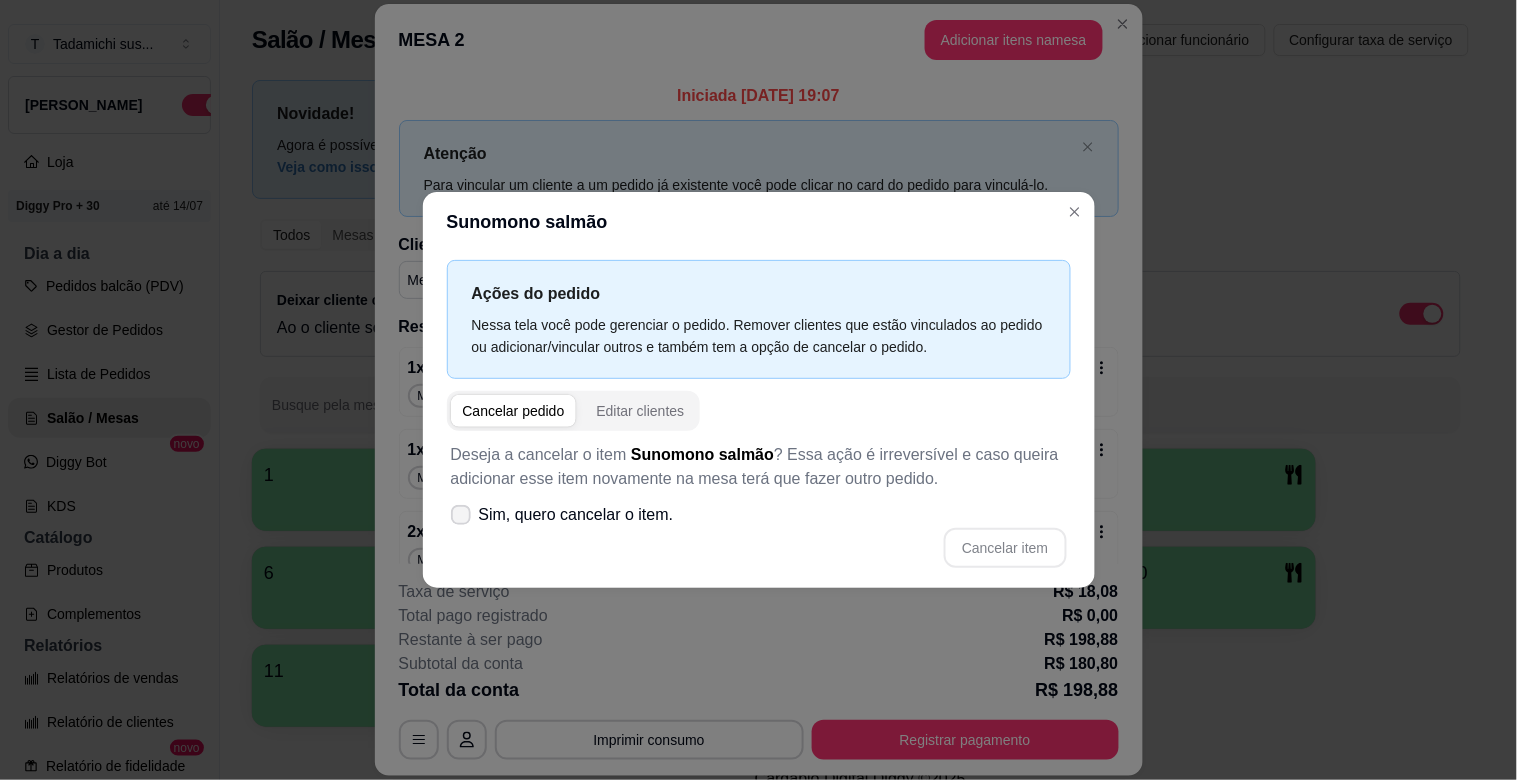 click on "Sim, quero cancelar o item." at bounding box center [576, 515] 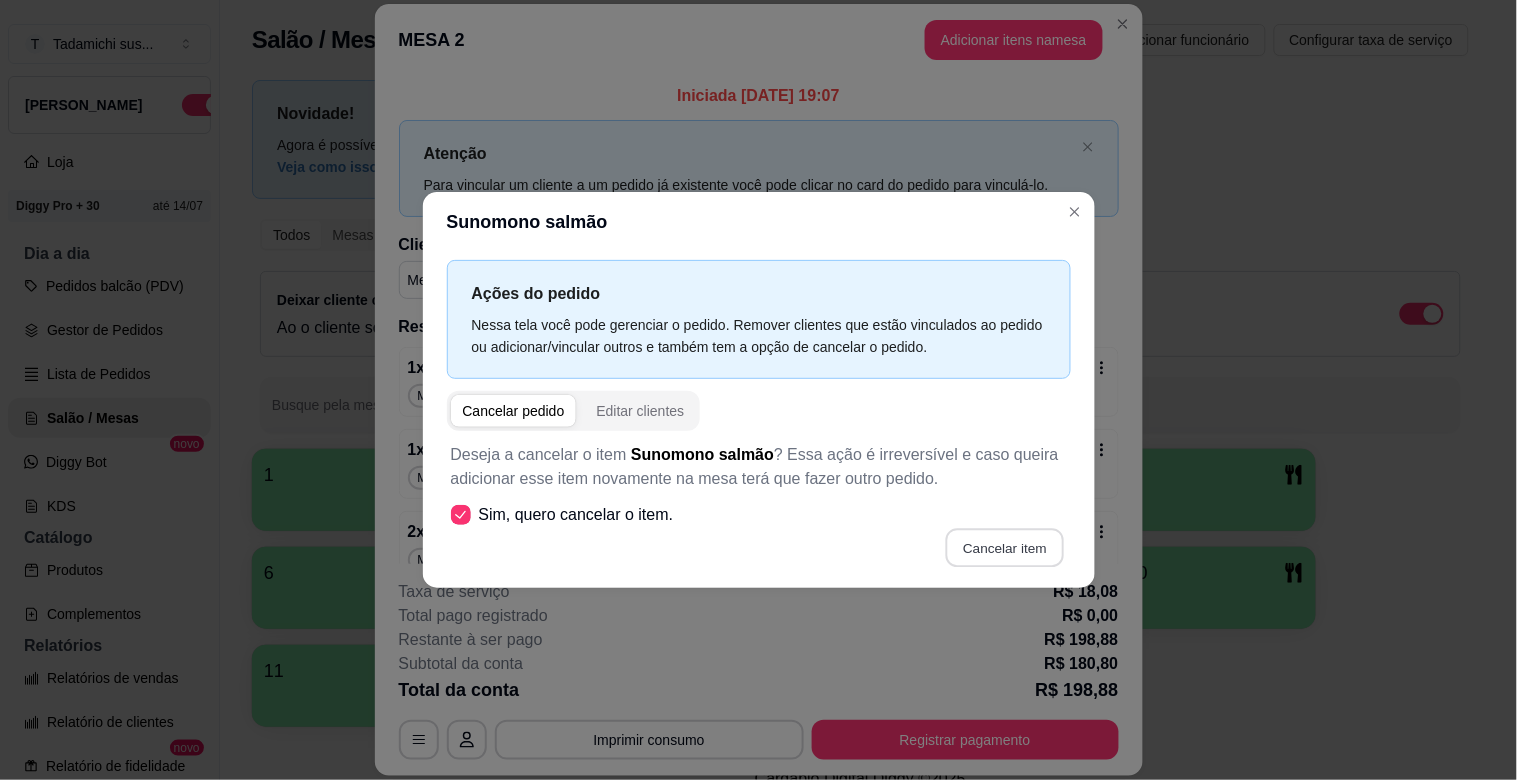 click on "Cancelar item" at bounding box center [1005, 548] 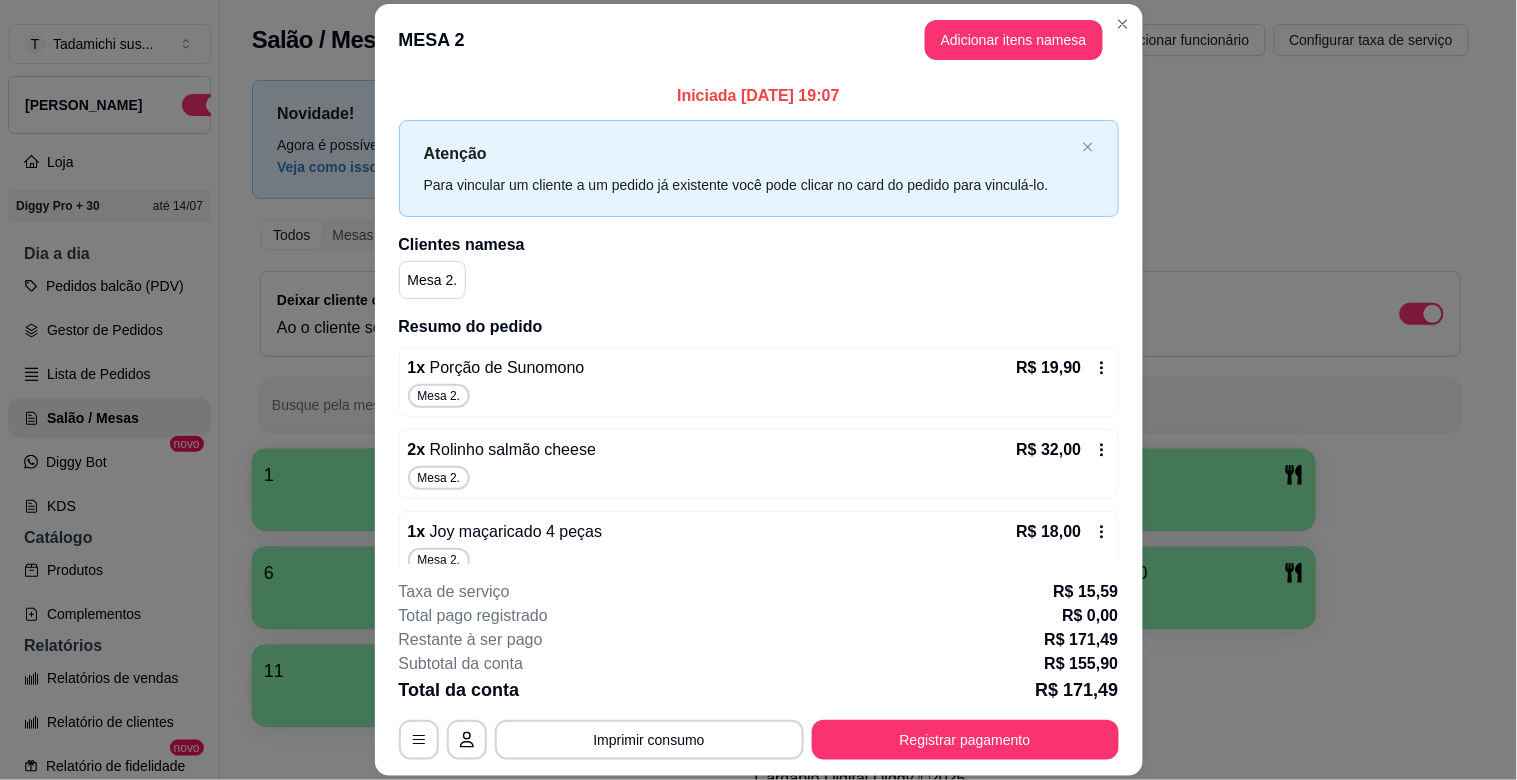 click on "R$ 32,00" at bounding box center [1063, 450] 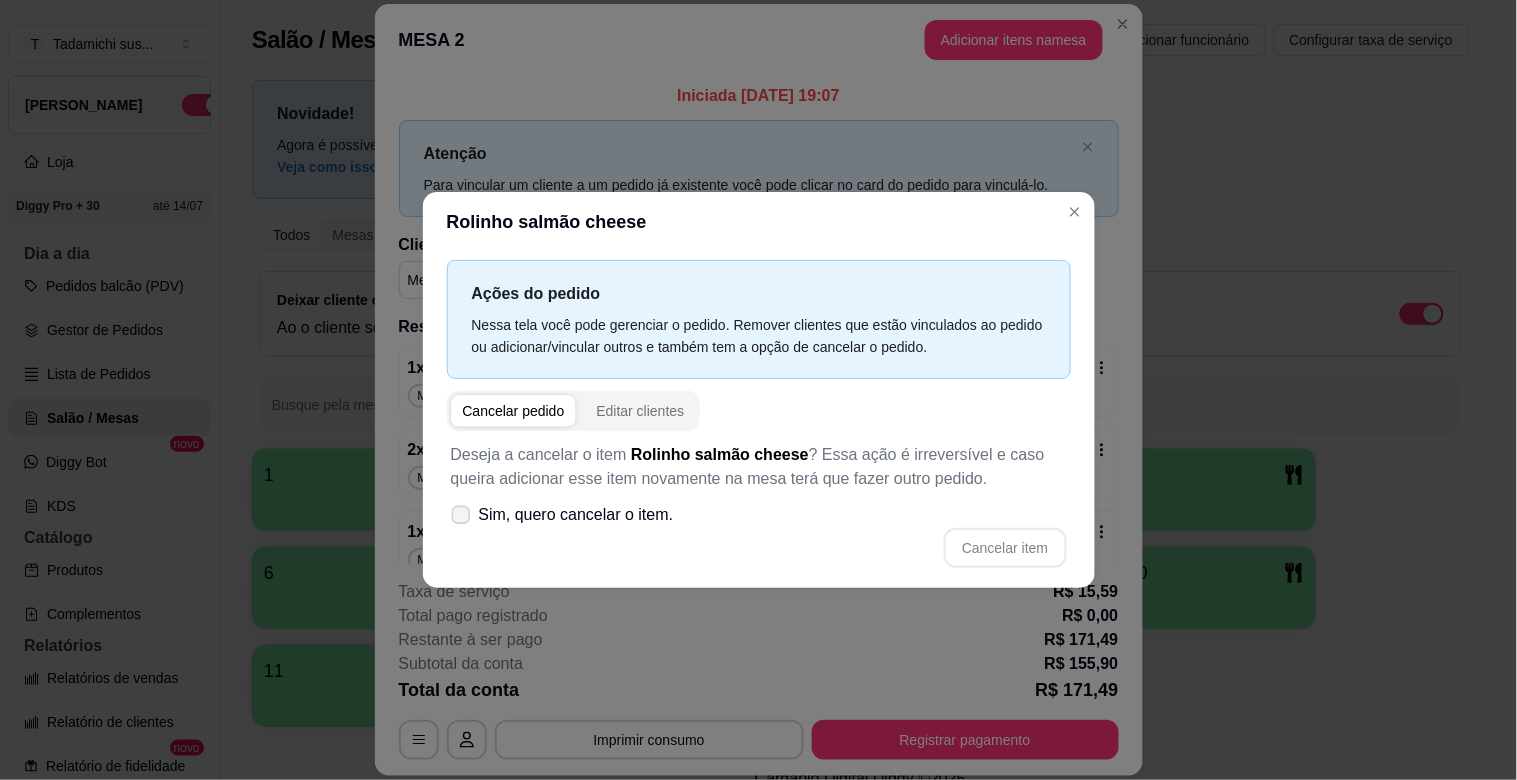 click on "Sim, quero cancelar o item." at bounding box center (562, 515) 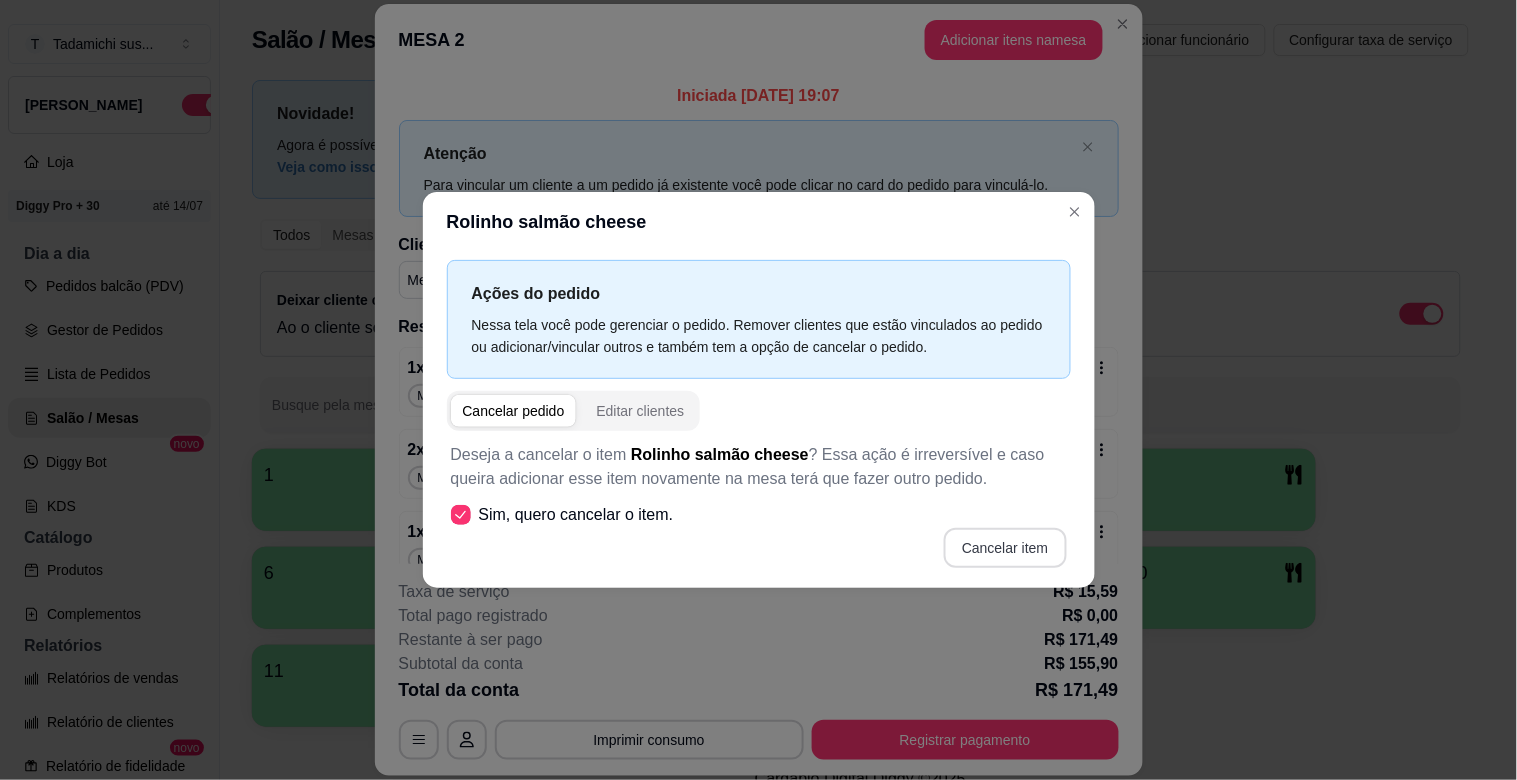 click on "Cancelar item" at bounding box center (1005, 548) 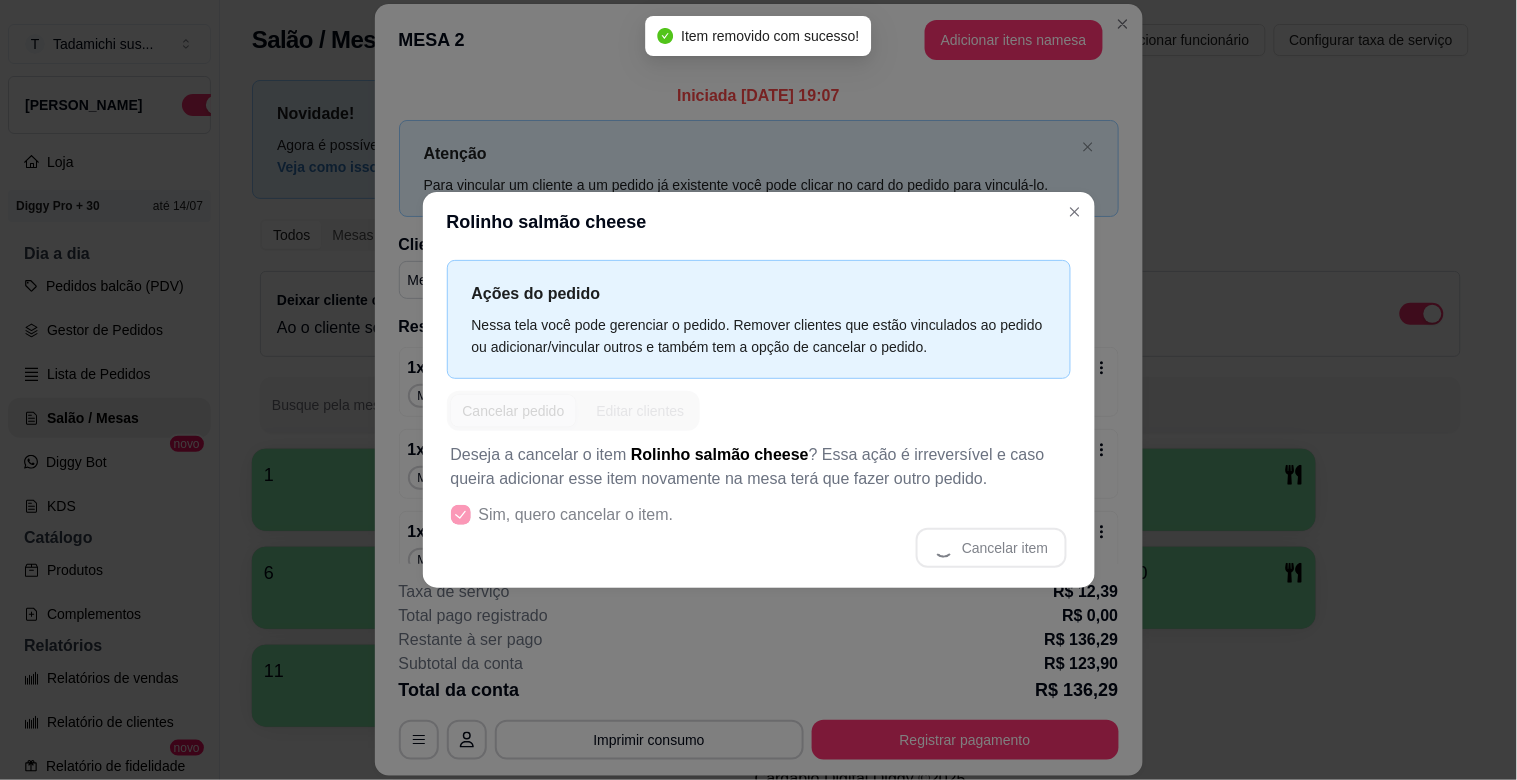 click on "Rolinho salmão cheese" at bounding box center [759, 222] 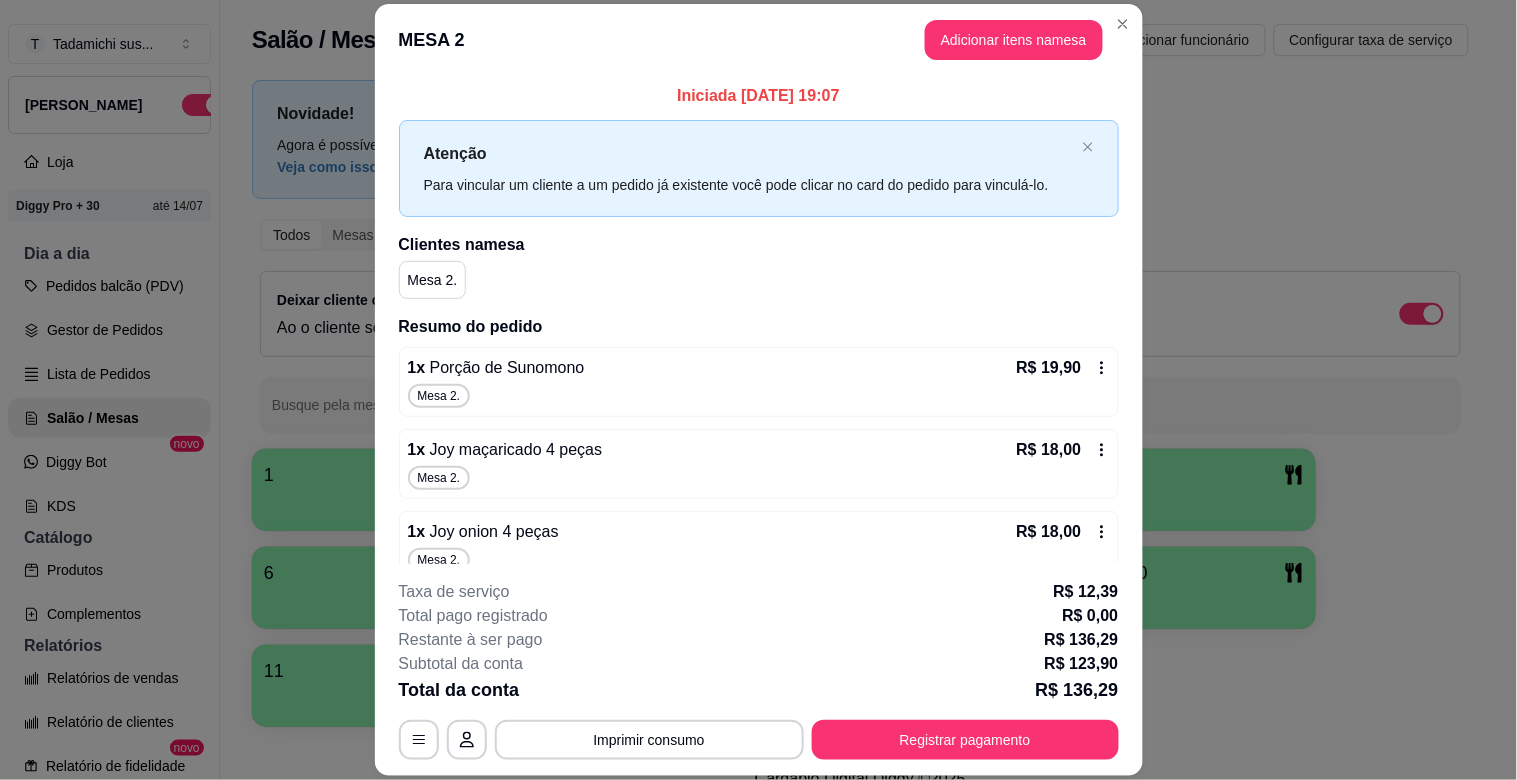 click 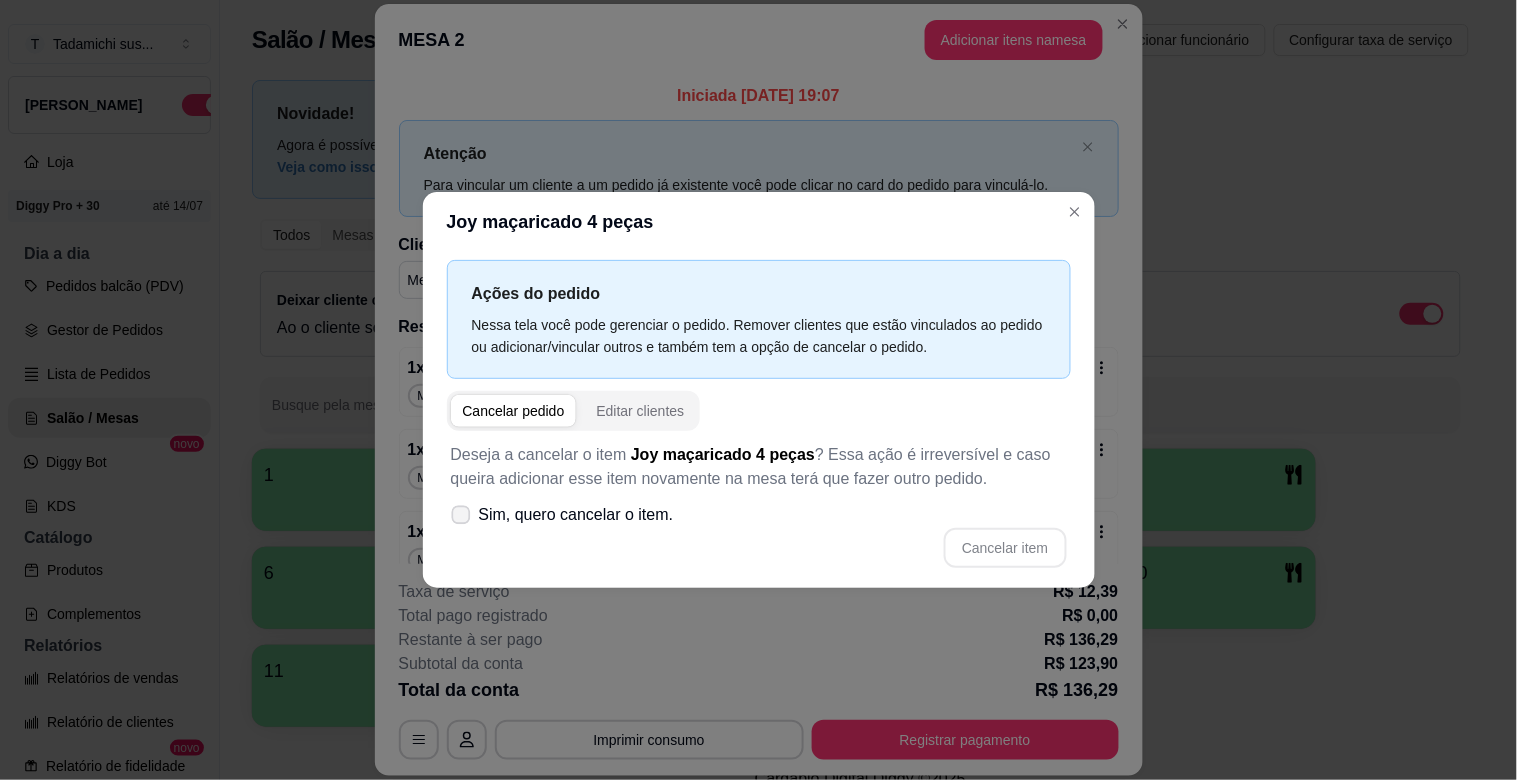 click 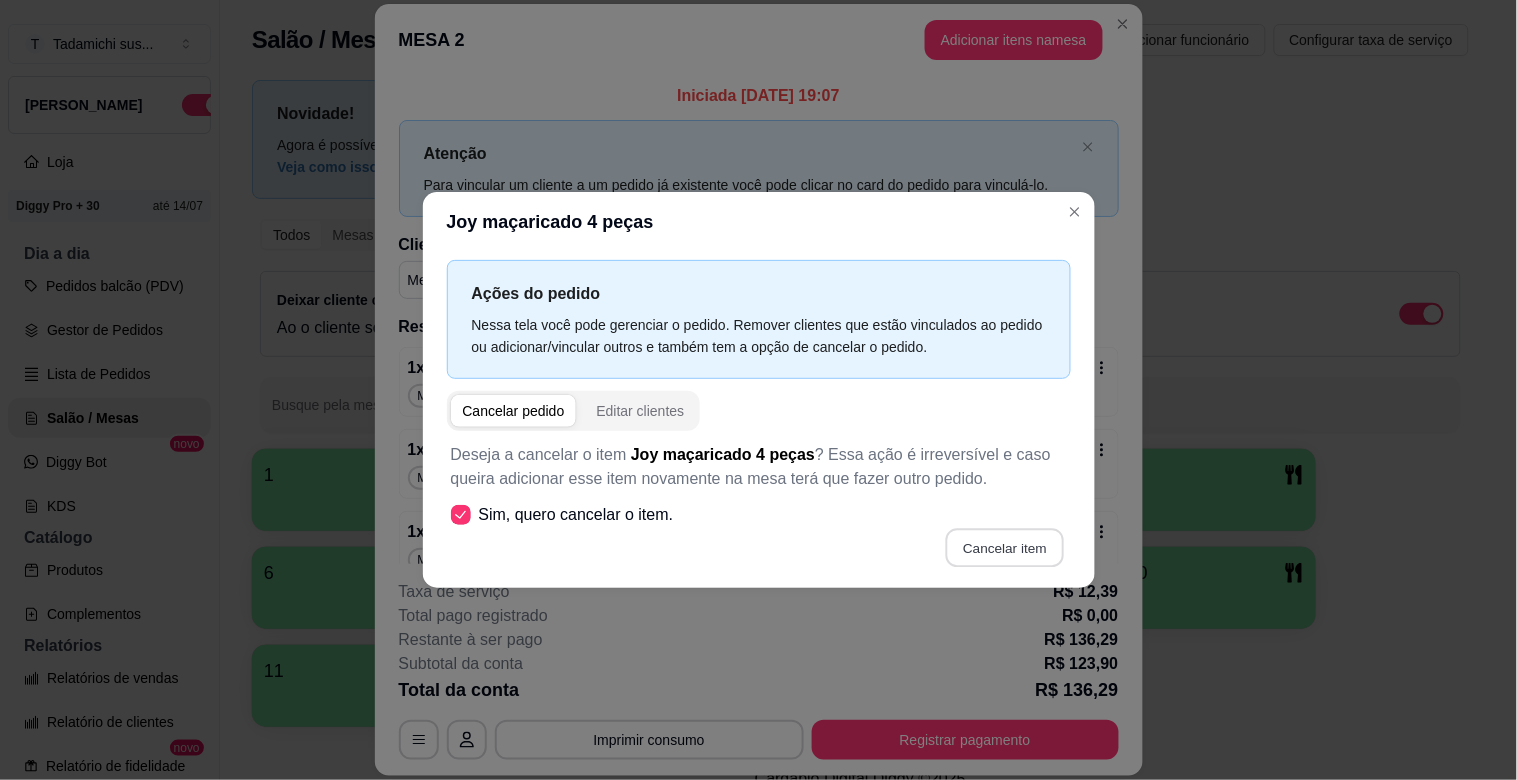 click on "Cancelar item" at bounding box center [1005, 548] 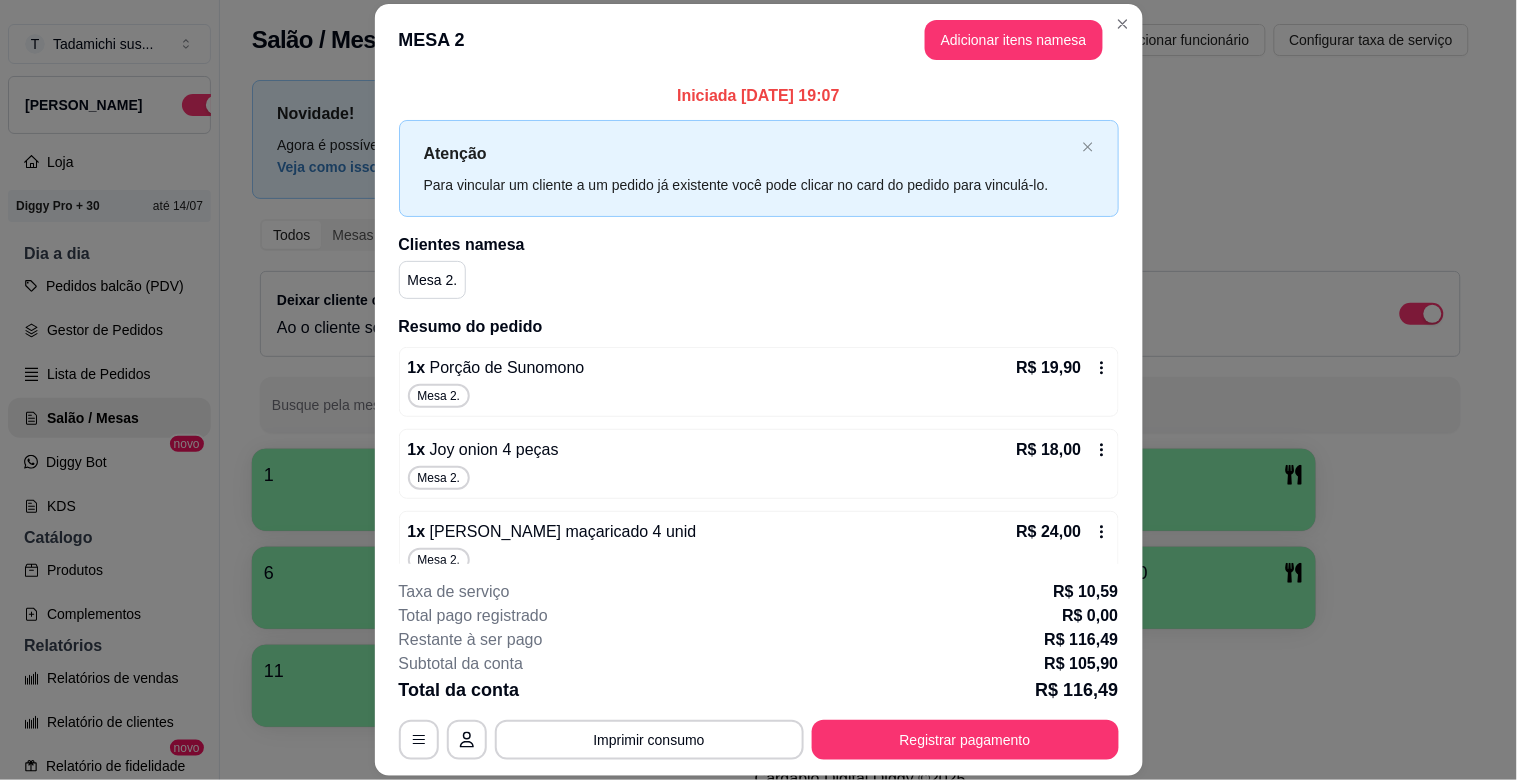 click 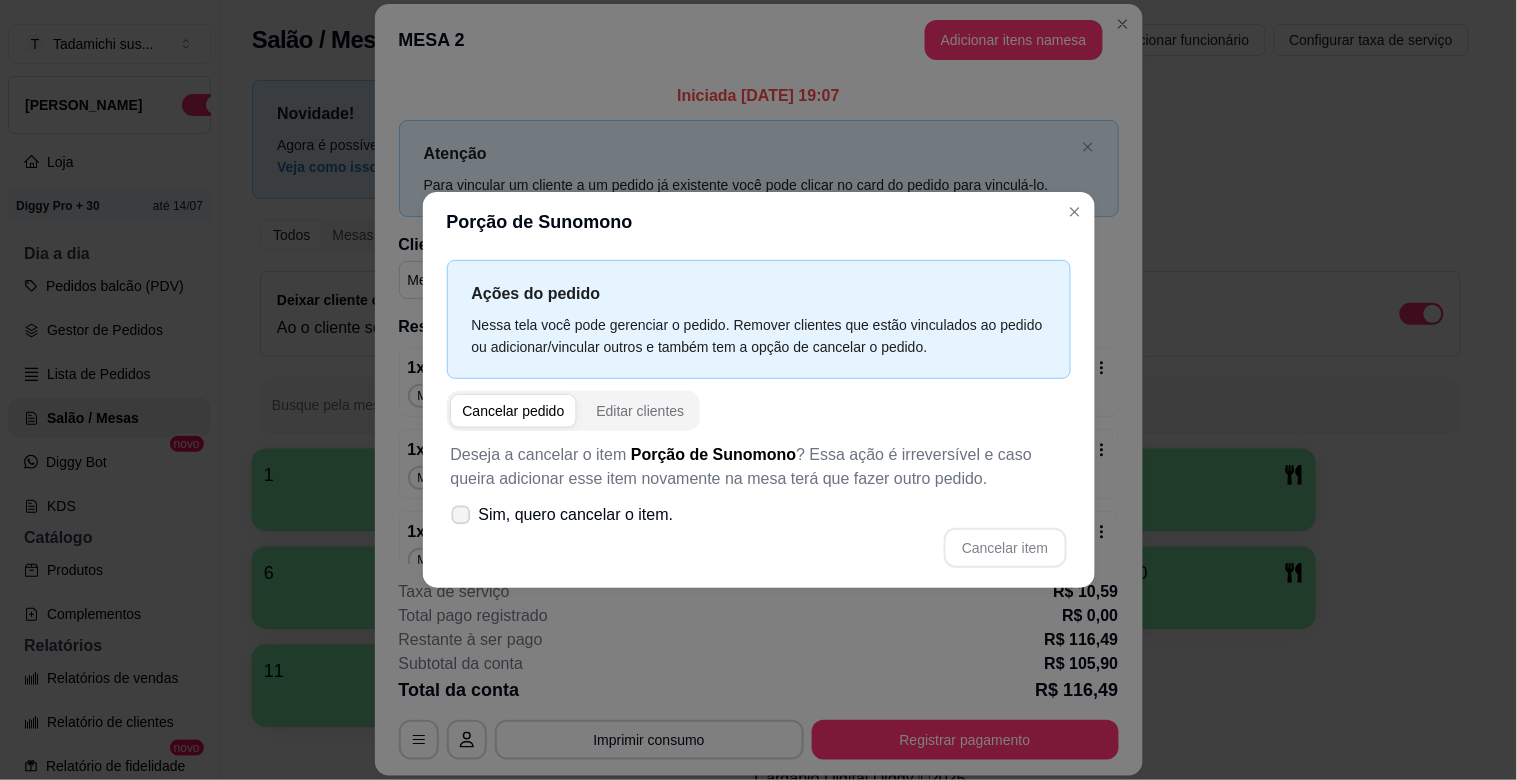 click on "Sim, quero cancelar o item." at bounding box center (562, 515) 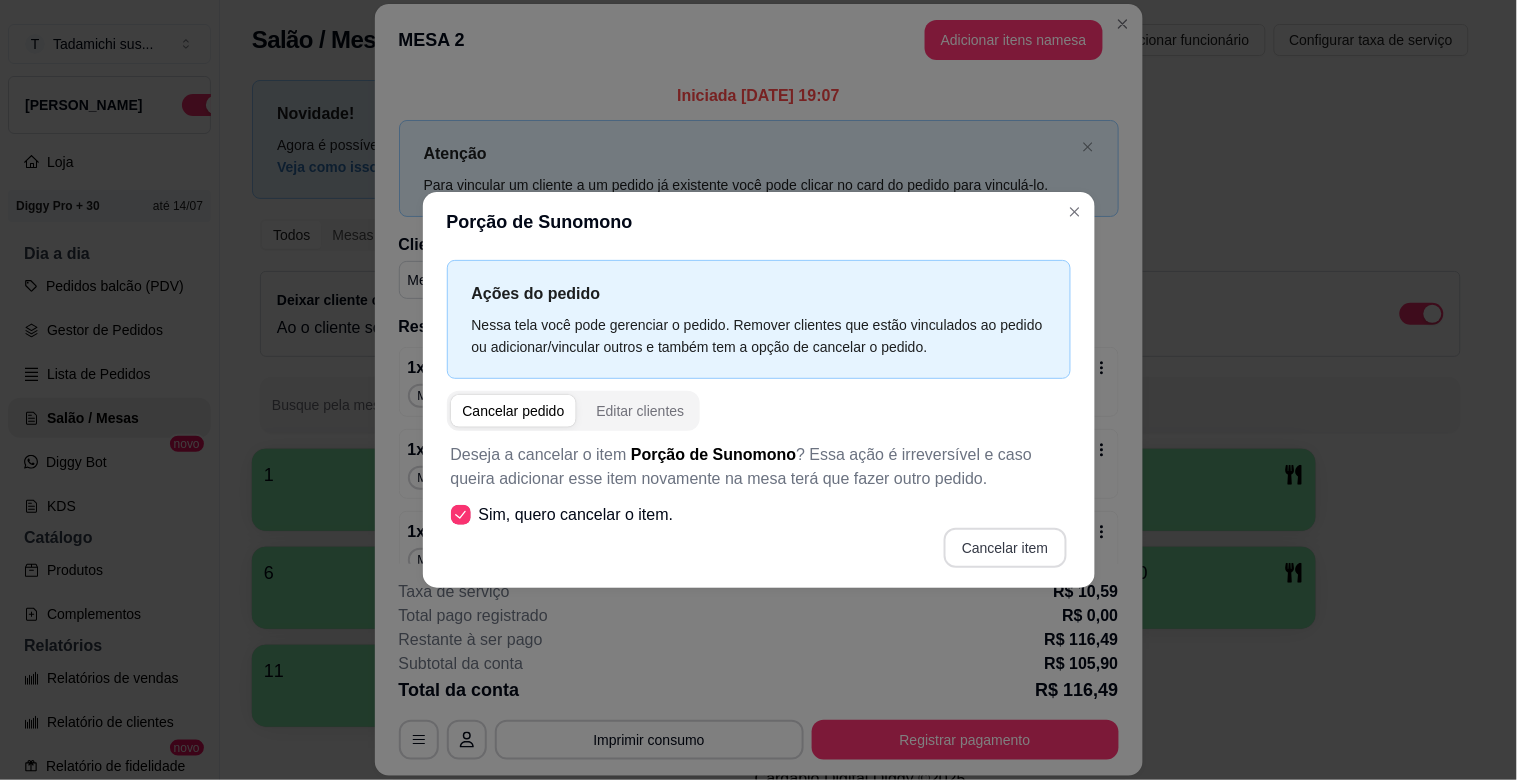click on "Cancelar item" at bounding box center [1005, 548] 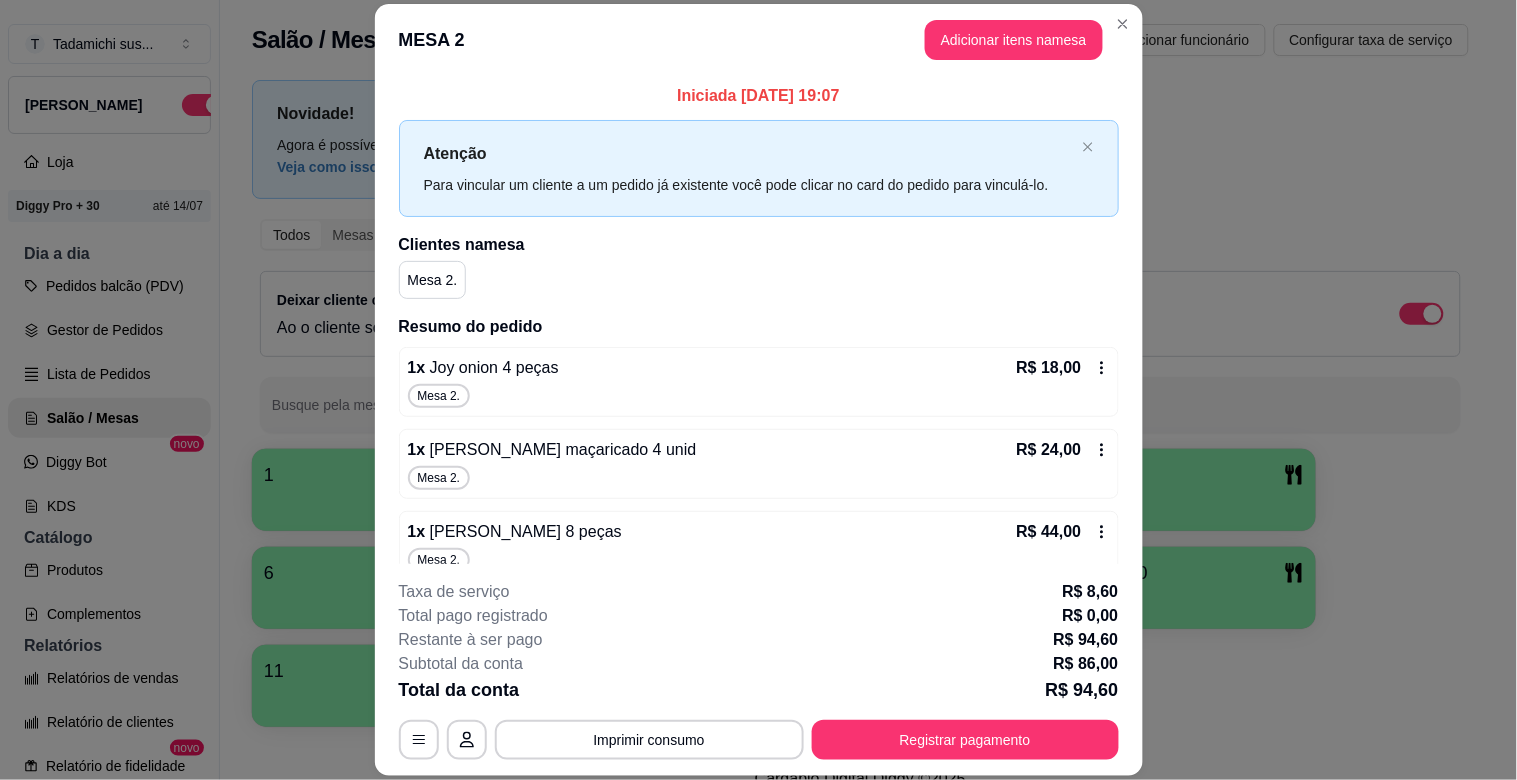 click 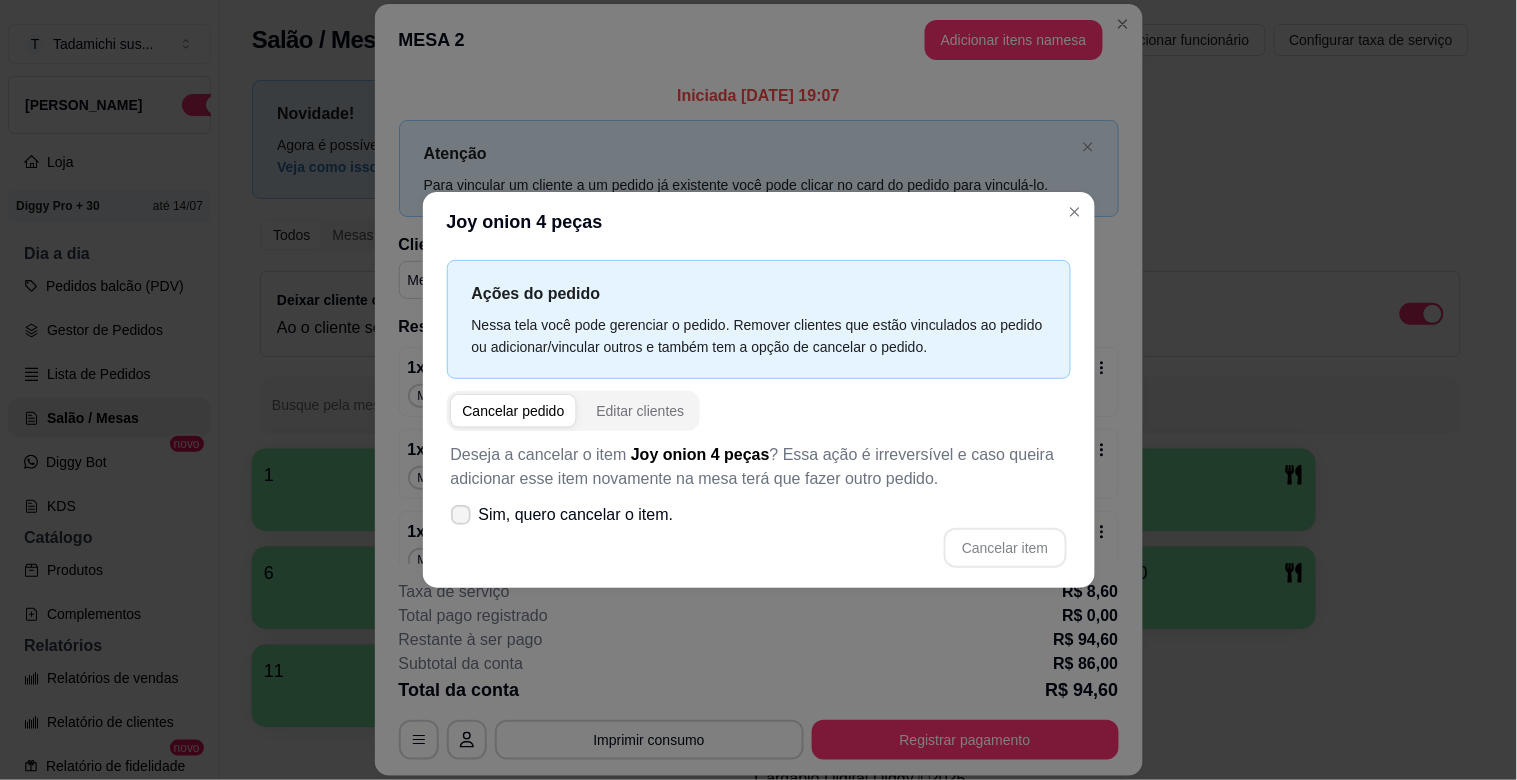 click 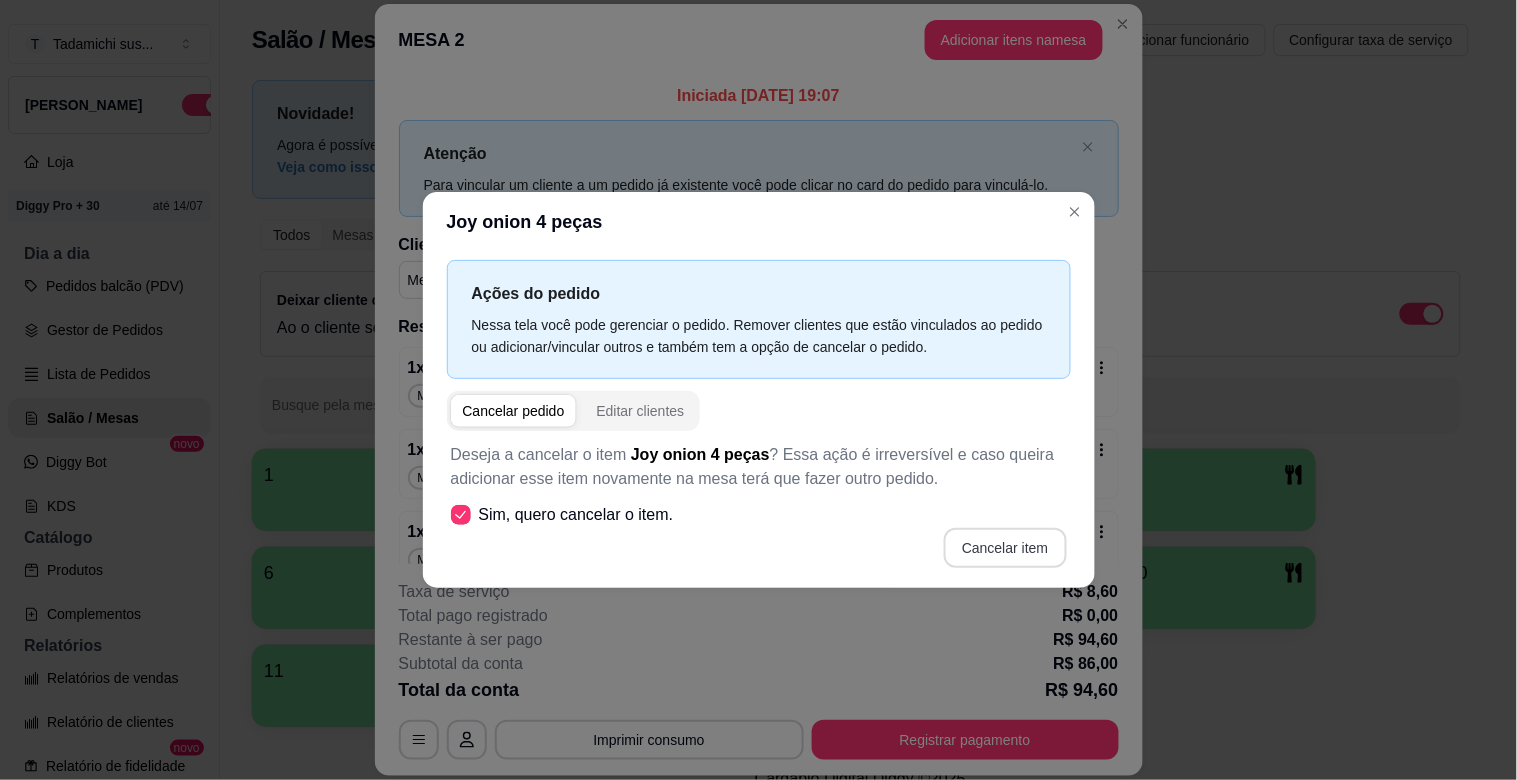 click on "Cancelar item" at bounding box center (1005, 548) 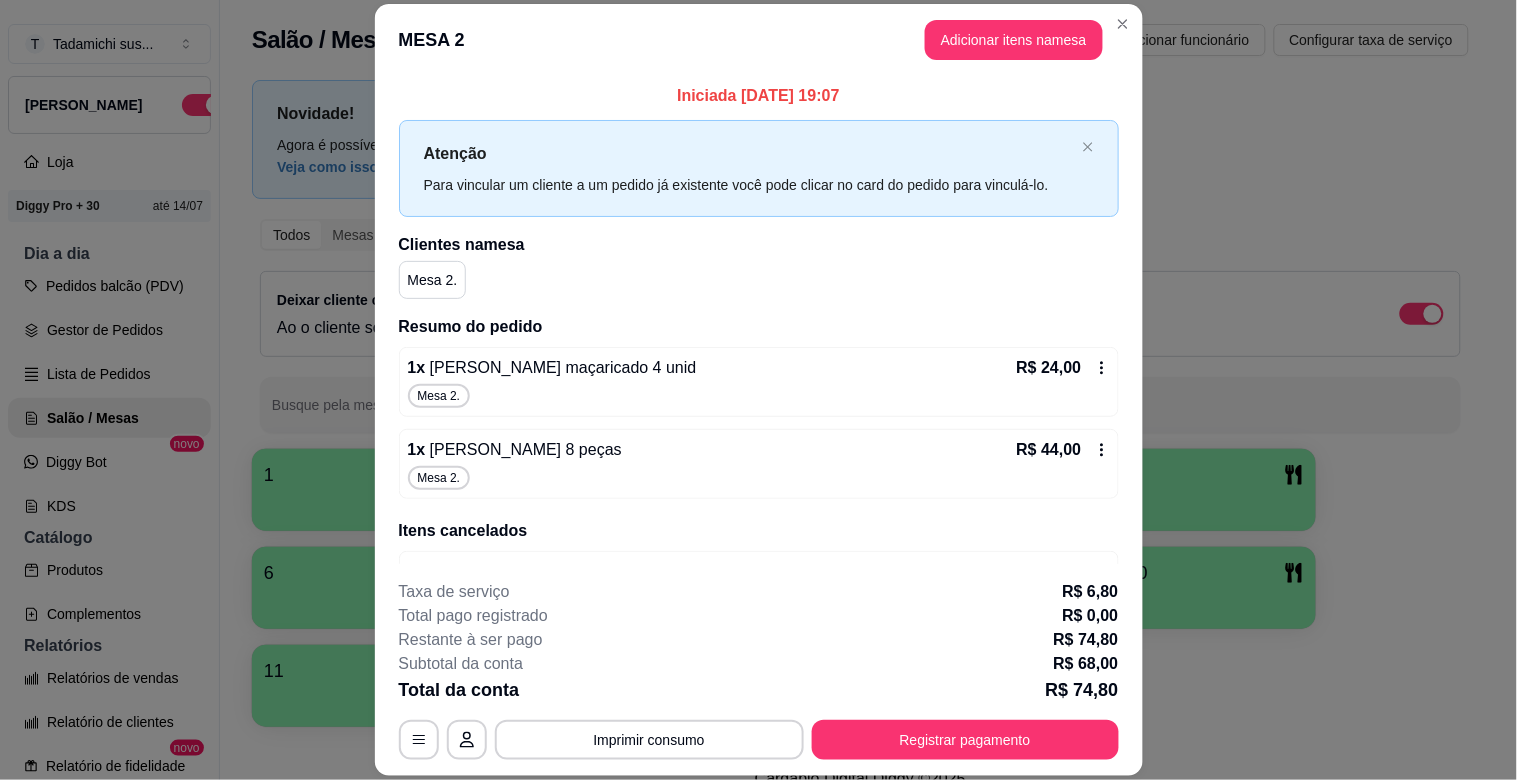 click on "R$ 24,00" at bounding box center [1063, 368] 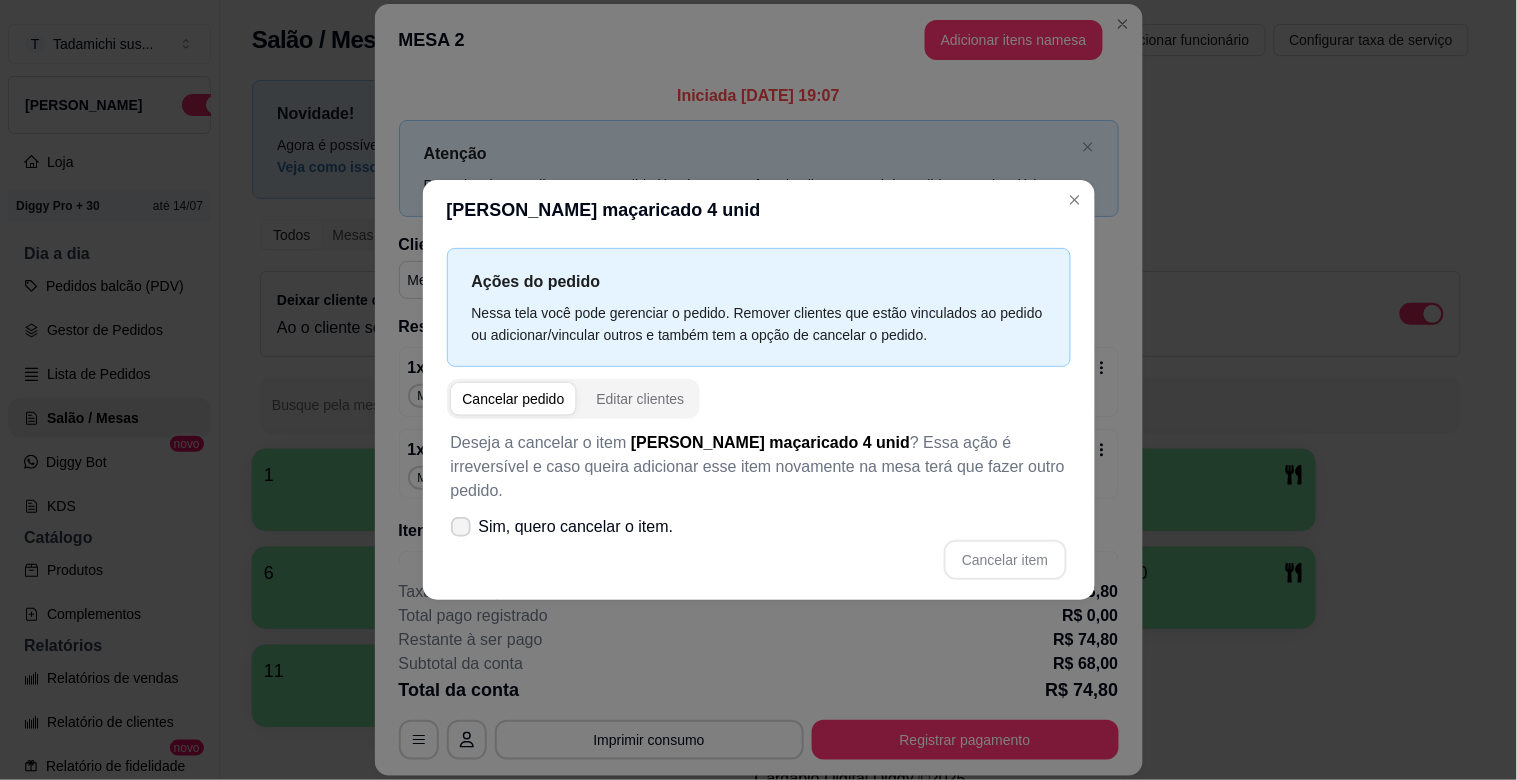 click at bounding box center (461, 527) 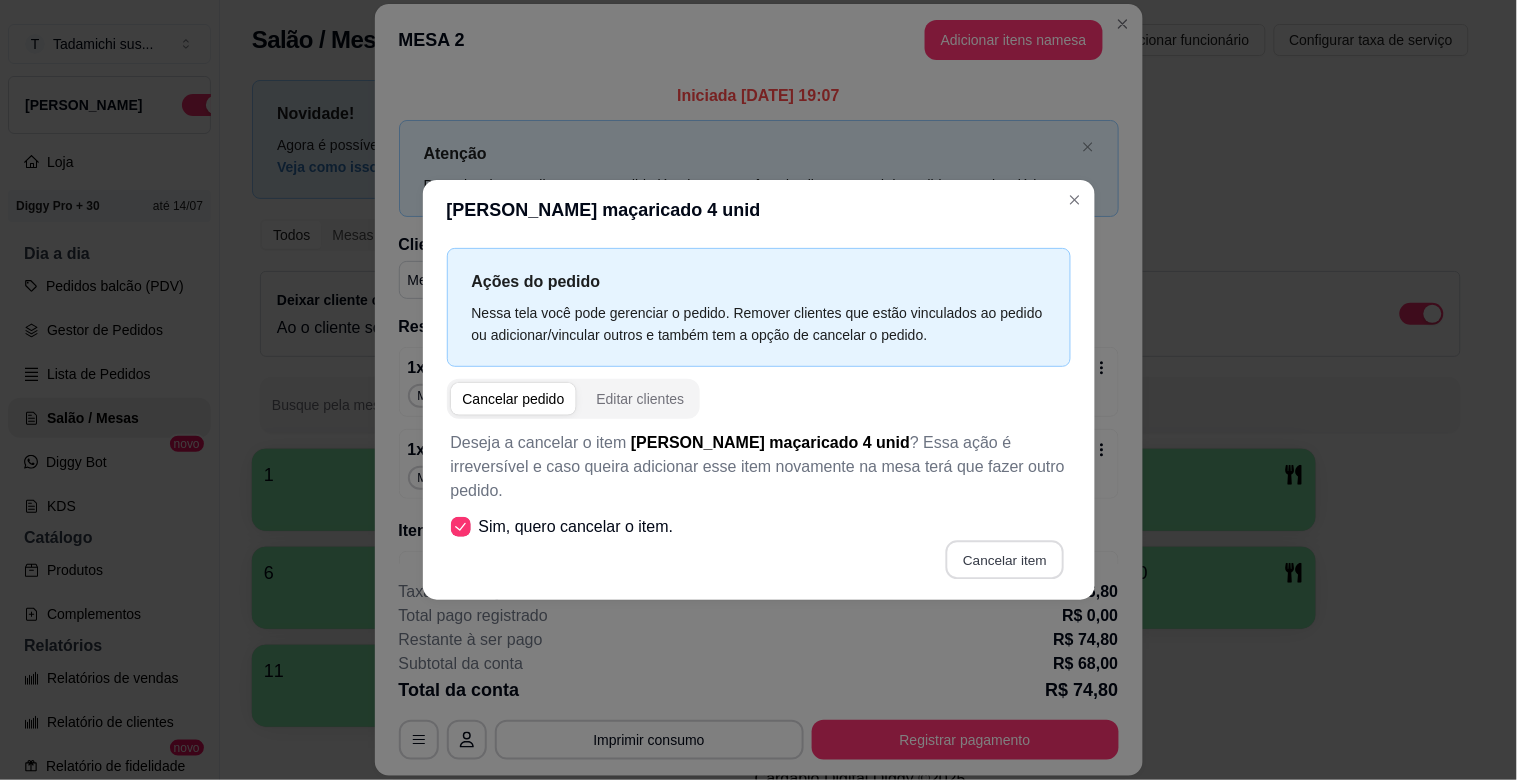 click on "Cancelar item" at bounding box center (1005, 560) 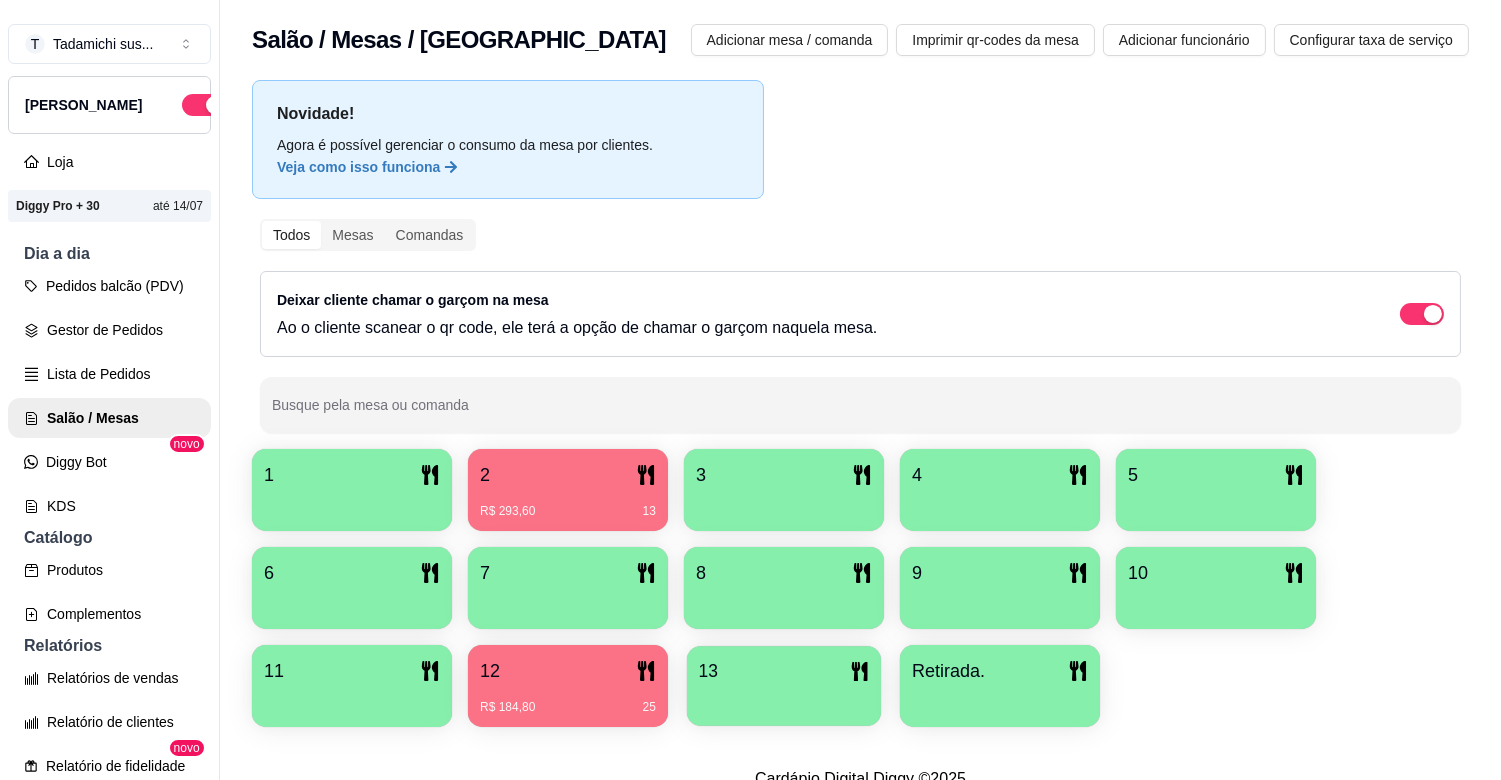 click at bounding box center (784, 699) 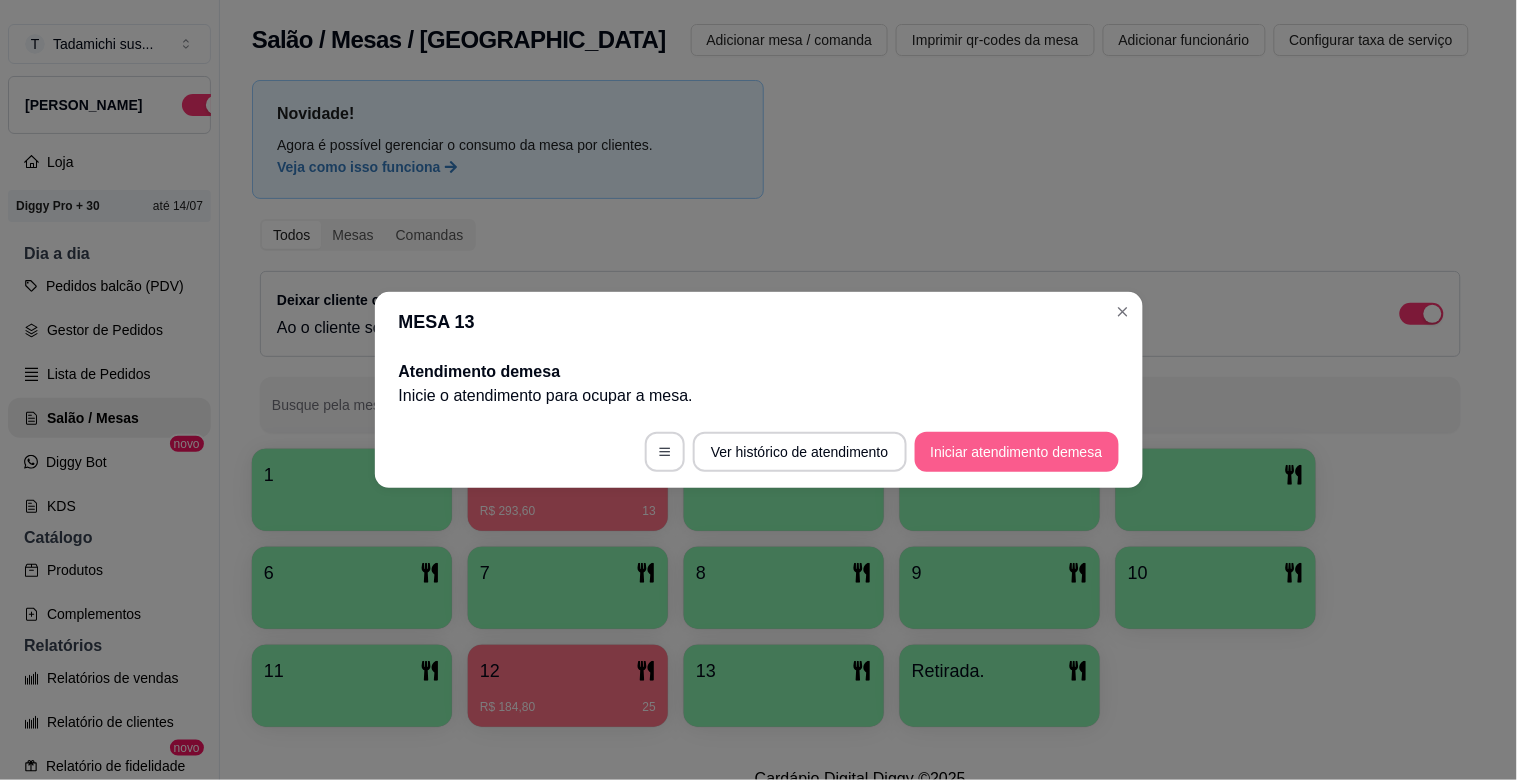 click on "Iniciar atendimento de  mesa" at bounding box center [1017, 452] 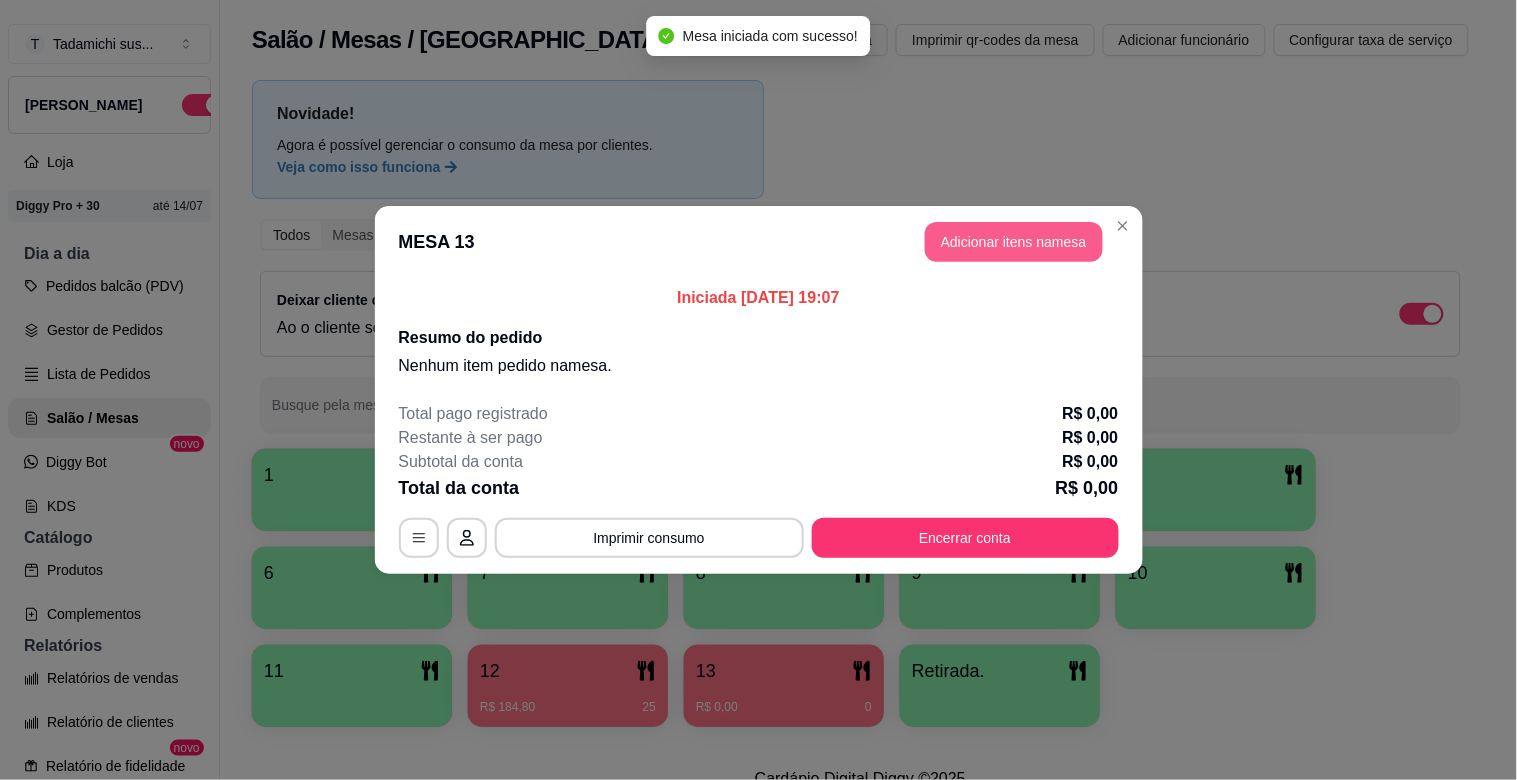 click on "Adicionar itens na  mesa" at bounding box center [1014, 242] 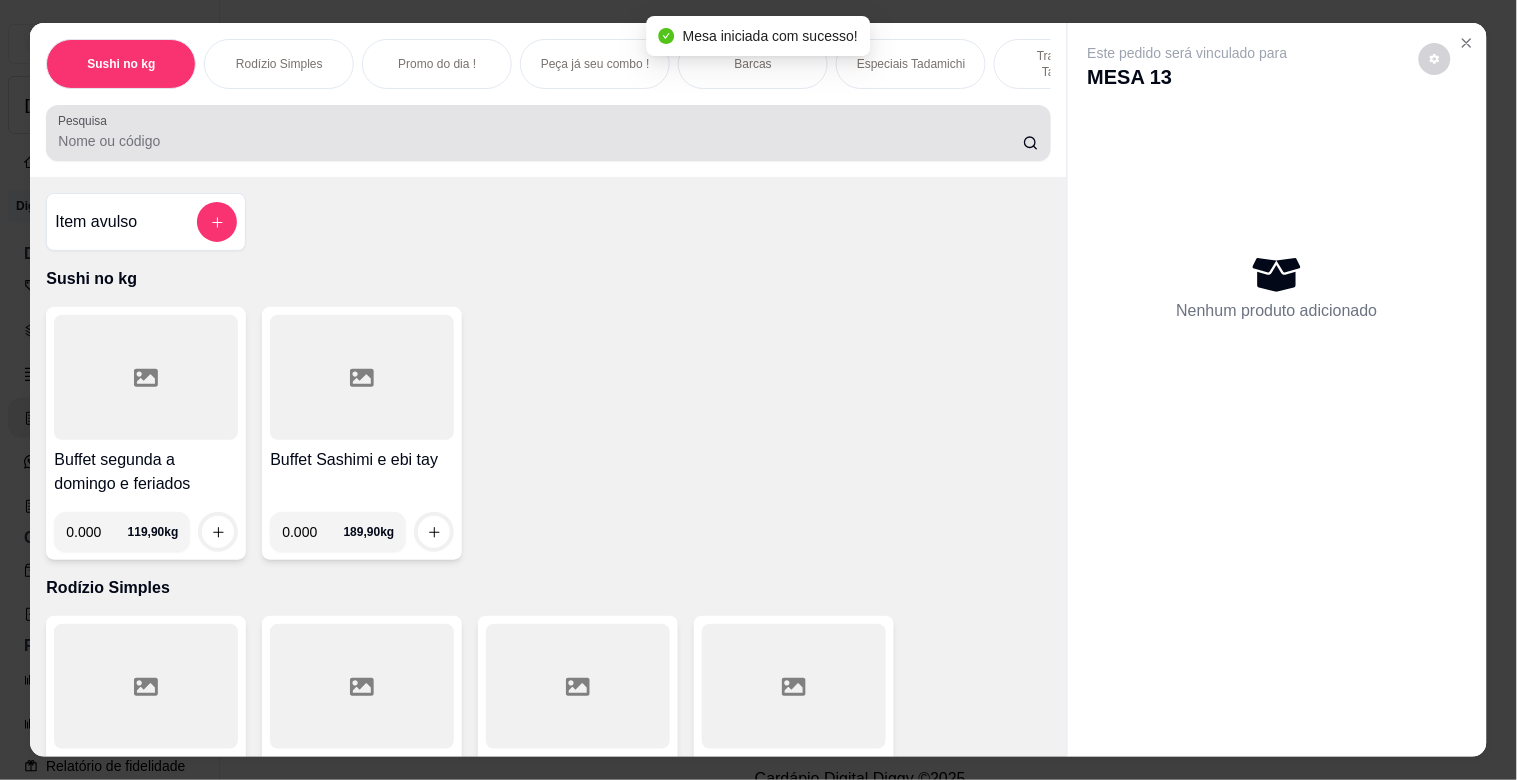 click at bounding box center [548, 133] 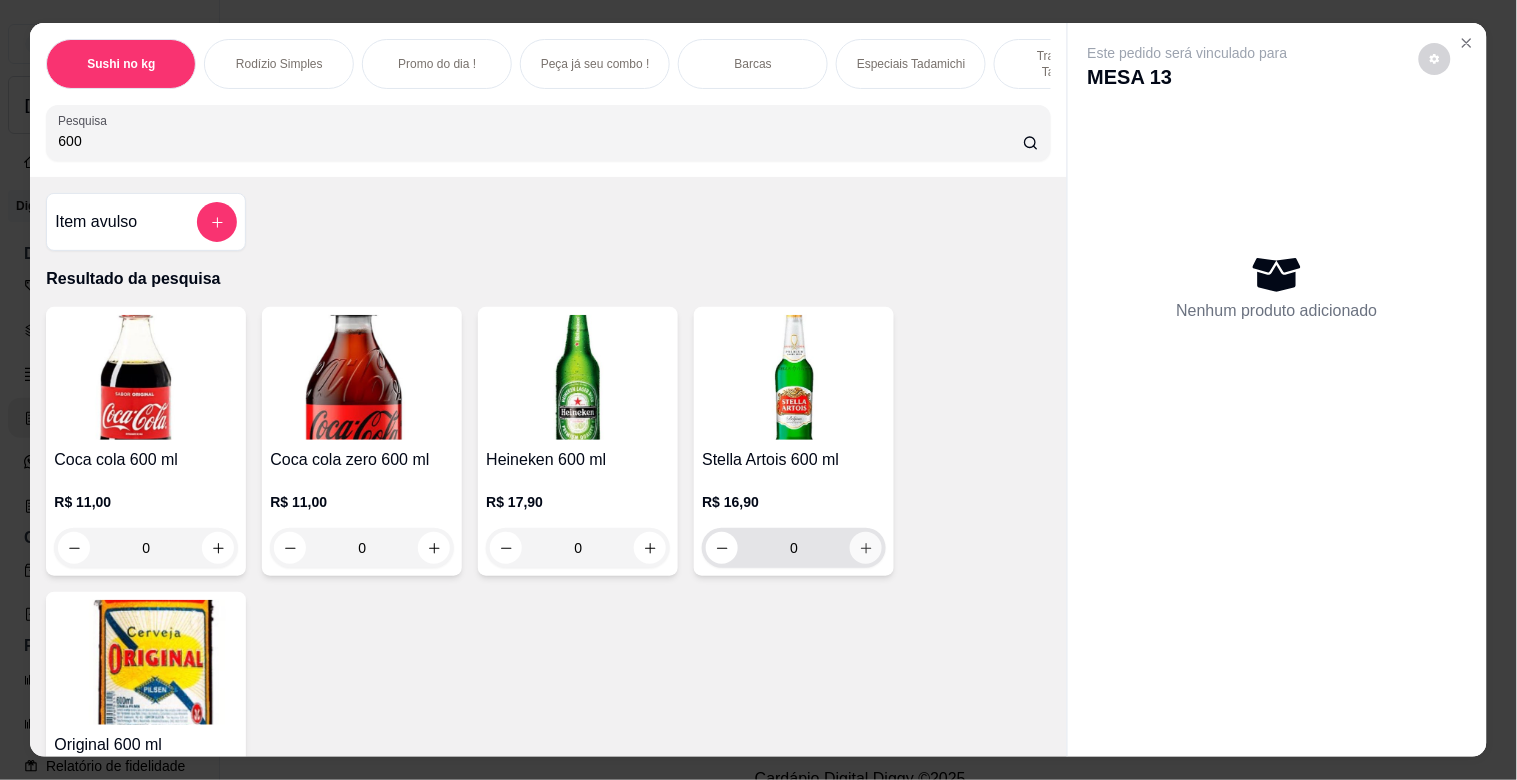 type on "600" 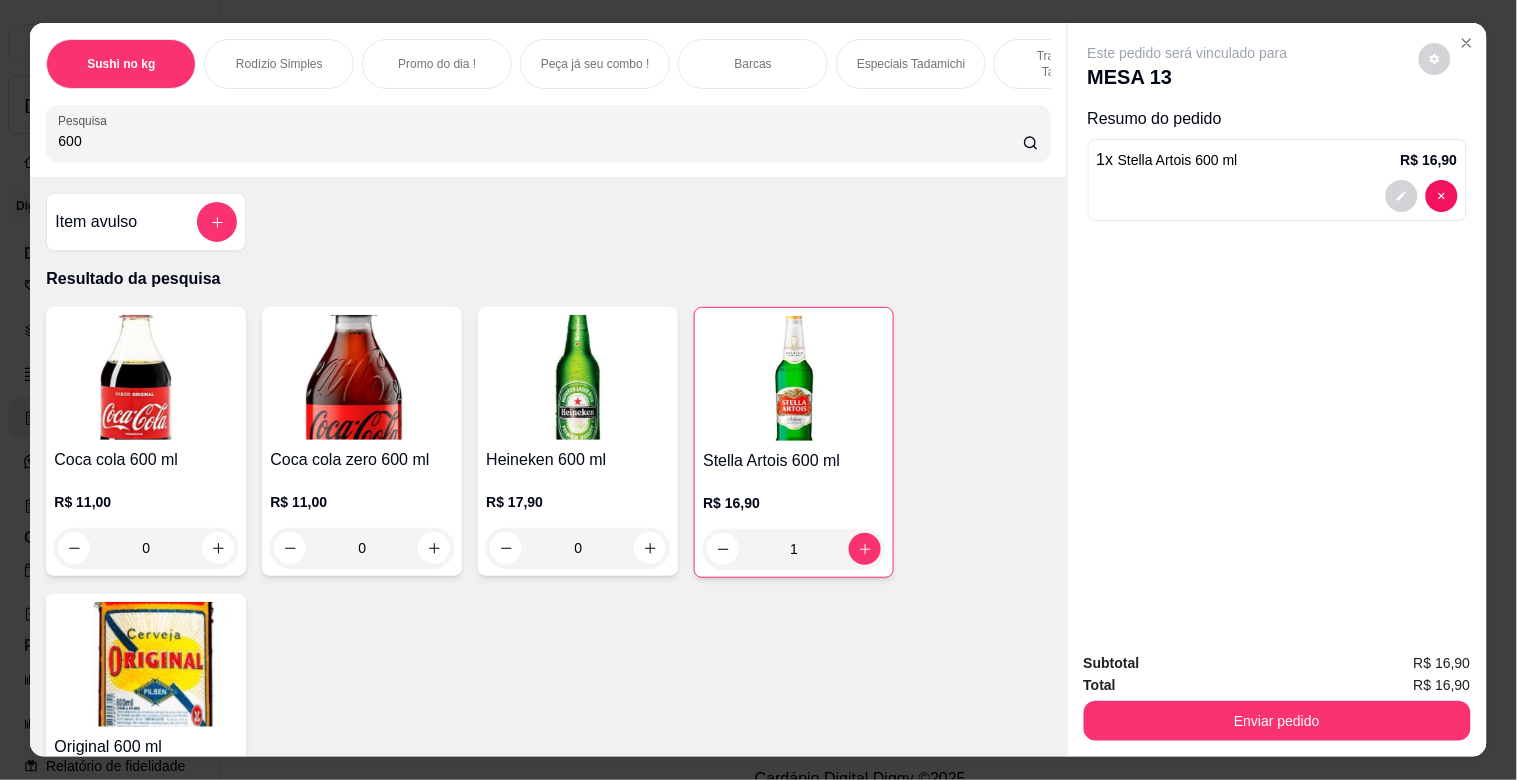 type on "1" 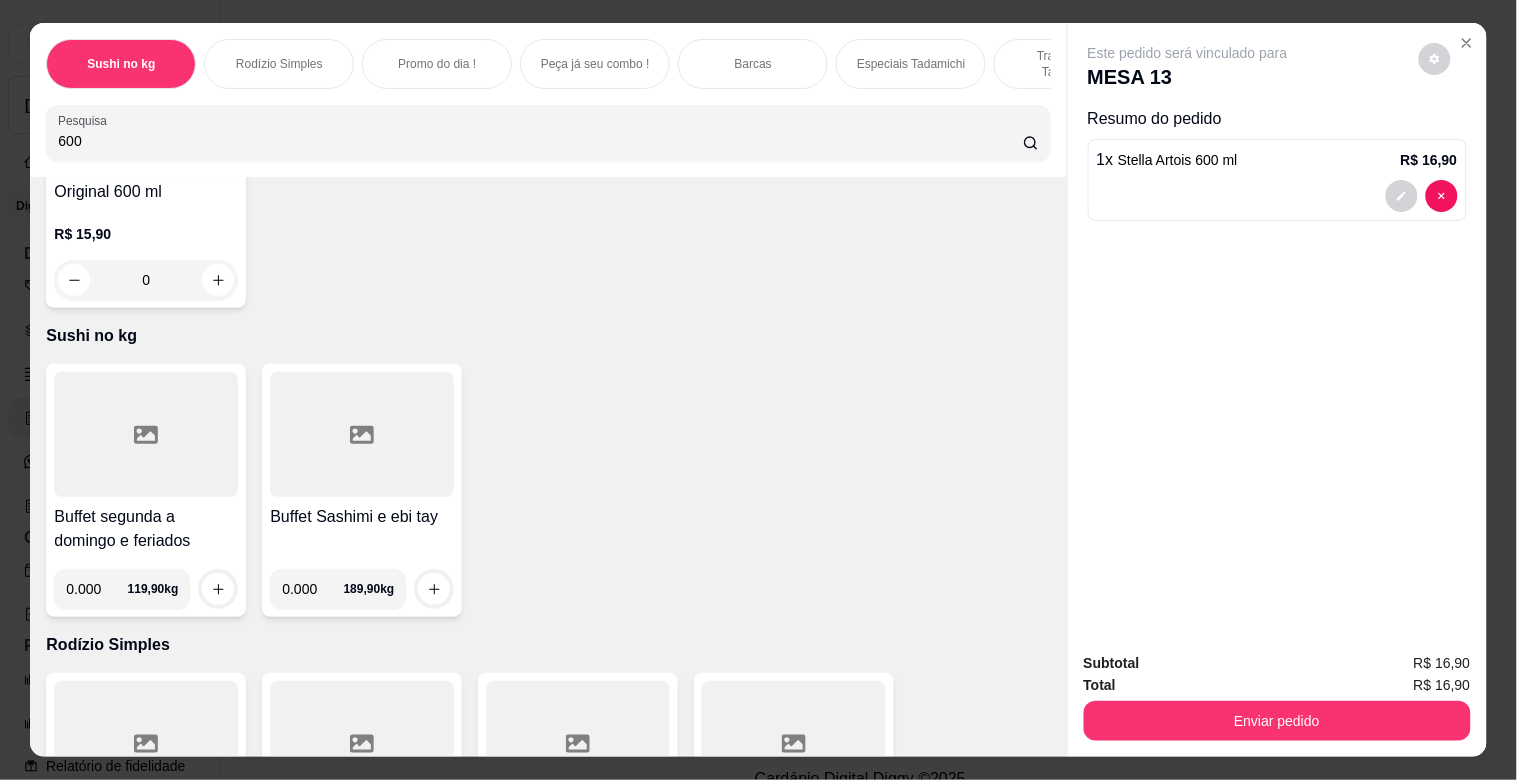 scroll, scrollTop: 888, scrollLeft: 0, axis: vertical 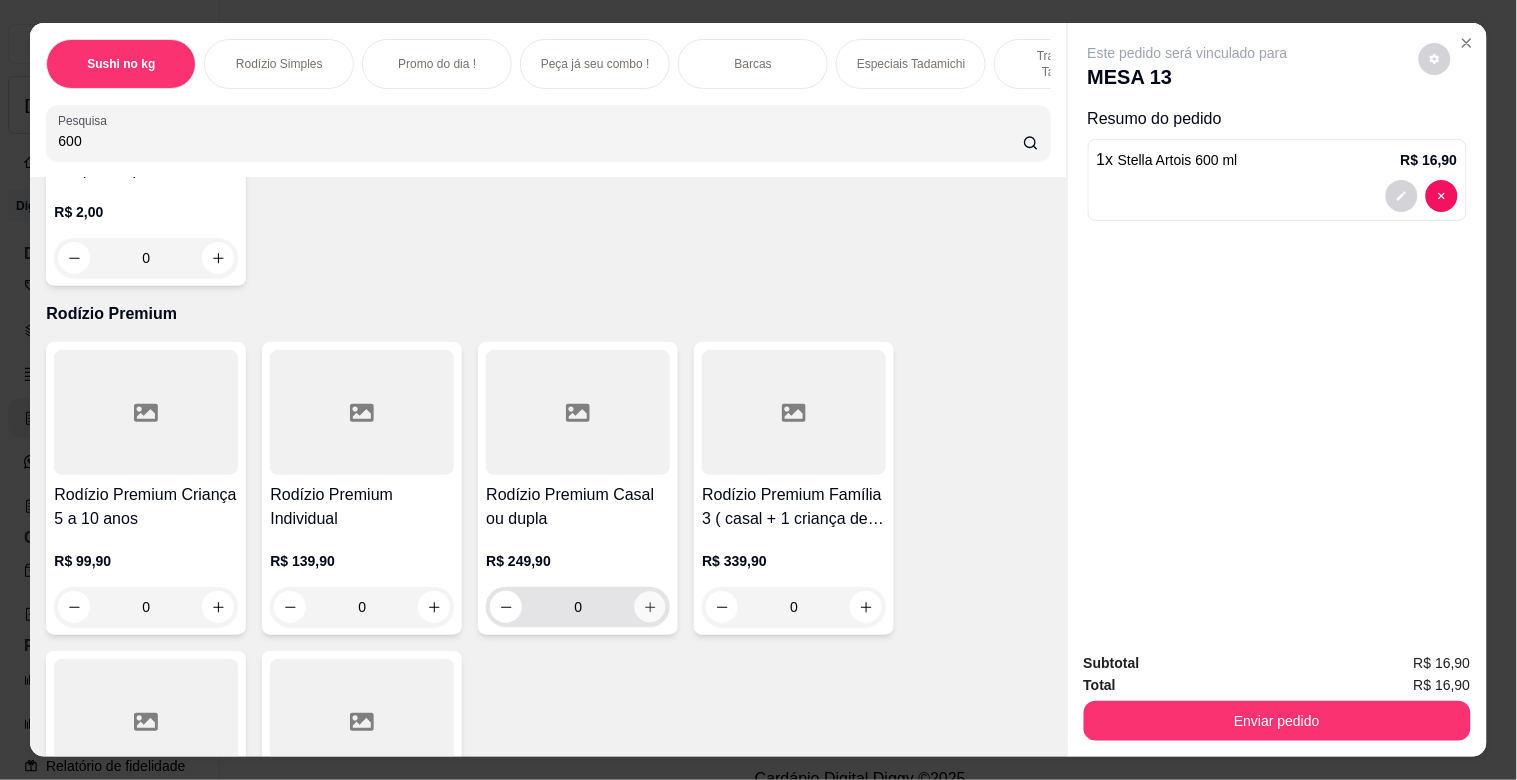 click 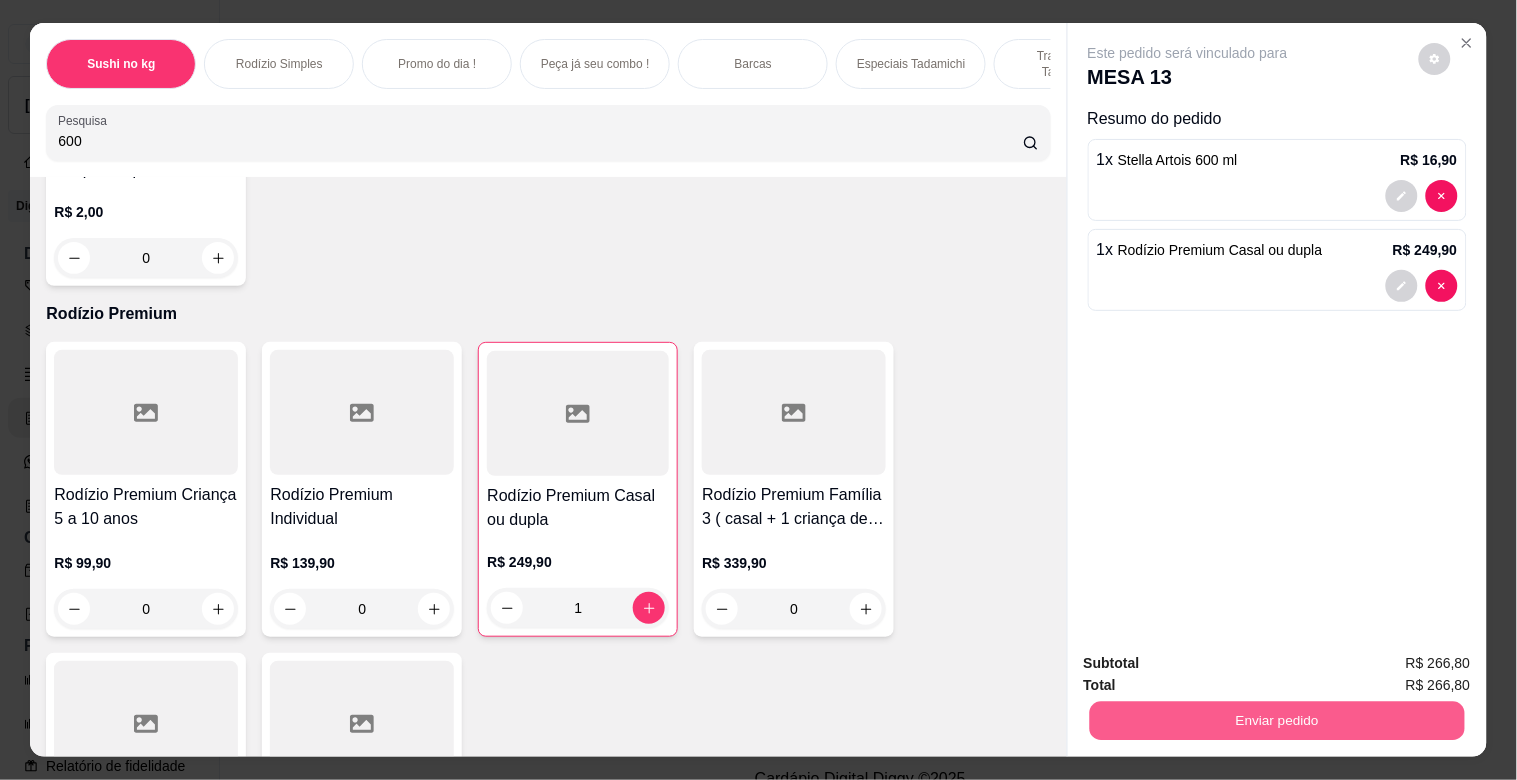 click on "Enviar pedido" at bounding box center (1276, 720) 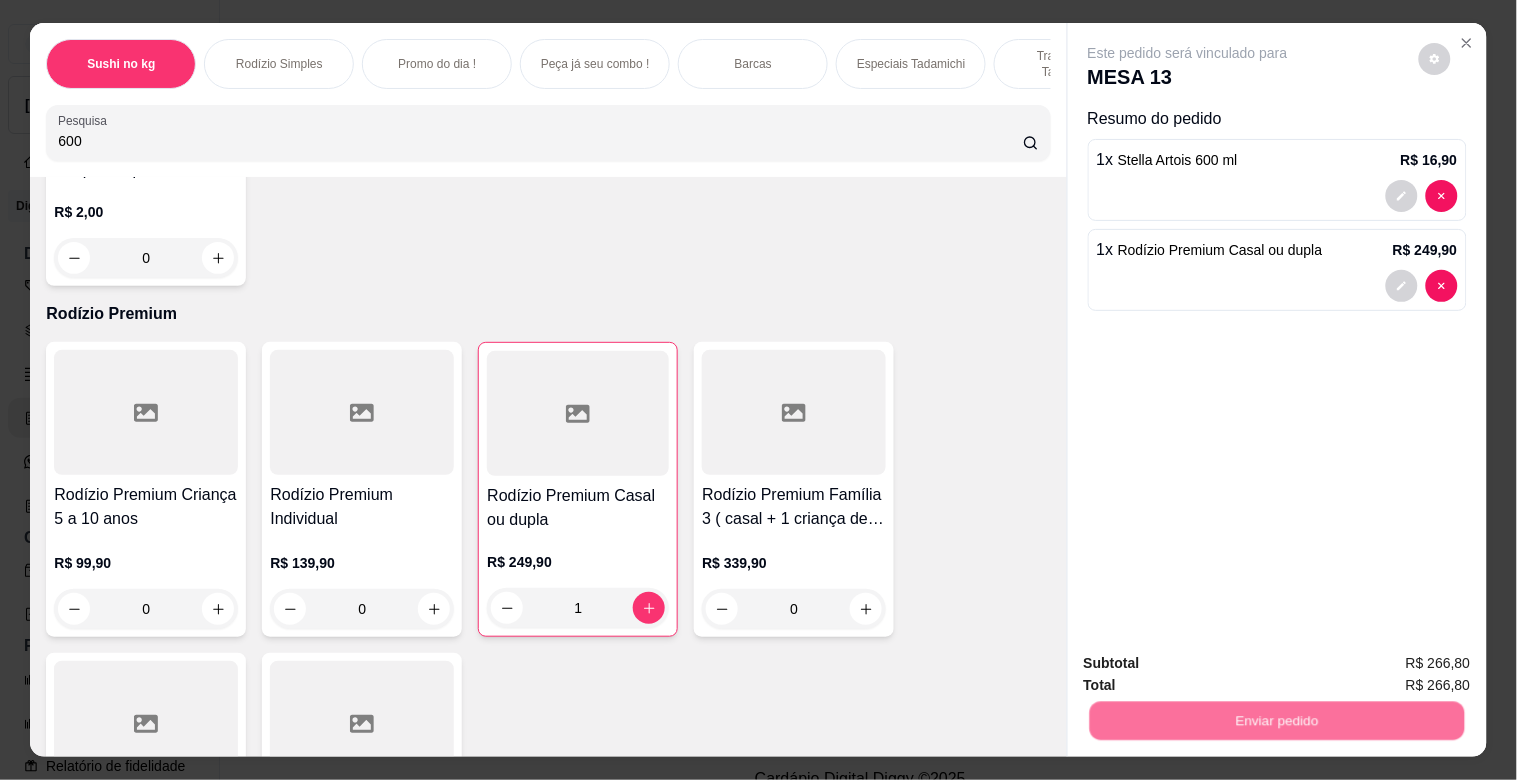 click on "Não registrar e enviar pedido" at bounding box center (1211, 662) 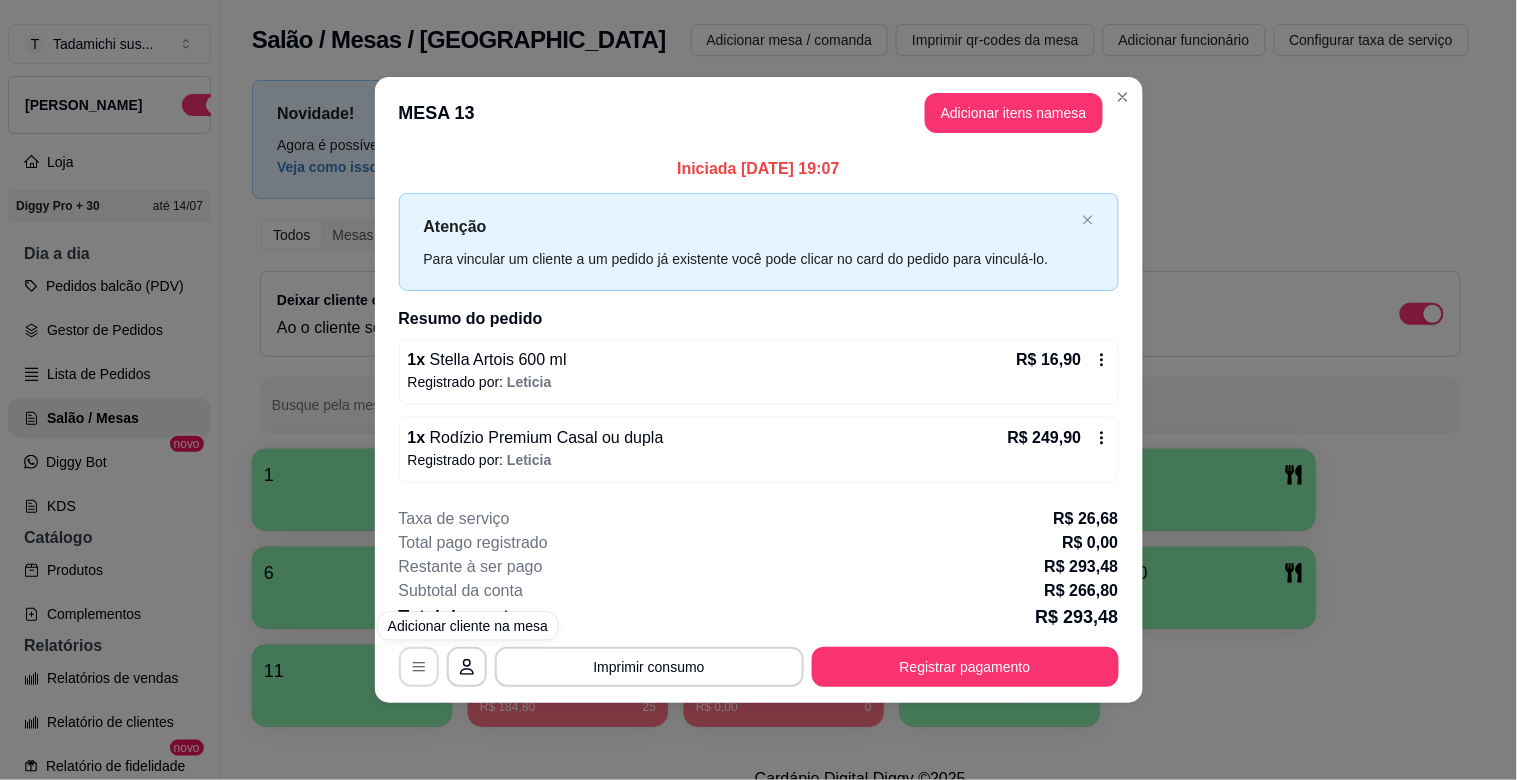 click 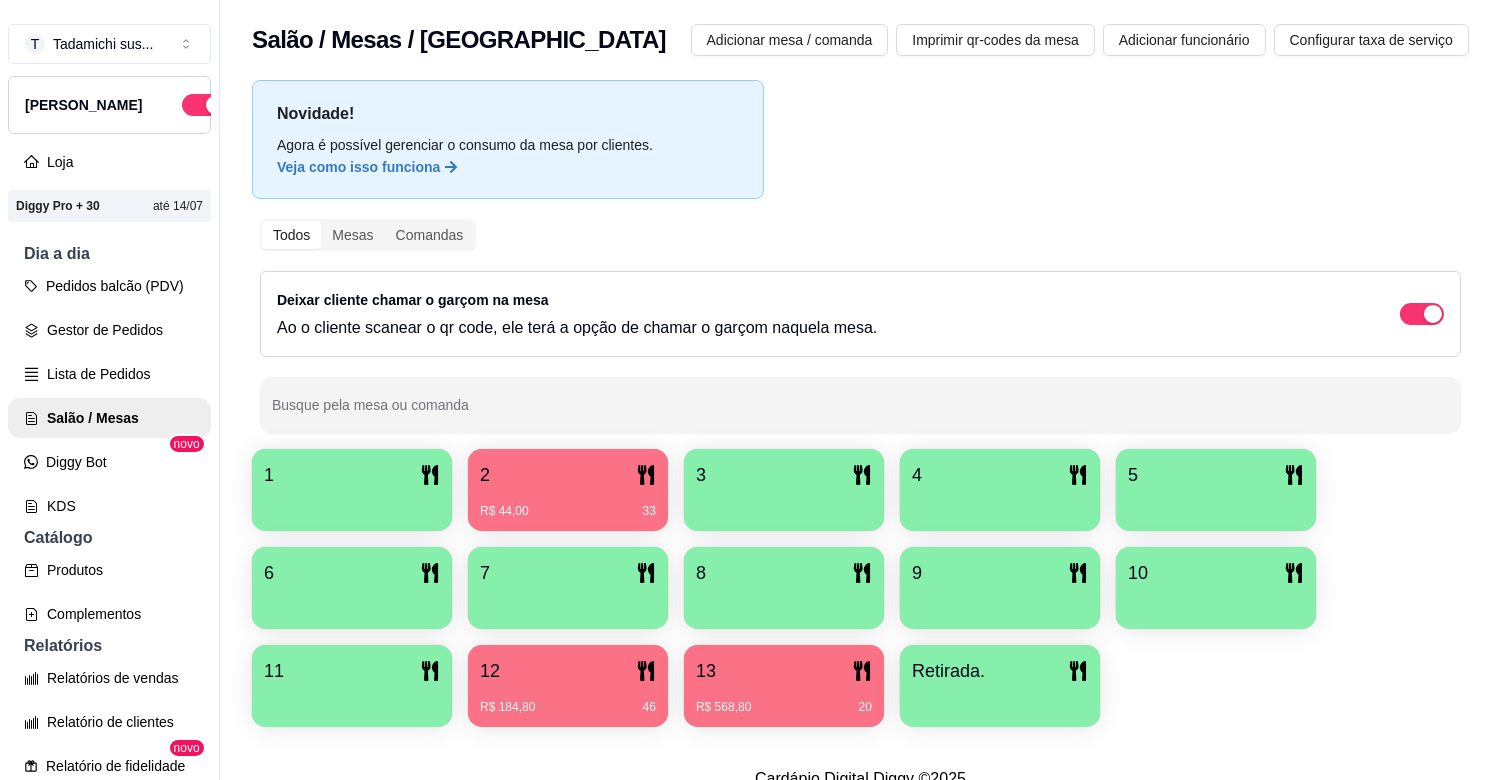 click on "R$ 184,80 46" at bounding box center (568, 700) 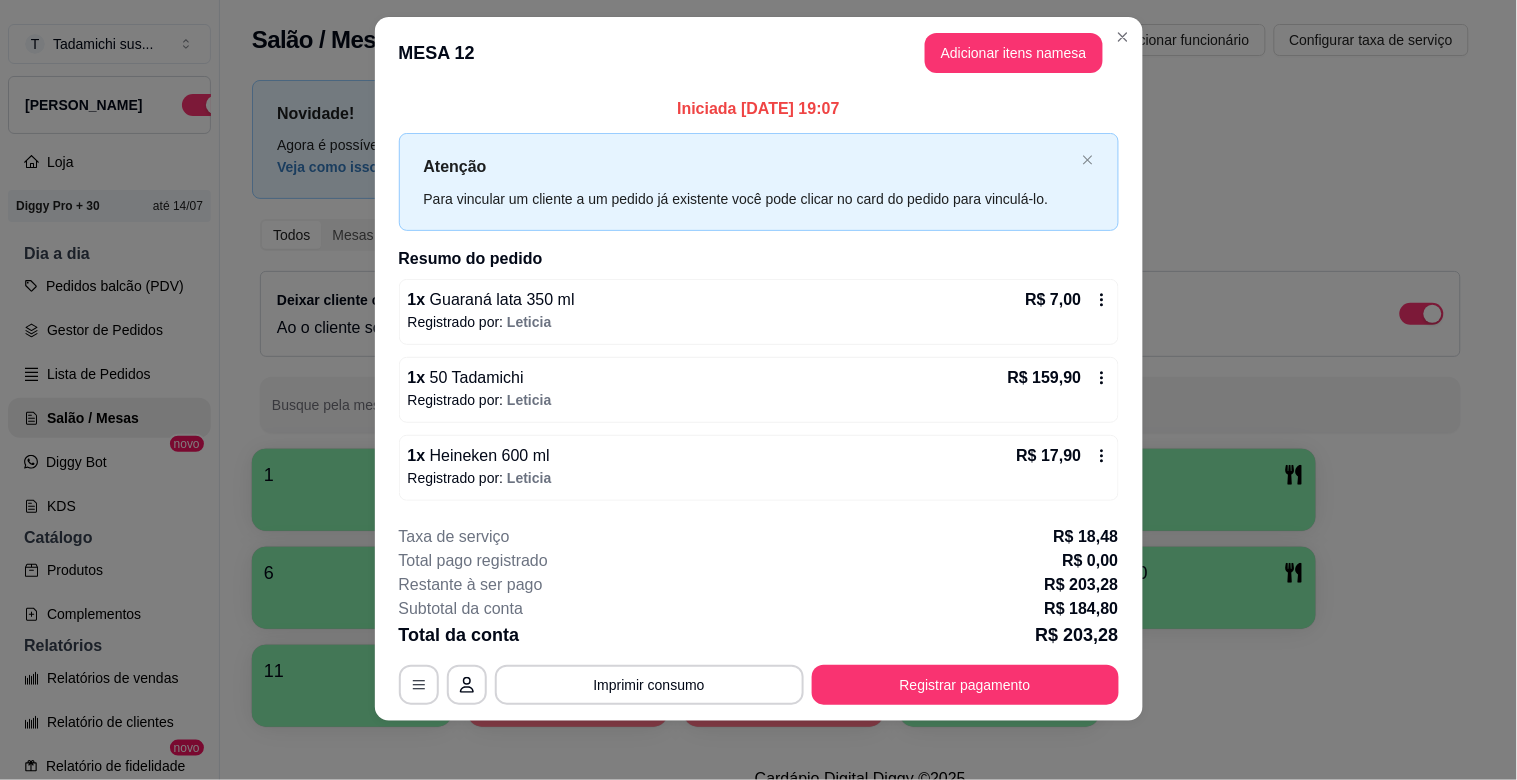 scroll, scrollTop: 25, scrollLeft: 0, axis: vertical 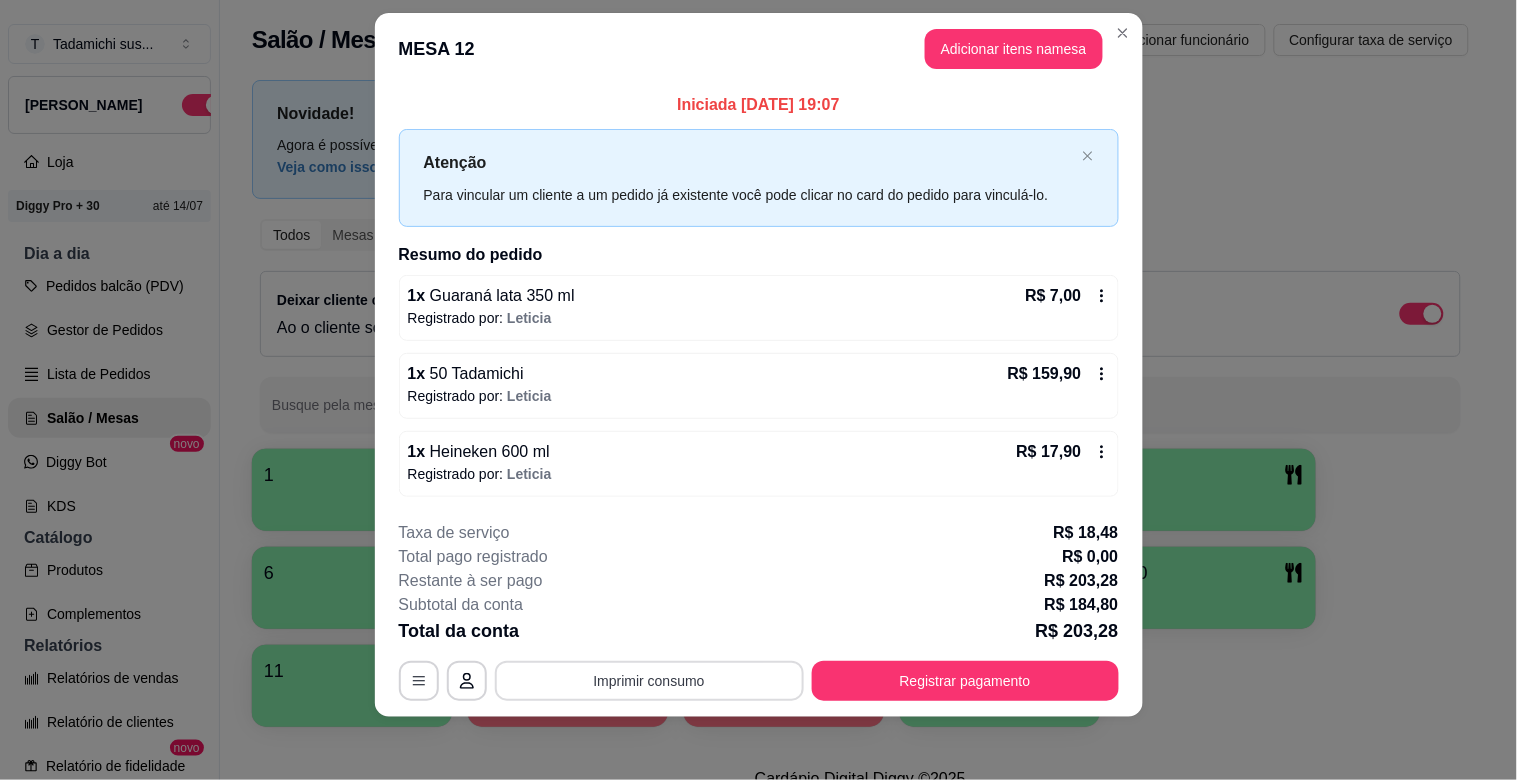 click on "Imprimir consumo" at bounding box center (649, 681) 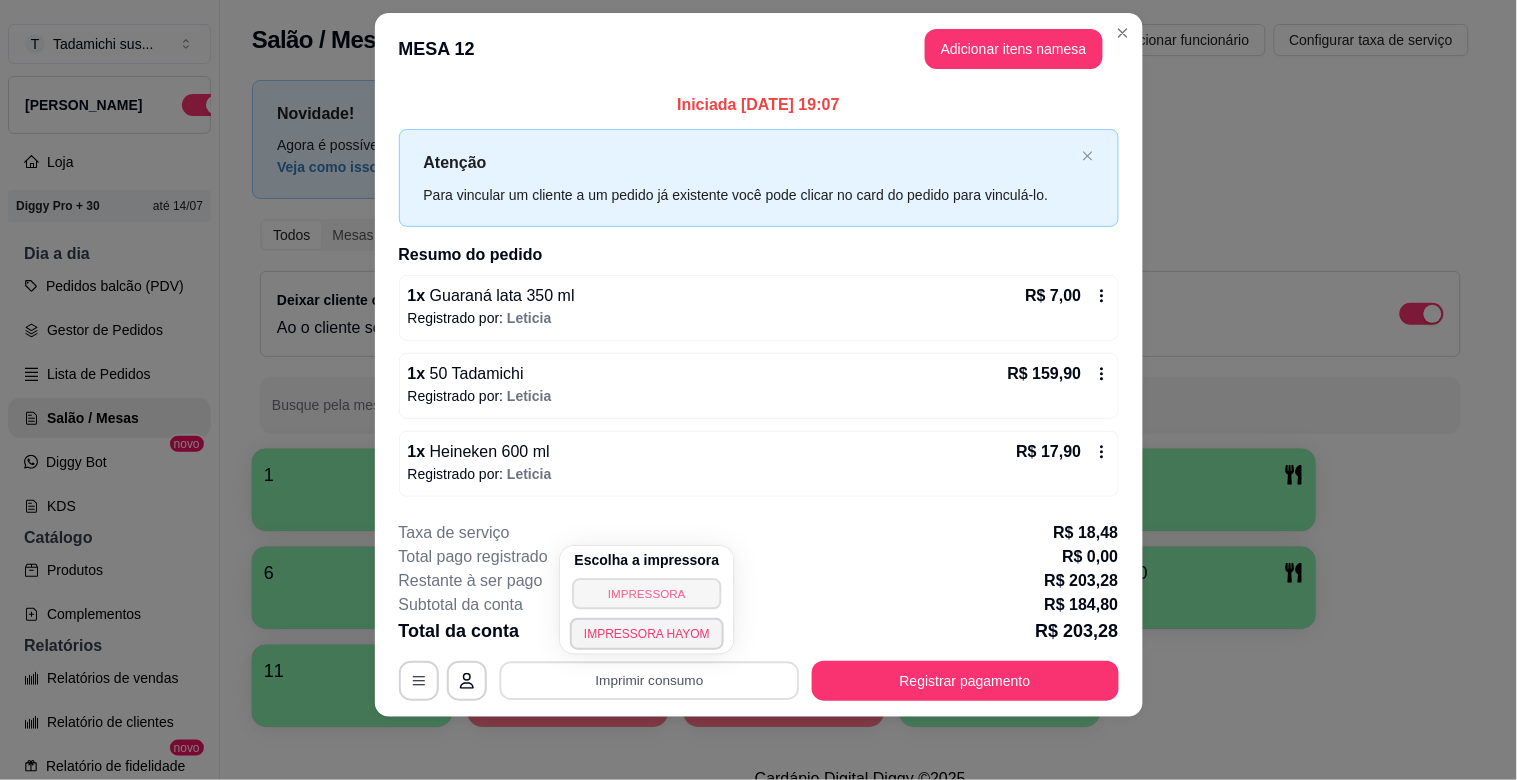 click on "IMPRESSORA" at bounding box center (646, 593) 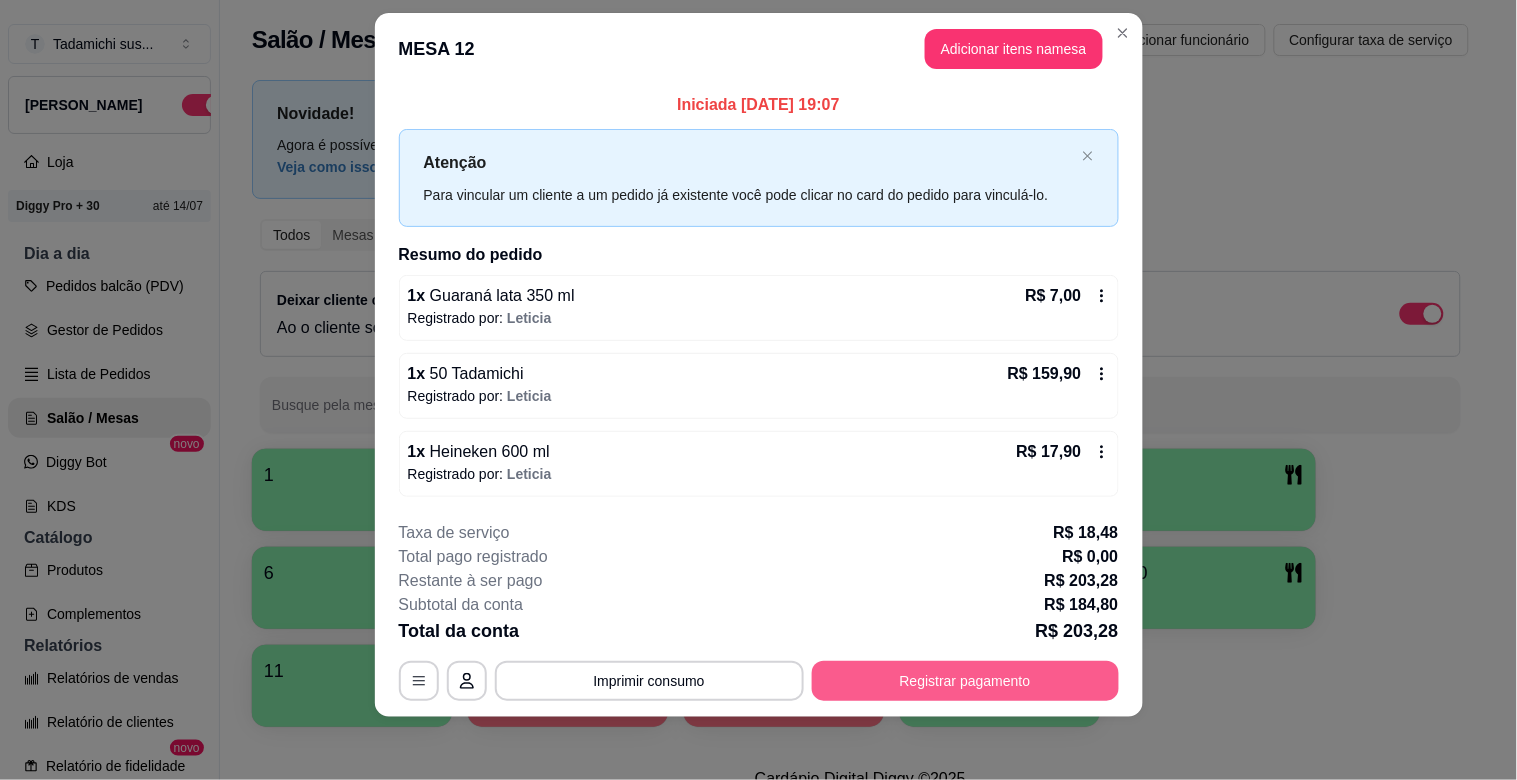 click on "Registrar pagamento" at bounding box center [965, 681] 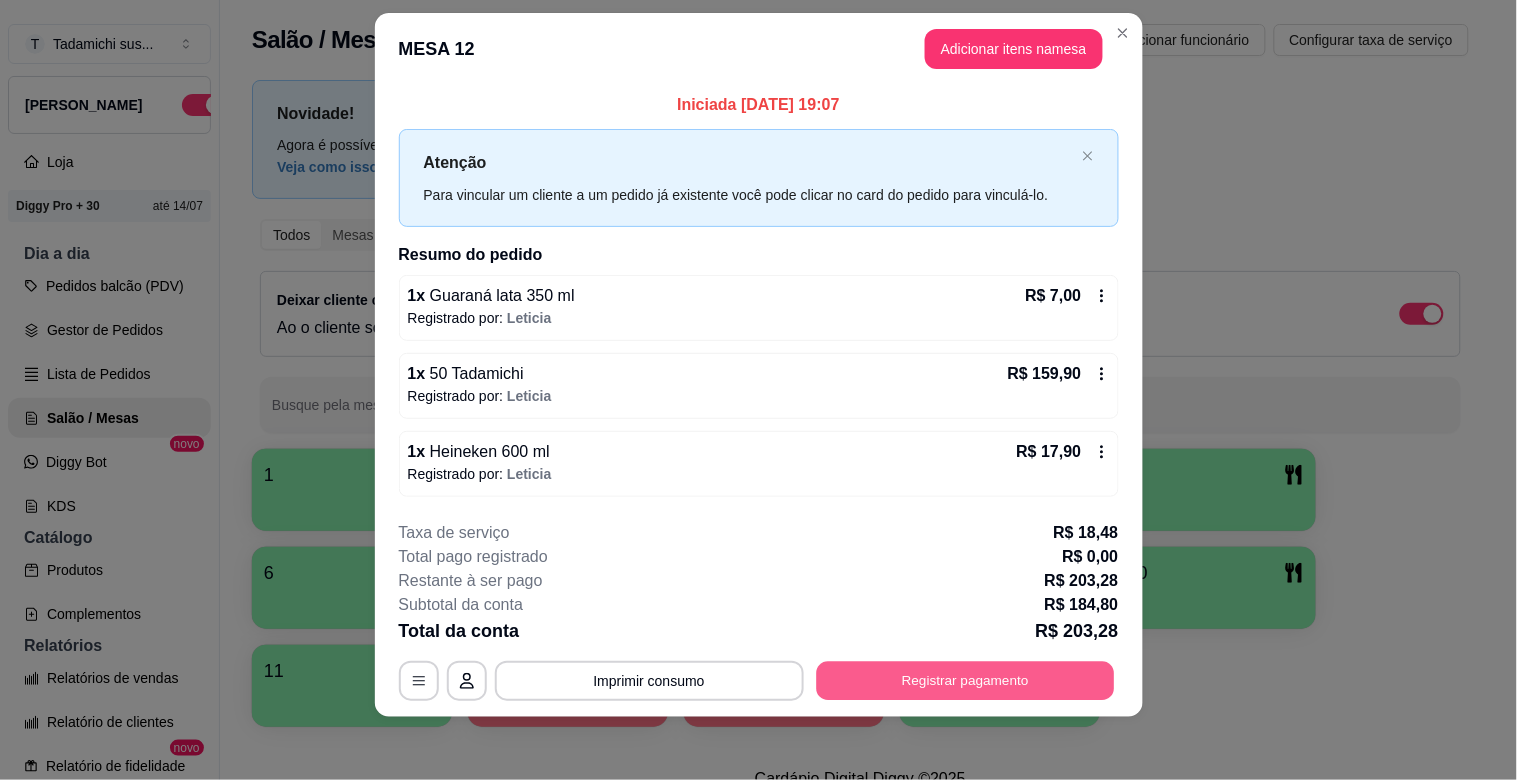 click on "Registrar pagamento" at bounding box center (965, 680) 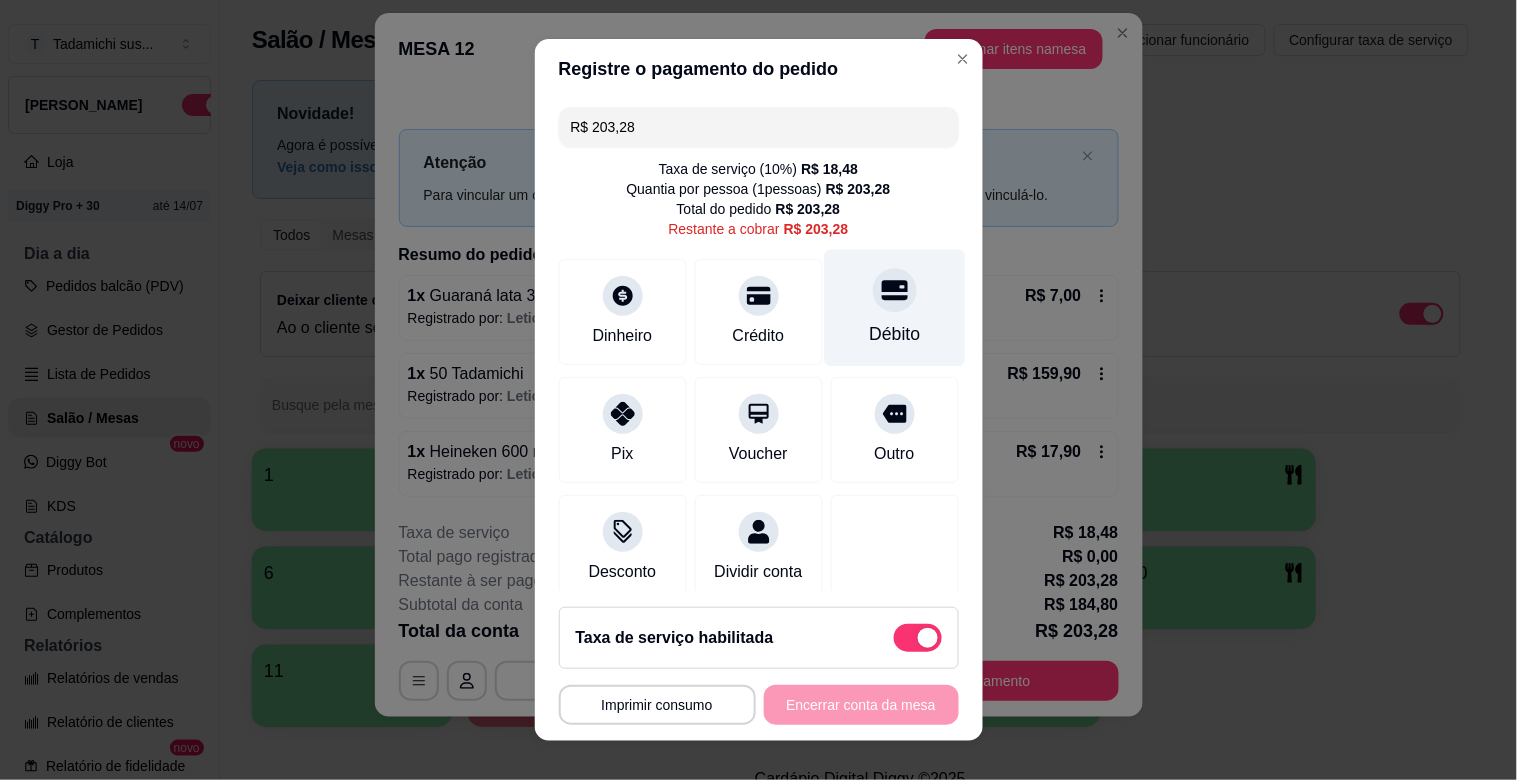 click on "Débito" at bounding box center (894, 334) 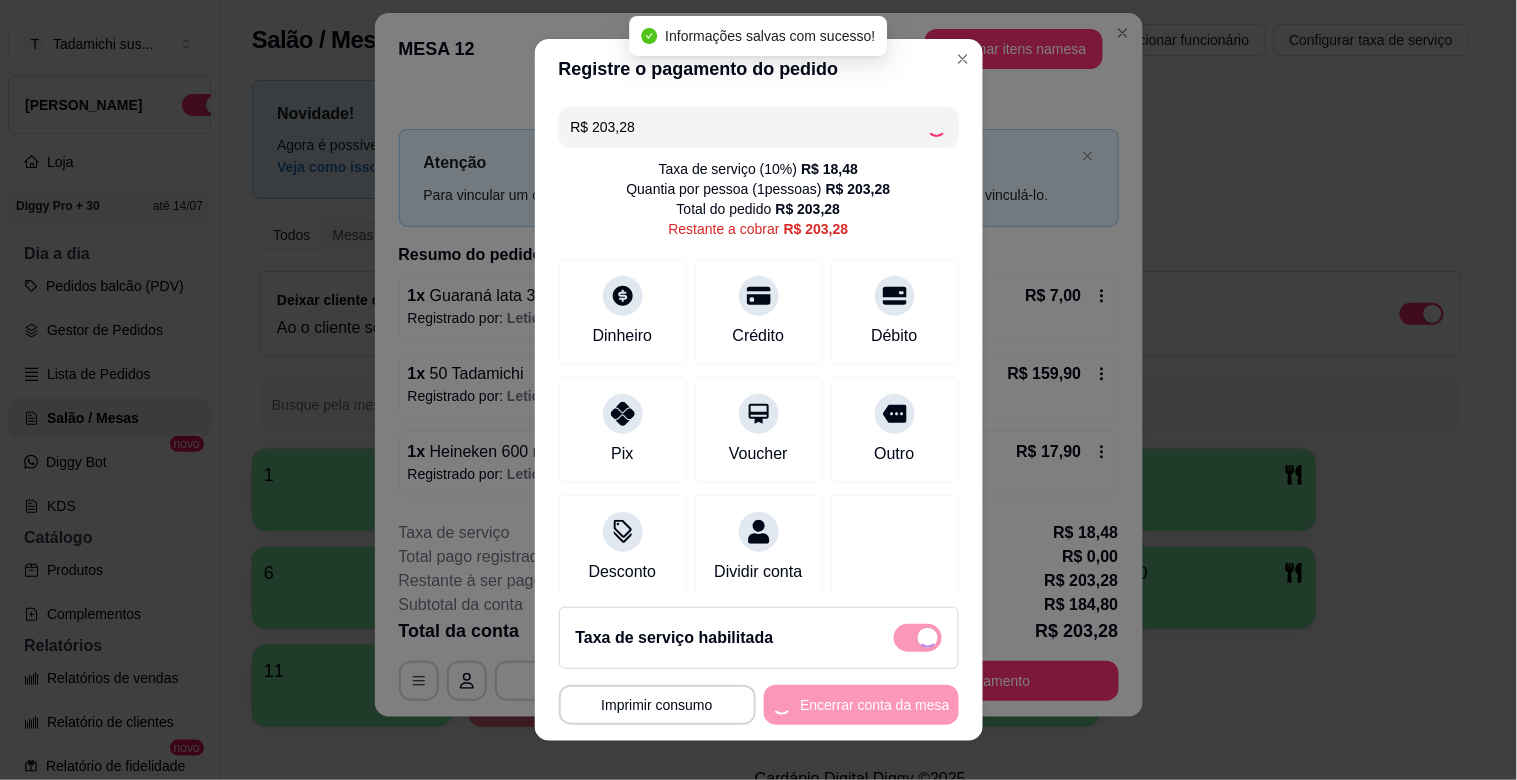 type on "R$ 0,00" 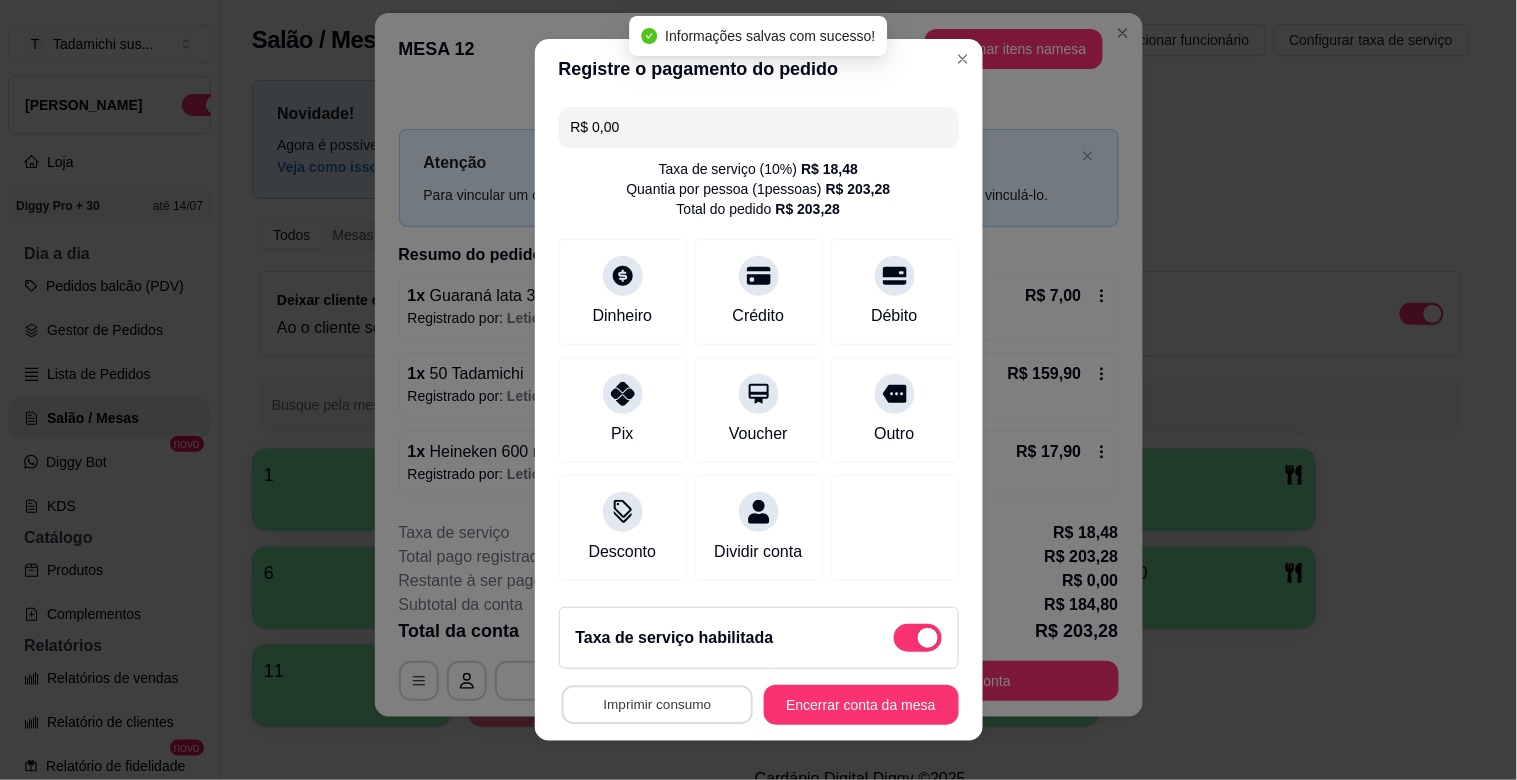 click on "Imprimir consumo" at bounding box center [656, 705] 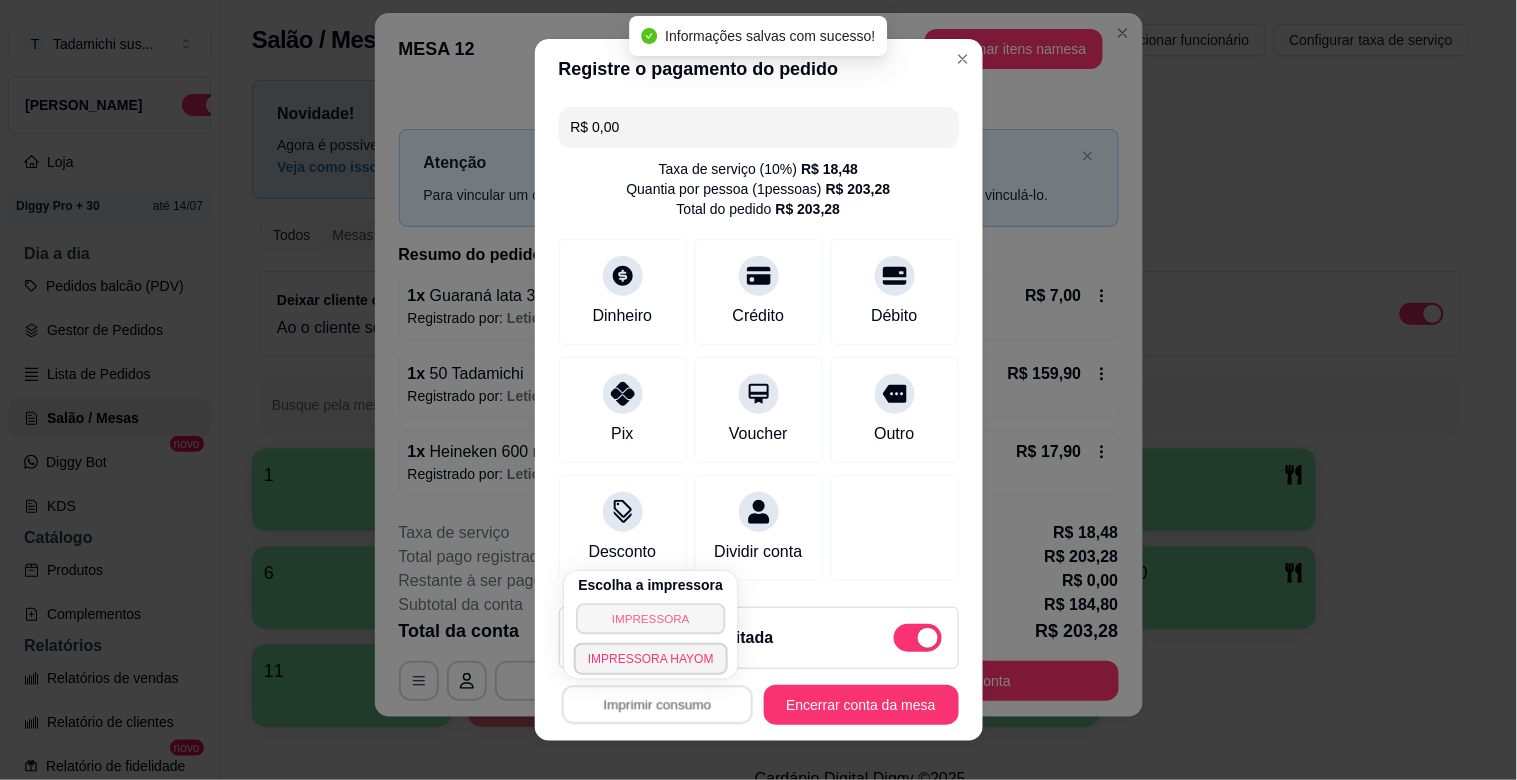 click on "IMPRESSORA" at bounding box center [650, 618] 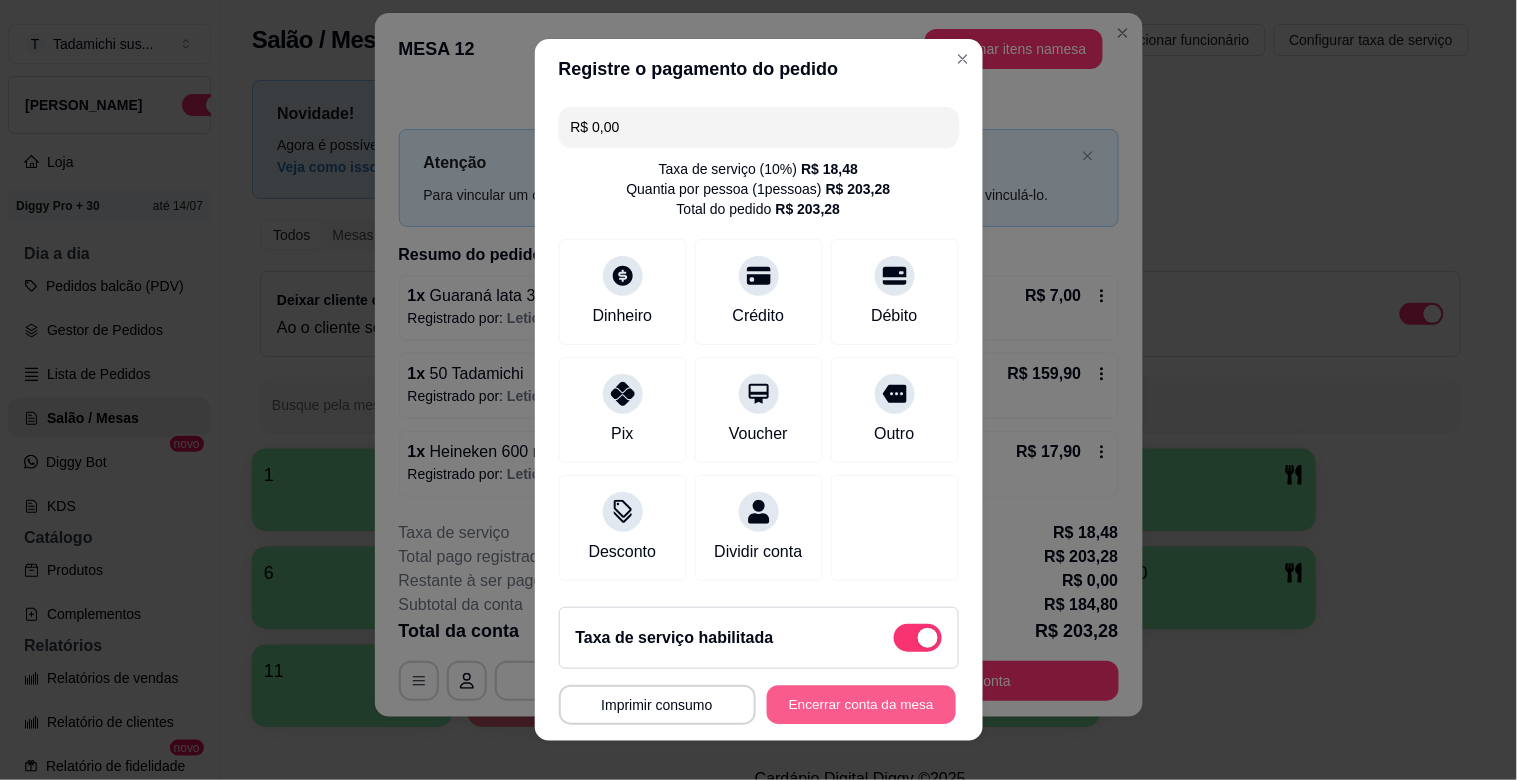 click on "Encerrar conta da mesa" at bounding box center (861, 705) 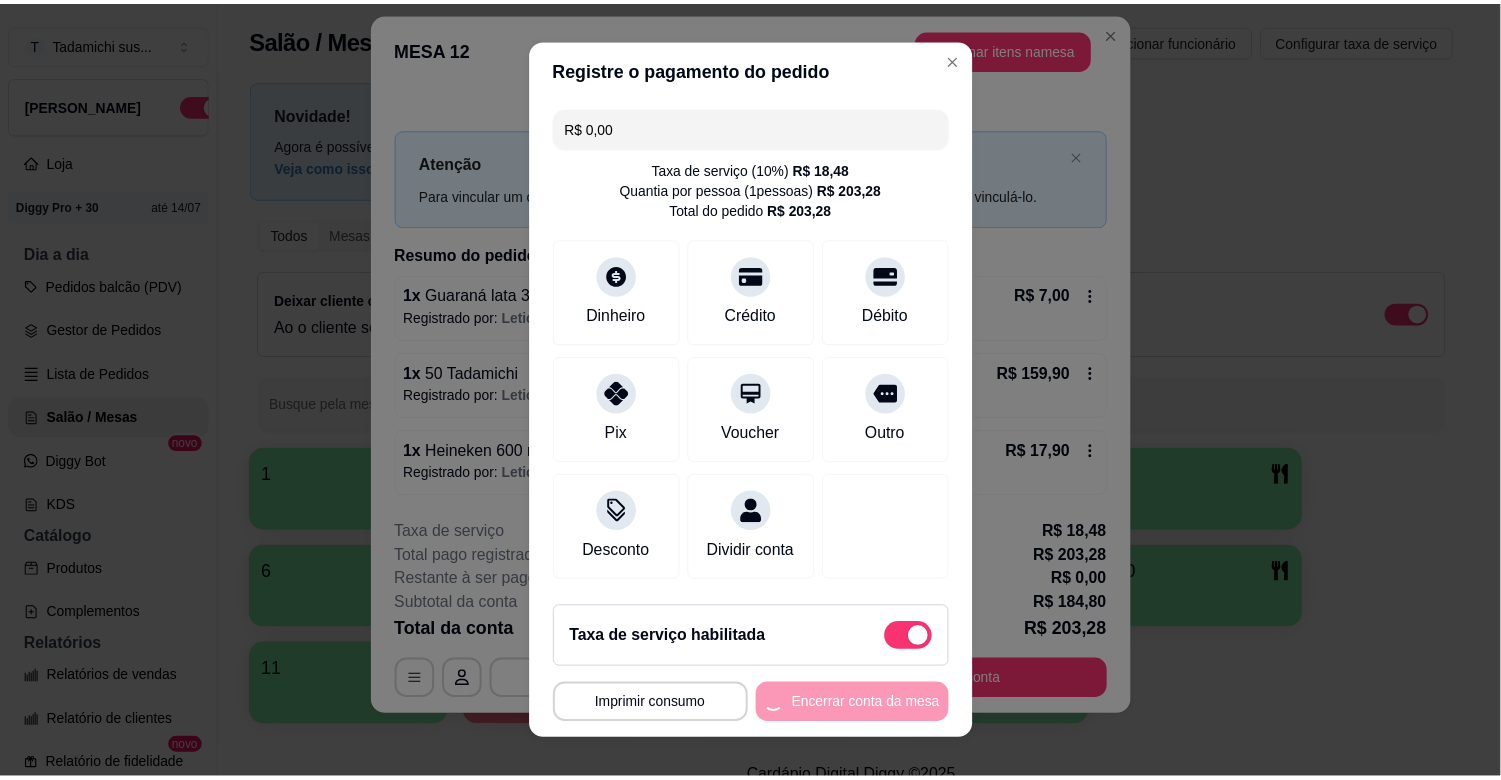 scroll, scrollTop: 0, scrollLeft: 0, axis: both 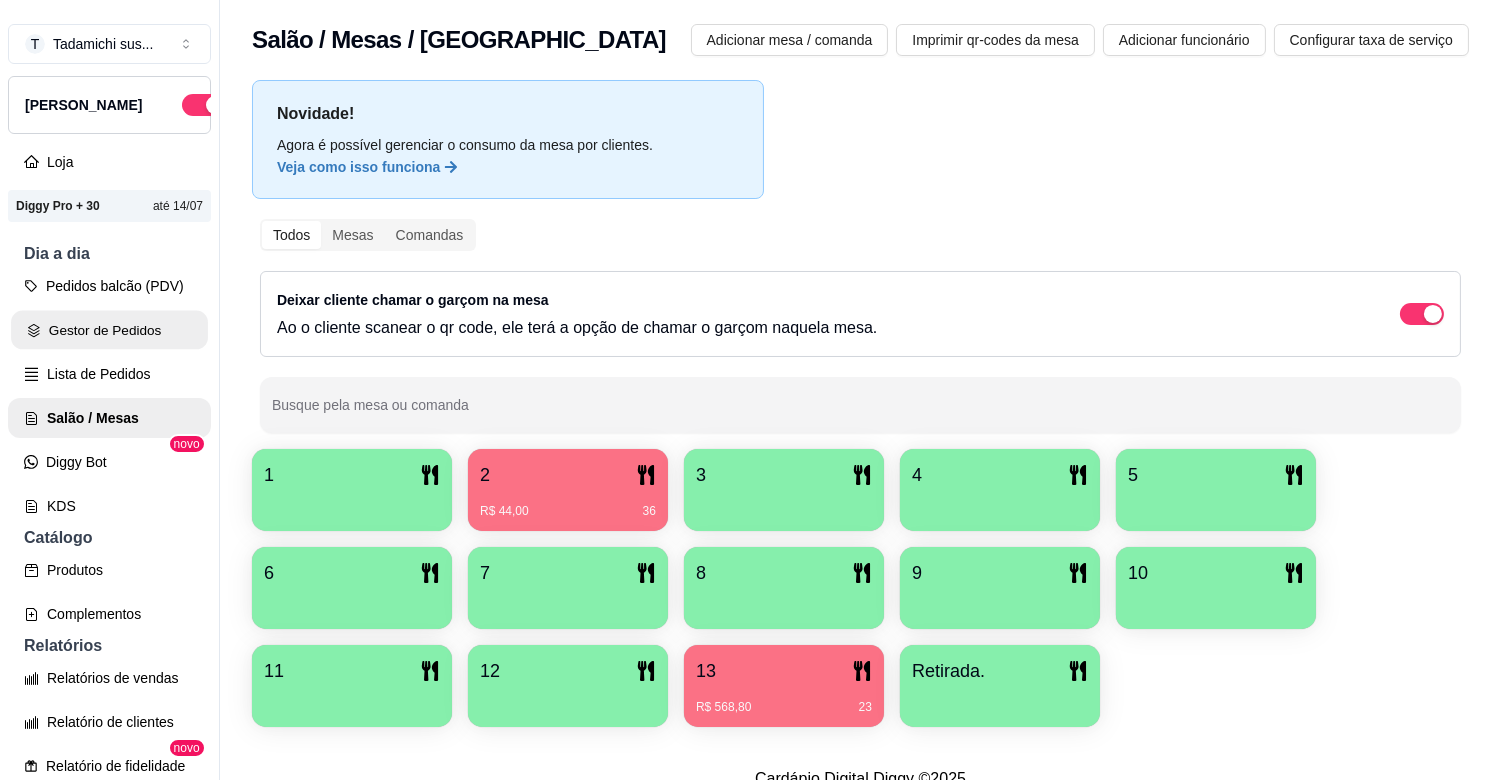 click on "Gestor de Pedidos" at bounding box center [109, 330] 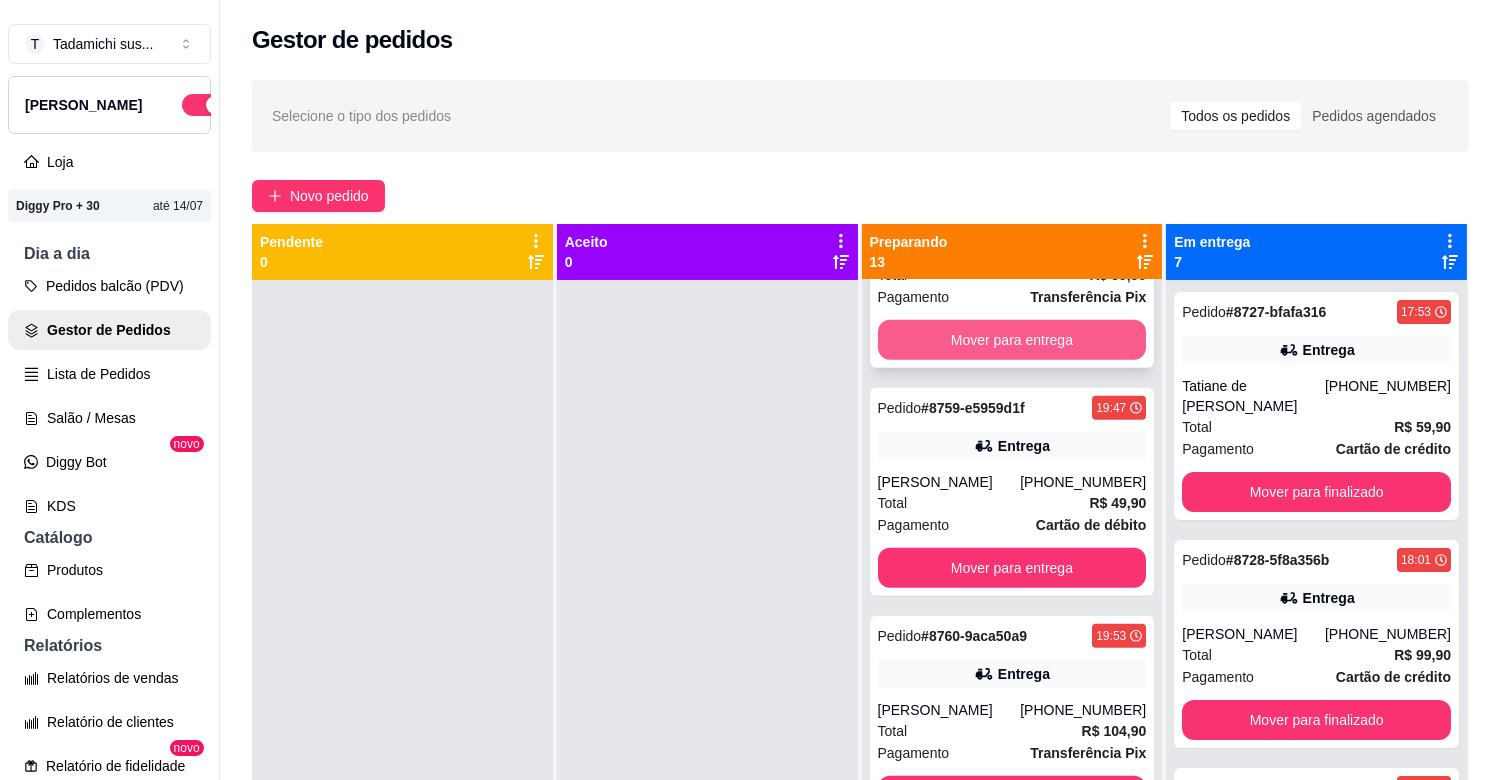 scroll, scrollTop: 2203, scrollLeft: 0, axis: vertical 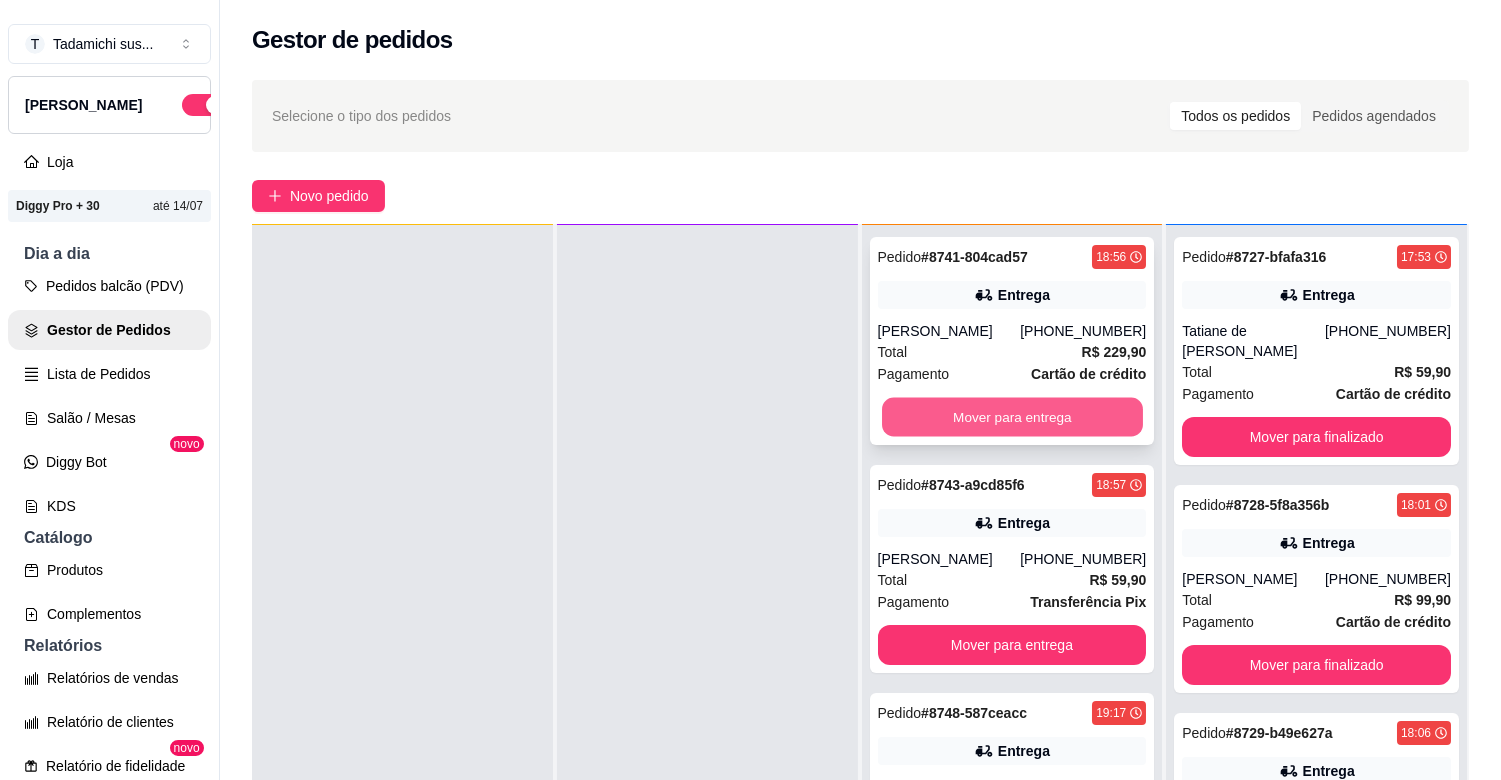 click on "Mover para entrega" at bounding box center [1012, 417] 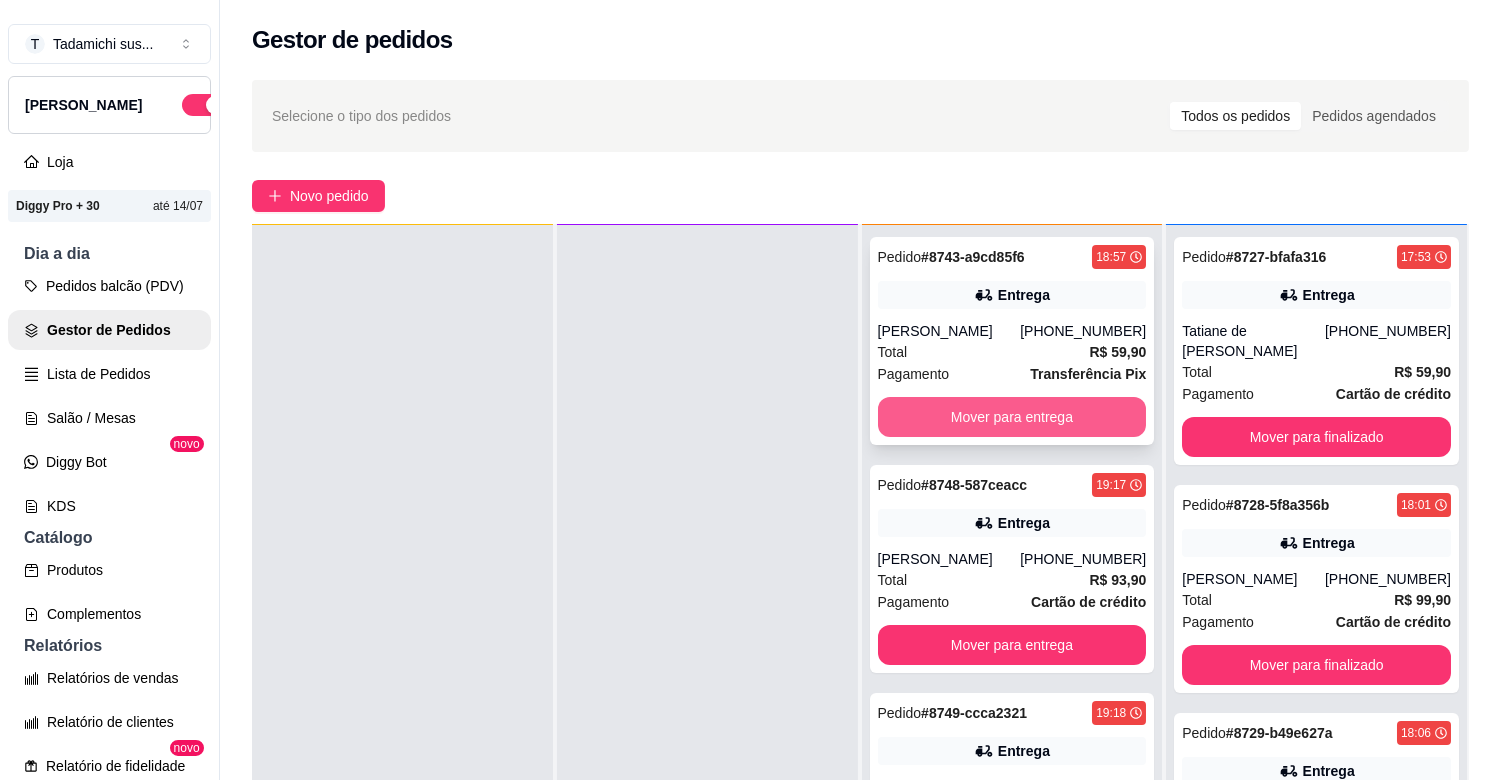 click on "Mover para entrega" at bounding box center (1012, 417) 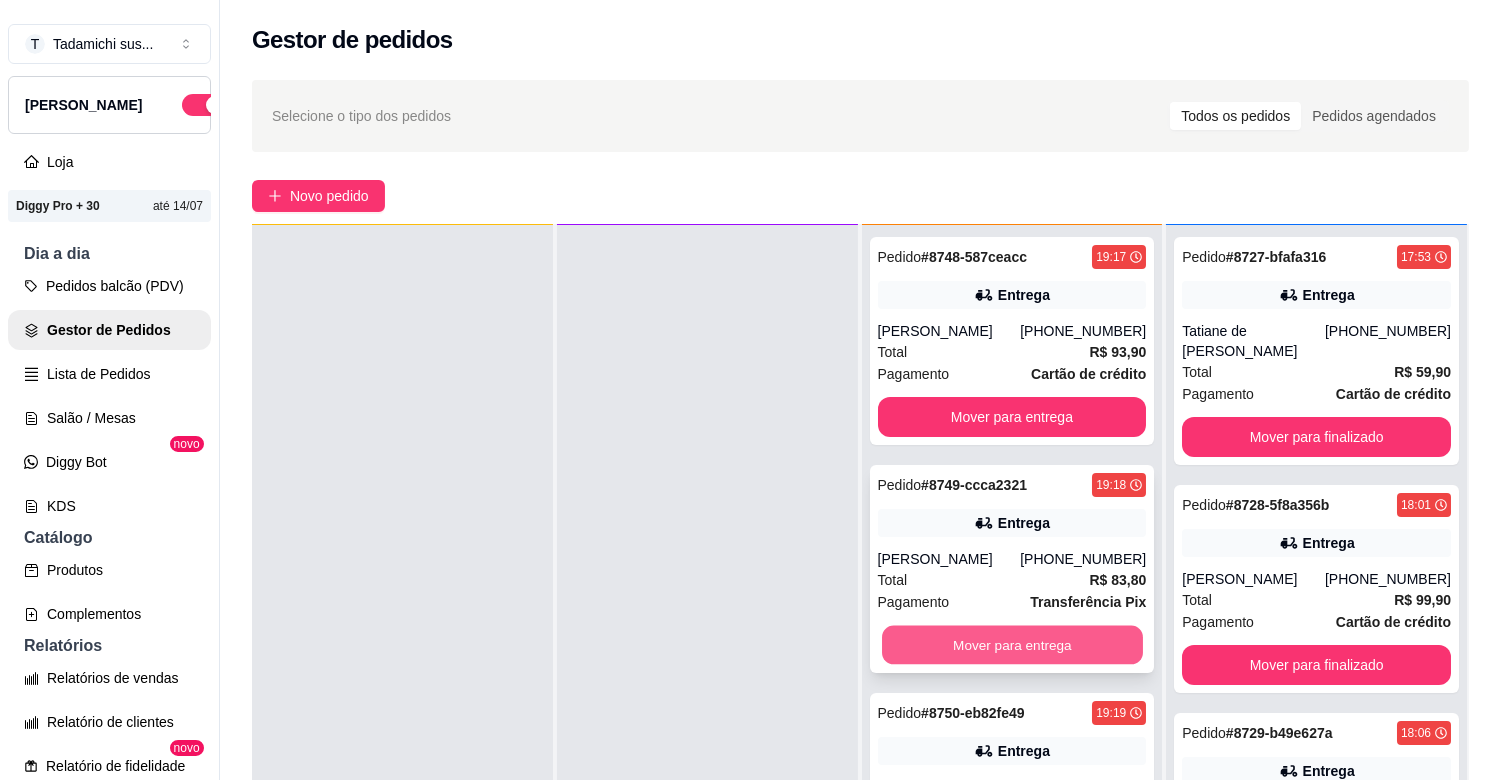 click on "Mover para entrega" at bounding box center (1012, 645) 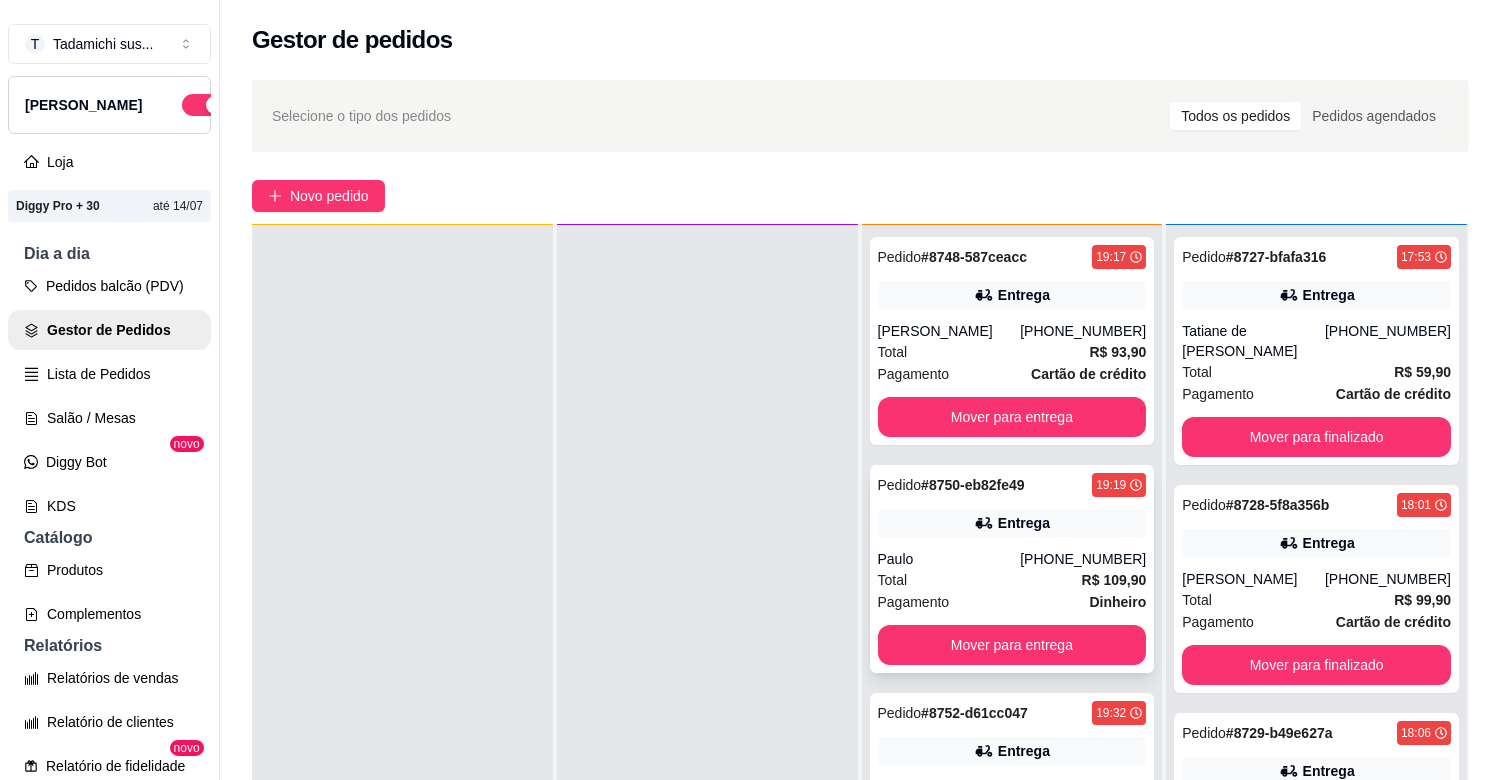 click on "Mover para entrega" at bounding box center (1012, 645) 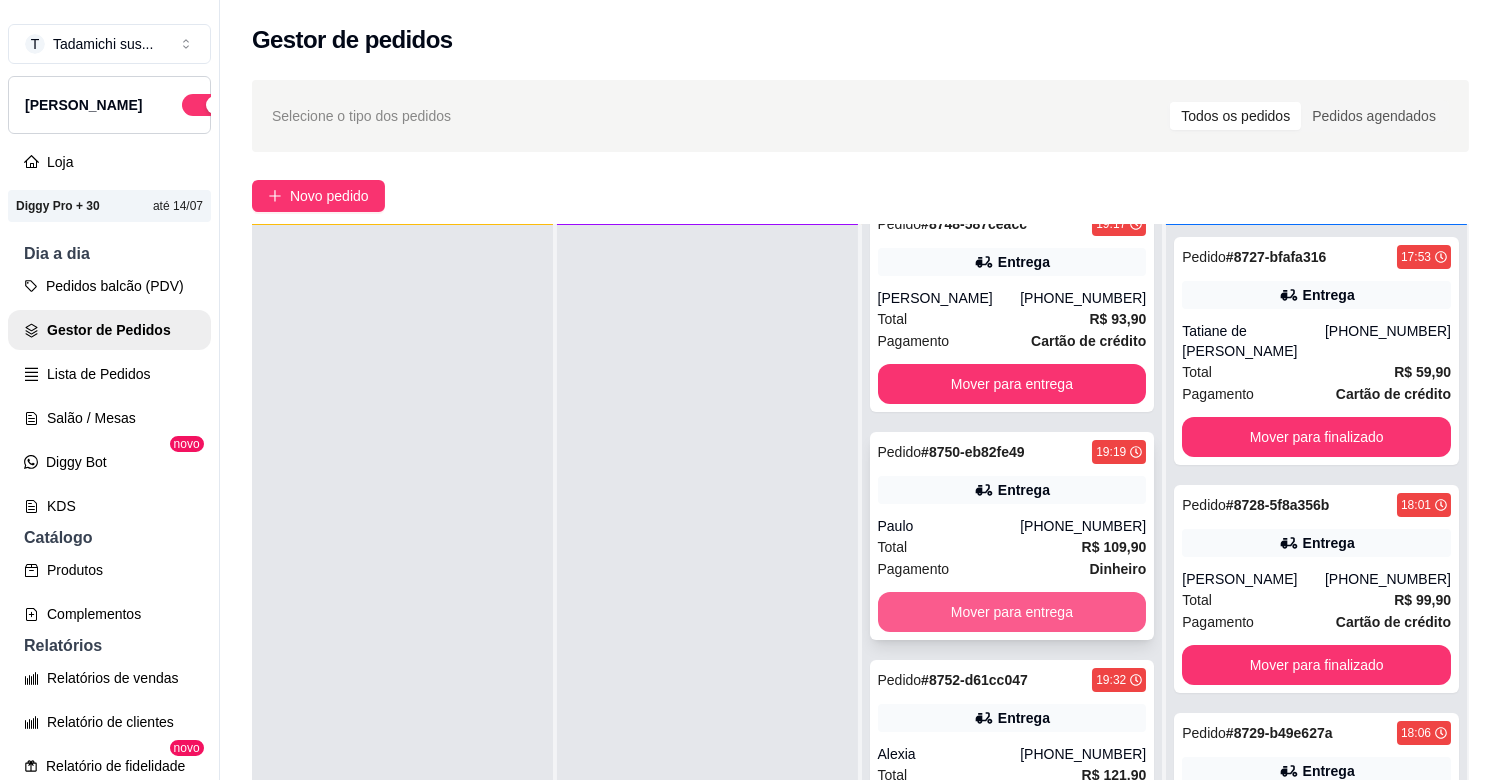 scroll, scrollTop: 0, scrollLeft: 0, axis: both 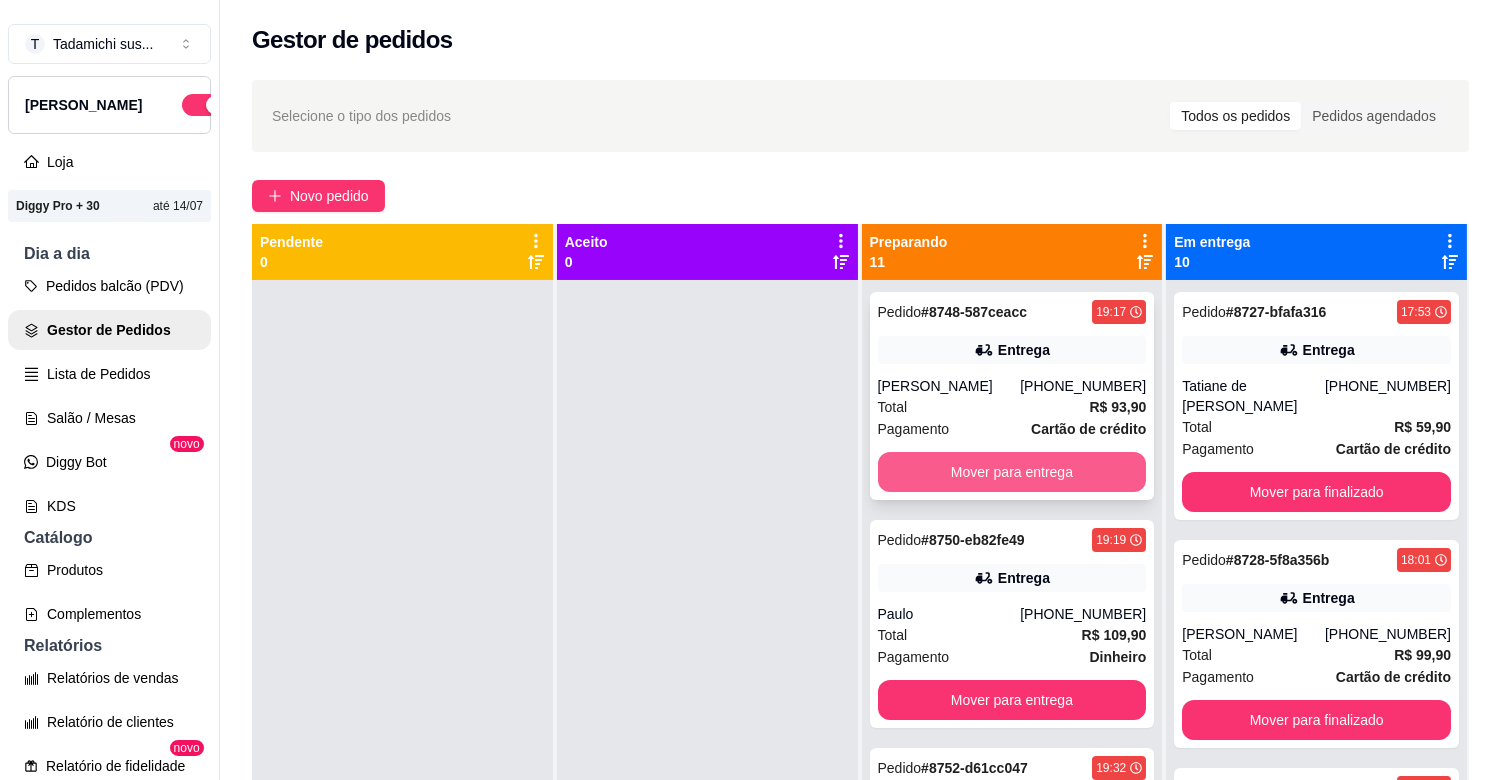 click on "Mover para entrega" at bounding box center (1012, 472) 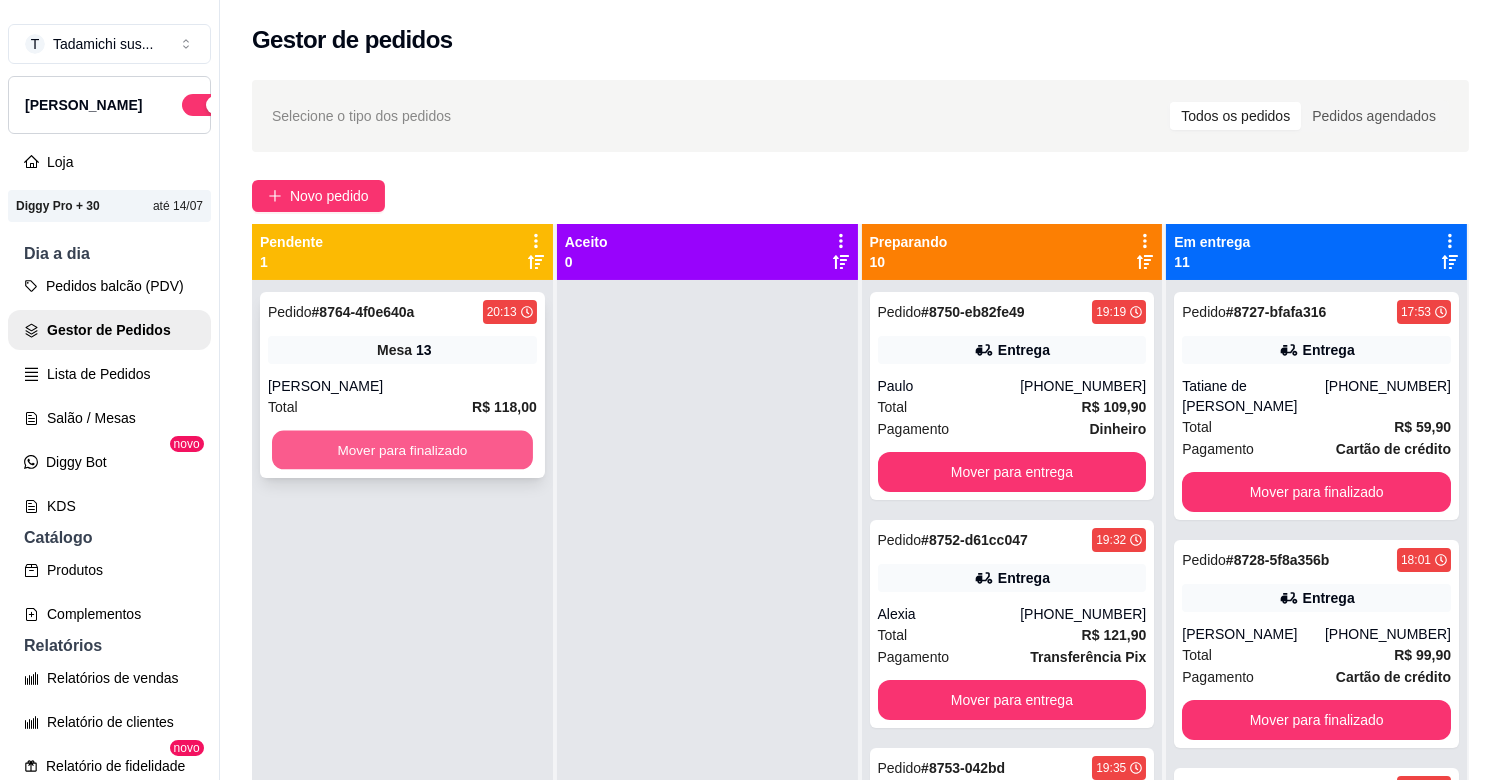 click on "Mover para finalizado" at bounding box center [402, 450] 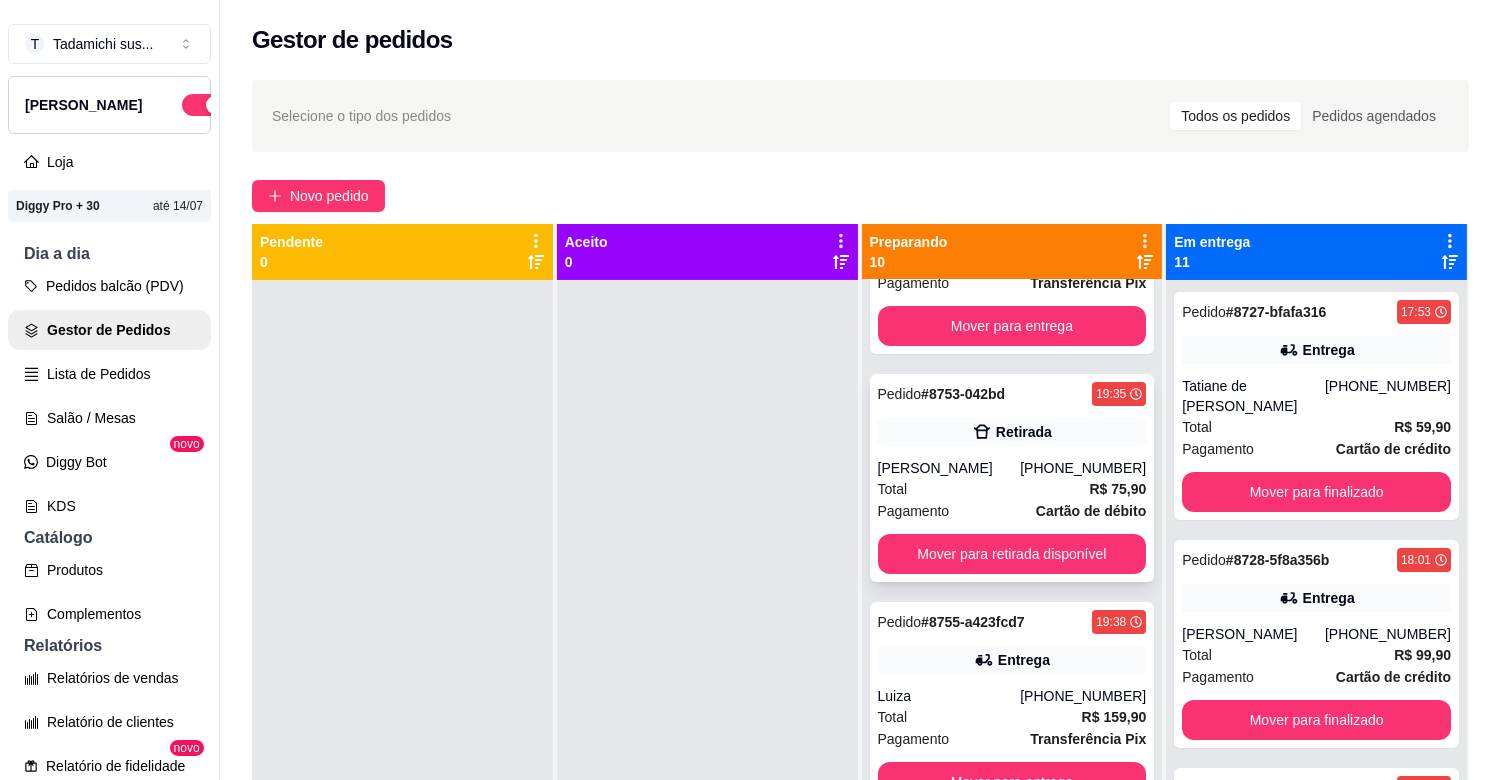 scroll, scrollTop: 444, scrollLeft: 0, axis: vertical 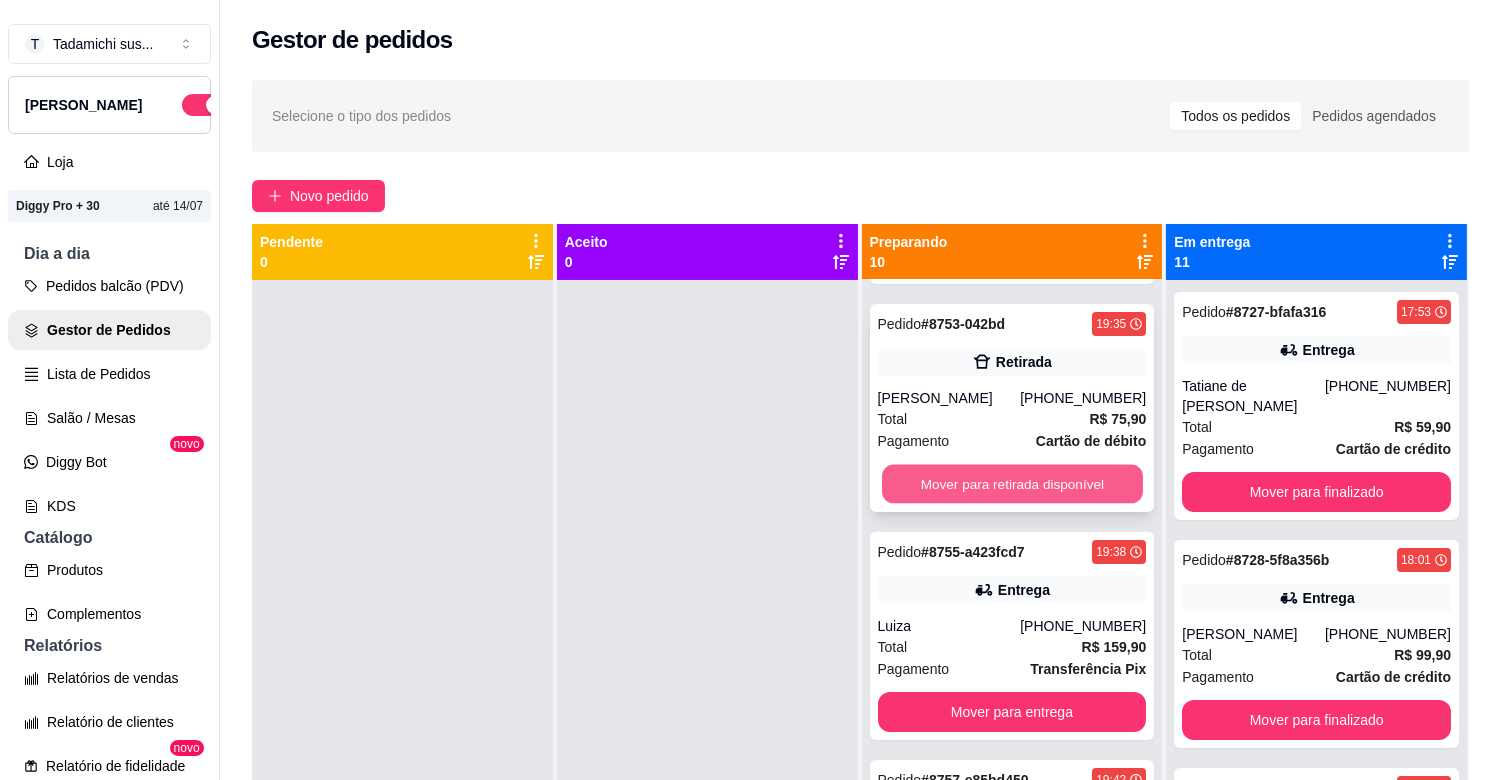 click on "Mover para retirada disponível" at bounding box center (1012, 484) 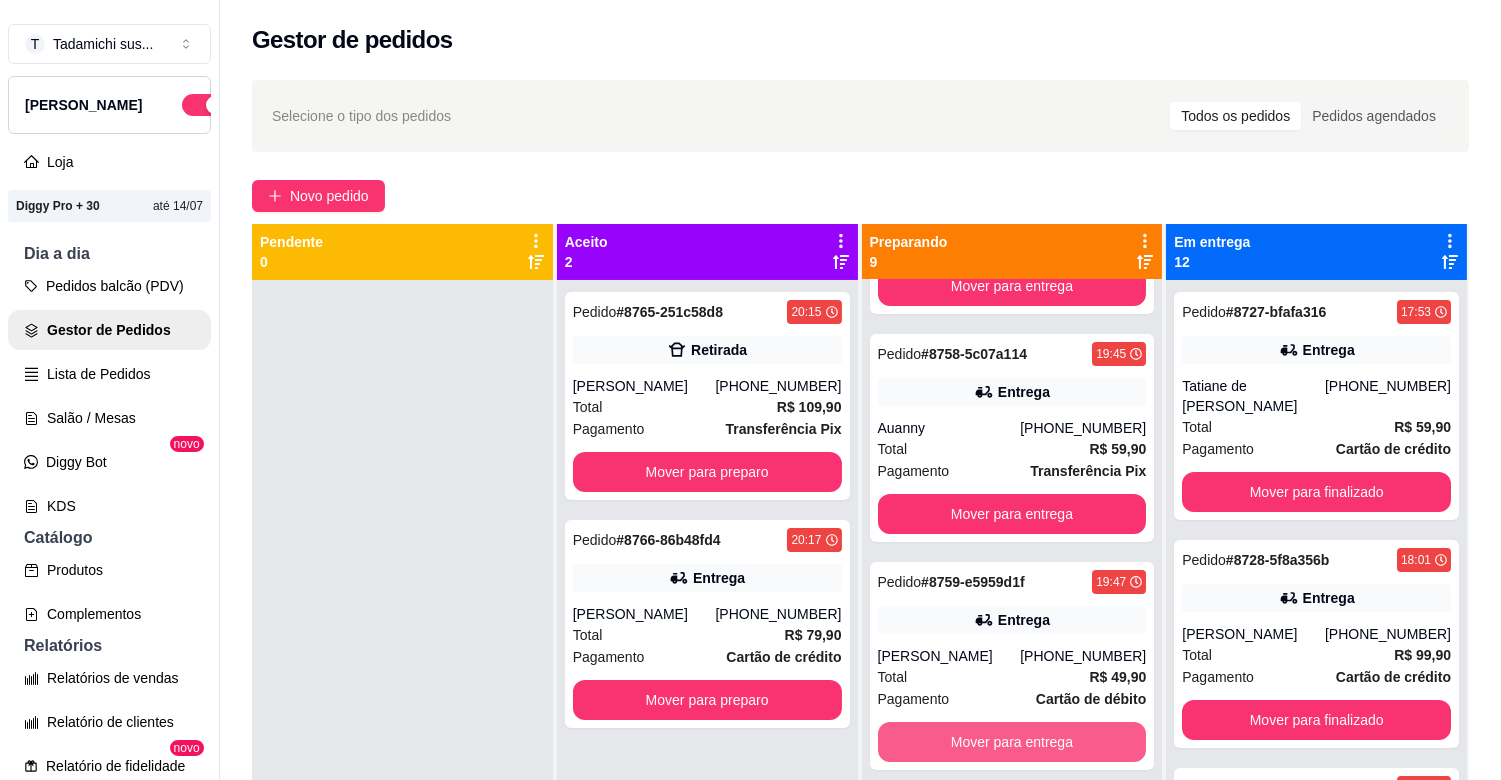 scroll, scrollTop: 846, scrollLeft: 0, axis: vertical 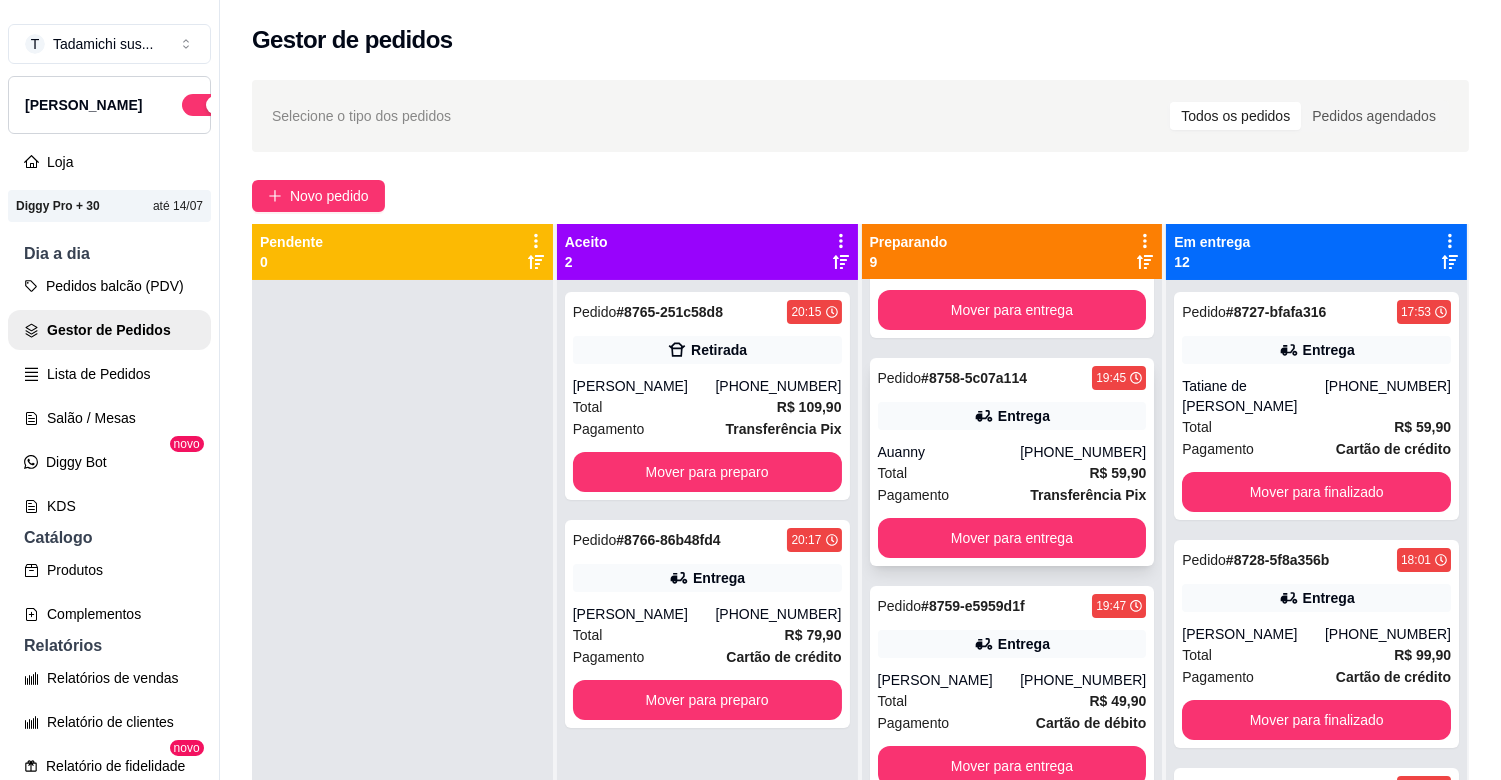 click on "Pedido  # 8758-5c07a114 19:45 Entrega Auanny  [PHONE_NUMBER] Total R$ 59,90 Pagamento Transferência Pix Mover para entrega" at bounding box center [1012, 462] 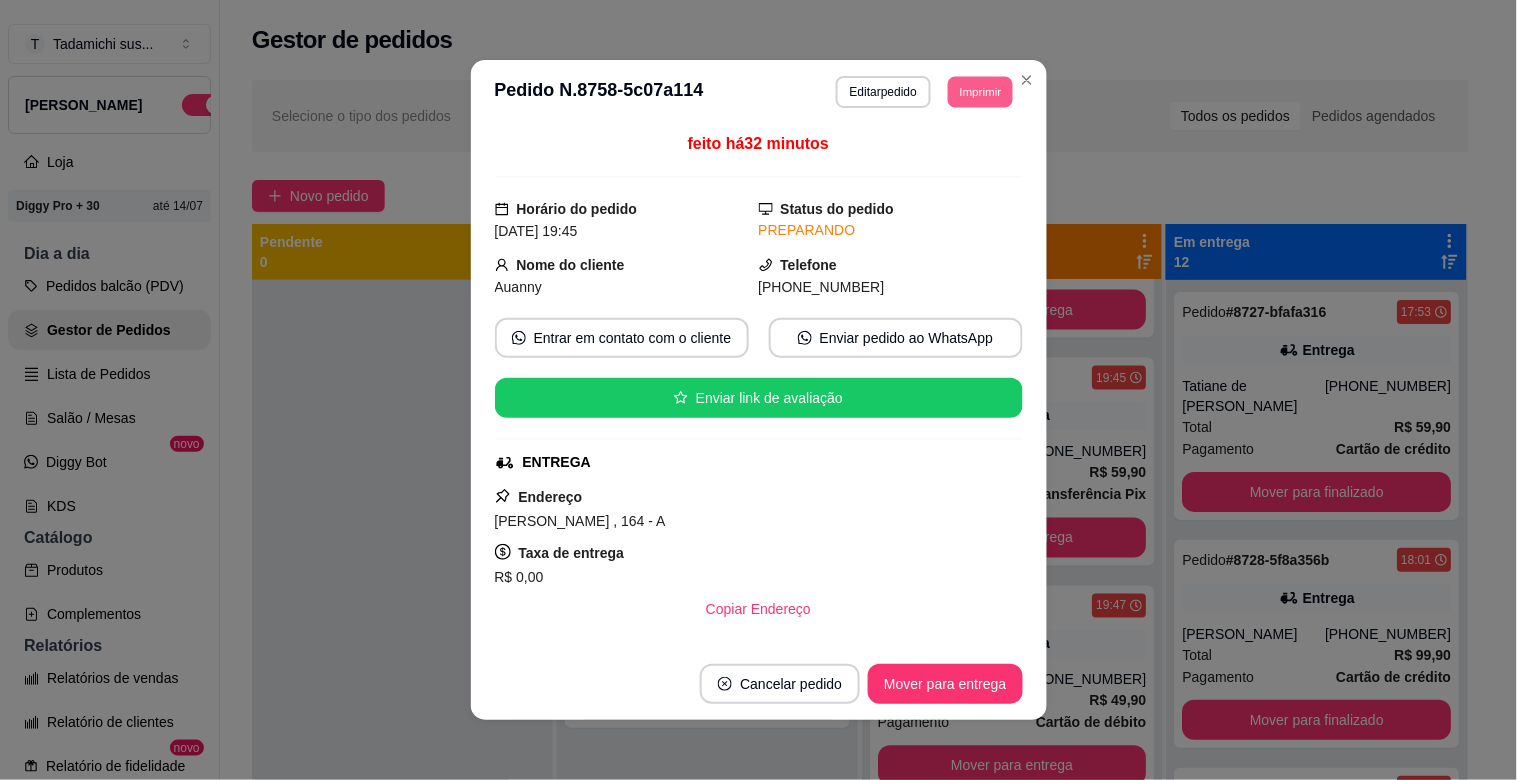 click on "Imprimir" at bounding box center [980, 91] 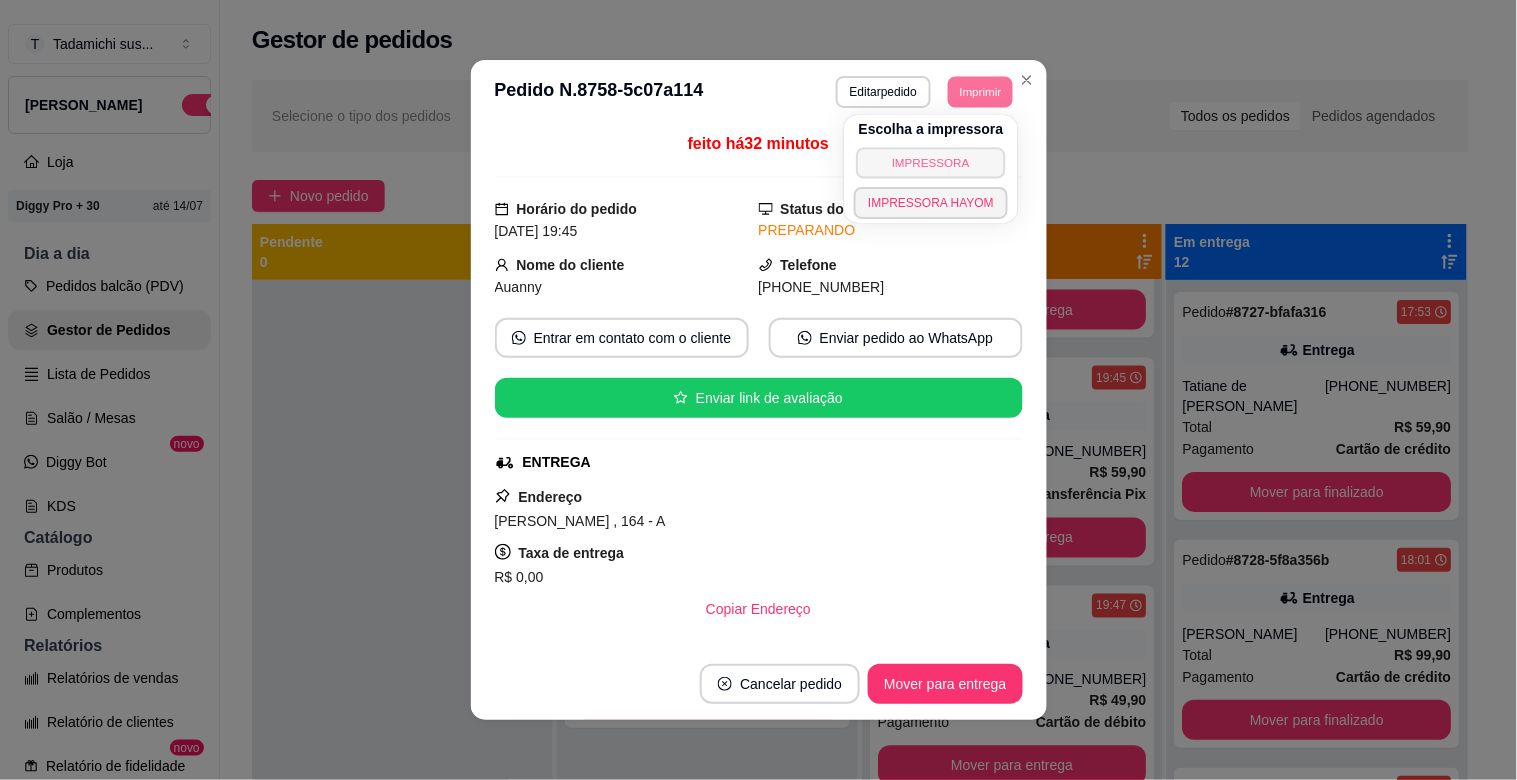 click on "IMPRESSORA" at bounding box center [931, 162] 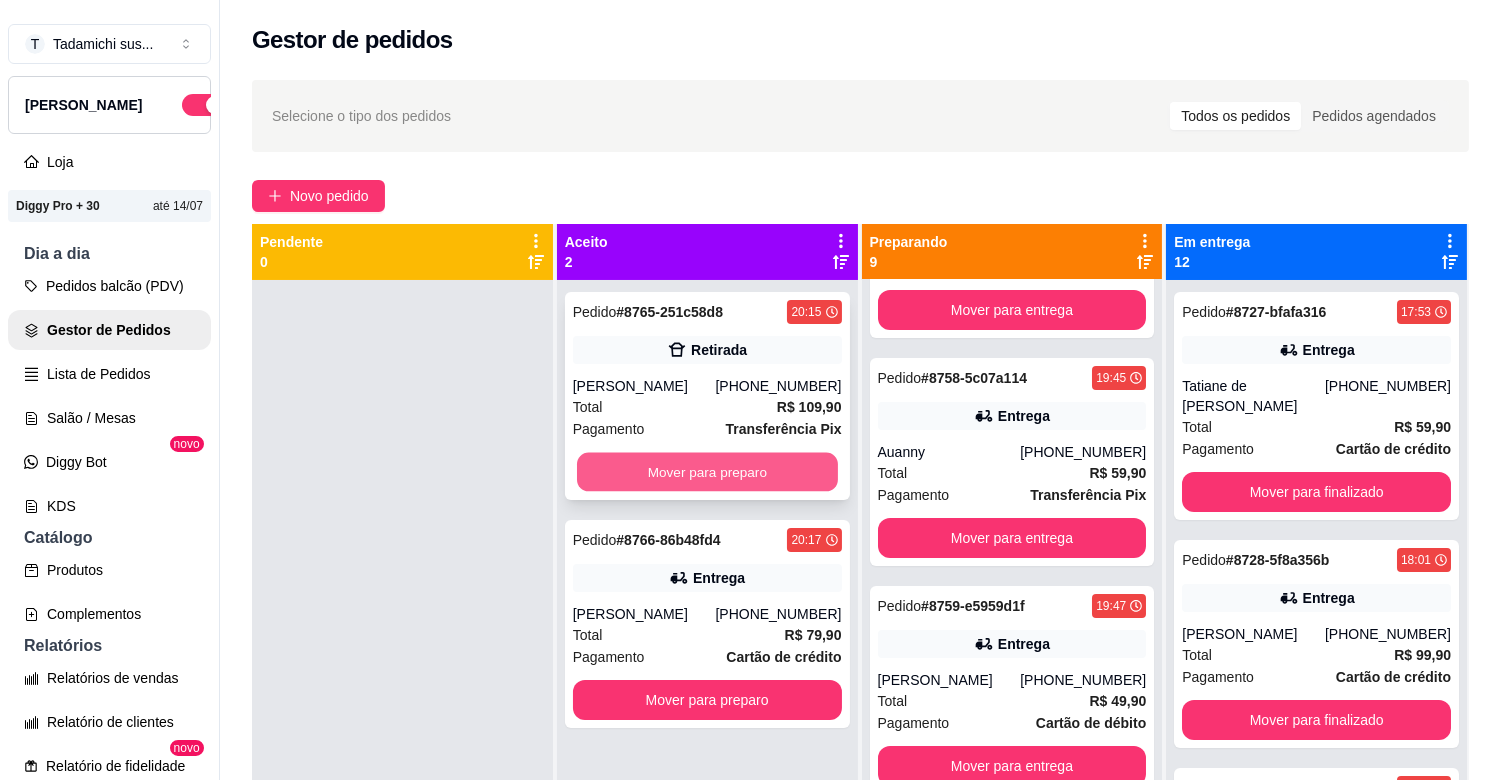 click on "Mover para preparo" at bounding box center [707, 472] 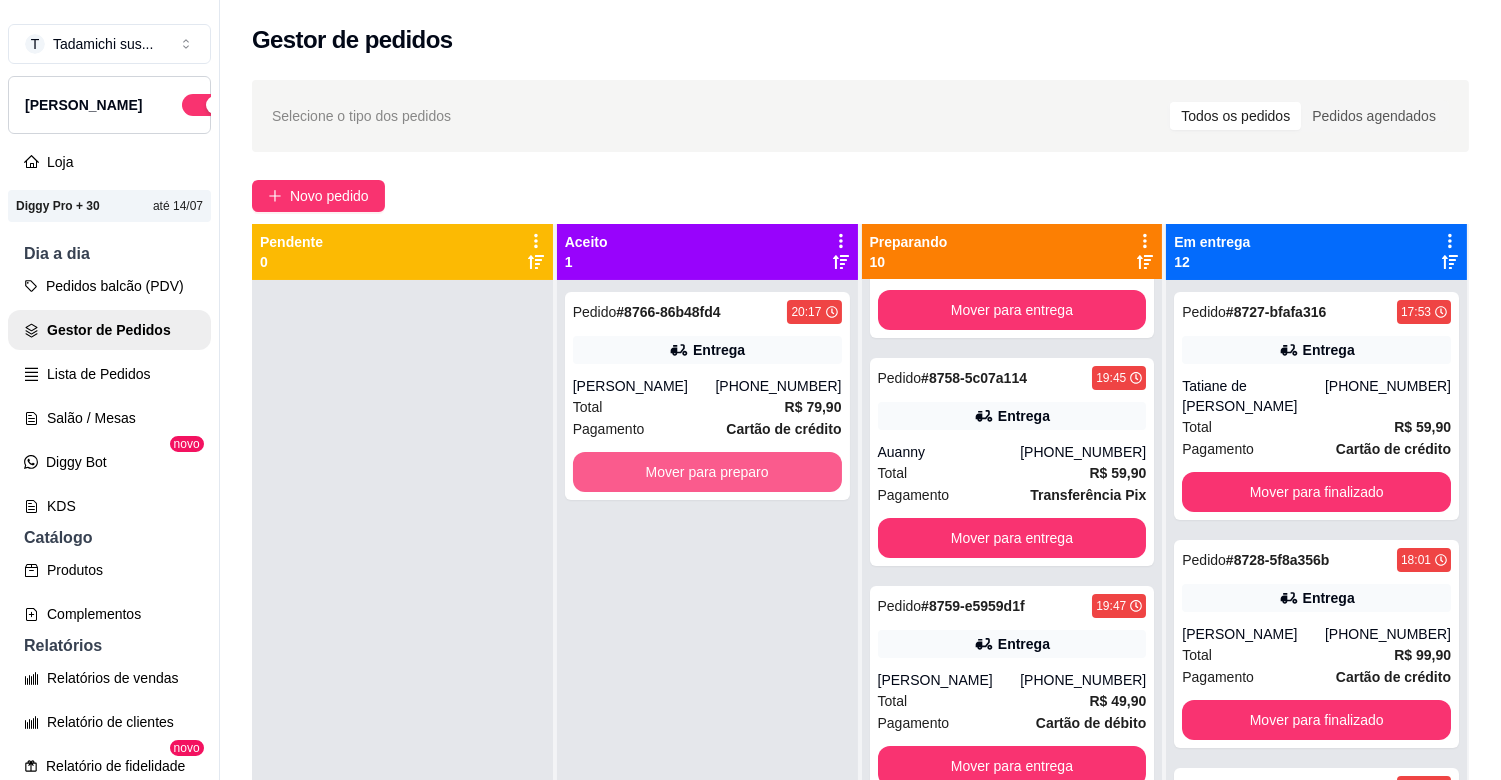 click on "Mover para preparo" at bounding box center [707, 472] 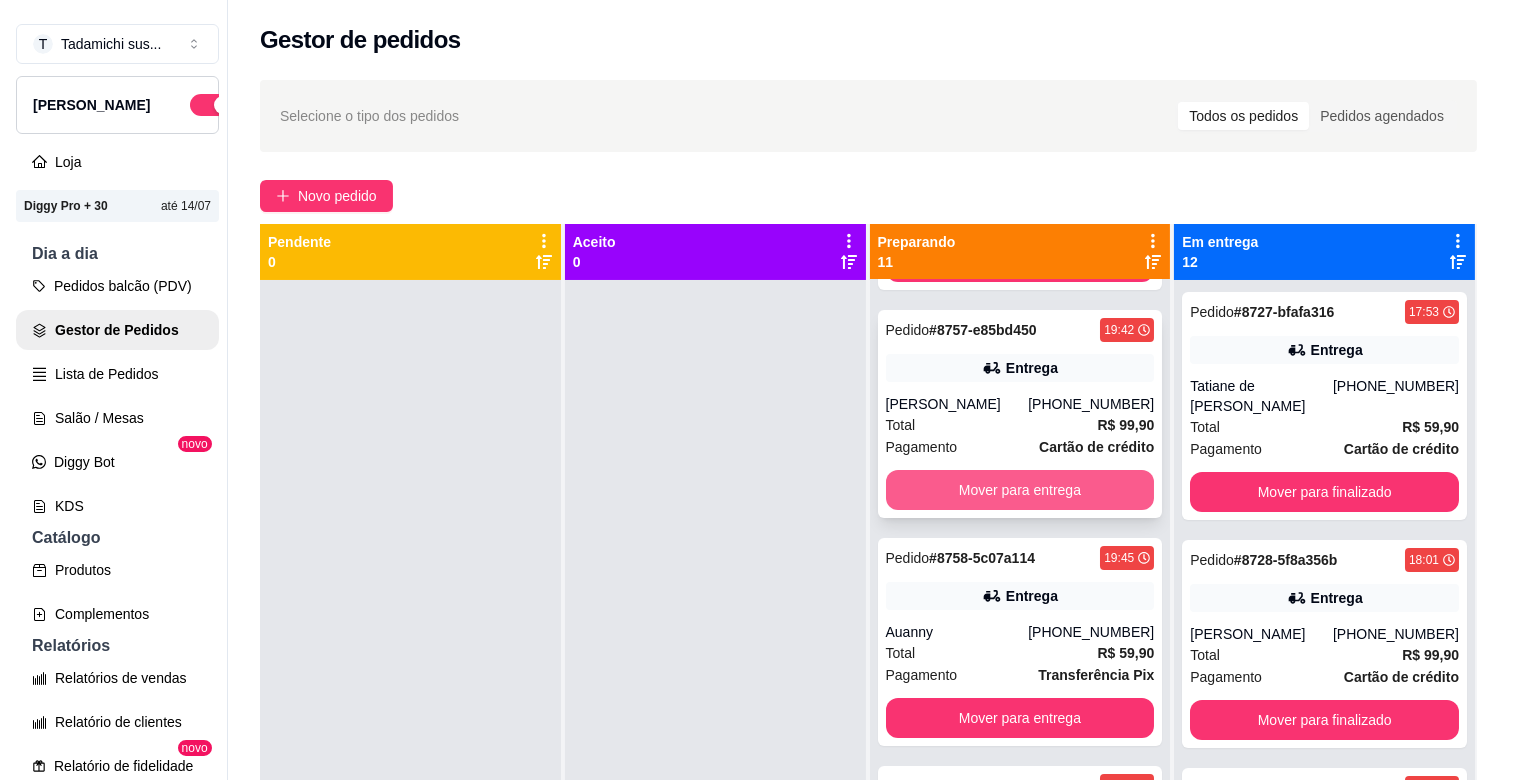 scroll, scrollTop: 555, scrollLeft: 0, axis: vertical 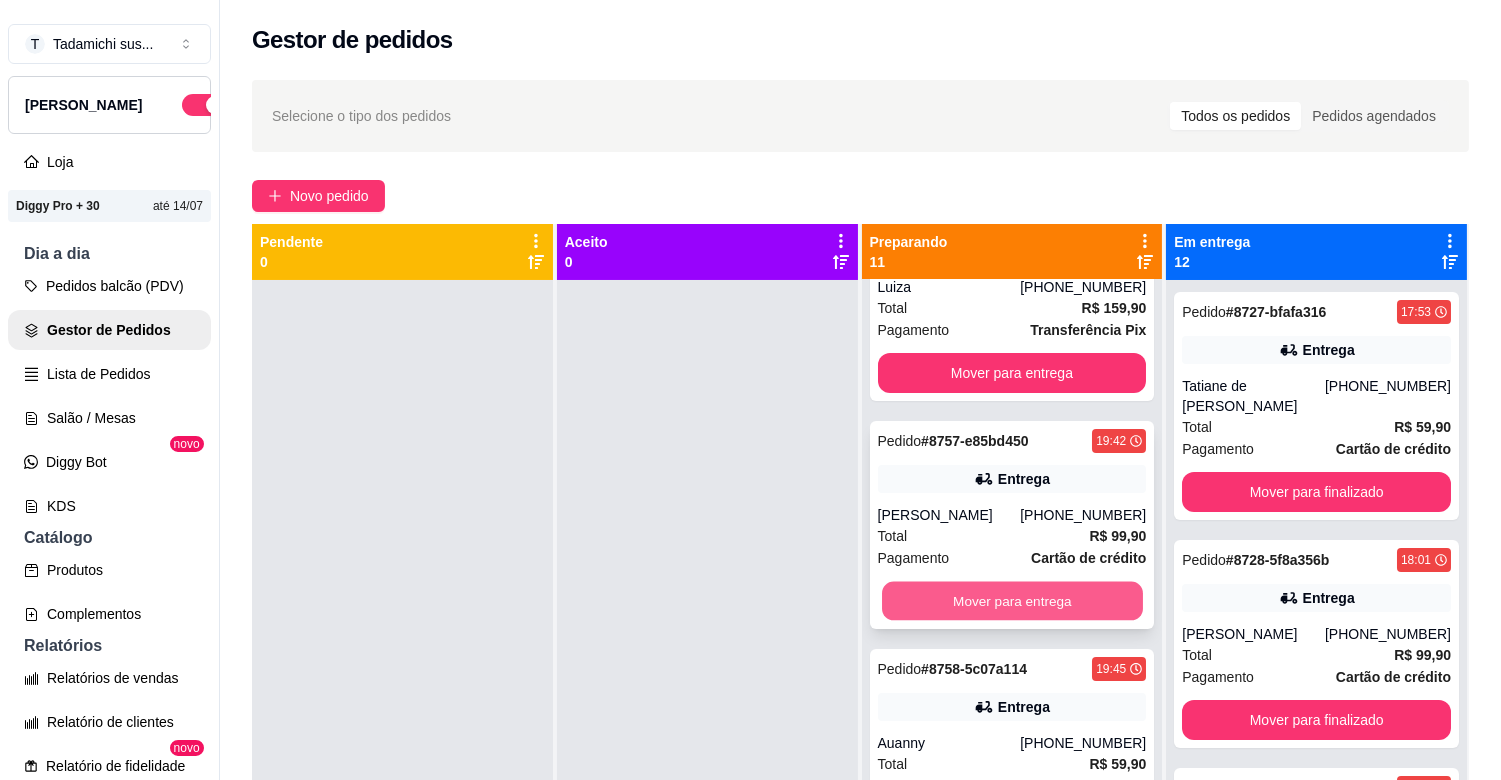 click on "Mover para entrega" at bounding box center [1012, 601] 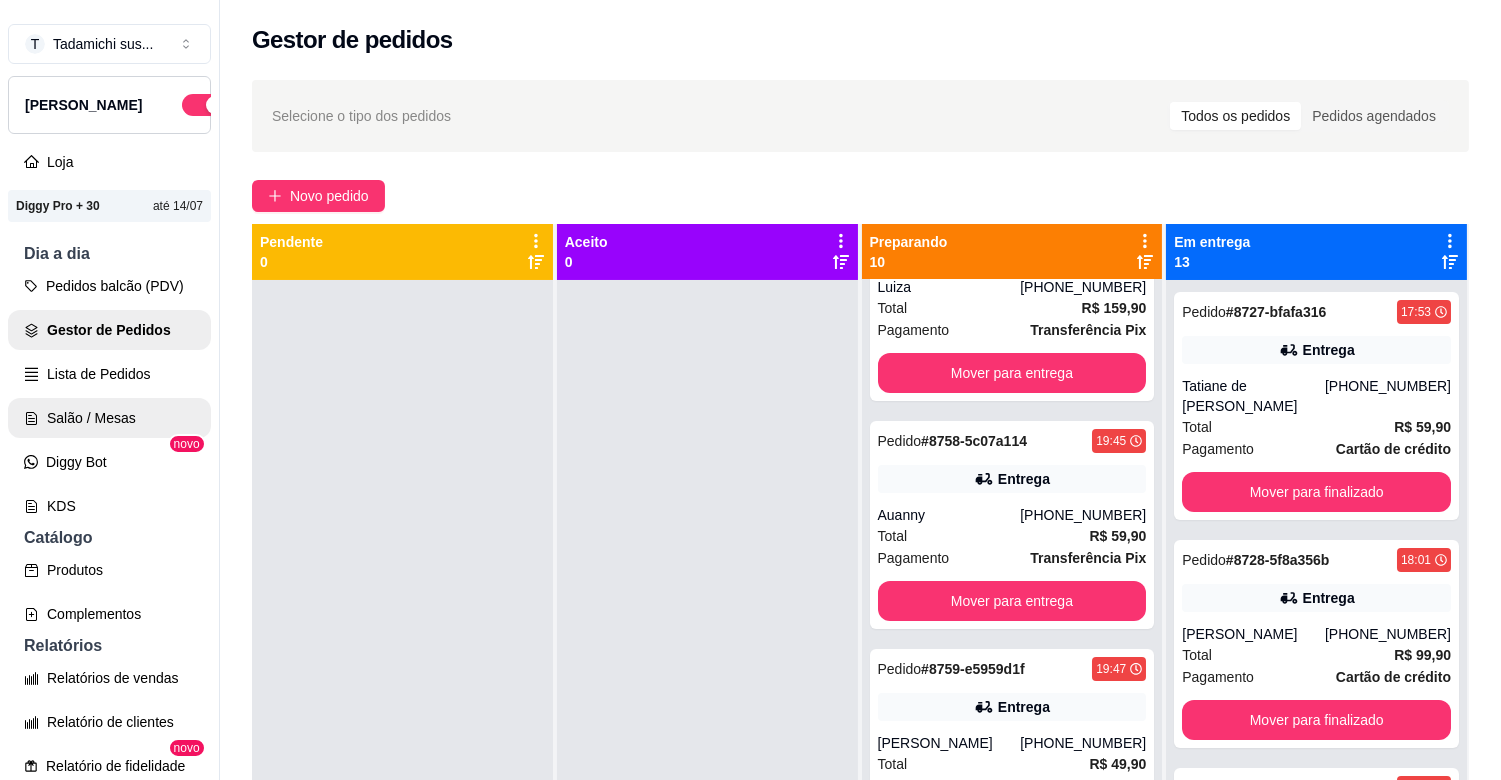 click on "Salão / Mesas" at bounding box center [109, 418] 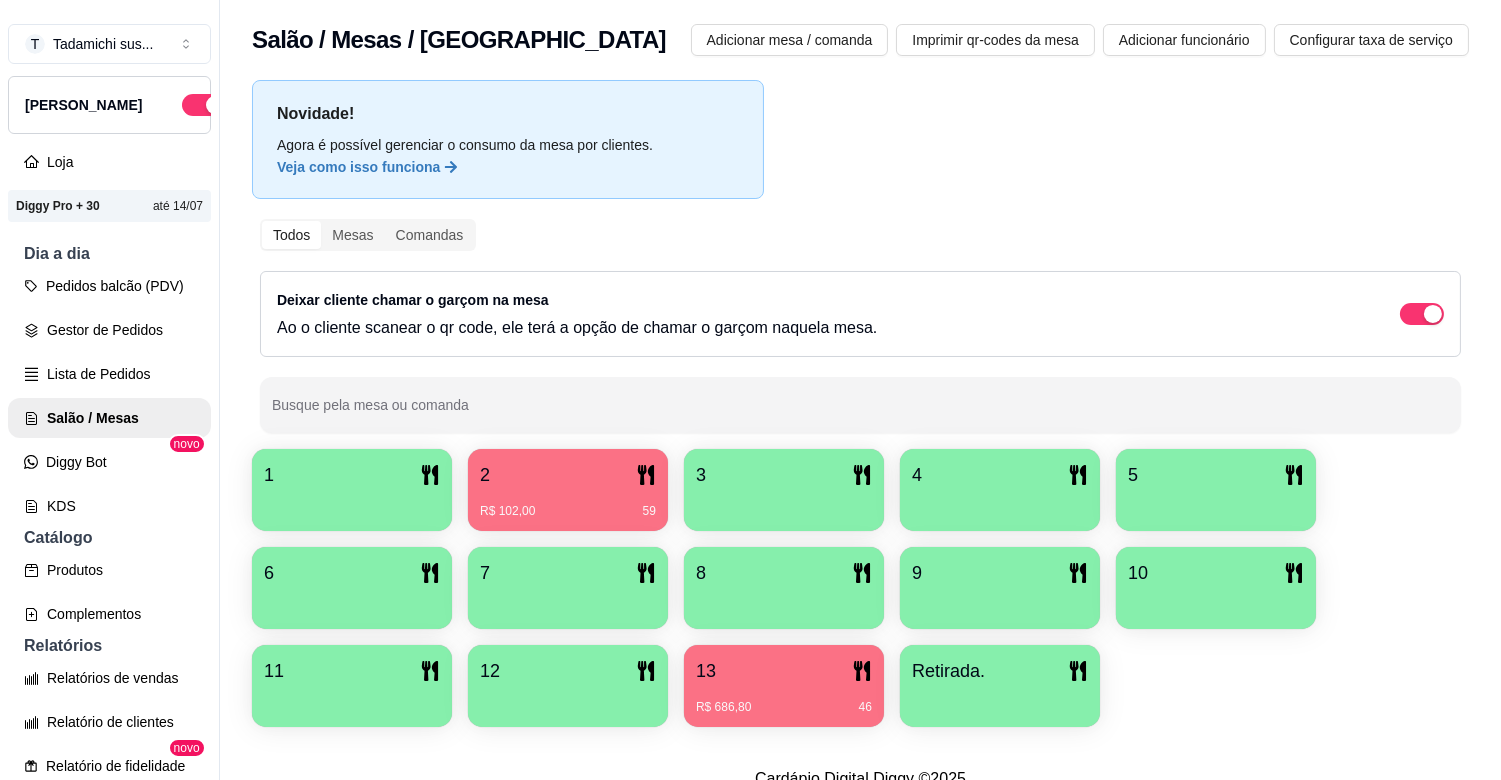 click at bounding box center (352, 700) 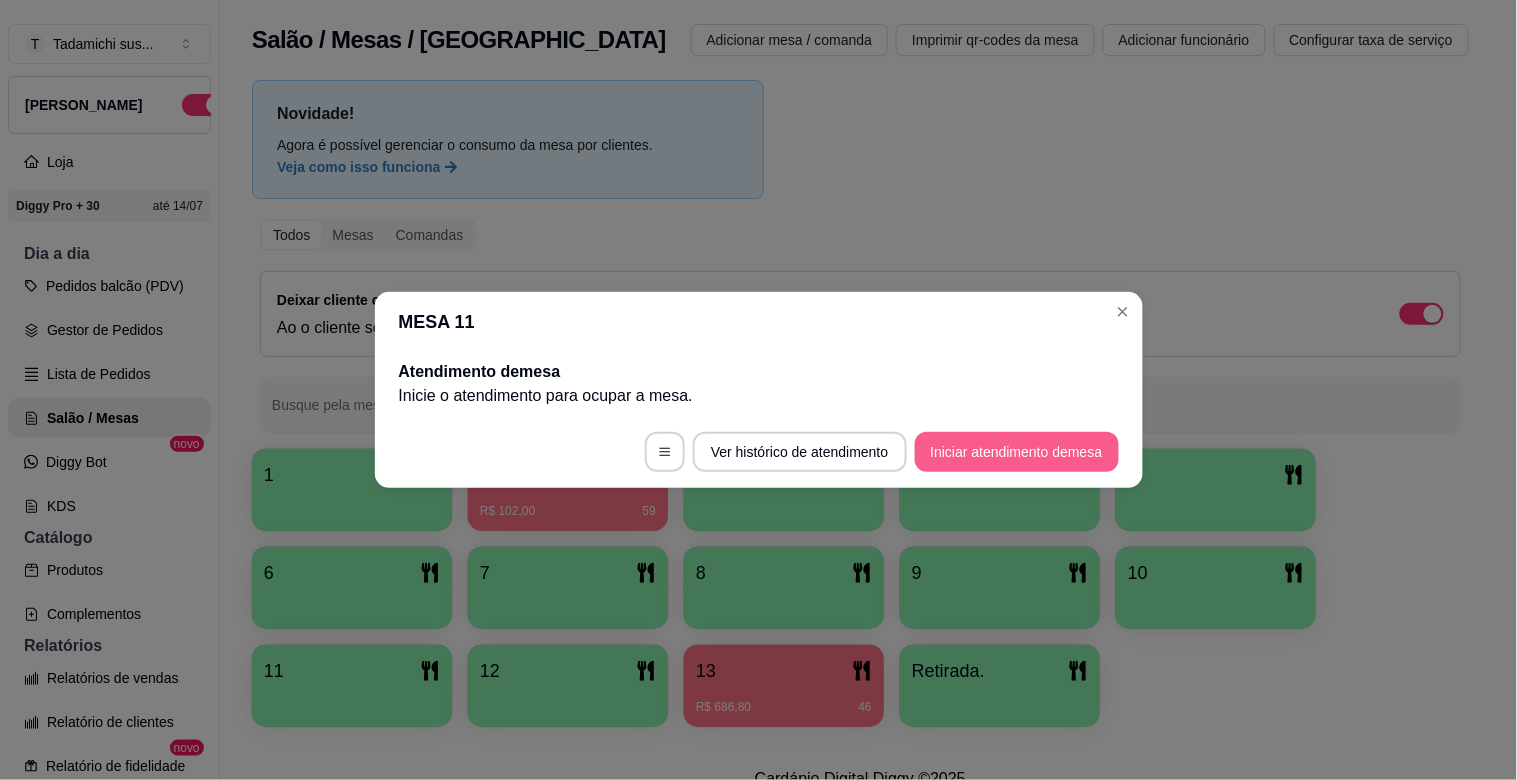 click on "Iniciar atendimento de  mesa" at bounding box center (1017, 452) 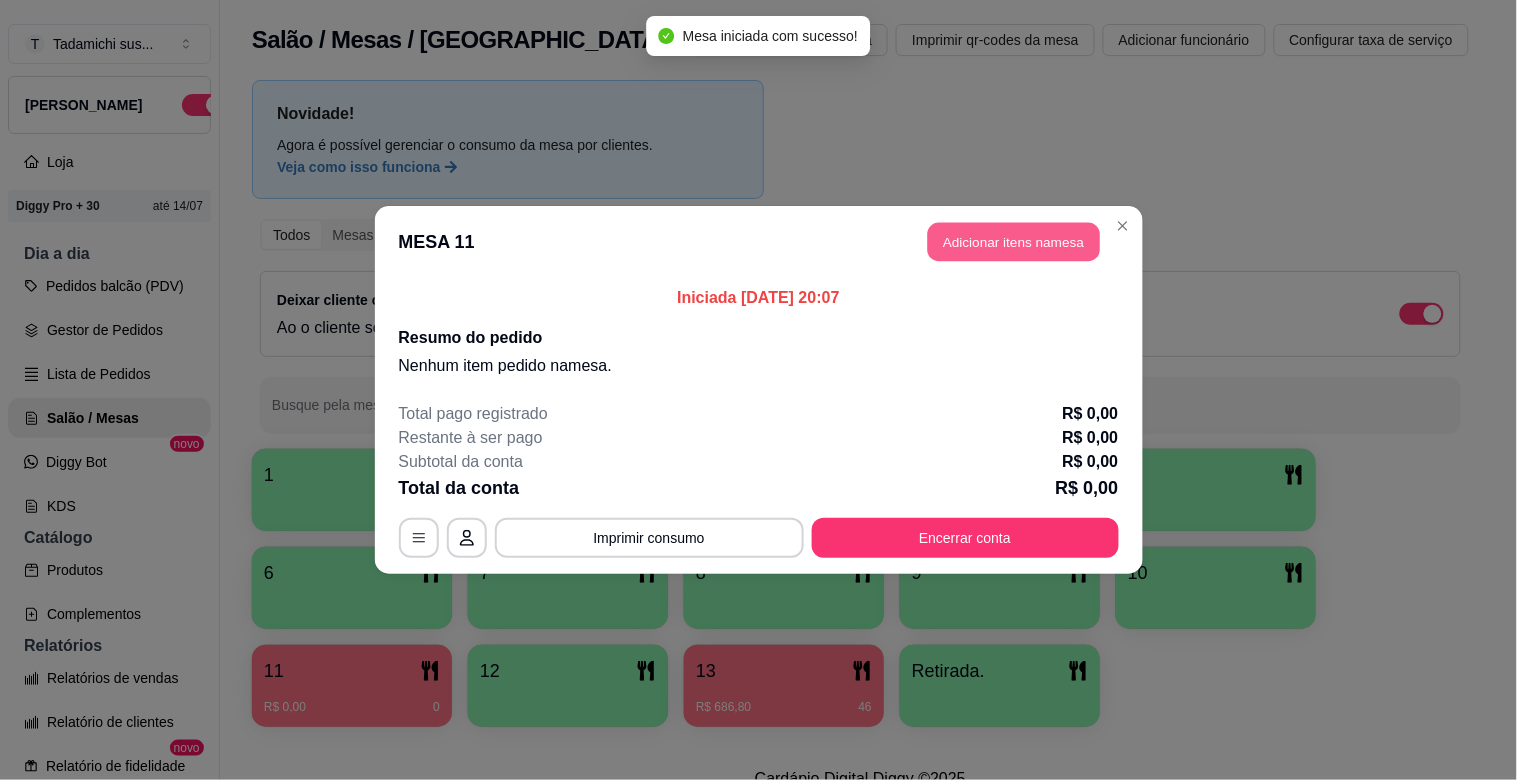 click on "Adicionar itens na  mesa" at bounding box center [1014, 242] 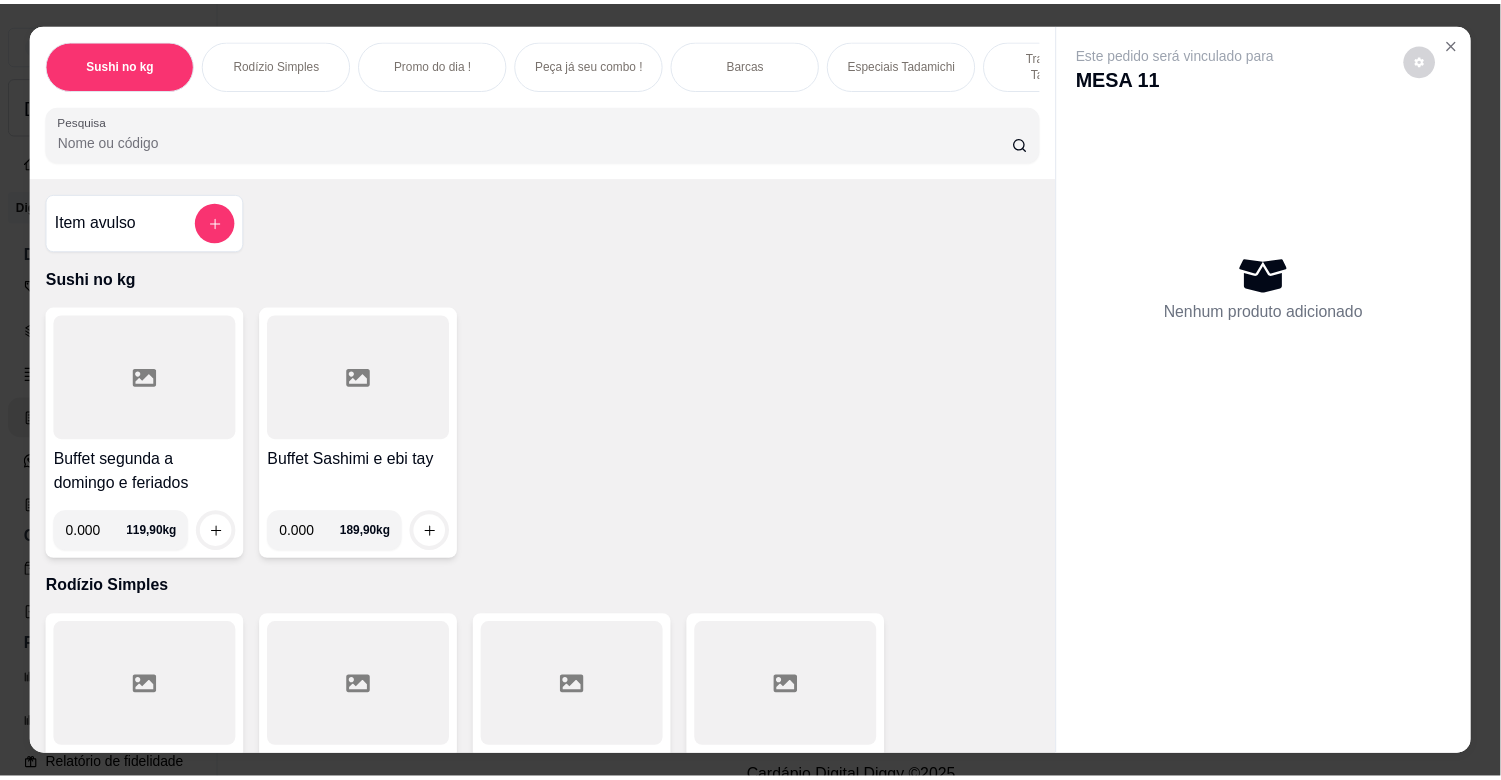 scroll, scrollTop: 27530, scrollLeft: 0, axis: vertical 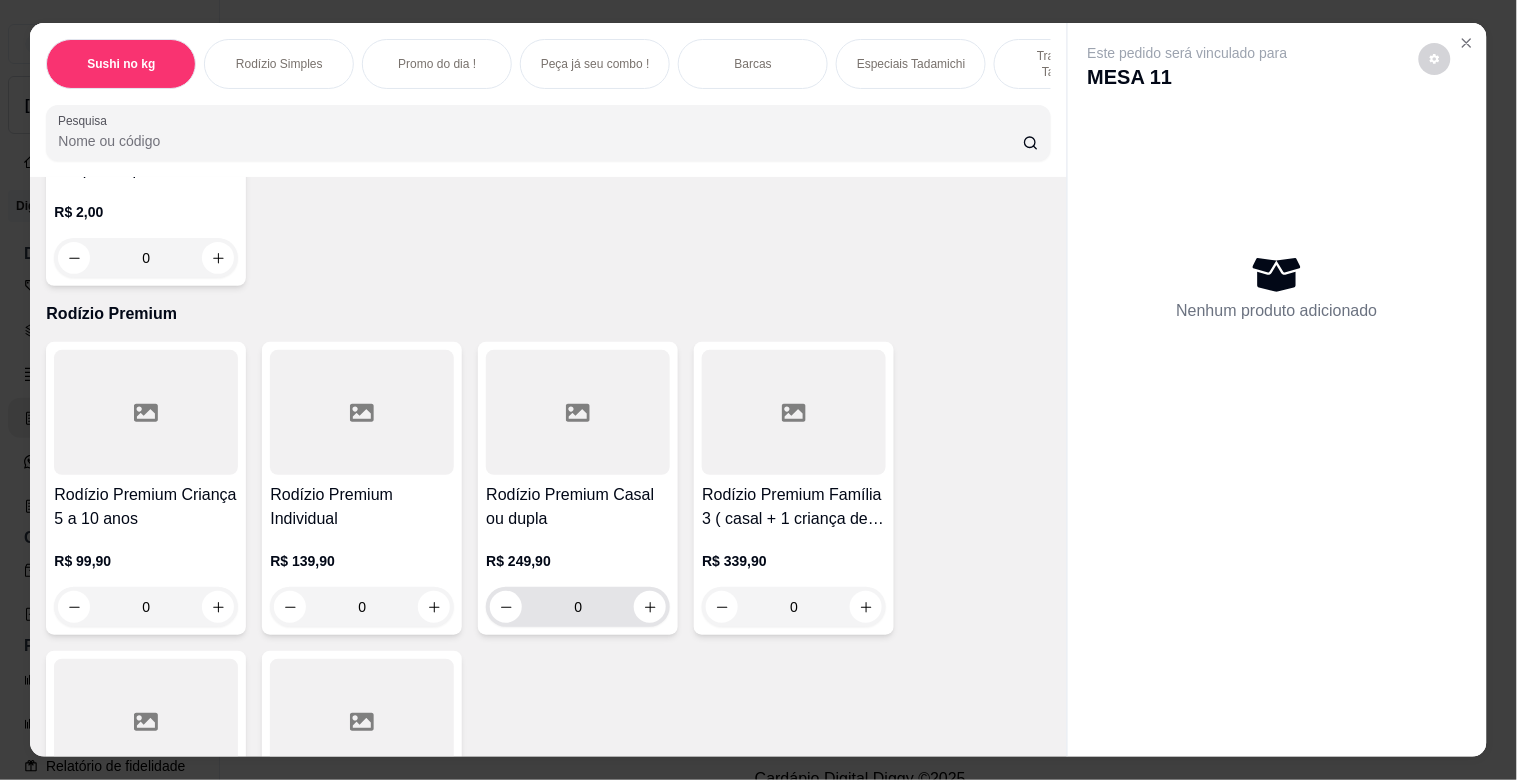 click on "0" at bounding box center [578, 607] 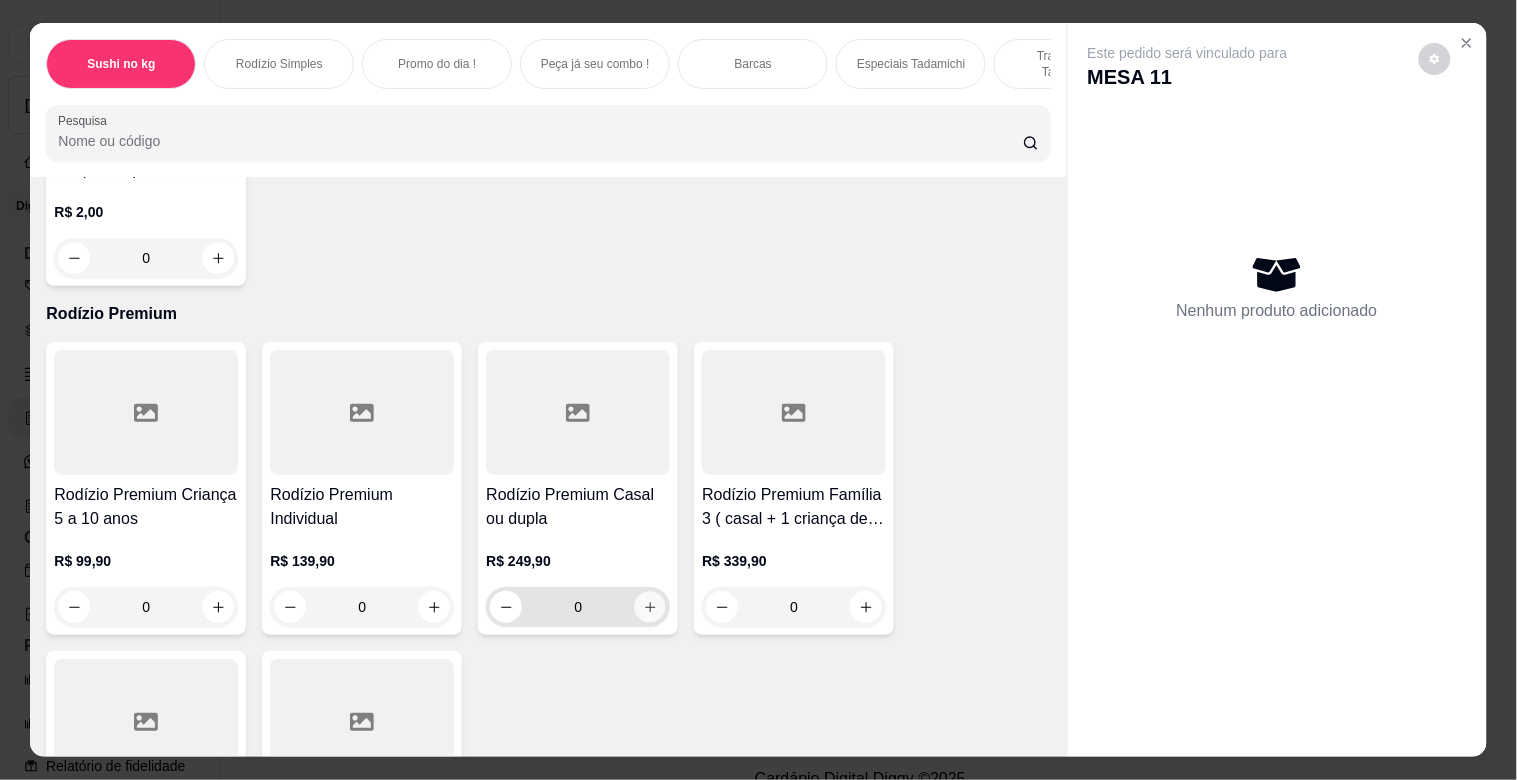 click 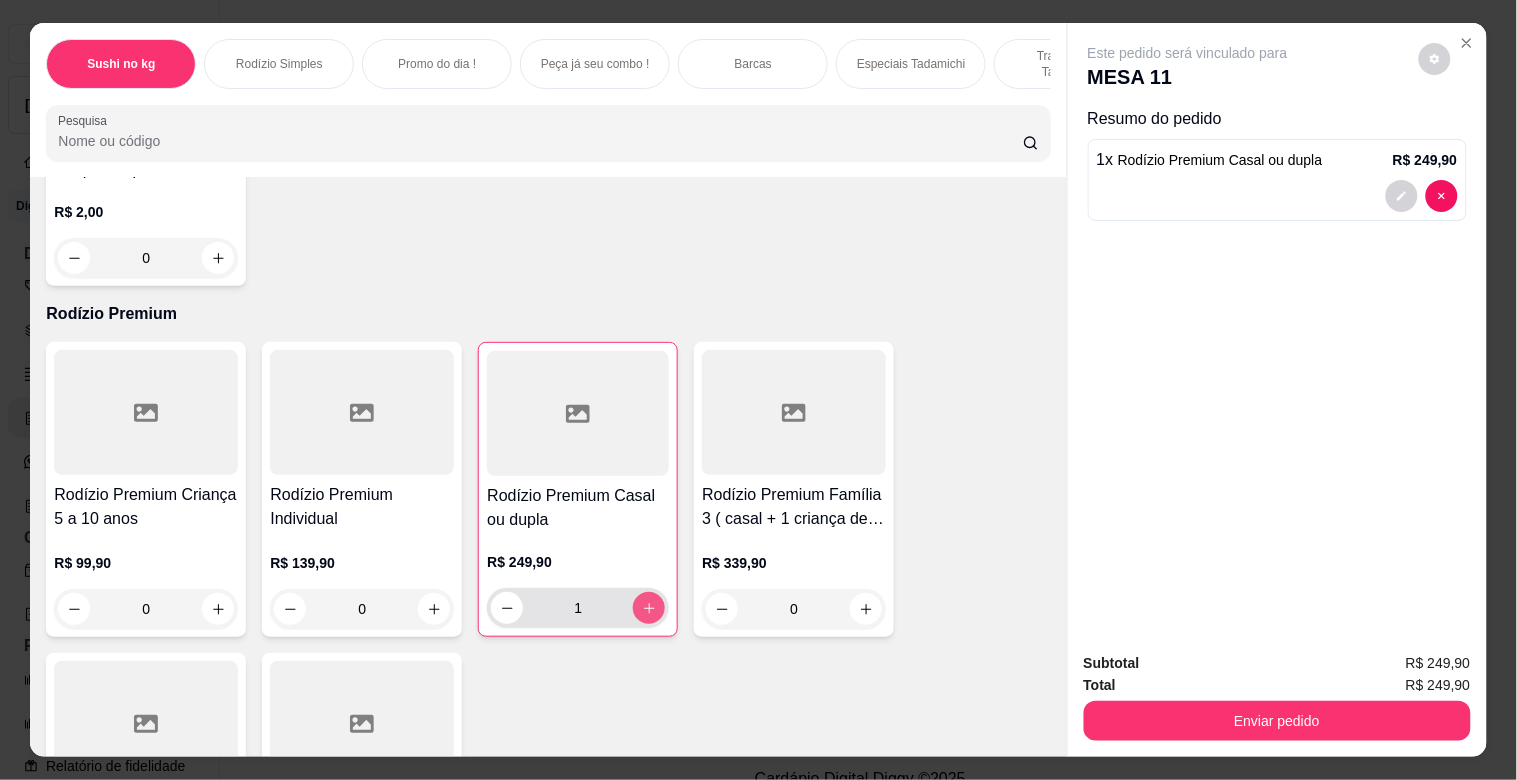 type on "1" 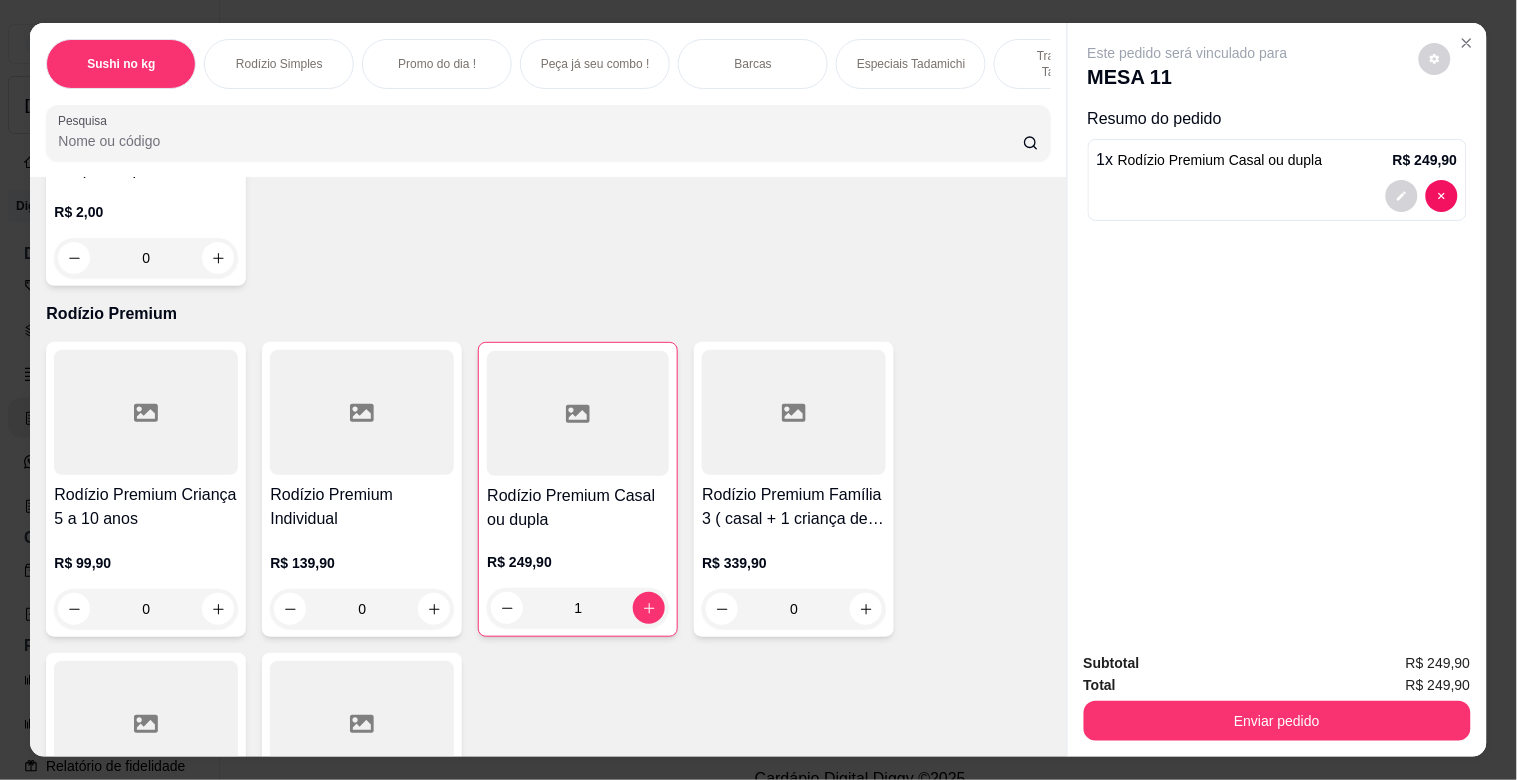 click on "Enviar pedido" at bounding box center [1277, 721] 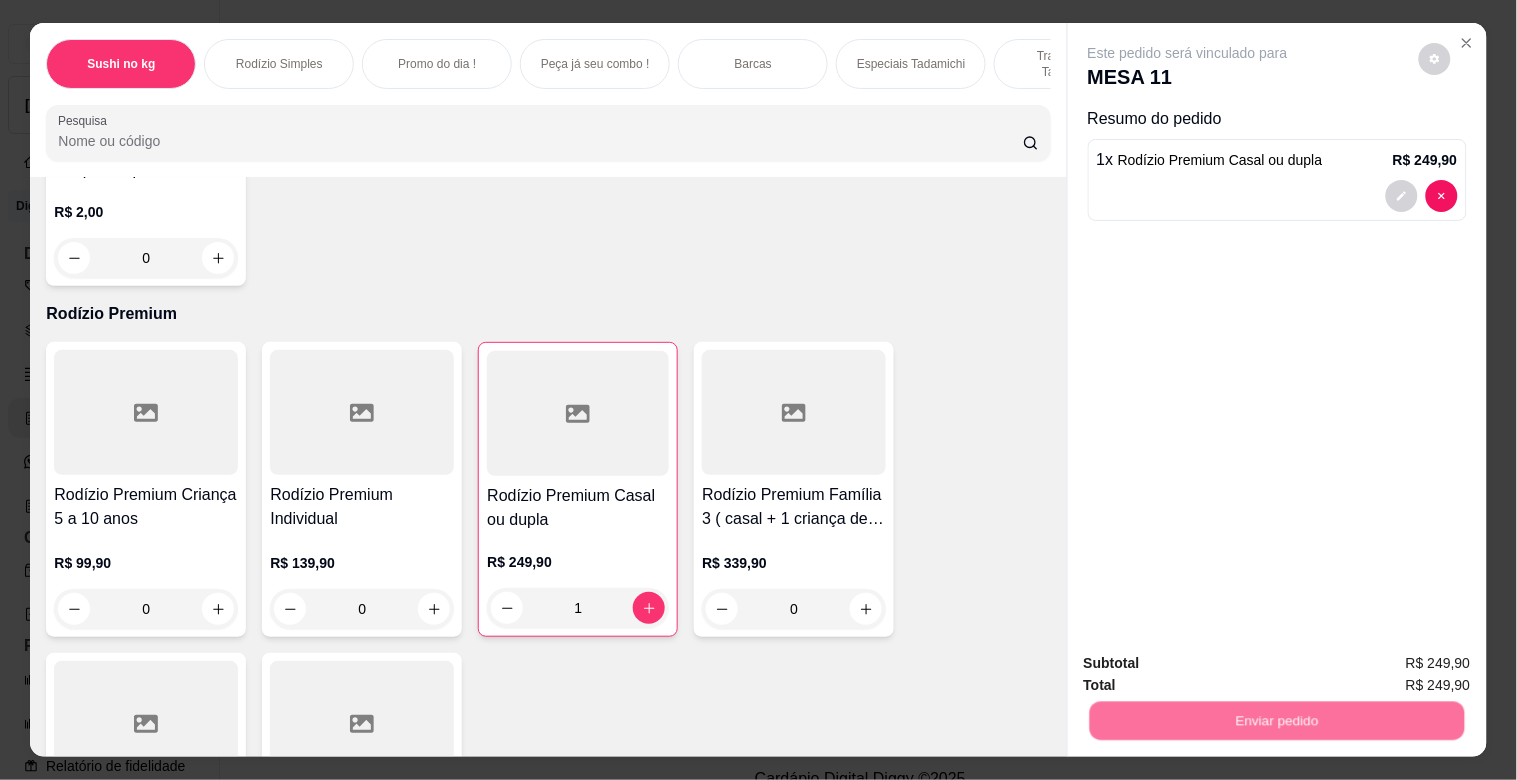 click on "Não registrar e enviar pedido" at bounding box center (1211, 663) 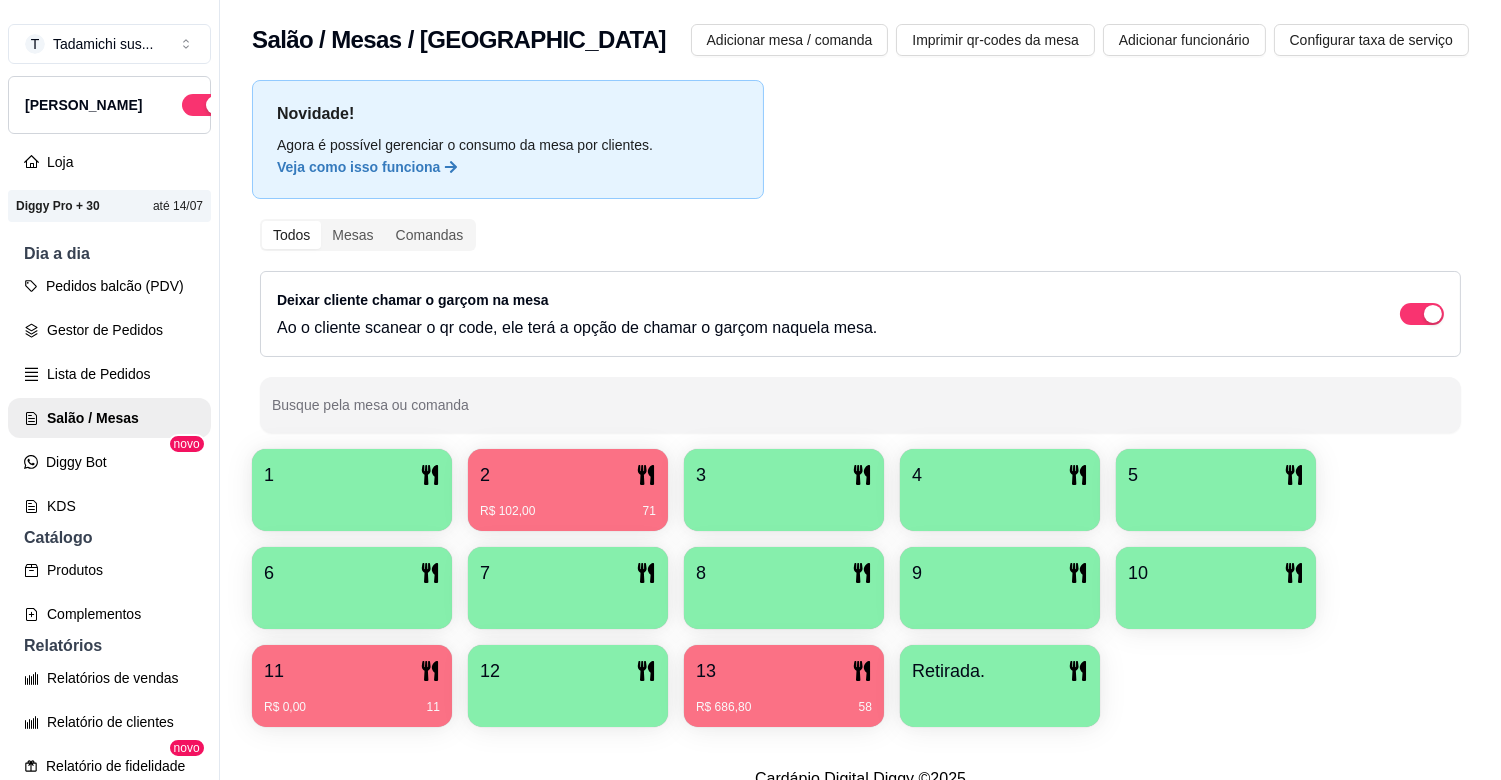 click on "Novidade! Agora é possível gerenciar o consumo da mesa por clientes.   Veja como isso funciona Todos Mesas Comandas Deixar cliente chamar o garçom na mesa Ao o cliente scanear o qr code, ele terá a opção de chamar o garçom naquela mesa. Busque pela mesa ou comanda
1 2 R$ 102,00 71 3 4 5 6 7 8 9 10 11 R$ 0,00 11 12 13 R$ 686,80 58 Retirada." at bounding box center (860, 409) 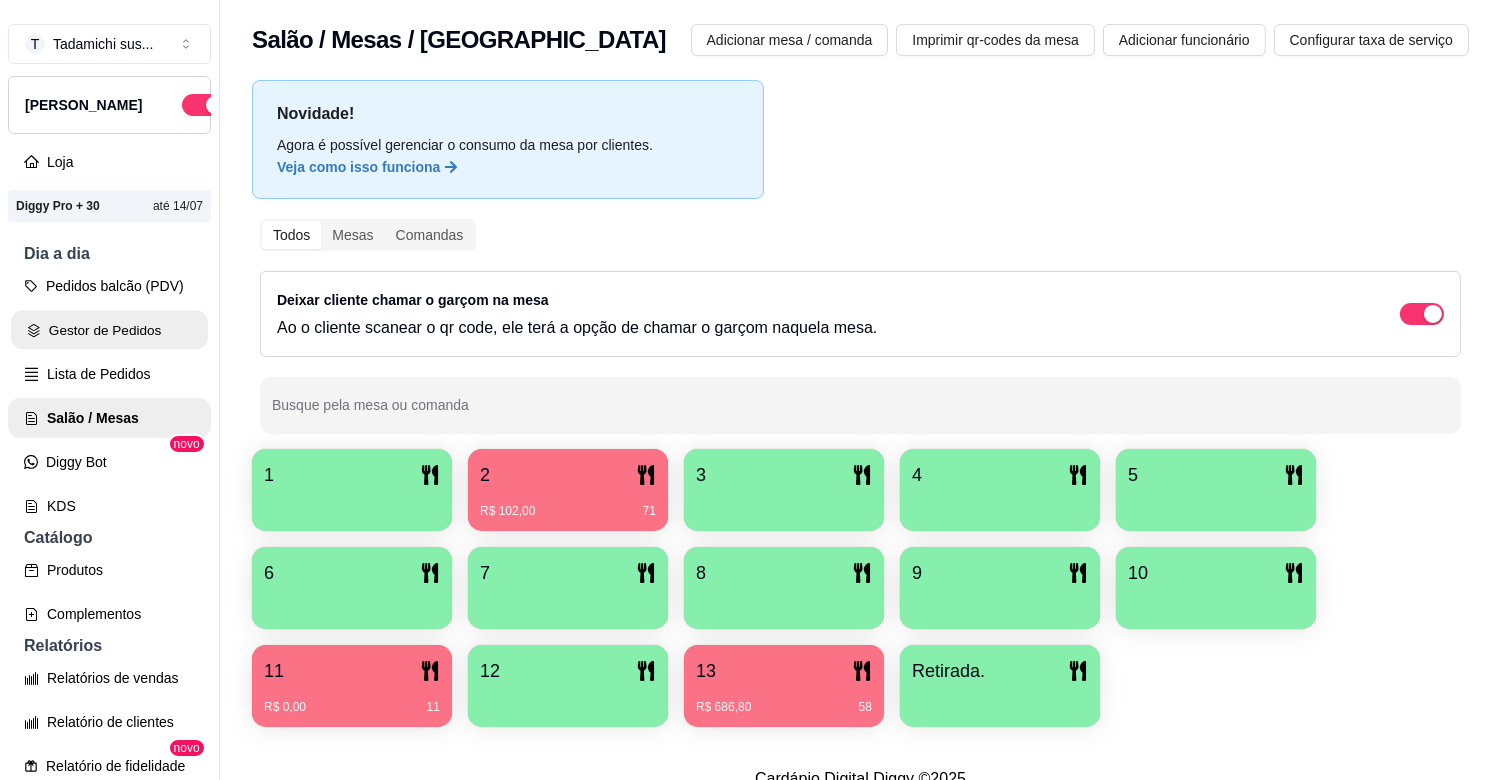 click on "Gestor de Pedidos" at bounding box center [109, 330] 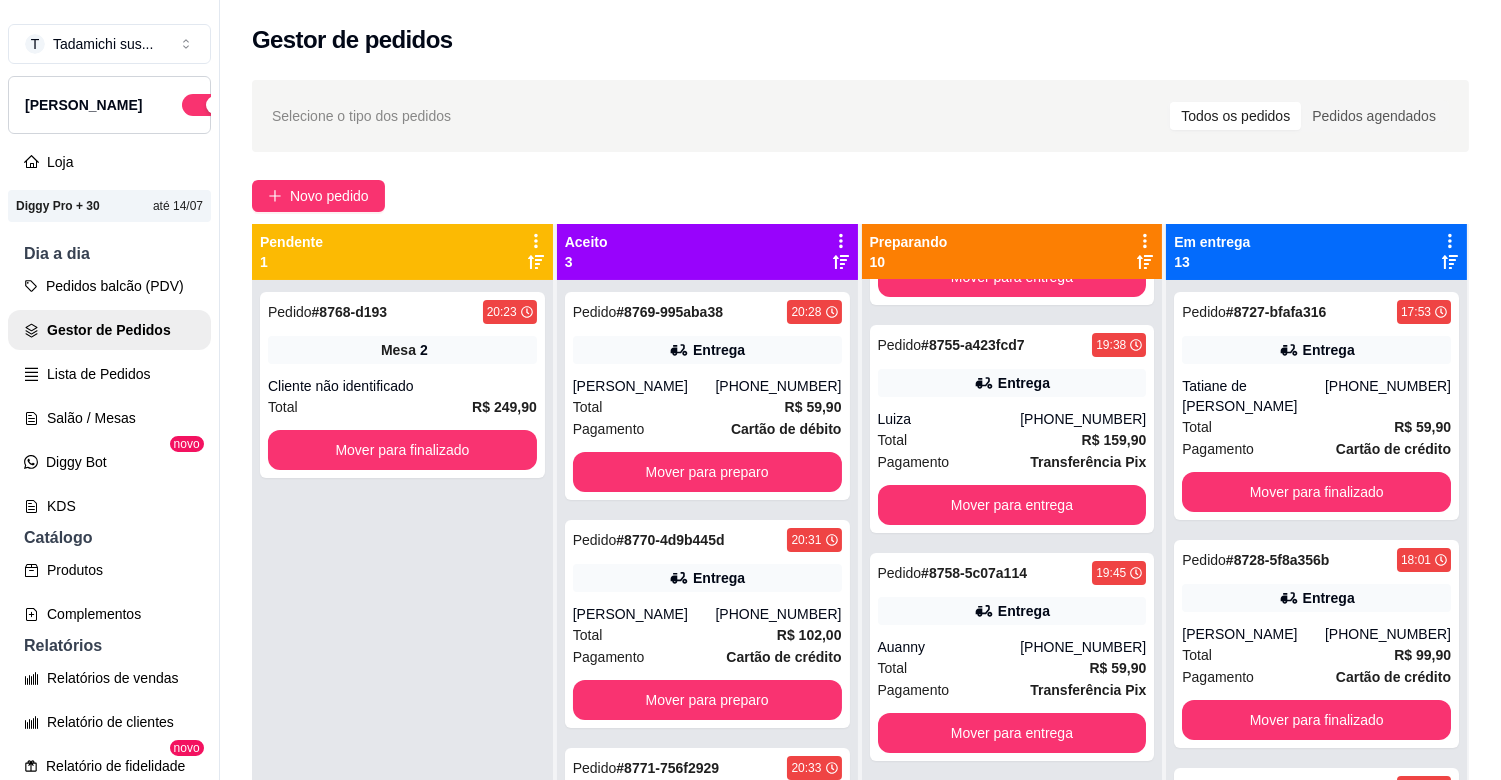 scroll, scrollTop: 444, scrollLeft: 0, axis: vertical 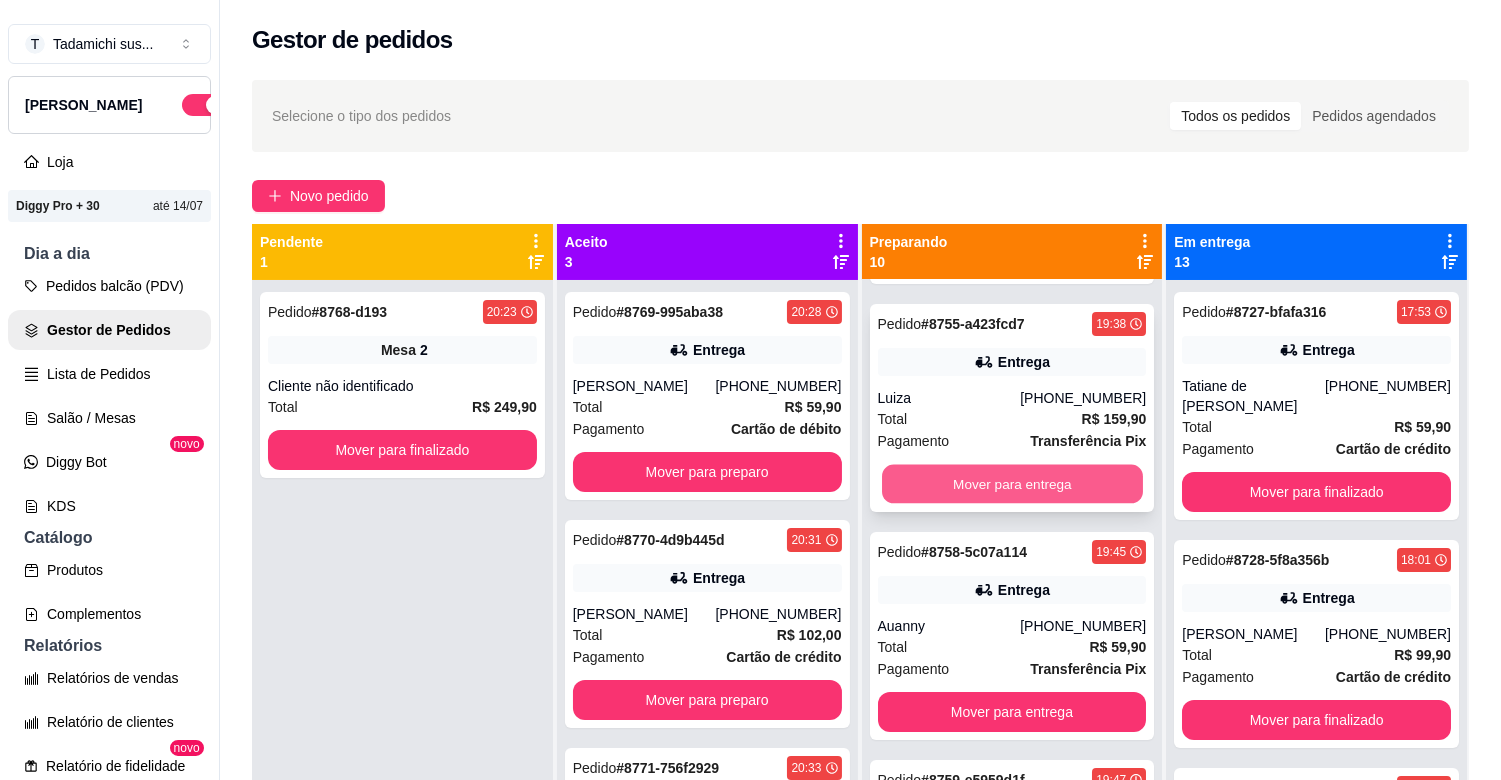 click on "Mover para entrega" at bounding box center (1012, 484) 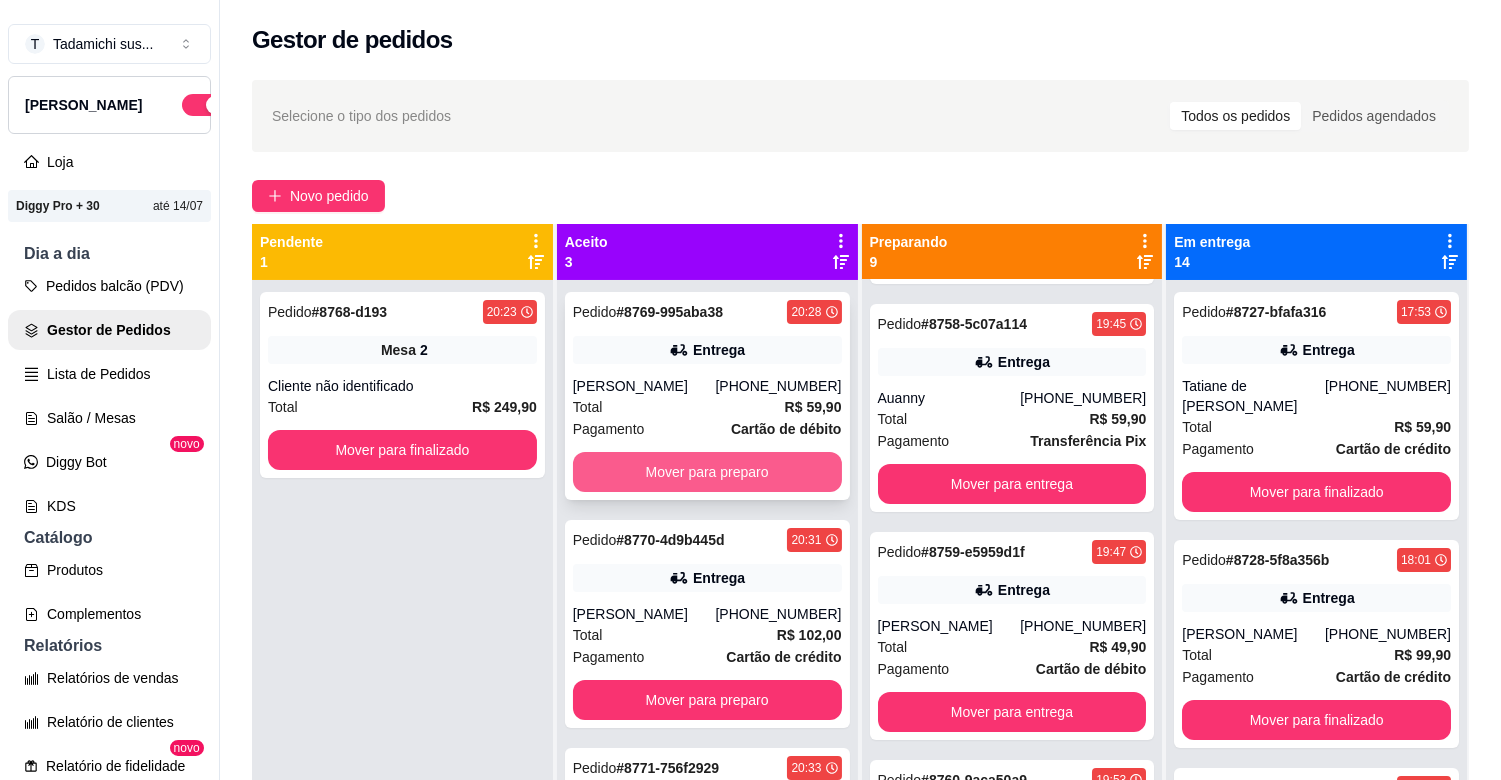 click on "Mover para preparo" at bounding box center (707, 472) 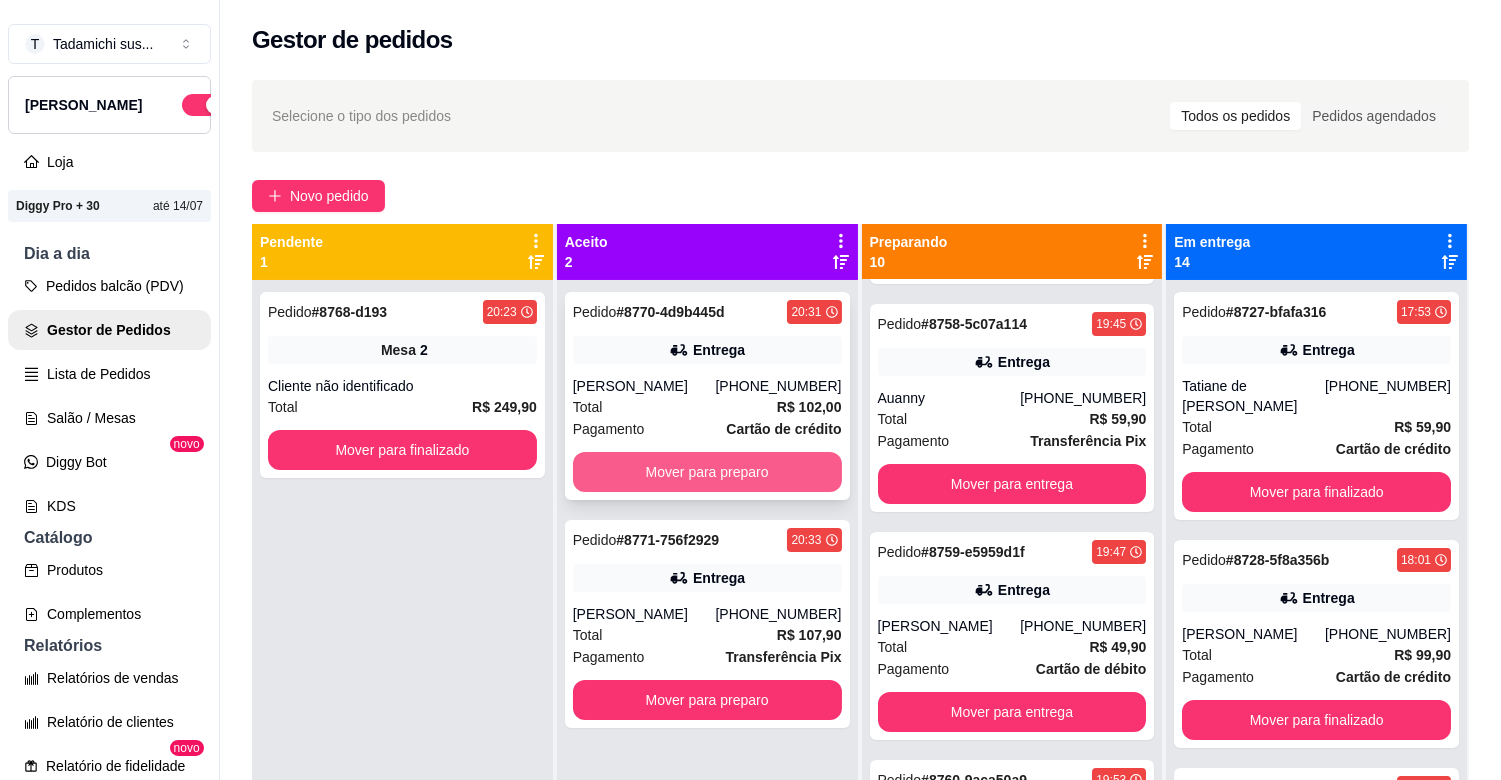 click on "Mover para preparo" at bounding box center (707, 472) 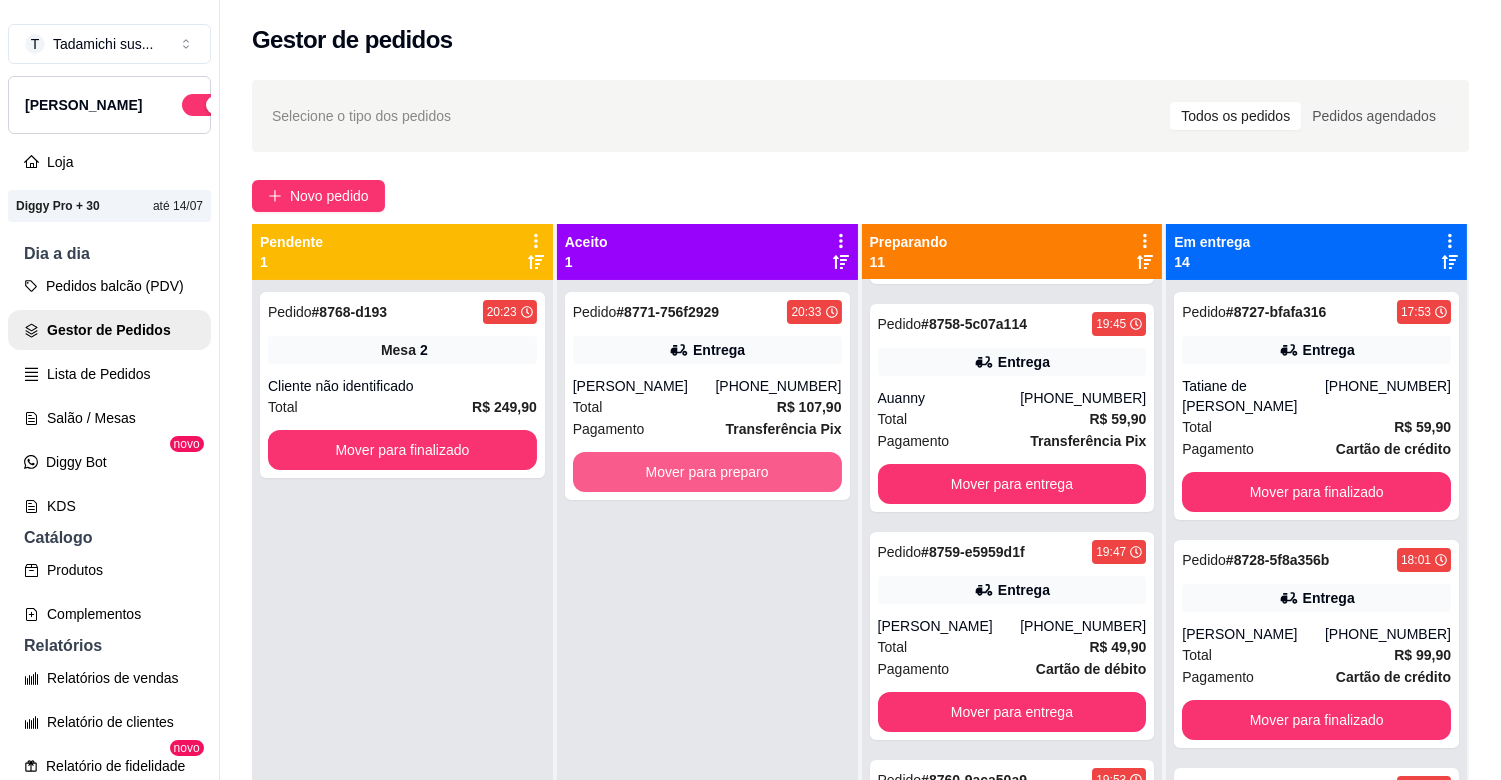 click on "Mover para preparo" at bounding box center [707, 472] 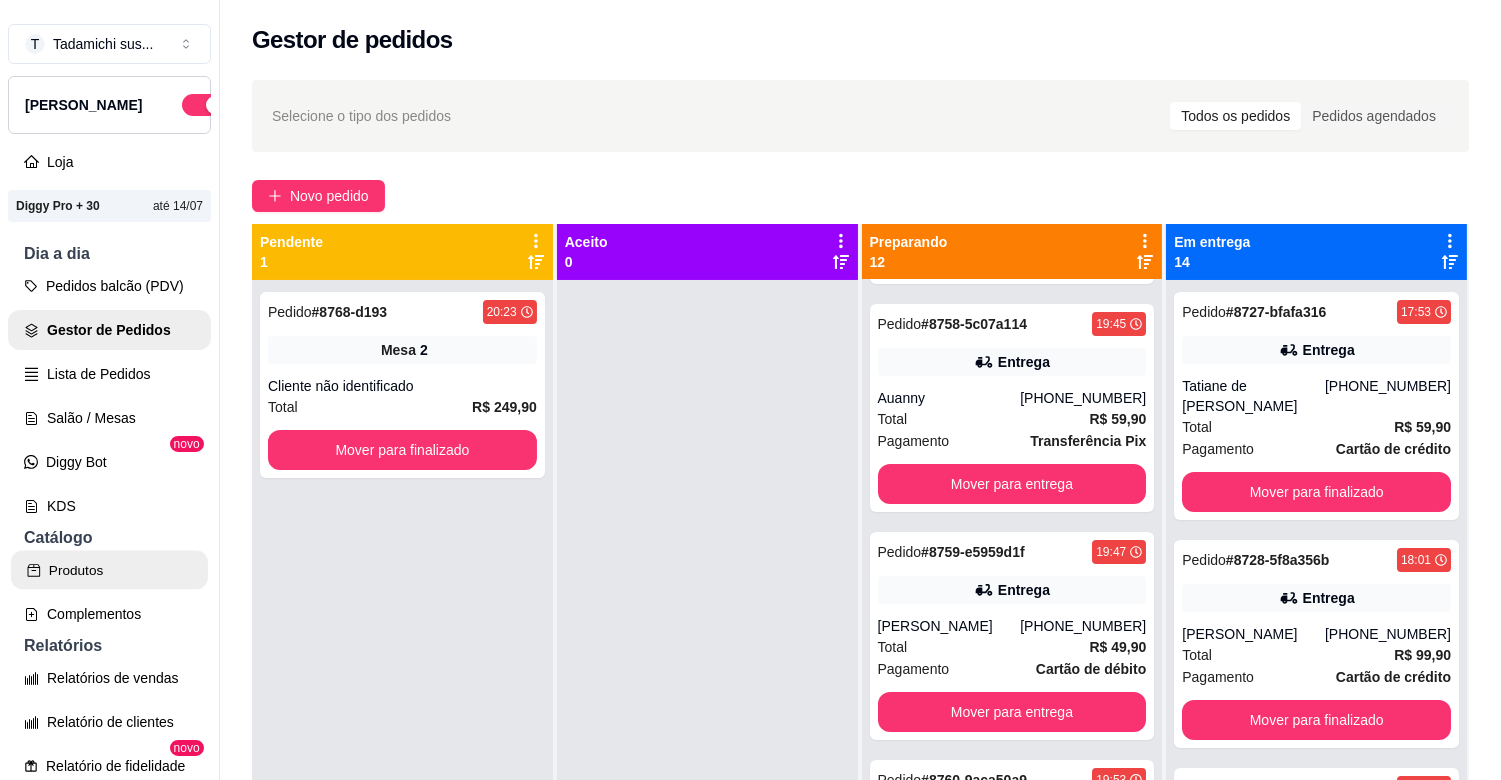 click on "Produtos" at bounding box center (109, 570) 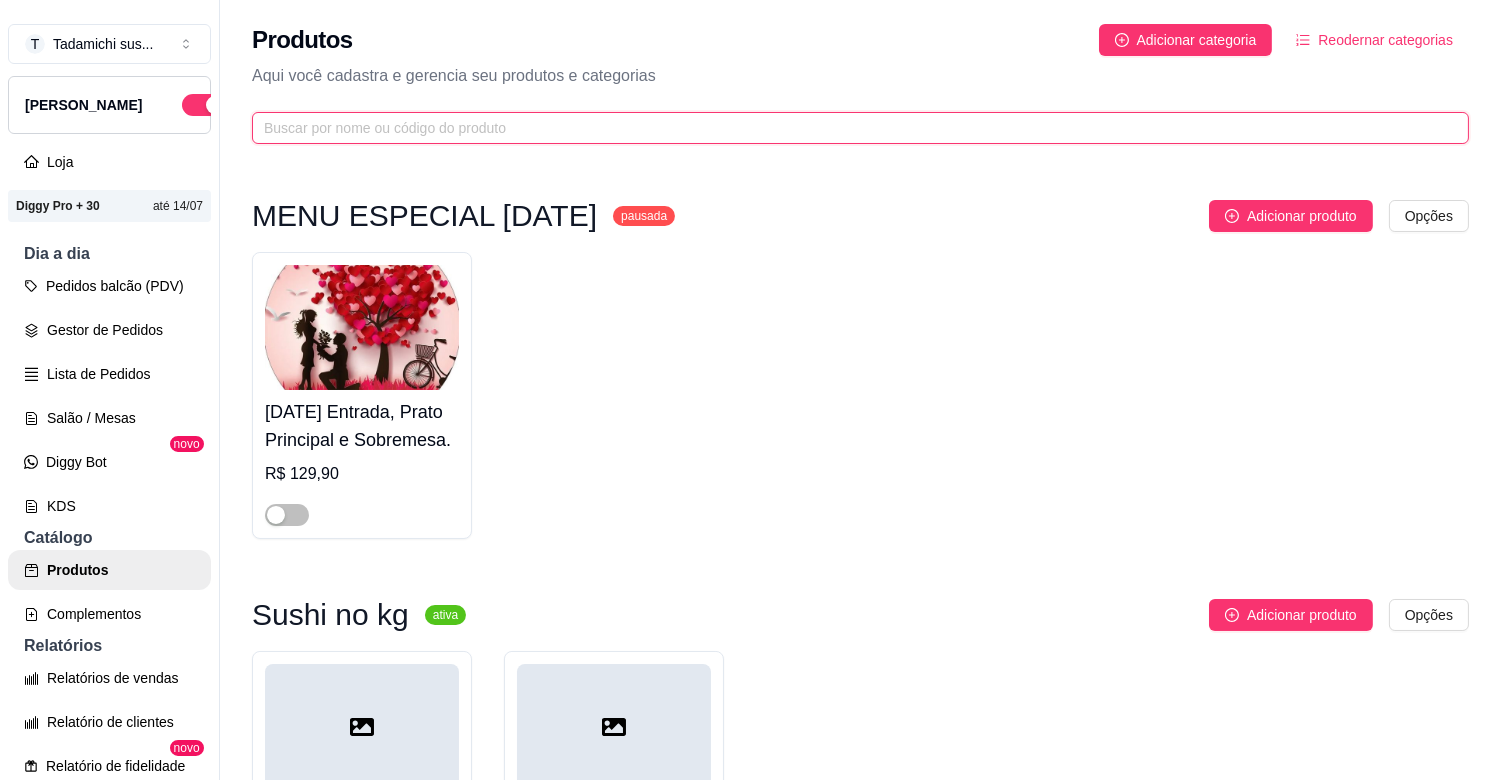 click at bounding box center (852, 128) 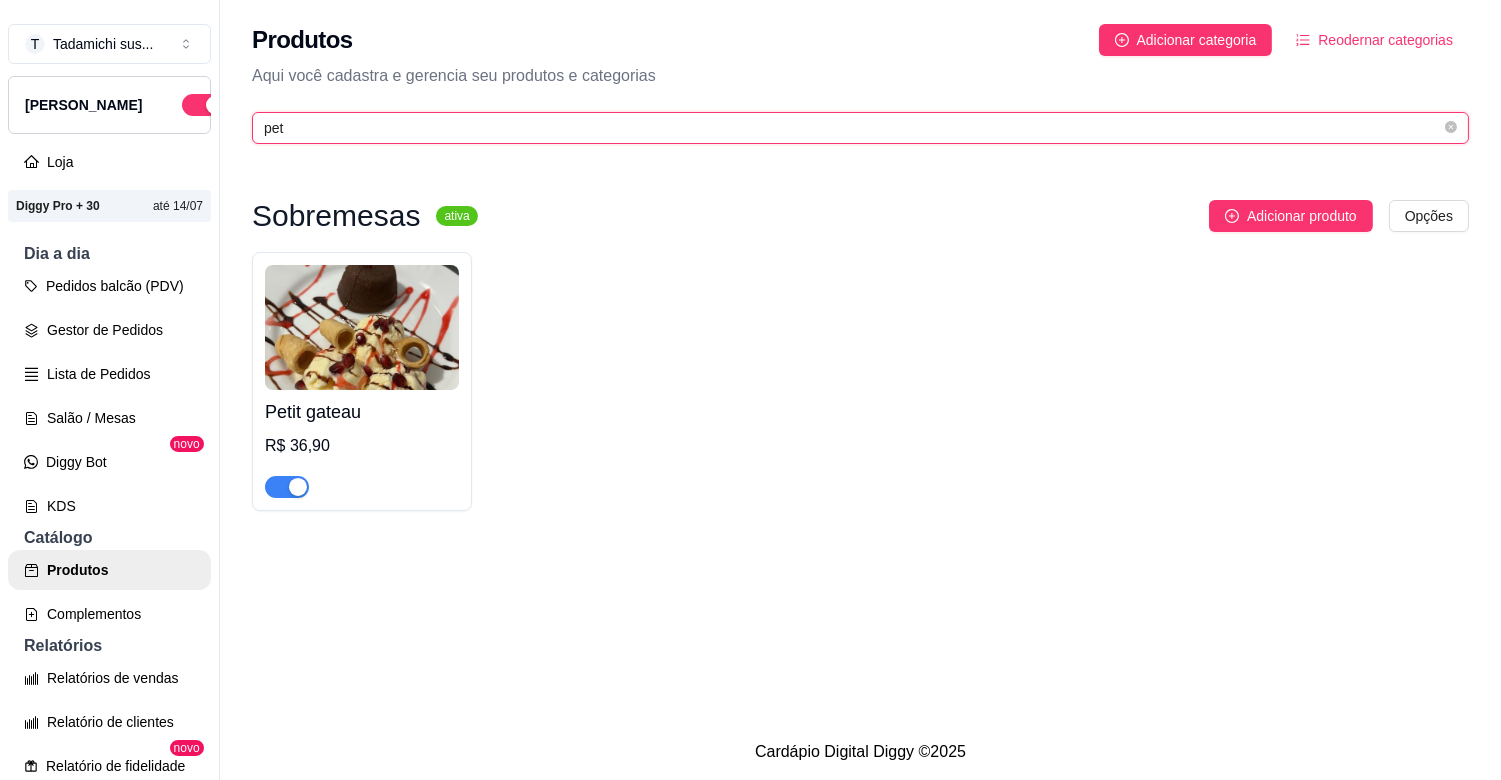 type on "pet" 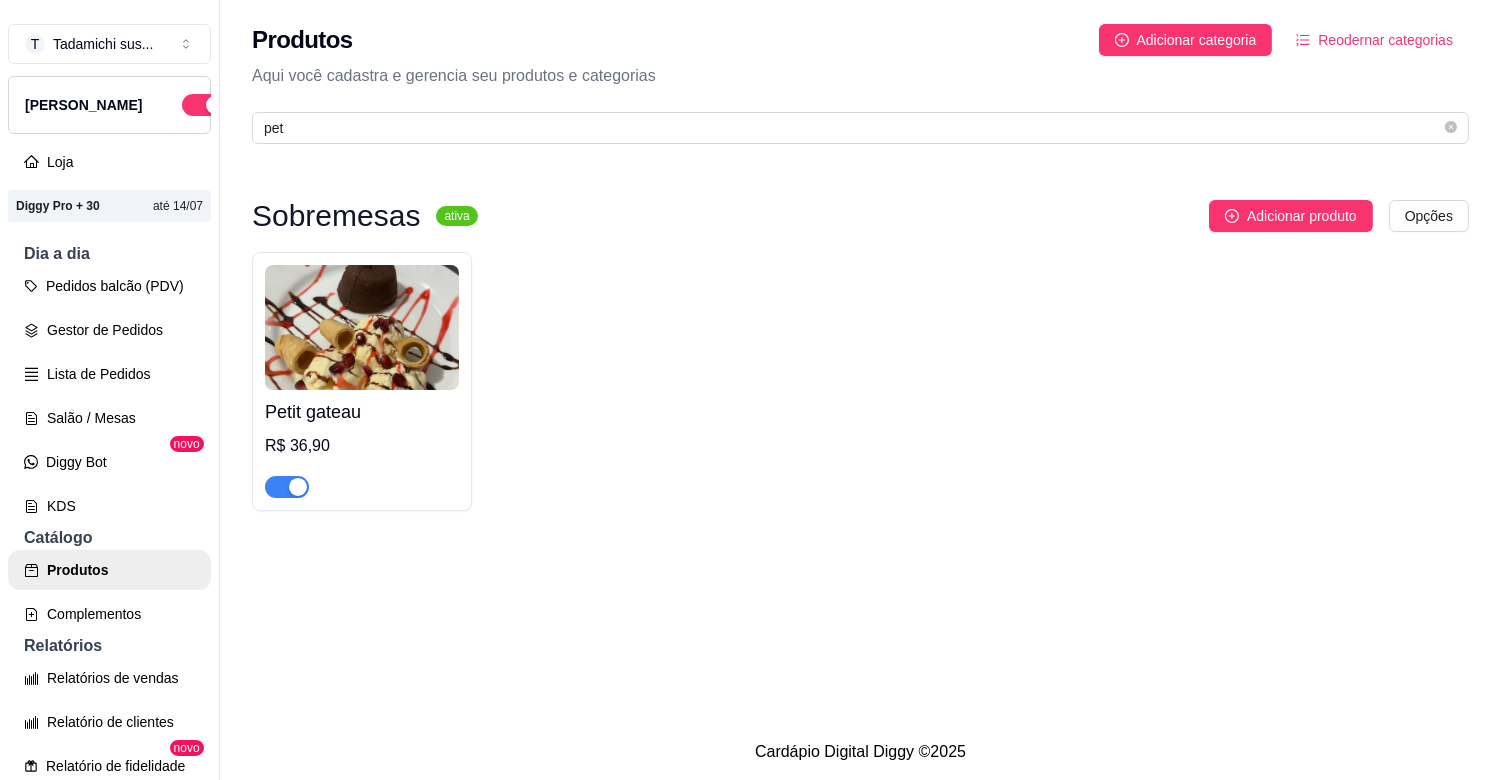 click at bounding box center [287, 486] 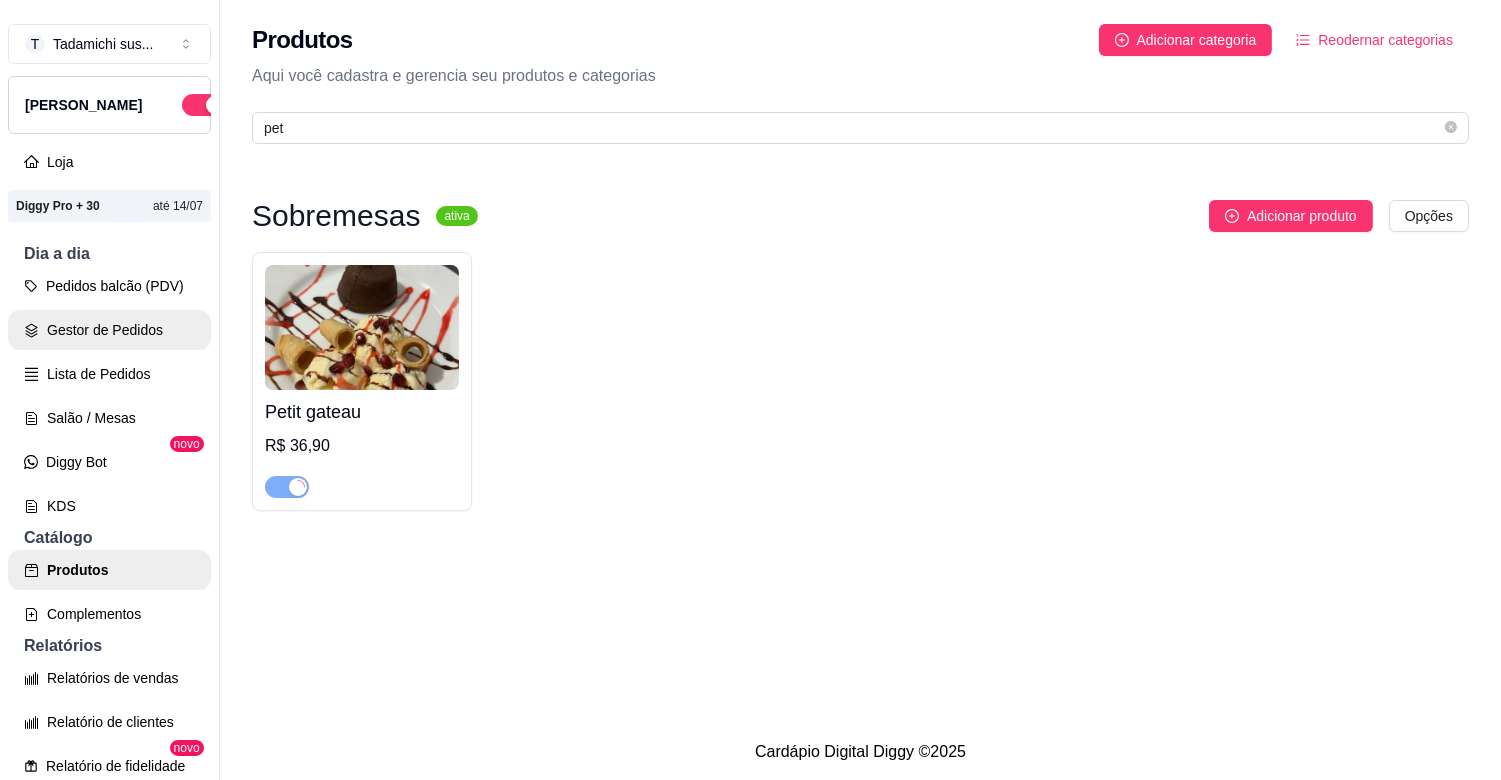click on "Gestor de Pedidos" at bounding box center (109, 330) 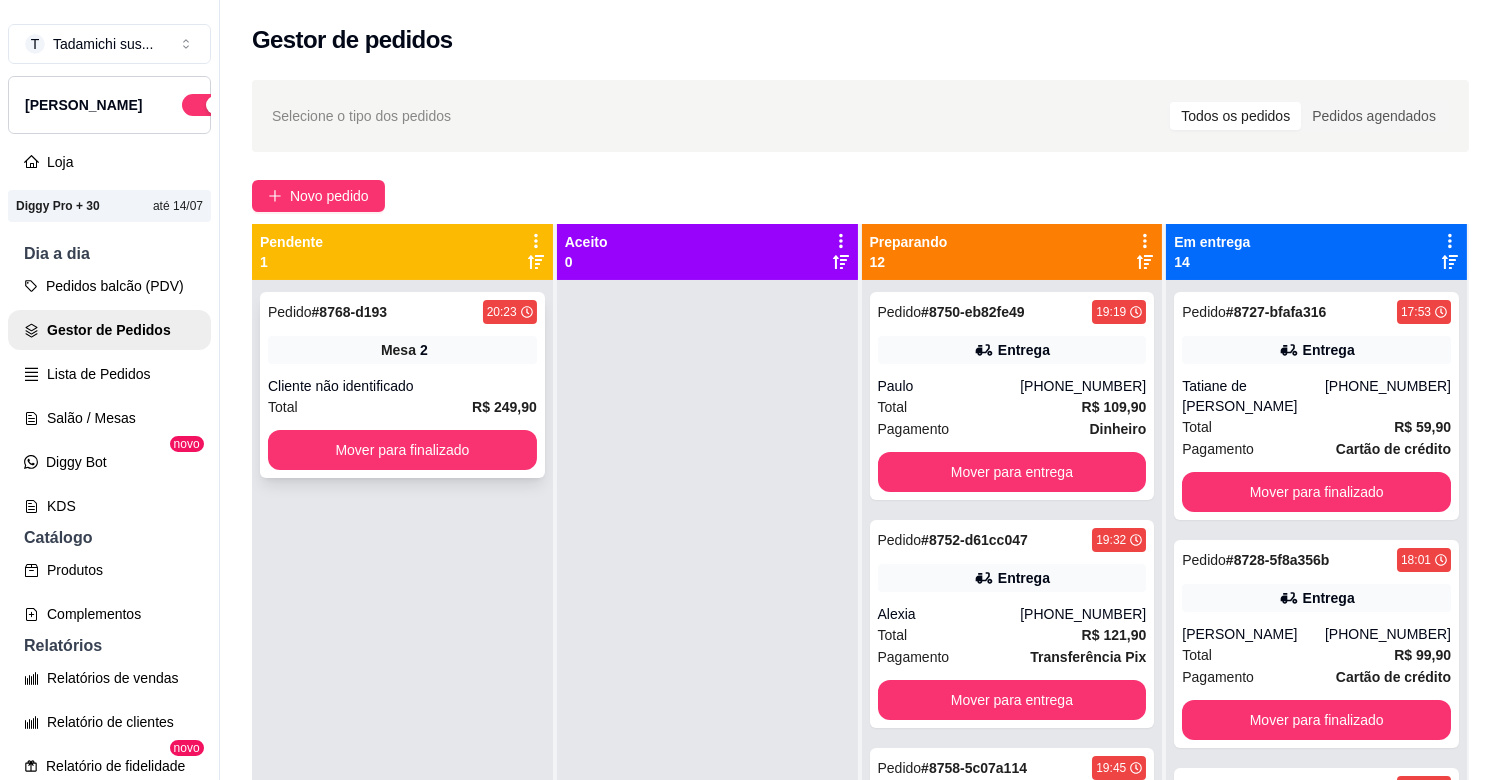 click on "Pedido  # 8768-d193 20:23 Mesa 2 Cliente não identificado Total R$ 249,90 Mover para finalizado" at bounding box center (402, 385) 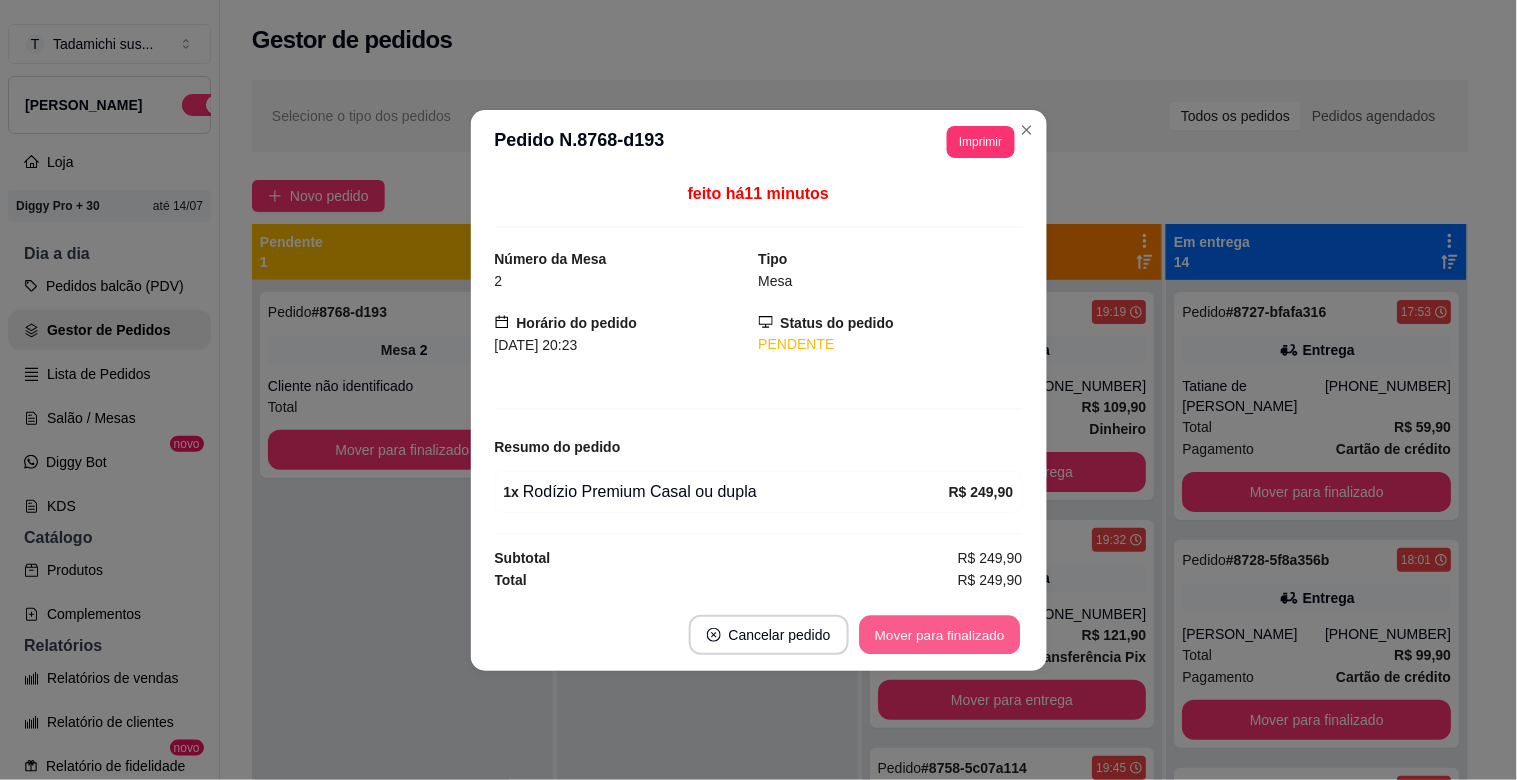 click on "Mover para finalizado" at bounding box center [939, 634] 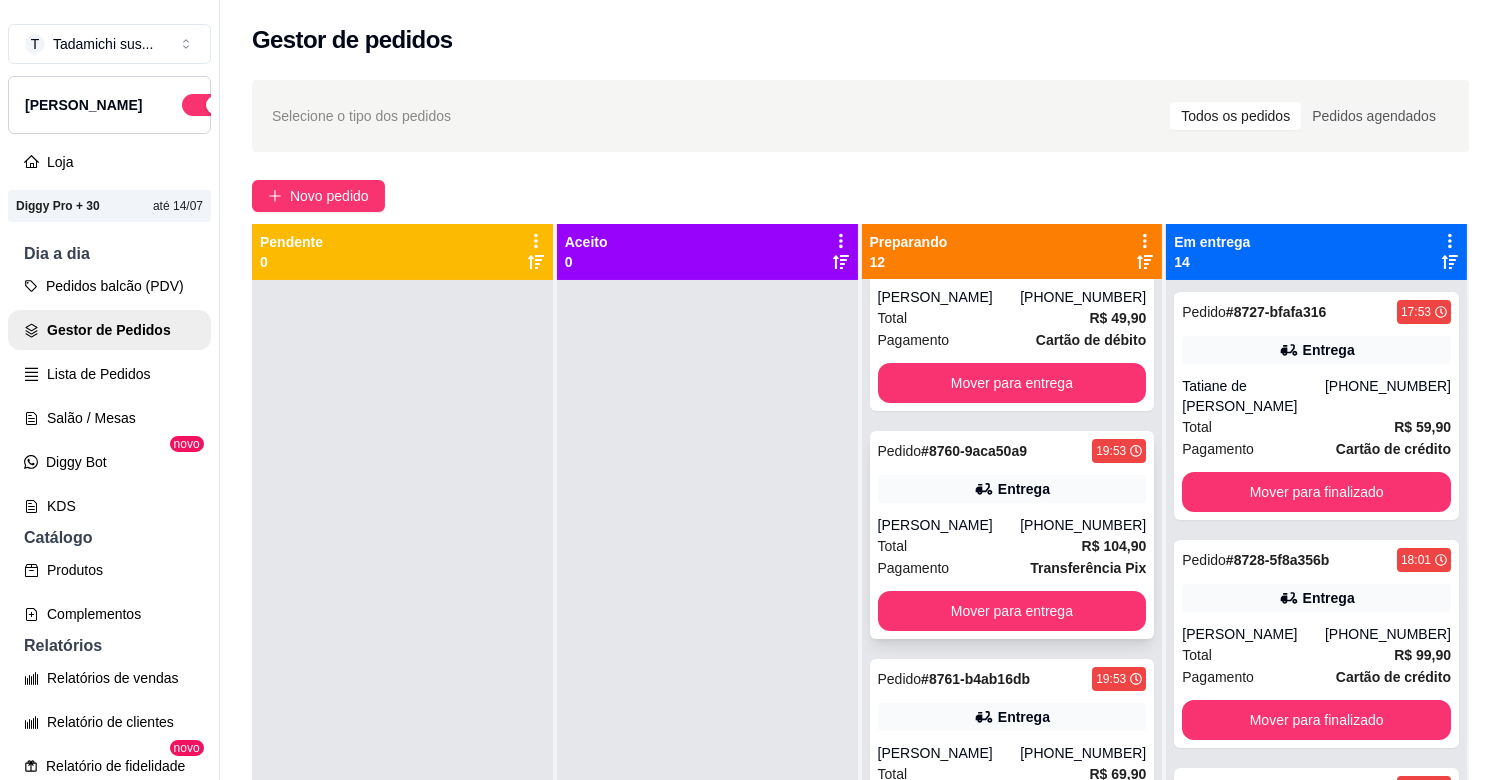 scroll, scrollTop: 888, scrollLeft: 0, axis: vertical 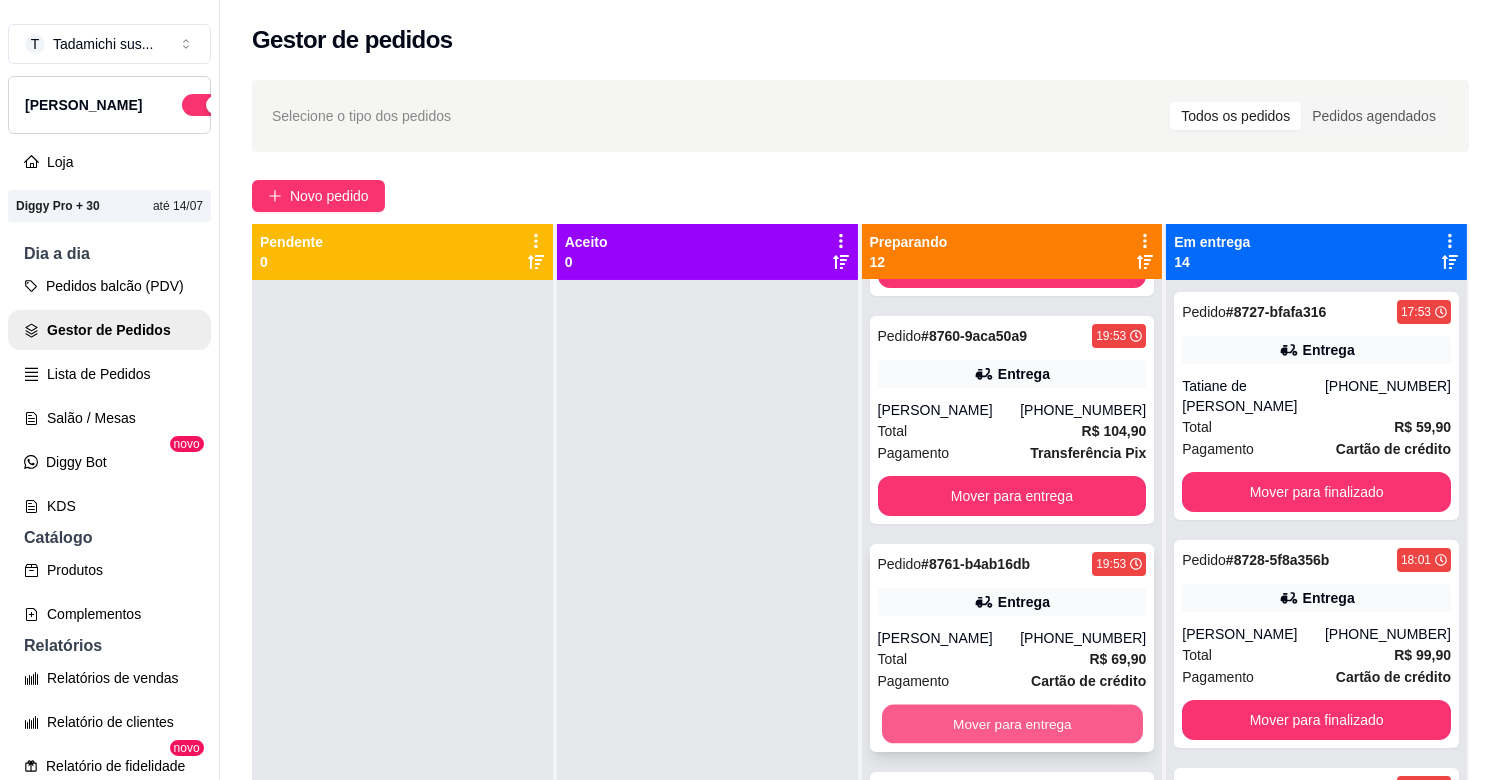 click on "Mover para entrega" at bounding box center [1012, 724] 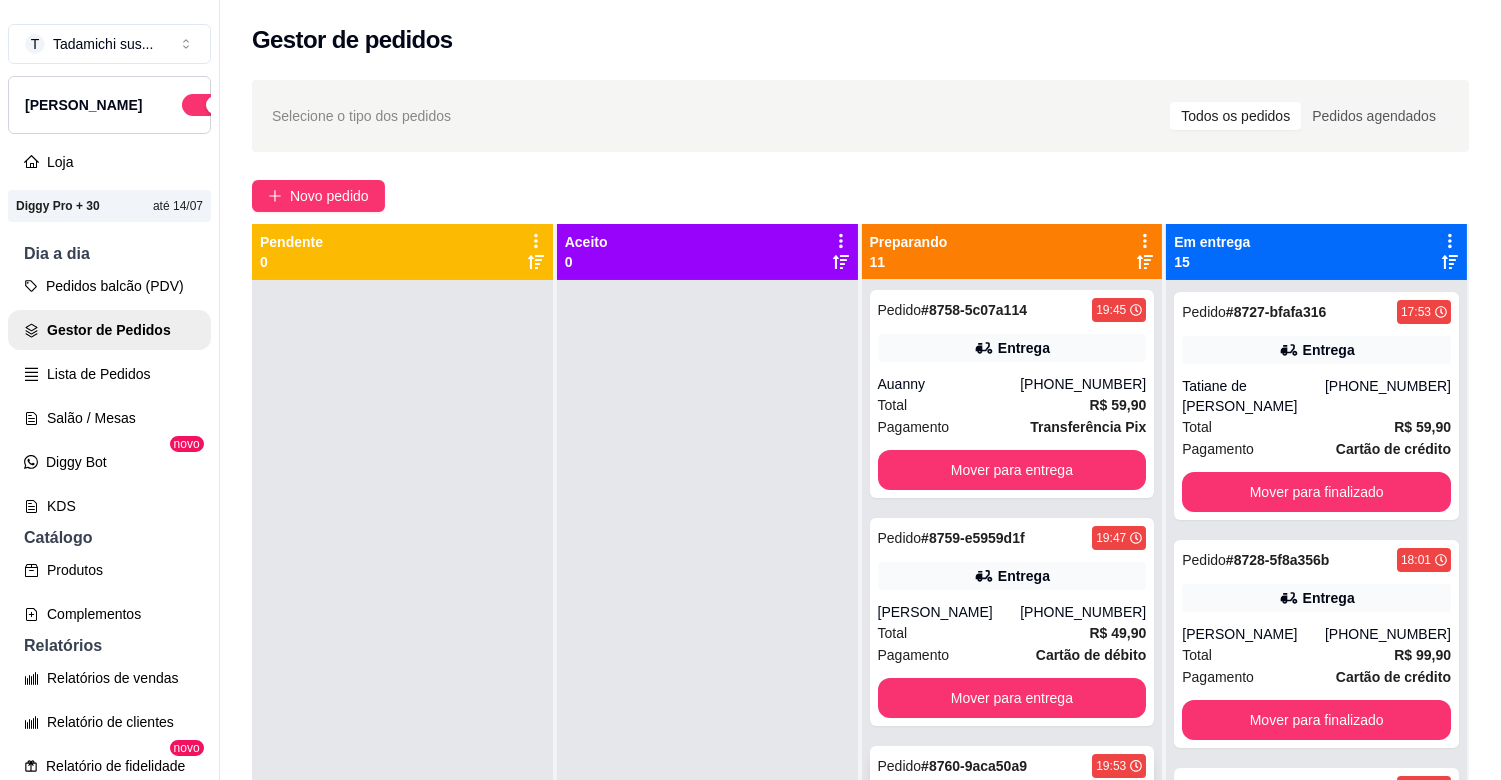 scroll, scrollTop: 444, scrollLeft: 0, axis: vertical 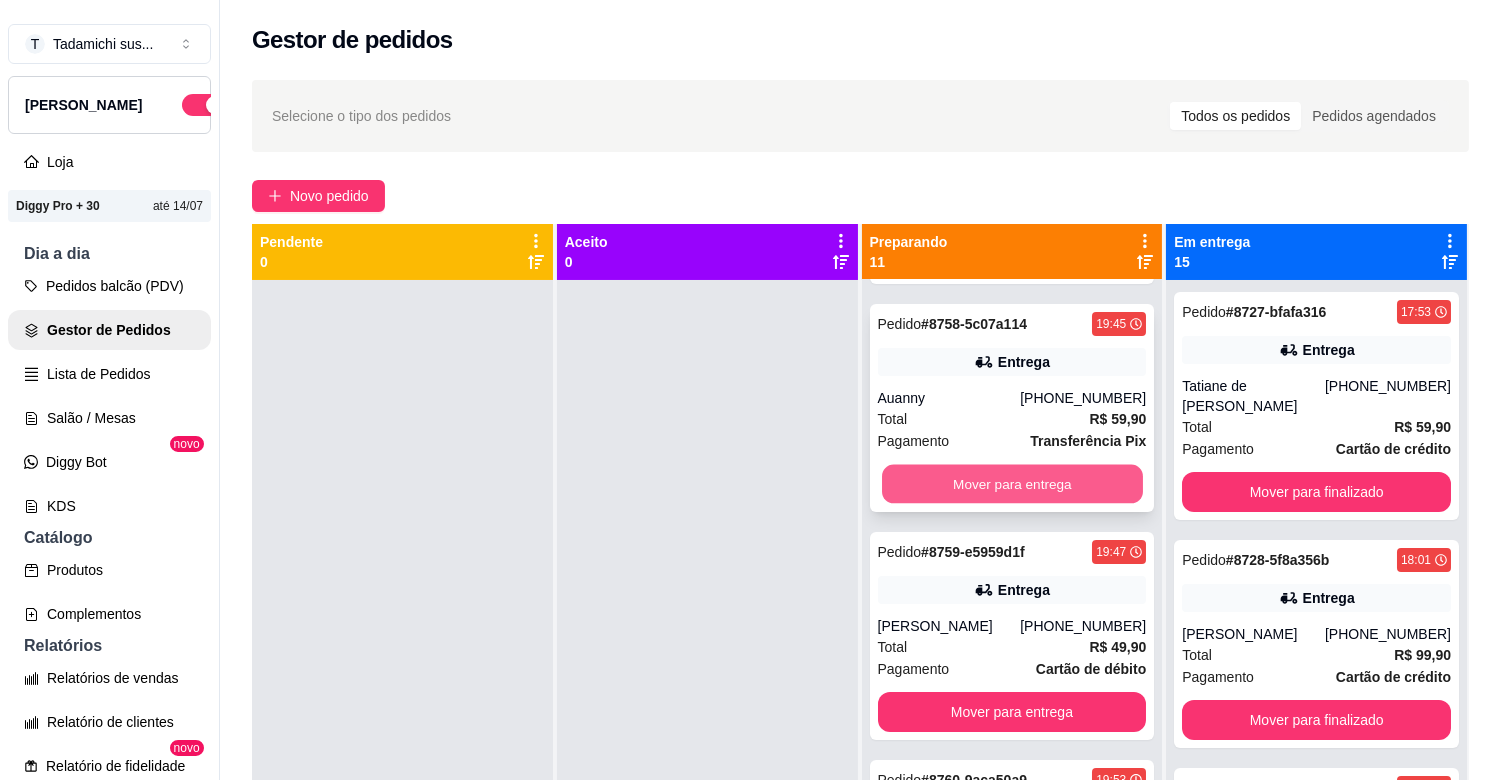 click on "Mover para entrega" at bounding box center [1012, 484] 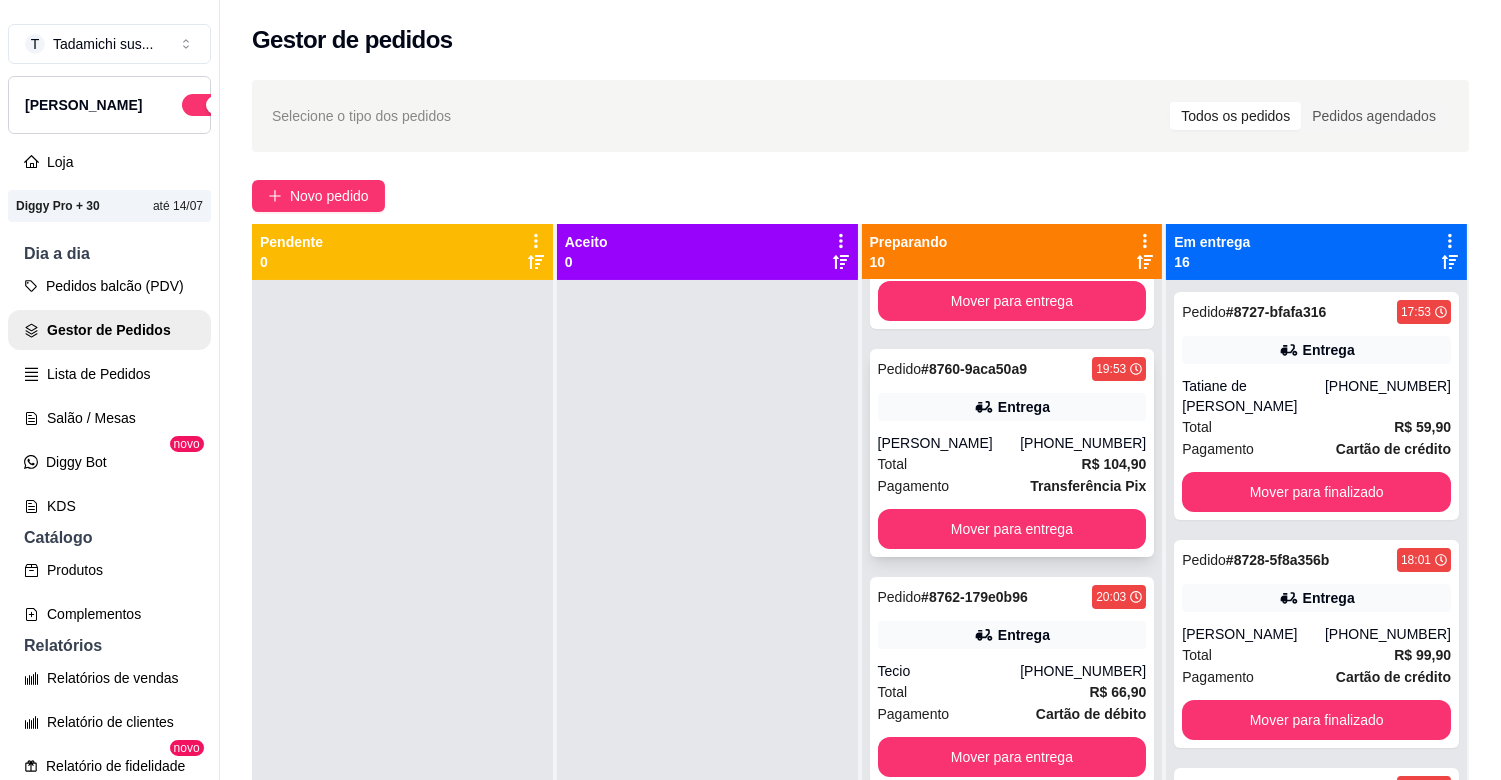 scroll, scrollTop: 666, scrollLeft: 0, axis: vertical 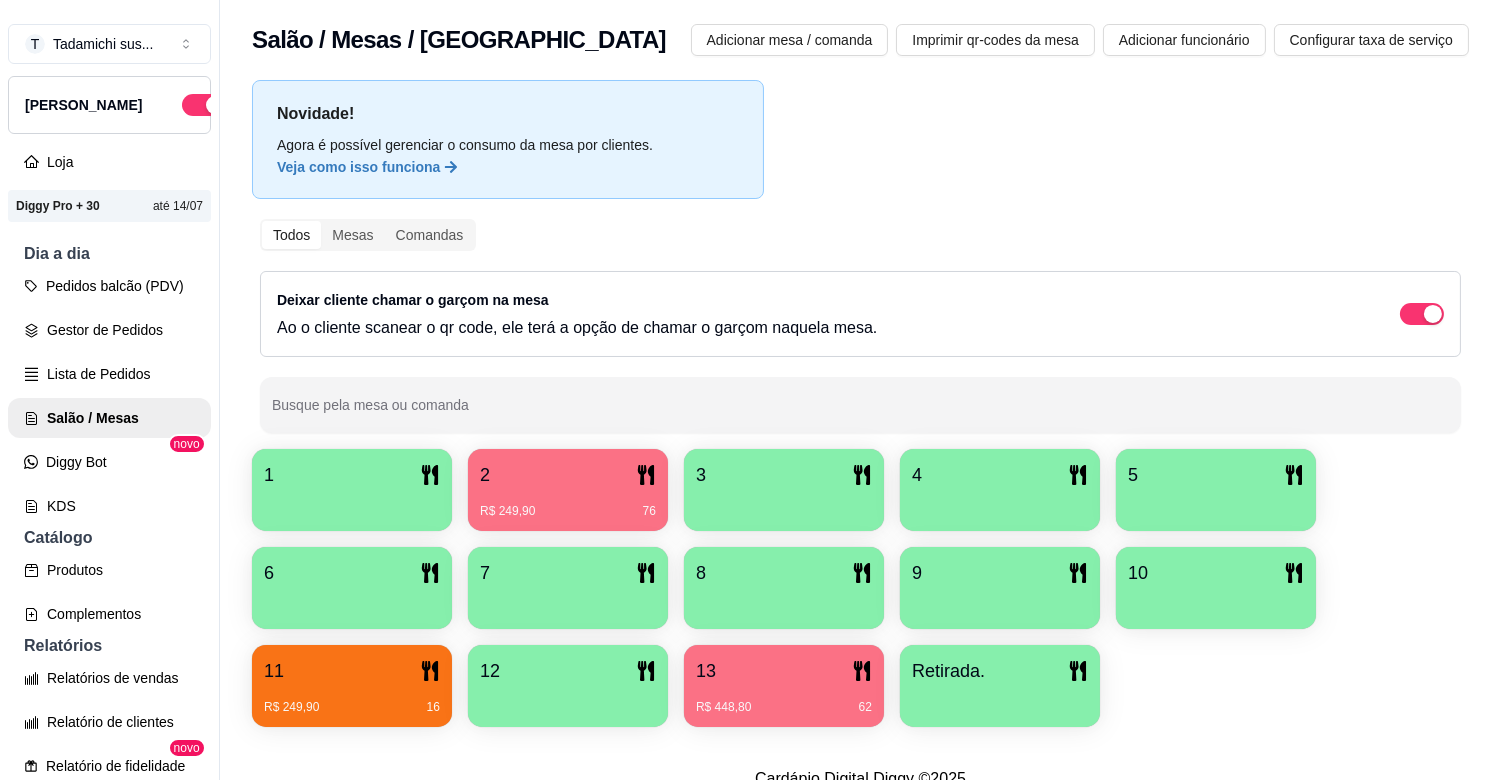 click on "11" at bounding box center (352, 671) 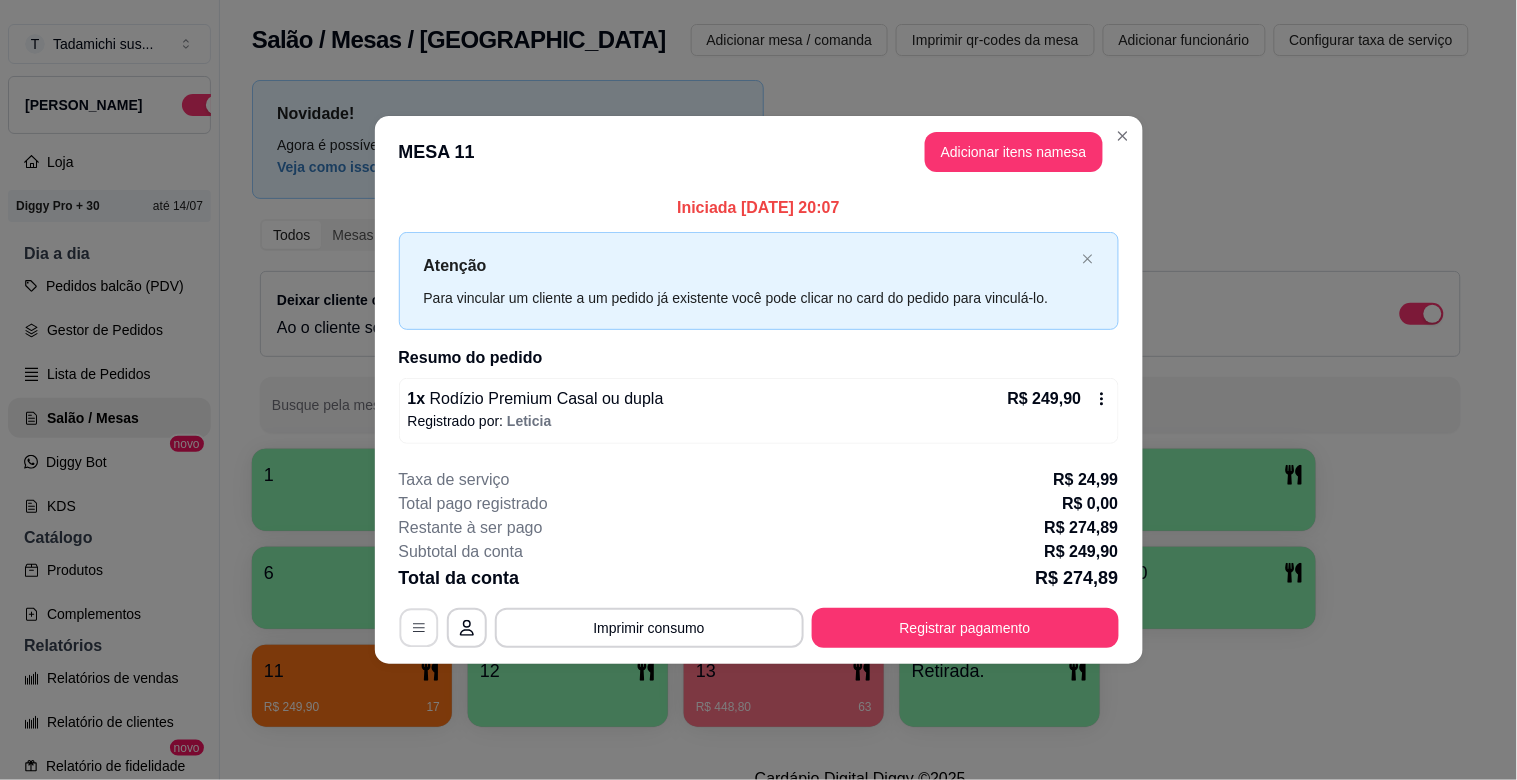 click at bounding box center (418, 627) 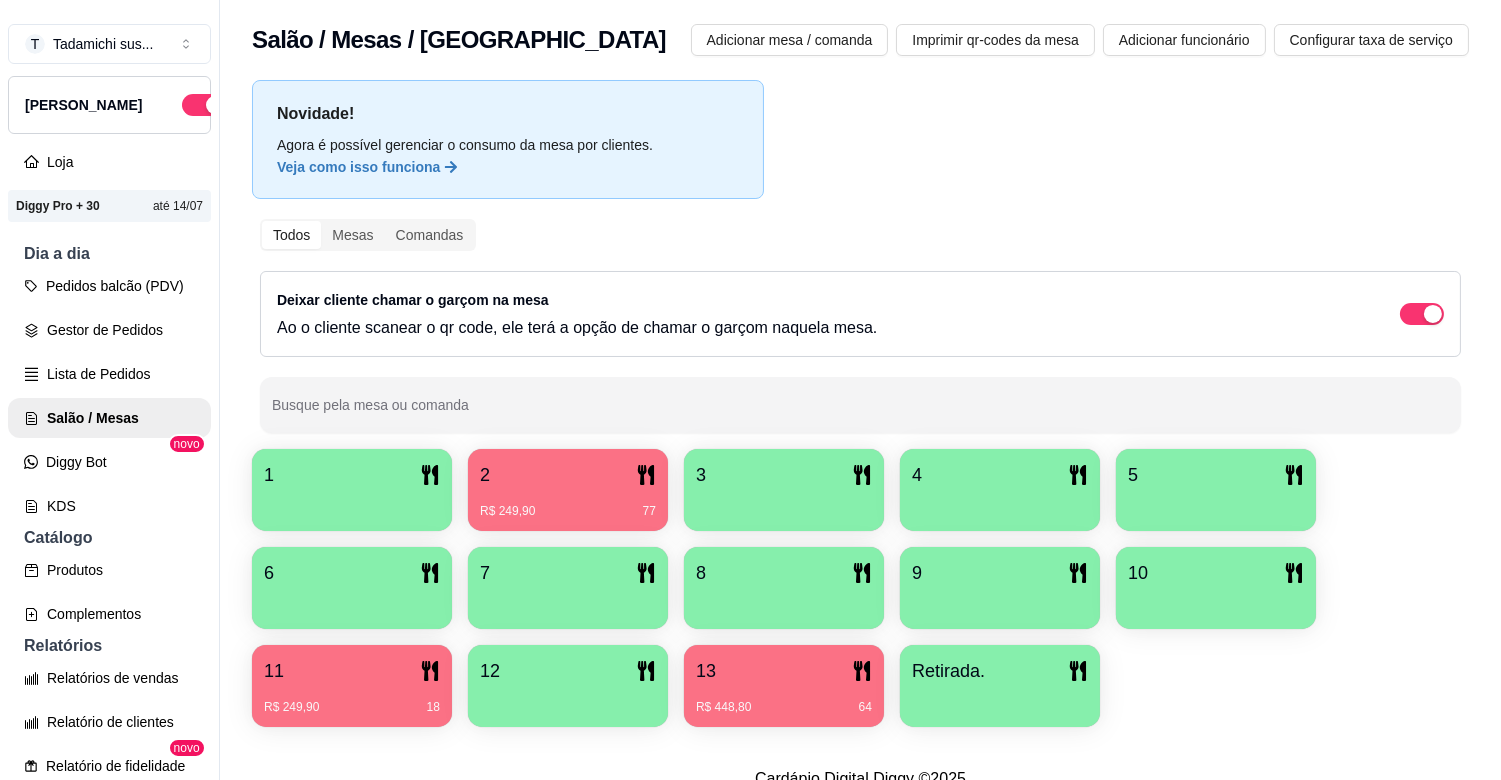 click on "R$ 448,80 64" at bounding box center [784, 700] 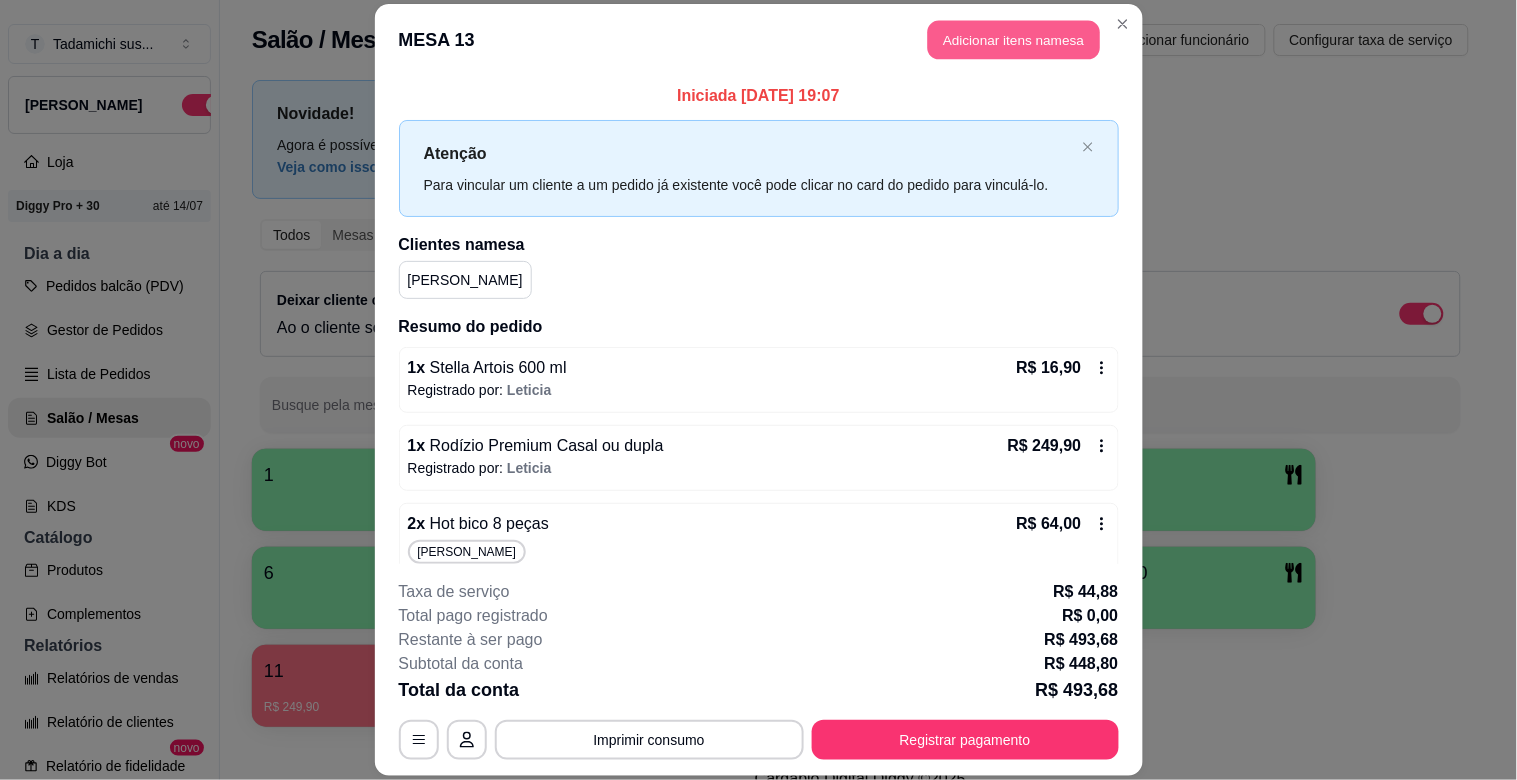 click on "Adicionar itens na  mesa" at bounding box center (1014, 40) 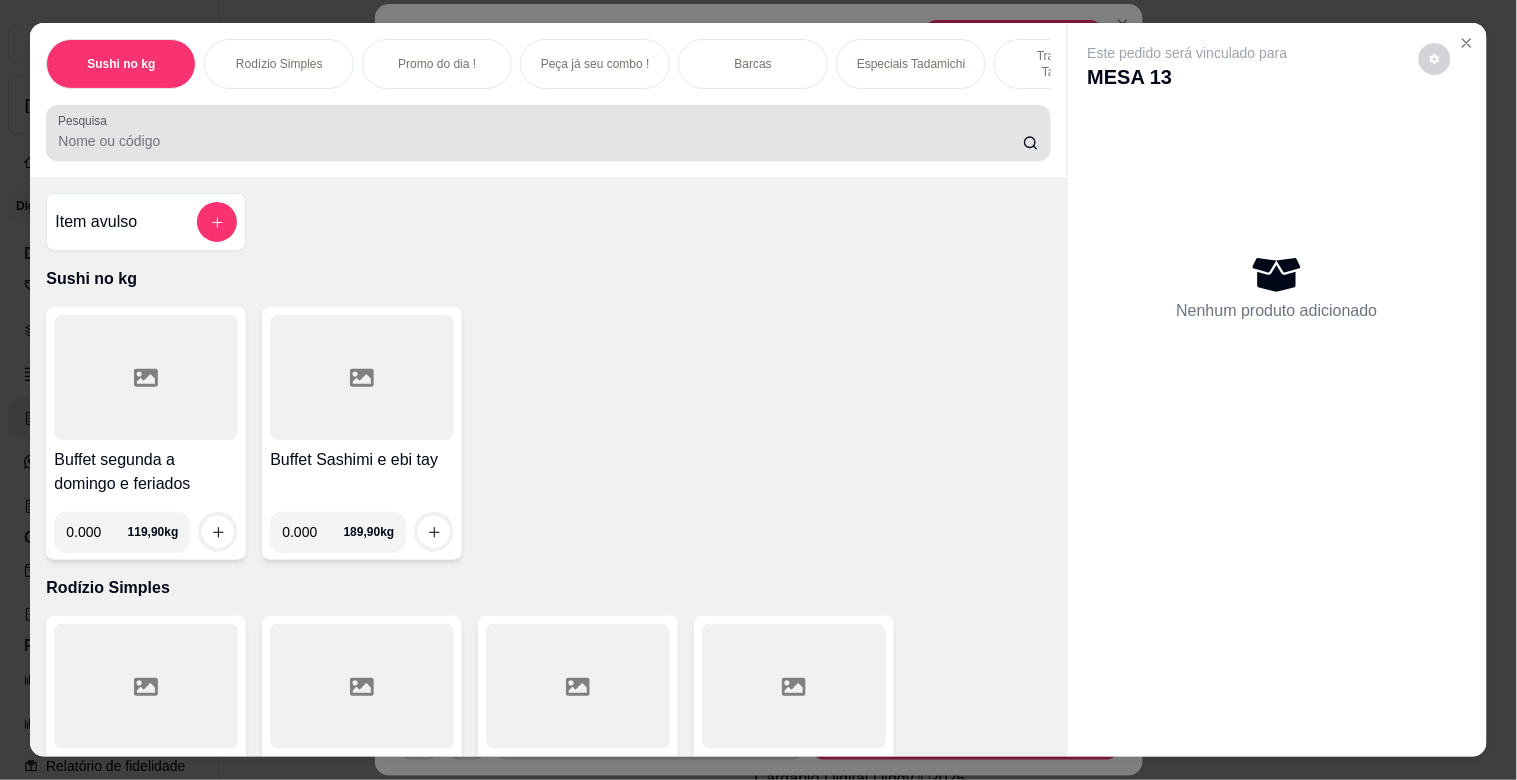 click on "Pesquisa" at bounding box center (540, 141) 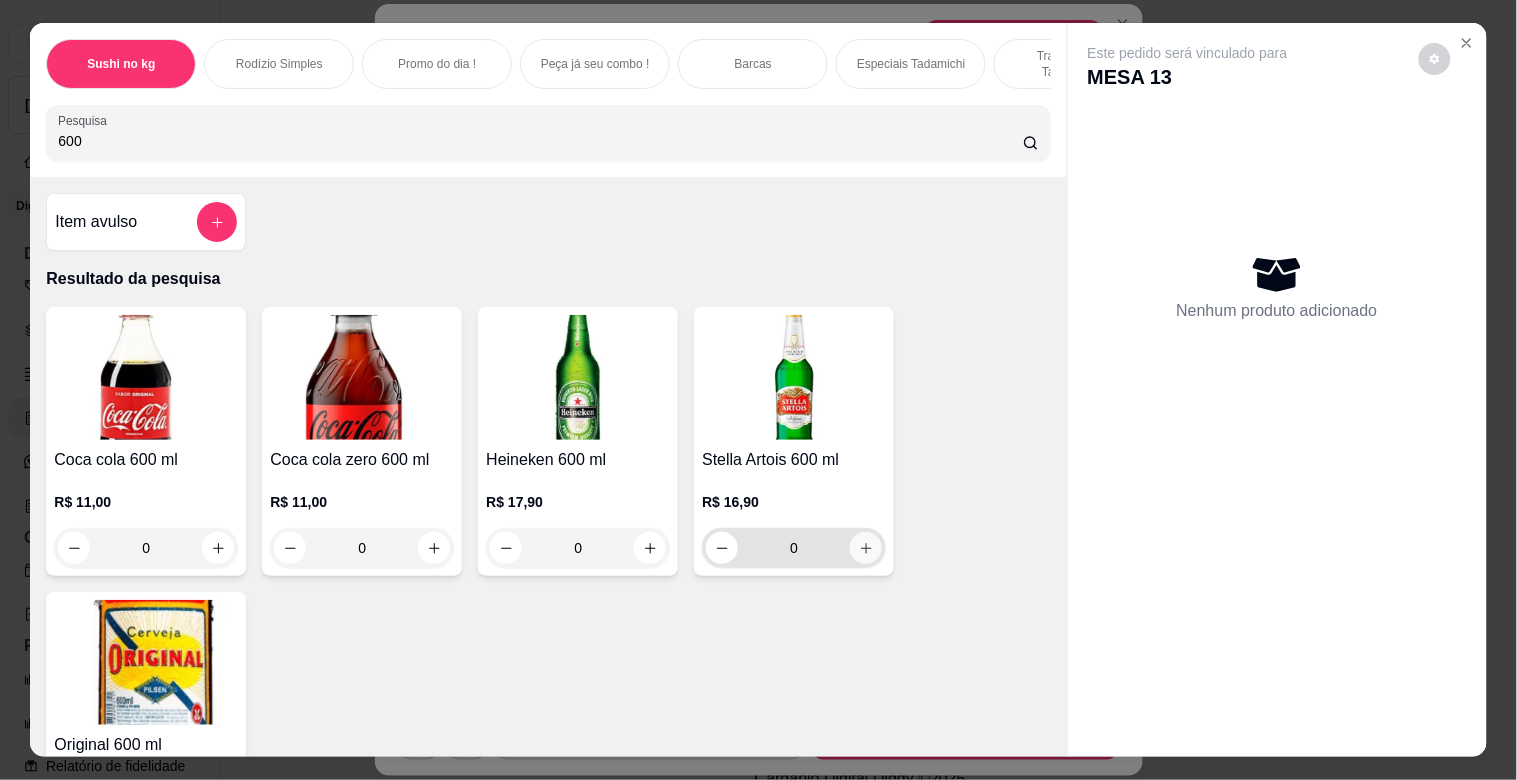 type on "600" 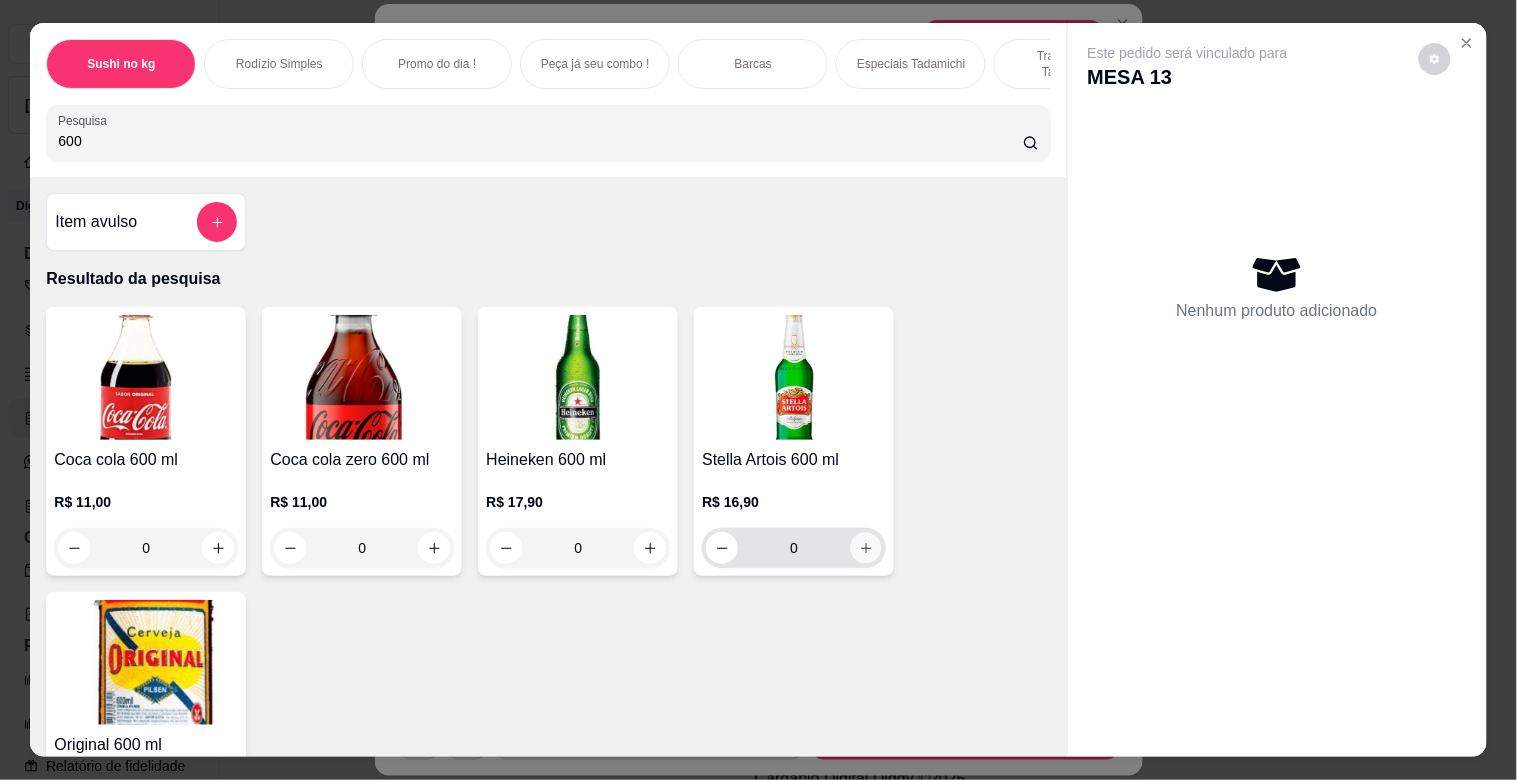 click at bounding box center [866, 548] 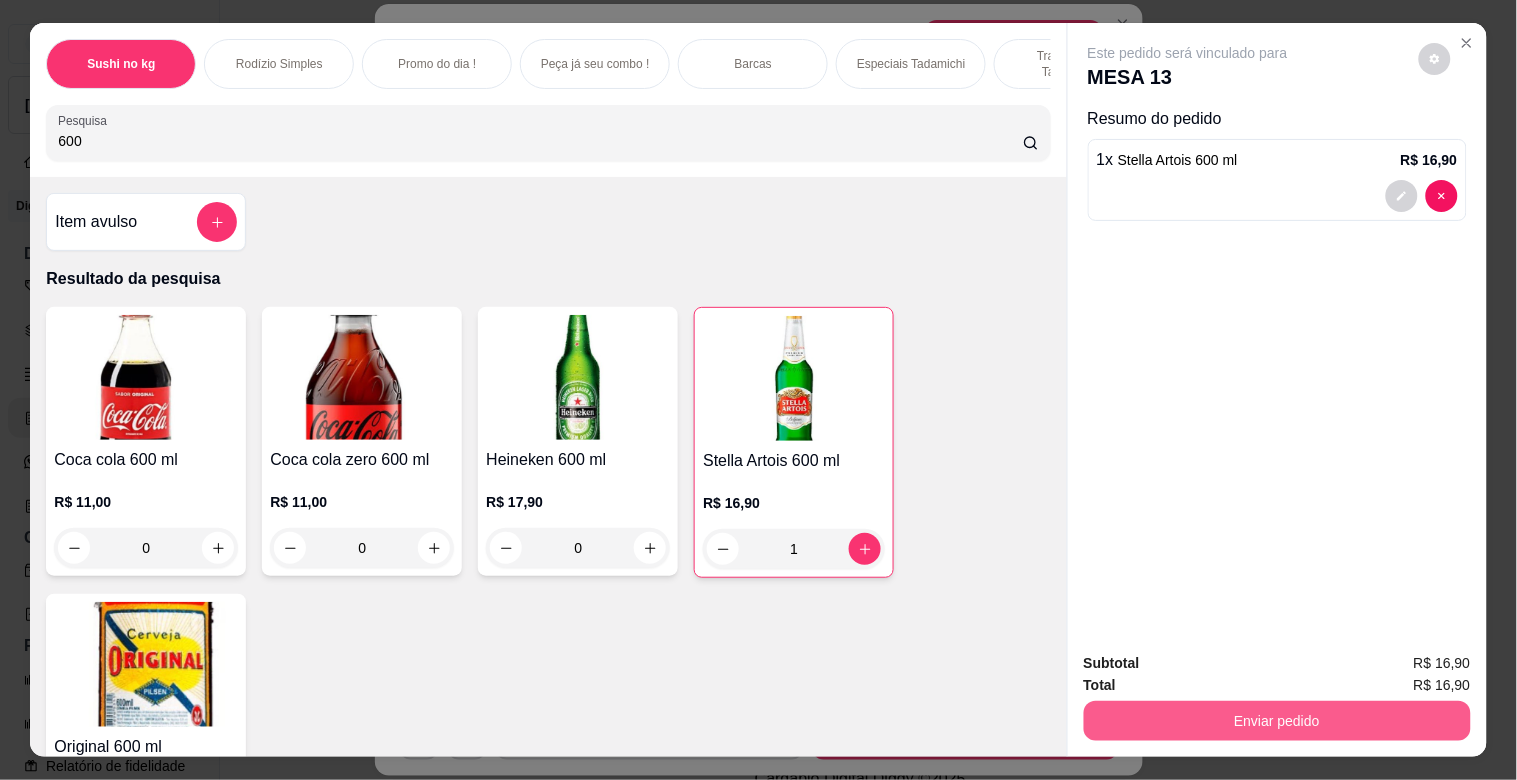click on "Enviar pedido" at bounding box center [1277, 721] 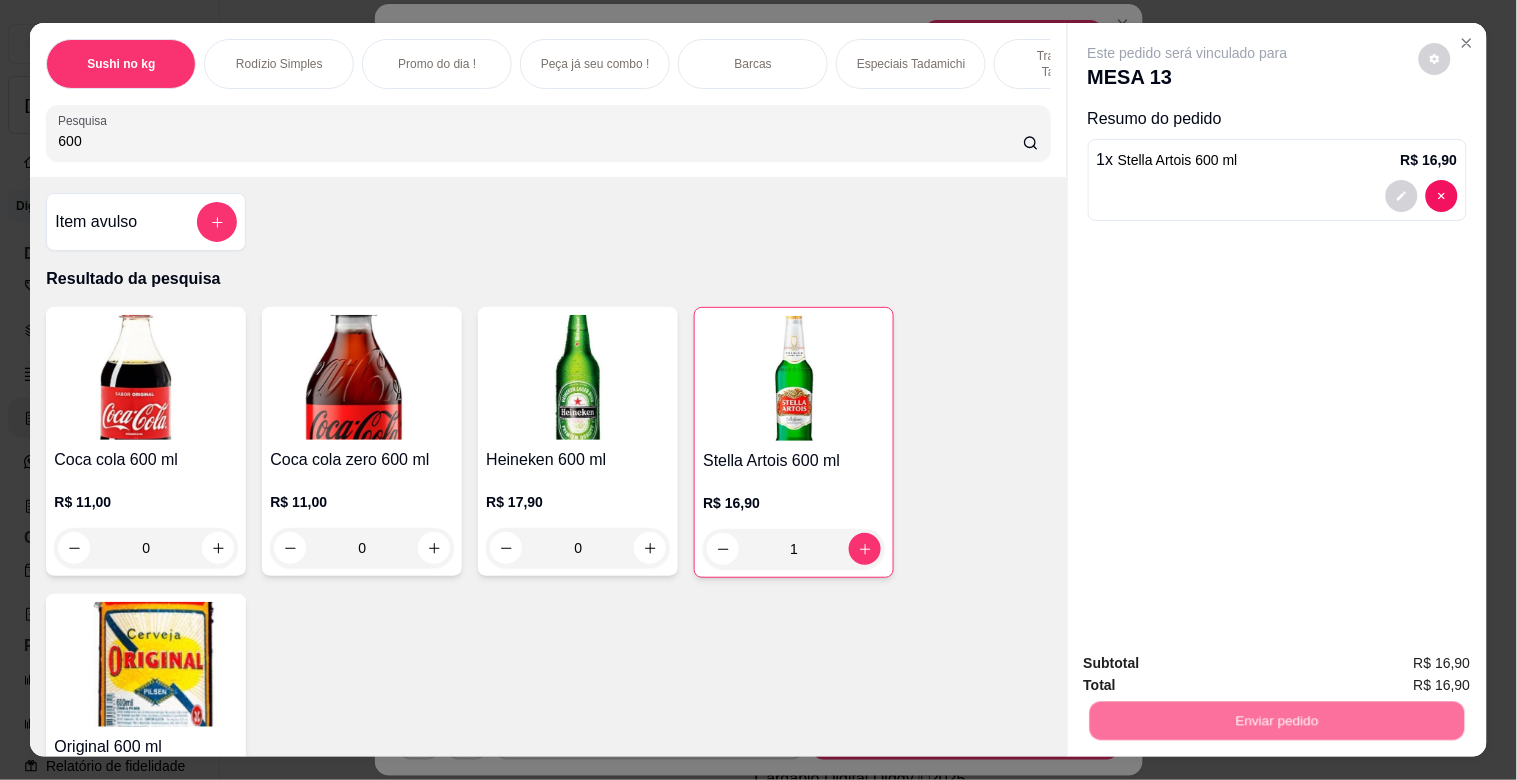 click on "Não registrar e enviar pedido" at bounding box center [1211, 663] 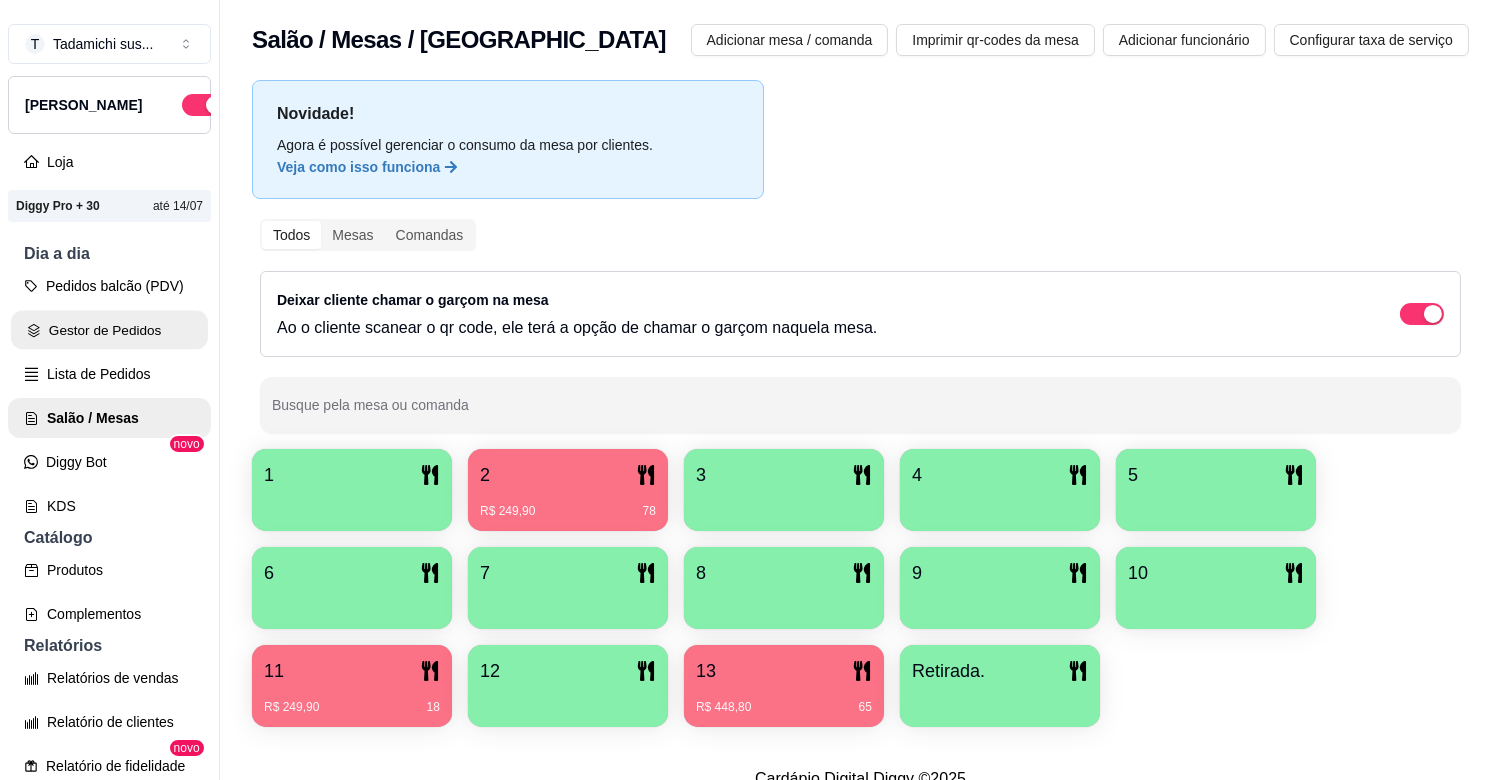 click on "Gestor de Pedidos" at bounding box center (109, 330) 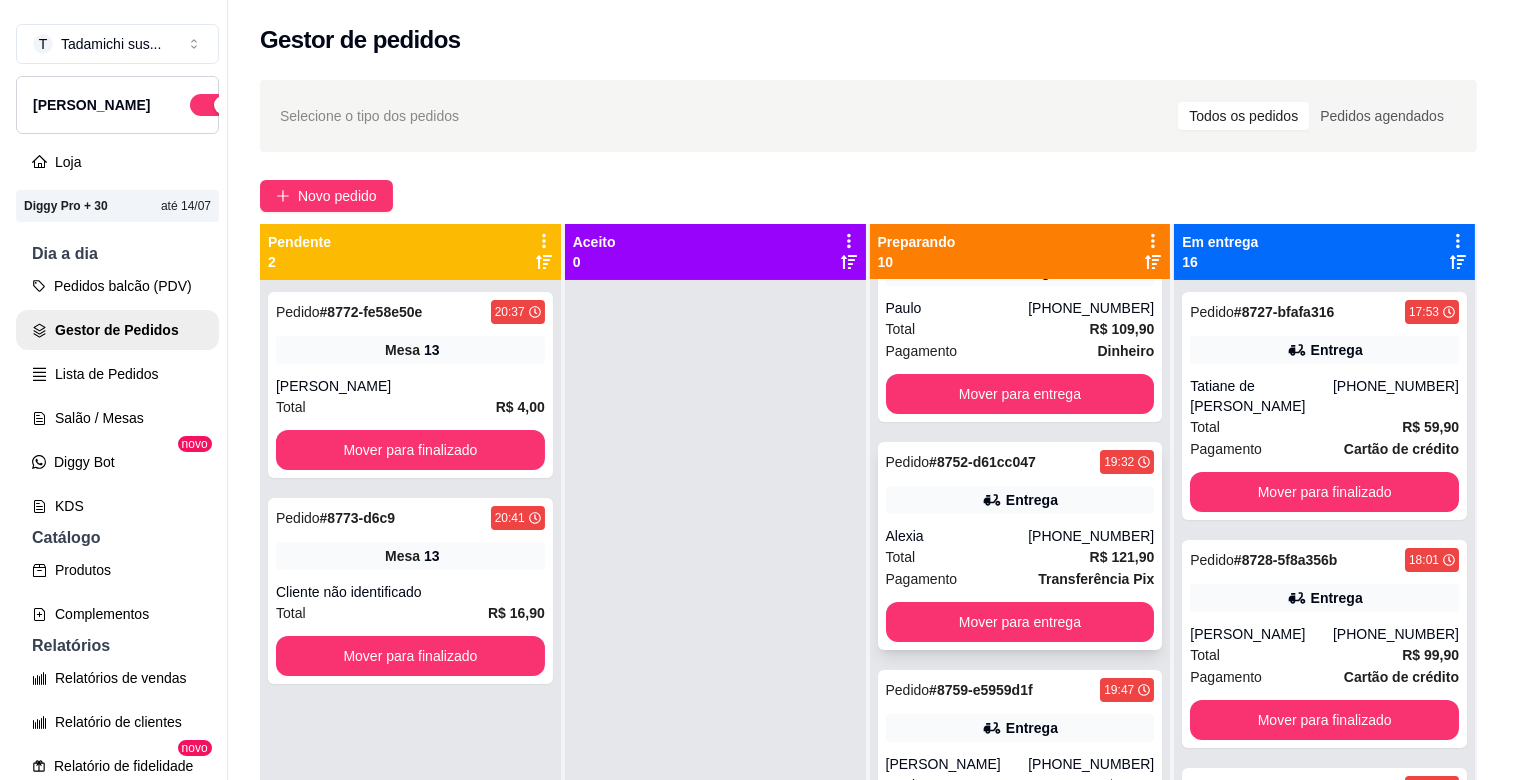 scroll, scrollTop: 222, scrollLeft: 0, axis: vertical 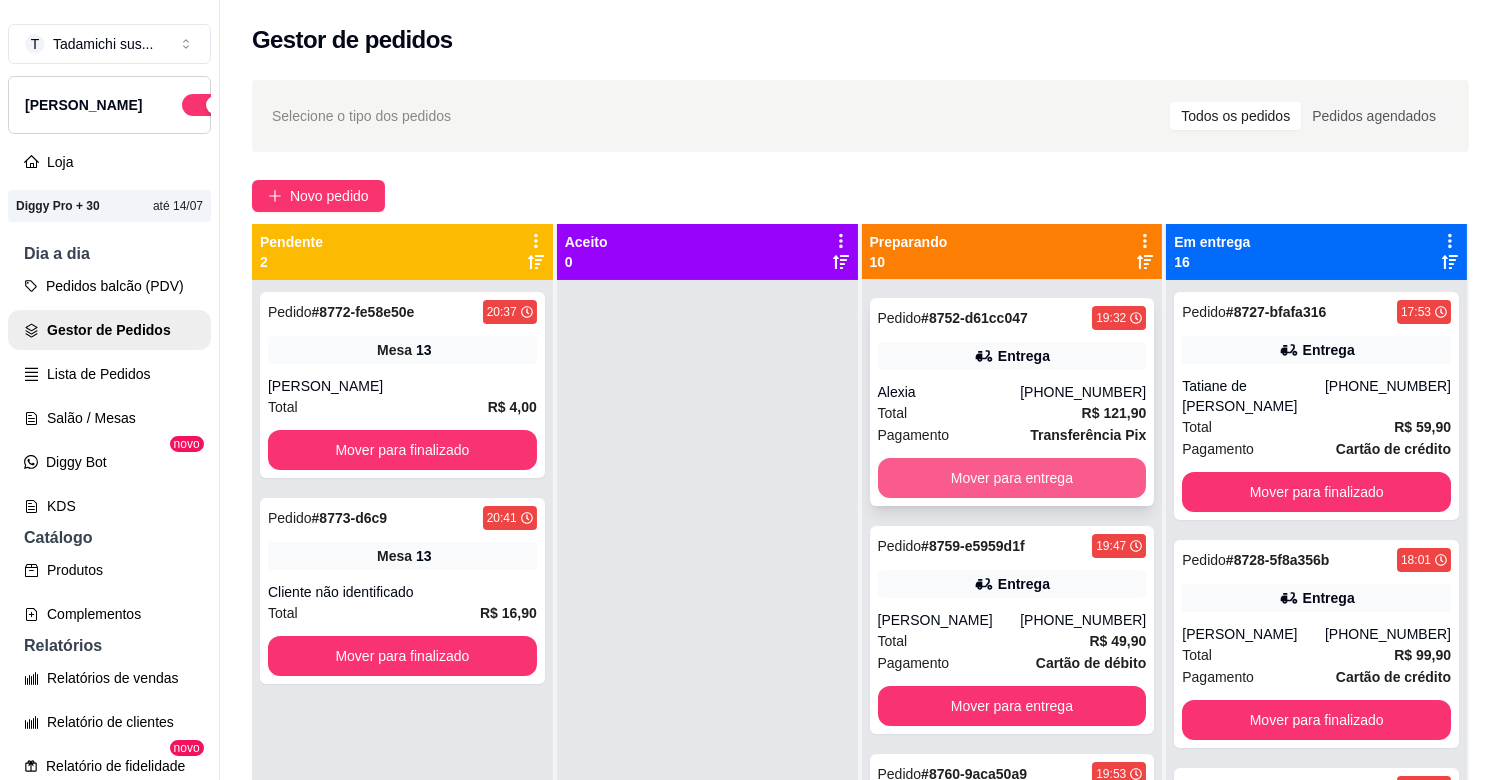 click on "Mover para entrega" at bounding box center (1012, 478) 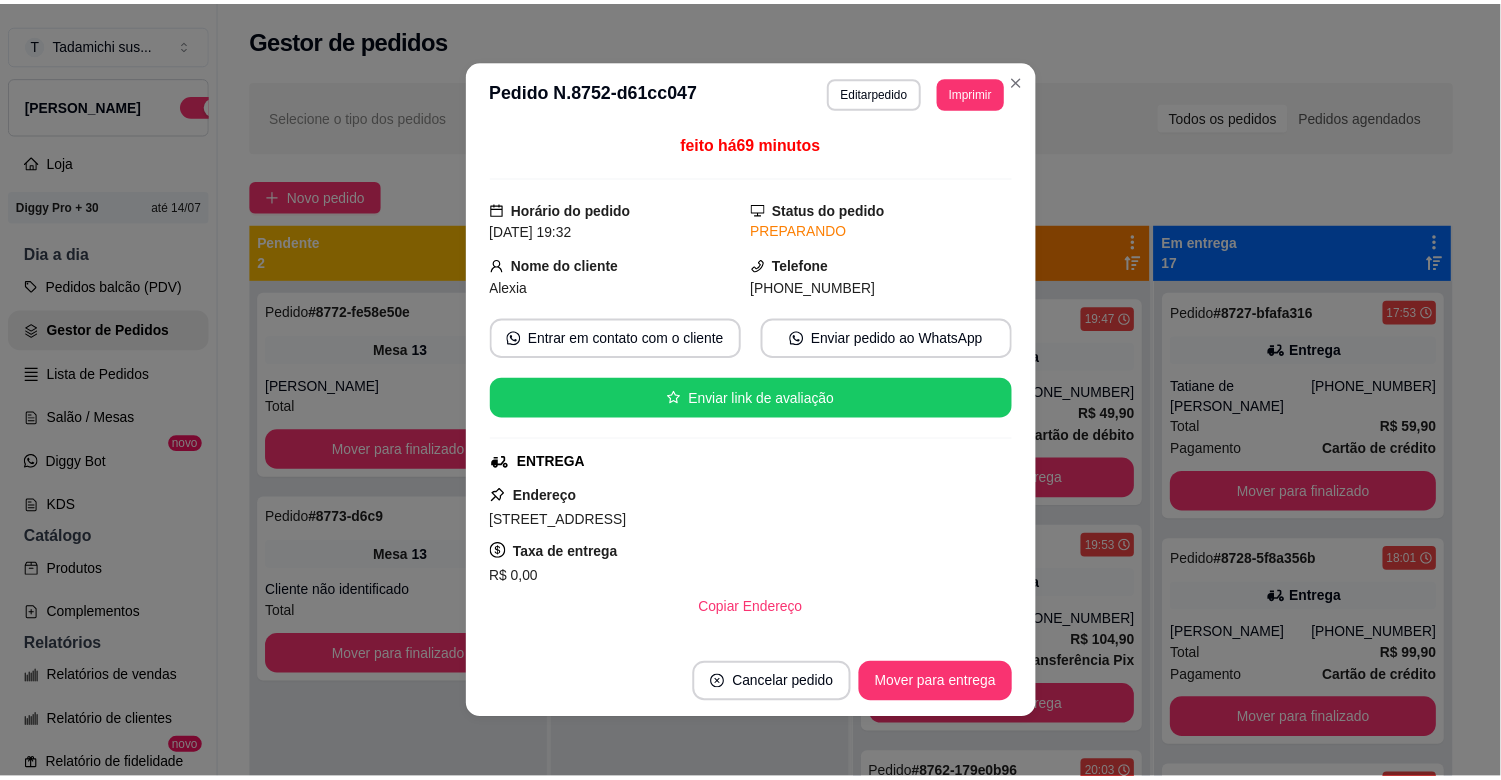 scroll, scrollTop: 0, scrollLeft: 0, axis: both 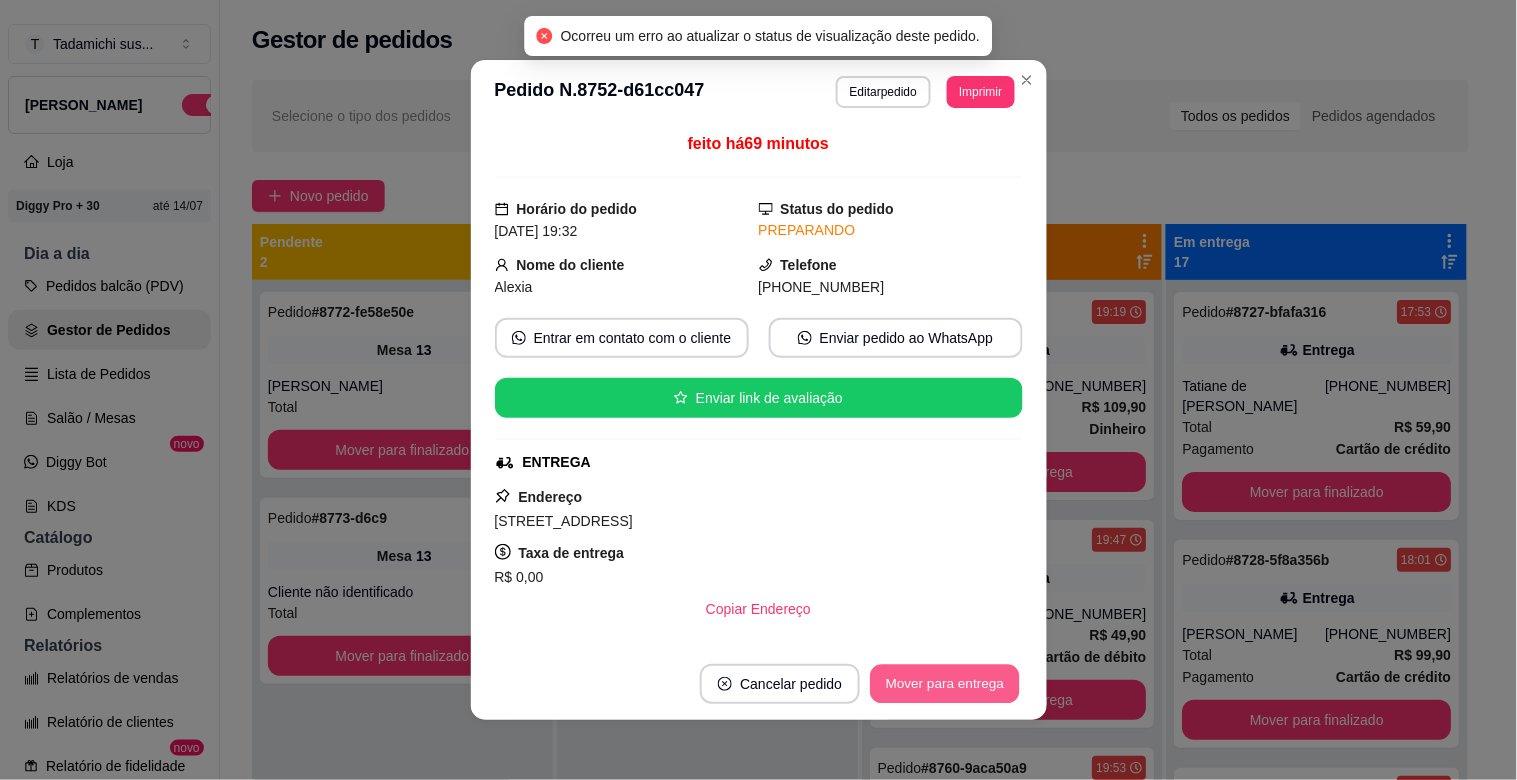 click on "Mover para entrega" at bounding box center [946, 684] 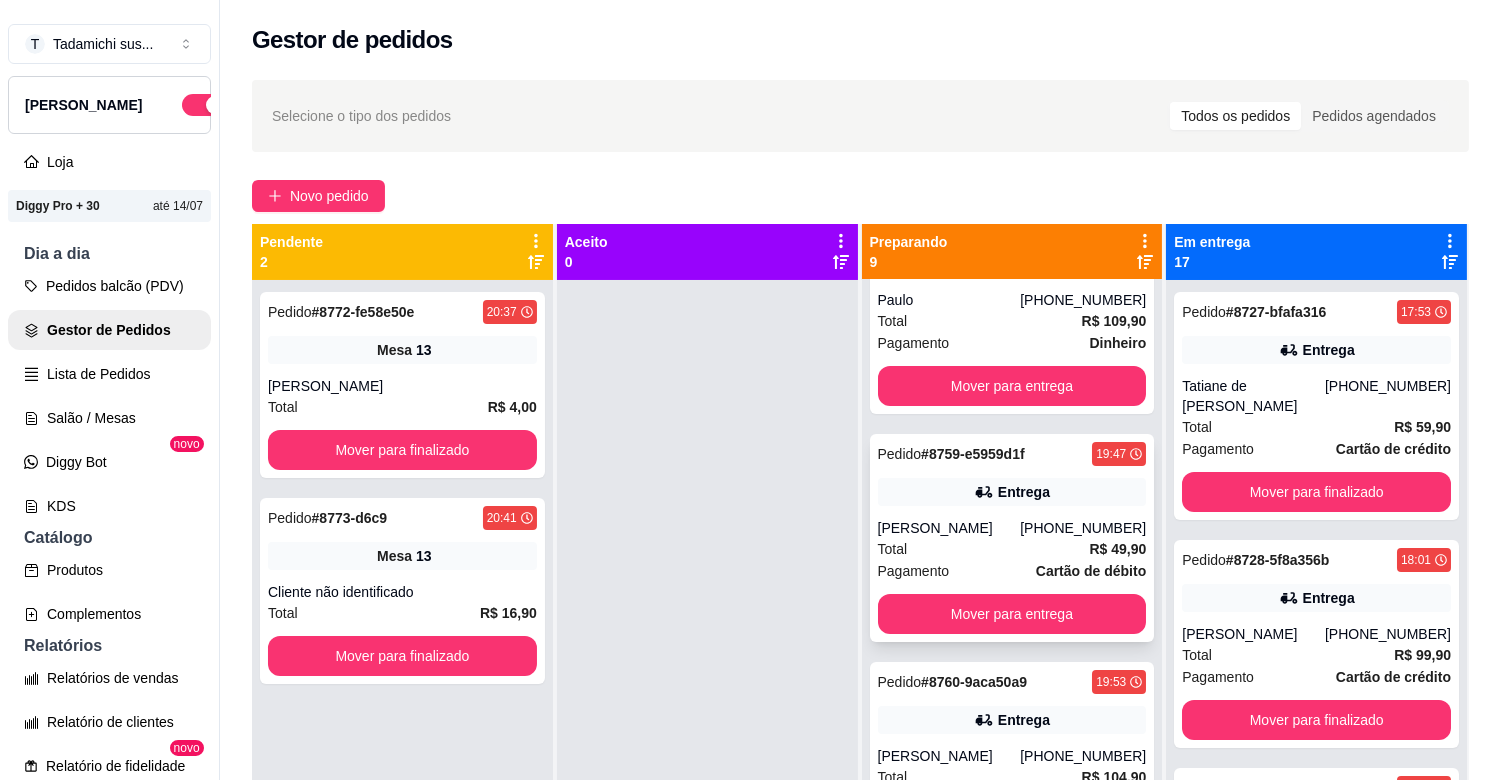 scroll, scrollTop: 111, scrollLeft: 0, axis: vertical 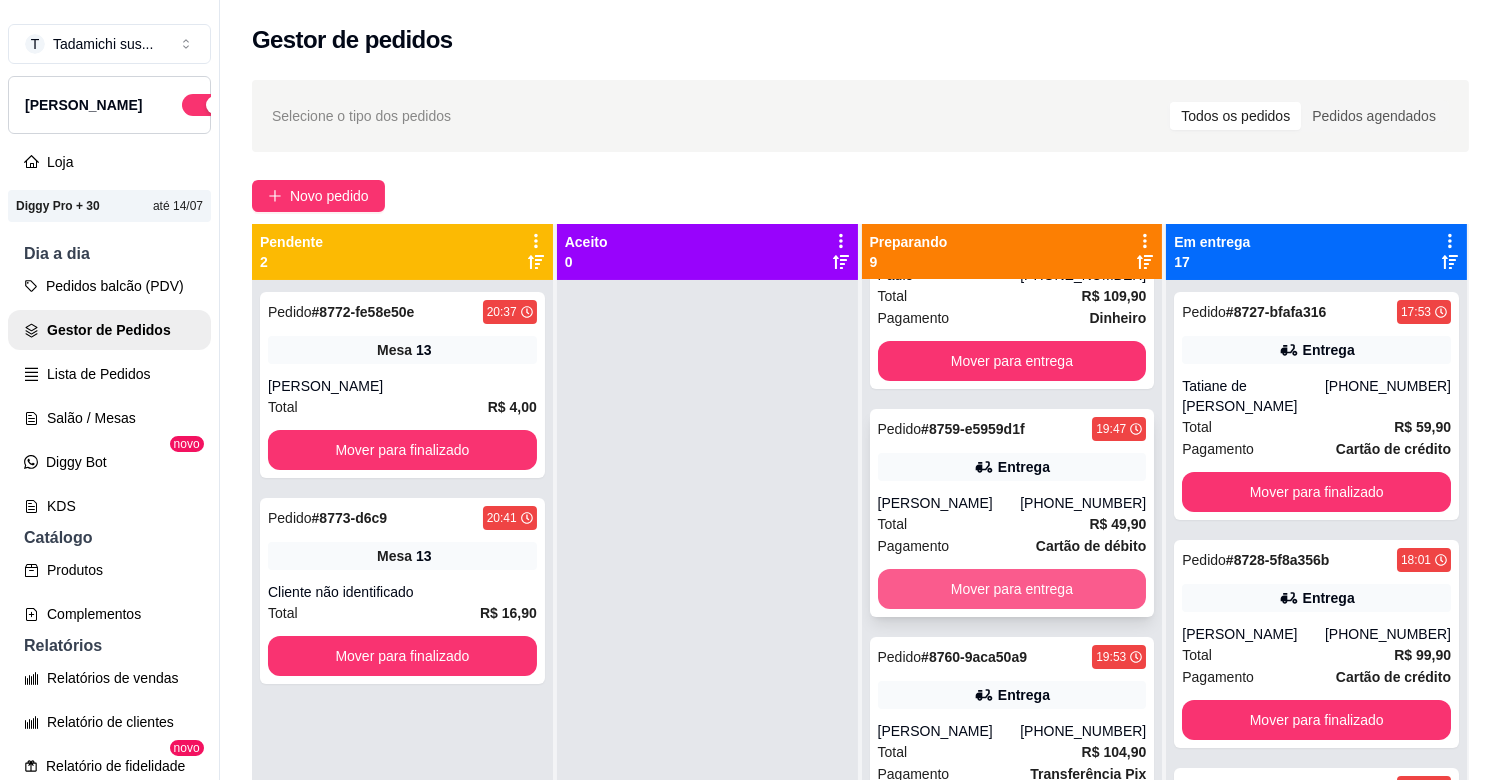 click on "Mover para entrega" at bounding box center (1012, 589) 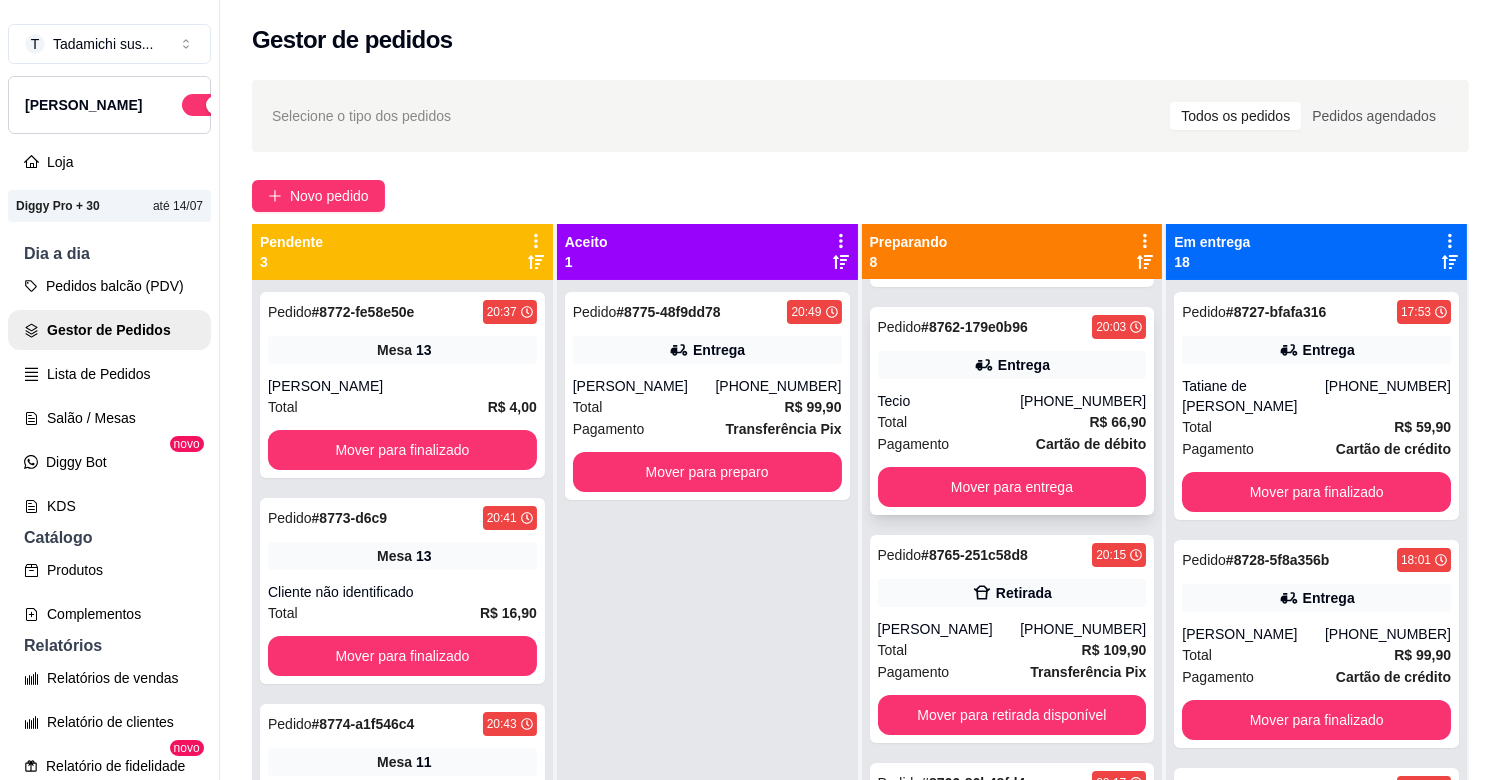 scroll, scrollTop: 444, scrollLeft: 0, axis: vertical 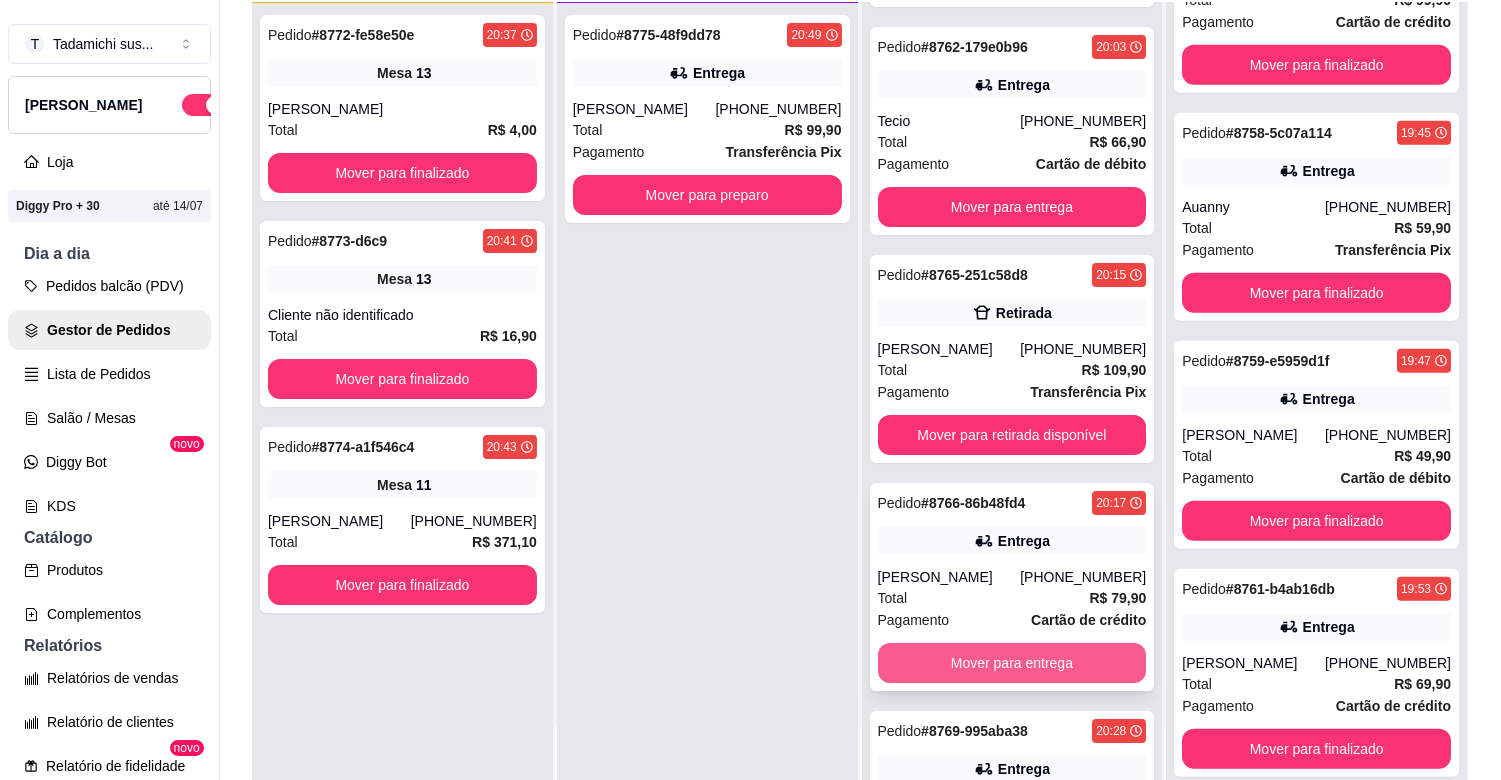 click on "Mover para entrega" at bounding box center [1012, 663] 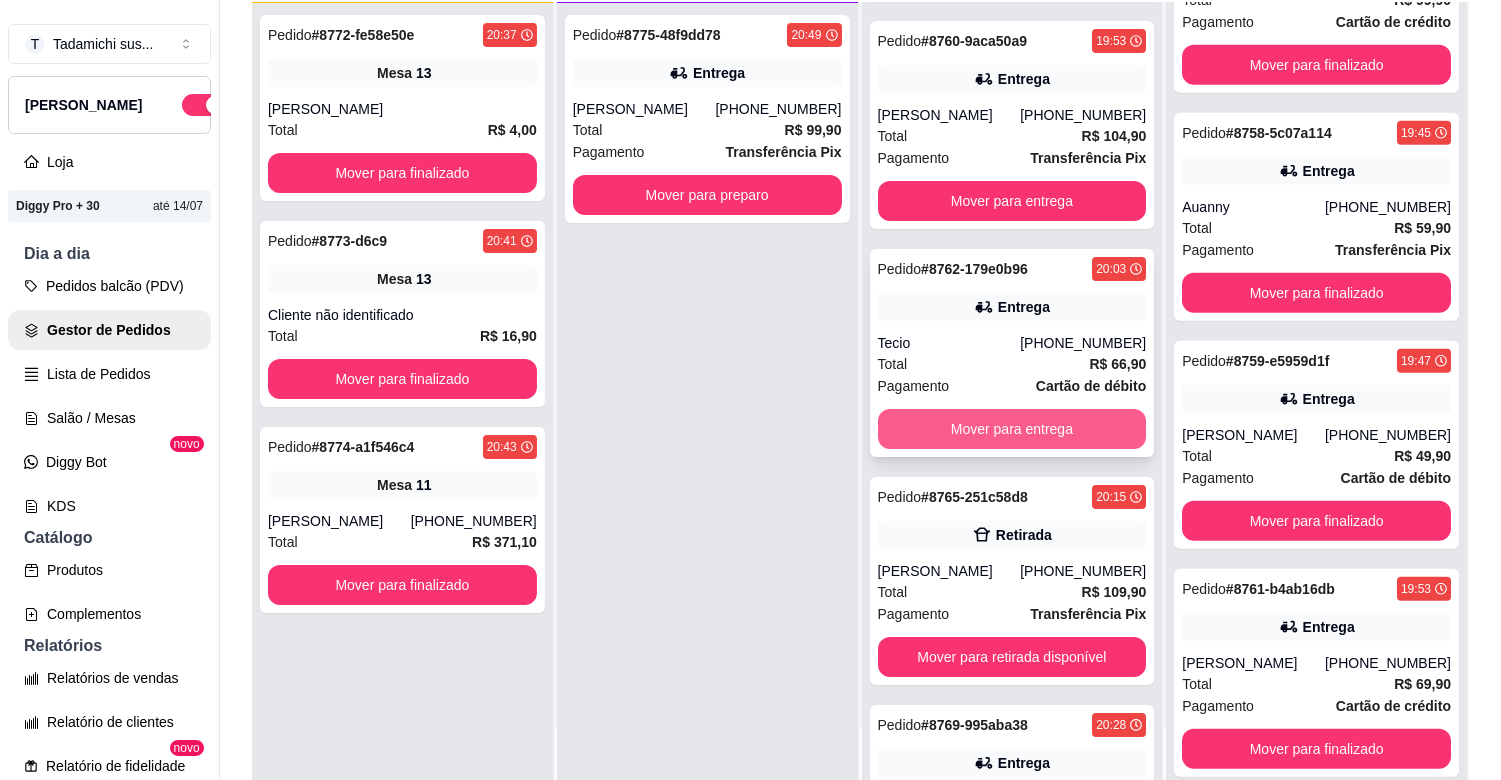 scroll, scrollTop: 111, scrollLeft: 0, axis: vertical 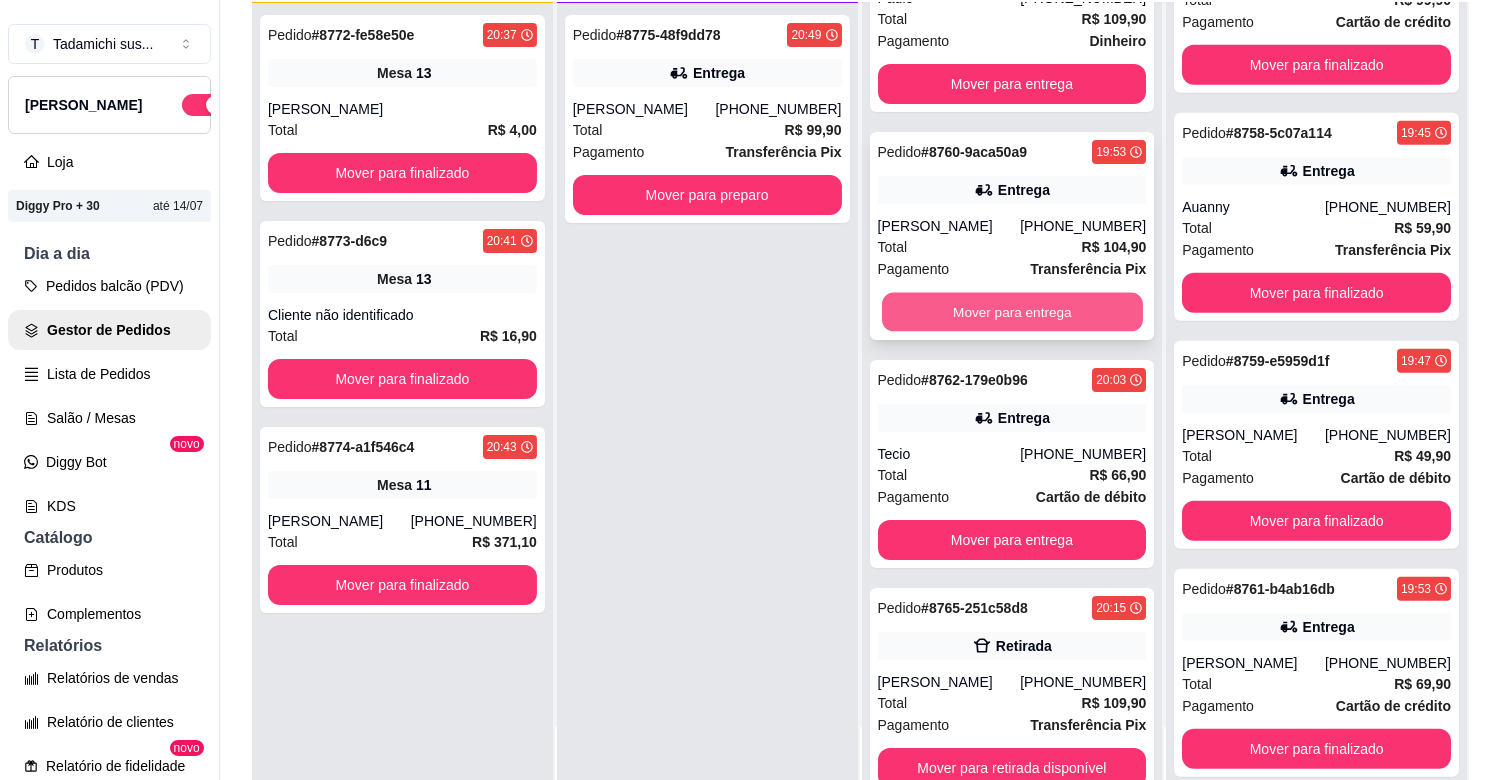 click on "Mover para entrega" at bounding box center [1012, 312] 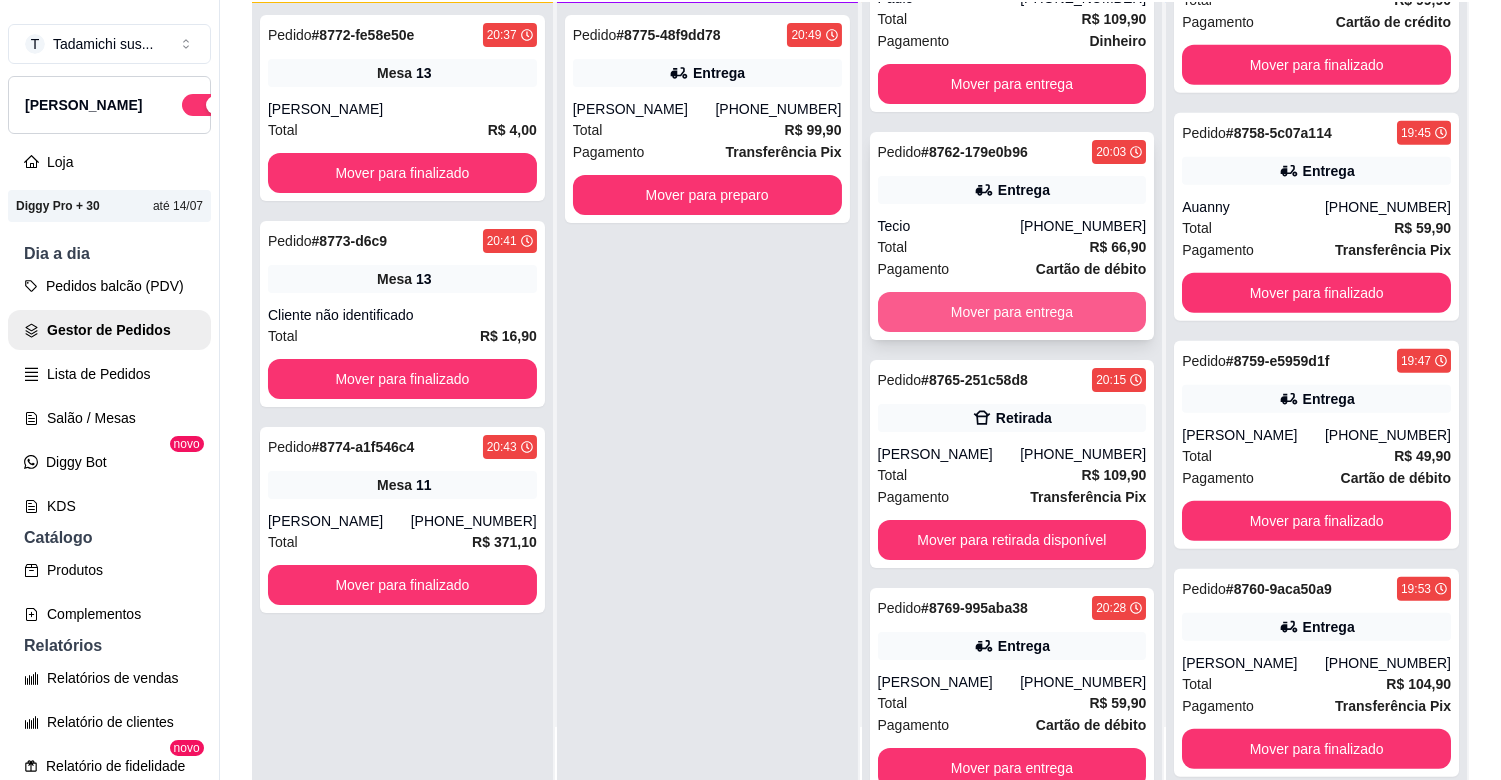 click on "Mover para entrega" at bounding box center (1012, 312) 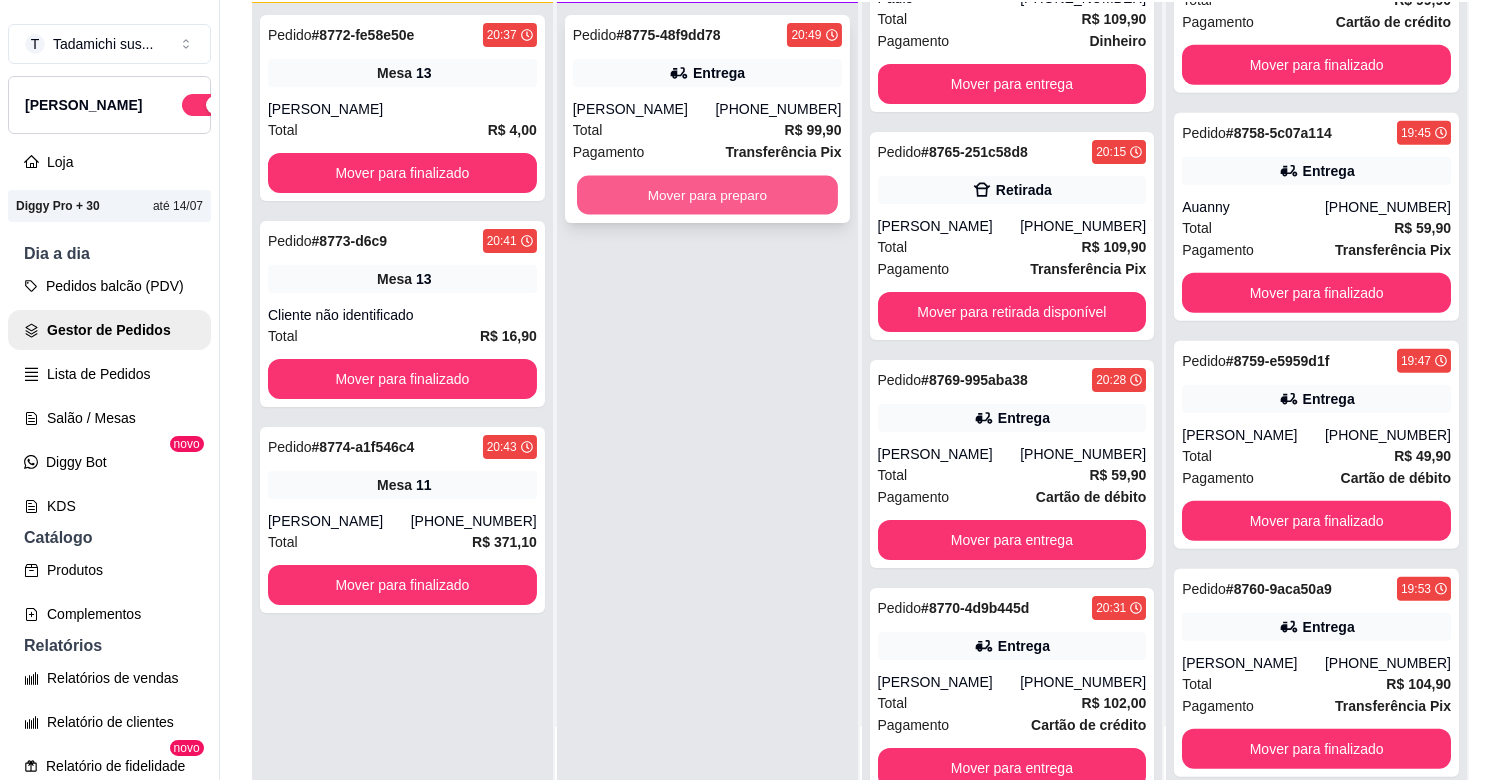 click on "Mover para preparo" at bounding box center [707, 195] 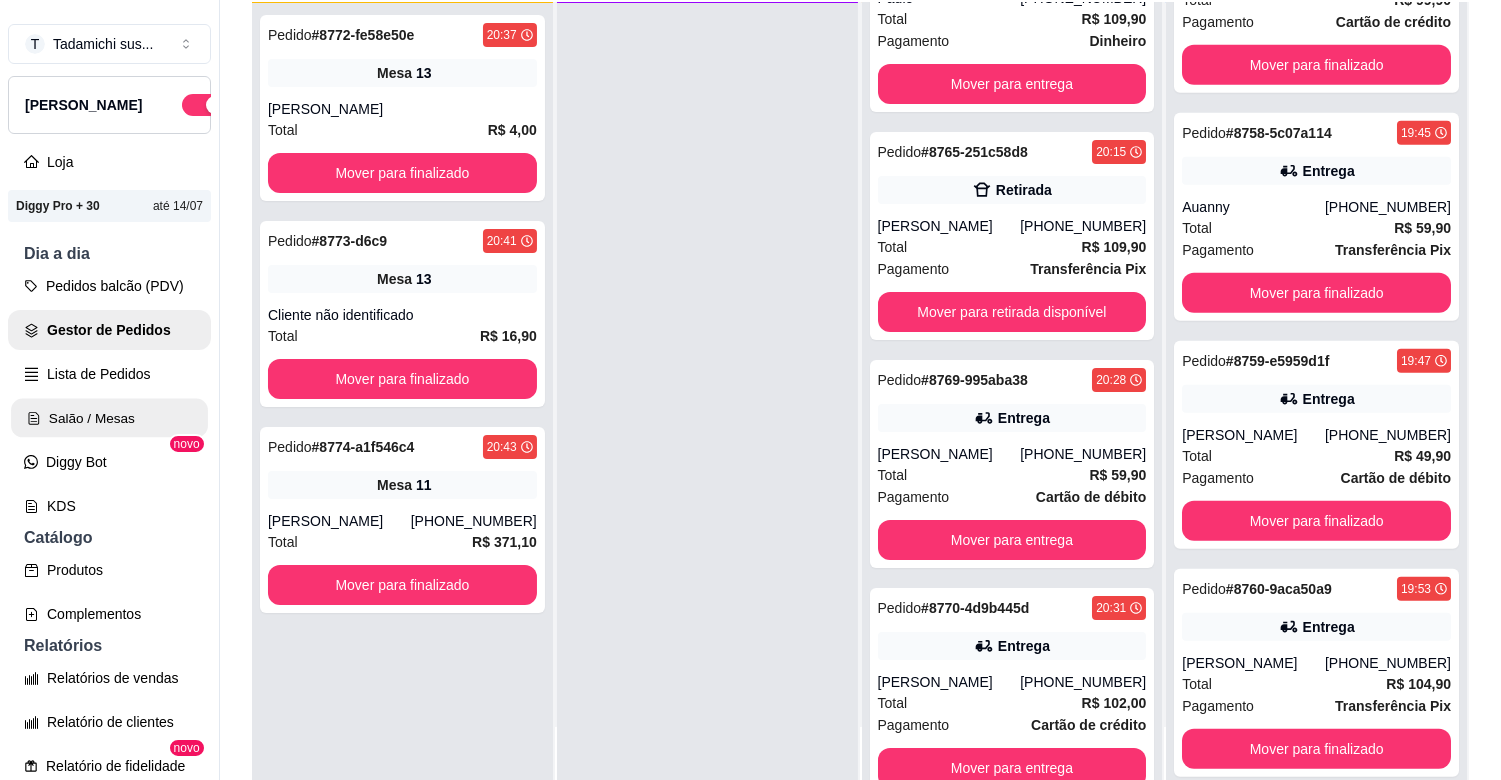 click on "Salão / Mesas" at bounding box center (109, 418) 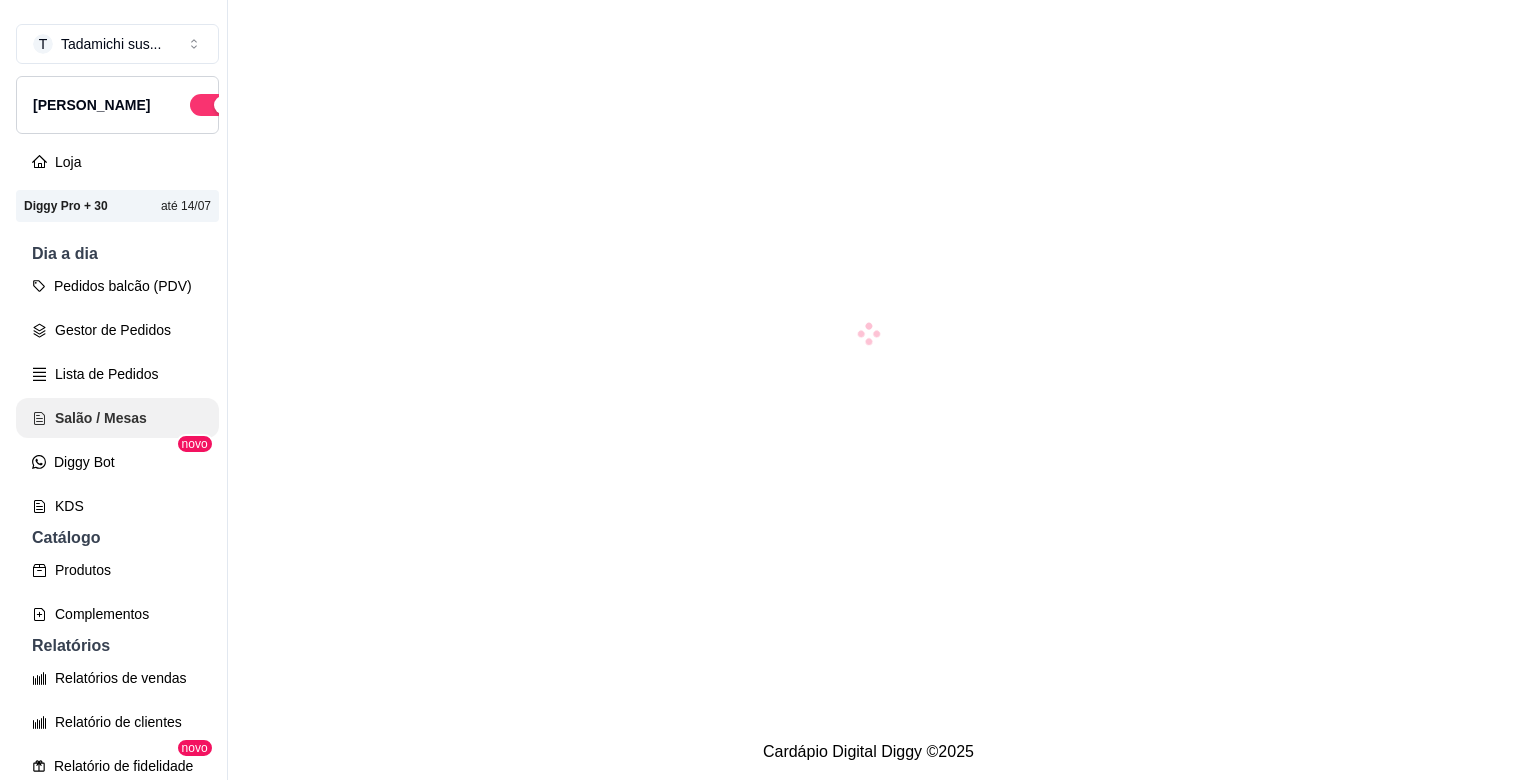 scroll, scrollTop: 0, scrollLeft: 0, axis: both 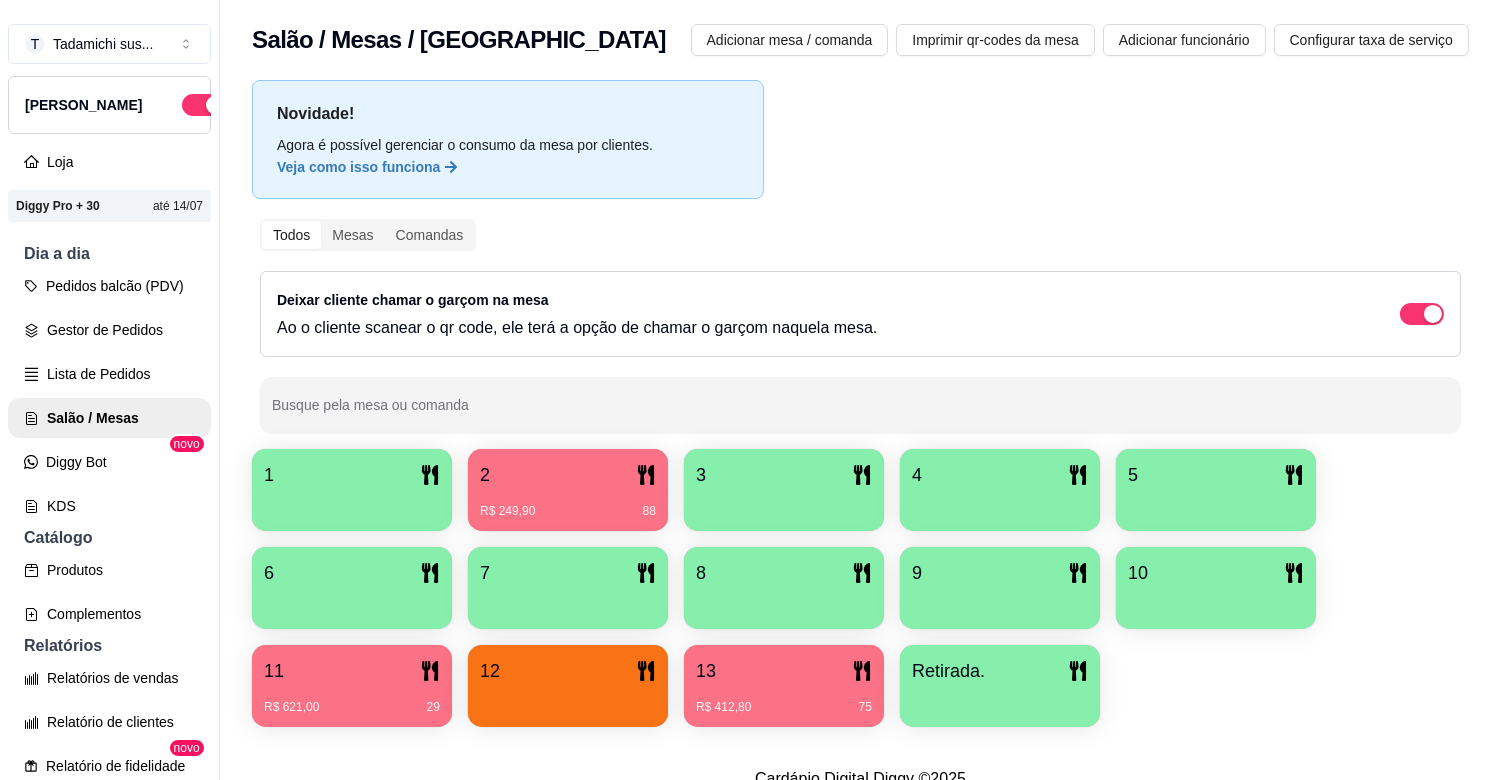 click at bounding box center (1000, 700) 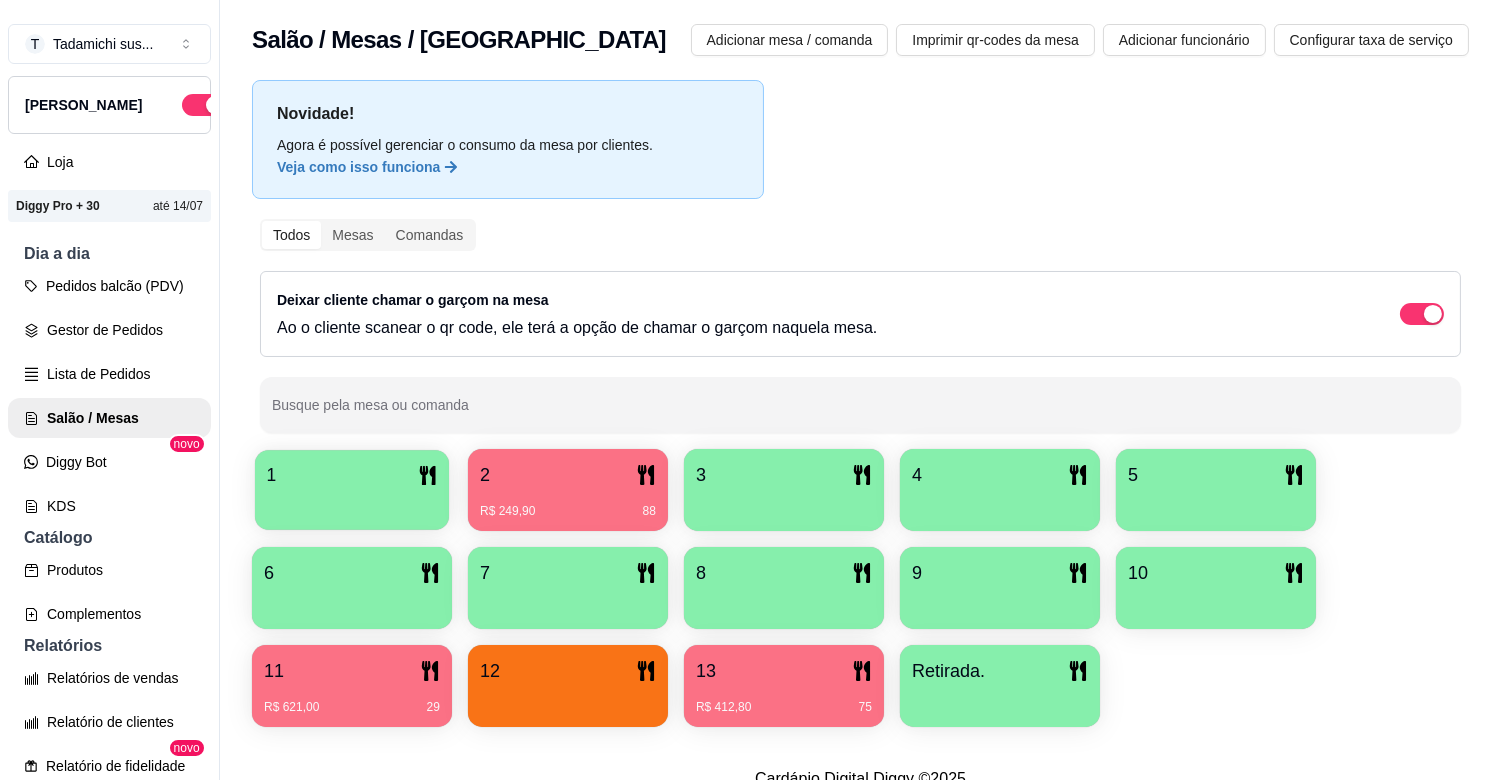 click at bounding box center [352, 503] 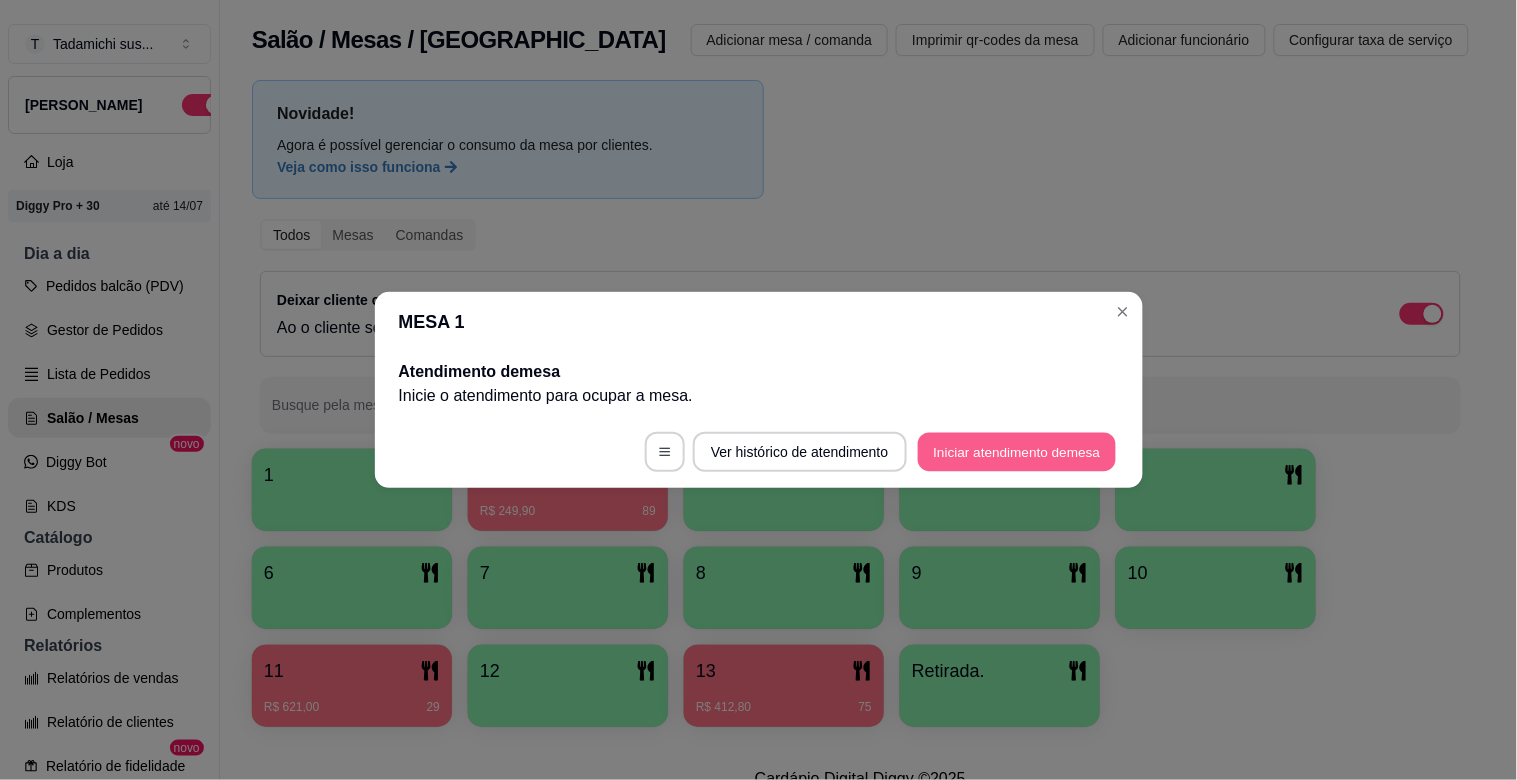 click on "Iniciar atendimento de  mesa" at bounding box center [1017, 452] 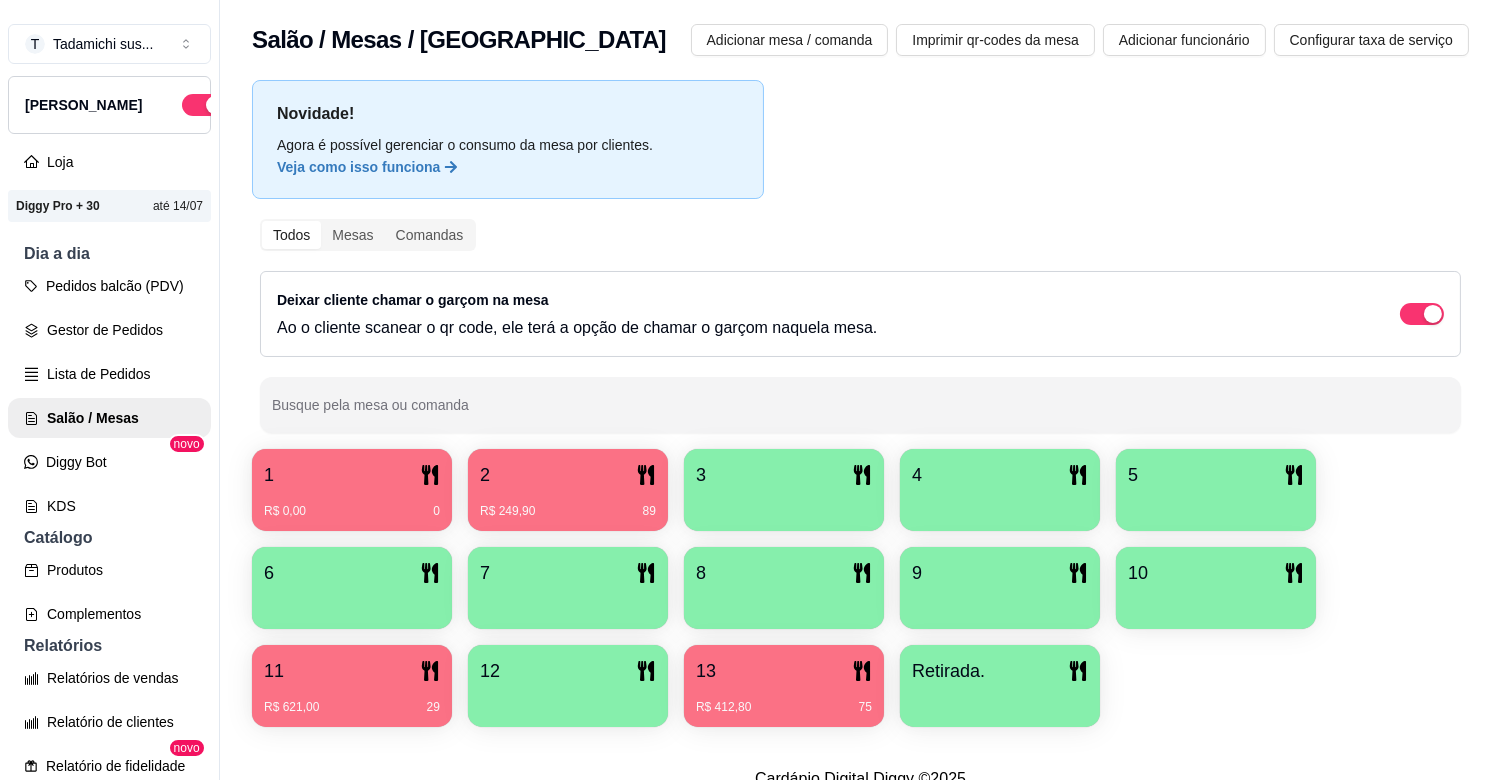 click on "12" at bounding box center [568, 671] 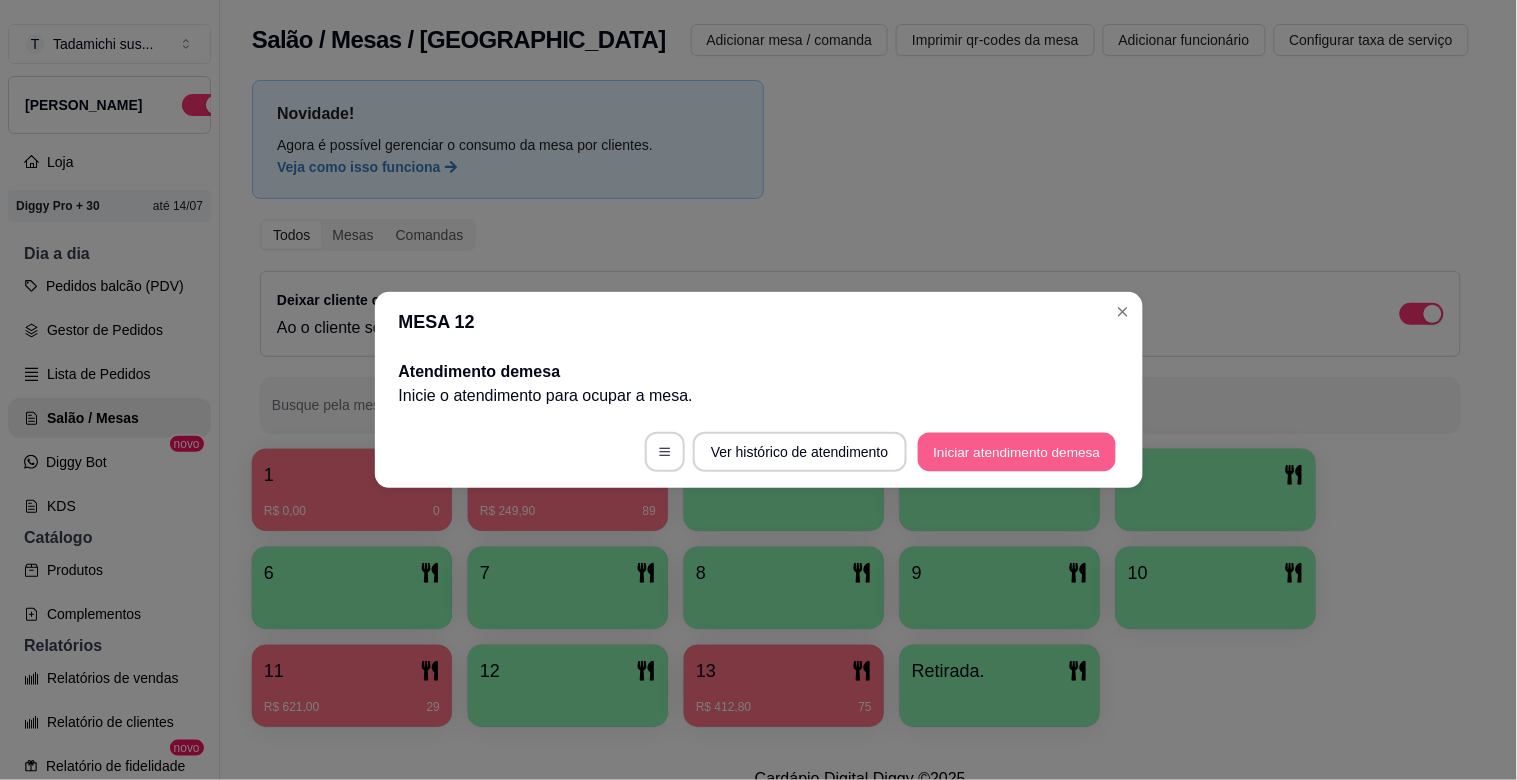 click on "Iniciar atendimento de  mesa" at bounding box center [1017, 452] 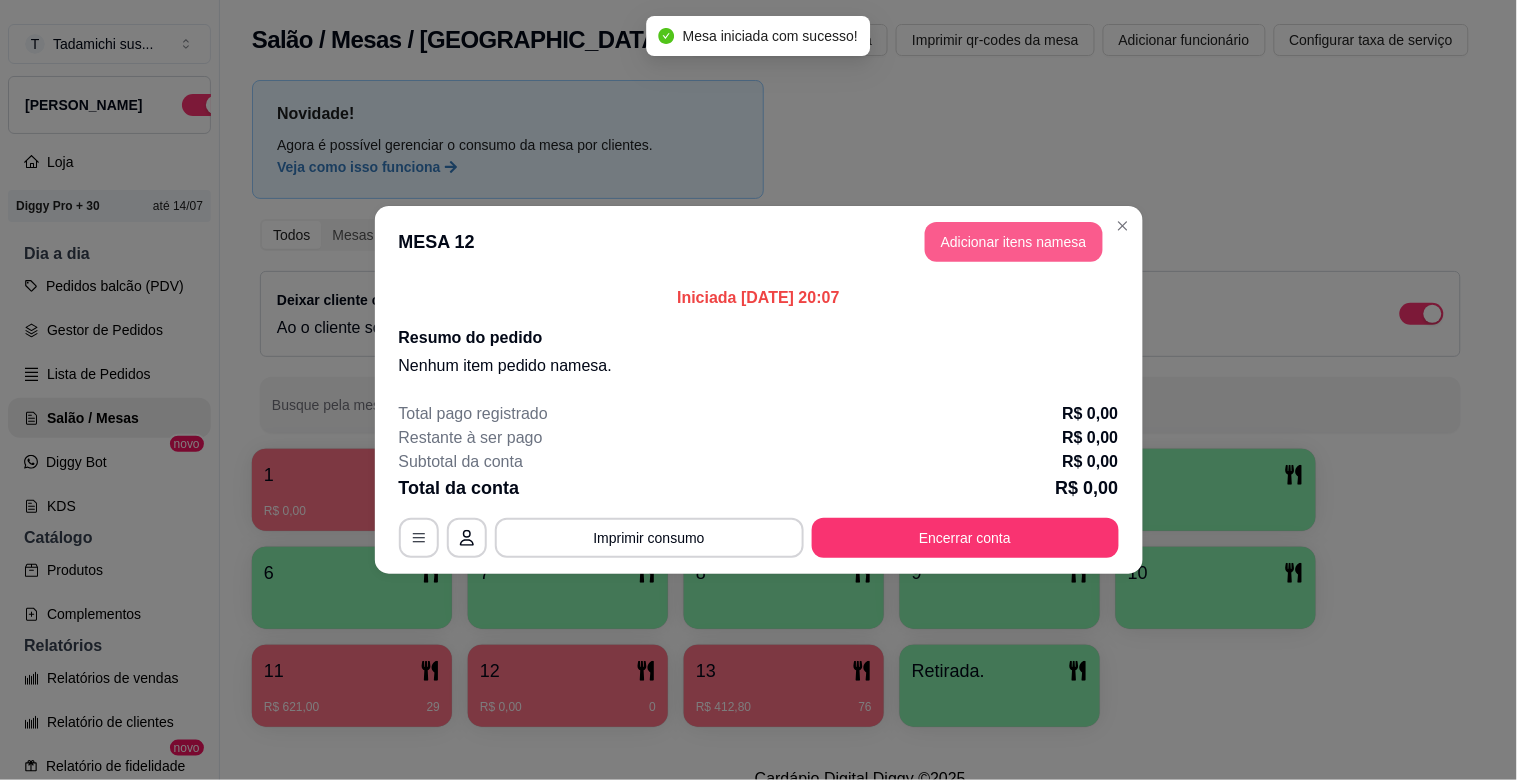 click on "Adicionar itens na  mesa" at bounding box center (1014, 242) 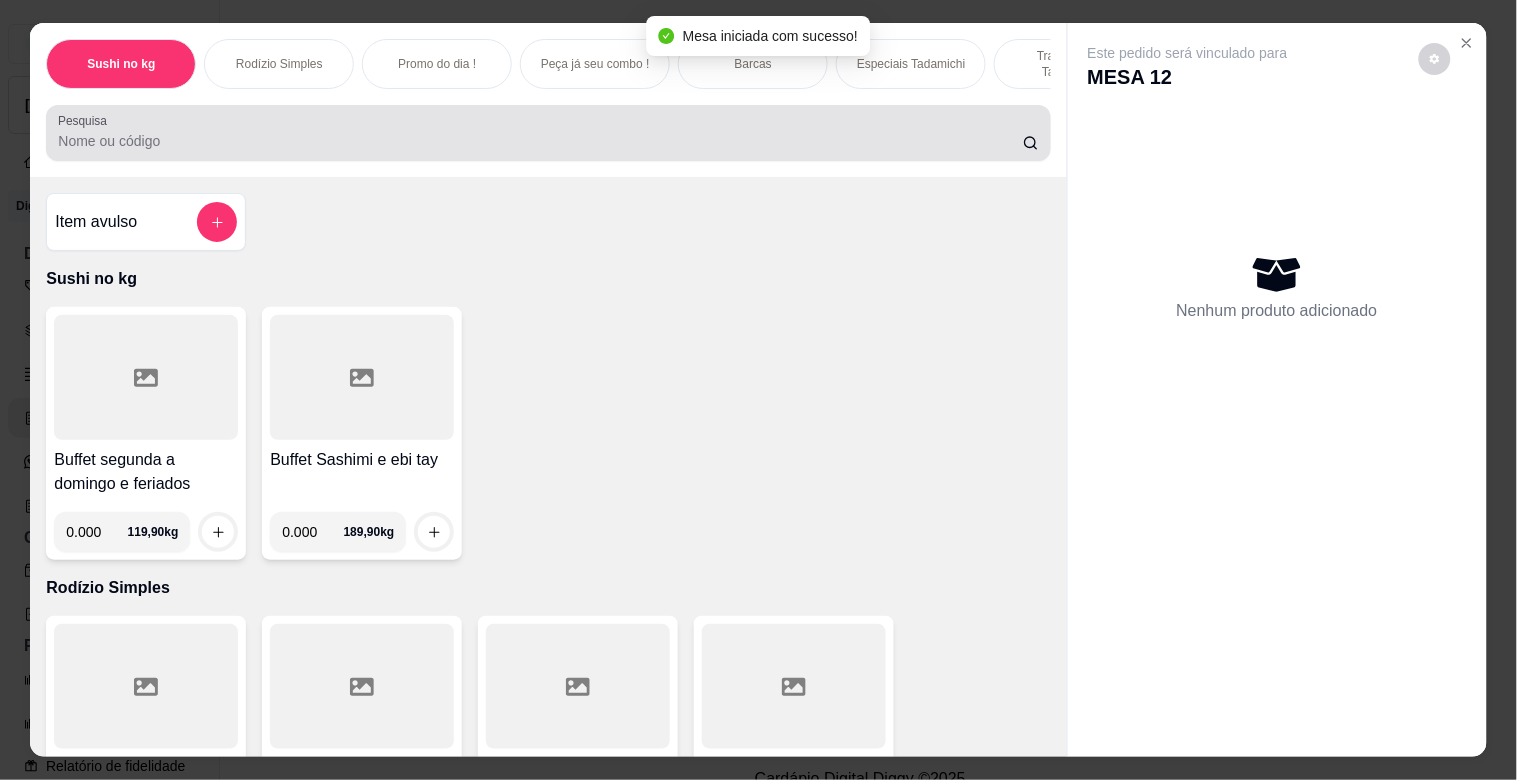 click on "Pesquisa" at bounding box center [548, 133] 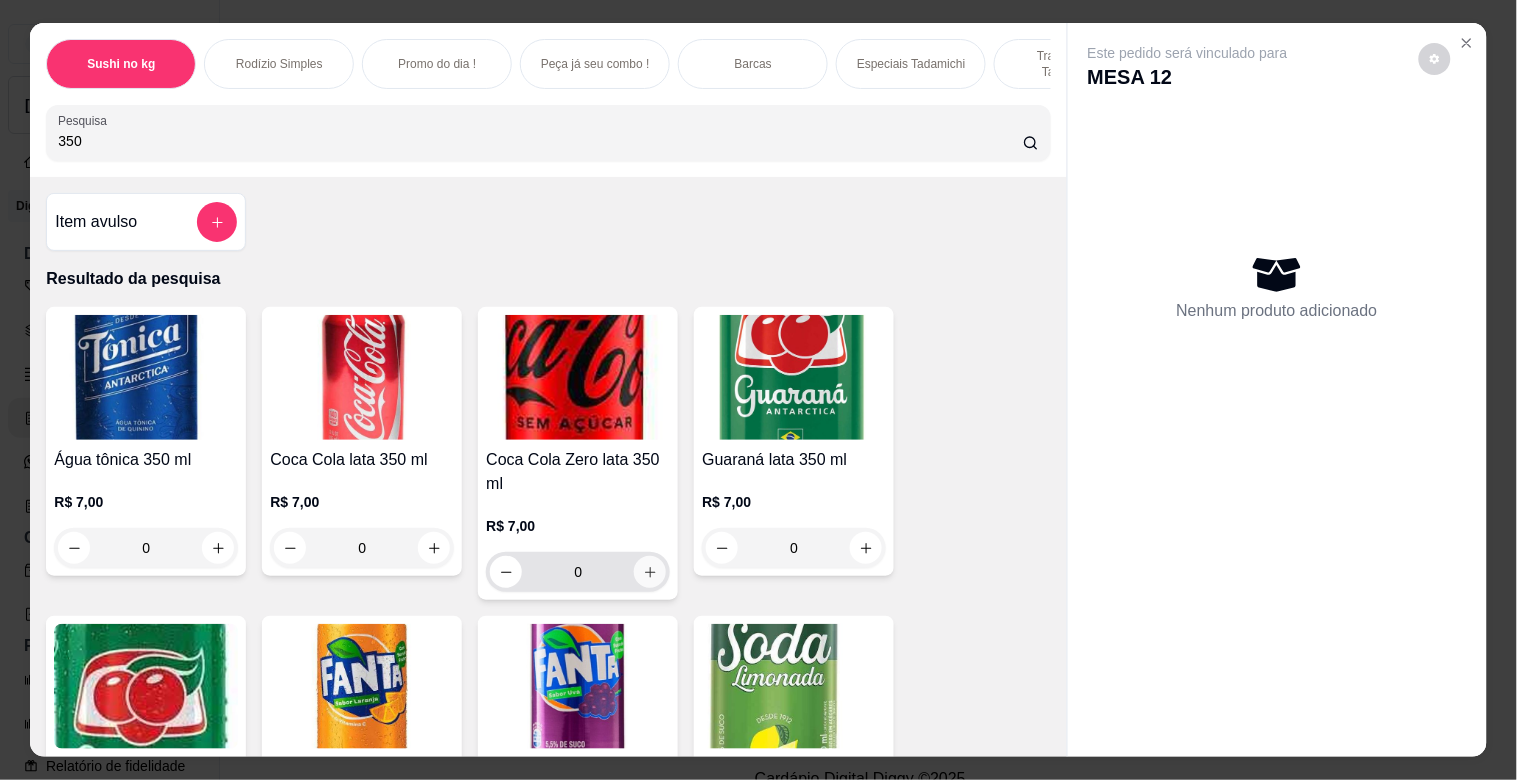 type on "350" 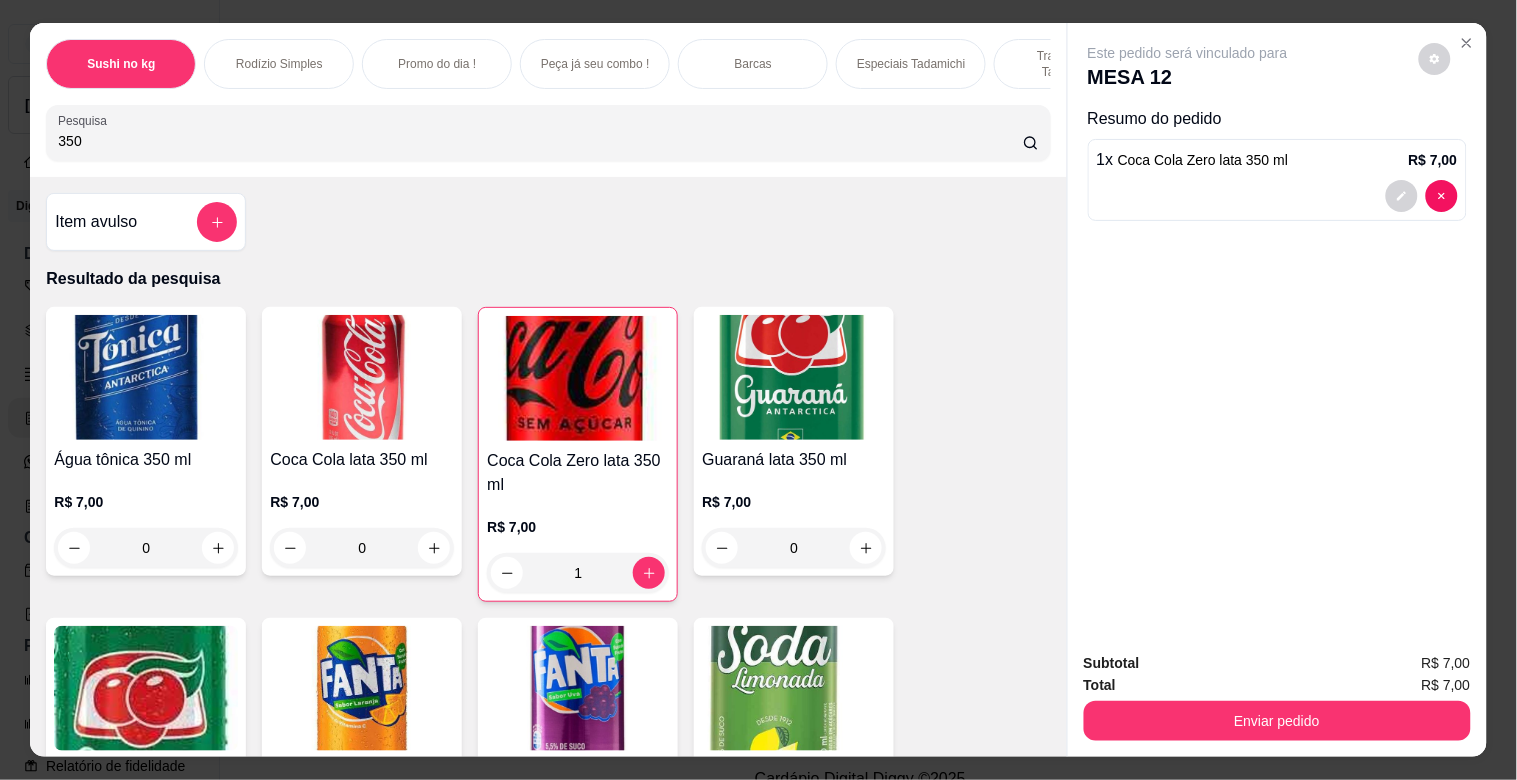 type on "1" 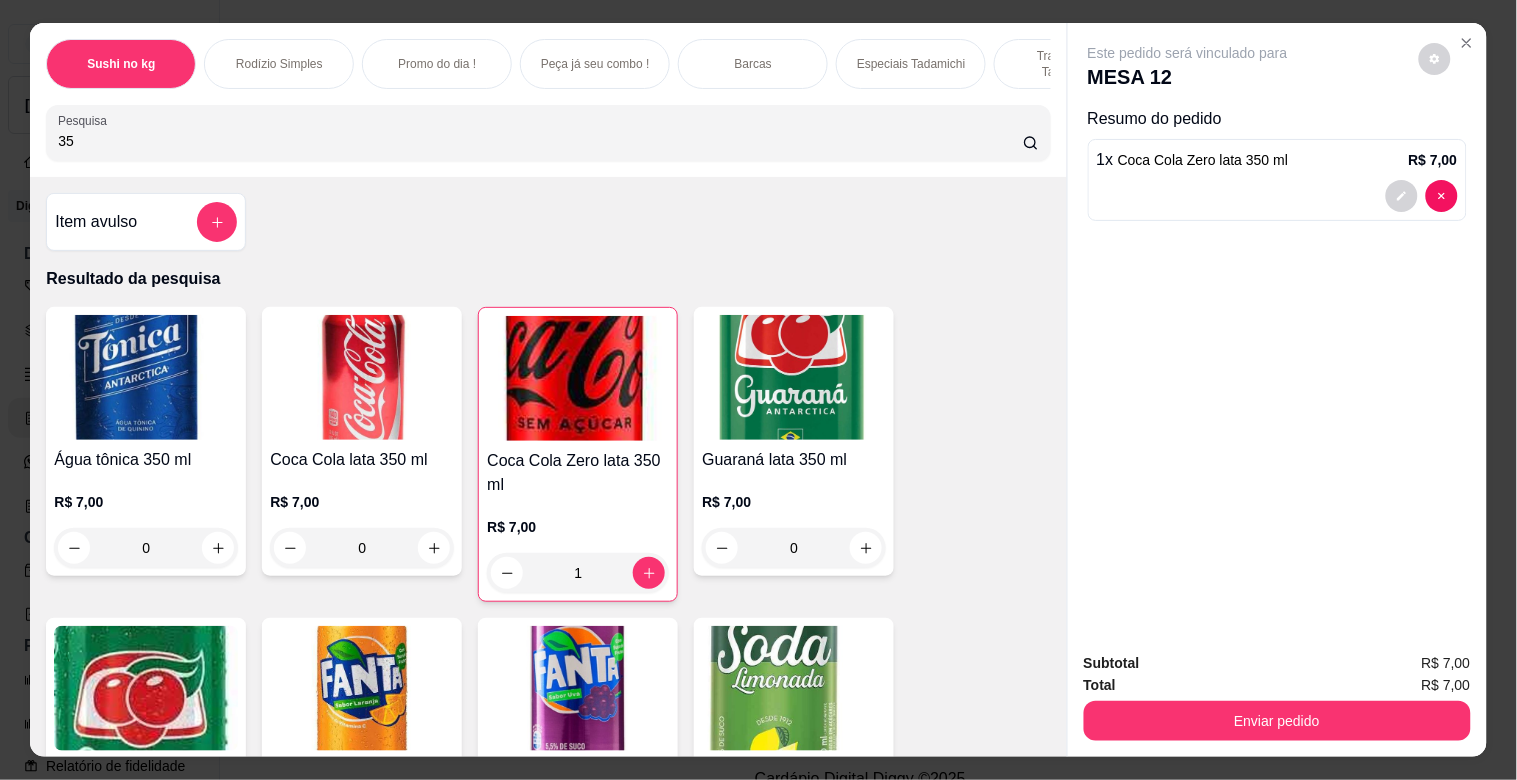 type on "3" 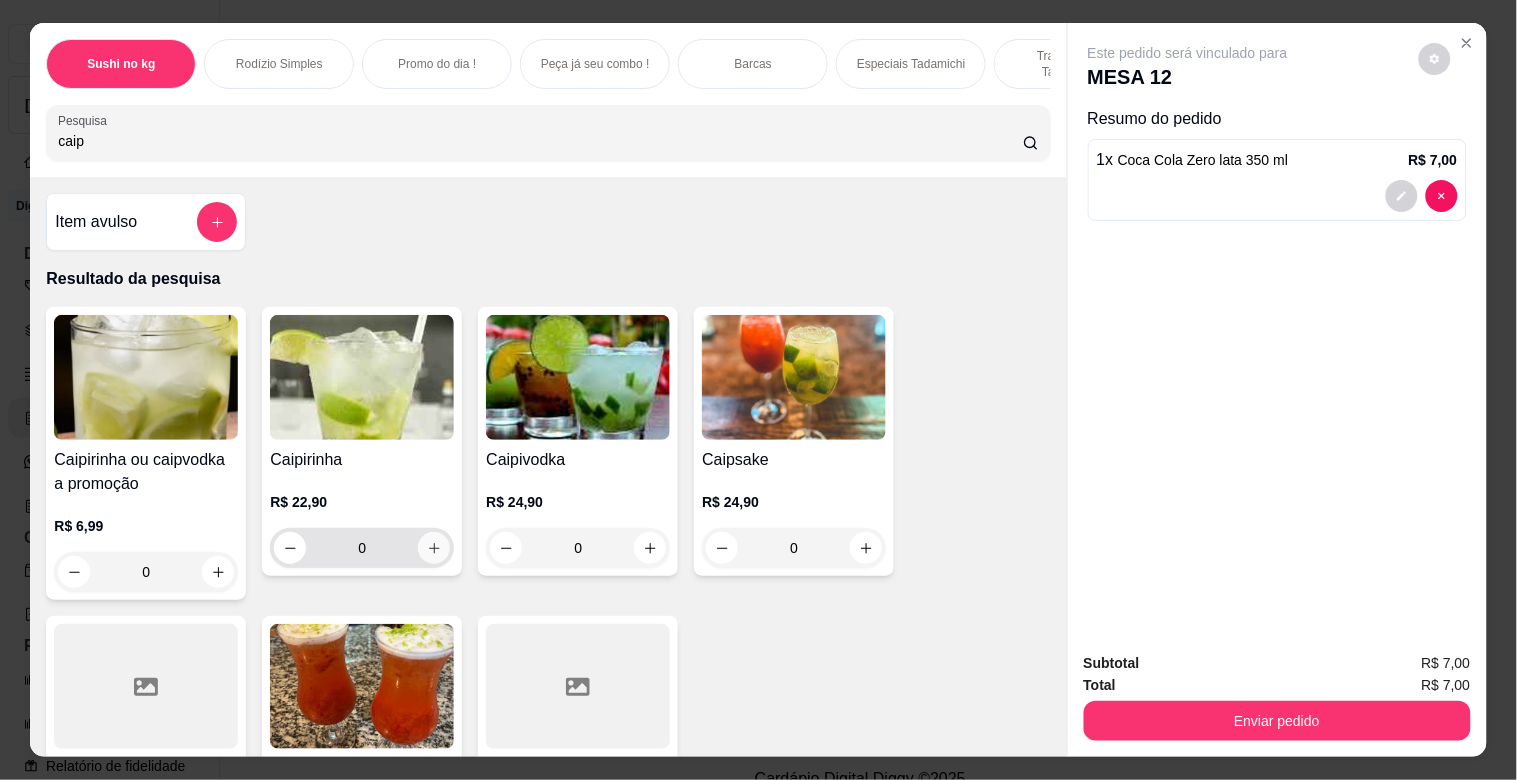 type on "caip" 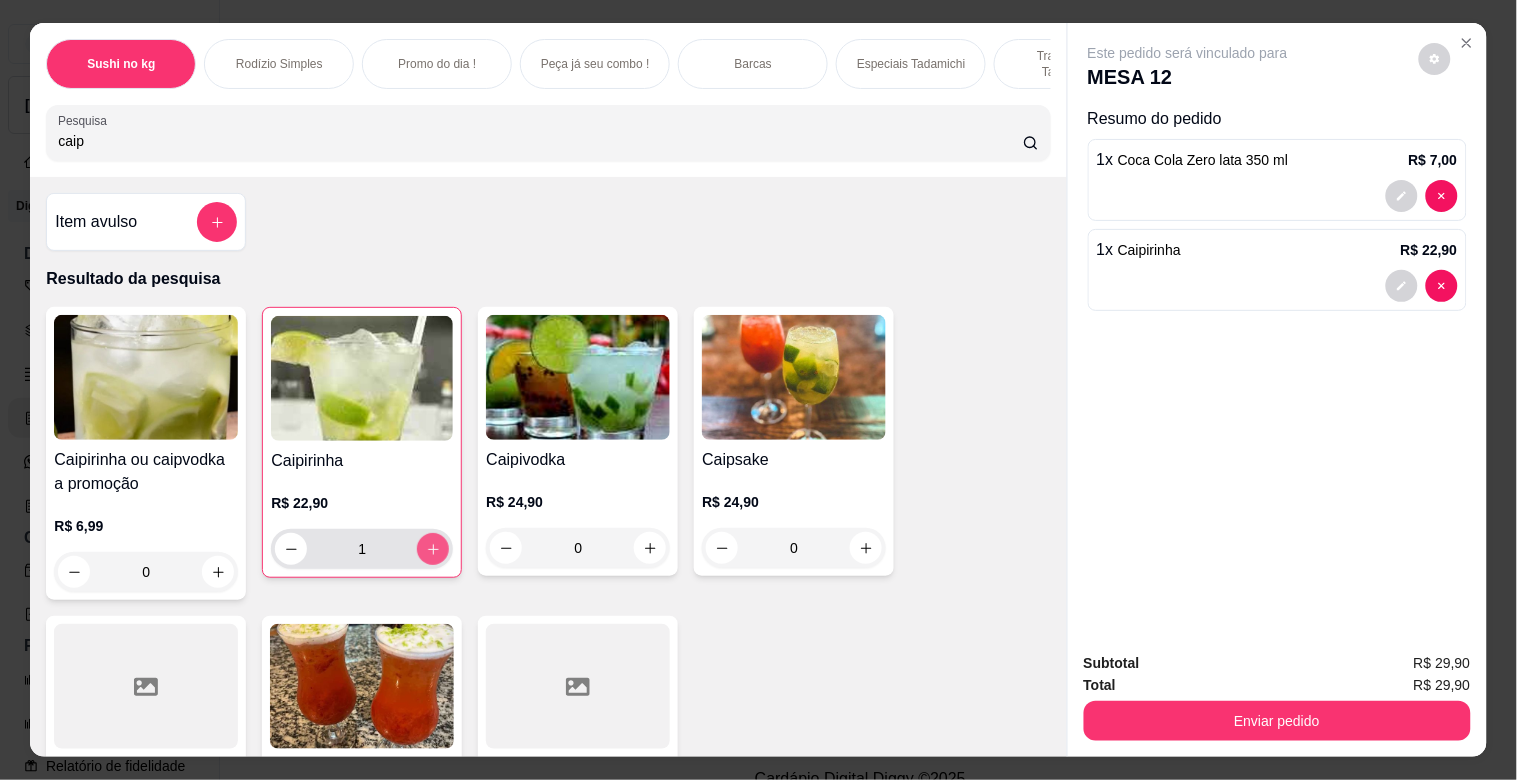 type on "1" 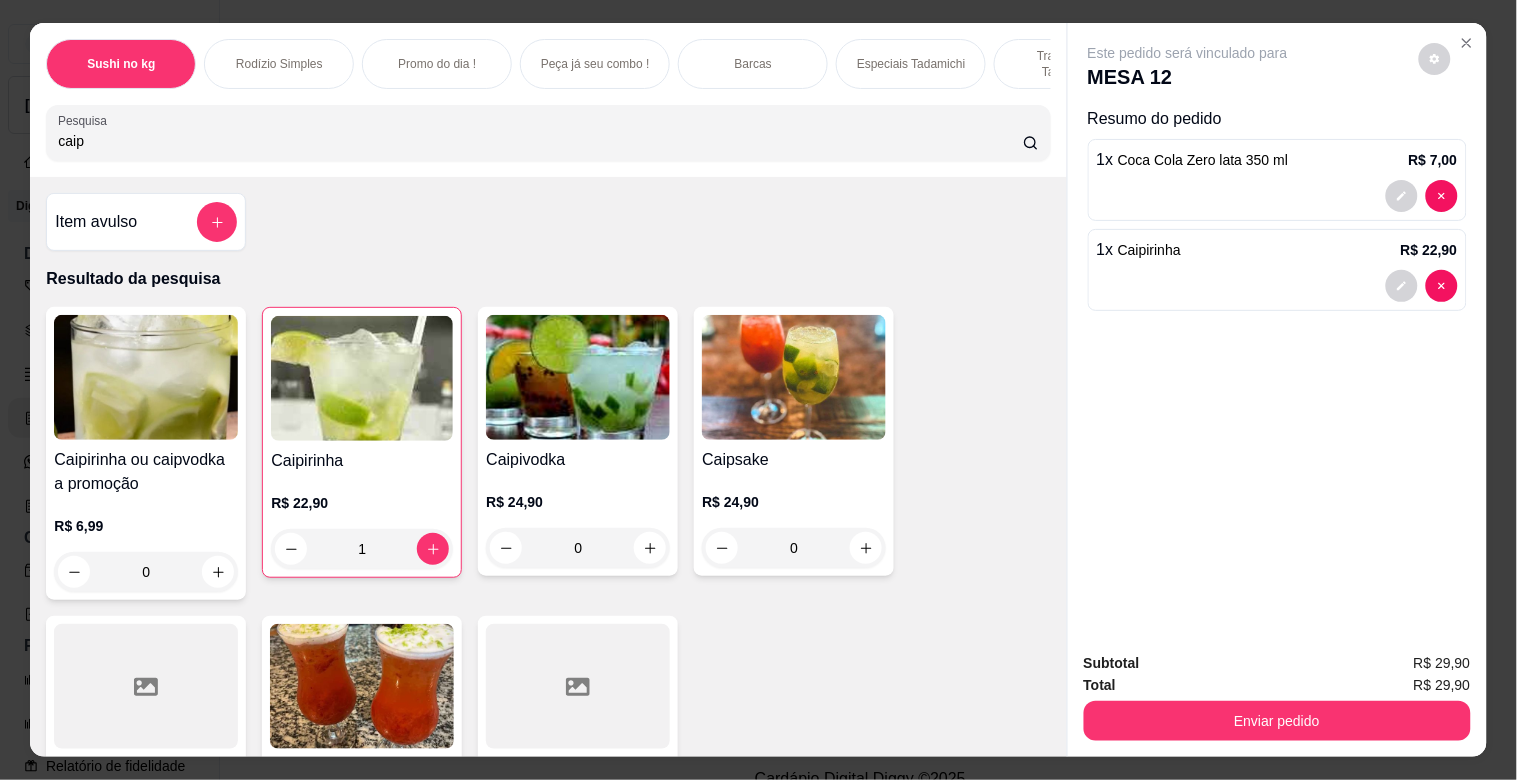 click on "Enviar pedido" at bounding box center [1277, 718] 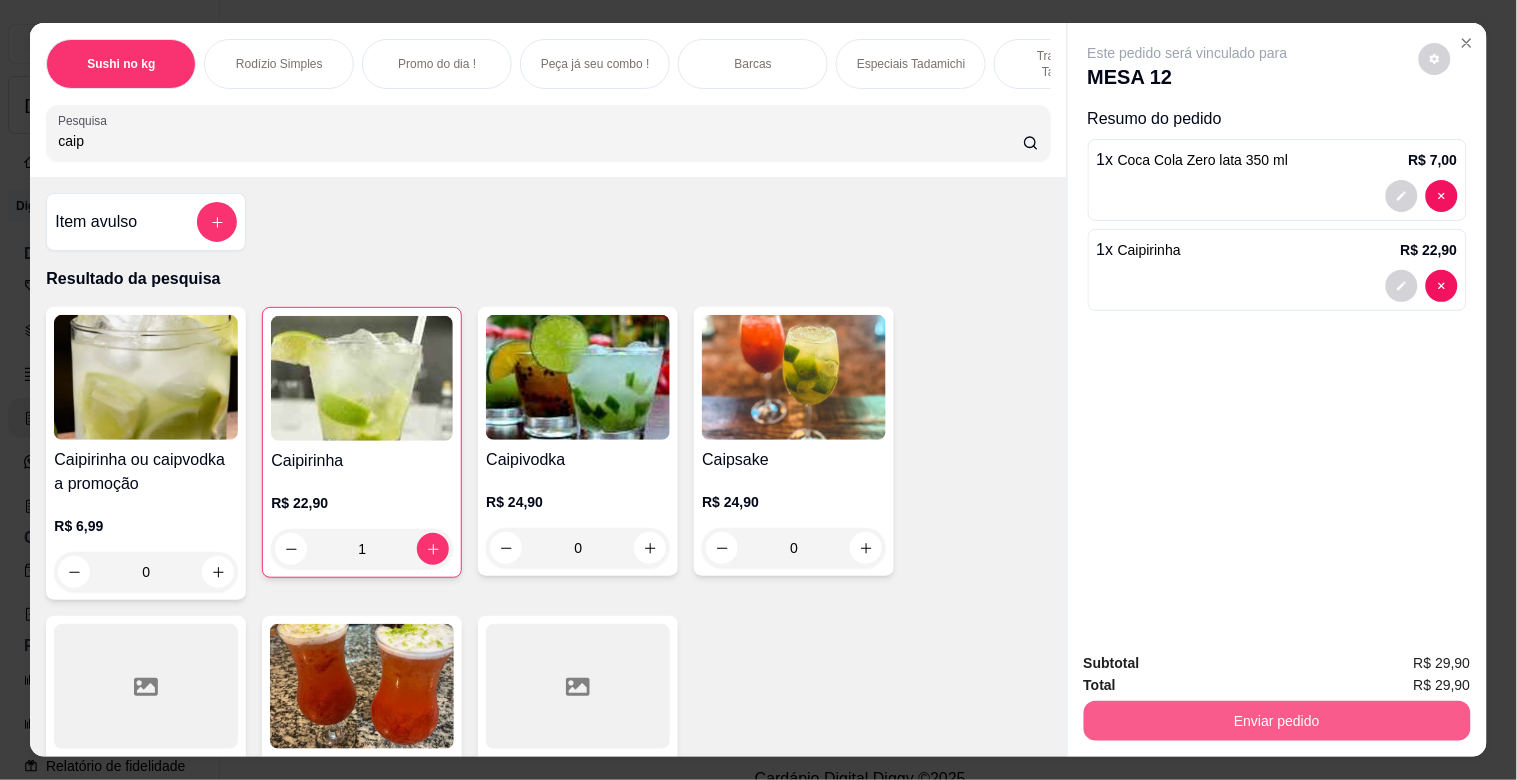 click on "Enviar pedido" at bounding box center (1277, 721) 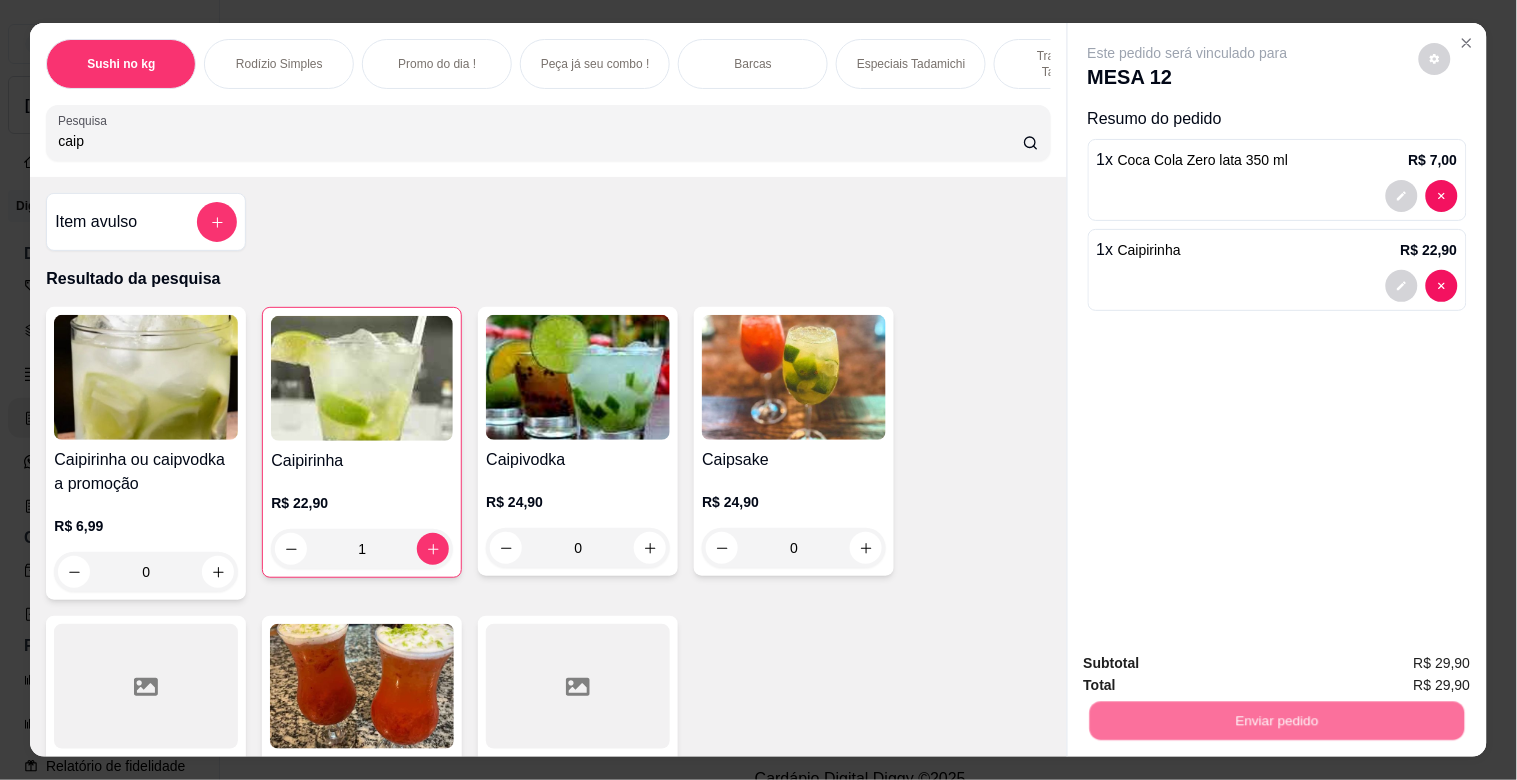 click on "Não registrar e enviar pedido" at bounding box center [1211, 663] 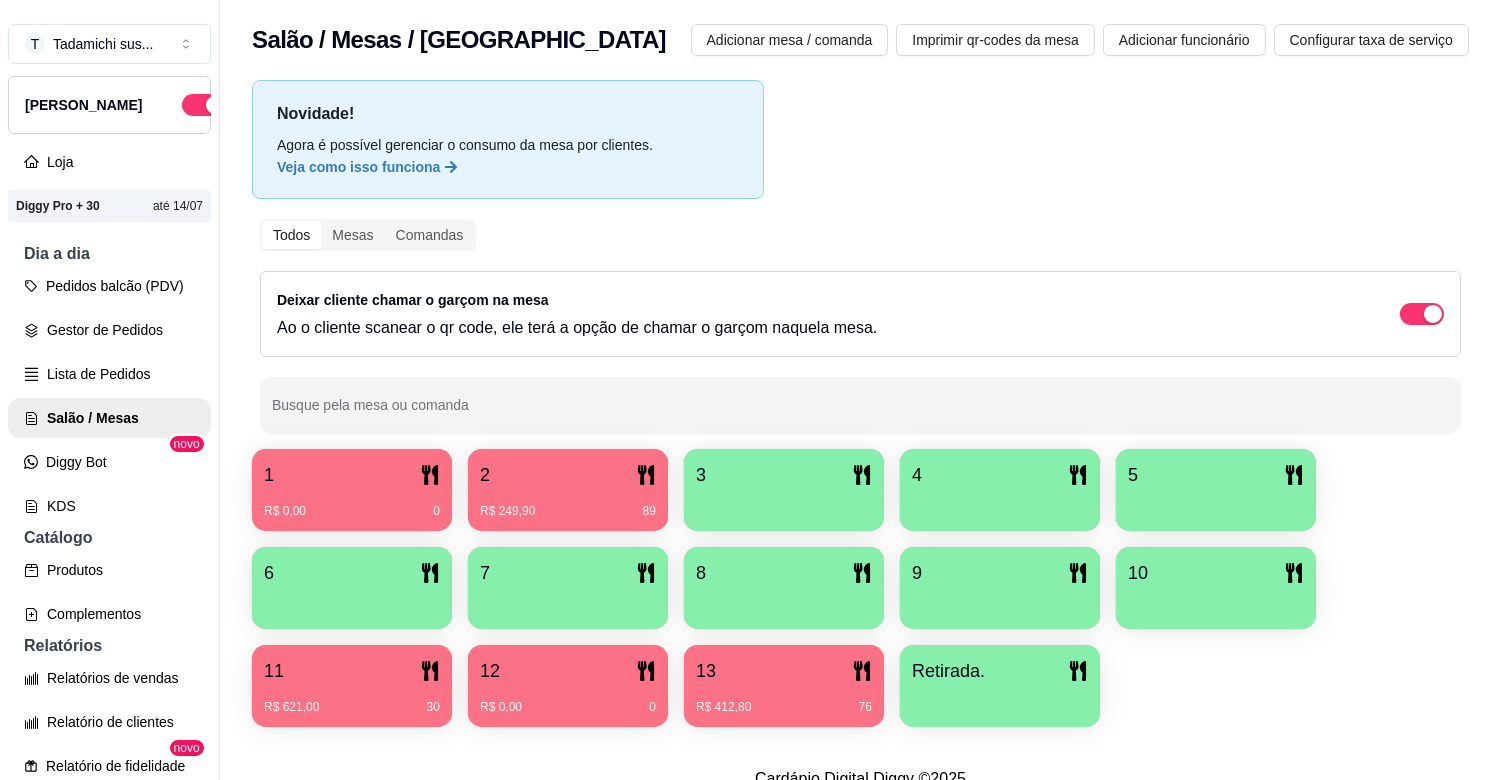 click on "R$ 0,00 0" at bounding box center (352, 511) 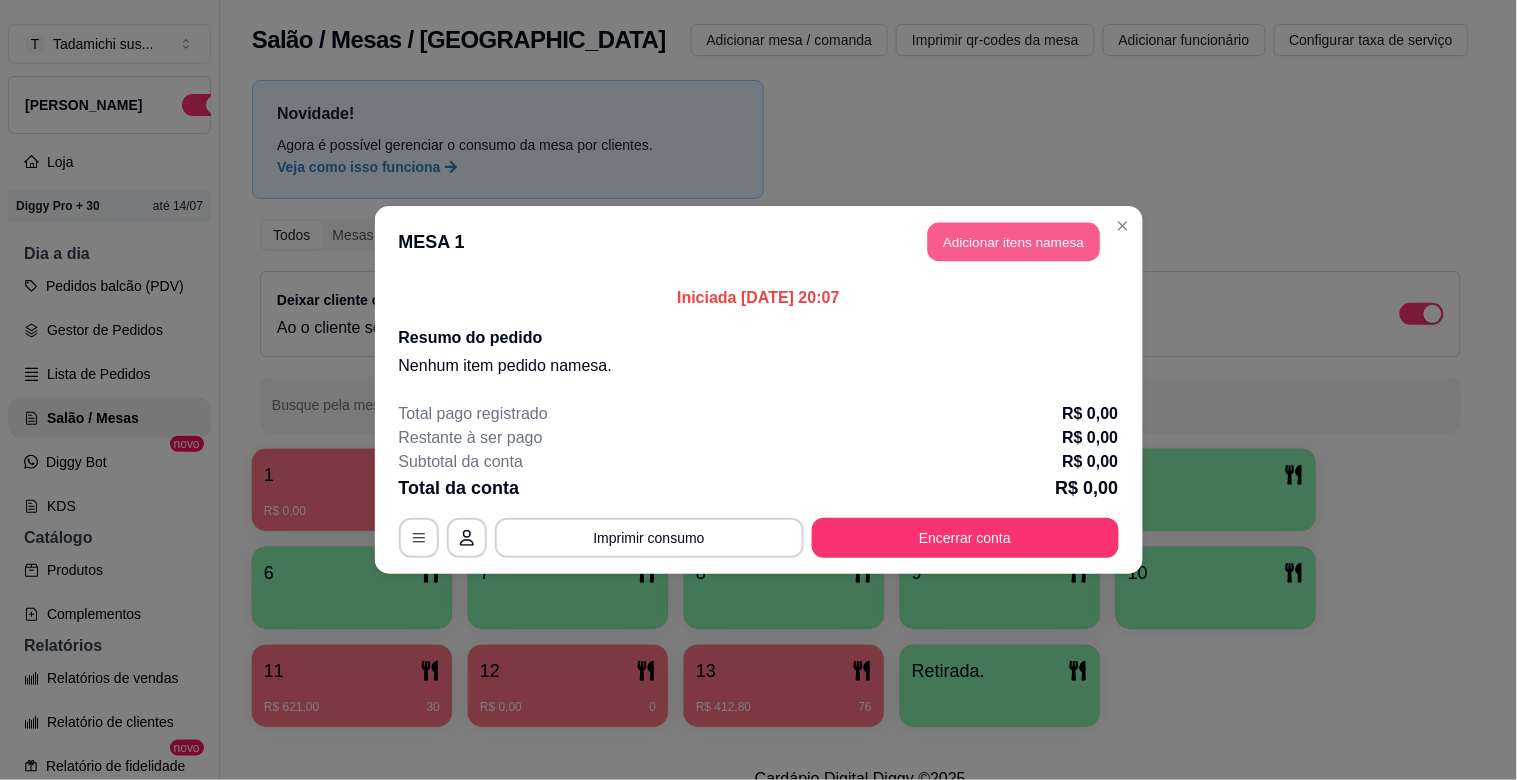 click on "Adicionar itens na  mesa" at bounding box center [1014, 242] 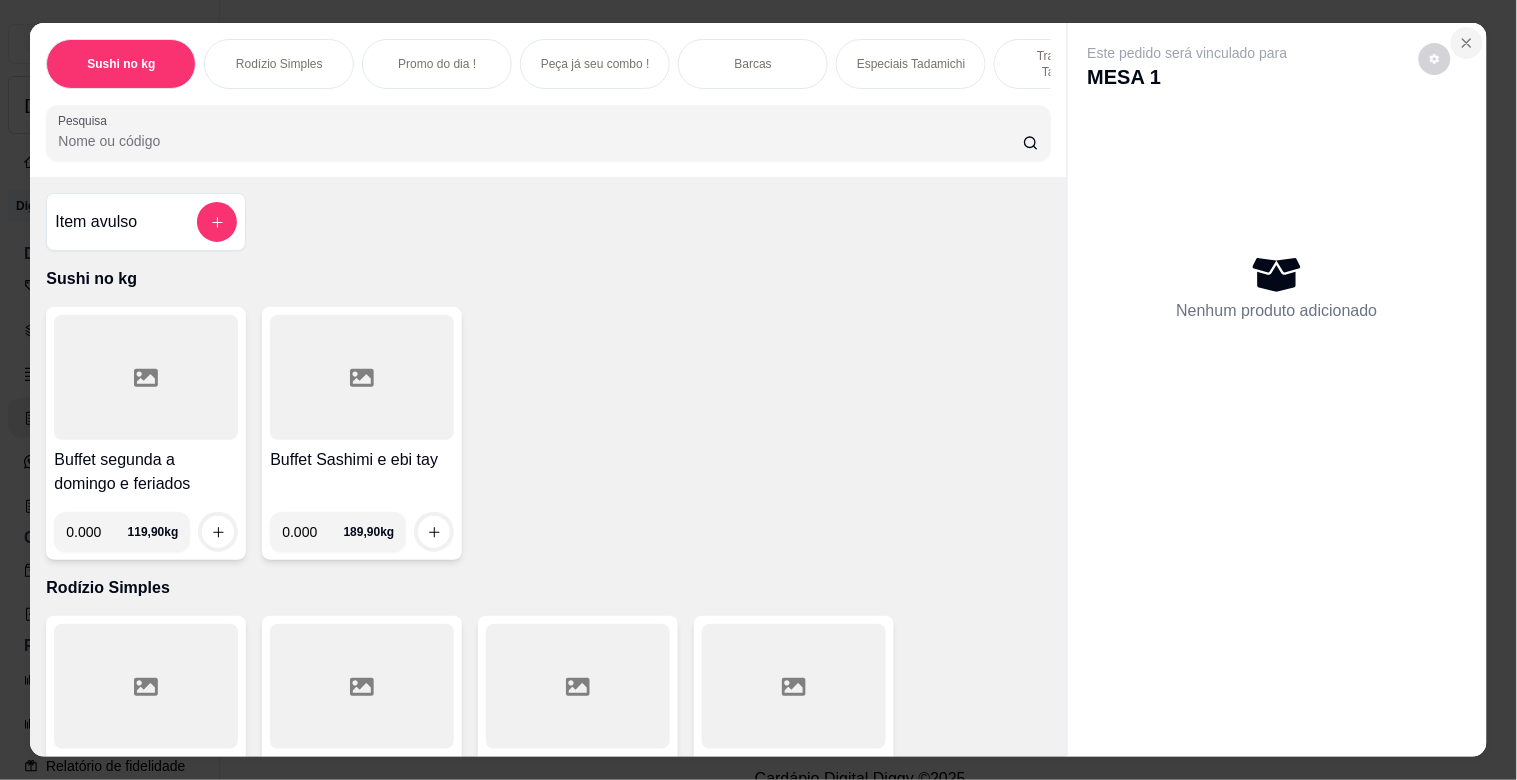 click at bounding box center (1467, 43) 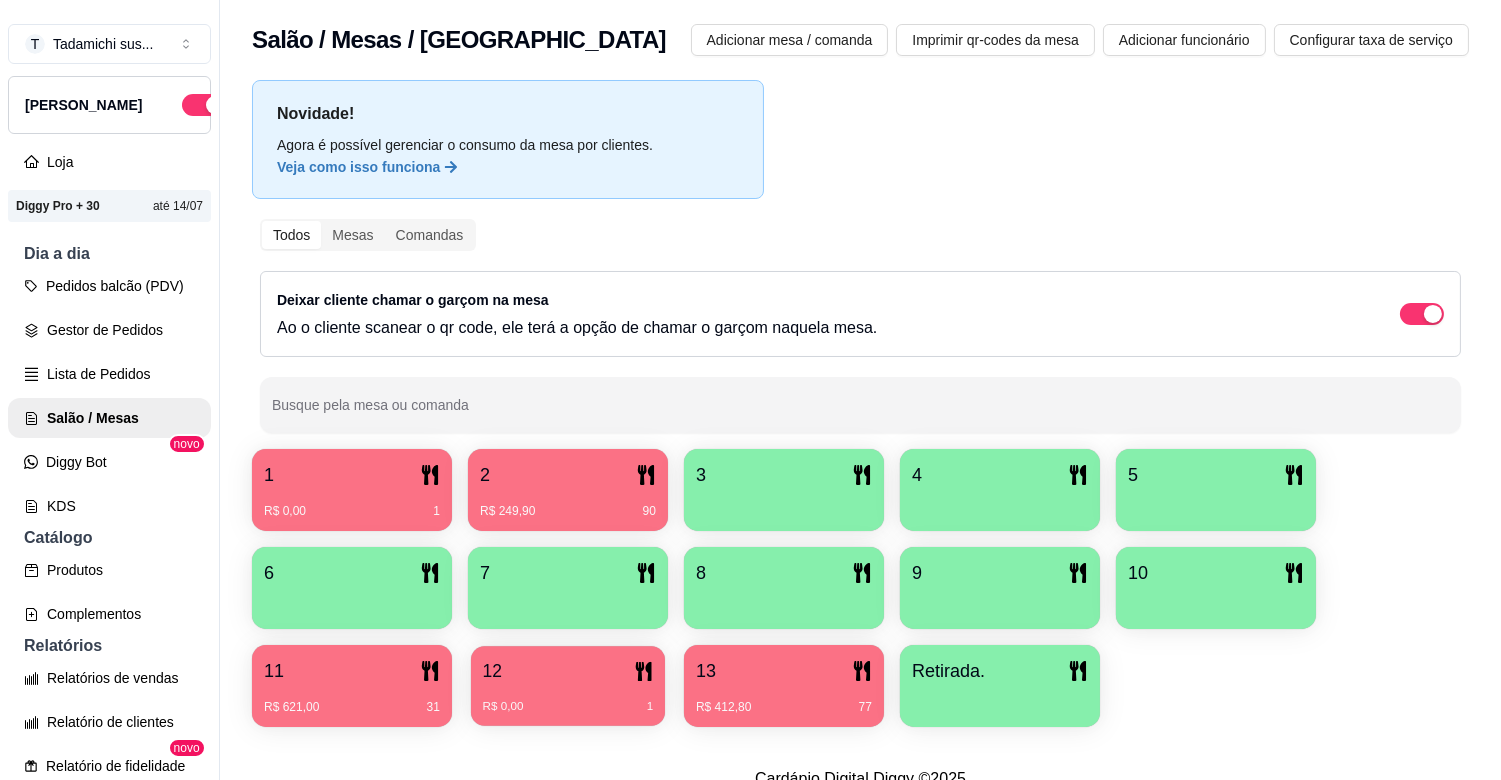 click on "12" at bounding box center [568, 671] 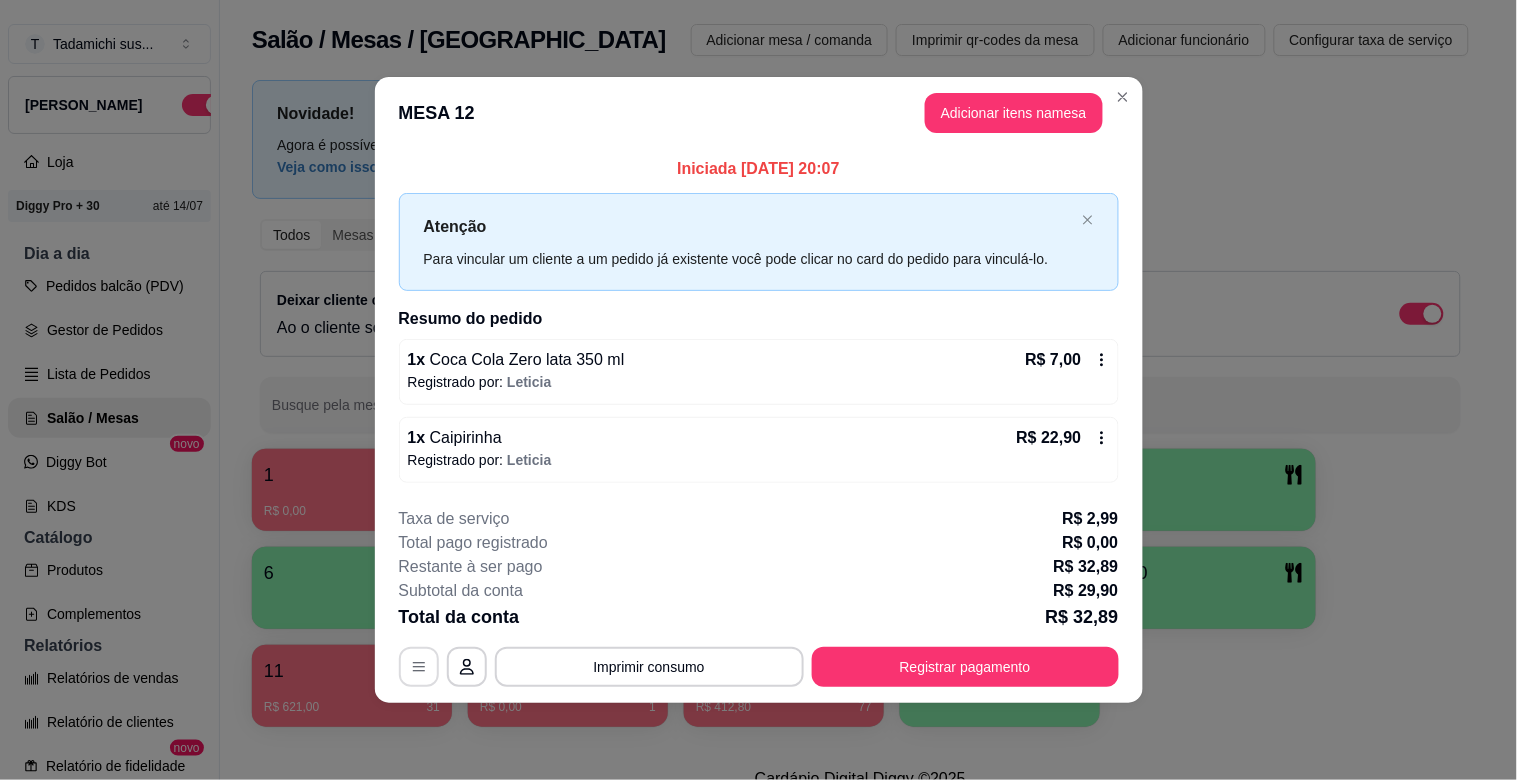 click at bounding box center (419, 667) 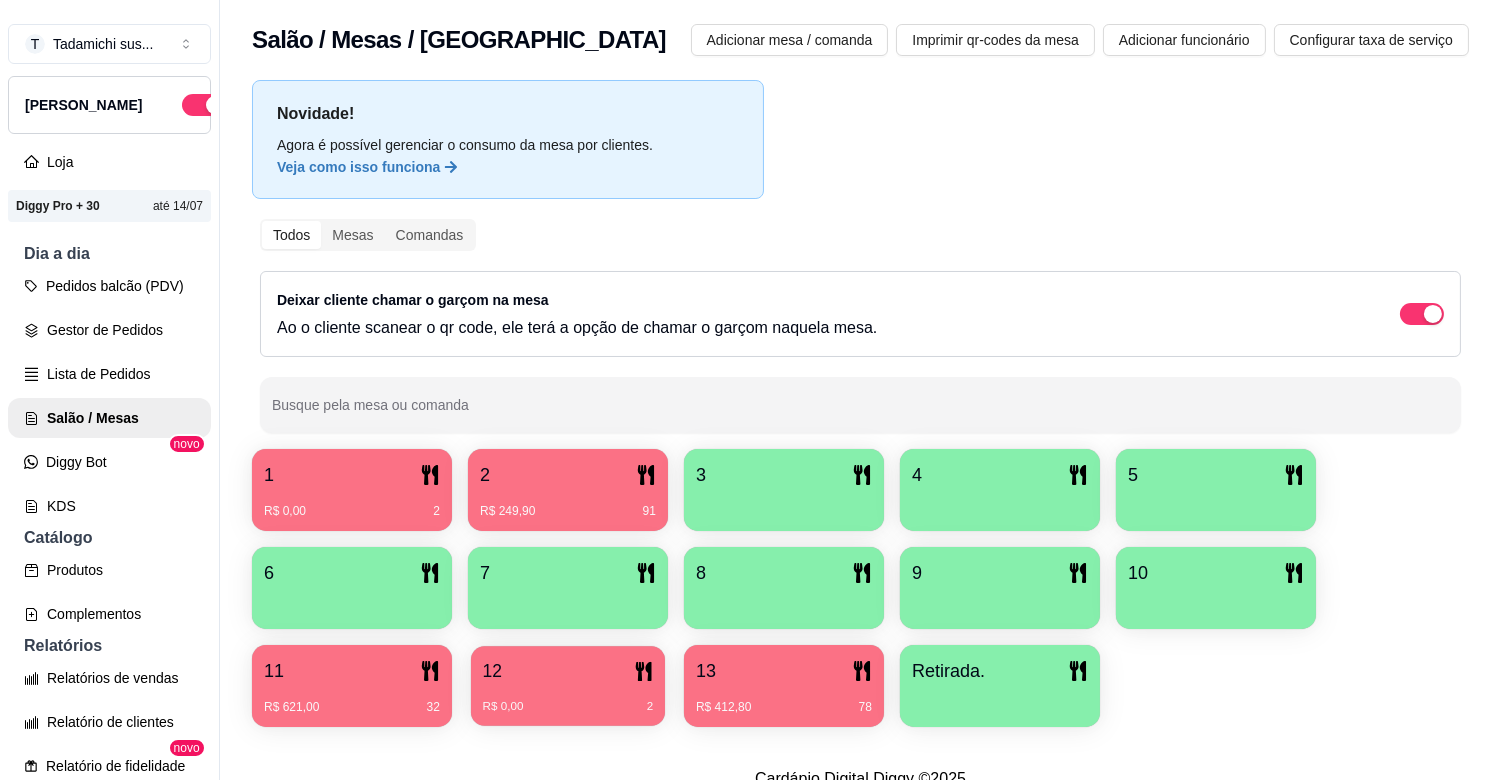 click on "R$ 0,00 2" at bounding box center (568, 707) 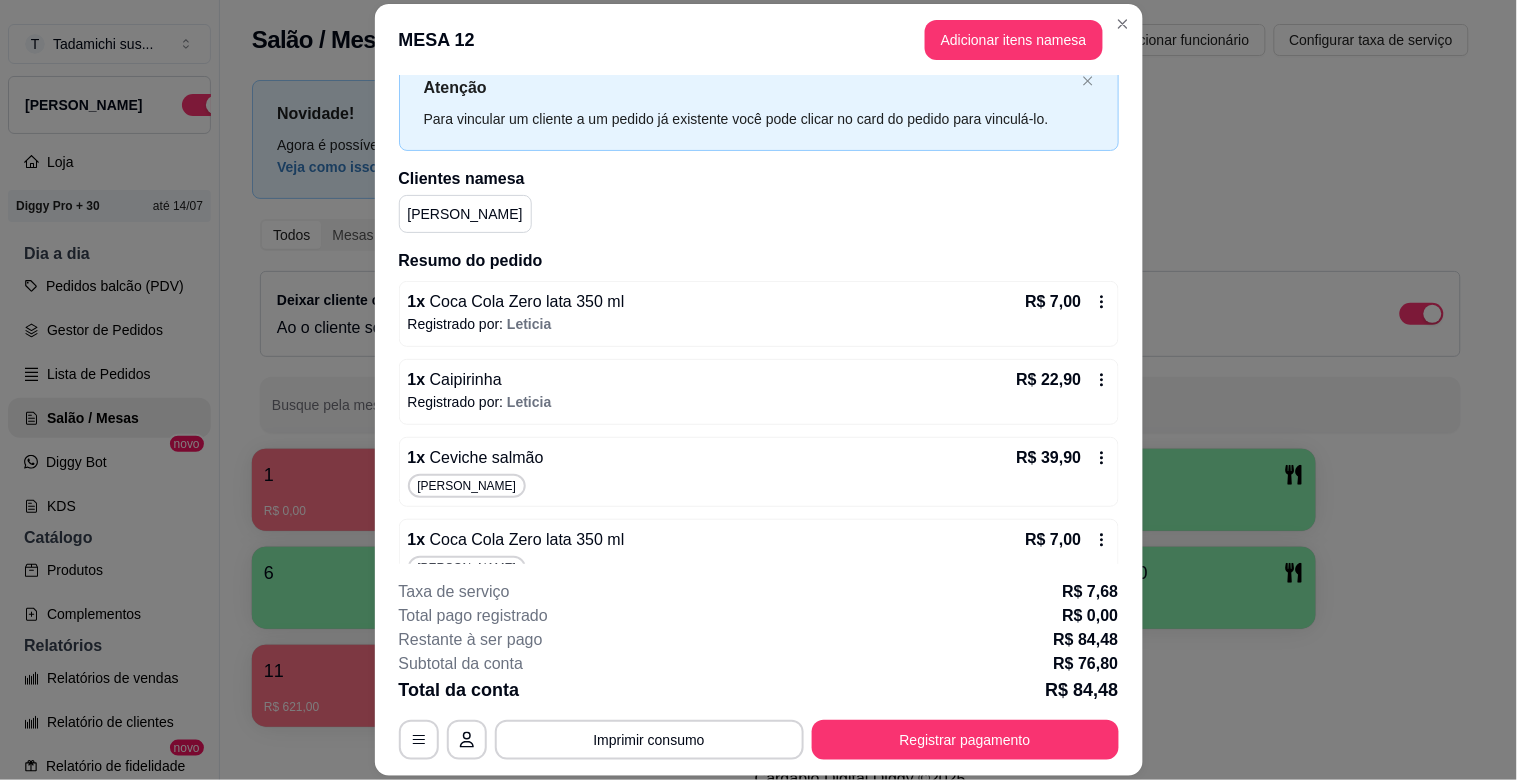 scroll, scrollTop: 100, scrollLeft: 0, axis: vertical 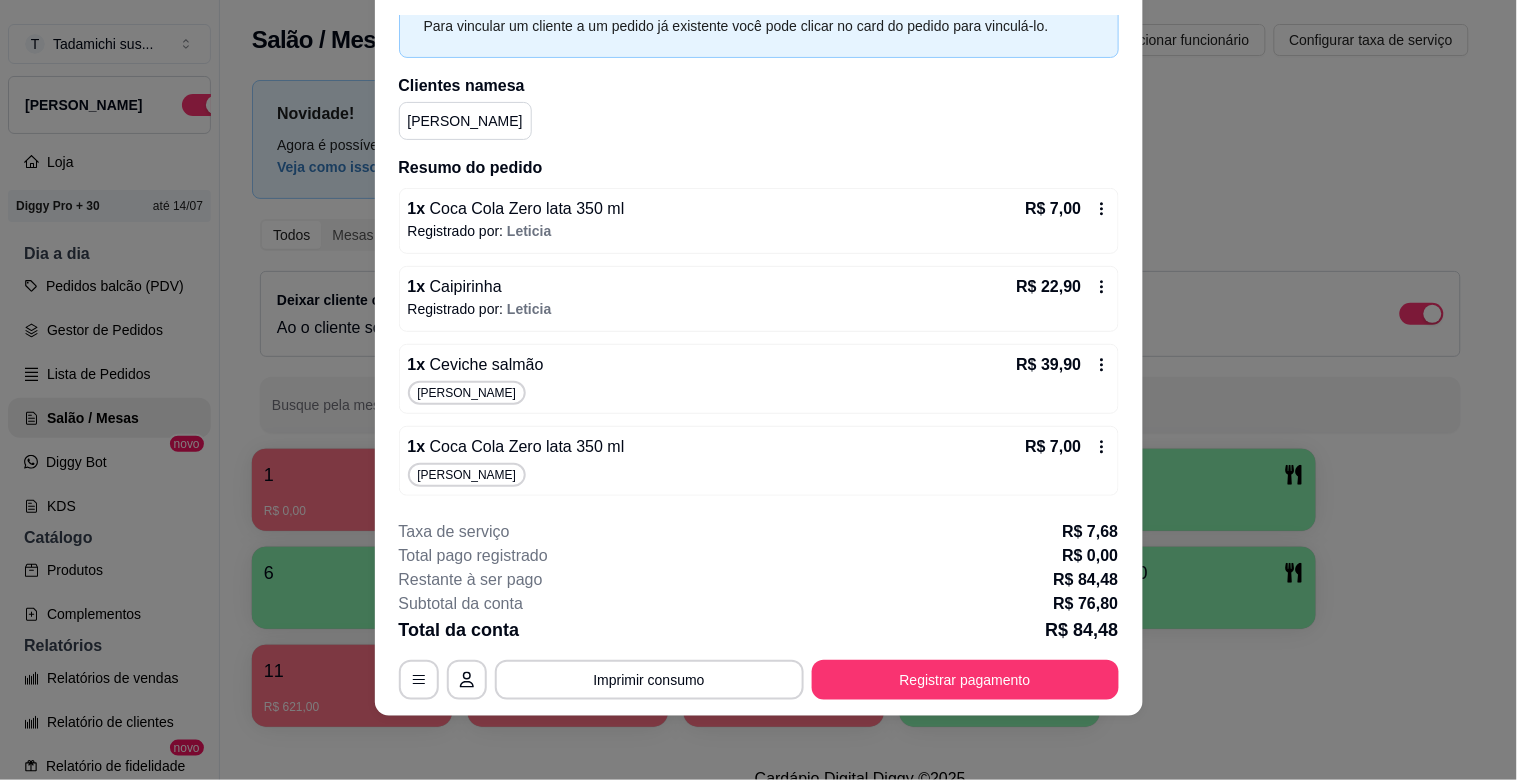 click 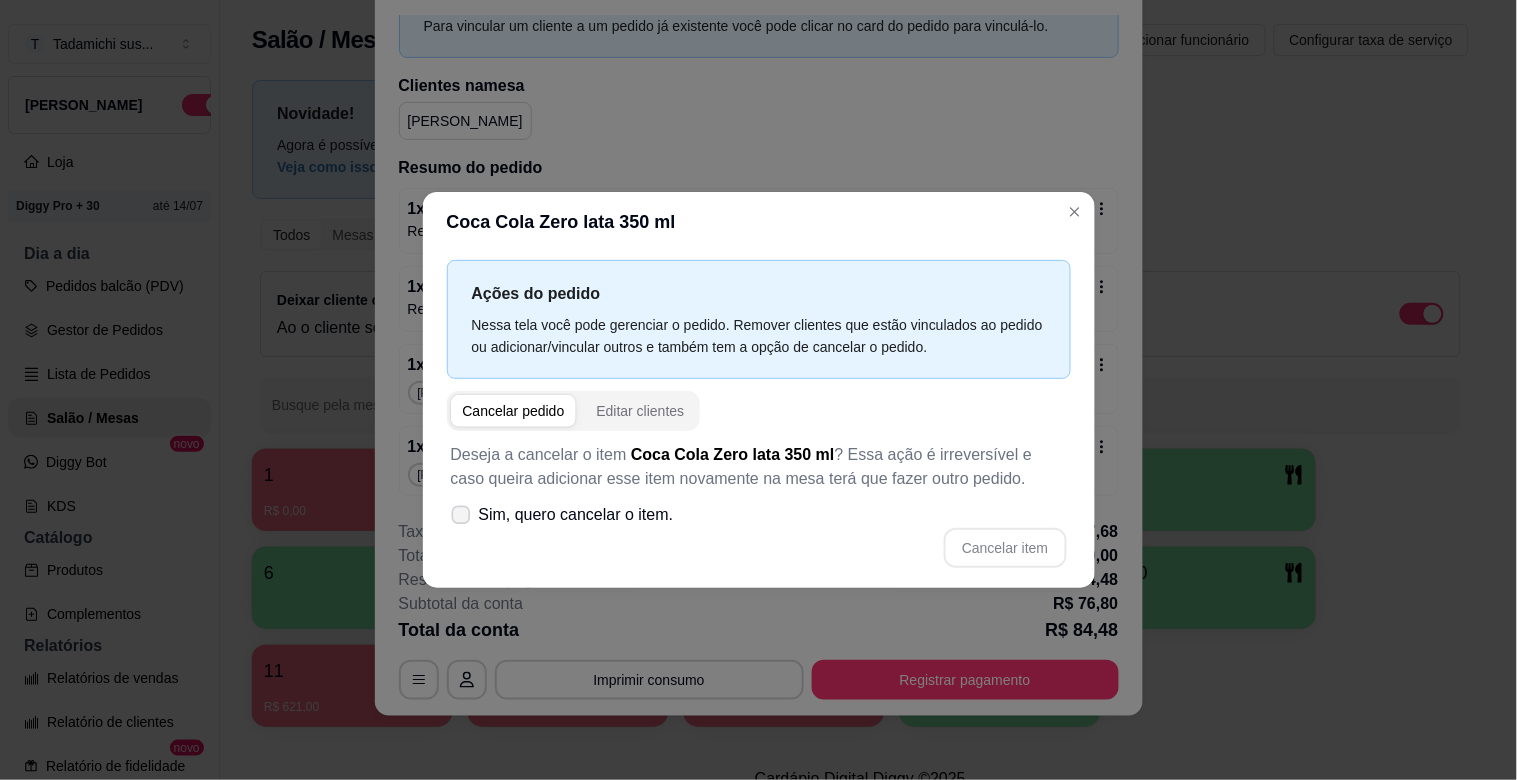 click 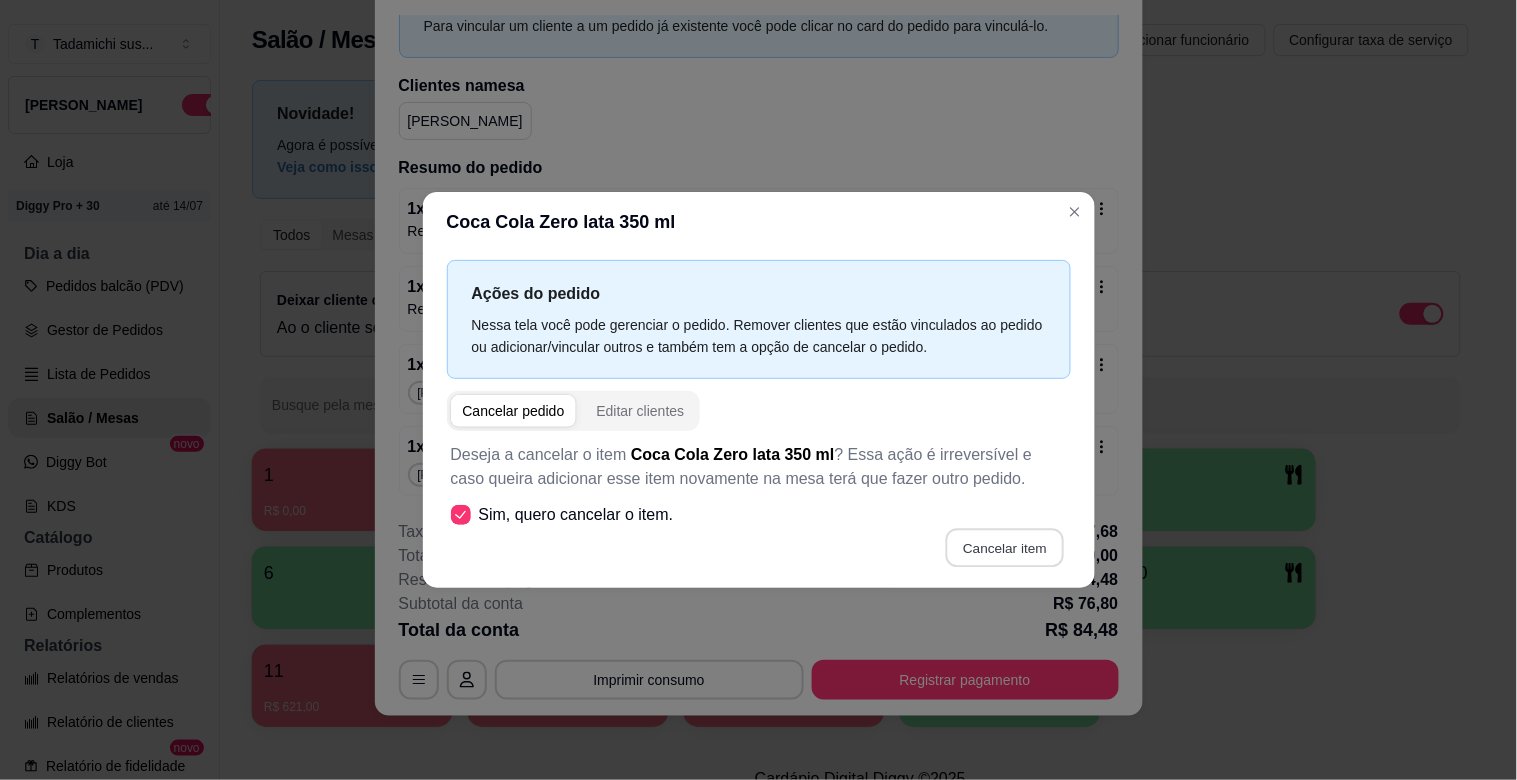 click on "Cancelar item" at bounding box center (1005, 548) 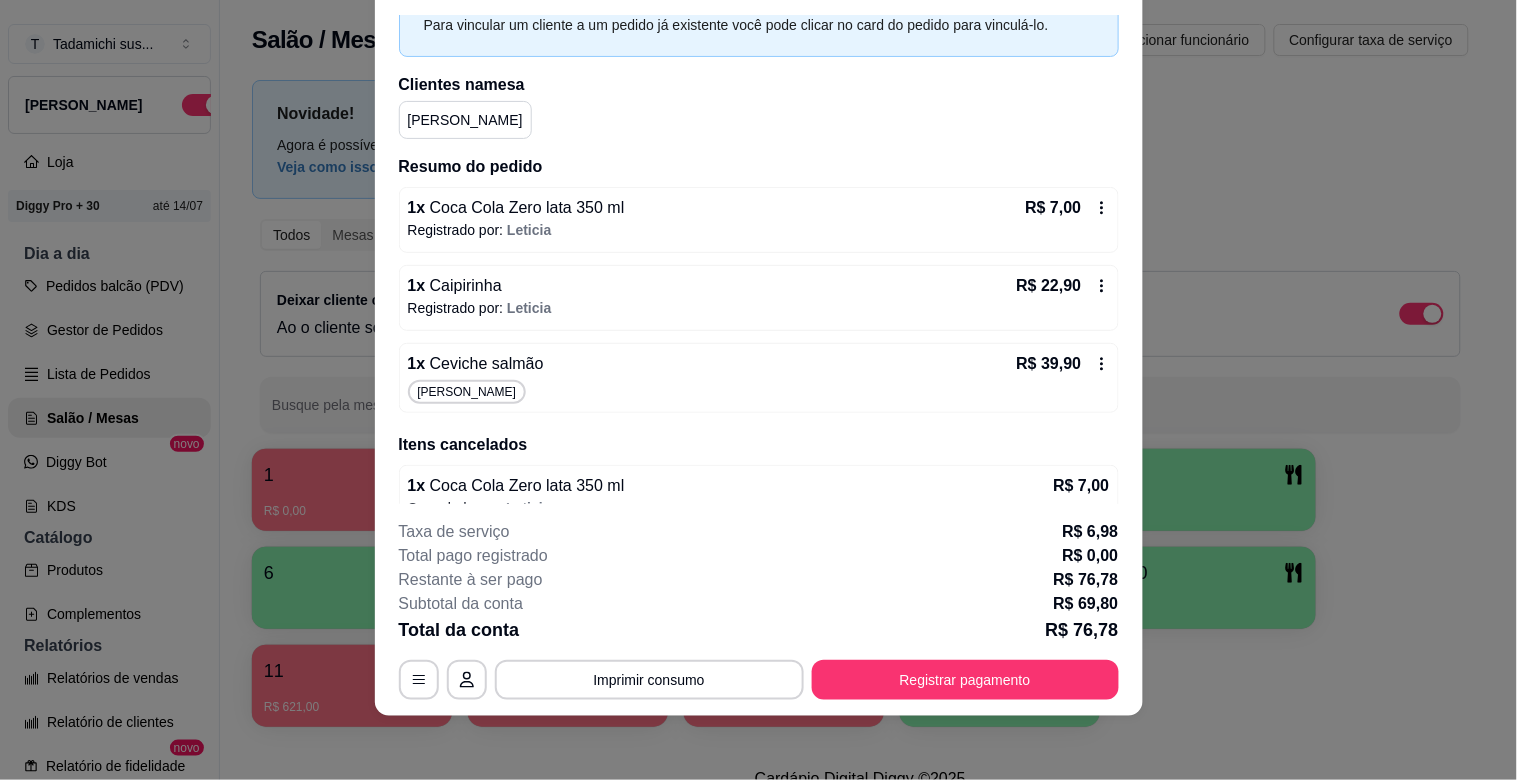 scroll, scrollTop: 0, scrollLeft: 0, axis: both 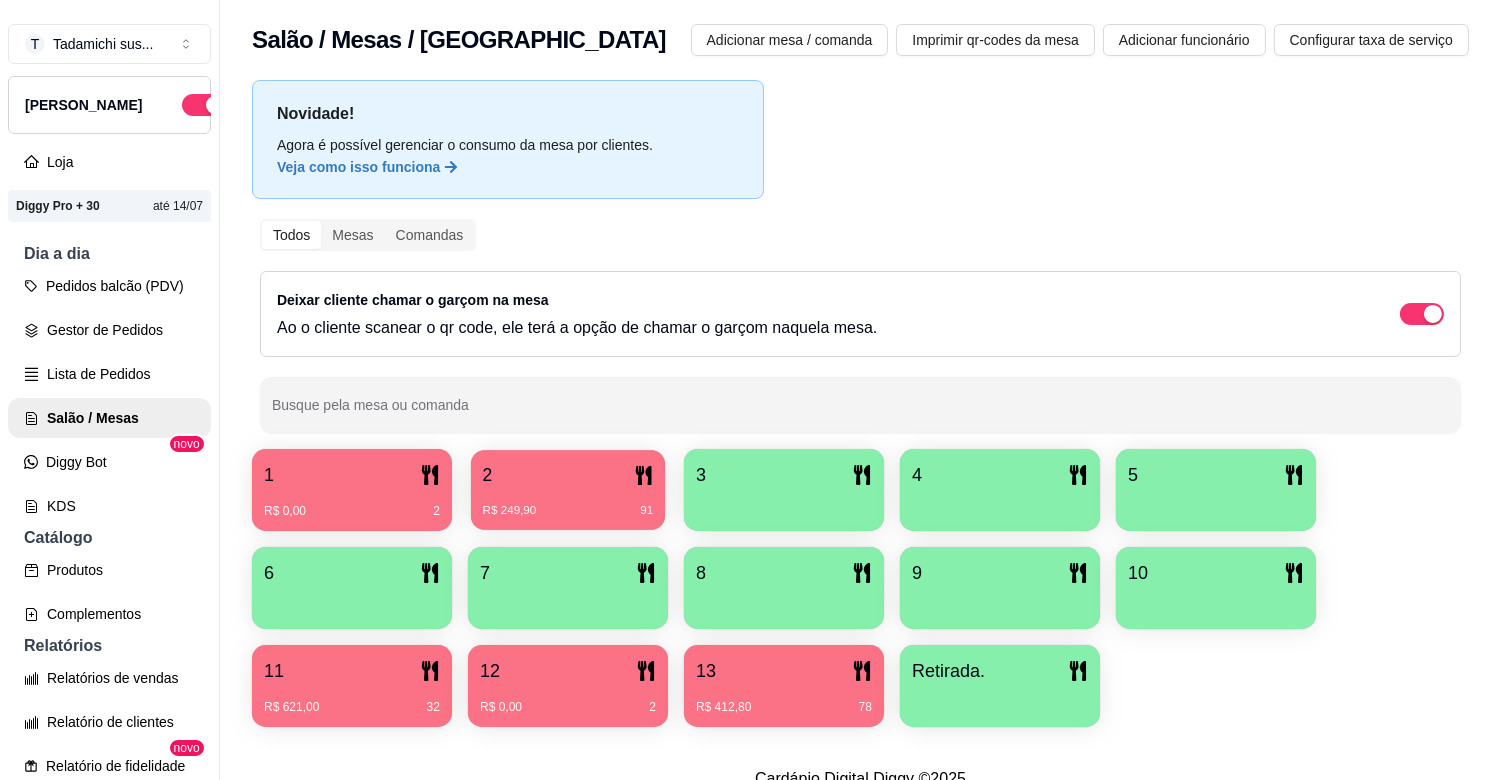 click on "2" at bounding box center (568, 475) 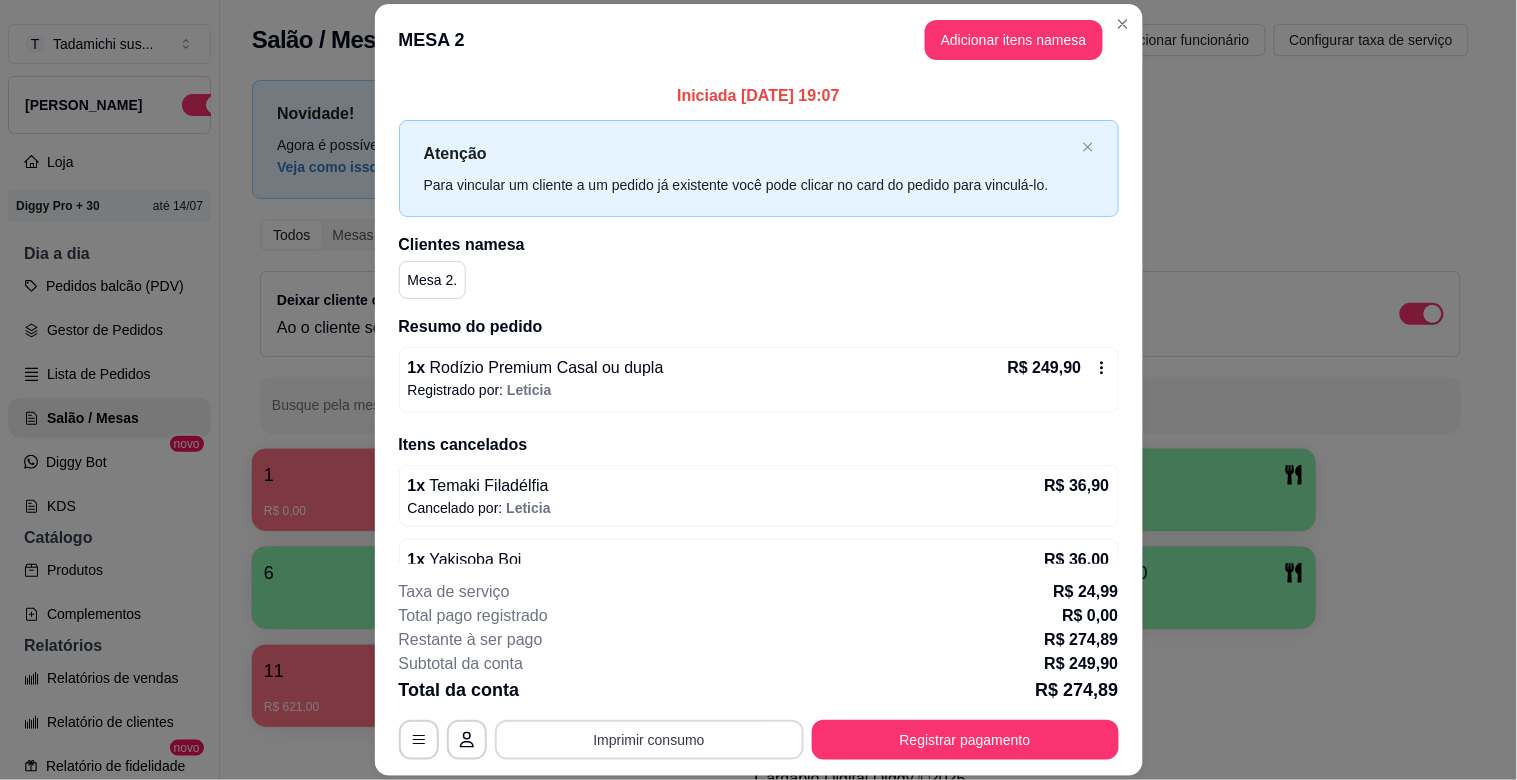 click on "Imprimir consumo" at bounding box center [649, 740] 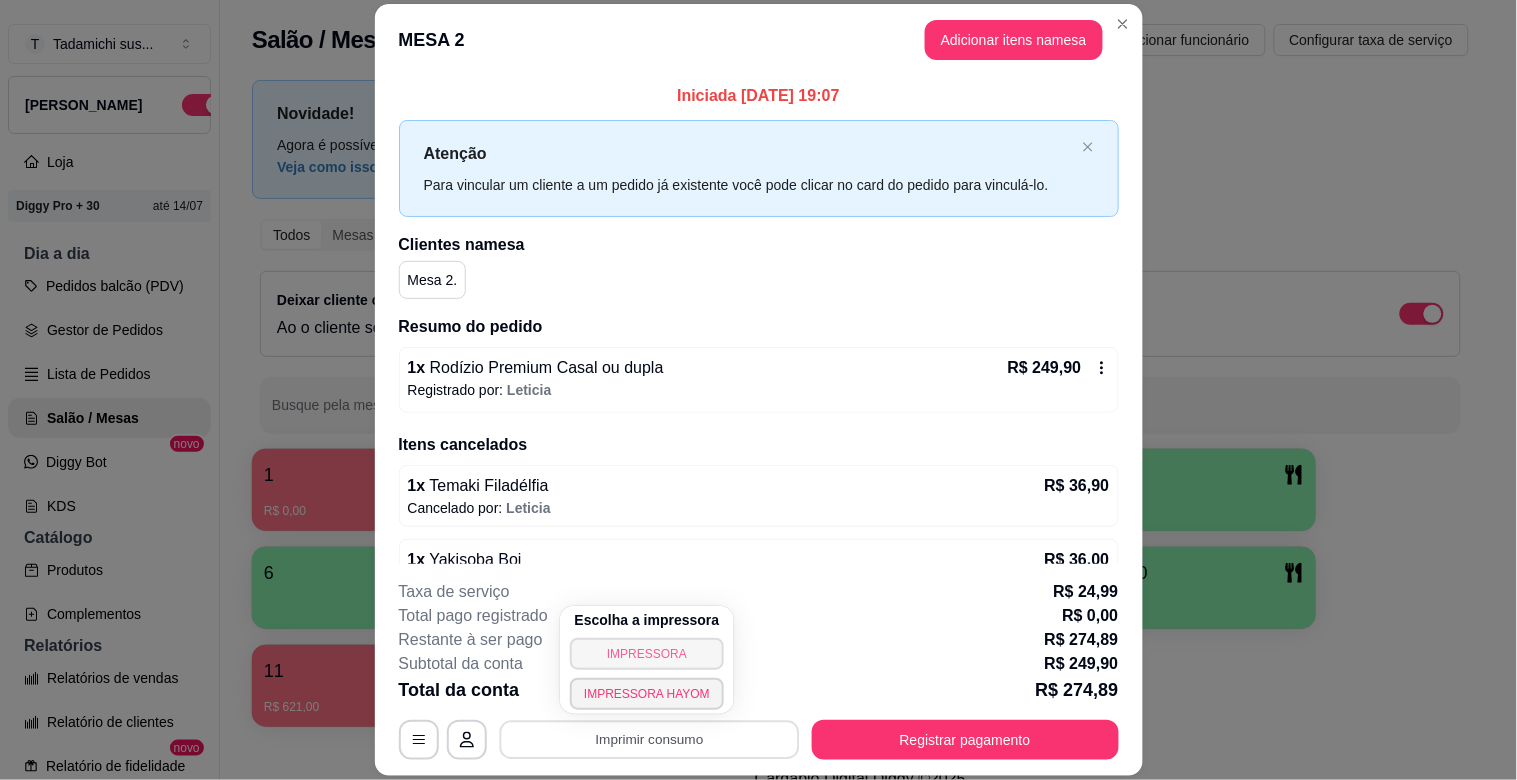 click on "IMPRESSORA" at bounding box center (647, 654) 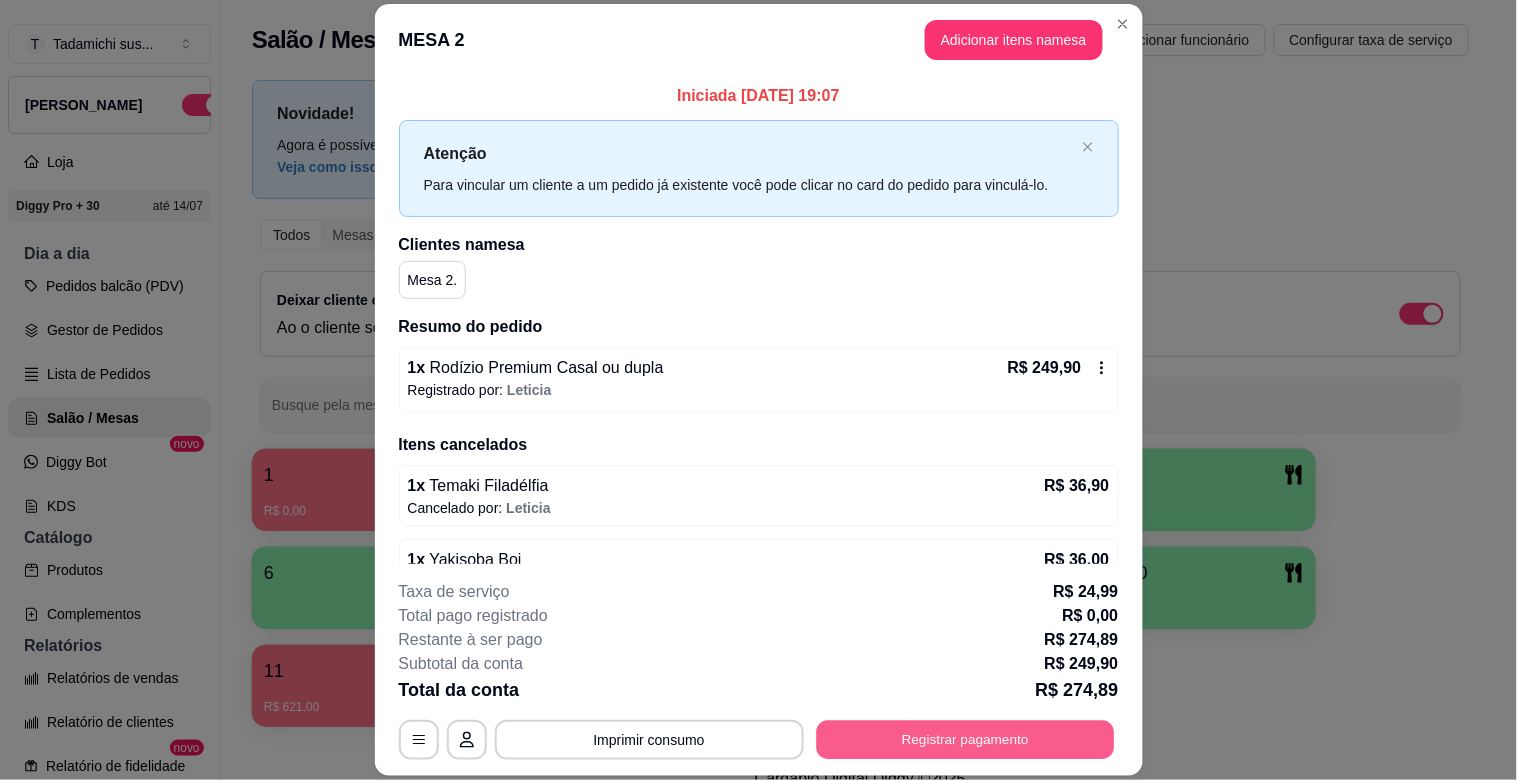 click on "Registrar pagamento" at bounding box center (965, 740) 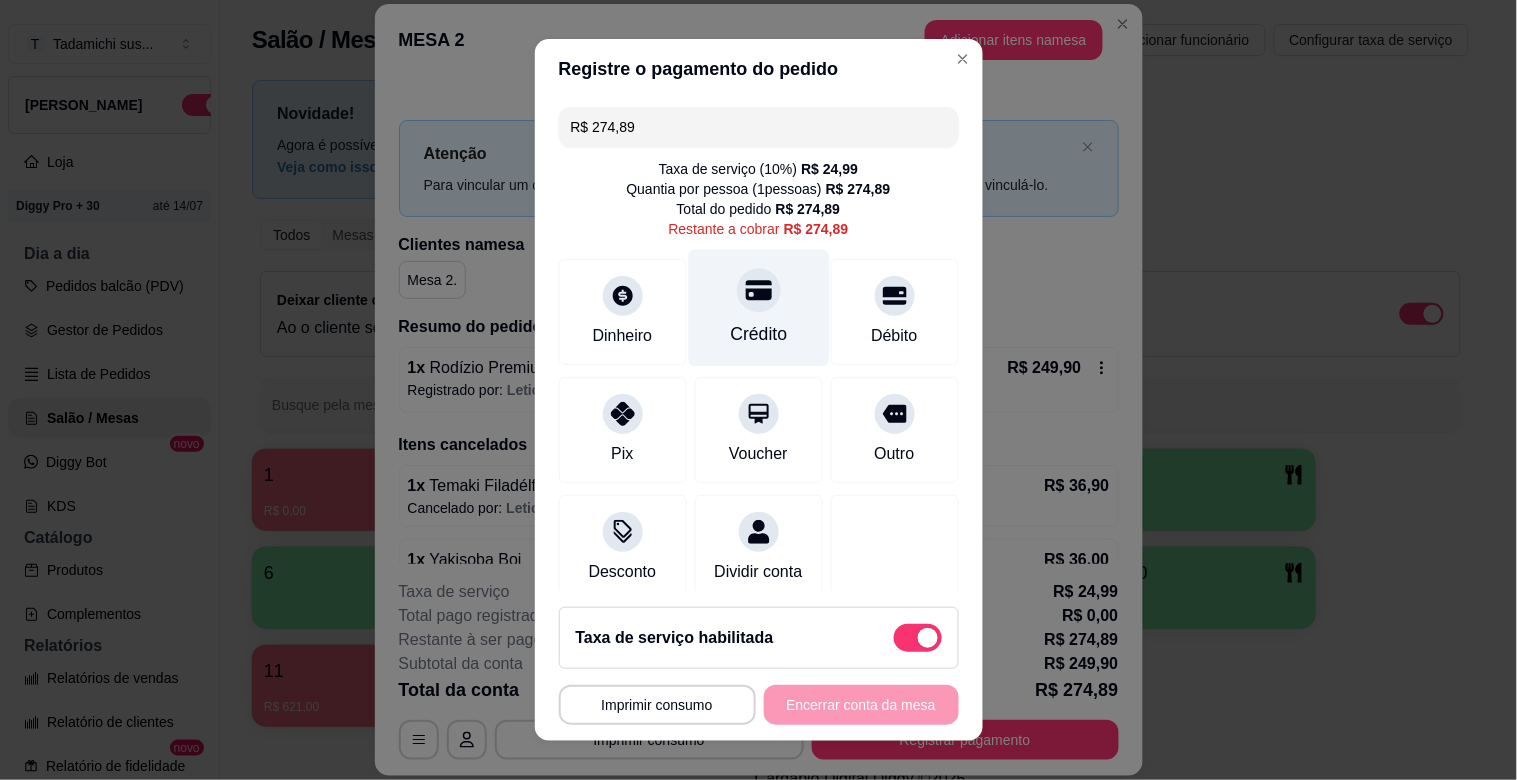 click on "Crédito" at bounding box center (758, 308) 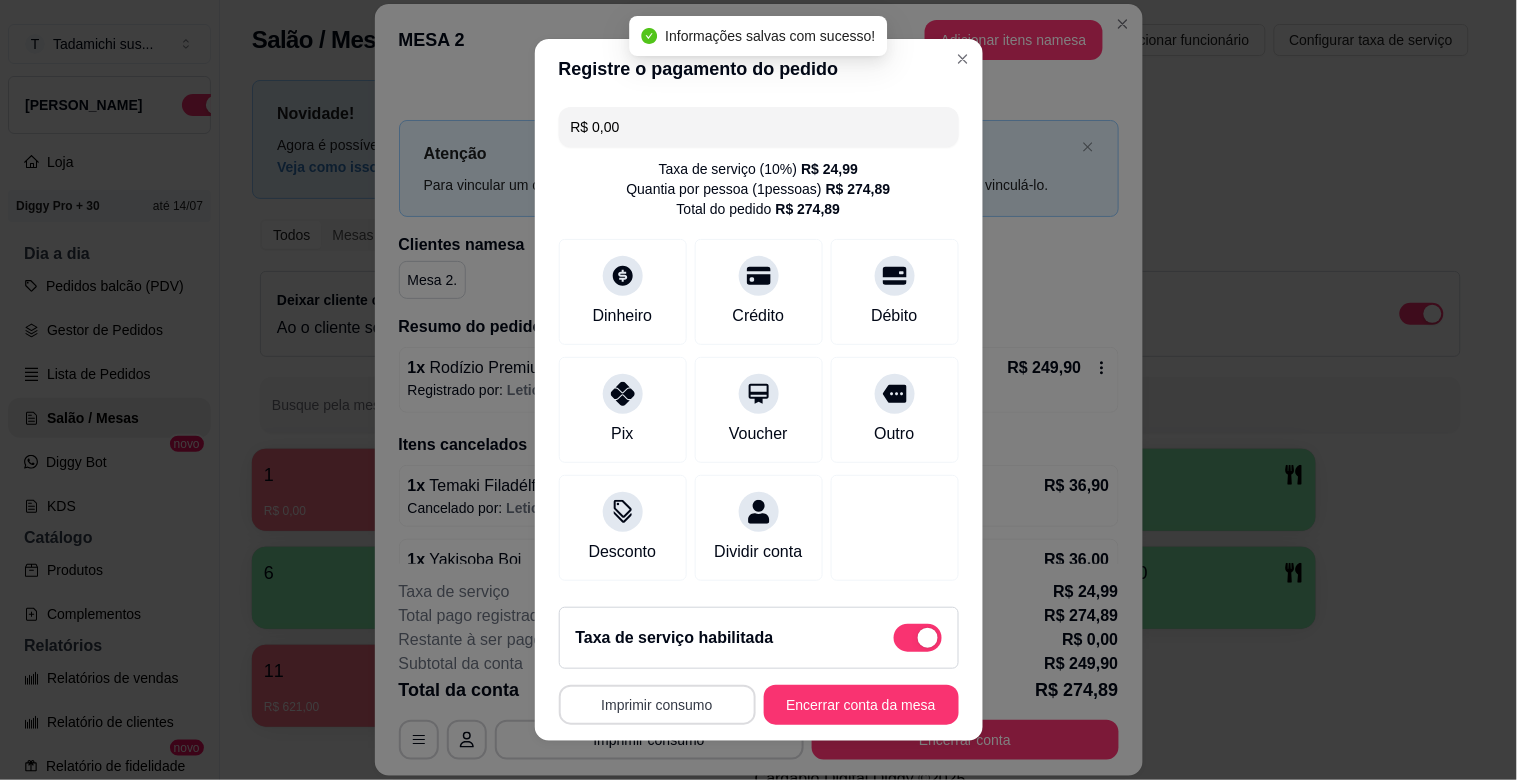 type on "R$ 0,00" 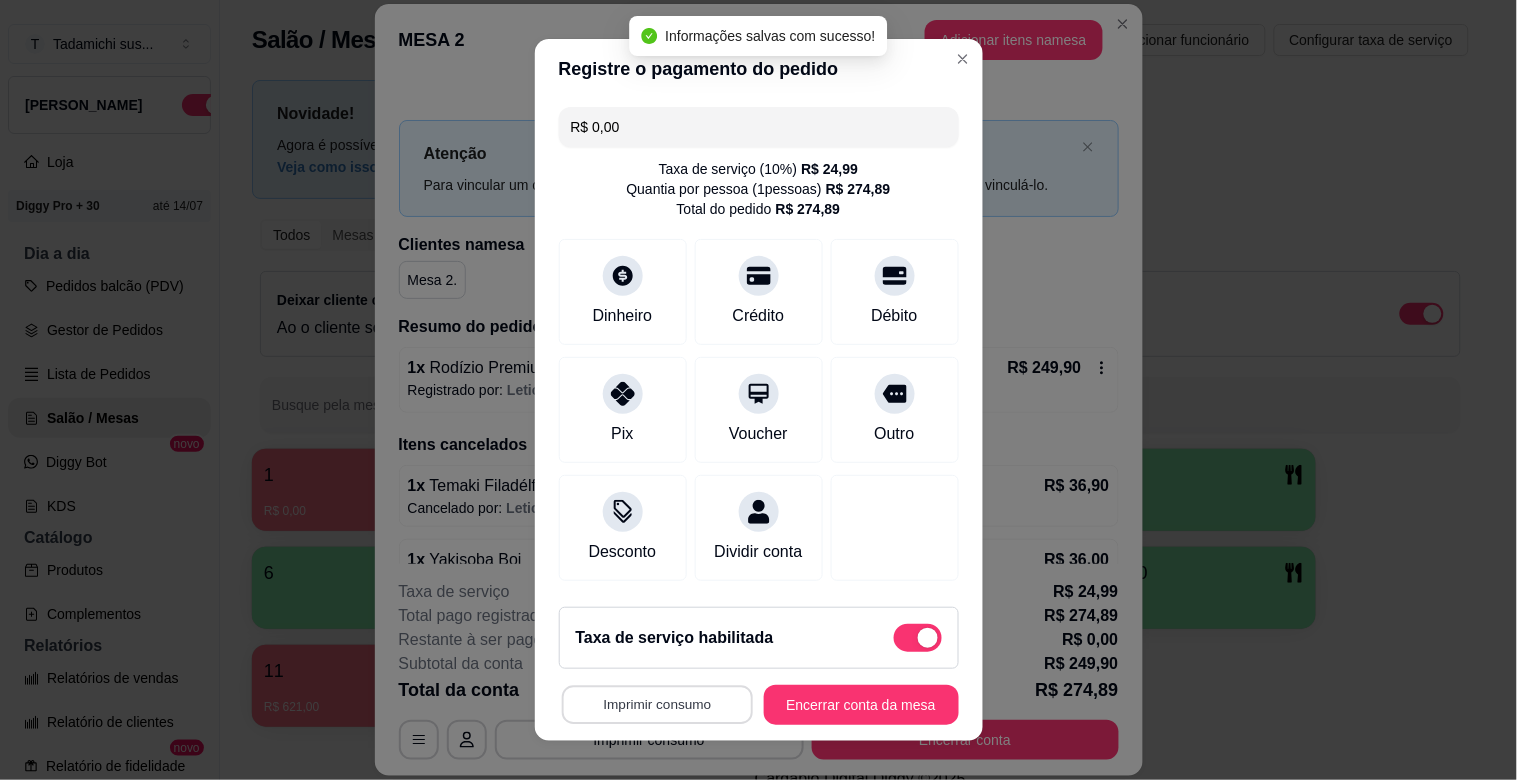 click on "Imprimir consumo" at bounding box center [656, 705] 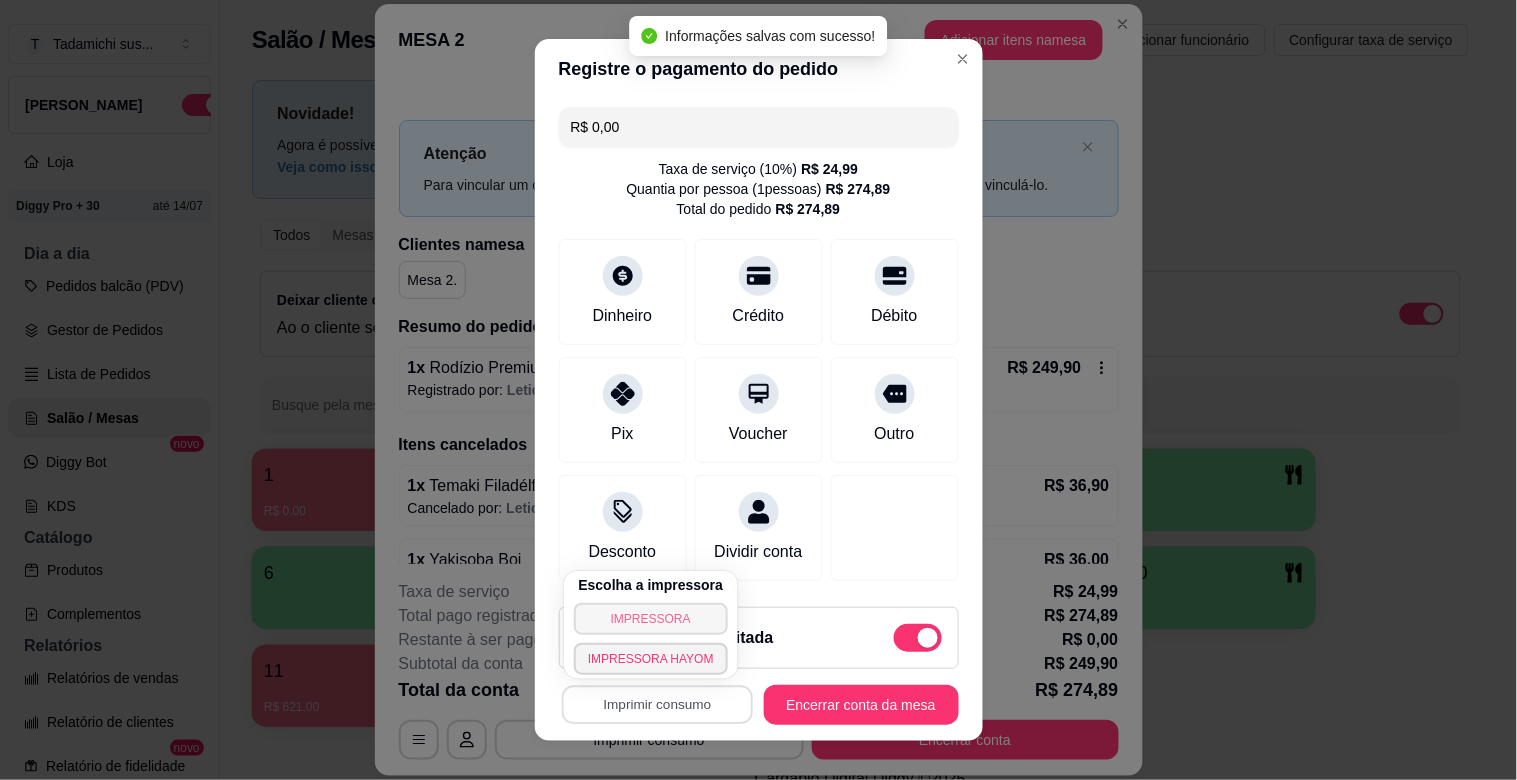 click on "IMPRESSORA" at bounding box center (651, 619) 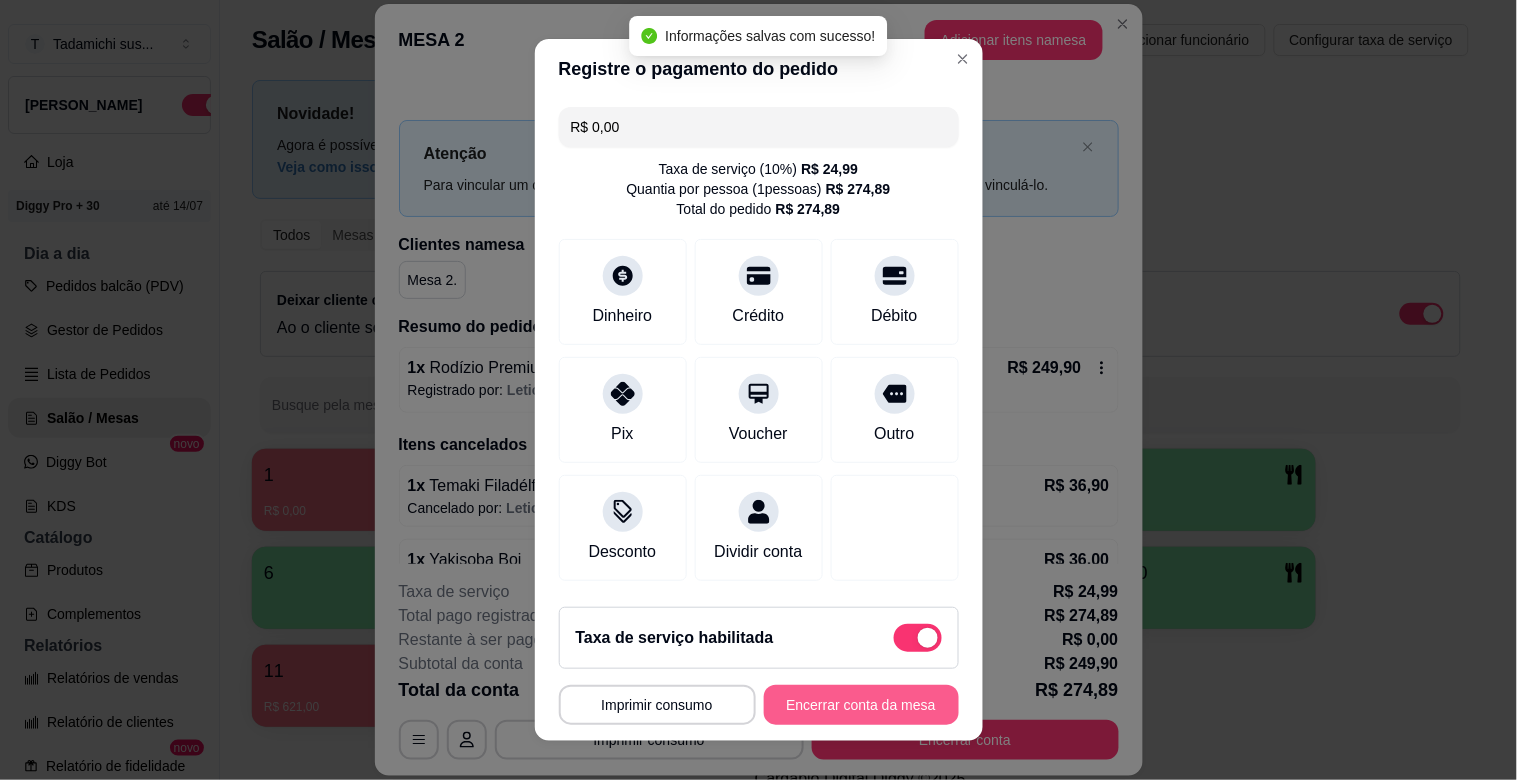 click on "Encerrar conta da mesa" at bounding box center (861, 705) 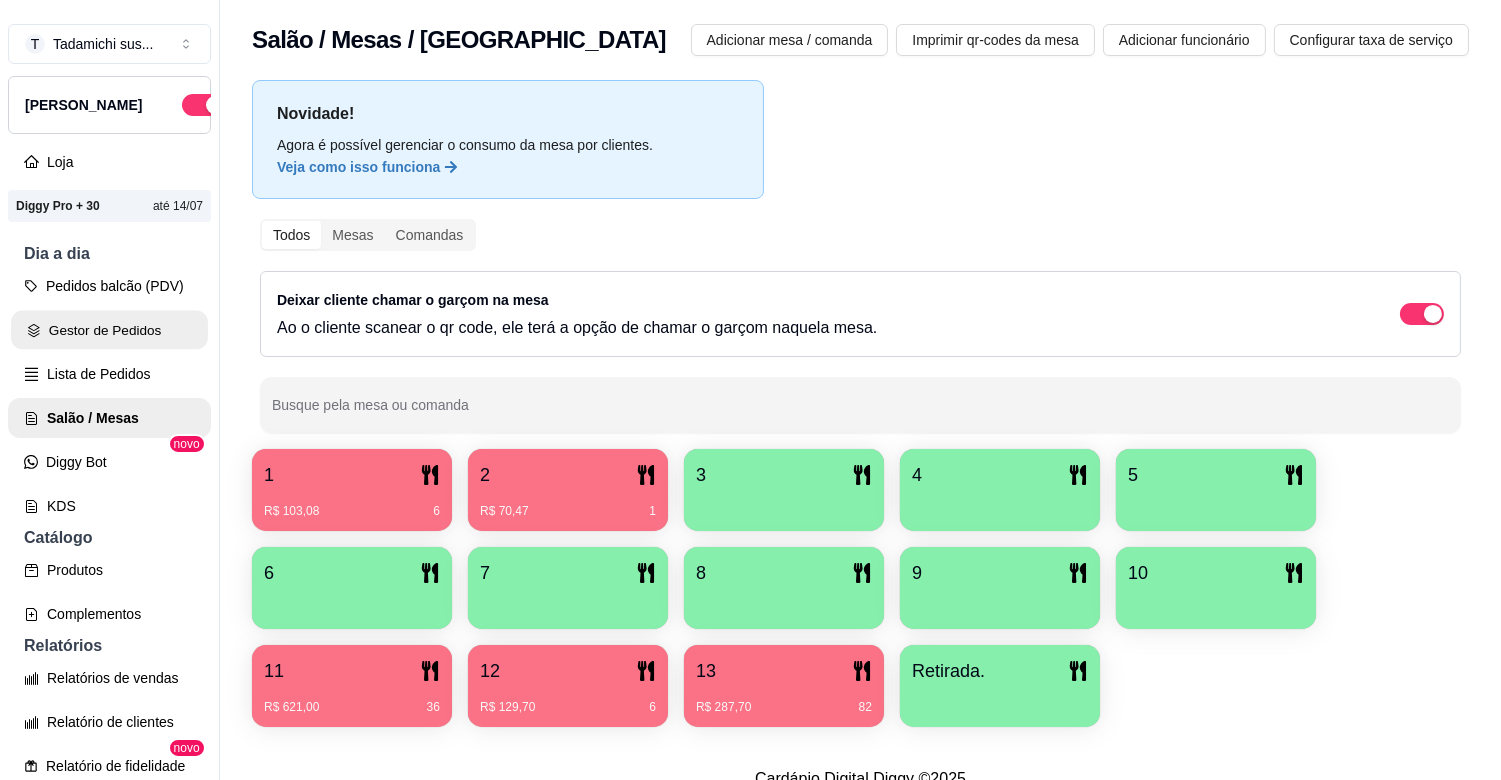 click on "Gestor de Pedidos" at bounding box center [109, 330] 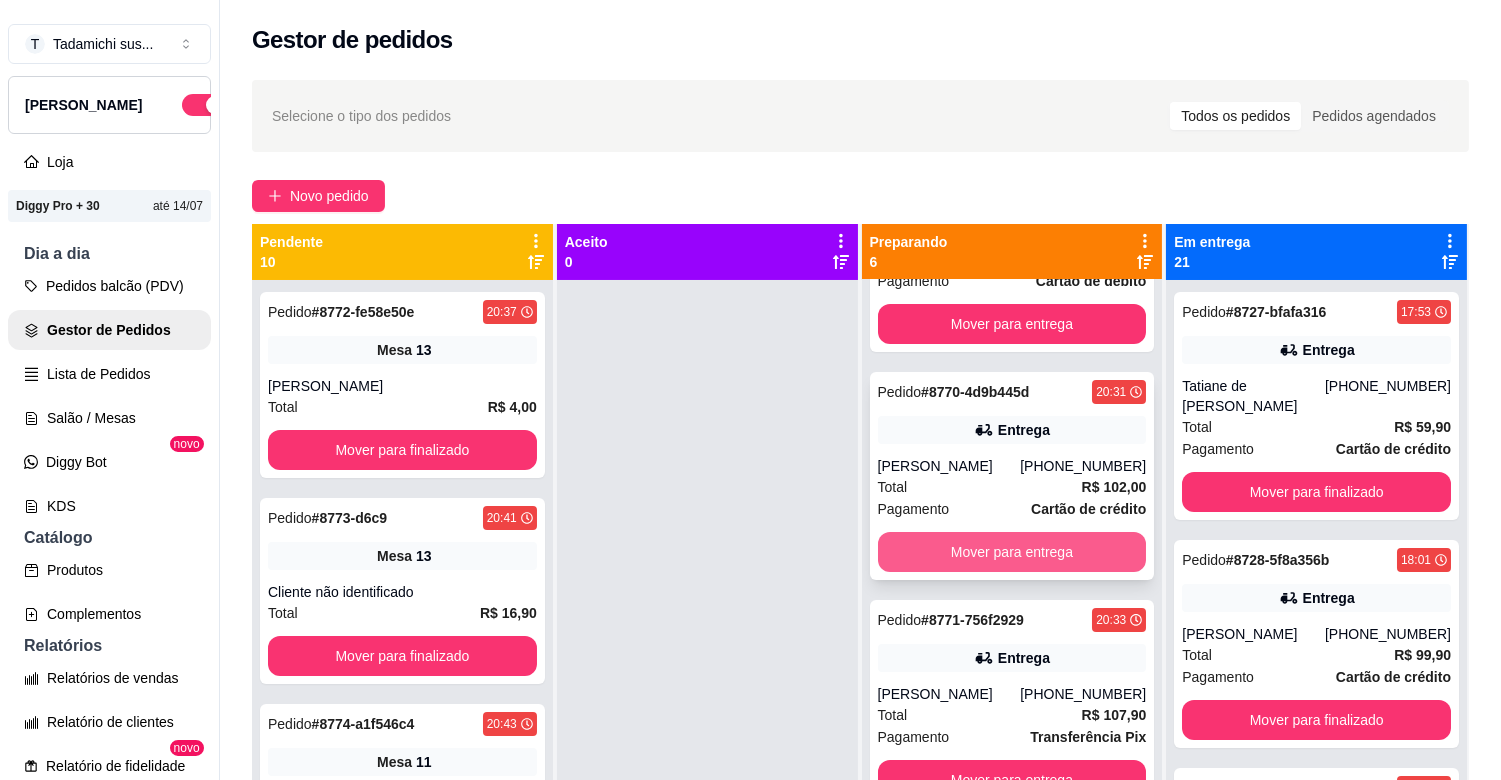 scroll, scrollTop: 607, scrollLeft: 0, axis: vertical 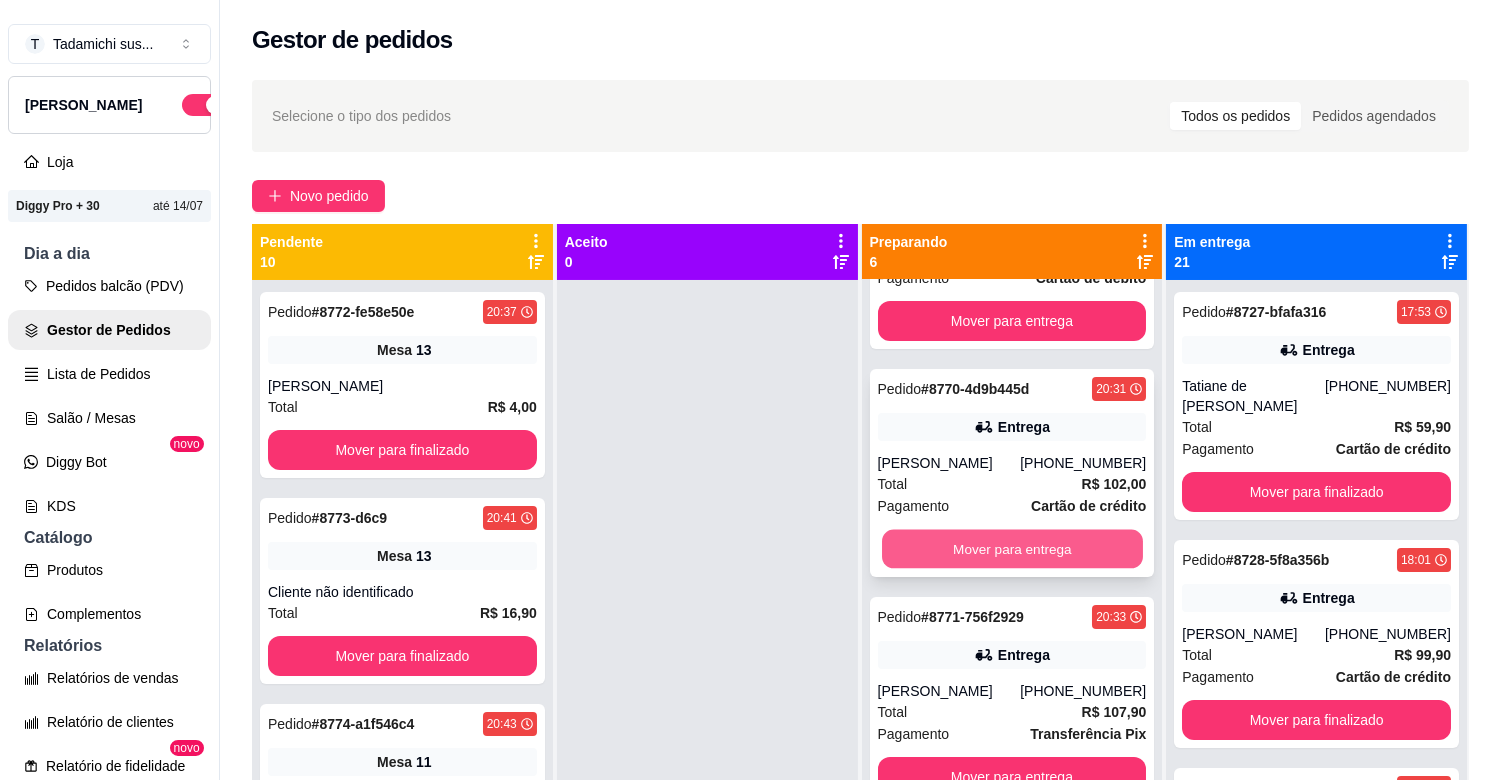 click on "Mover para entrega" at bounding box center [1012, 549] 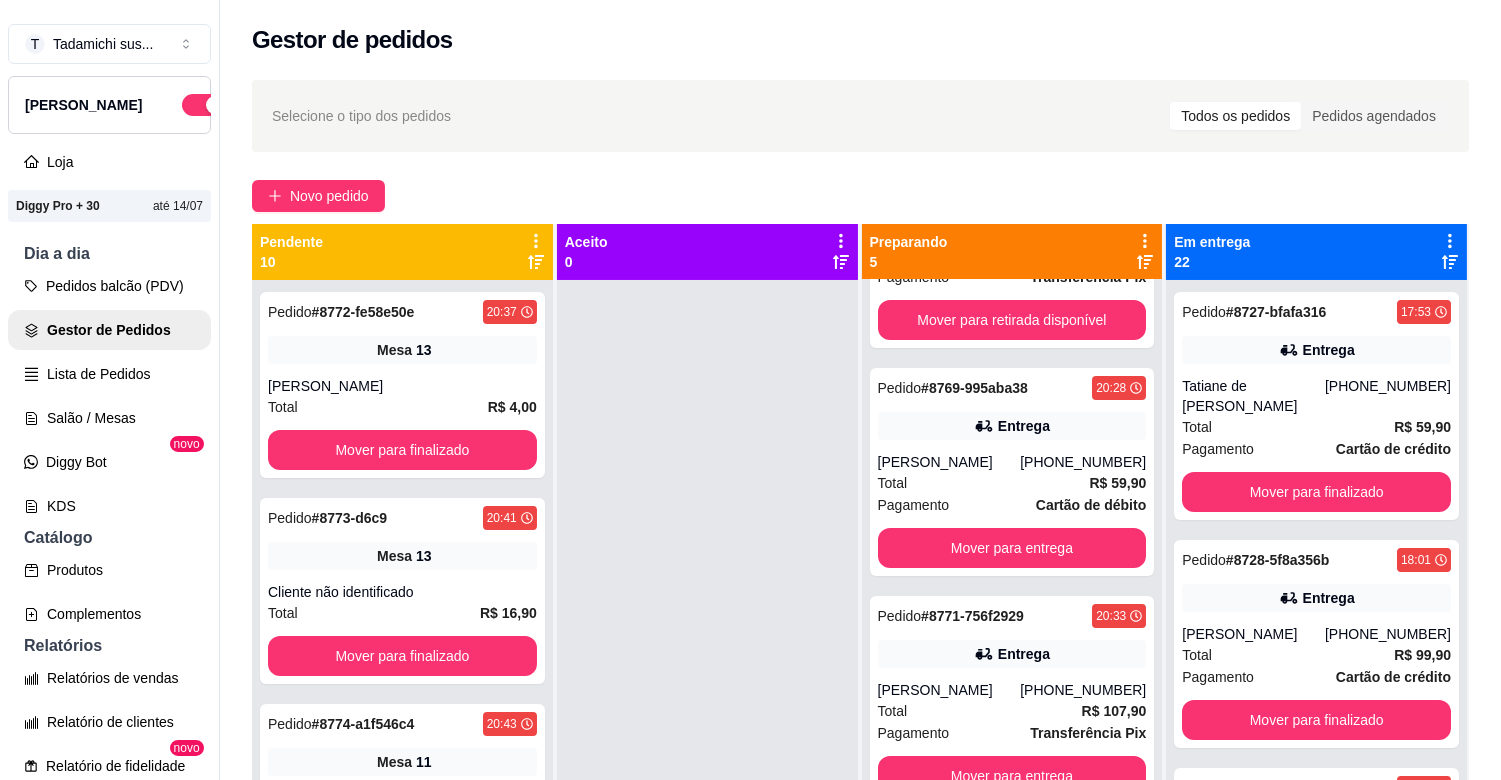 scroll, scrollTop: 380, scrollLeft: 0, axis: vertical 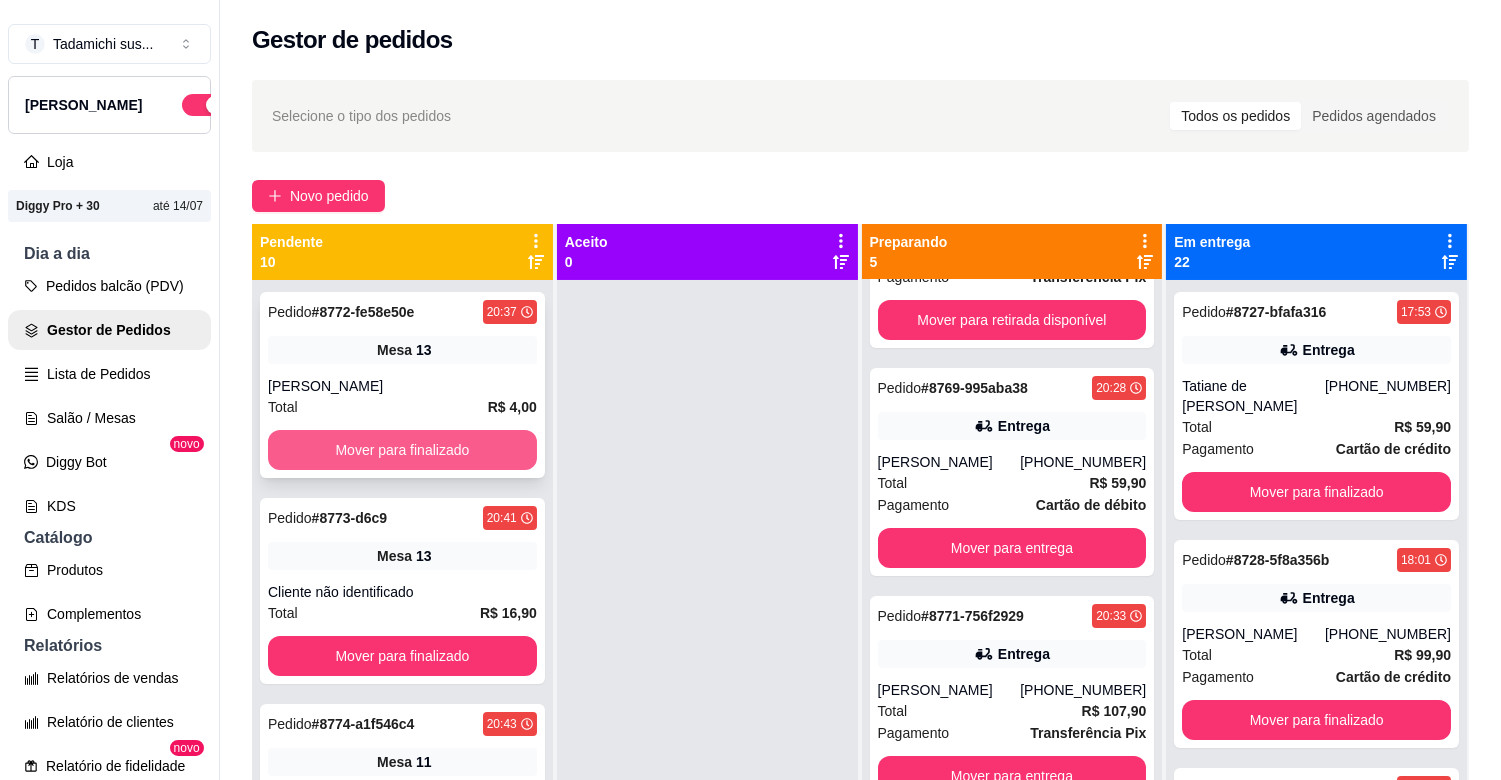 click on "Mover para finalizado" at bounding box center (402, 450) 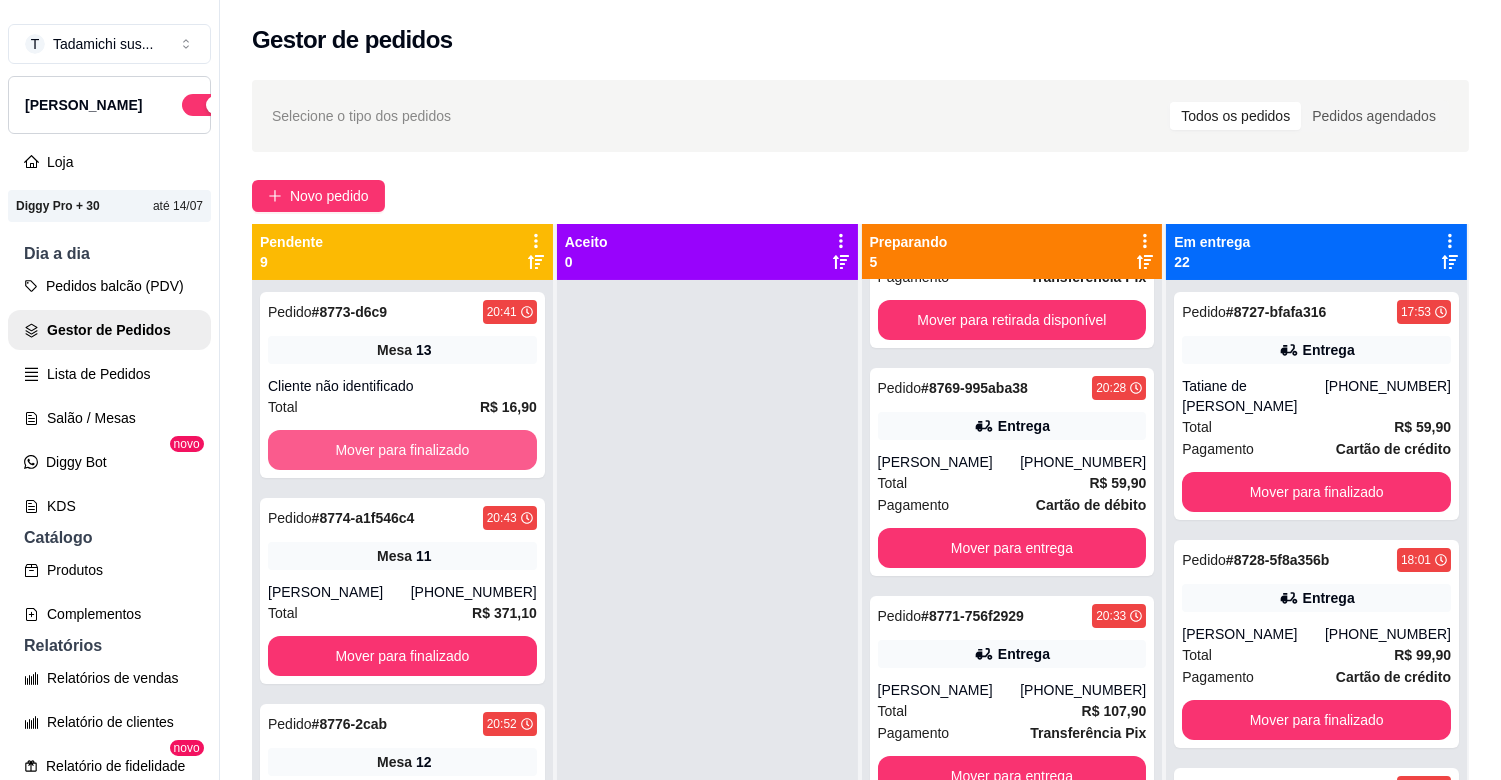 click on "Mover para finalizado" at bounding box center (402, 450) 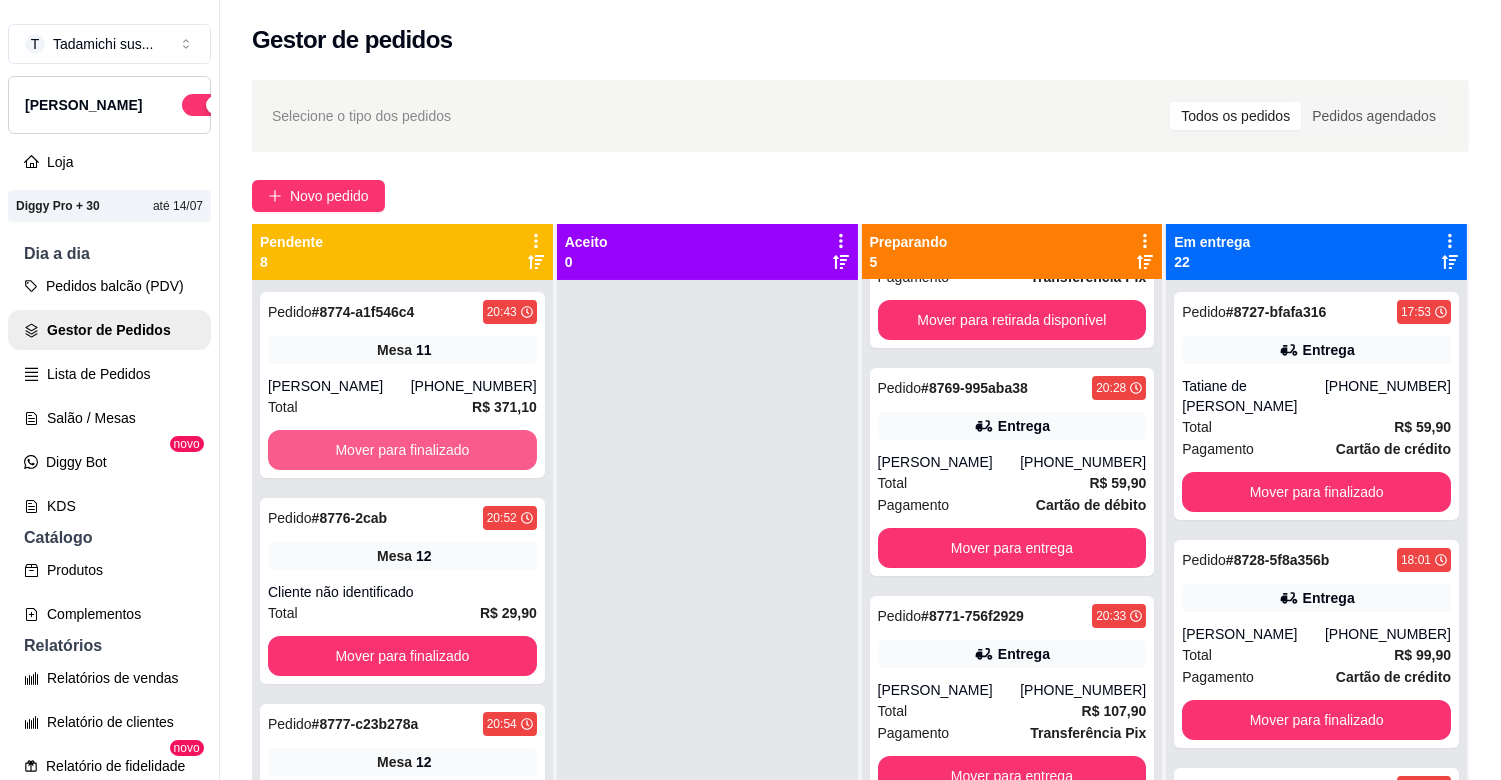 click on "Mover para finalizado" at bounding box center [402, 450] 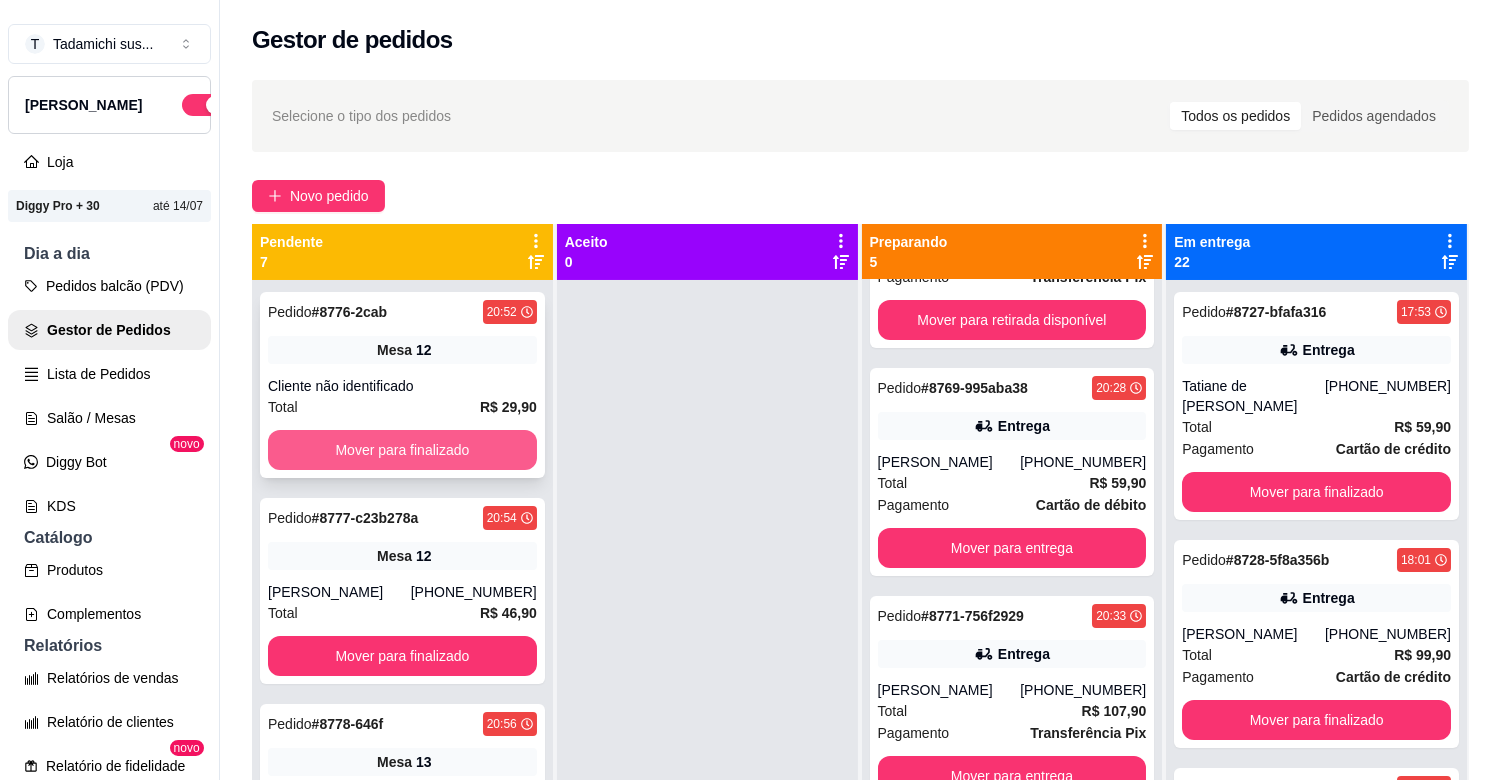 click on "Mover para finalizado" at bounding box center [402, 450] 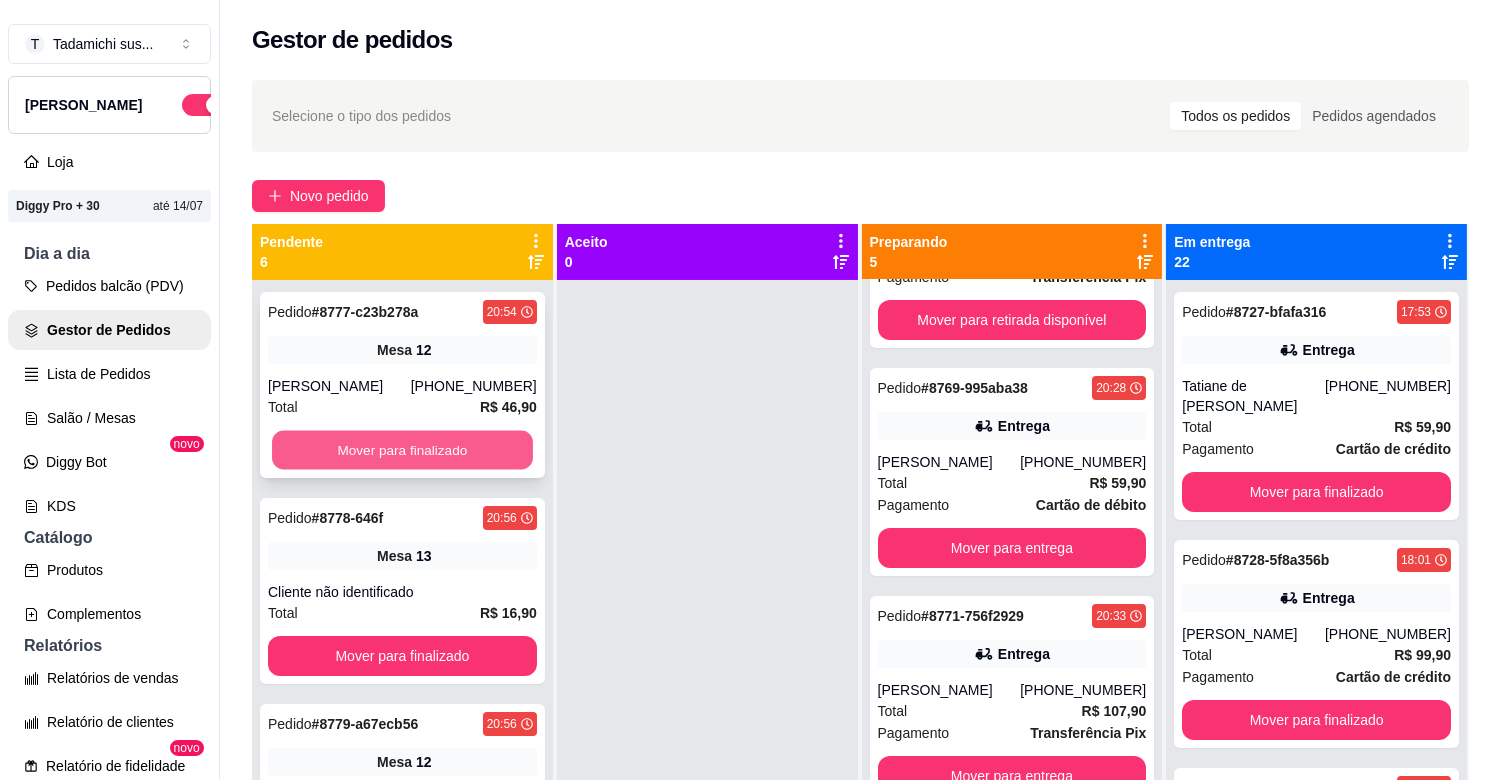 click on "Mover para finalizado" at bounding box center [402, 450] 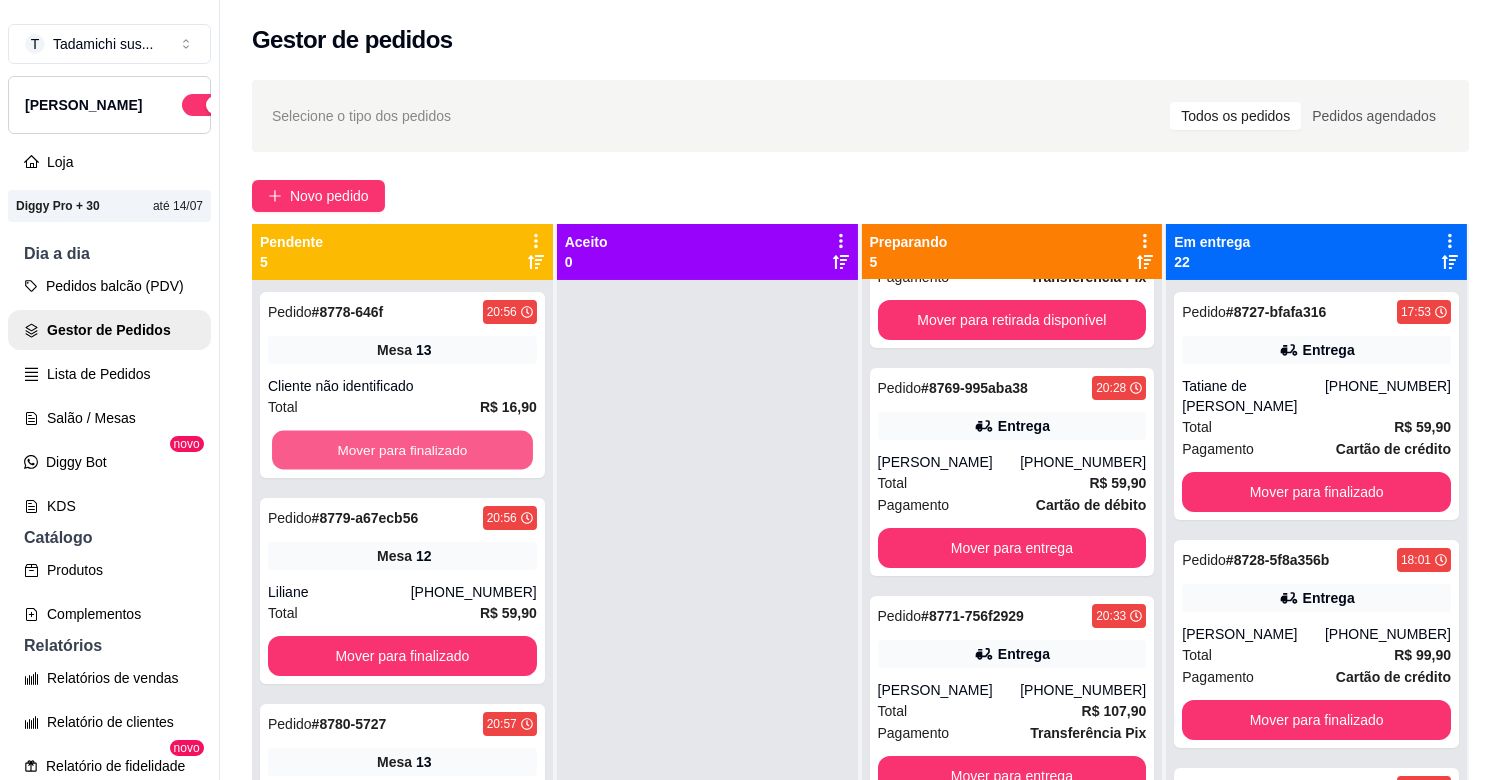 click on "Mover para finalizado" at bounding box center (402, 450) 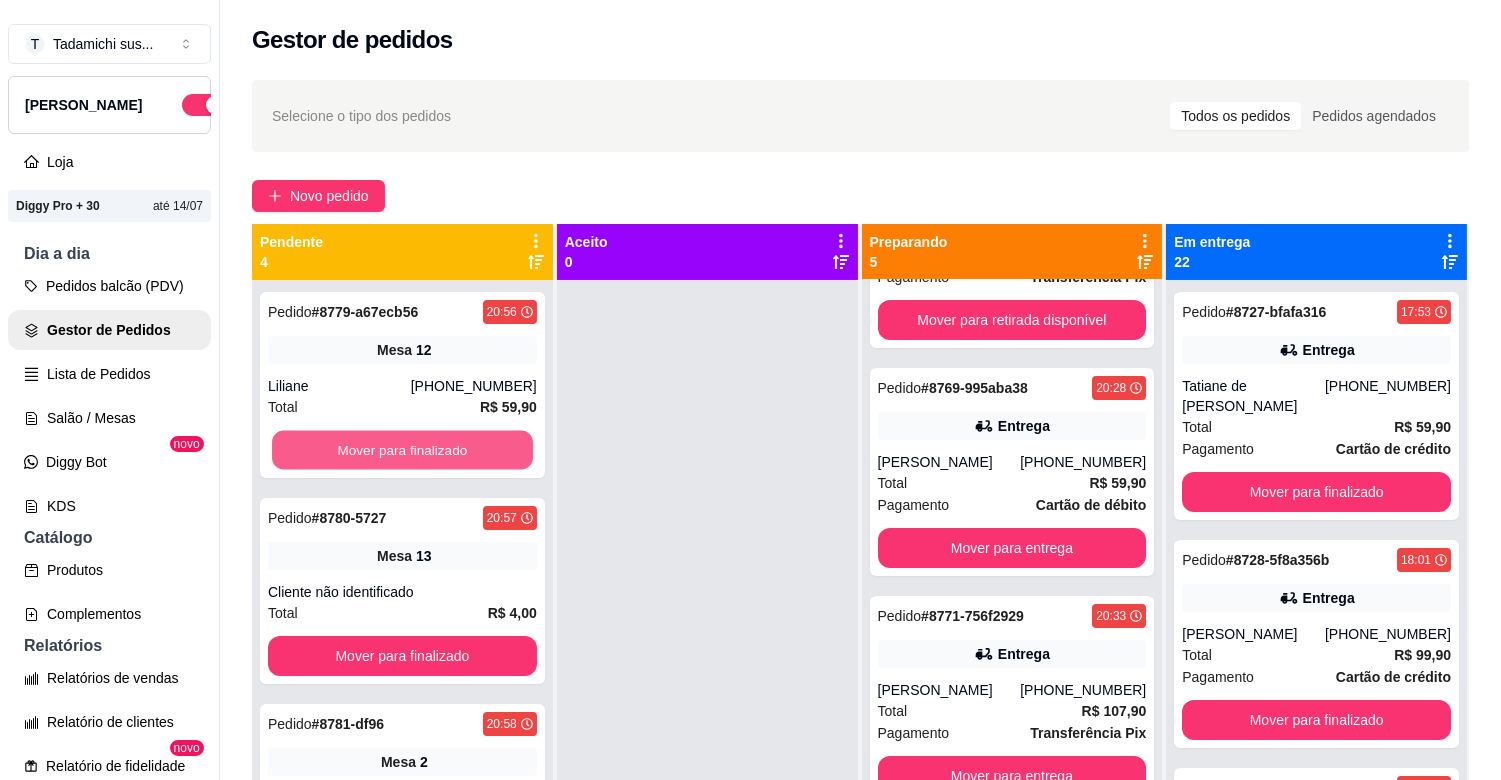click on "Mover para finalizado" at bounding box center (402, 450) 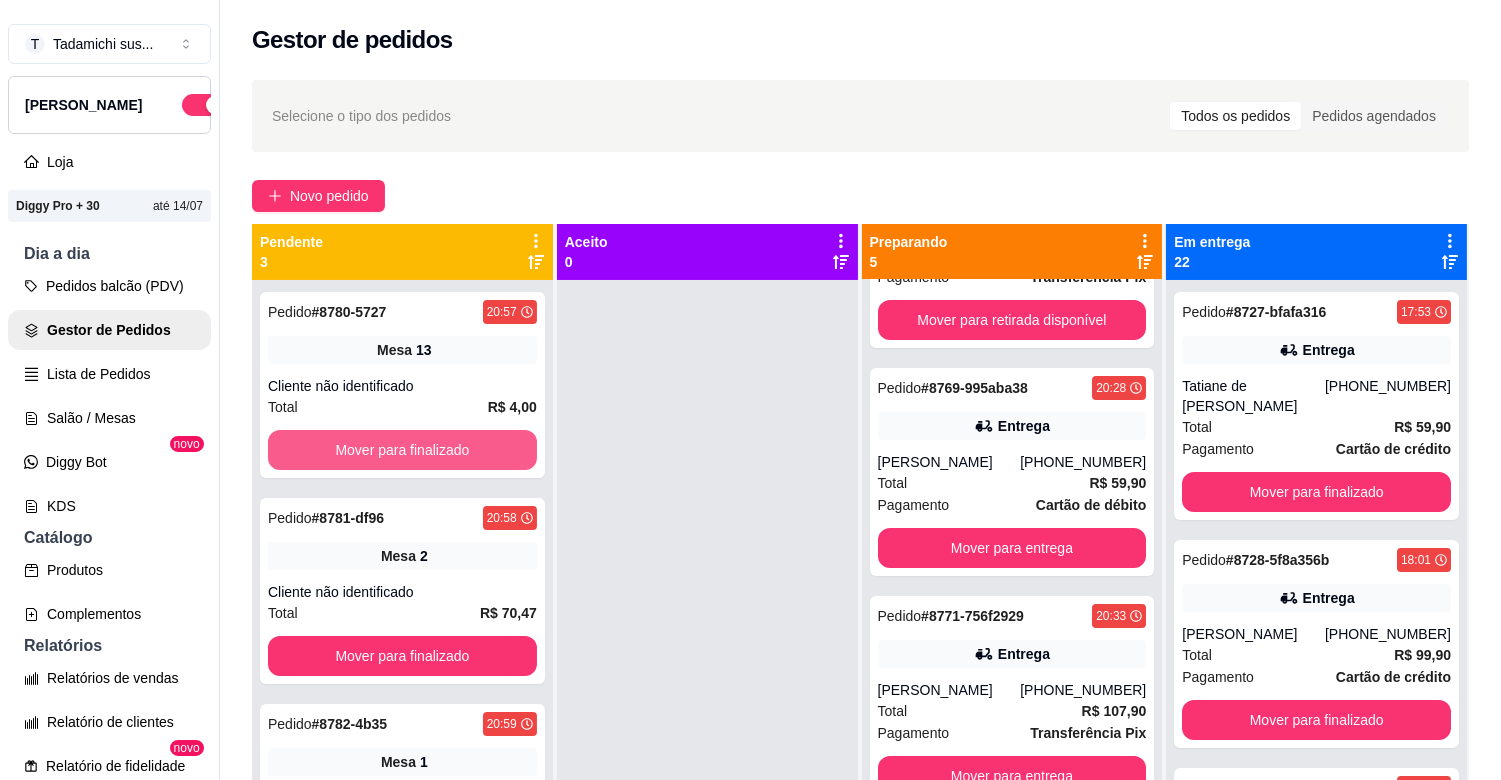 click on "Mover para finalizado" at bounding box center [402, 450] 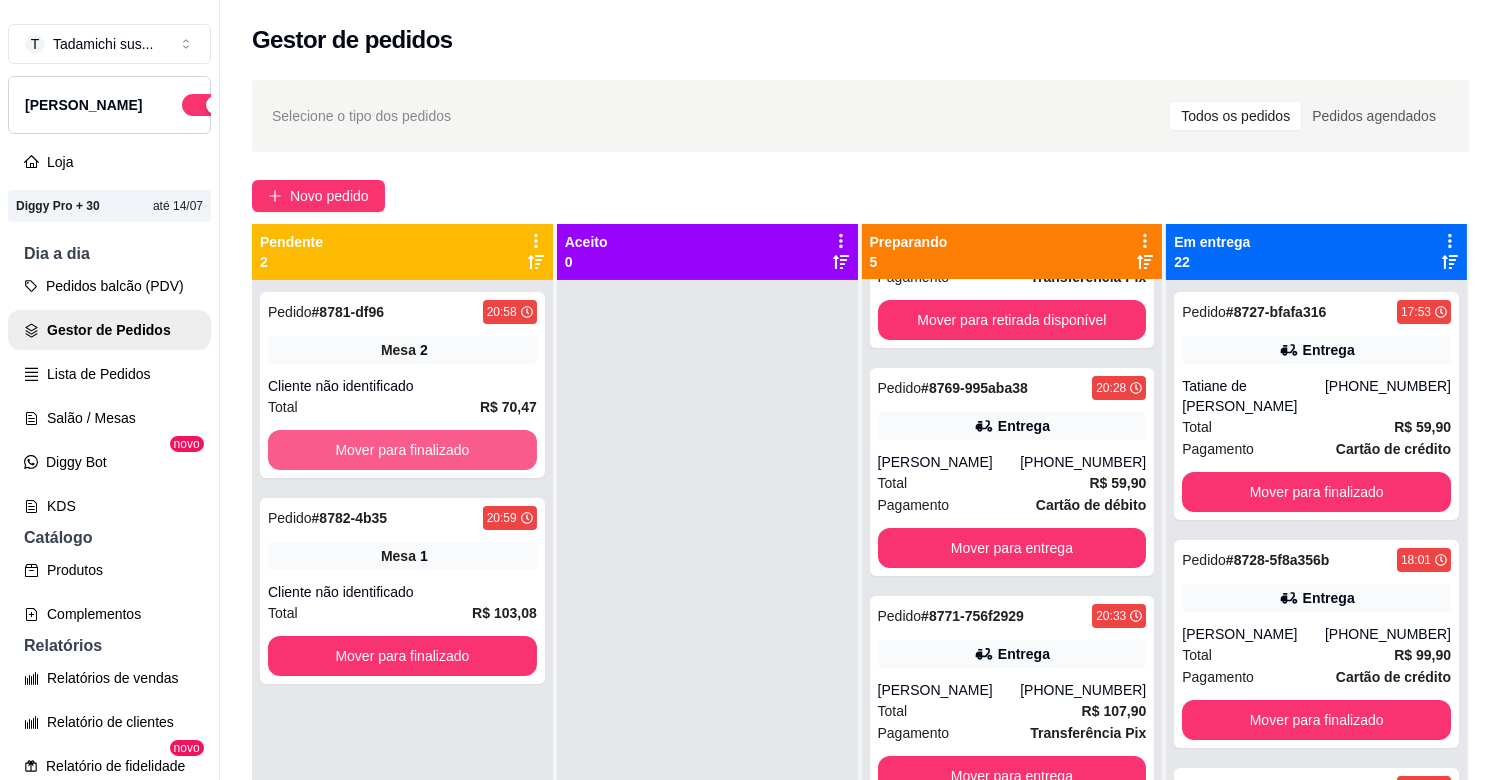 click on "Mover para finalizado" at bounding box center (402, 450) 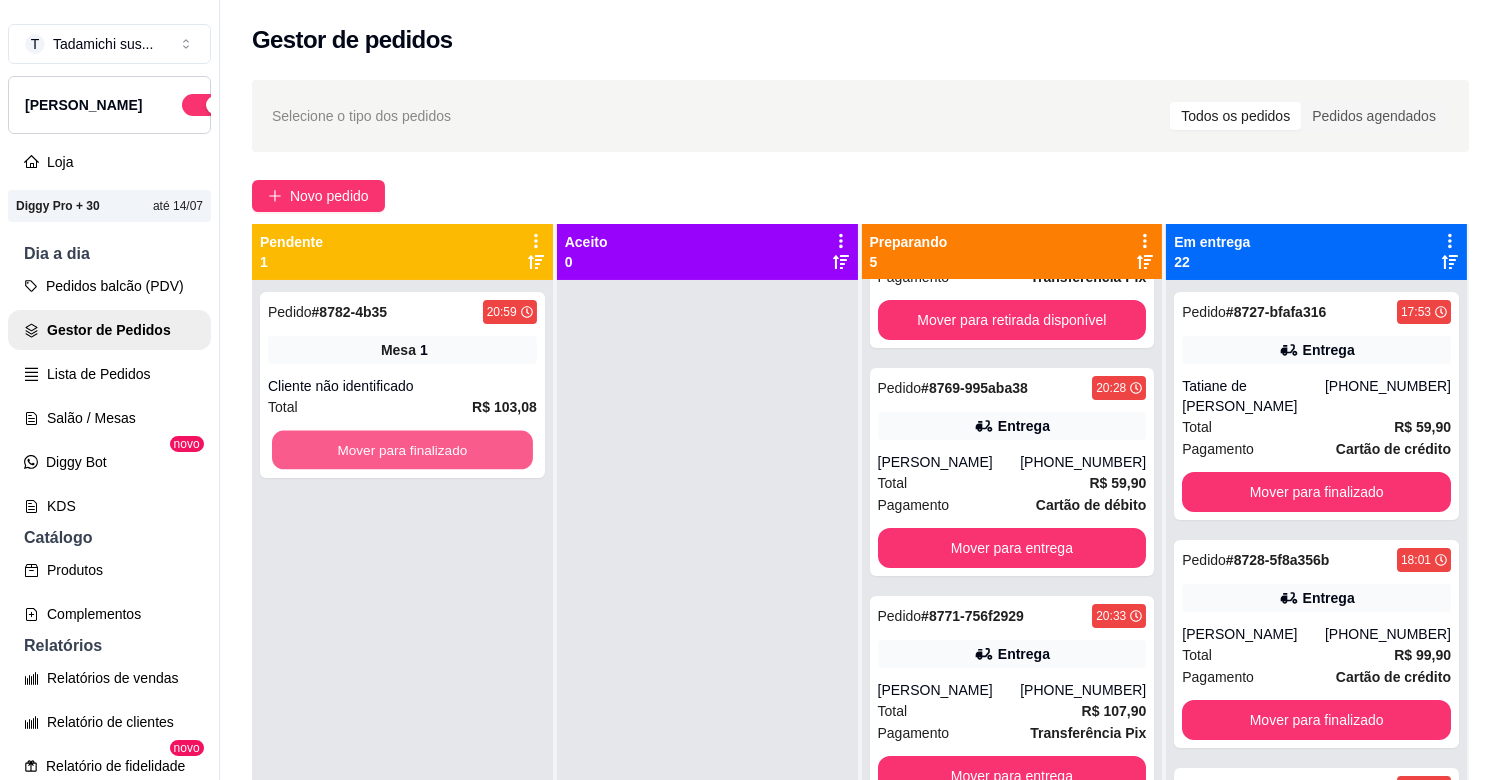 click on "Mover para finalizado" at bounding box center [402, 450] 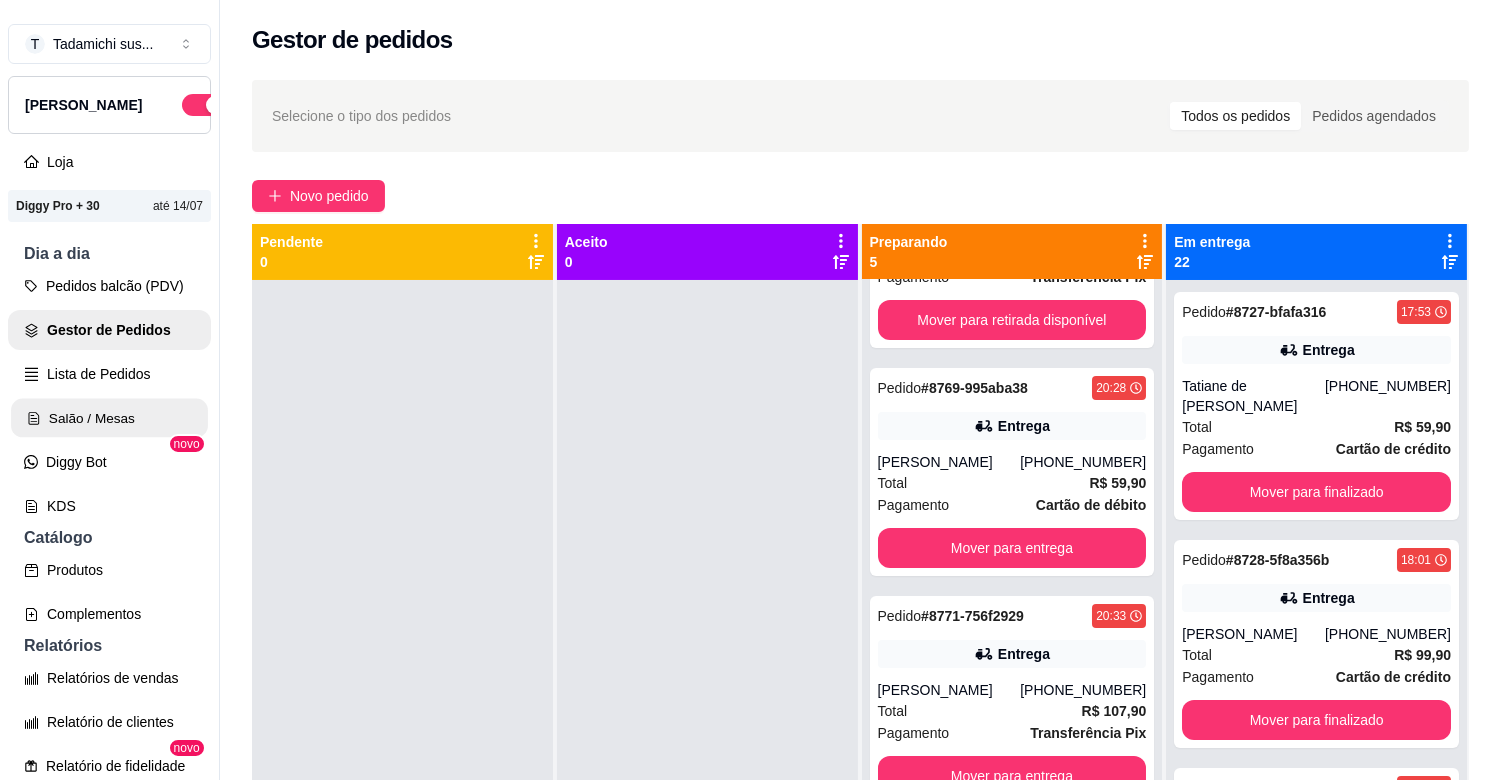click on "Salão / Mesas" at bounding box center [109, 418] 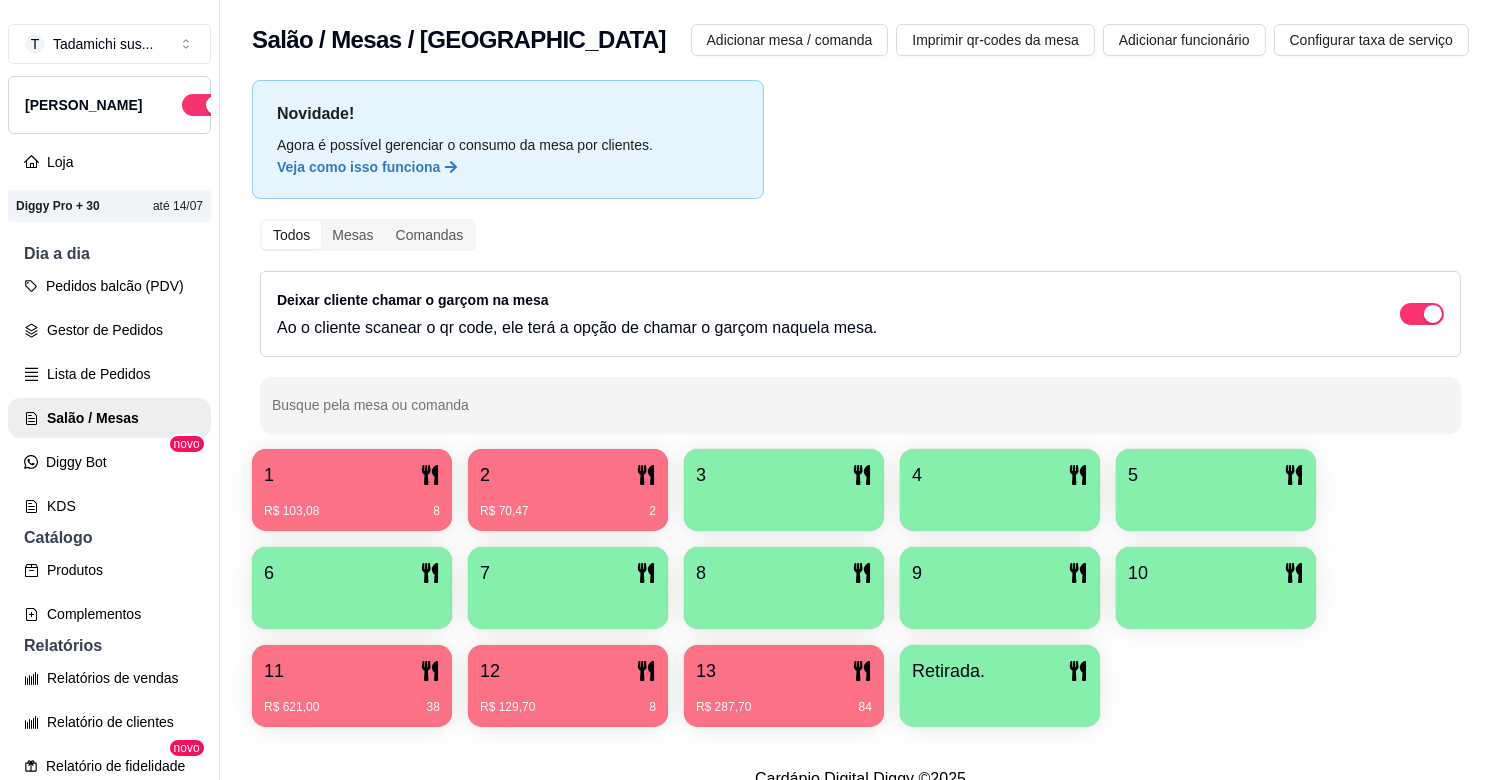 click on "Retirada." at bounding box center (948, 671) 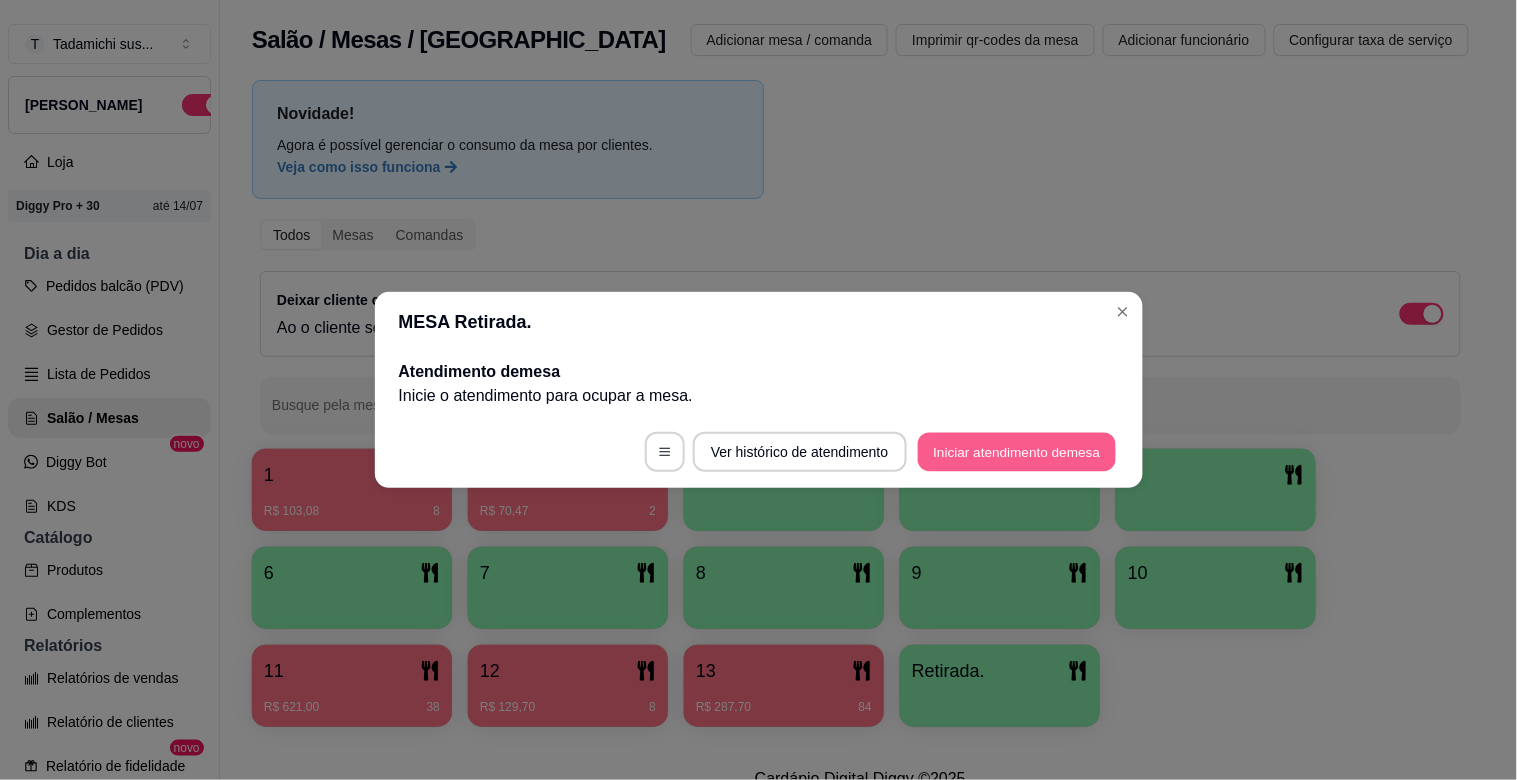 click on "Iniciar atendimento de  mesa" at bounding box center (1017, 452) 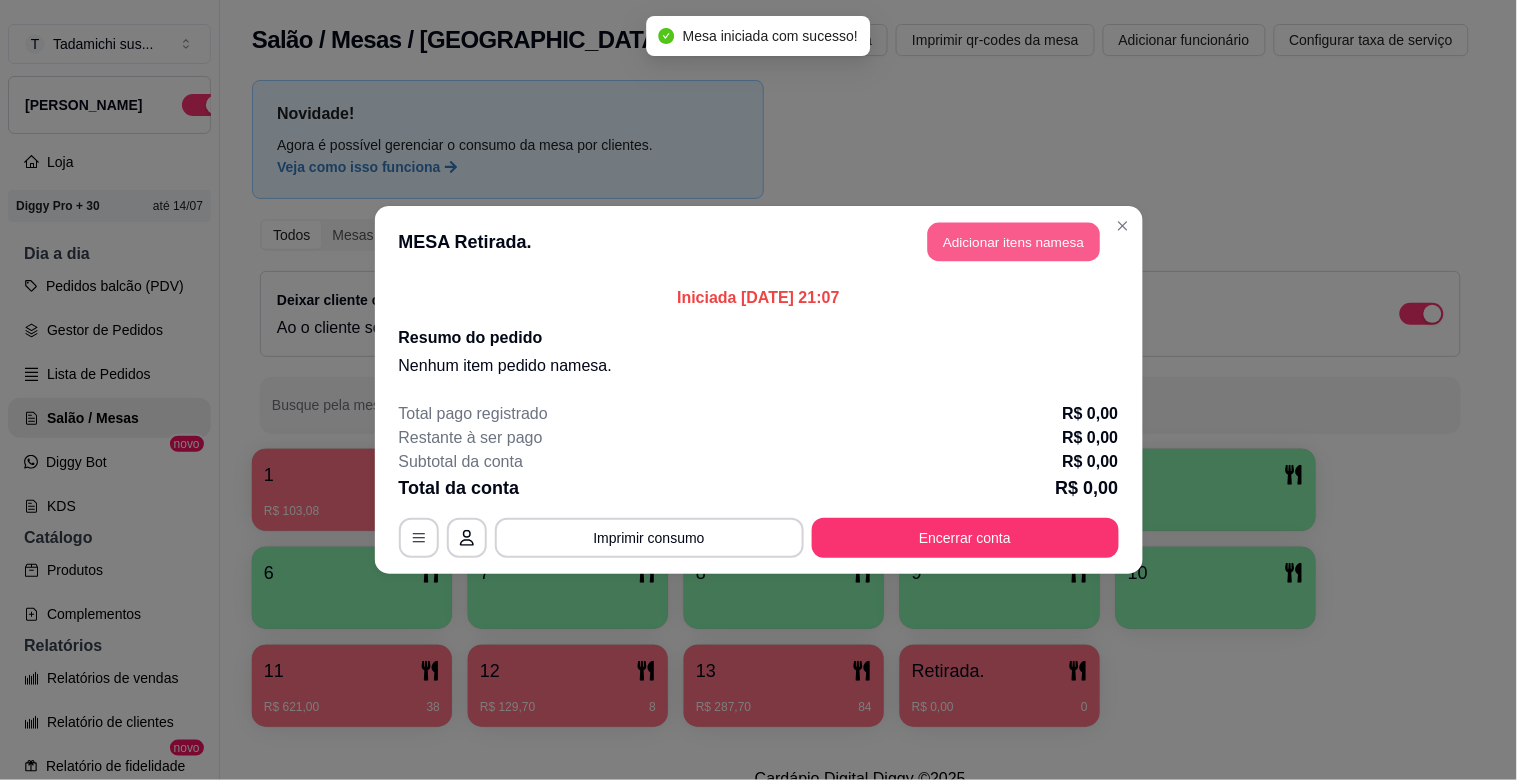 click on "Adicionar itens na  mesa" at bounding box center (1014, 242) 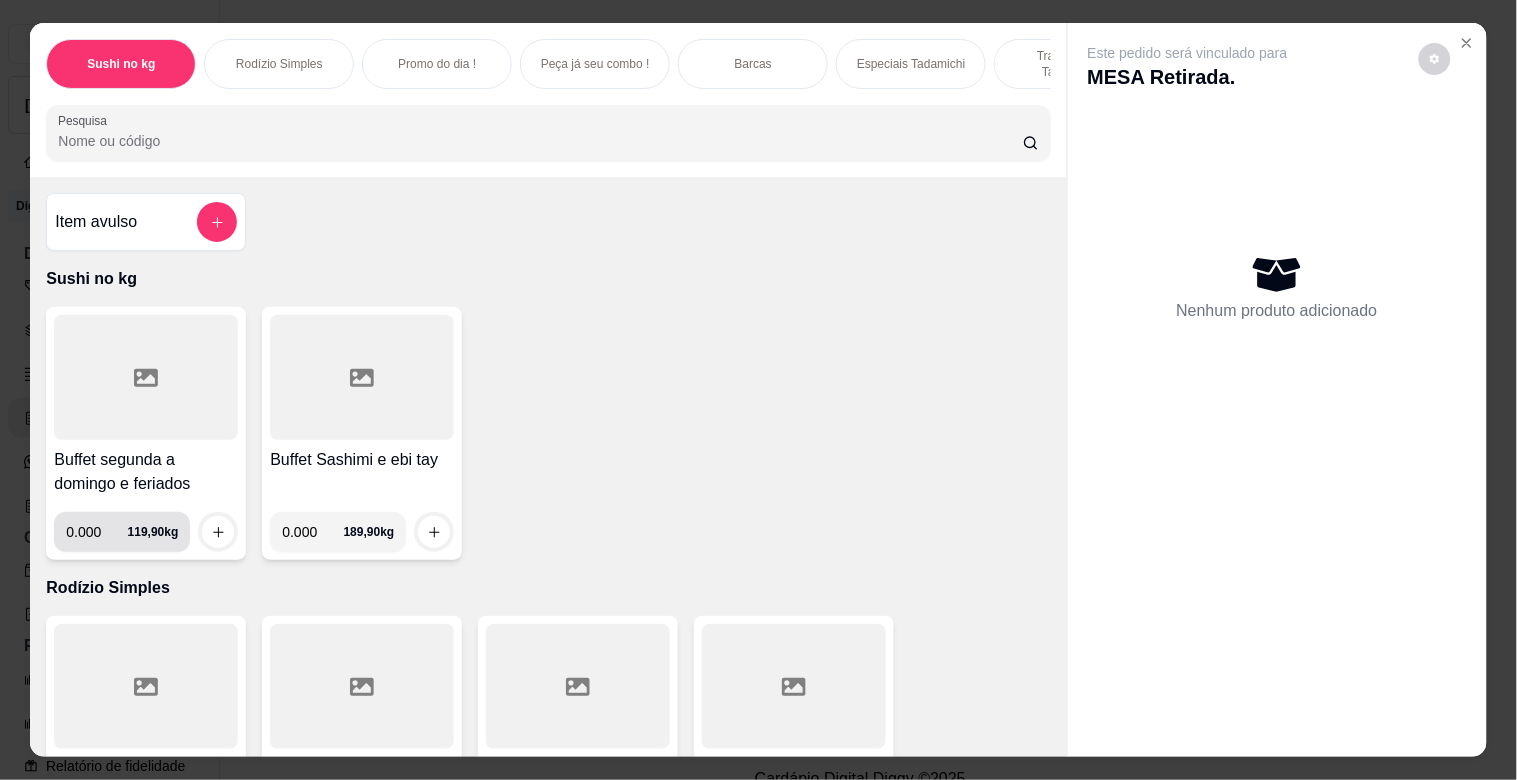 click on "0.000" at bounding box center [96, 532] 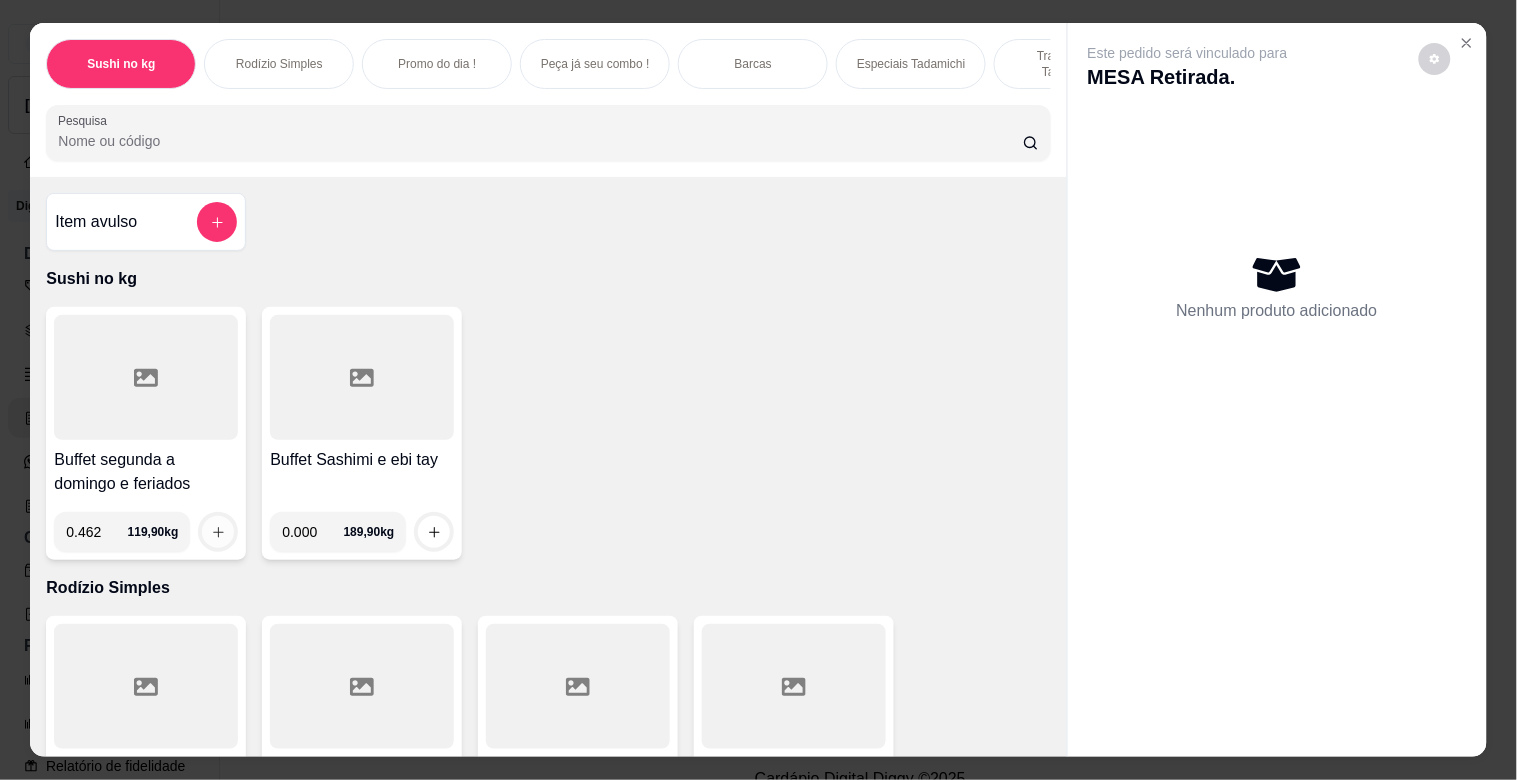 type on "0.462" 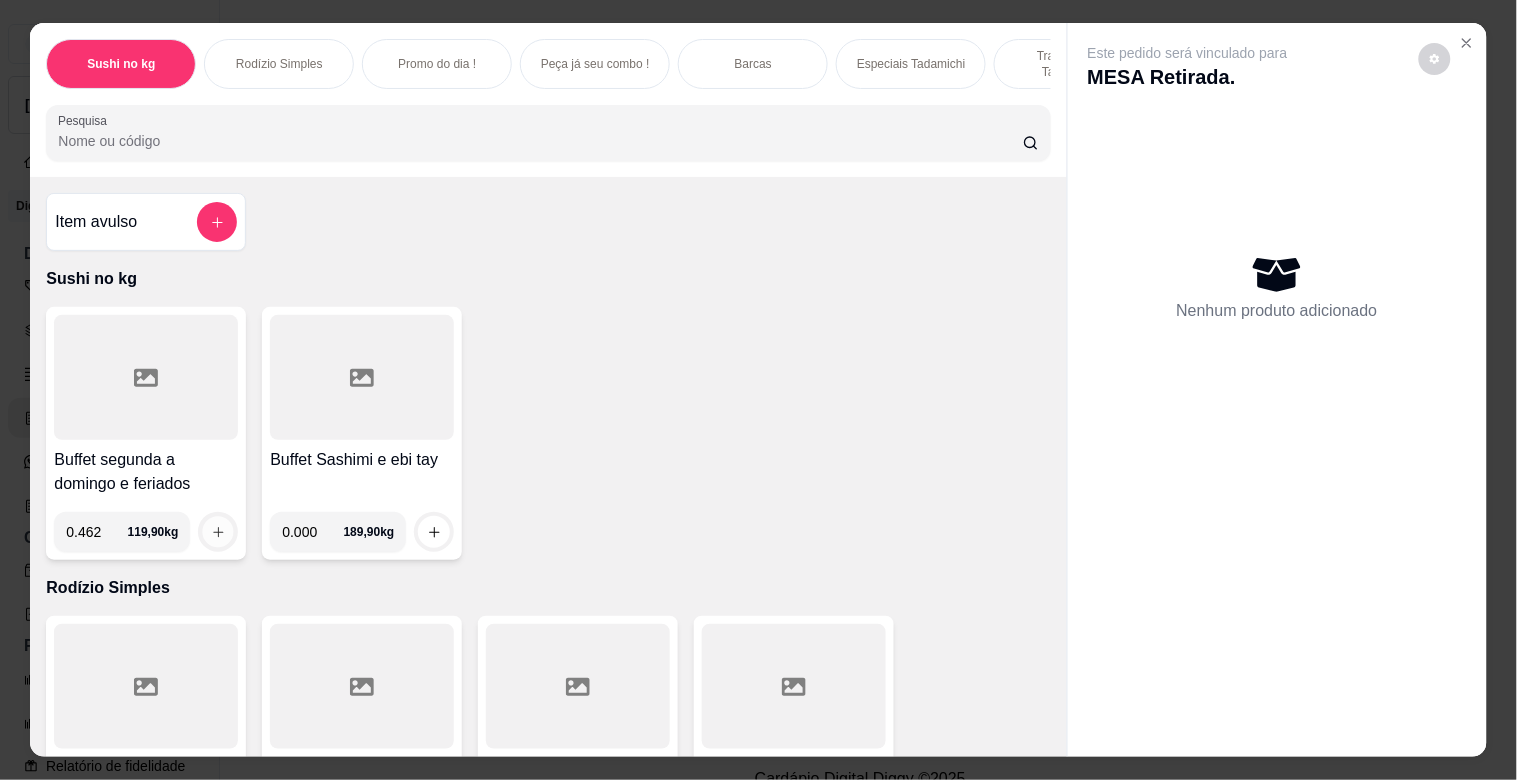 click at bounding box center (218, 532) 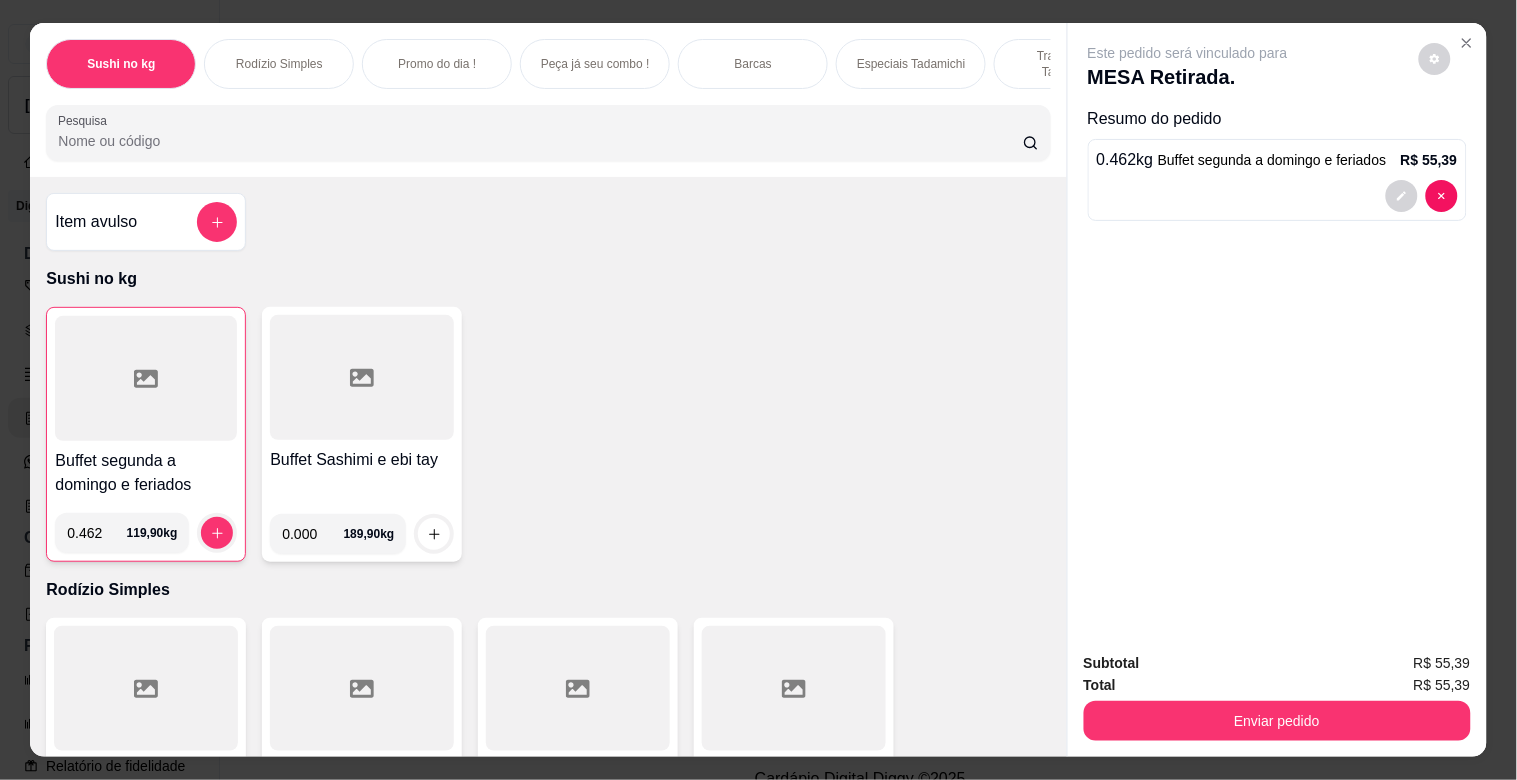 click on "Pesquisa" at bounding box center [540, 141] 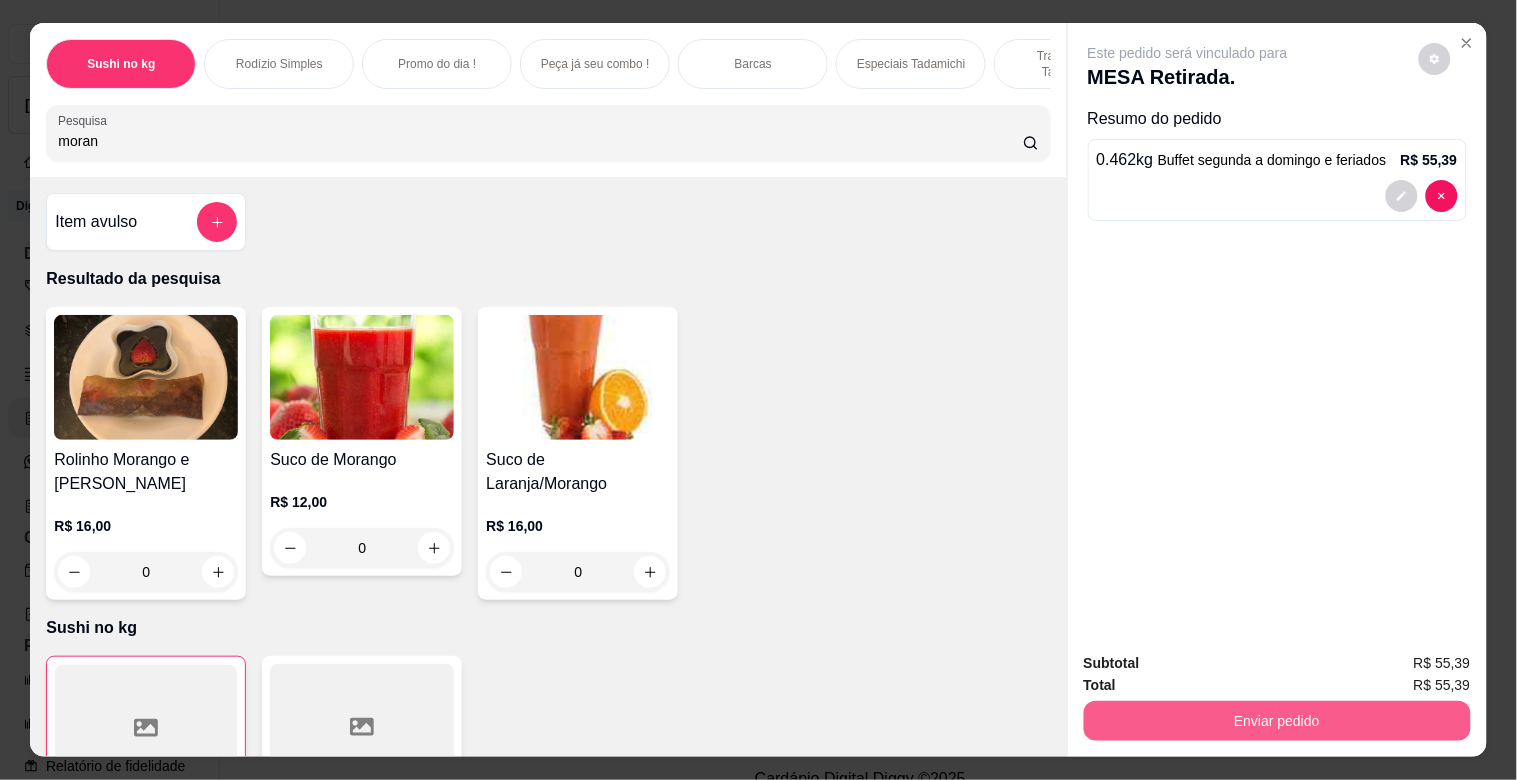 type on "moran" 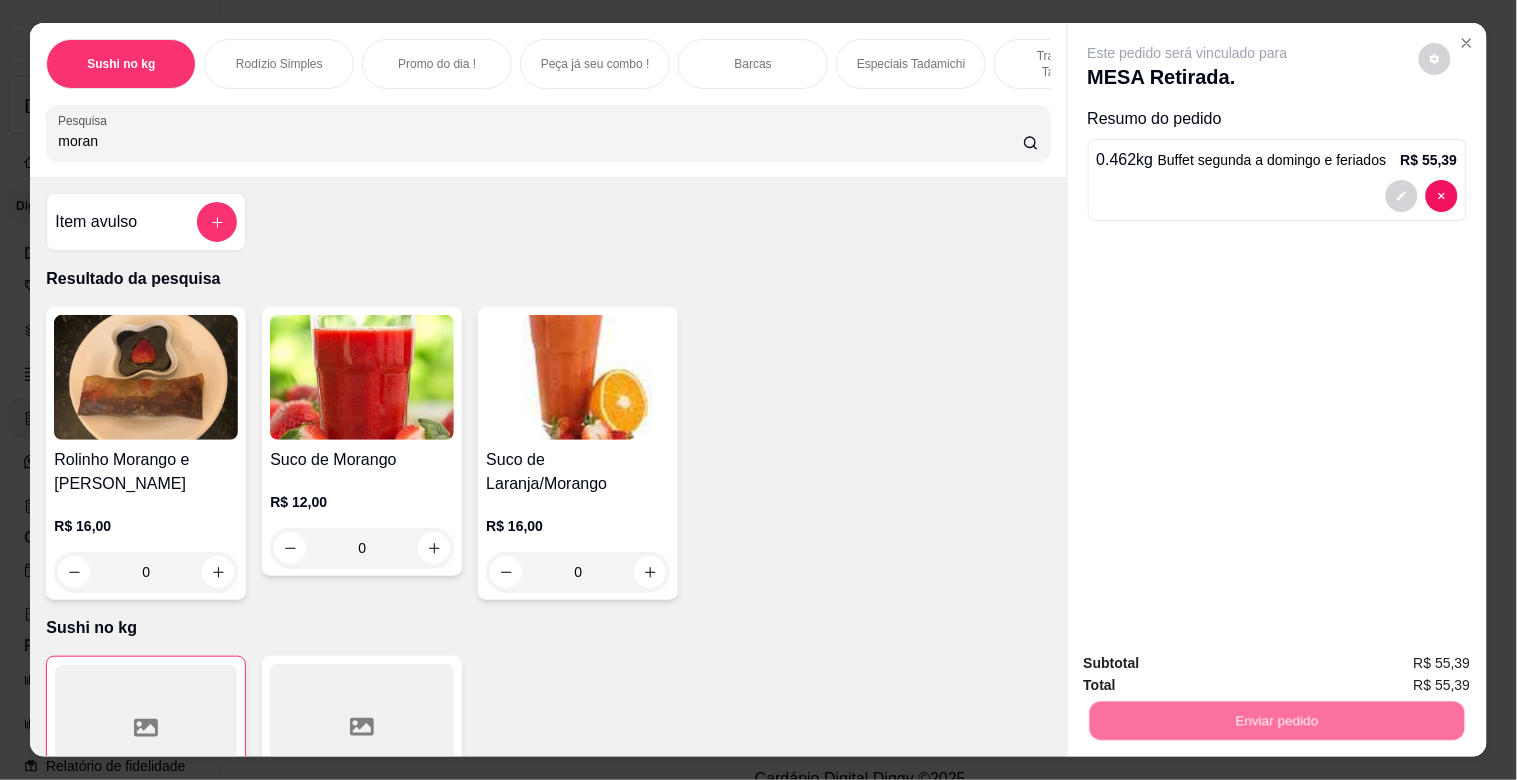 click on "Não registrar e enviar pedido" at bounding box center [1211, 662] 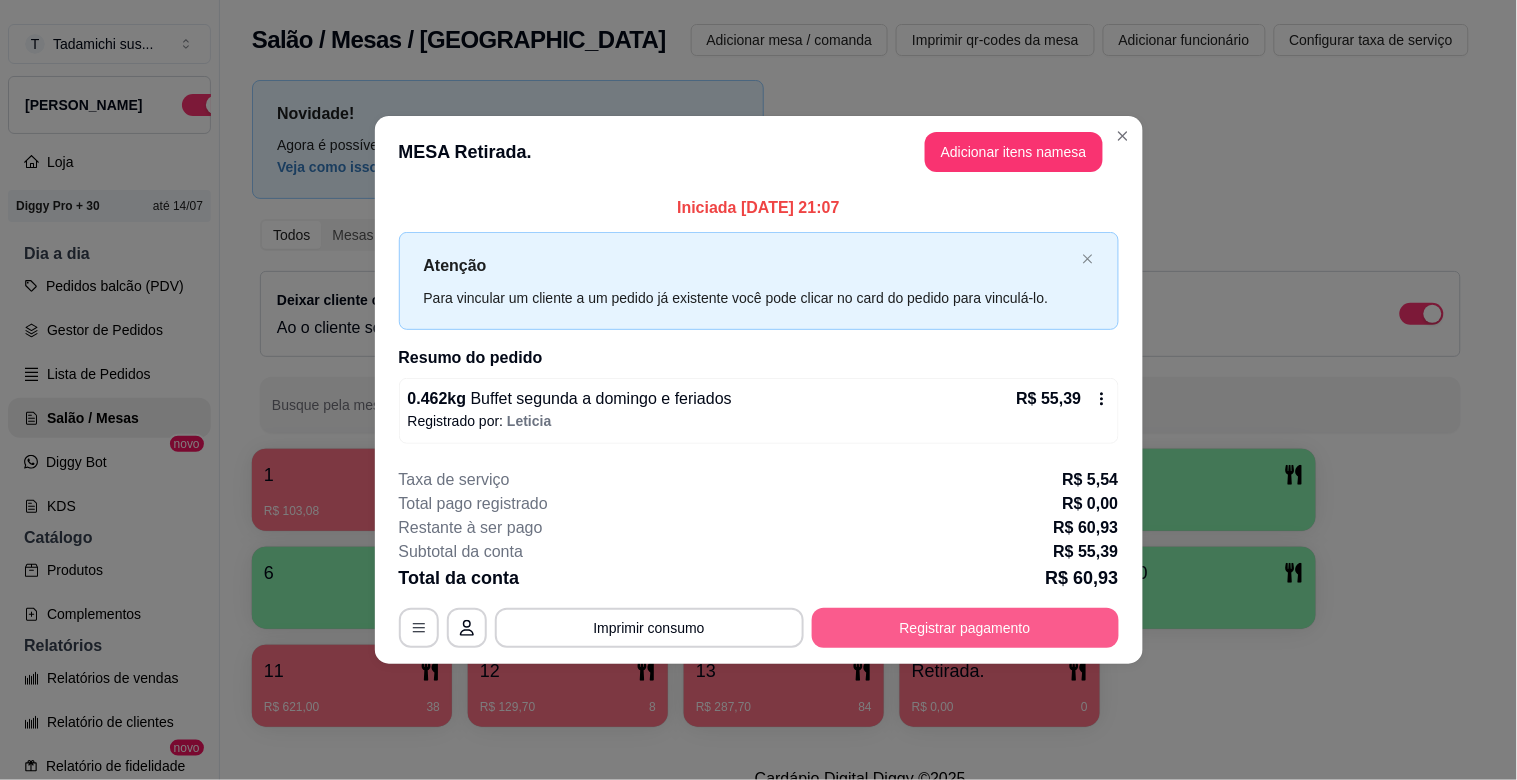 click on "Registrar pagamento" at bounding box center (965, 628) 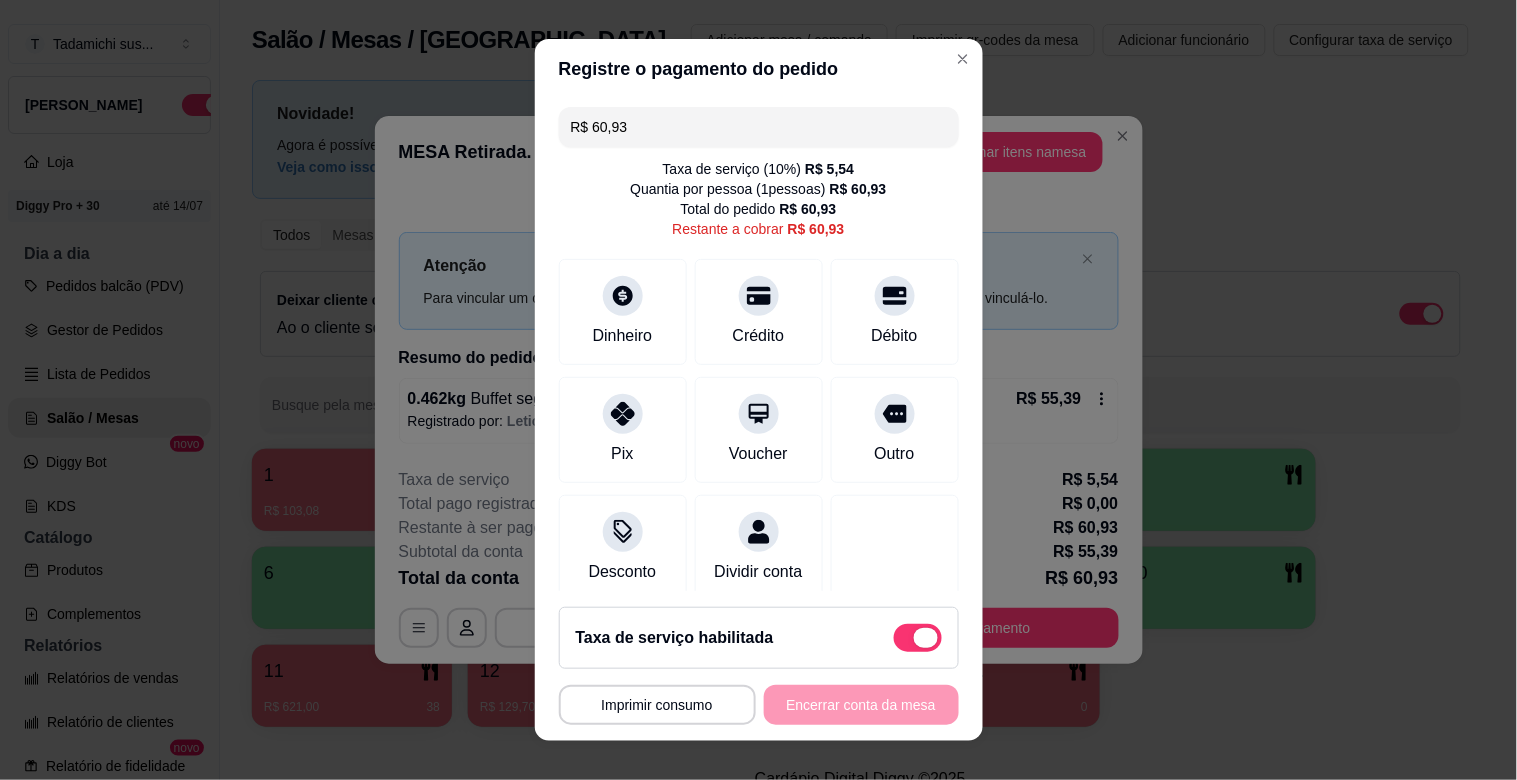 click at bounding box center (918, 638) 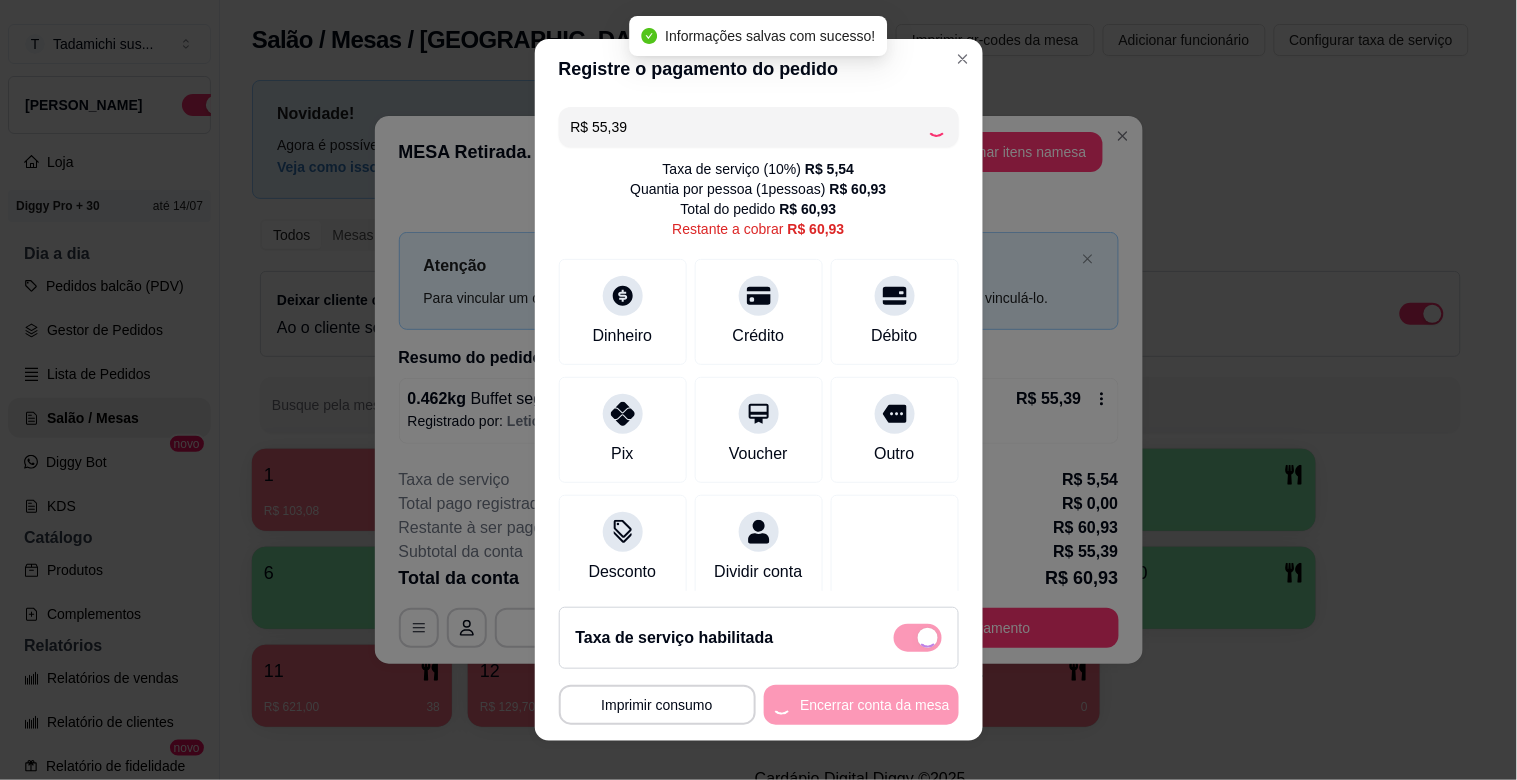 checkbox on "false" 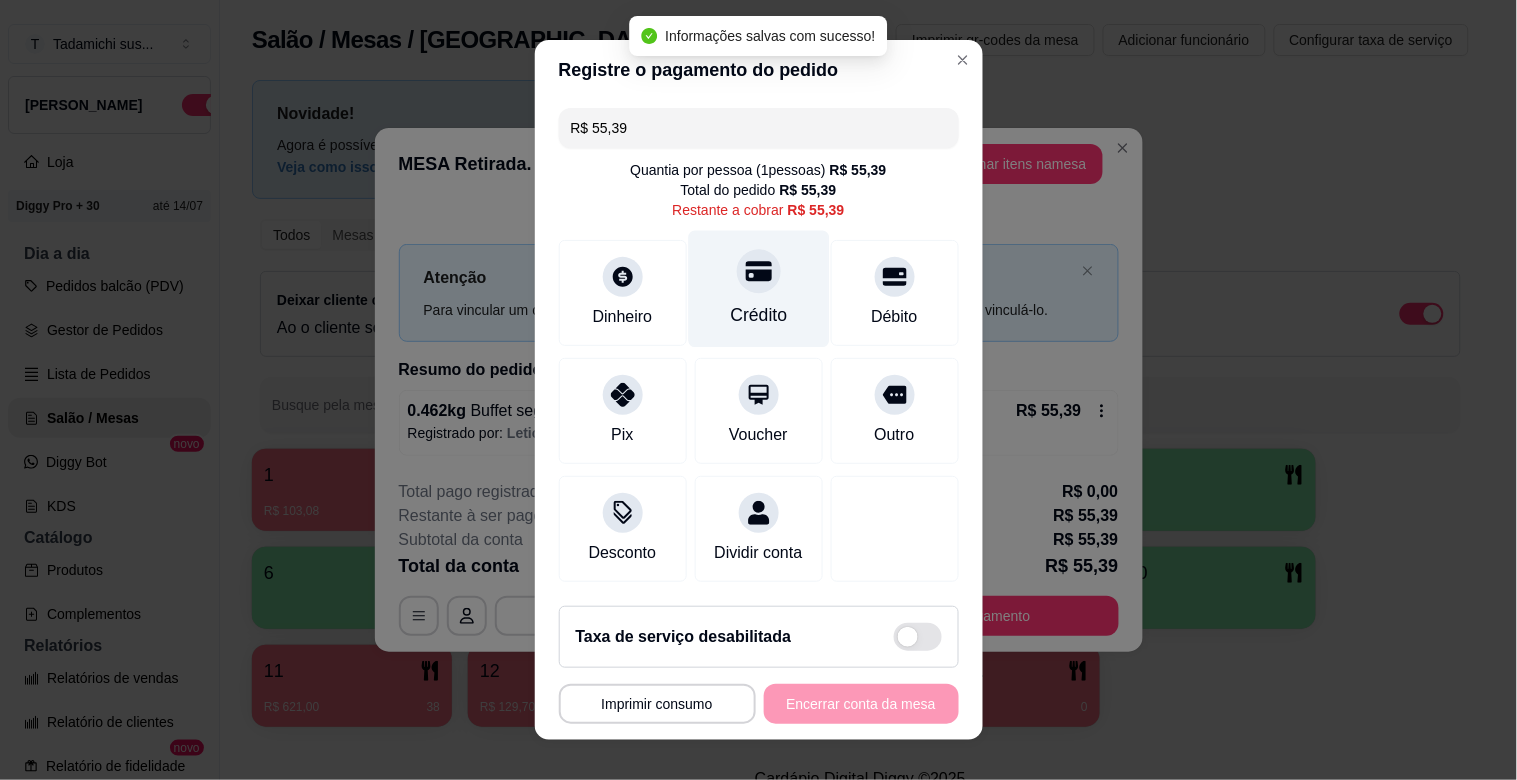 click on "Crédito" at bounding box center [758, 289] 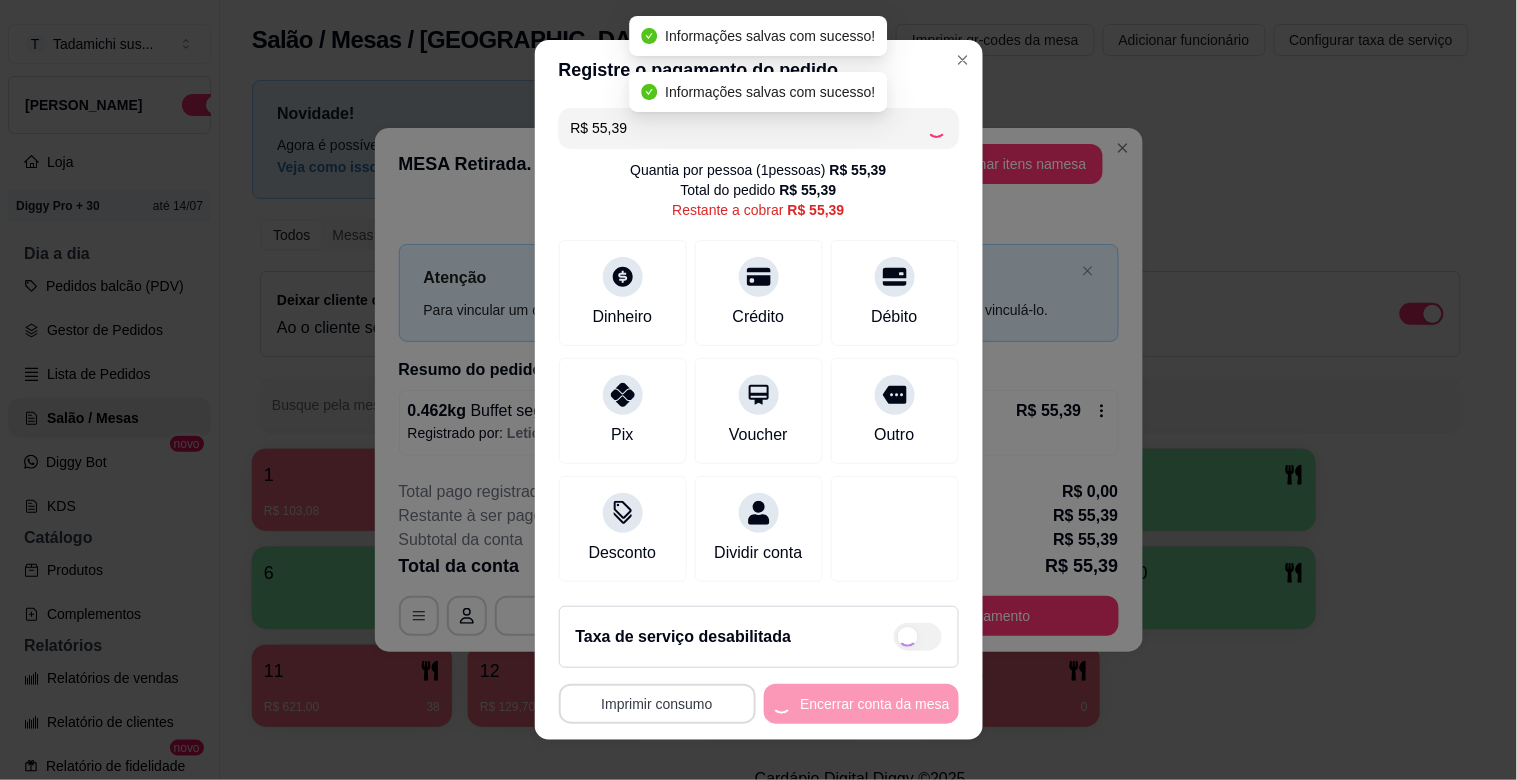 type on "R$ 0,00" 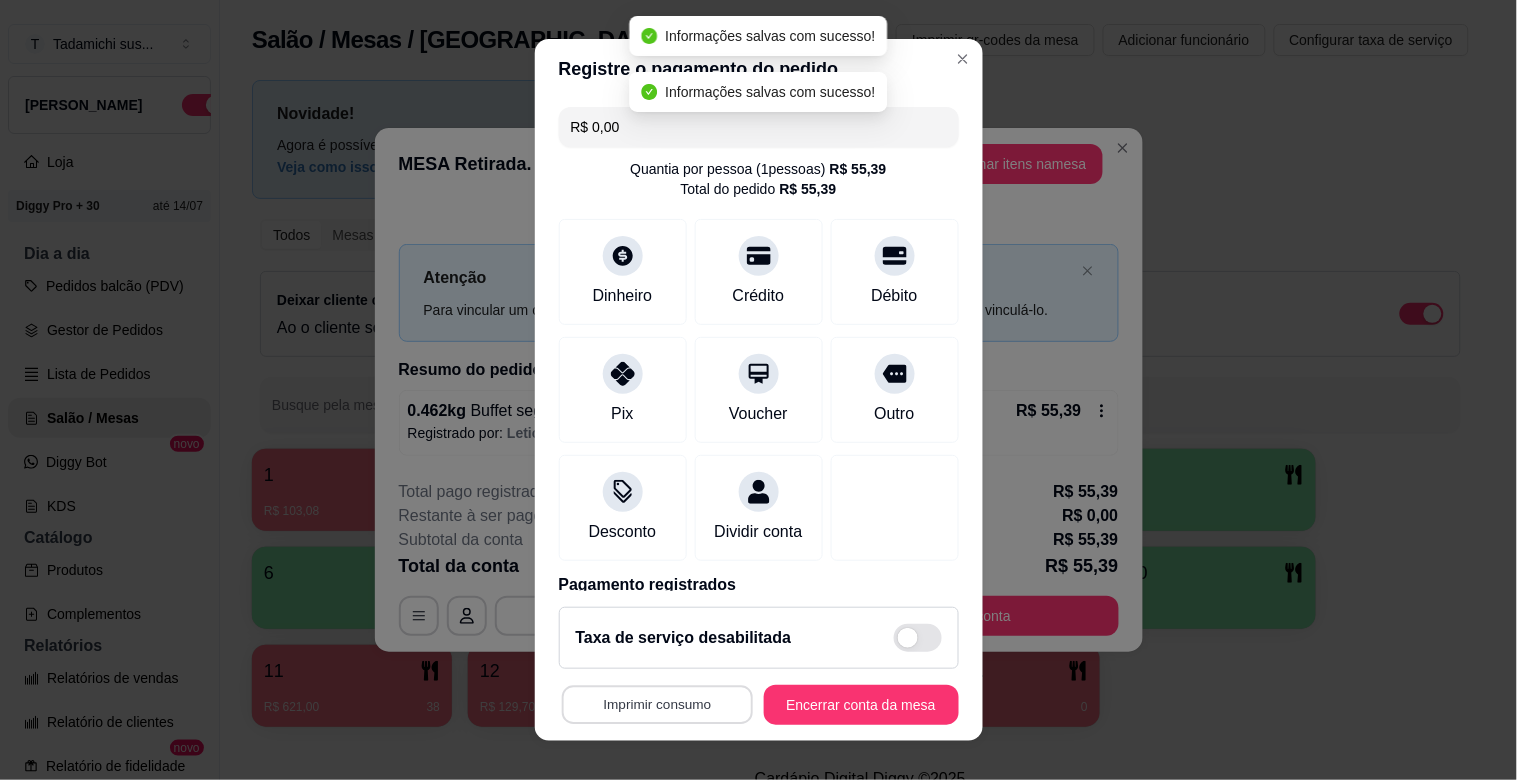 click on "Imprimir consumo" at bounding box center (656, 705) 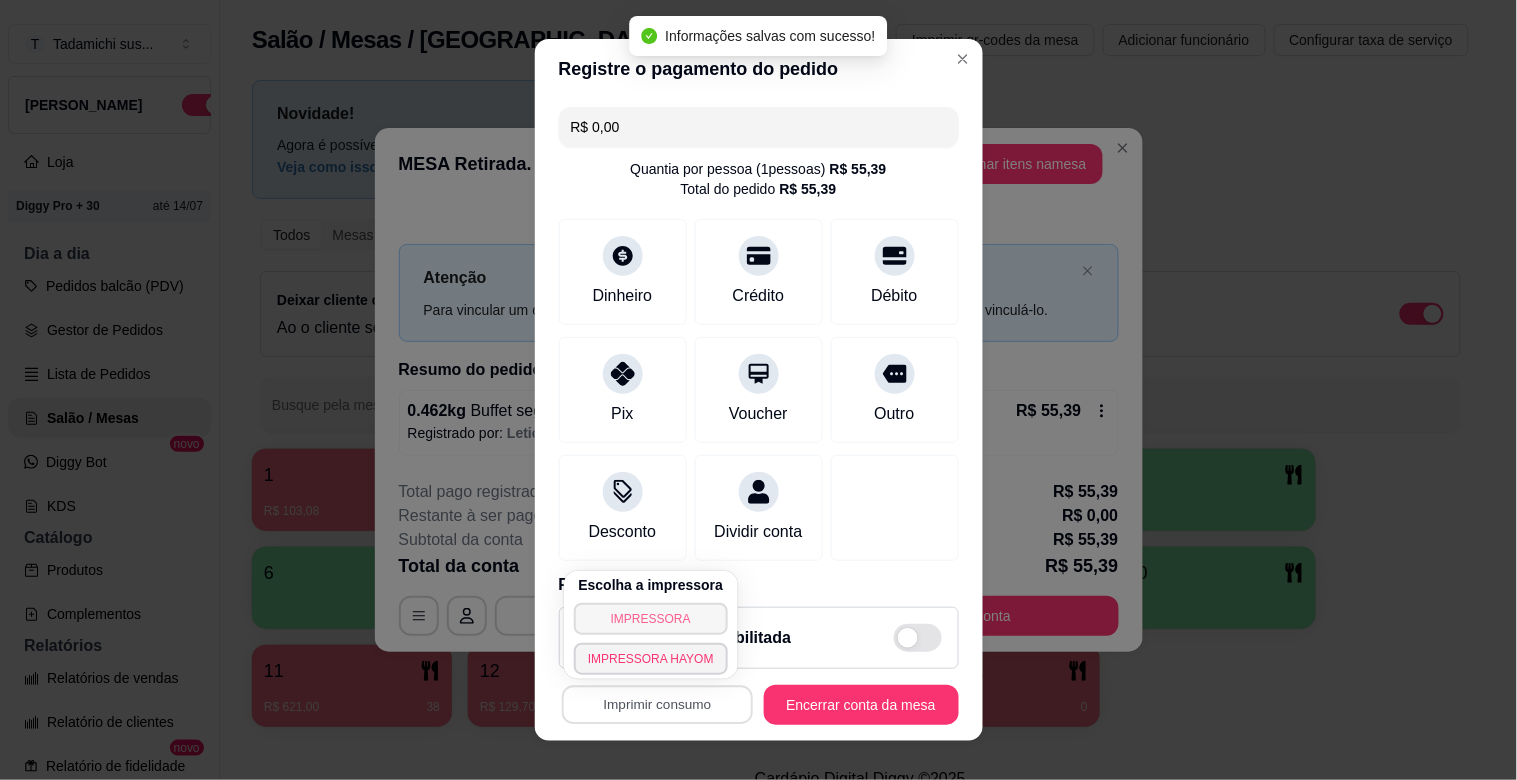 click on "IMPRESSORA" at bounding box center (651, 619) 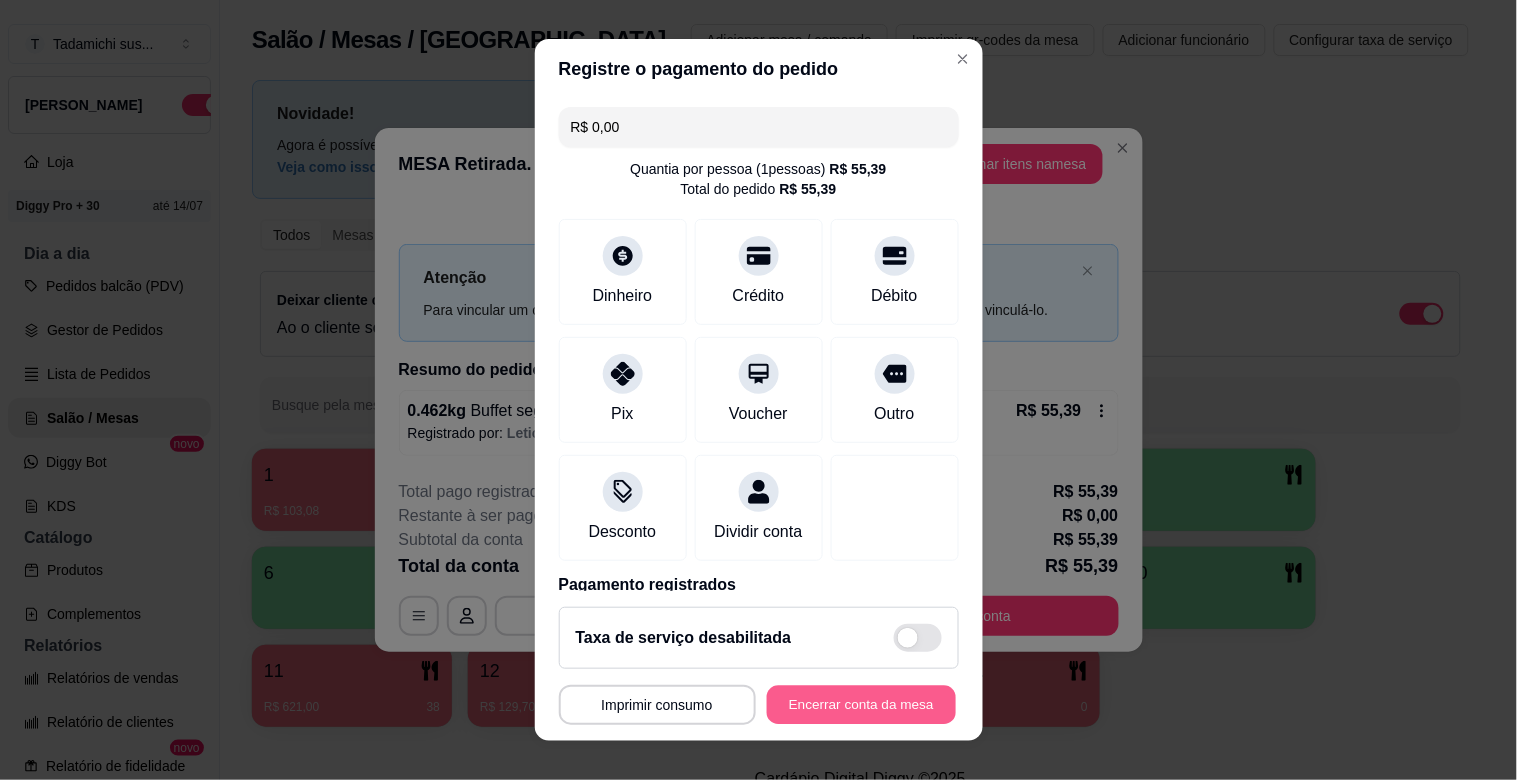 click on "Encerrar conta da mesa" at bounding box center [861, 705] 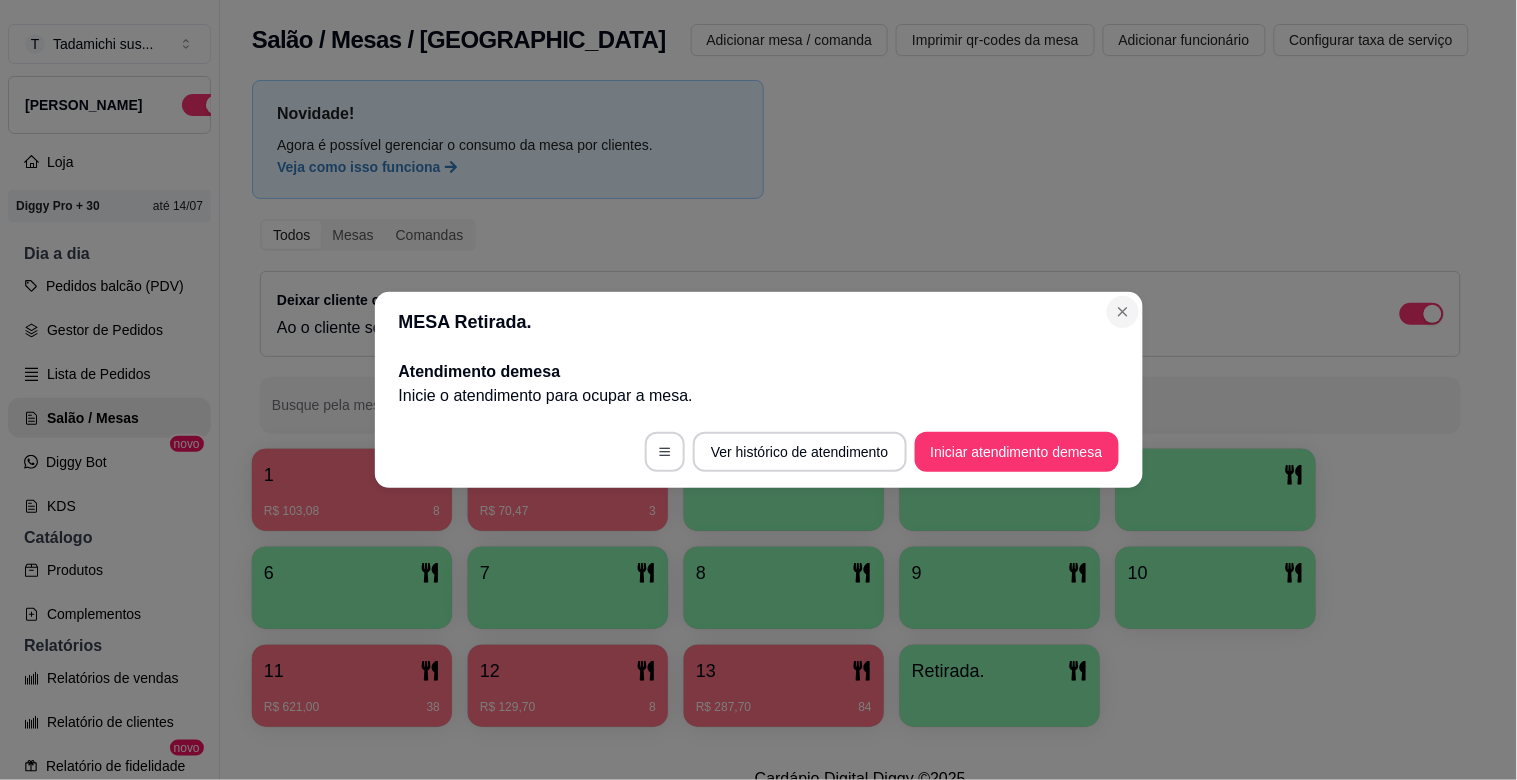 drag, startPoint x: 1112, startPoint y: 331, endPoint x: 1130, endPoint y: 312, distance: 26.172504 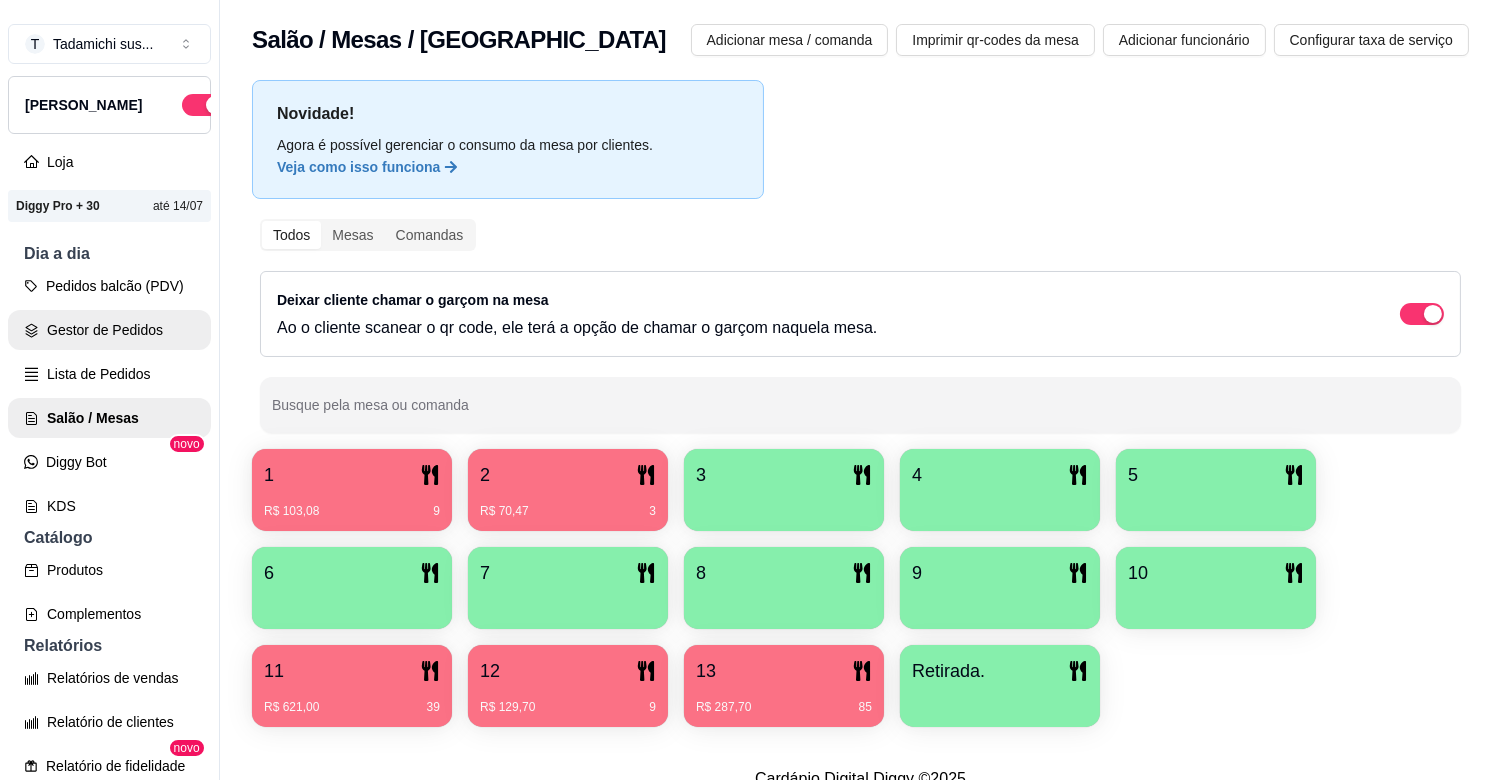 click on "Gestor de Pedidos" at bounding box center [109, 330] 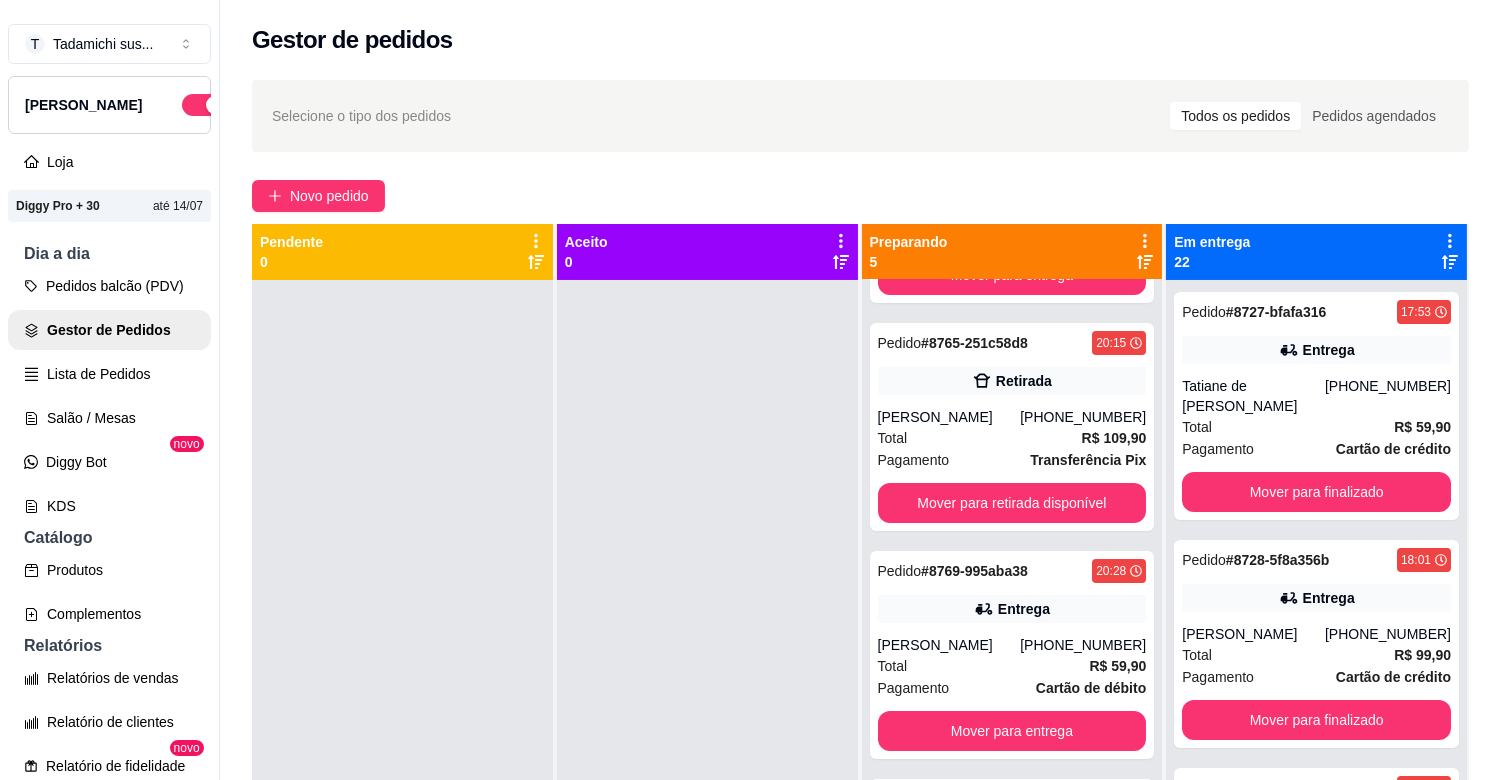scroll, scrollTop: 0, scrollLeft: 0, axis: both 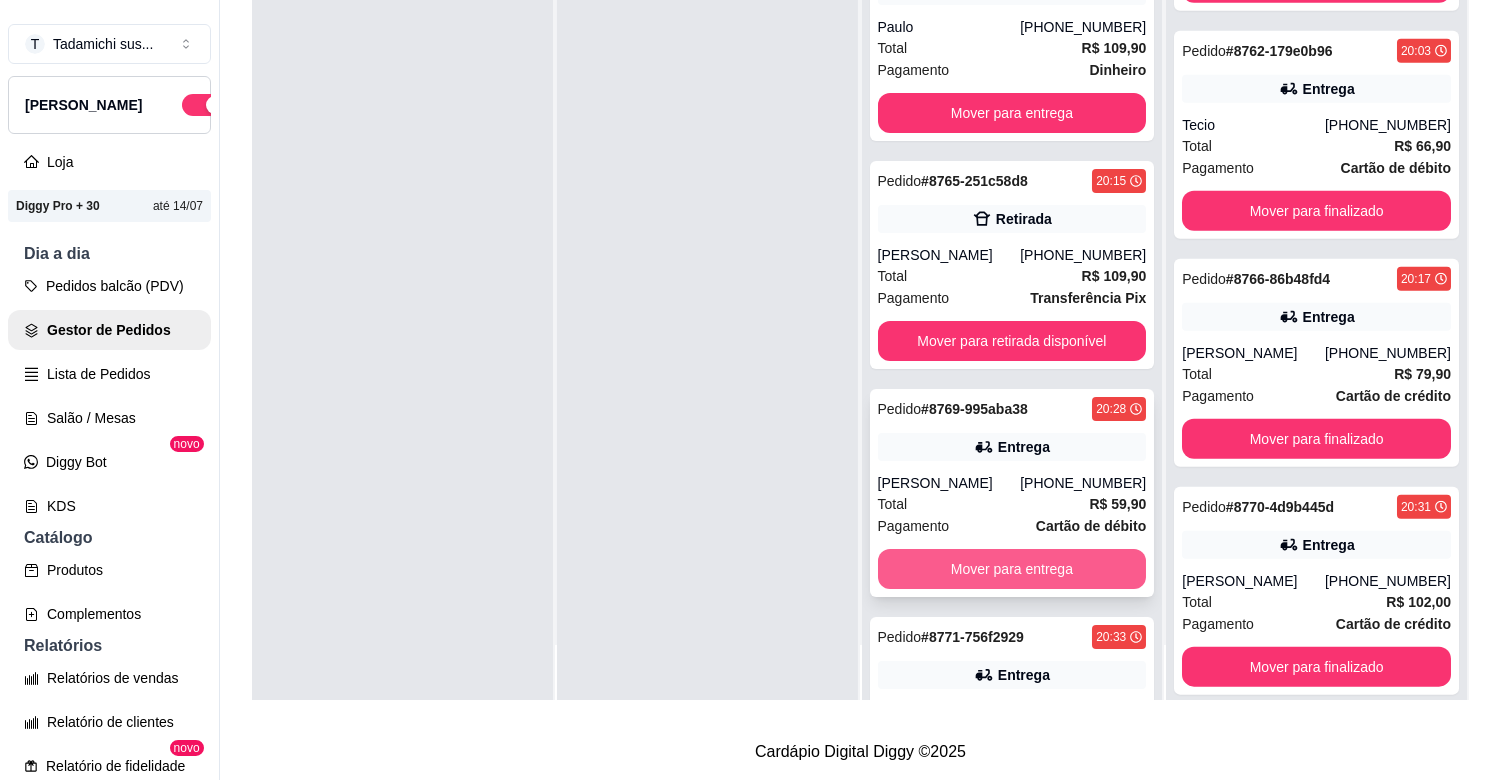 click on "Mover para entrega" at bounding box center [1012, 569] 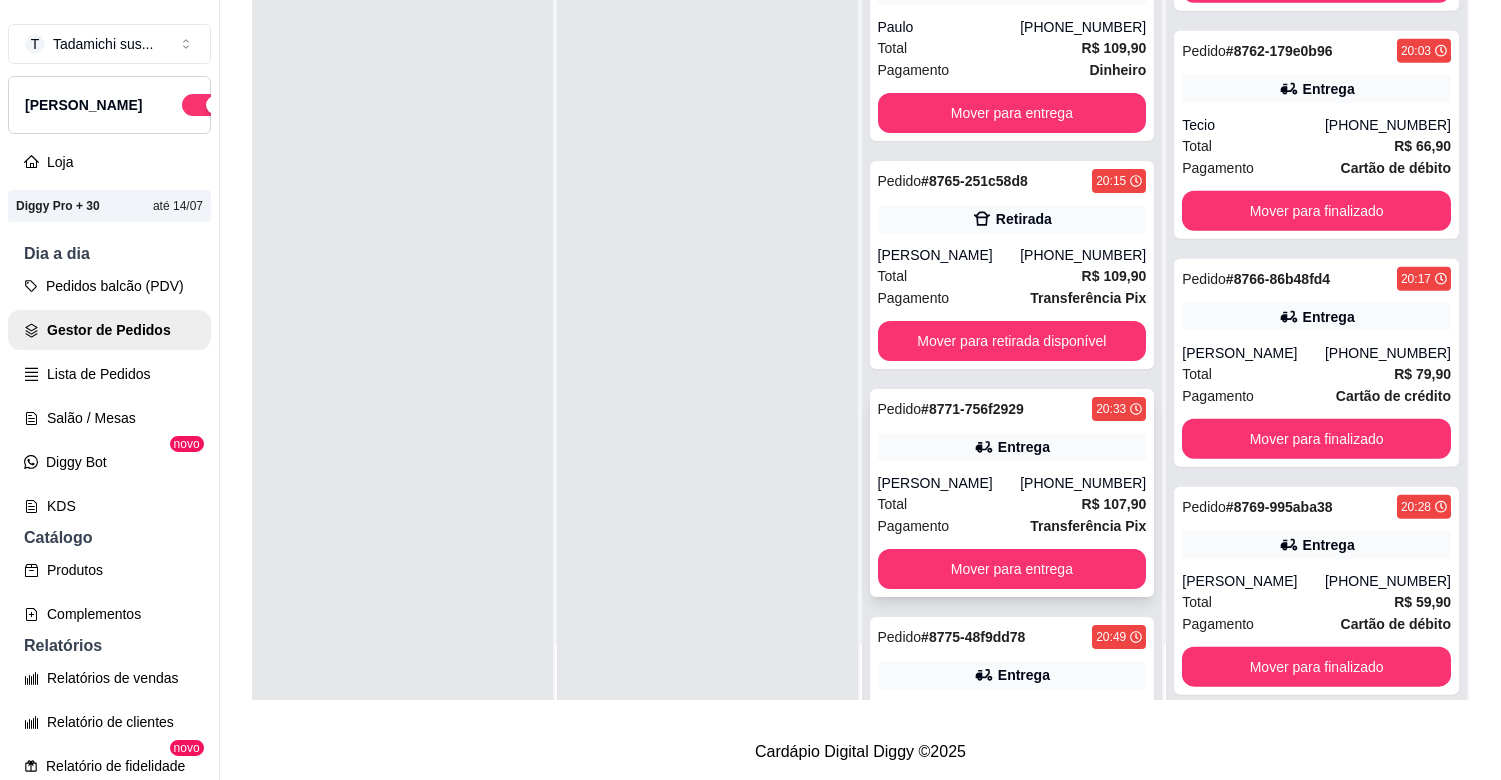 scroll, scrollTop: 0, scrollLeft: 0, axis: both 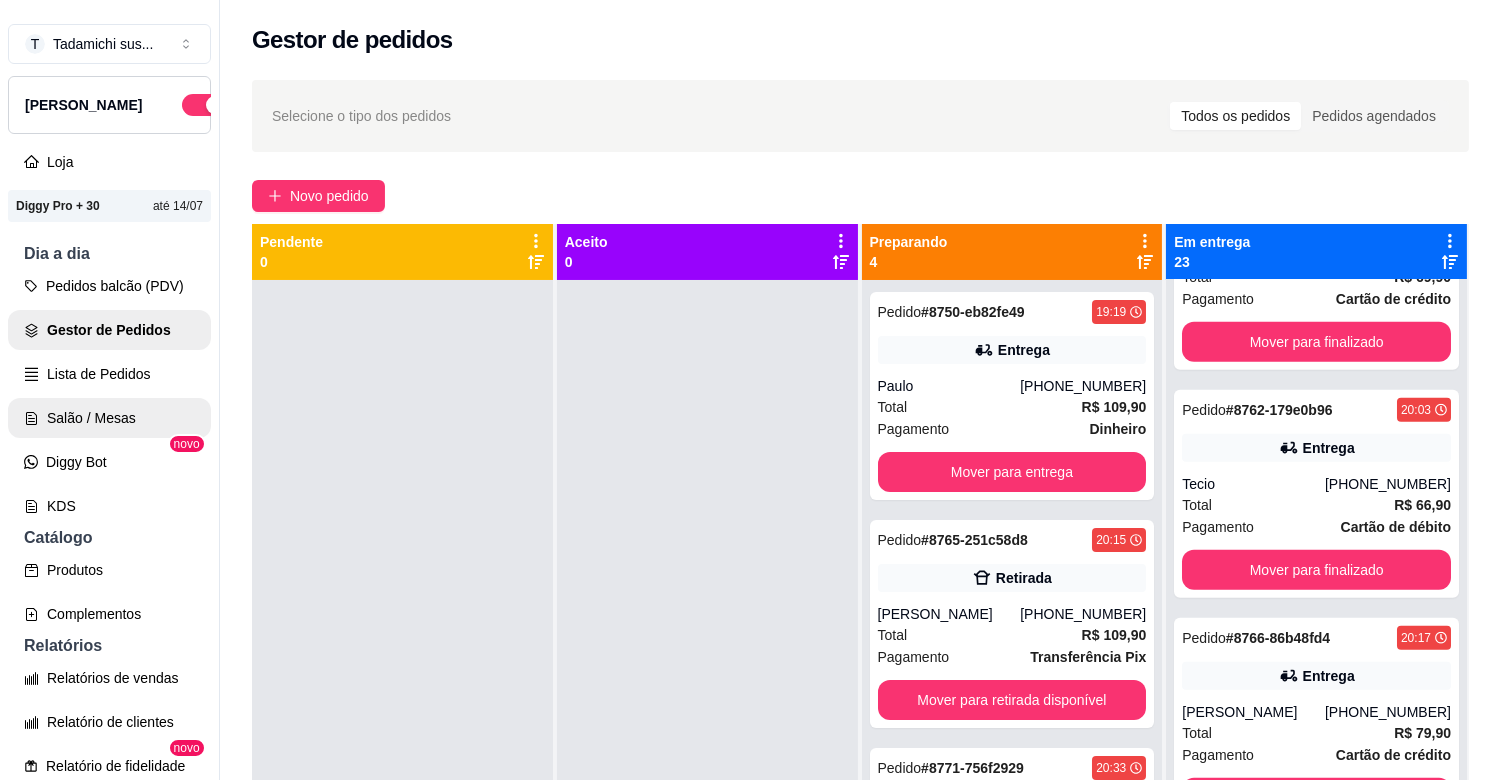 click on "Salão / Mesas" at bounding box center [109, 418] 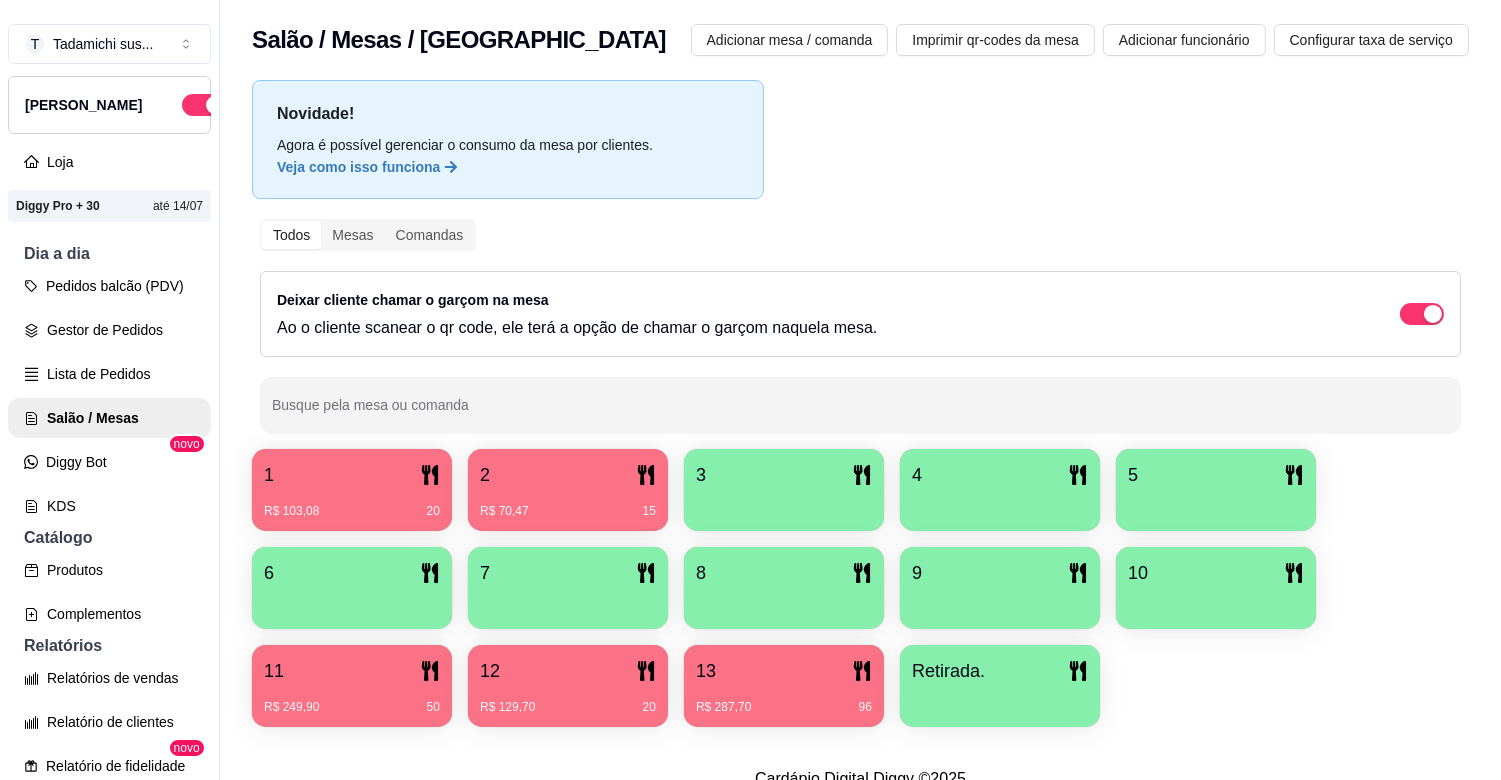 click on "2" at bounding box center (568, 475) 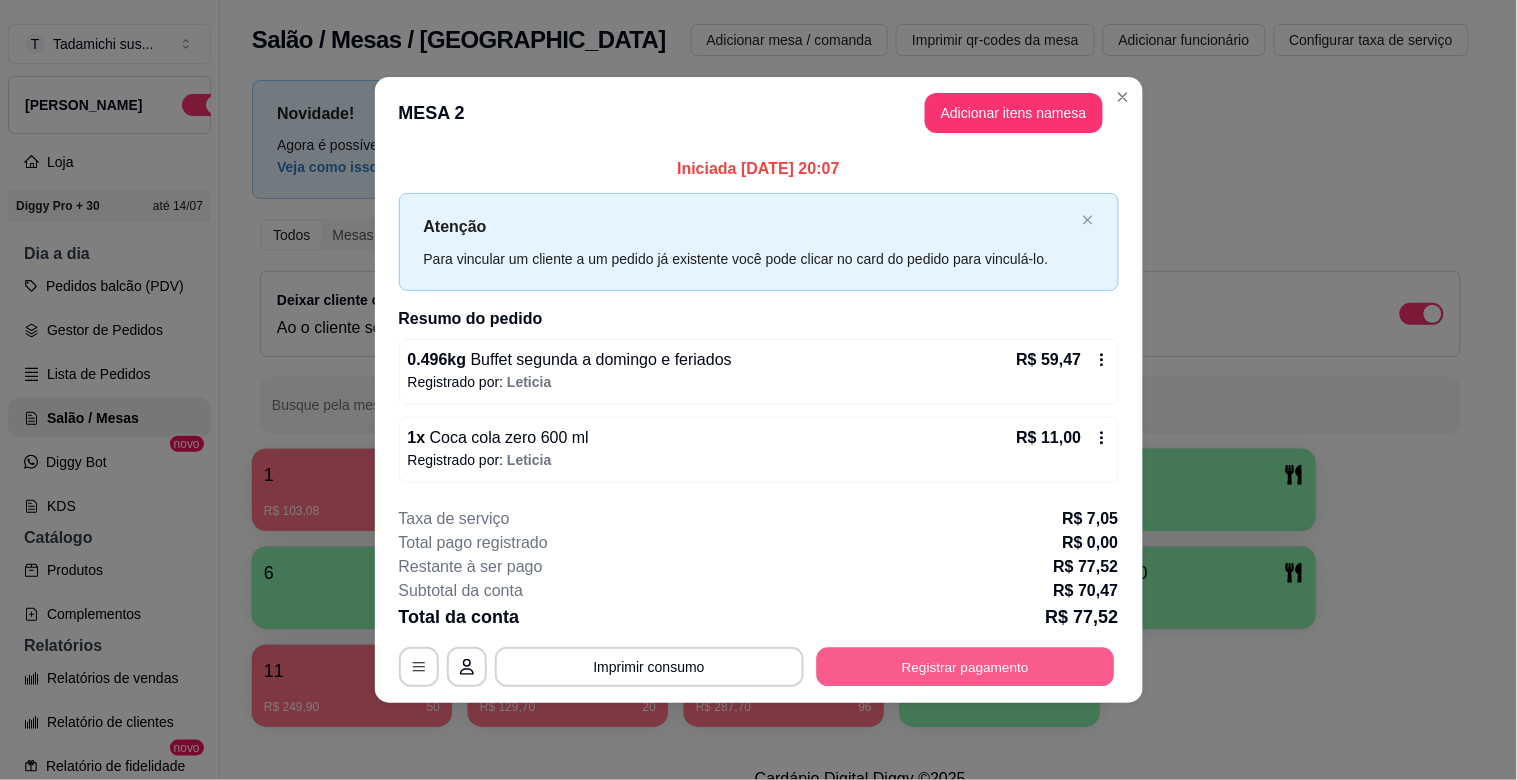 click on "Registrar pagamento" at bounding box center (965, 666) 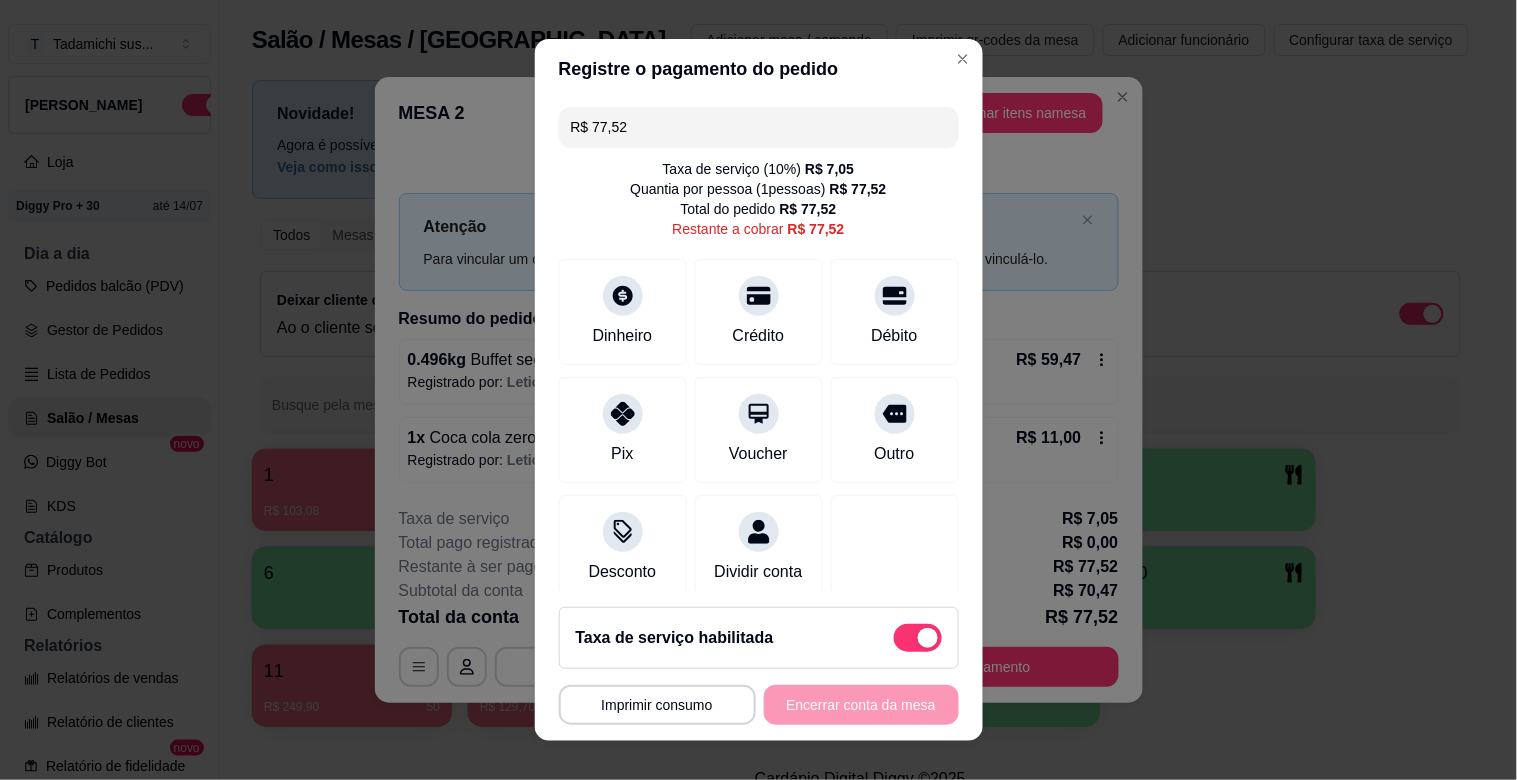 click at bounding box center (918, 638) 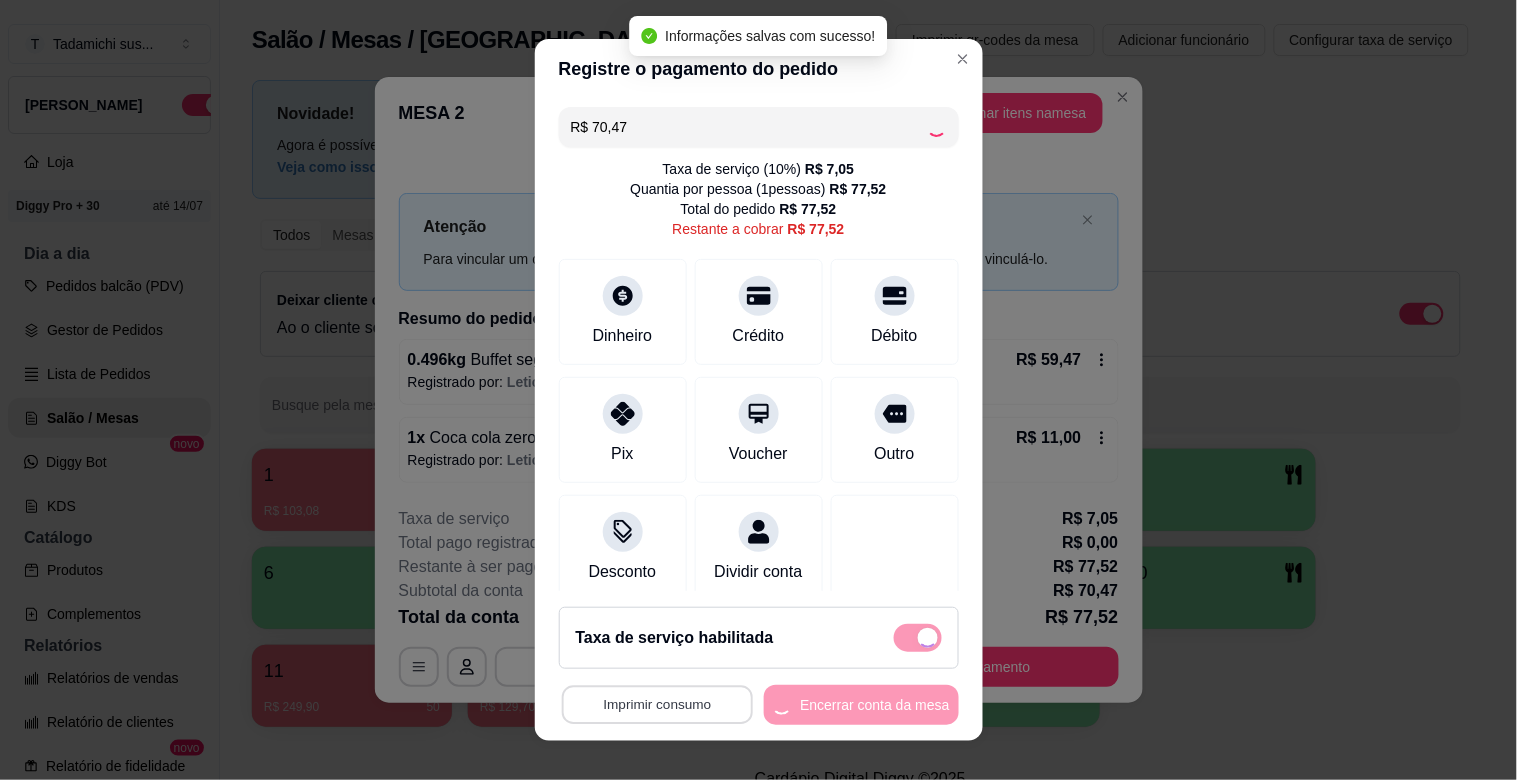 click on "Imprimir consumo" at bounding box center [656, 705] 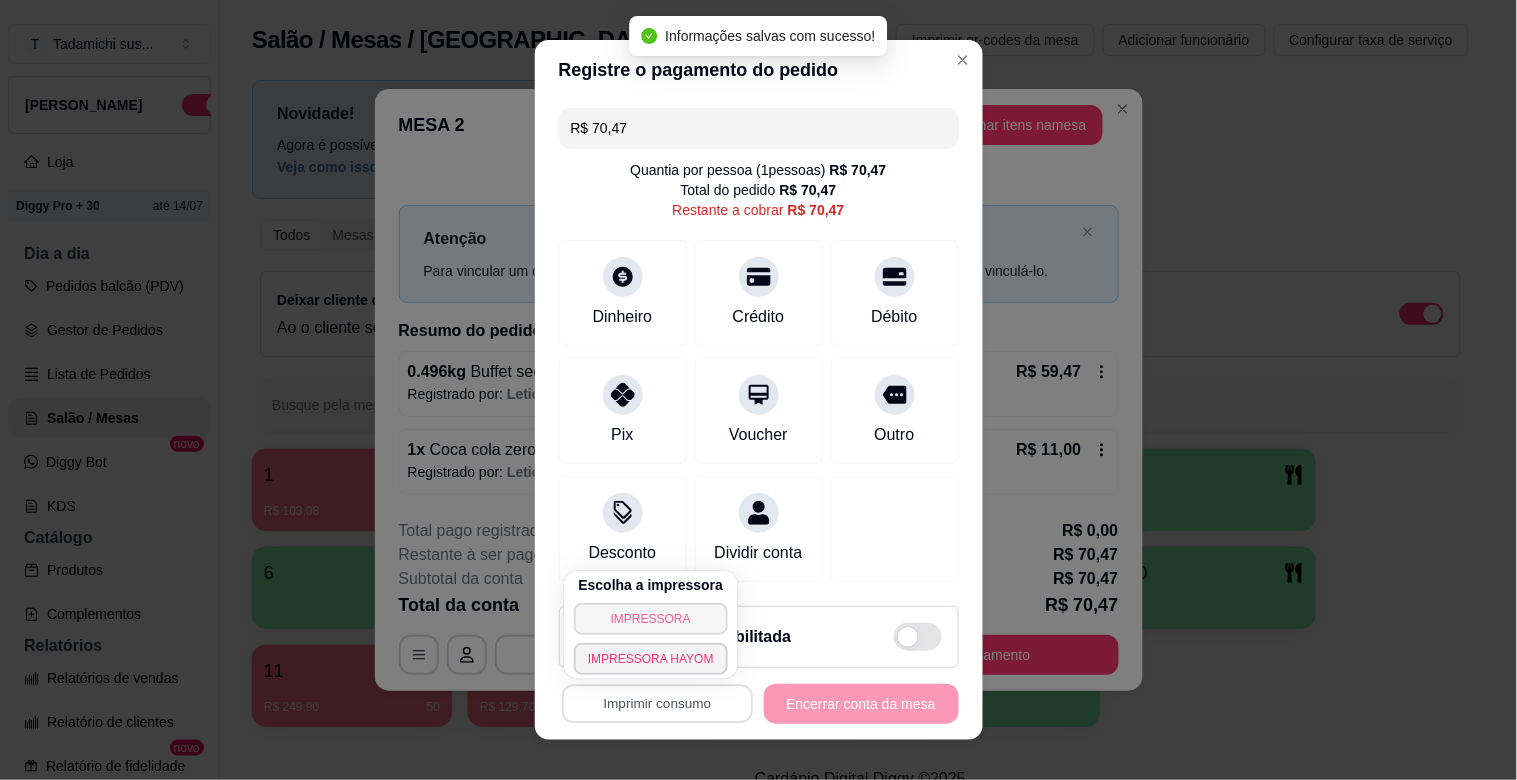 click on "IMPRESSORA" at bounding box center [651, 619] 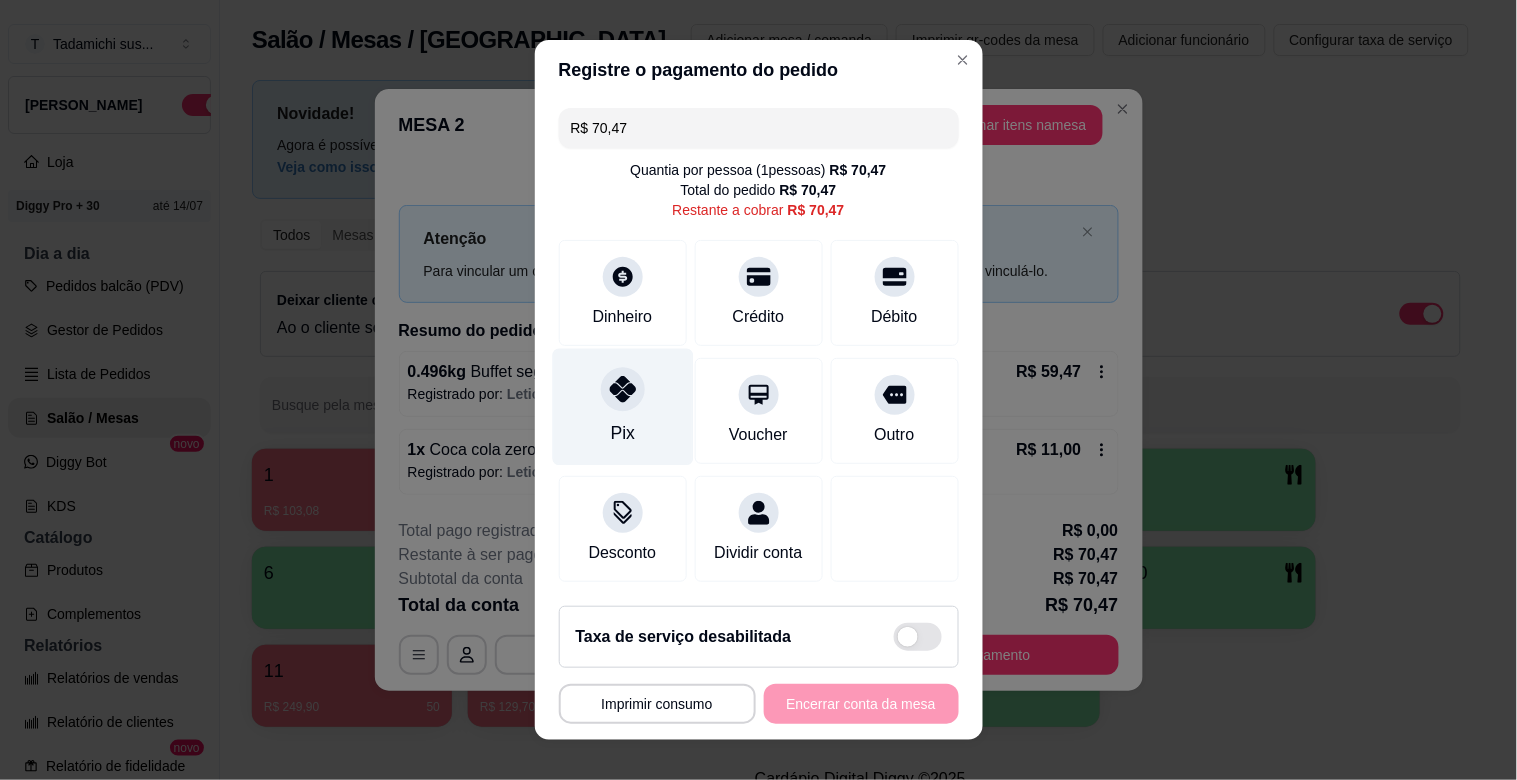 click on "Pix" at bounding box center (622, 407) 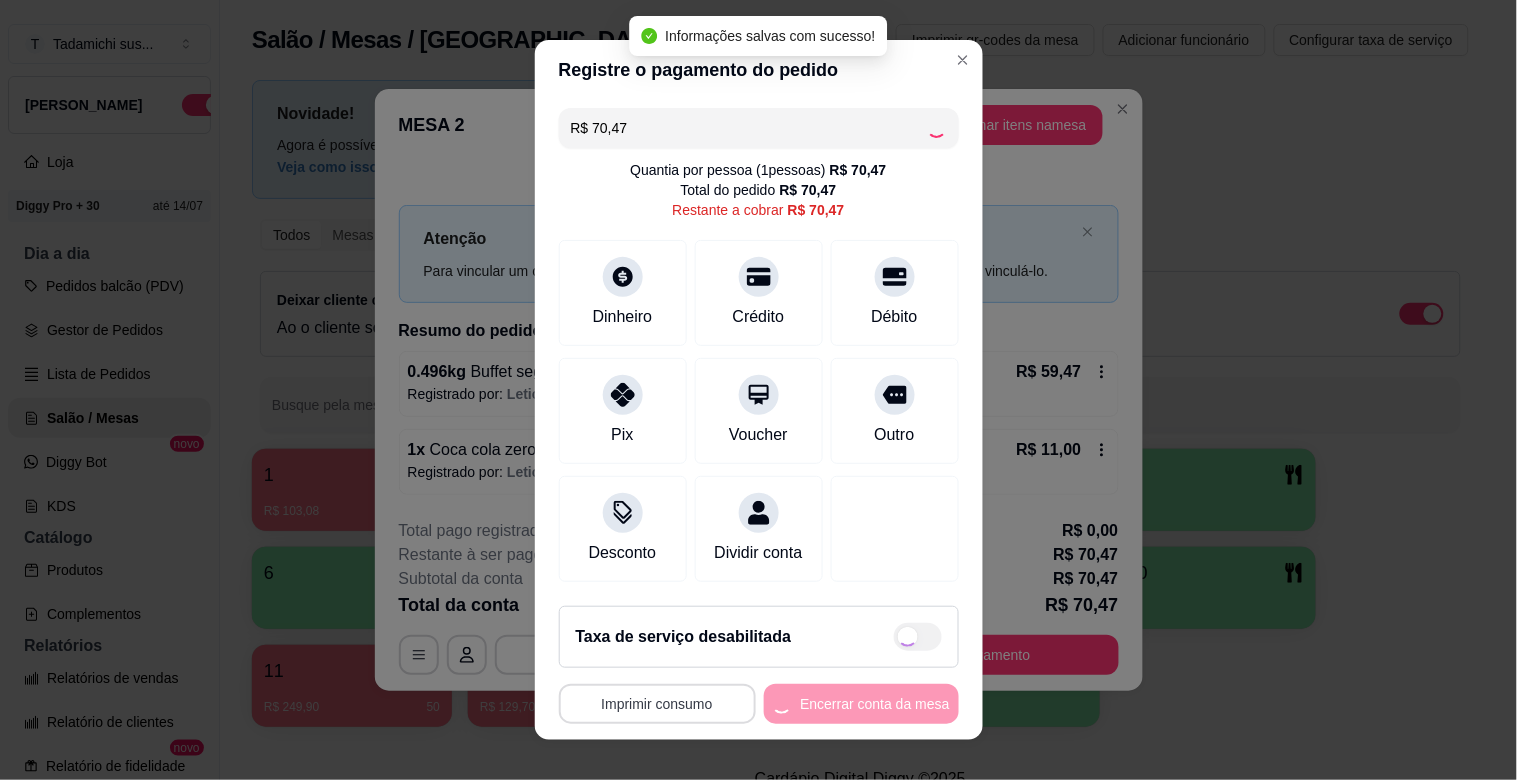 type on "R$ 0,00" 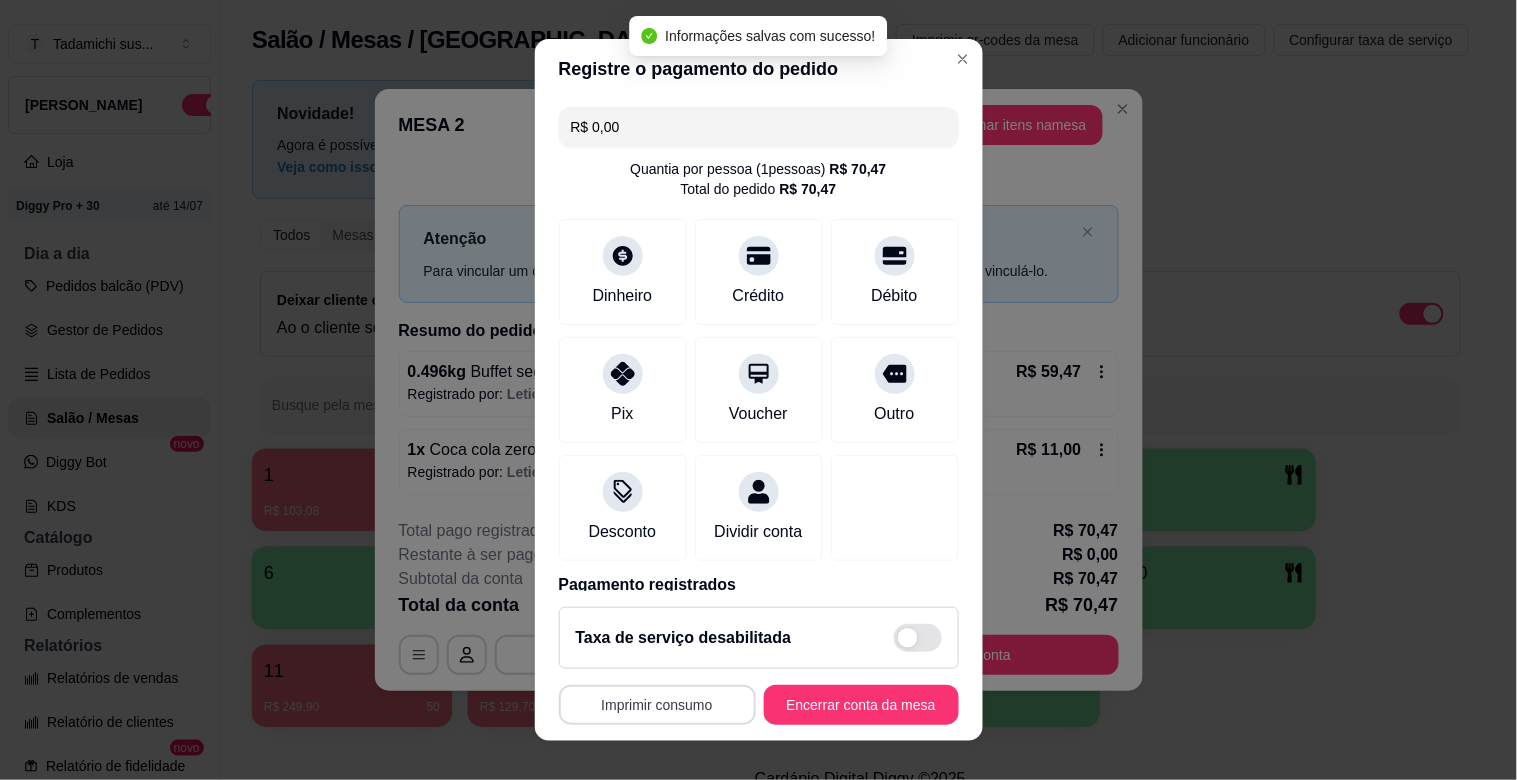 click on "Imprimir consumo" at bounding box center [657, 705] 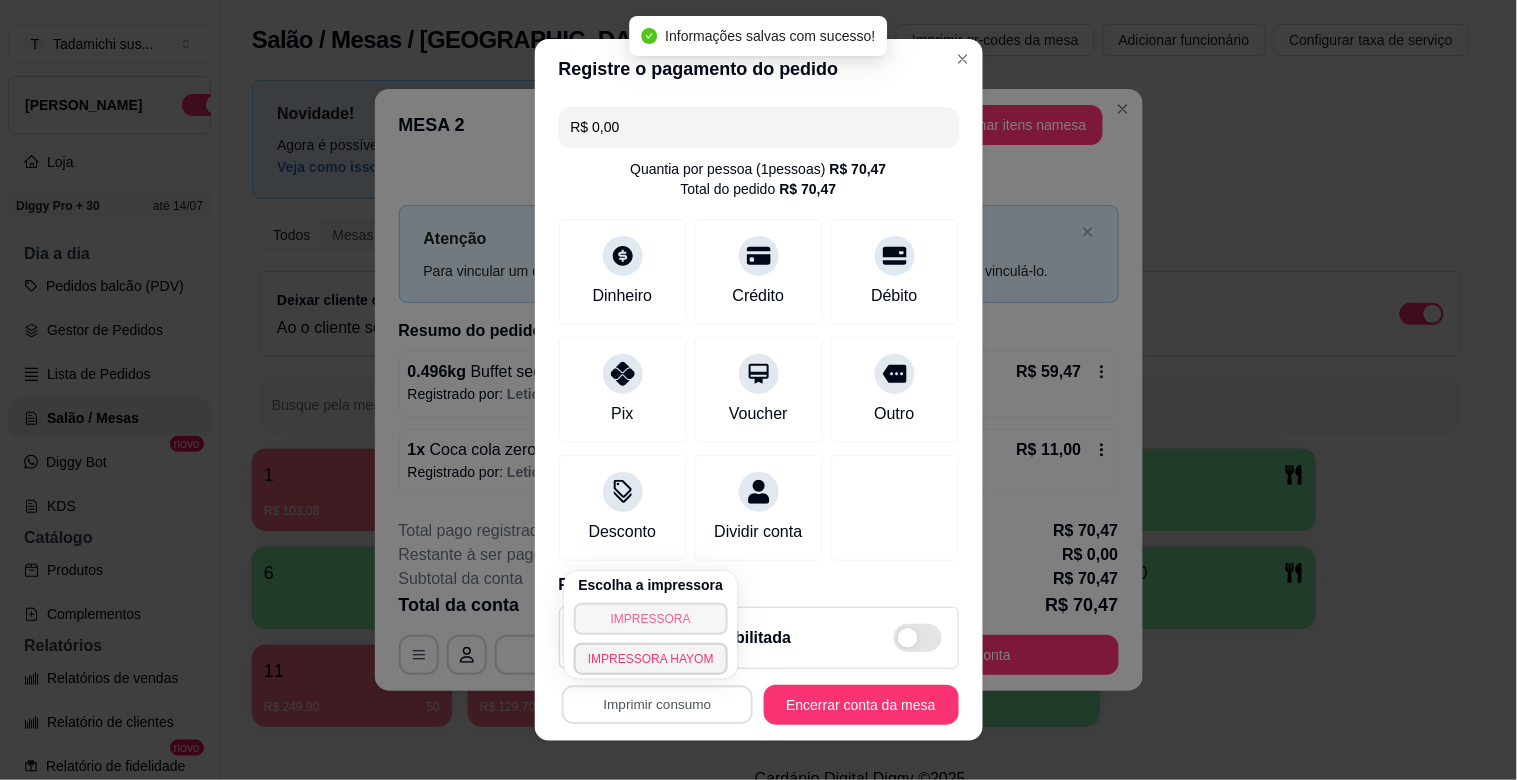 click on "IMPRESSORA" at bounding box center [651, 619] 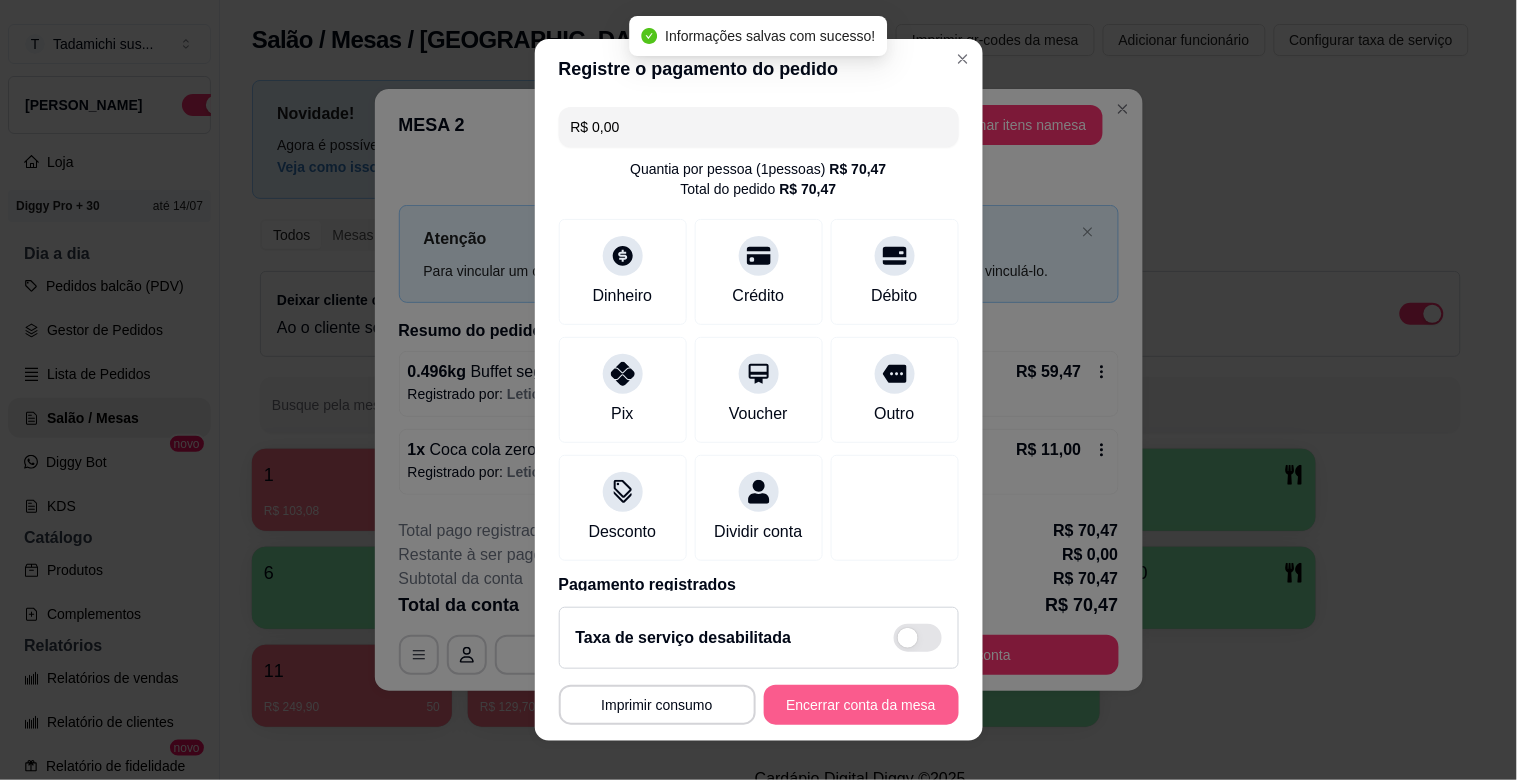 click on "Encerrar conta da mesa" at bounding box center [861, 705] 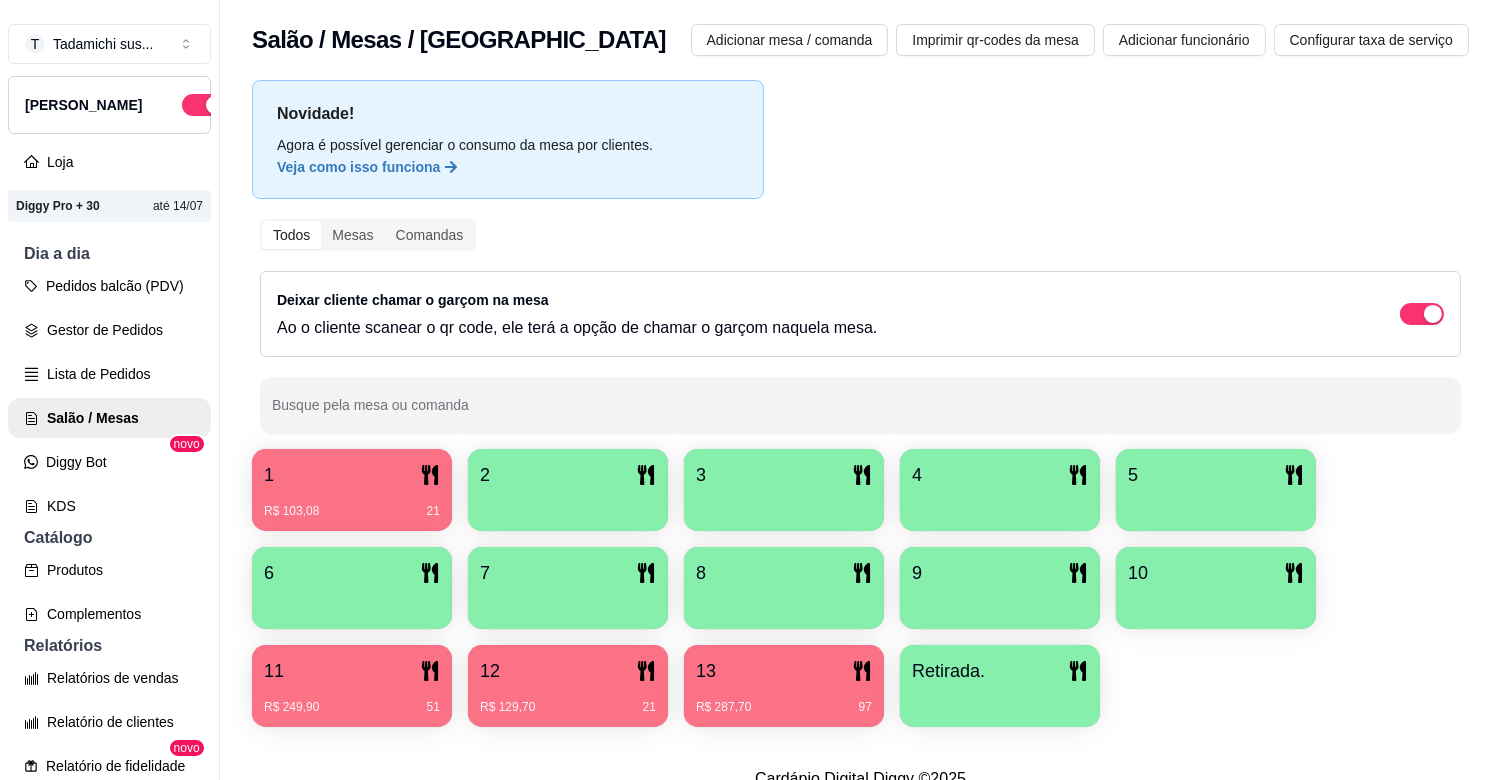 click on "1" at bounding box center (352, 475) 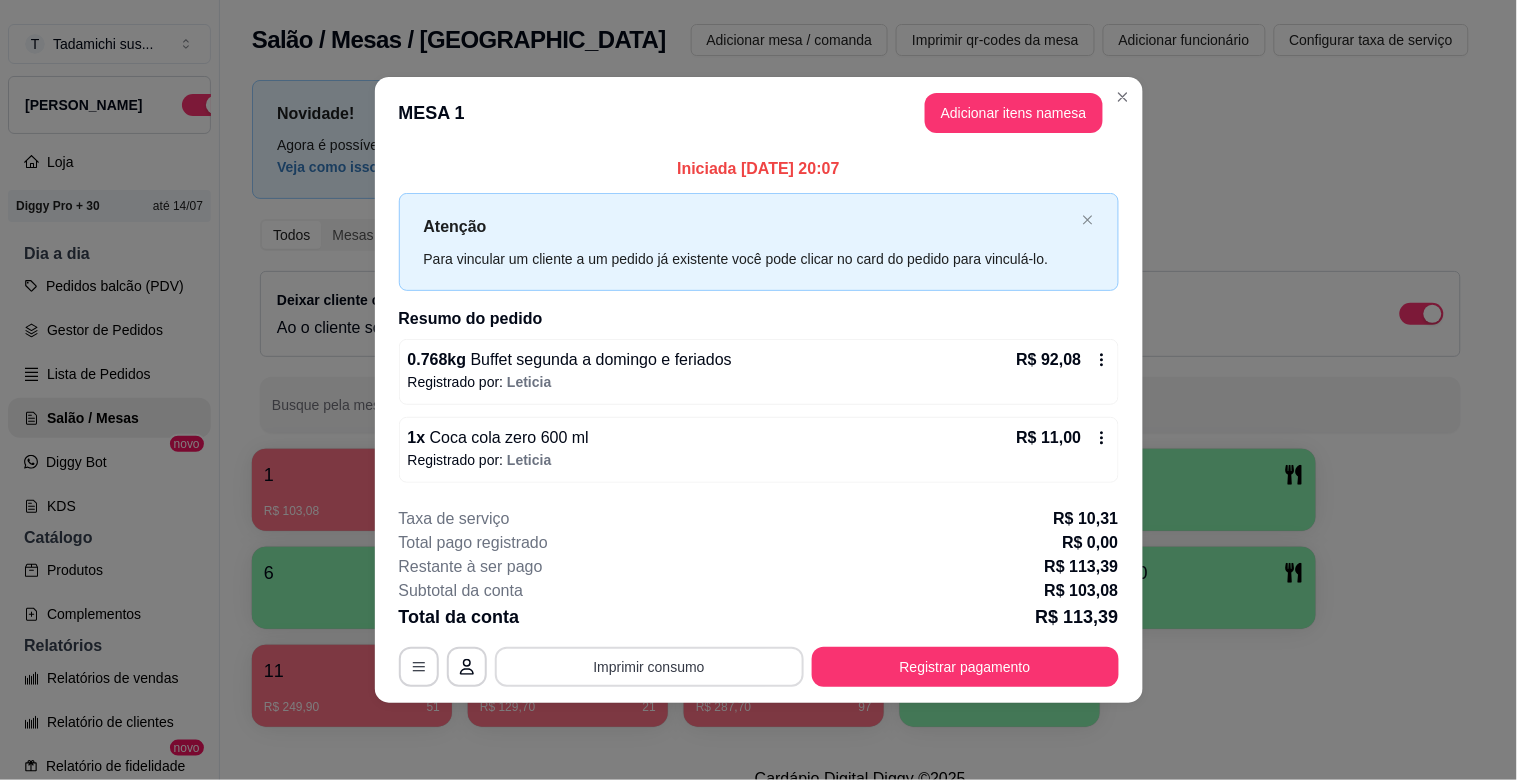 click on "Imprimir consumo" at bounding box center [649, 667] 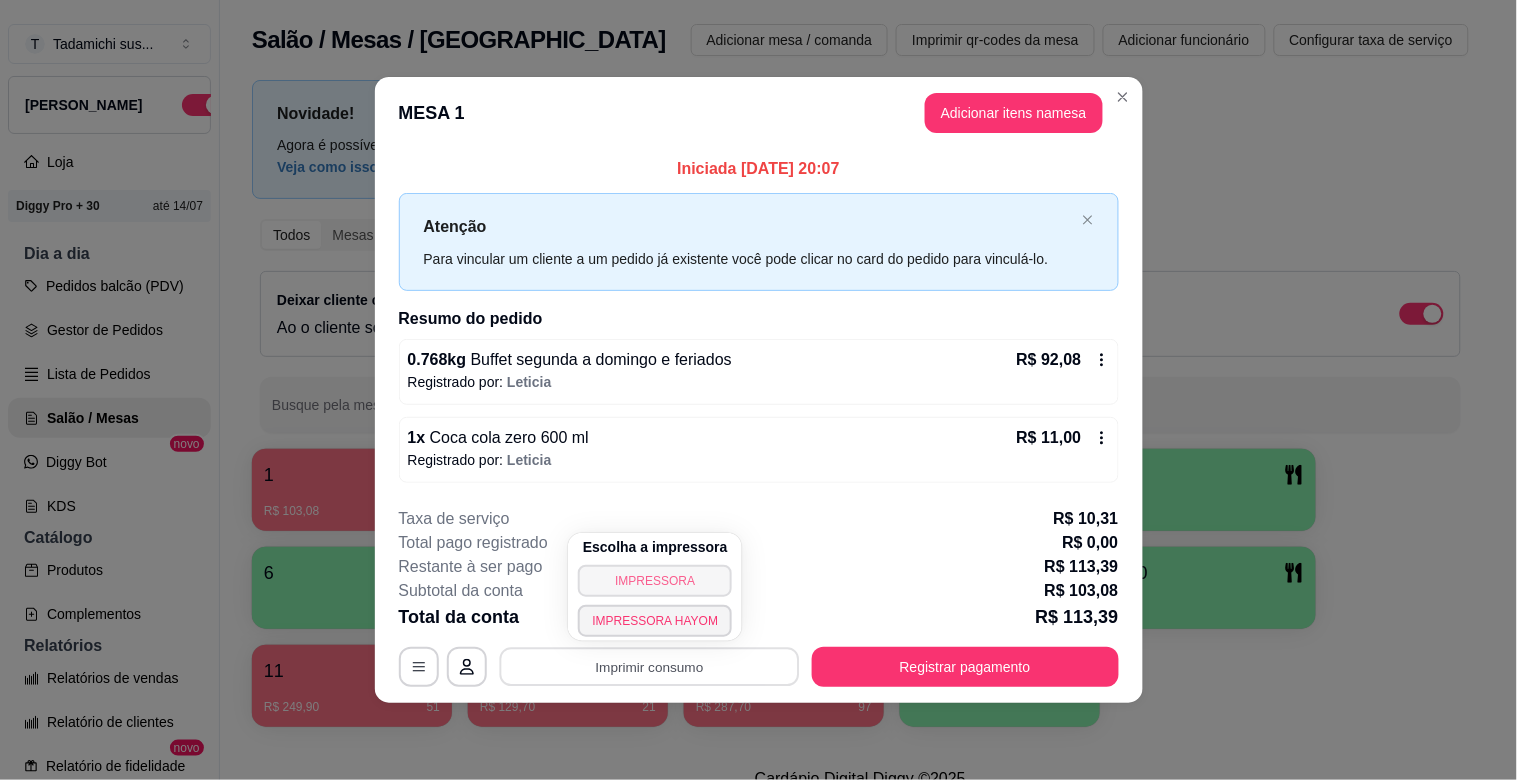 click on "IMPRESSORA" at bounding box center [655, 581] 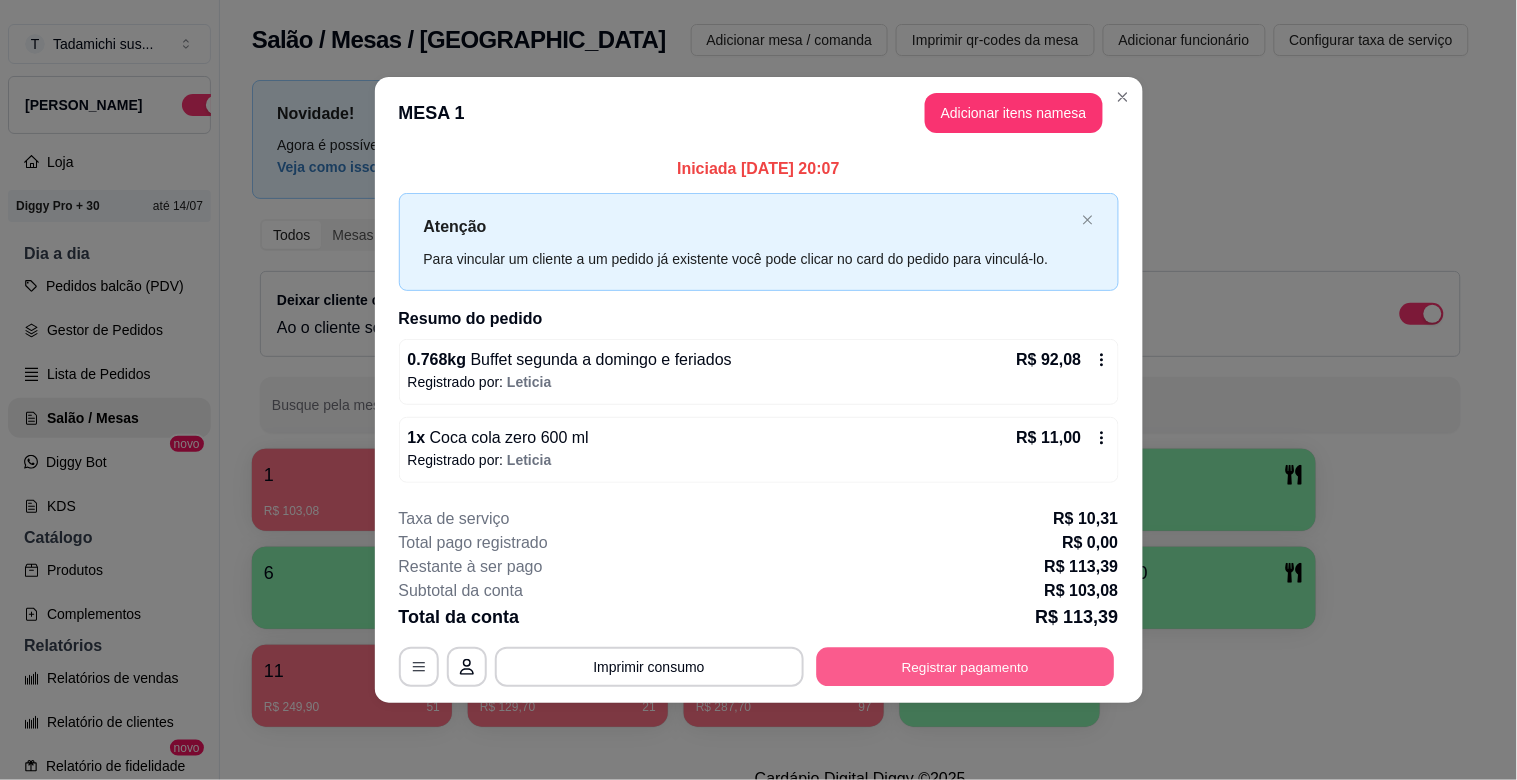 click on "Registrar pagamento" at bounding box center (965, 666) 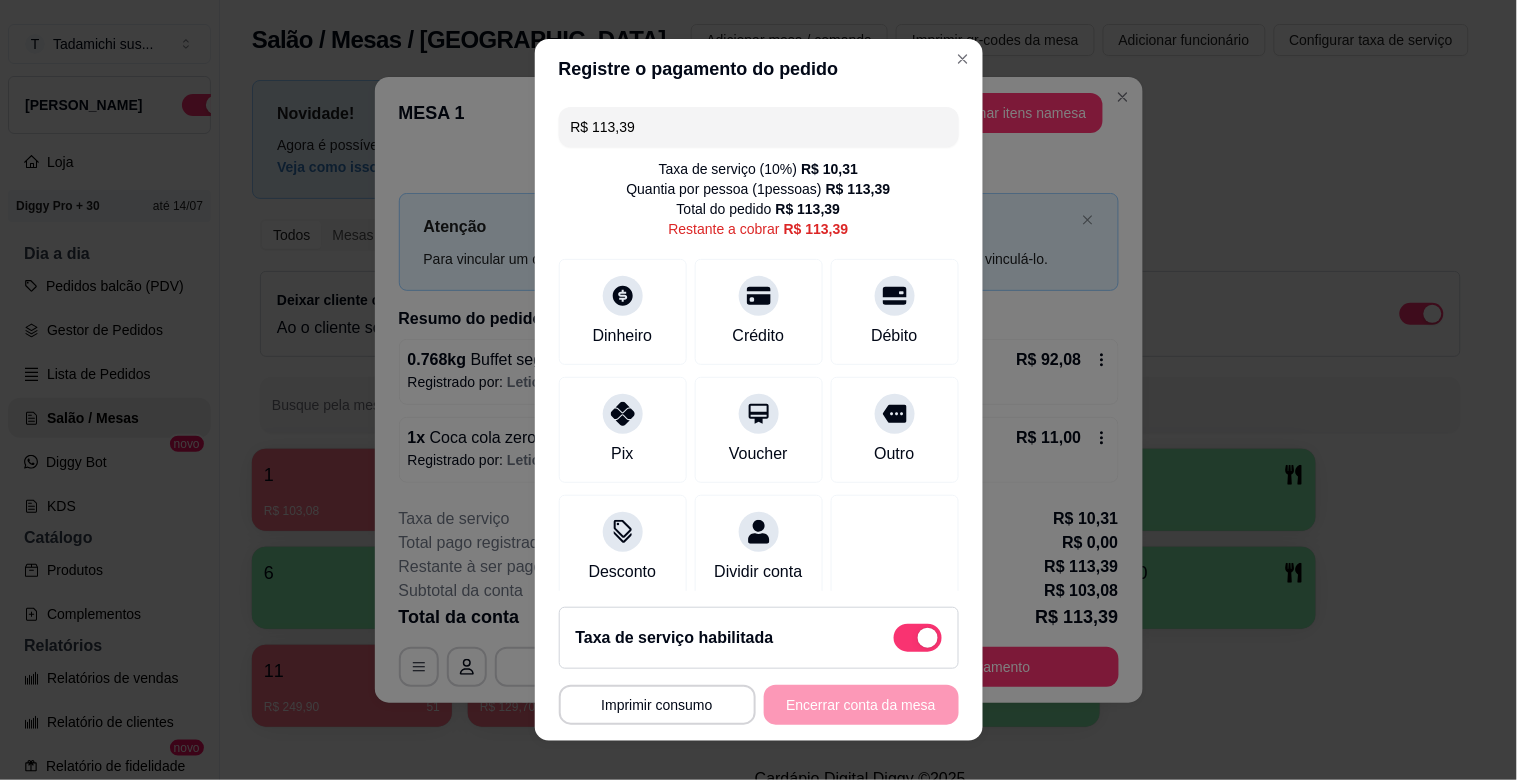 drag, startPoint x: 740, startPoint y: 312, endPoint x: 728, endPoint y: 375, distance: 64.132675 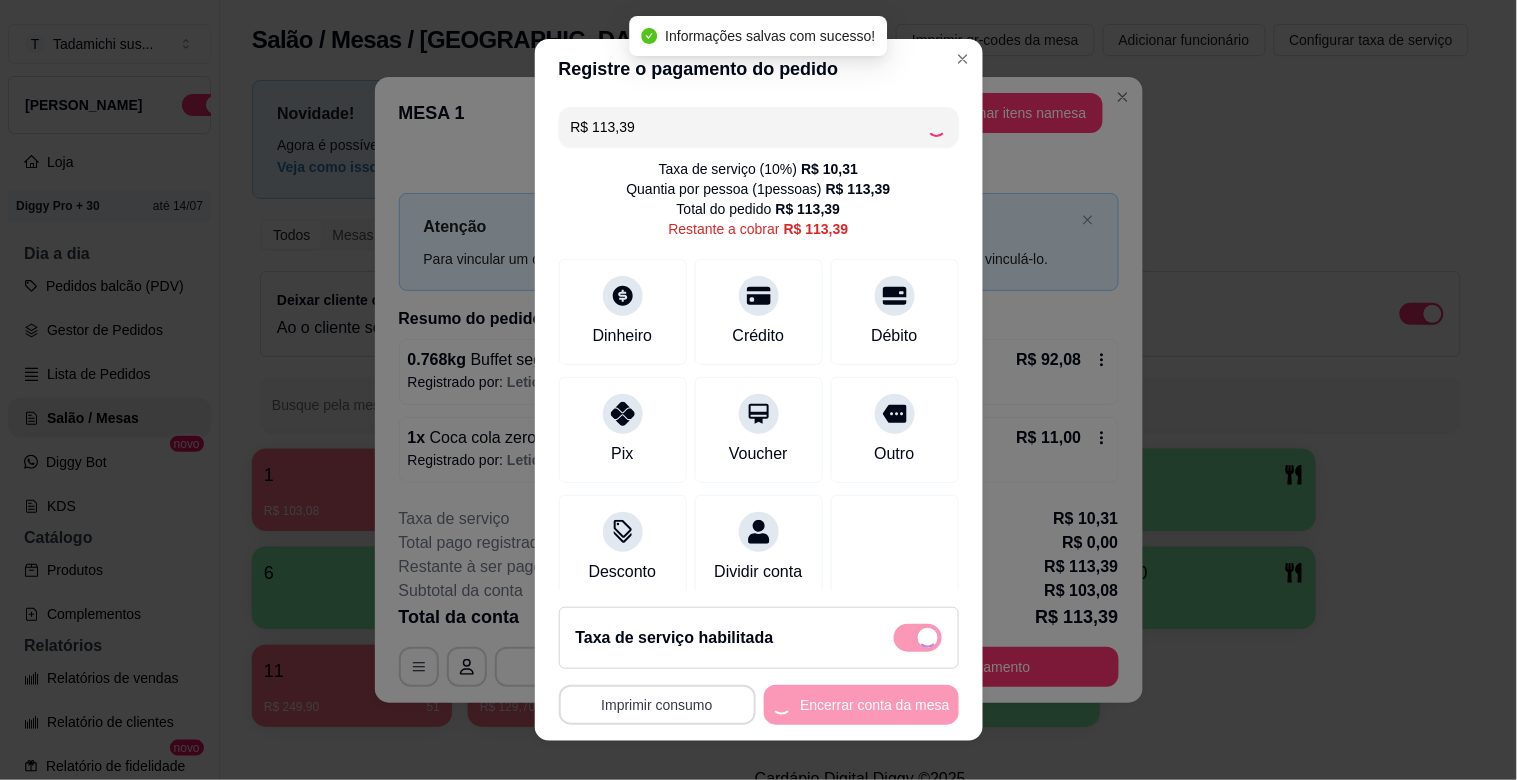 type on "R$ 0,00" 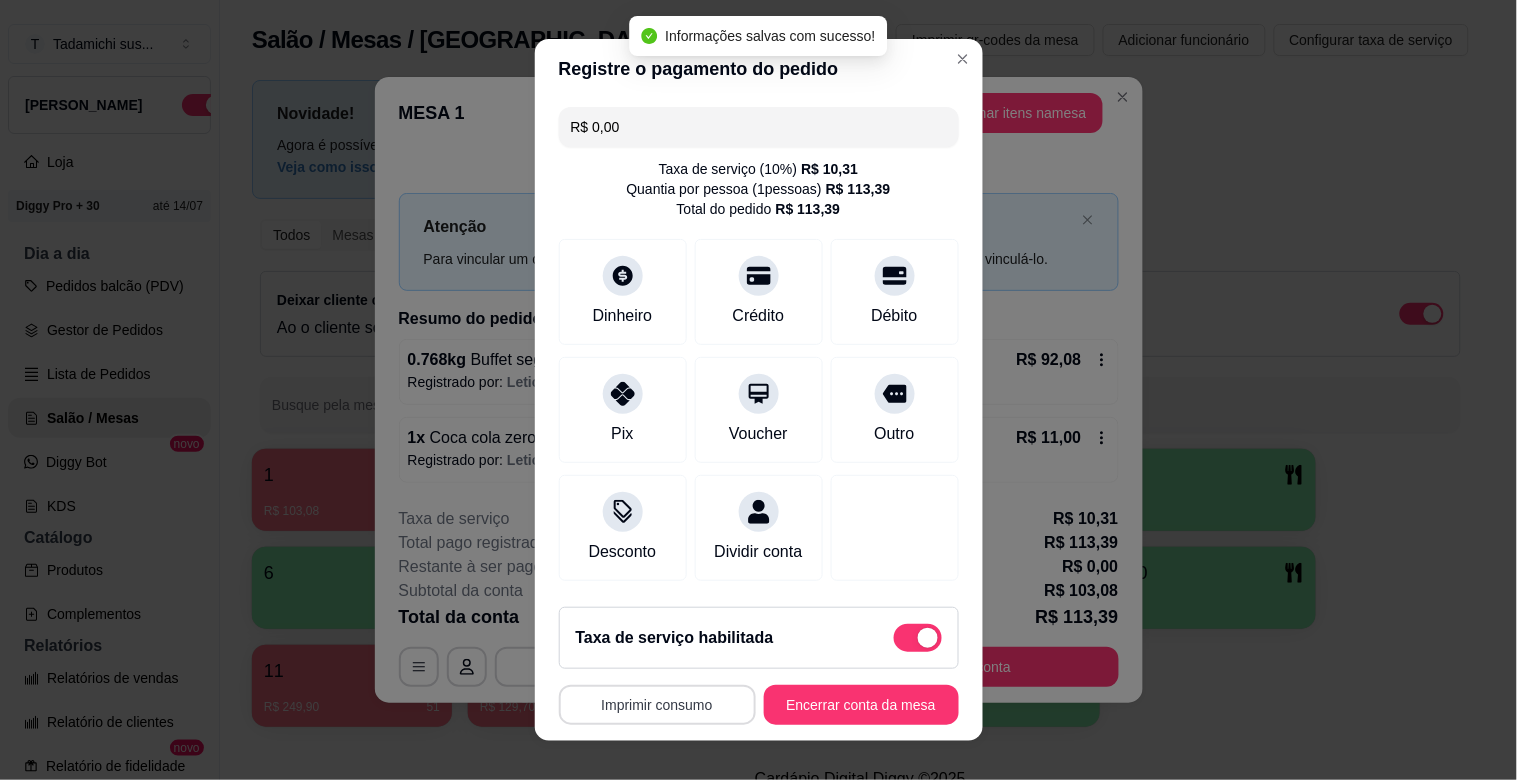 click on "Imprimir consumo" at bounding box center [657, 705] 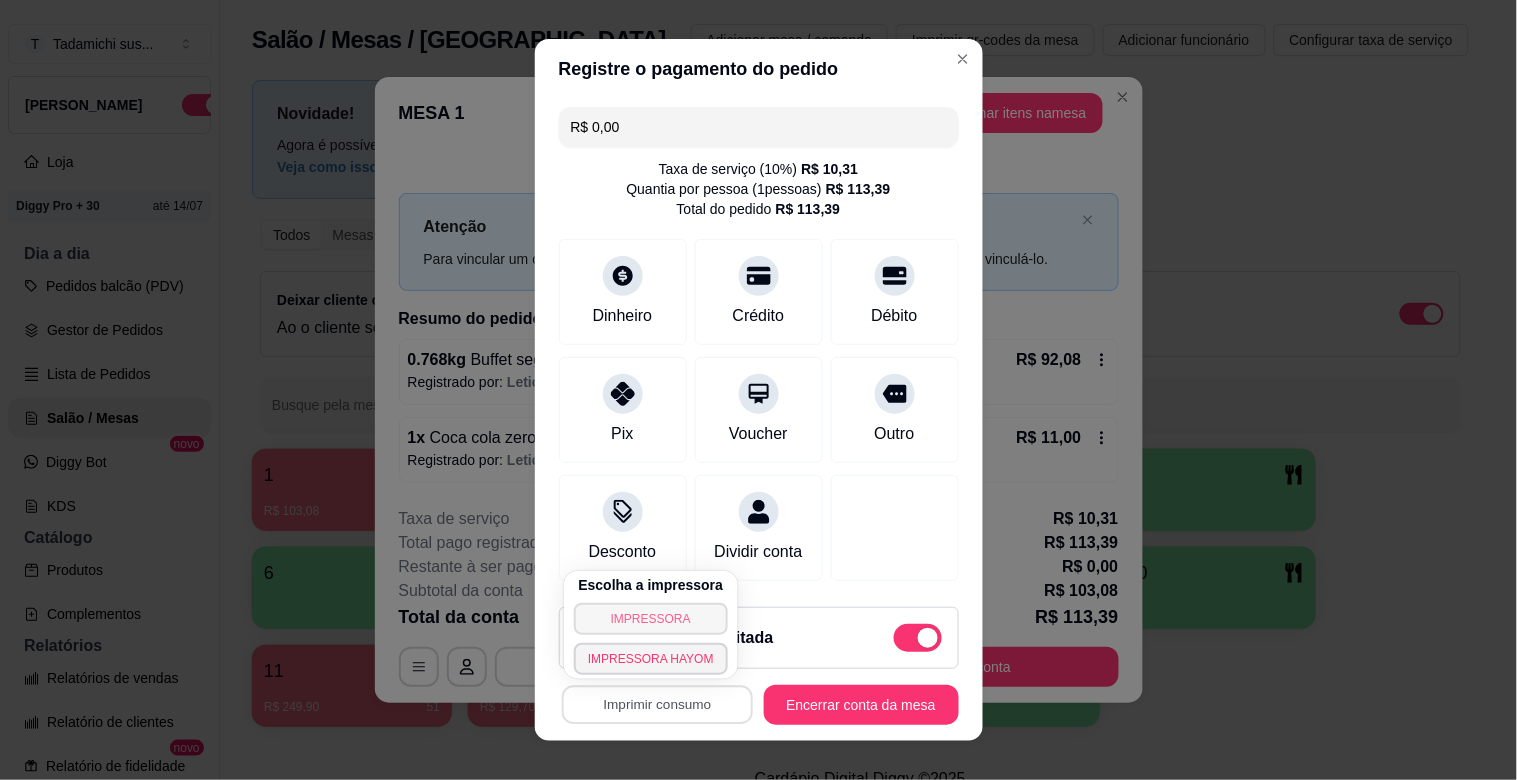 click on "IMPRESSORA" at bounding box center [651, 619] 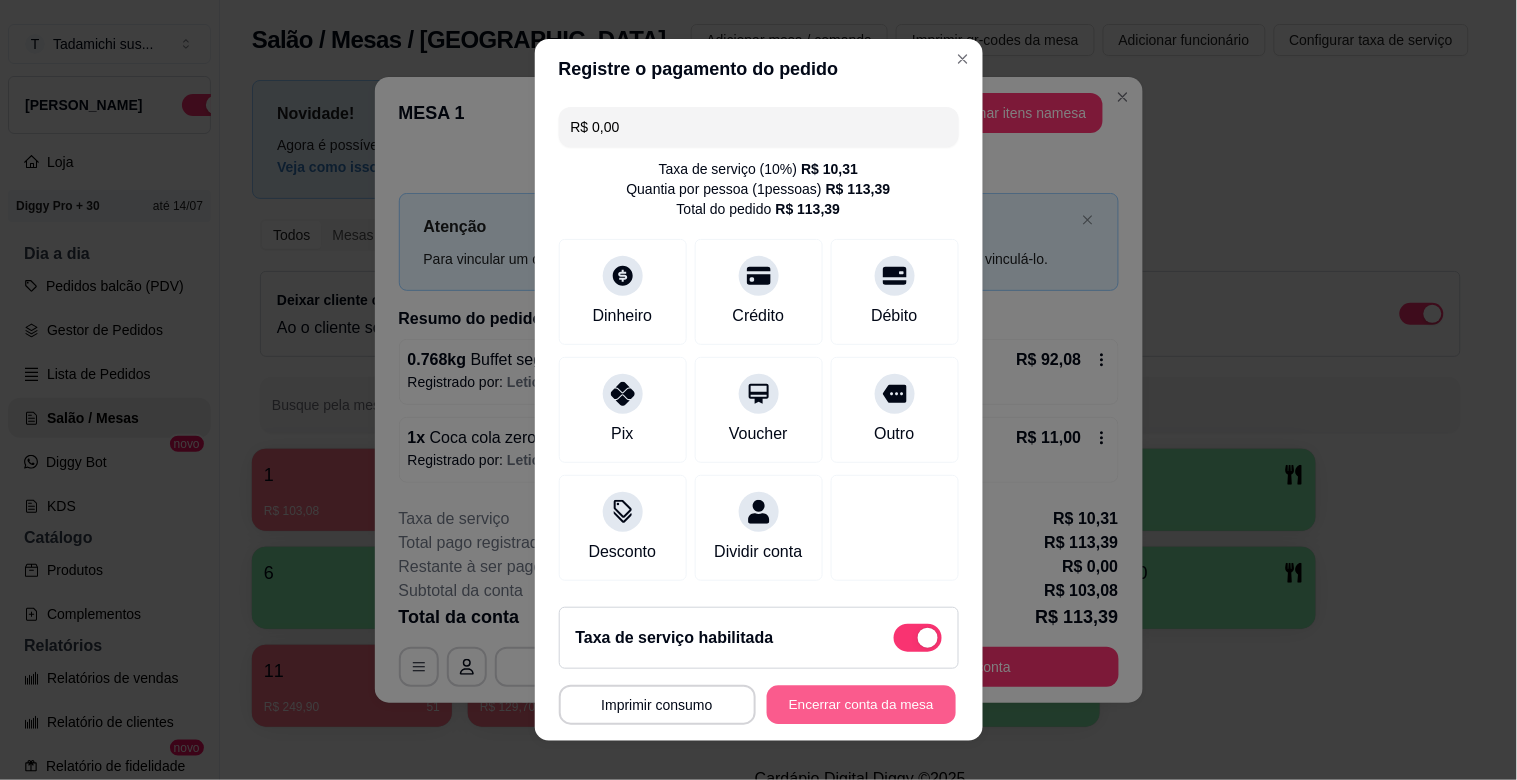 click on "Encerrar conta da mesa" at bounding box center (861, 705) 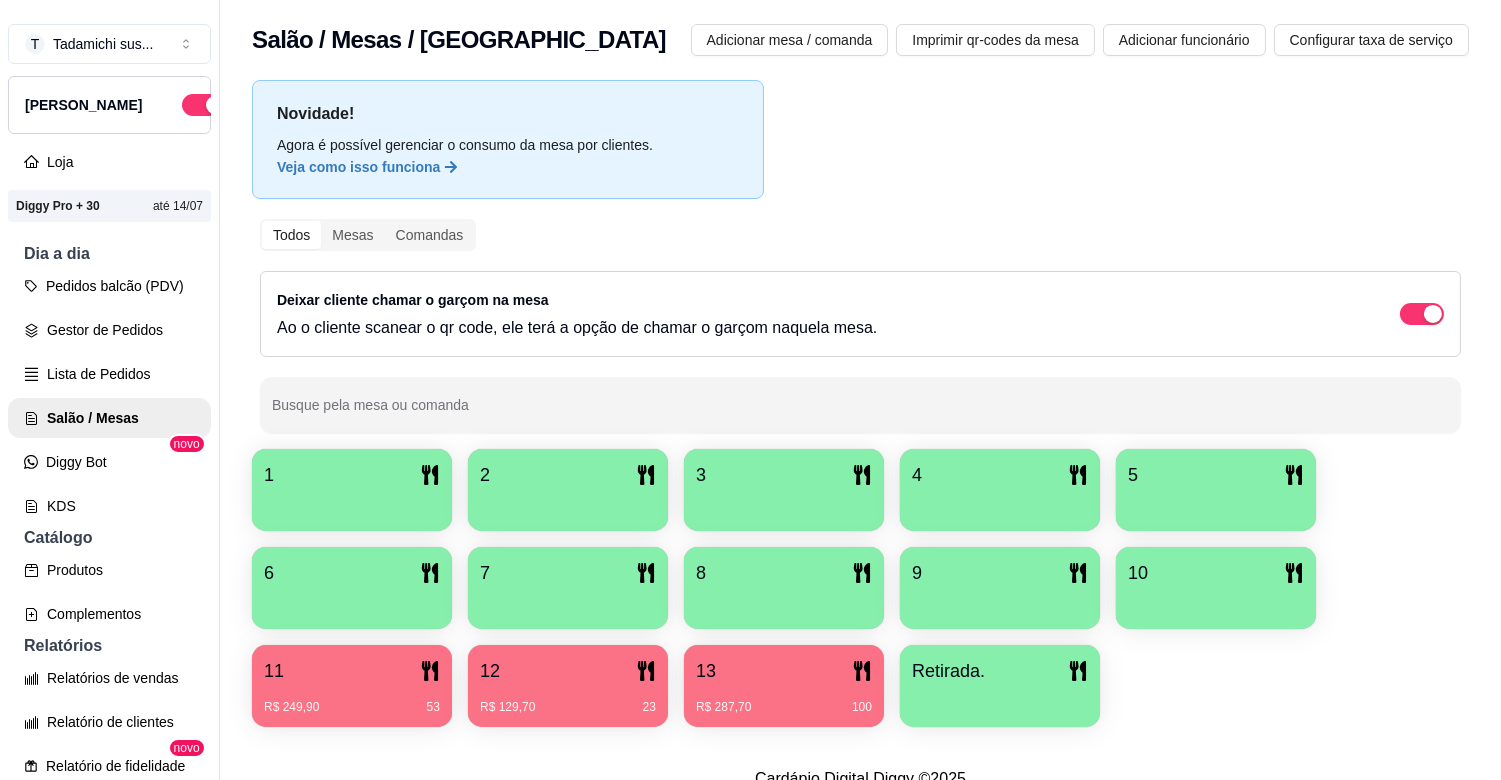 click at bounding box center [1000, 700] 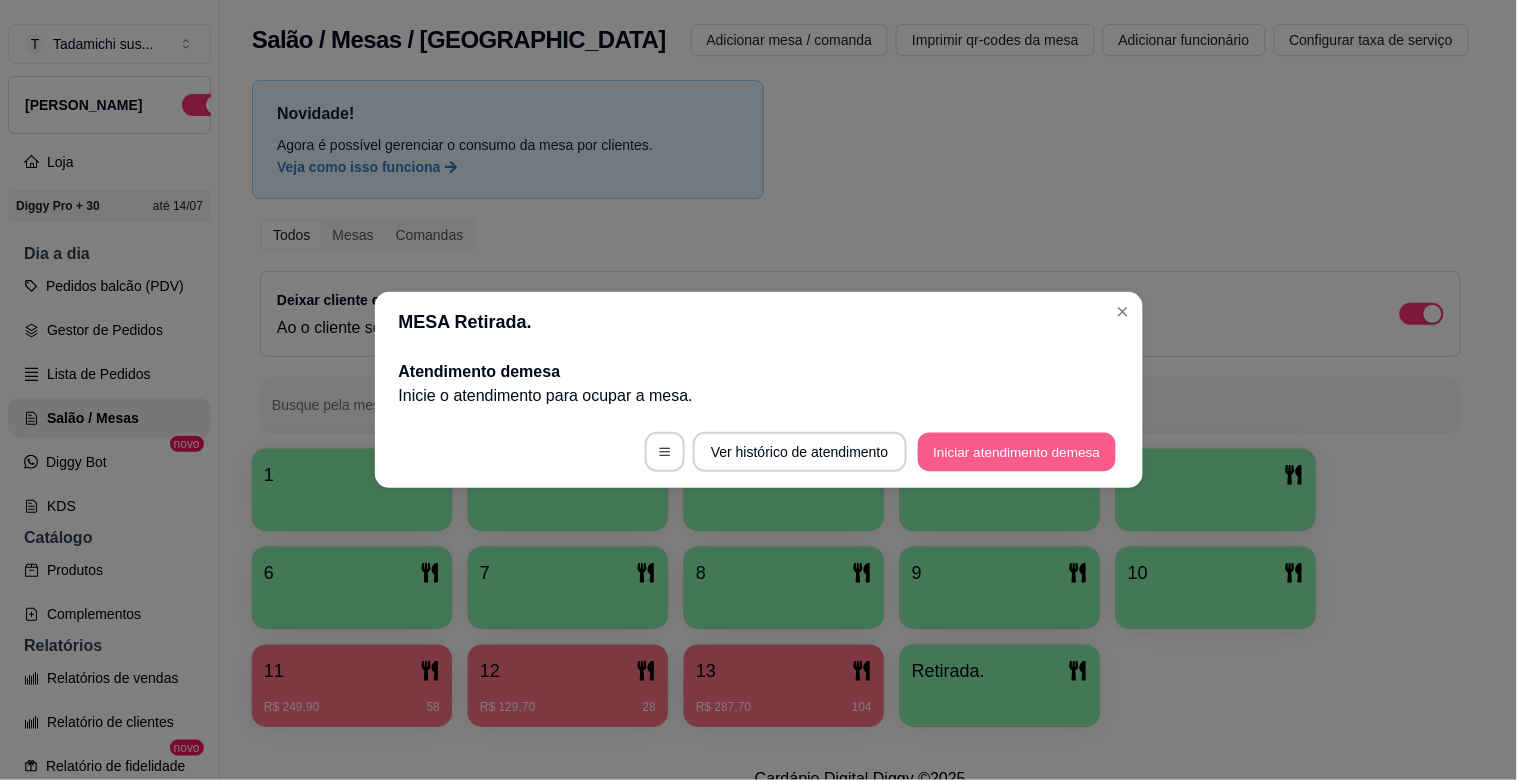 click on "Iniciar atendimento de  mesa" at bounding box center [1017, 452] 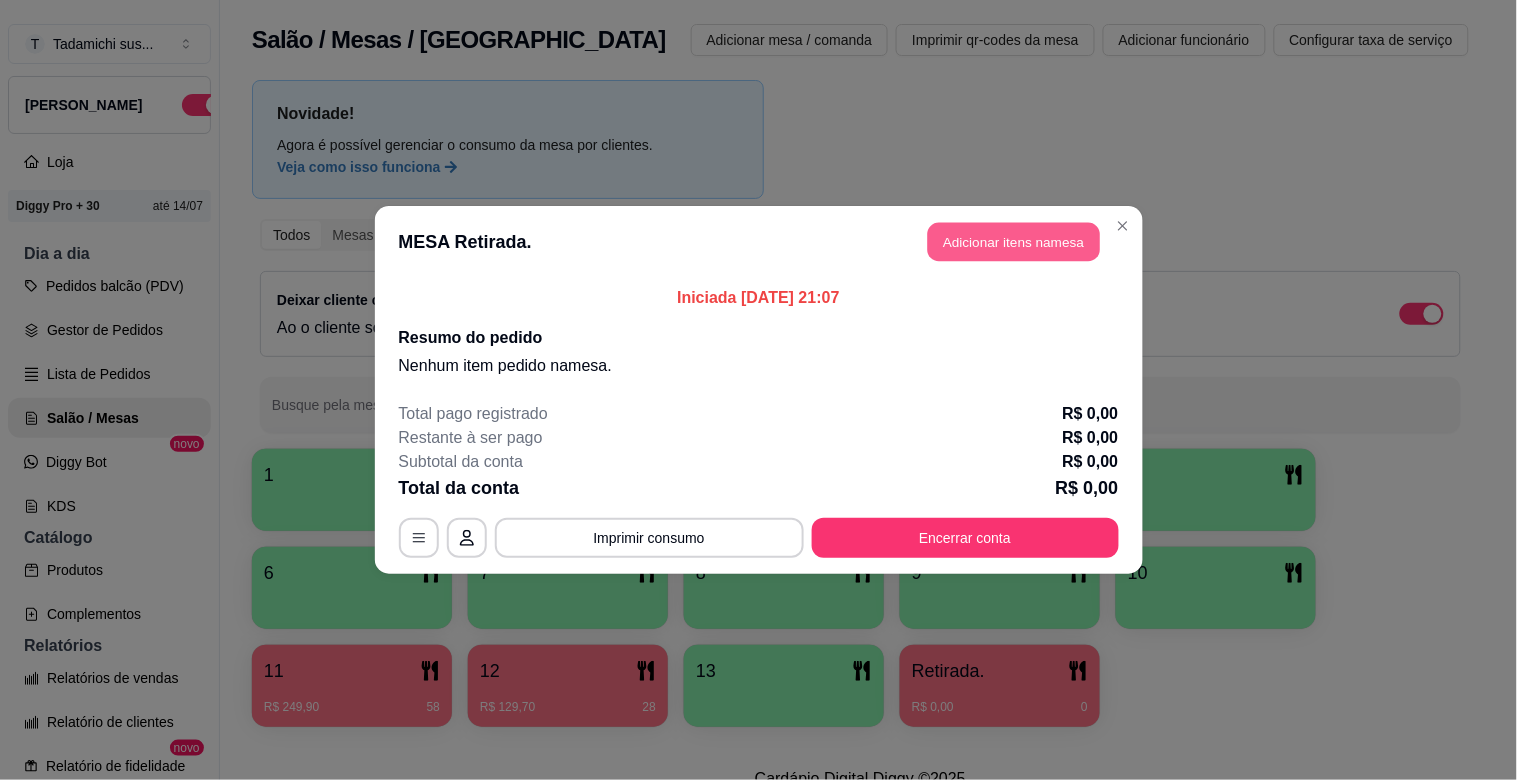 click on "Adicionar itens na  mesa" at bounding box center [1014, 242] 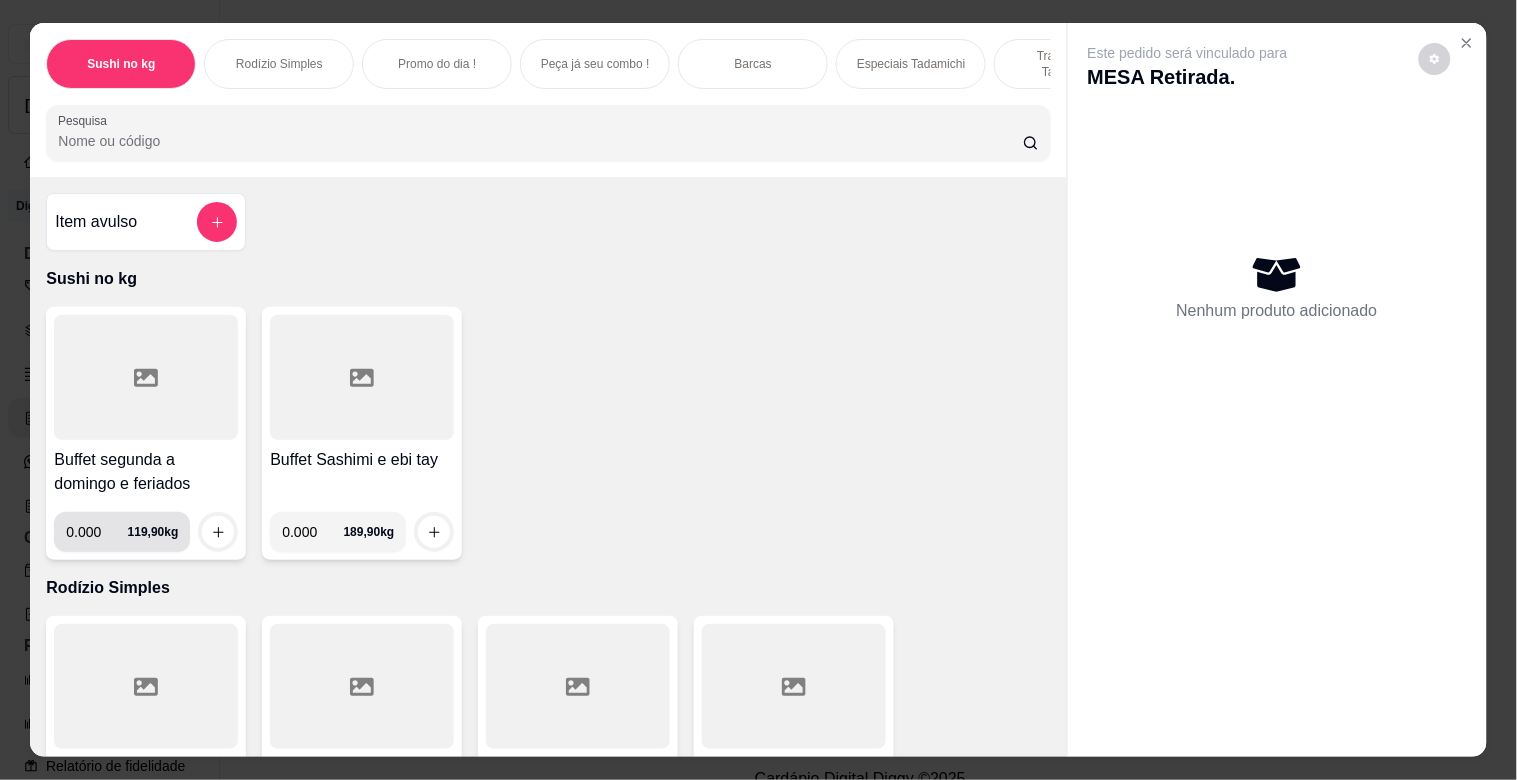 click on "0.000" at bounding box center [96, 532] 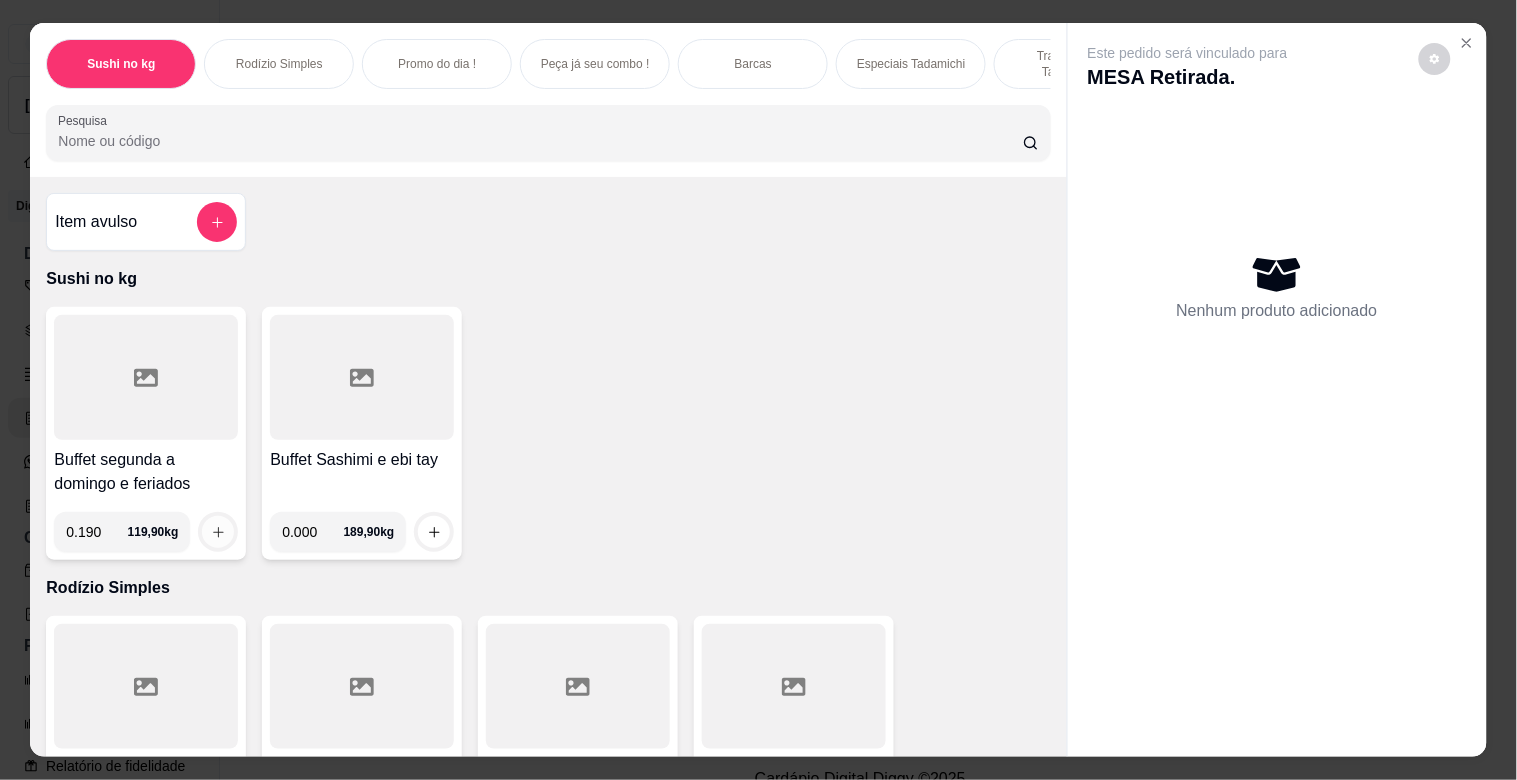 type on "0.190" 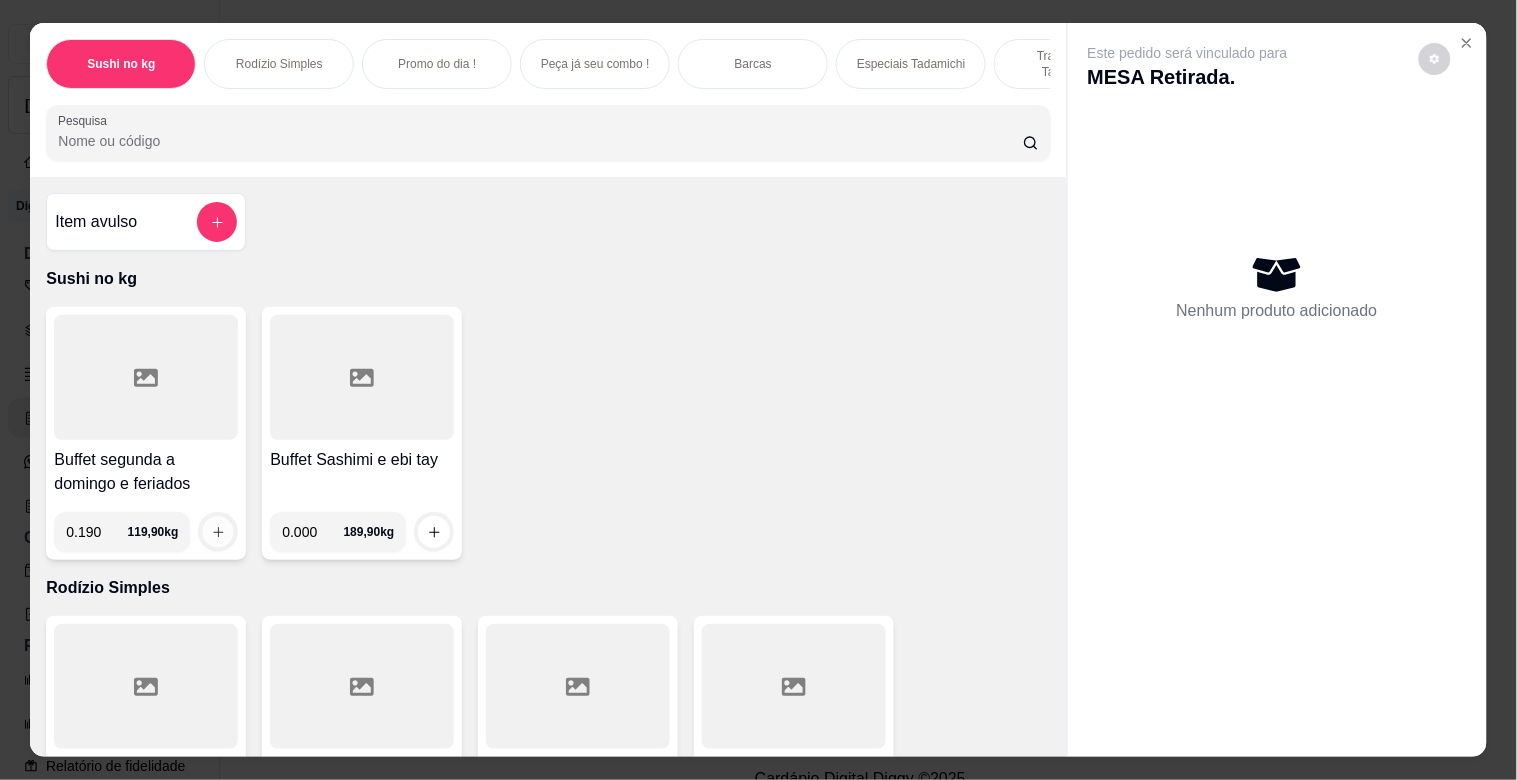 click at bounding box center [218, 532] 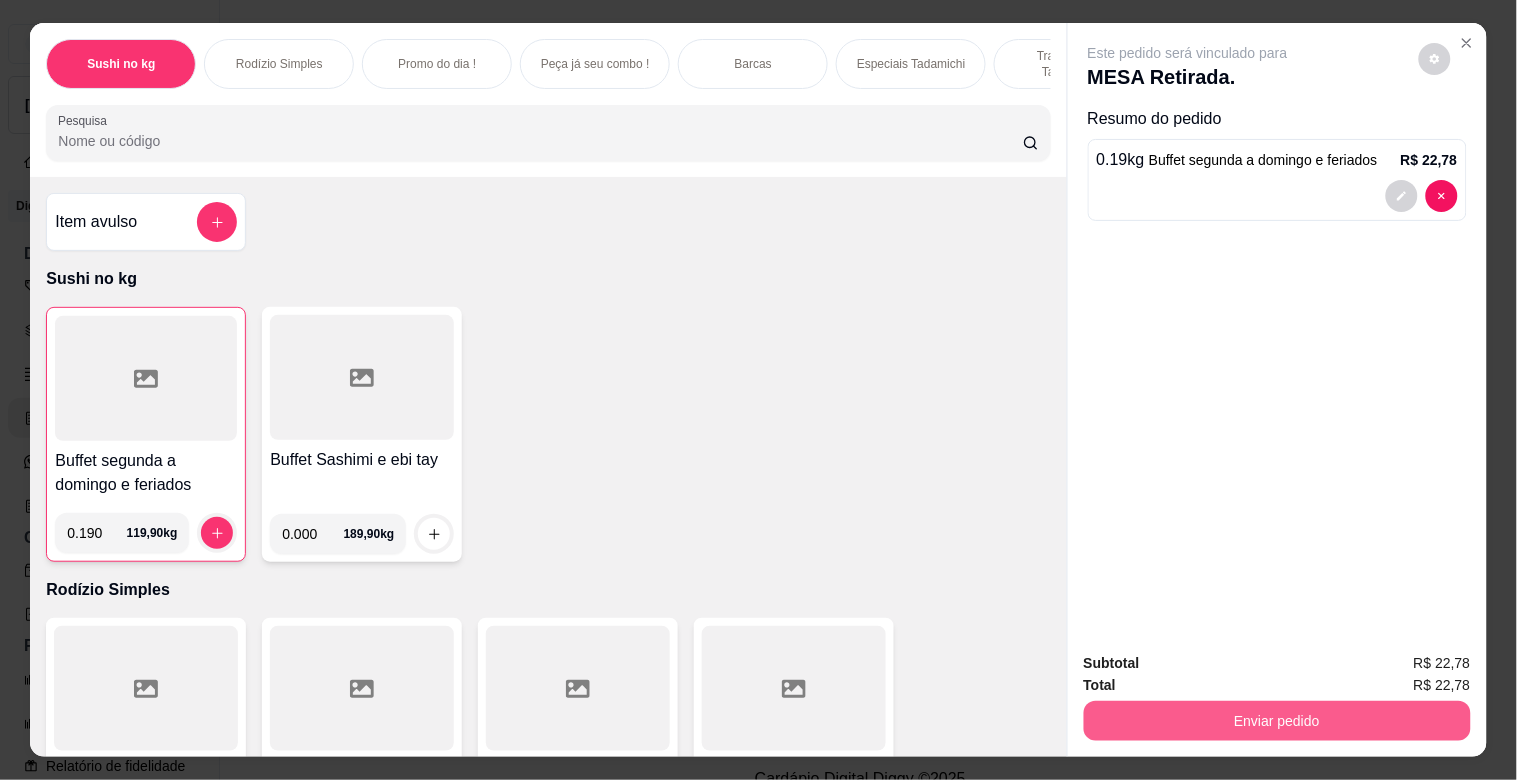 click on "Enviar pedido" at bounding box center [1277, 721] 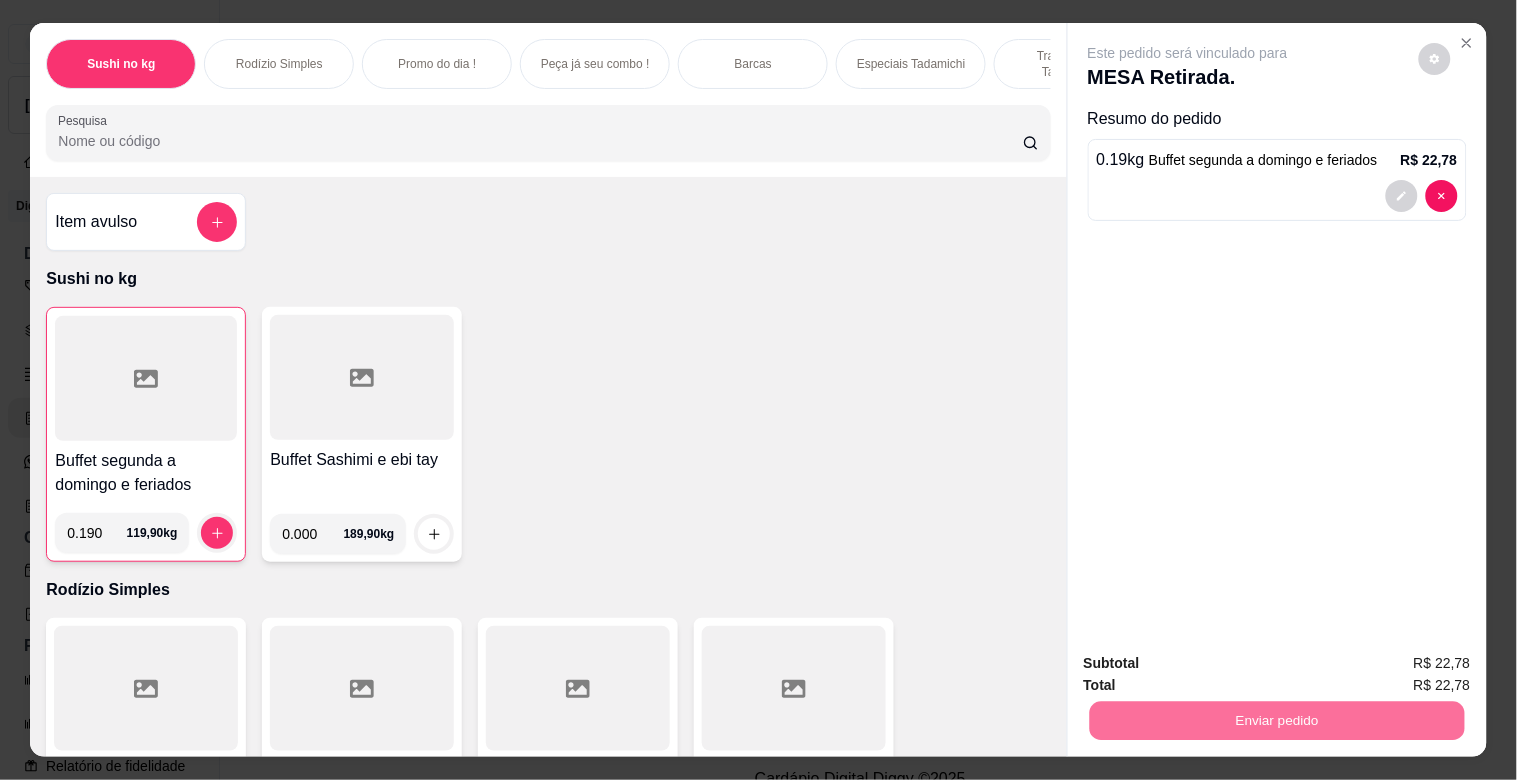 click on "Não registrar e enviar pedido" at bounding box center (1211, 663) 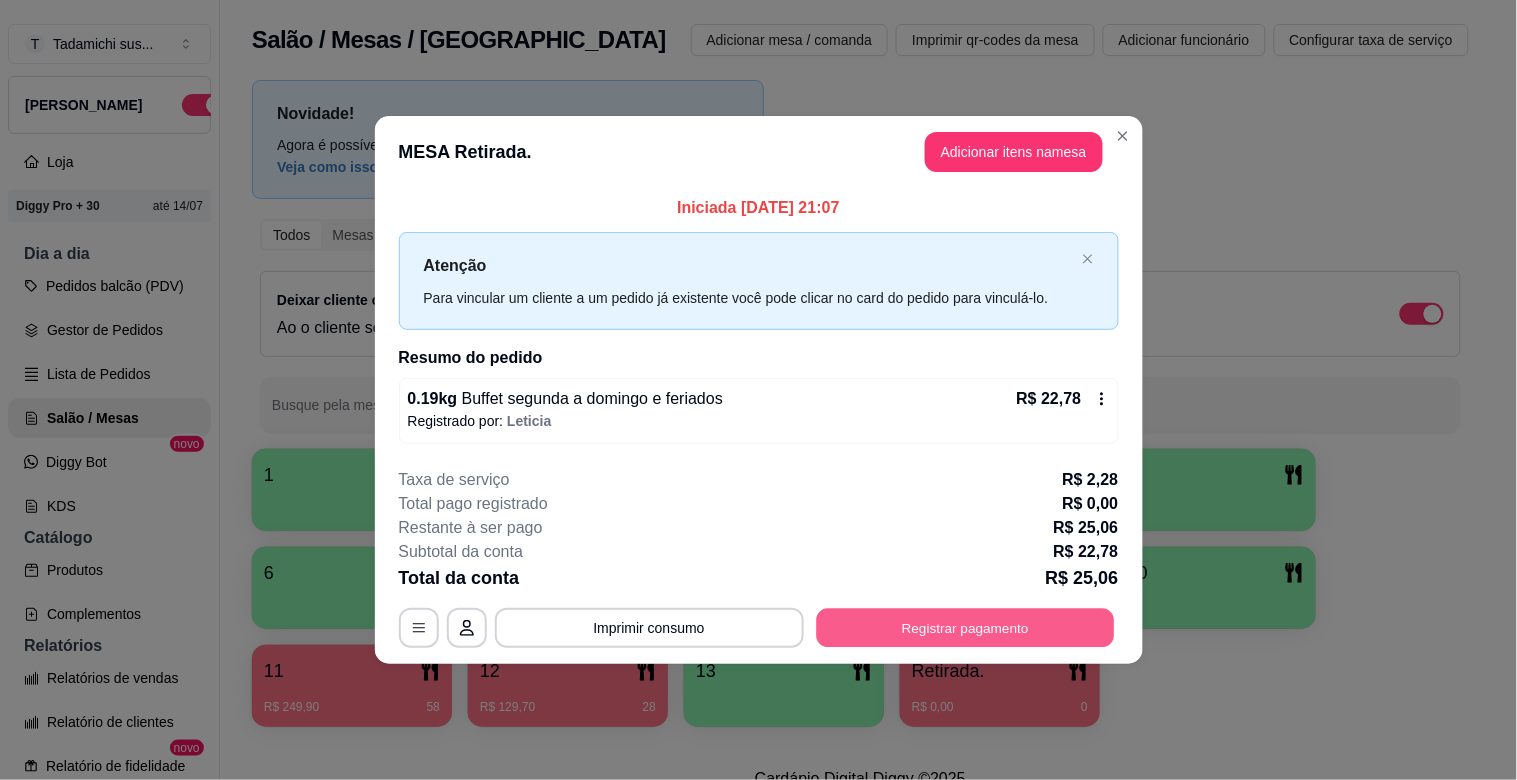 click on "Registrar pagamento" at bounding box center [965, 627] 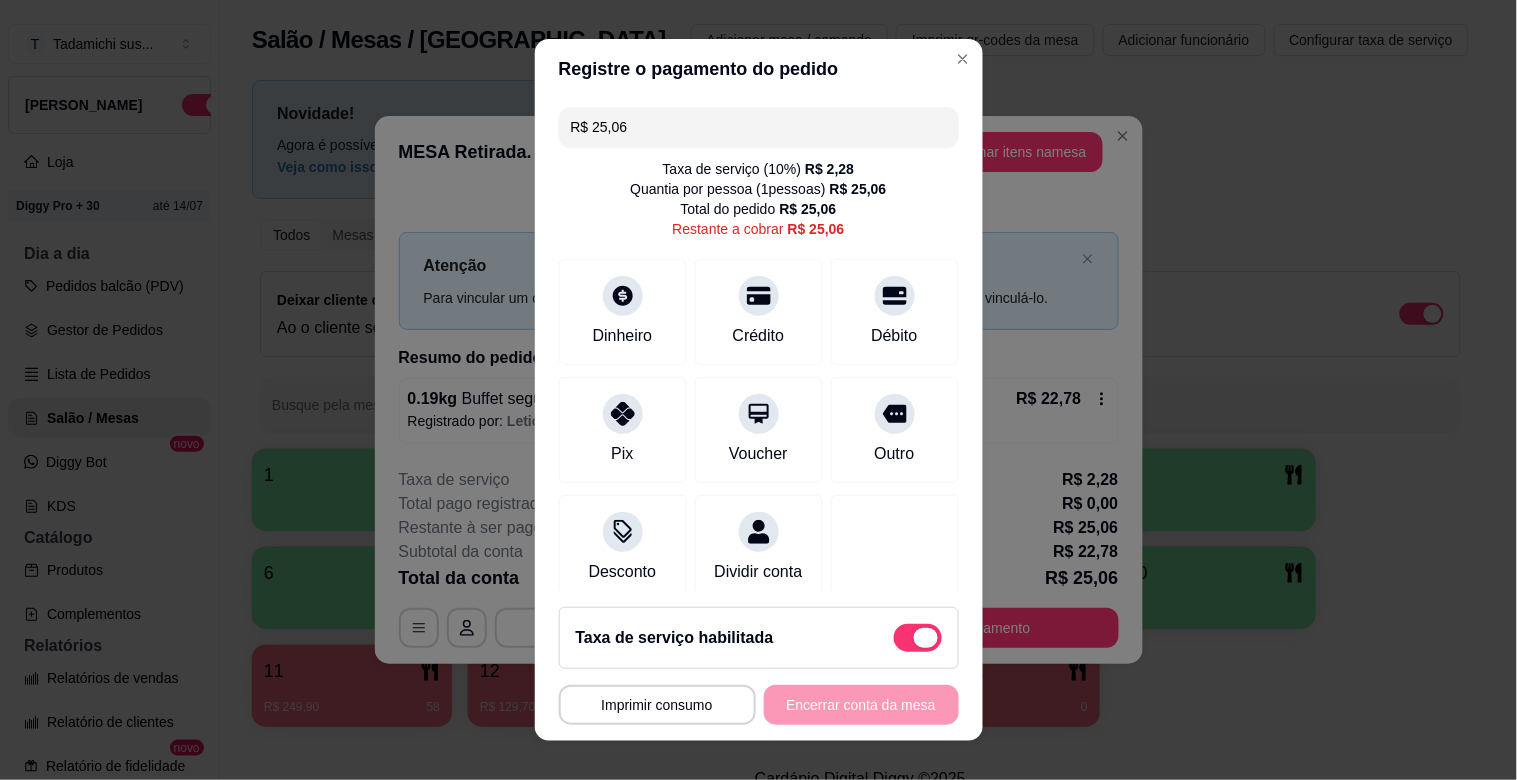 click at bounding box center [926, 638] 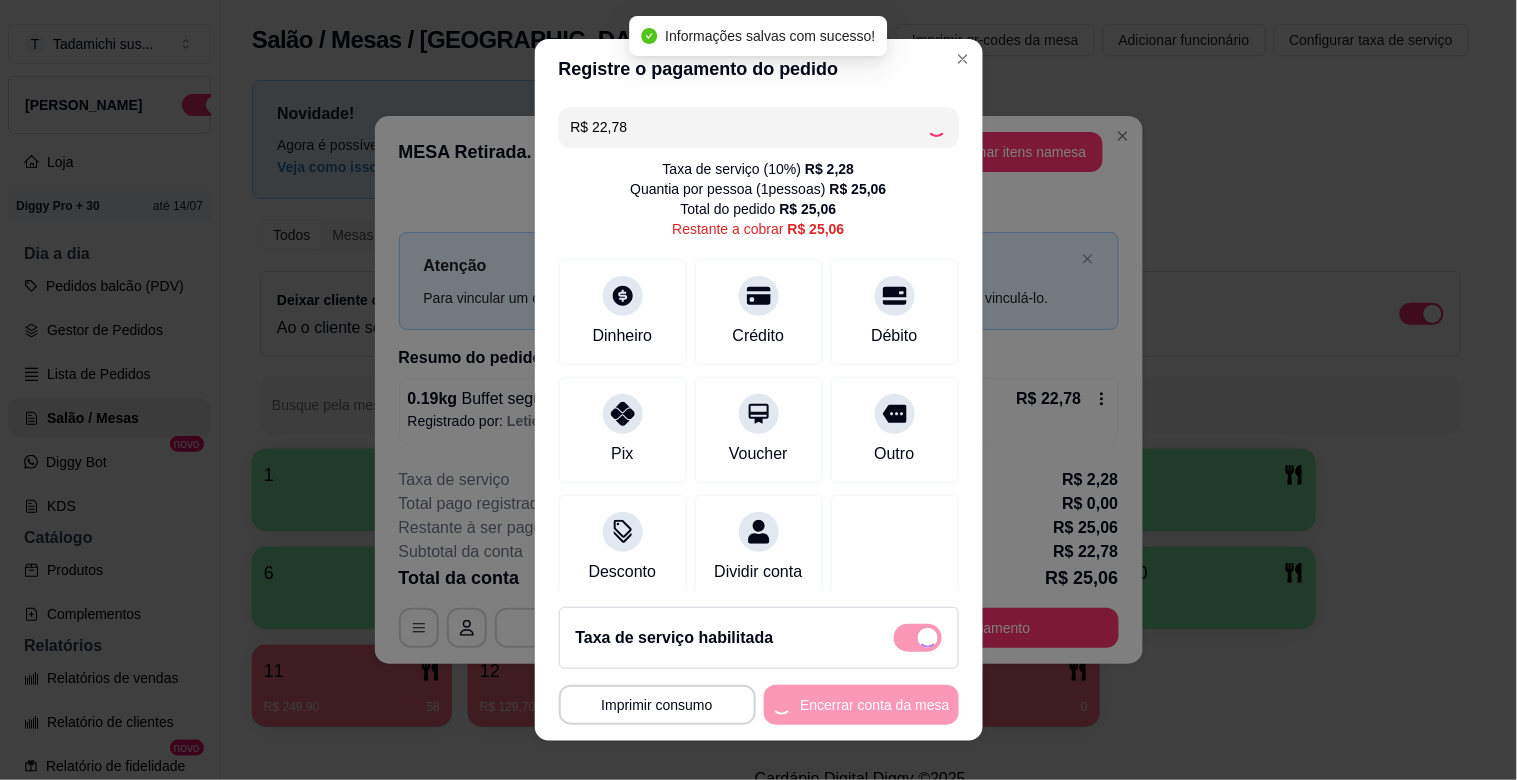 checkbox on "false" 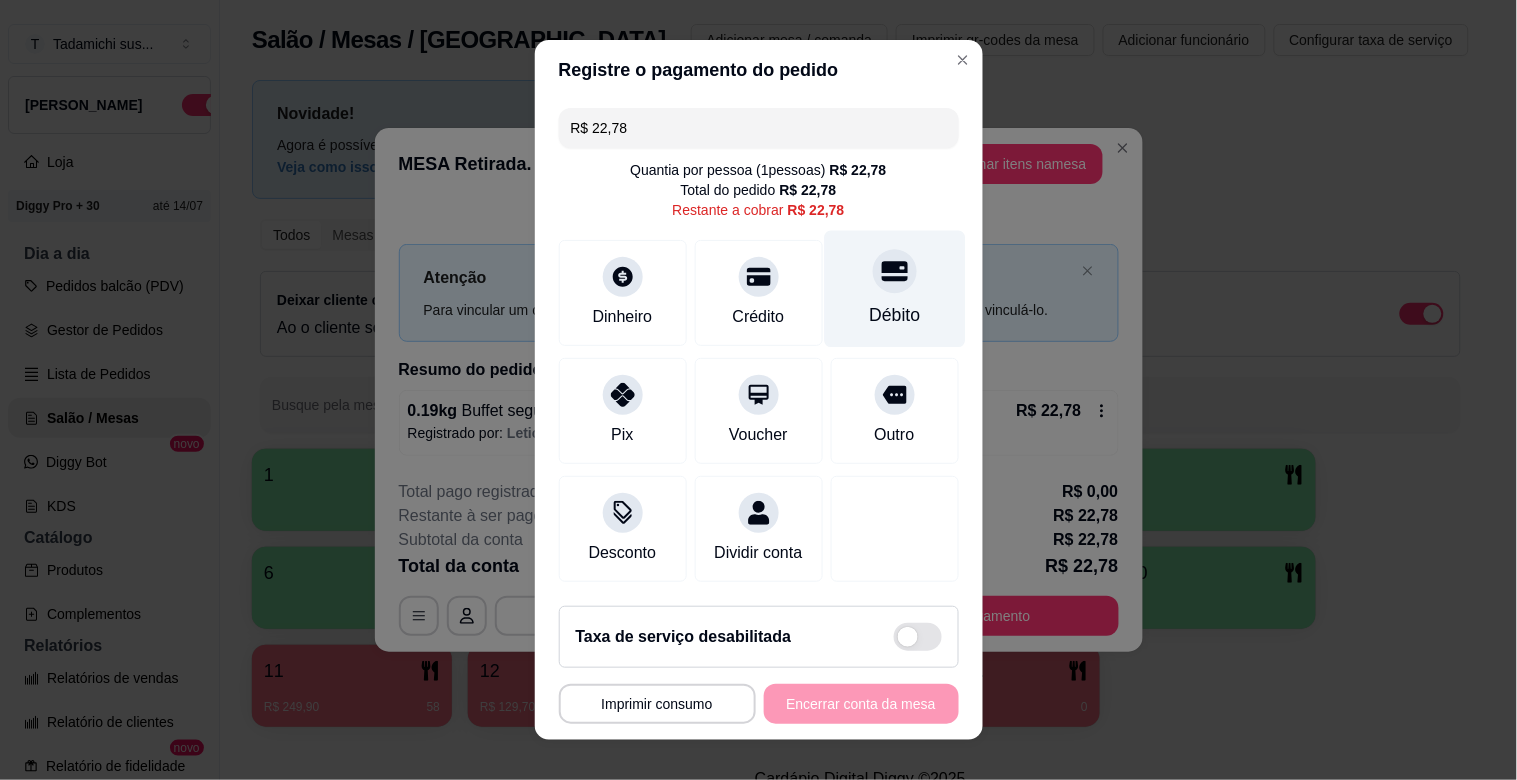 click on "Débito" at bounding box center (894, 315) 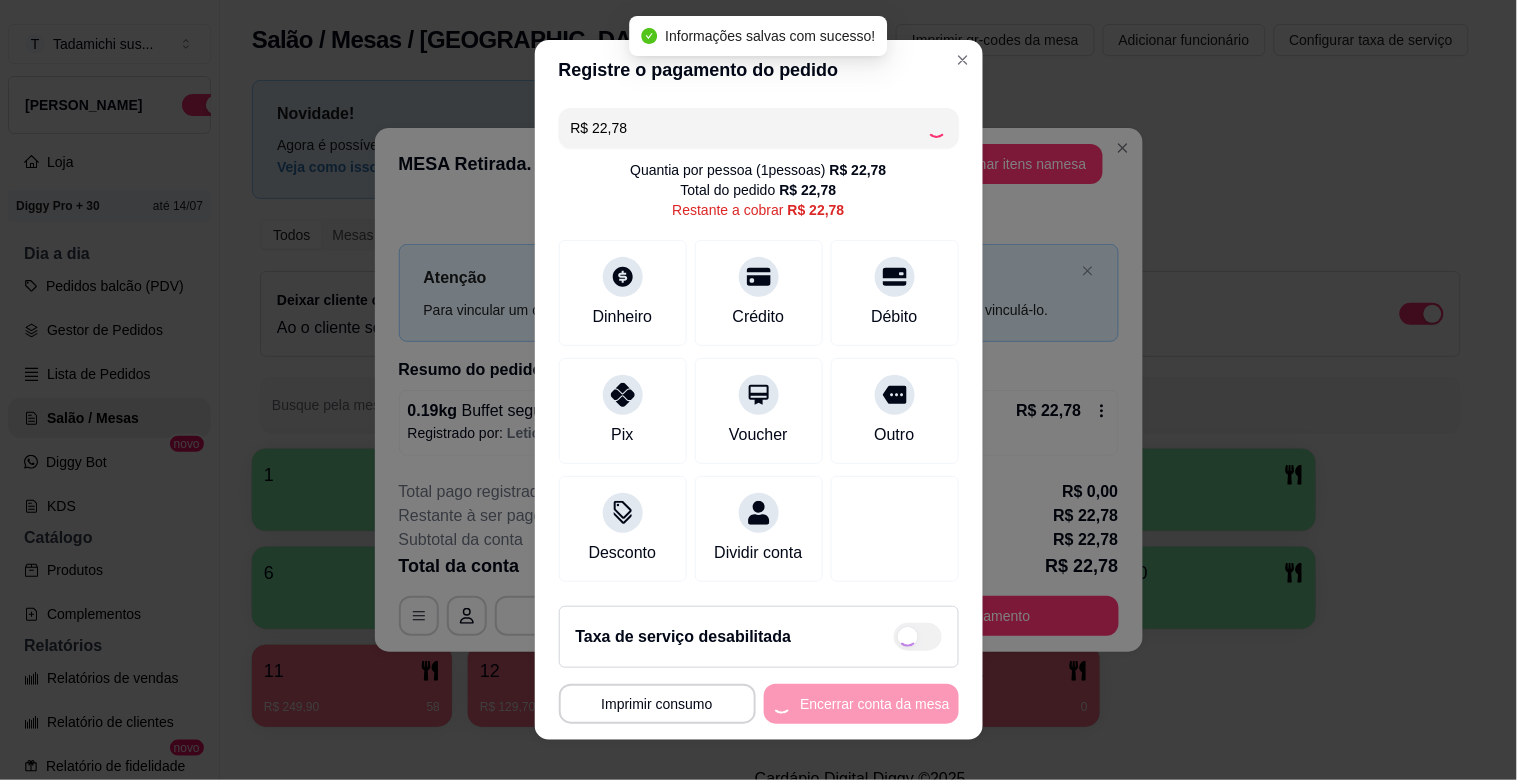 type on "R$ 0,00" 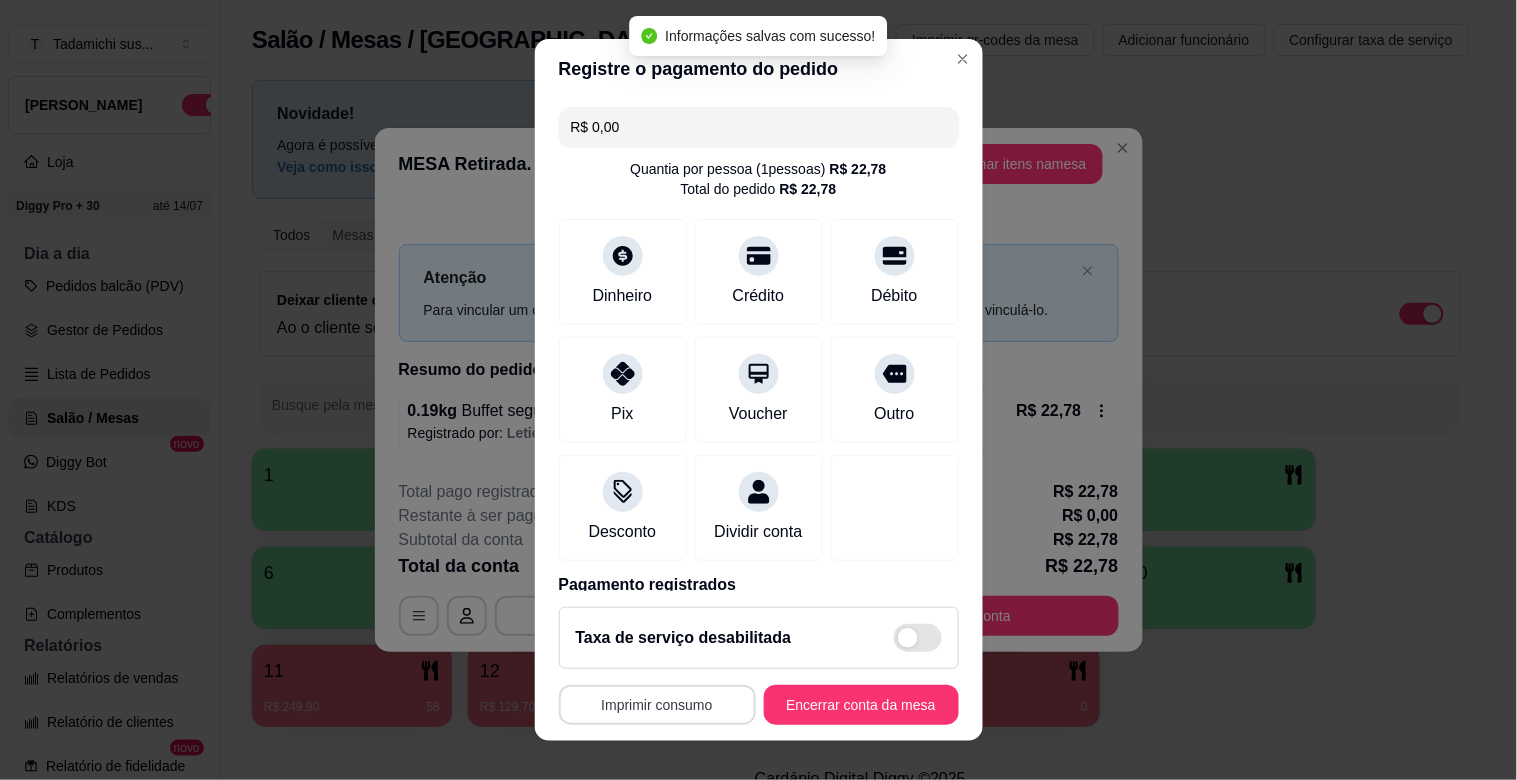 click on "Imprimir consumo" at bounding box center (657, 705) 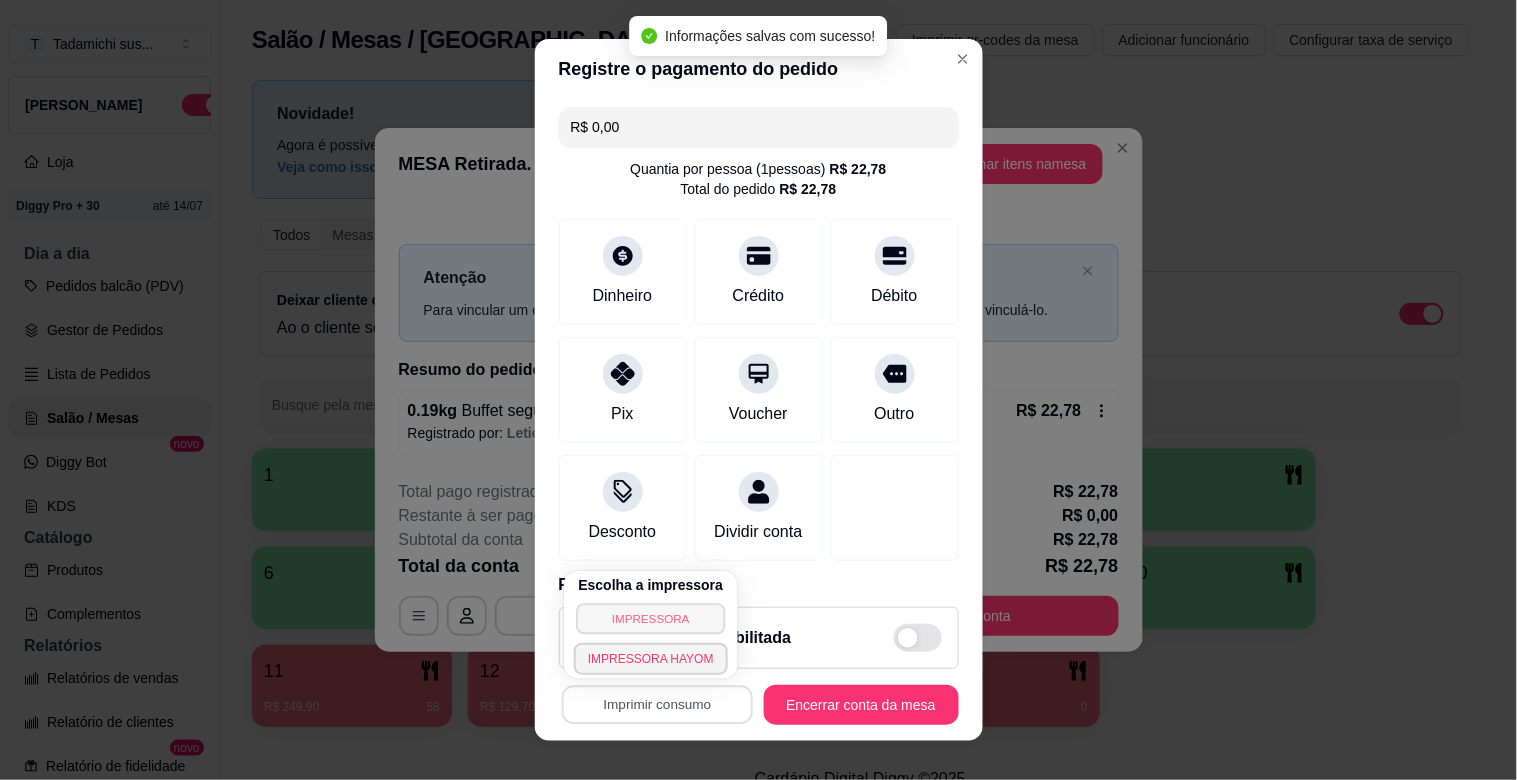 click on "IMPRESSORA" at bounding box center (650, 618) 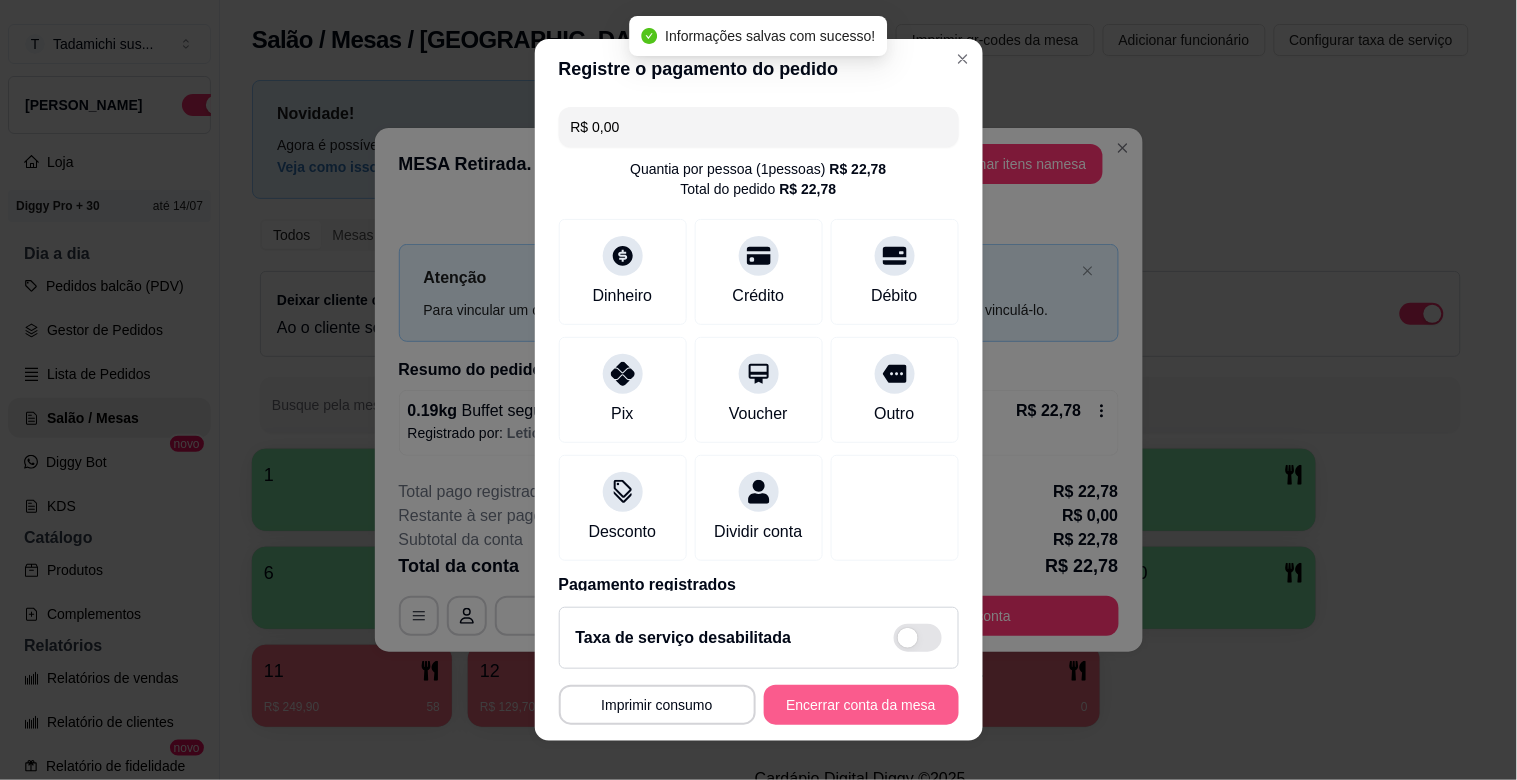 click on "Encerrar conta da mesa" at bounding box center (861, 705) 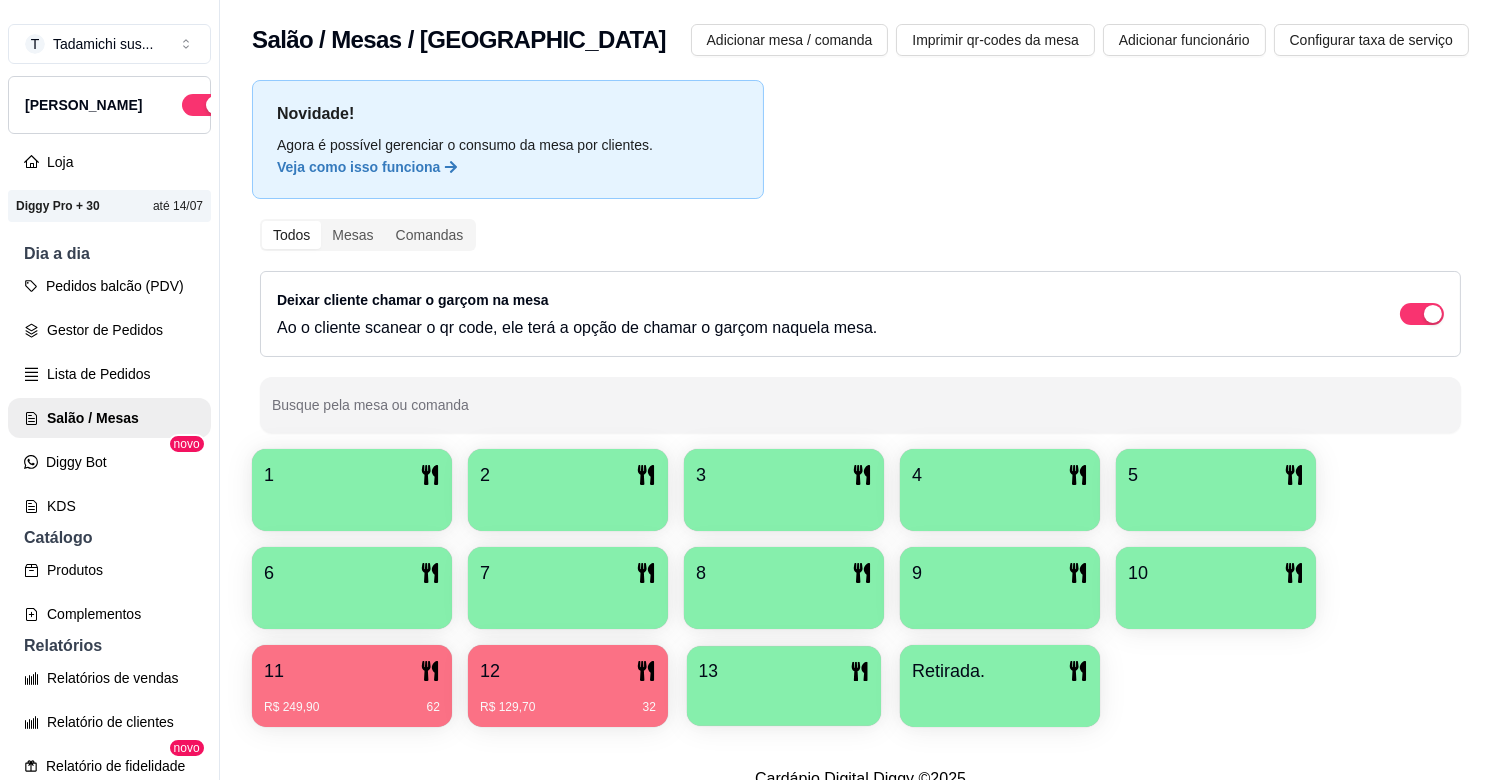 click at bounding box center (784, 699) 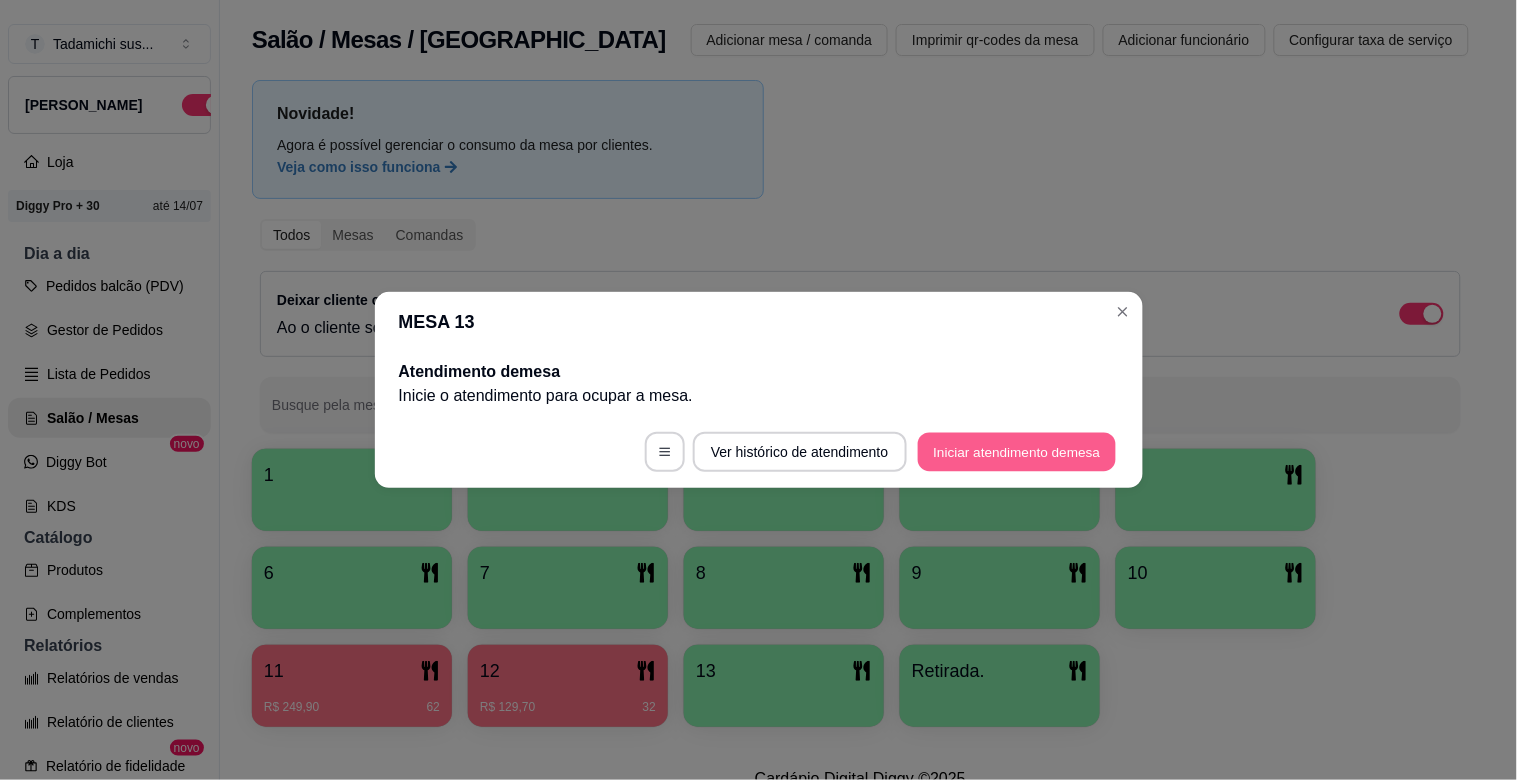 click on "Iniciar atendimento de  mesa" at bounding box center (1017, 452) 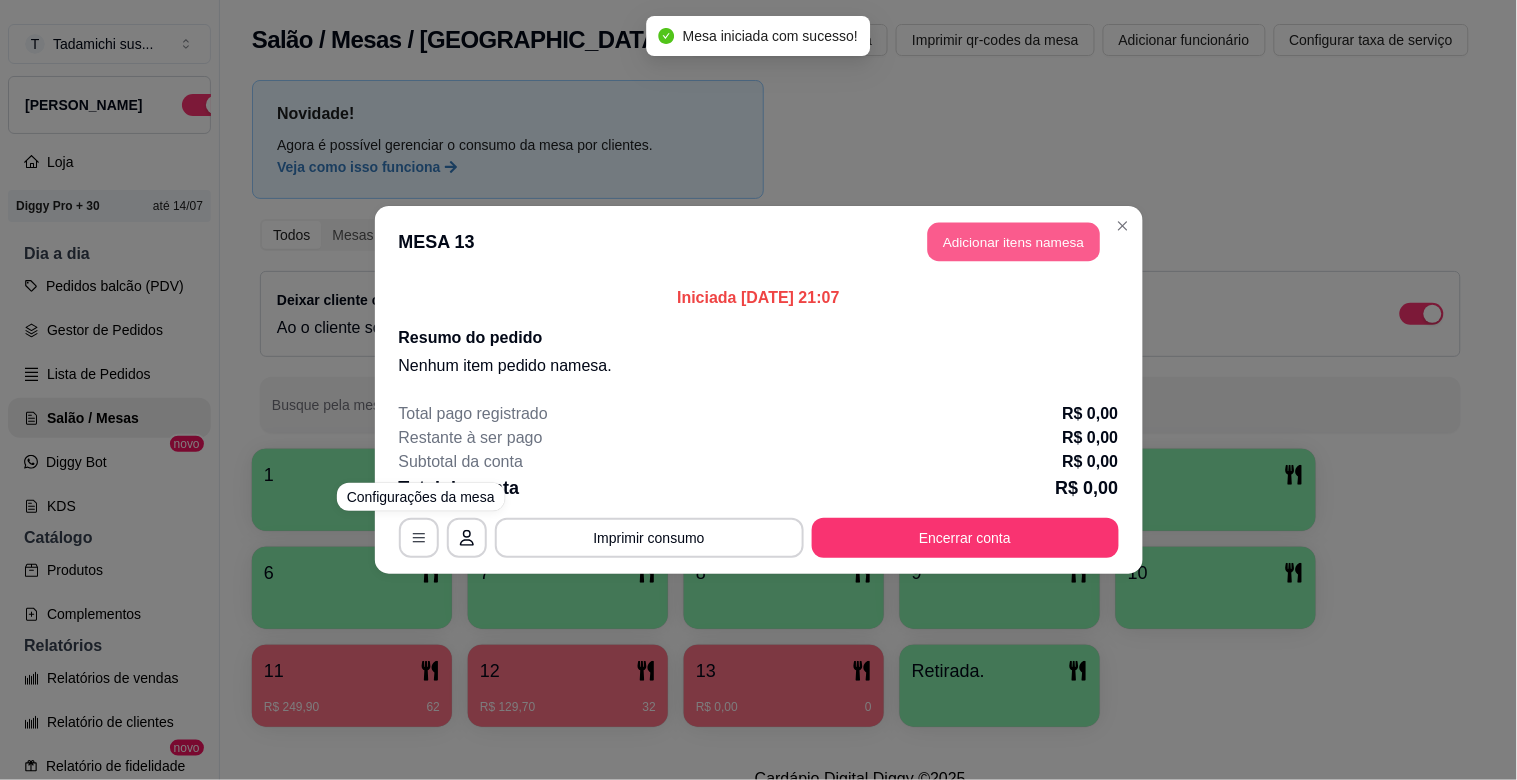 click on "Adicionar itens na  mesa" at bounding box center (1014, 242) 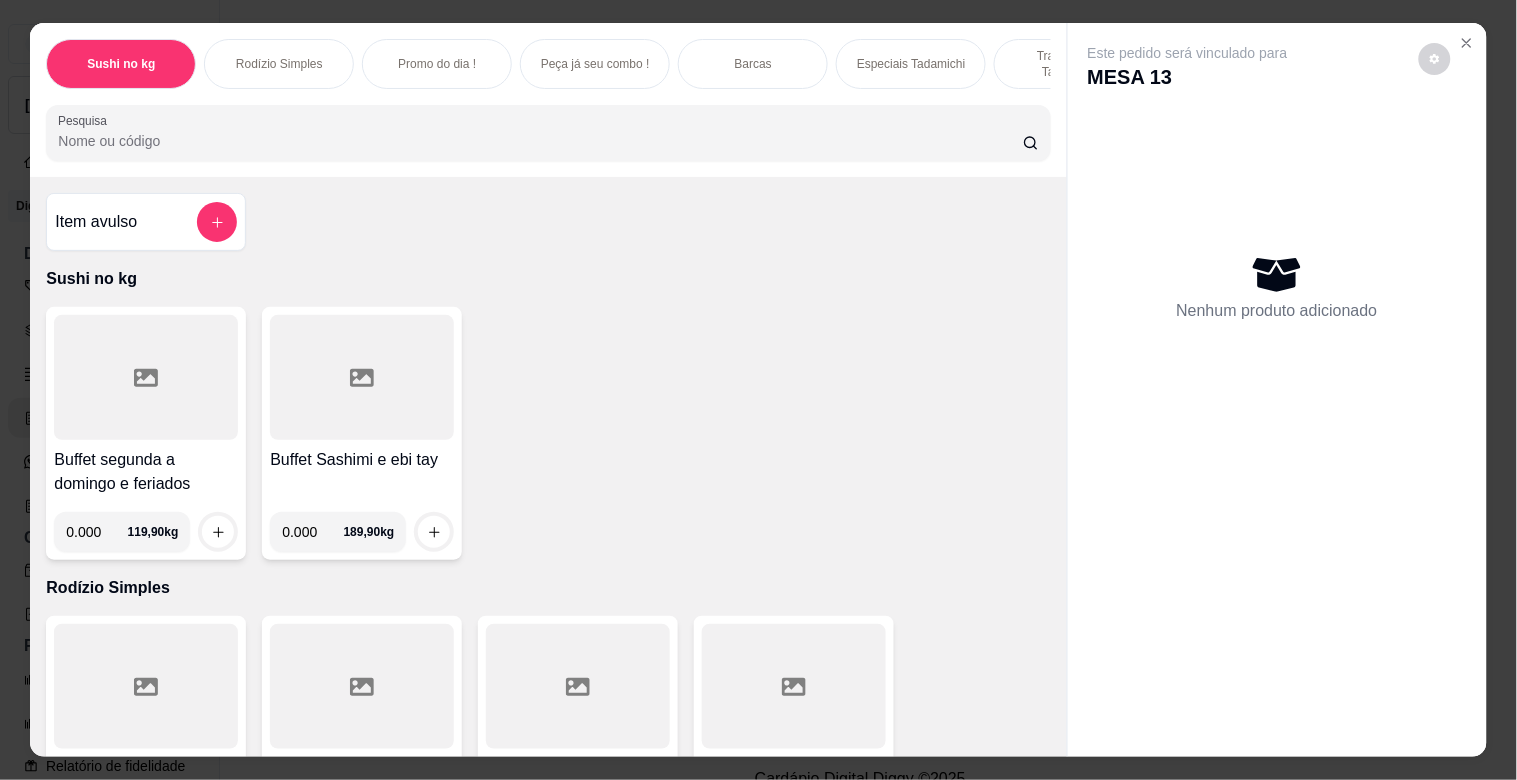 click on "0.000" at bounding box center [96, 532] 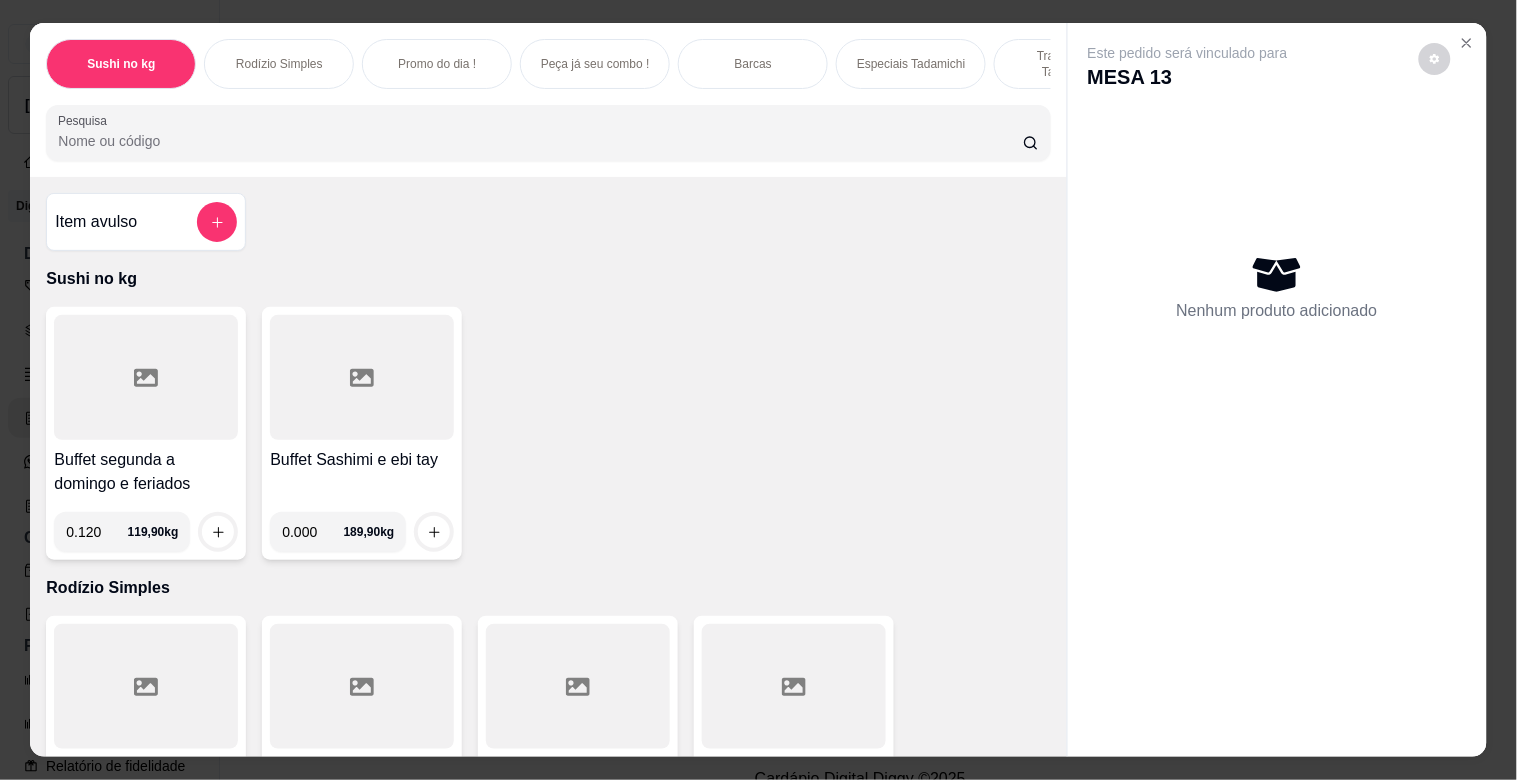 type on "0.120" 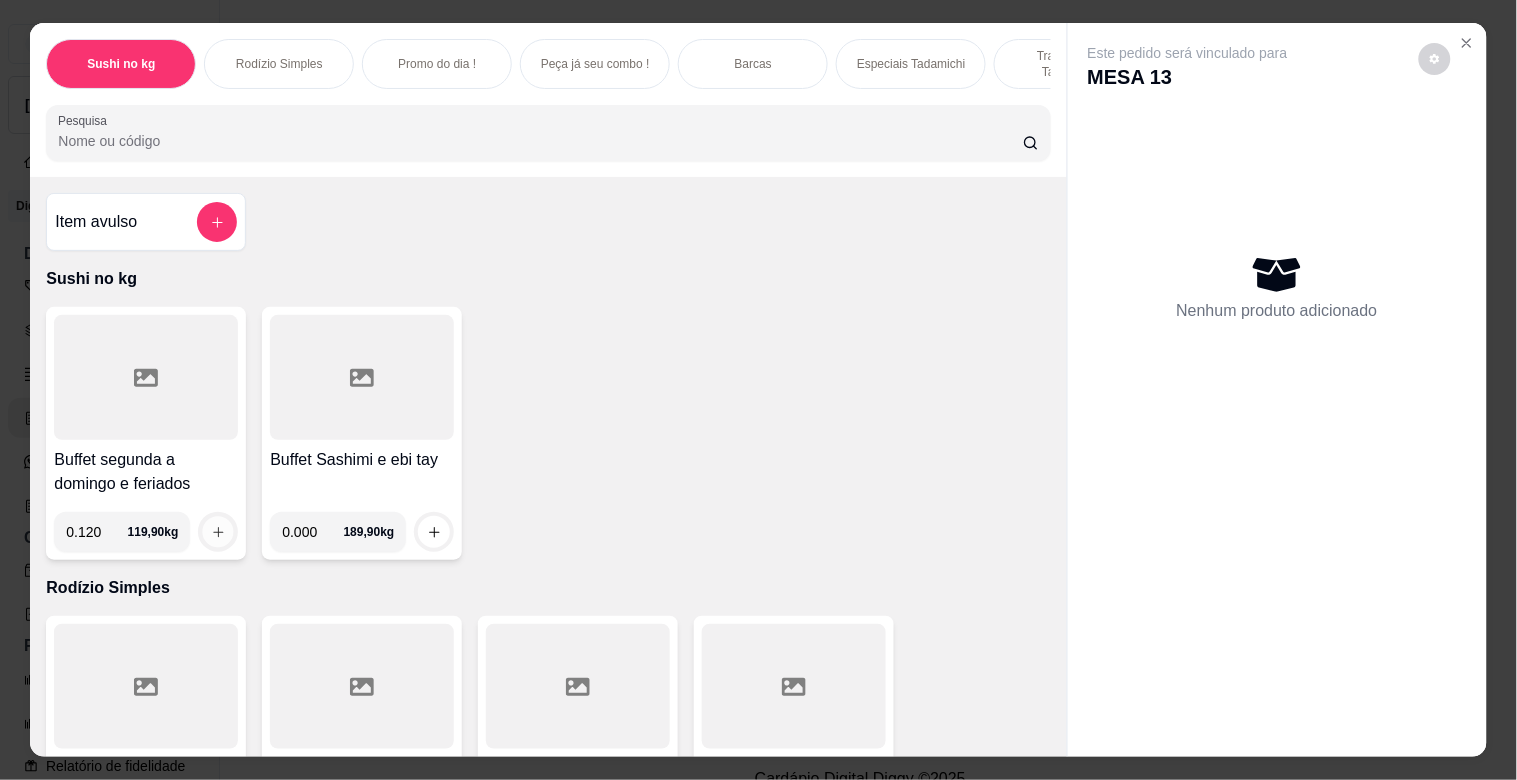 click 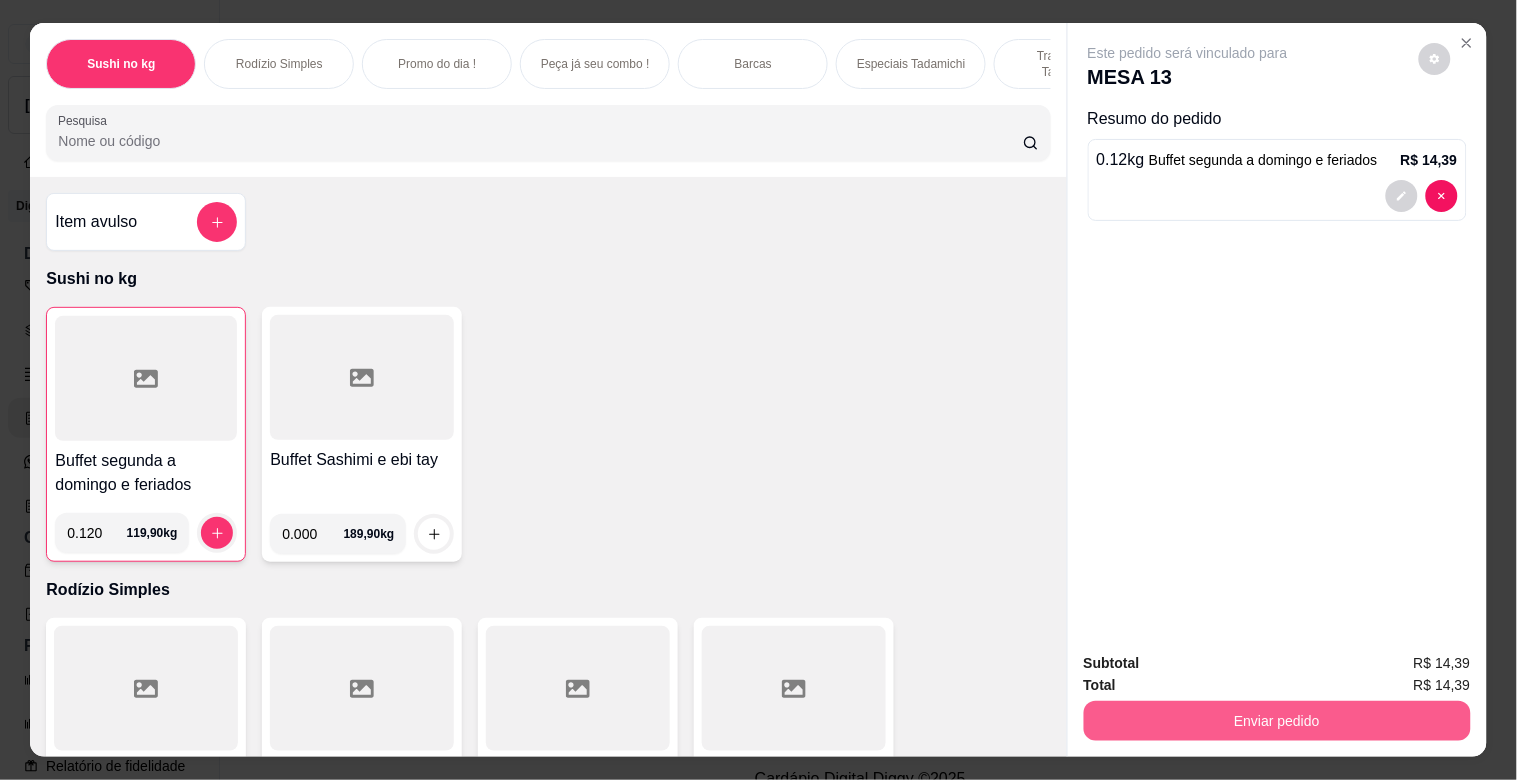 click on "Enviar pedido" at bounding box center (1277, 721) 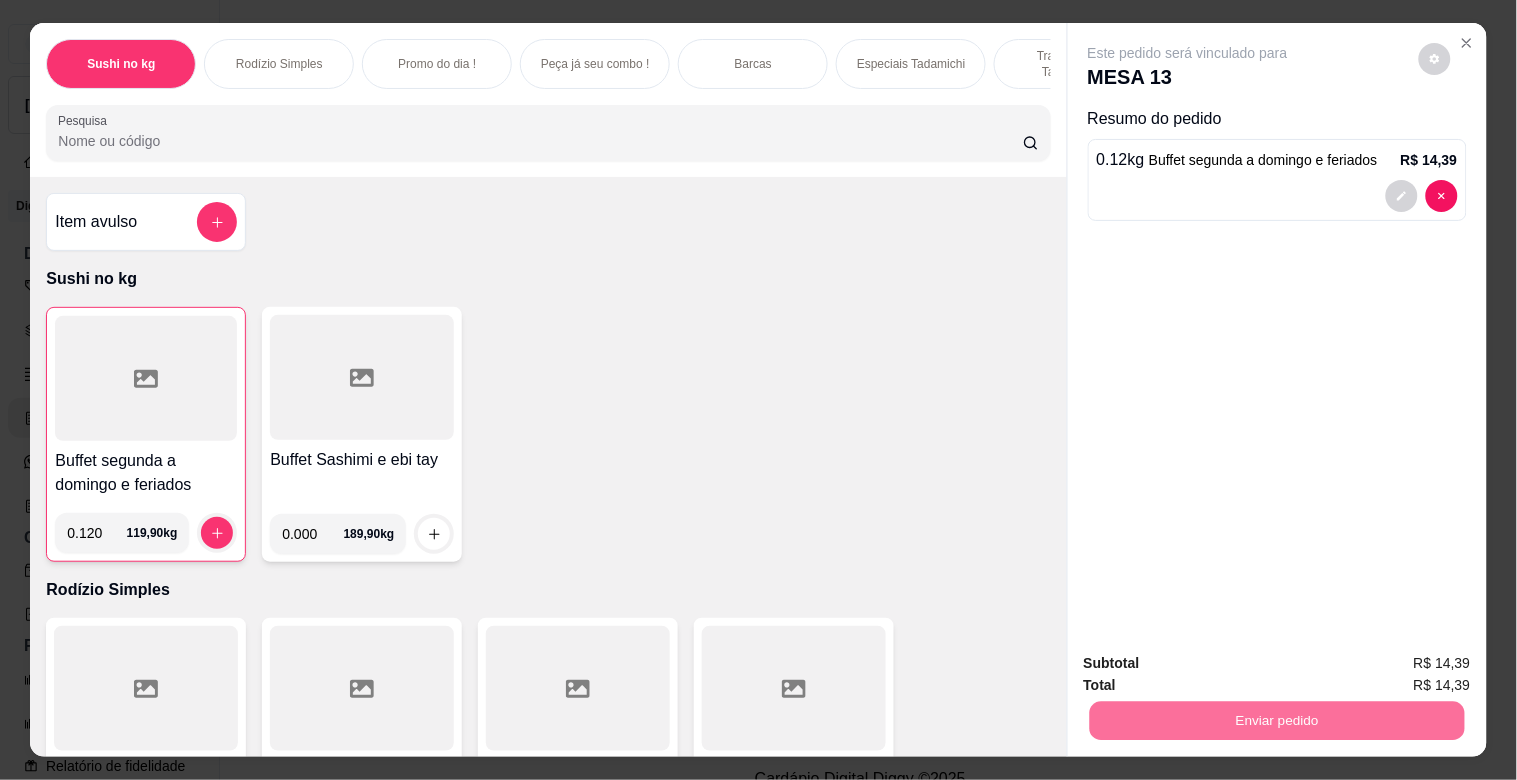 click on "Não registrar e enviar pedido" at bounding box center (1211, 662) 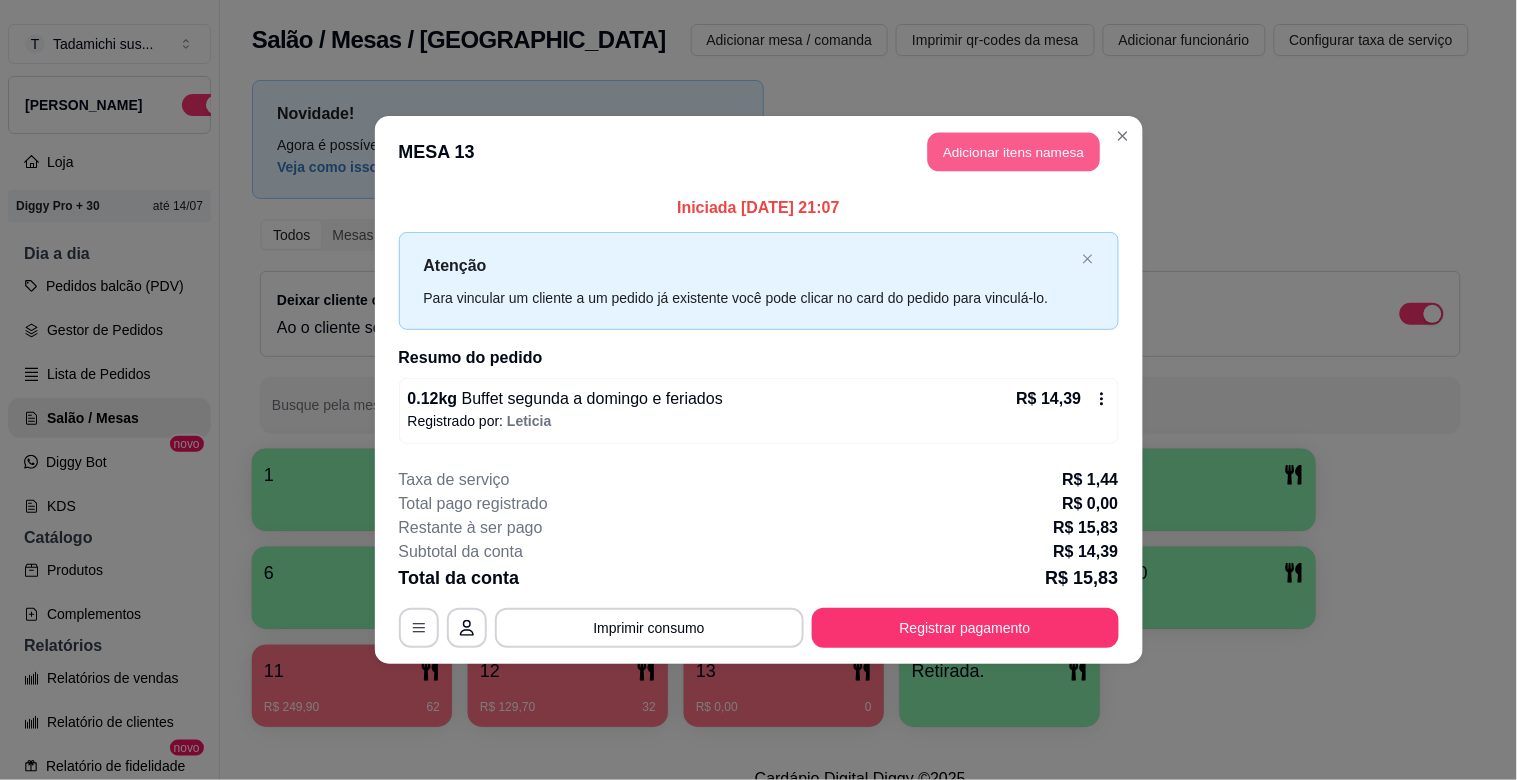click on "Adicionar itens na  mesa" at bounding box center (1014, 152) 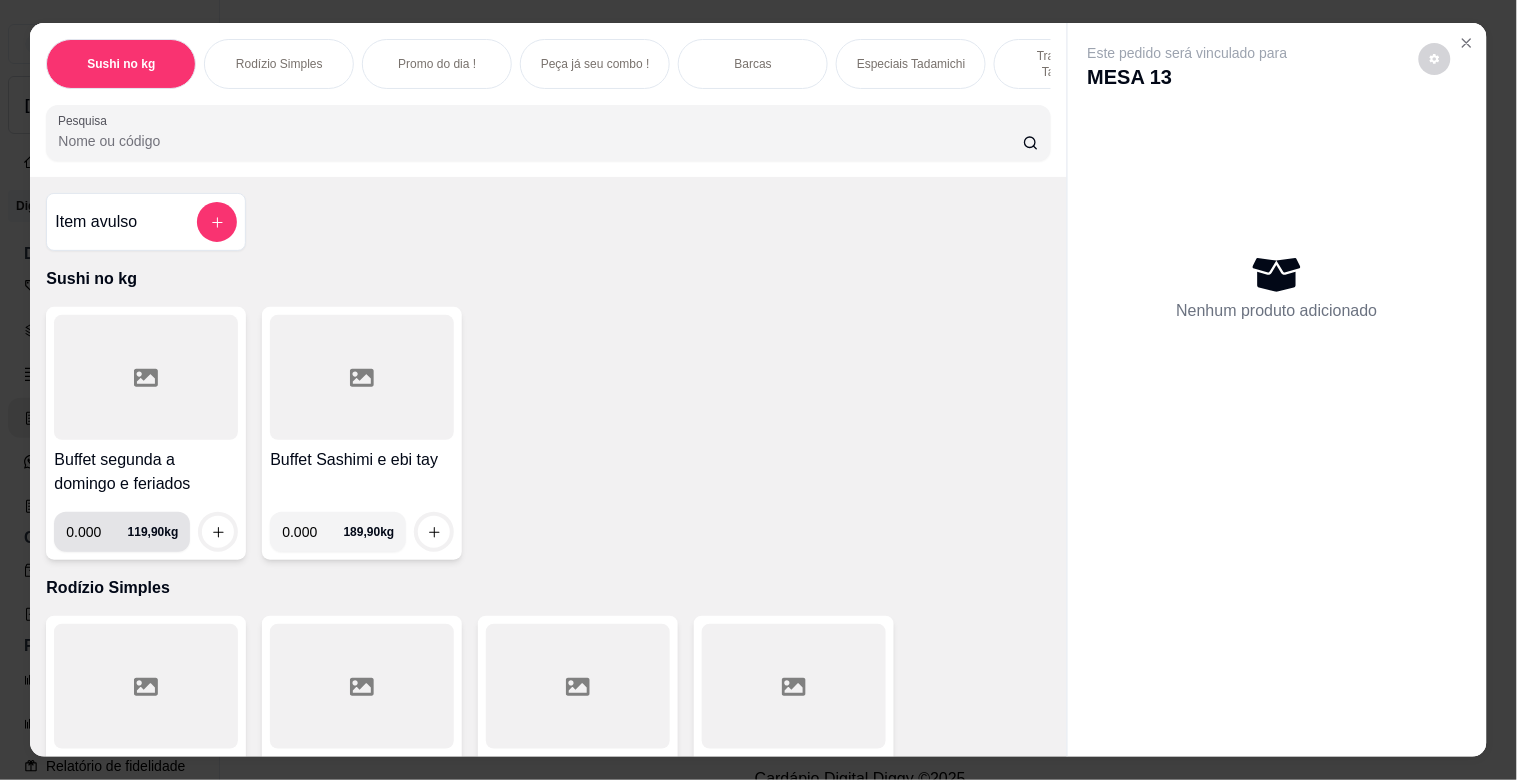 click on "0.000" at bounding box center (96, 532) 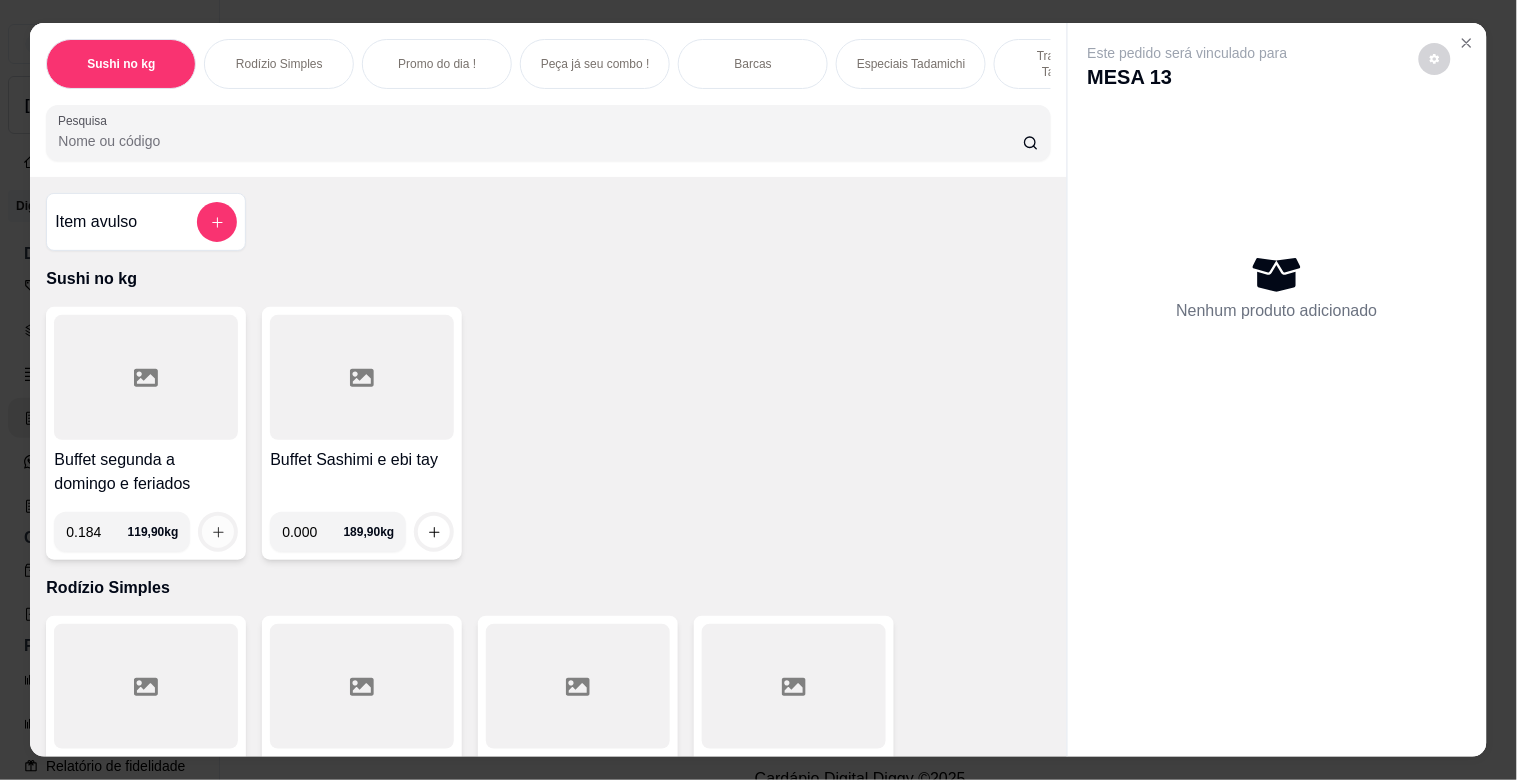 type on "0.184" 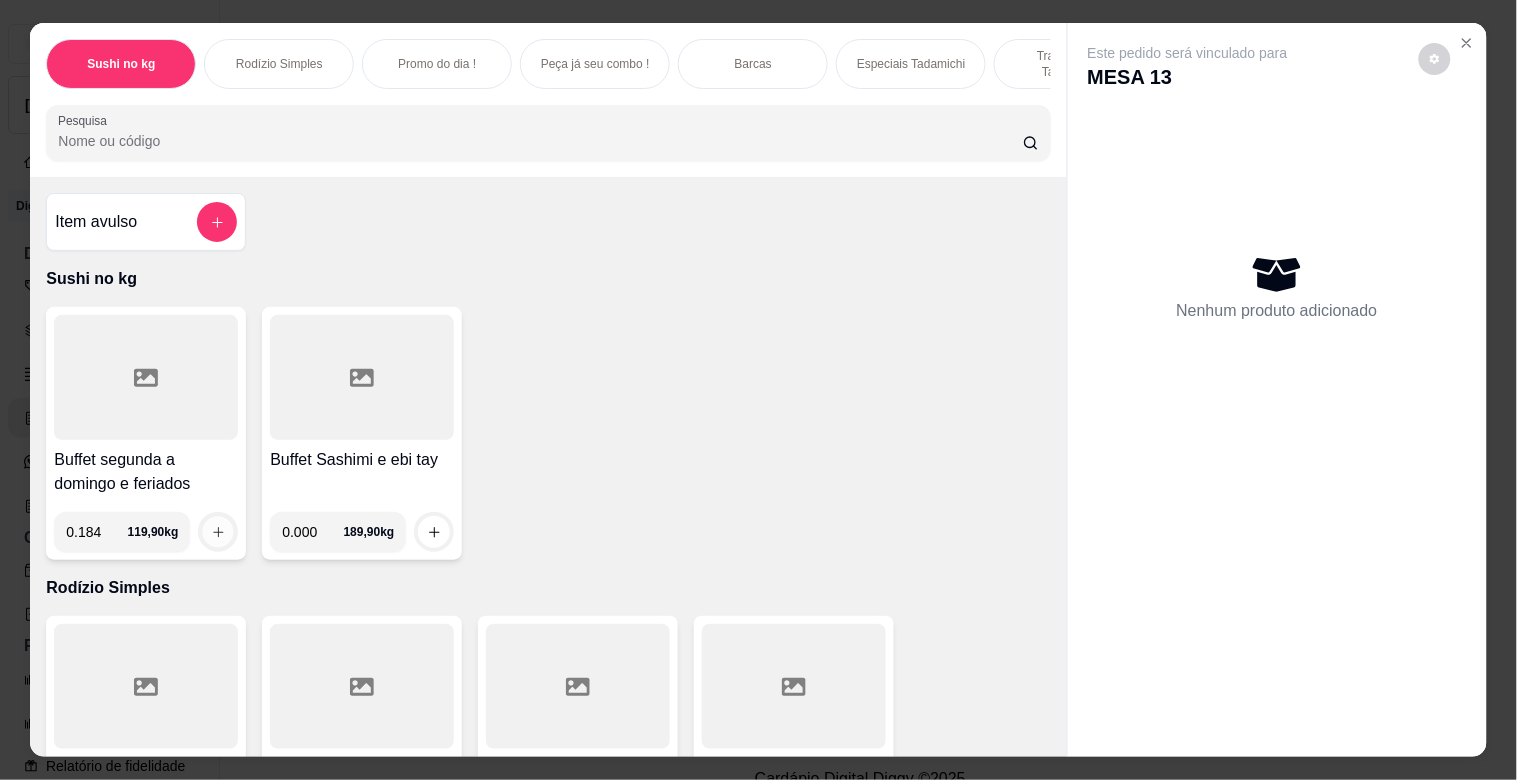 click 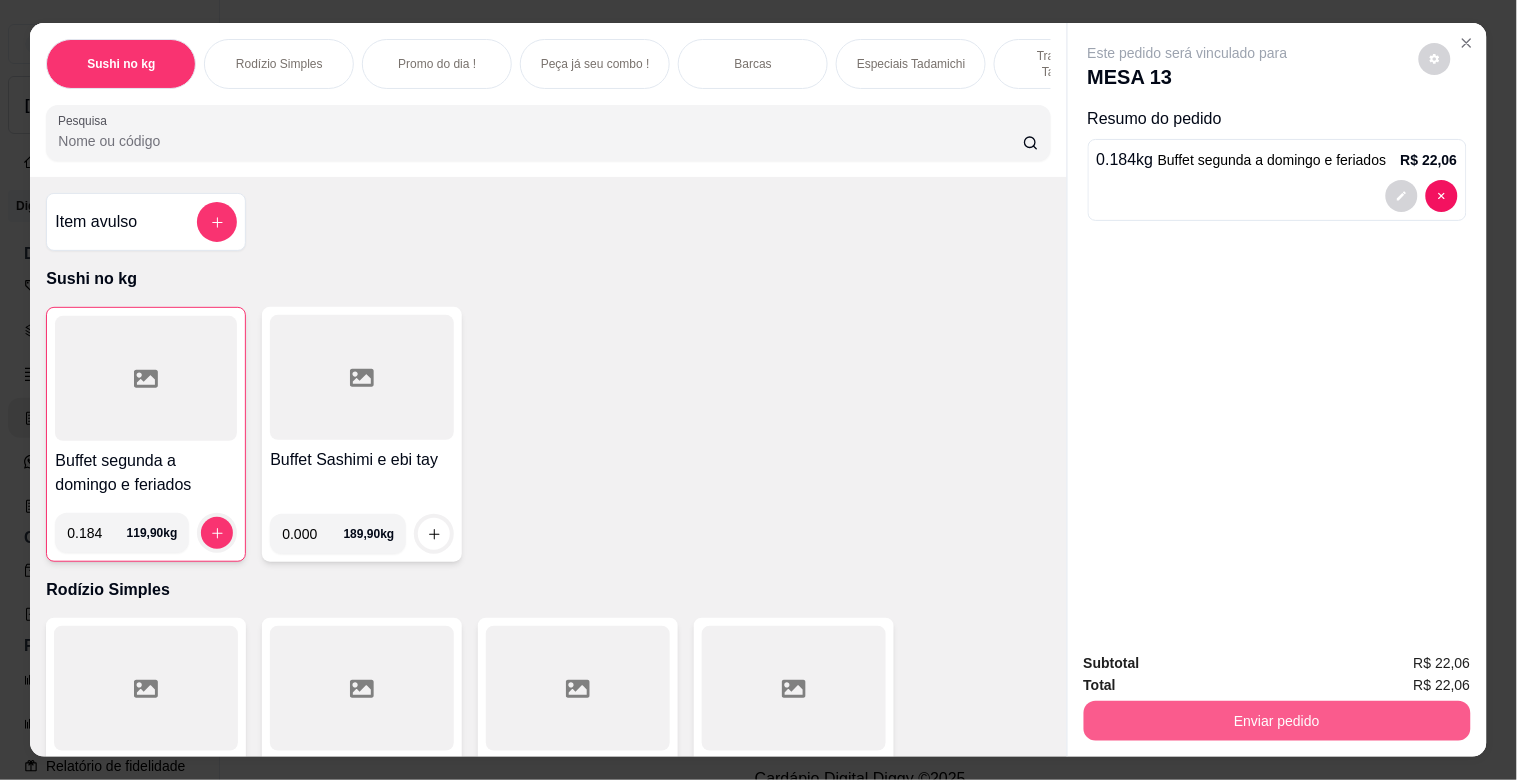click on "Enviar pedido" at bounding box center (1277, 721) 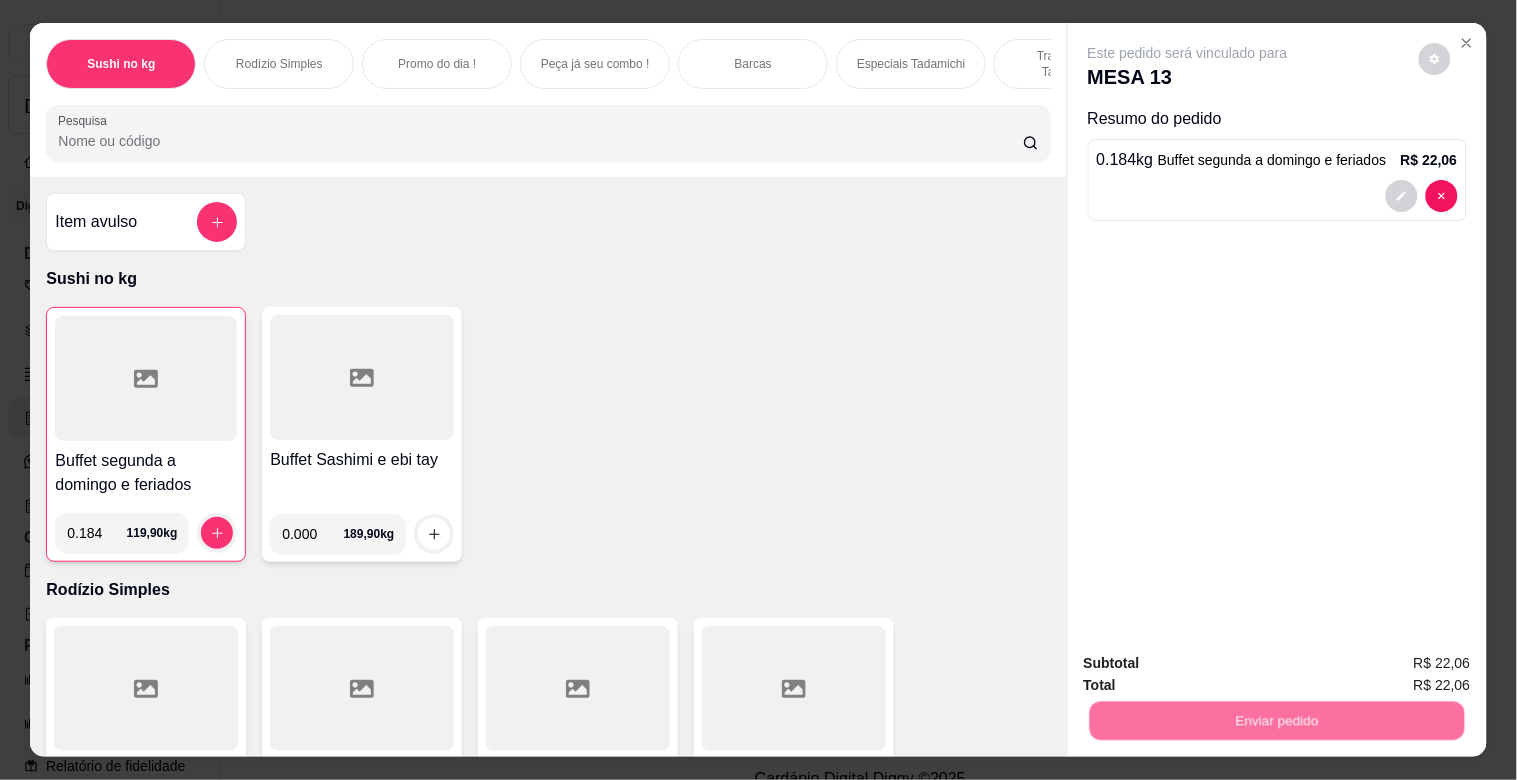 click on "Não registrar e enviar pedido" at bounding box center [1211, 663] 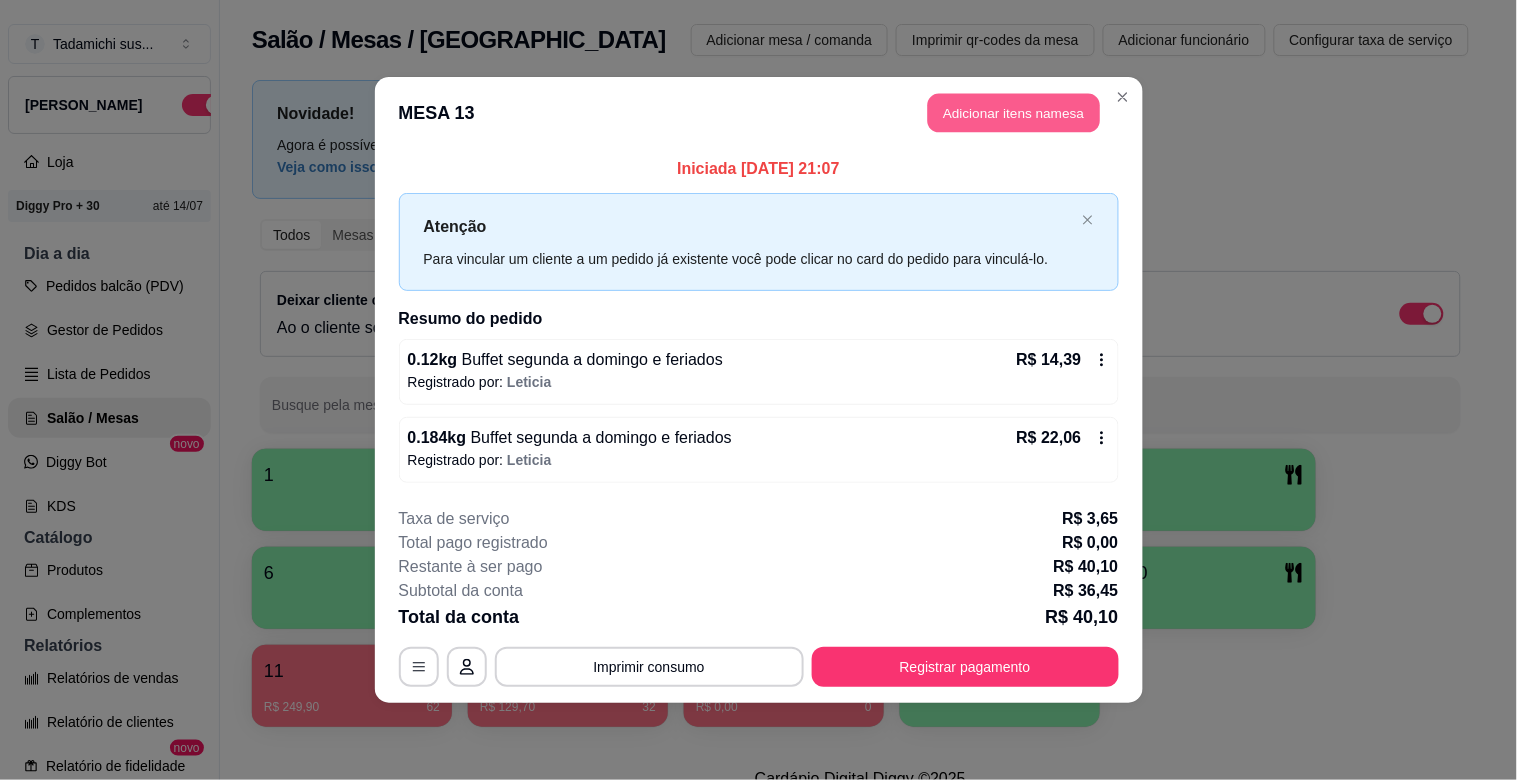 click on "Adicionar itens na  mesa" at bounding box center (1014, 113) 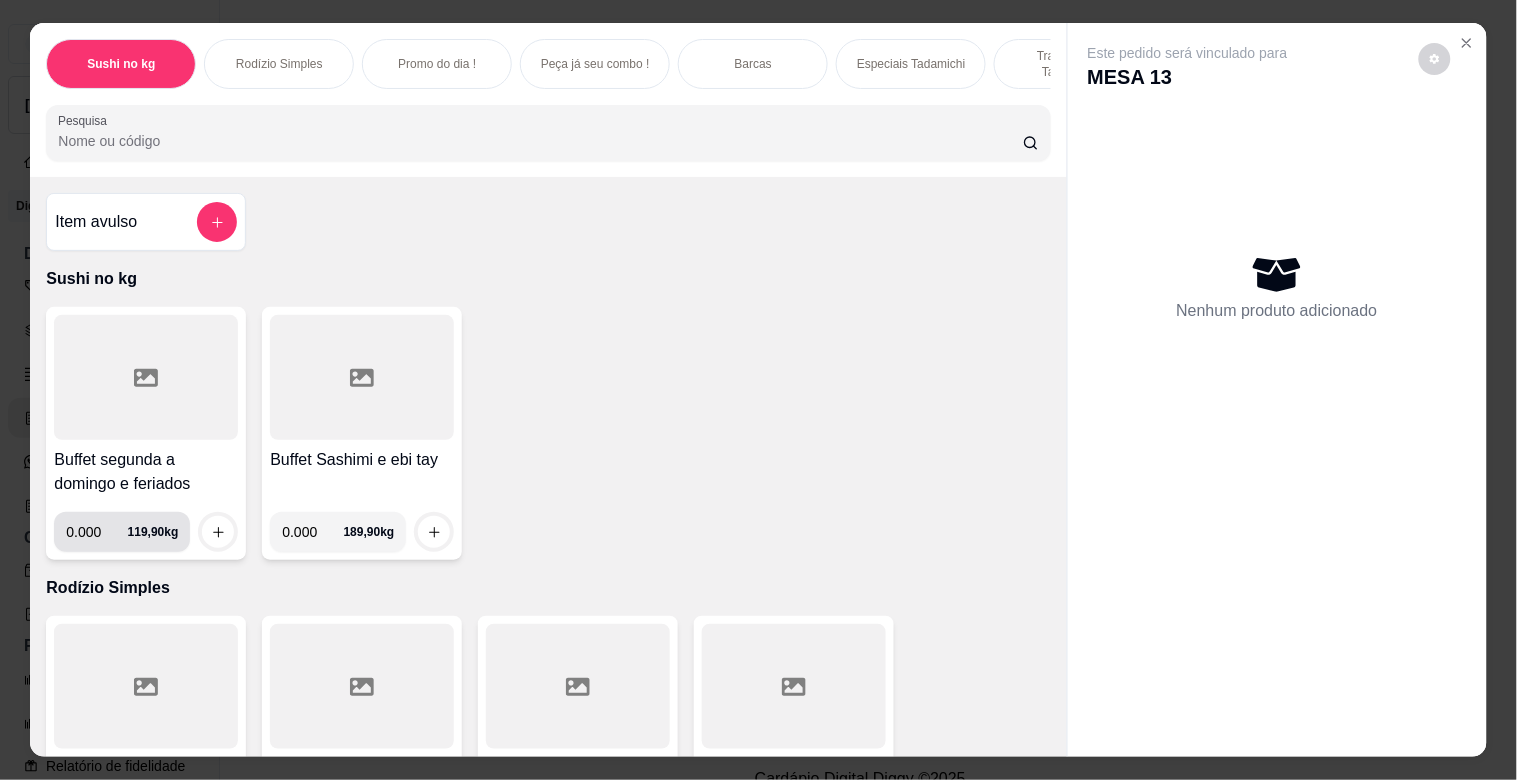 click on "0.000" at bounding box center (96, 532) 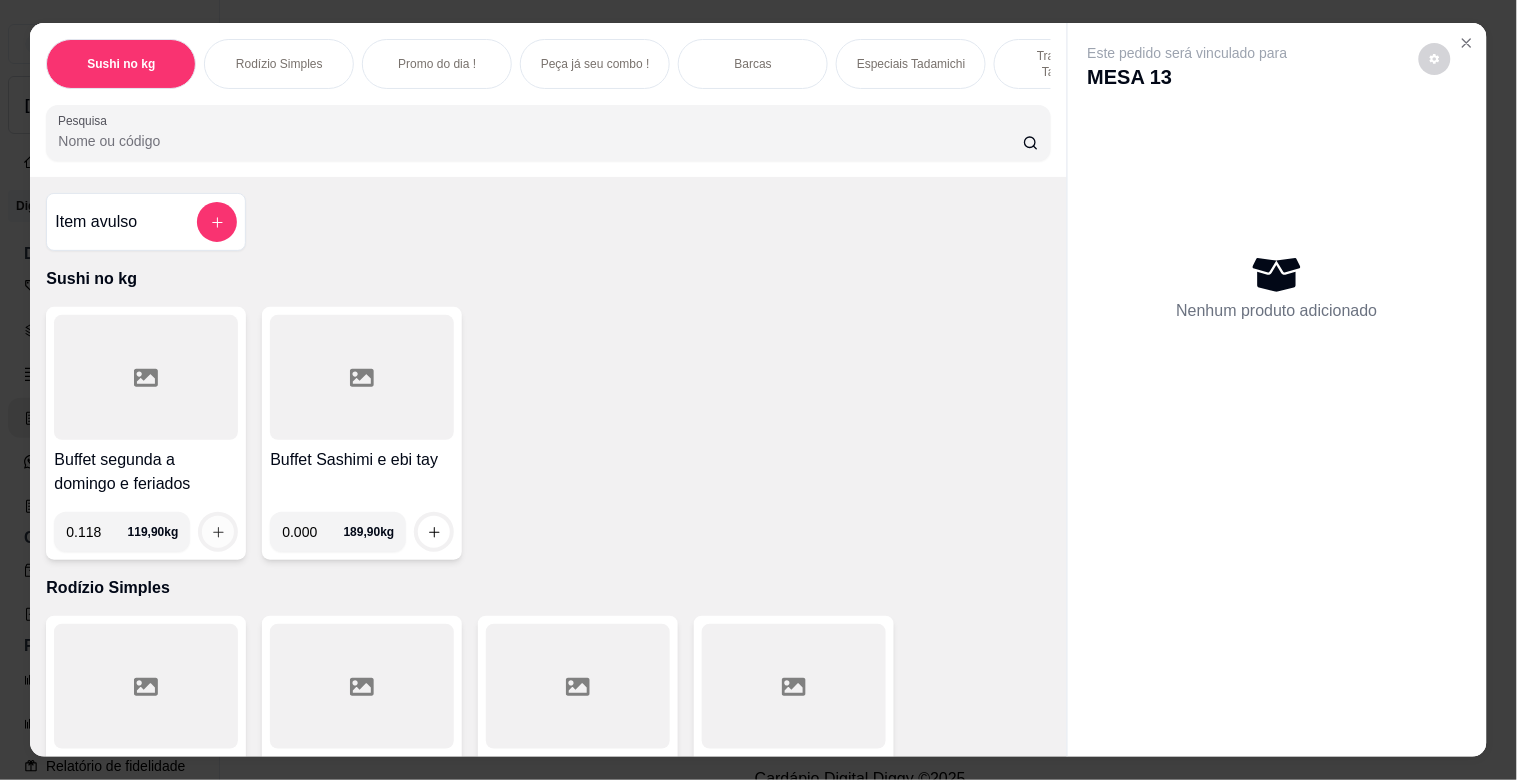 type on "0.118" 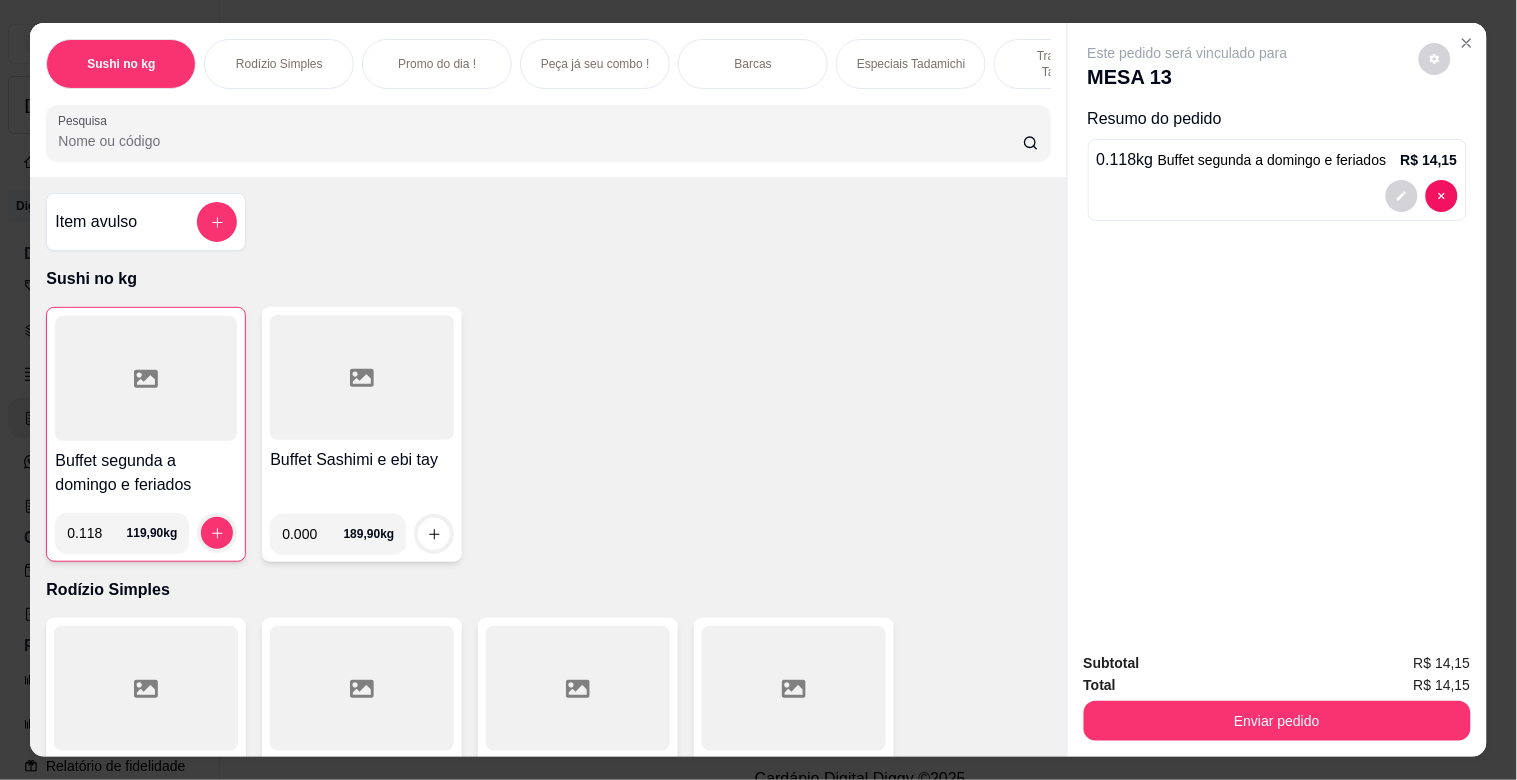 click on "0.000" at bounding box center [312, 534] 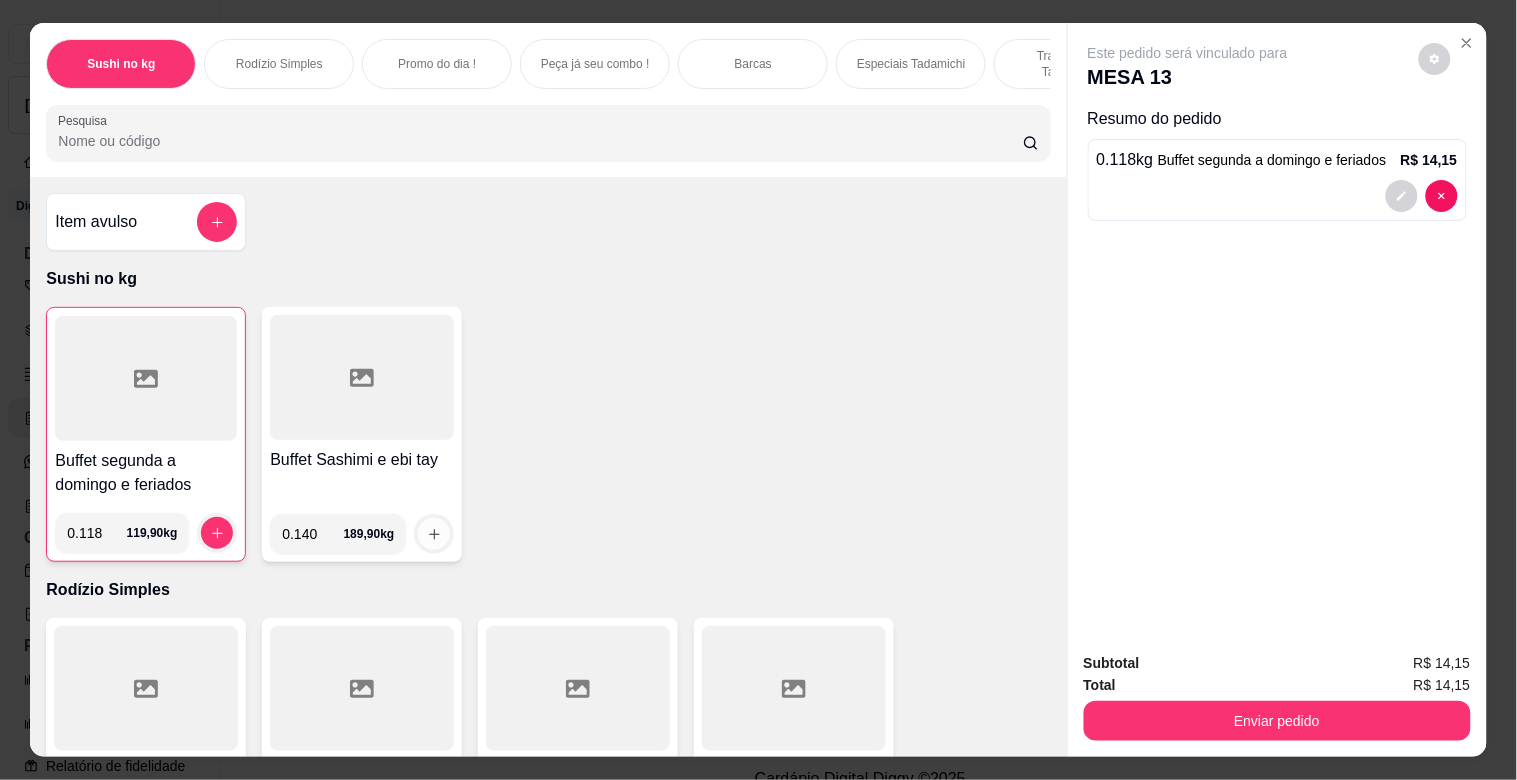 type on "0.140" 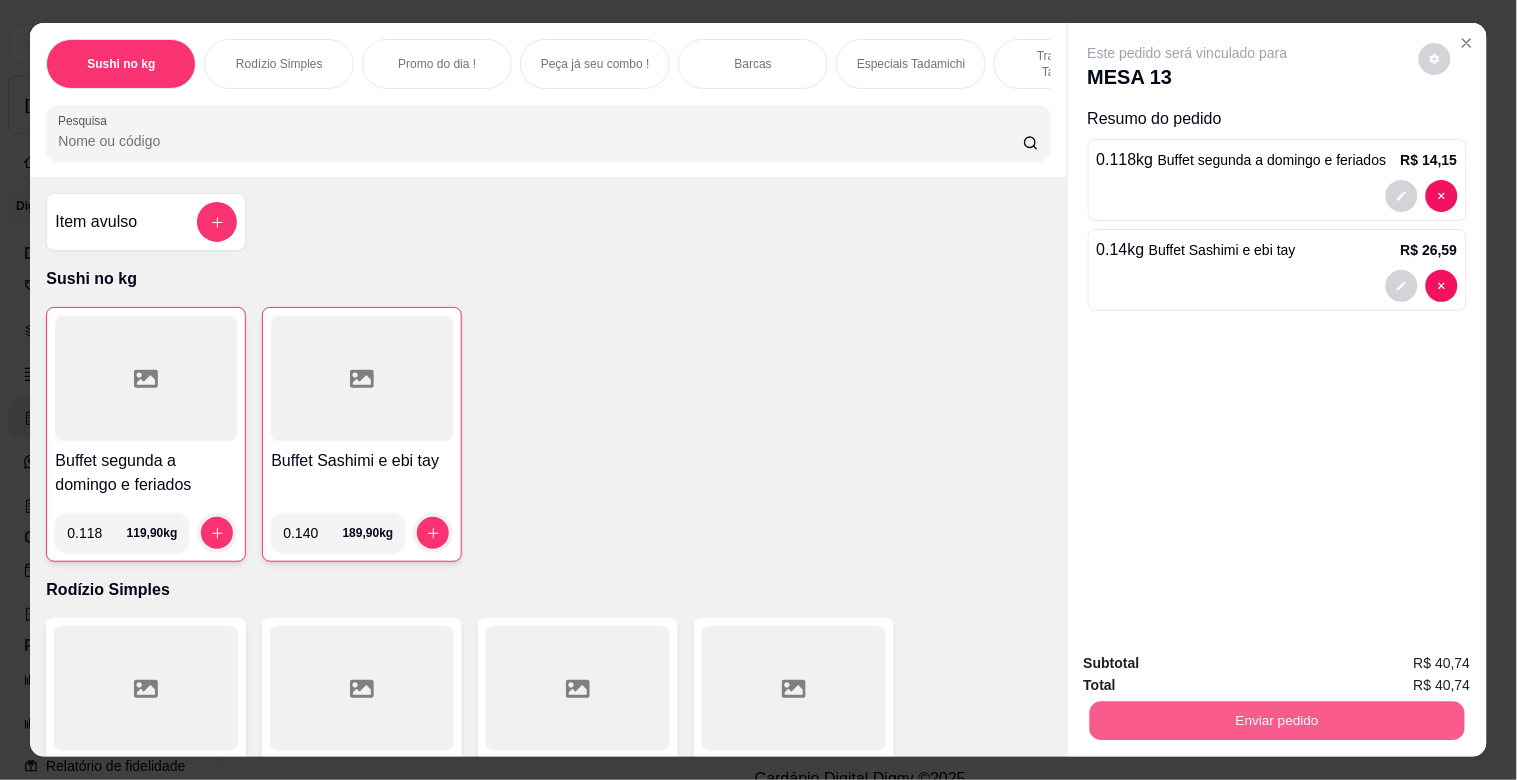click on "Enviar pedido" at bounding box center [1276, 720] 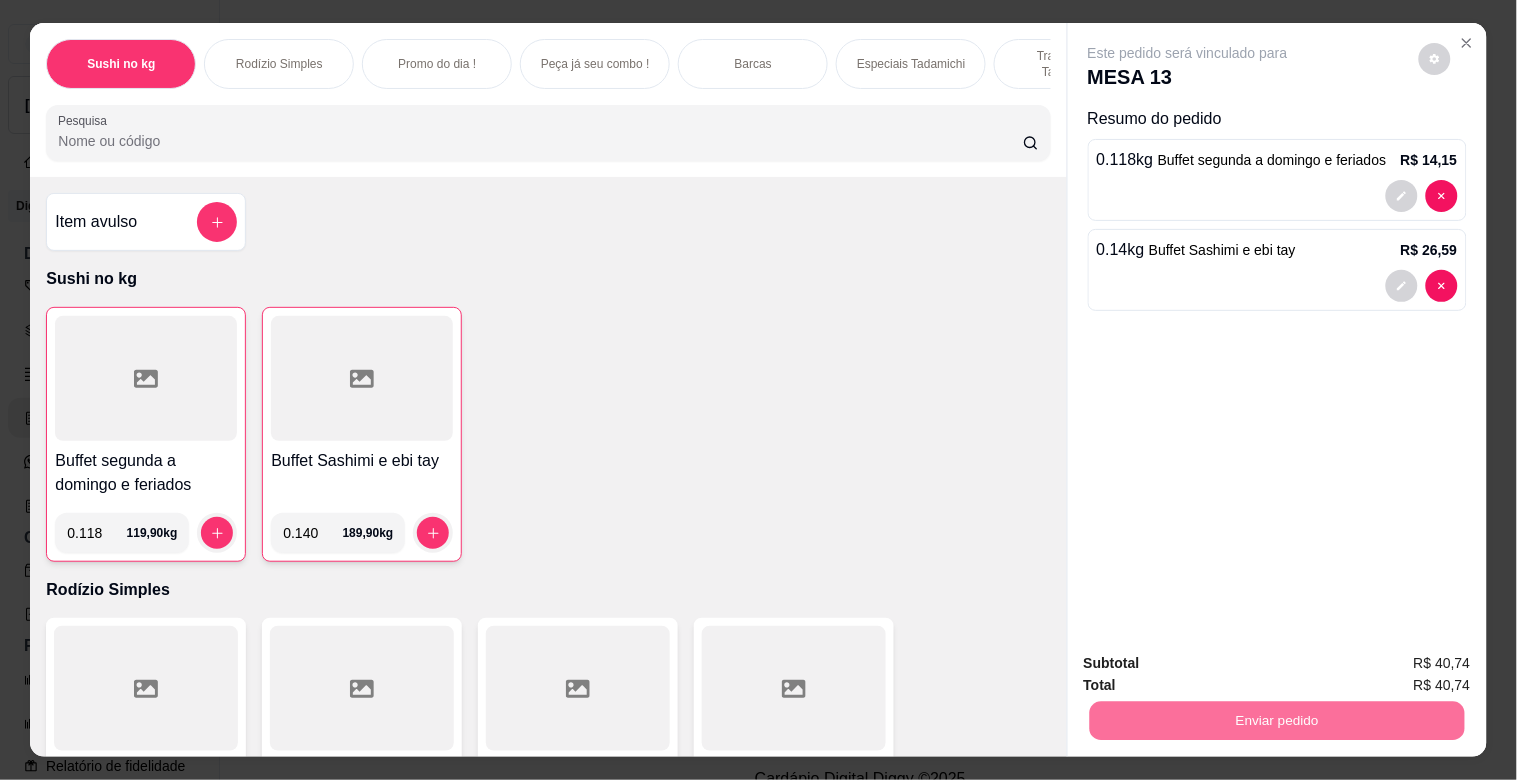 click on "Não registrar e enviar pedido" at bounding box center (1211, 663) 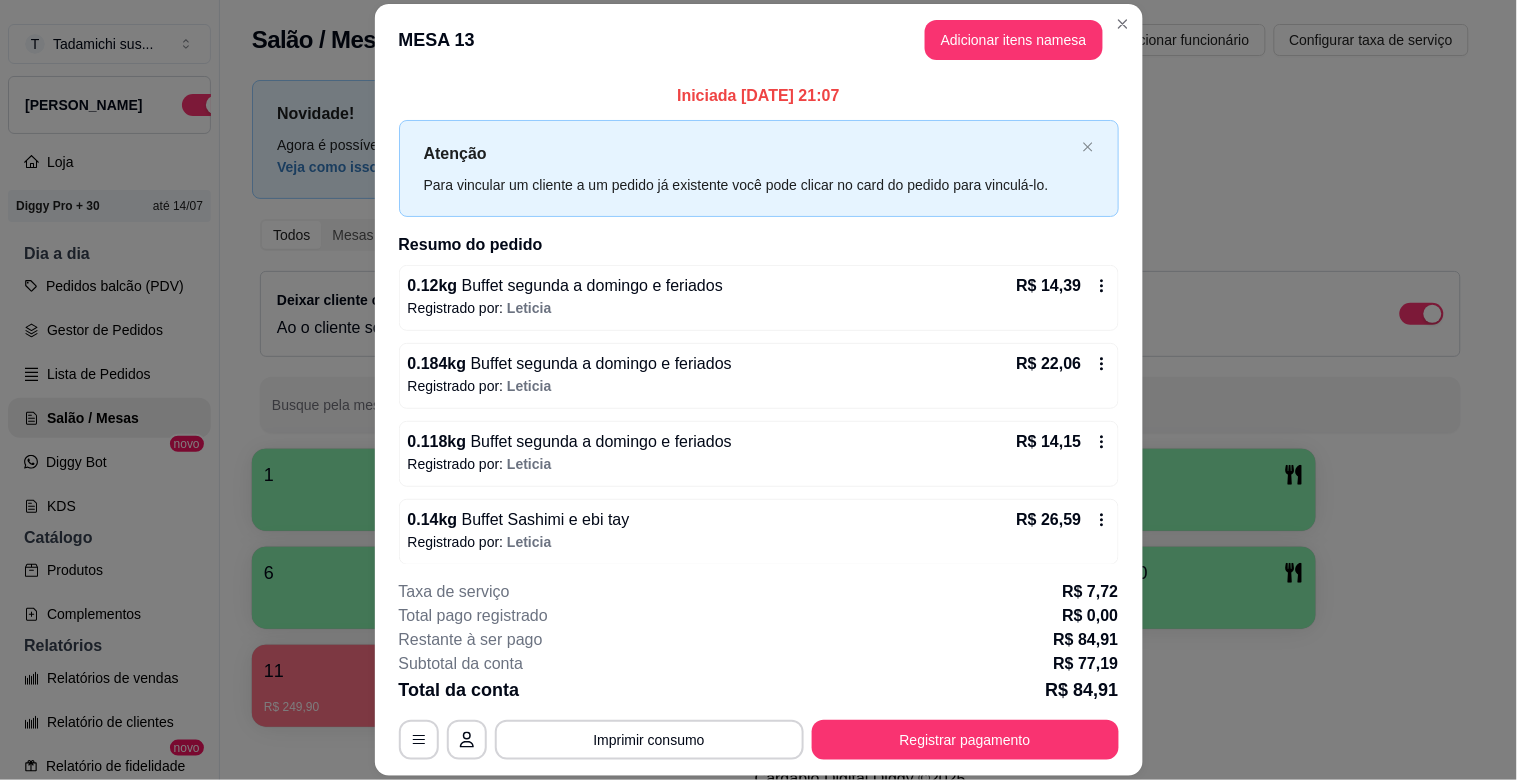 click on "MESA 13 Adicionar itens na  mesa" at bounding box center [759, 40] 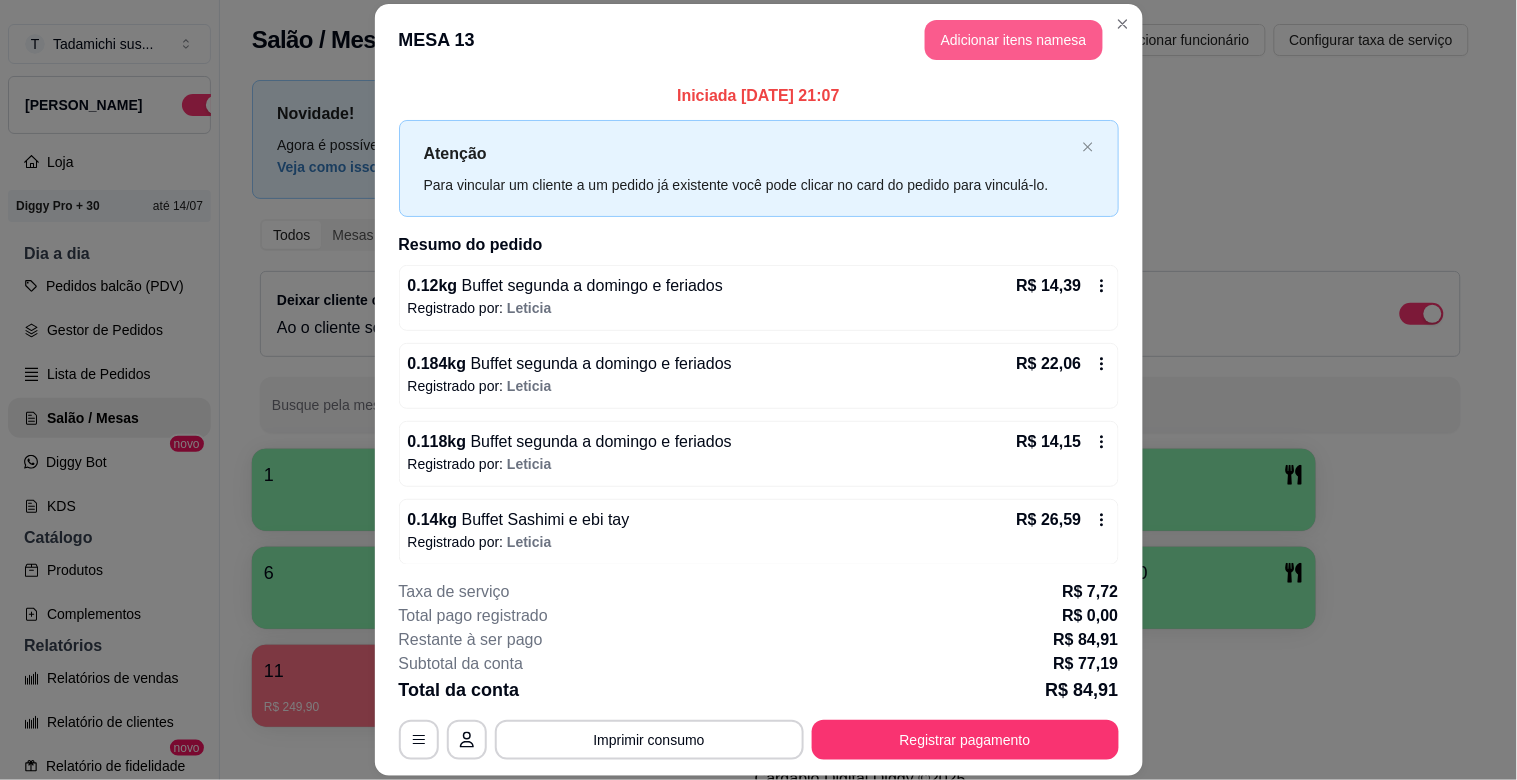 click on "Adicionar itens na  mesa" at bounding box center [1014, 40] 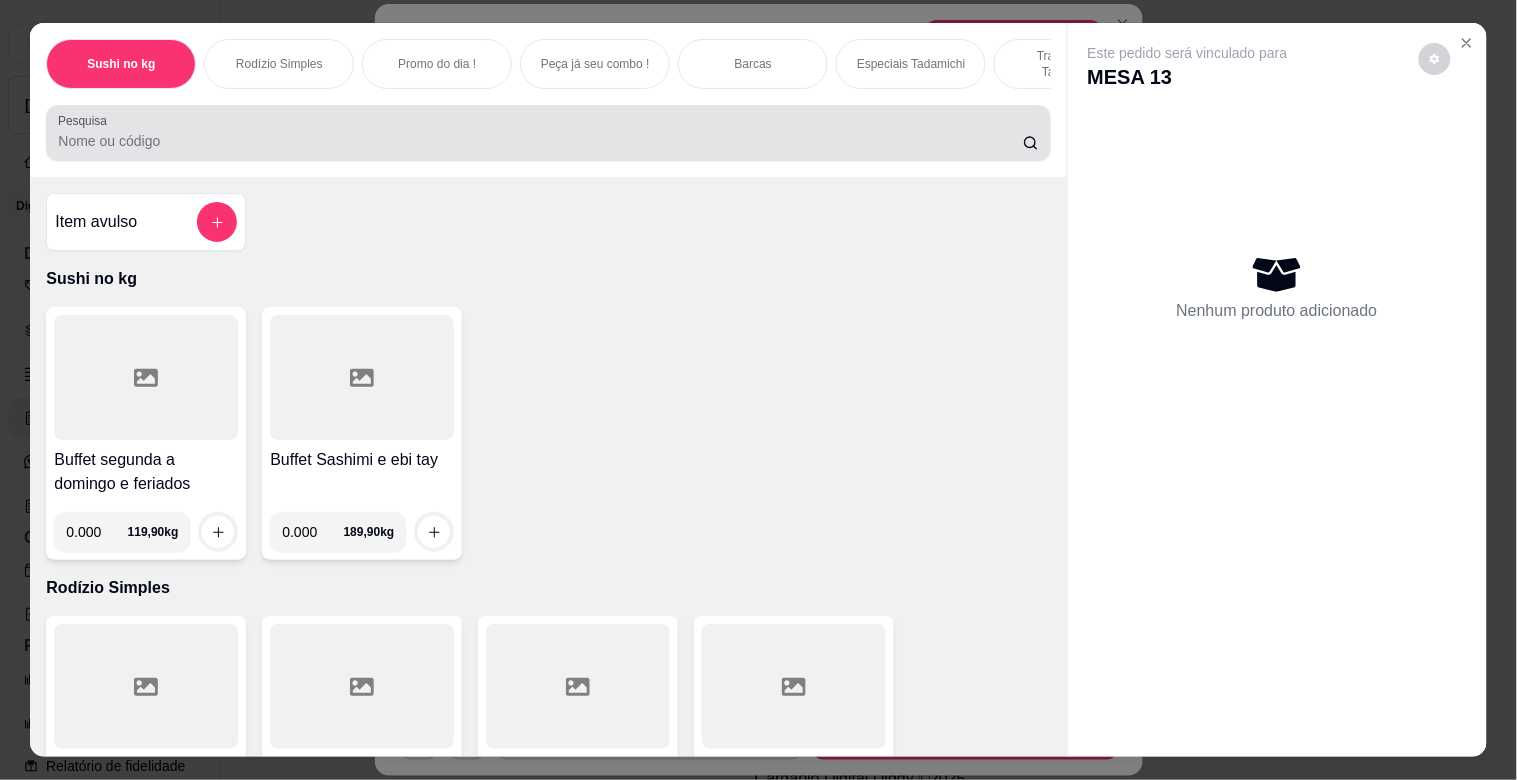 click on "Pesquisa" at bounding box center [548, 133] 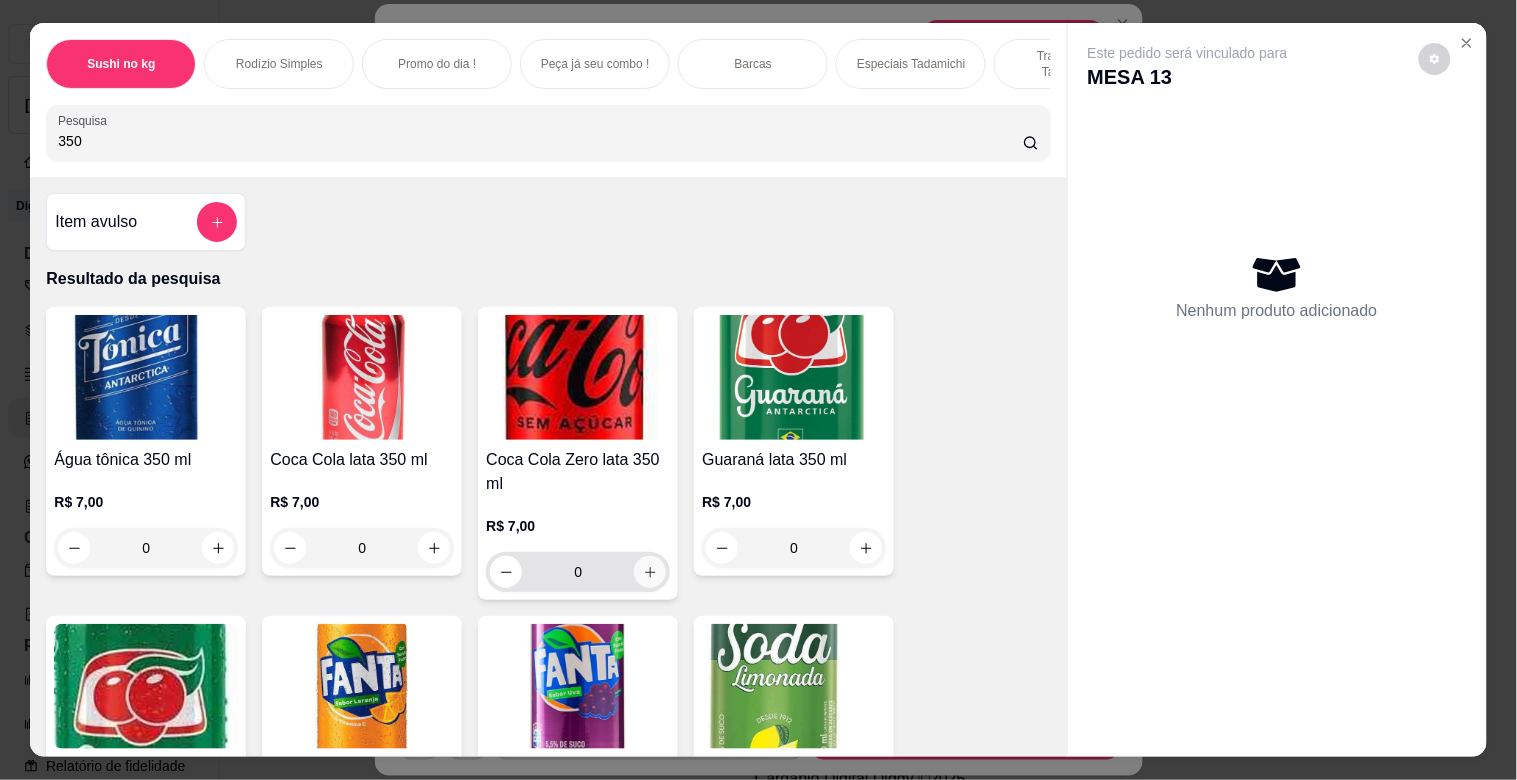 type on "350" 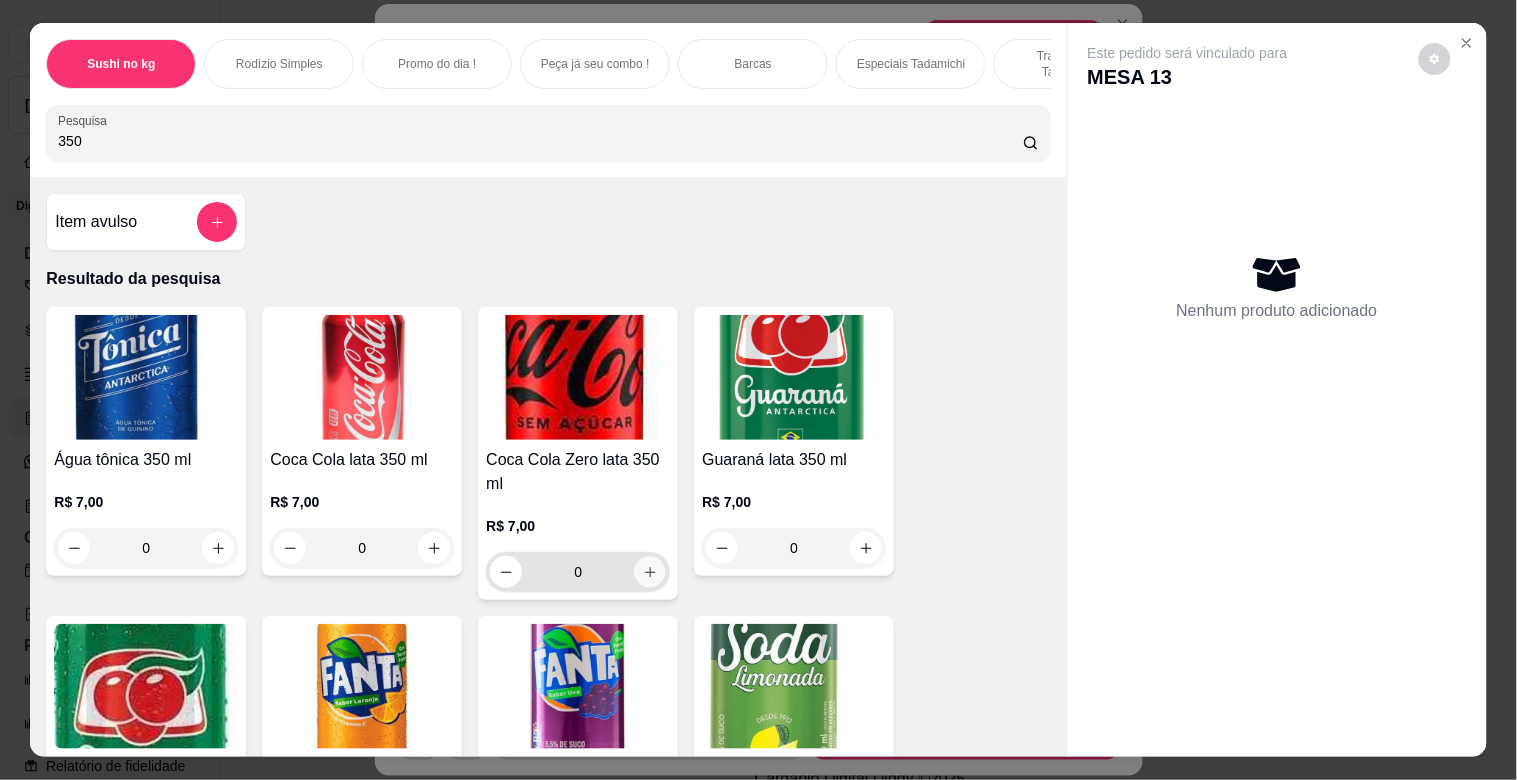 click at bounding box center (650, 572) 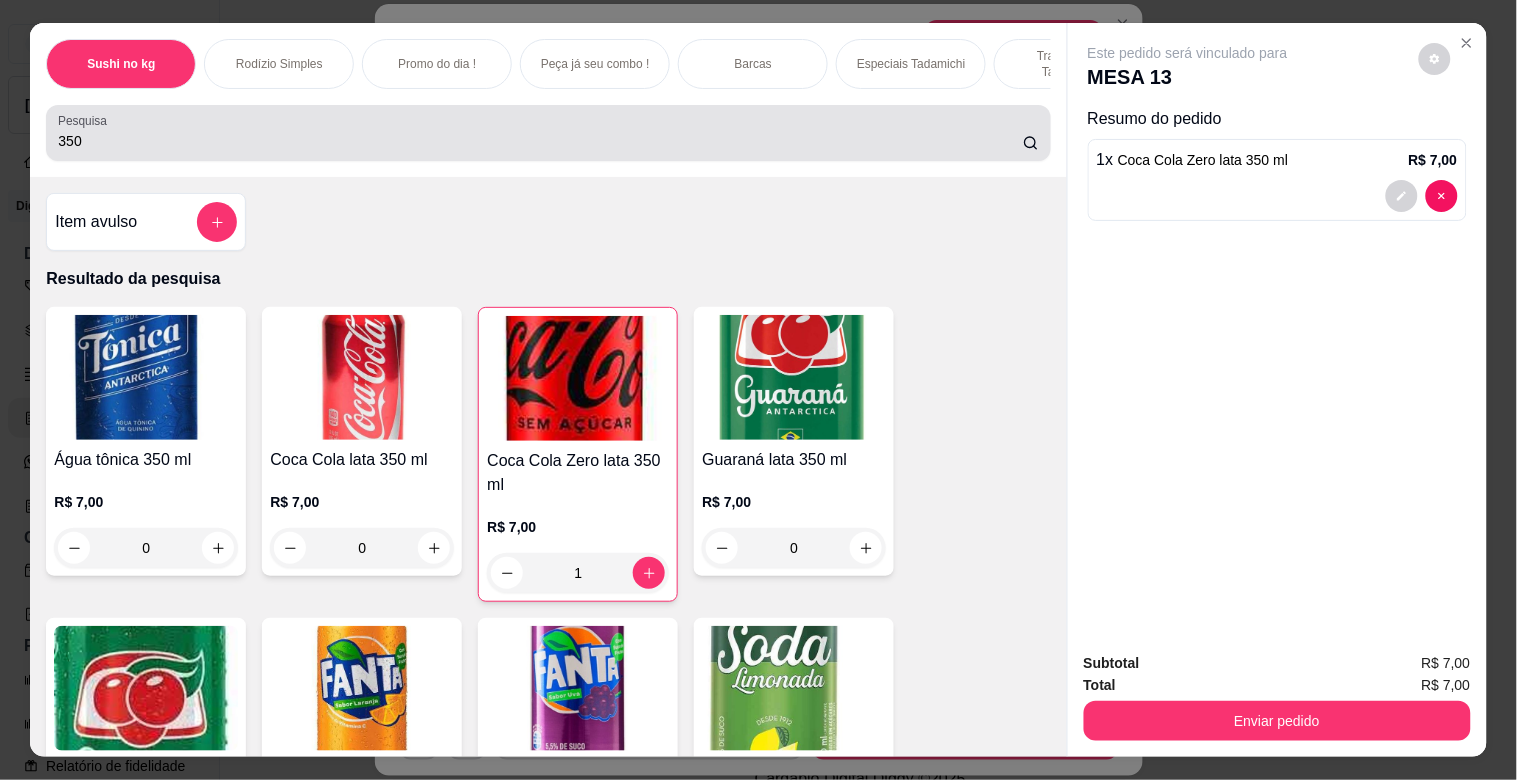 click on "Pesquisa 350" at bounding box center [548, 133] 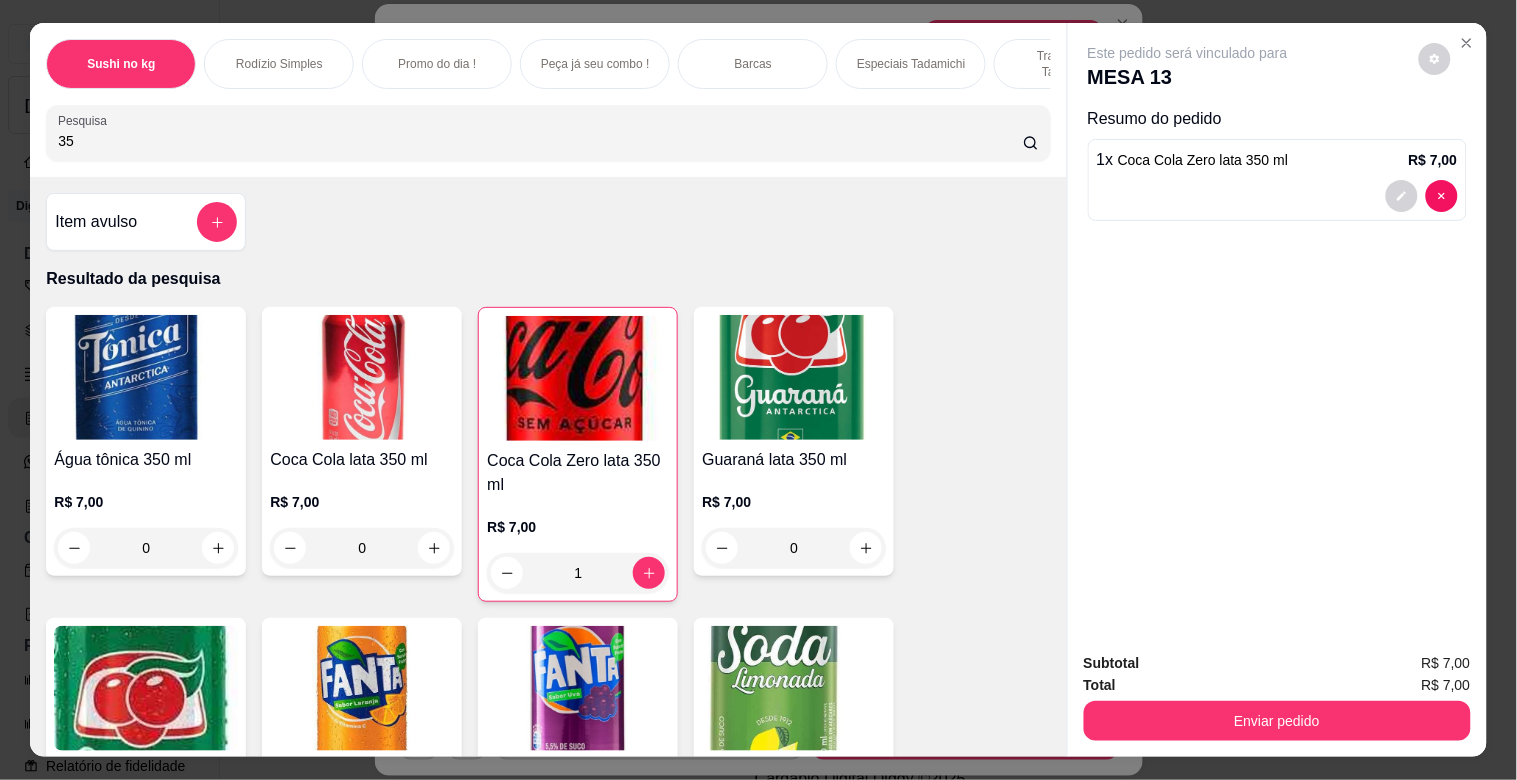 type on "3" 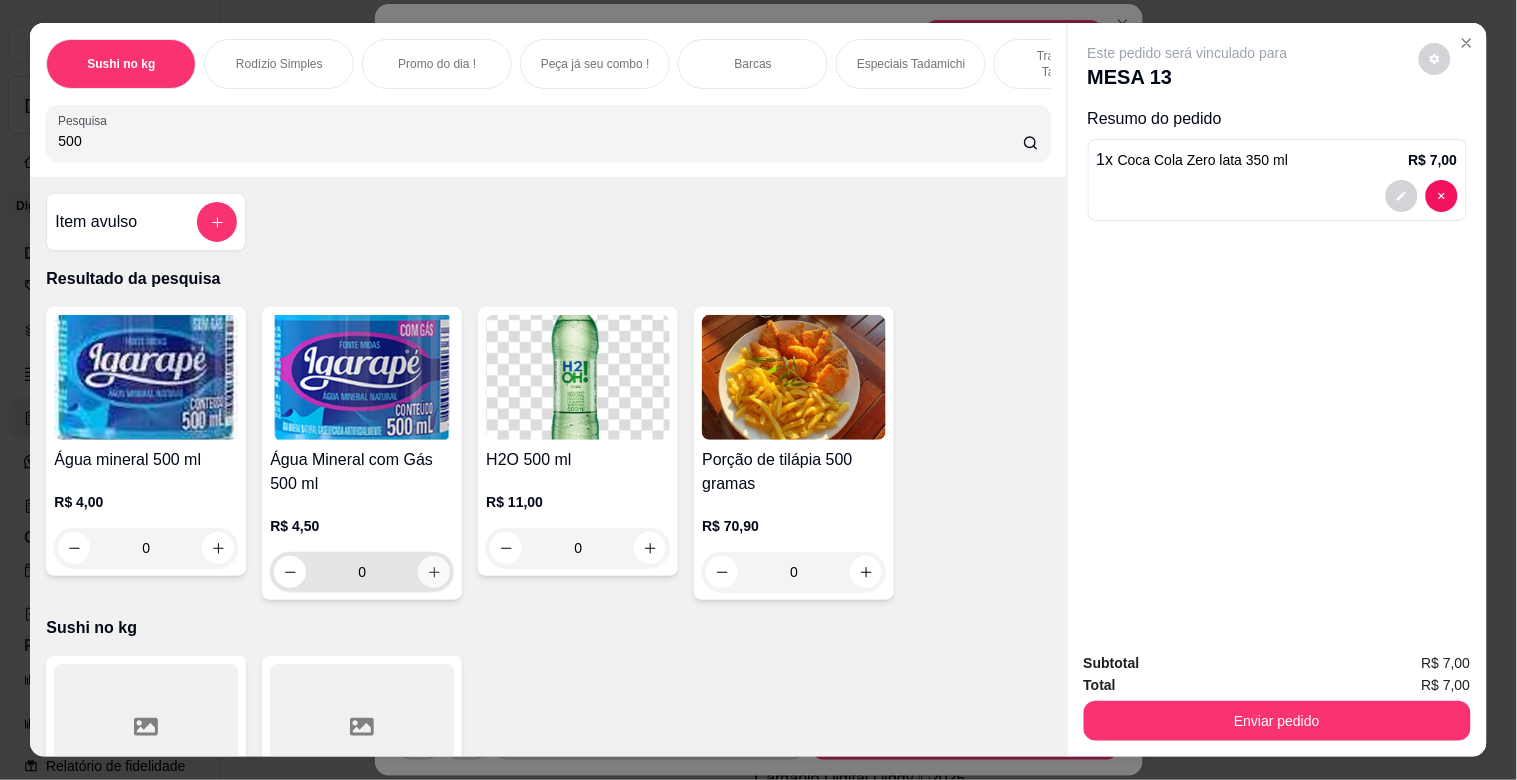 type on "500" 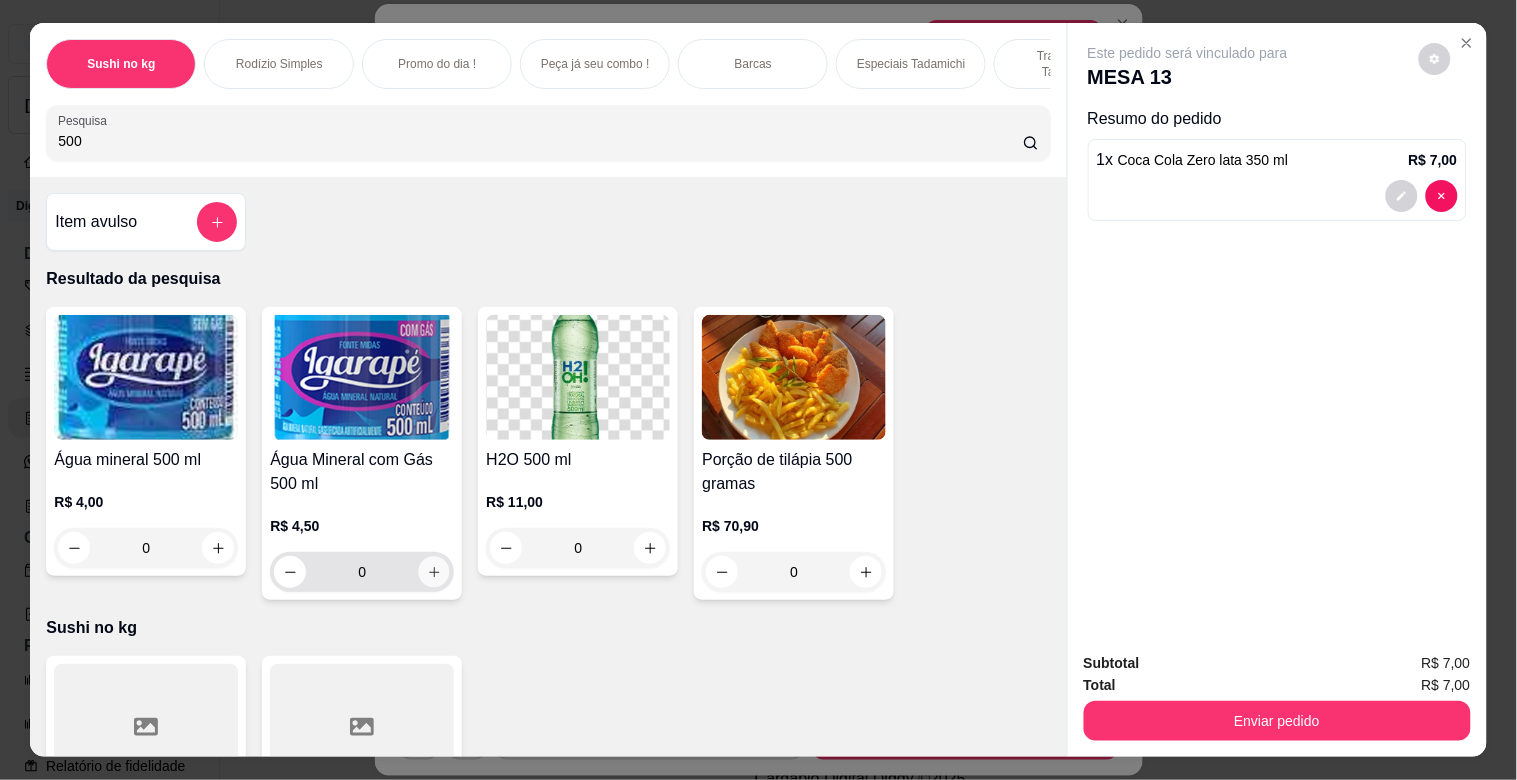click 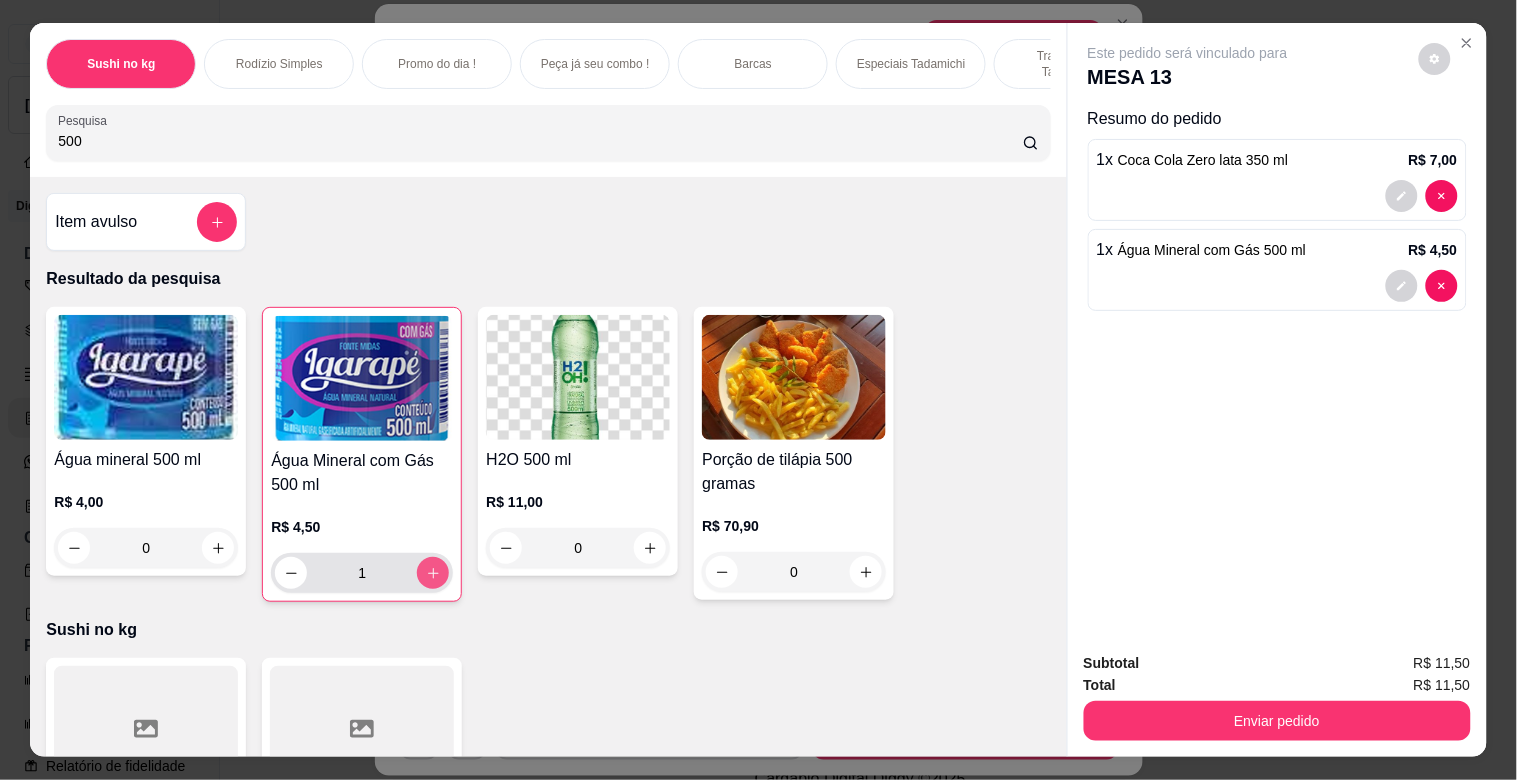 type on "1" 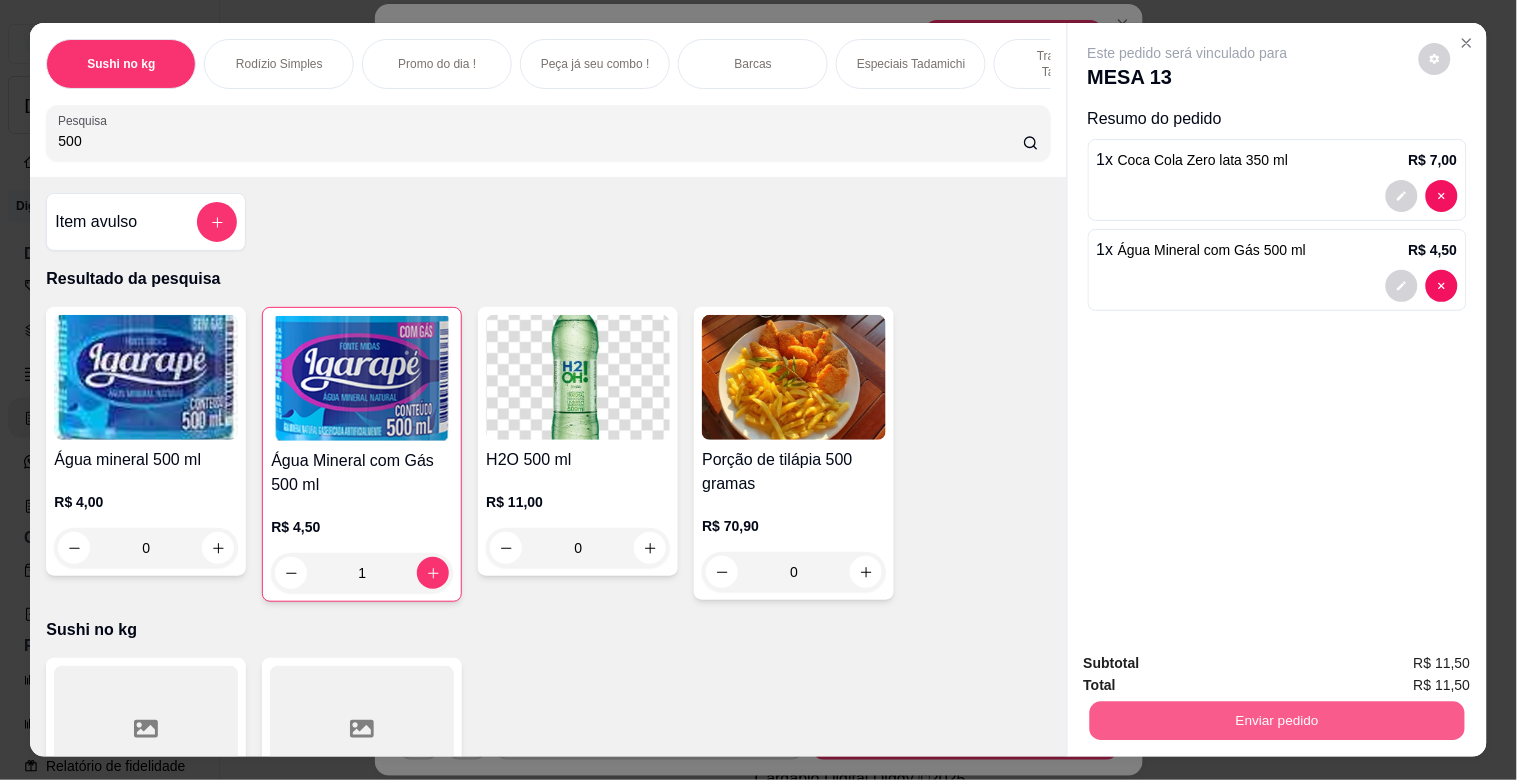 click on "Enviar pedido" at bounding box center [1276, 720] 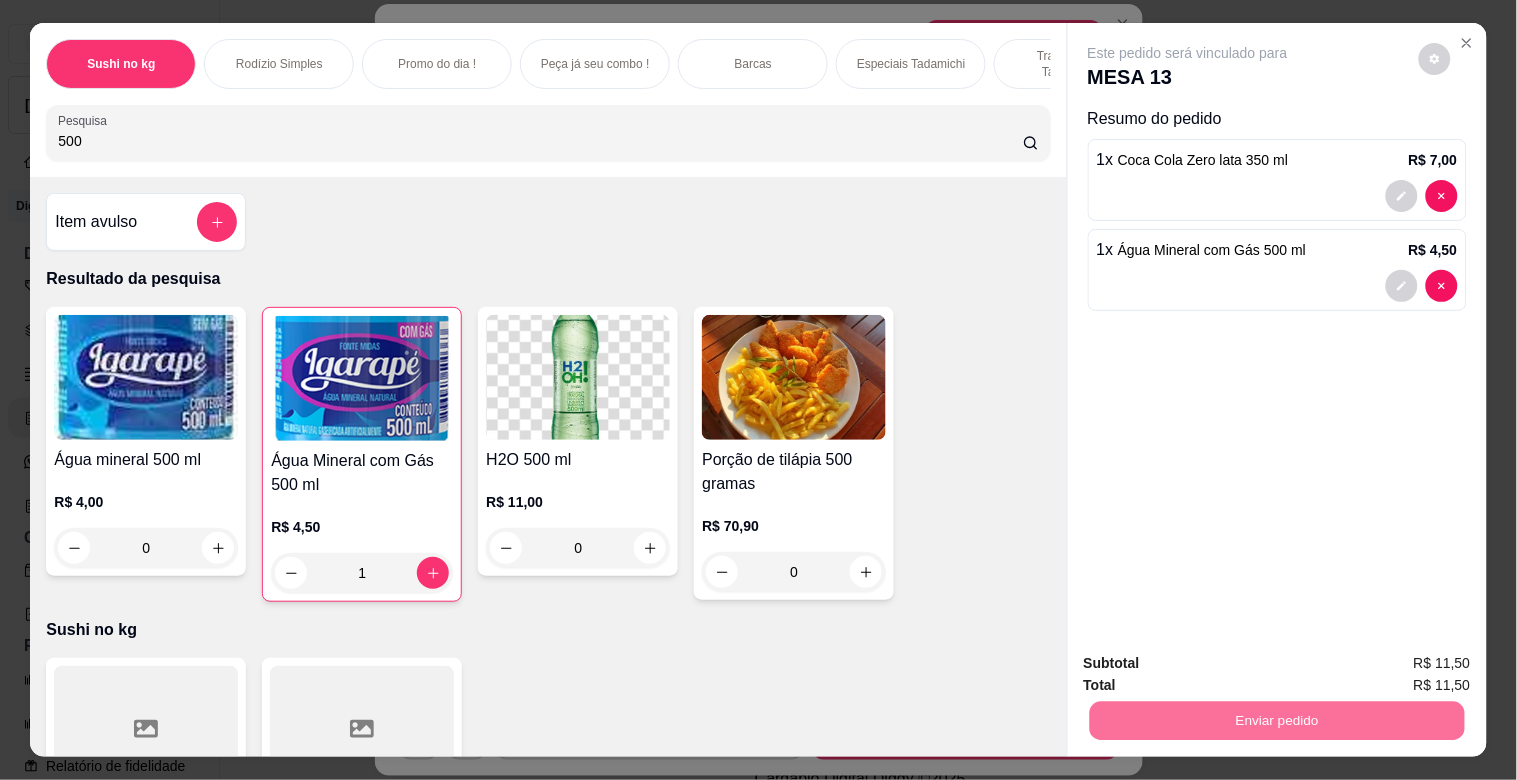 click on "Não registrar e enviar pedido" at bounding box center [1211, 662] 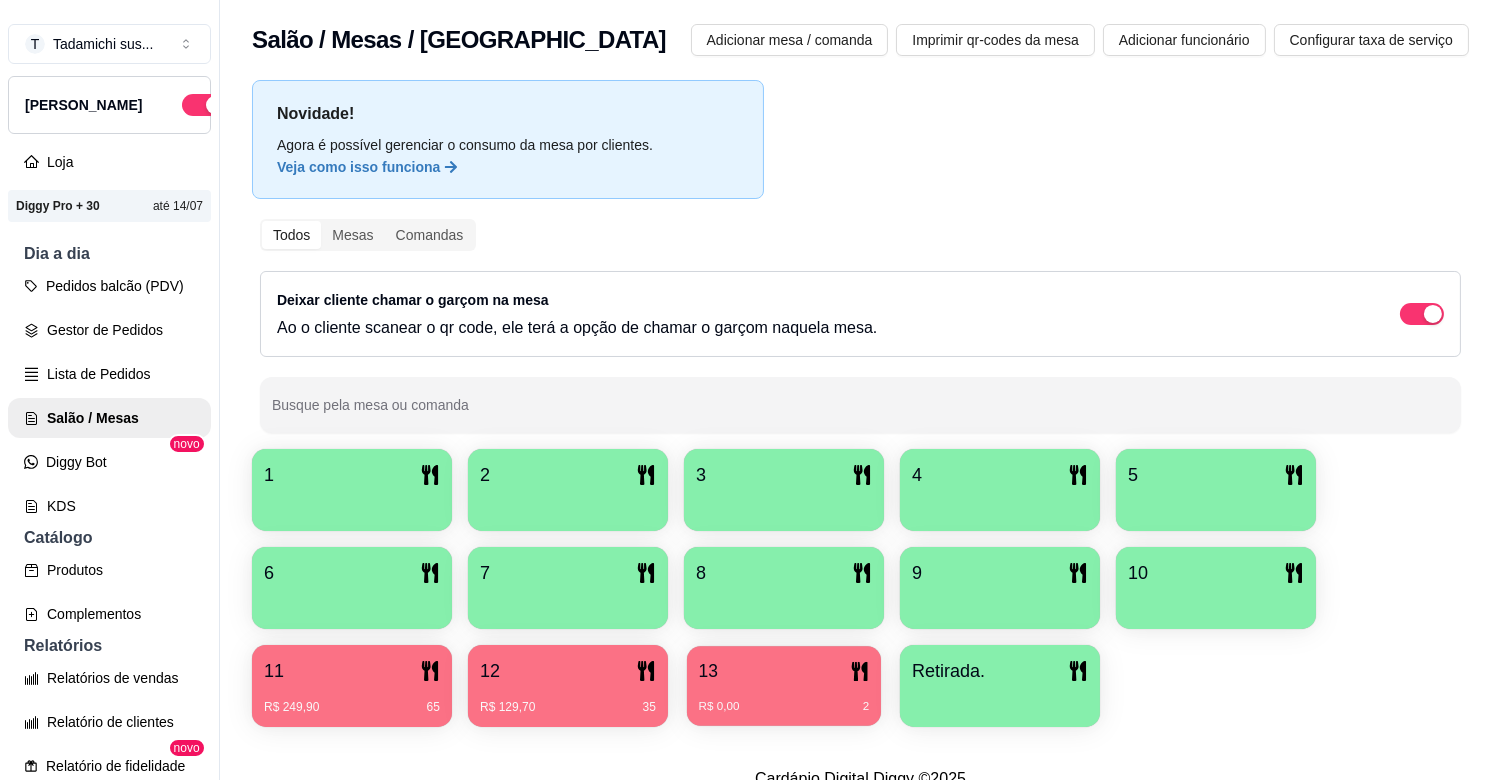 click on "R$ 0,00 2" at bounding box center (784, 699) 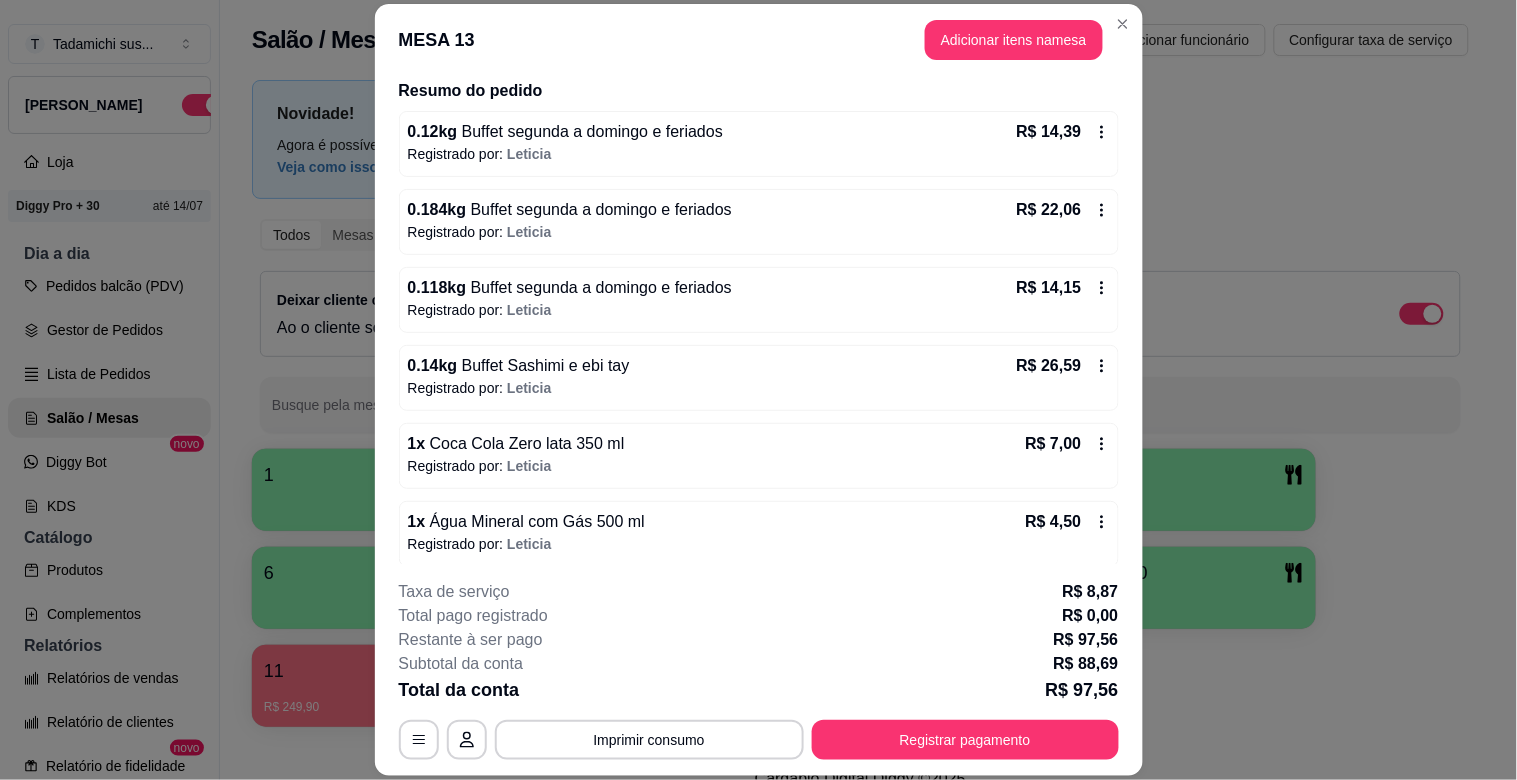 scroll, scrollTop: 165, scrollLeft: 0, axis: vertical 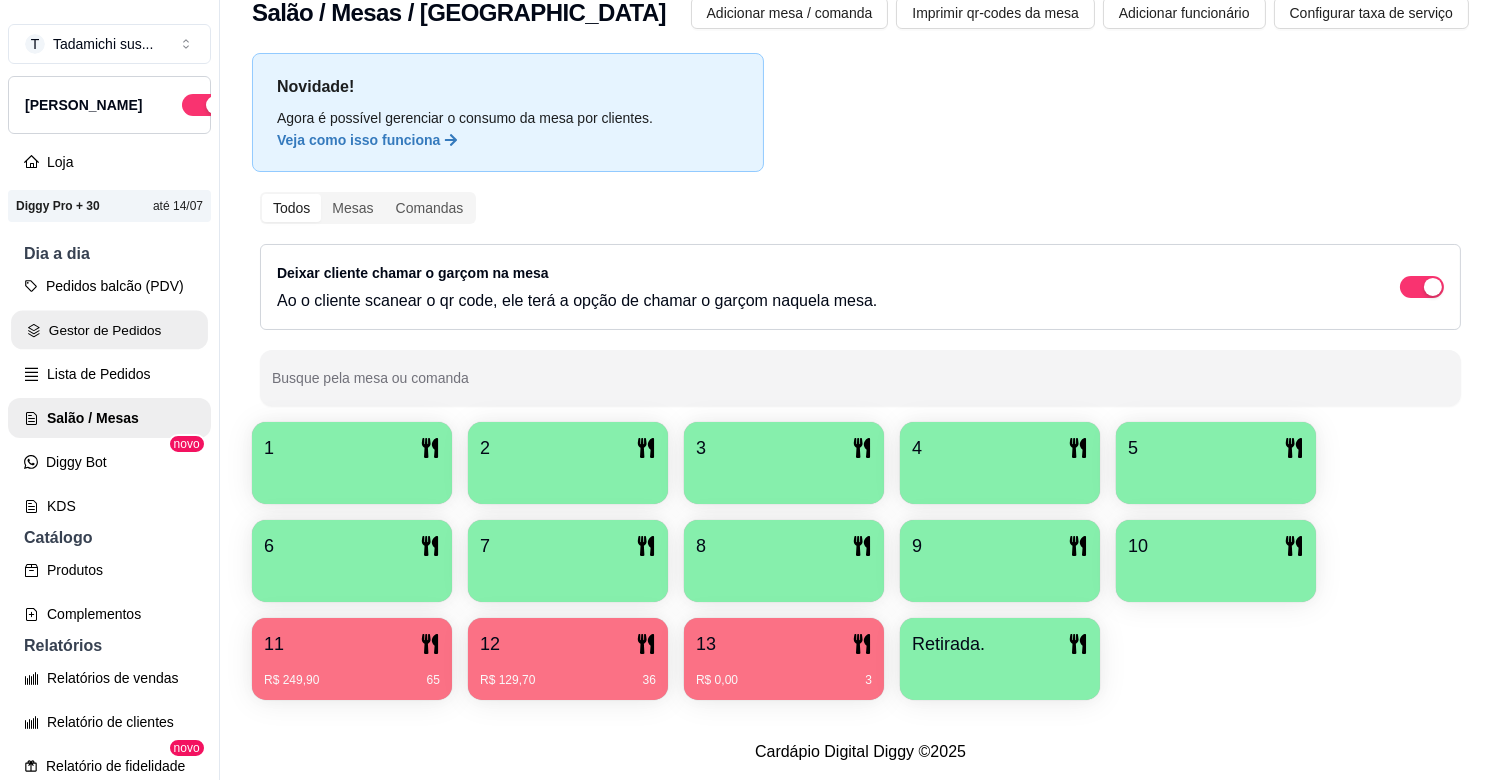 click on "Gestor de Pedidos" at bounding box center (109, 330) 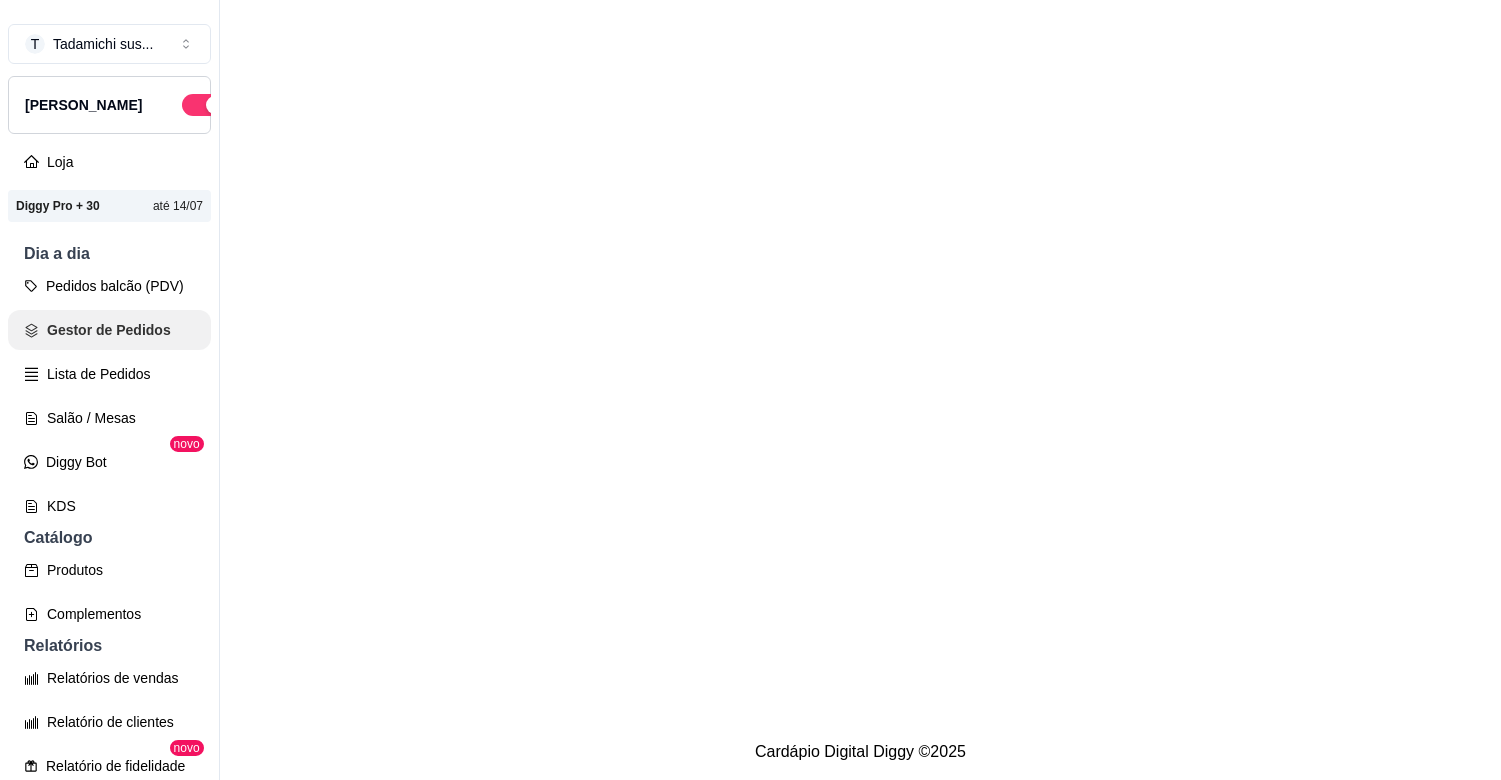 scroll, scrollTop: 0, scrollLeft: 0, axis: both 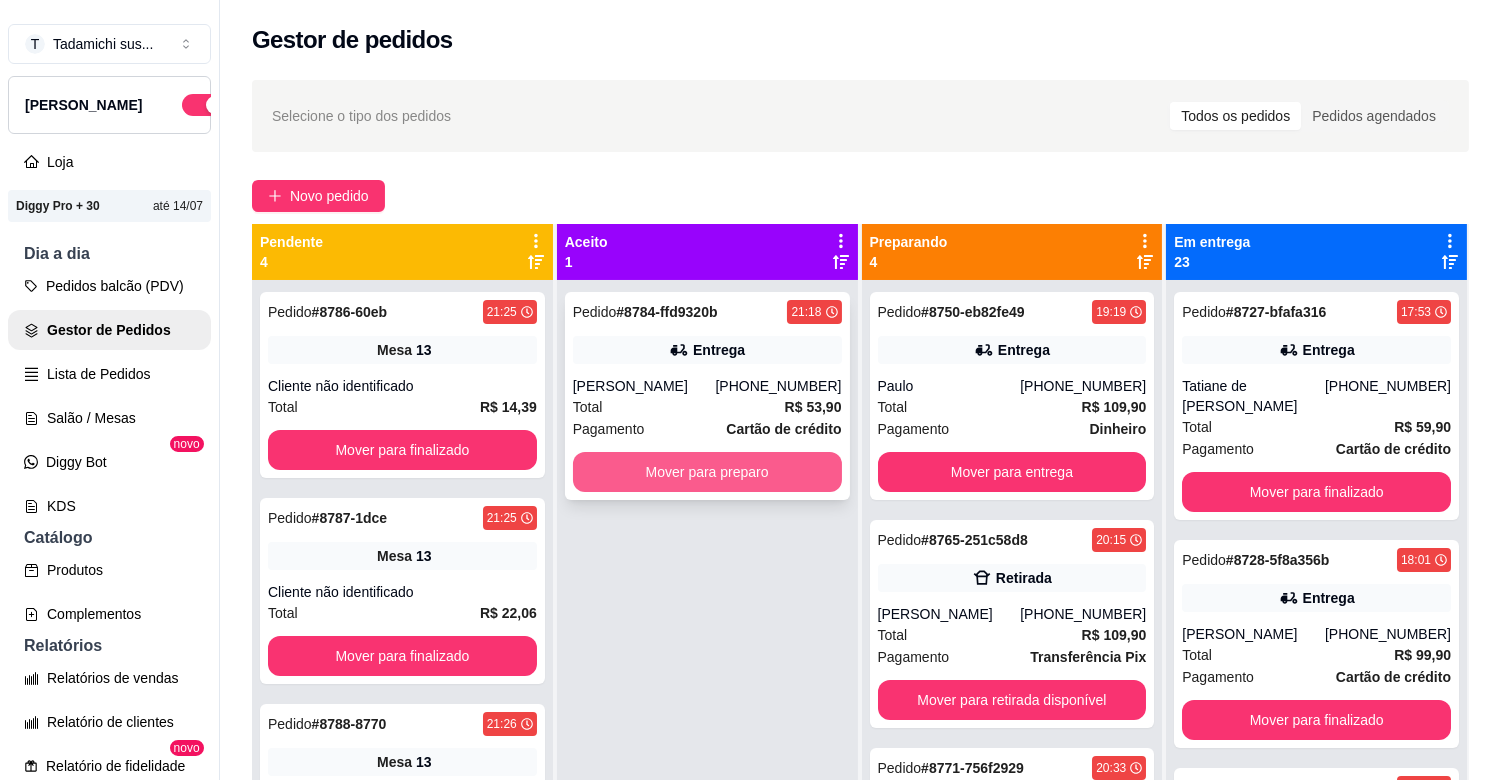 click on "Mover para preparo" at bounding box center (707, 472) 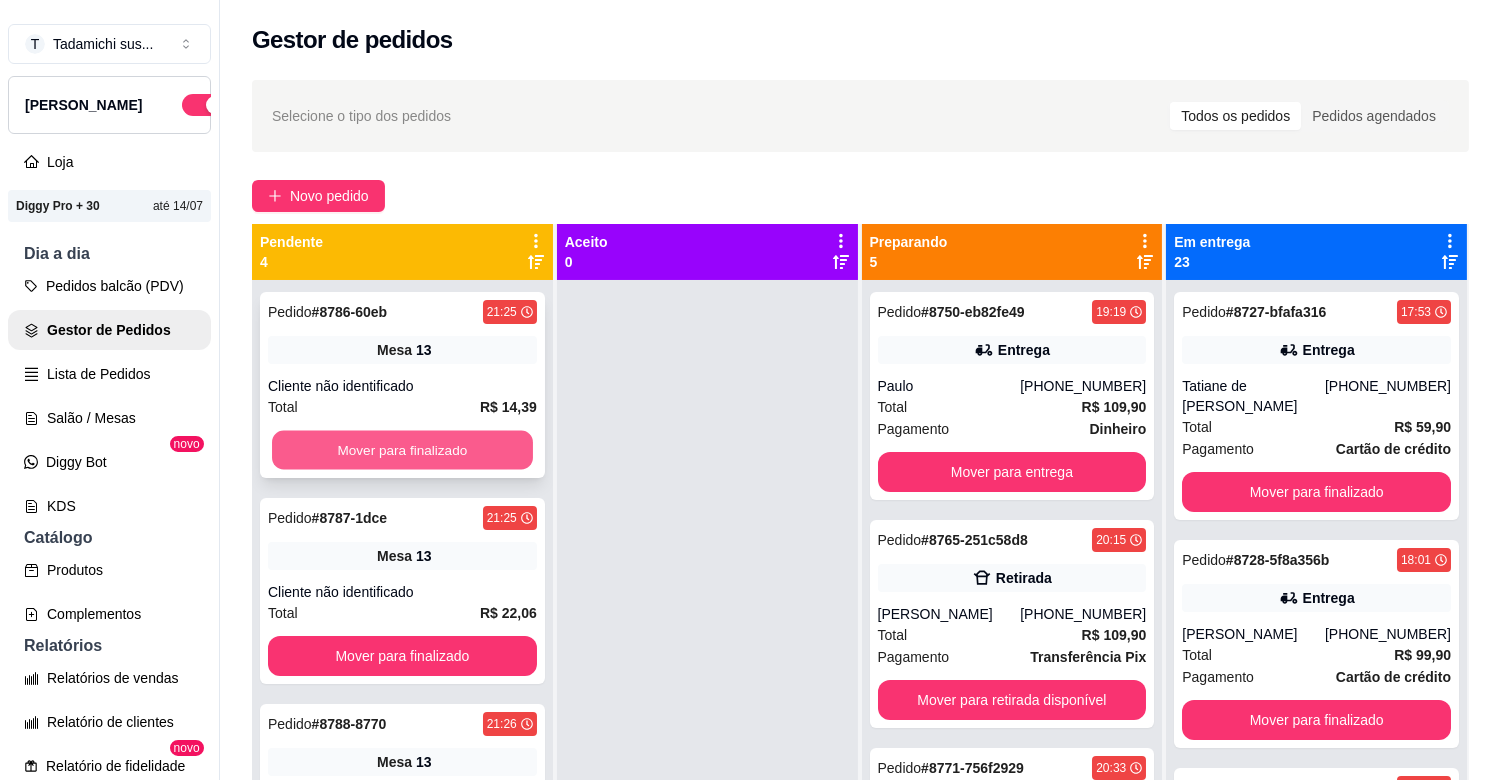 click on "Mover para finalizado" at bounding box center (402, 450) 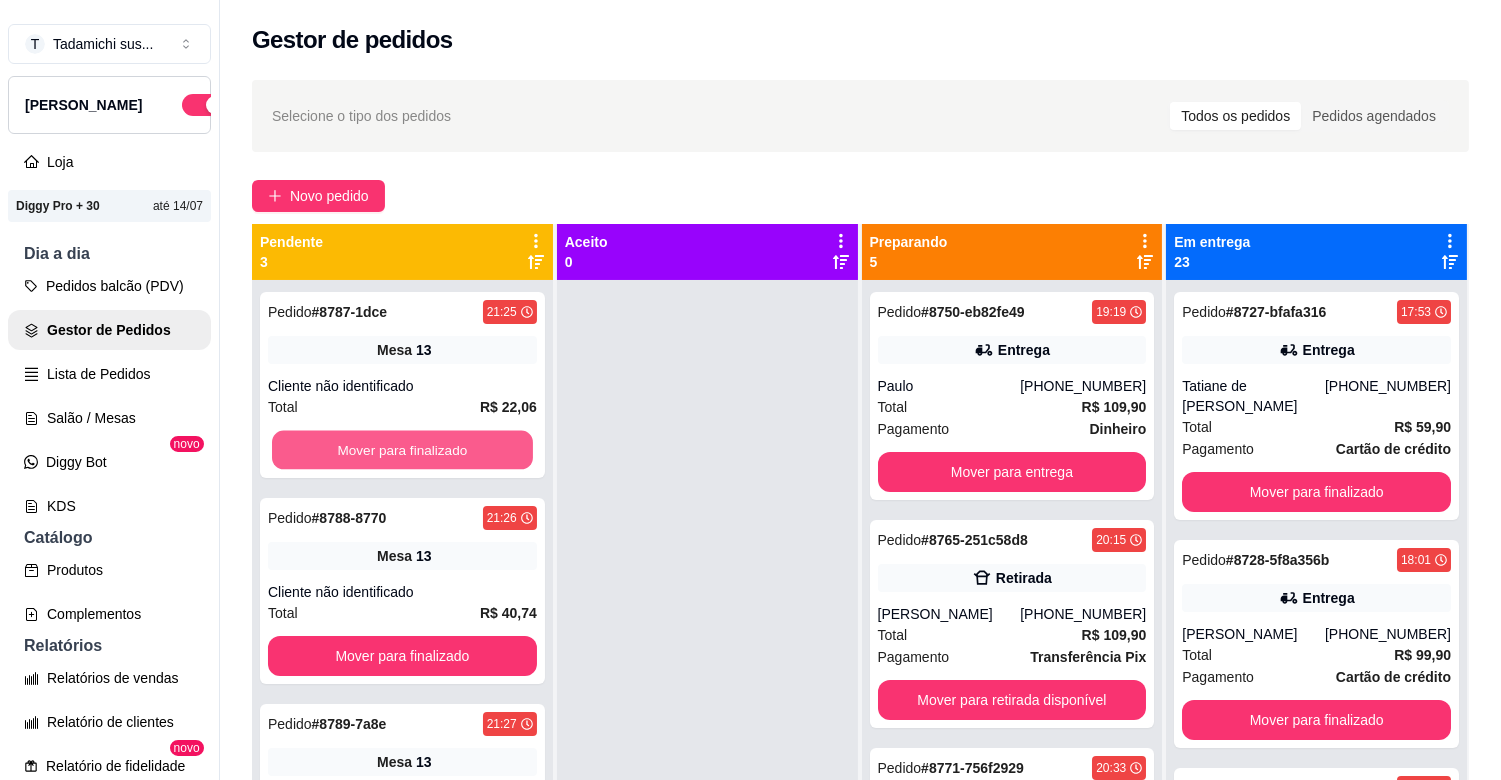 click on "Mover para finalizado" at bounding box center [402, 450] 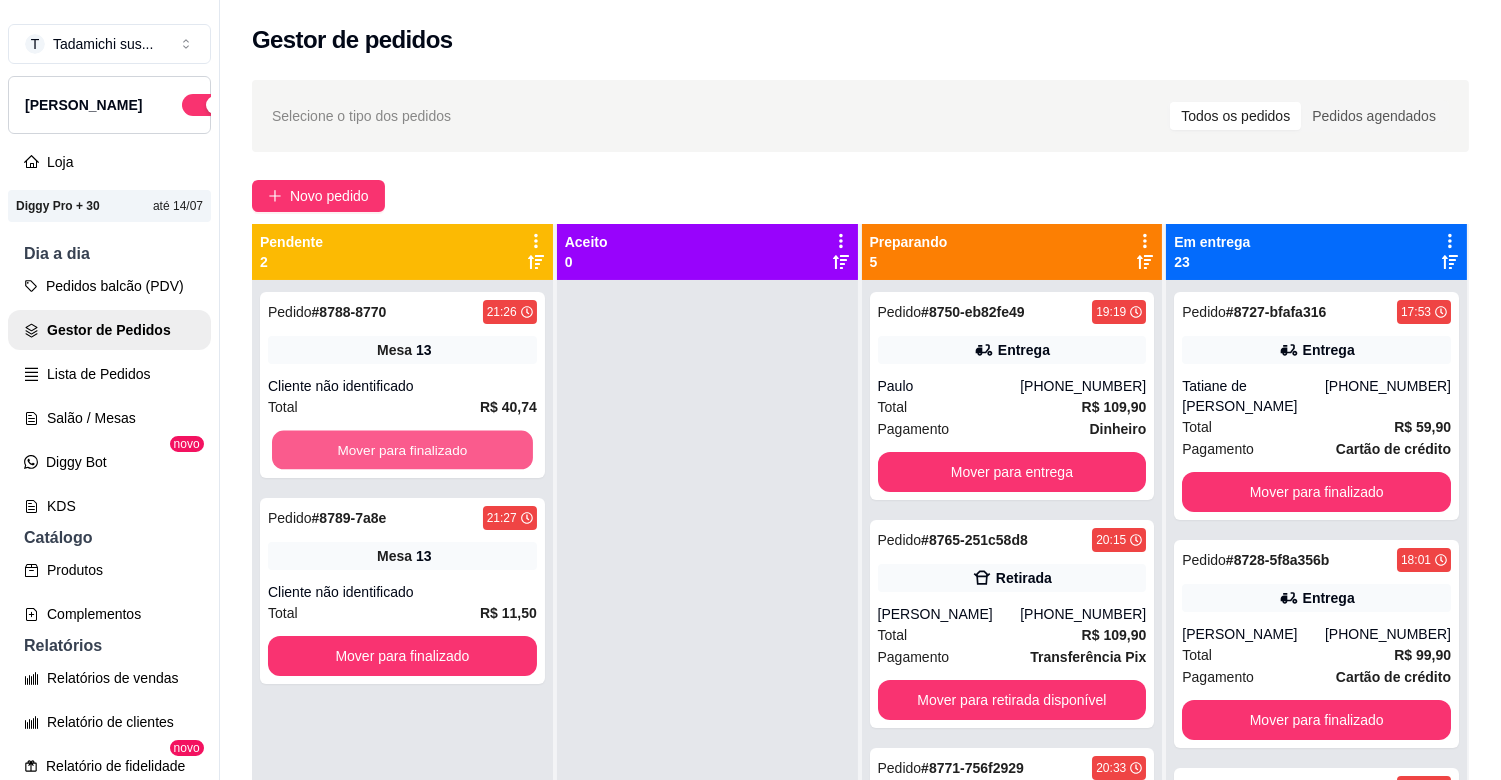 click on "Mover para finalizado" at bounding box center (402, 450) 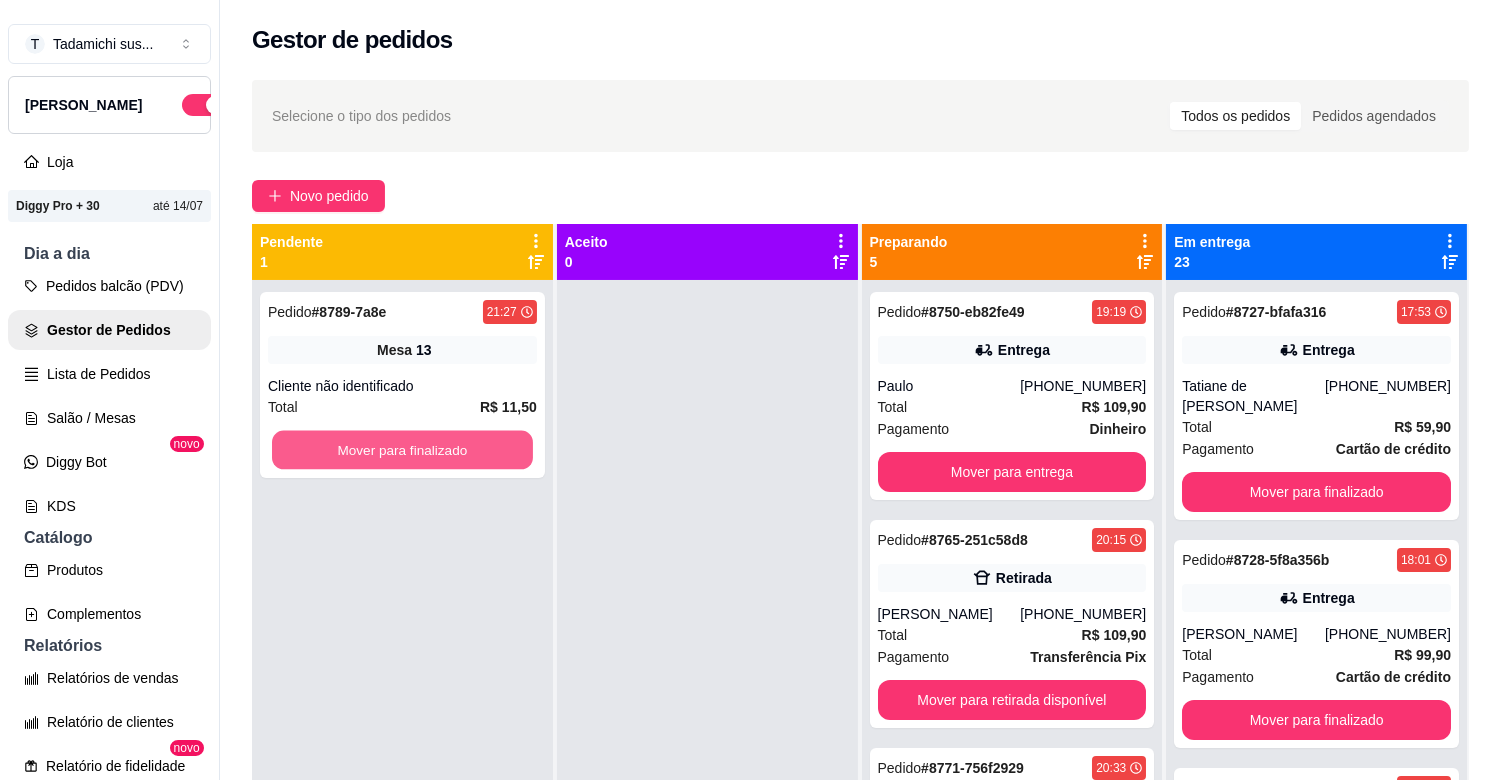 click on "Mover para finalizado" at bounding box center [402, 450] 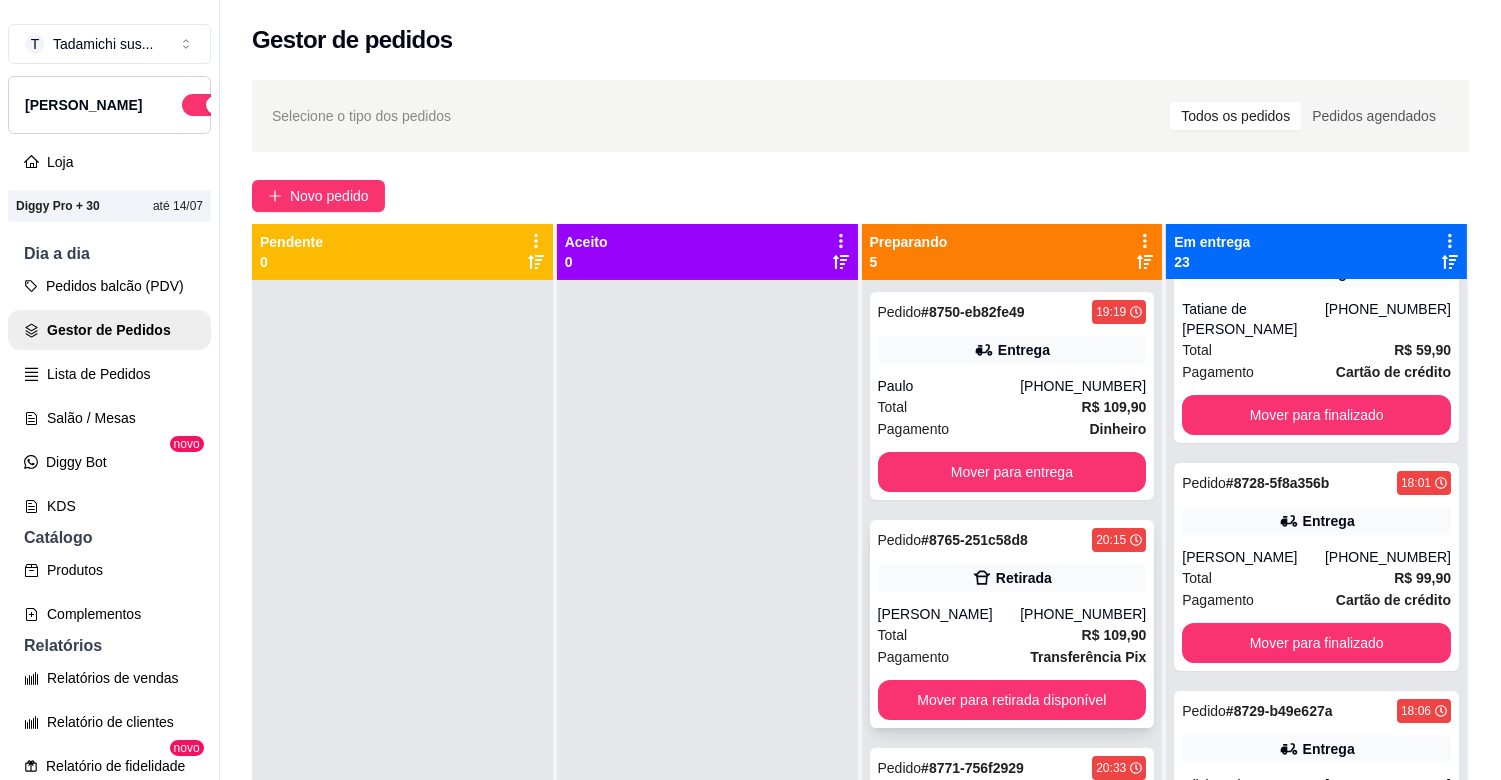 scroll, scrollTop: 111, scrollLeft: 0, axis: vertical 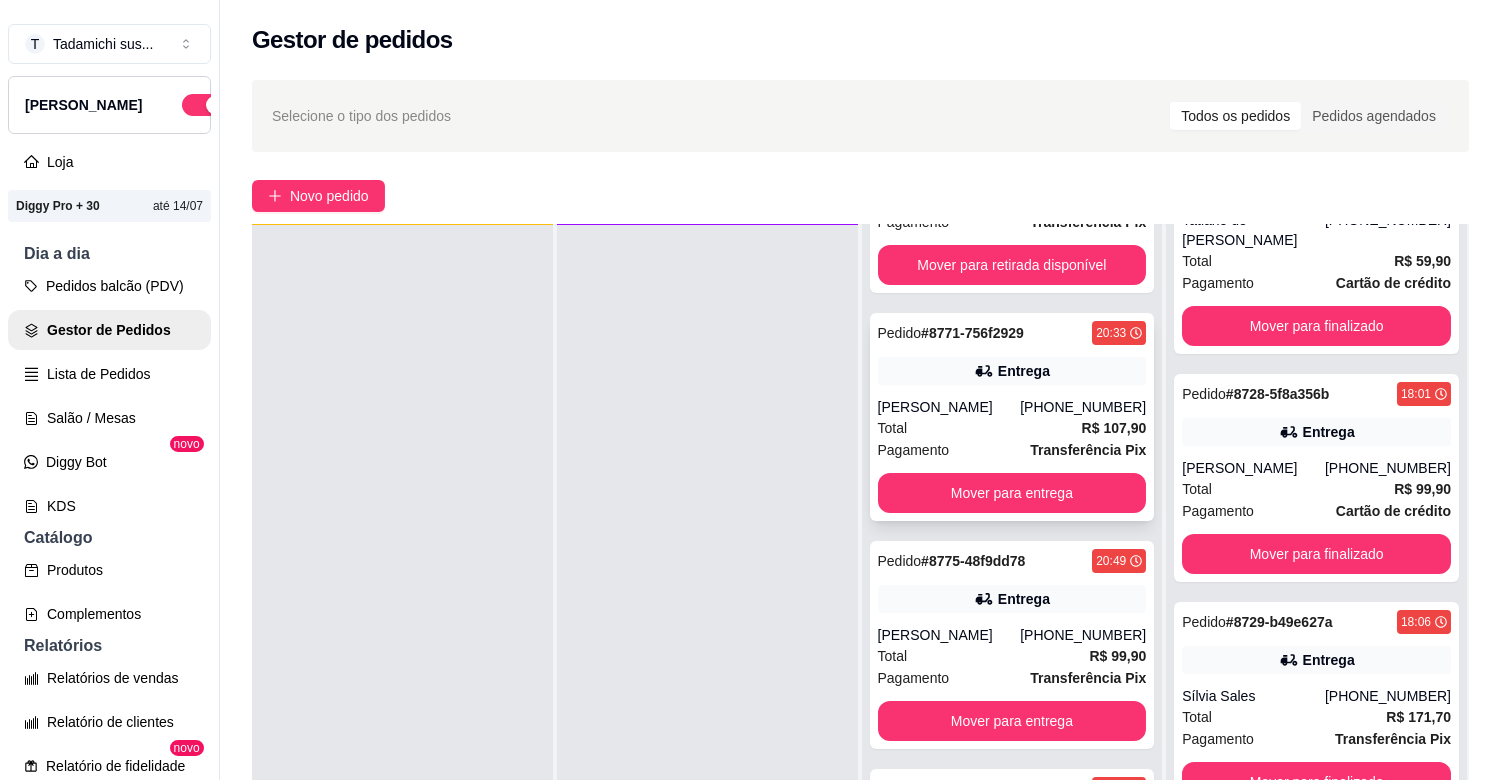click on "Total R$ 107,90" at bounding box center (1012, 428) 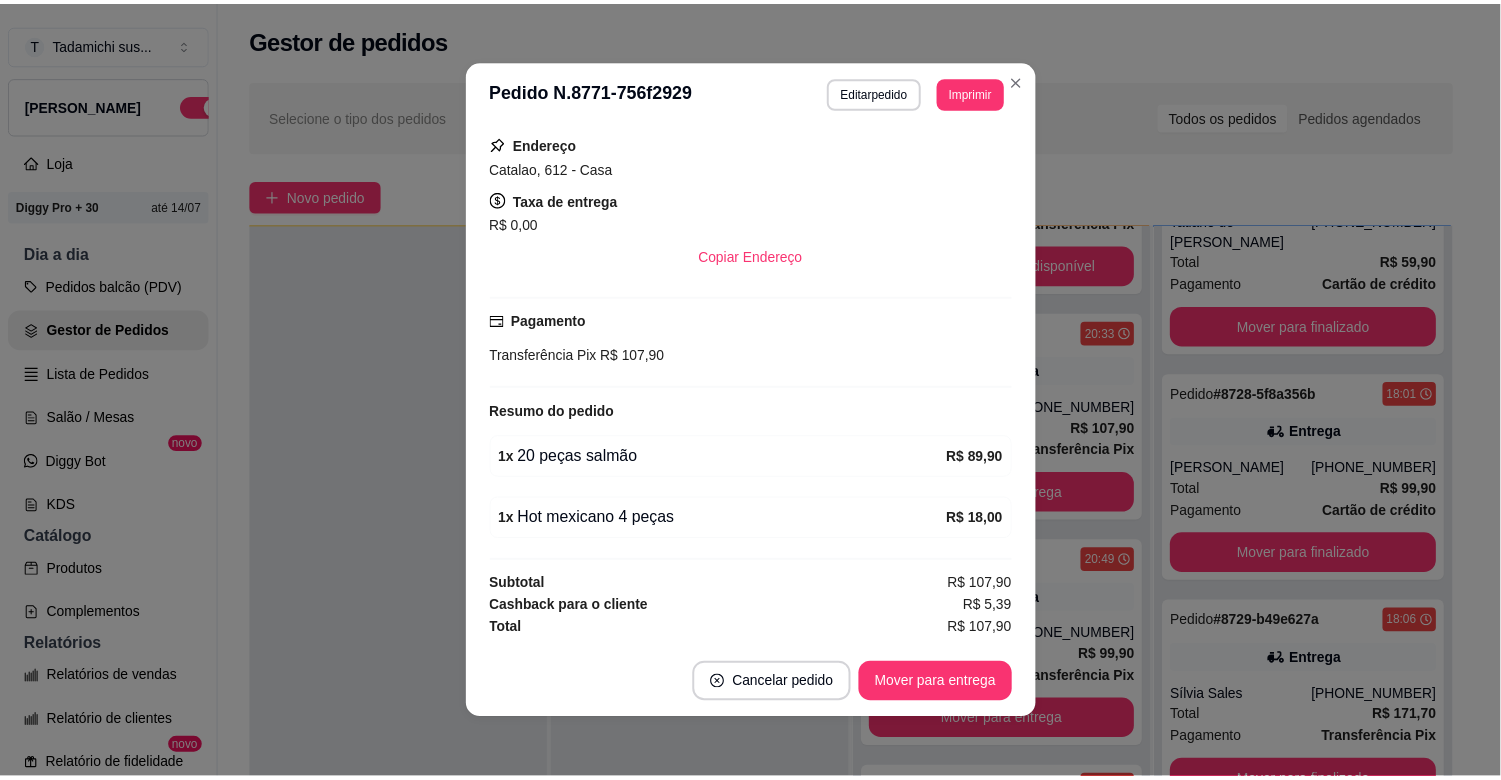 scroll, scrollTop: 355, scrollLeft: 0, axis: vertical 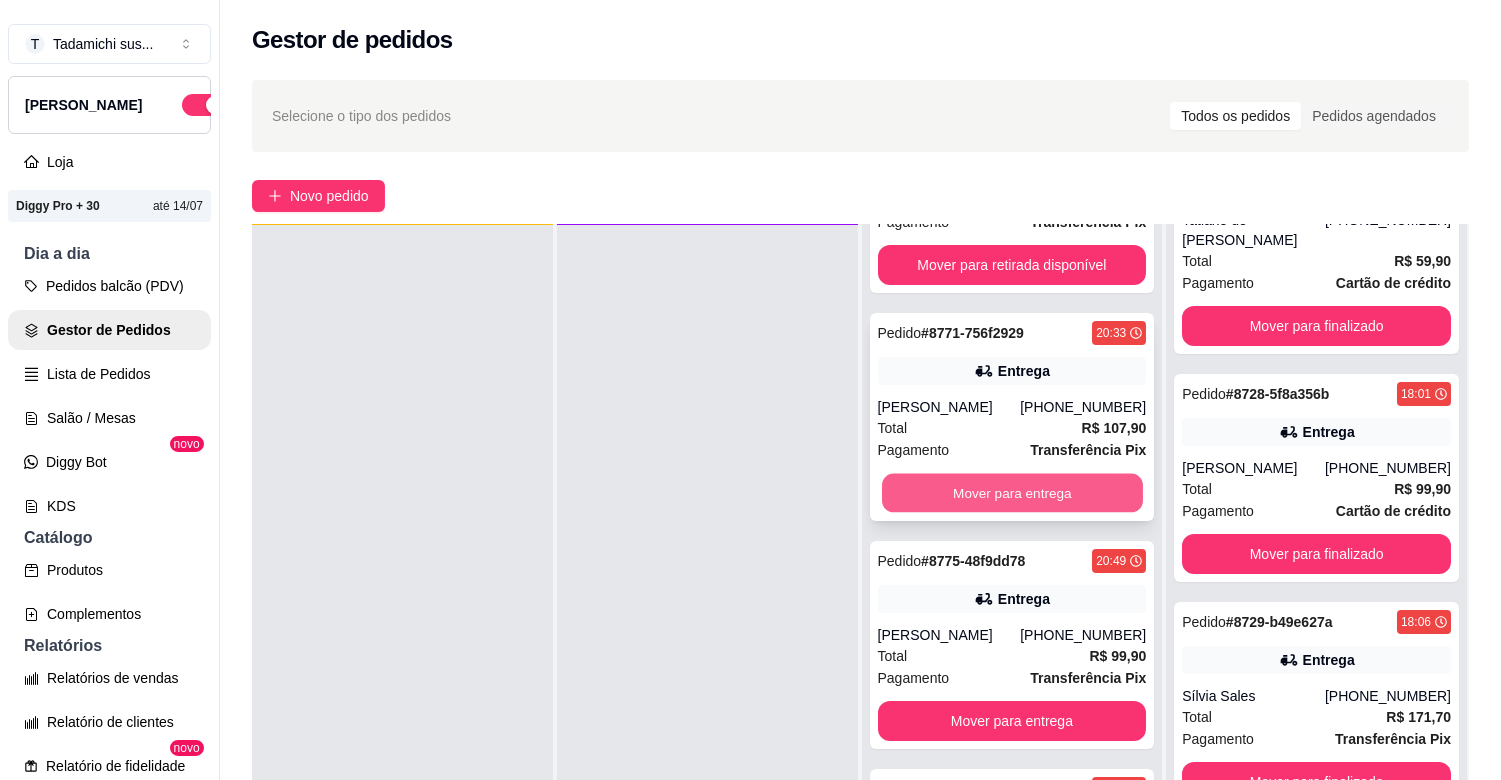 click on "Mover para entrega" at bounding box center [1012, 493] 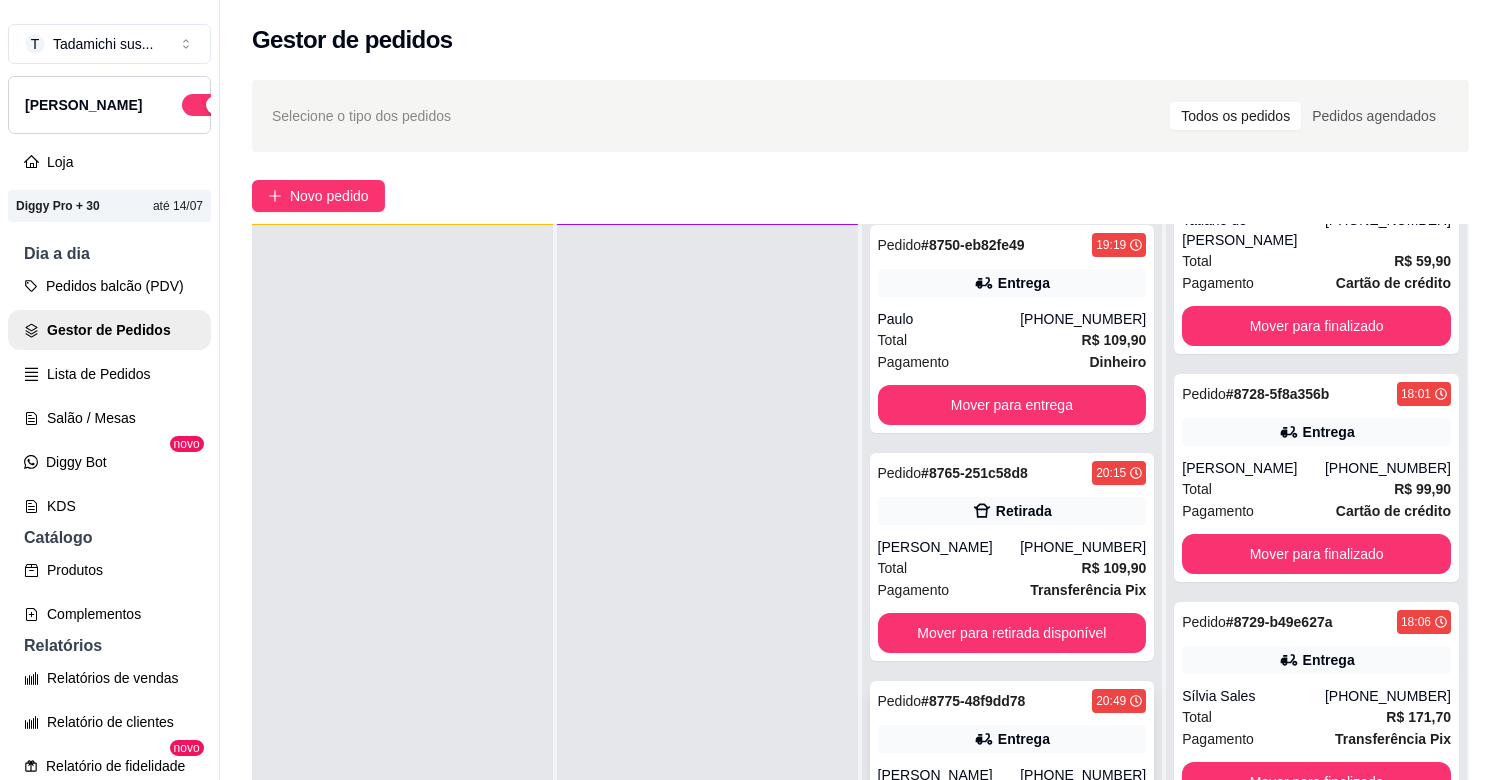 scroll, scrollTop: 0, scrollLeft: 0, axis: both 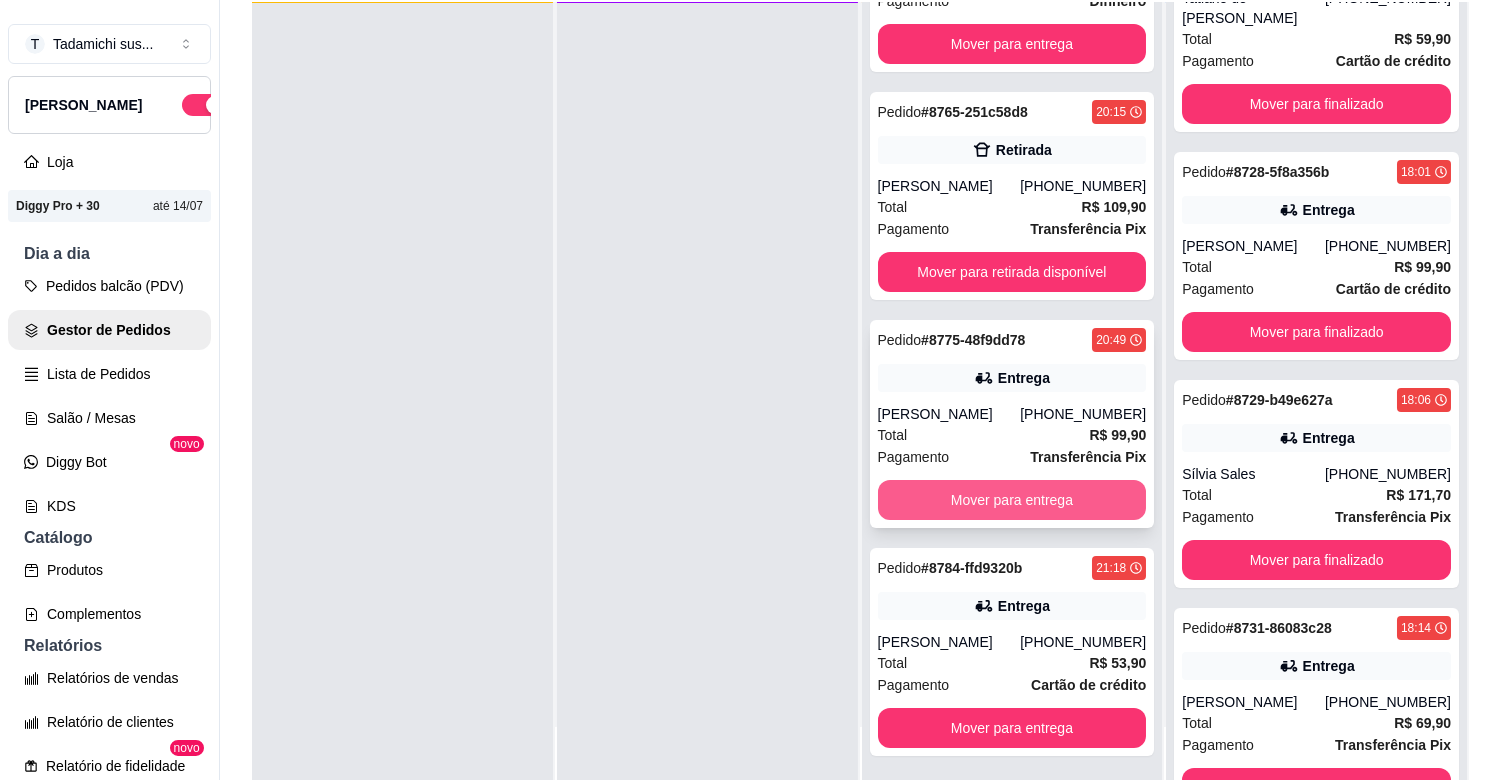click on "Mover para entrega" at bounding box center (1012, 500) 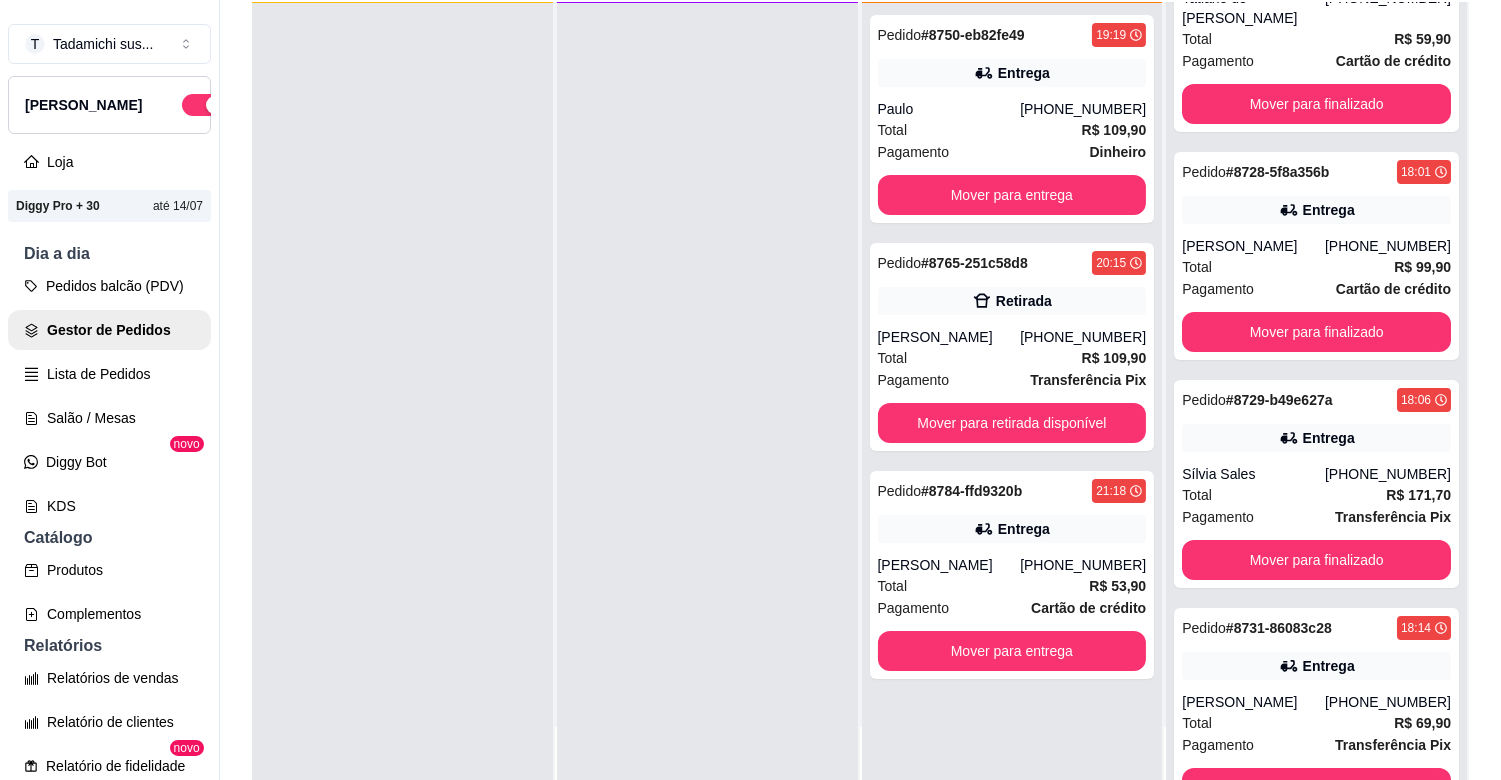 scroll, scrollTop: 0, scrollLeft: 0, axis: both 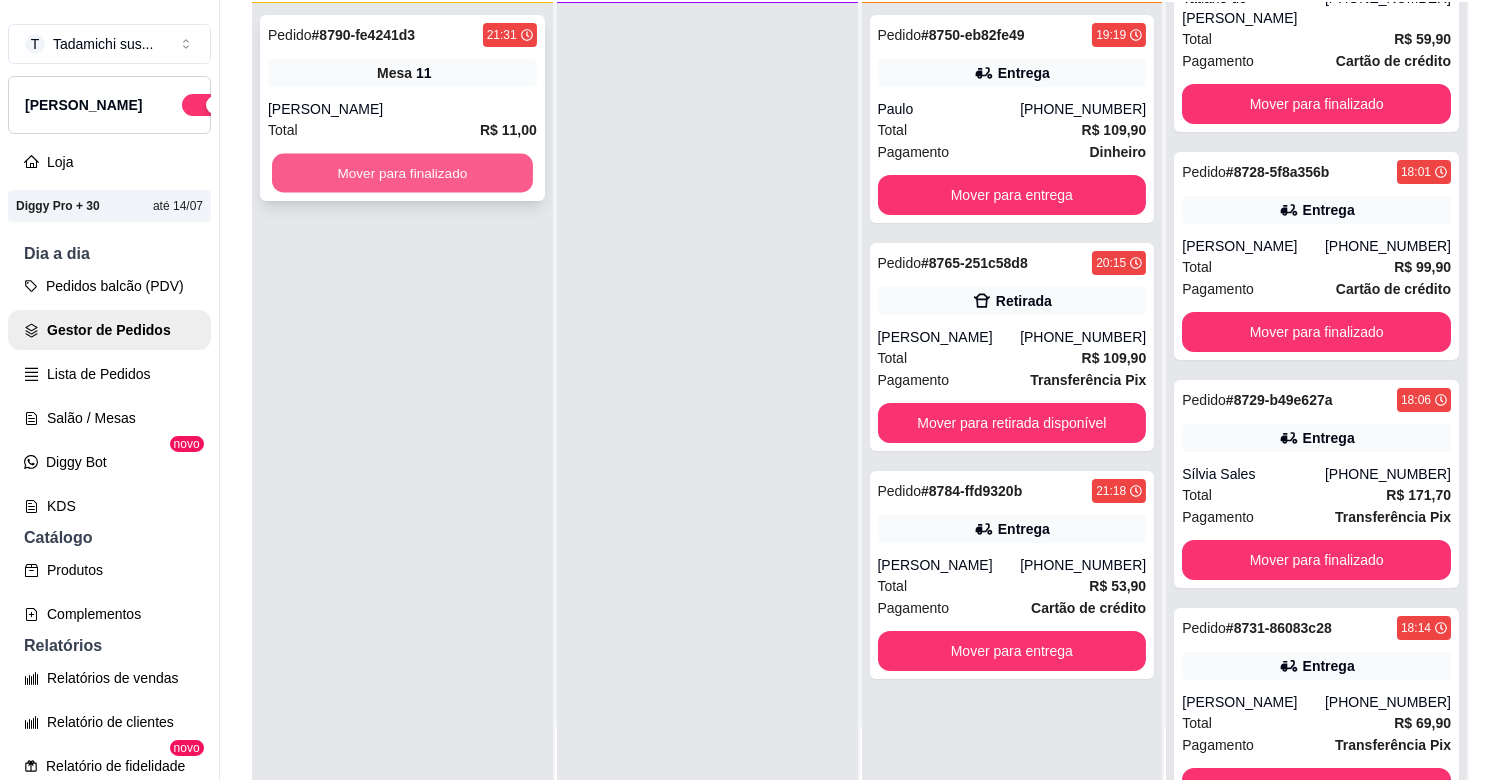 click on "Mover para finalizado" at bounding box center (402, 173) 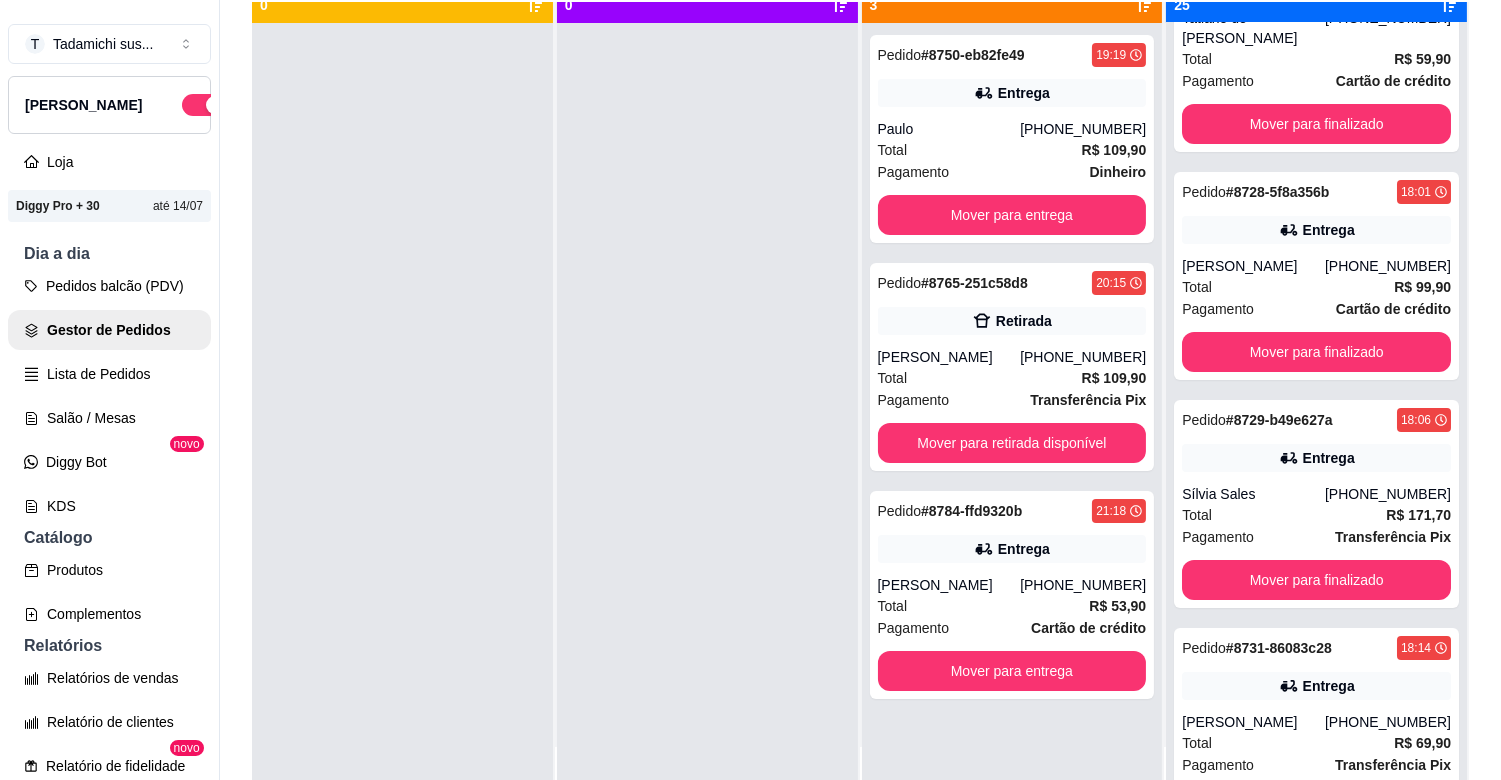 scroll, scrollTop: 0, scrollLeft: 0, axis: both 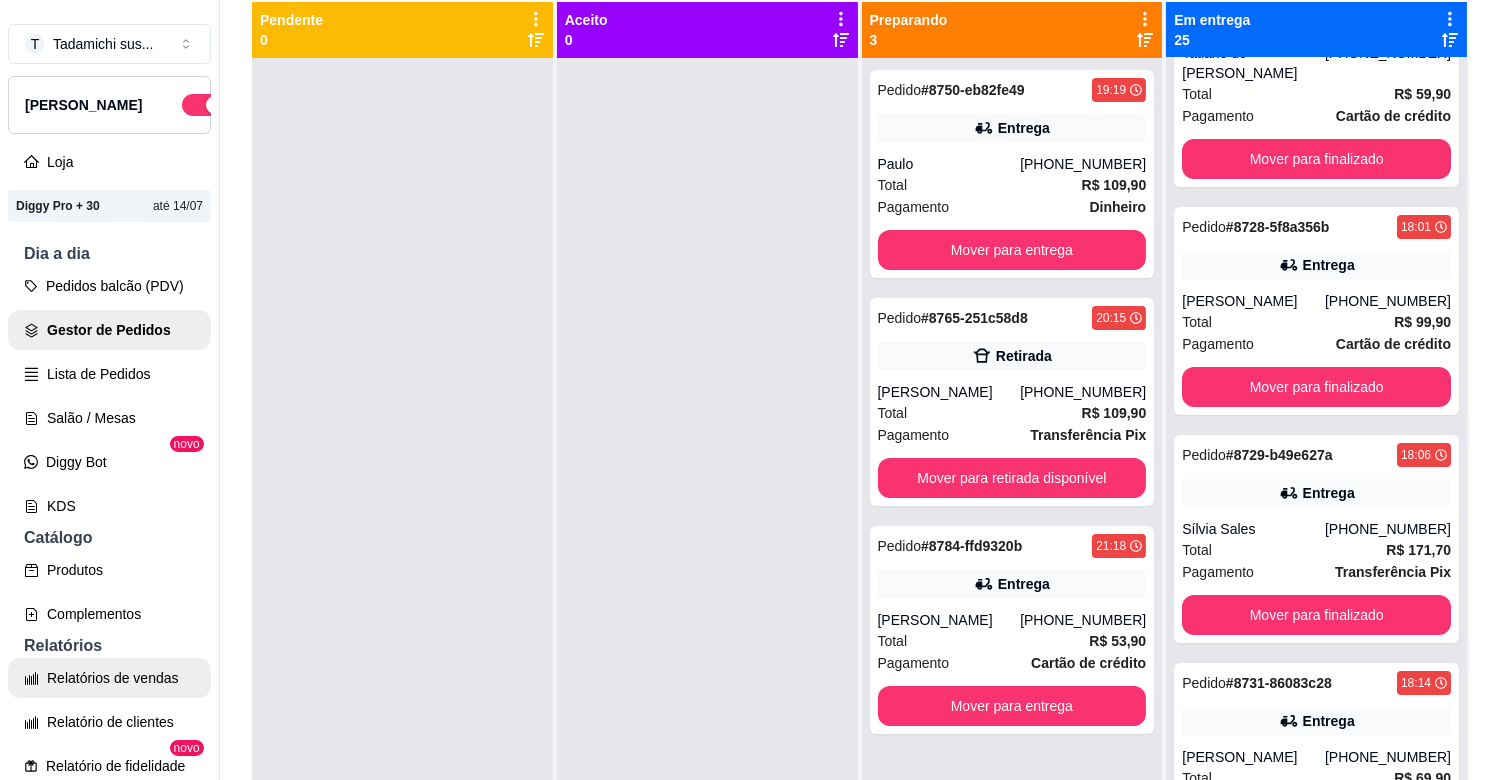click on "Relatórios de vendas" at bounding box center [109, 678] 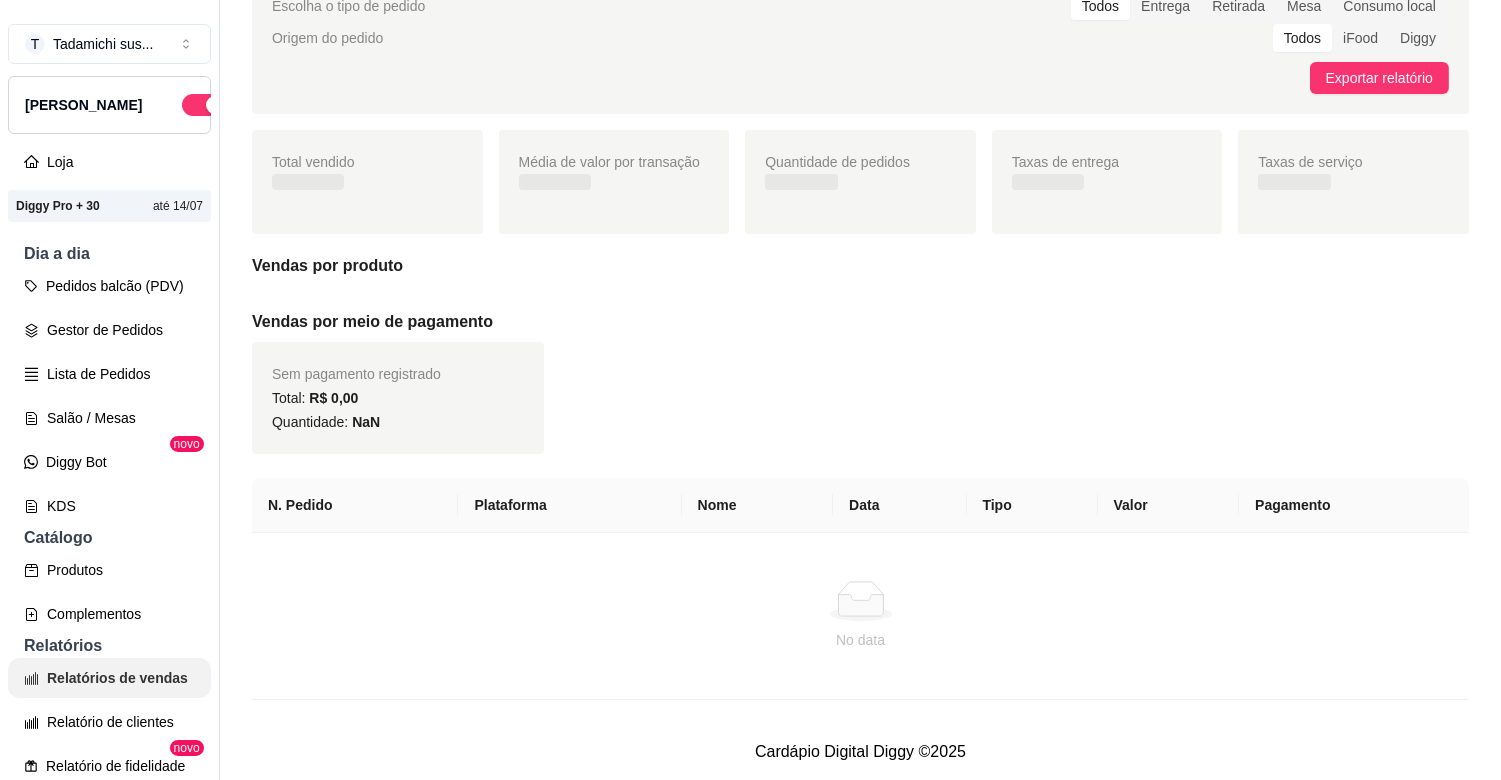 scroll, scrollTop: 0, scrollLeft: 0, axis: both 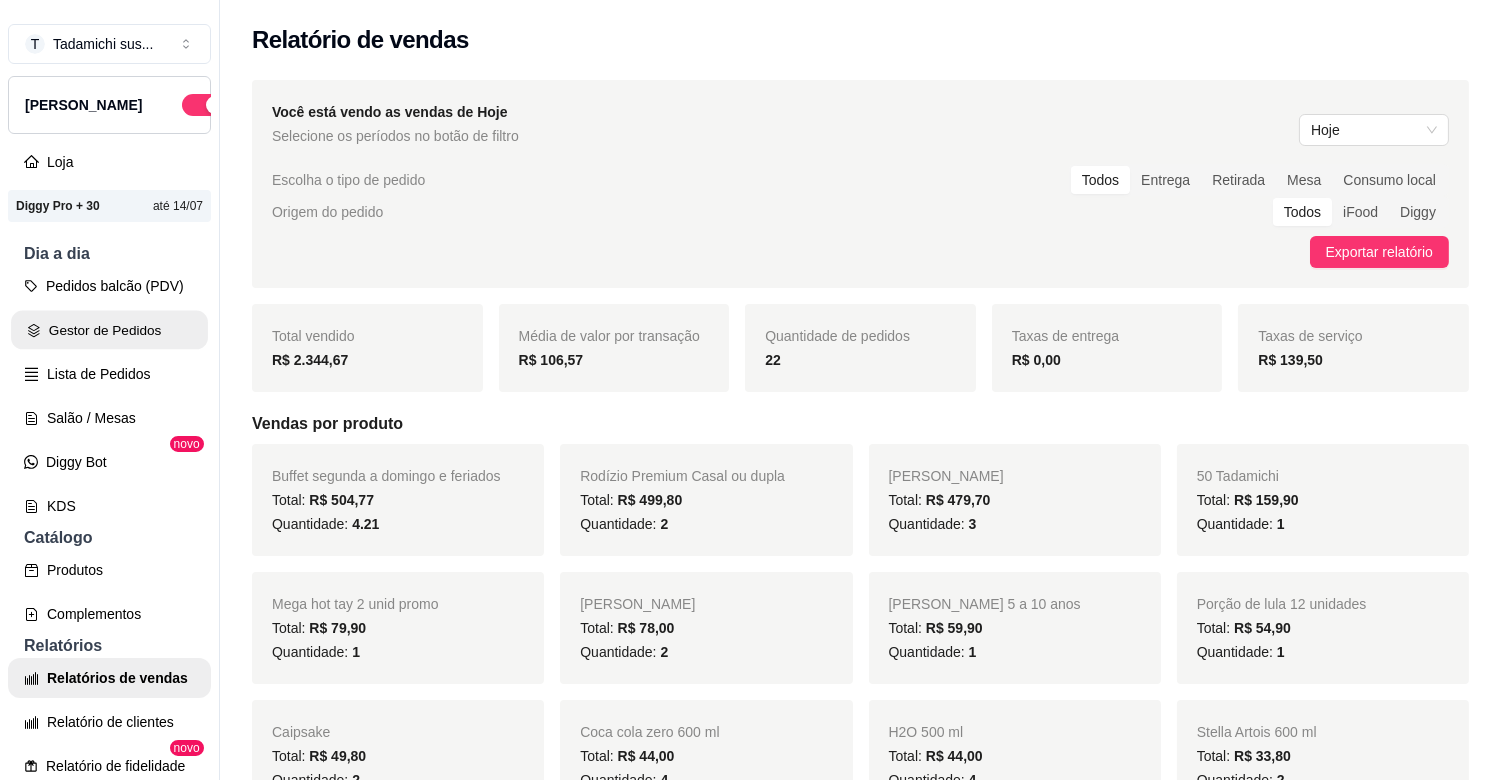 click on "Gestor de Pedidos" at bounding box center [109, 330] 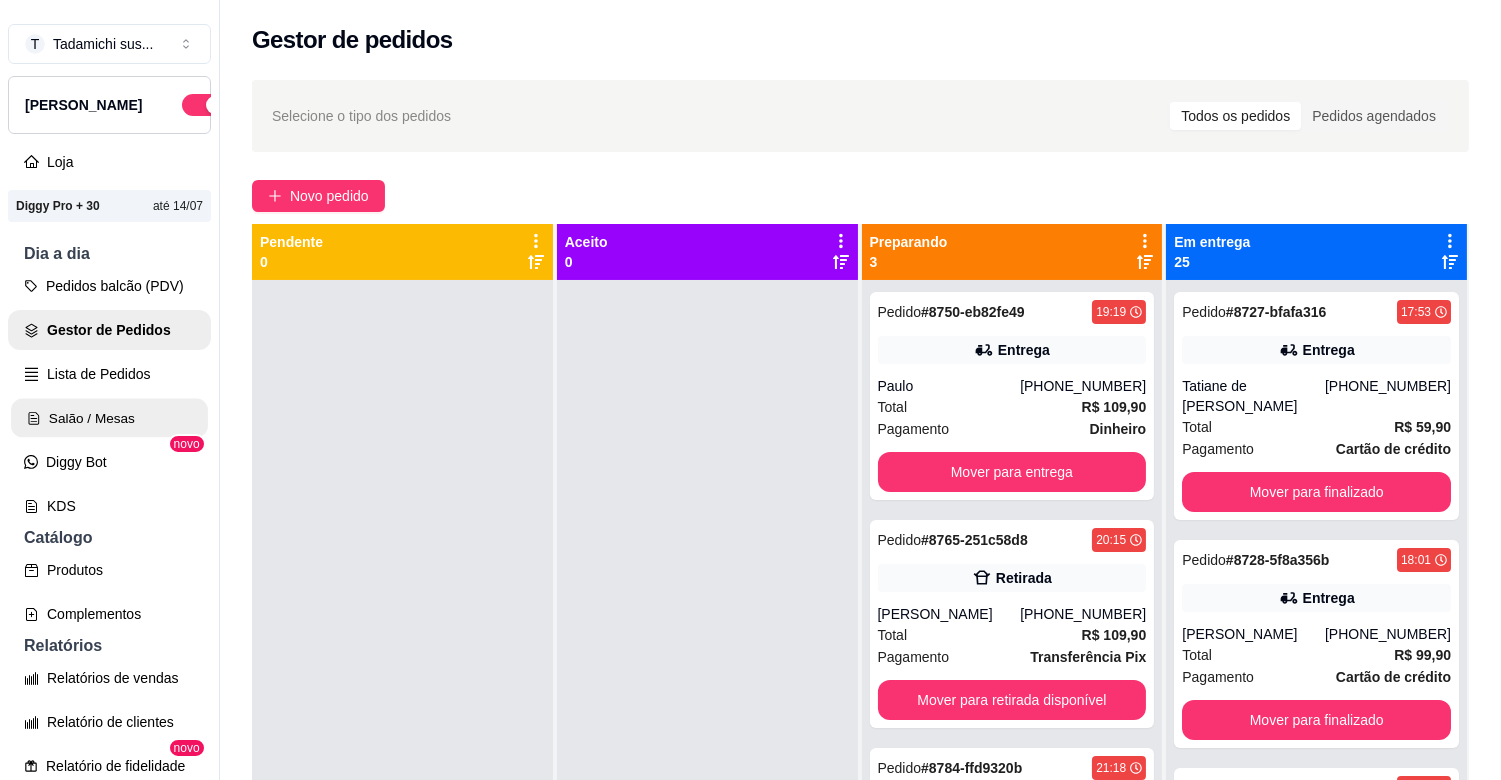 click on "Salão / Mesas" at bounding box center [109, 418] 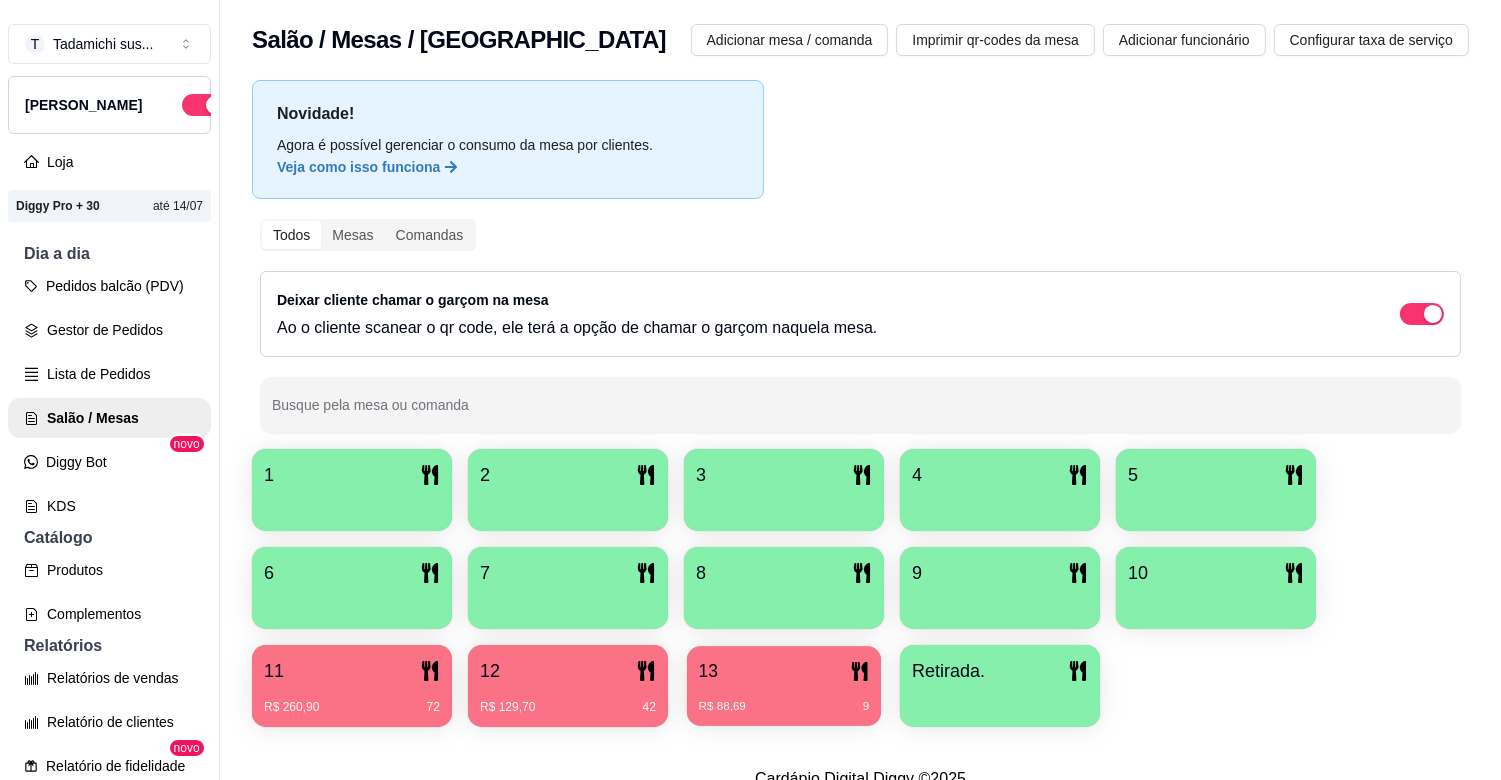 click on "13" at bounding box center (784, 671) 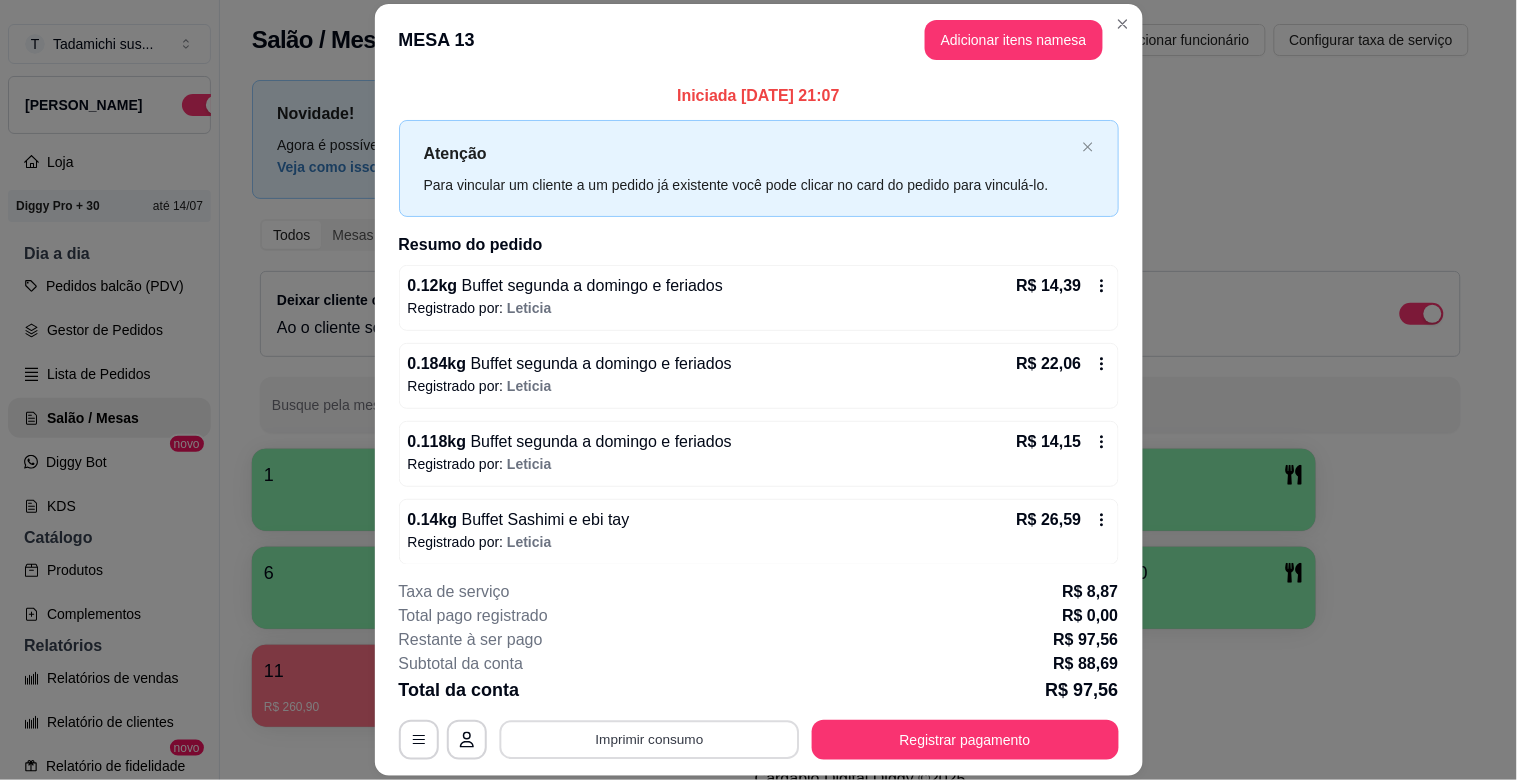 click on "Imprimir consumo" at bounding box center [649, 740] 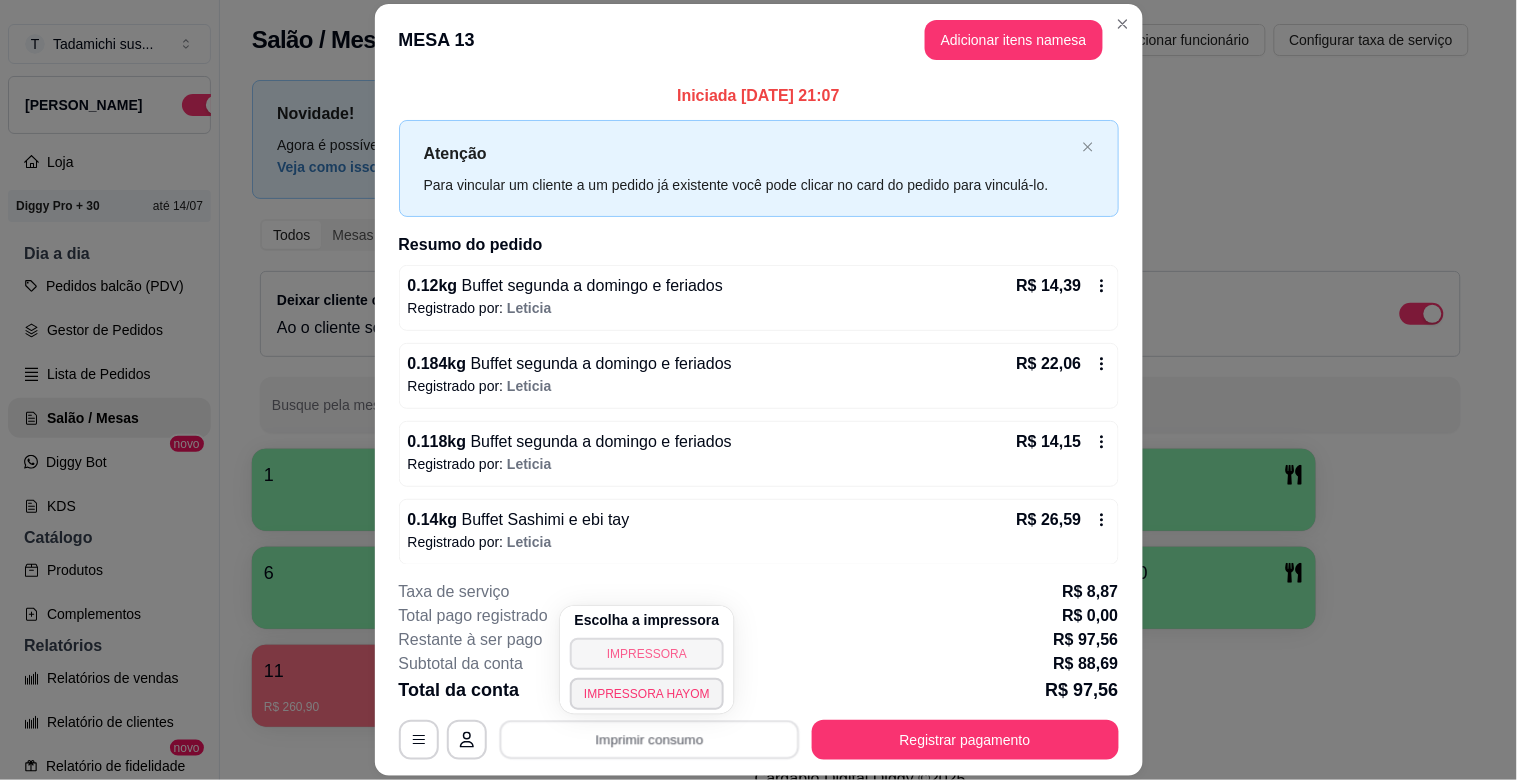click on "IMPRESSORA" at bounding box center [647, 654] 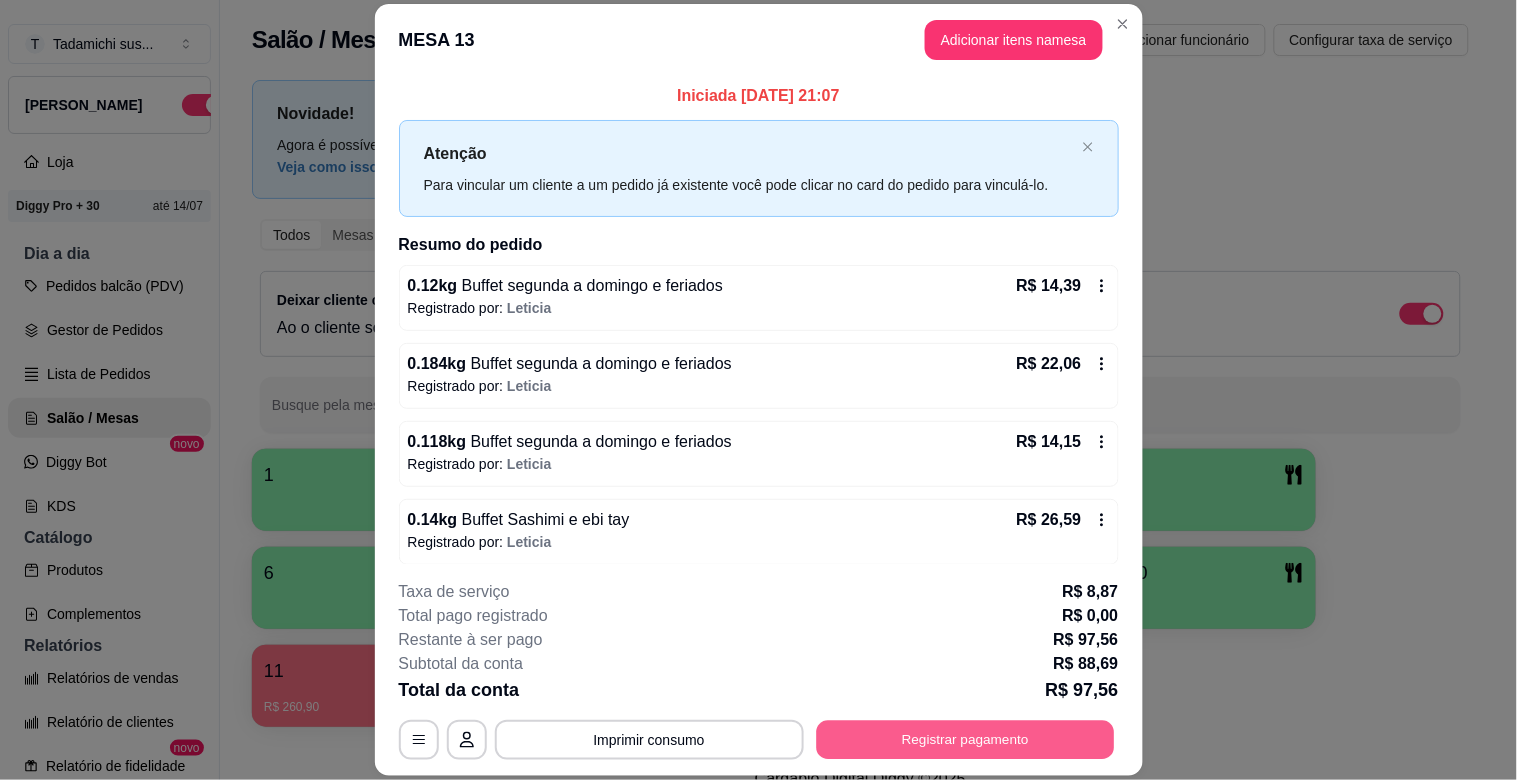 click on "Registrar pagamento" at bounding box center [965, 740] 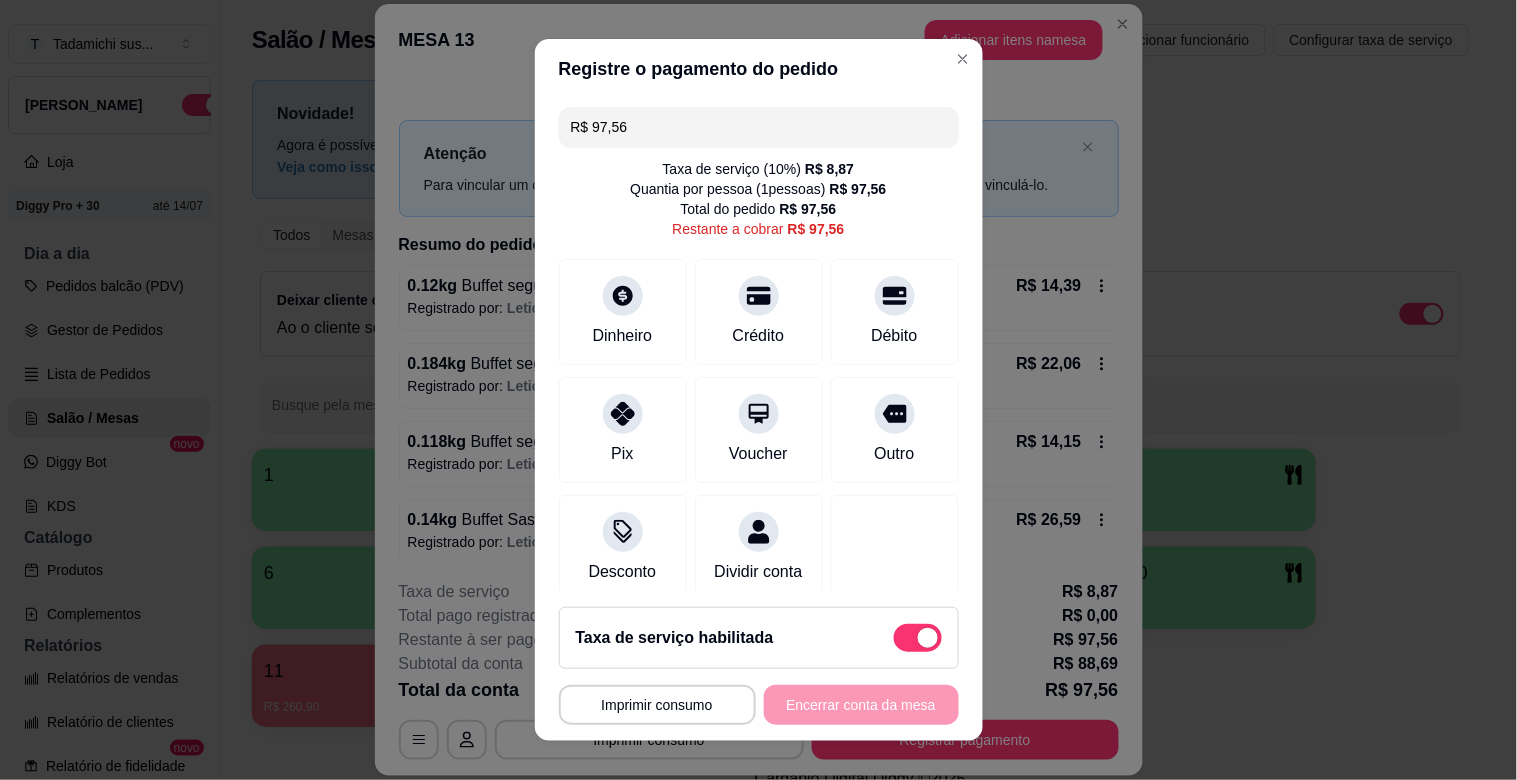 click on "Taxa de serviço   habilitada" at bounding box center (759, 638) 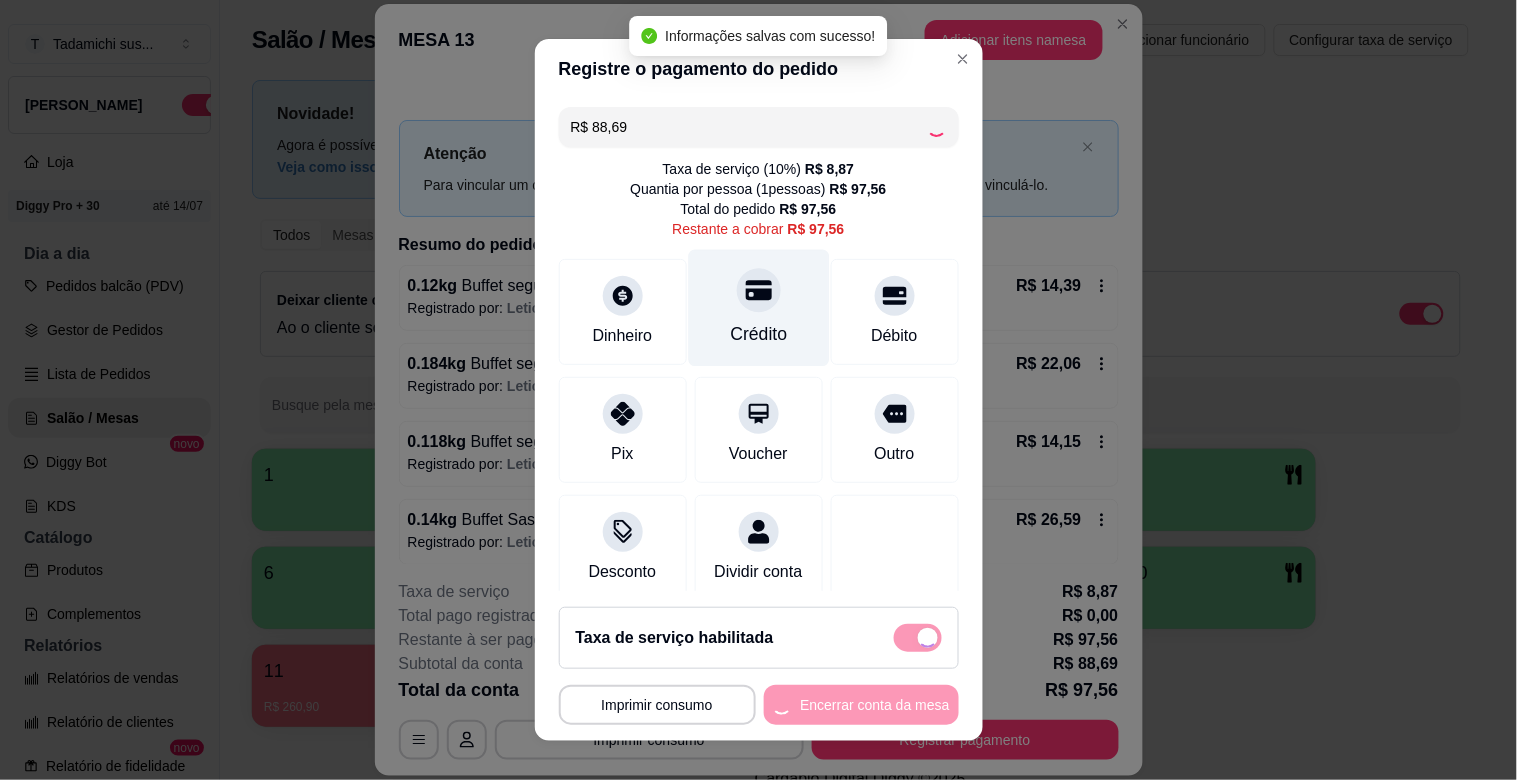 checkbox on "false" 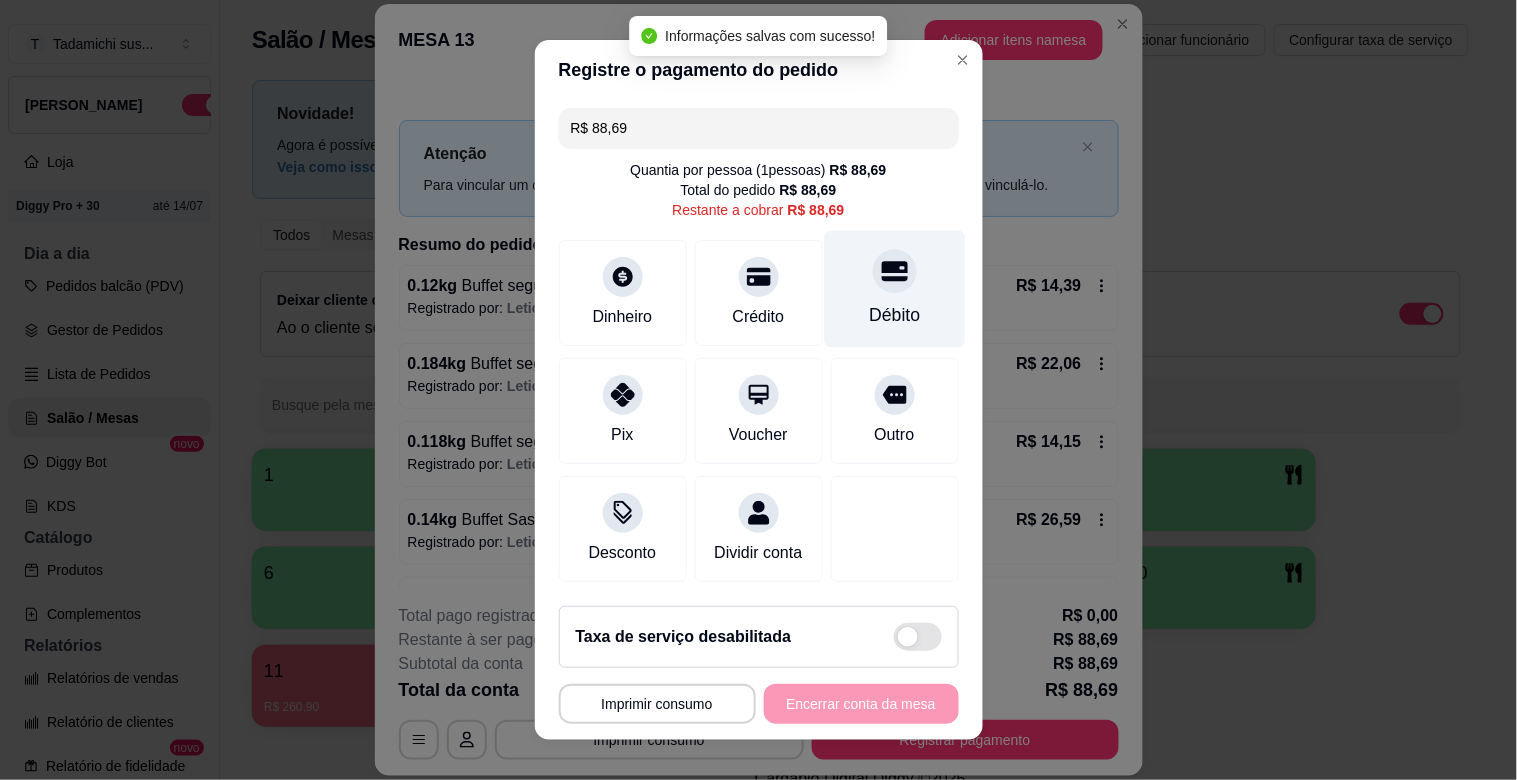 click on "Débito" at bounding box center [894, 289] 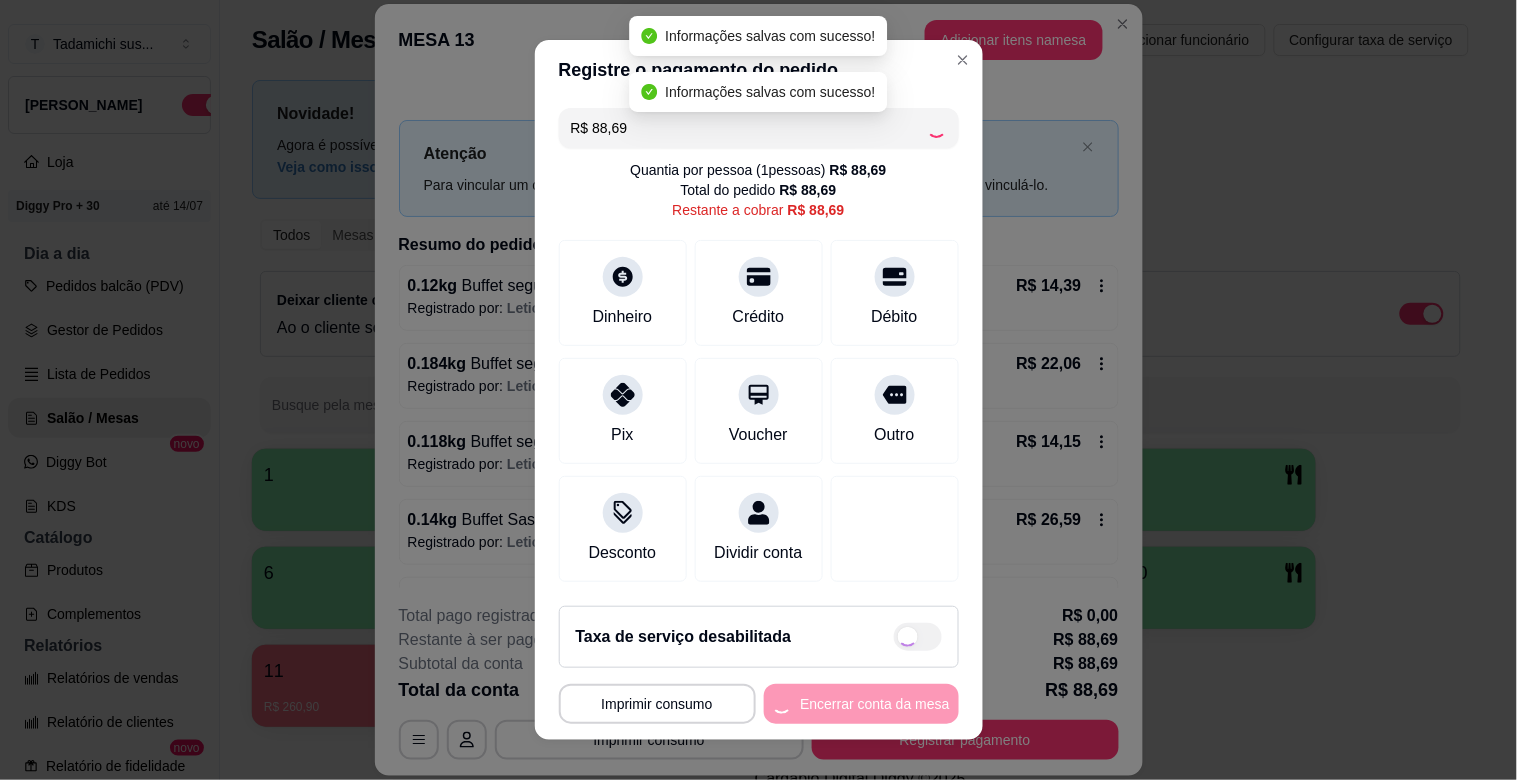 type on "R$ 0,00" 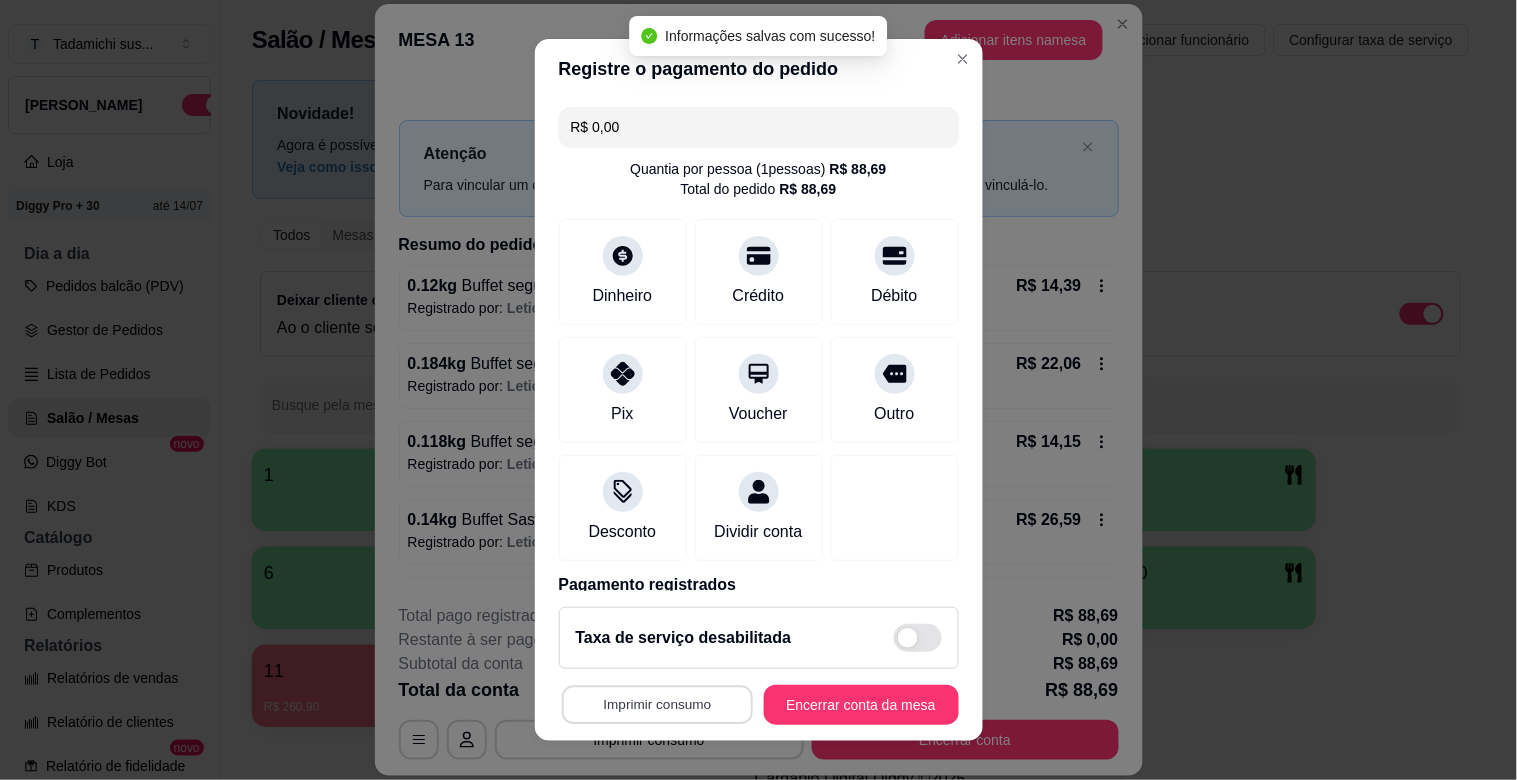 click on "Imprimir consumo" at bounding box center [656, 705] 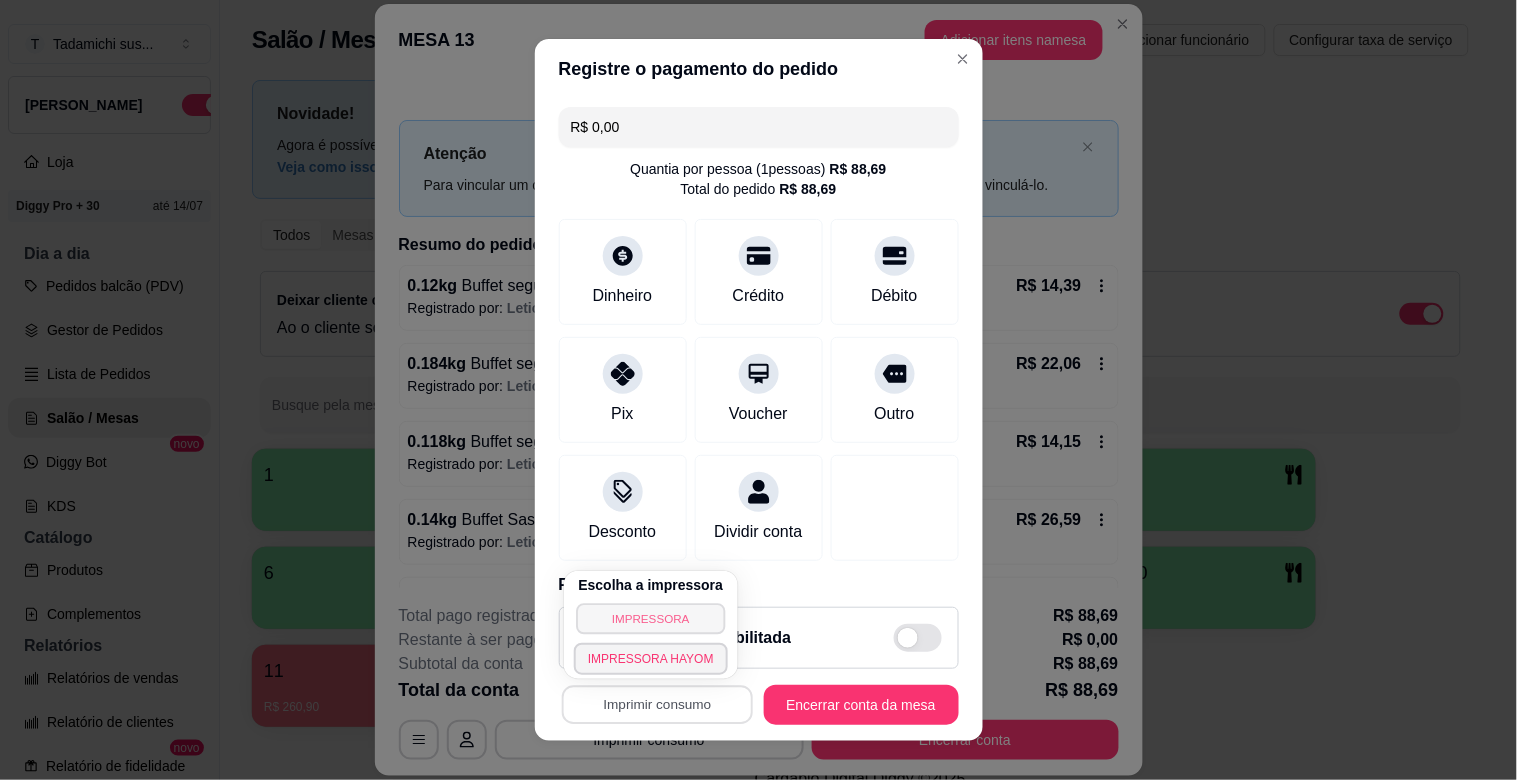 click on "IMPRESSORA" at bounding box center [650, 618] 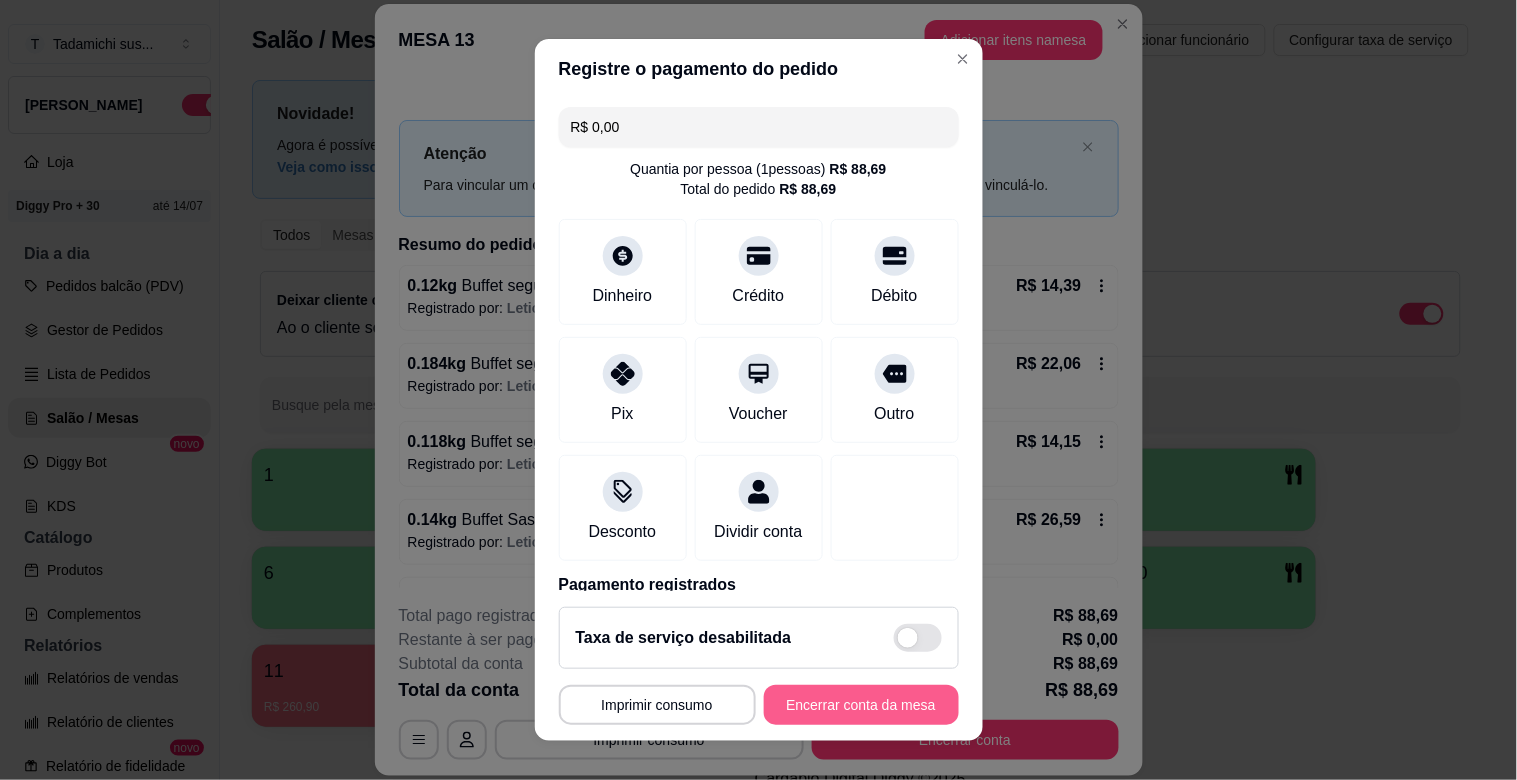 click on "Encerrar conta da mesa" at bounding box center (861, 705) 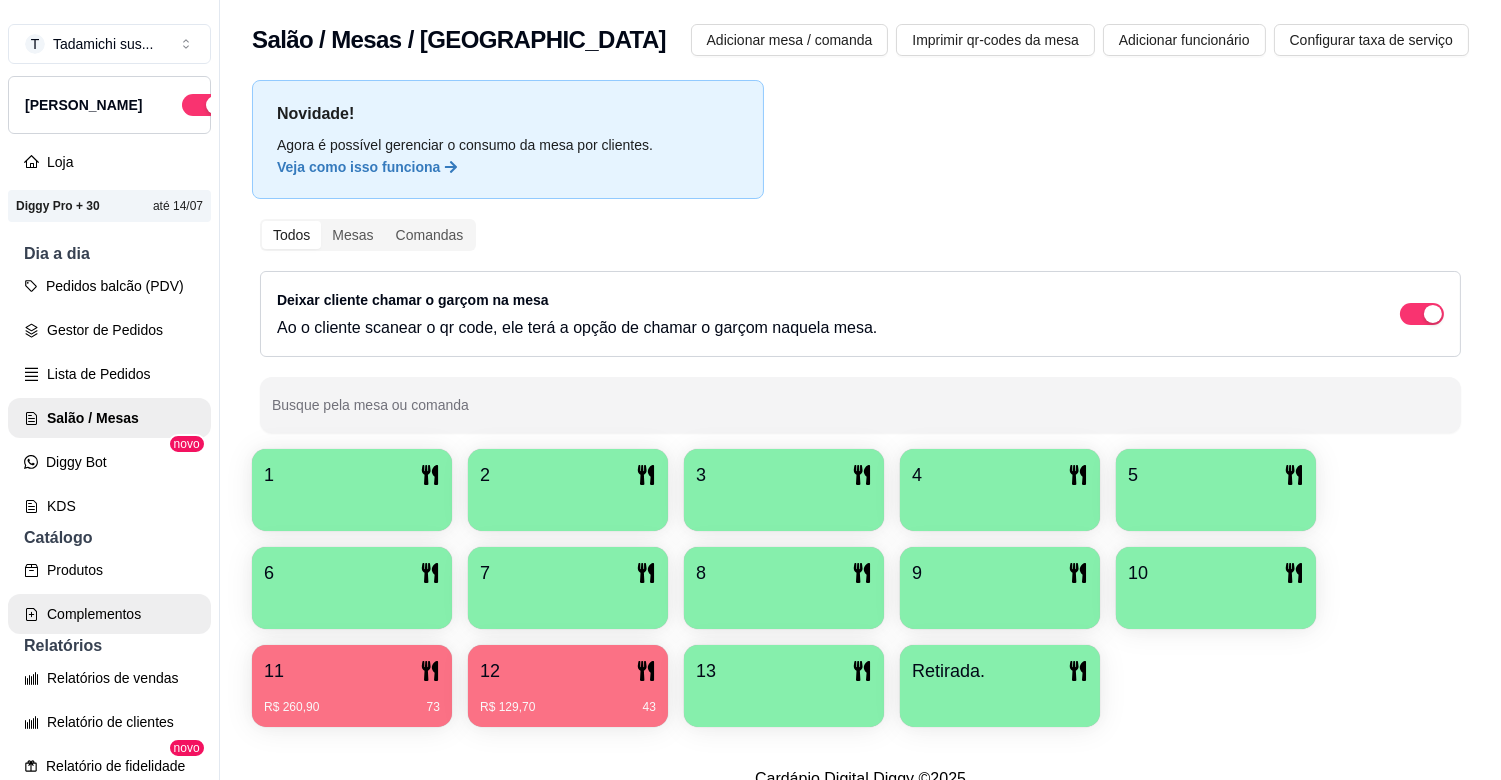 scroll, scrollTop: 111, scrollLeft: 0, axis: vertical 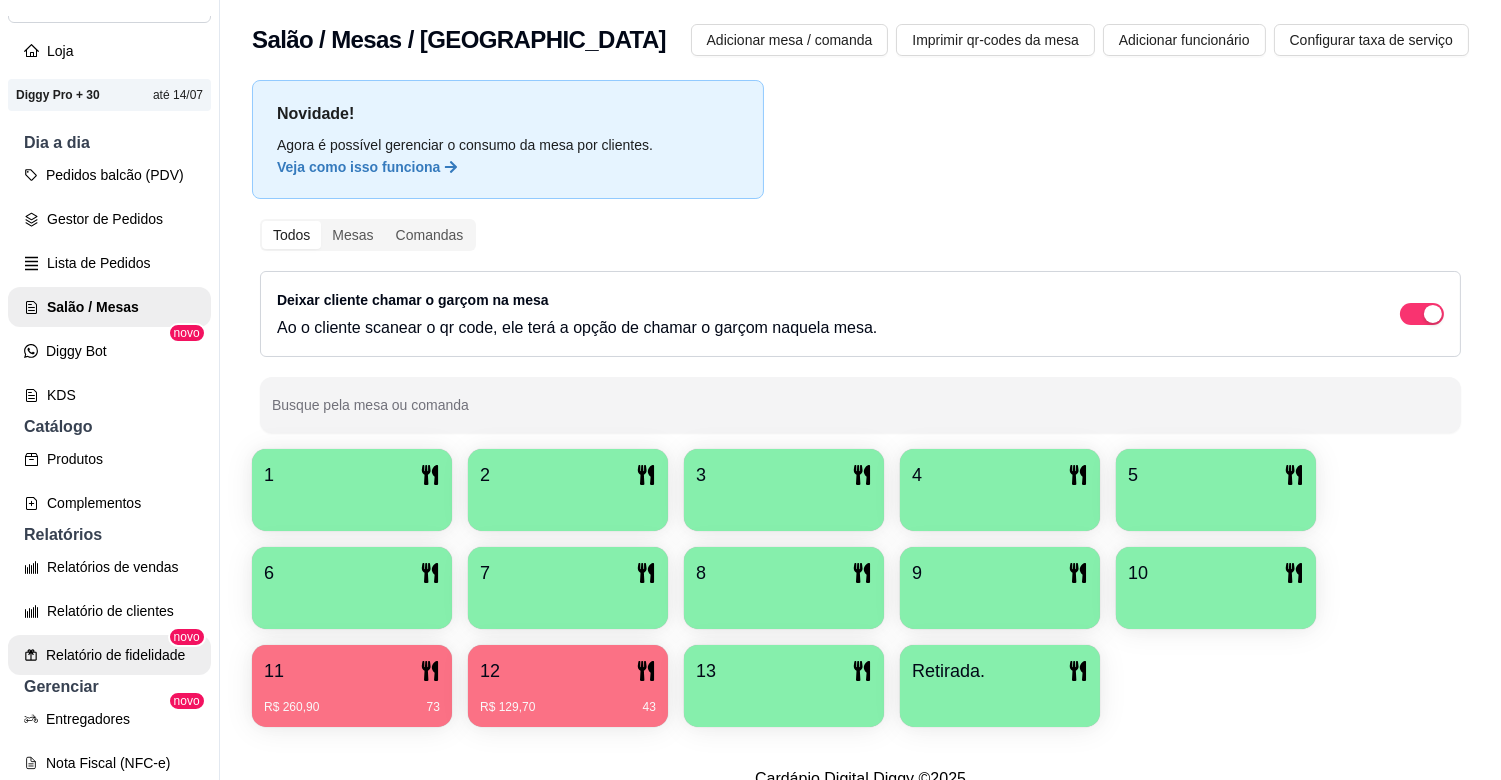 click on "Relatório de fidelidade" at bounding box center (109, 655) 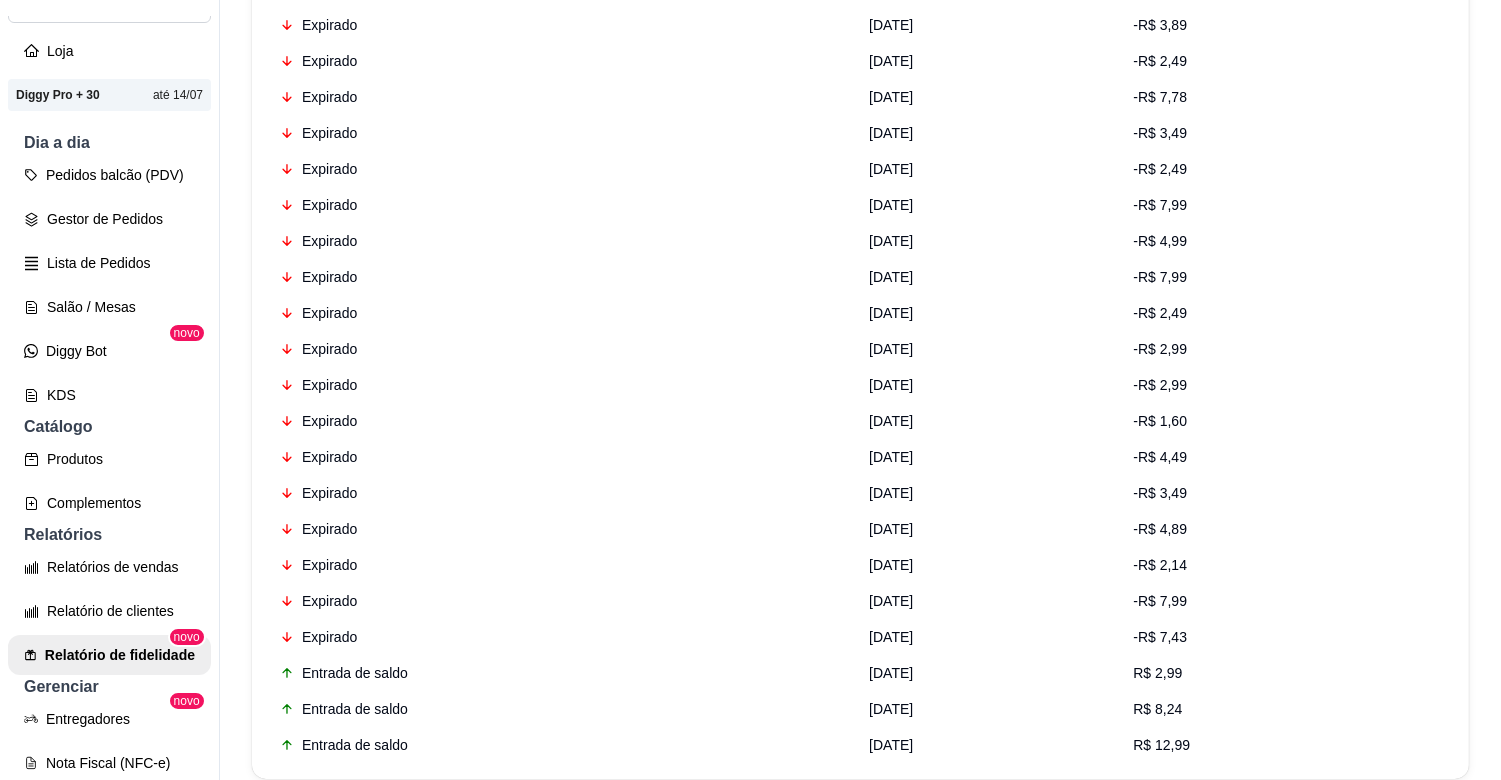 scroll, scrollTop: 3927, scrollLeft: 0, axis: vertical 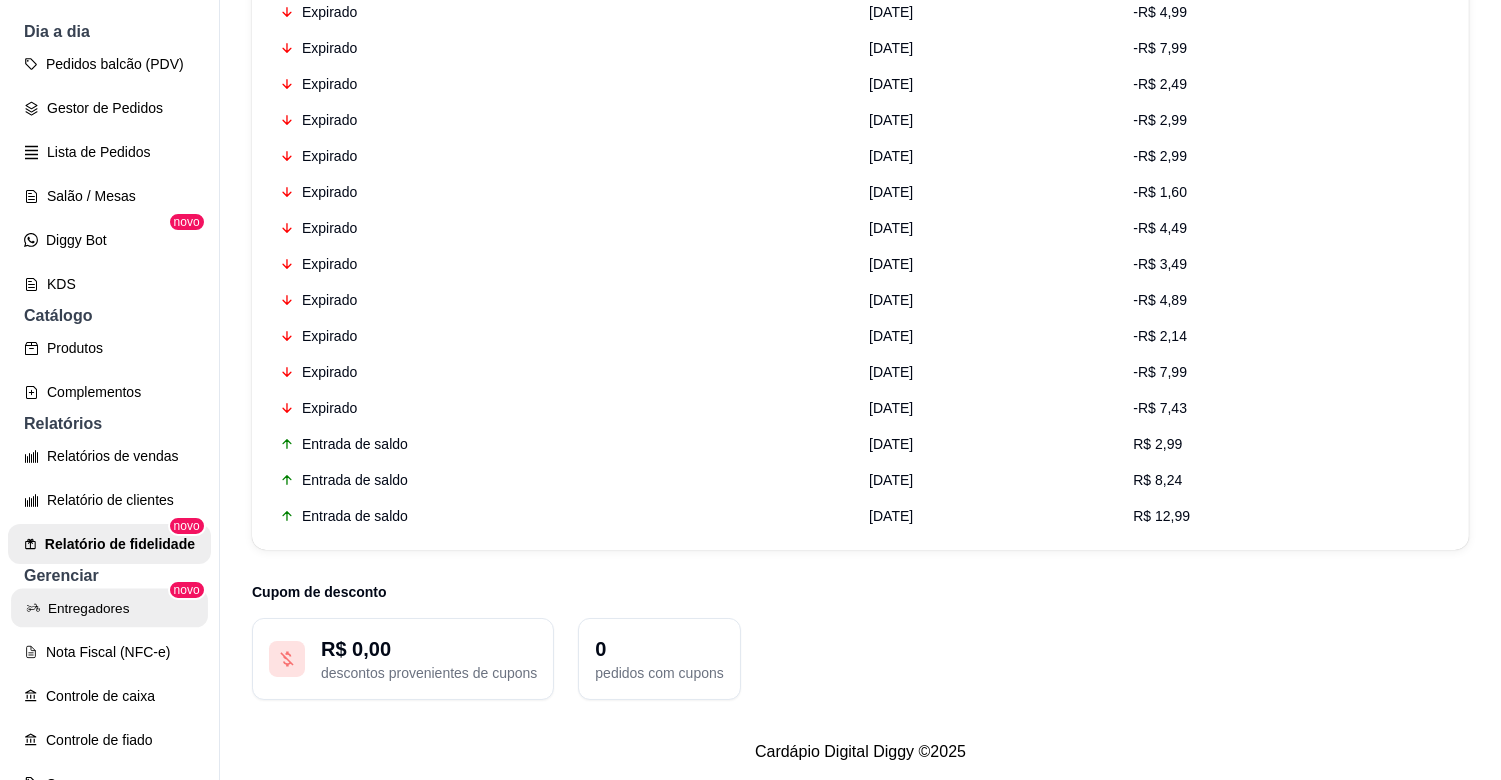 click on "Entregadores" at bounding box center (109, 608) 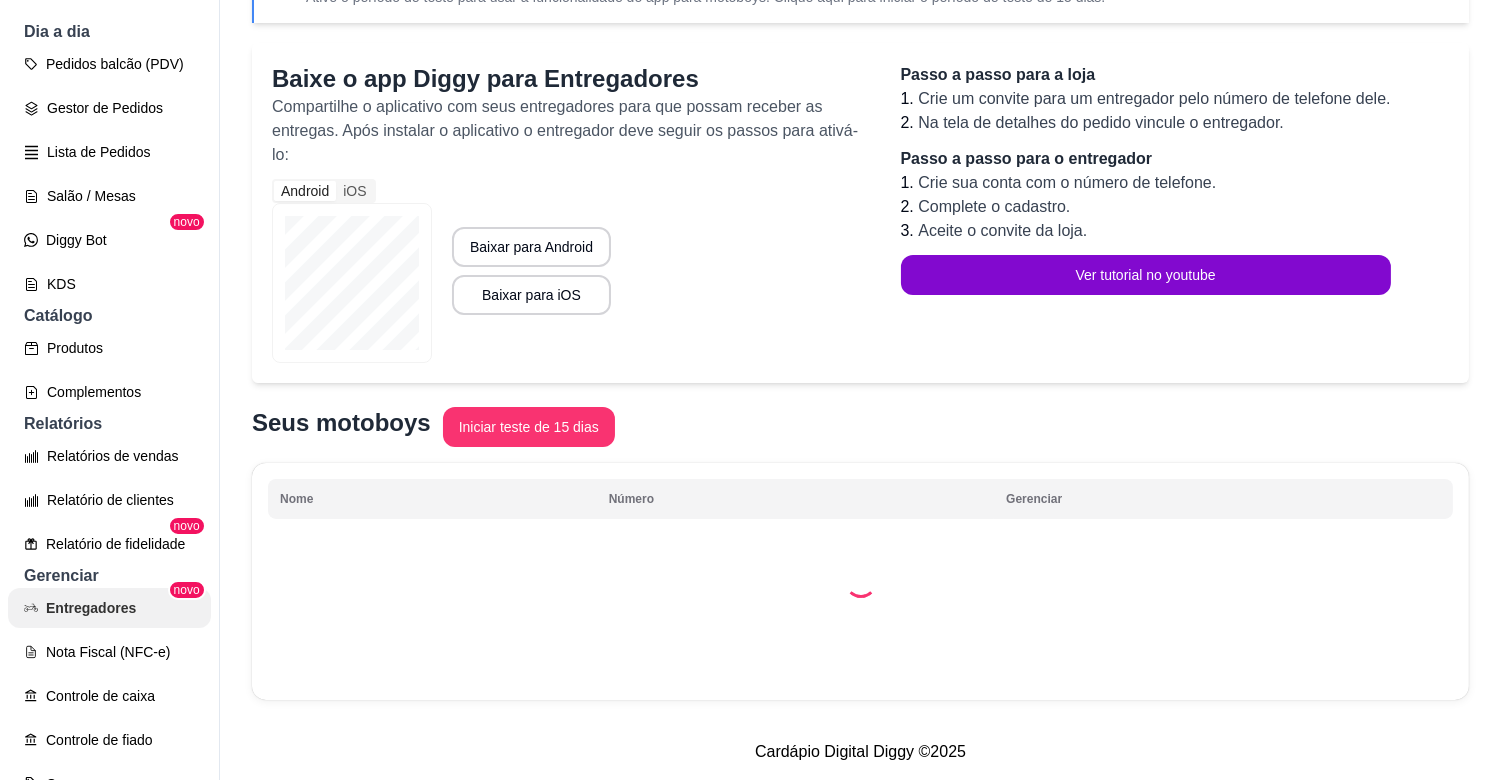 scroll, scrollTop: 0, scrollLeft: 0, axis: both 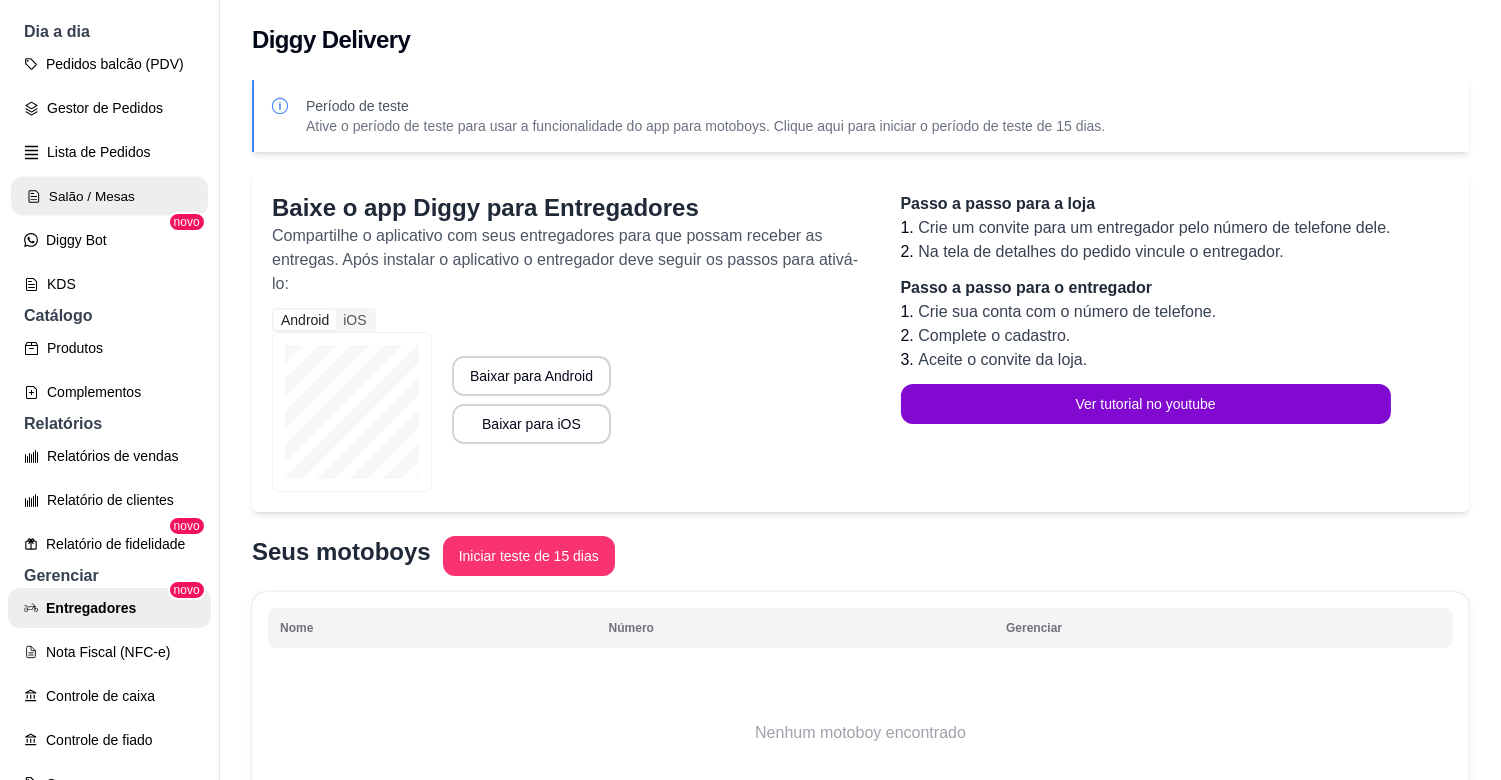 click on "Salão / Mesas" at bounding box center (109, 196) 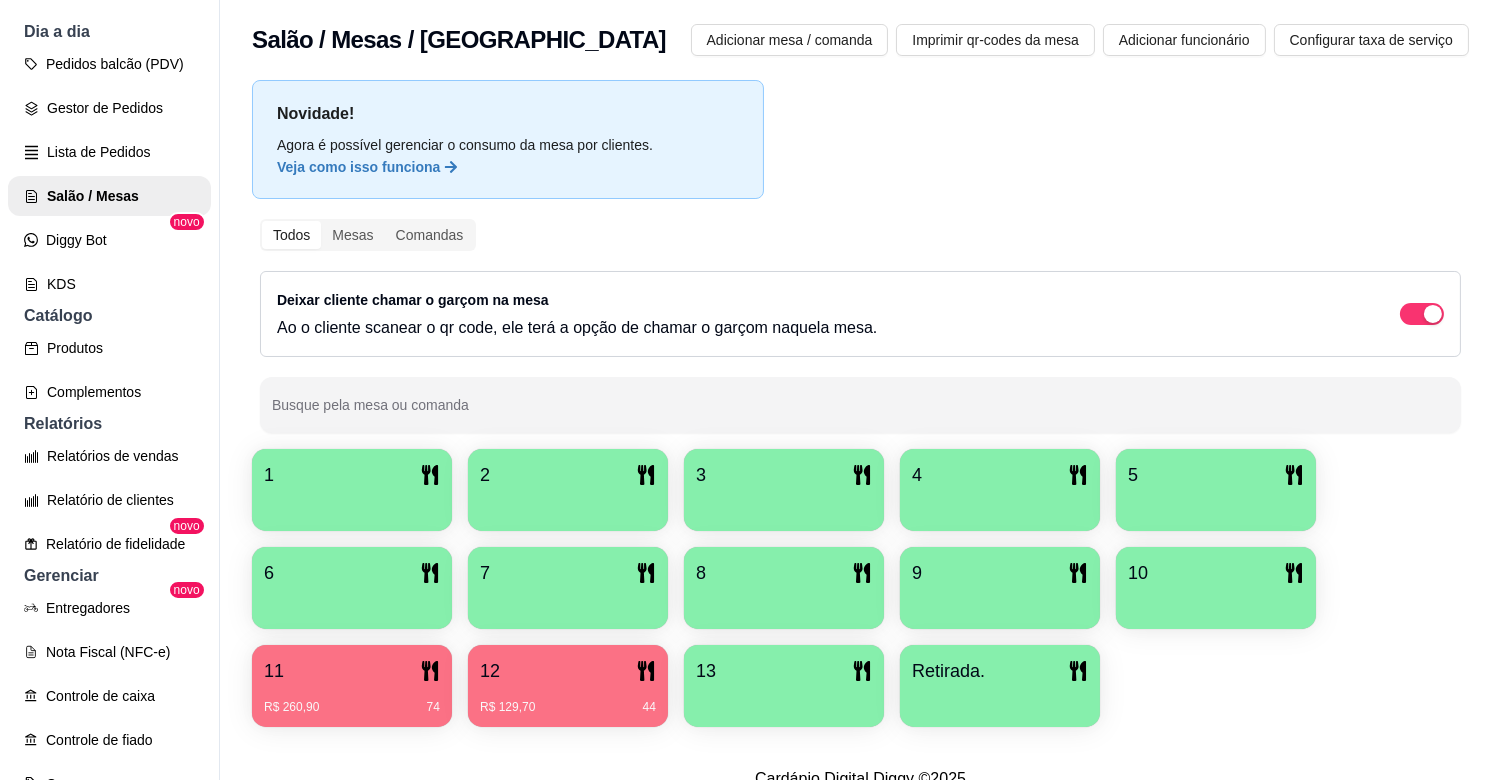 click on "R$ 260,90 74" at bounding box center (352, 707) 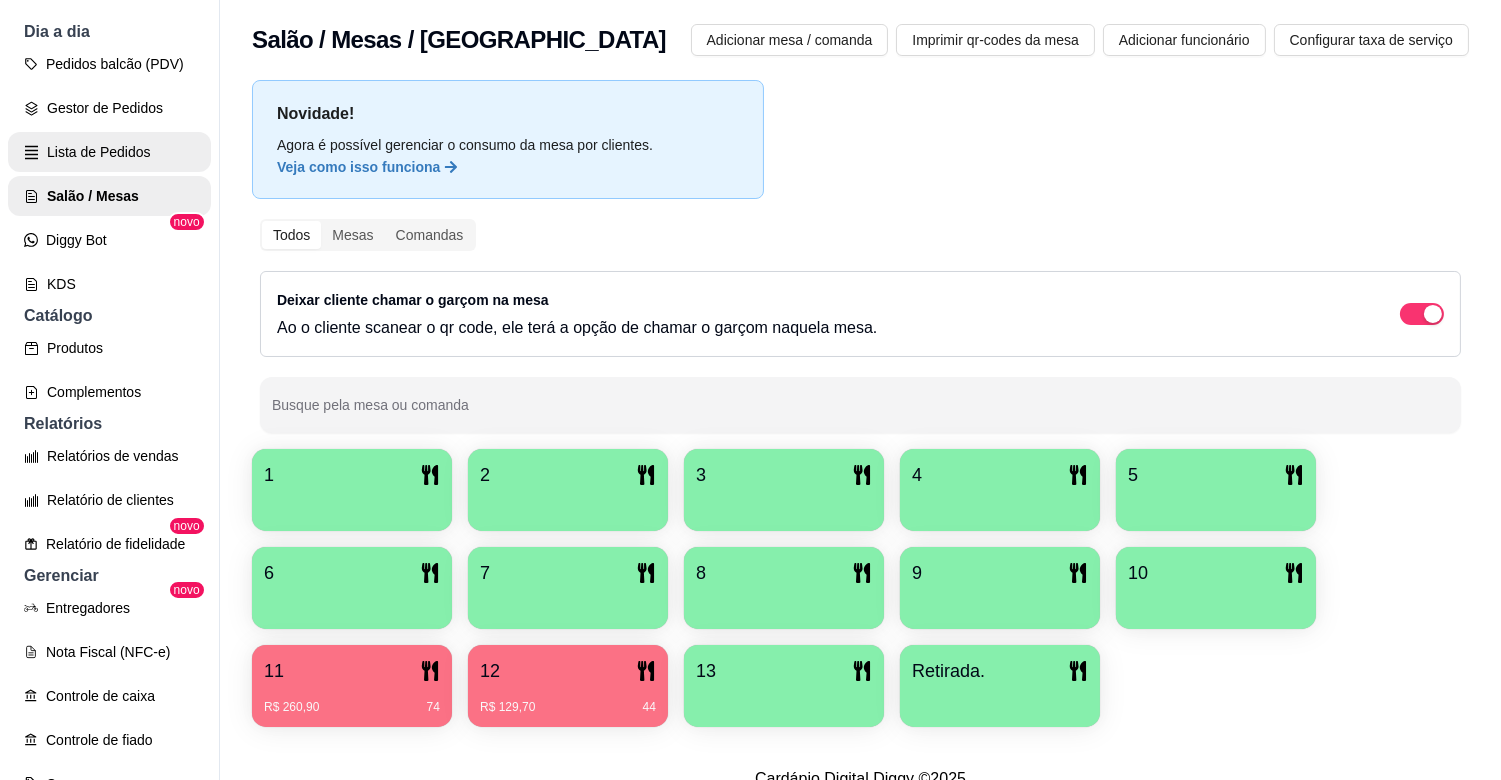 scroll, scrollTop: 0, scrollLeft: 0, axis: both 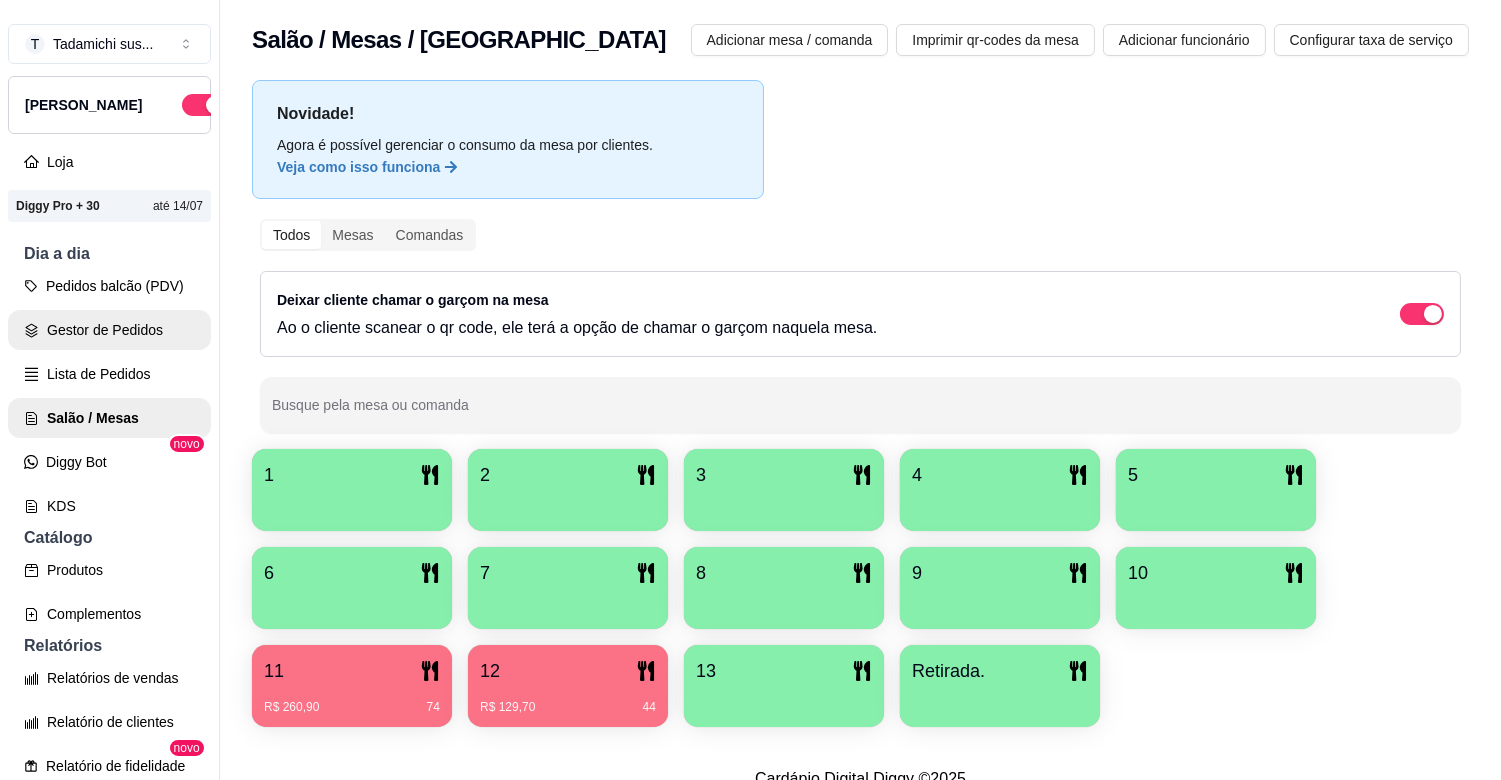 click on "Gestor de Pedidos" at bounding box center (109, 330) 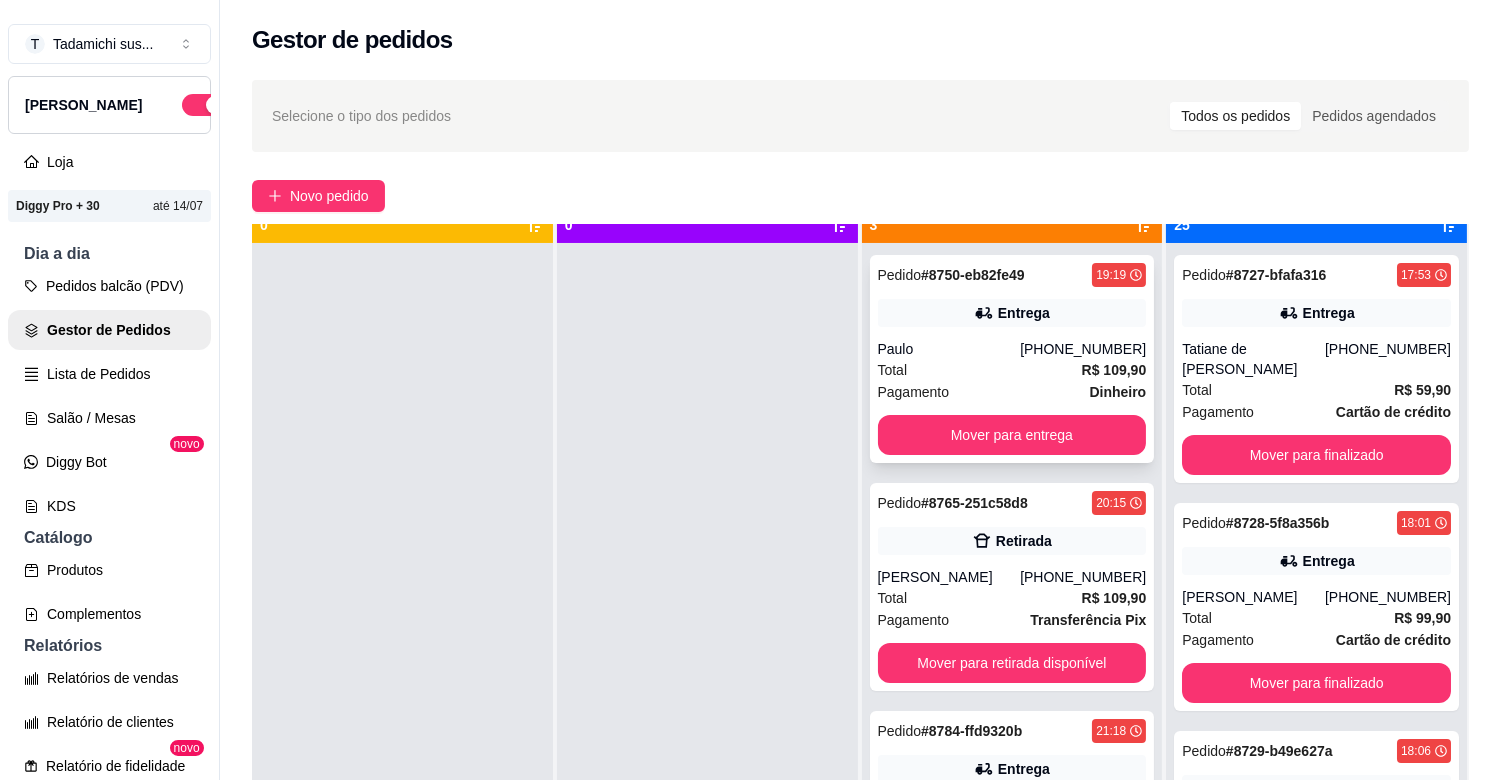 scroll, scrollTop: 55, scrollLeft: 0, axis: vertical 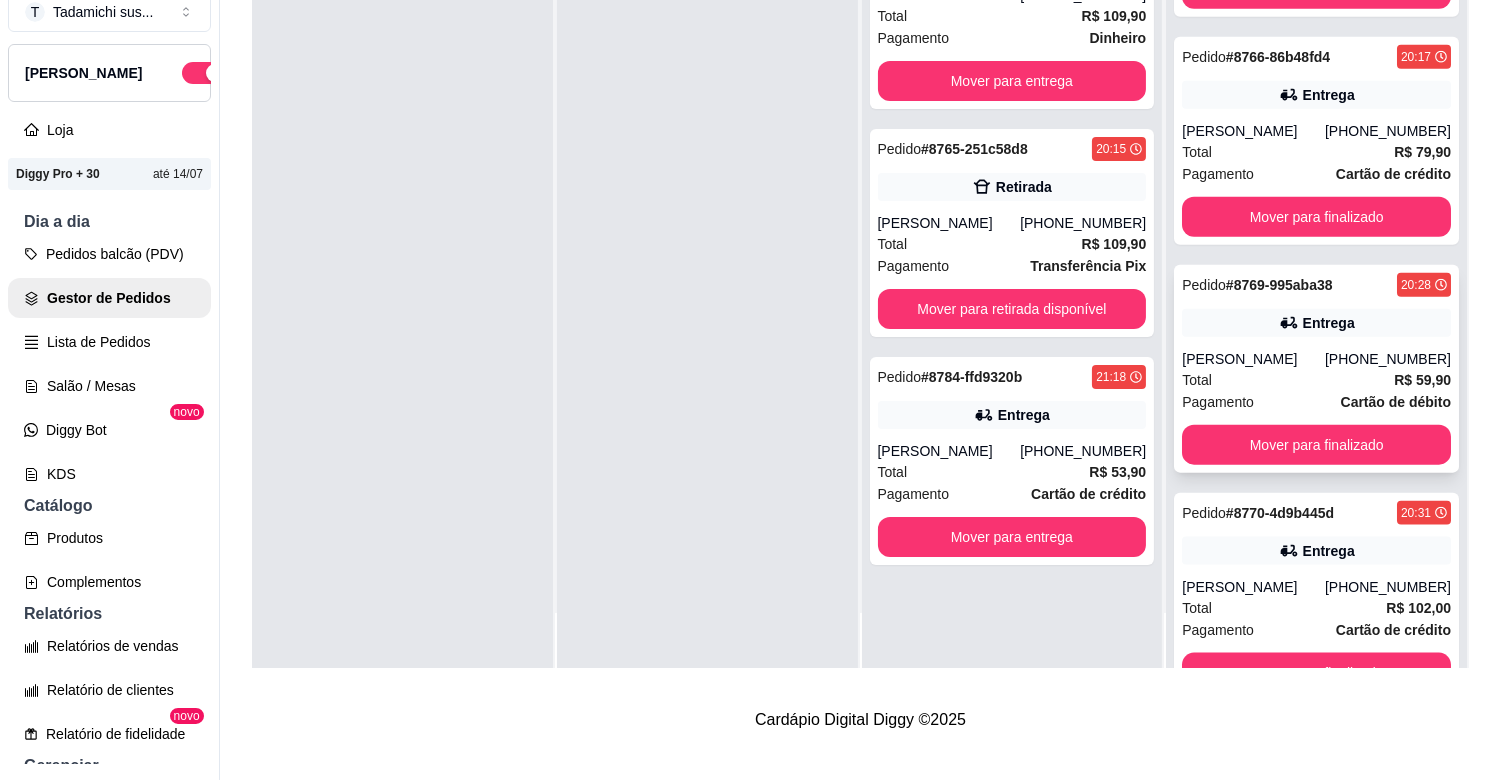 click on "Total R$ 59,90" at bounding box center [1316, 380] 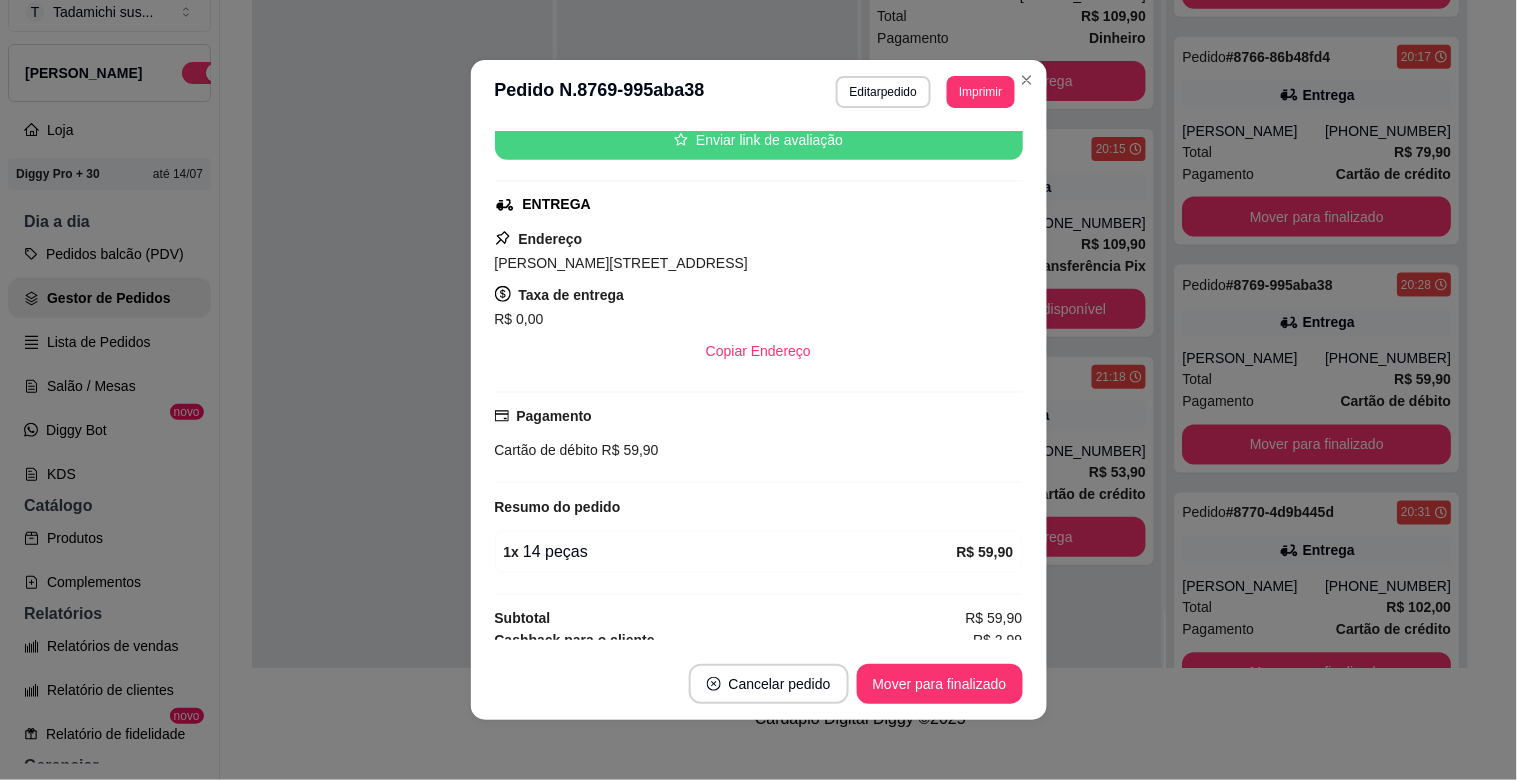 scroll, scrollTop: 293, scrollLeft: 0, axis: vertical 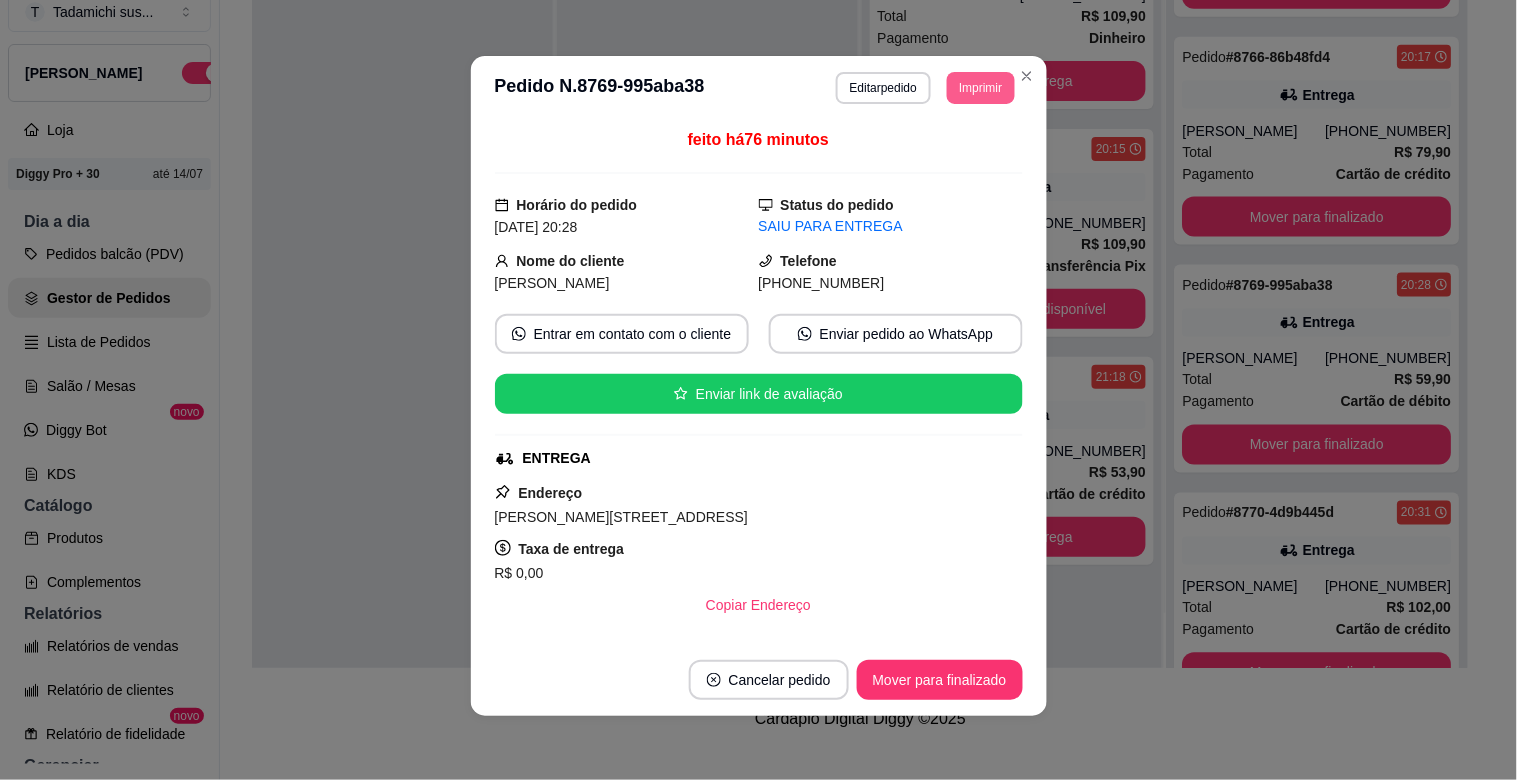 click on "Imprimir" at bounding box center (980, 88) 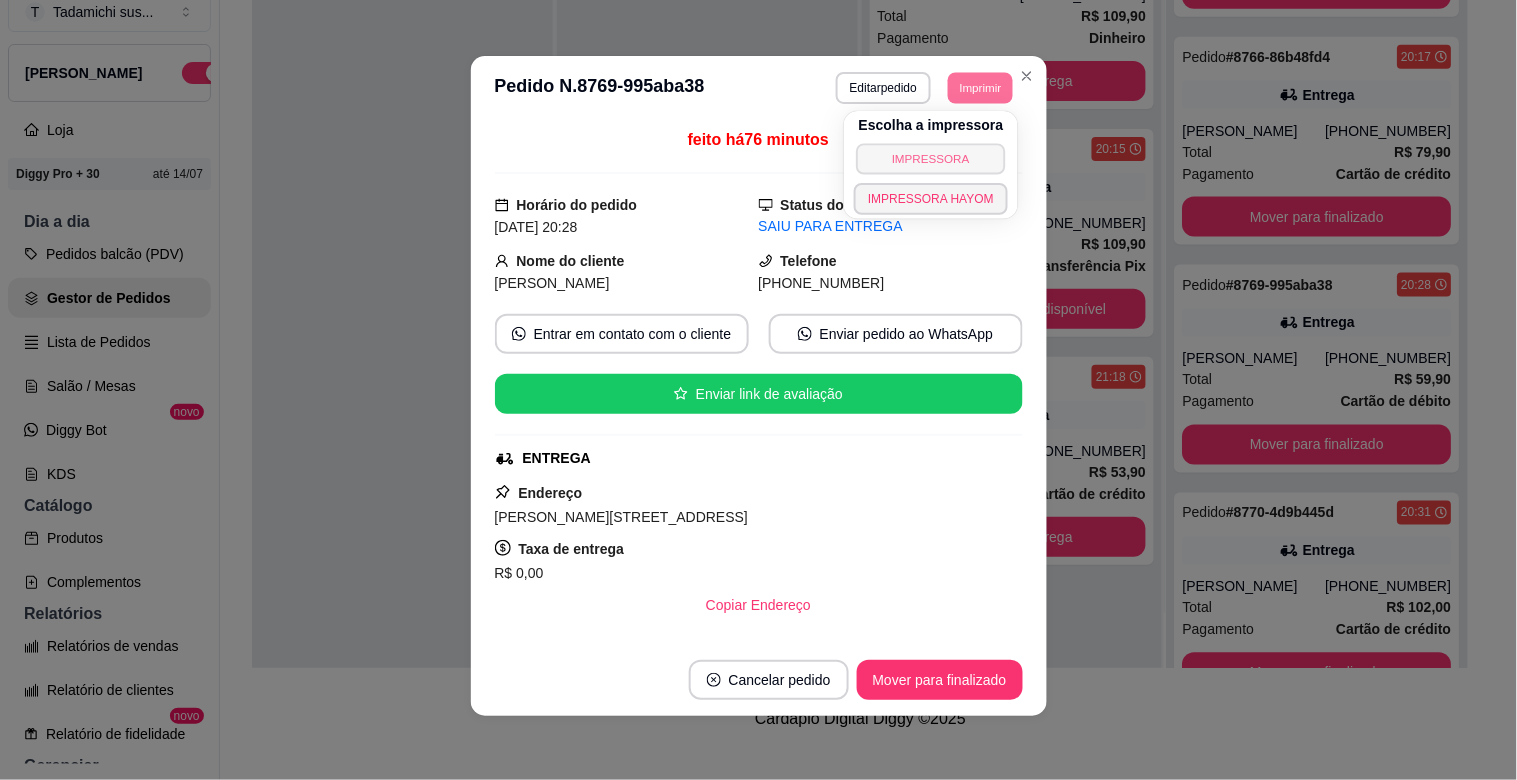 click on "IMPRESSORA" at bounding box center [931, 158] 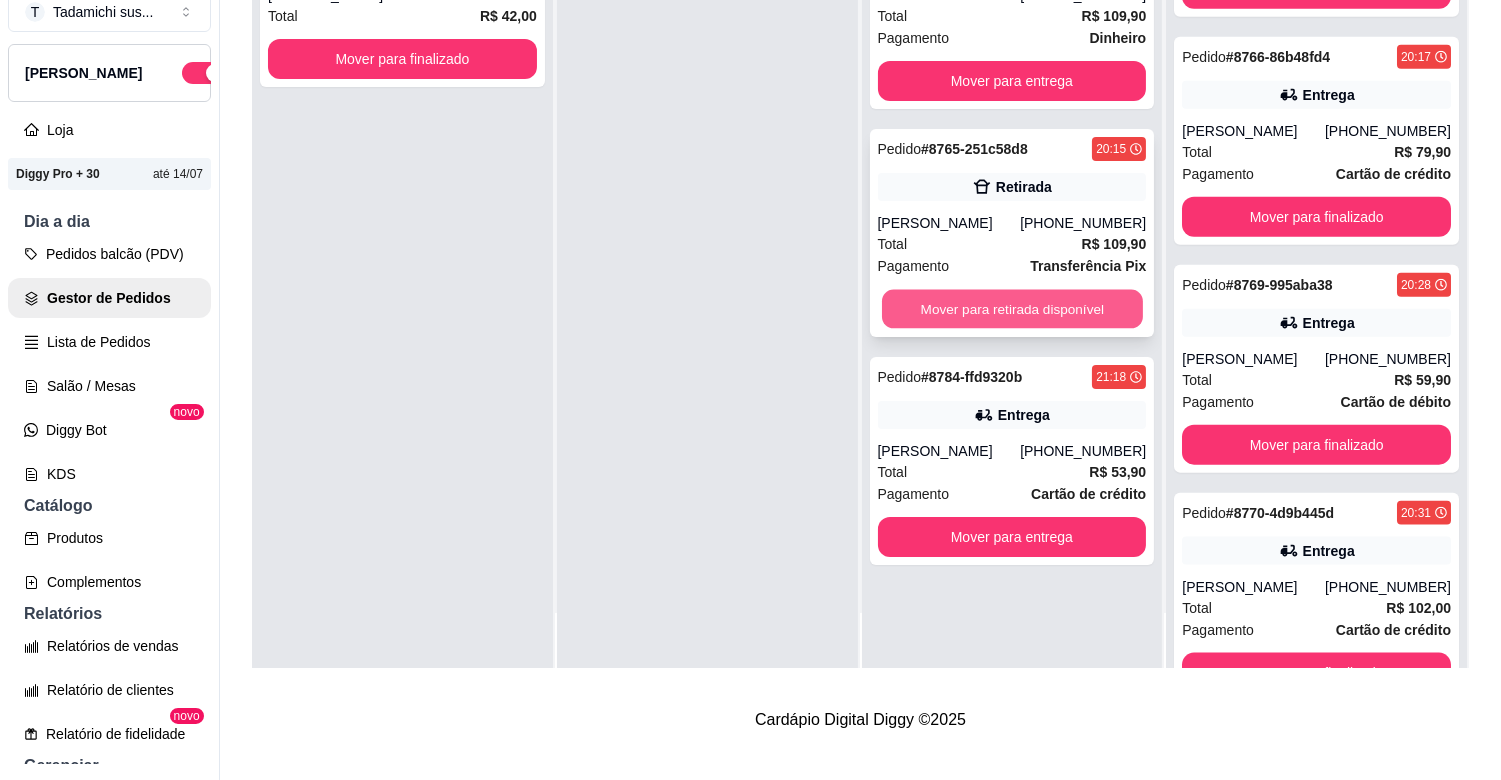 click on "Mover para retirada disponível" at bounding box center (1012, 309) 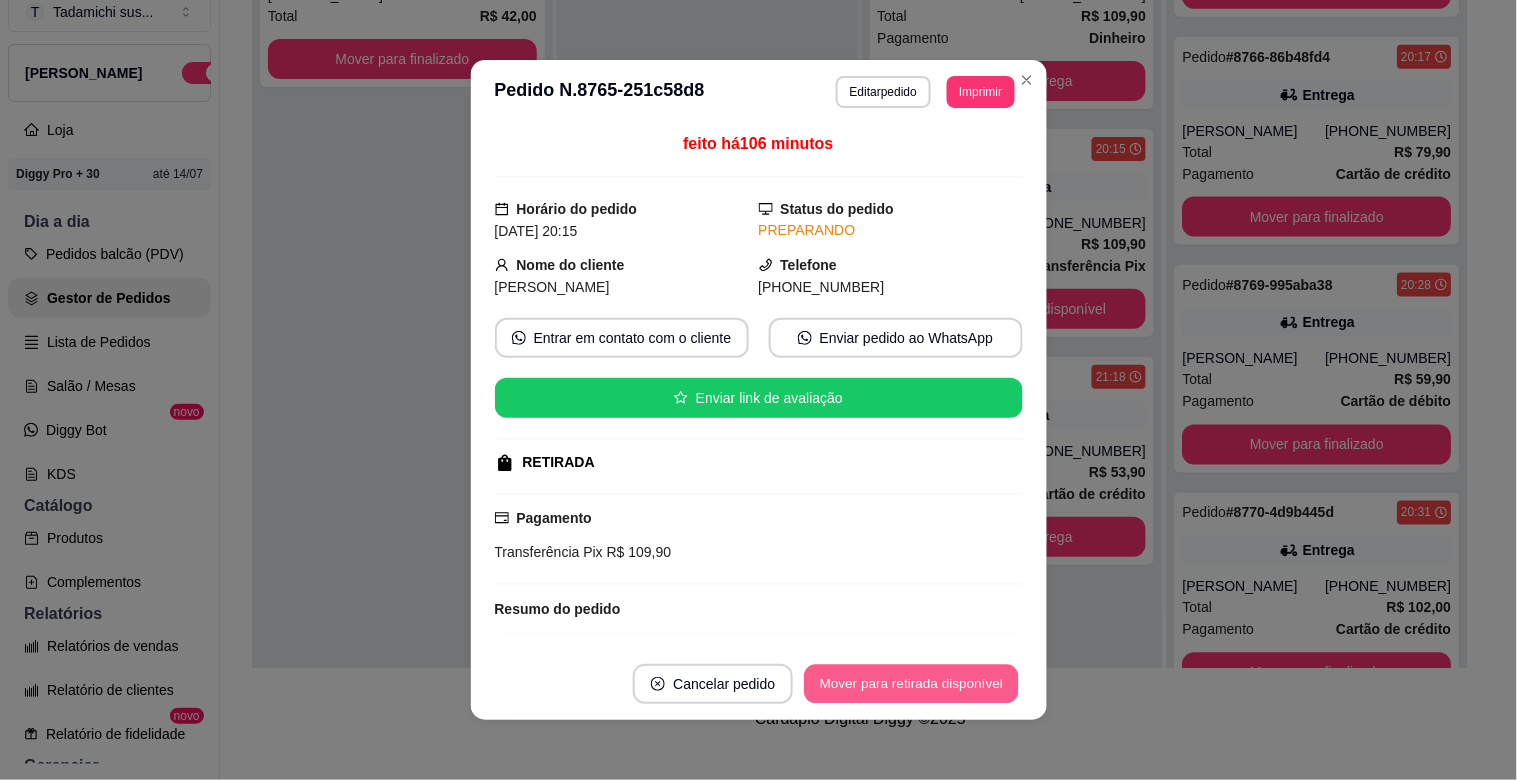 click on "Mover para retirada disponível" at bounding box center [912, 684] 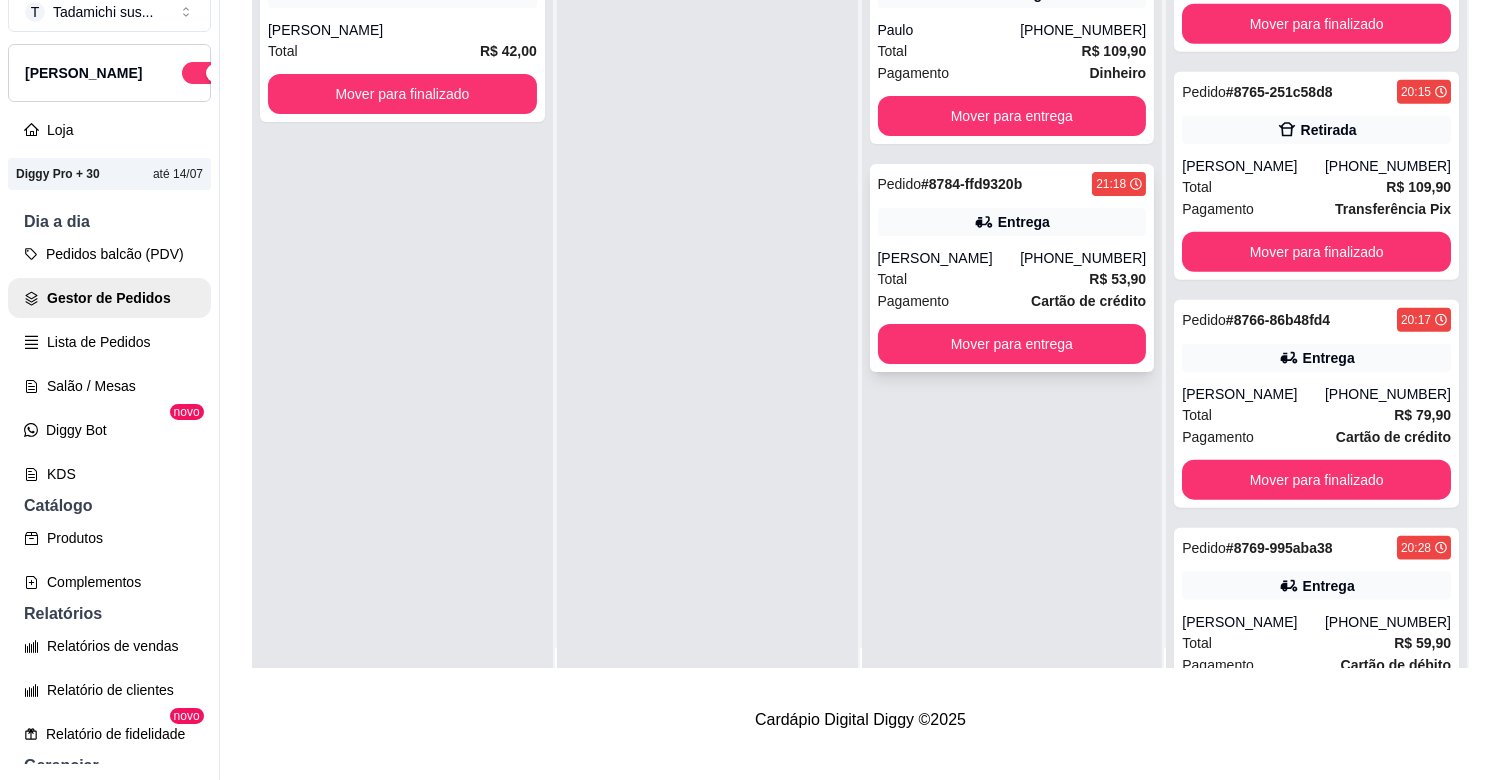 scroll, scrollTop: 0, scrollLeft: 0, axis: both 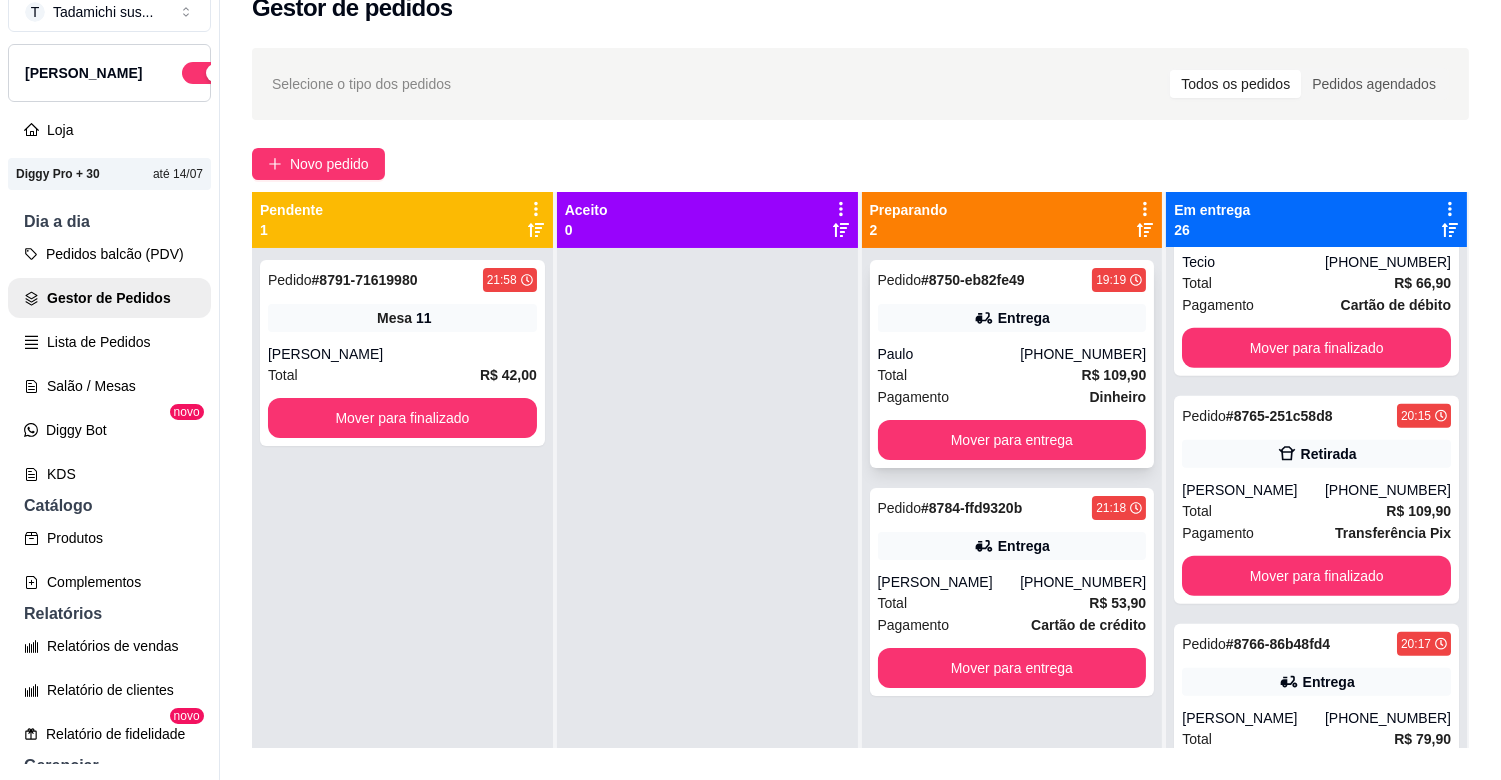 click on "Total R$ 109,90" at bounding box center (1012, 375) 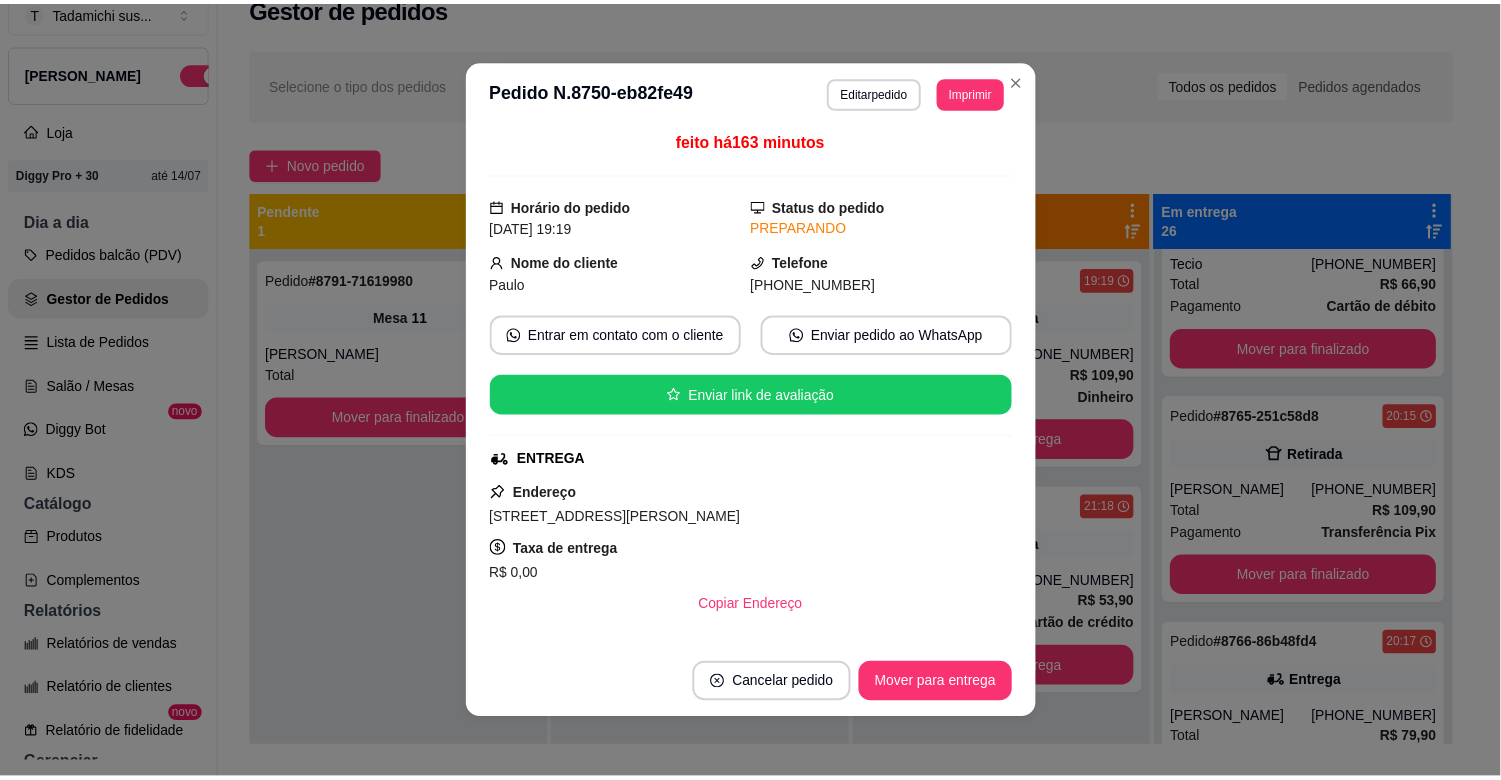 scroll, scrollTop: 0, scrollLeft: 0, axis: both 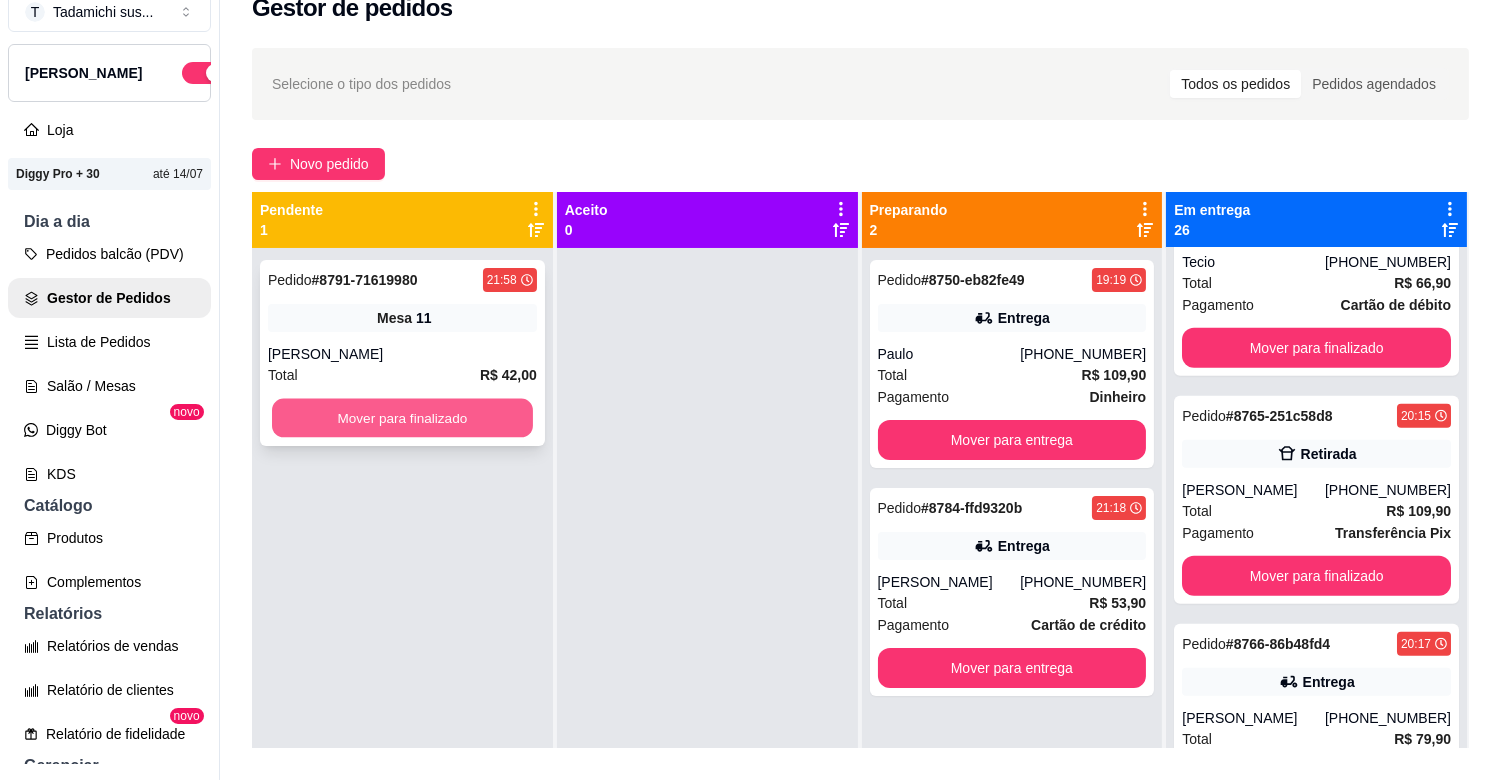 click on "Mover para finalizado" at bounding box center [402, 418] 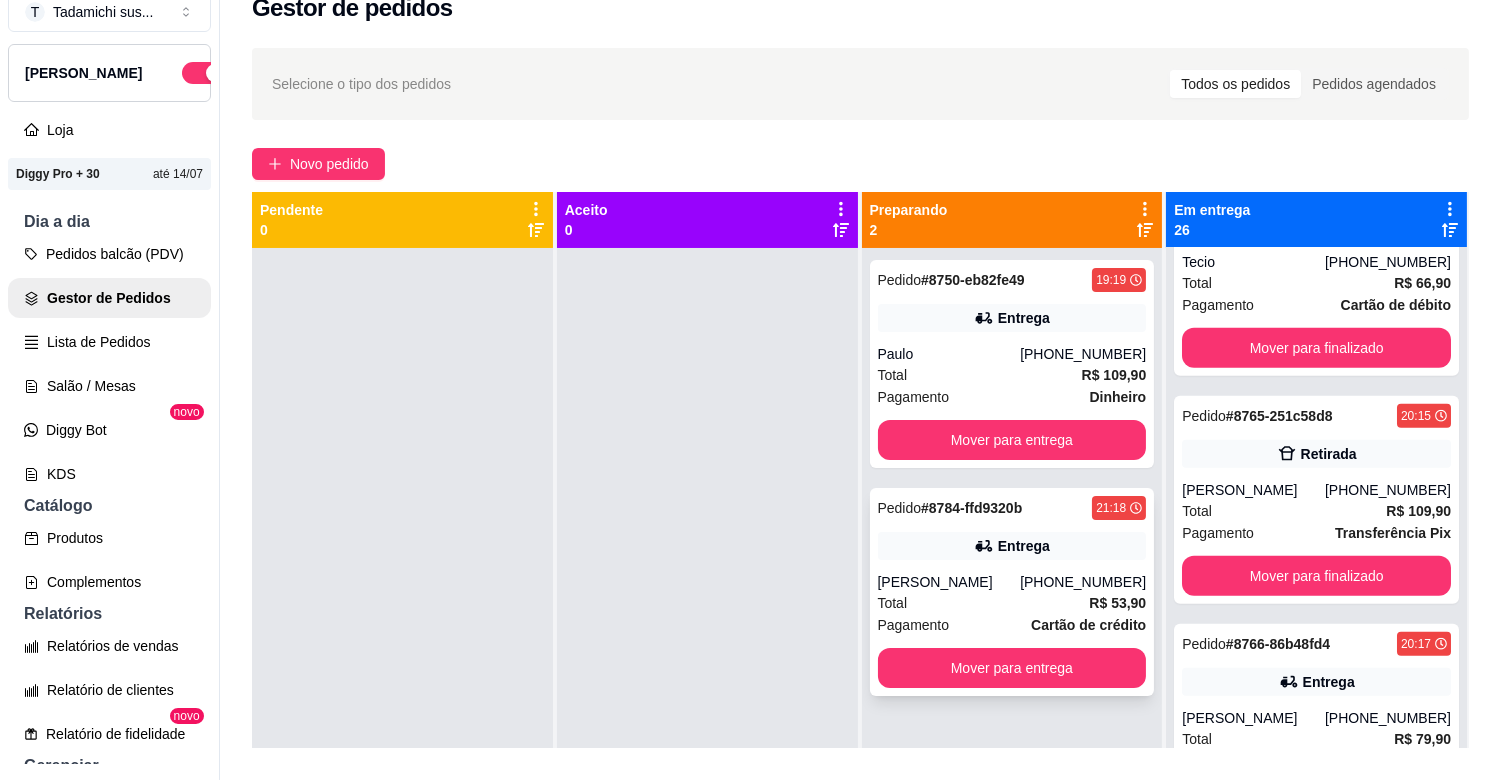drag, startPoint x: 955, startPoint y: 627, endPoint x: 954, endPoint y: 638, distance: 11.045361 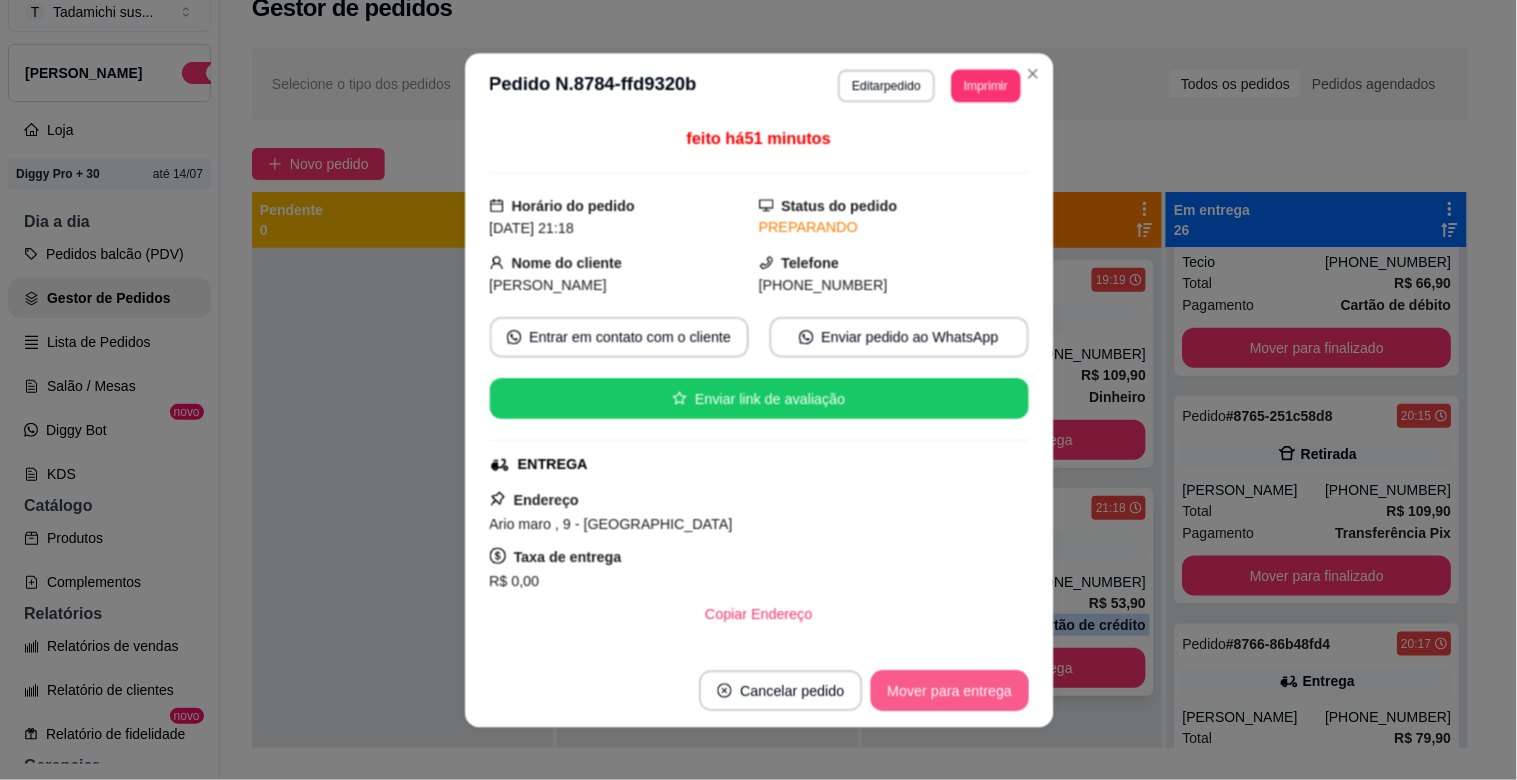 click on "Mover para entrega" at bounding box center [950, 690] 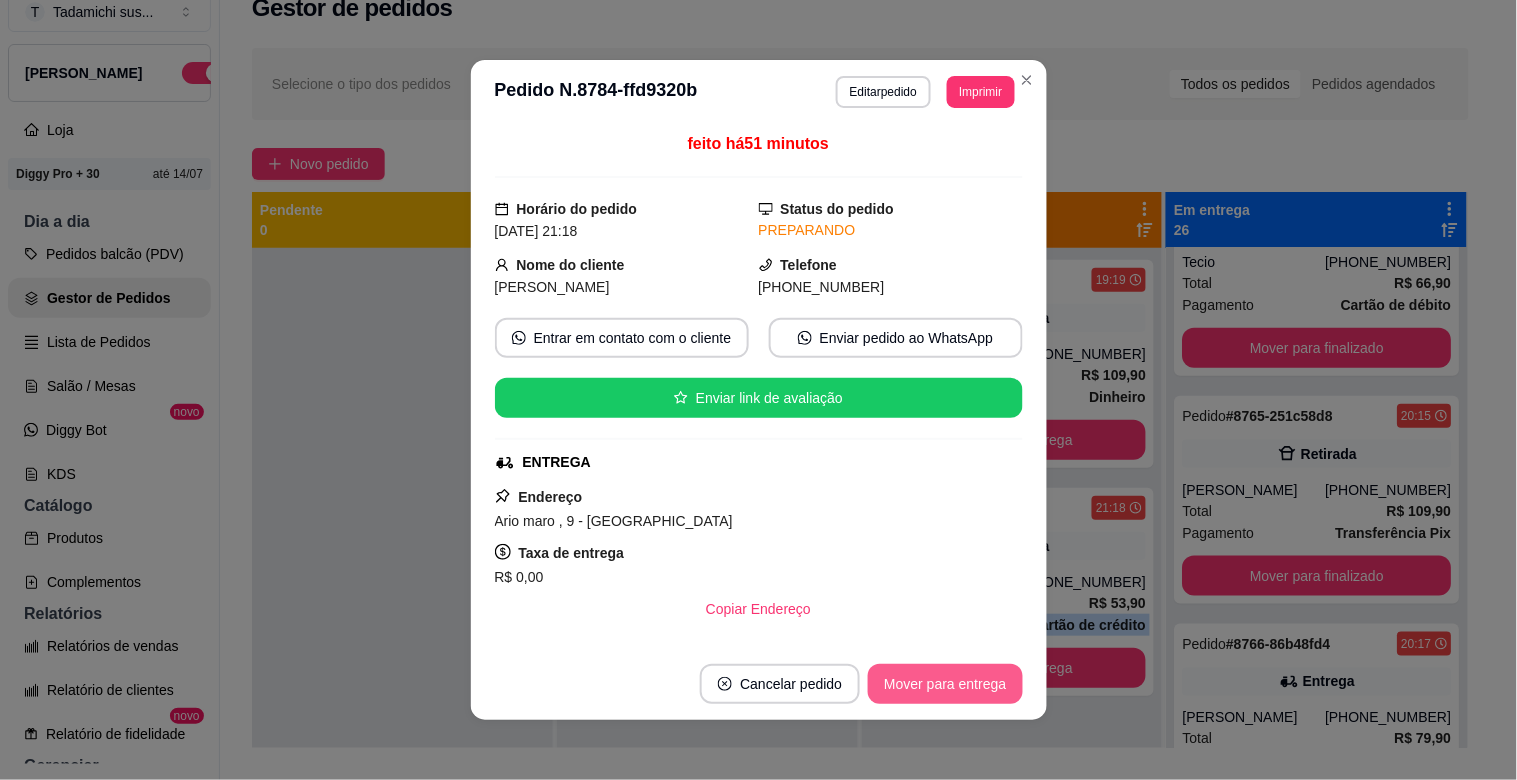 click on "Mover para entrega" at bounding box center [945, 684] 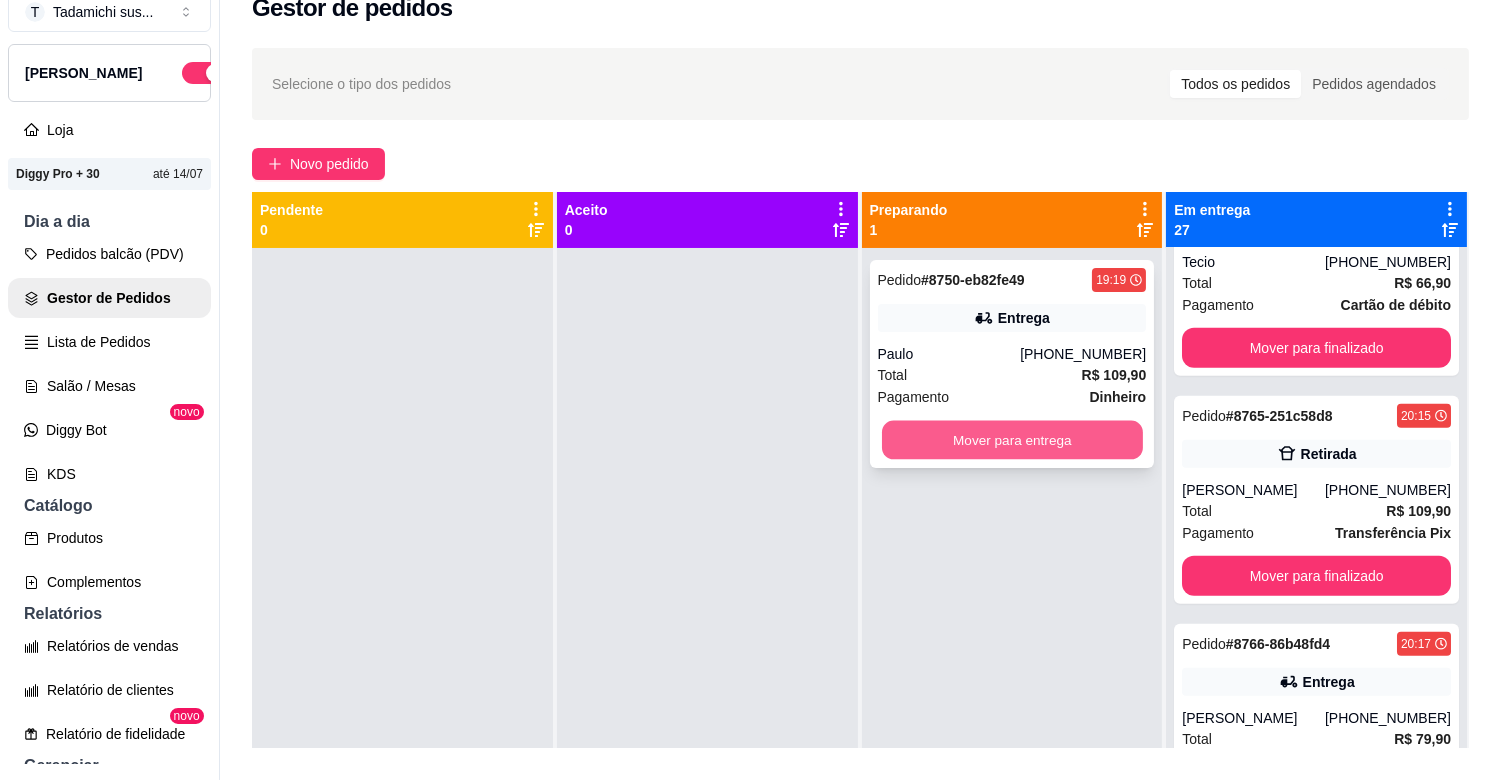 click on "Mover para entrega" at bounding box center [1012, 440] 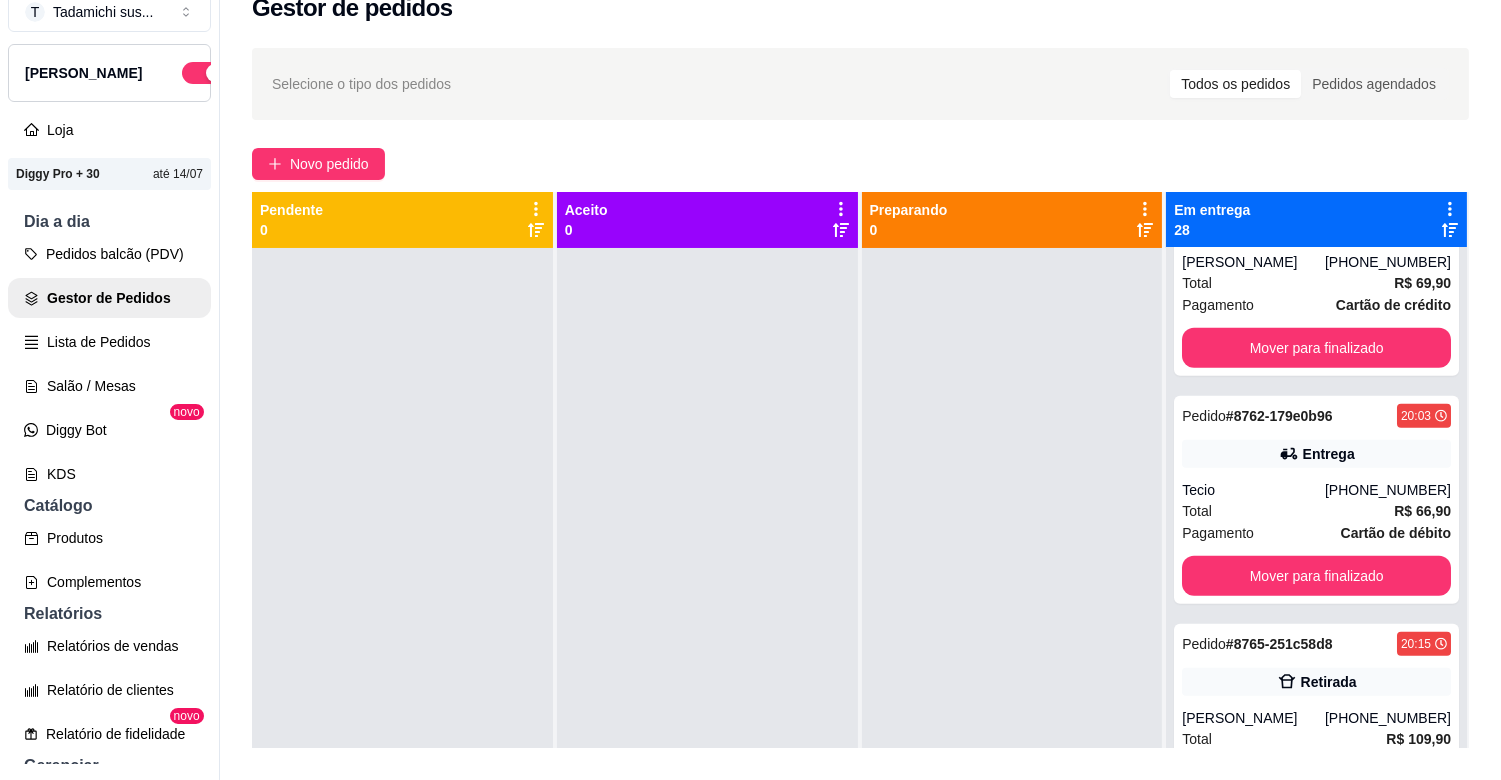 scroll, scrollTop: 4672, scrollLeft: 0, axis: vertical 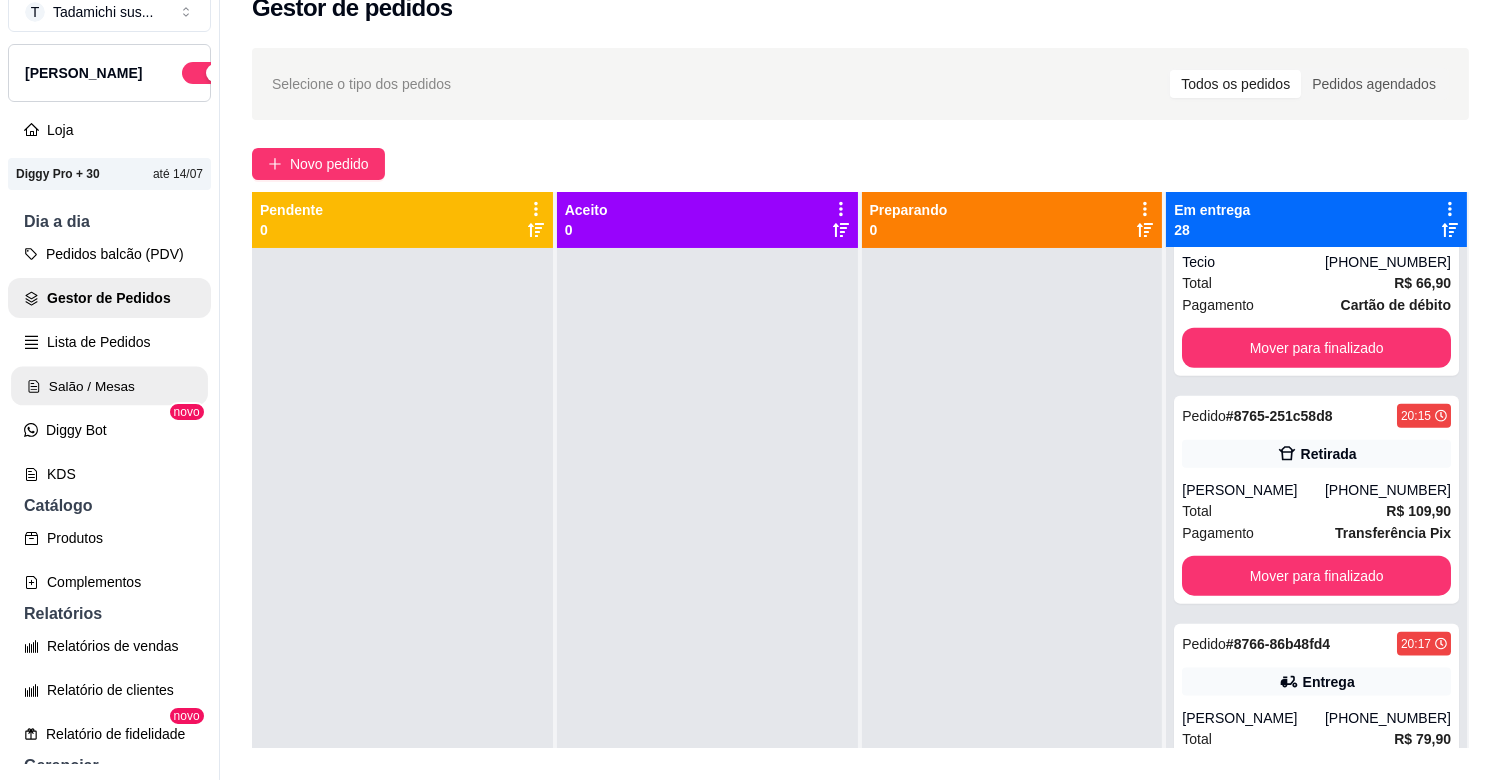 click on "Salão / Mesas" at bounding box center (109, 386) 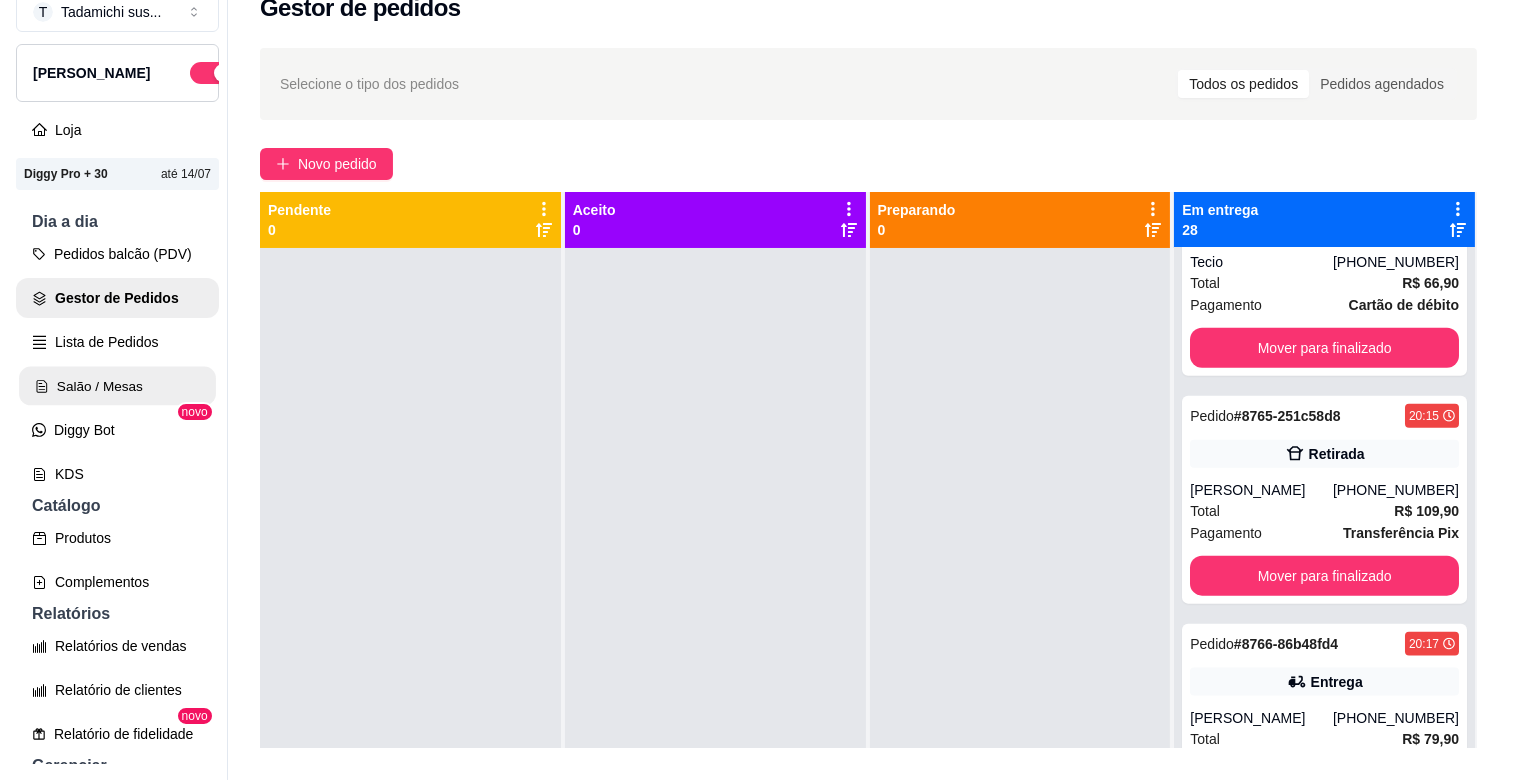 scroll, scrollTop: 0, scrollLeft: 0, axis: both 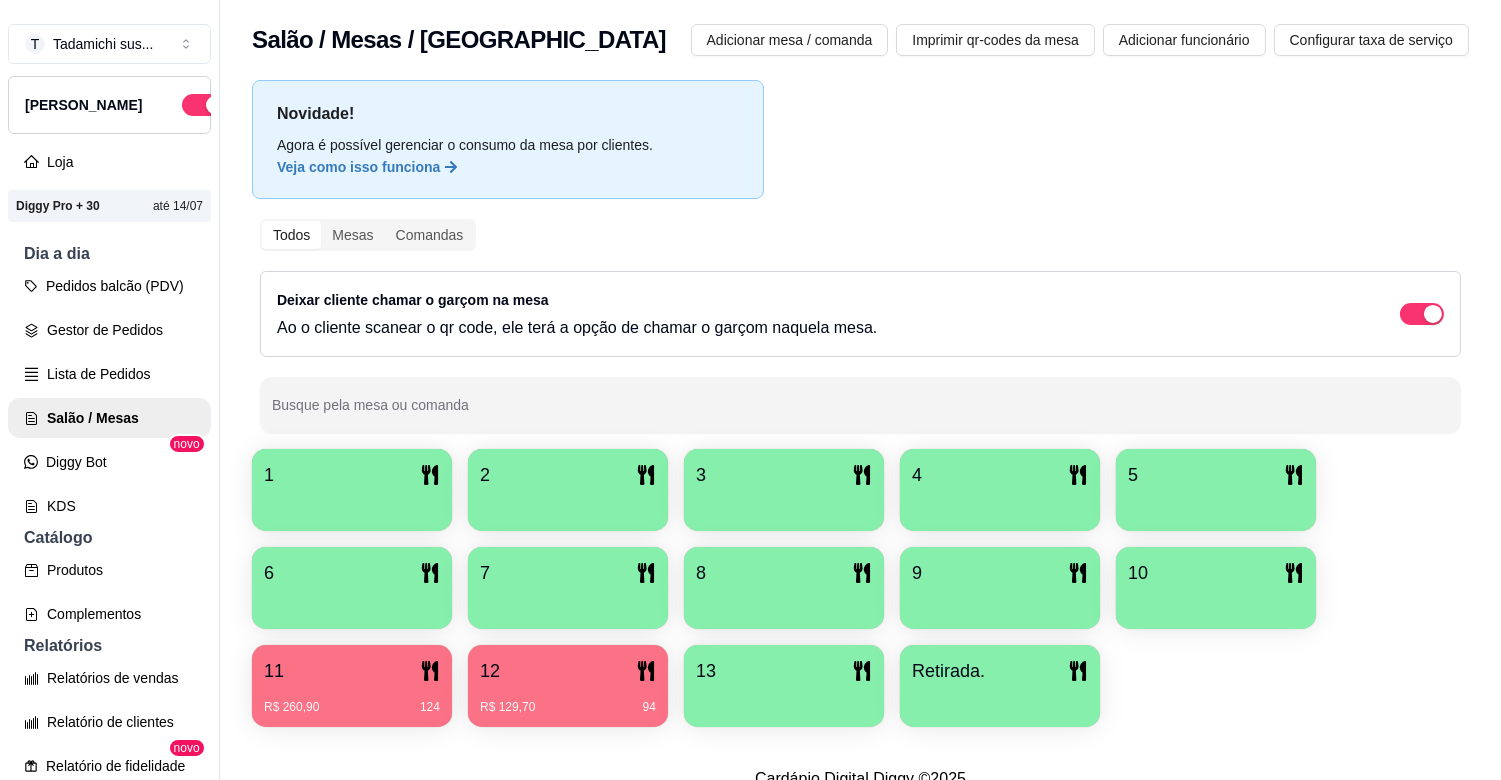 click on "R$ 129,70 94" at bounding box center [568, 700] 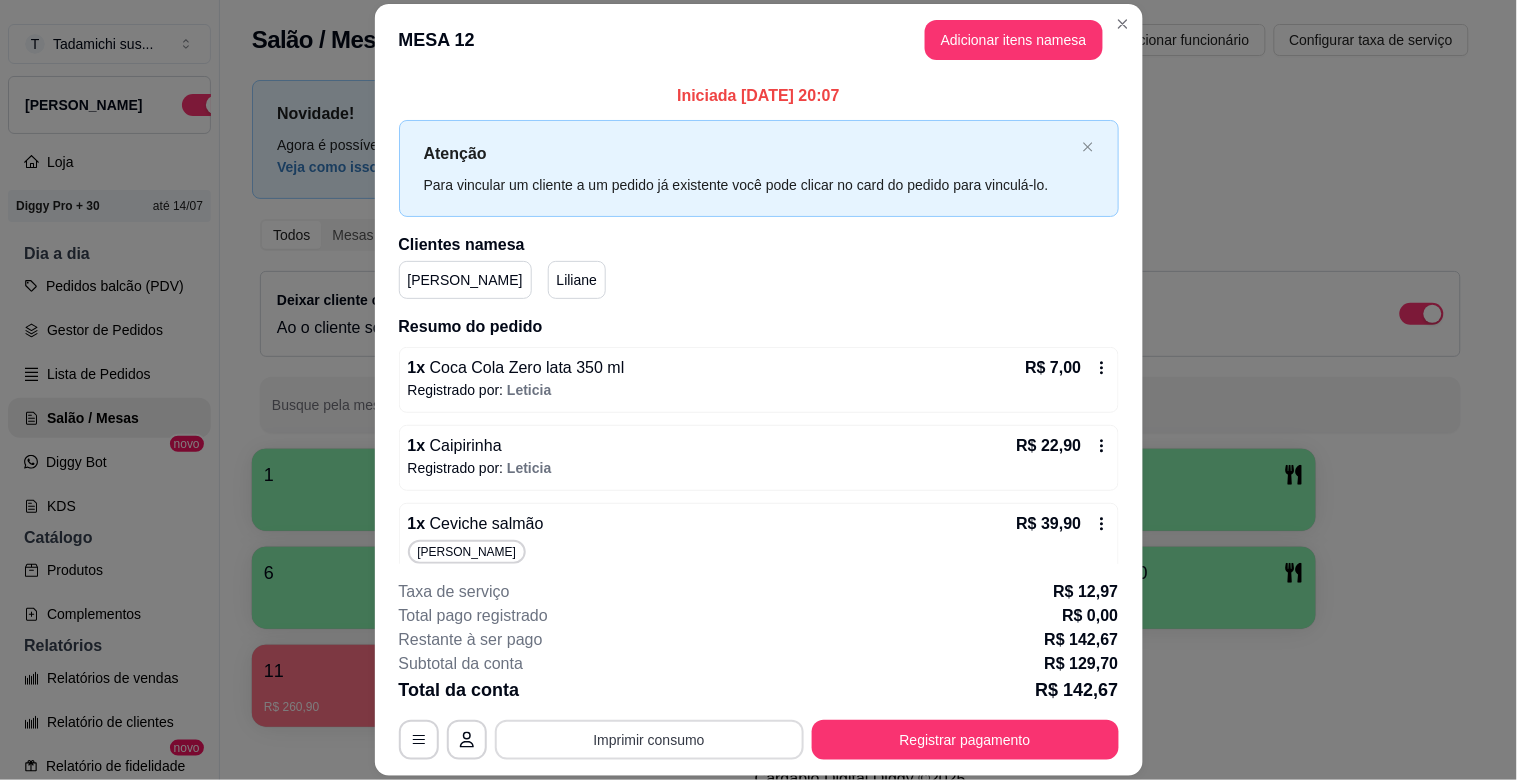 click on "Imprimir consumo" at bounding box center (649, 740) 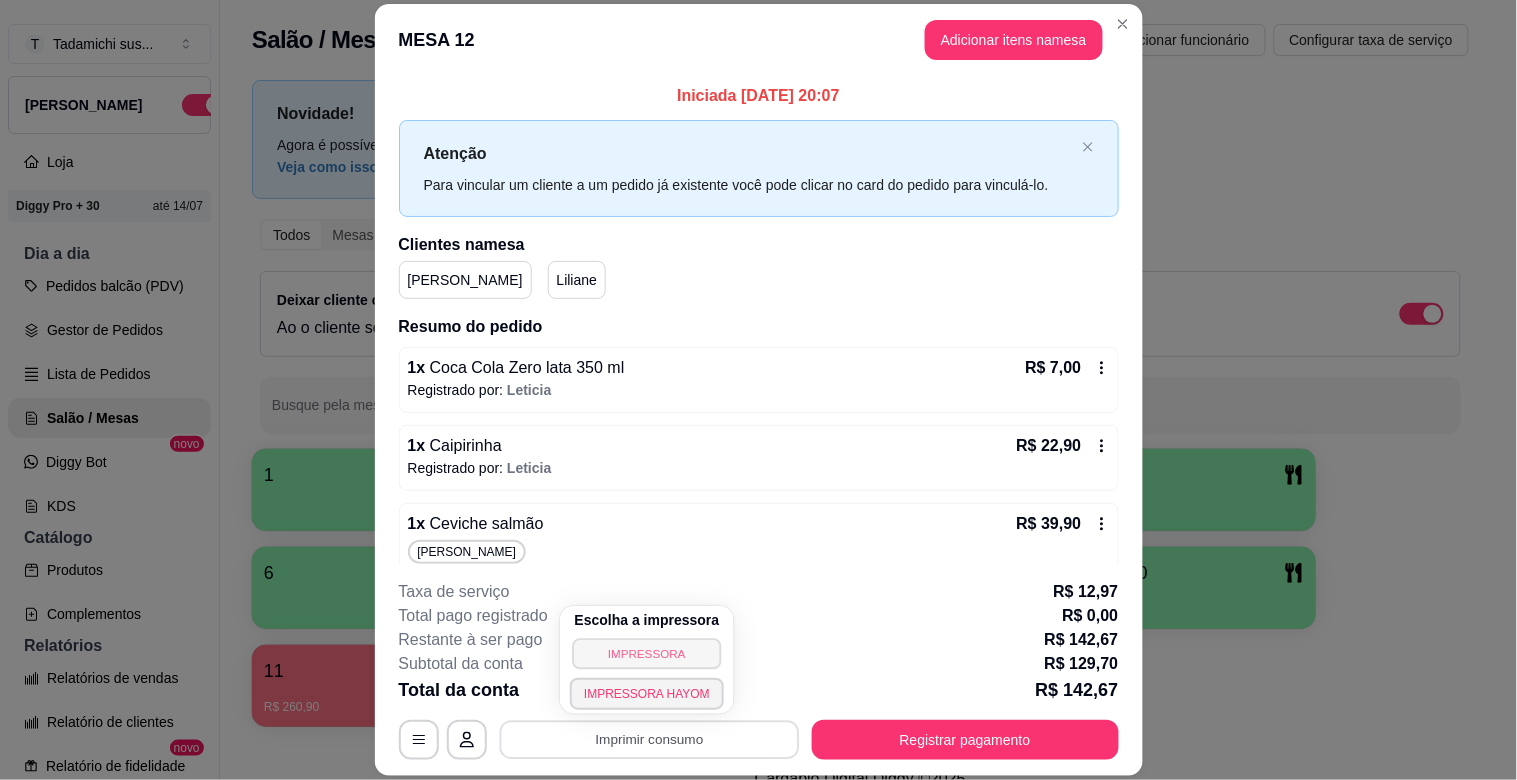 click on "IMPRESSORA" at bounding box center [646, 653] 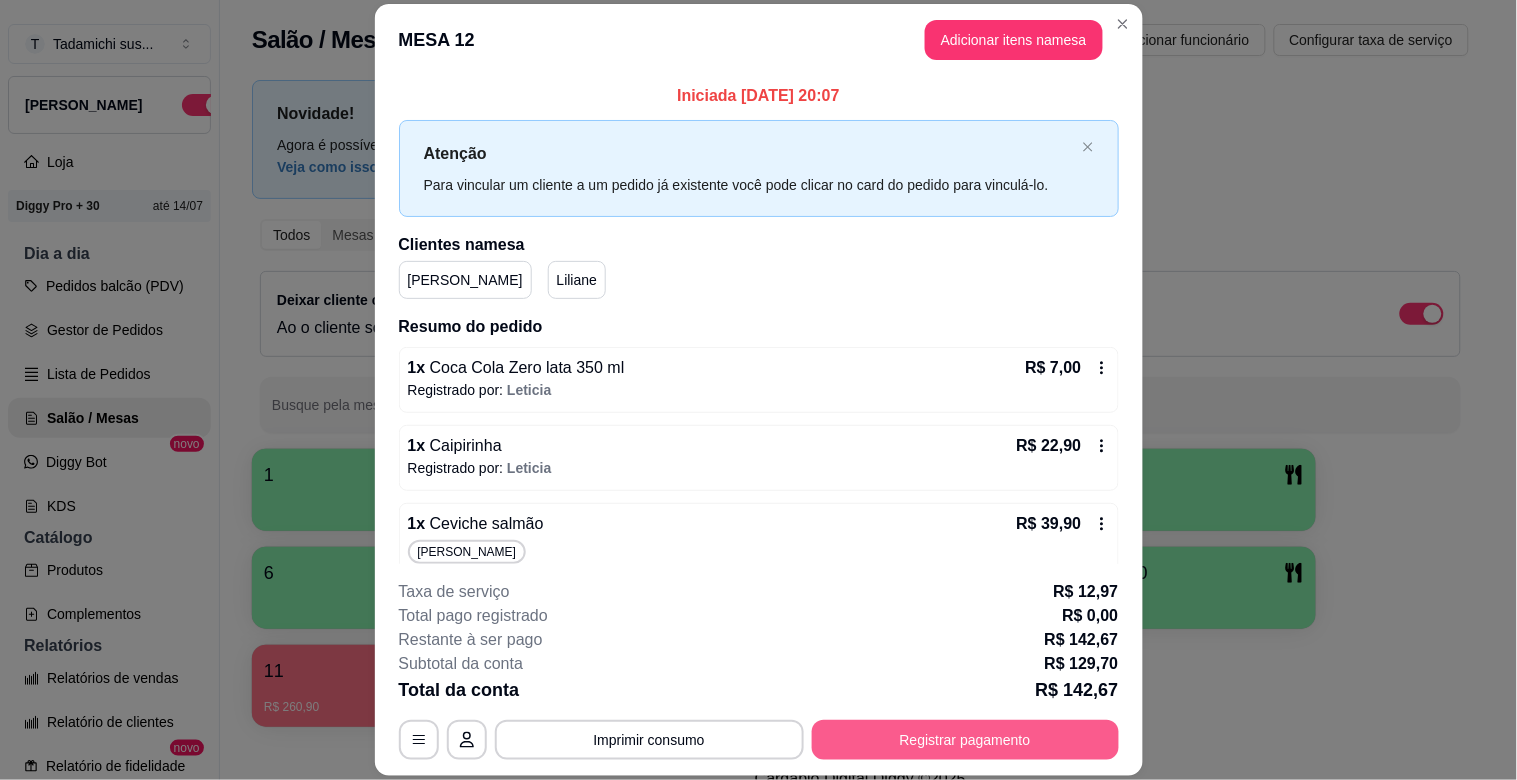 click on "Registrar pagamento" at bounding box center (965, 740) 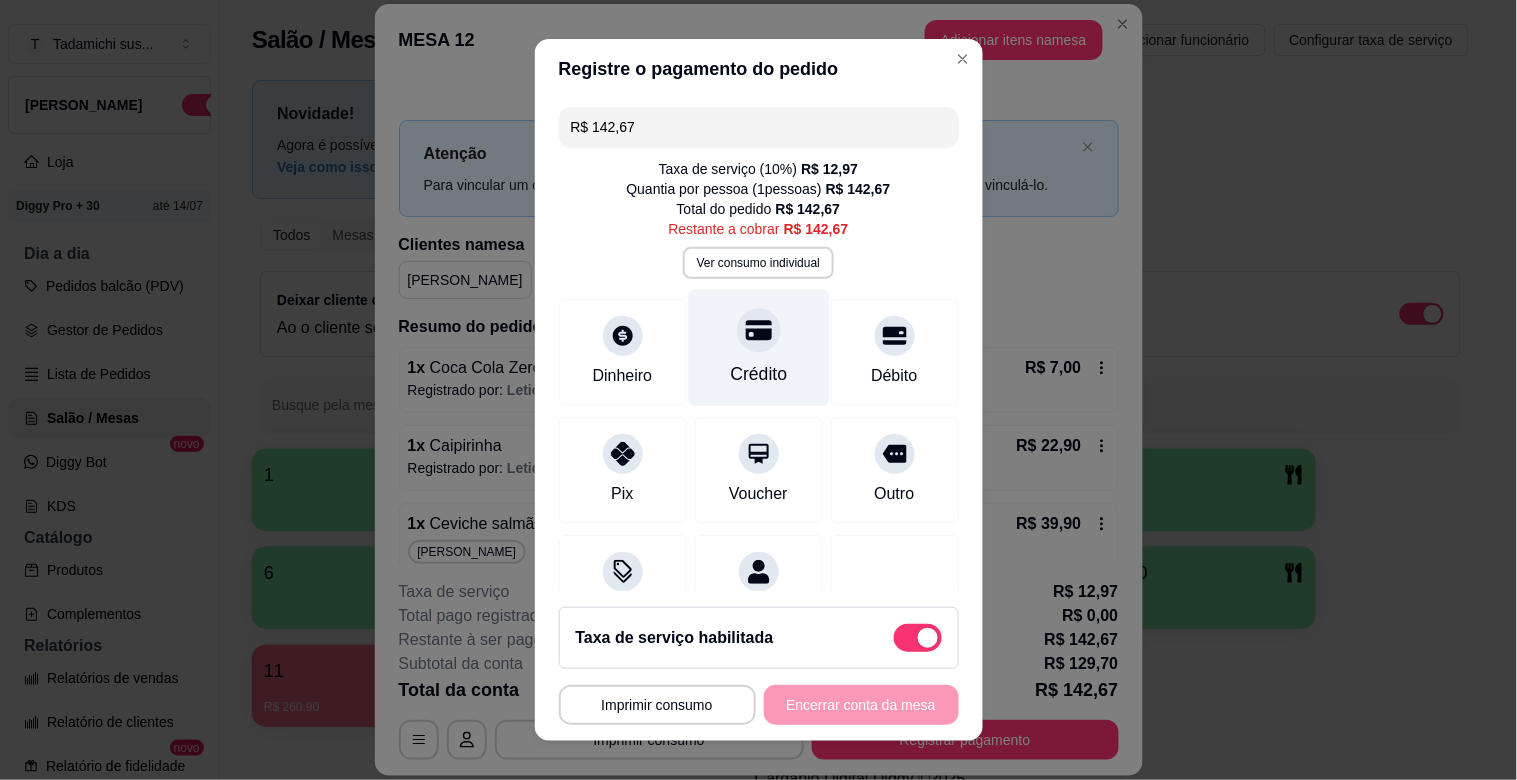 click on "Crédito" at bounding box center (758, 374) 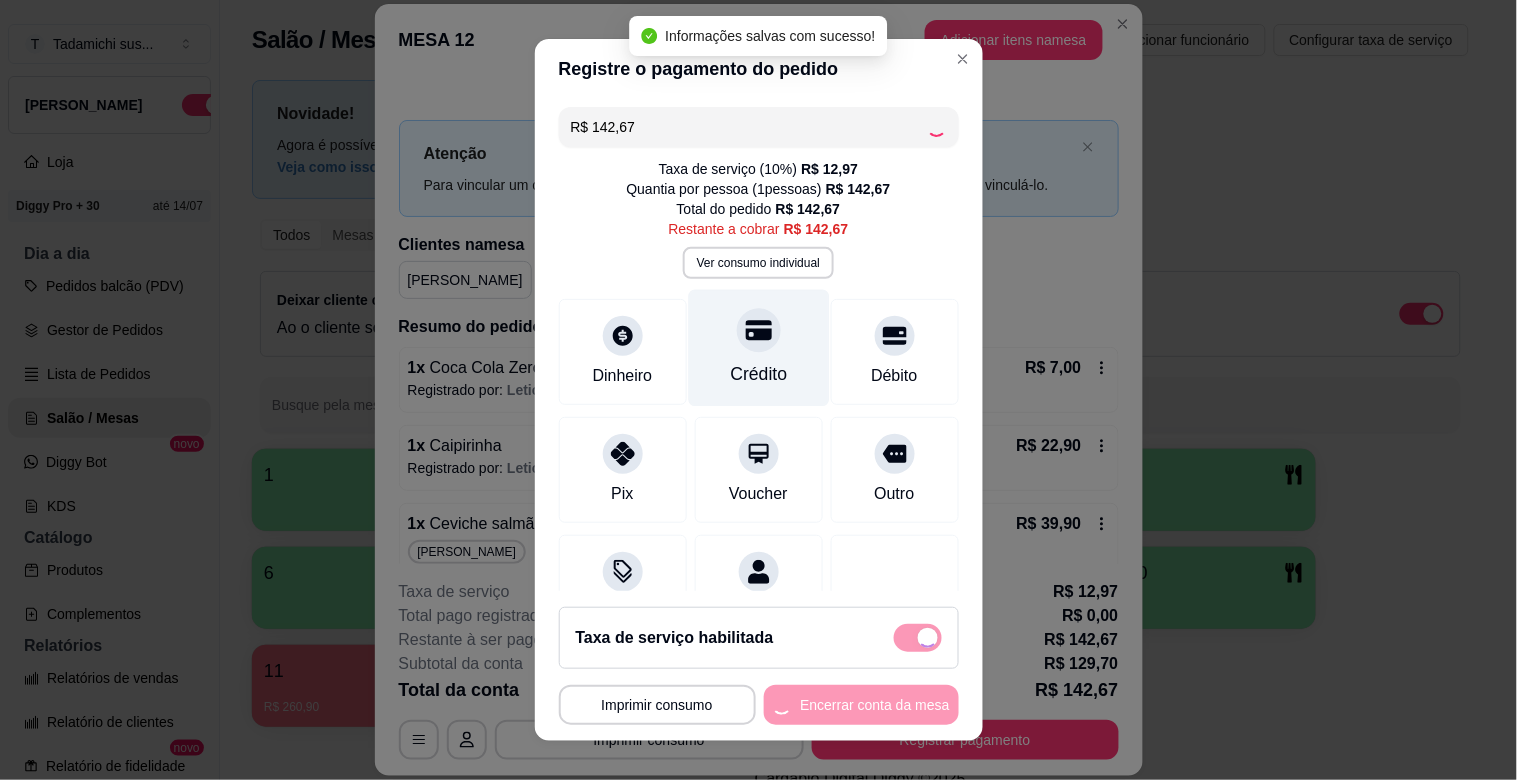 type on "R$ 0,00" 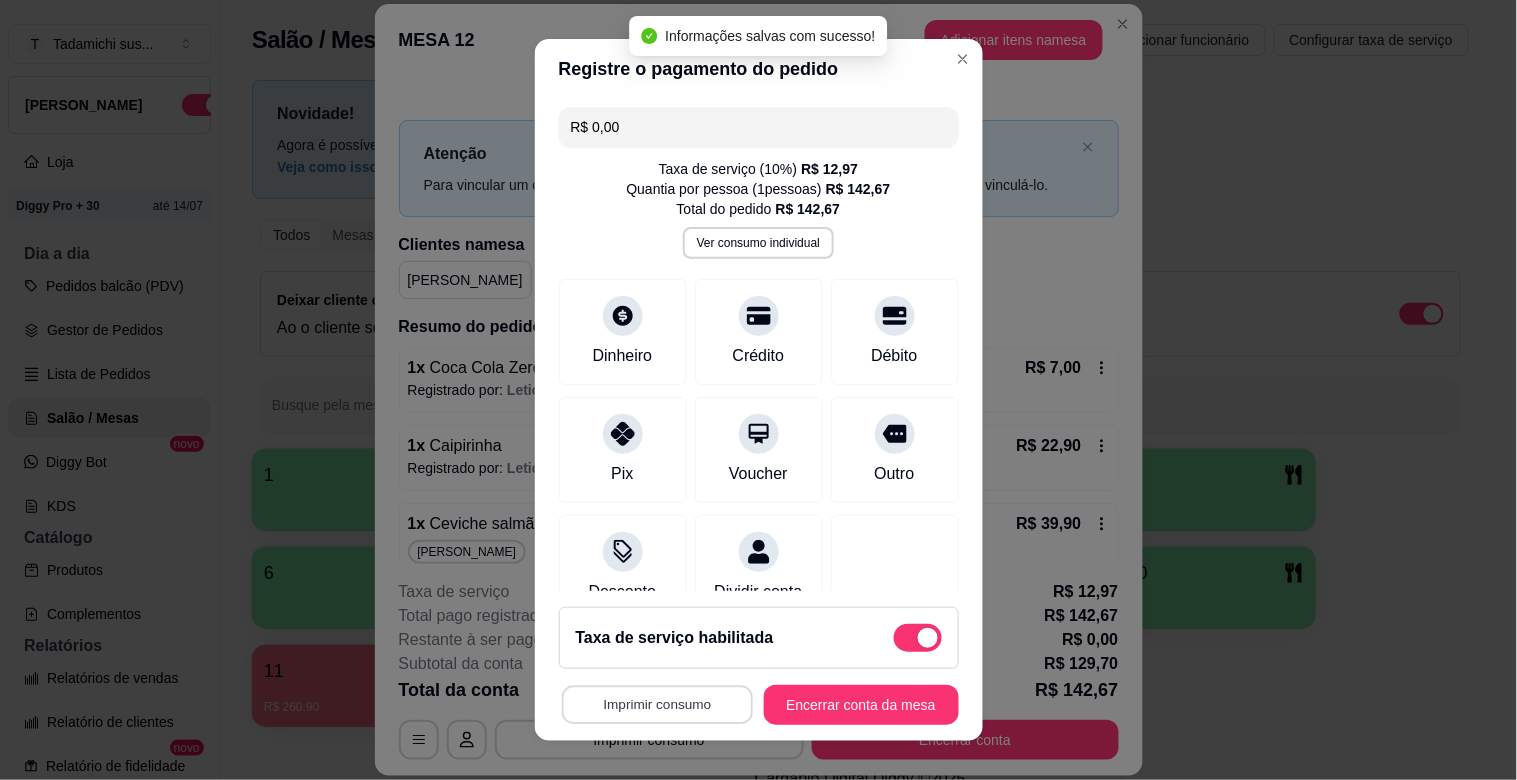 click on "Imprimir consumo" at bounding box center [656, 705] 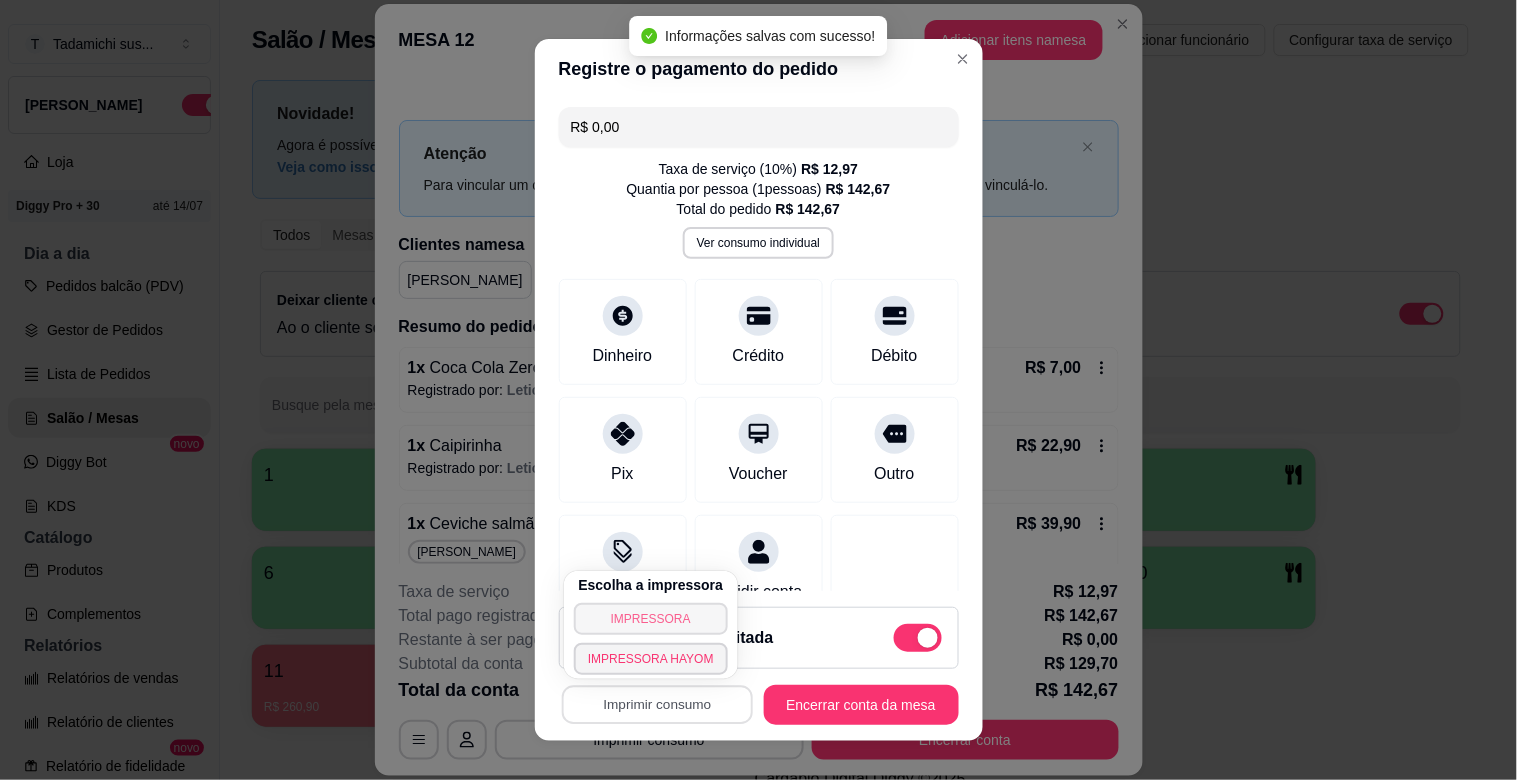 click on "Escolha a impressora IMPRESSORA IMPRESSORA HAYOM" at bounding box center (651, 625) 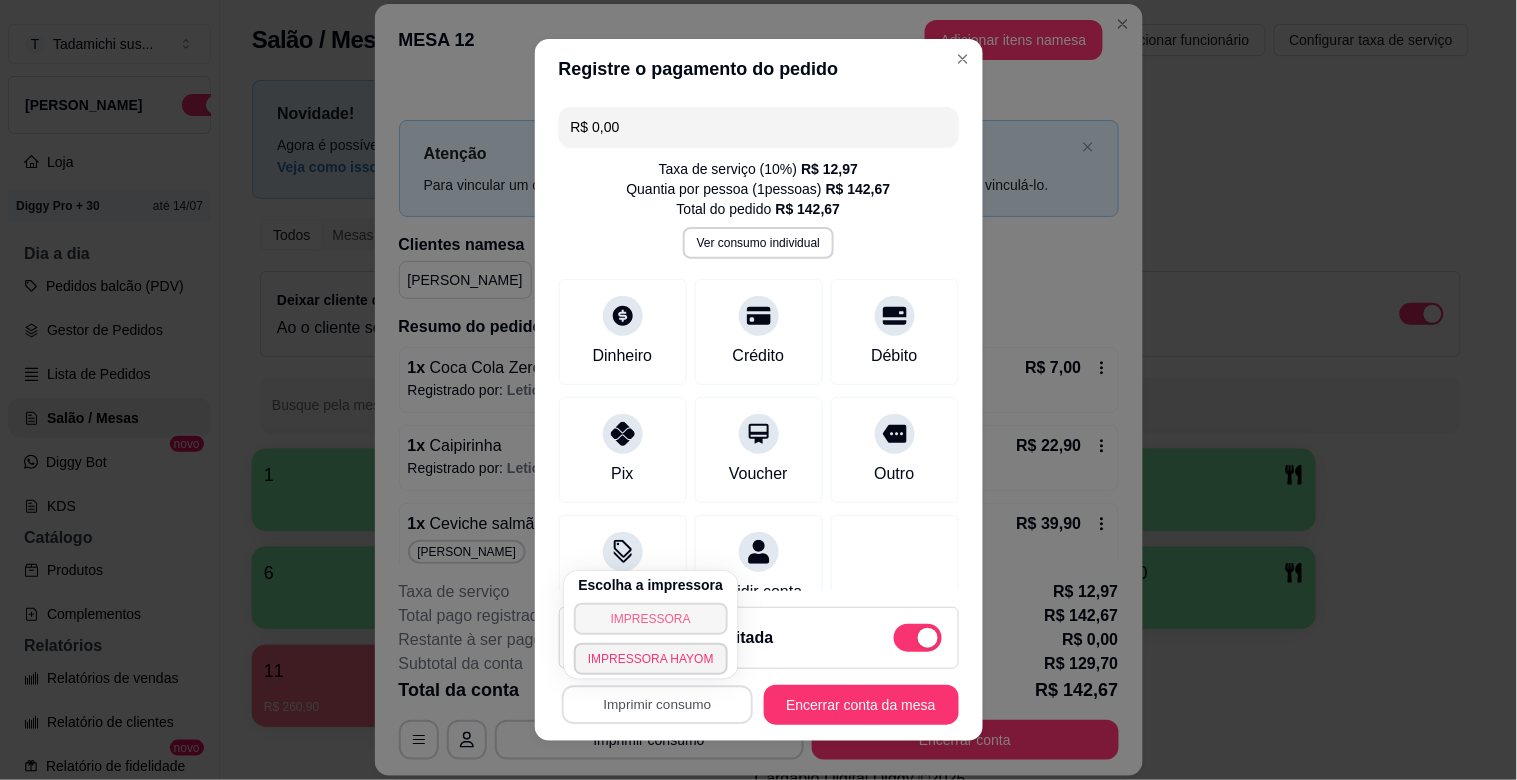 click on "IMPRESSORA" at bounding box center (651, 619) 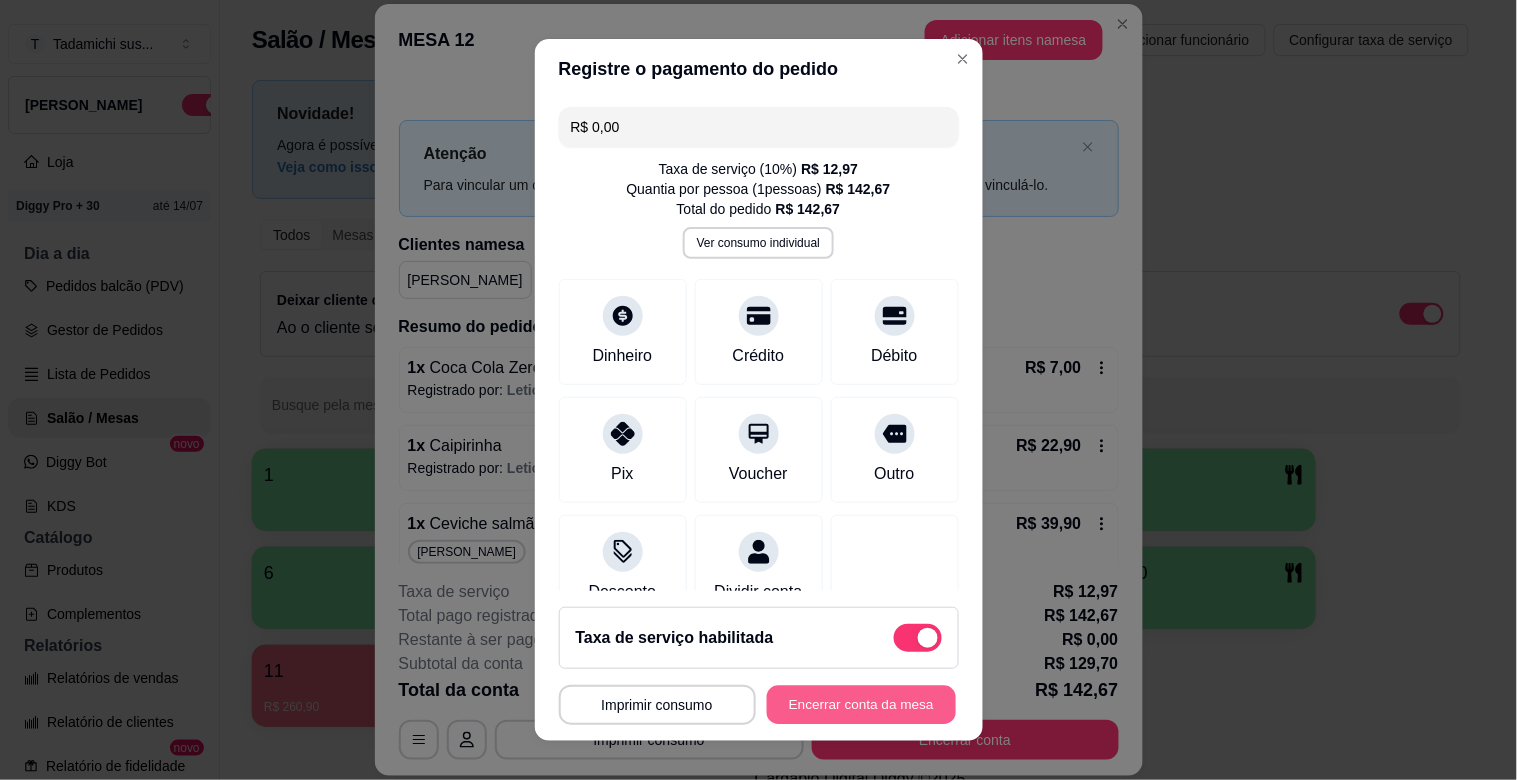 click on "Encerrar conta da mesa" at bounding box center (861, 705) 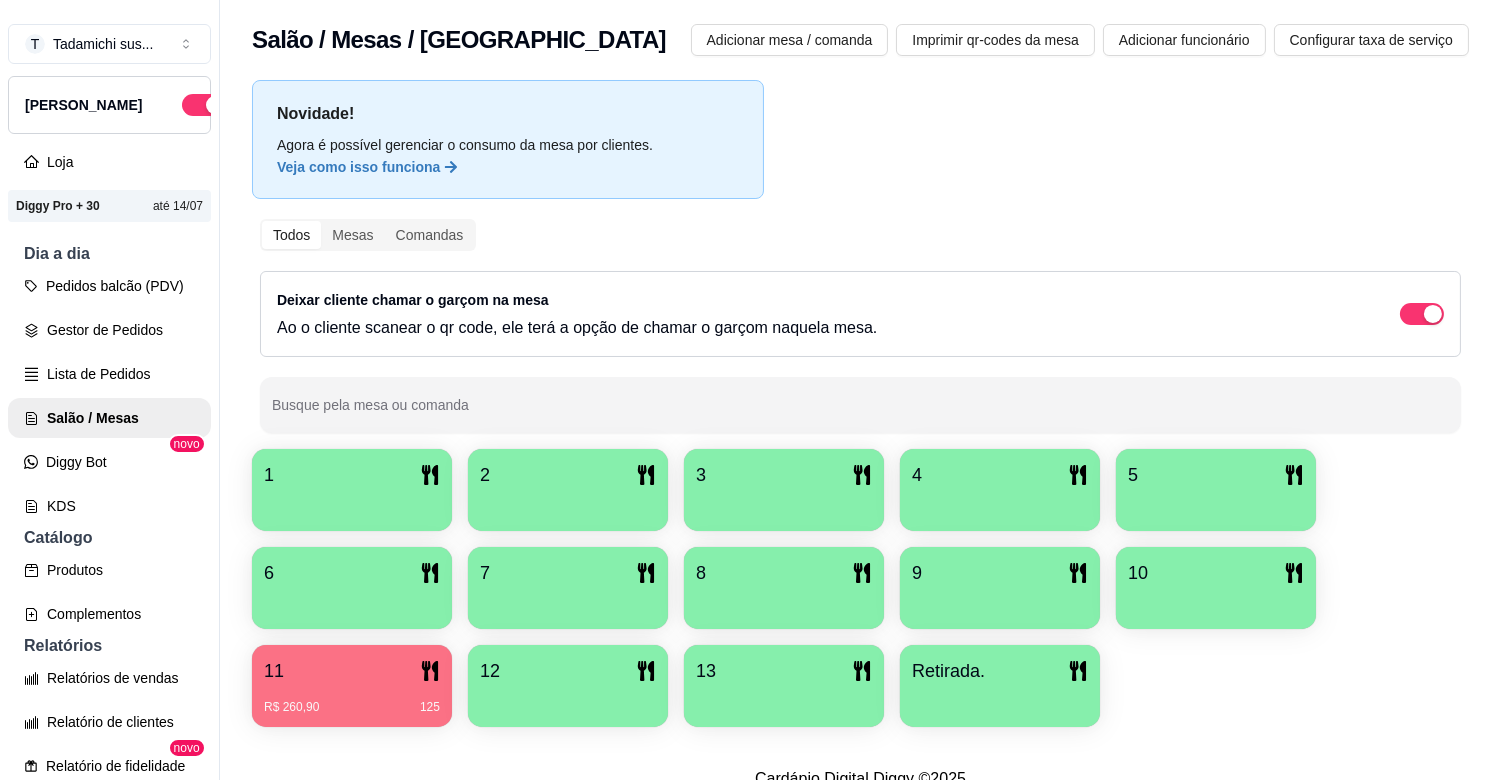 click on "Retirada." at bounding box center [1000, 686] 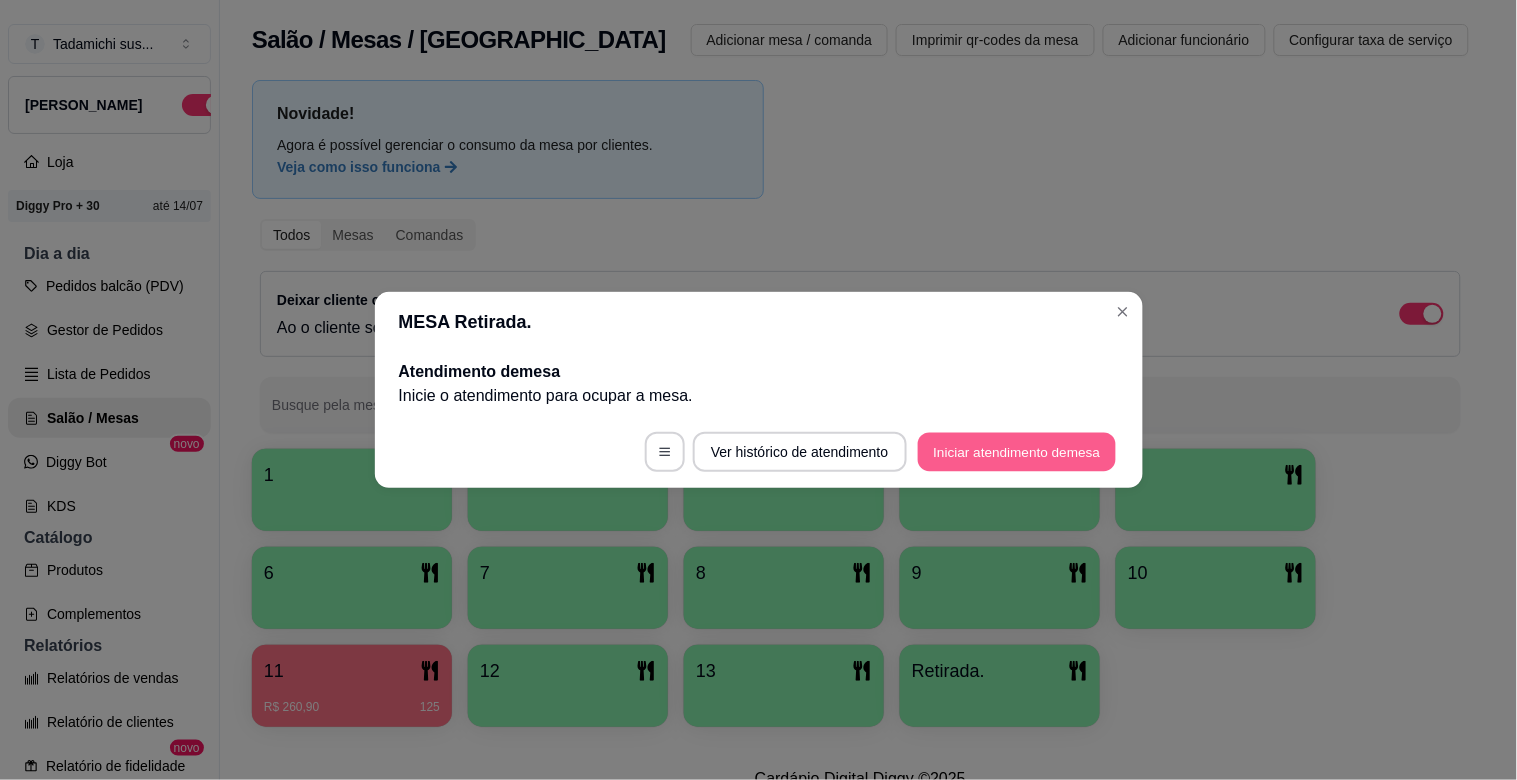 click on "Iniciar atendimento de  mesa" at bounding box center (1017, 452) 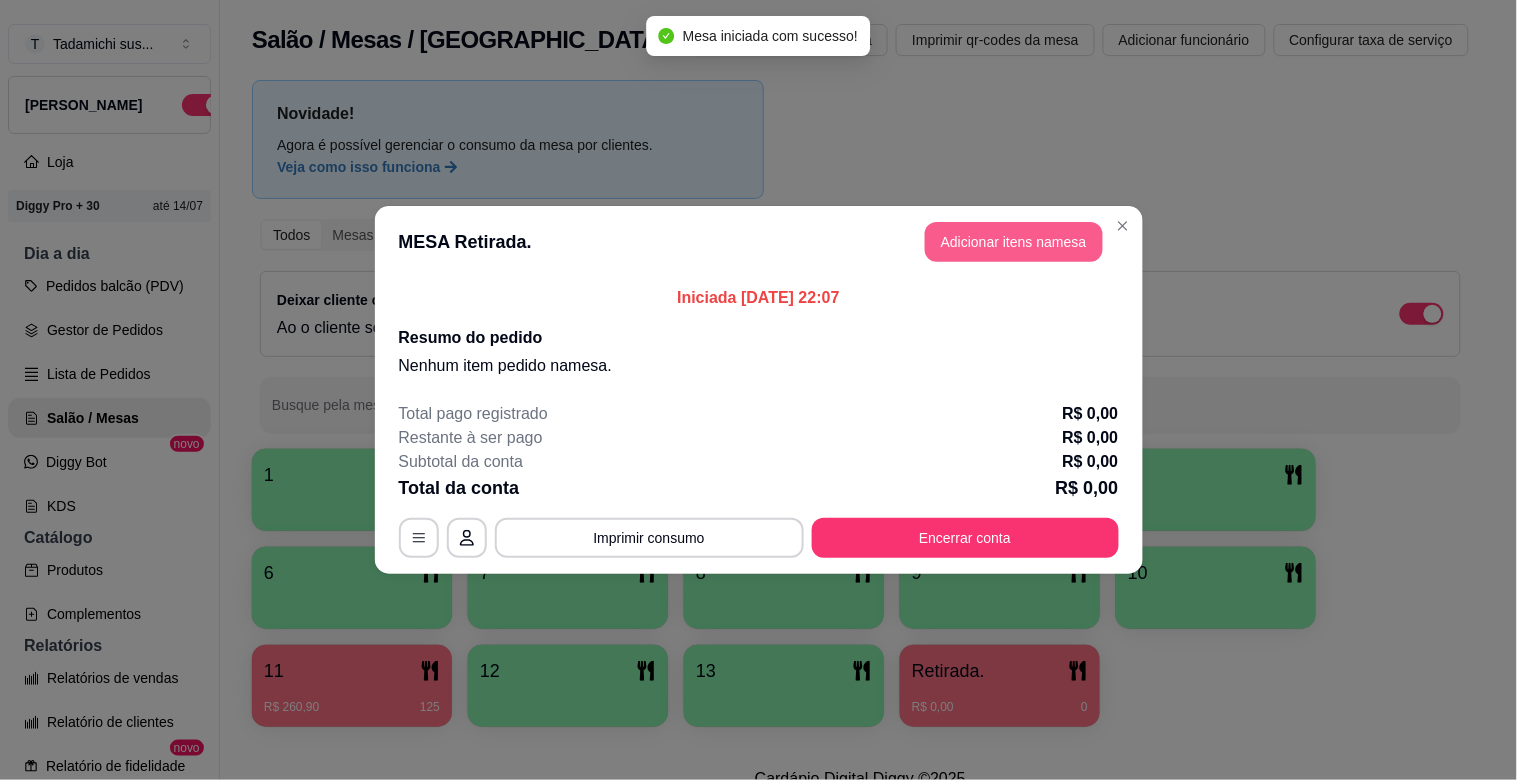 click on "Adicionar itens na  mesa" at bounding box center [1014, 242] 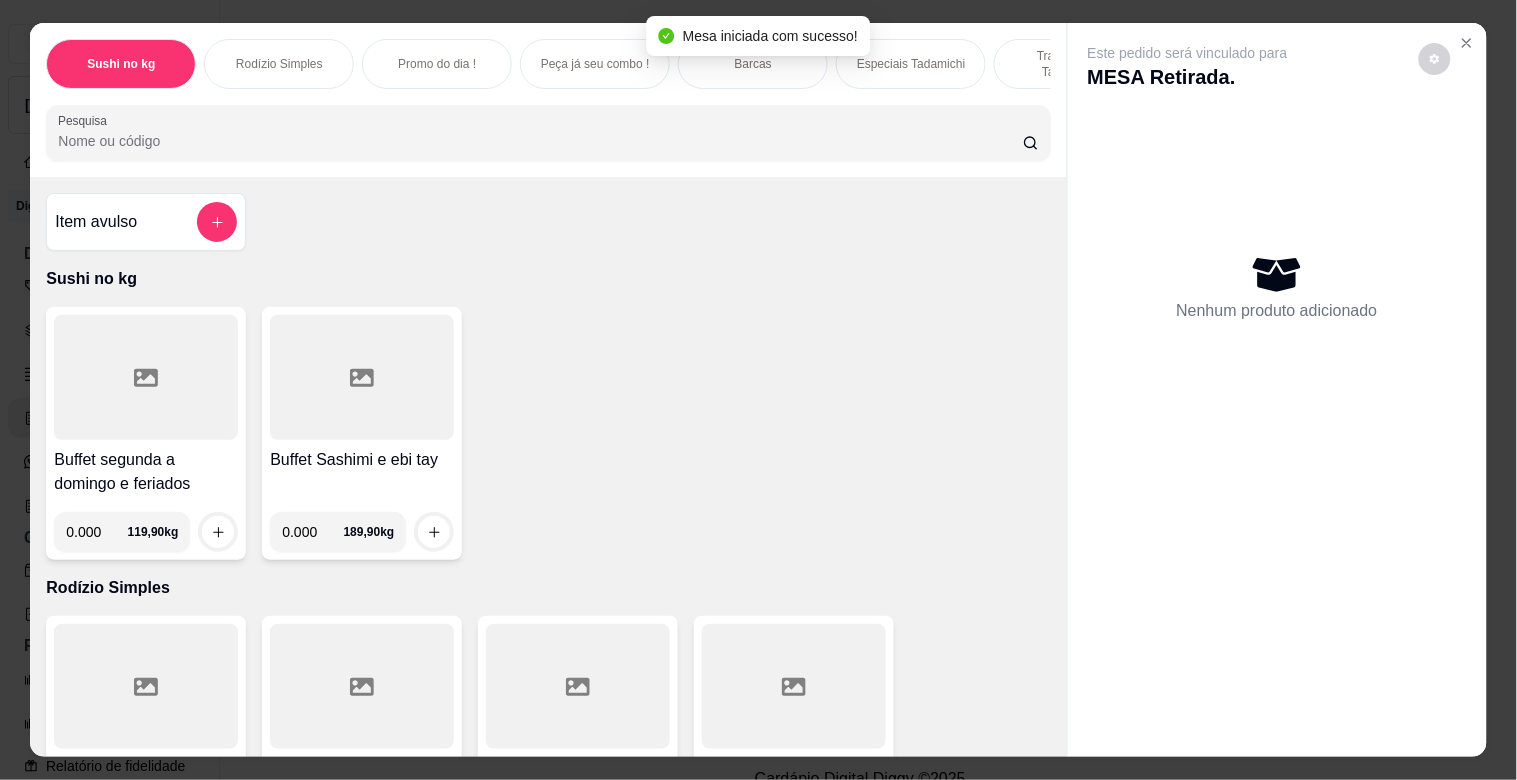 click on "Pesquisa" at bounding box center [540, 141] 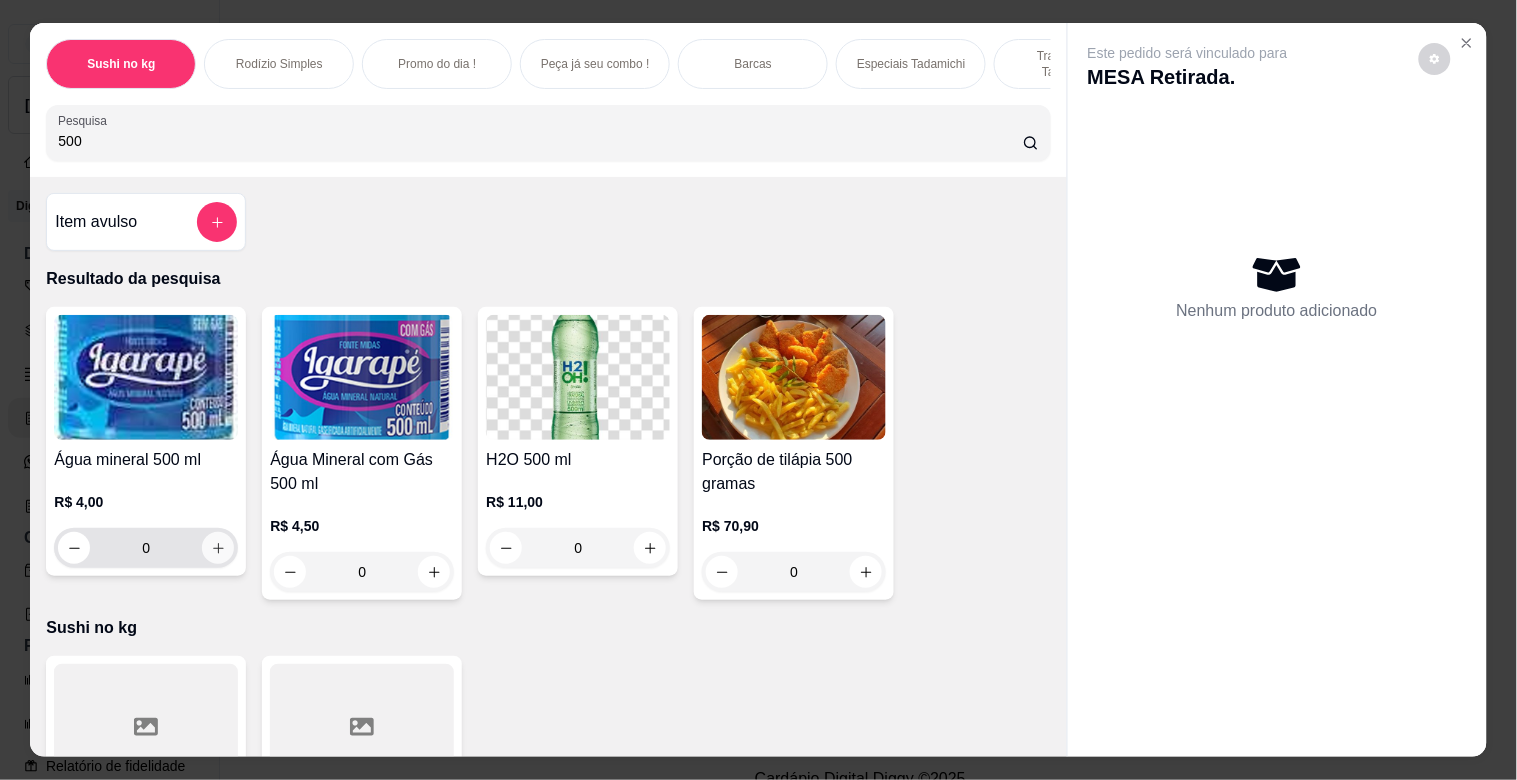 type on "500" 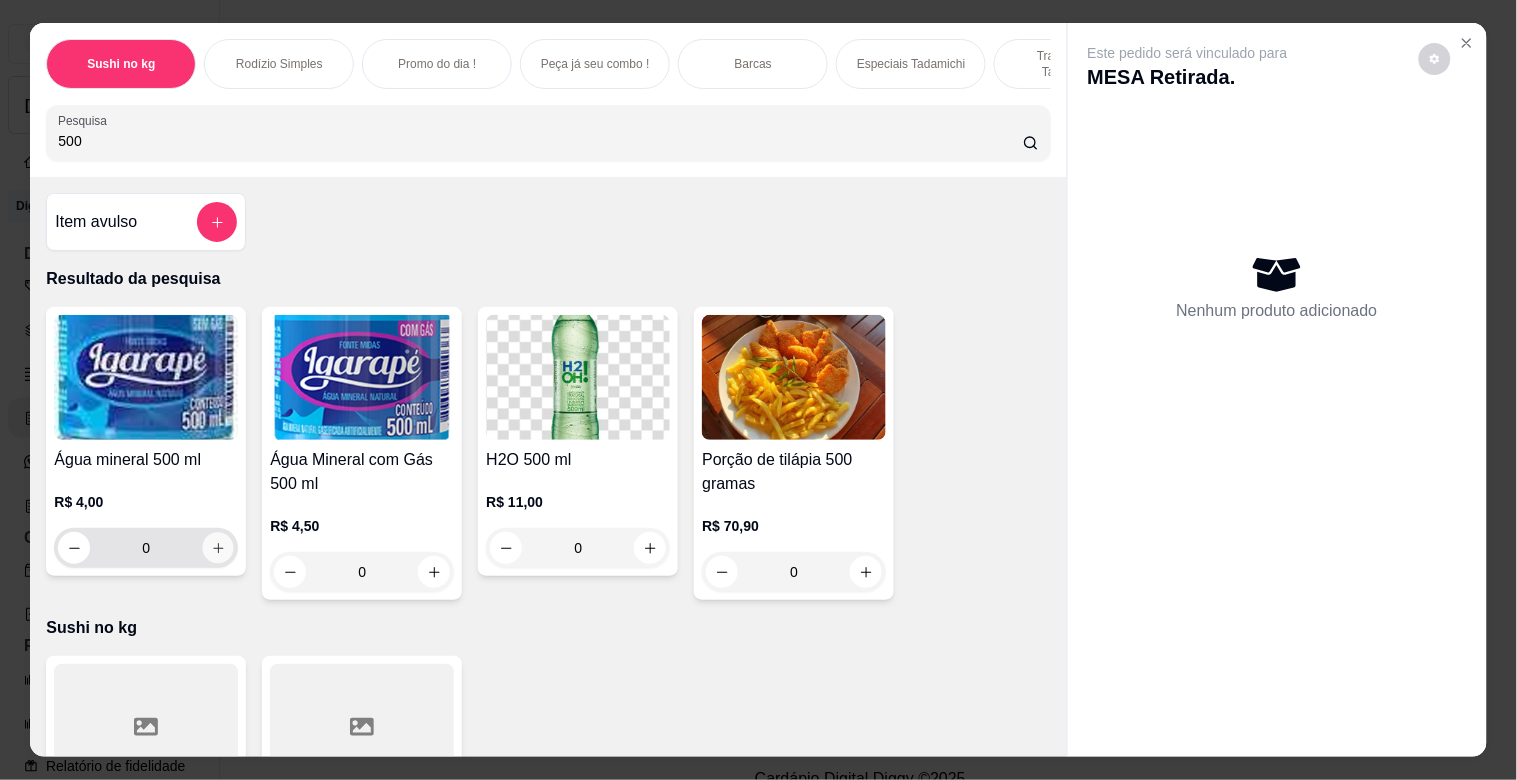 click 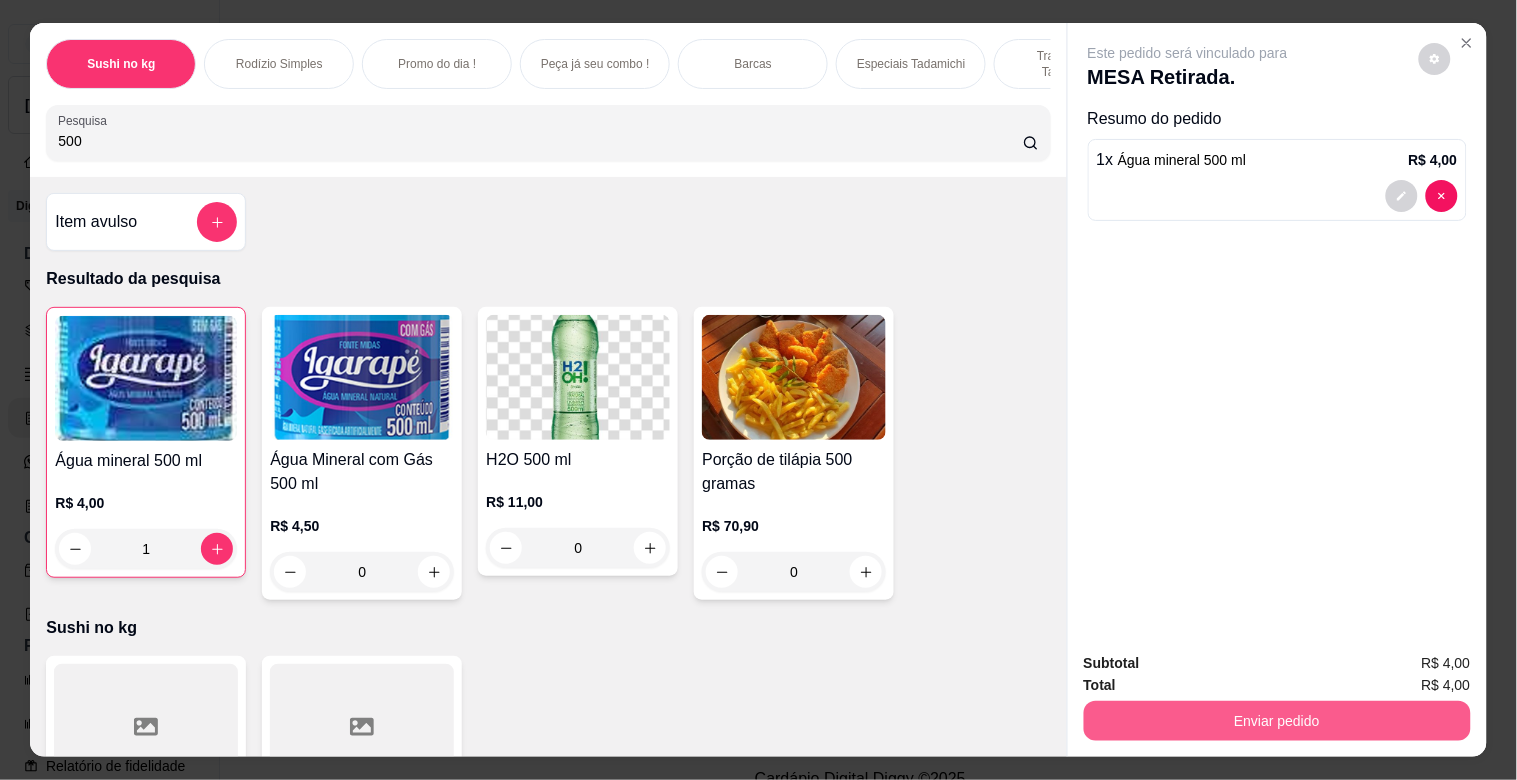 click on "Enviar pedido" at bounding box center (1277, 721) 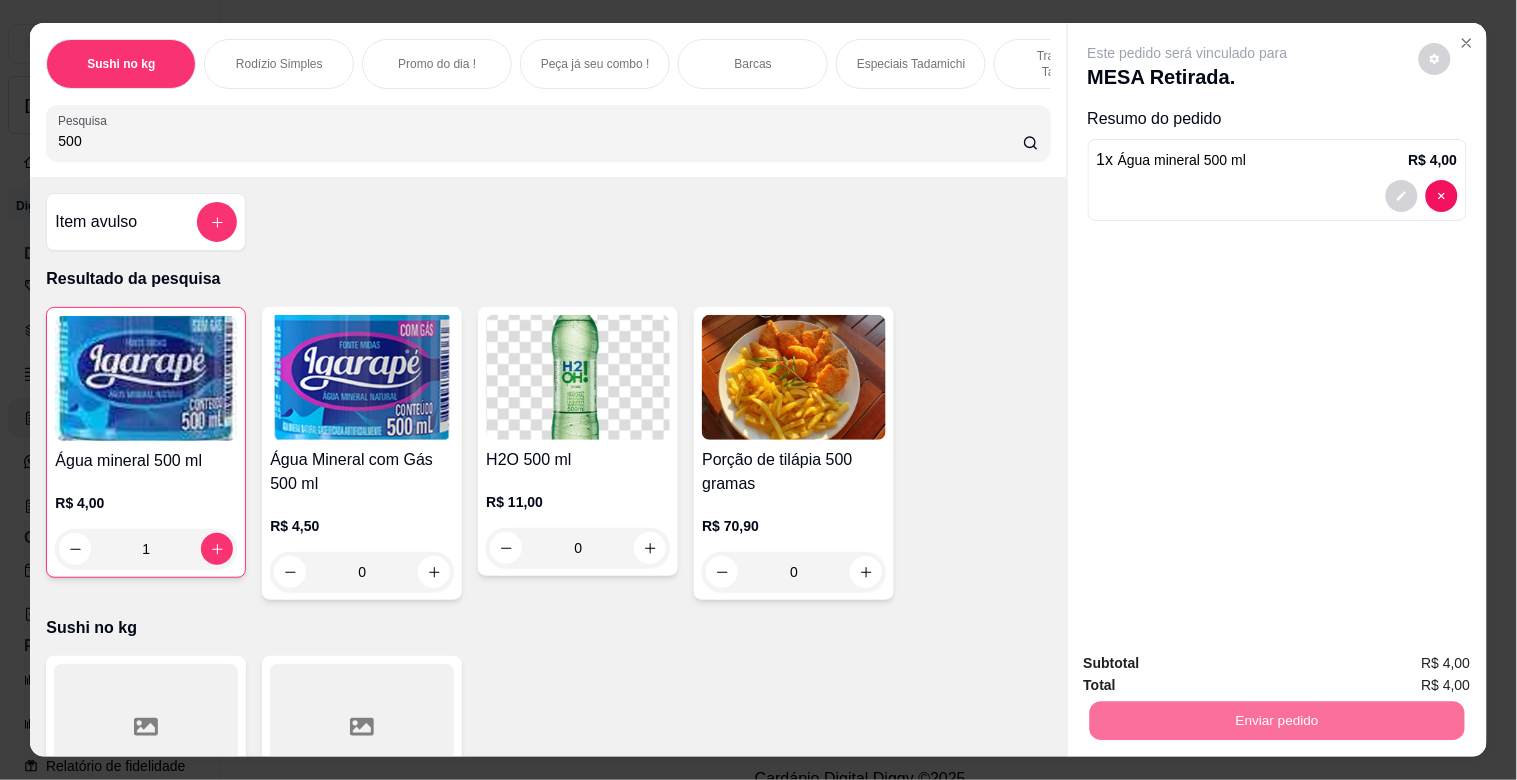 click on "Não registrar e enviar pedido" at bounding box center [1211, 662] 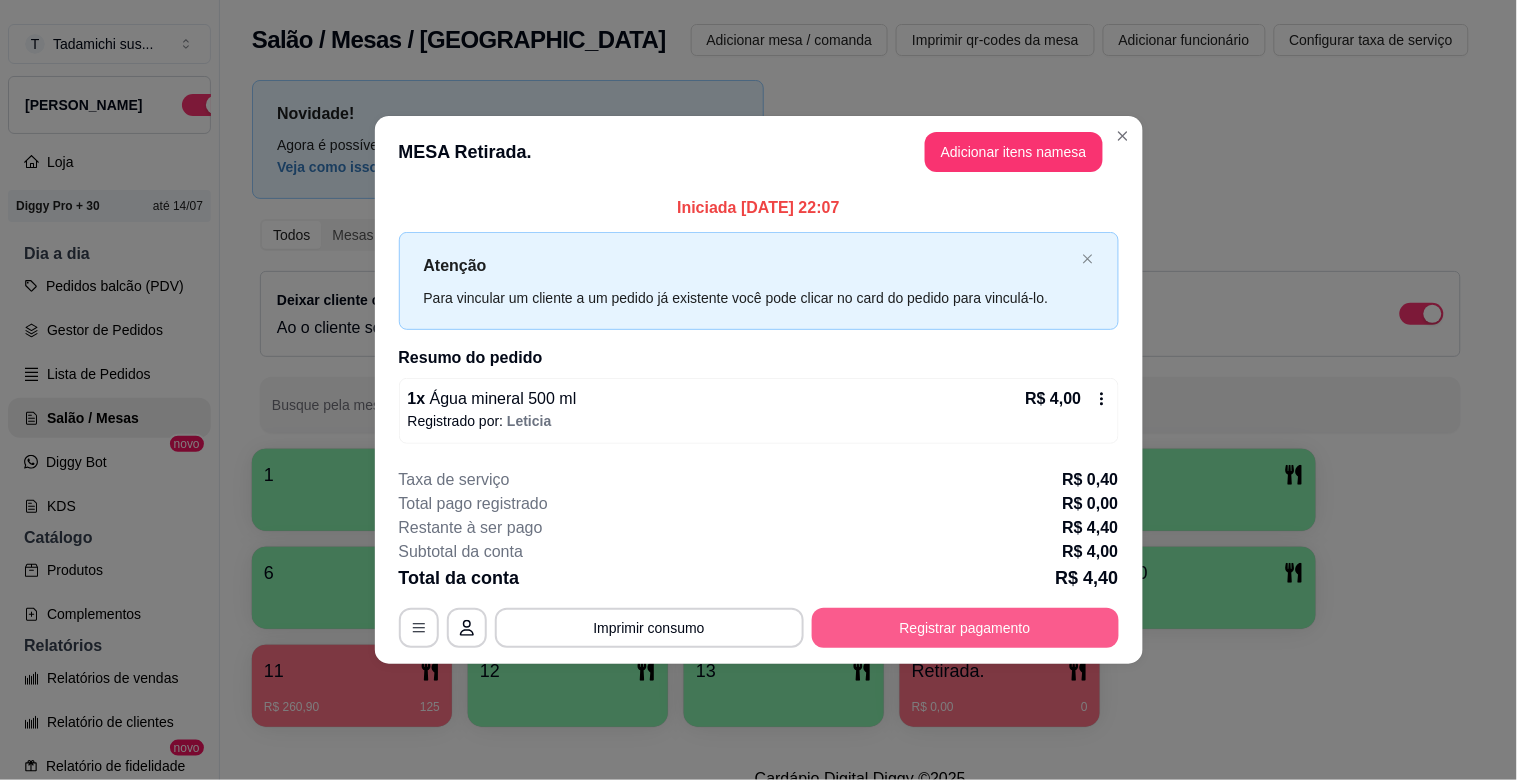 click on "Registrar pagamento" at bounding box center (965, 628) 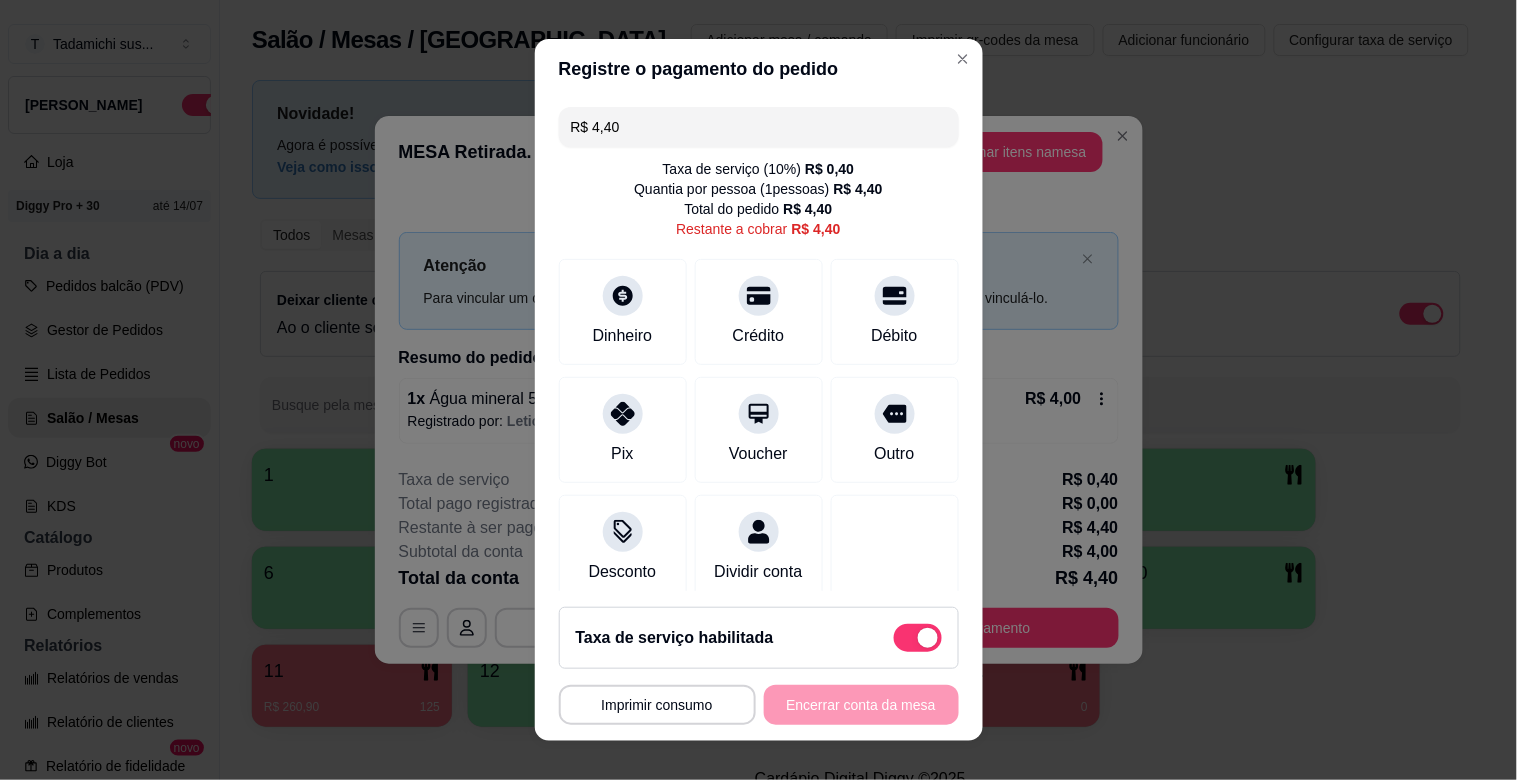 click at bounding box center (918, 638) 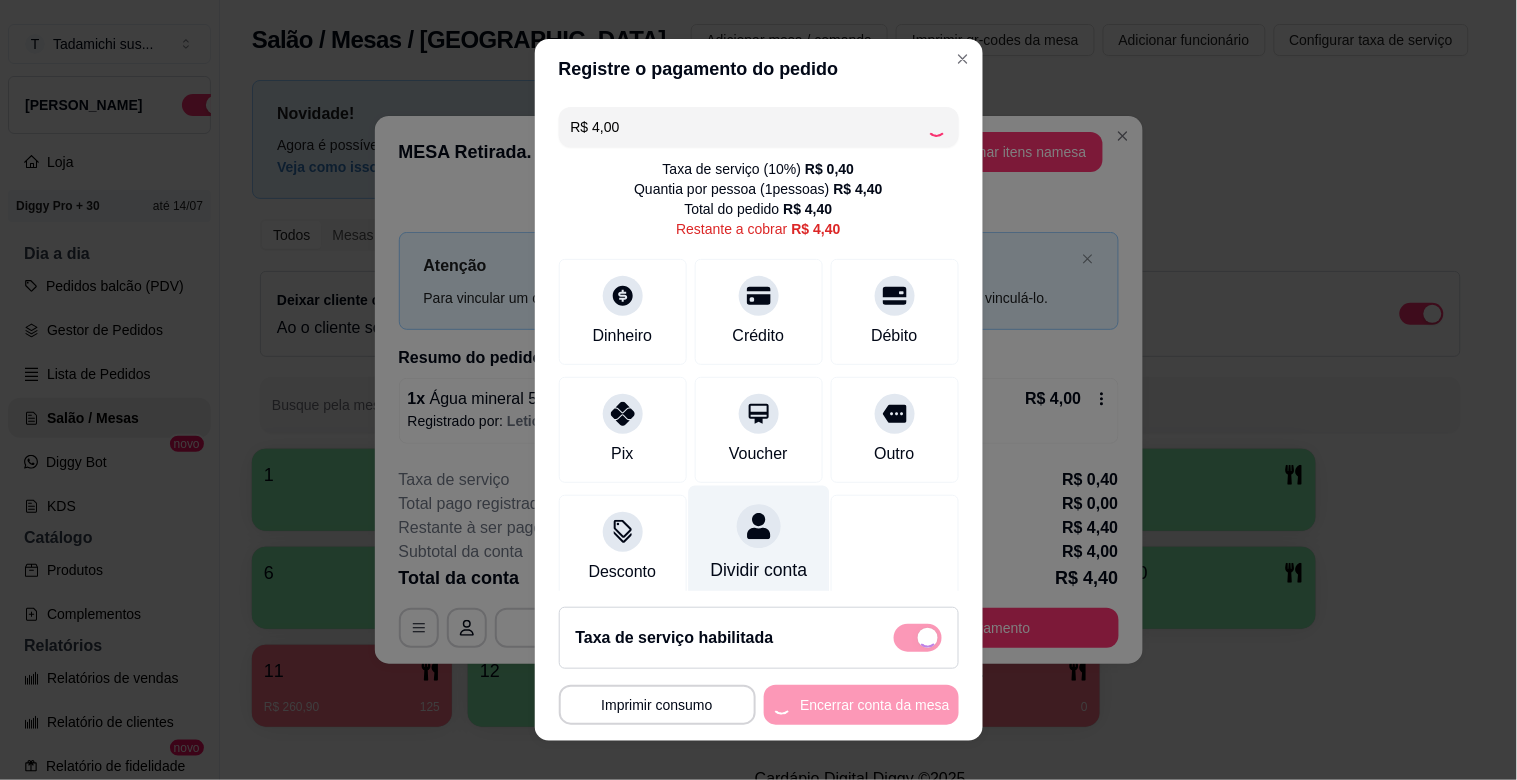 checkbox on "false" 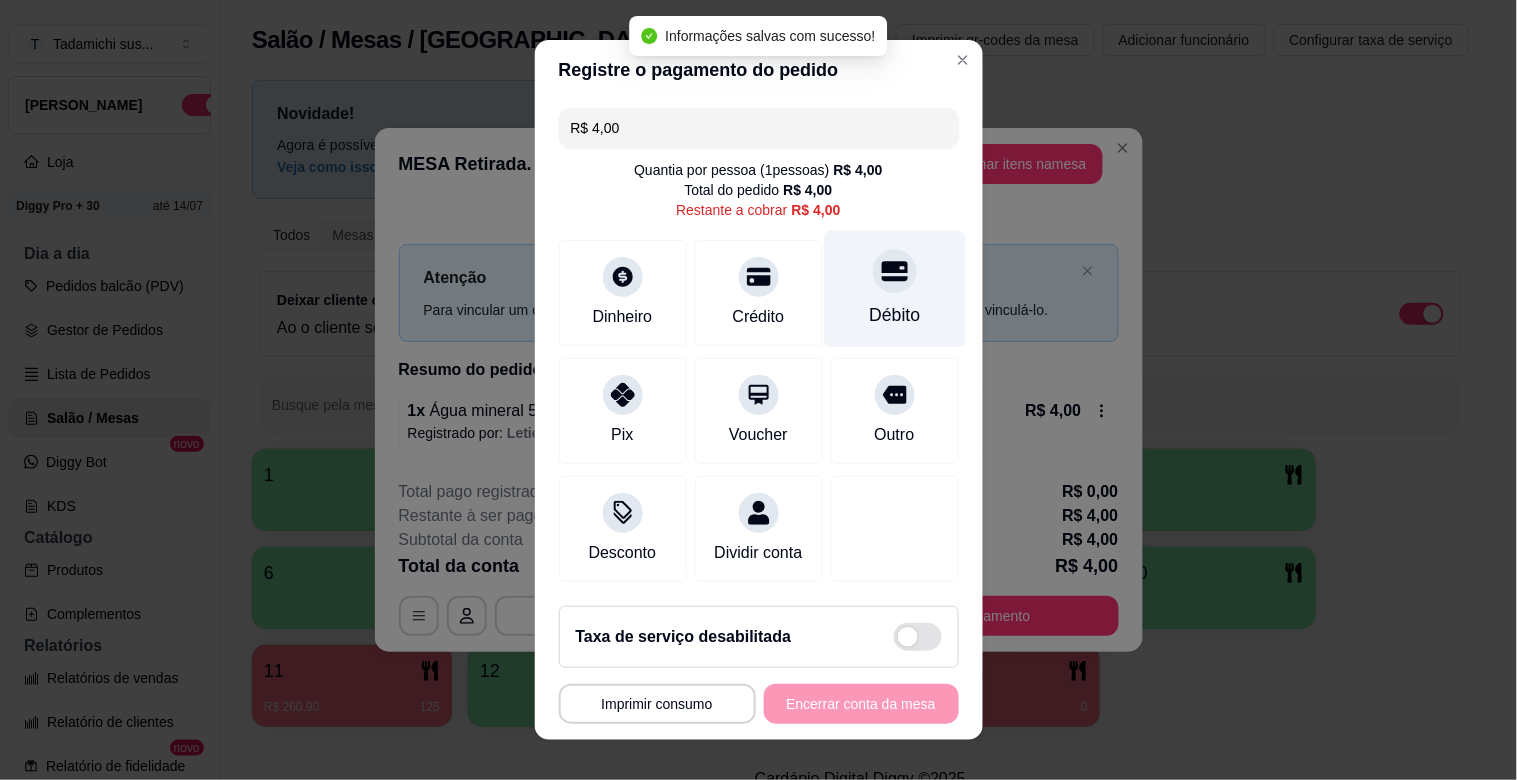 click on "Débito" at bounding box center [894, 289] 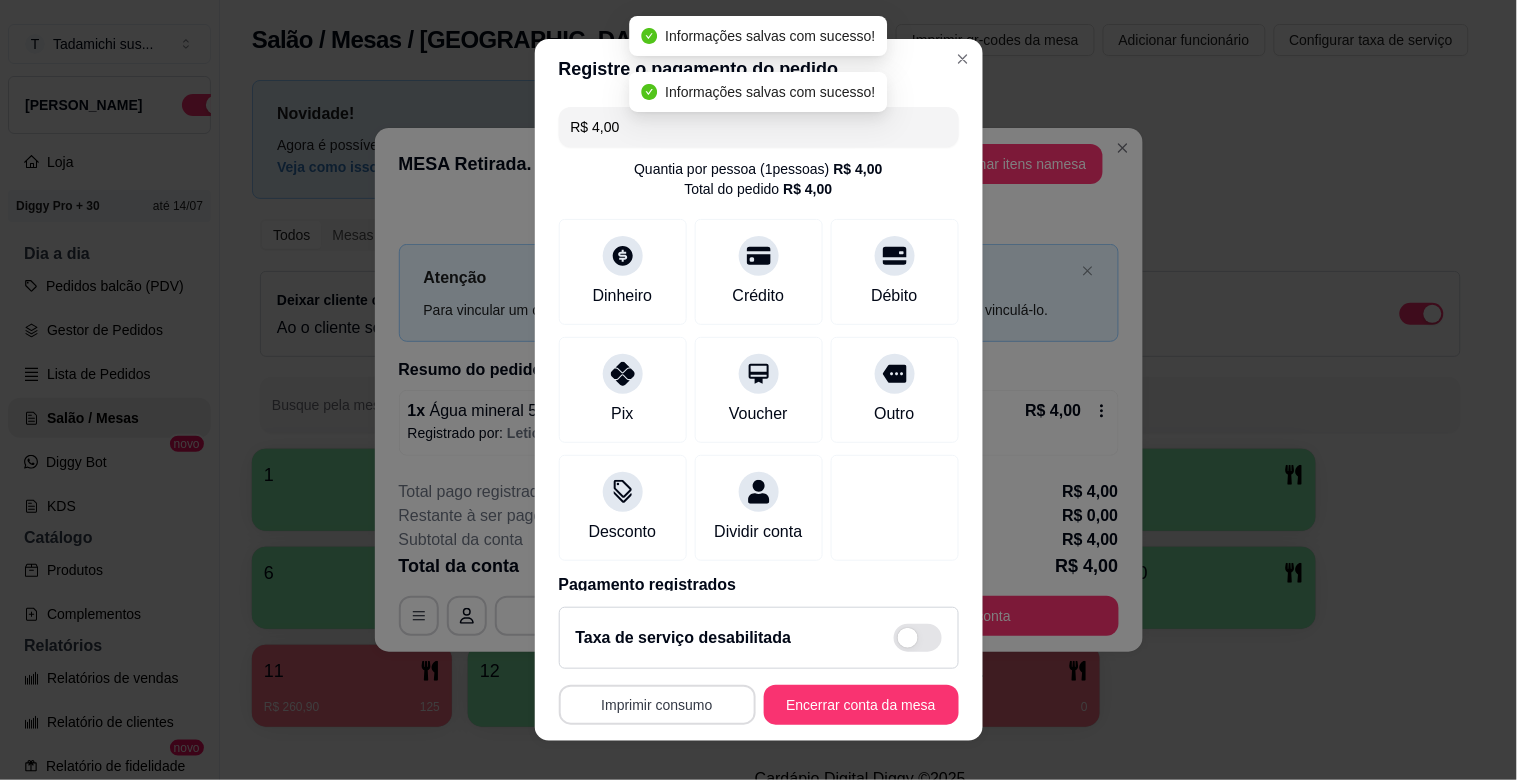 type on "R$ 0,00" 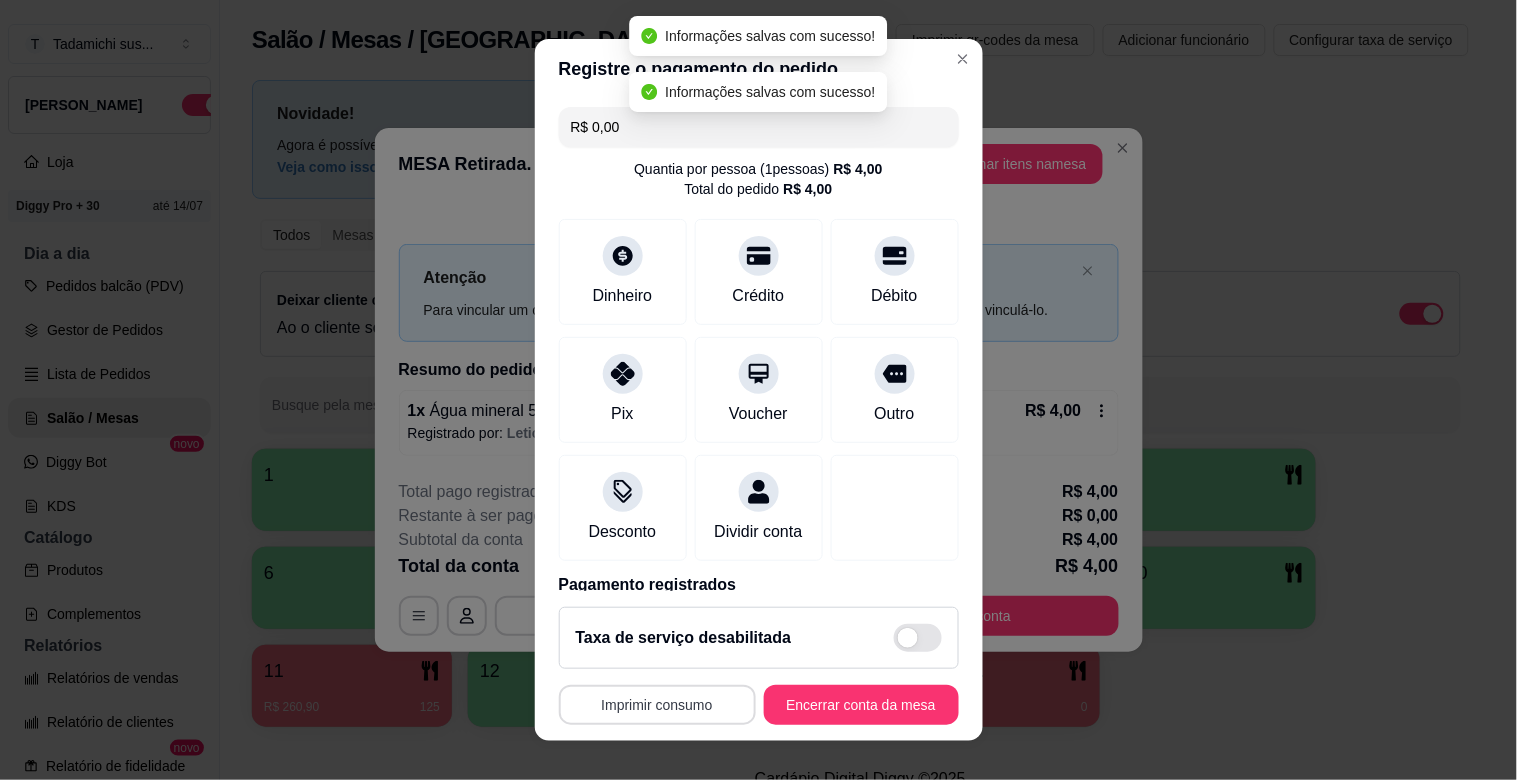 click on "Imprimir consumo" at bounding box center [657, 705] 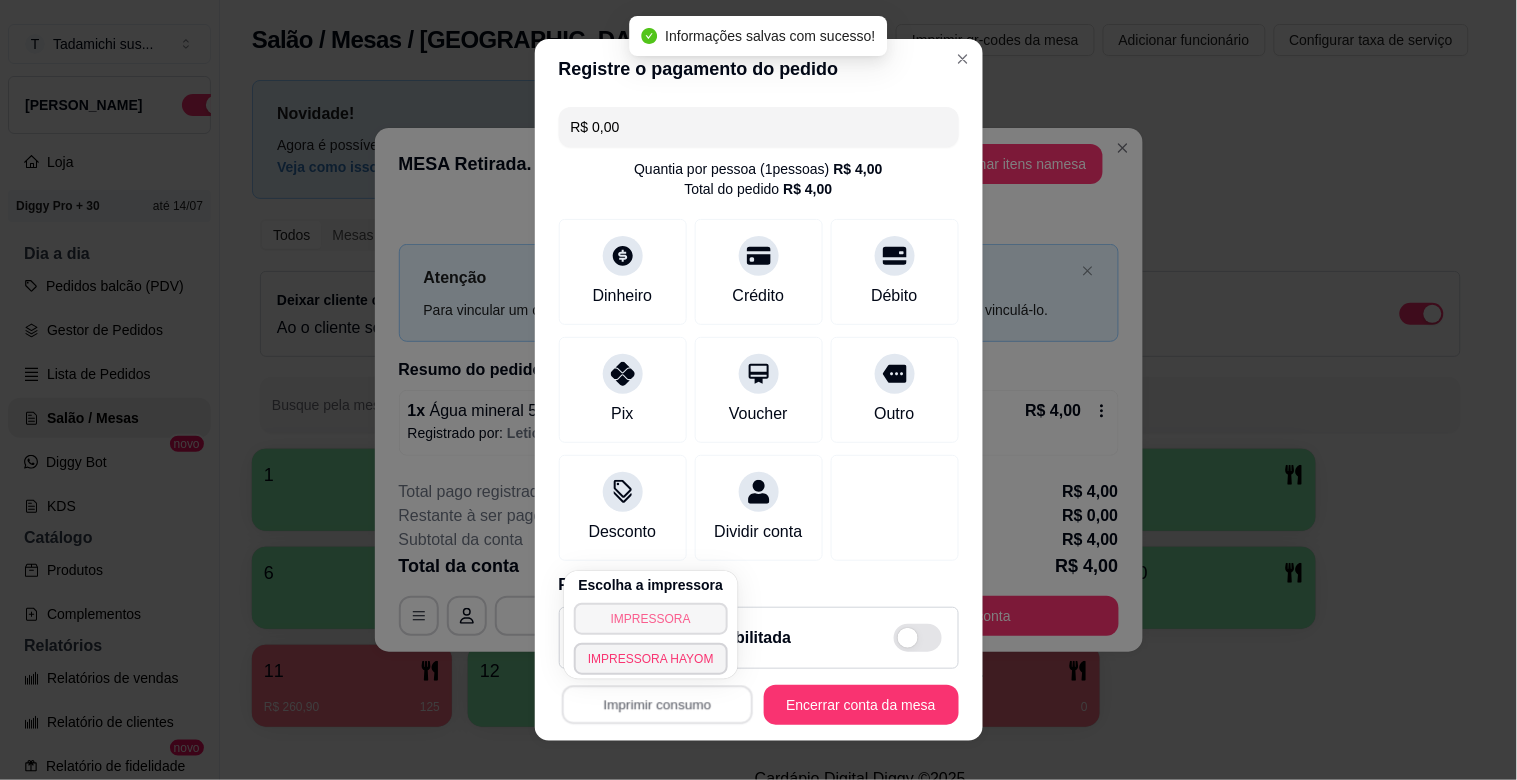 click on "IMPRESSORA" at bounding box center (651, 619) 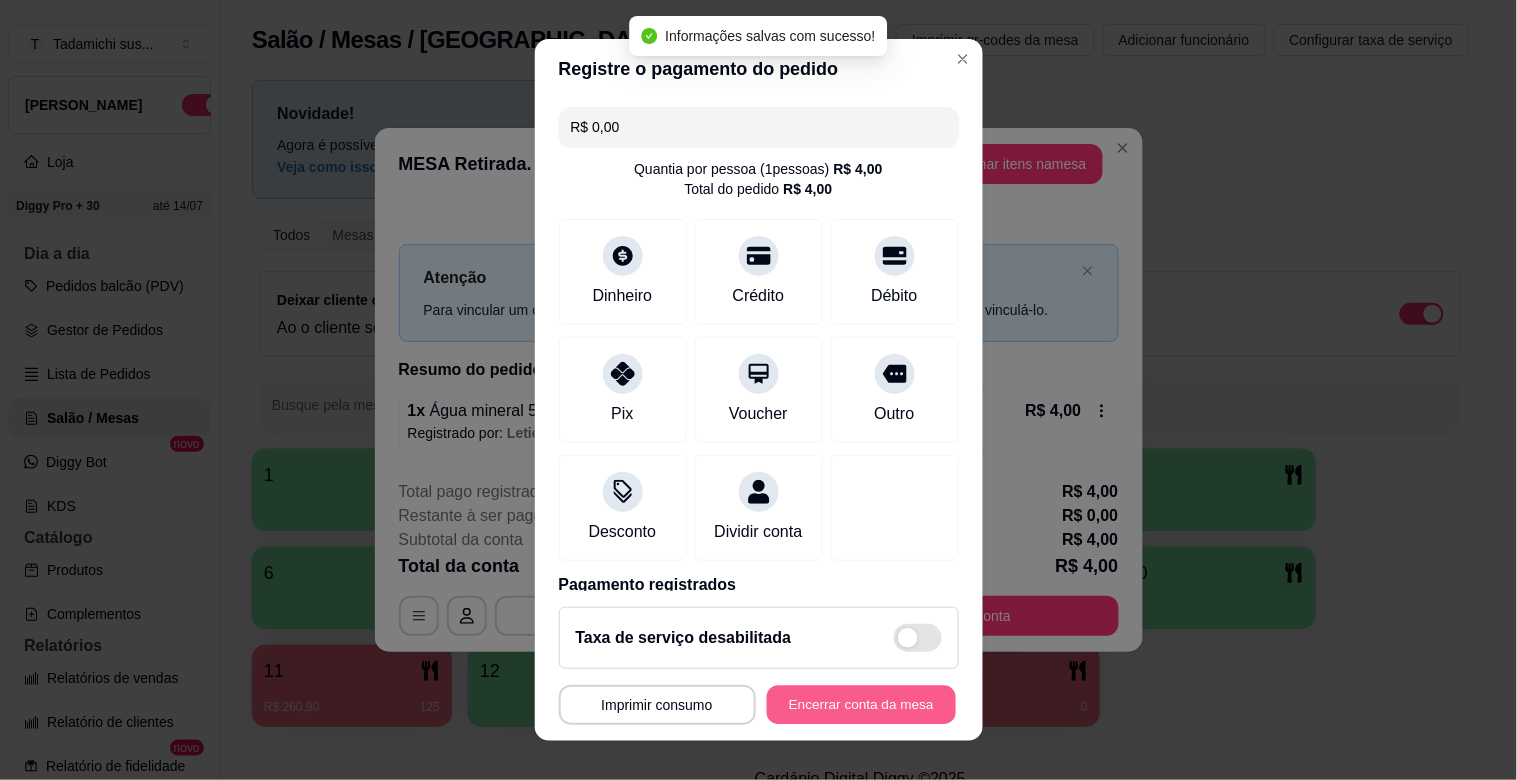 click on "Encerrar conta da mesa" at bounding box center [861, 705] 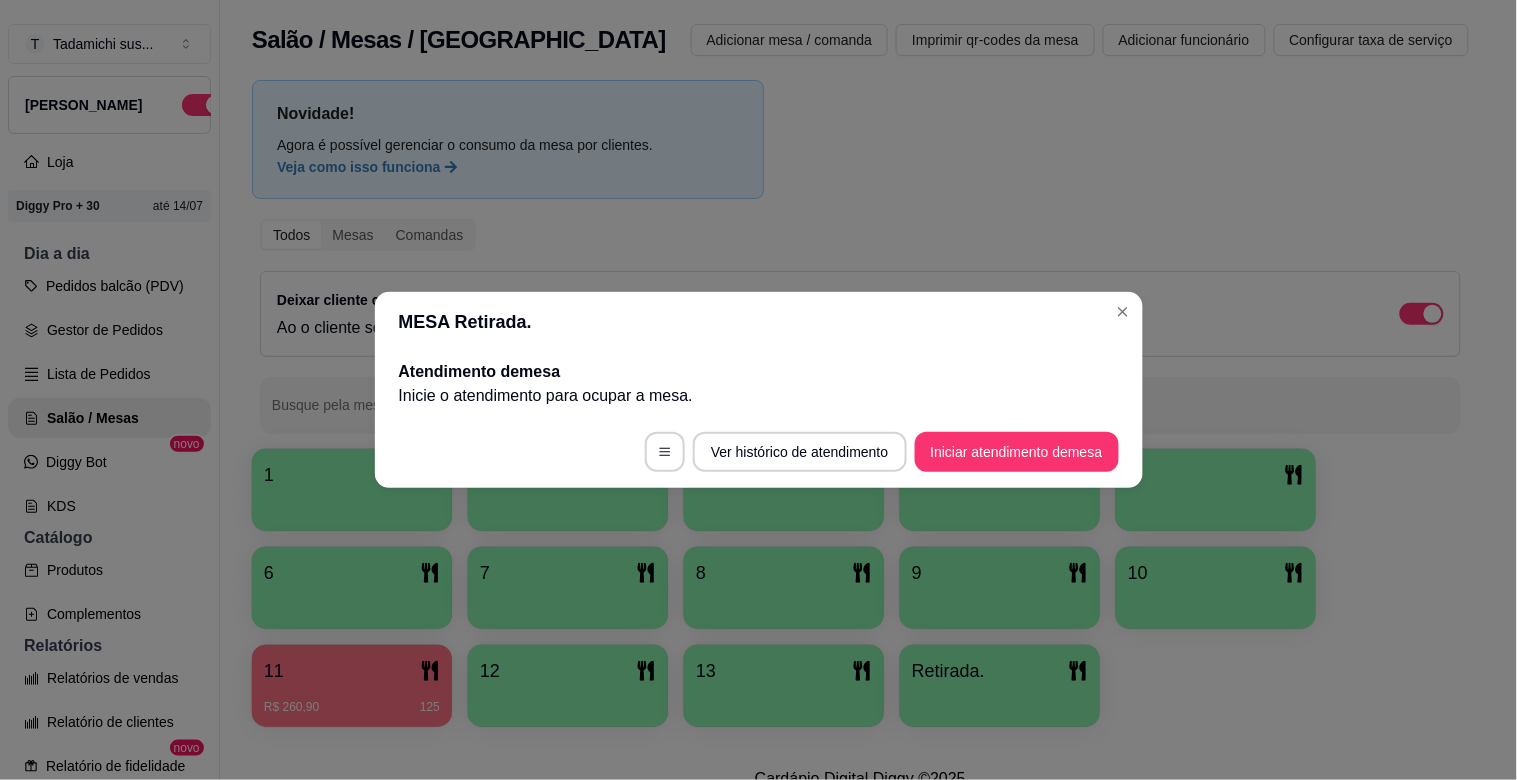 click on "MESA Retirada." at bounding box center [759, 322] 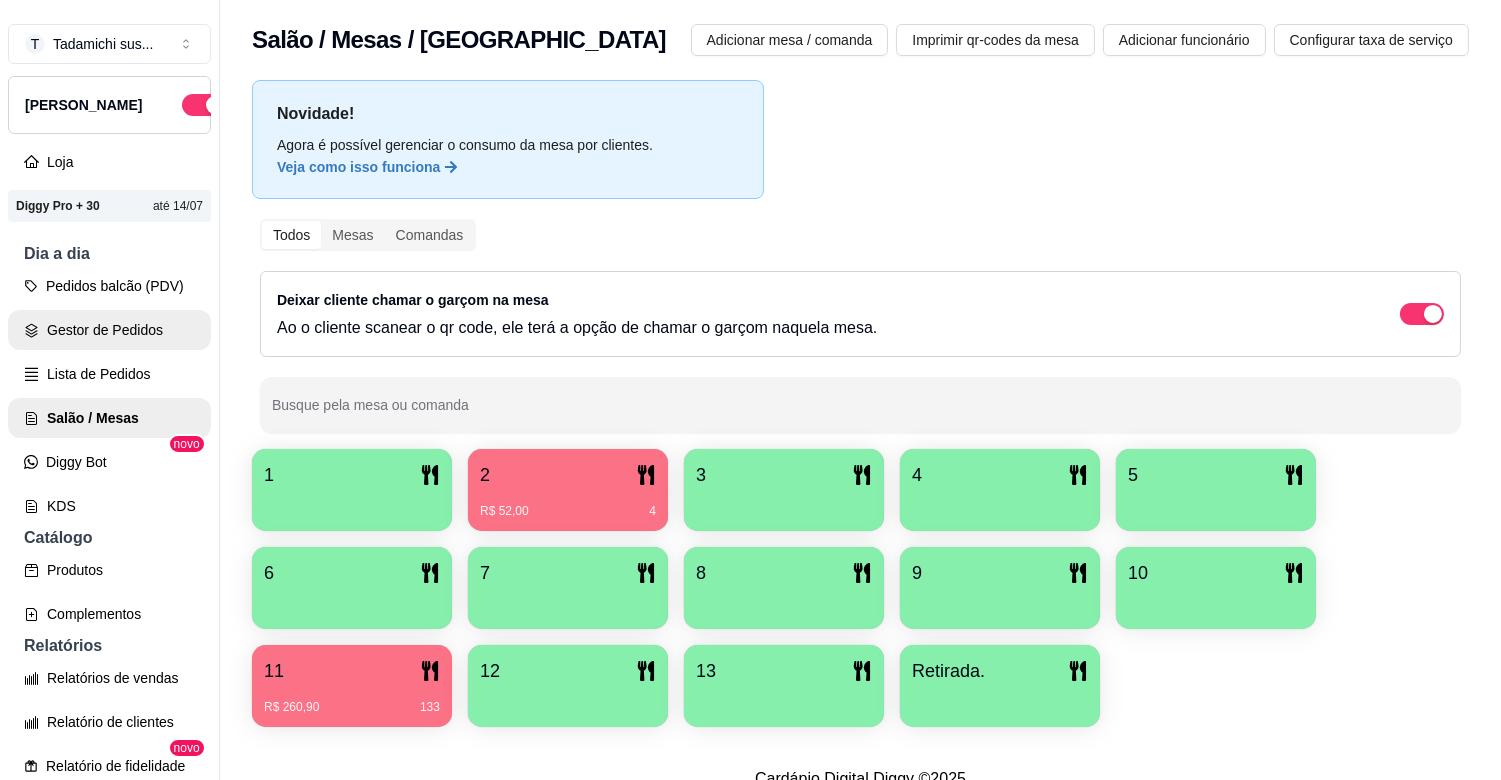 click on "Gestor de Pedidos" at bounding box center (109, 330) 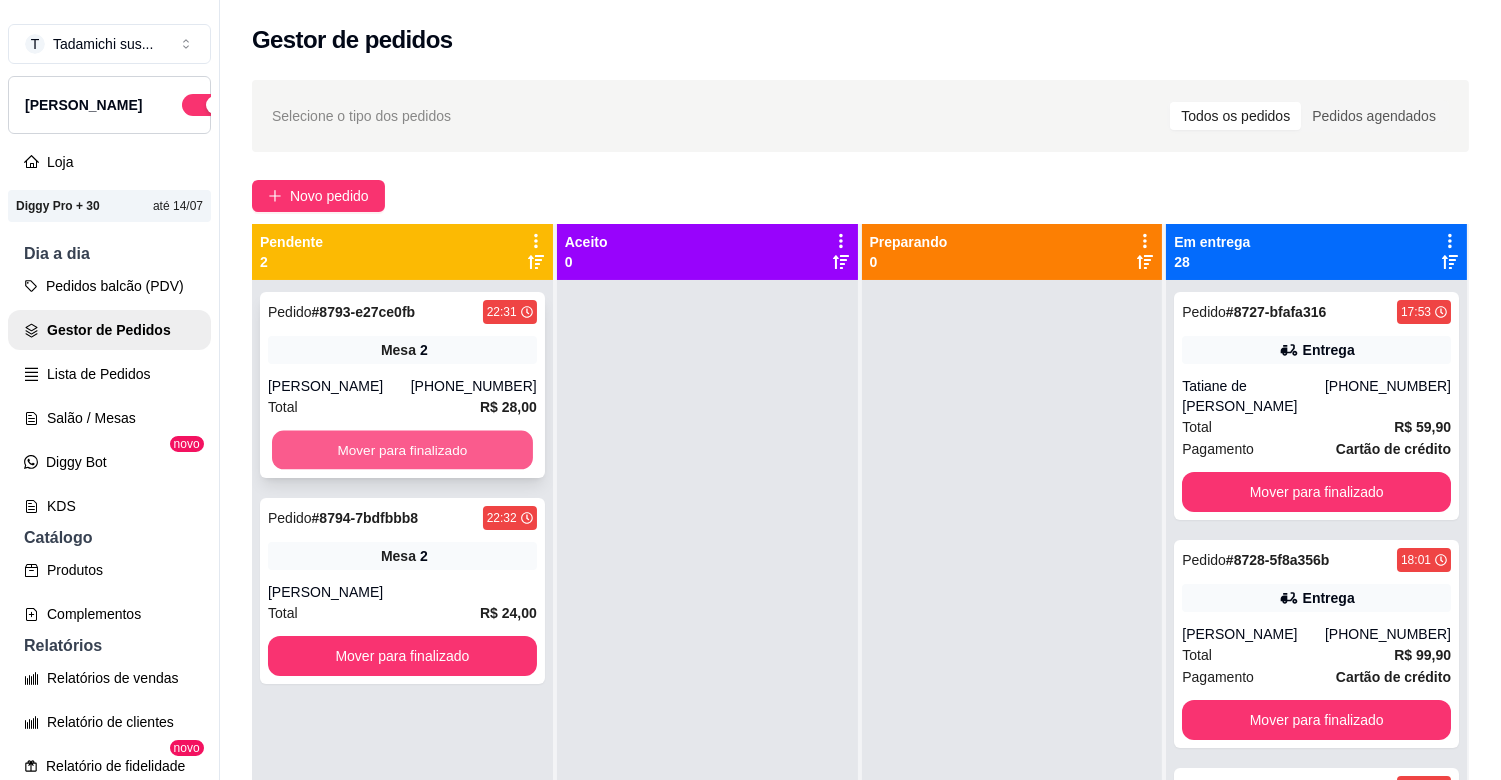 click on "Mover para finalizado" at bounding box center (402, 450) 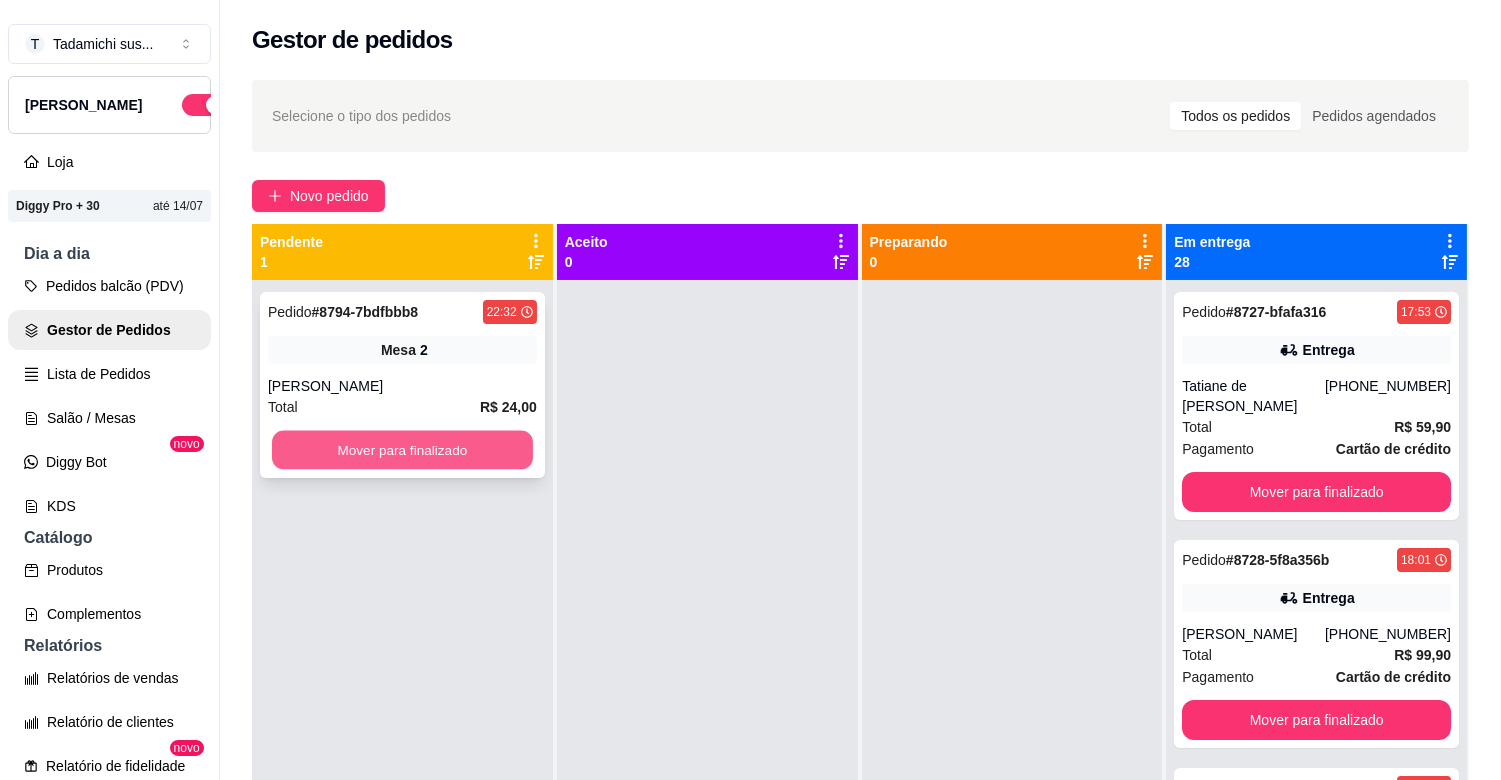 click on "Mover para finalizado" at bounding box center [402, 450] 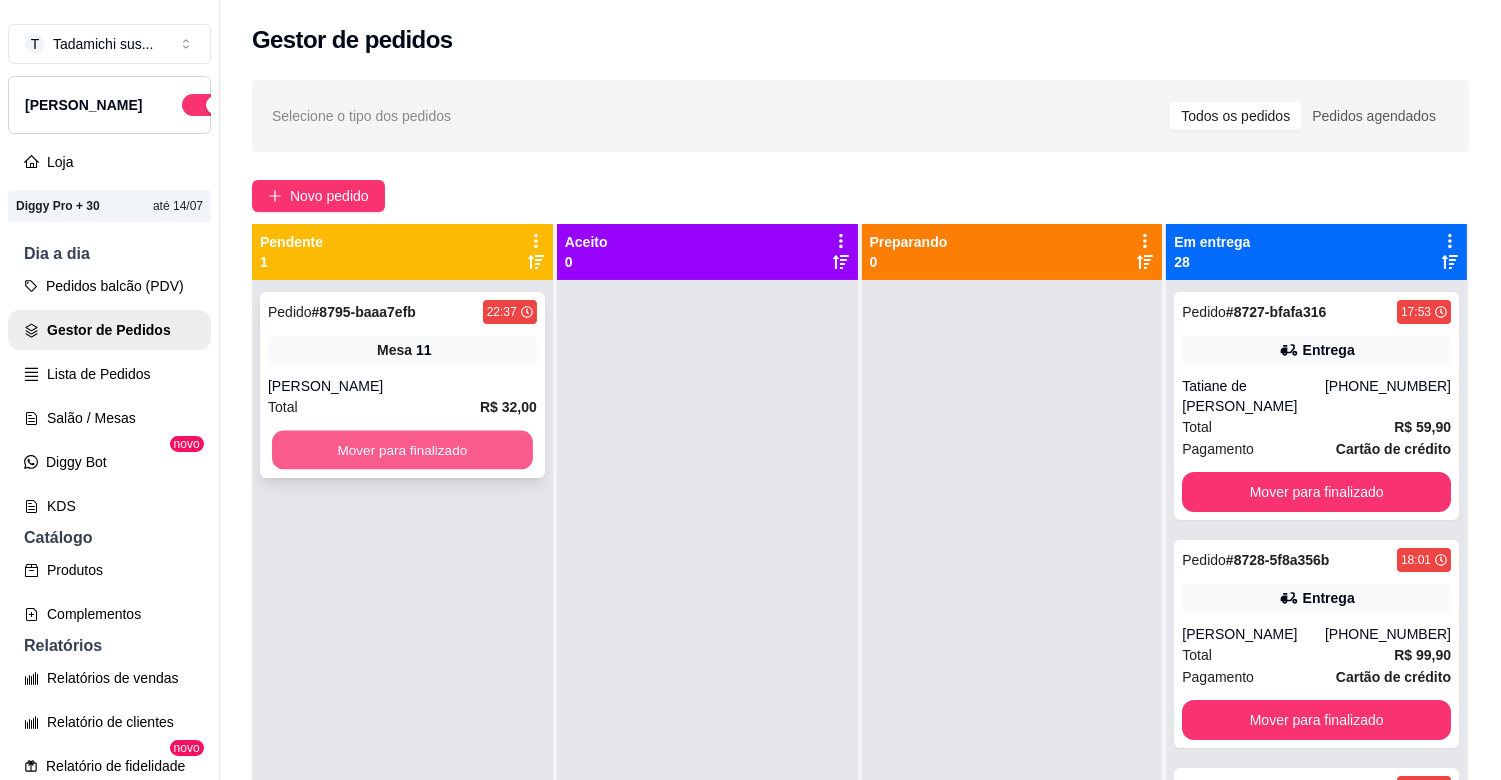 click on "Mover para finalizado" at bounding box center [402, 450] 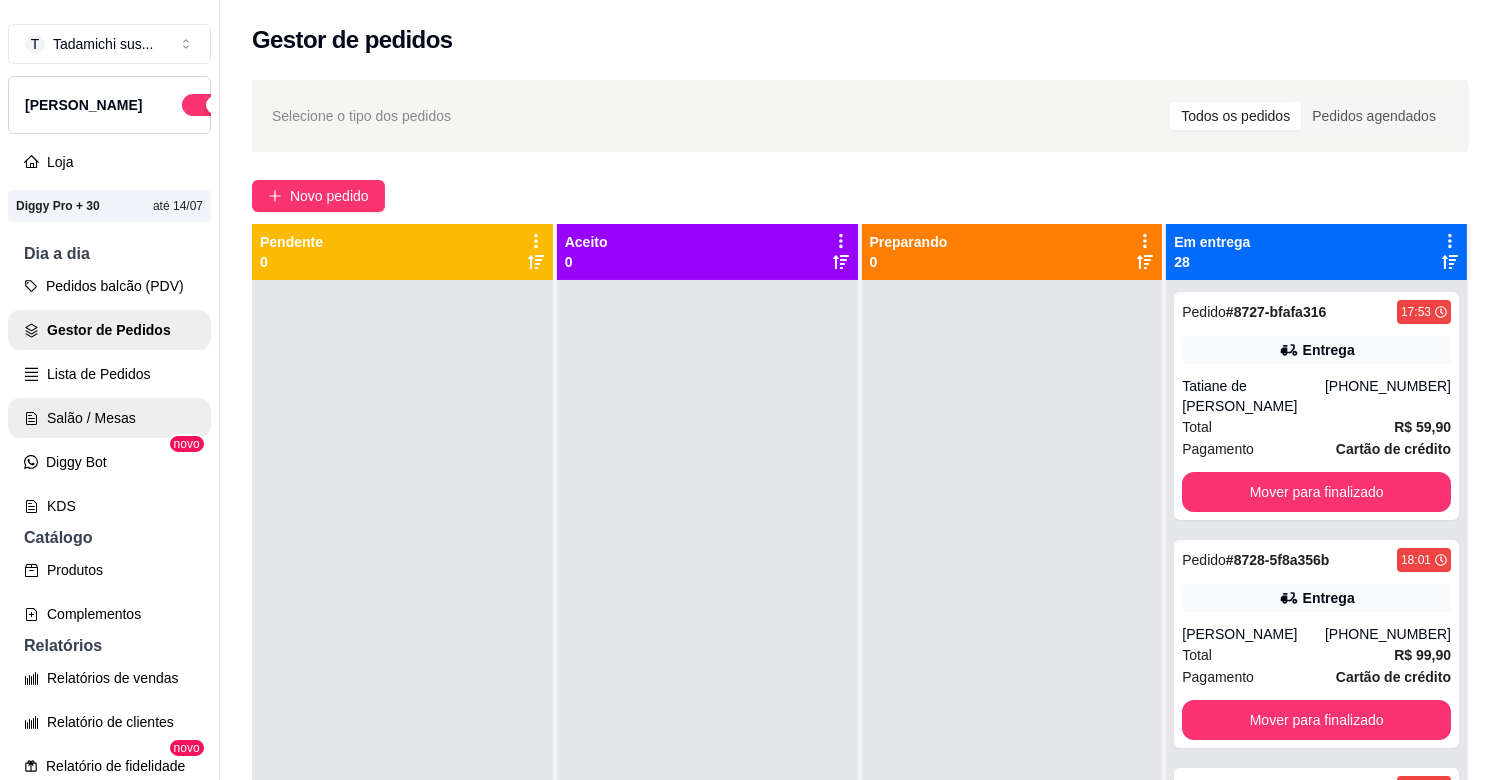 click on "Salão / Mesas" at bounding box center (109, 418) 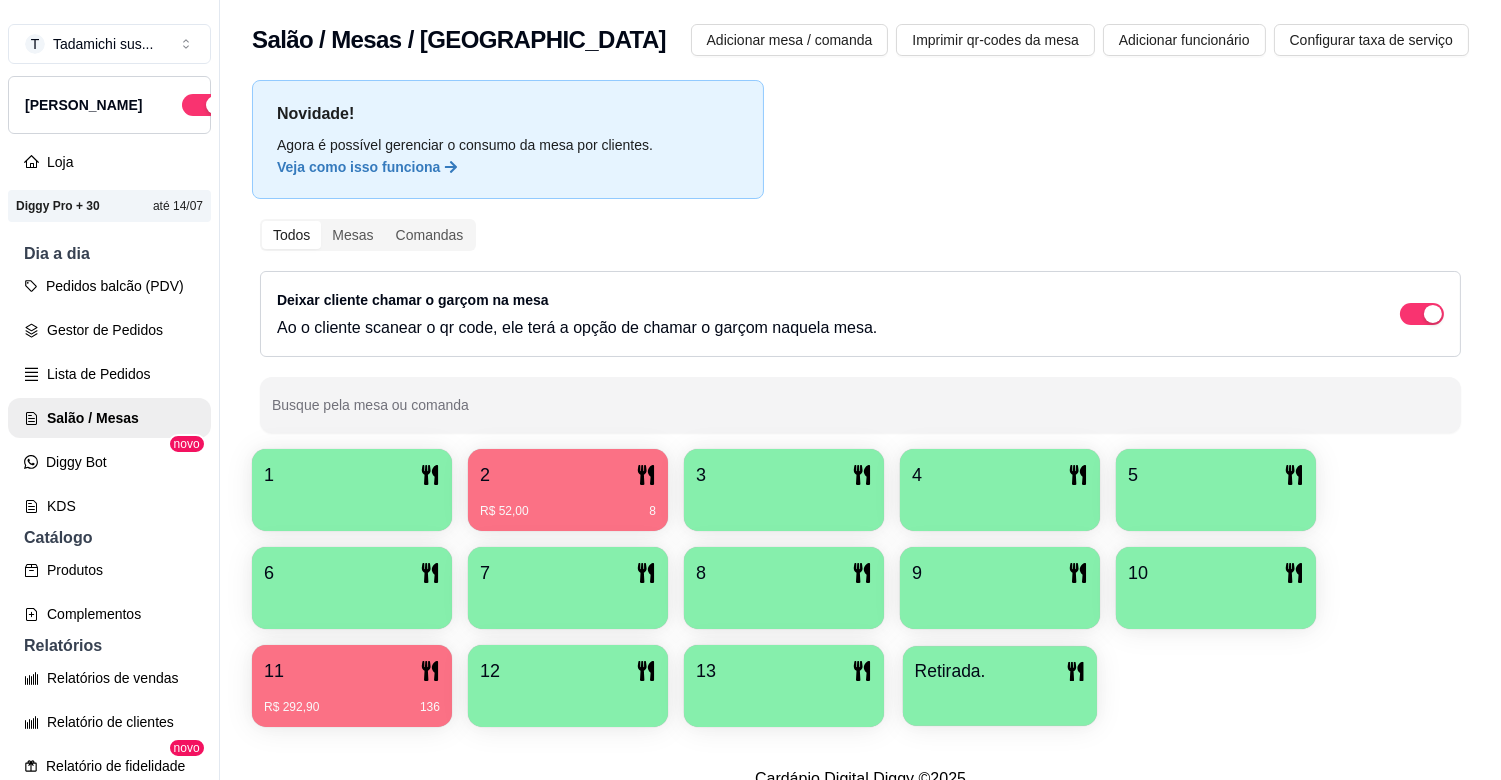 click on "Retirada." at bounding box center [1000, 686] 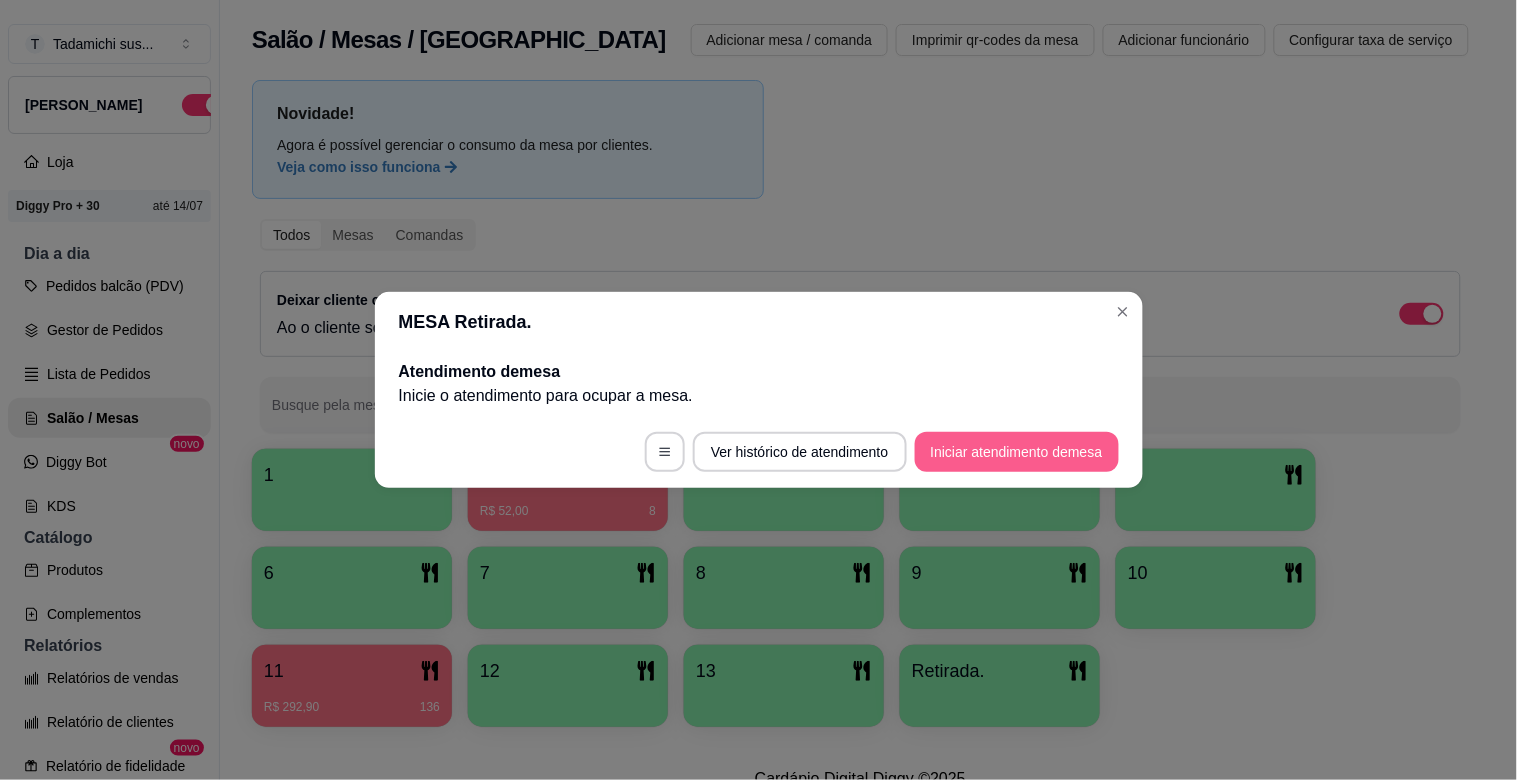 click on "Iniciar atendimento de  mesa" at bounding box center [1017, 452] 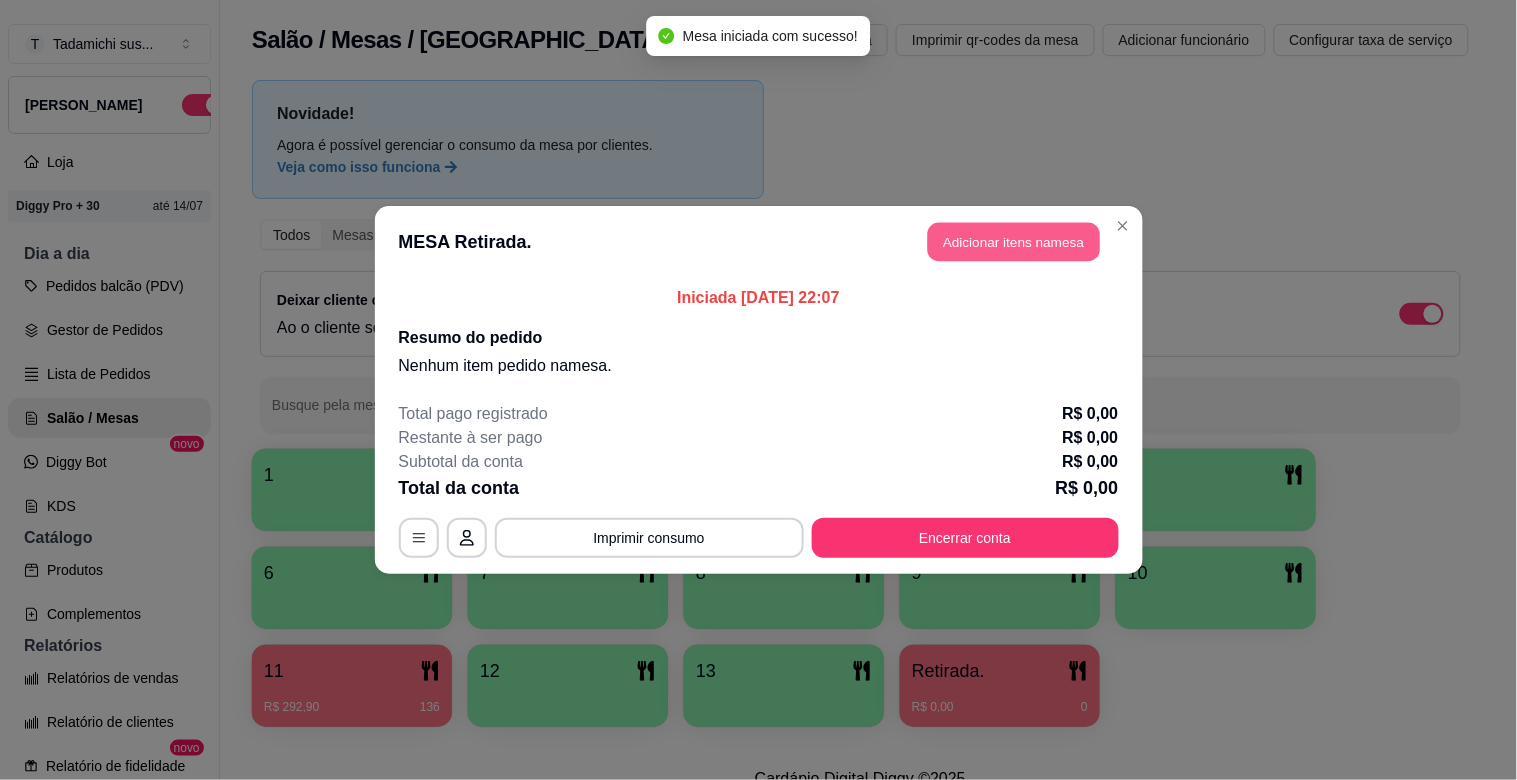 click on "Adicionar itens na  mesa" at bounding box center [1014, 242] 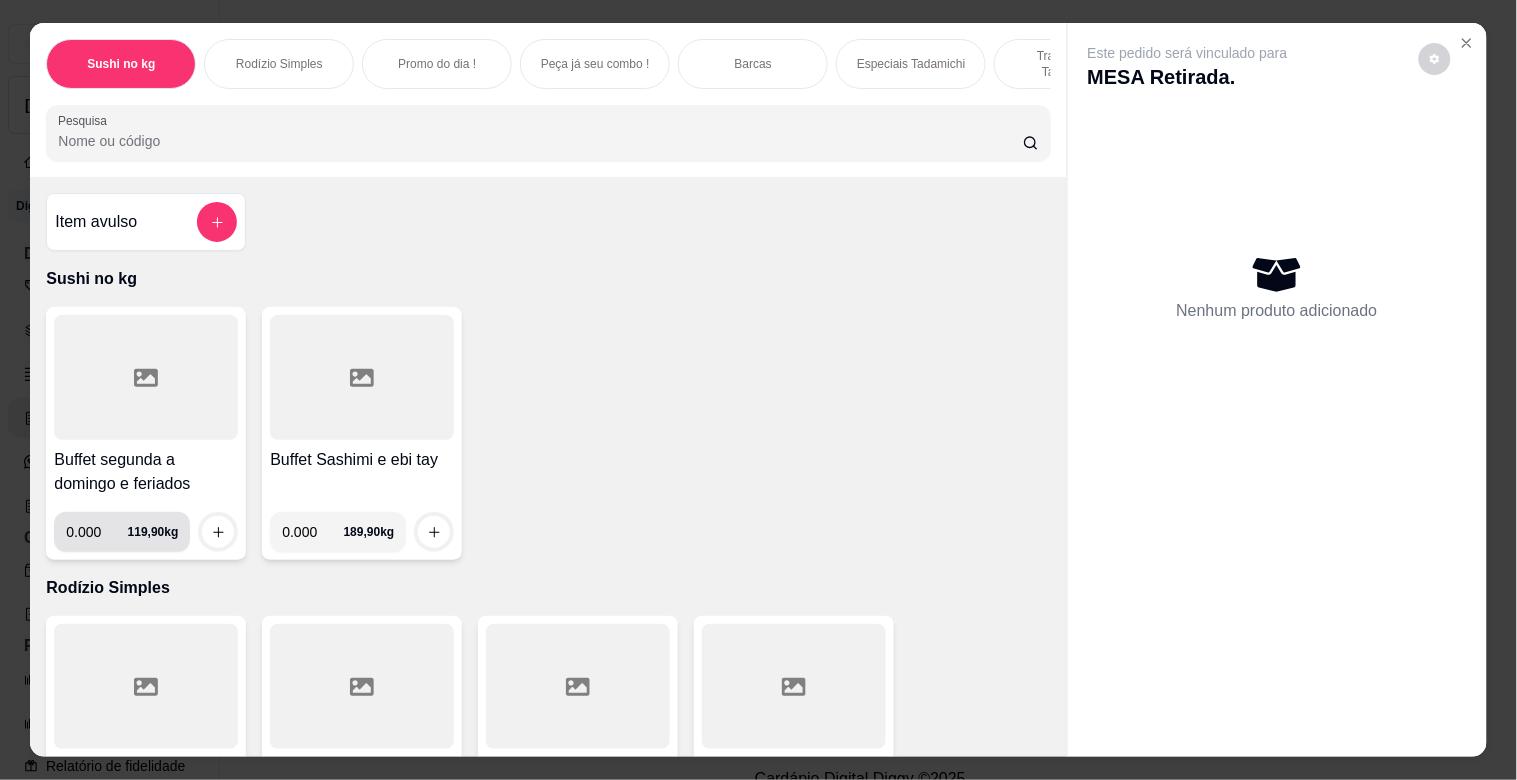 click on "0.000" at bounding box center [96, 532] 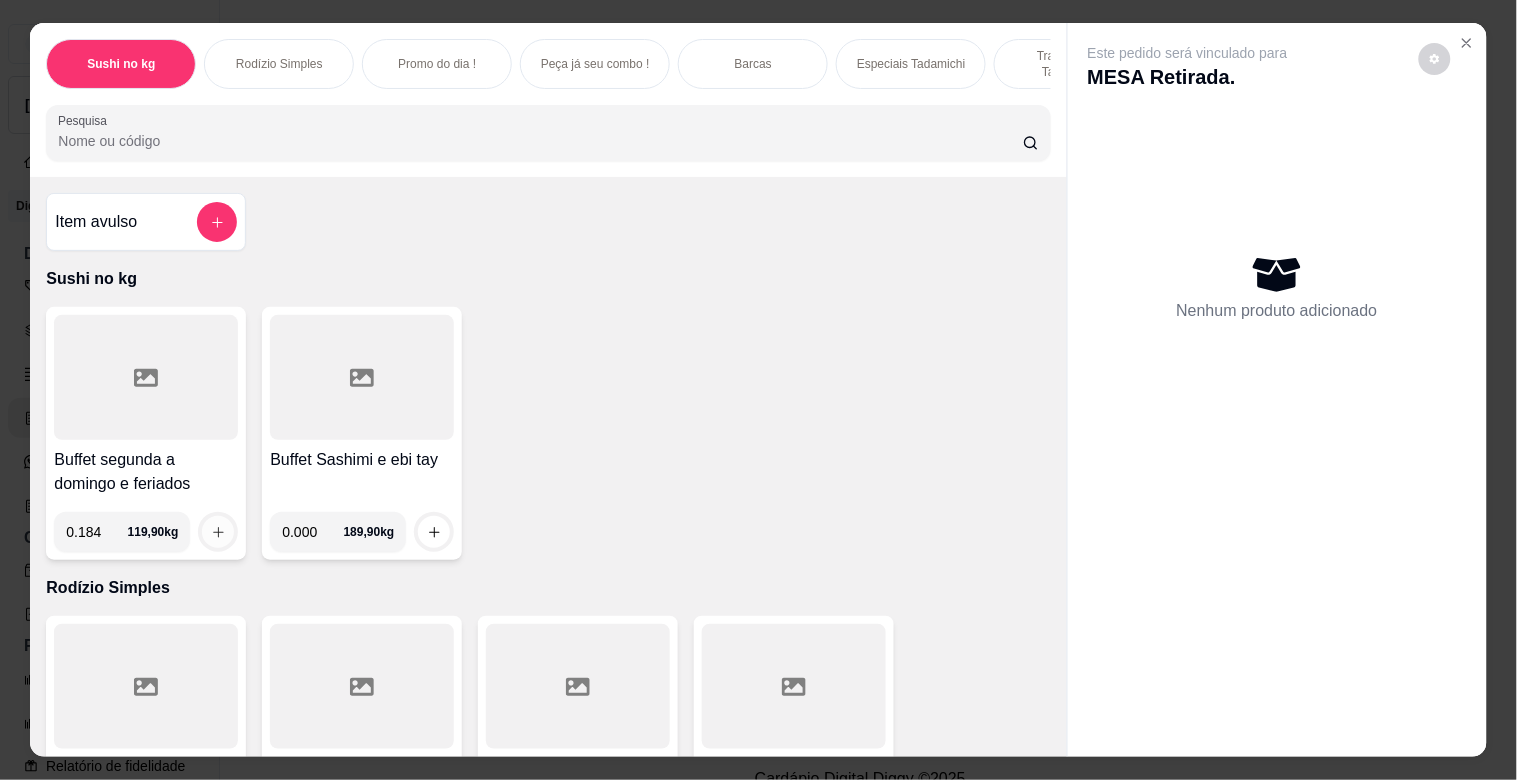 type on "0.184" 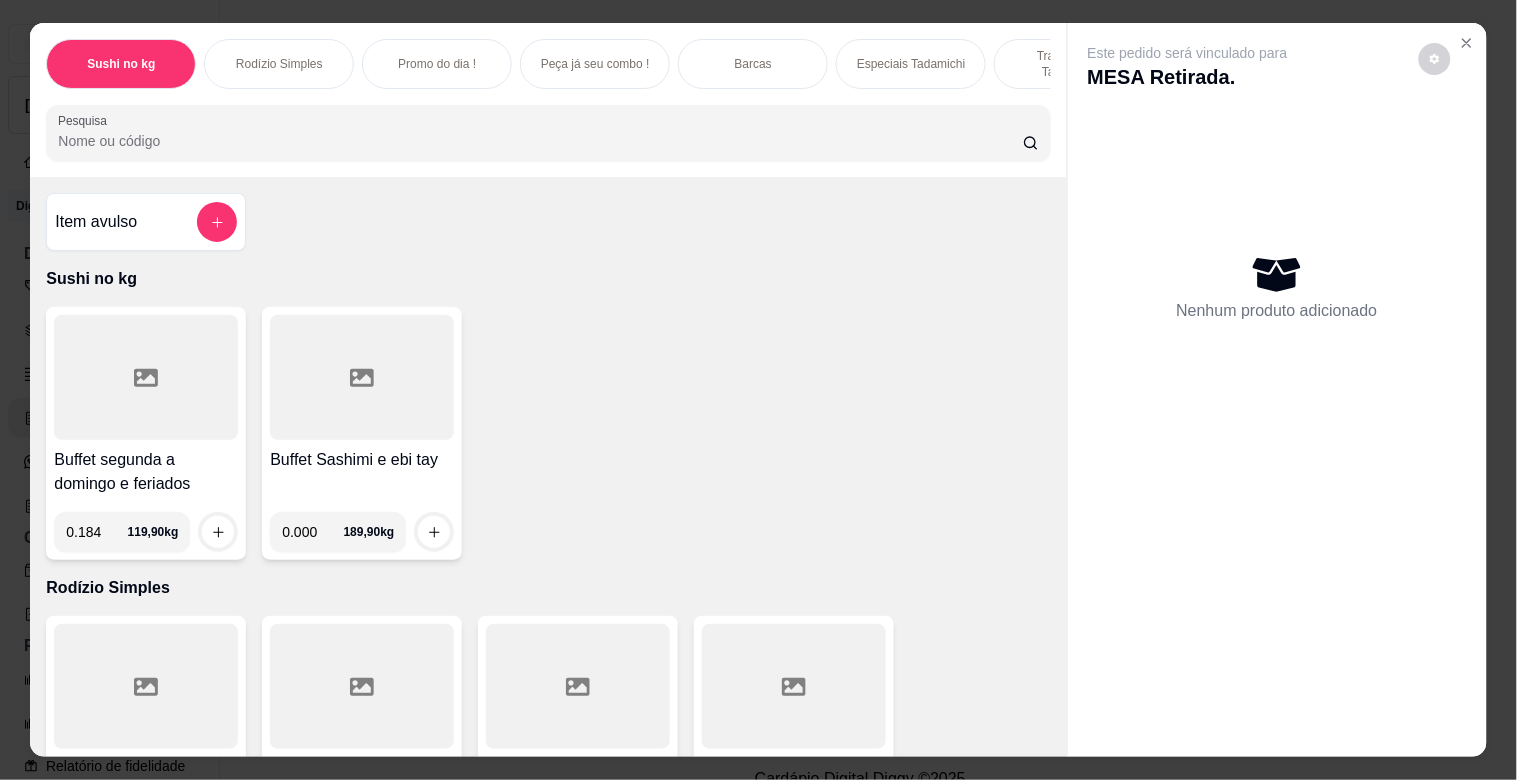 click at bounding box center (218, 532) 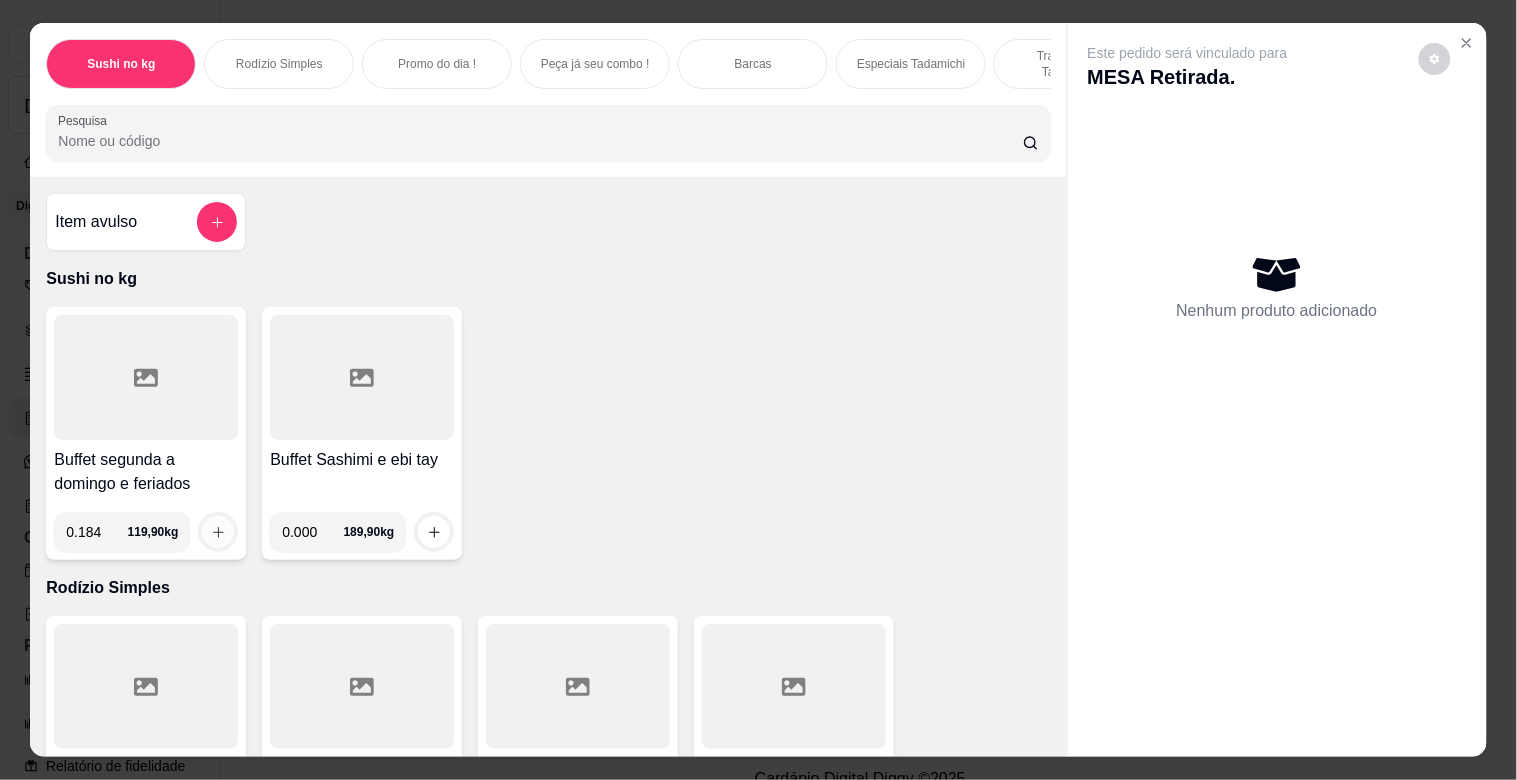 click at bounding box center [218, 532] 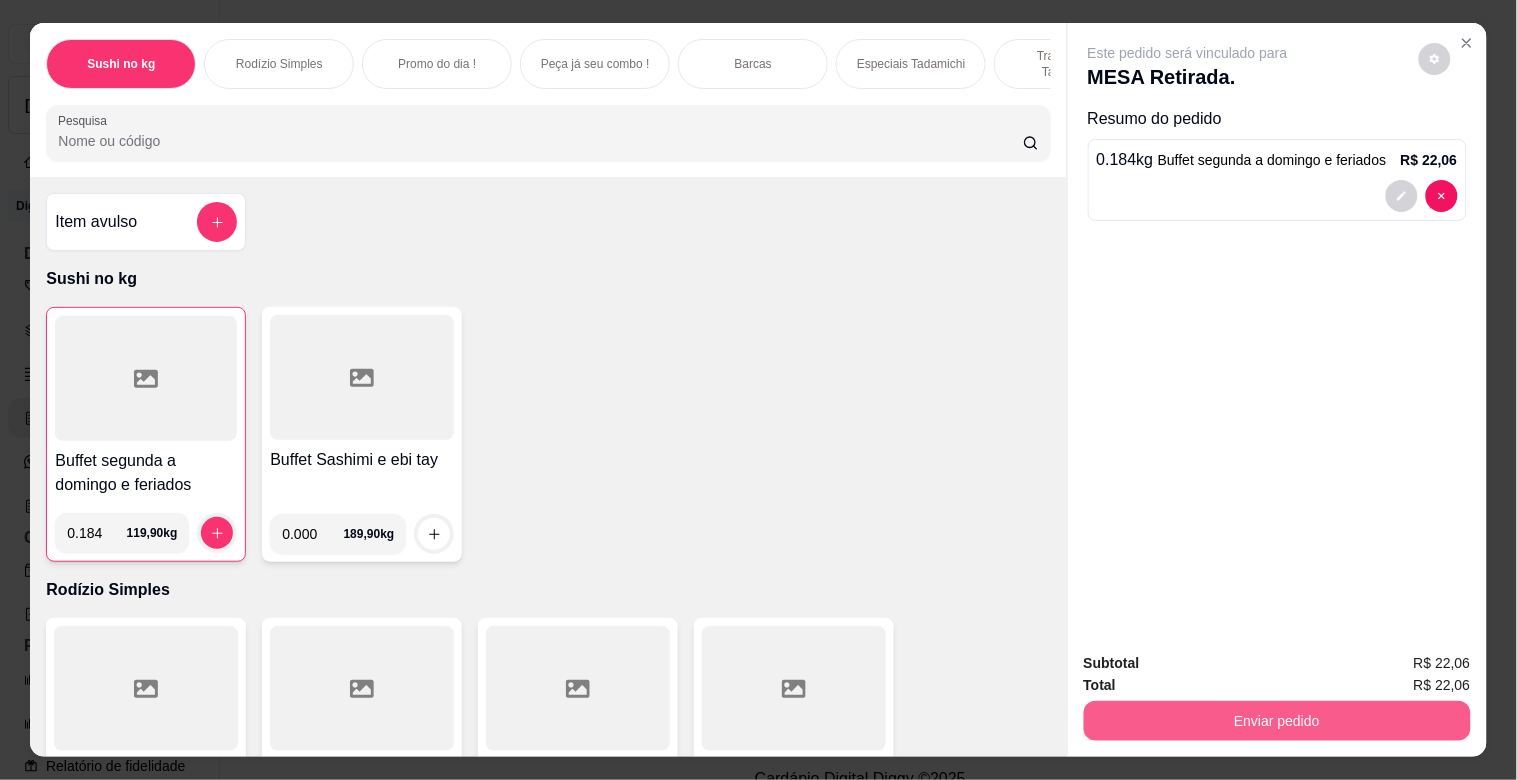 click on "Enviar pedido" at bounding box center [1277, 721] 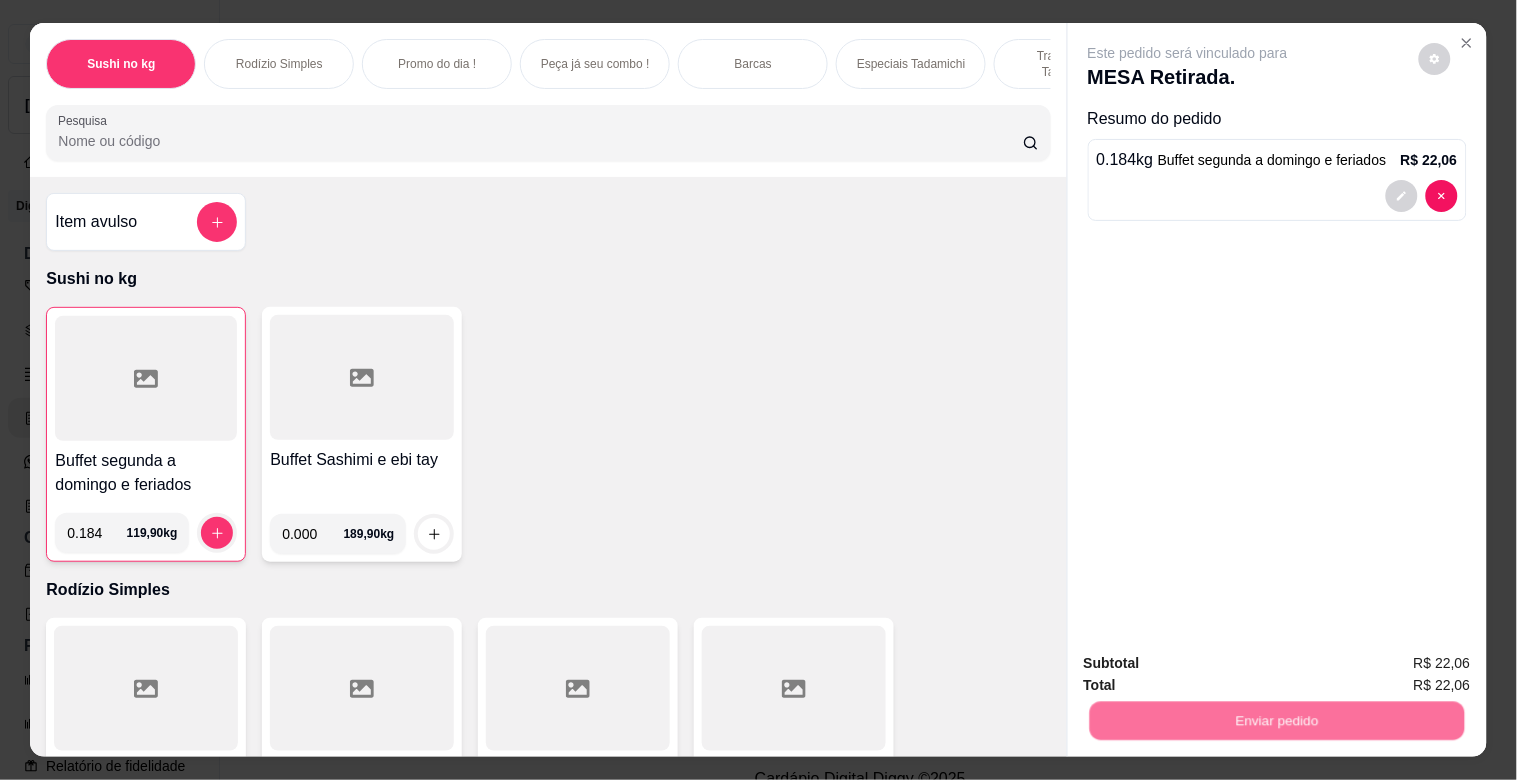 click on "Não registrar e enviar pedido" at bounding box center (1211, 663) 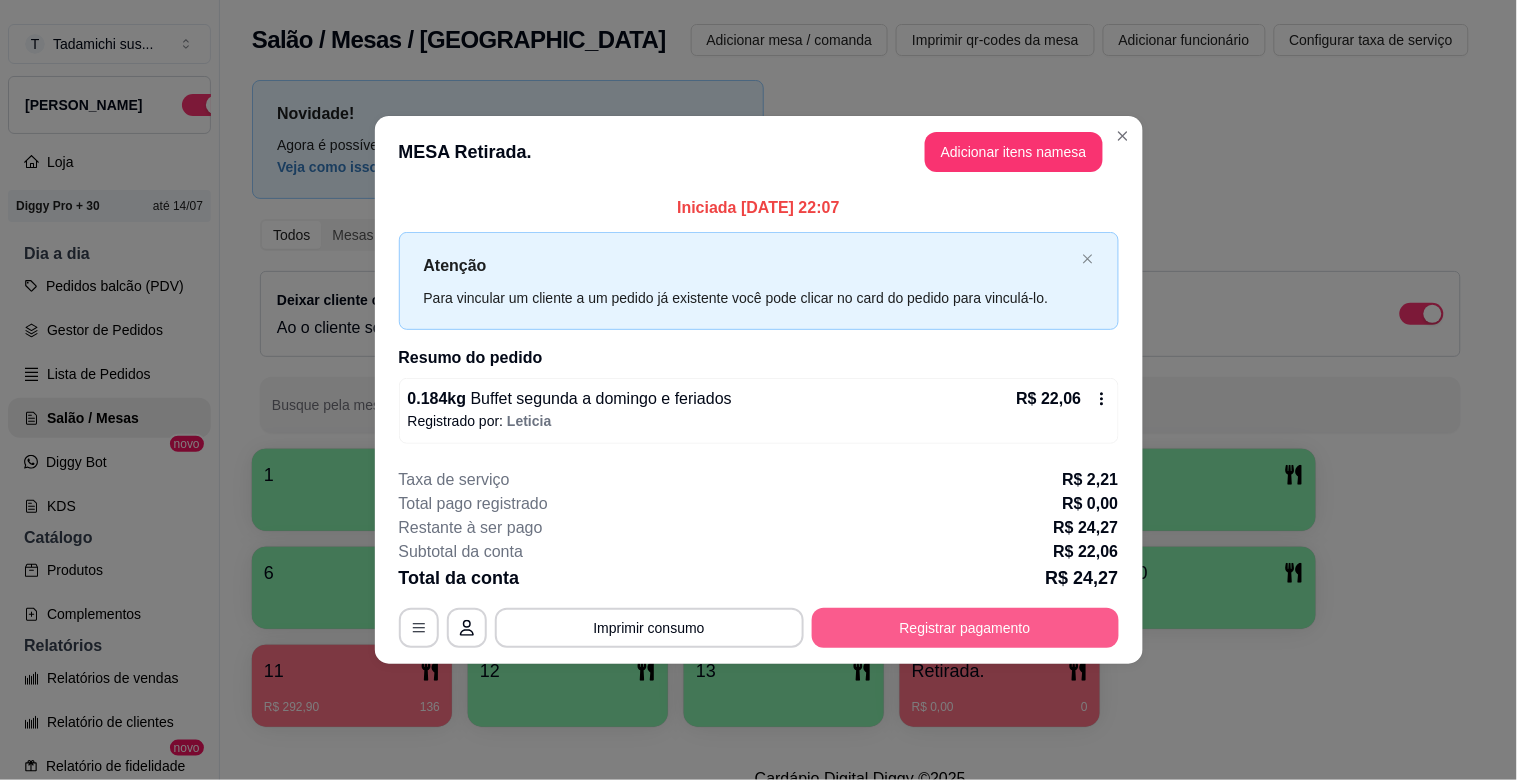click on "Registrar pagamento" at bounding box center (965, 628) 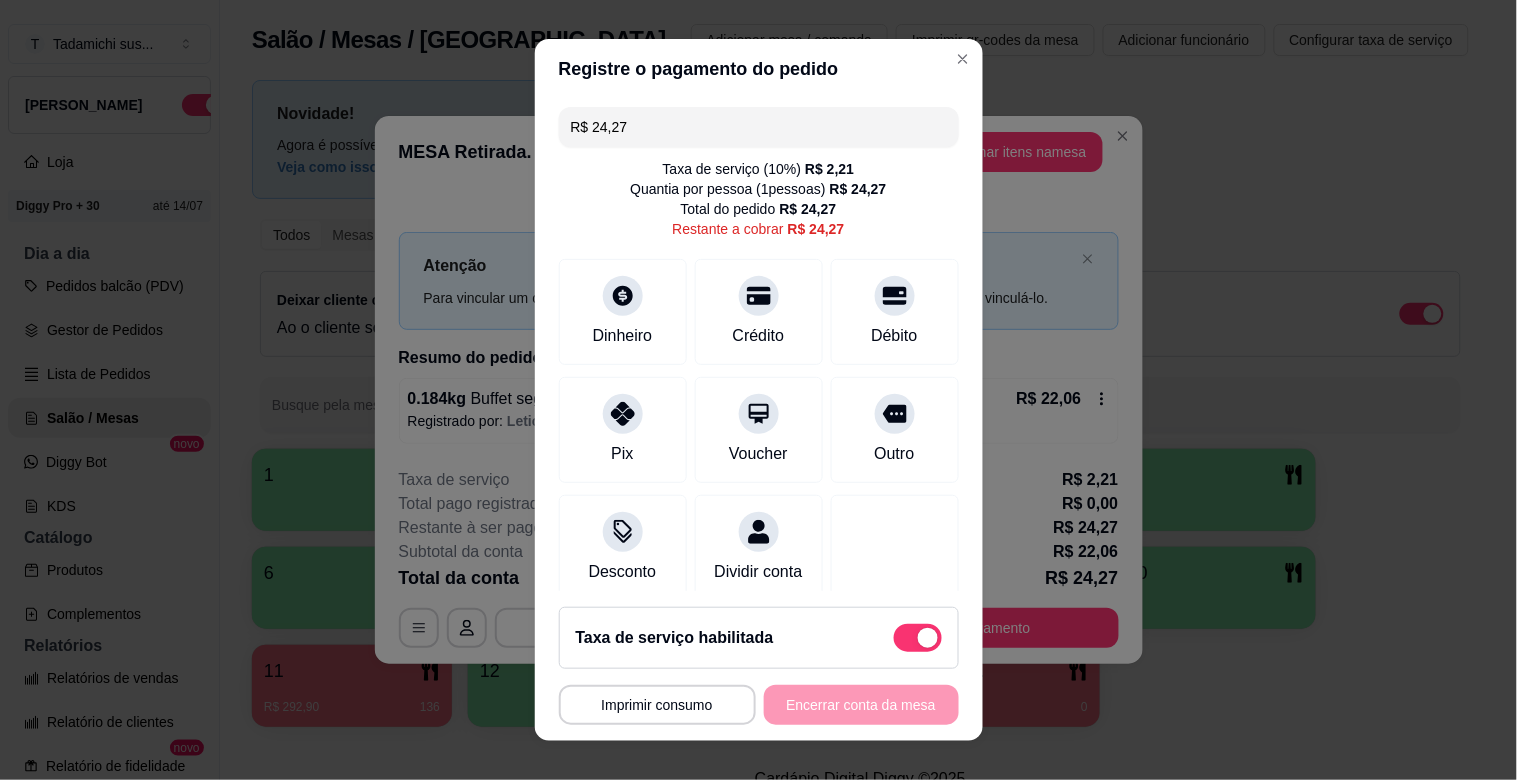 click at bounding box center (928, 638) 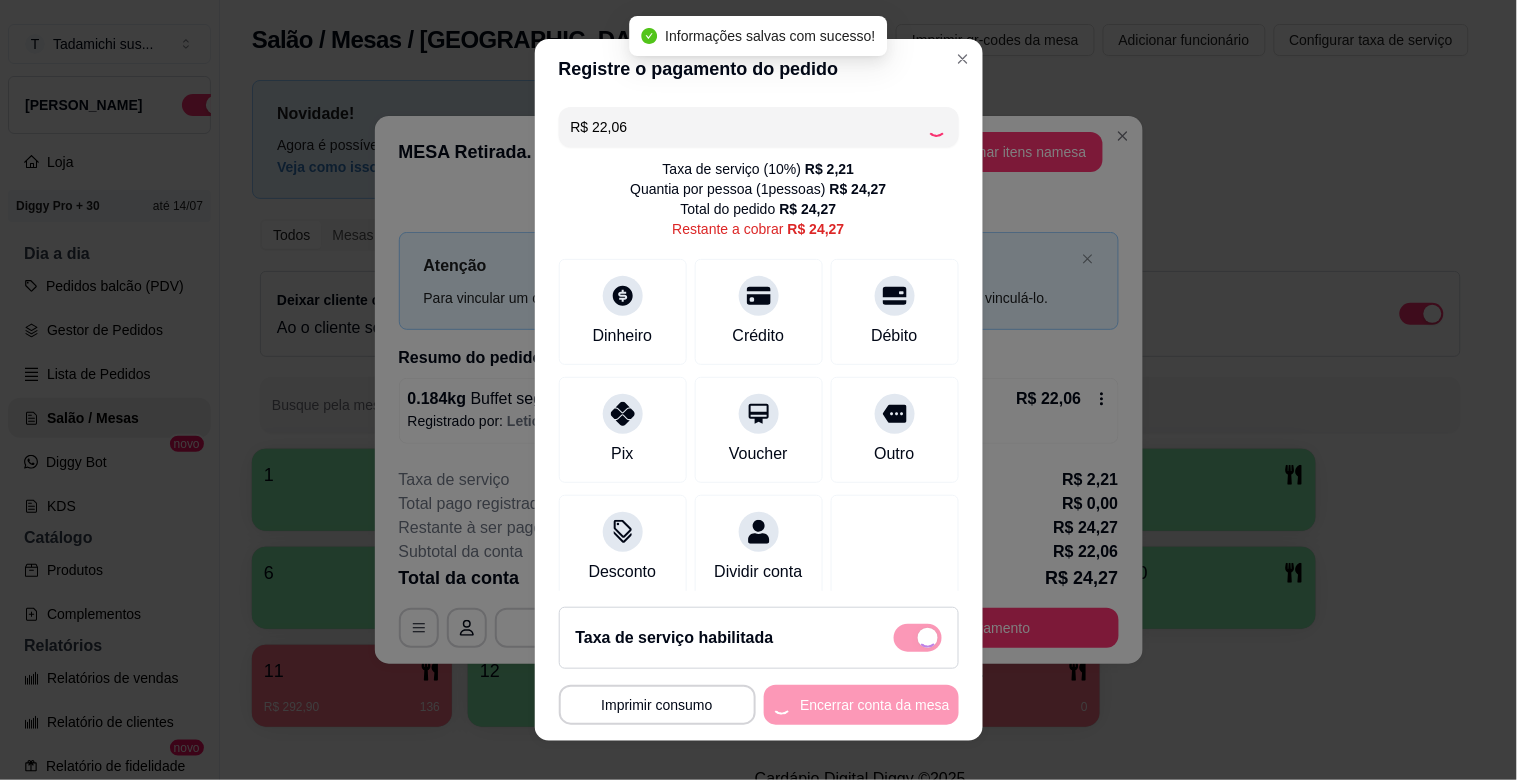 checkbox on "false" 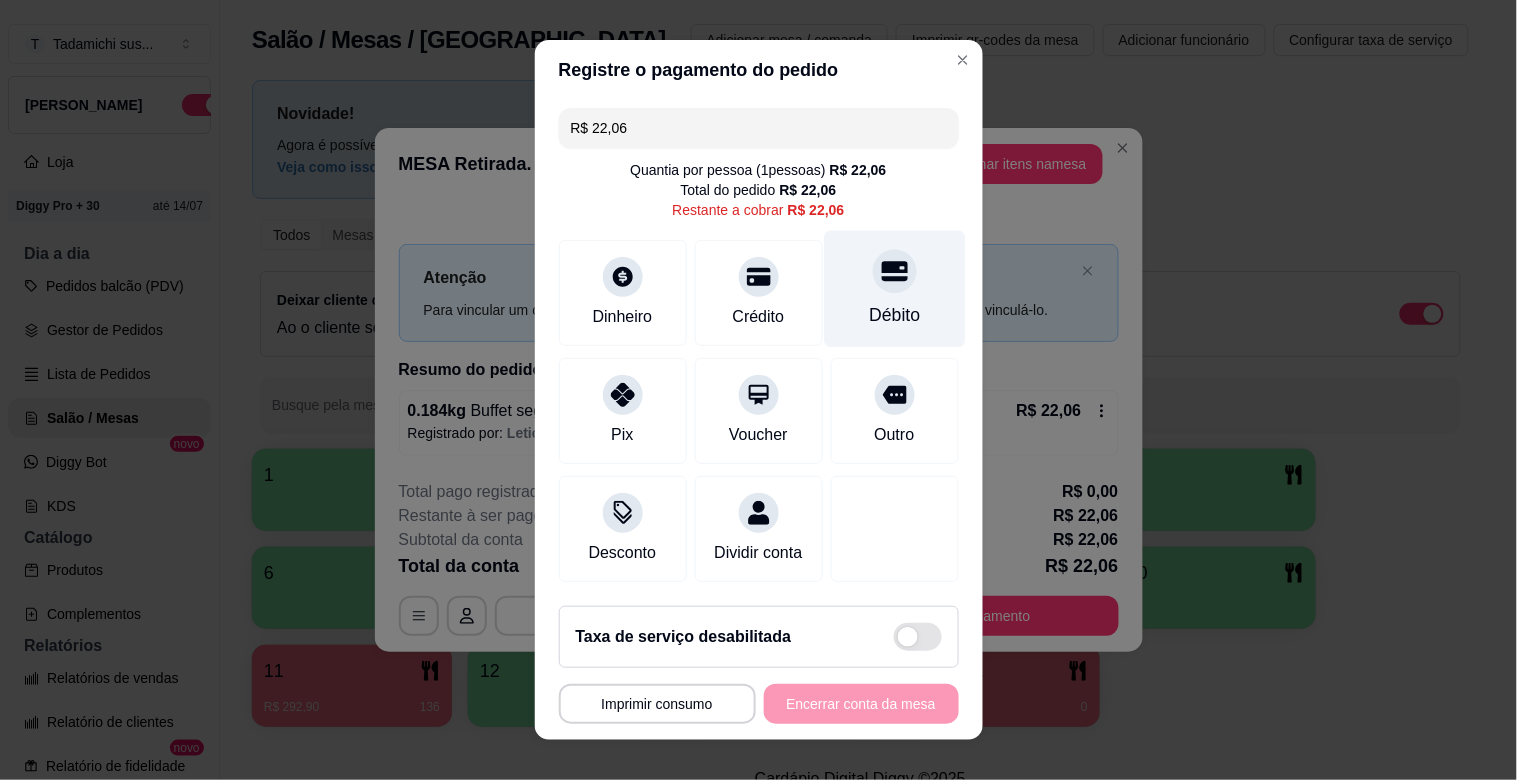 click 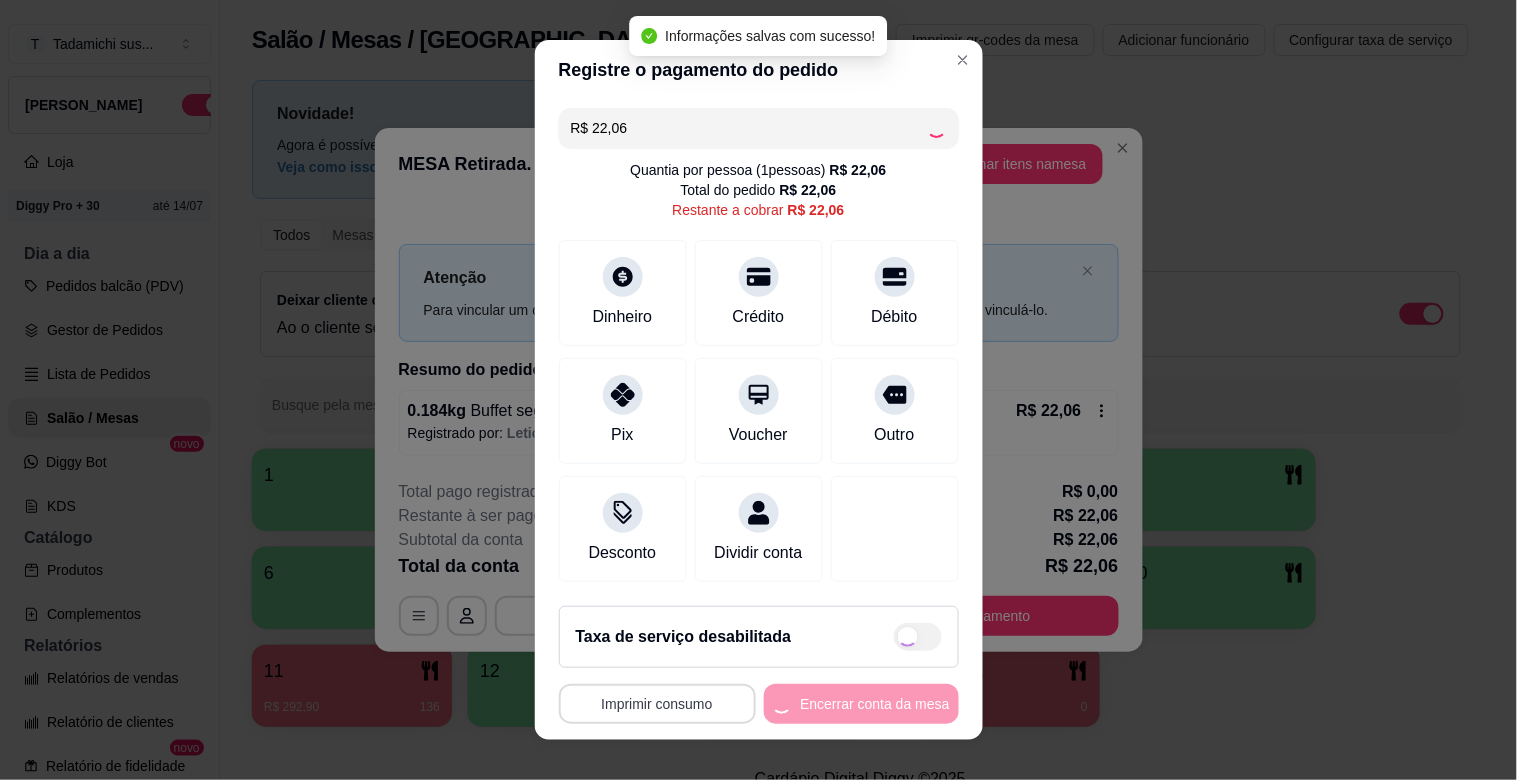 type on "R$ 0,00" 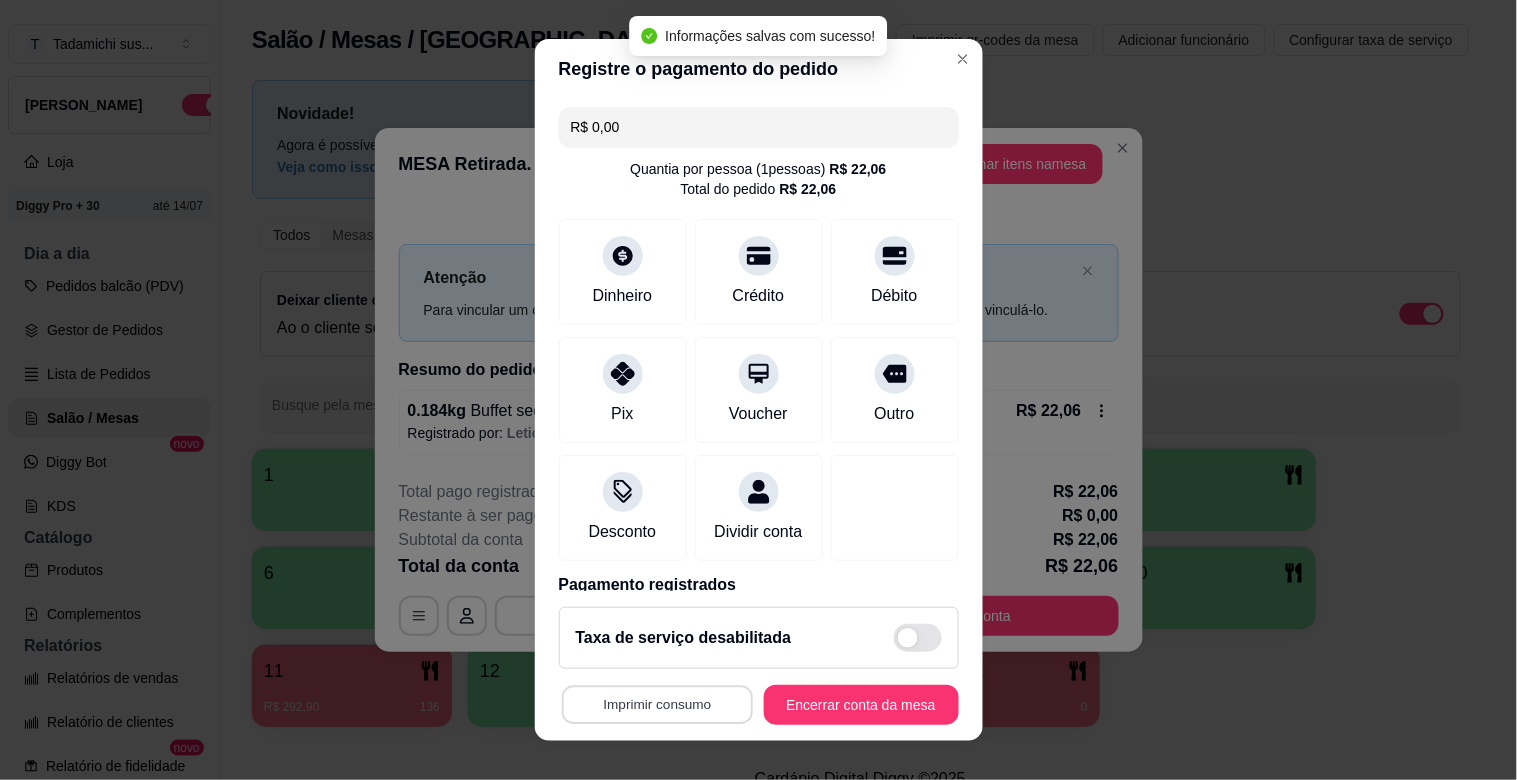 click on "Imprimir consumo" at bounding box center (656, 705) 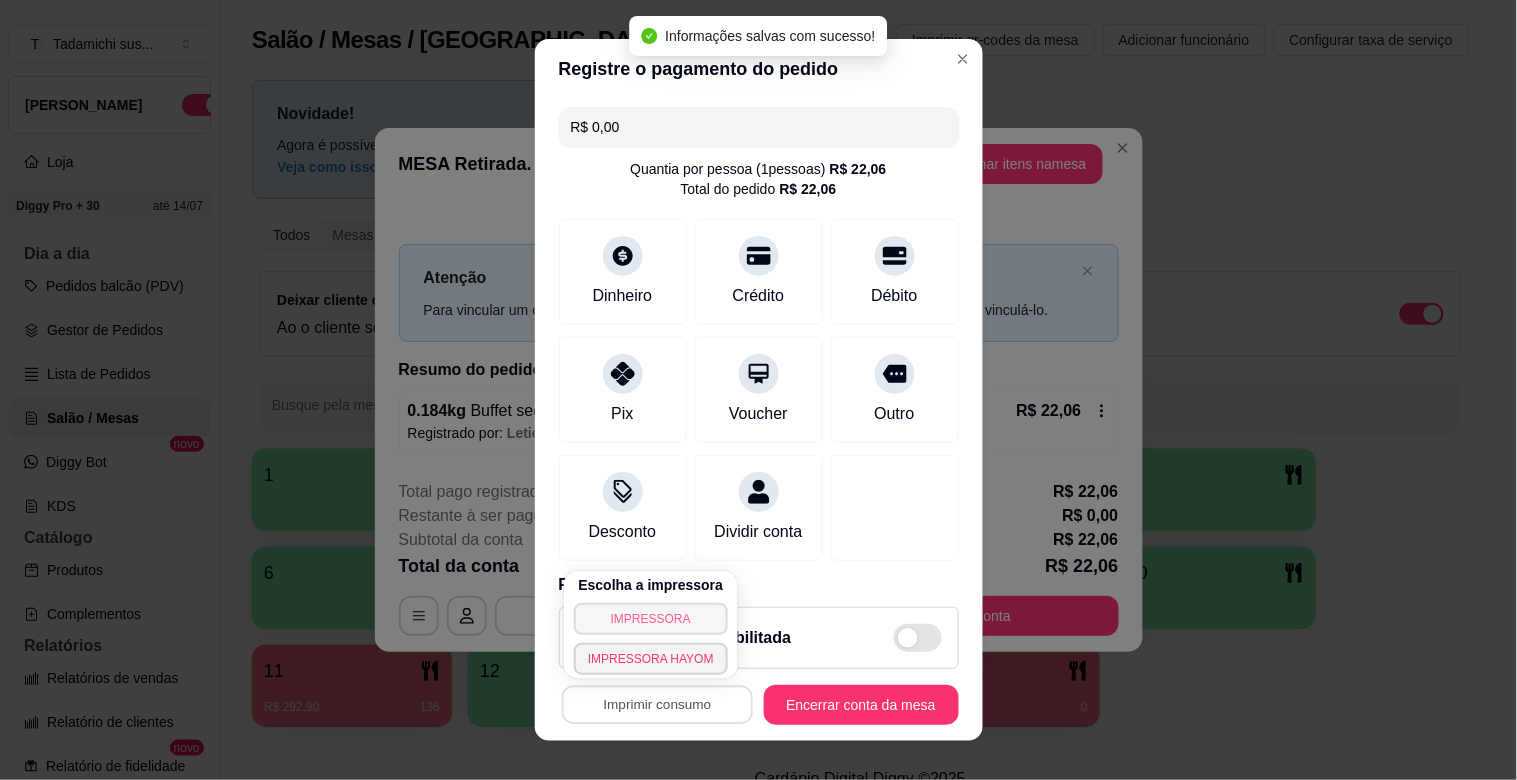 click on "IMPRESSORA" at bounding box center [651, 619] 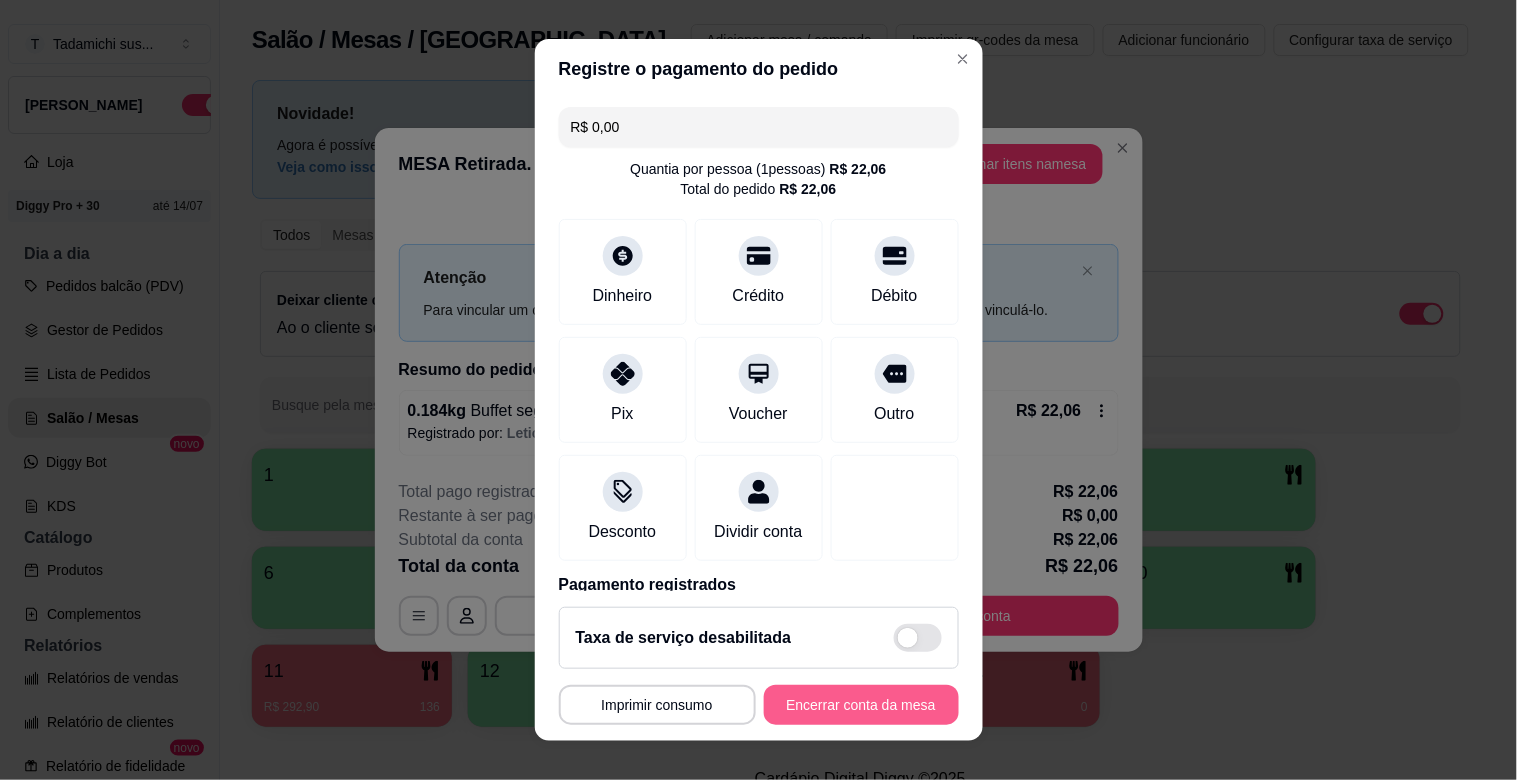 click on "Encerrar conta da mesa" at bounding box center [861, 705] 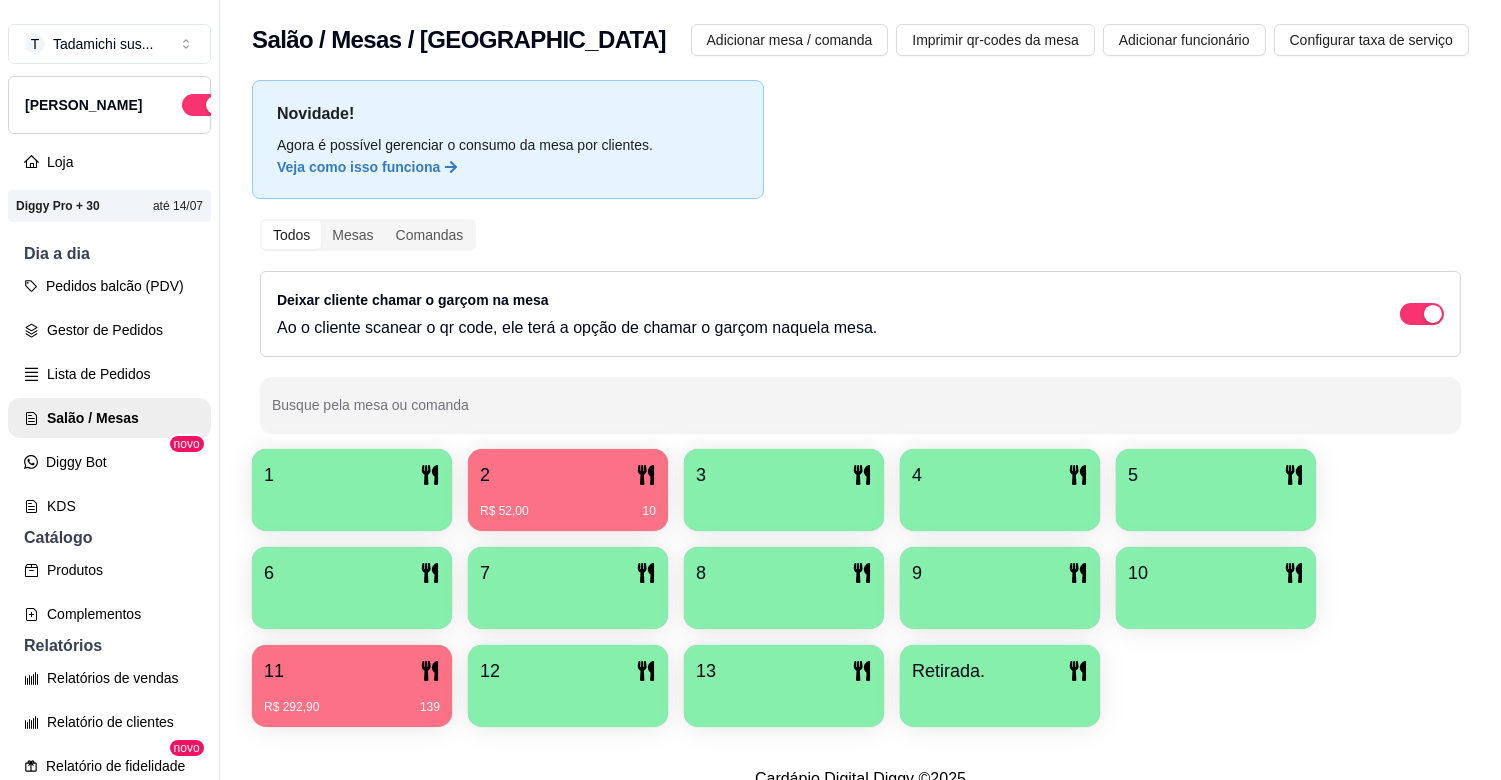 click on "2" at bounding box center (568, 475) 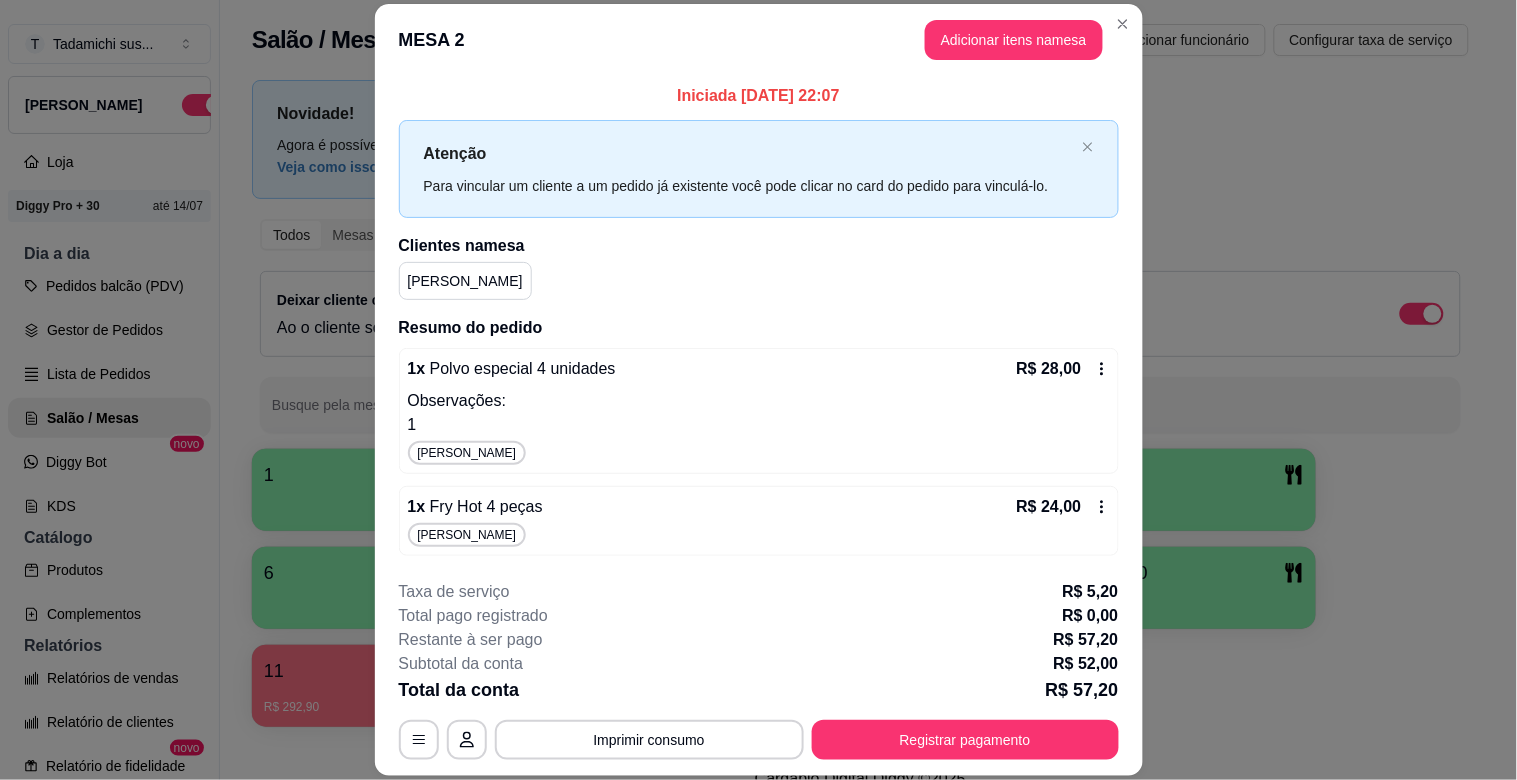 click 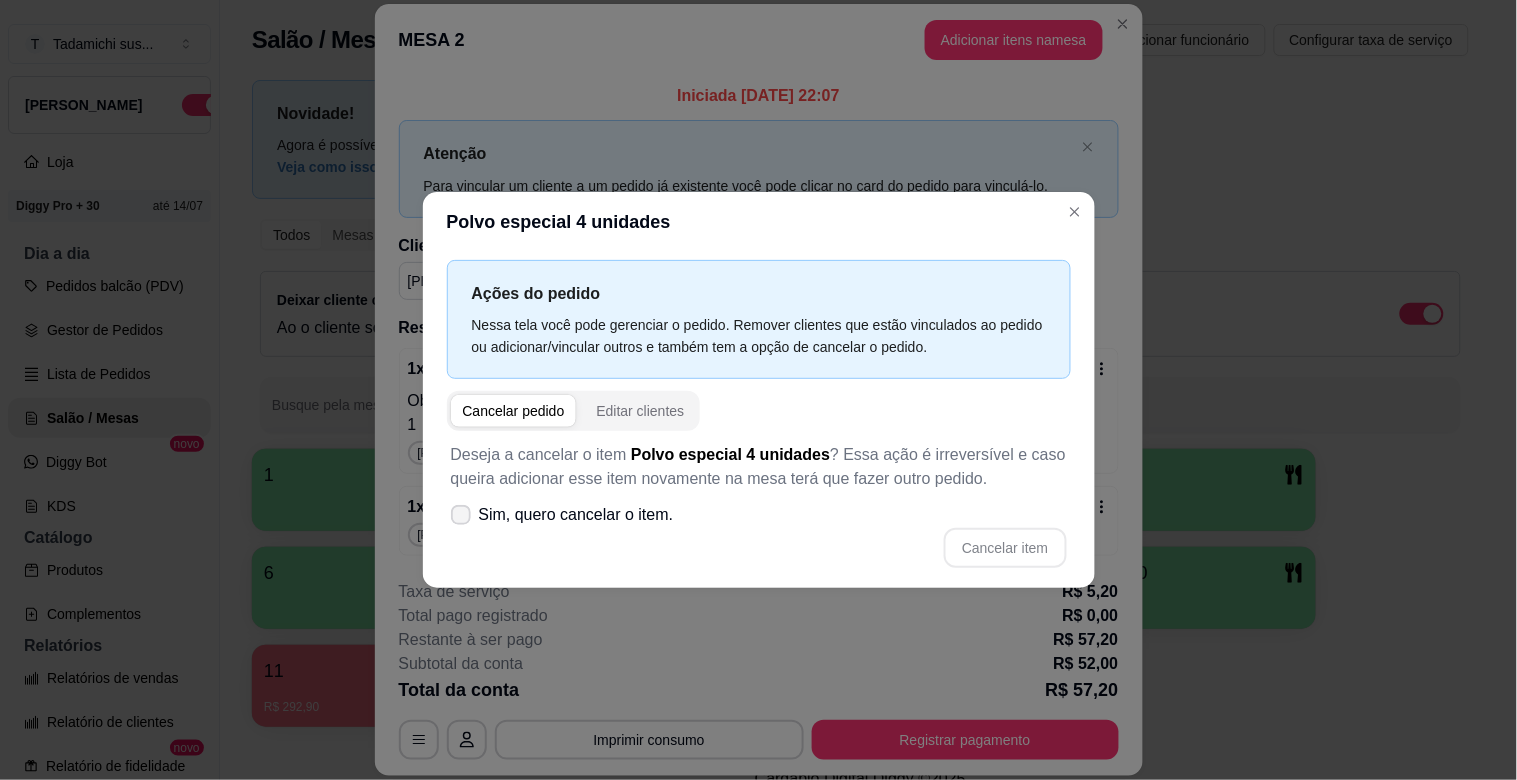 click on "Sim, quero cancelar o item." at bounding box center (562, 515) 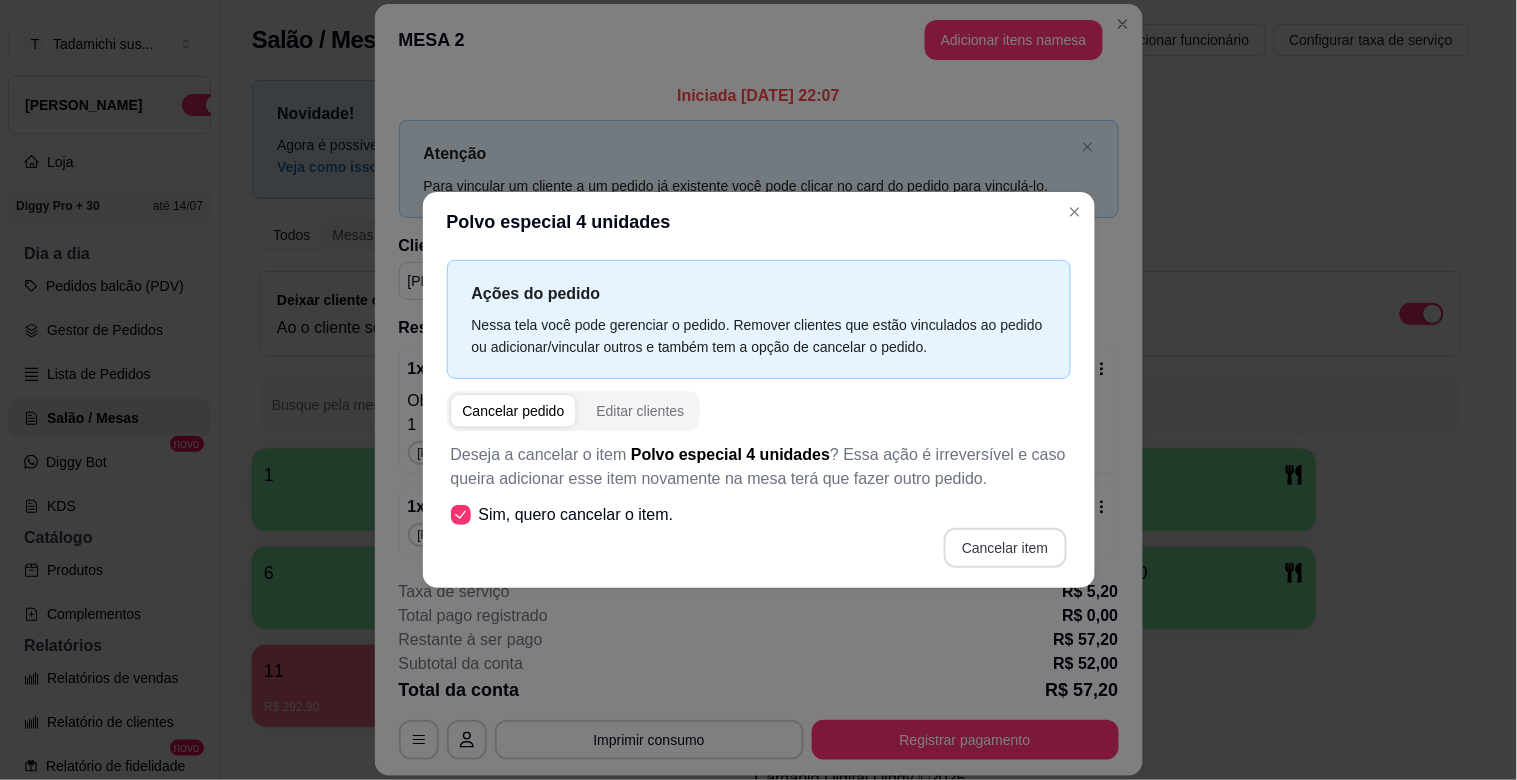 click on "Cancelar item" at bounding box center [1005, 548] 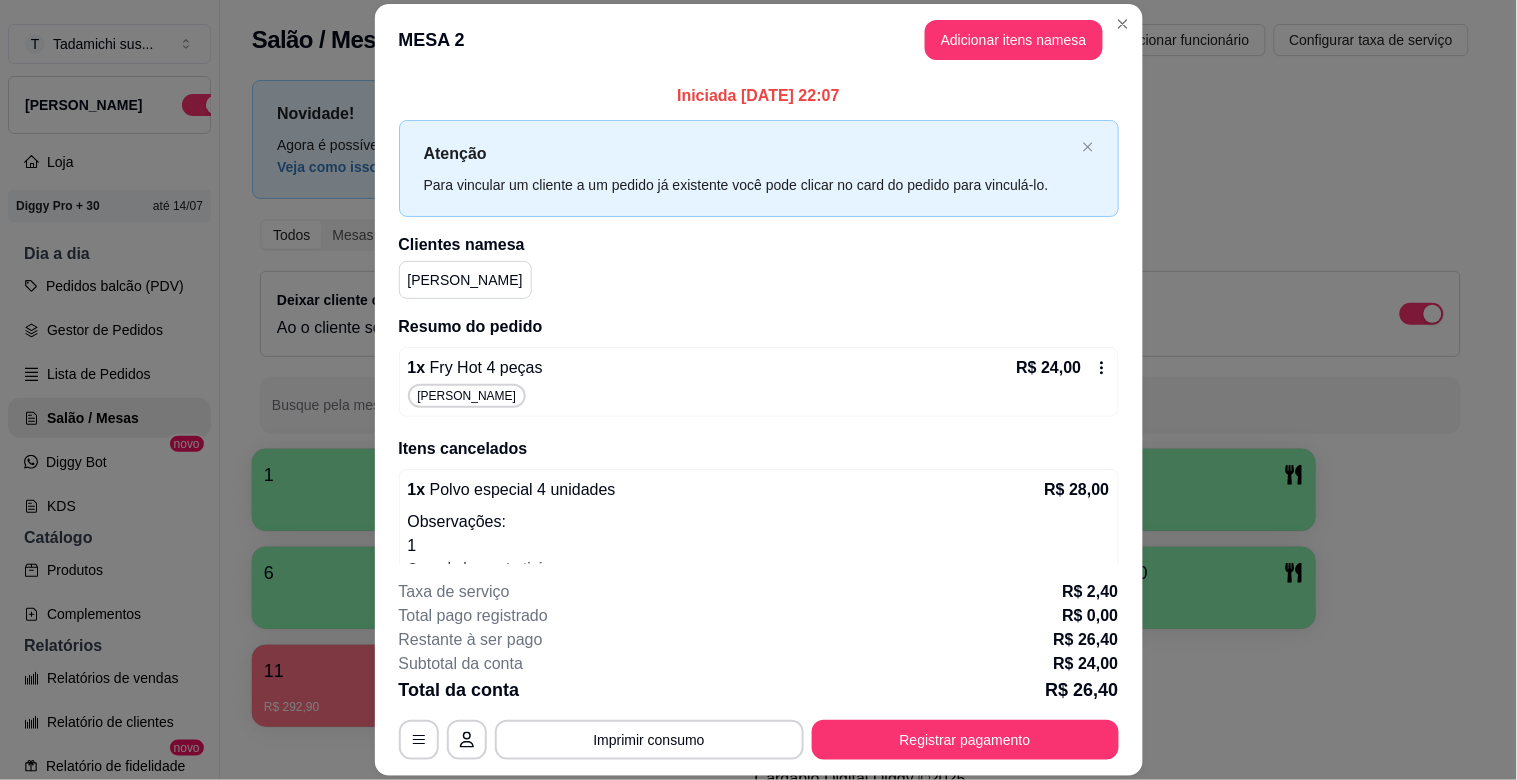 click on "1 x   Fry Hot 4 peças  R$ 24,00 André" at bounding box center [759, 382] 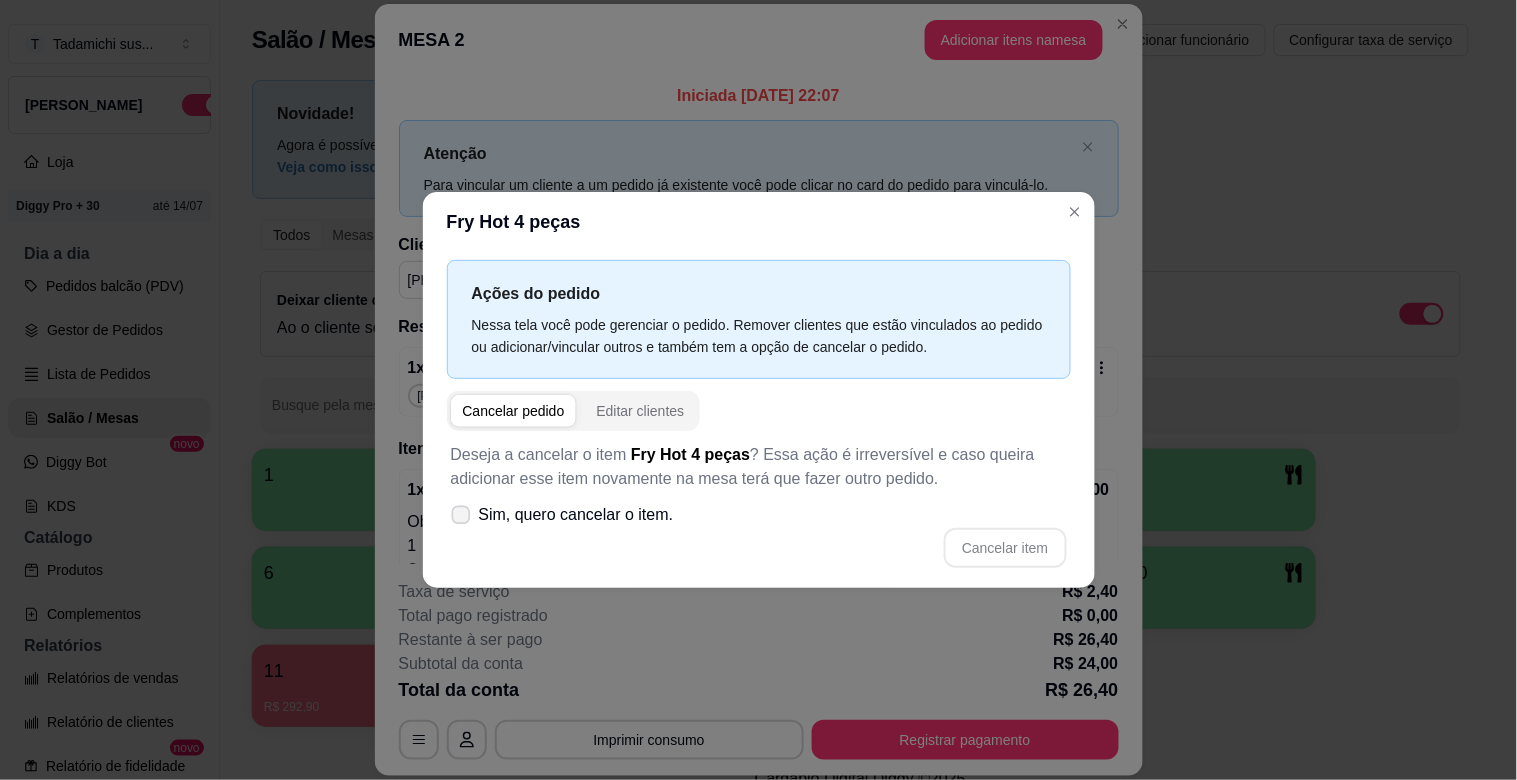 click on "Sim, quero cancelar o item." at bounding box center [562, 515] 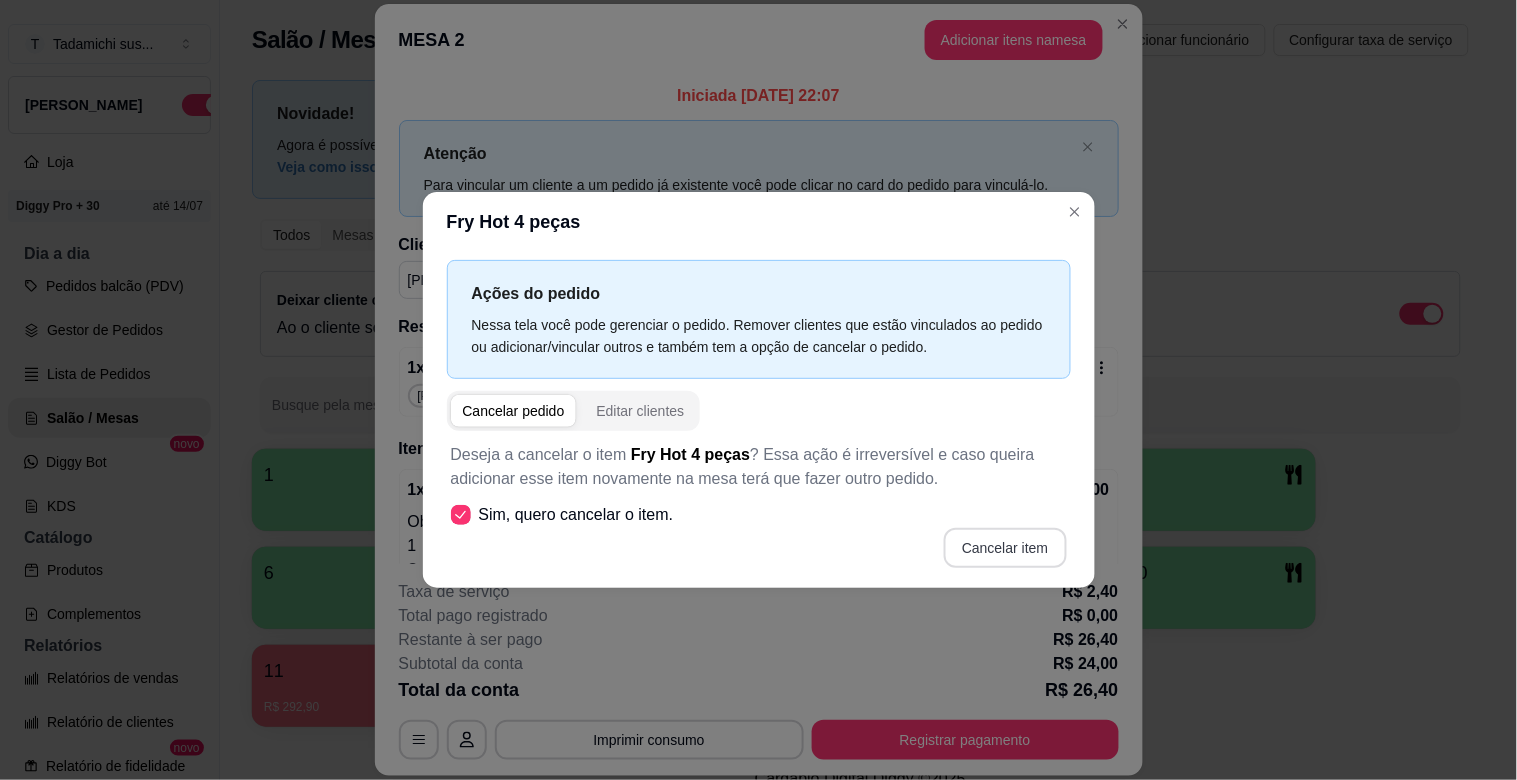 click on "Cancelar item" at bounding box center (1005, 548) 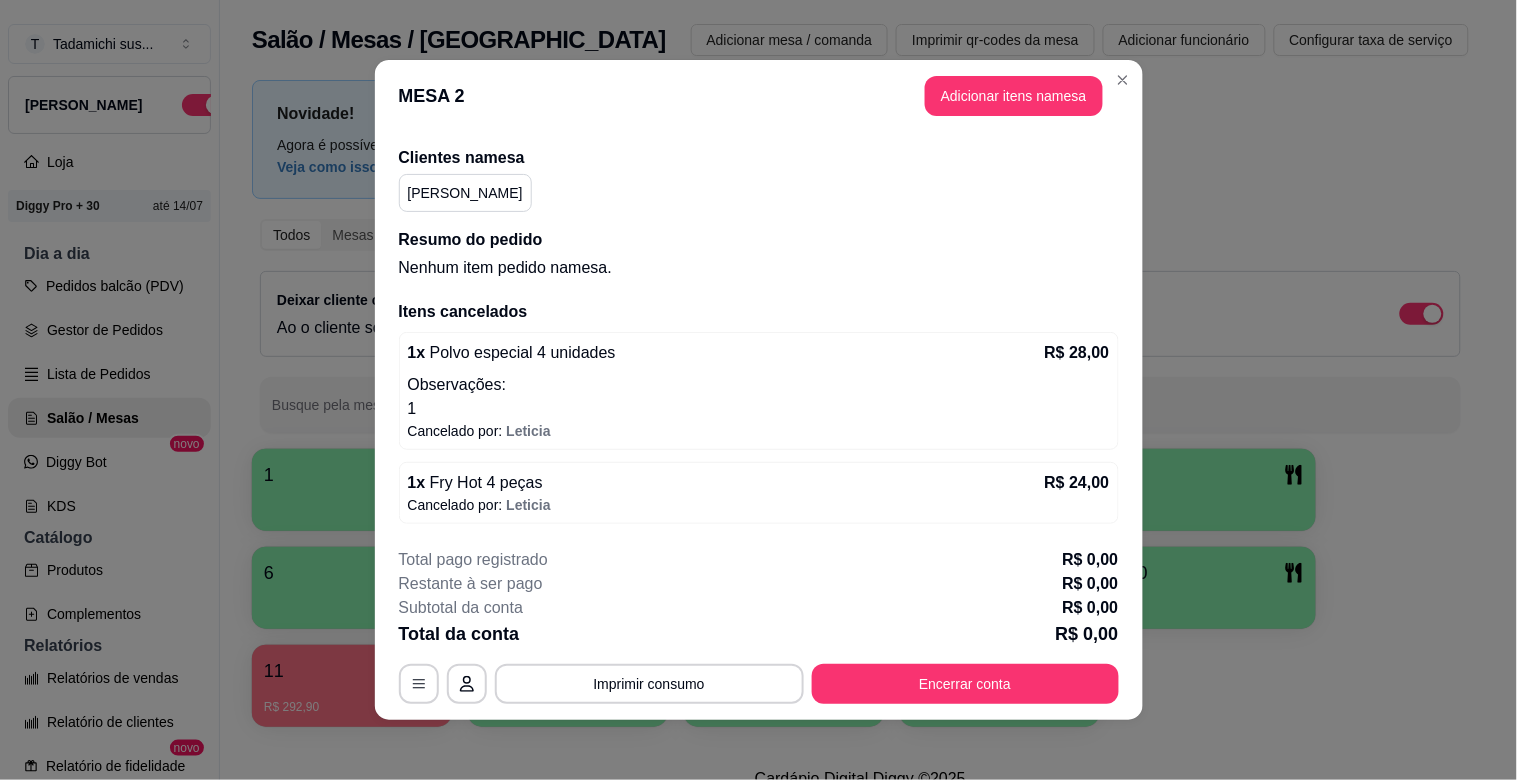 scroll, scrollTop: 0, scrollLeft: 0, axis: both 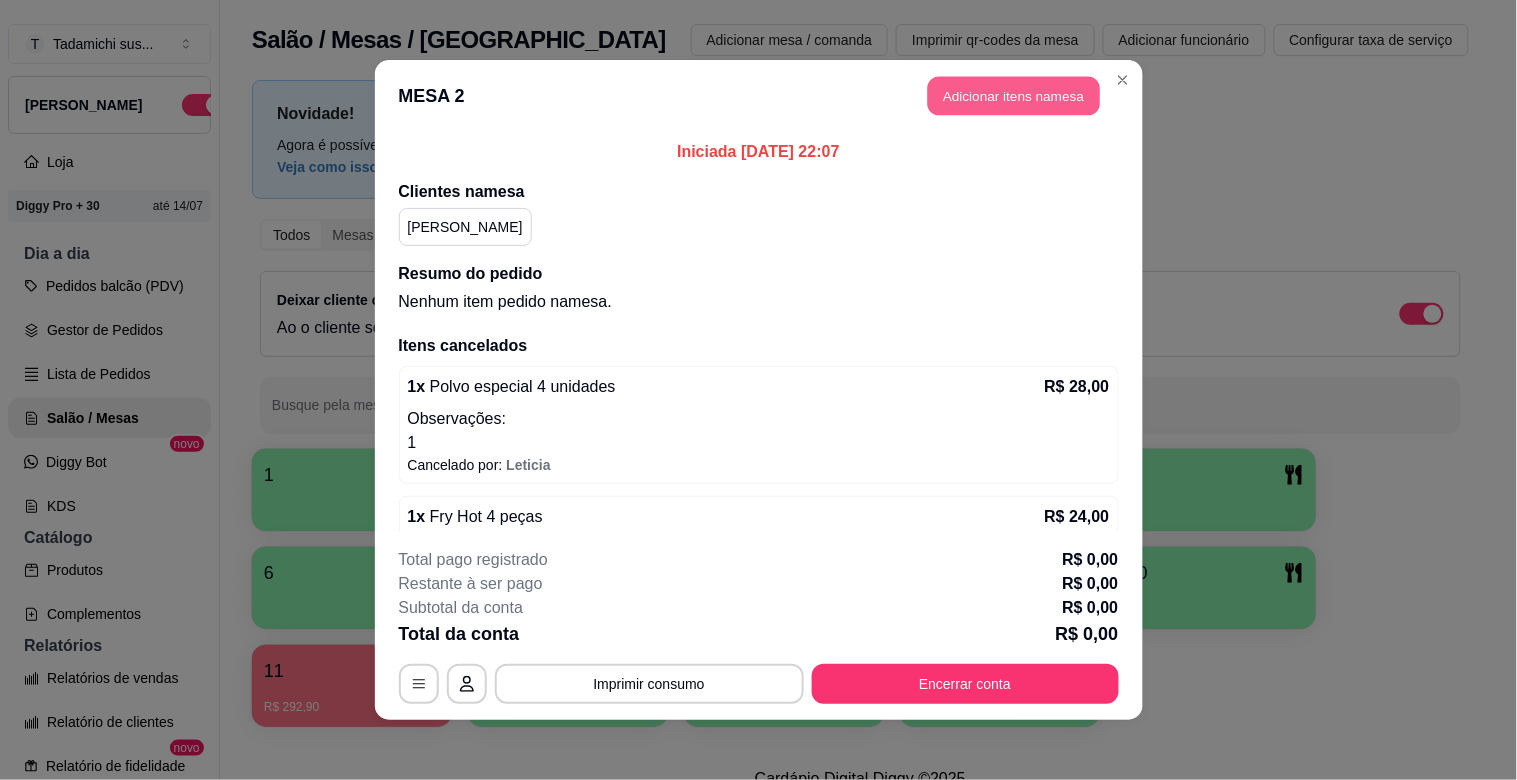 click on "Adicionar itens na  mesa" at bounding box center (1014, 96) 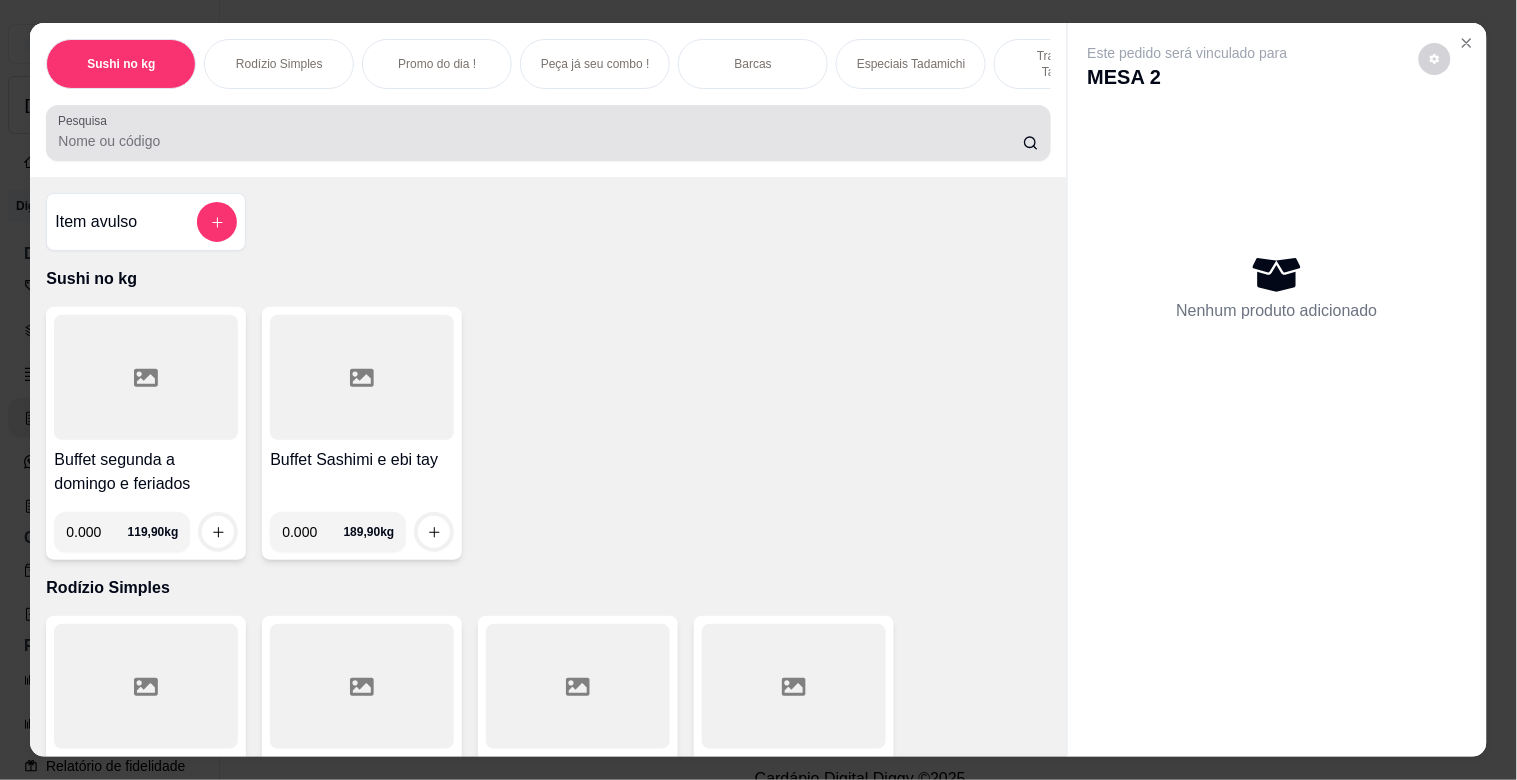 click on "Pesquisa" at bounding box center (540, 141) 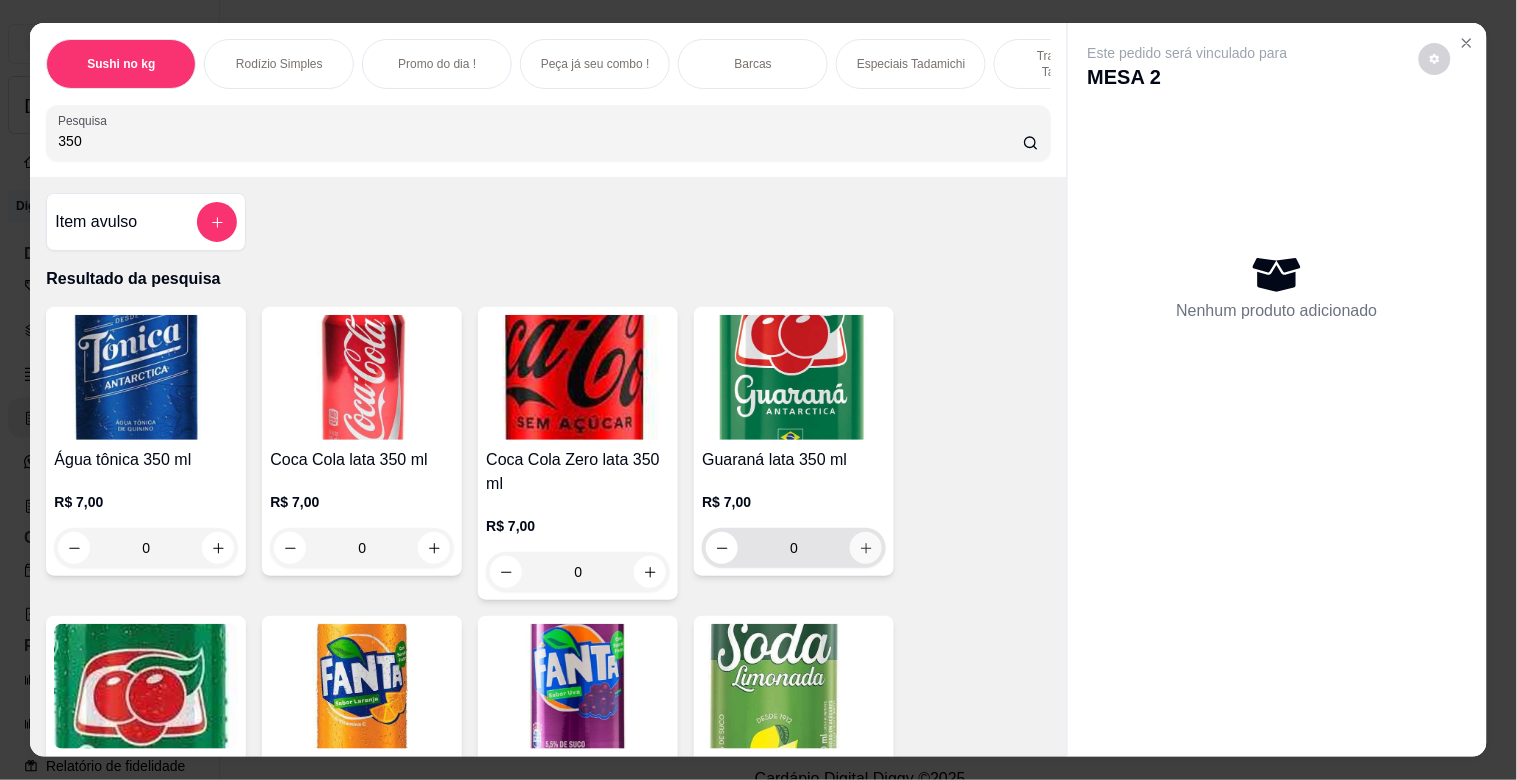 type on "350" 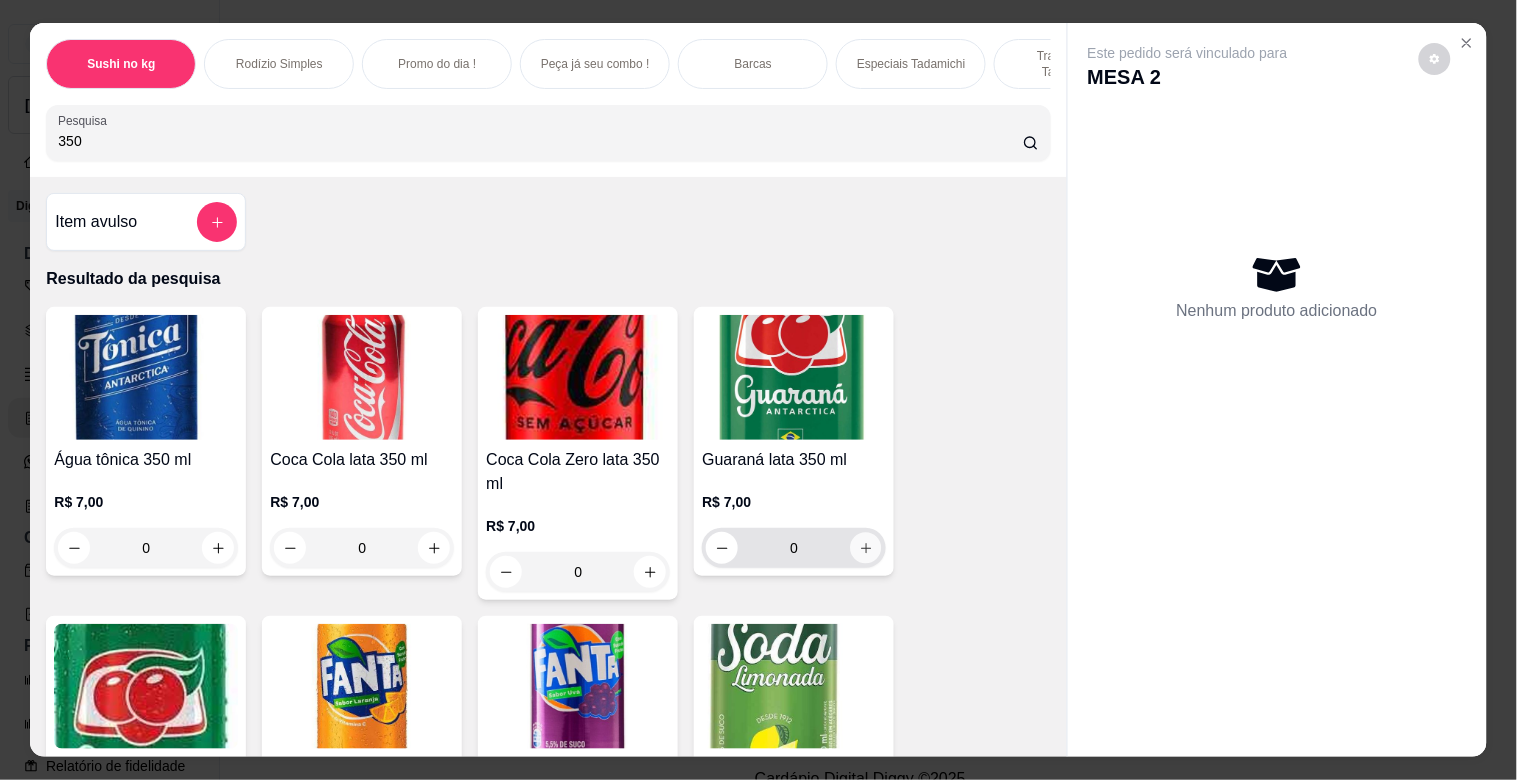 click 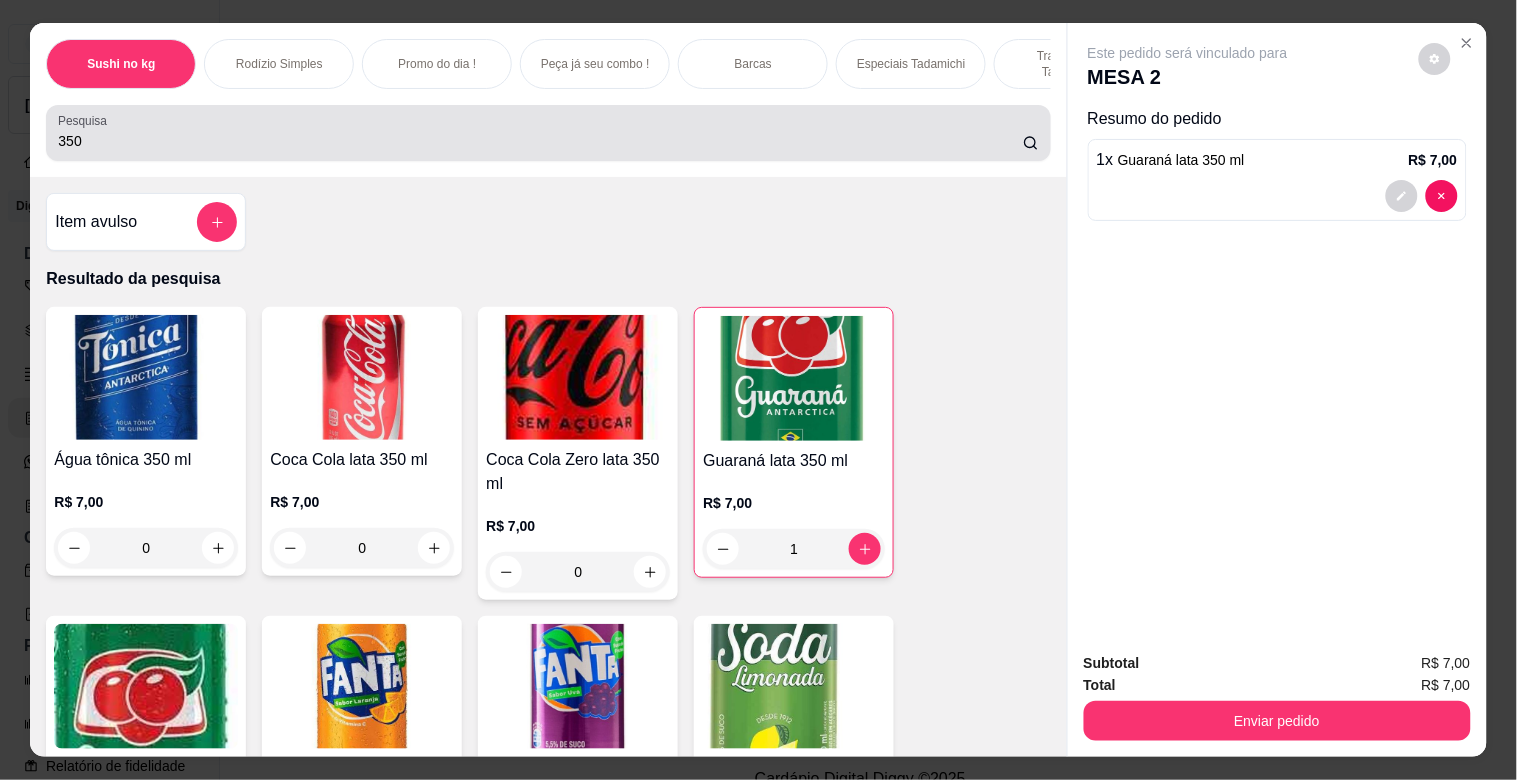 click on "350" at bounding box center [548, 133] 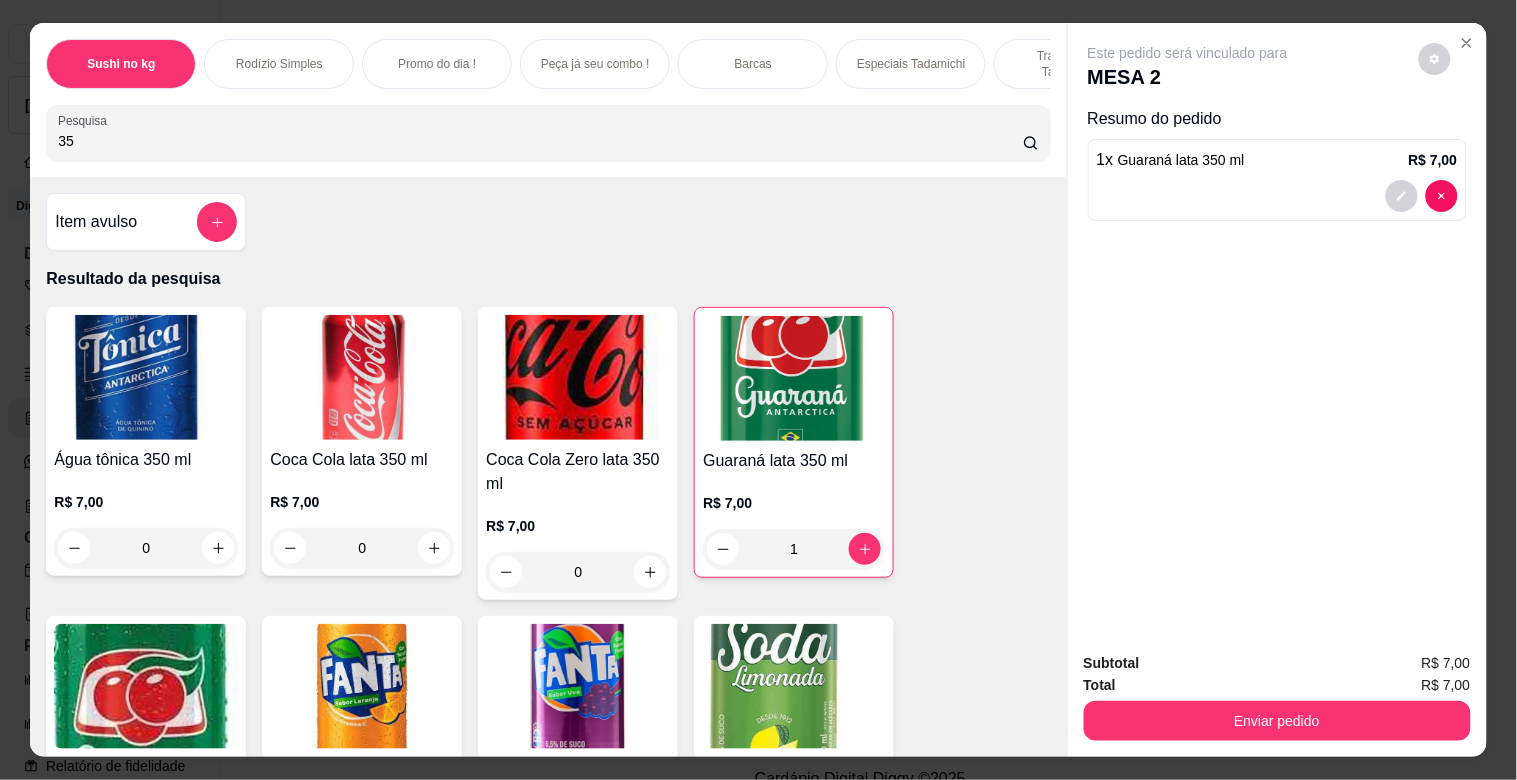 type on "3" 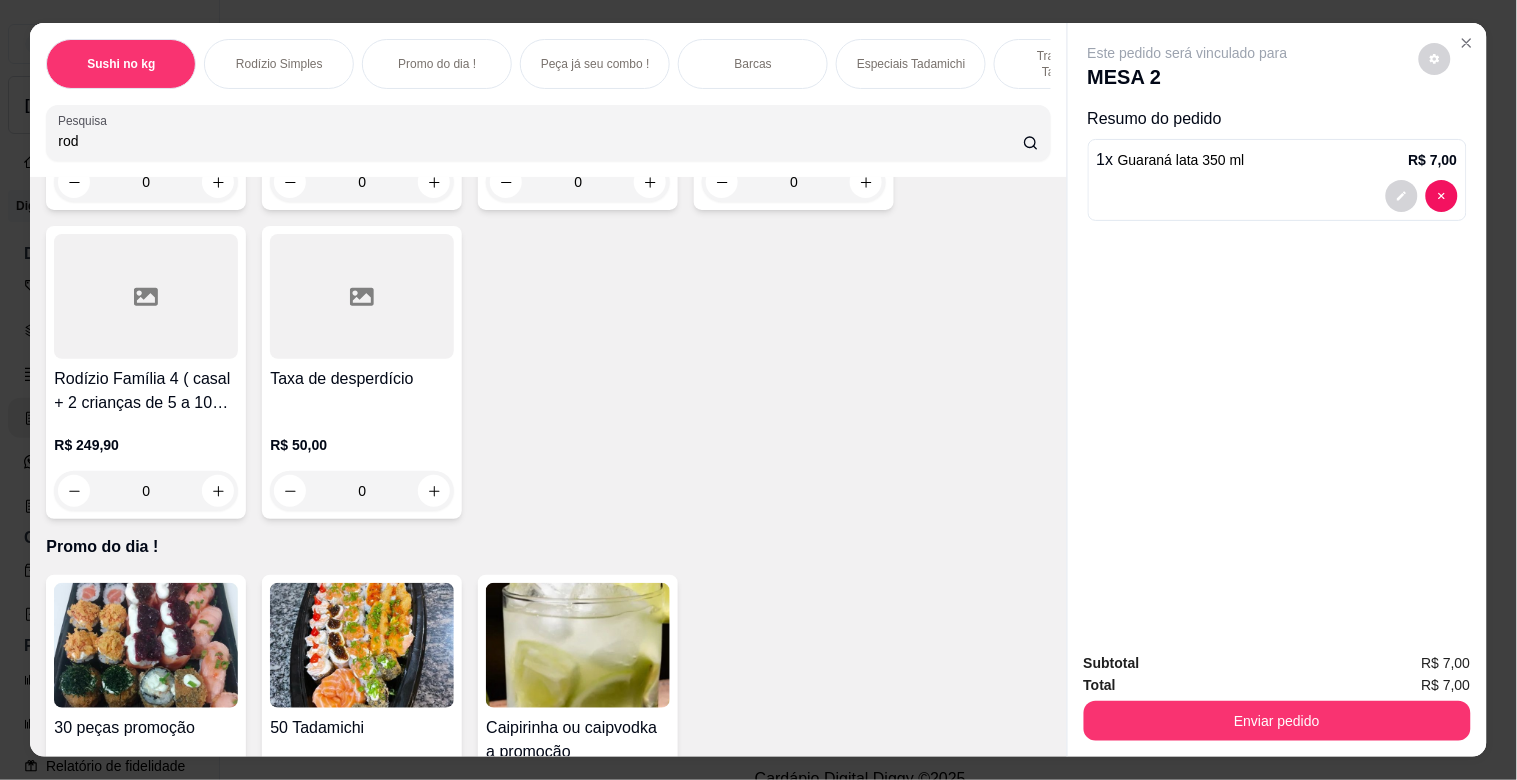 scroll, scrollTop: 1888, scrollLeft: 0, axis: vertical 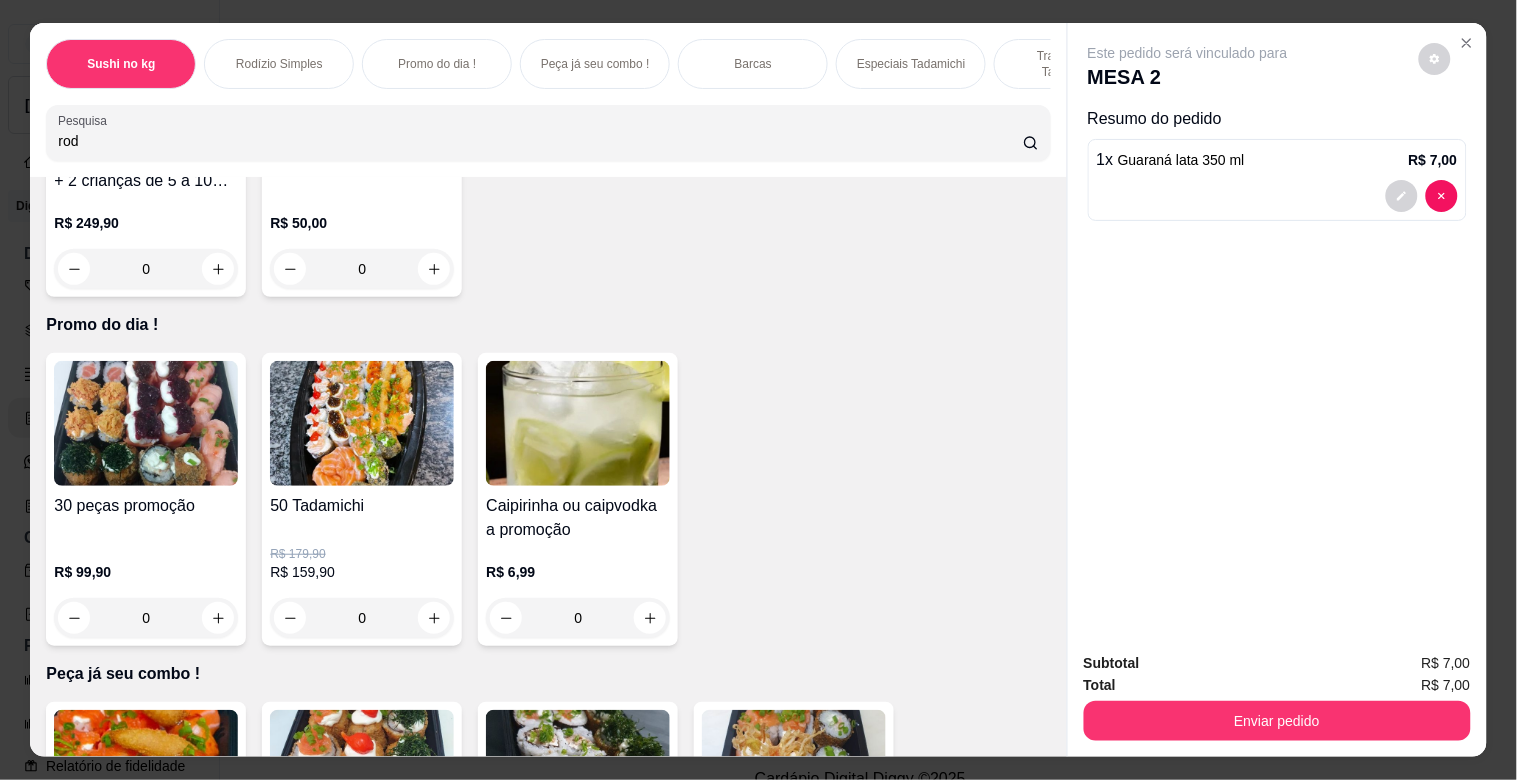 type on "rod" 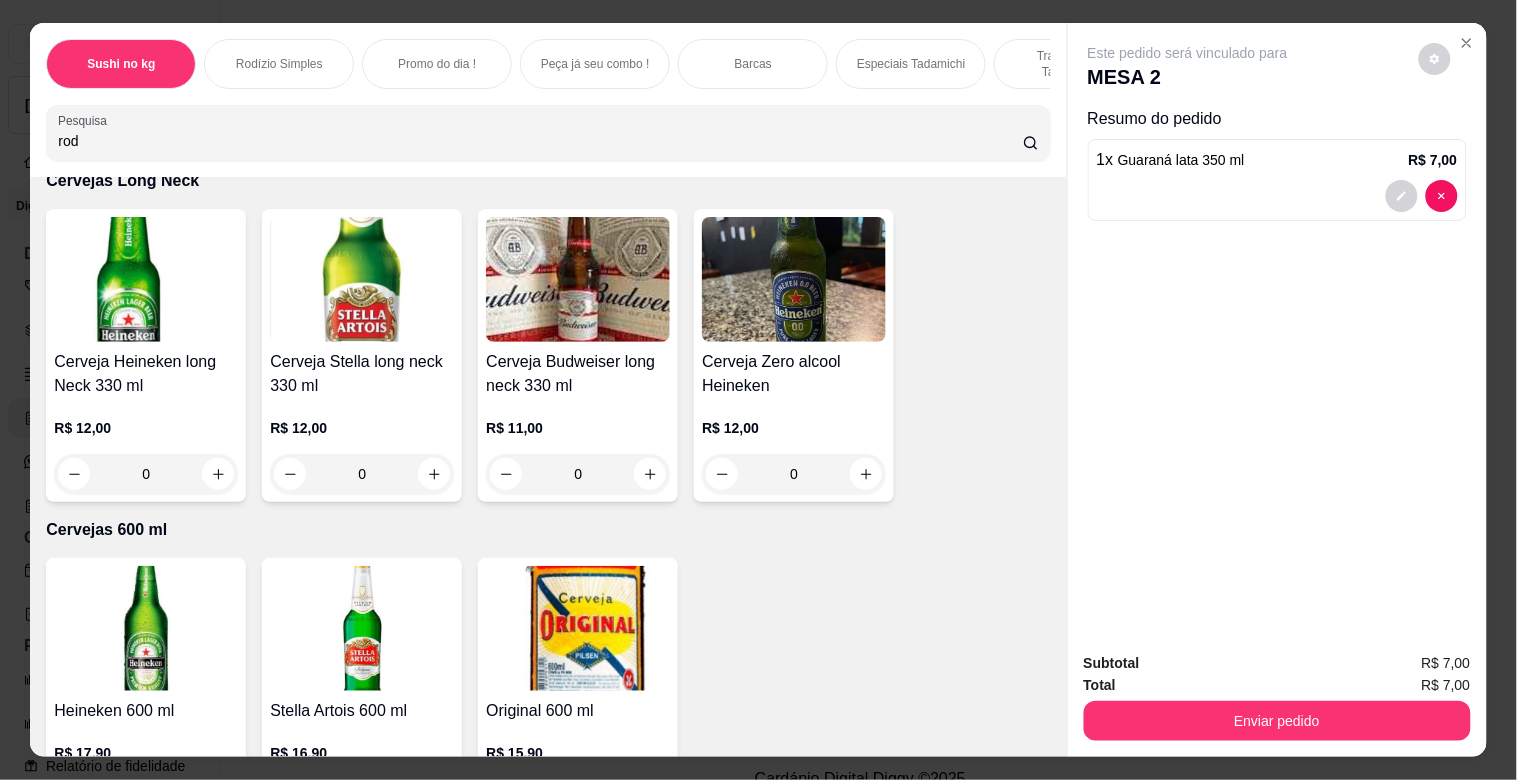 scroll, scrollTop: 28172, scrollLeft: 0, axis: vertical 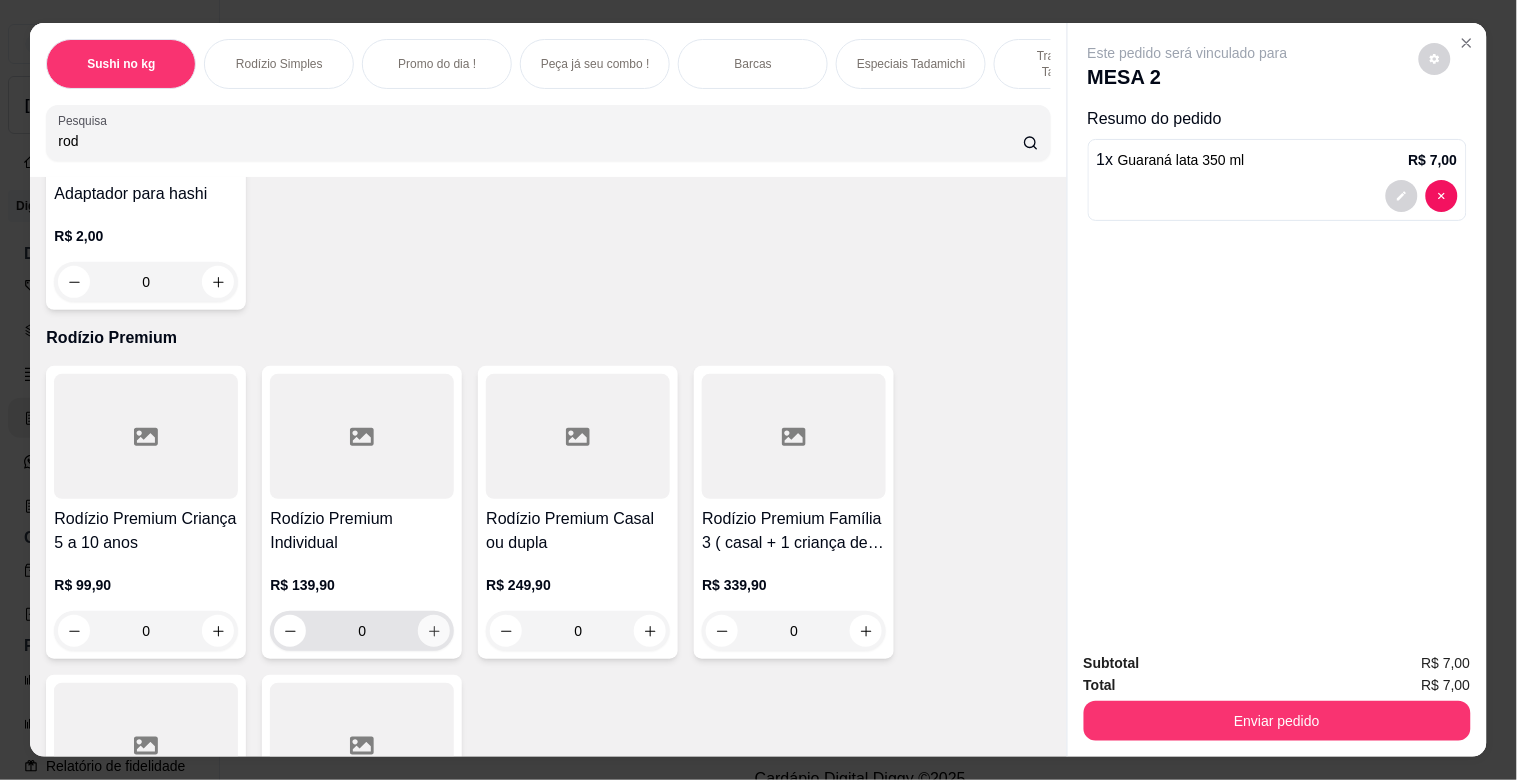 click 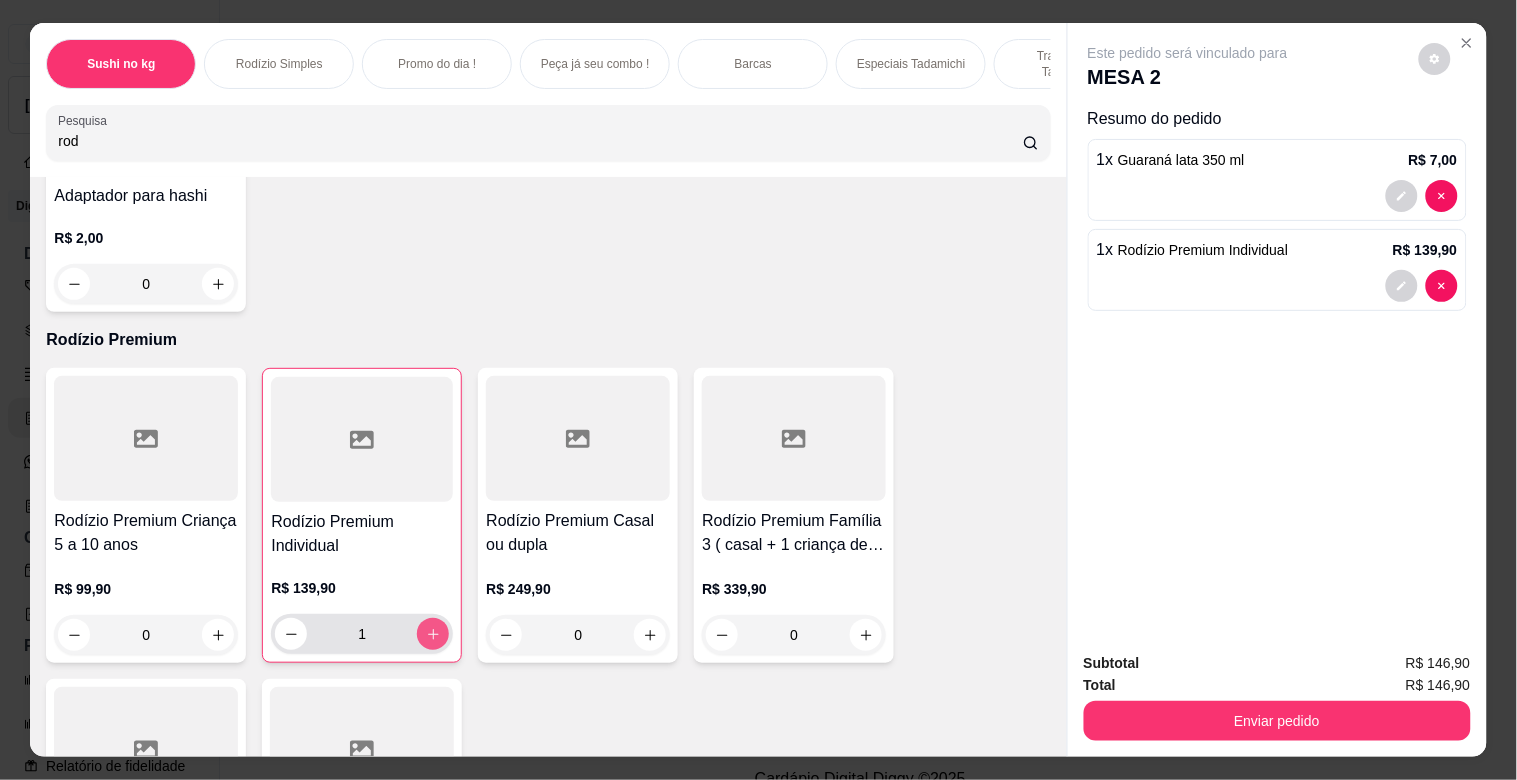 type on "1" 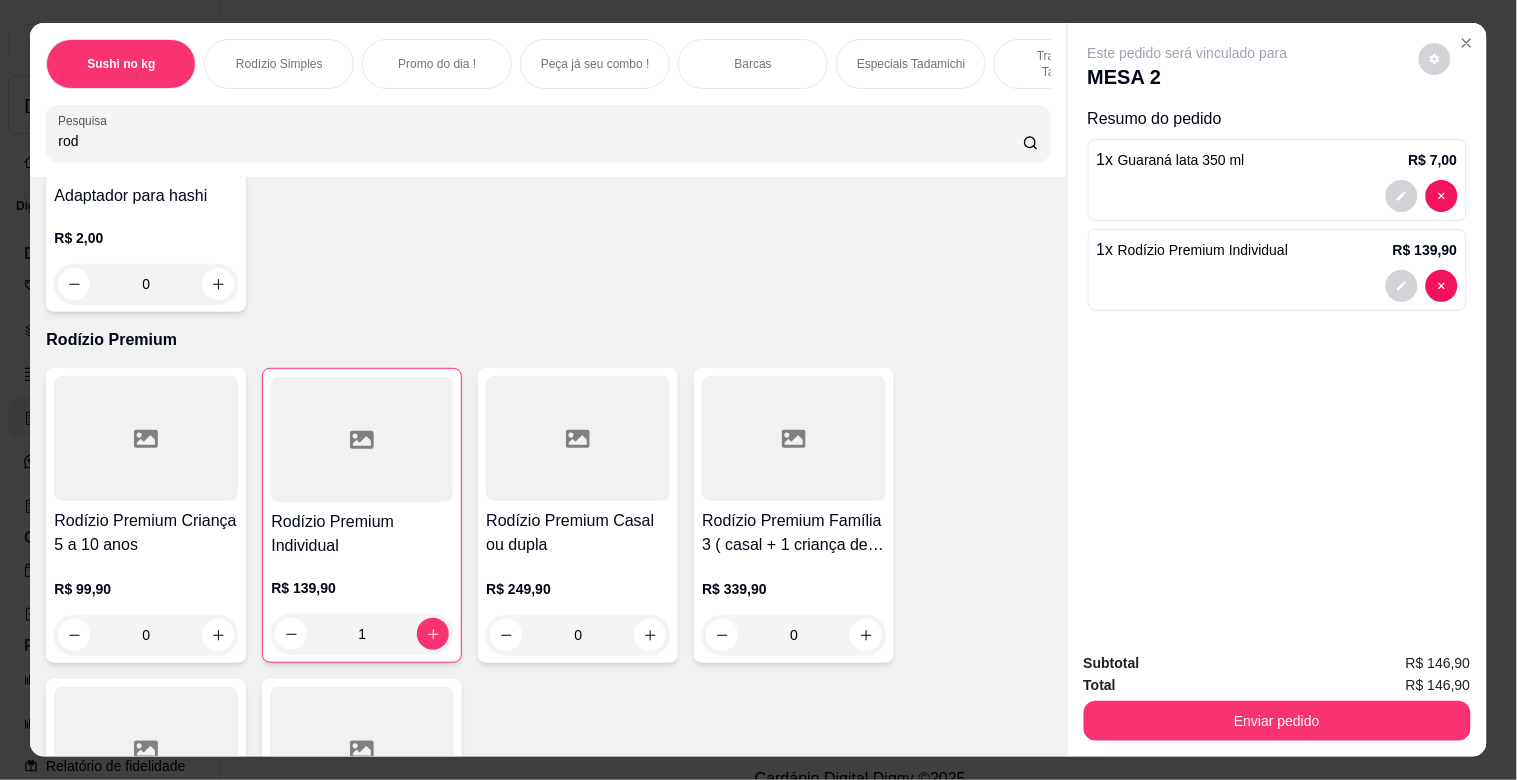 scroll, scrollTop: 28174, scrollLeft: 0, axis: vertical 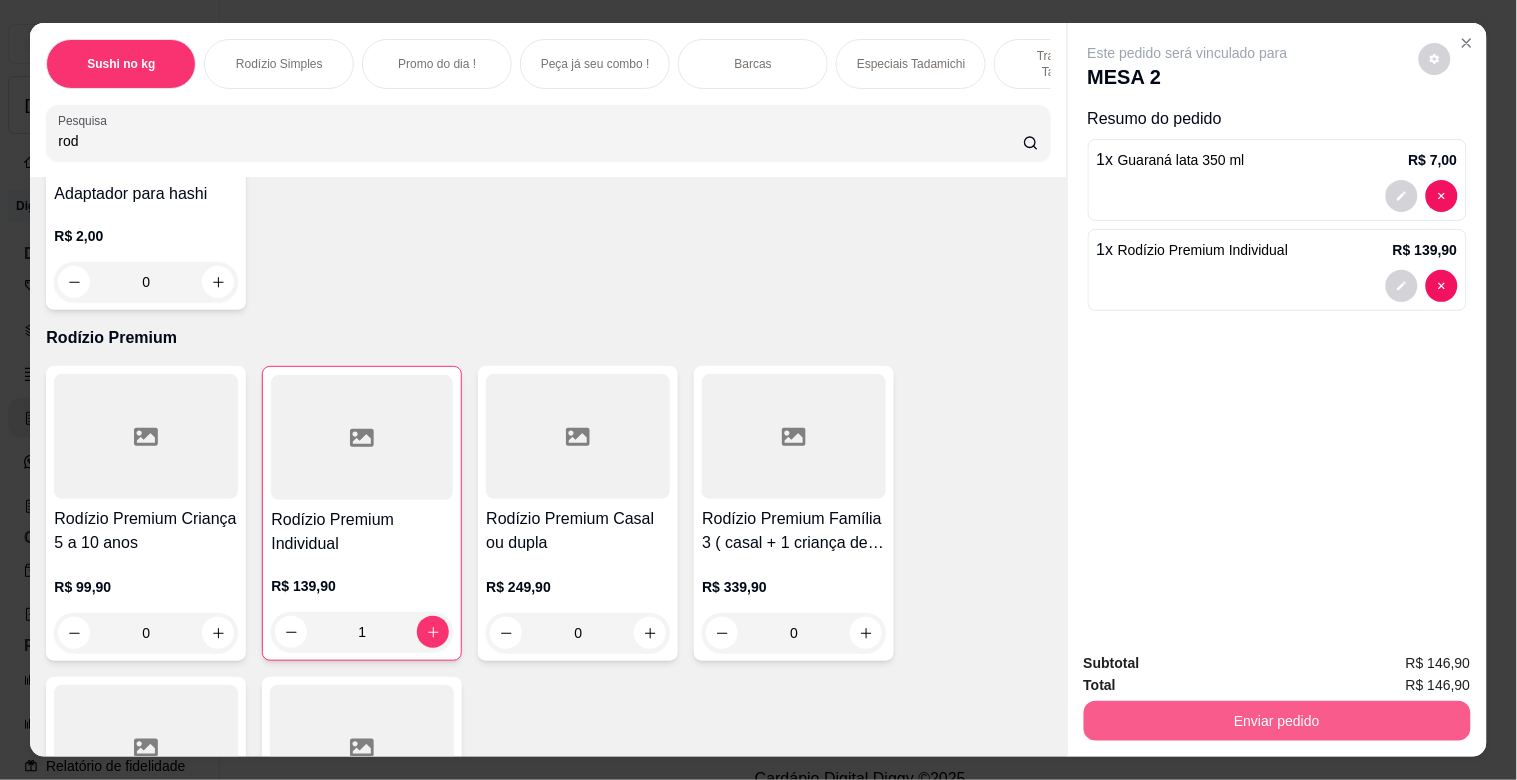 click on "Enviar pedido" at bounding box center (1277, 721) 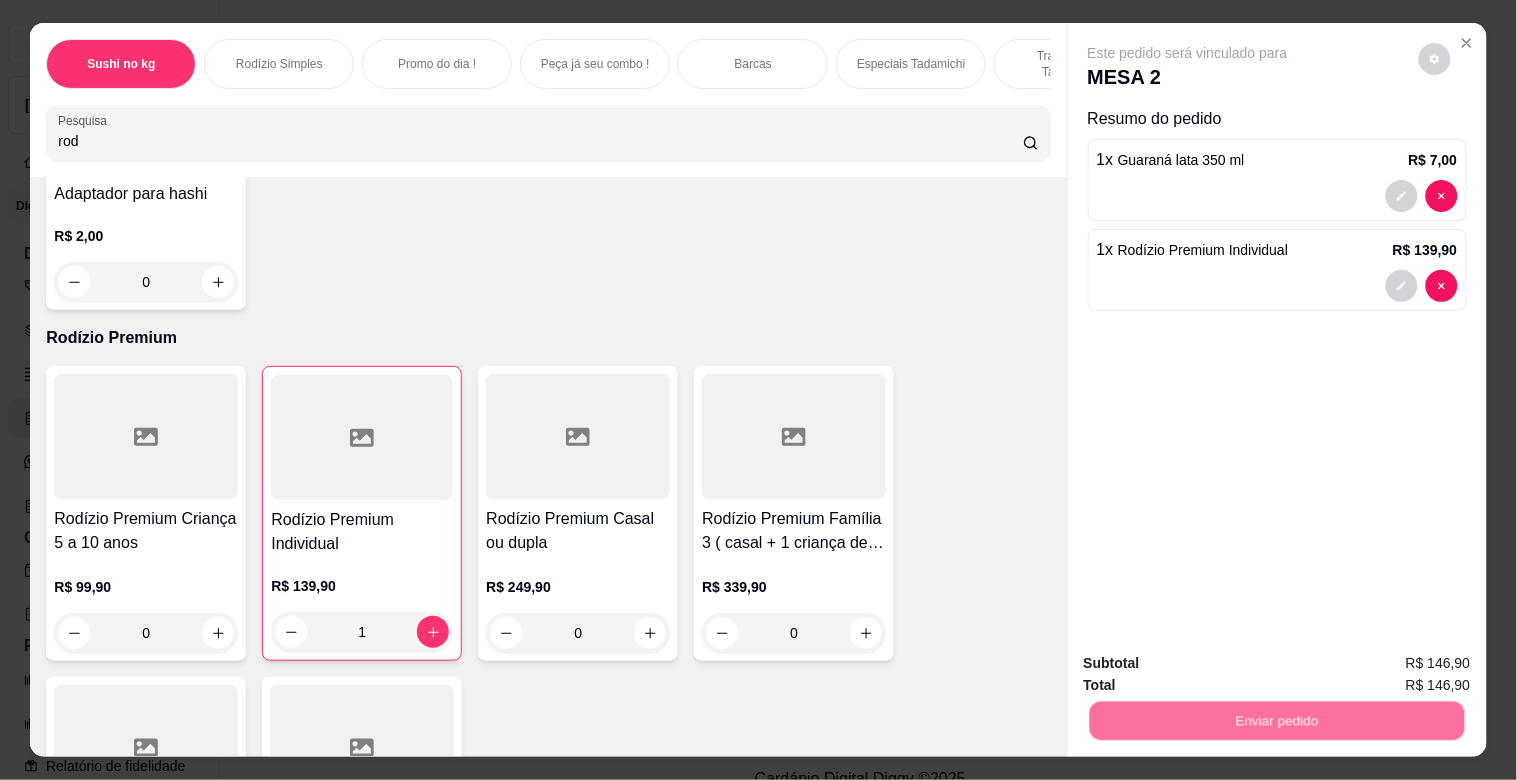 click on "Não registrar e enviar pedido" at bounding box center [1211, 662] 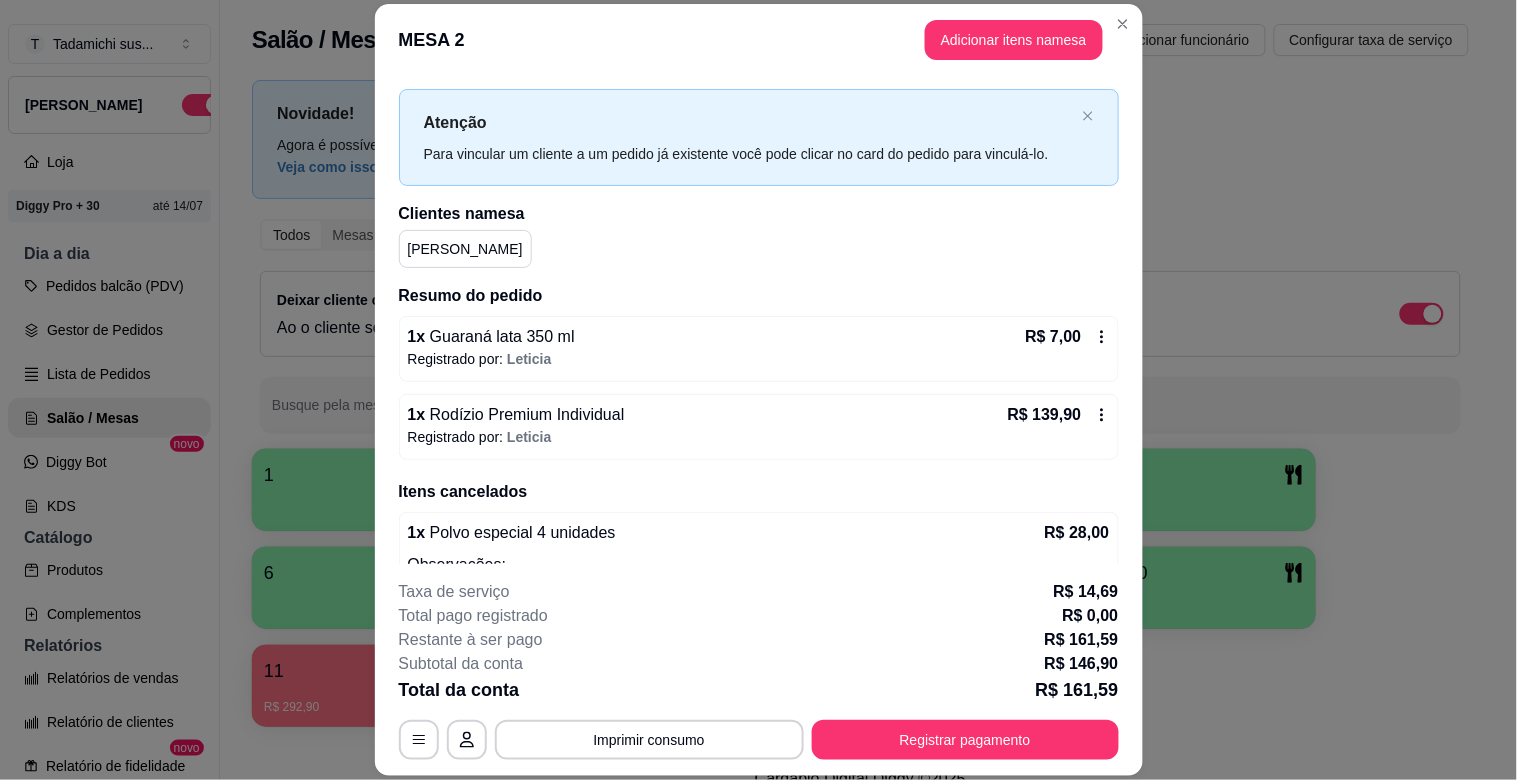 scroll, scrollTop: 0, scrollLeft: 0, axis: both 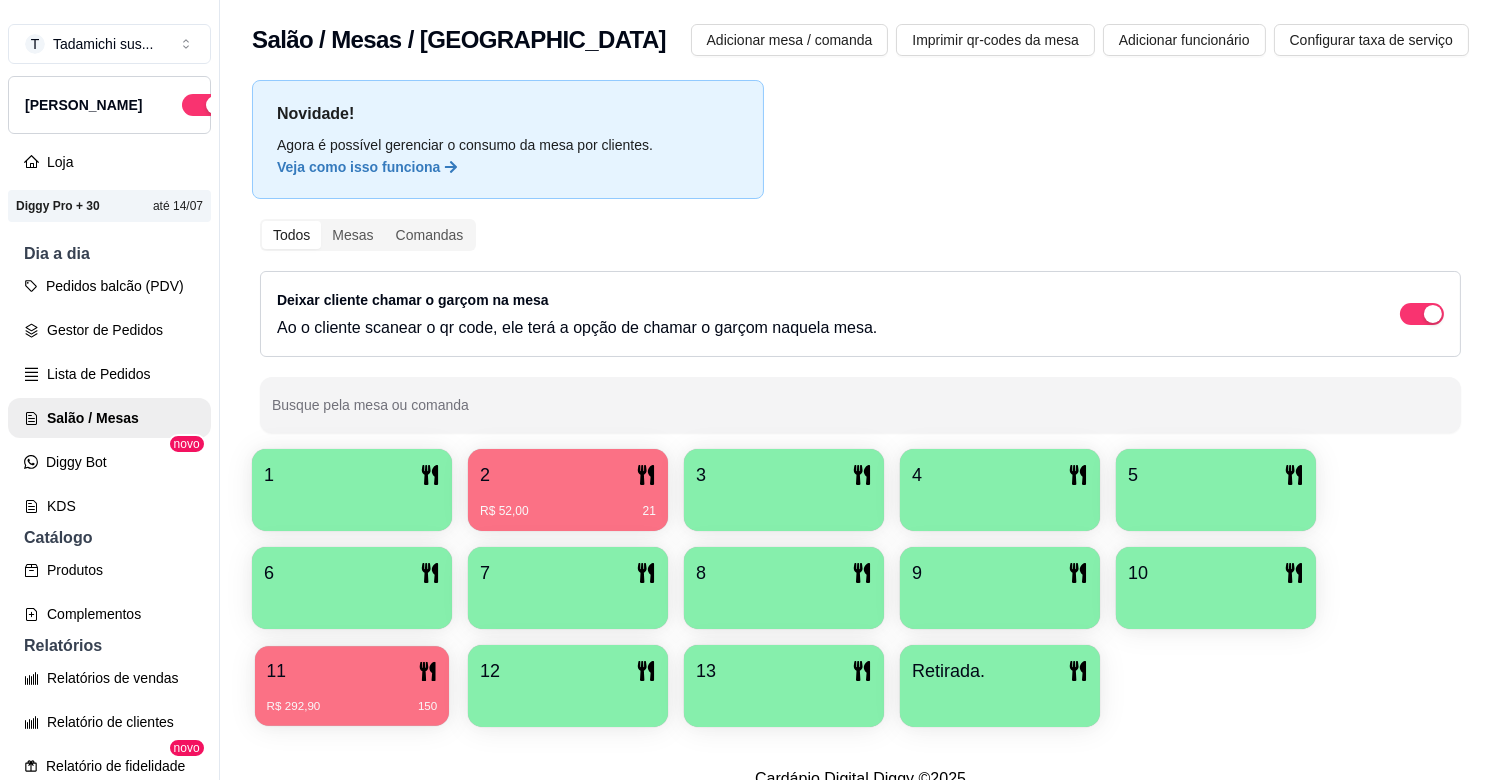 click on "R$ 292,90 150" at bounding box center (352, 699) 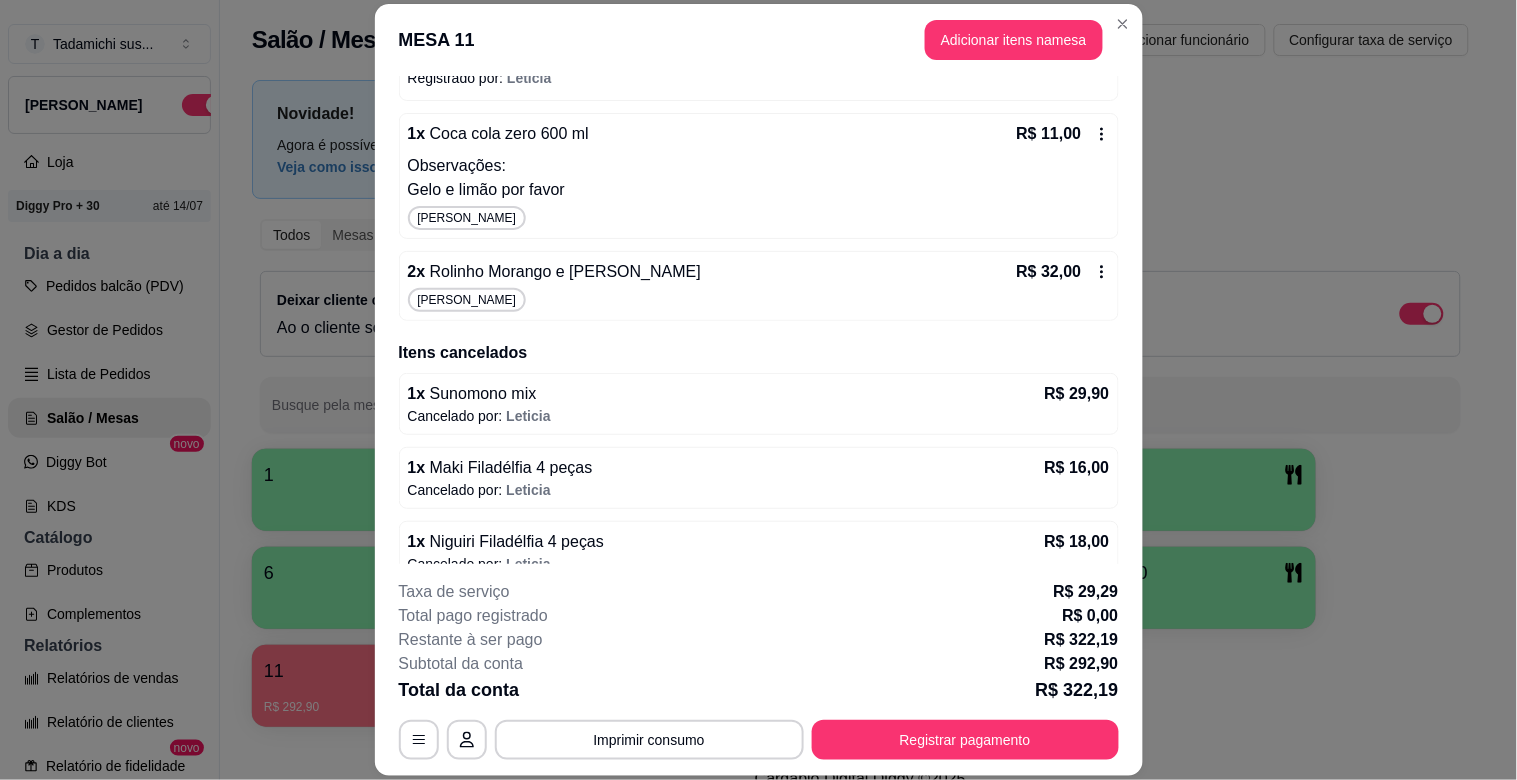 scroll, scrollTop: 333, scrollLeft: 0, axis: vertical 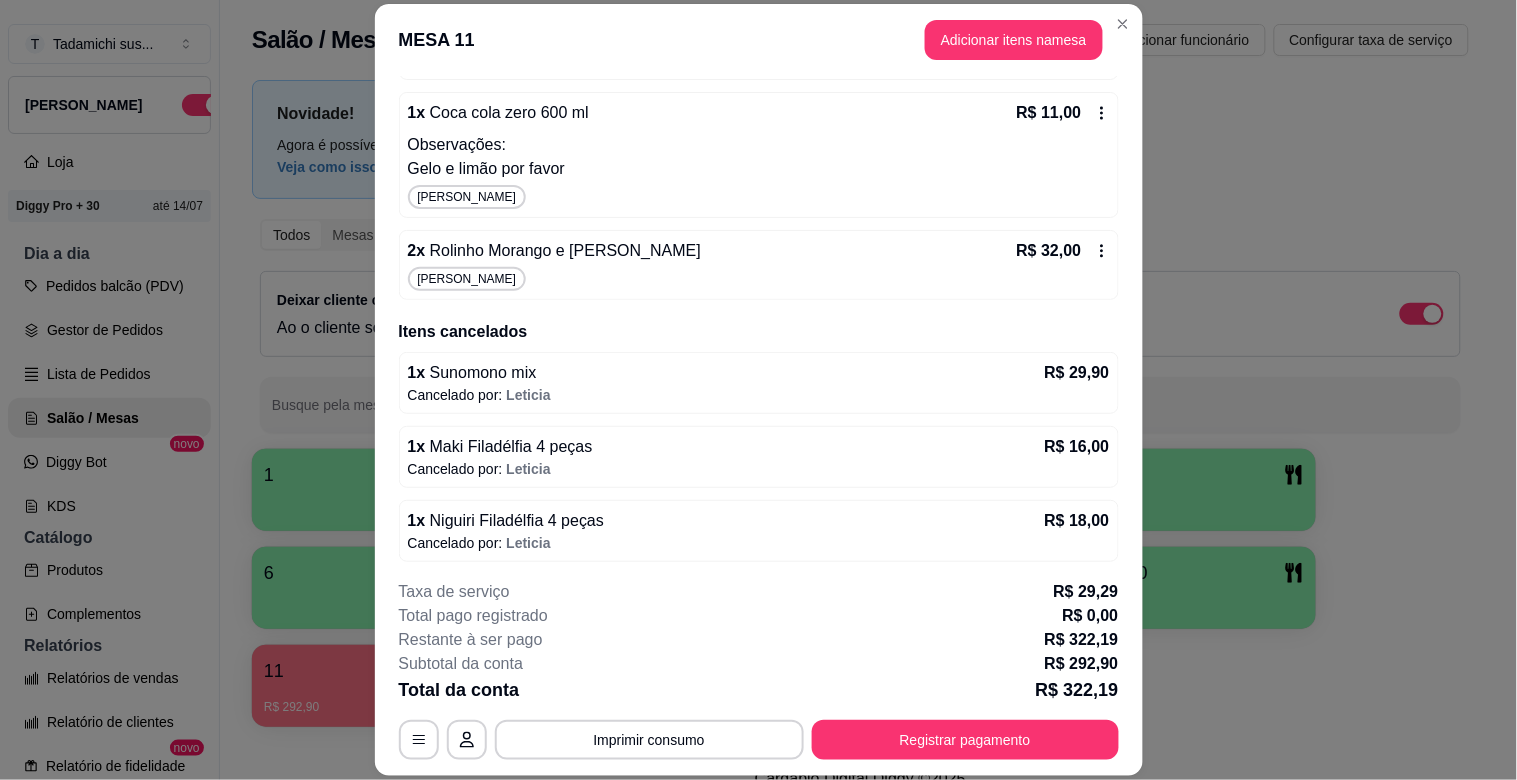 click on "R$ 32,00" at bounding box center [1063, 251] 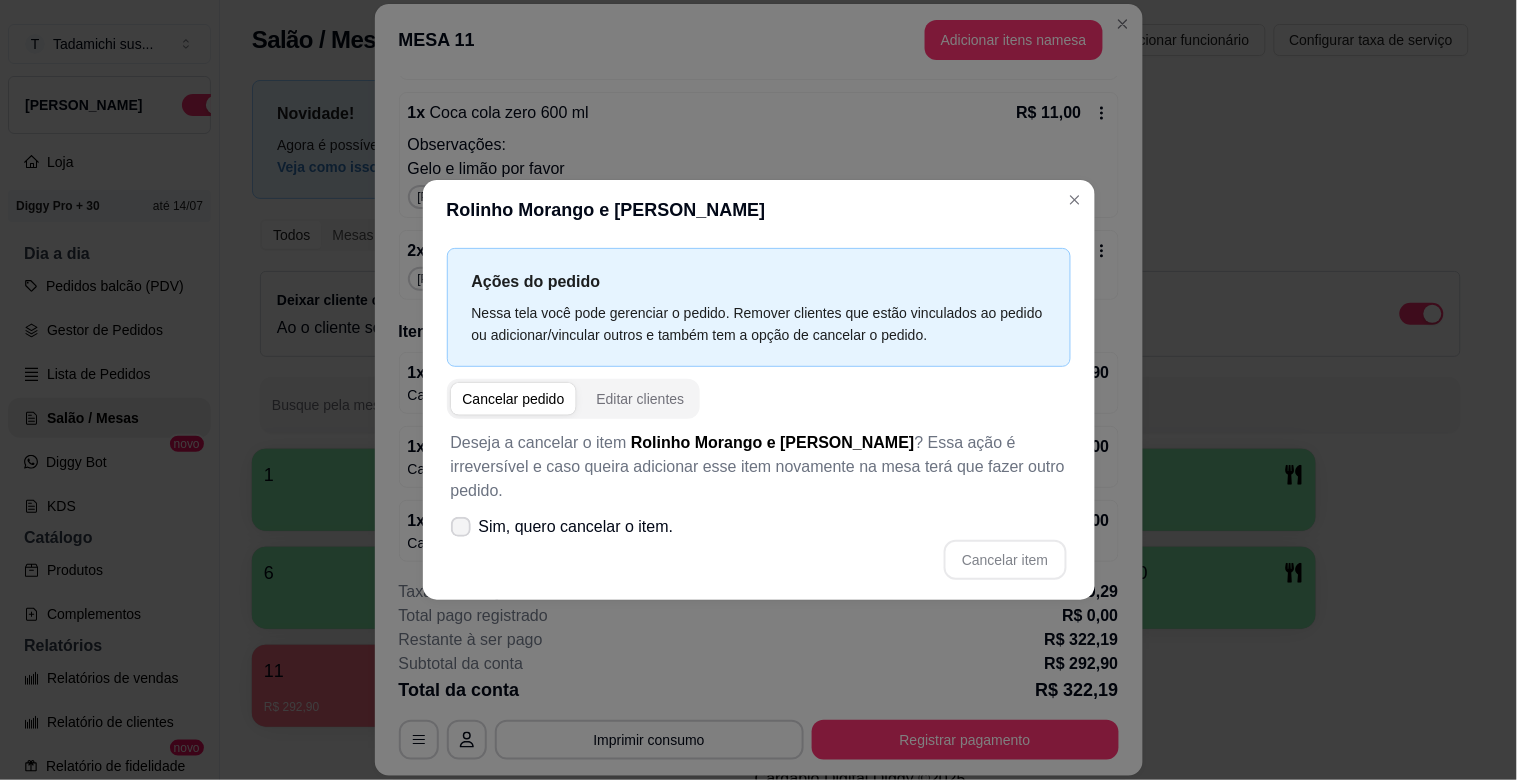 click 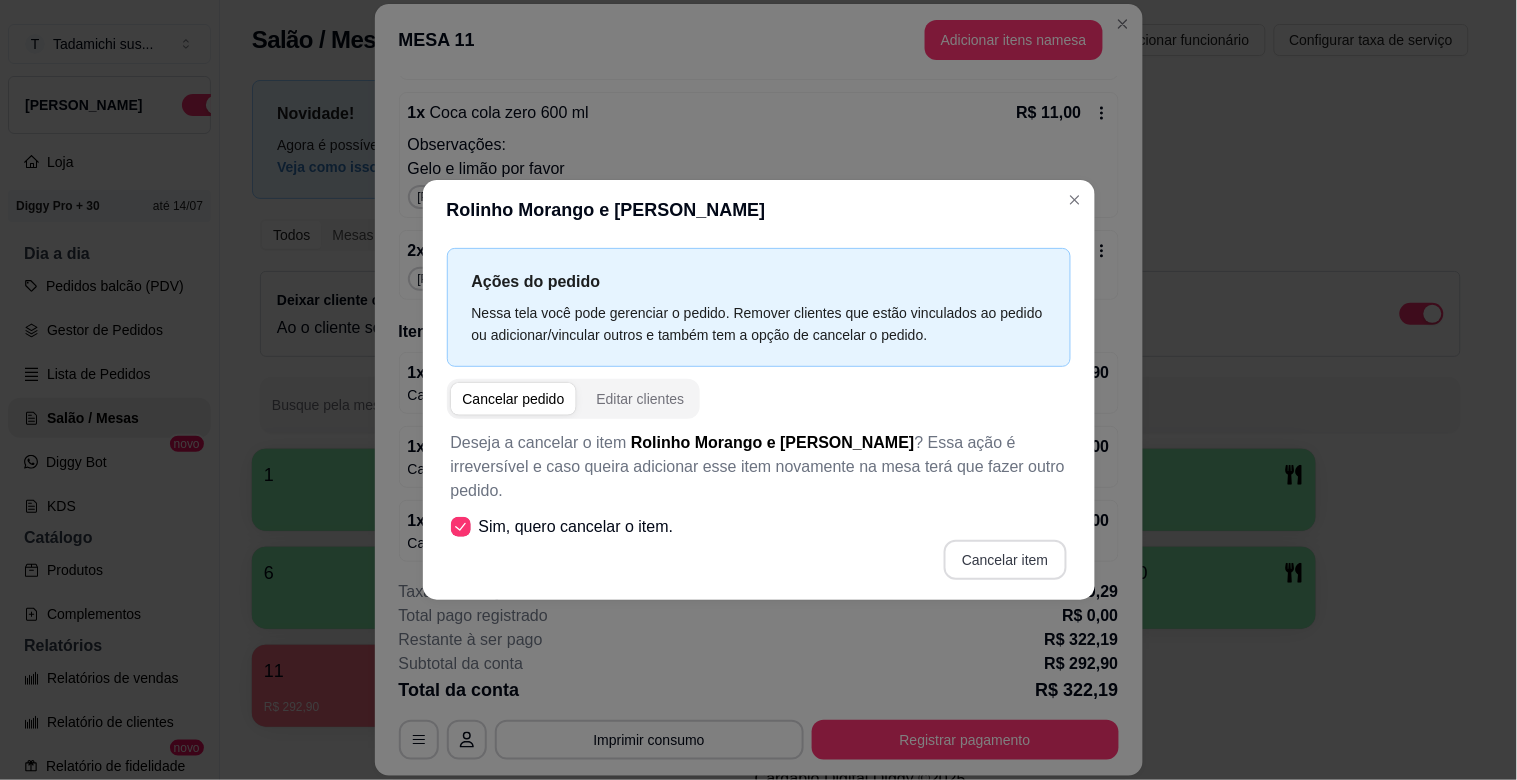 click on "Cancelar item" at bounding box center (1005, 560) 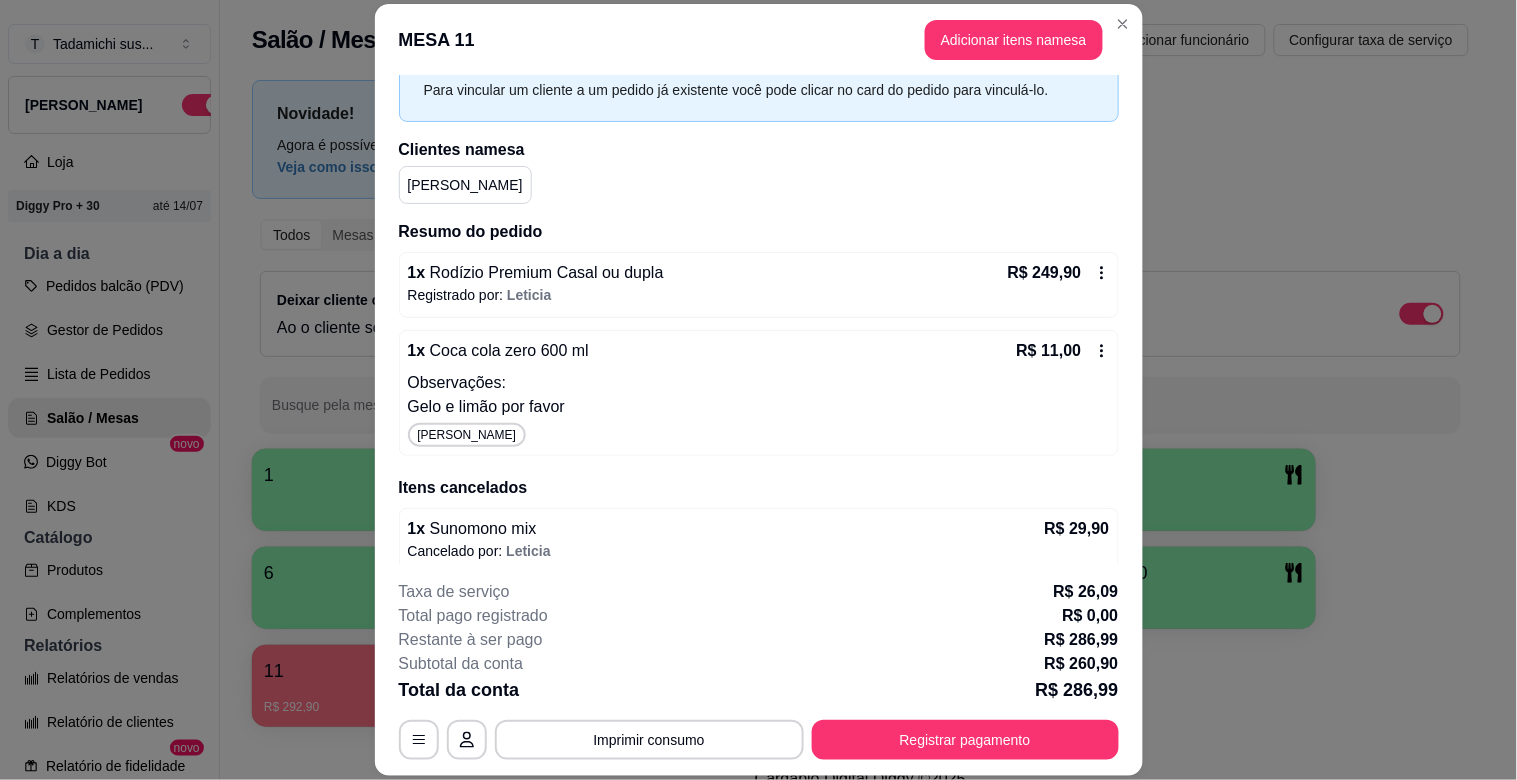 scroll, scrollTop: 0, scrollLeft: 0, axis: both 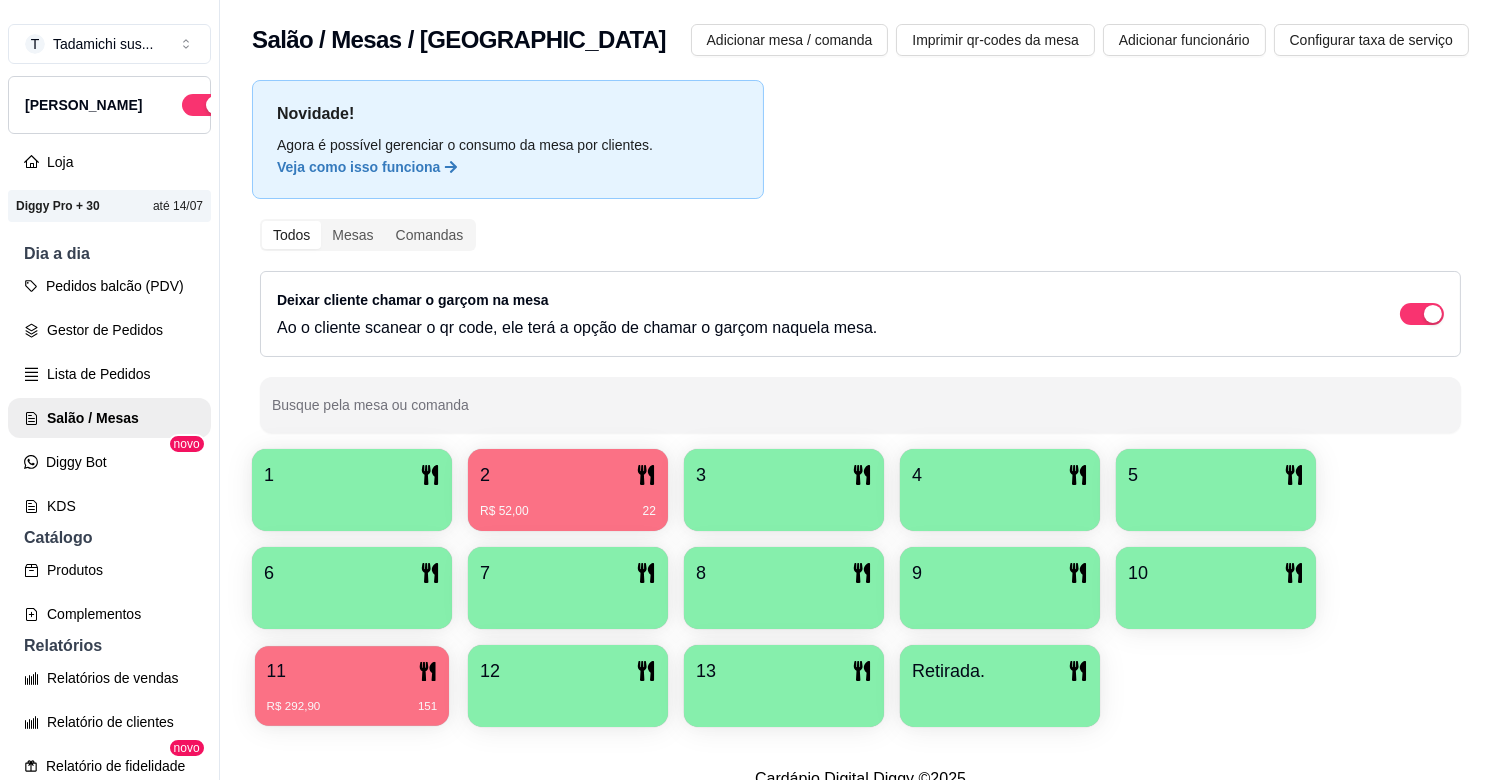 click on "11" at bounding box center (352, 671) 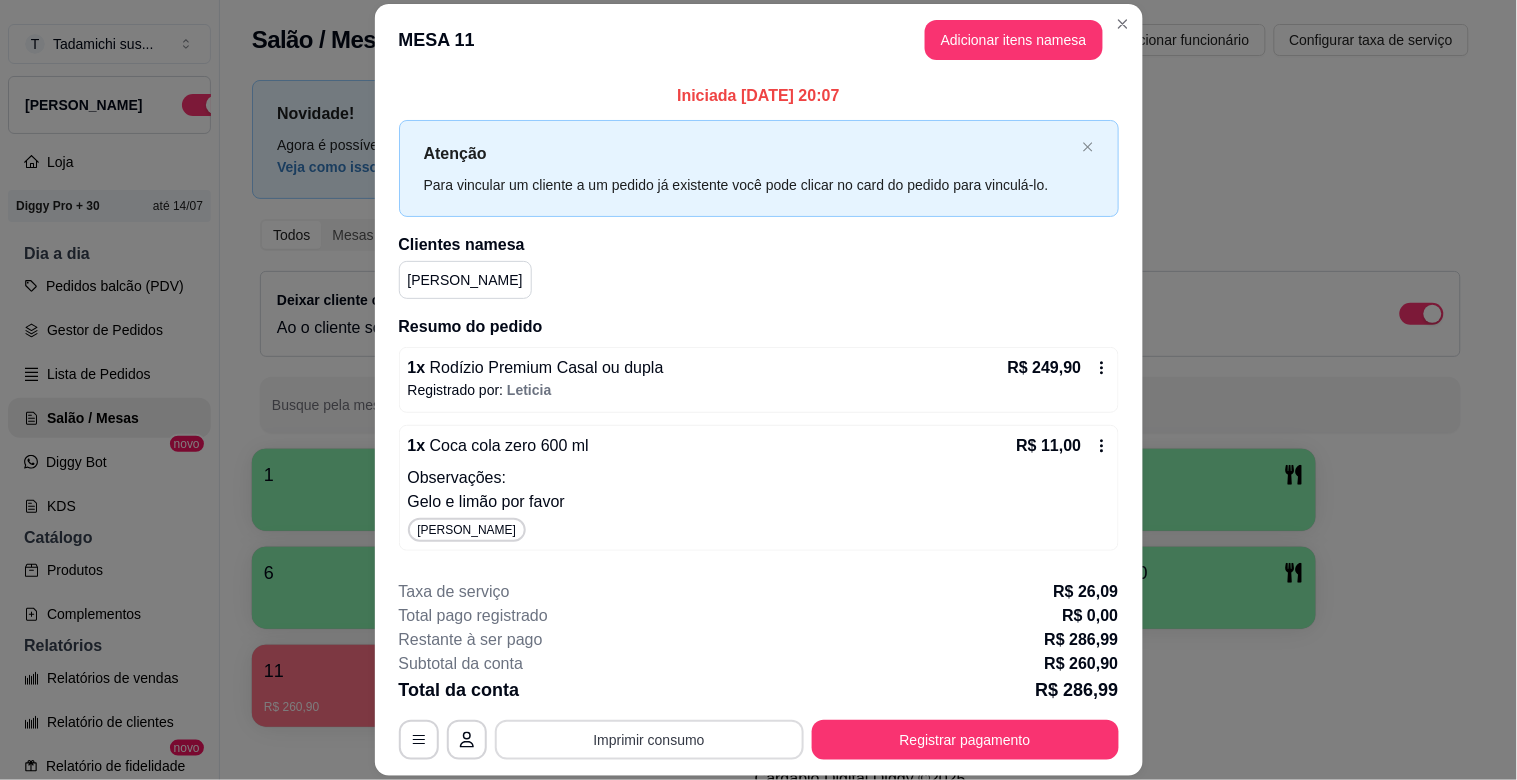 click on "Imprimir consumo" at bounding box center (649, 740) 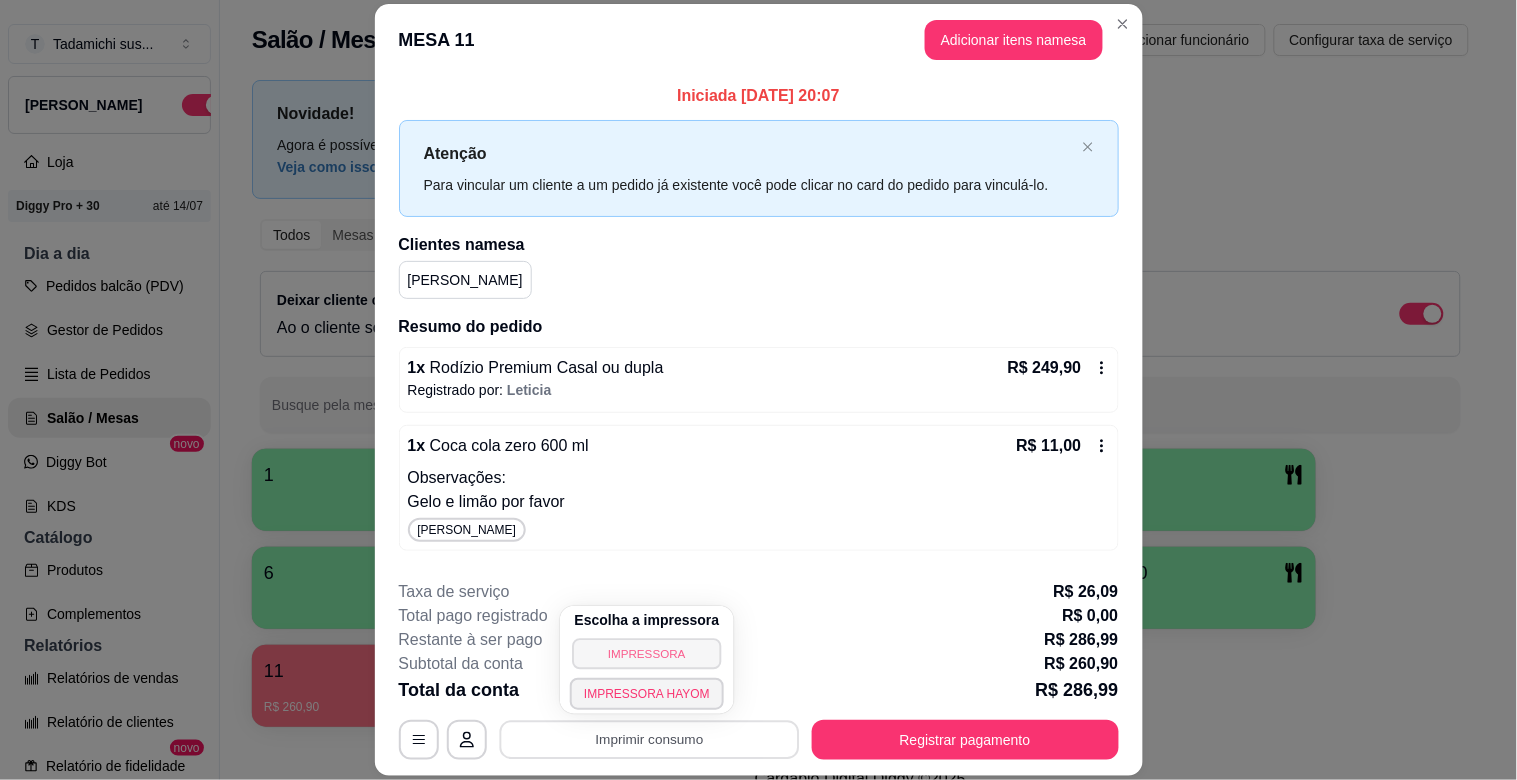 click on "IMPRESSORA" at bounding box center [646, 653] 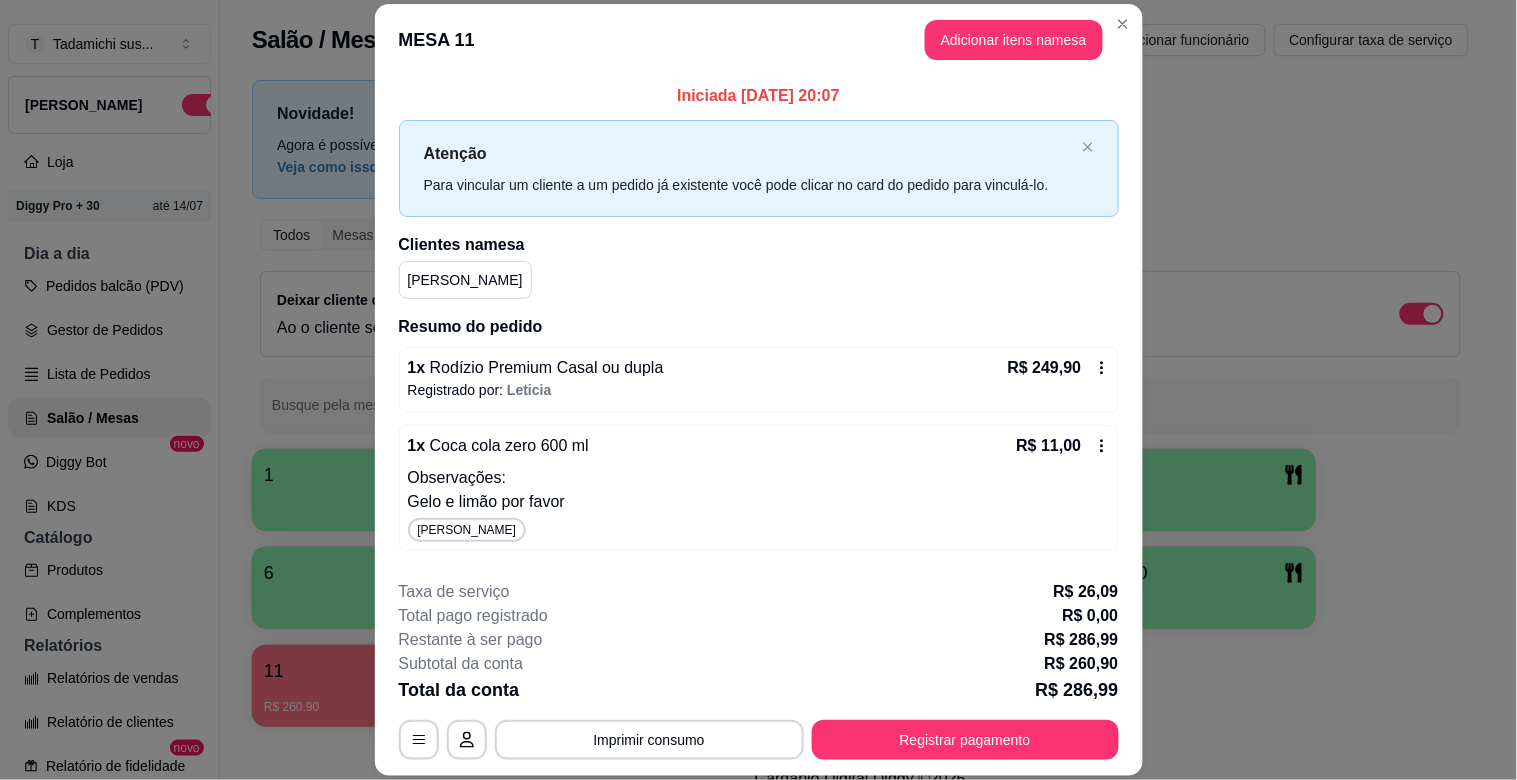 scroll, scrollTop: 60, scrollLeft: 0, axis: vertical 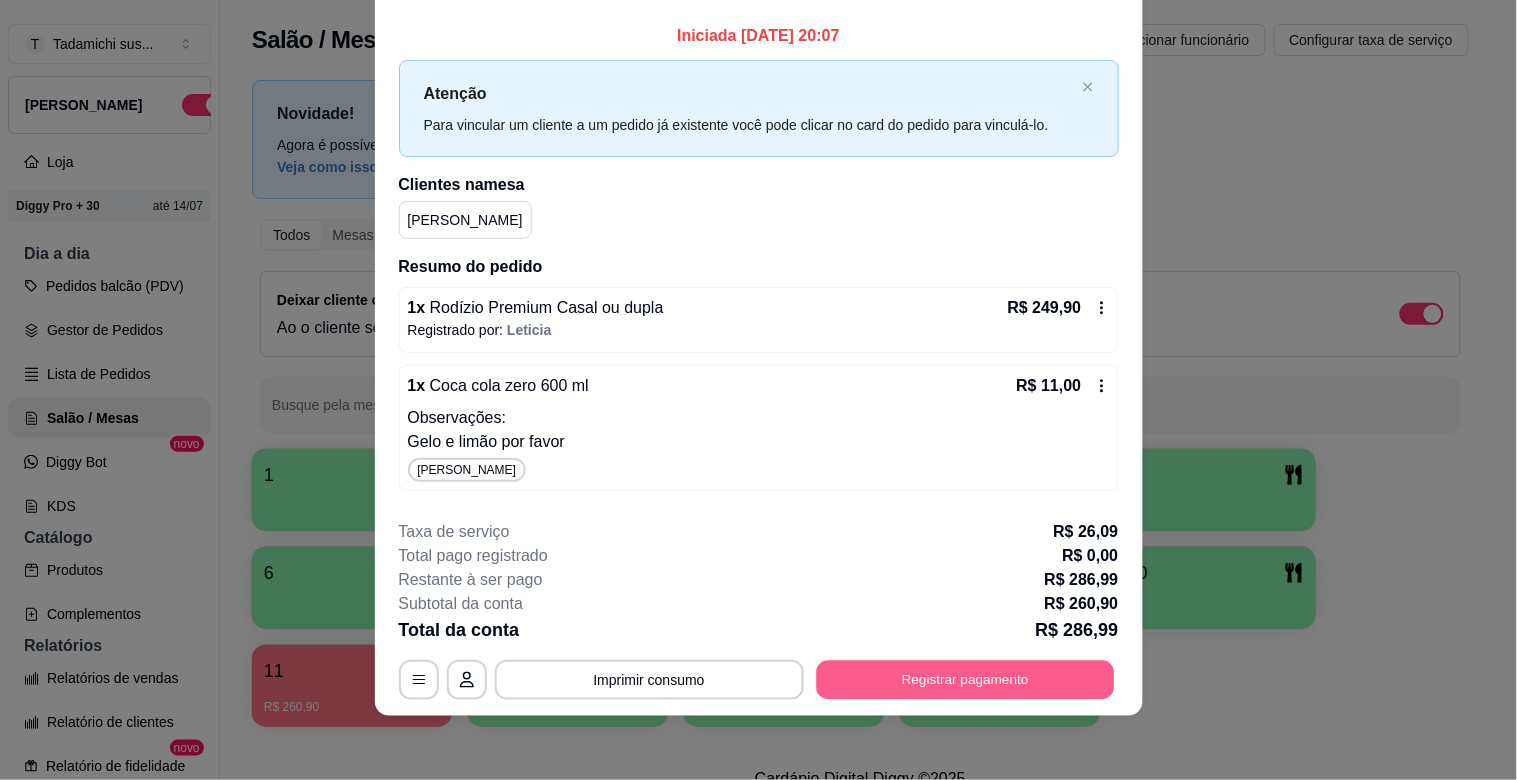 click on "Registrar pagamento" at bounding box center [965, 680] 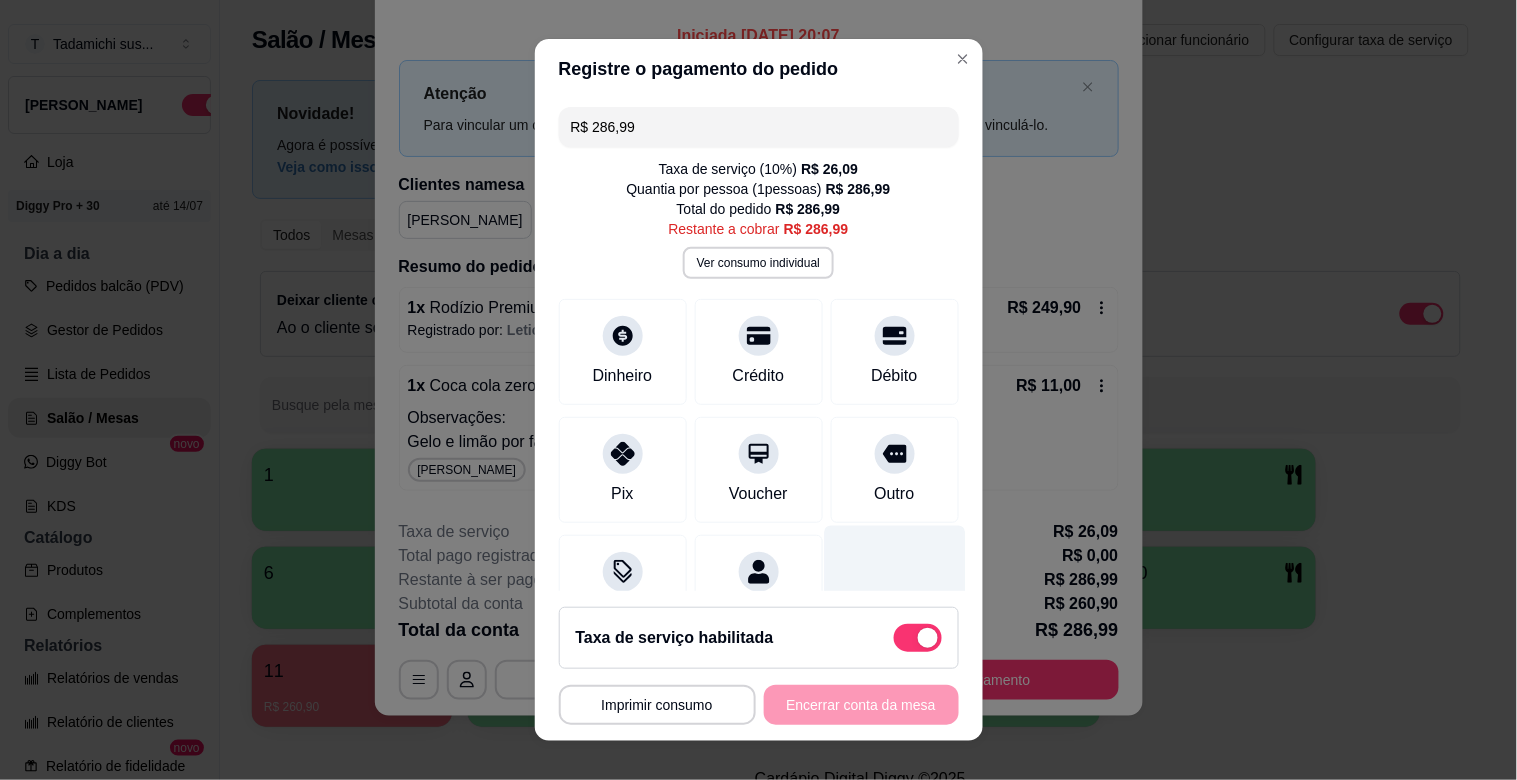 drag, startPoint x: 880, startPoint y: 622, endPoint x: 843, endPoint y: 585, distance: 52.3259 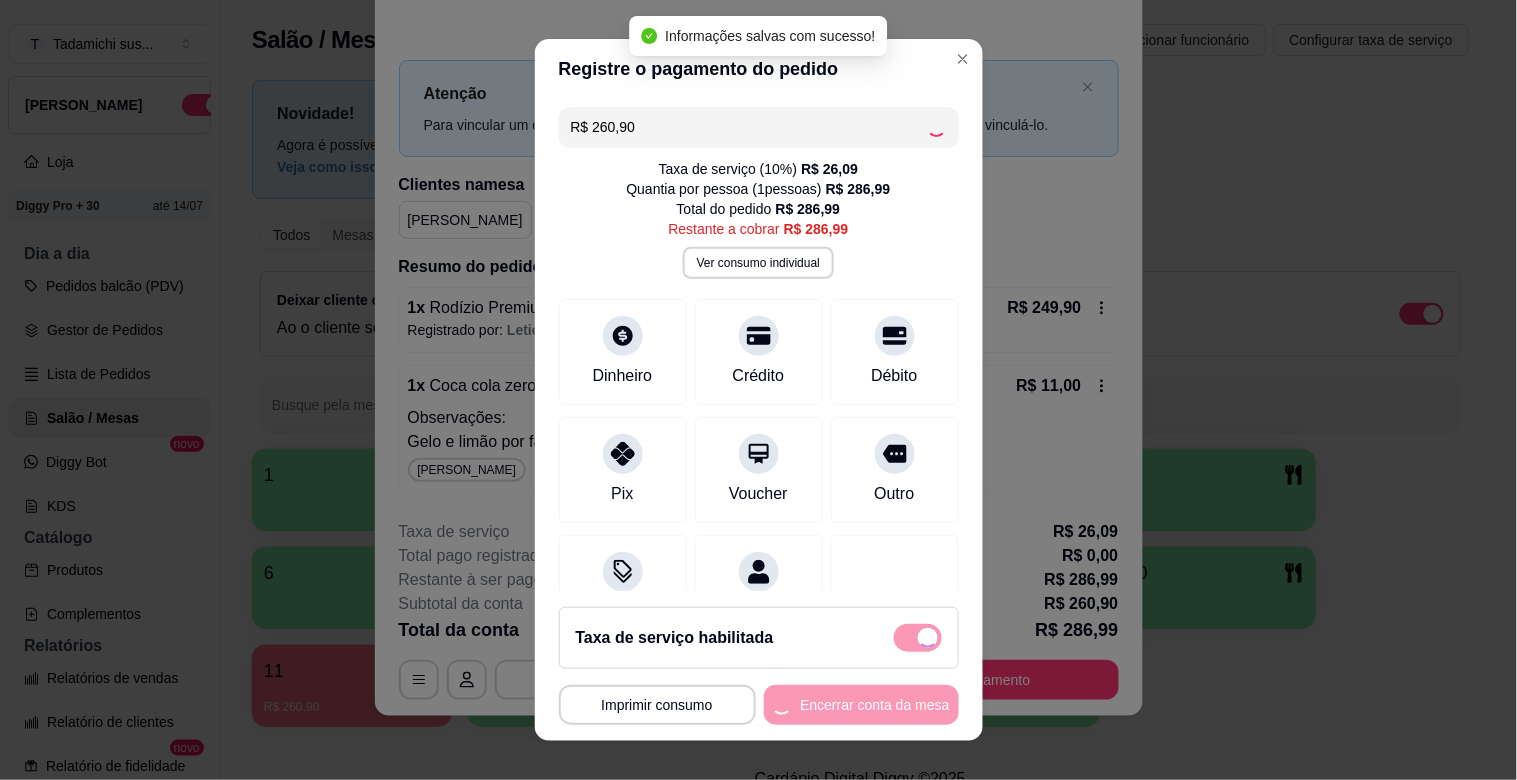 checkbox on "false" 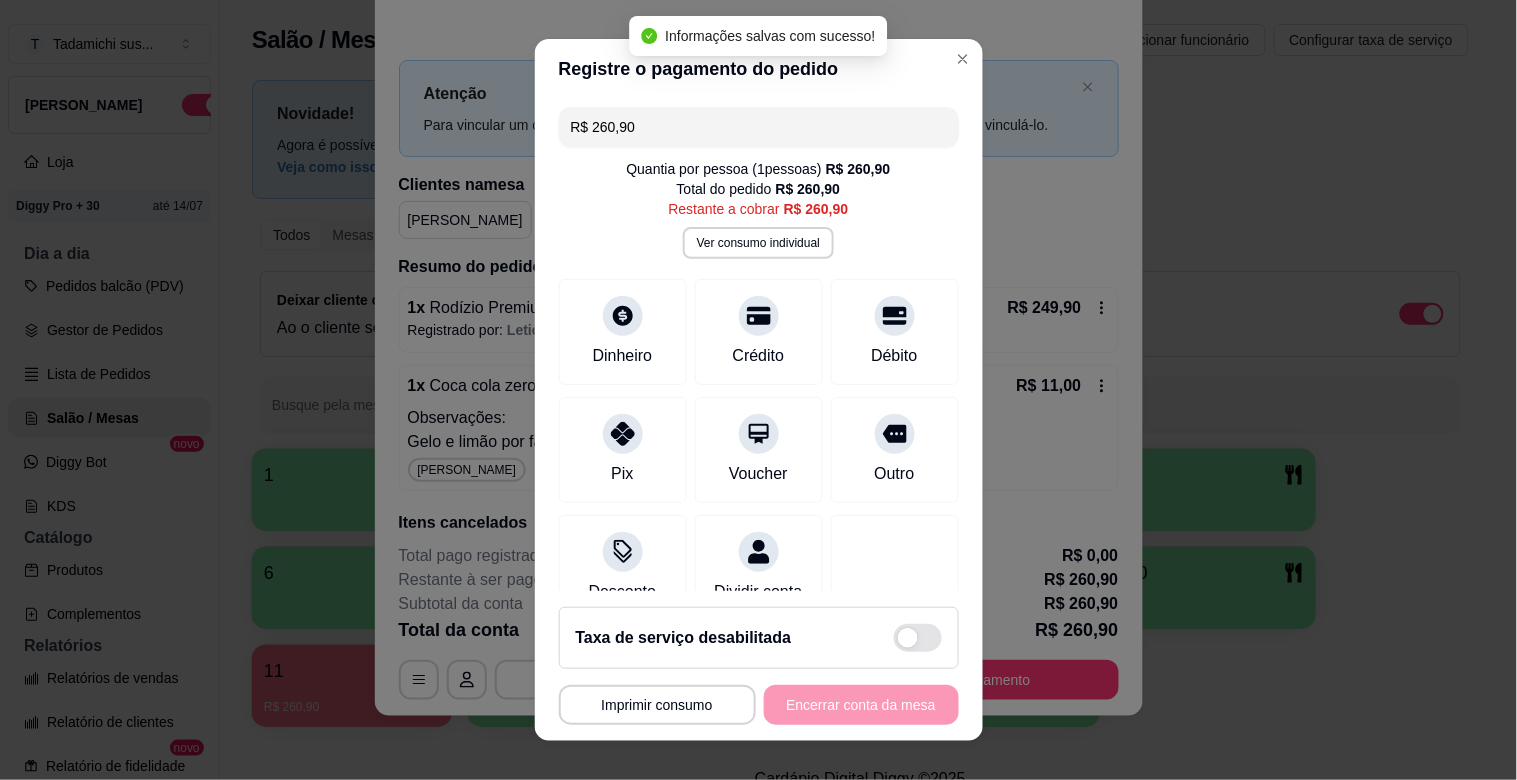 drag, startPoint x: 645, startPoint y: 127, endPoint x: 495, endPoint y: 127, distance: 150 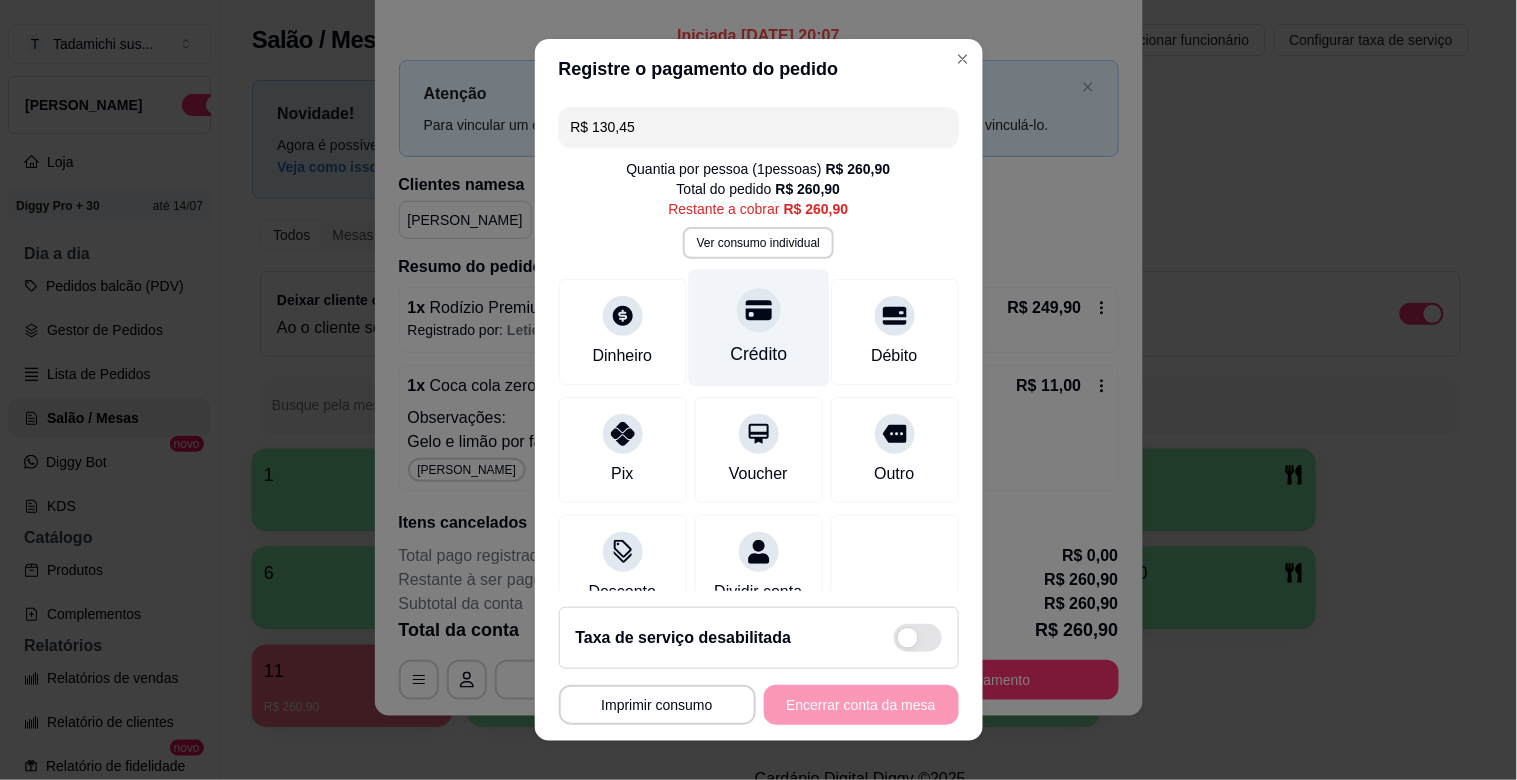 click on "Crédito" at bounding box center (758, 328) 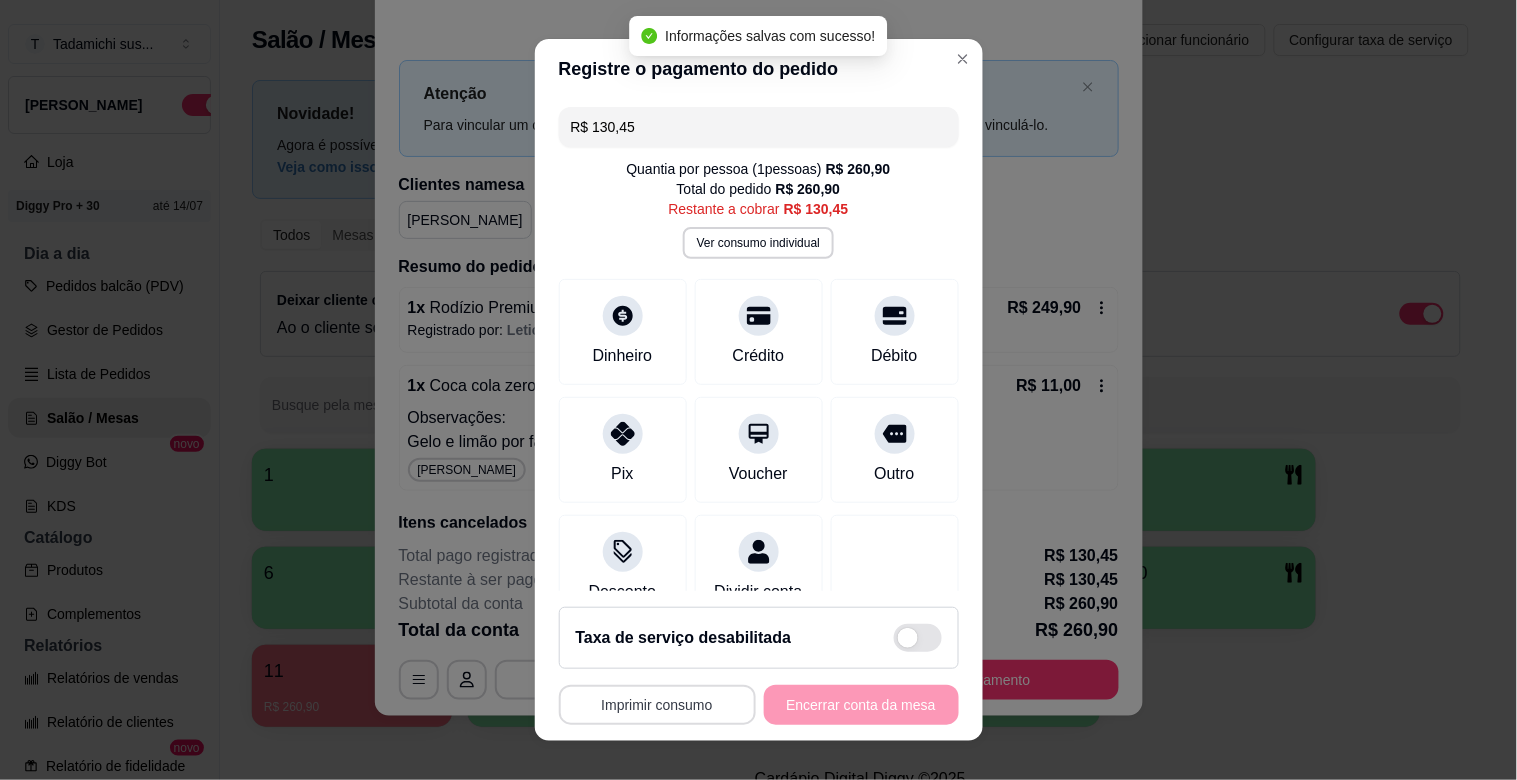 click on "Imprimir consumo" at bounding box center (657, 705) 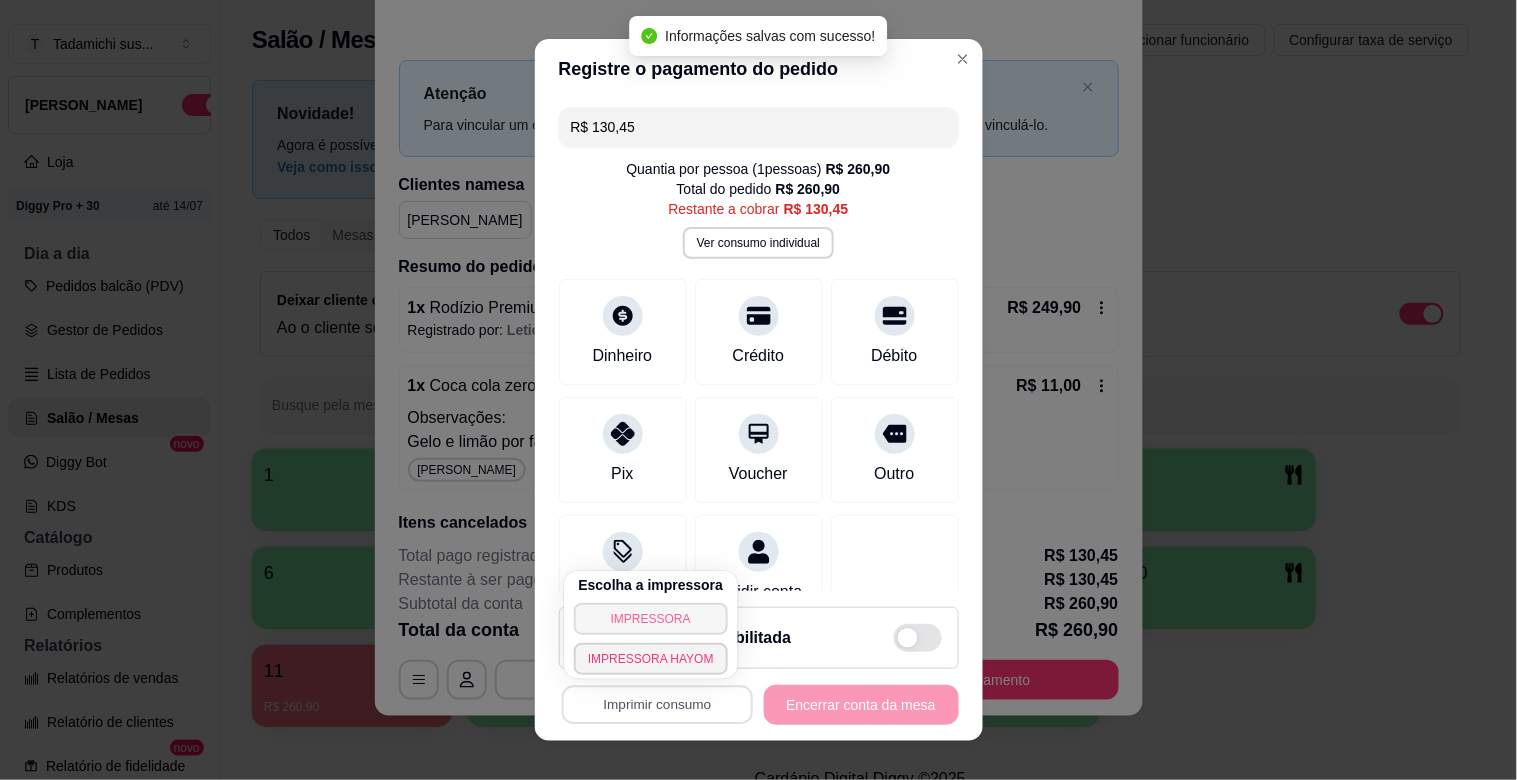 click on "IMPRESSORA" at bounding box center [651, 619] 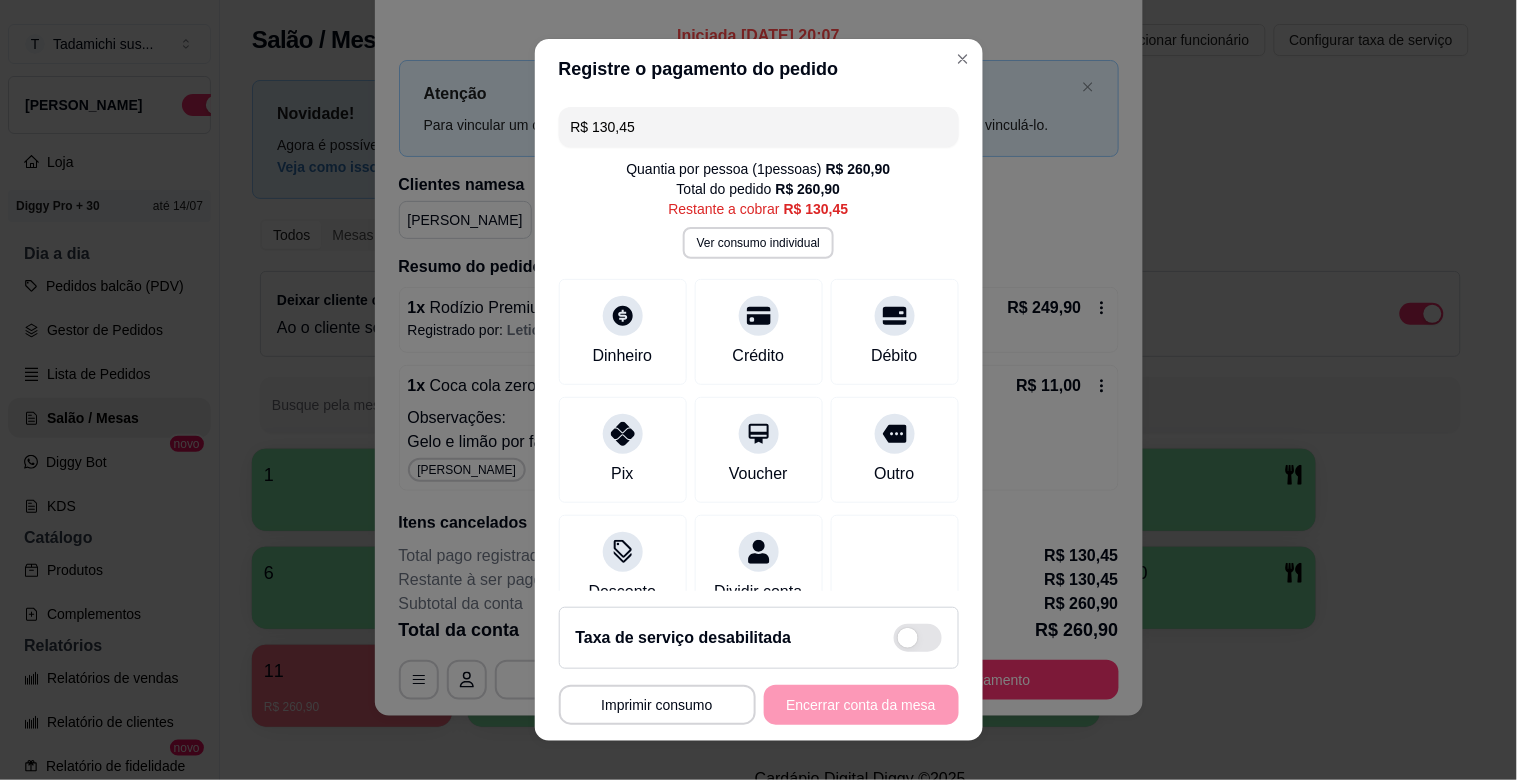 click on "**********" at bounding box center [759, 666] 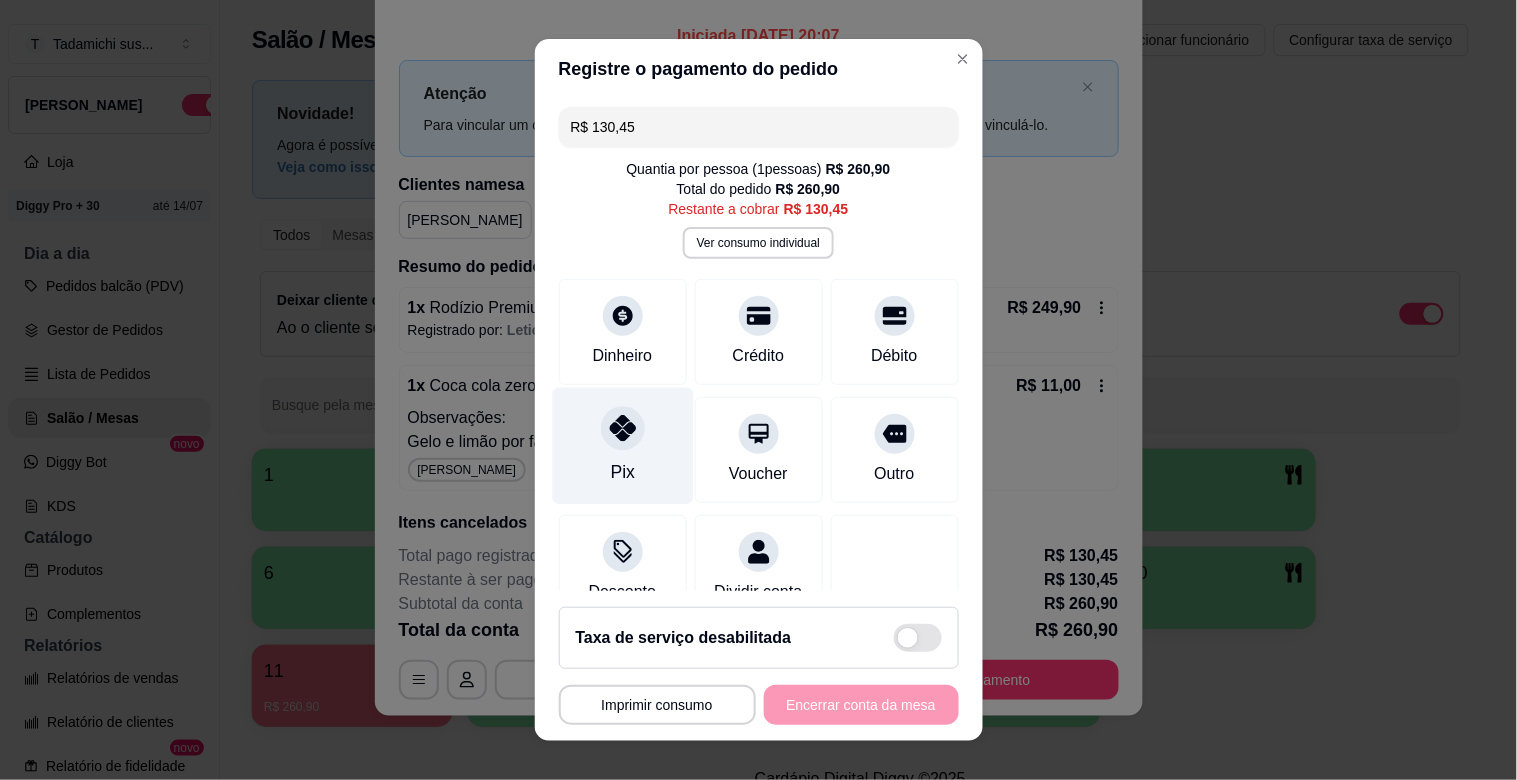 click on "Pix" at bounding box center (622, 472) 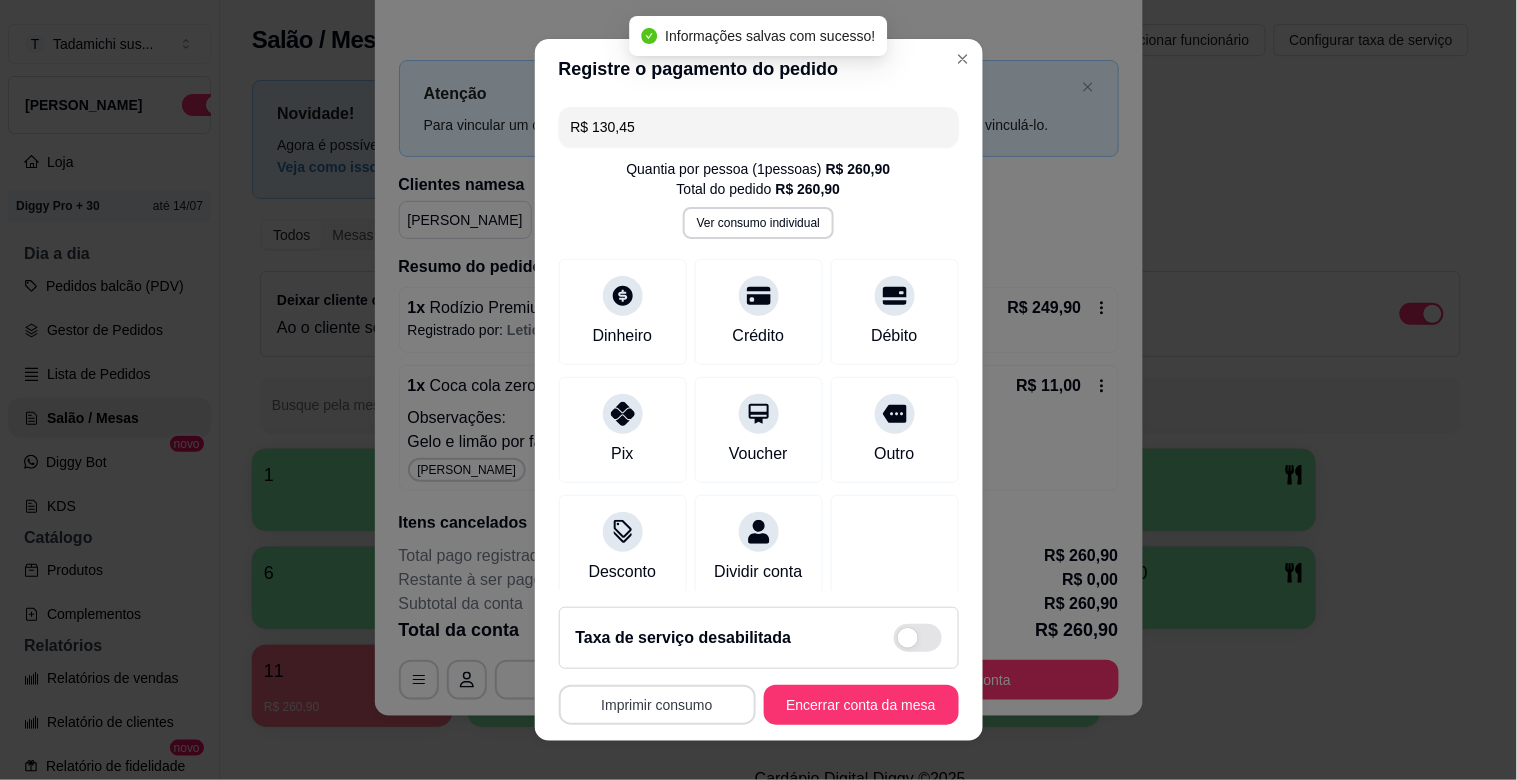type on "R$ 0,00" 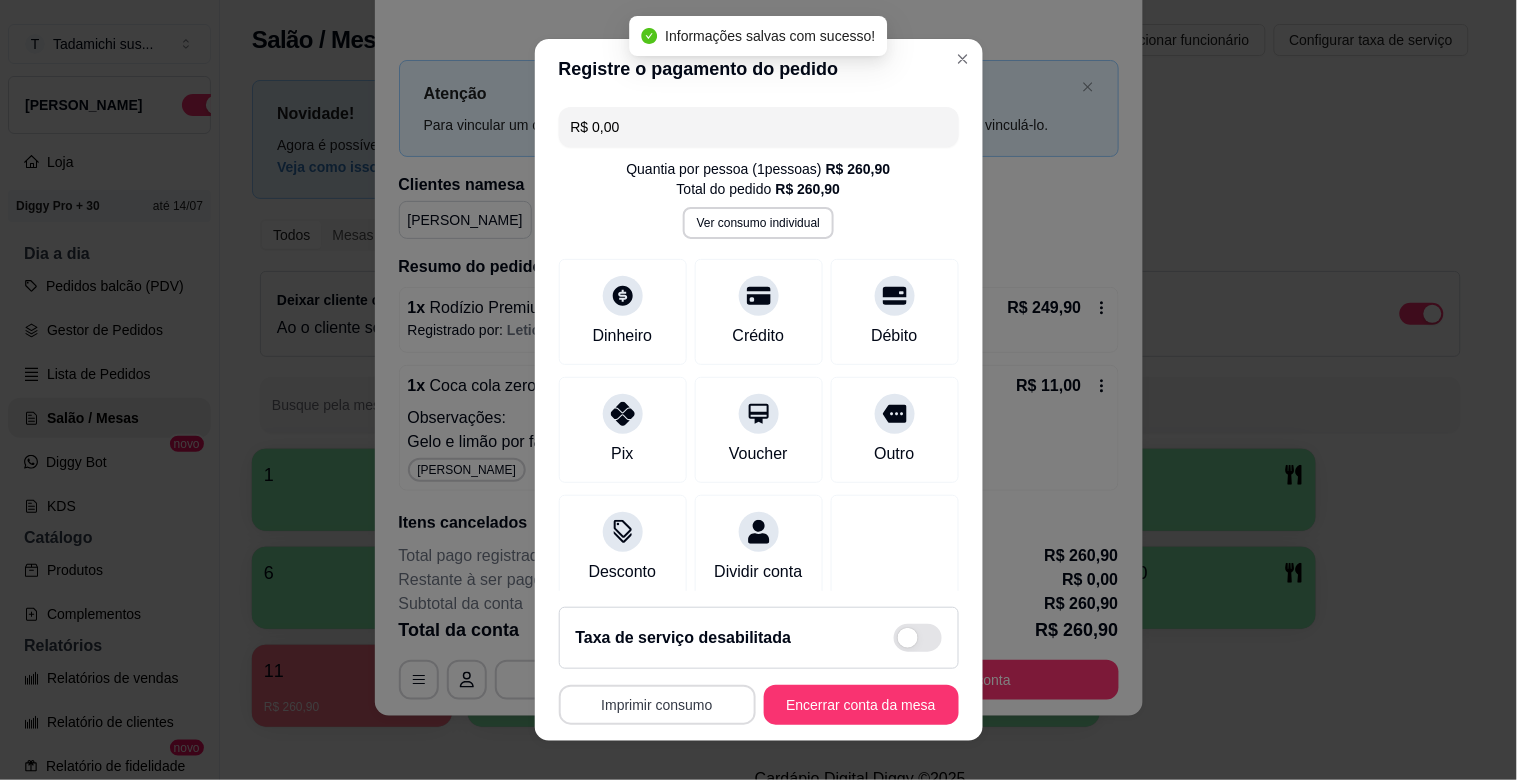 click on "Imprimir consumo" at bounding box center (657, 705) 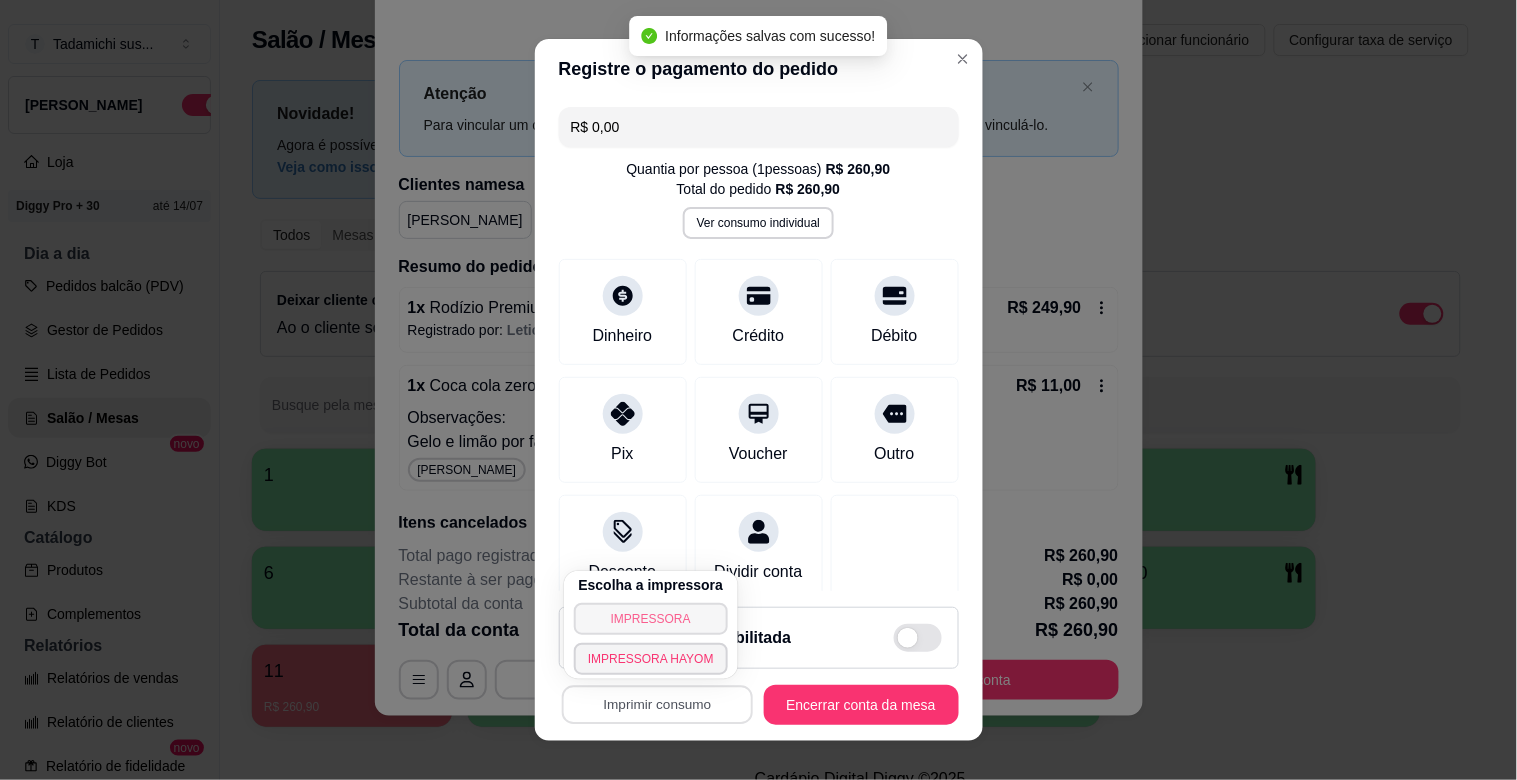 click on "IMPRESSORA" at bounding box center (651, 619) 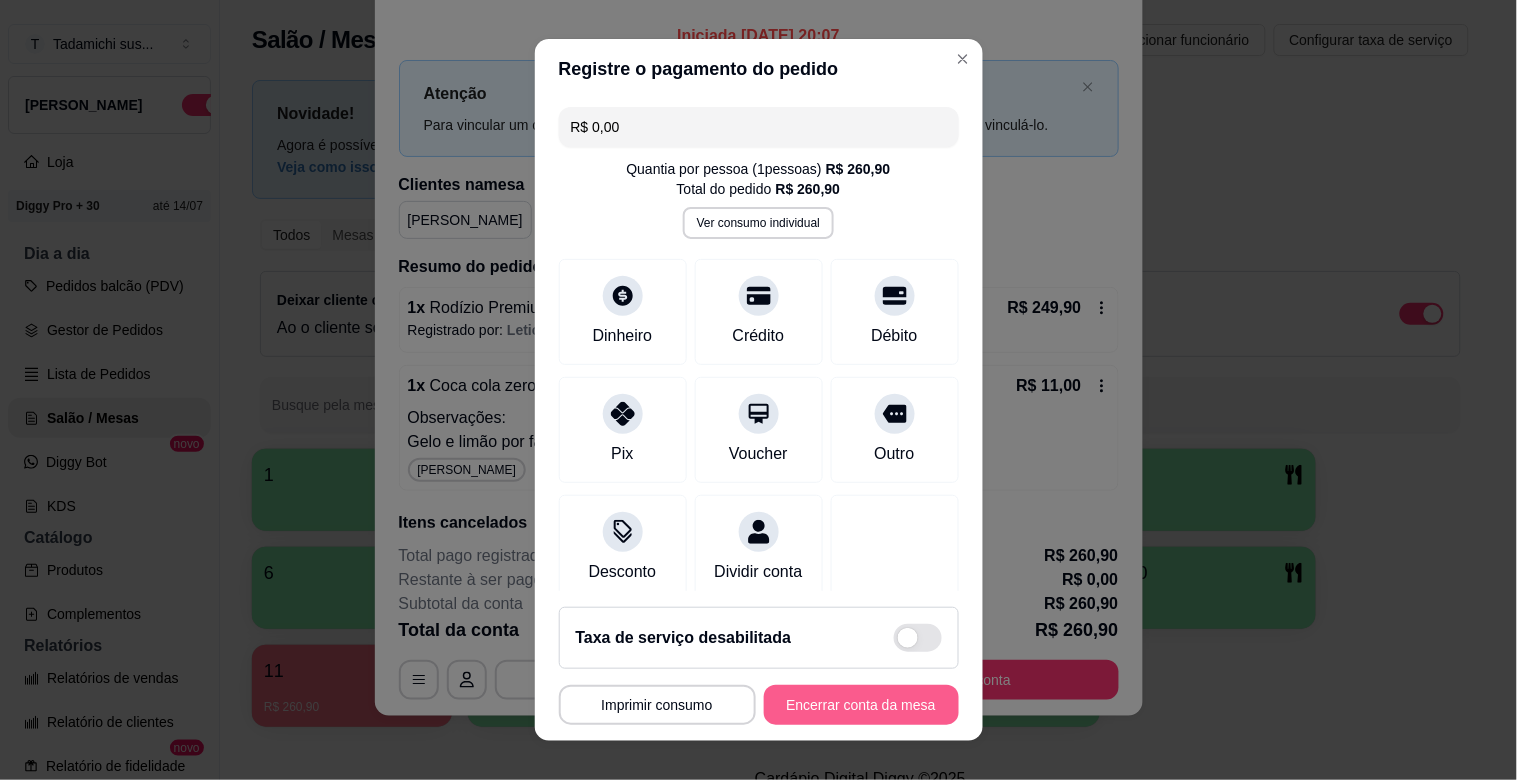 click on "Encerrar conta da mesa" at bounding box center (861, 705) 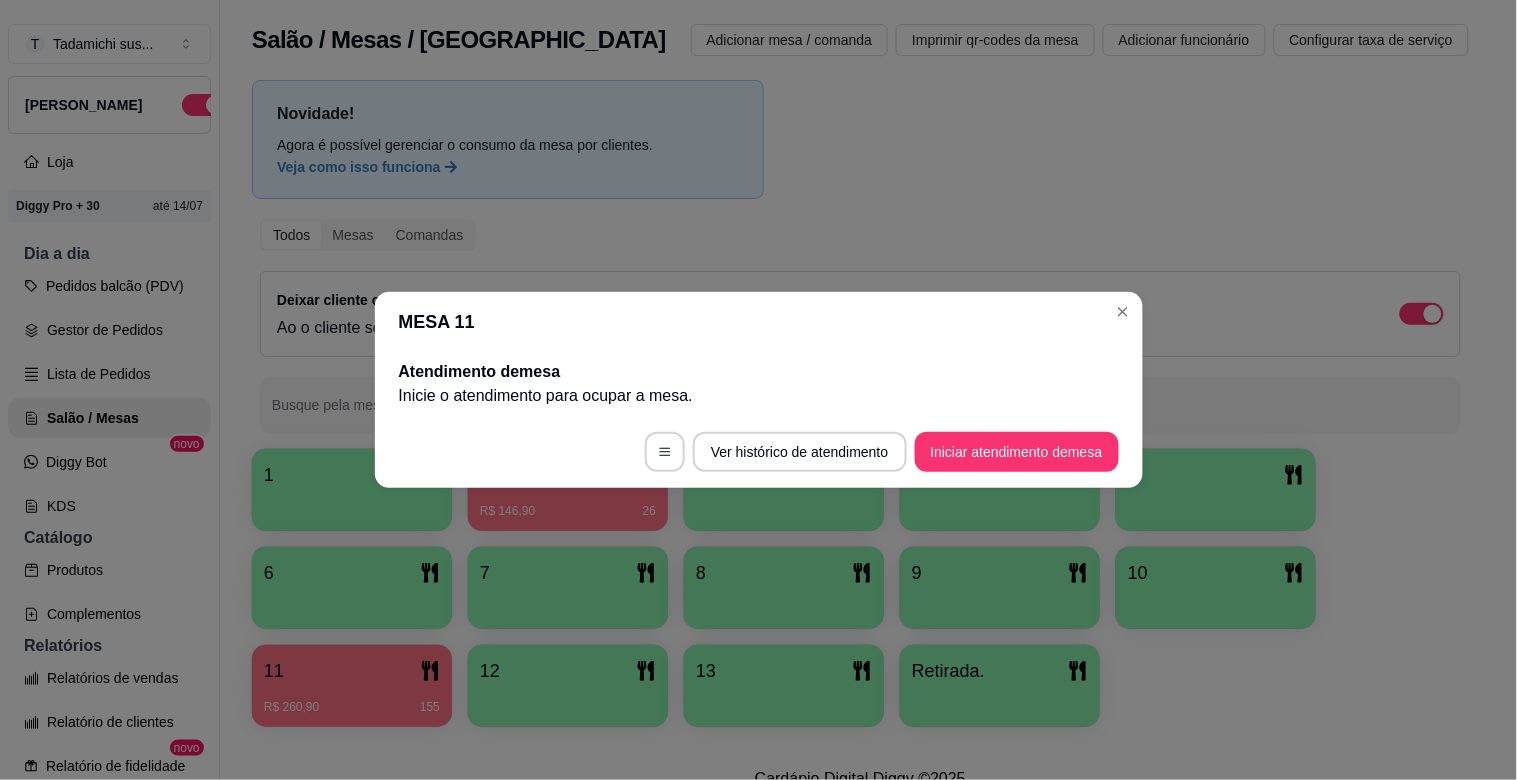 scroll, scrollTop: 0, scrollLeft: 0, axis: both 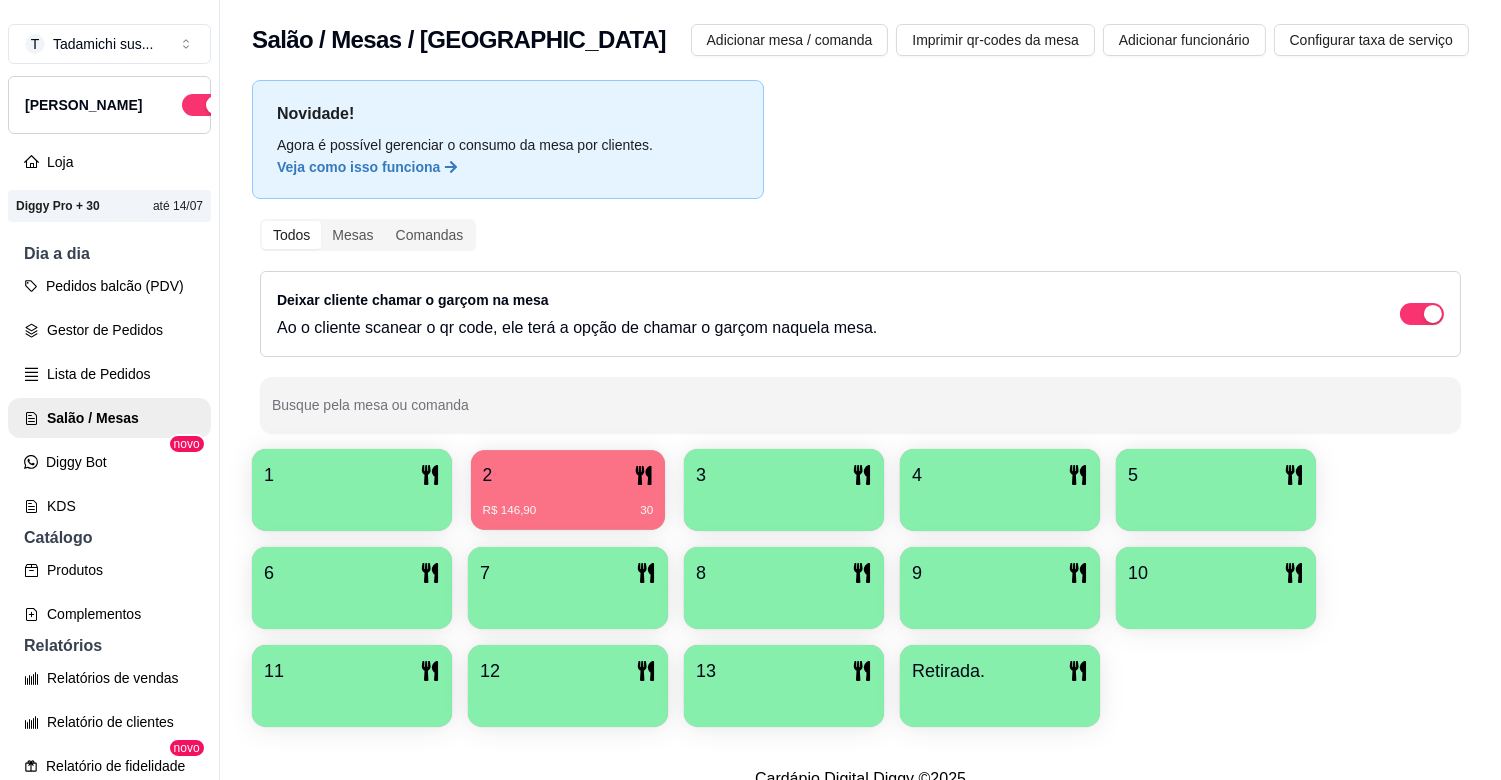 click on "2" at bounding box center [568, 475] 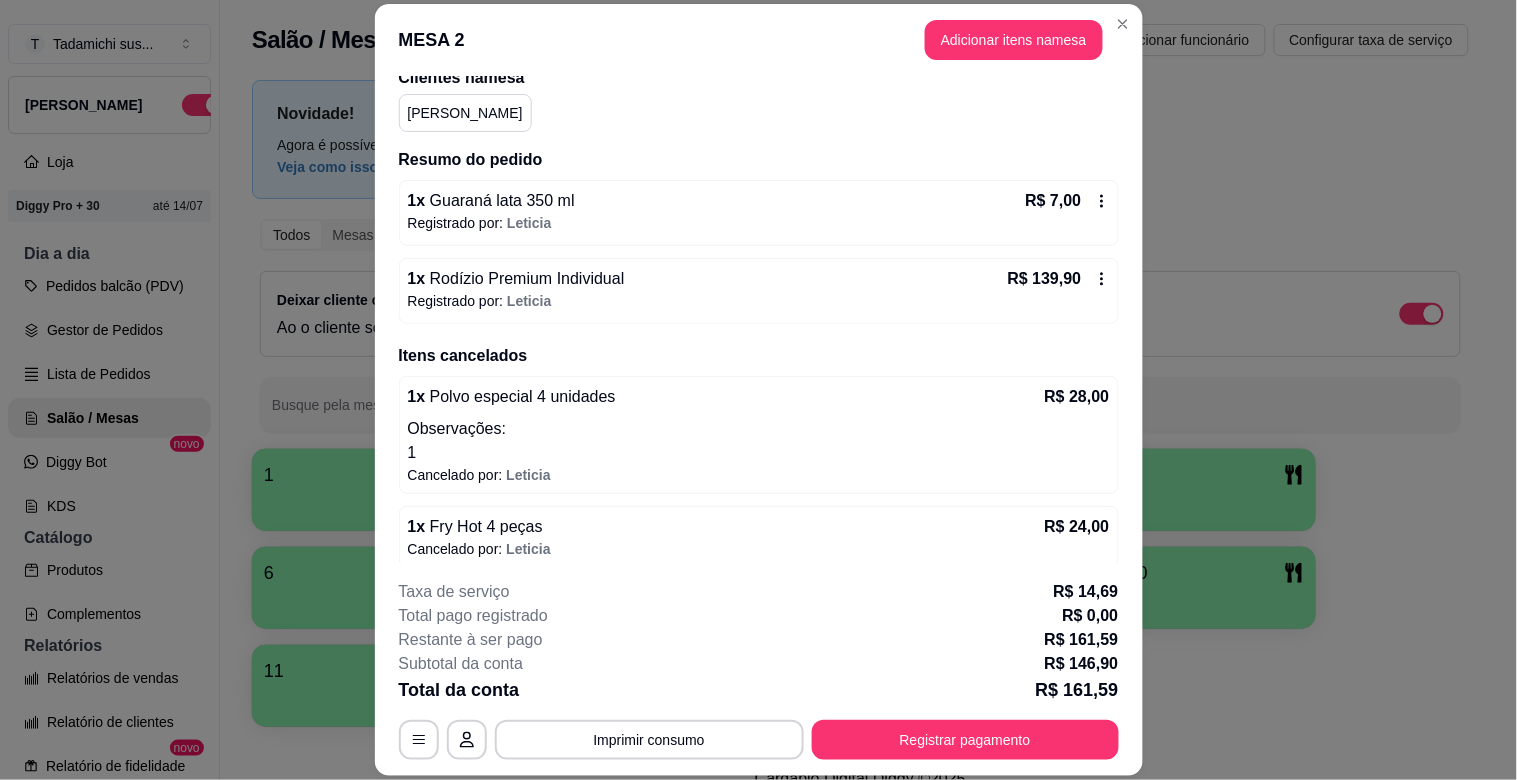 scroll, scrollTop: 180, scrollLeft: 0, axis: vertical 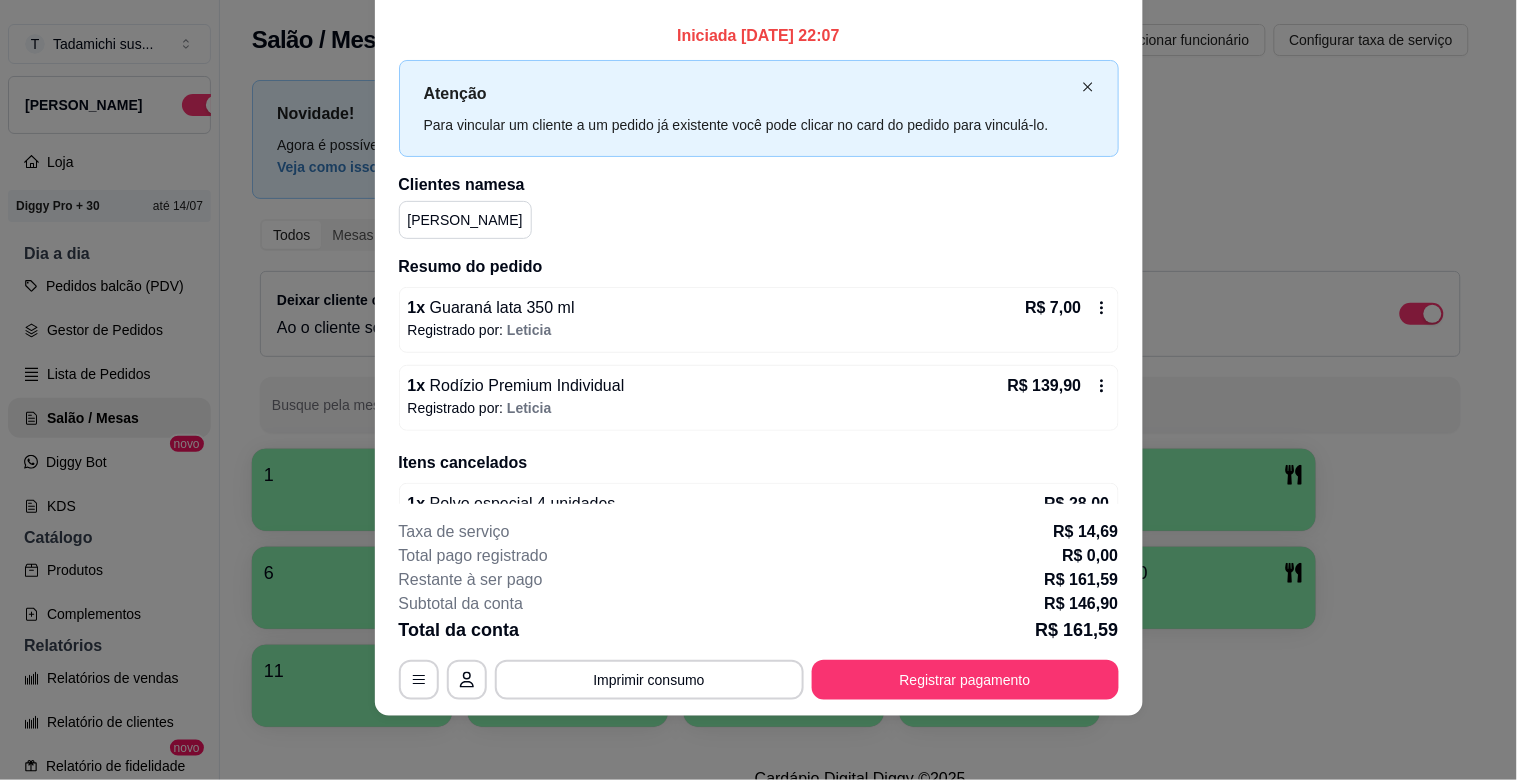 click 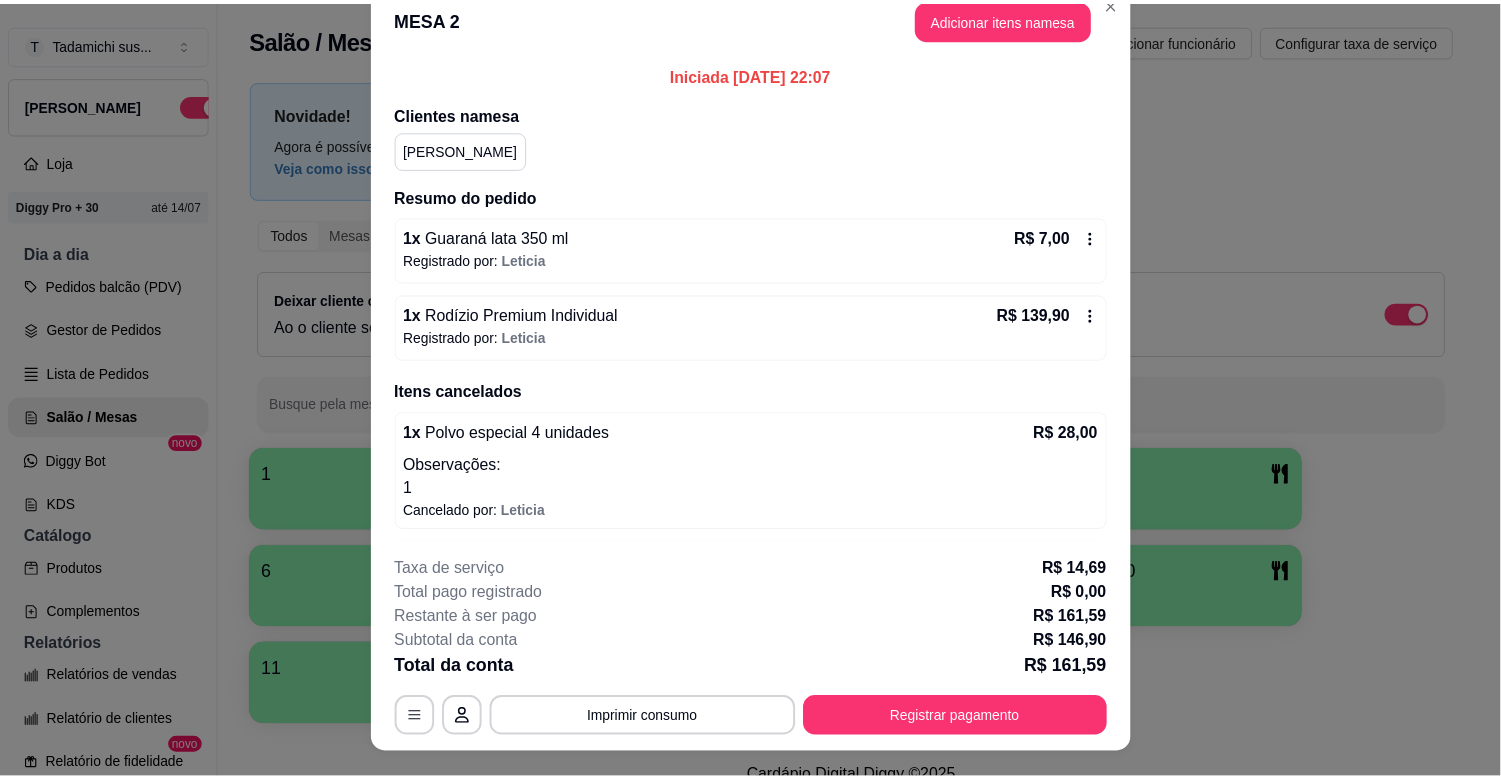 scroll, scrollTop: 0, scrollLeft: 0, axis: both 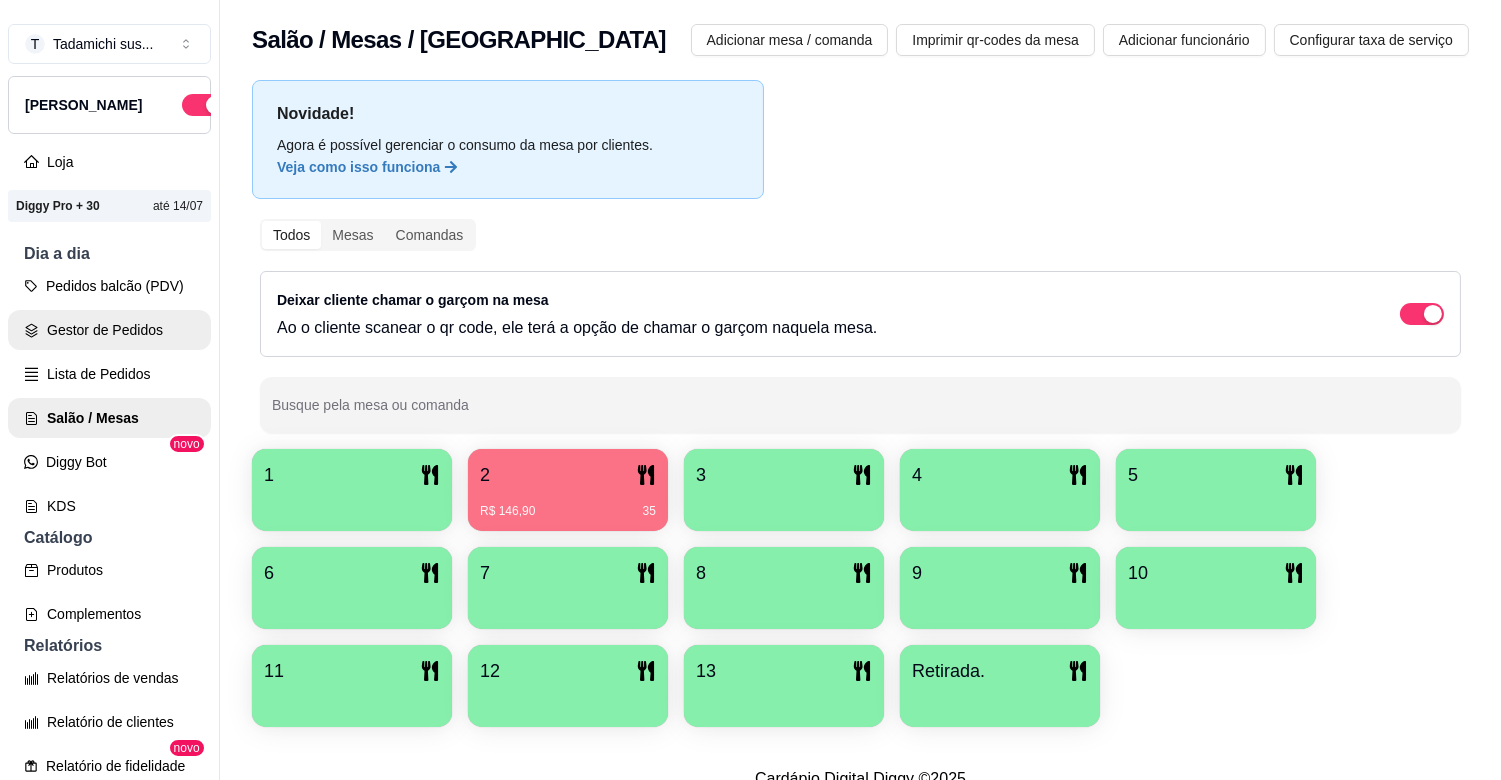 click on "Gestor de Pedidos" at bounding box center [109, 330] 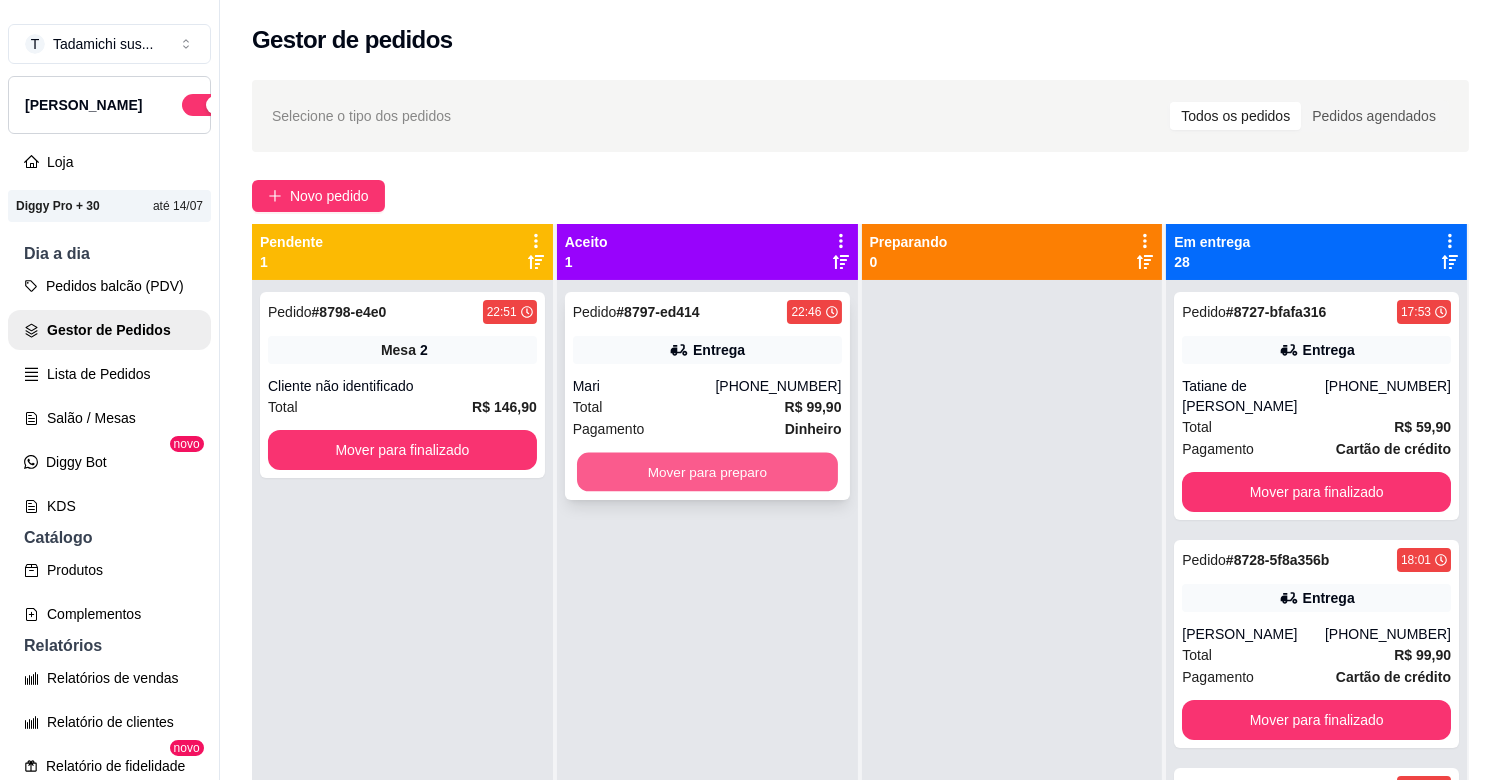click on "Mover para preparo" at bounding box center [707, 472] 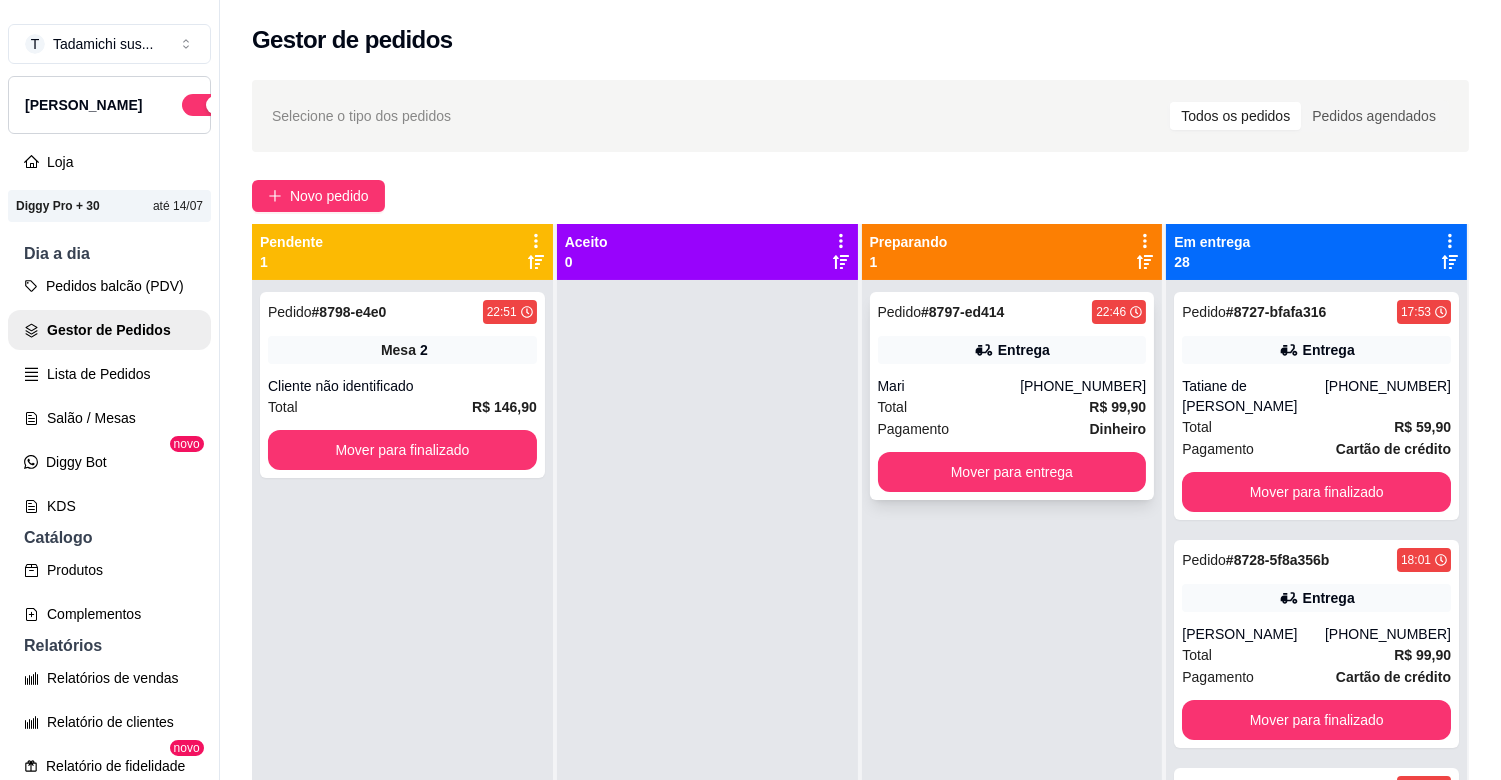 click on "Mari" at bounding box center (949, 386) 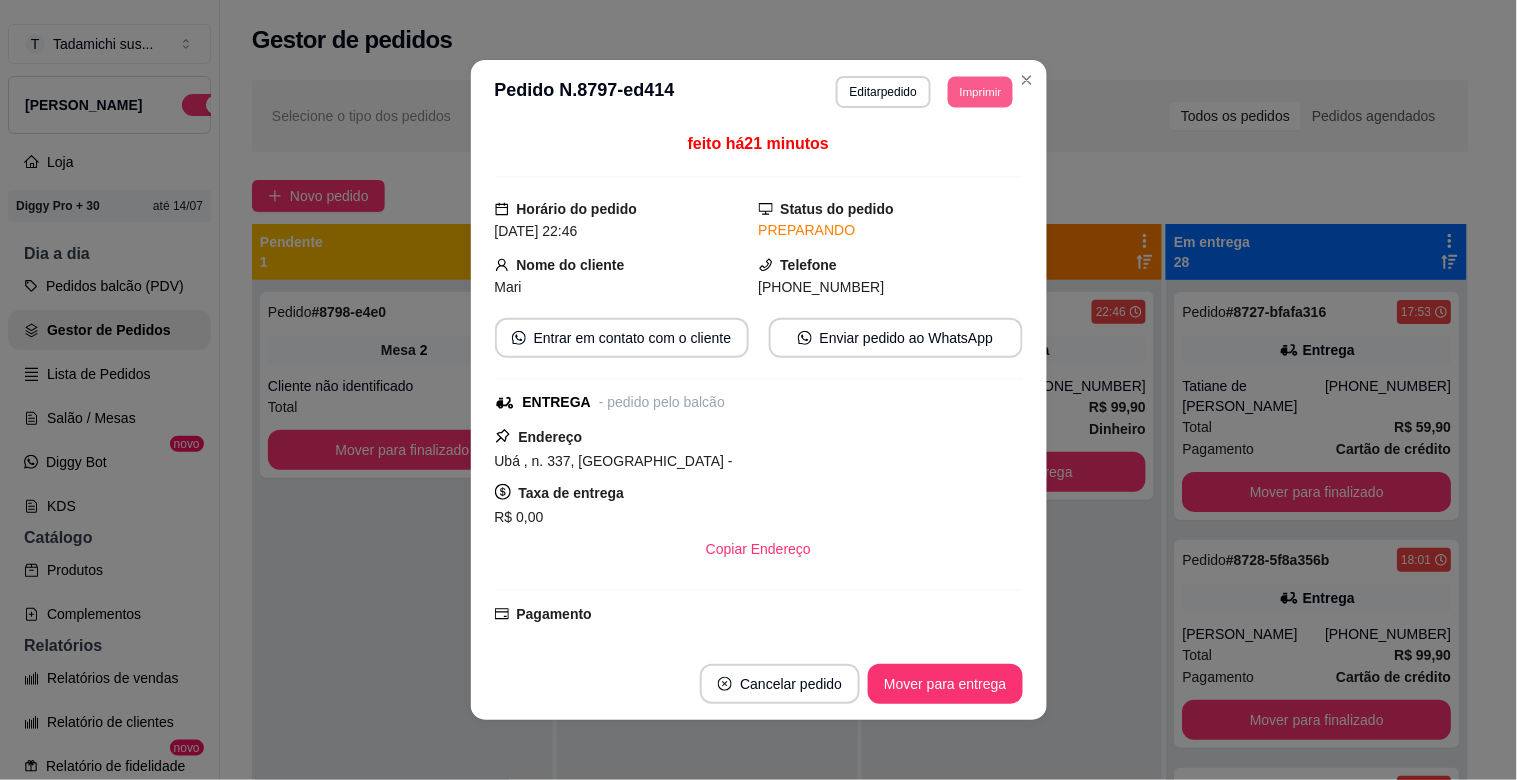 click on "Imprimir" at bounding box center (980, 91) 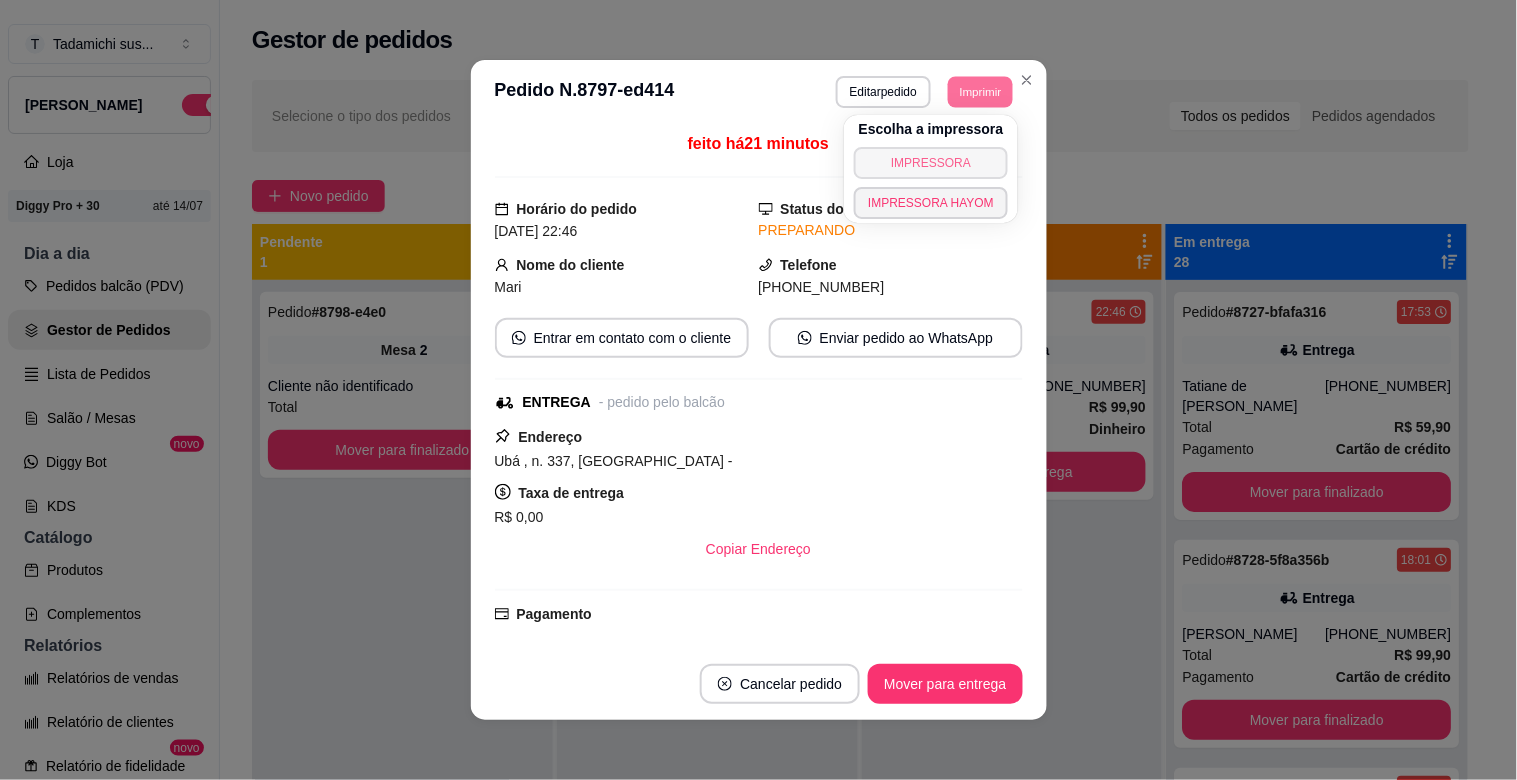 click on "IMPRESSORA" at bounding box center (931, 163) 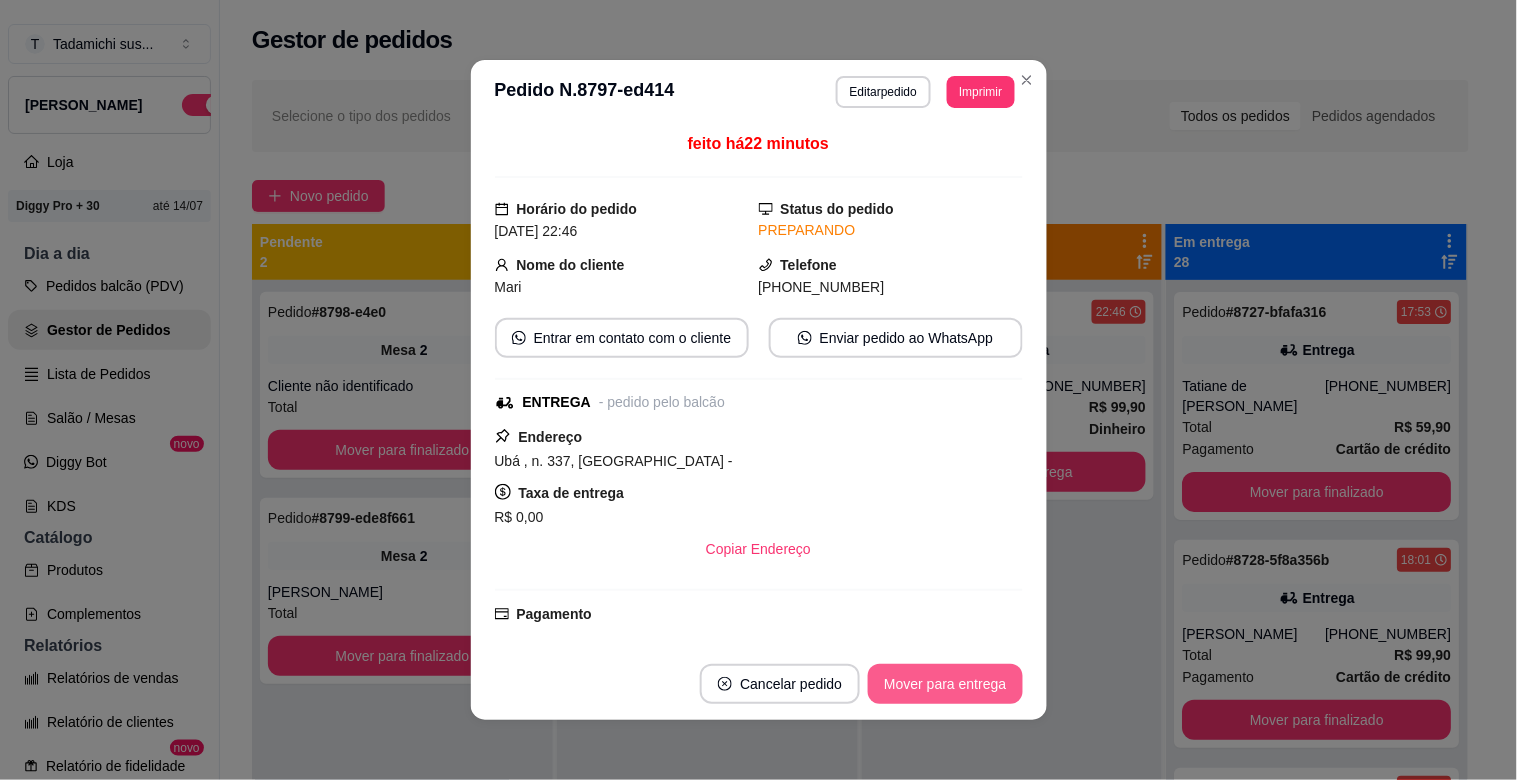 click on "Mover para entrega" at bounding box center [945, 684] 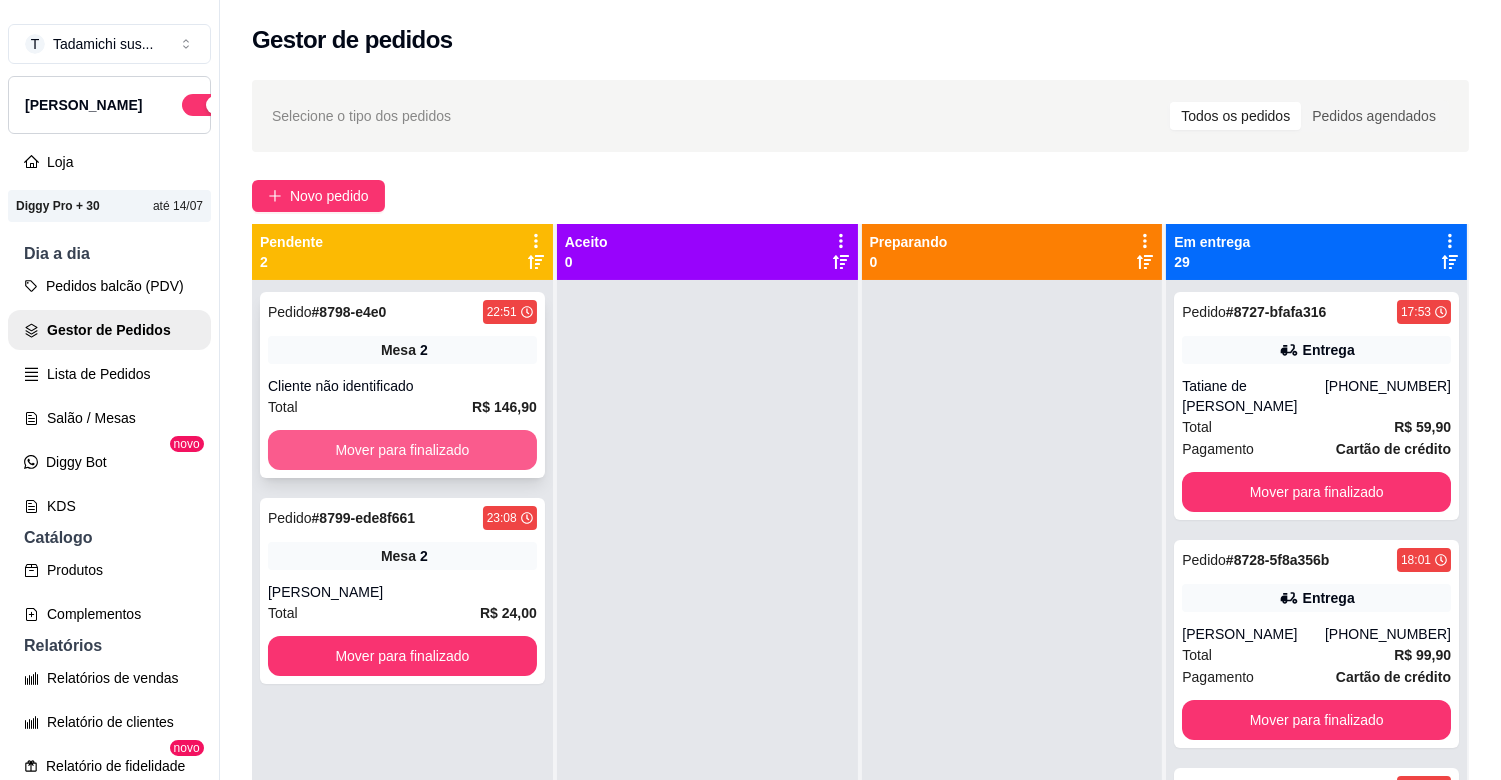 click on "Mover para finalizado" at bounding box center (402, 450) 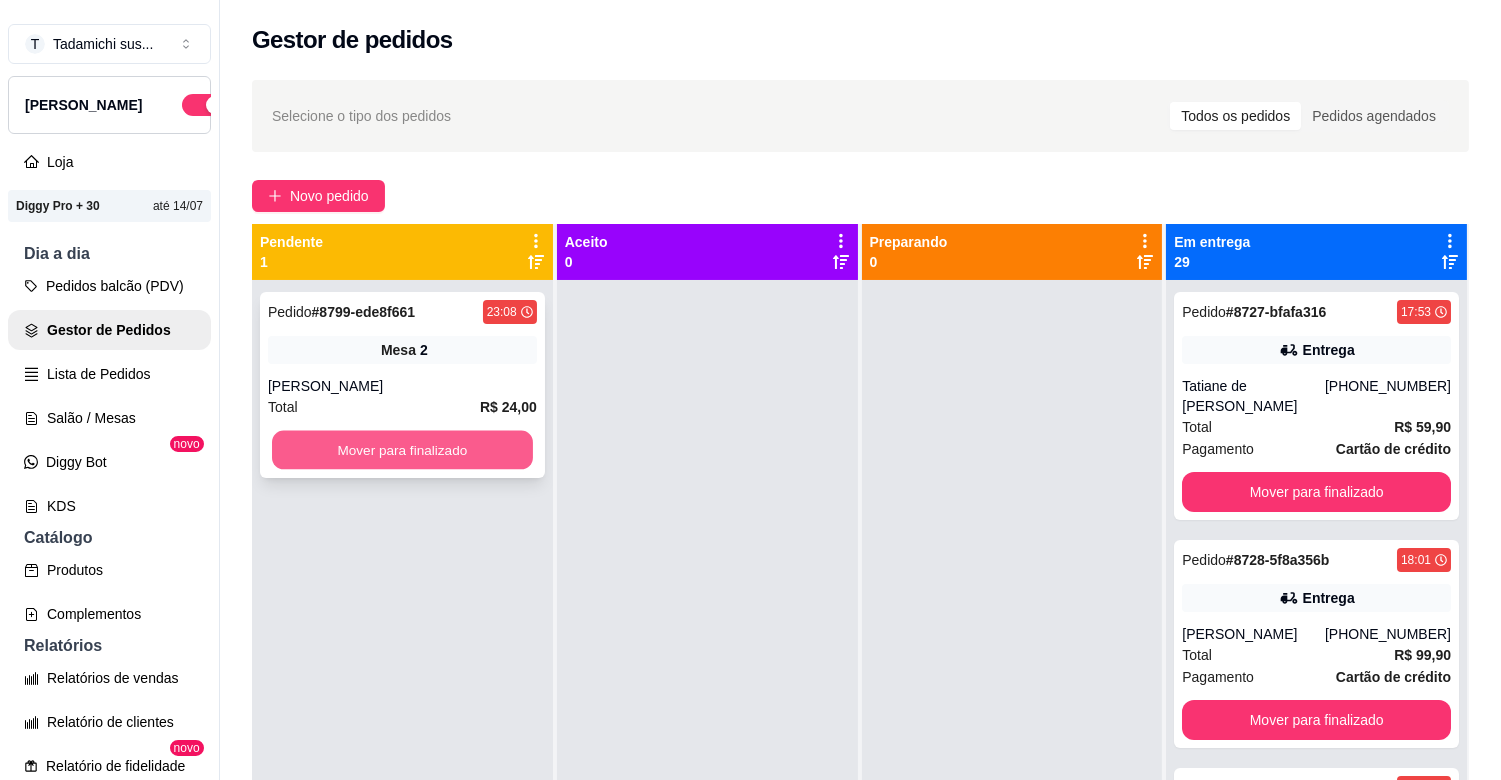 click on "Mover para finalizado" at bounding box center (402, 450) 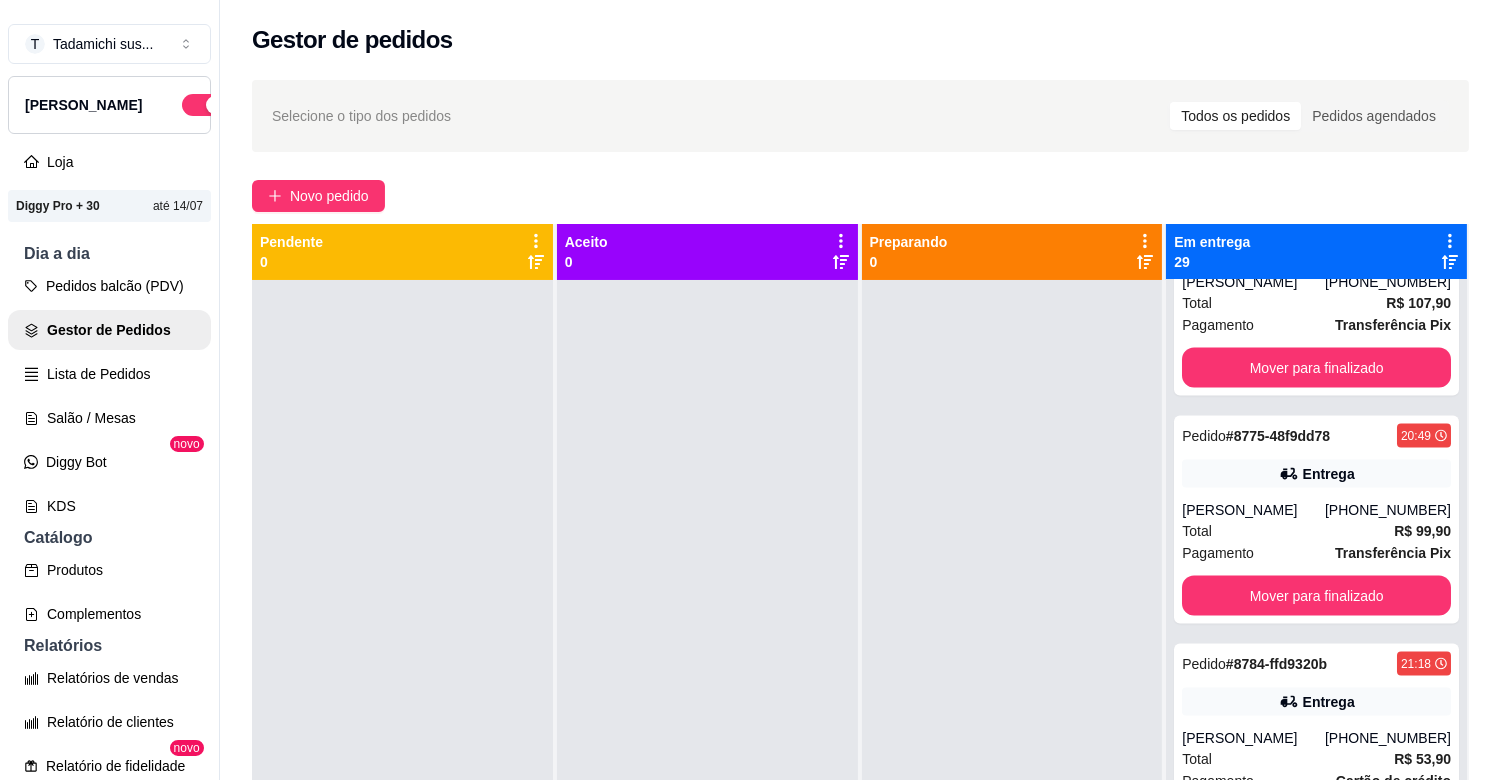 scroll, scrollTop: 5850, scrollLeft: 0, axis: vertical 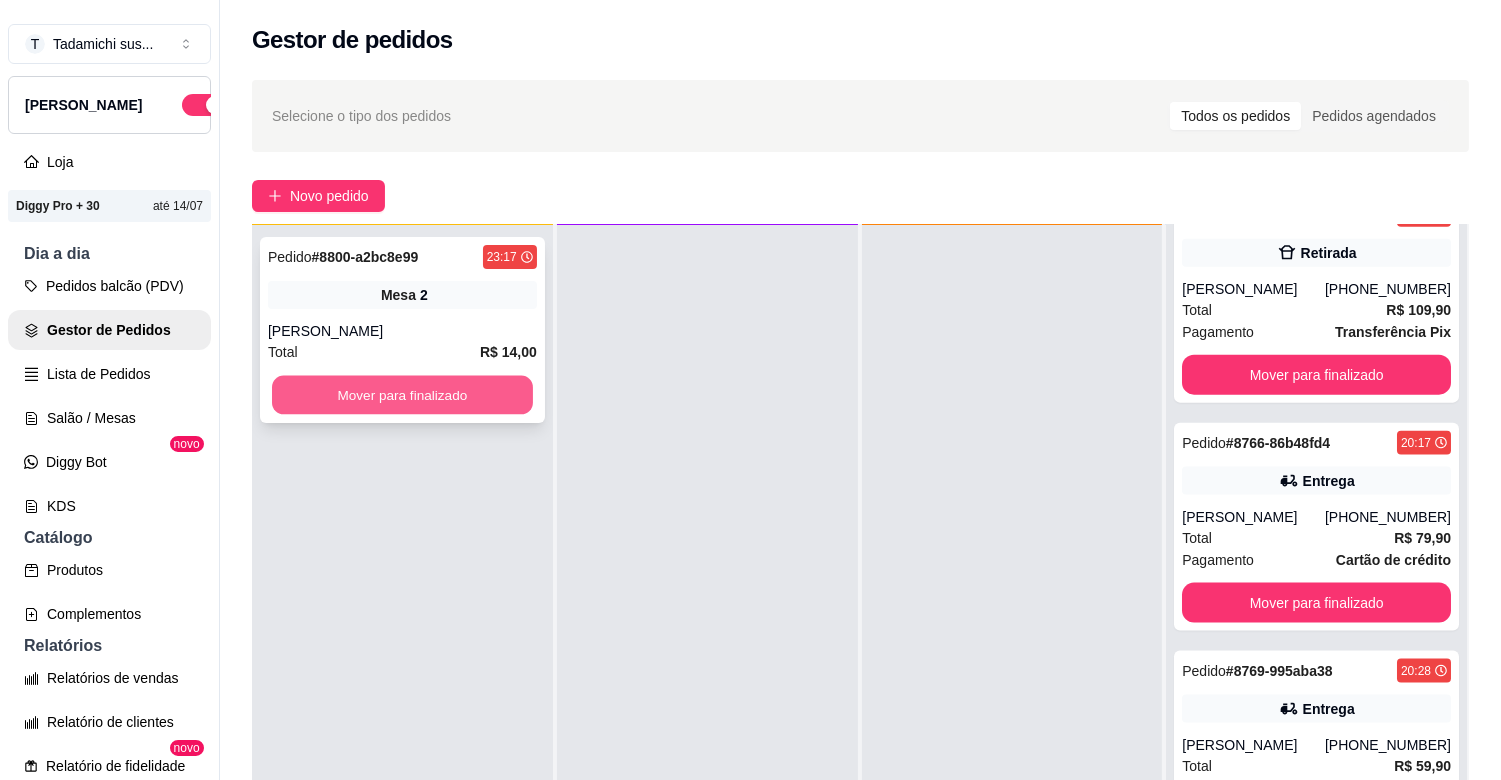 click on "Mover para finalizado" at bounding box center [402, 395] 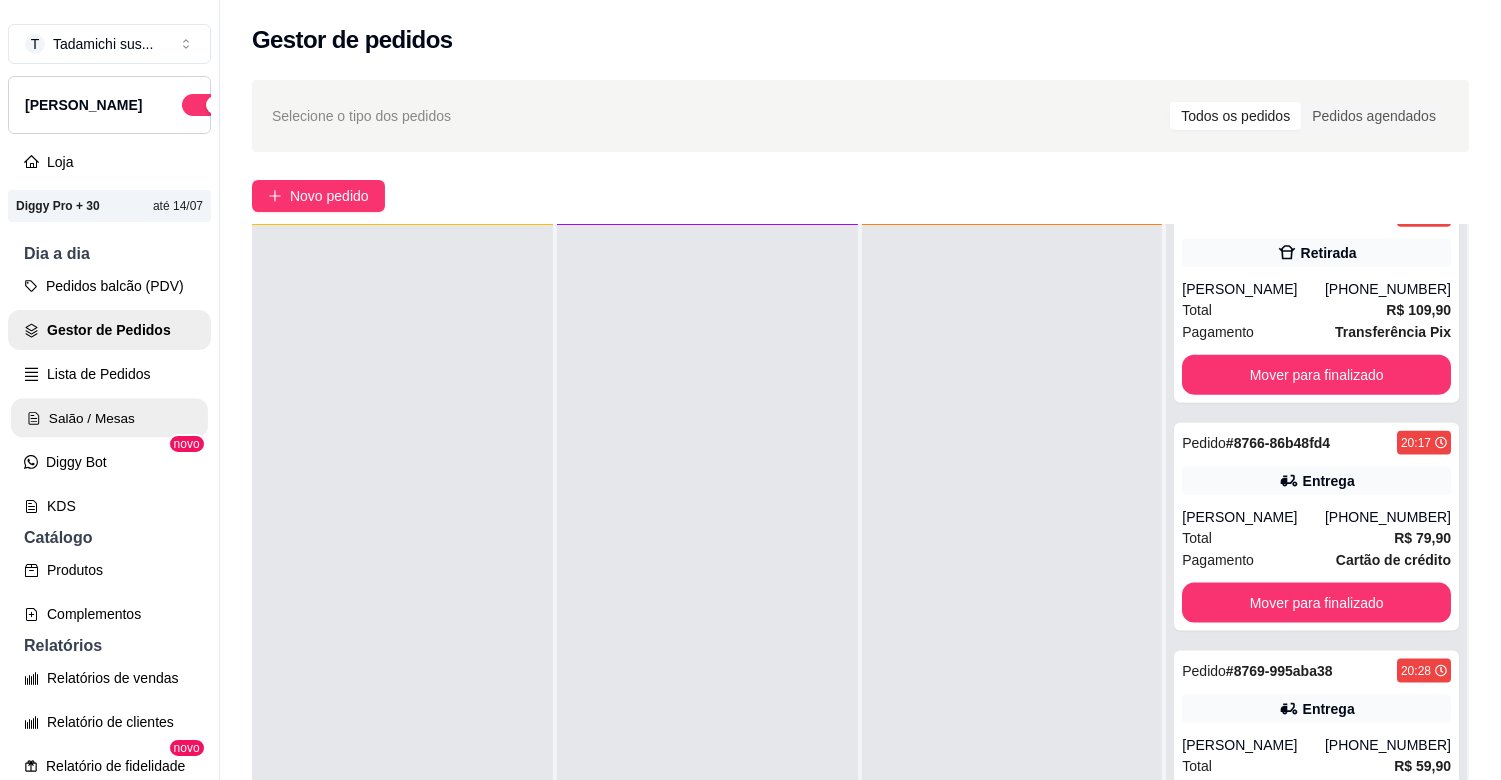 click on "Salão / Mesas" at bounding box center [109, 418] 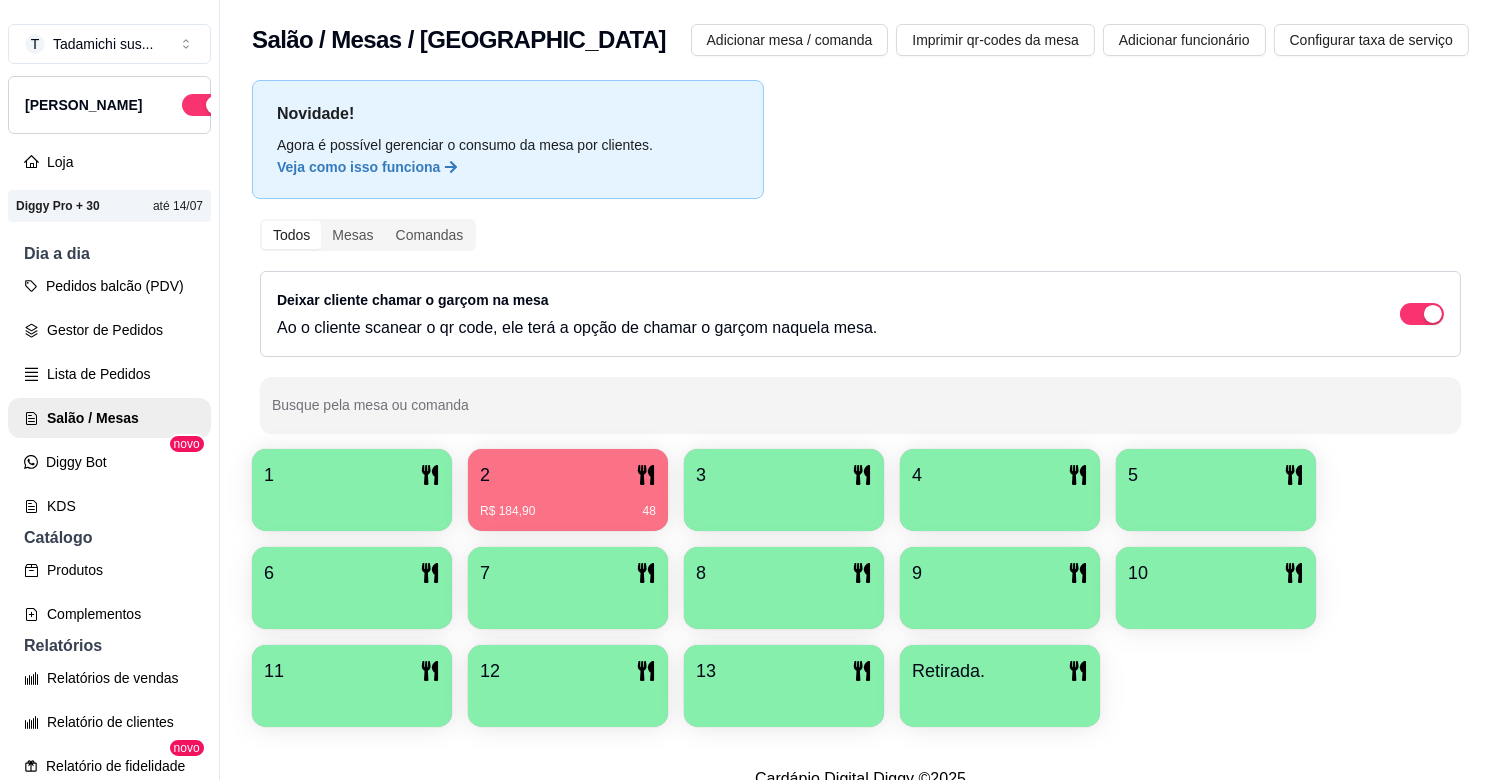 click on "Retirada." at bounding box center [948, 671] 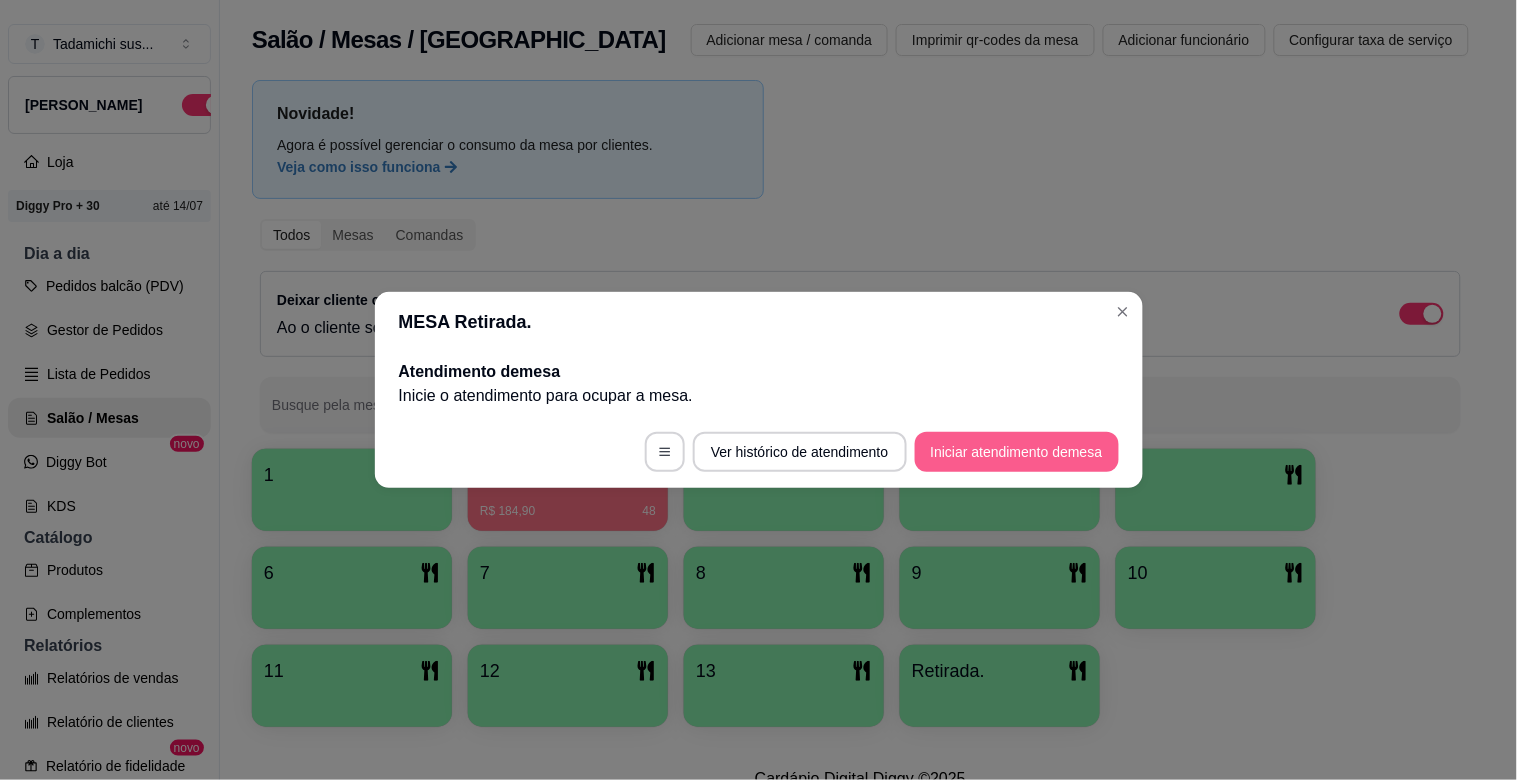 click on "Iniciar atendimento de  mesa" at bounding box center (1017, 452) 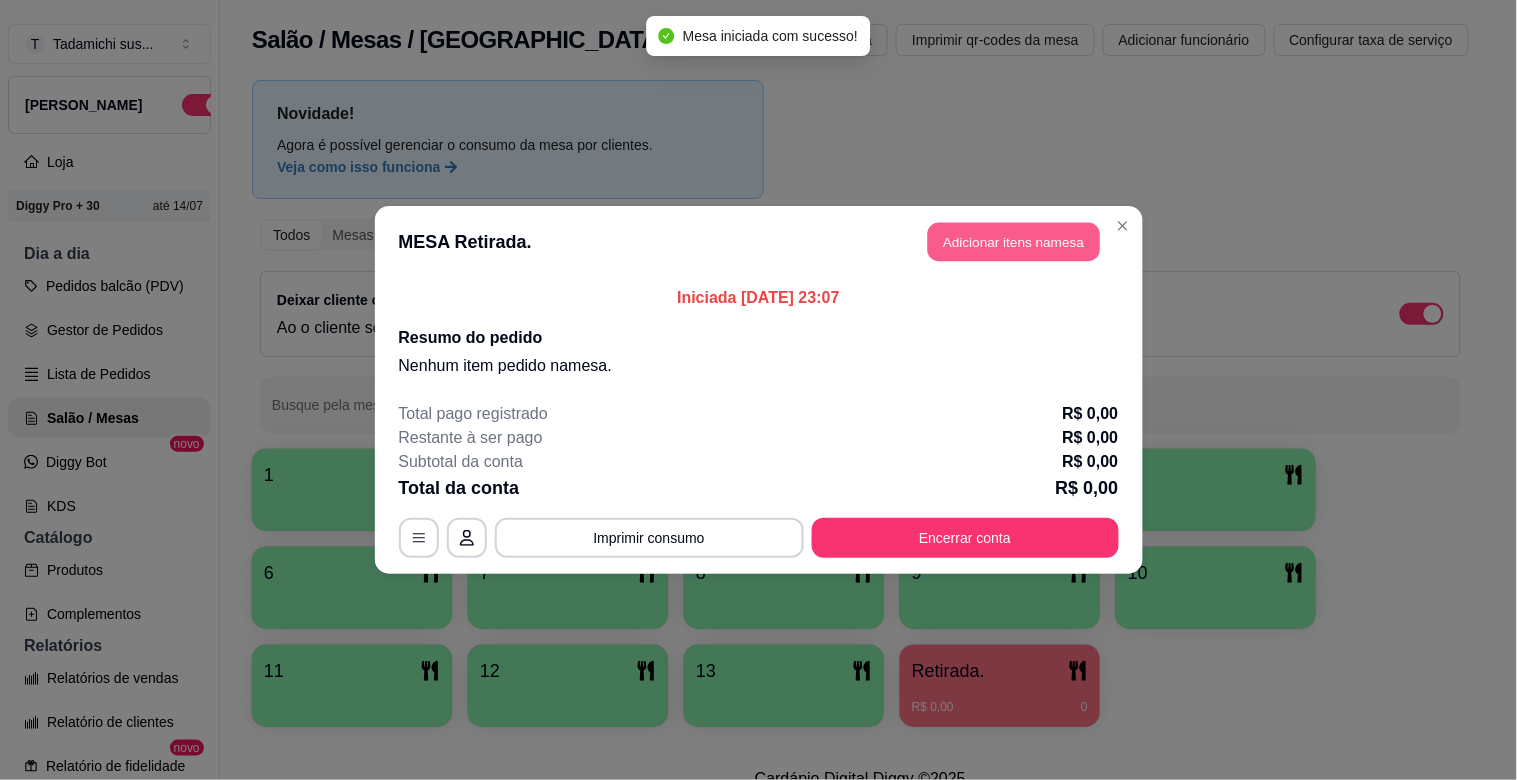 click on "Adicionar itens na  mesa" at bounding box center (1014, 242) 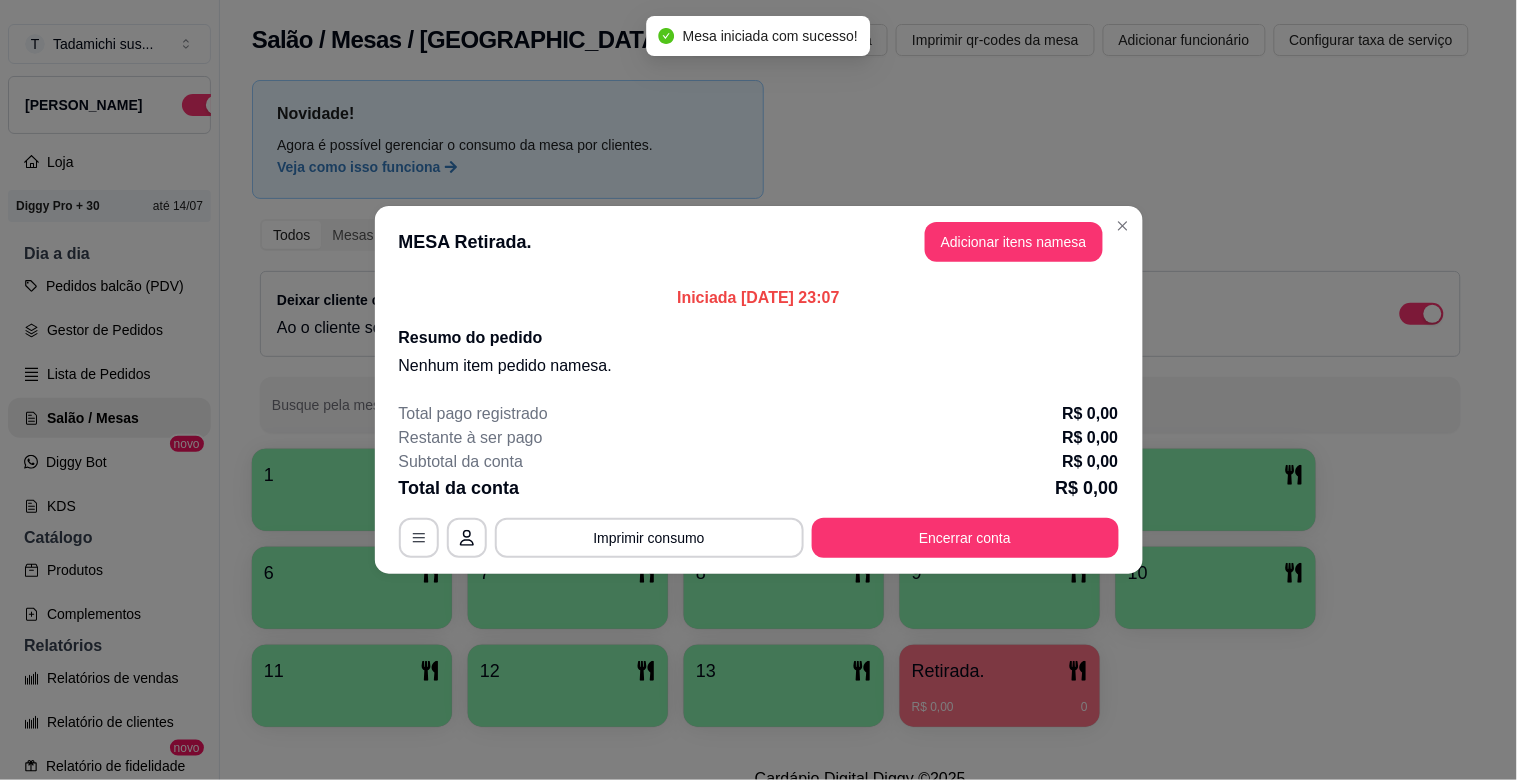 click on "Sushi no kg  Rodízio Simples   Promo do dia ! Peça já seu combo ! Barcas  Especiais Tadamichi Tradicionais Tadamichi  Mega Hot Tadamichi  Poke Yakisoba  Temaki  Ceviche Entrada  Fray Rolinho primavera  ACRESCIMOS DE PEÇAS Adicionais ( molho extra ) Água Mineral Refrigerantes Sucos Naturais 300 ml Suco Natural Jarra 750 ml Drinks Cervejas Long Neck Cervejas 600 ml Bar Tadamichi Porções Completas Vinhos Energéticos  Buffet japones kg Ajudante para hashi Rodízio Premium  Pesquisa" at bounding box center (548, 100) 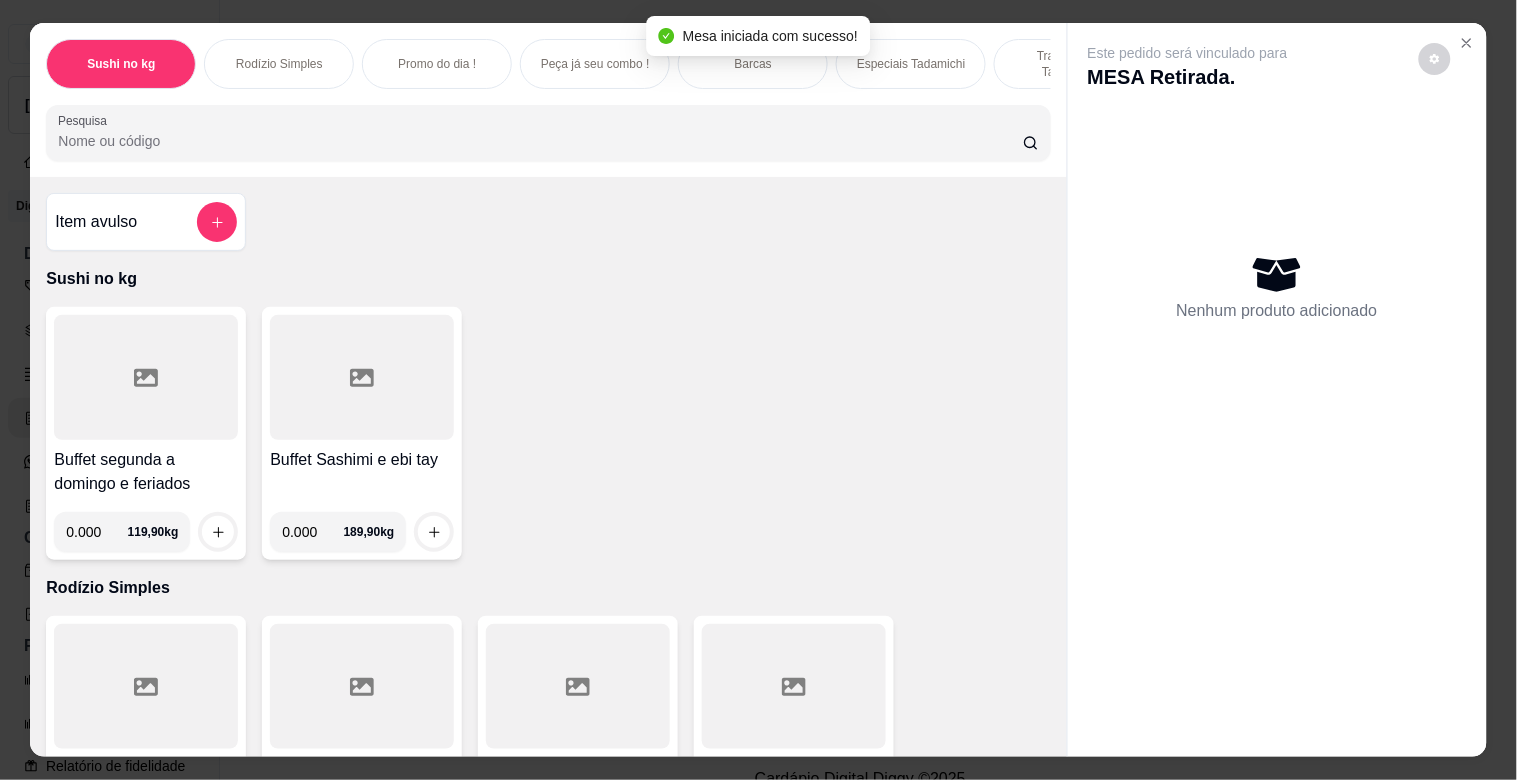drag, startPoint x: 348, startPoint y: 161, endPoint x: 338, endPoint y: 162, distance: 10.049875 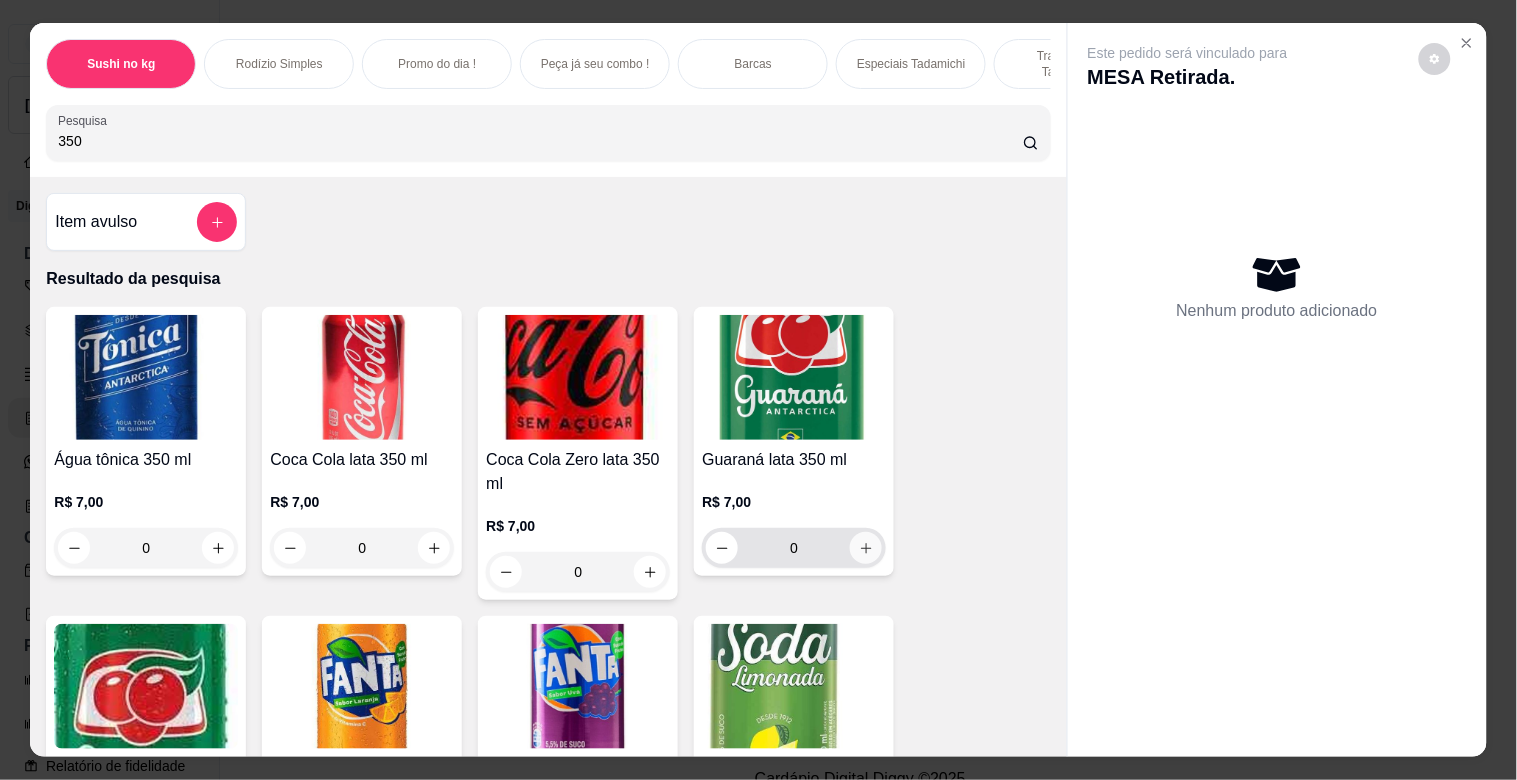 type on "350" 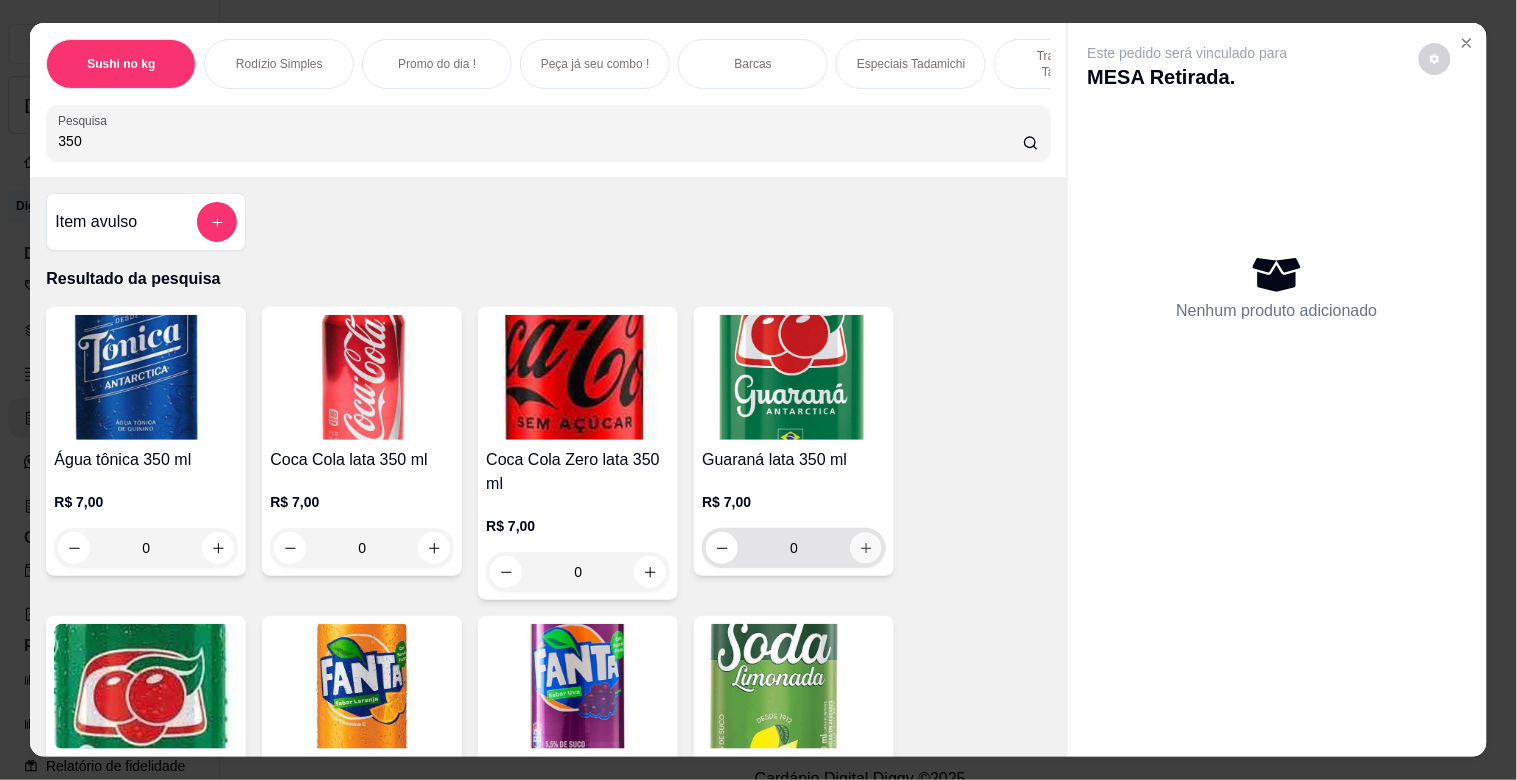 click 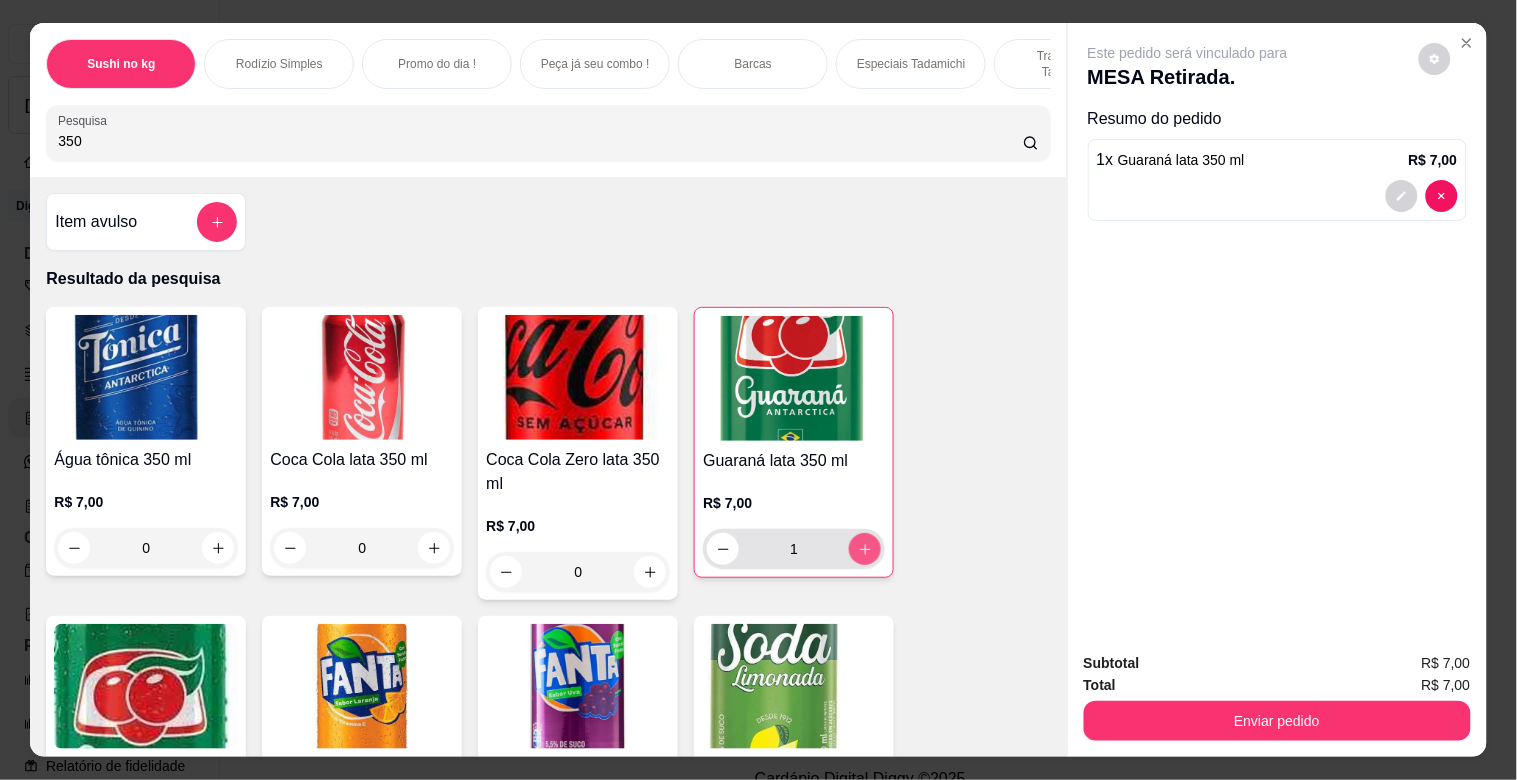 type on "1" 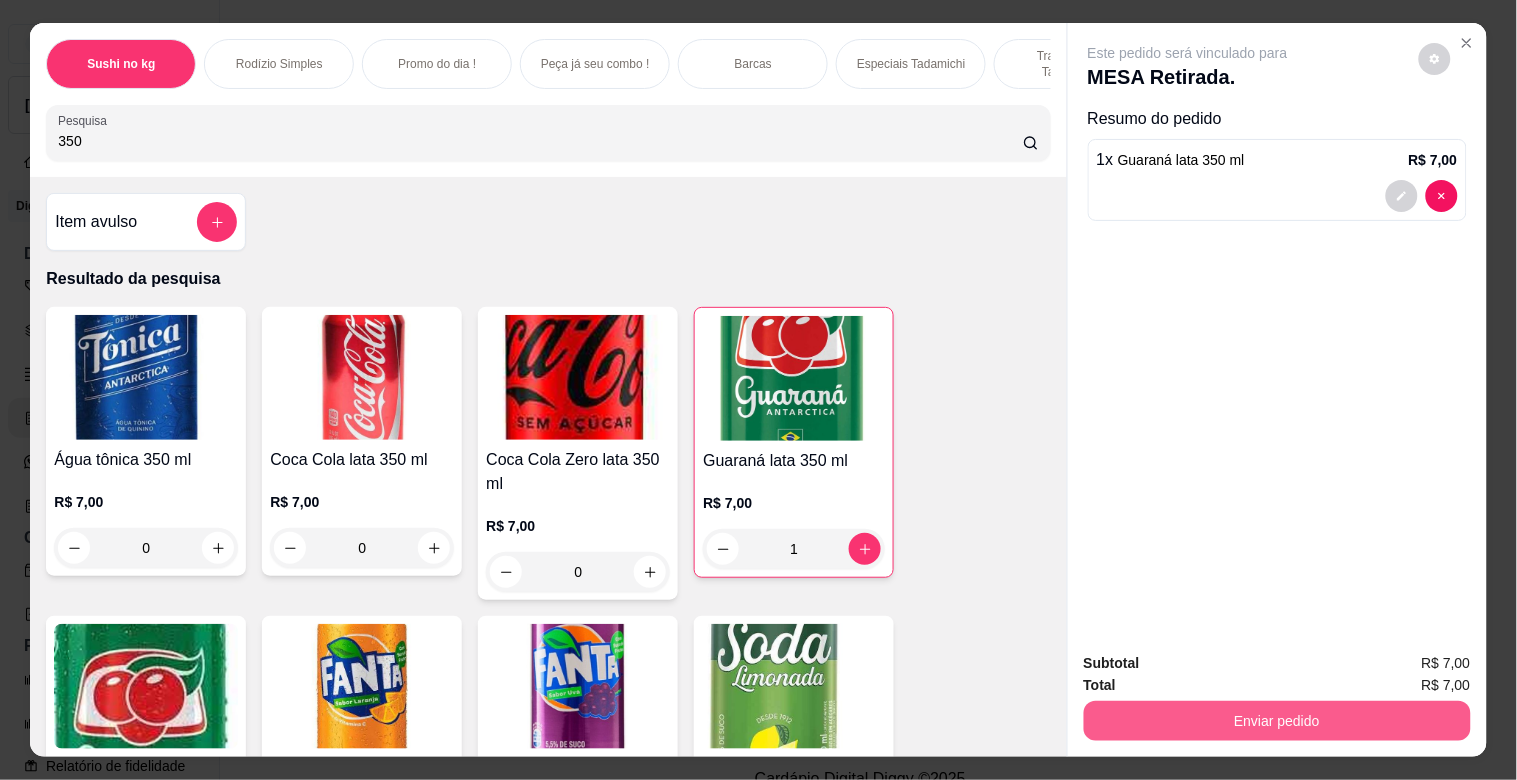 click on "Enviar pedido" at bounding box center [1277, 721] 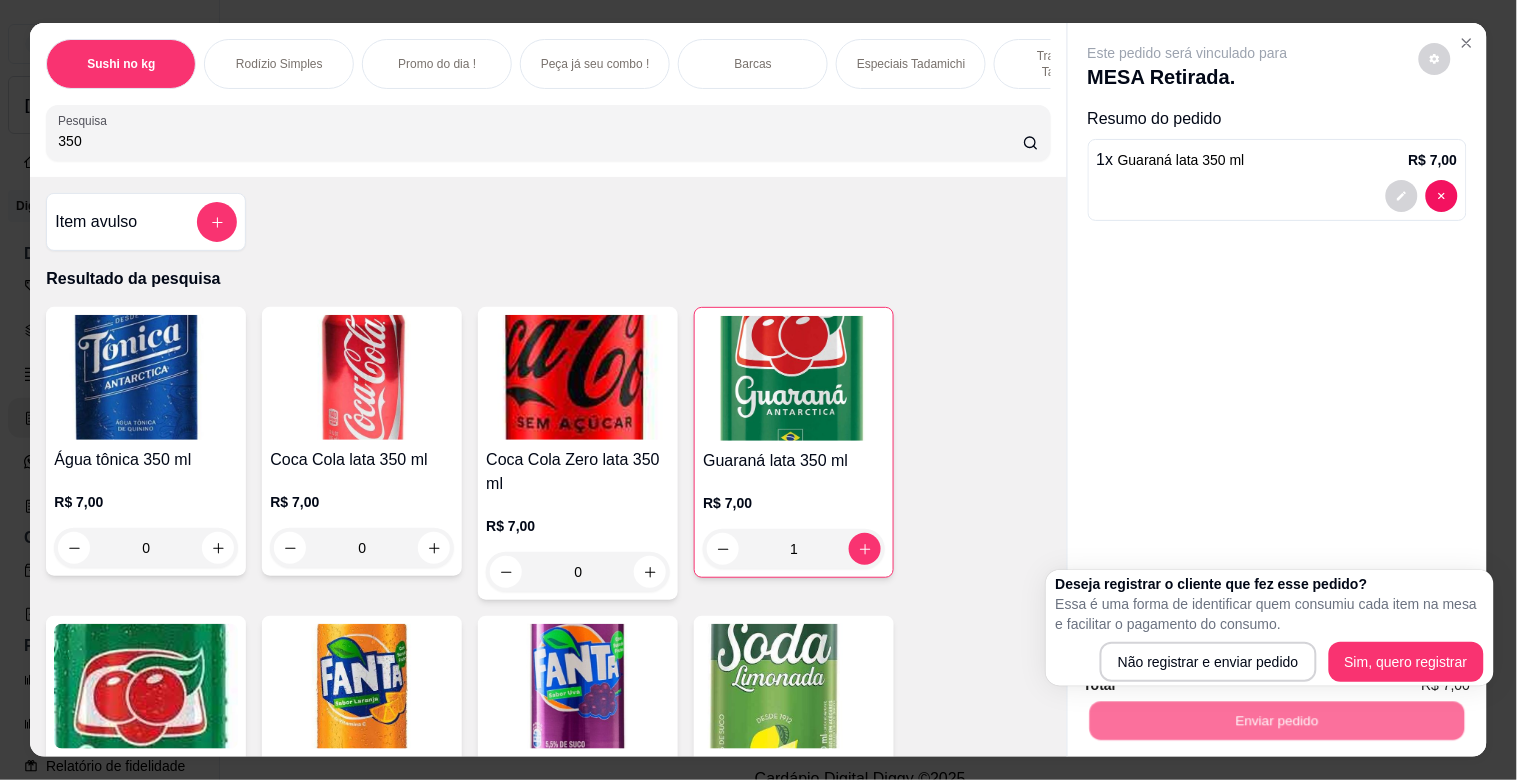 click on "Deseja registrar o cliente que fez esse pedido? Essa é uma forma de identificar quem consumiu cada item na mesa e facilitar o pagamento do consumo. Não registrar e enviar pedido Sim, quero registrar" at bounding box center [1270, 628] 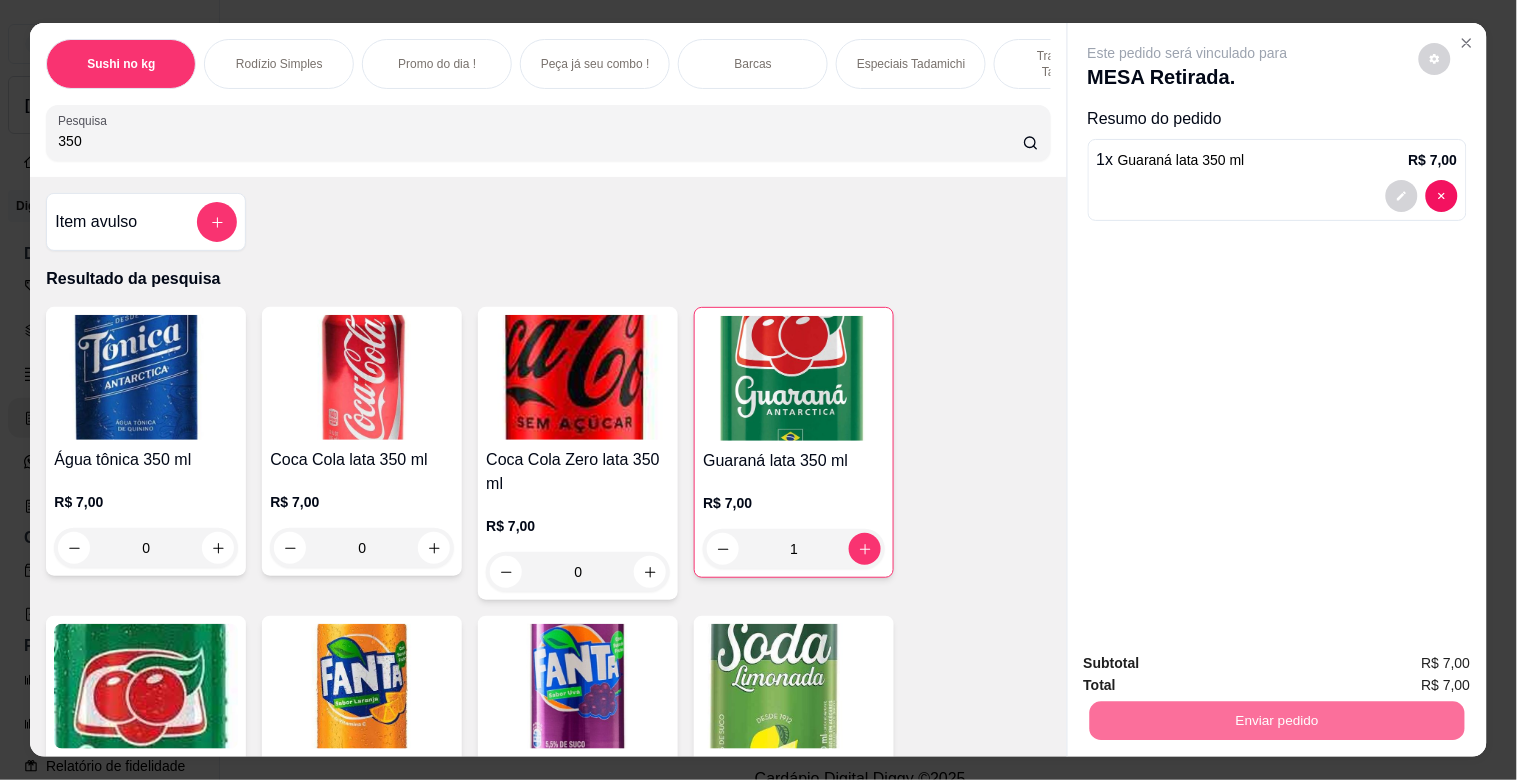 click on "Não registrar e enviar pedido" at bounding box center (1211, 663) 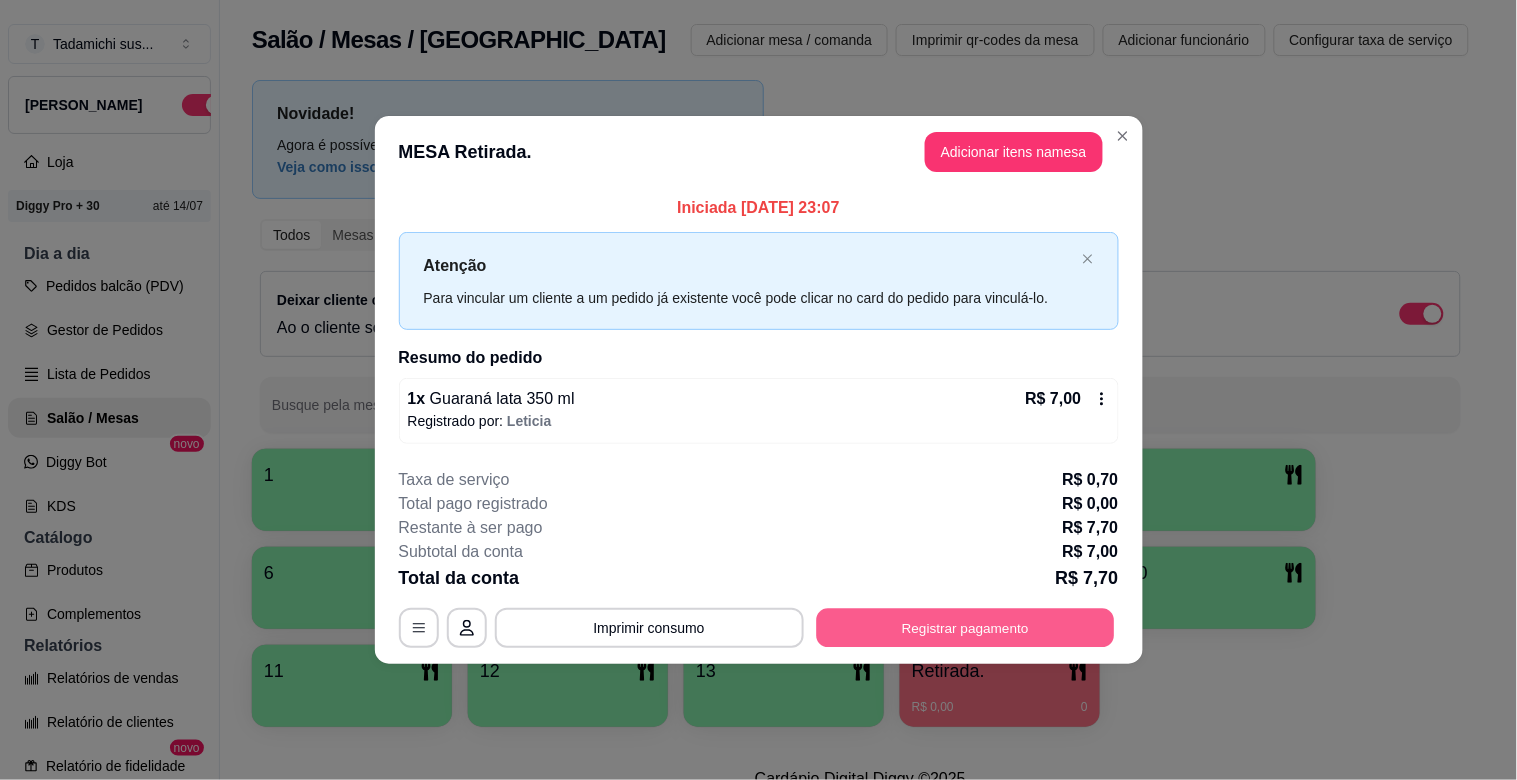 click on "Registrar pagamento" at bounding box center [965, 627] 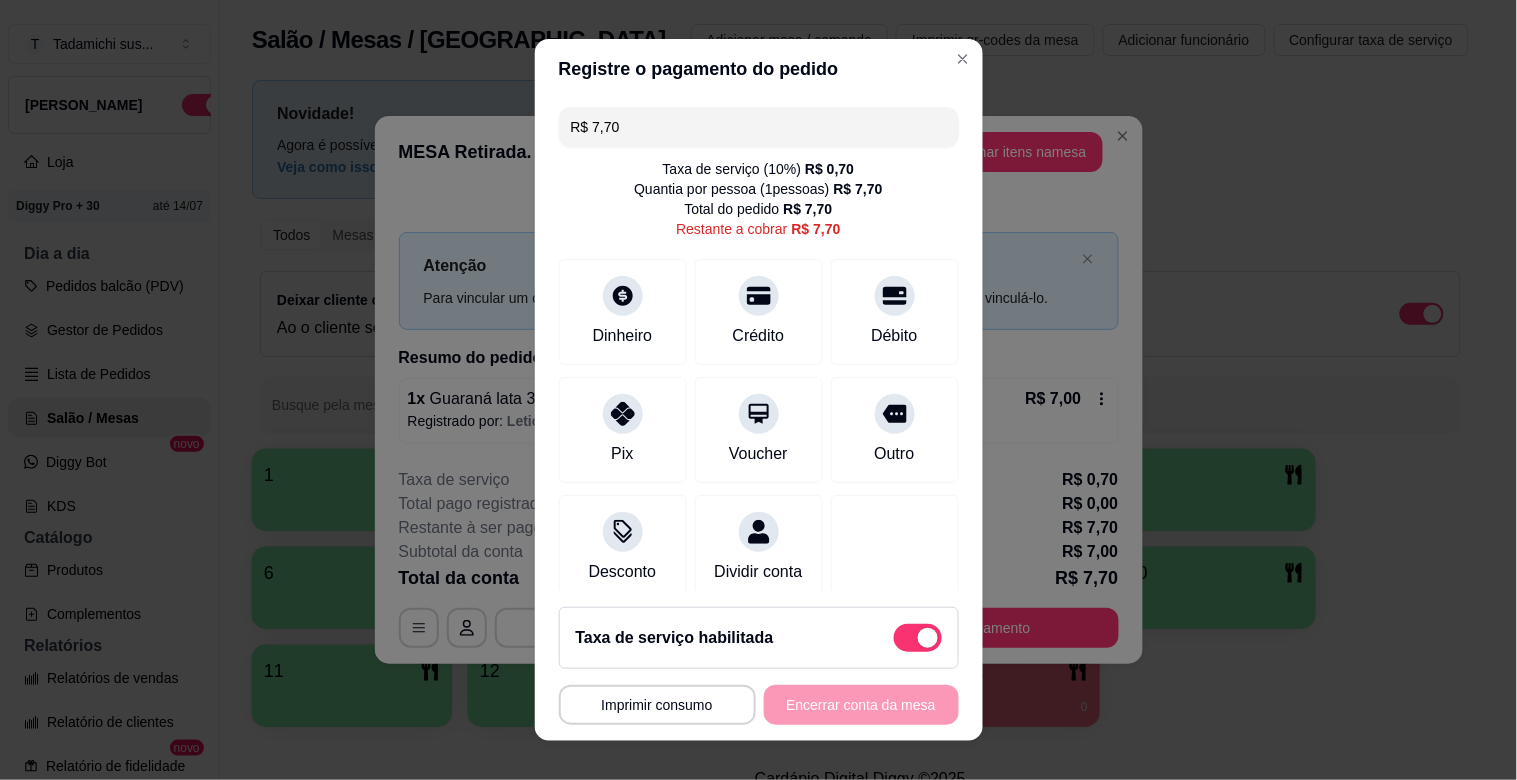 click at bounding box center [918, 638] 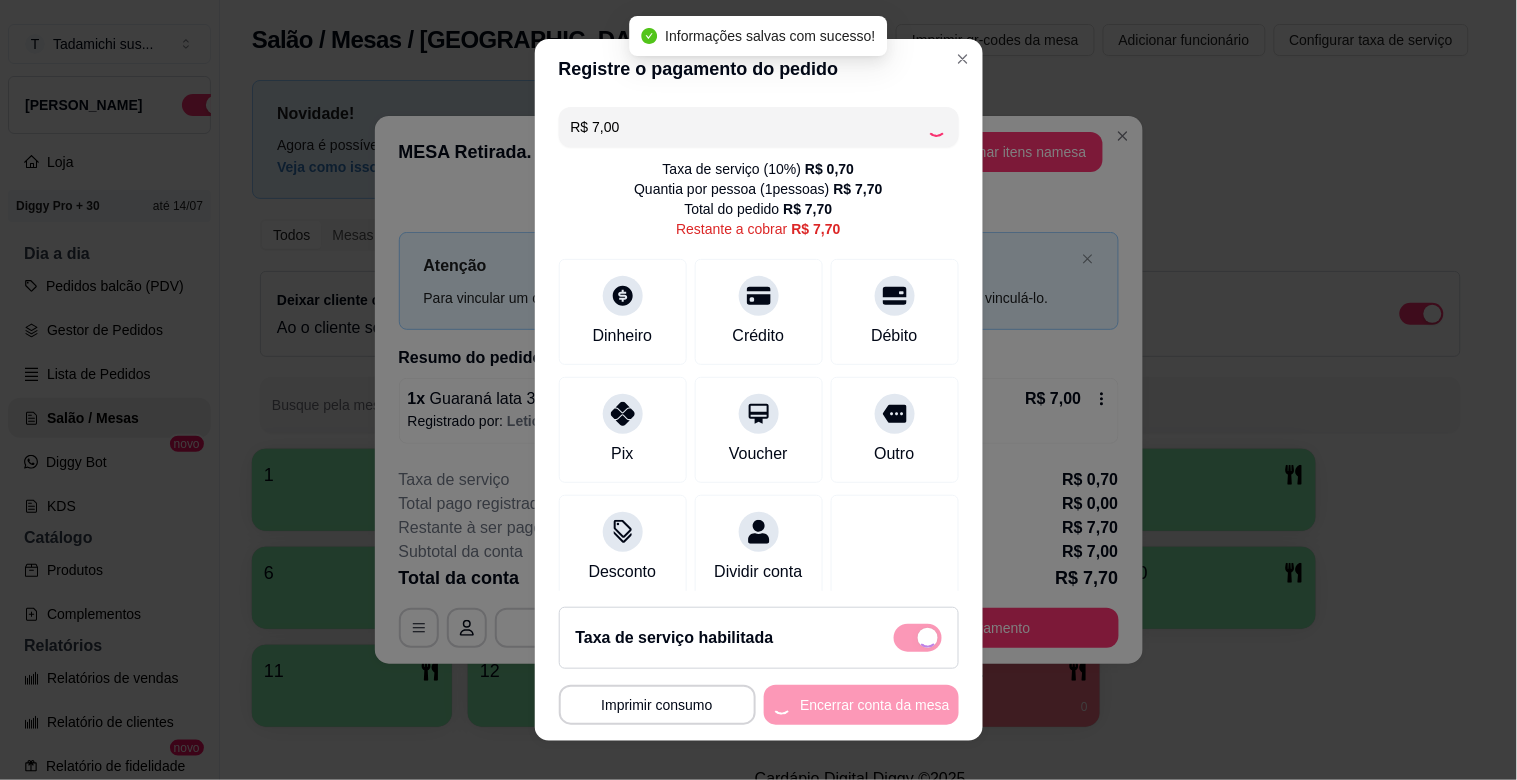 checkbox on "false" 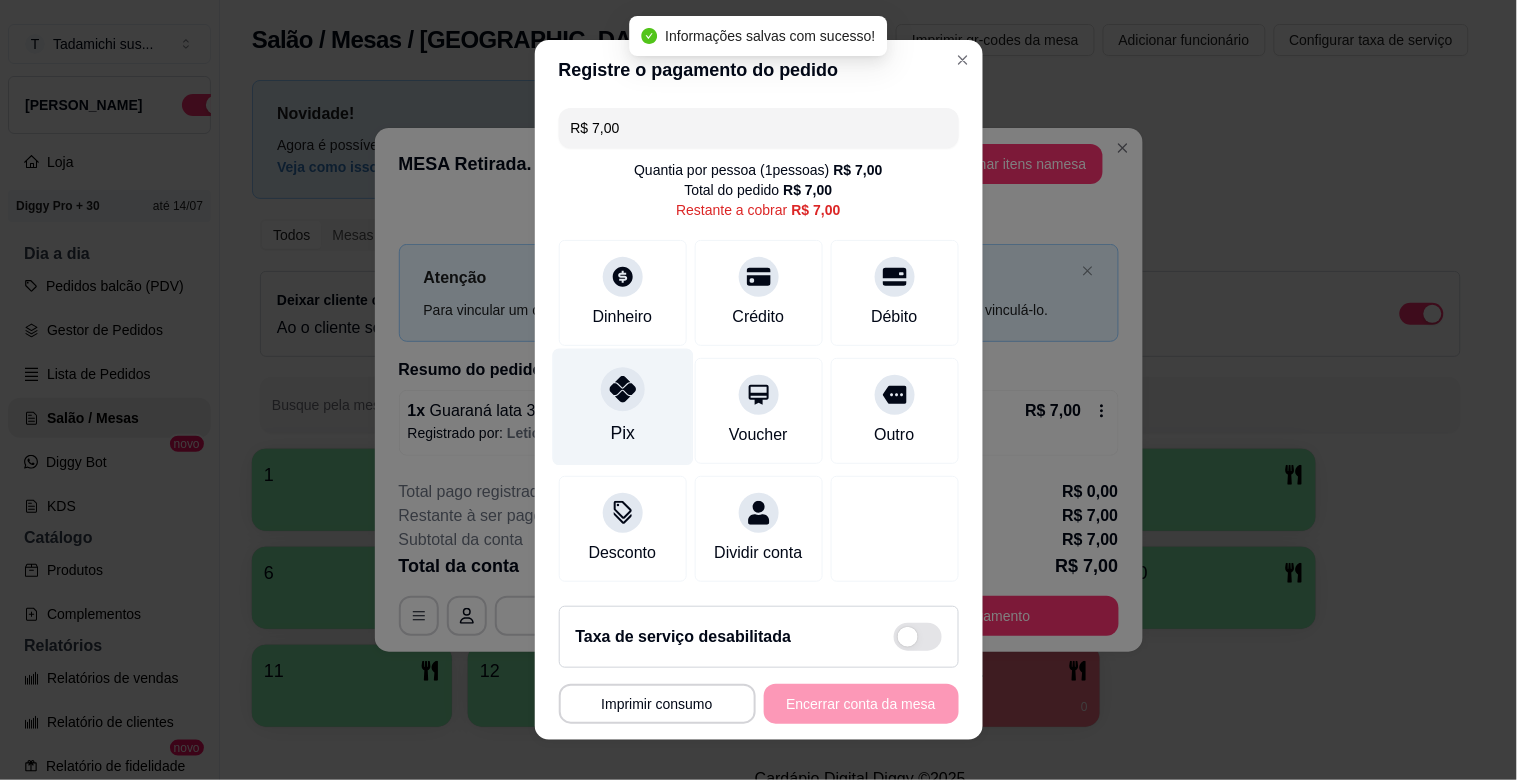 click on "Pix" at bounding box center (622, 433) 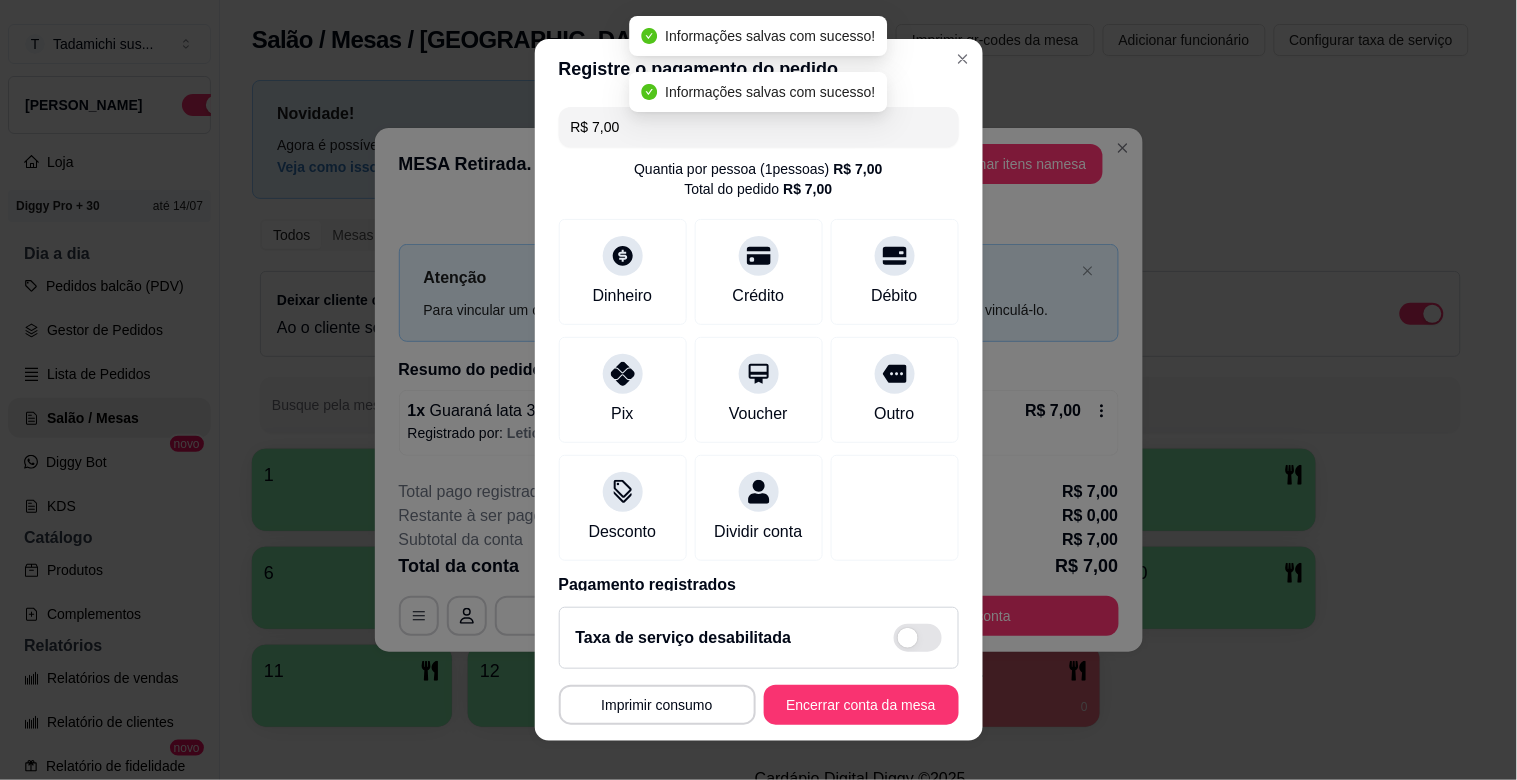 type on "R$ 0,00" 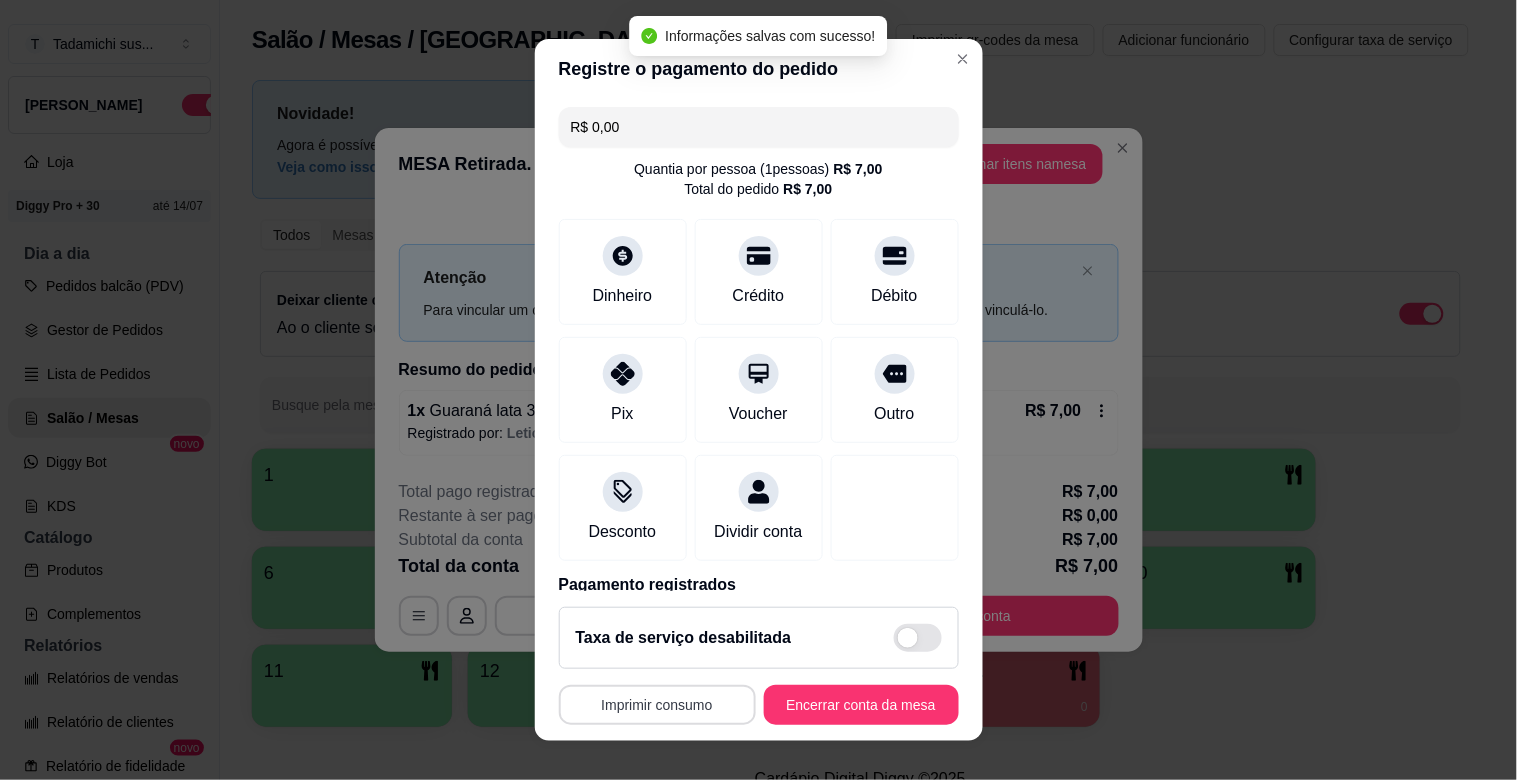 click on "Imprimir consumo" at bounding box center [657, 705] 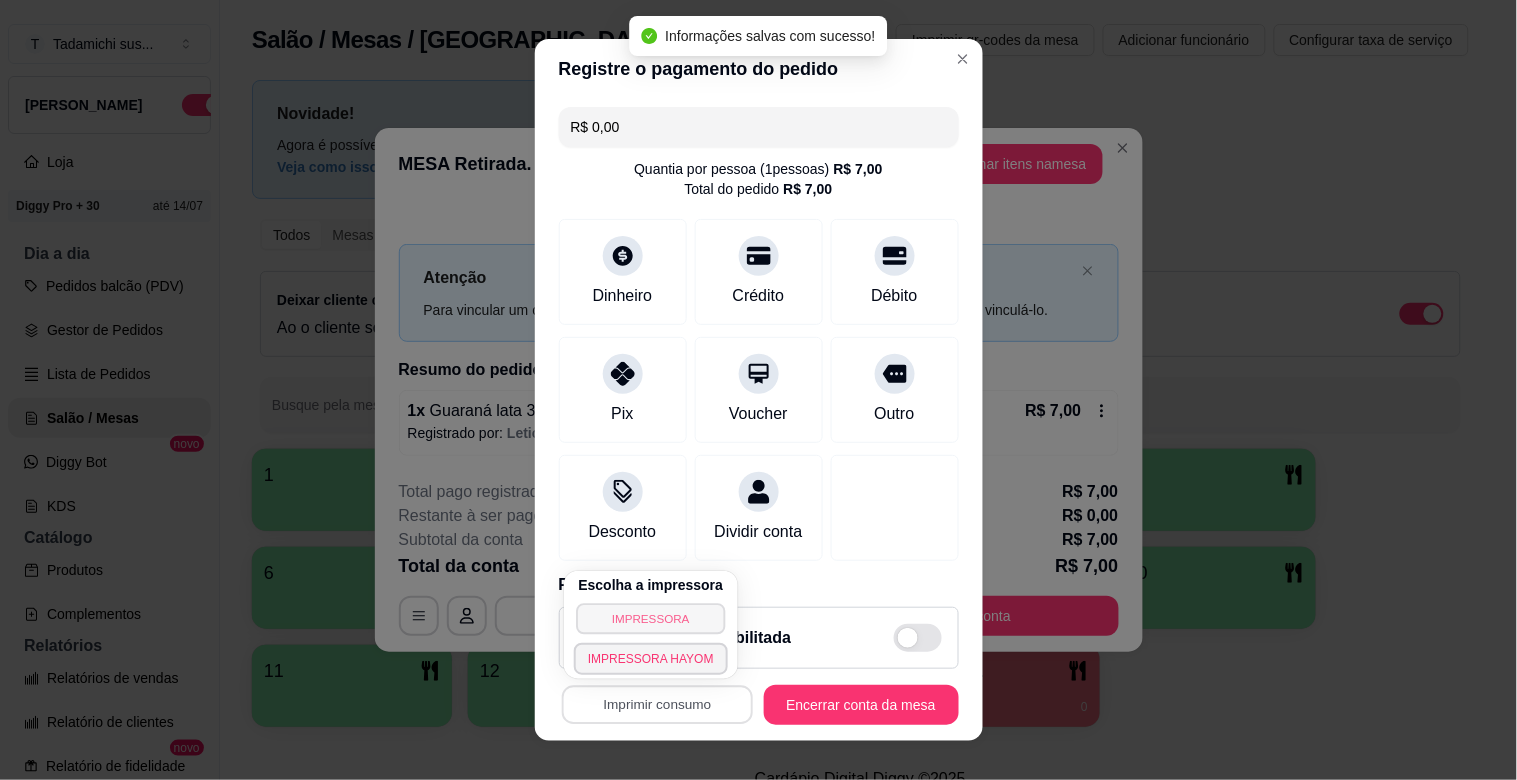click on "IMPRESSORA" at bounding box center (650, 618) 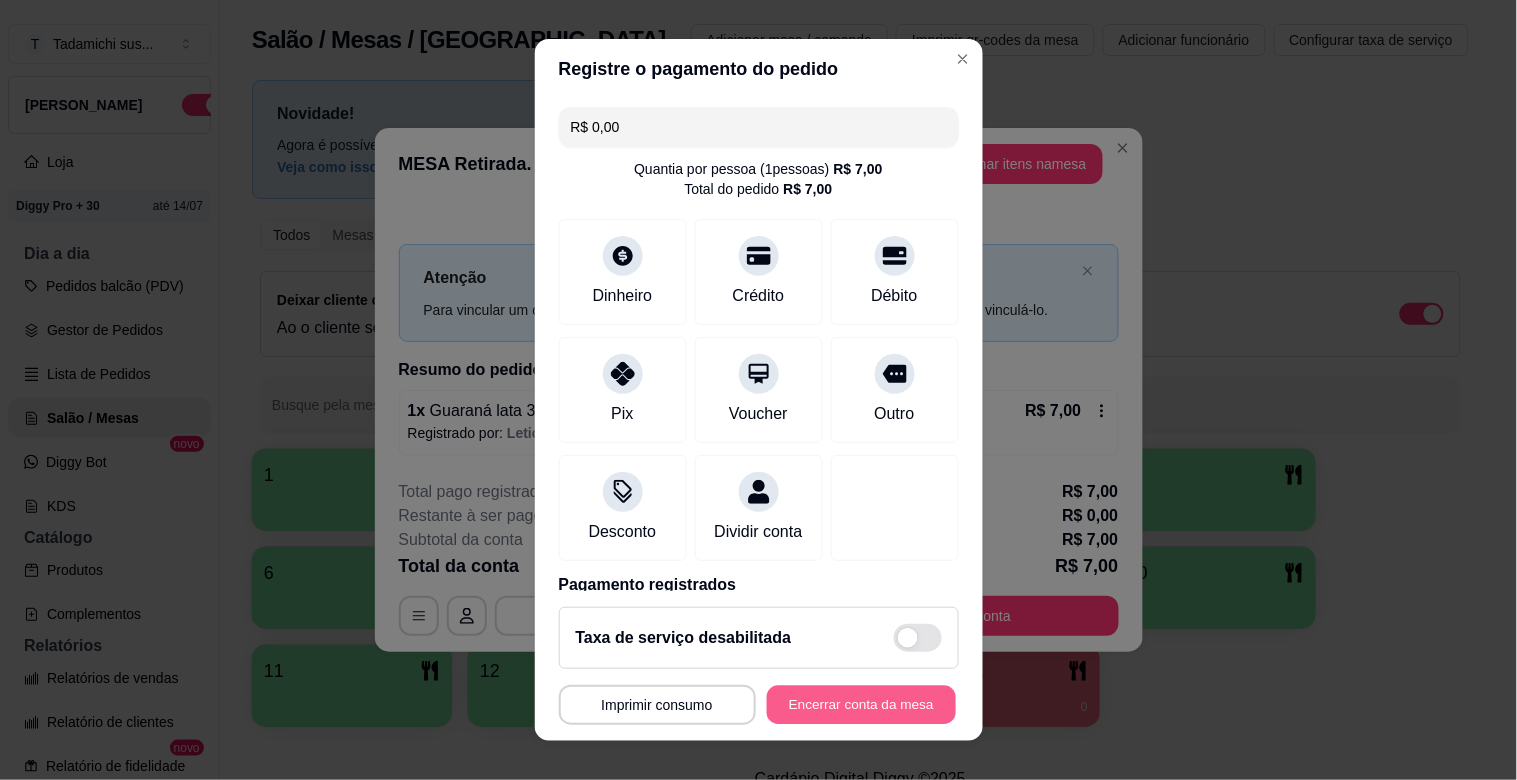 click on "Encerrar conta da mesa" at bounding box center (861, 705) 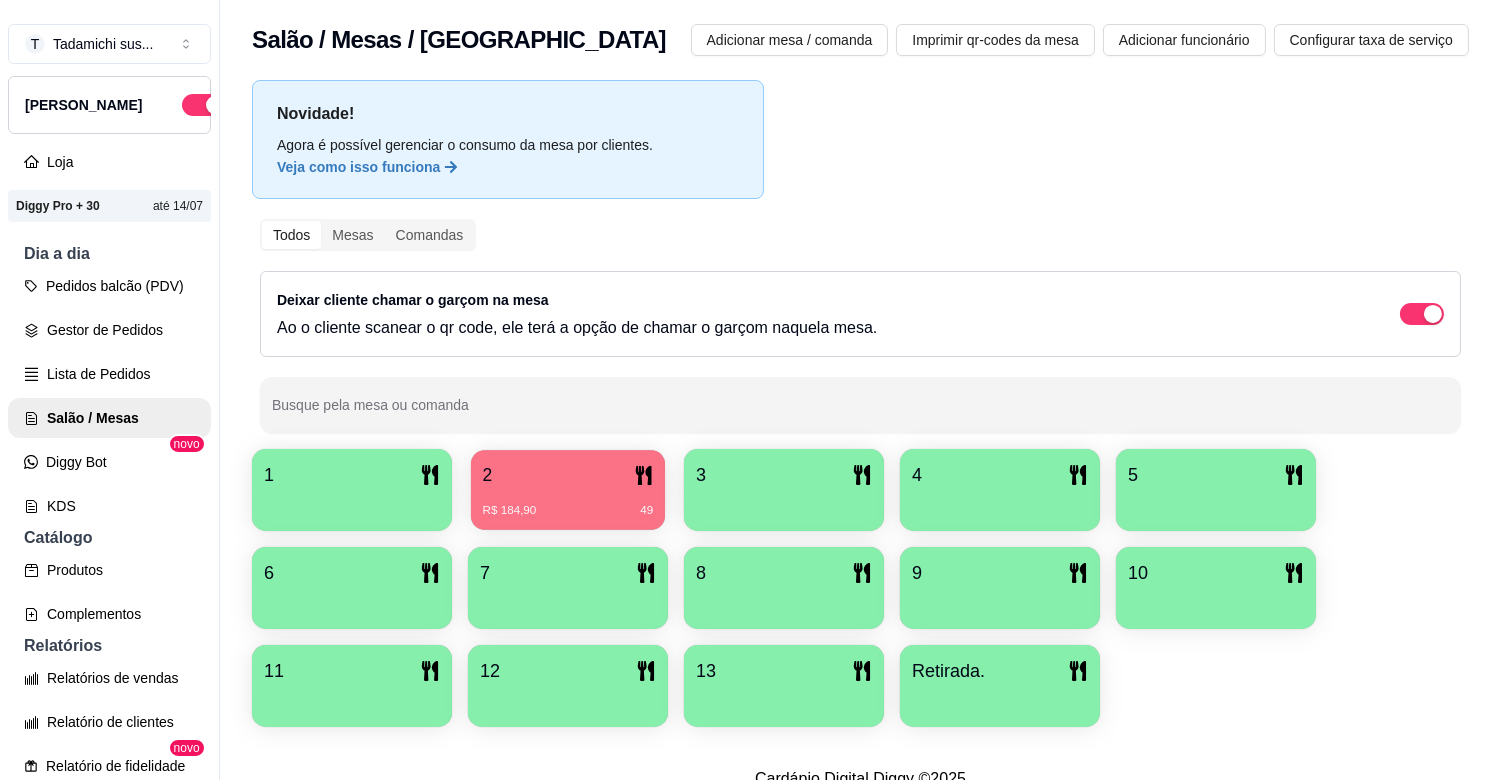 click on "R$ 184,90 49" at bounding box center [568, 503] 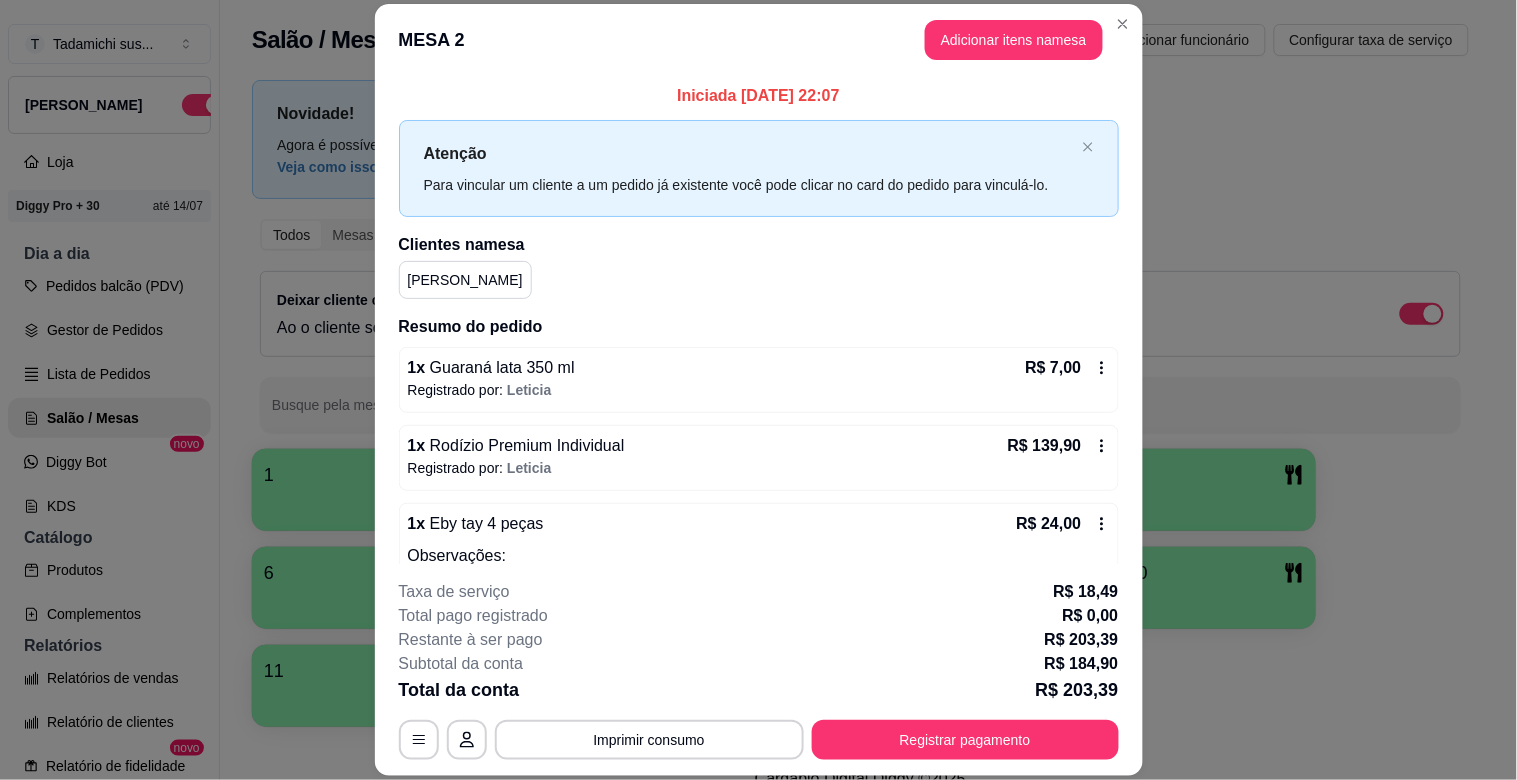 click 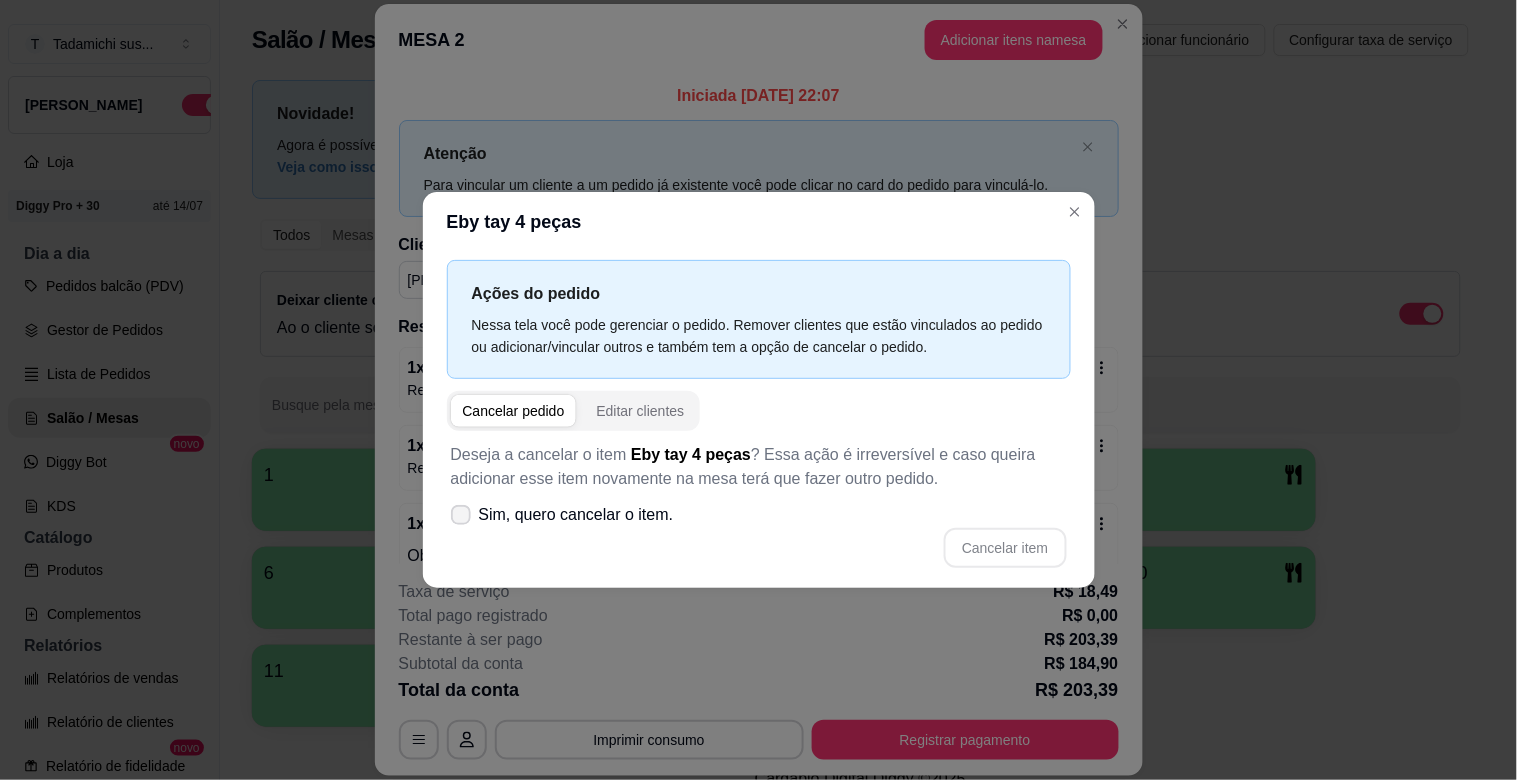 click on "Sim, quero cancelar o item." at bounding box center (562, 515) 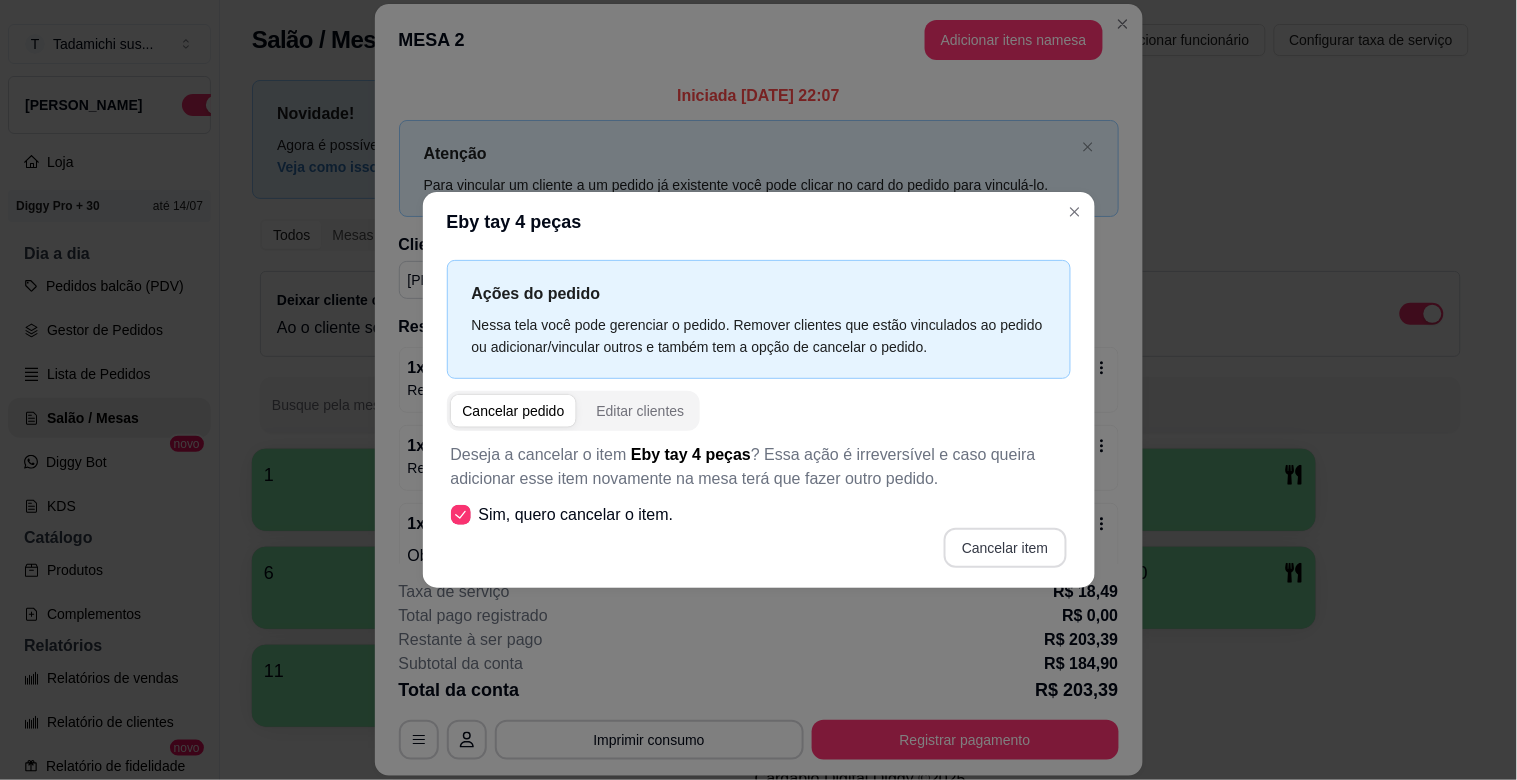 click on "Cancelar item" at bounding box center [1005, 548] 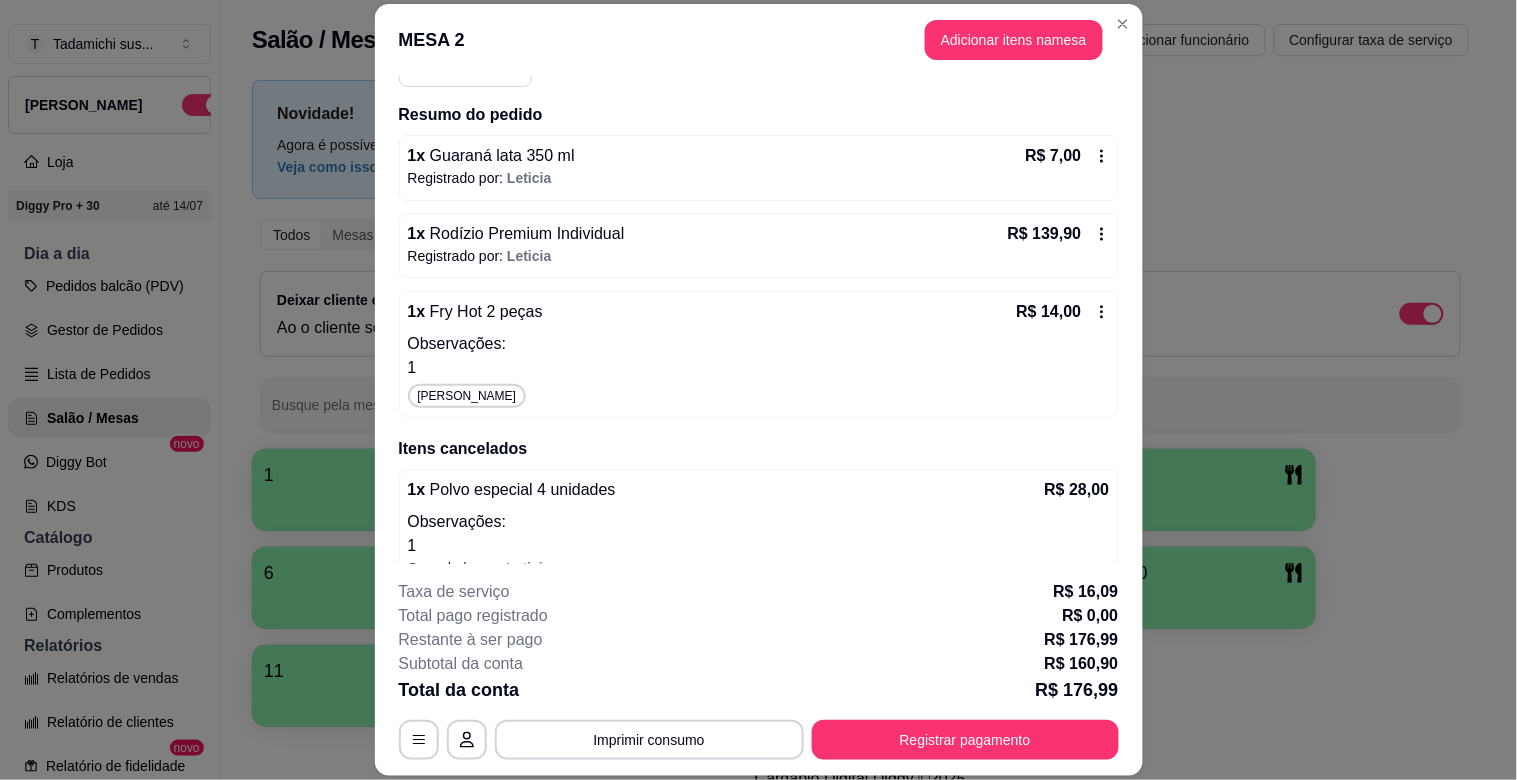 scroll, scrollTop: 222, scrollLeft: 0, axis: vertical 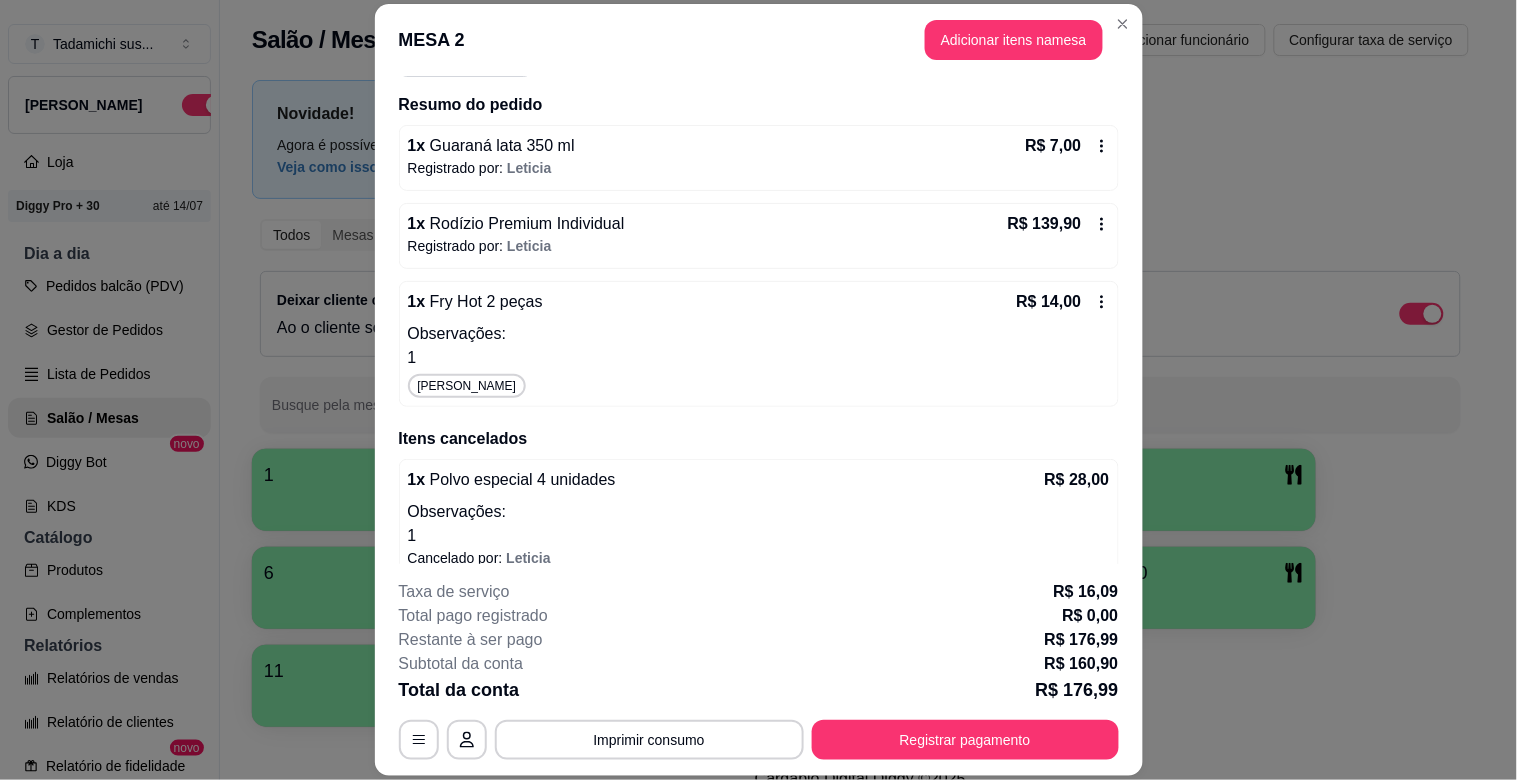 click on "Observações:" at bounding box center [759, 334] 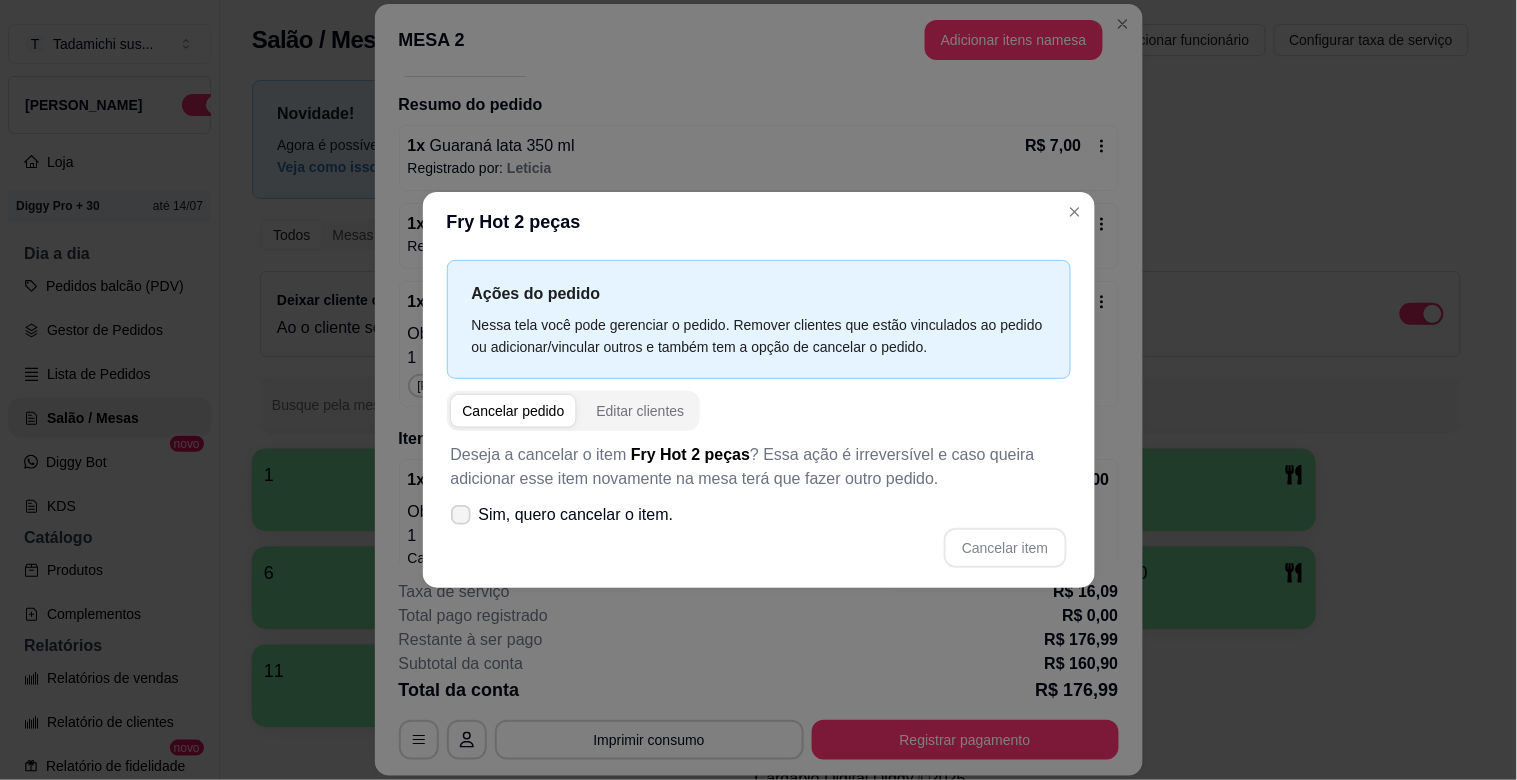 click at bounding box center [461, 515] 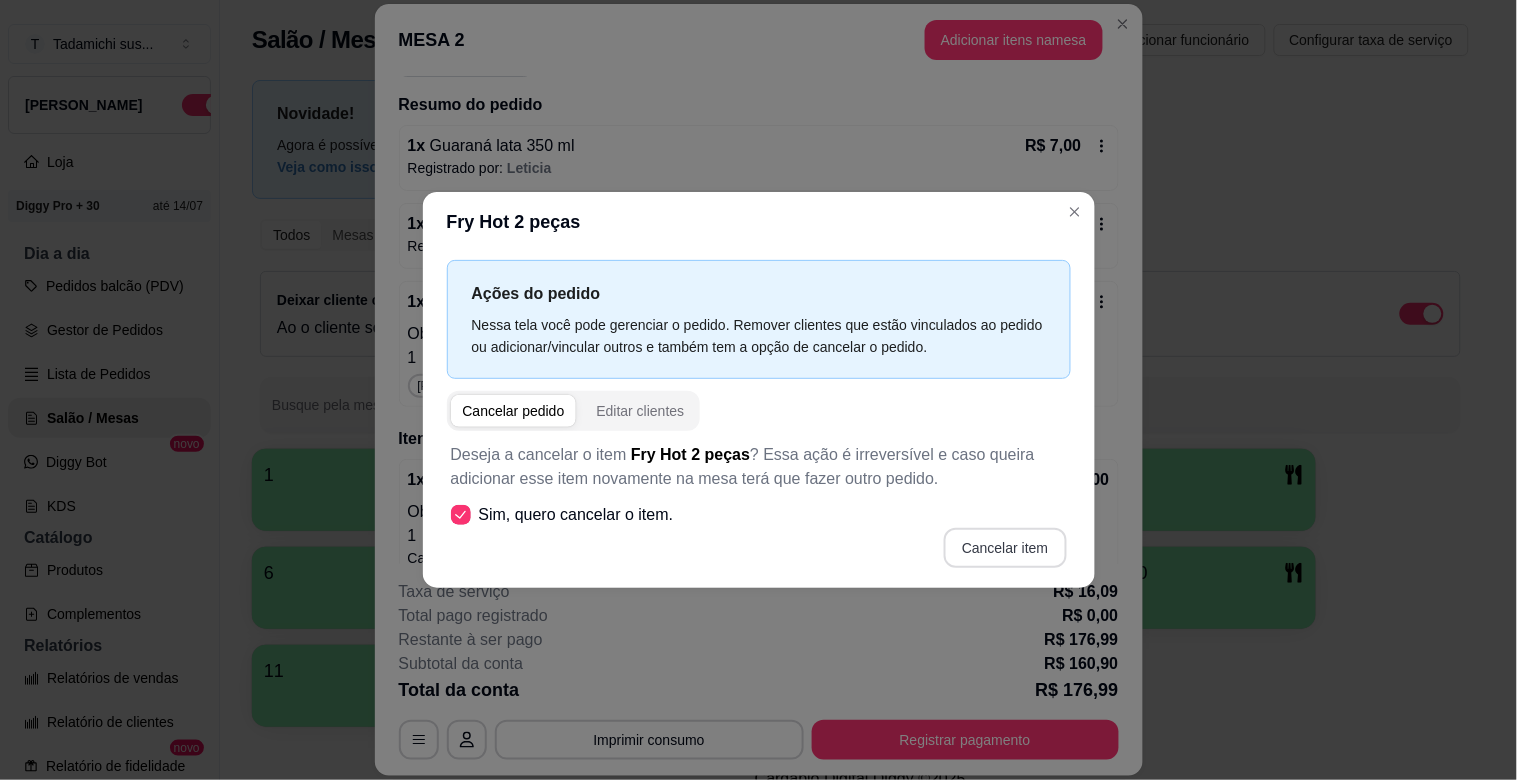 click on "Cancelar item" at bounding box center [1005, 548] 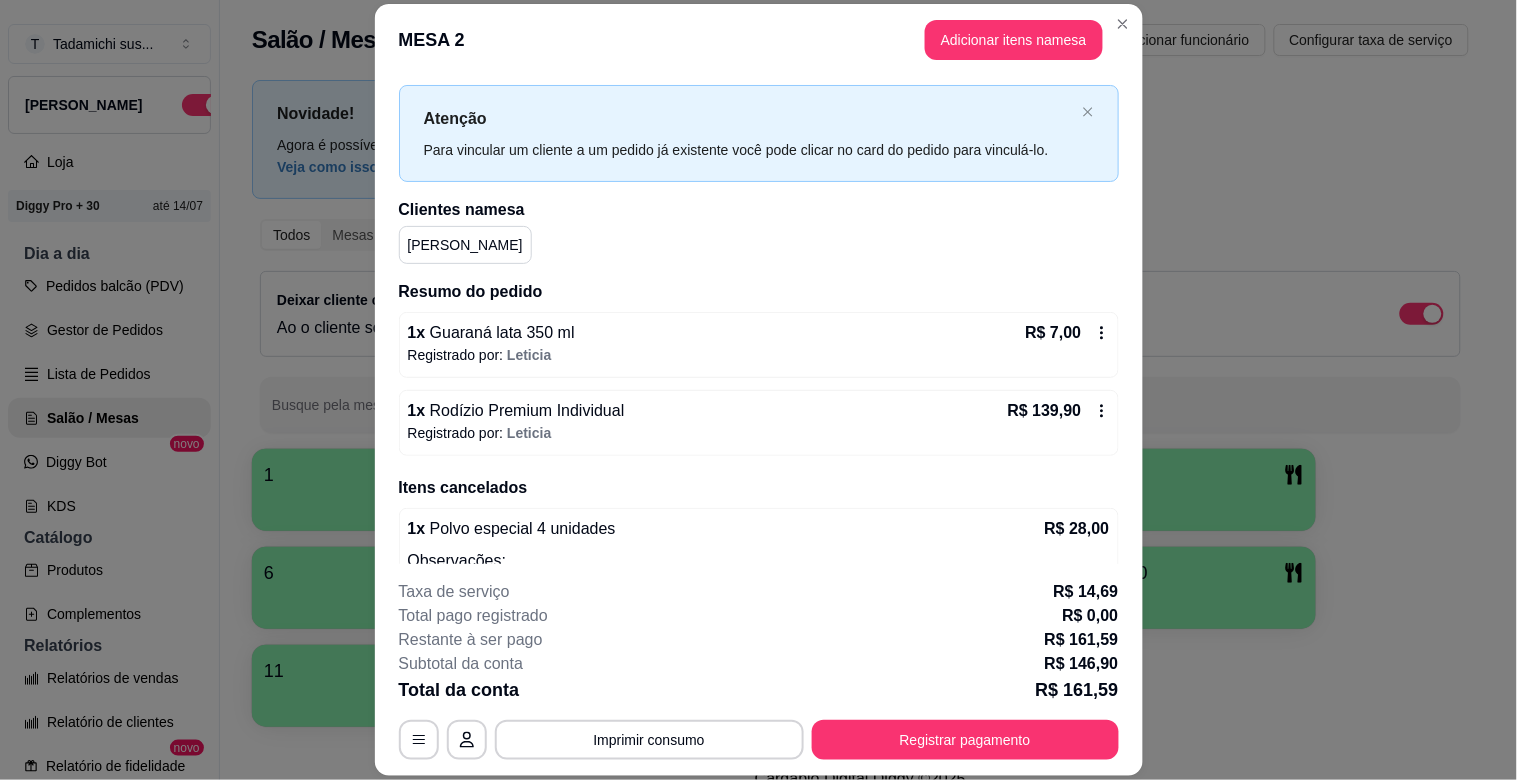 scroll, scrollTop: 0, scrollLeft: 0, axis: both 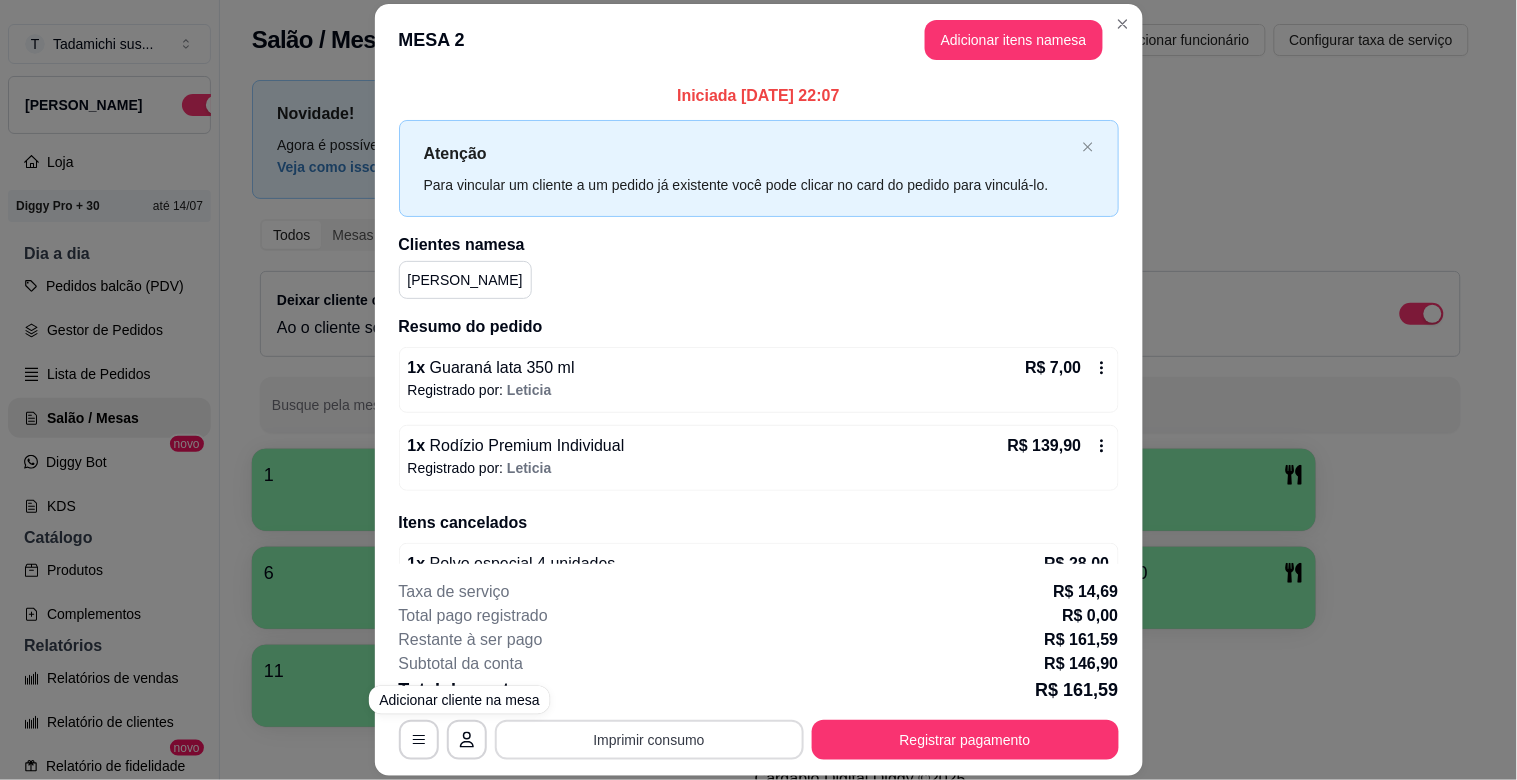 click on "Imprimir consumo" at bounding box center [649, 740] 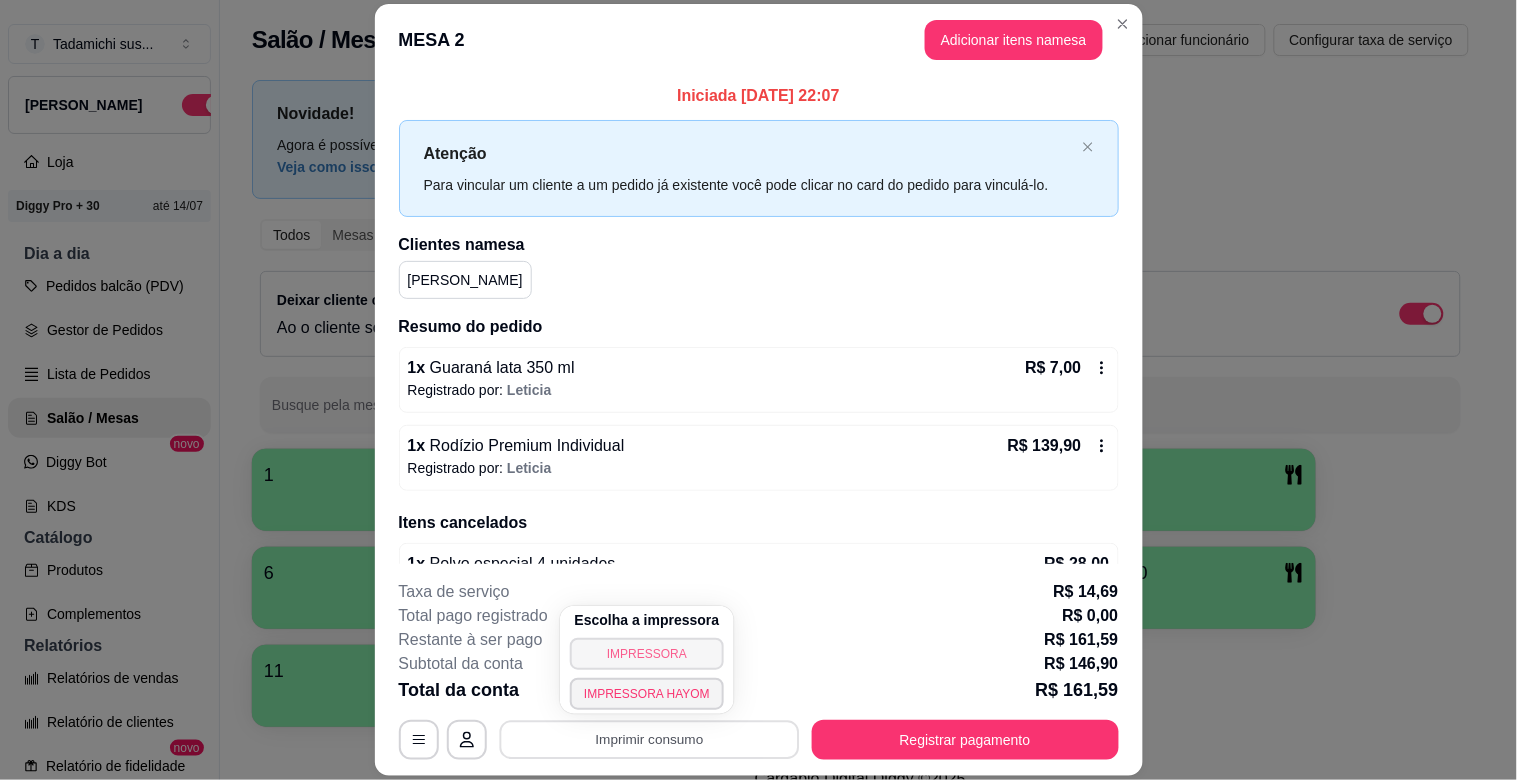 click on "IMPRESSORA" at bounding box center [647, 654] 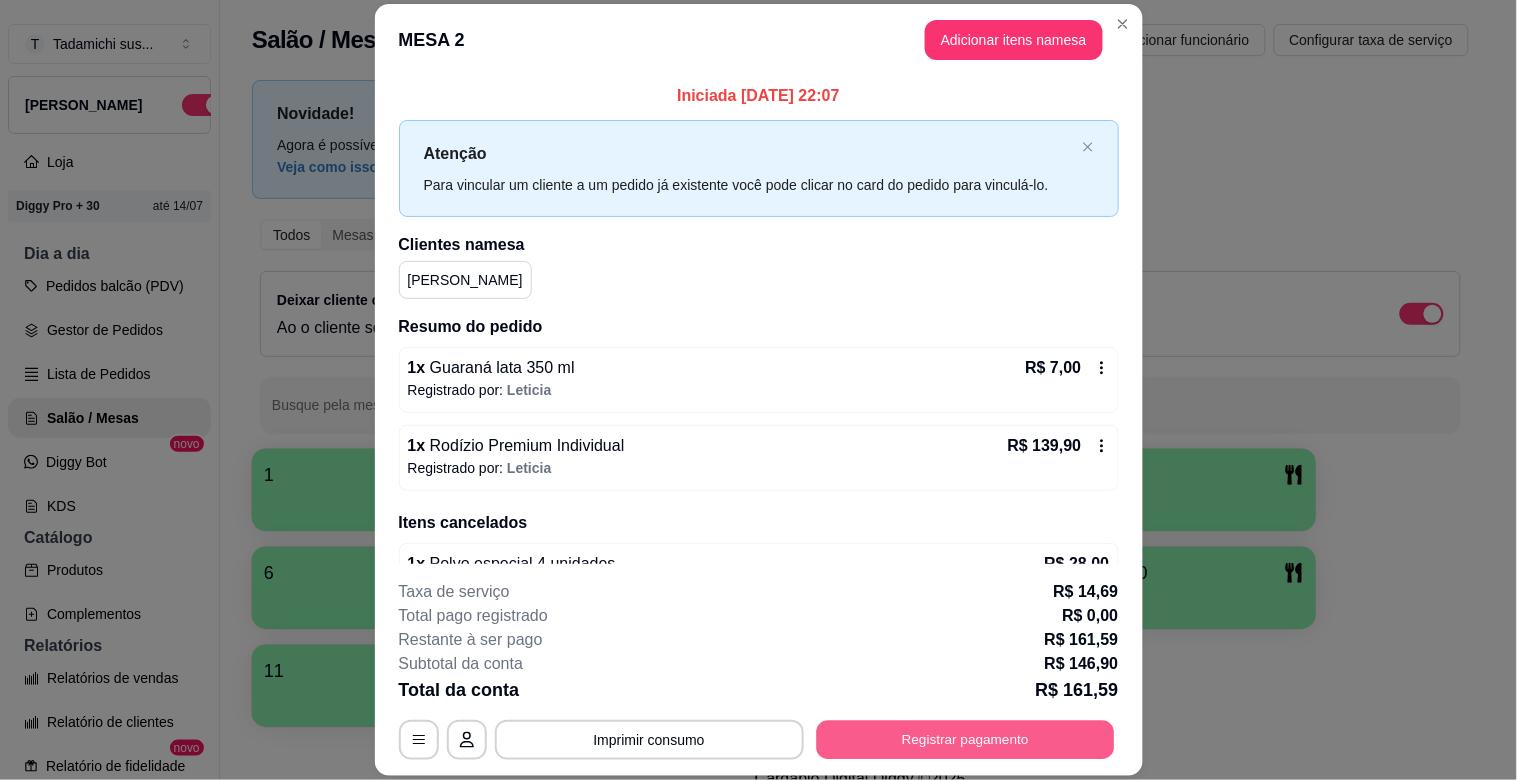 click on "Registrar pagamento" at bounding box center [965, 740] 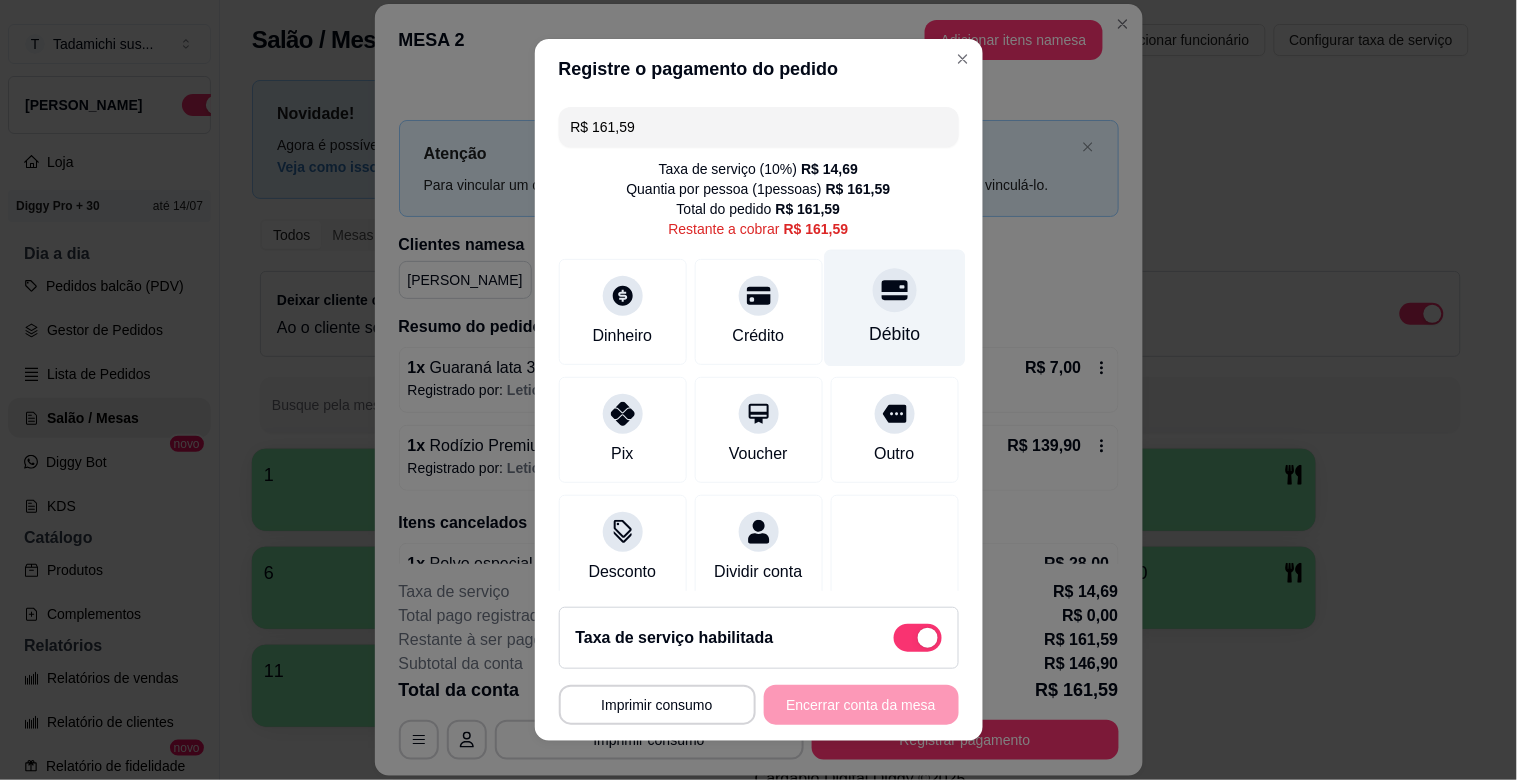 click 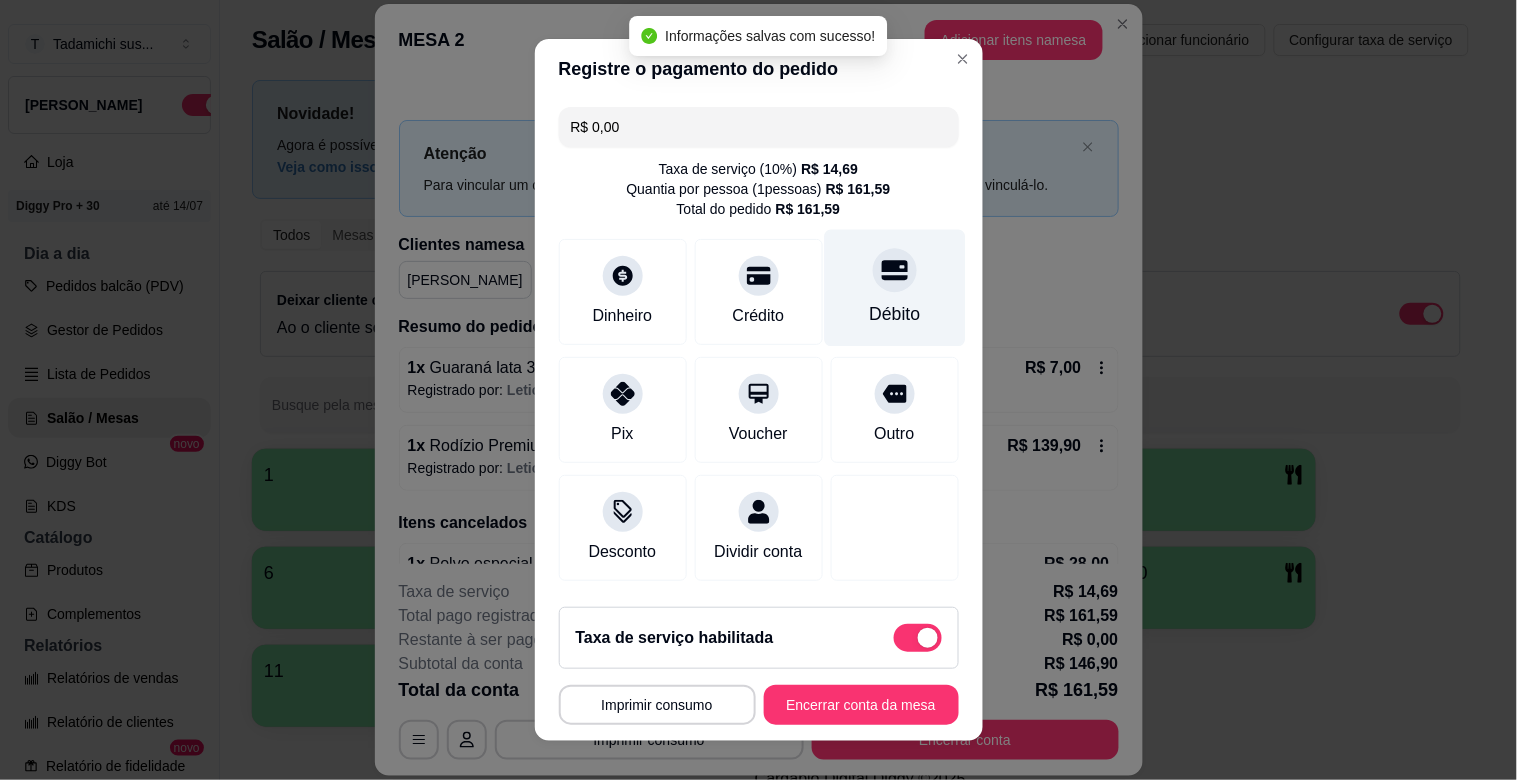 type on "R$ 0,00" 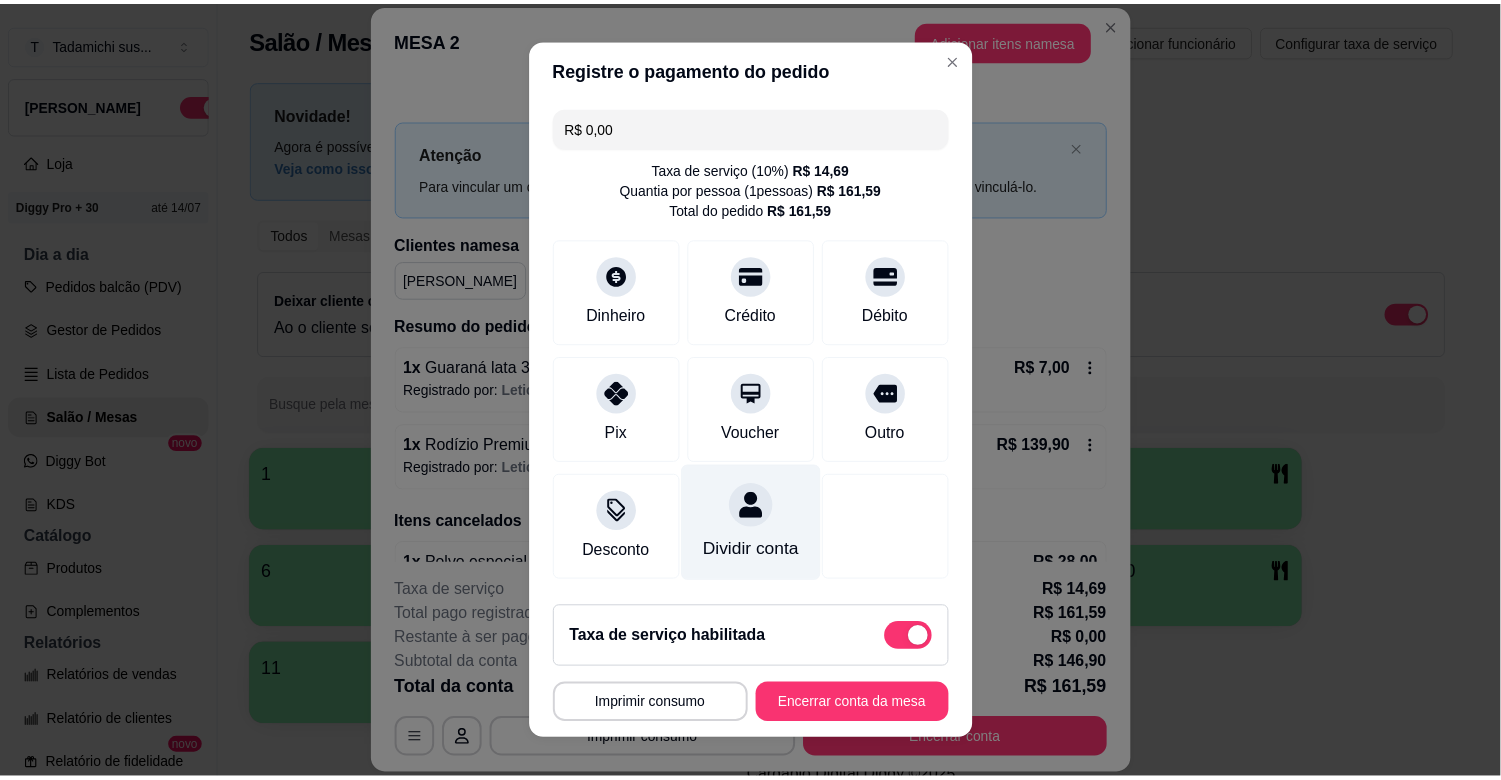 scroll, scrollTop: 126, scrollLeft: 0, axis: vertical 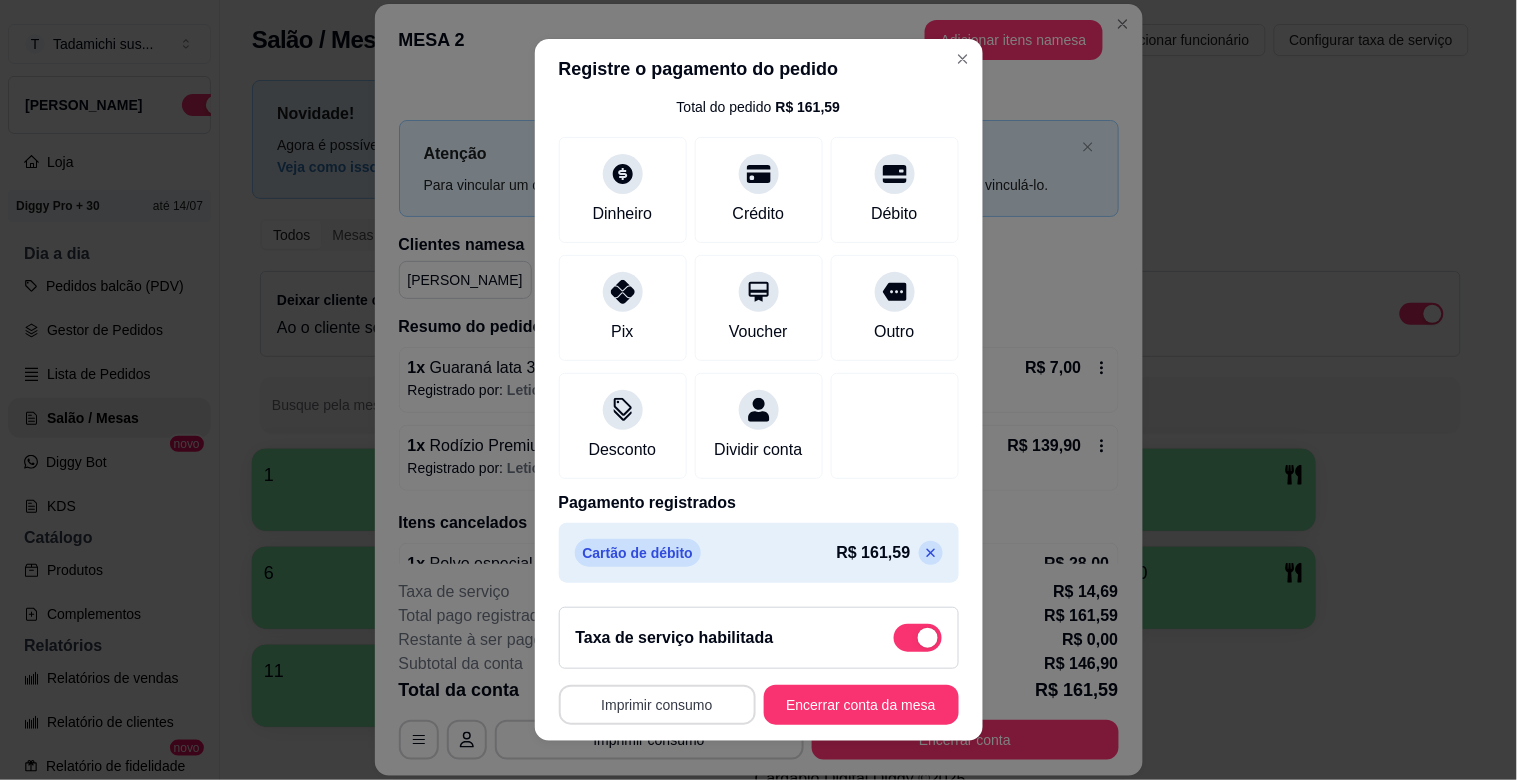 click on "Imprimir consumo" at bounding box center (657, 705) 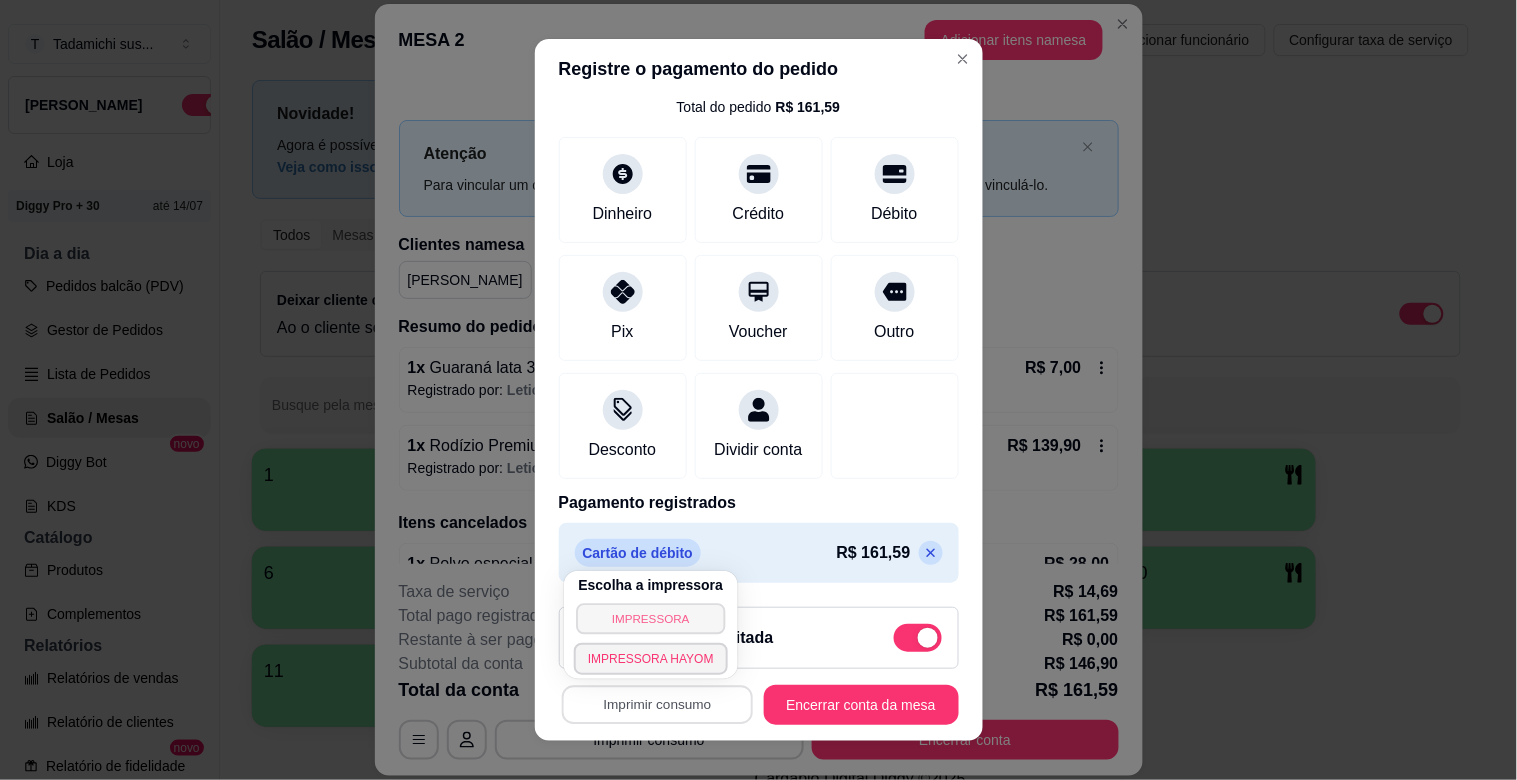 click on "IMPRESSORA" at bounding box center [650, 618] 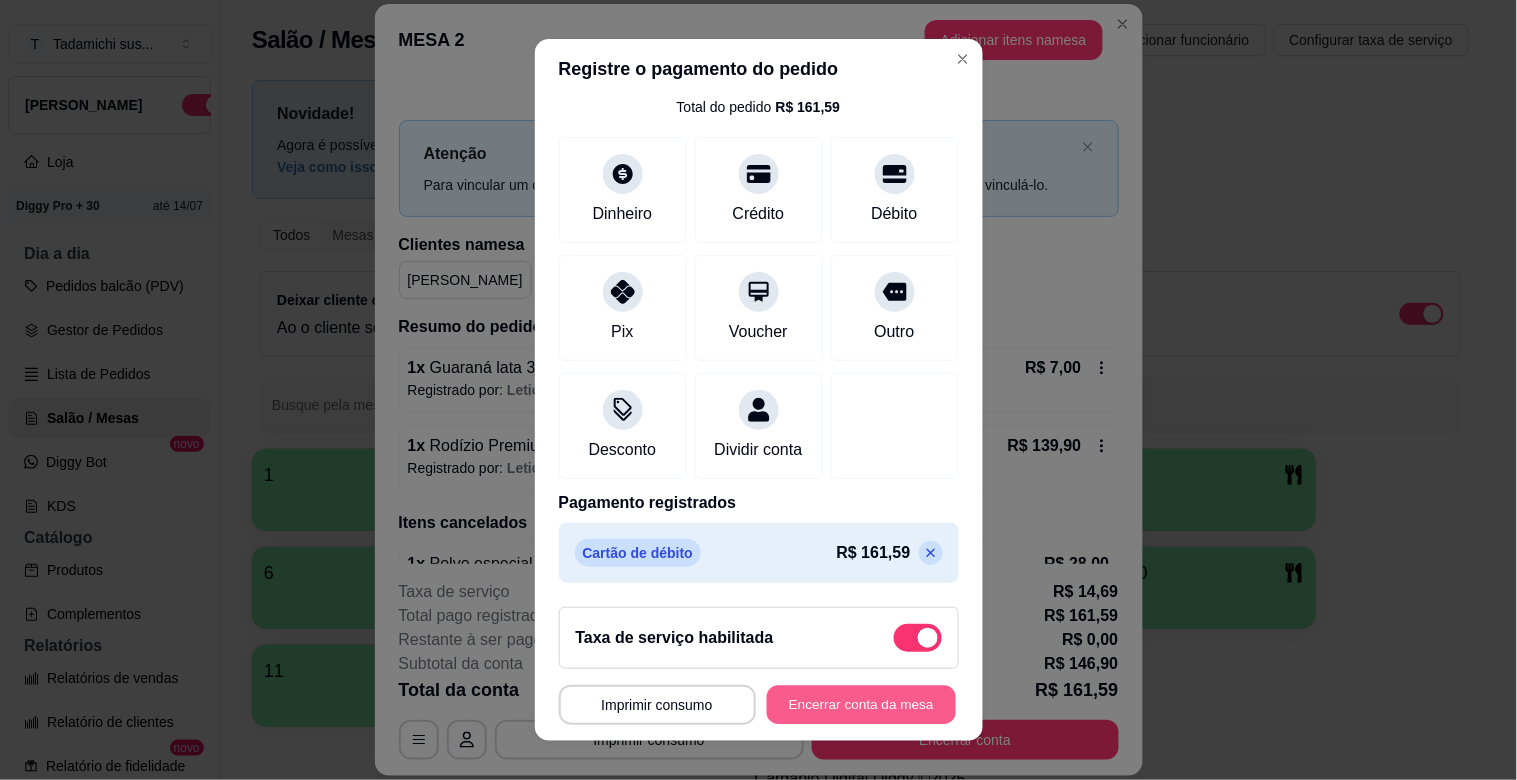 click on "Encerrar conta da mesa" at bounding box center [861, 705] 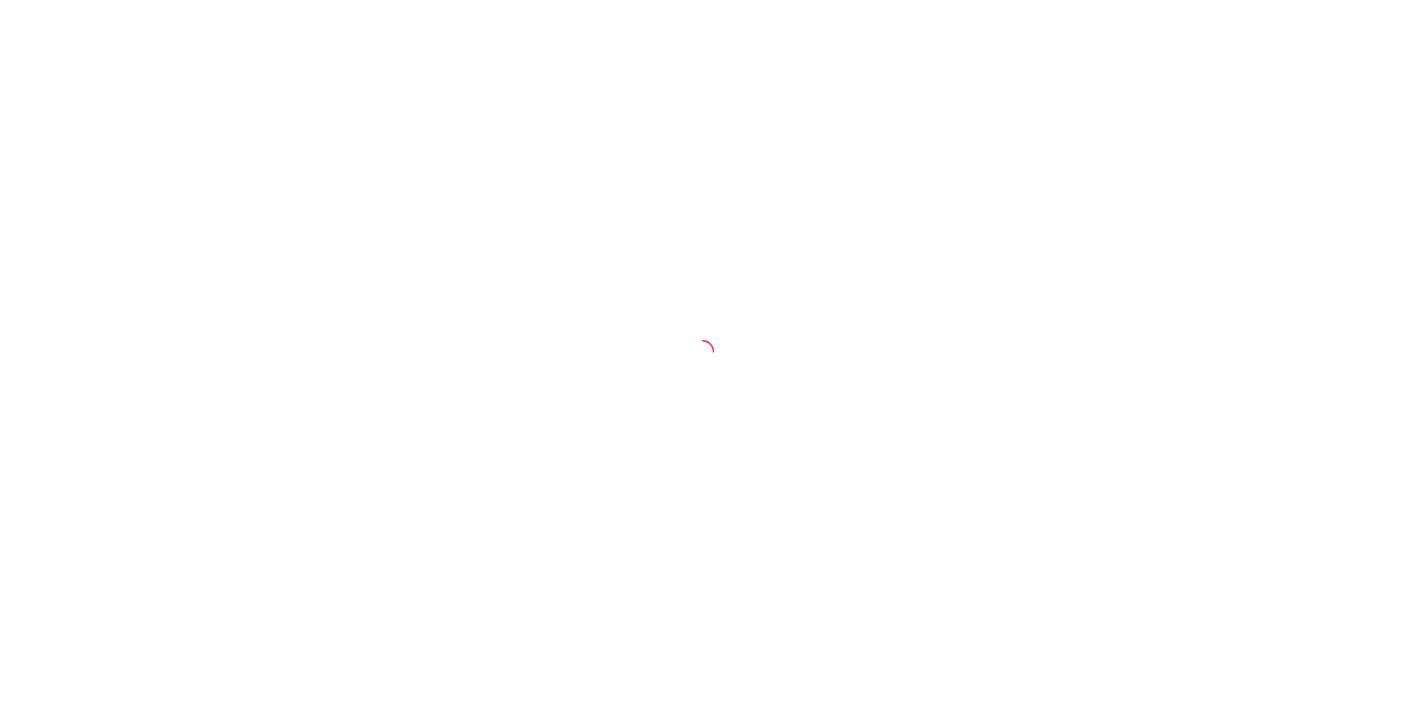 scroll, scrollTop: 0, scrollLeft: 0, axis: both 